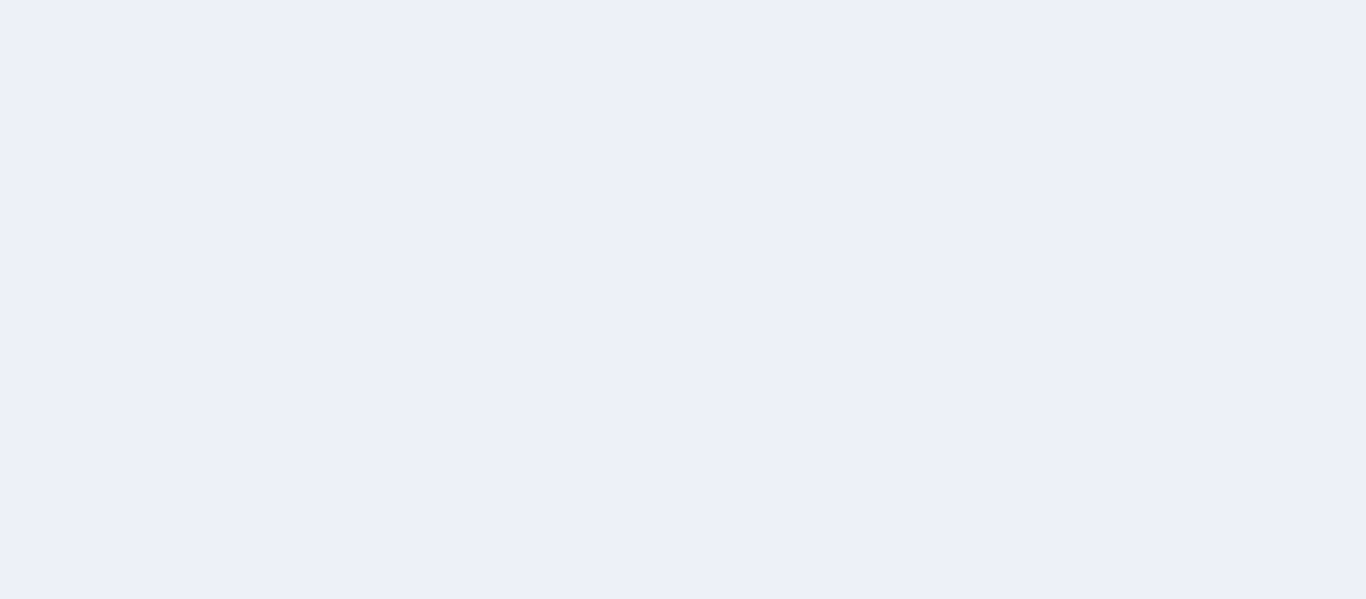 scroll, scrollTop: 0, scrollLeft: 0, axis: both 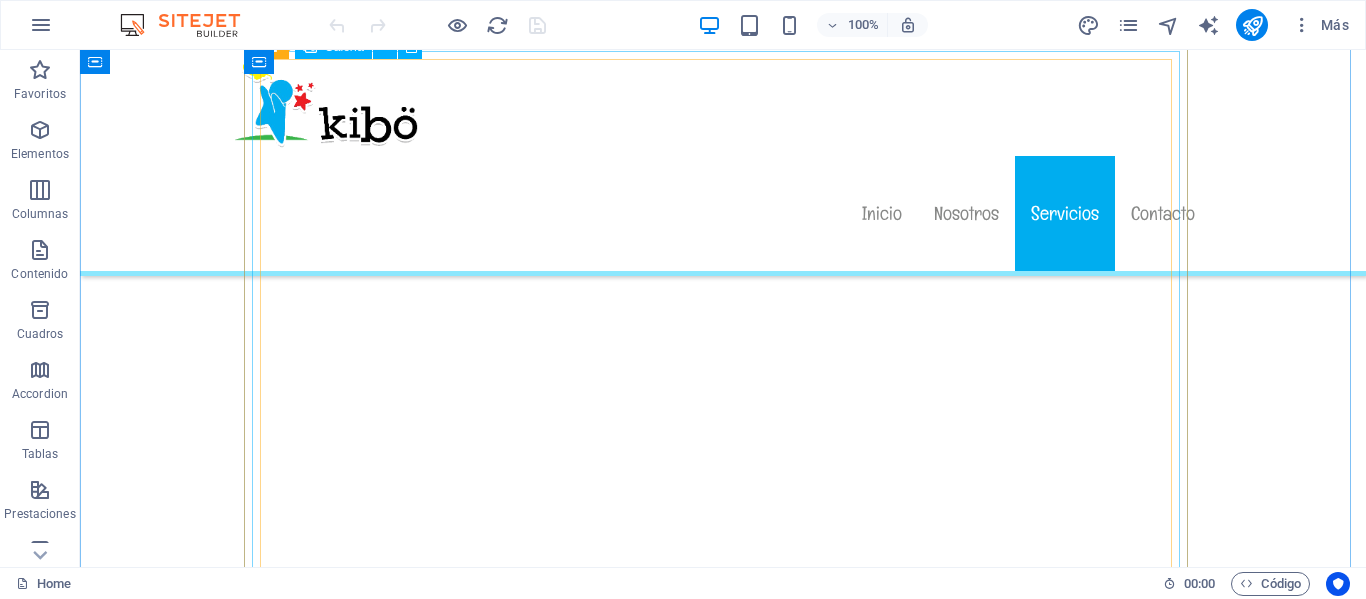 click at bounding box center [723, 2215] 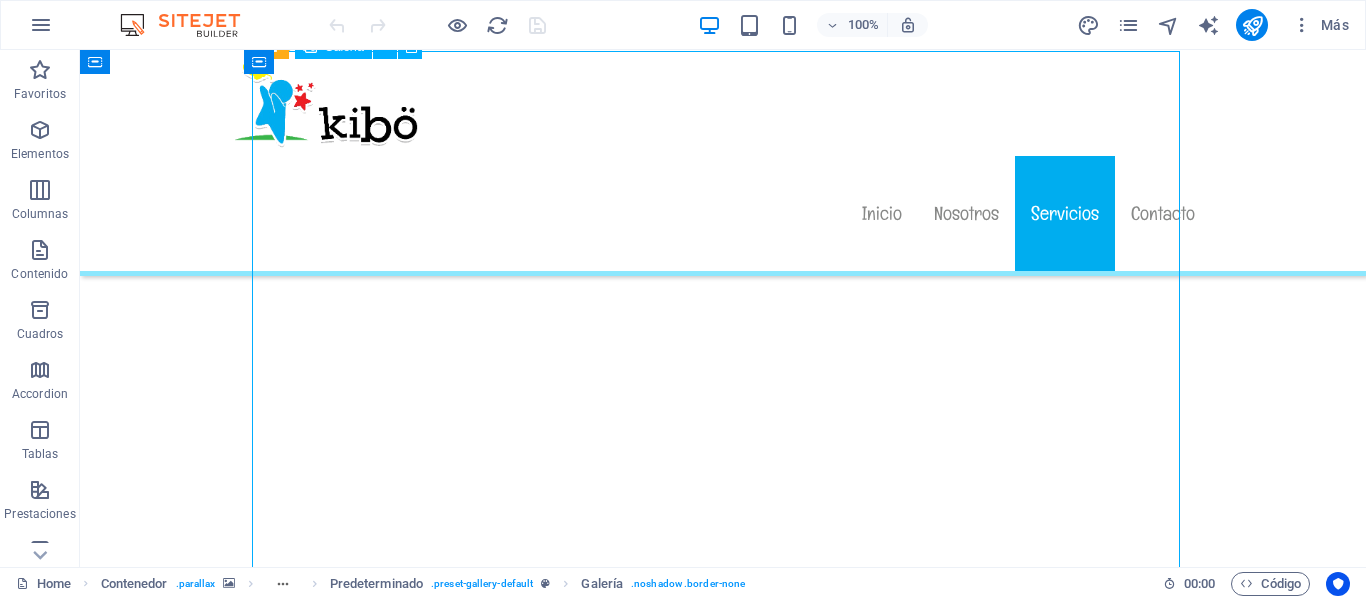 click at bounding box center [723, 2215] 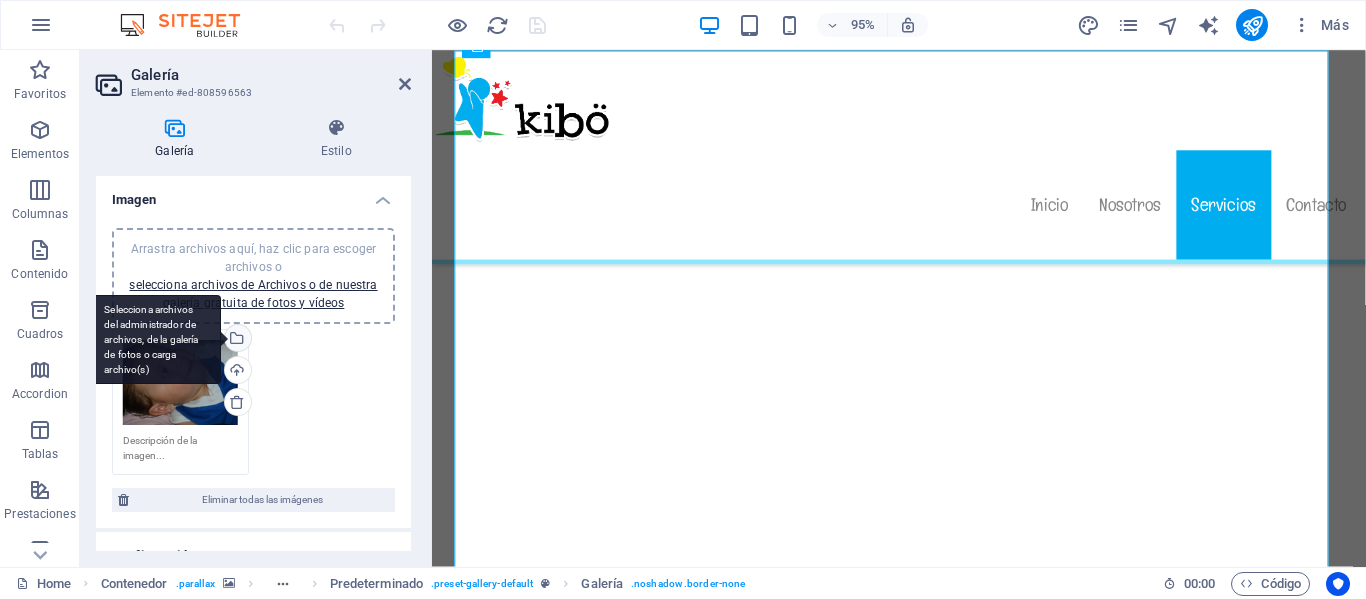 click on "Selecciona archivos del administrador de archivos, de la galería de fotos o carga archivo(s)" at bounding box center (156, 340) 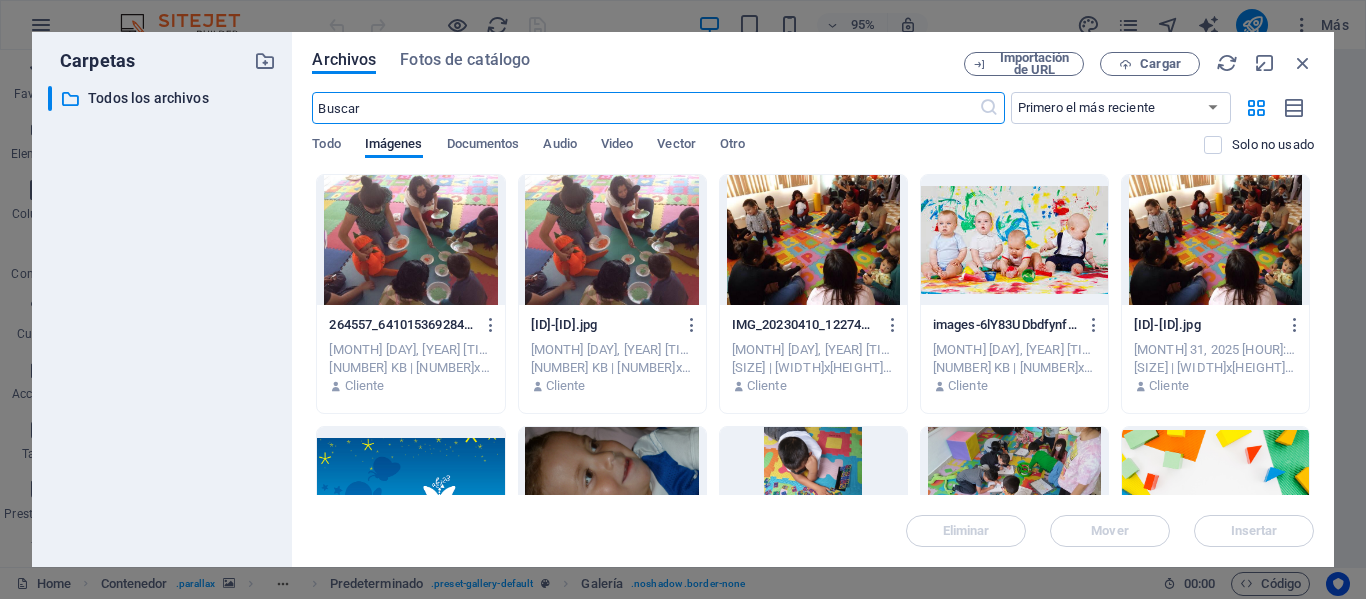 scroll, scrollTop: 3466, scrollLeft: 0, axis: vertical 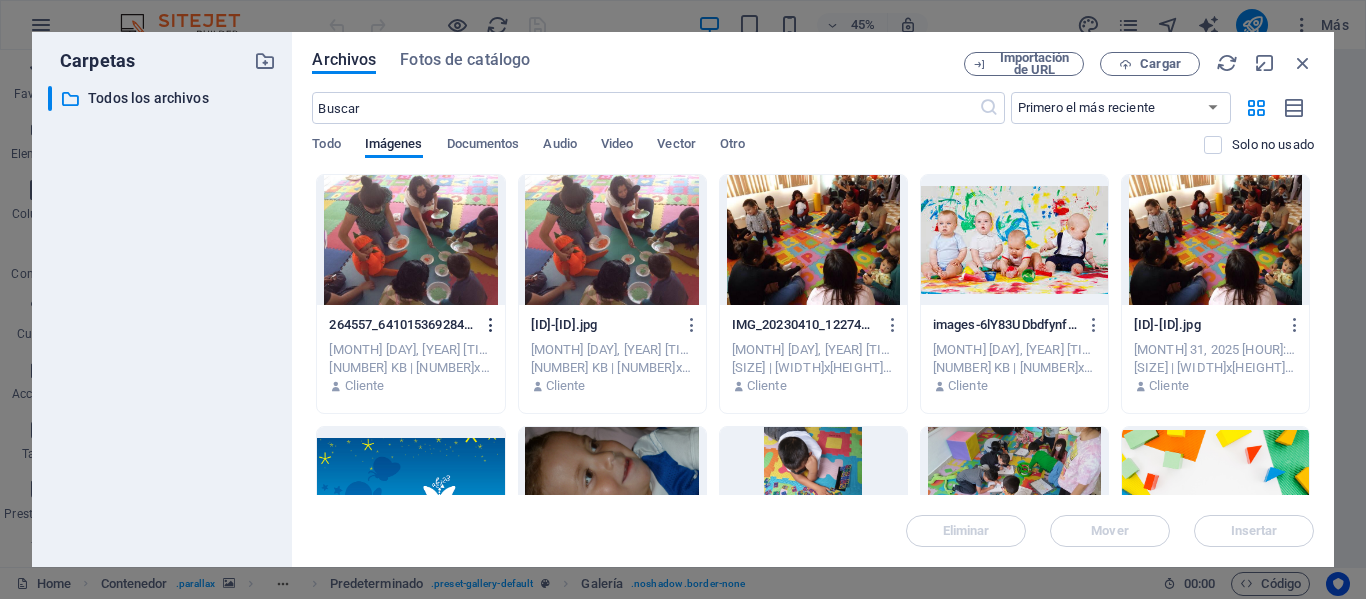 click at bounding box center (491, 325) 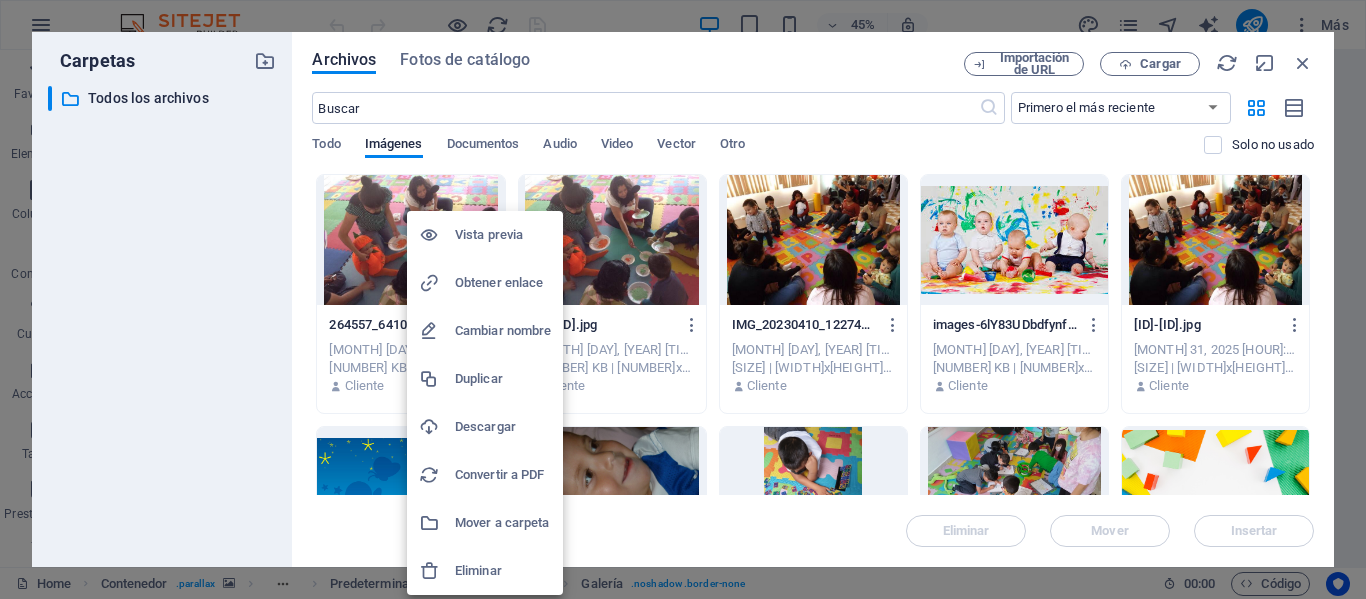 click on "Eliminar" at bounding box center [503, 571] 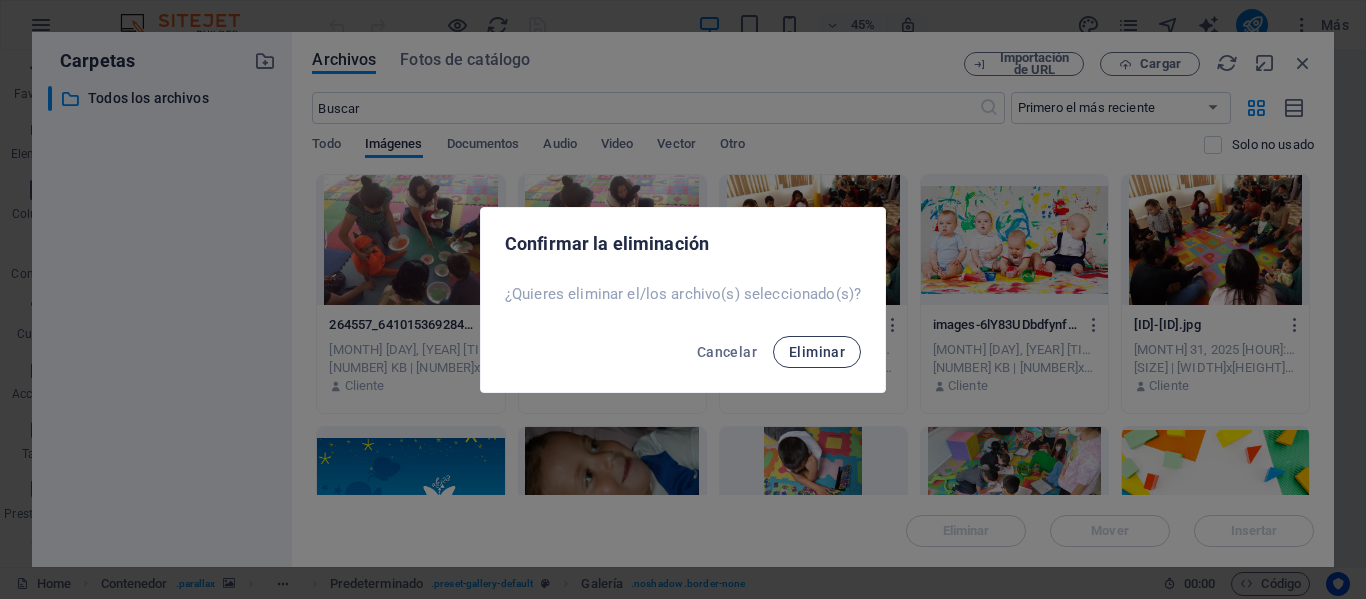 click on "Eliminar" at bounding box center [817, 352] 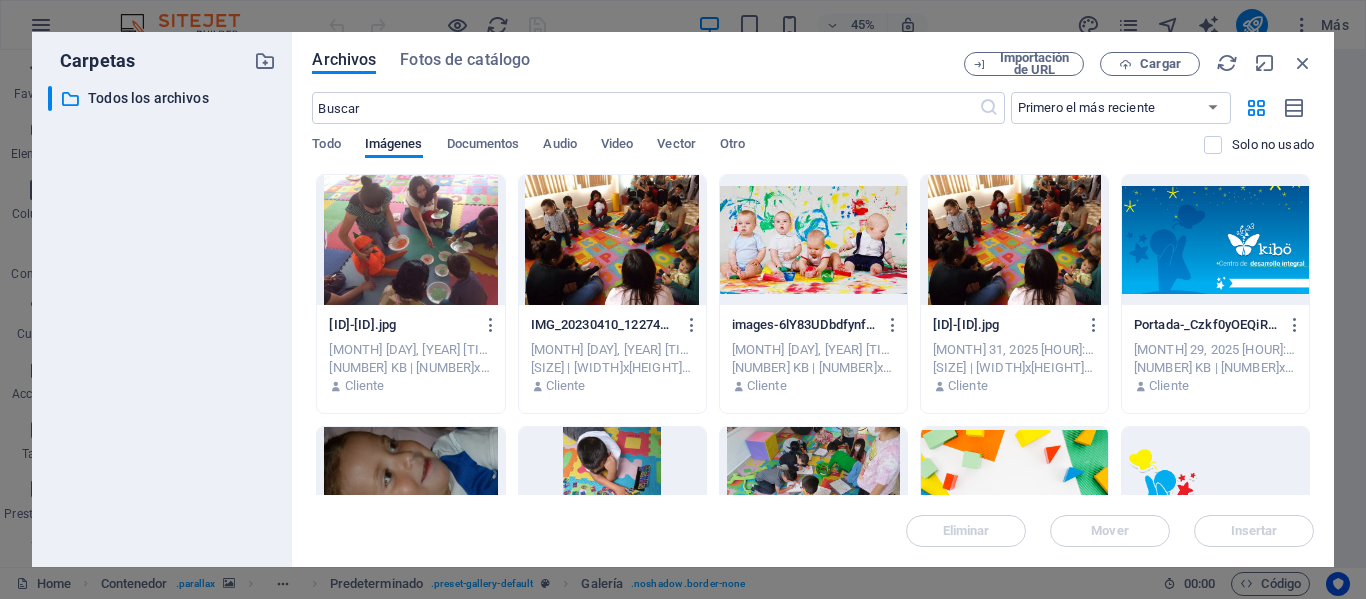 click at bounding box center (612, 240) 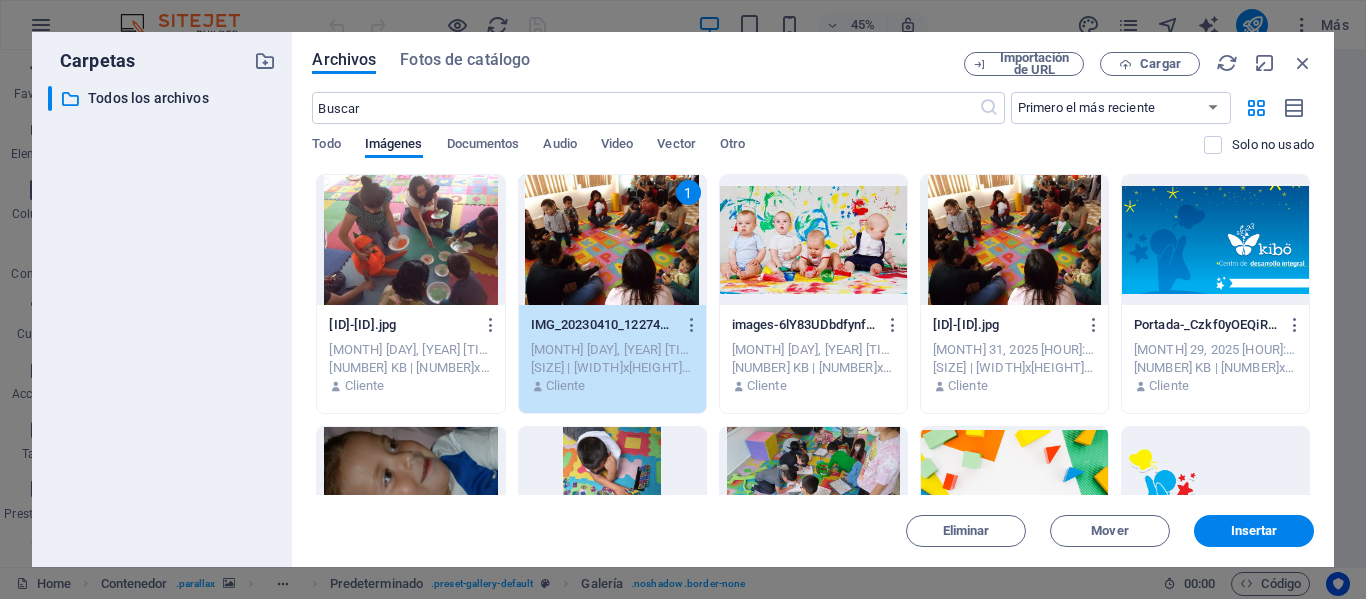 click at bounding box center [410, 240] 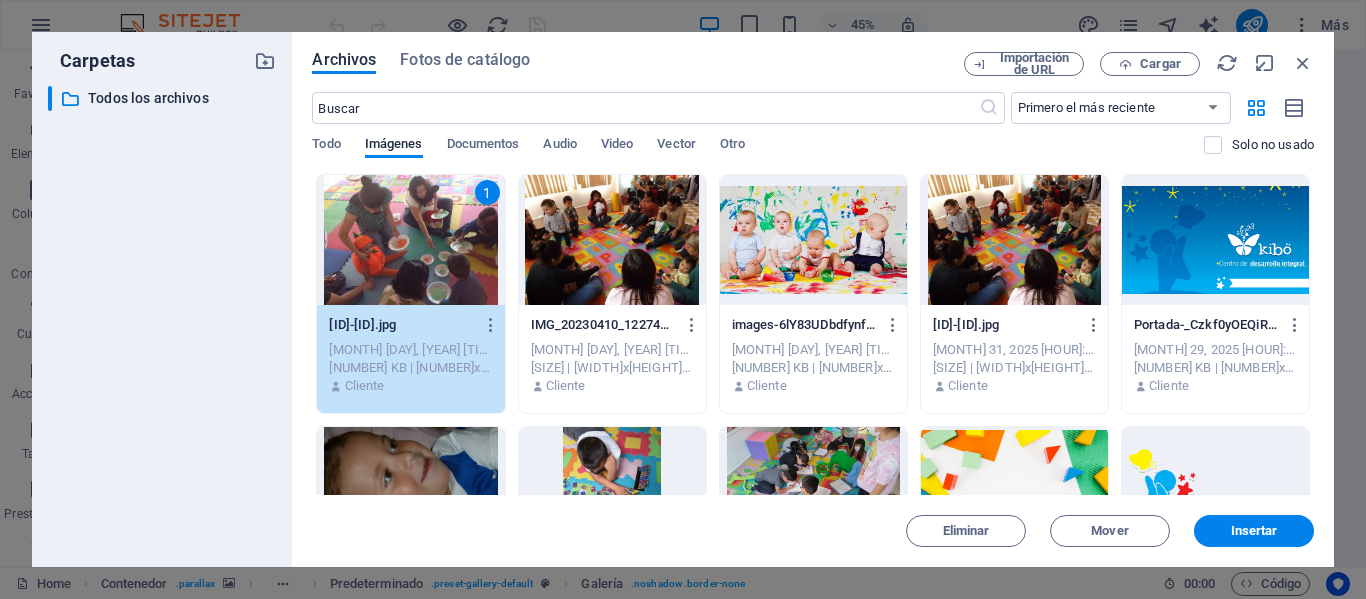 click at bounding box center (612, 240) 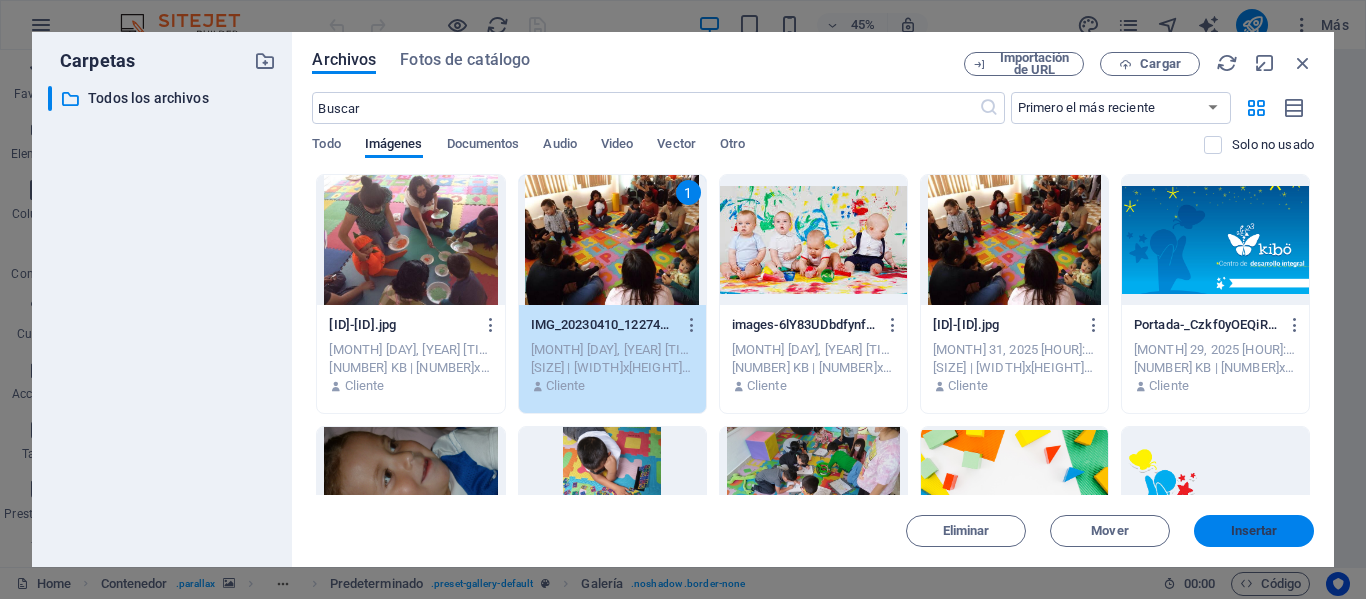 click on "Insertar" at bounding box center (1254, 531) 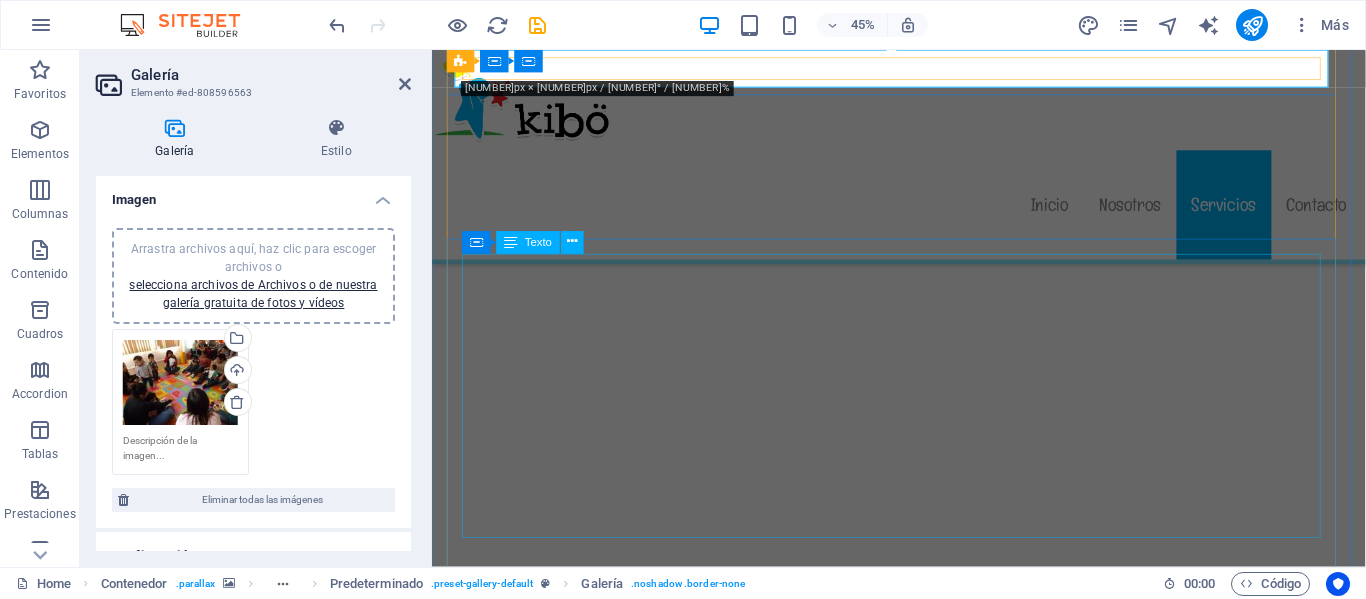 scroll, scrollTop: 3346, scrollLeft: 0, axis: vertical 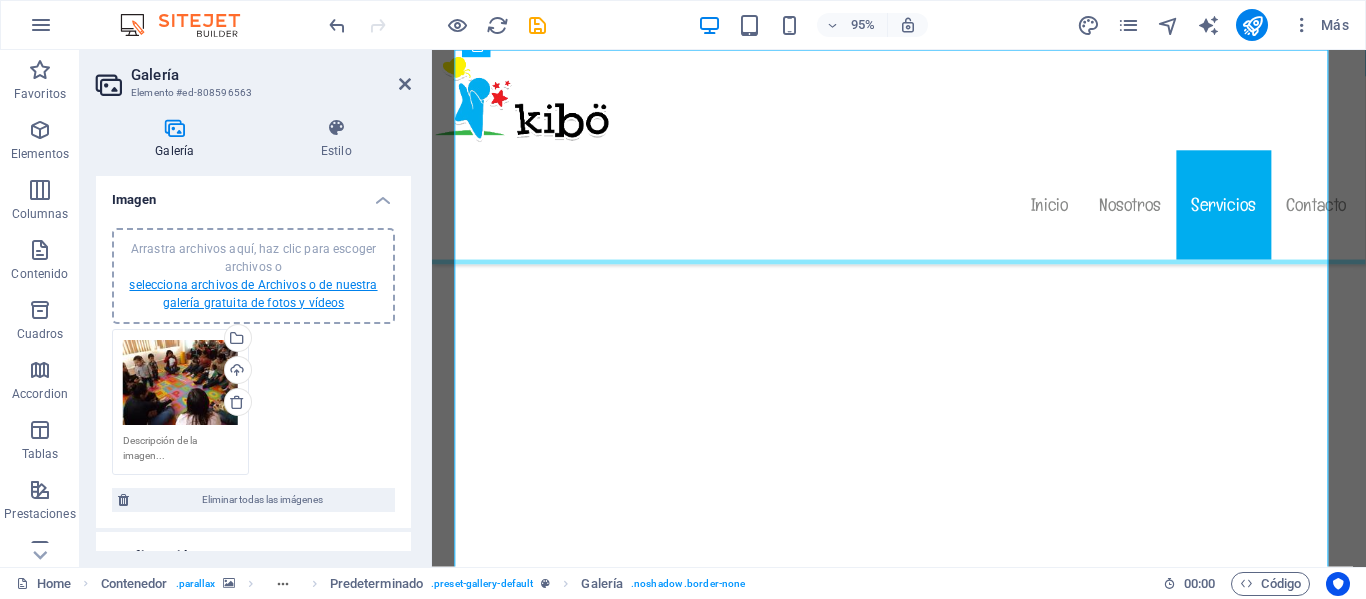 click on "selecciona archivos de Archivos o de nuestra galería gratuita de fotos y vídeos" at bounding box center [253, 294] 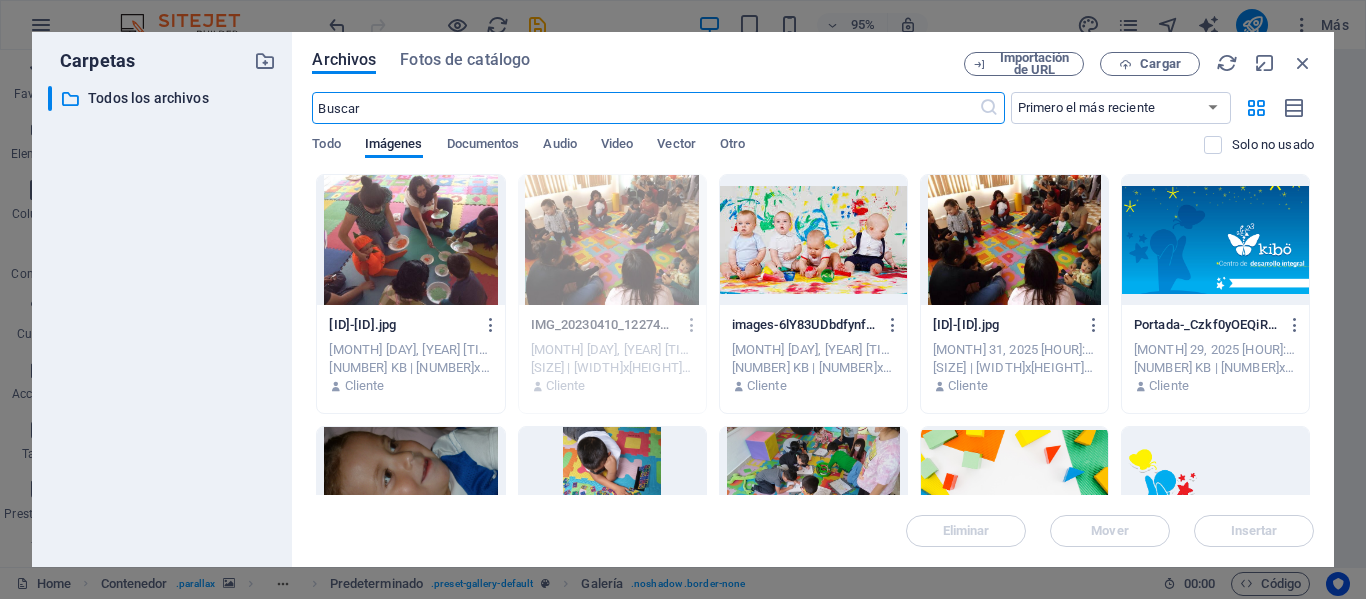 scroll, scrollTop: 3466, scrollLeft: 0, axis: vertical 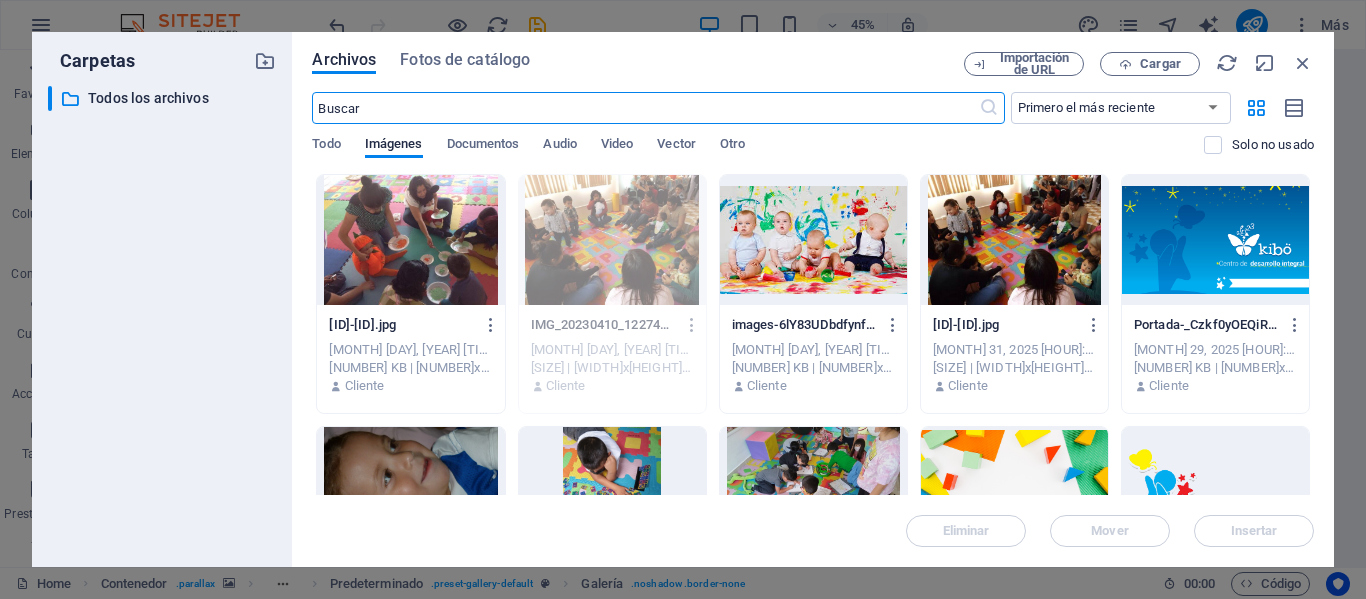 click at bounding box center (410, 240) 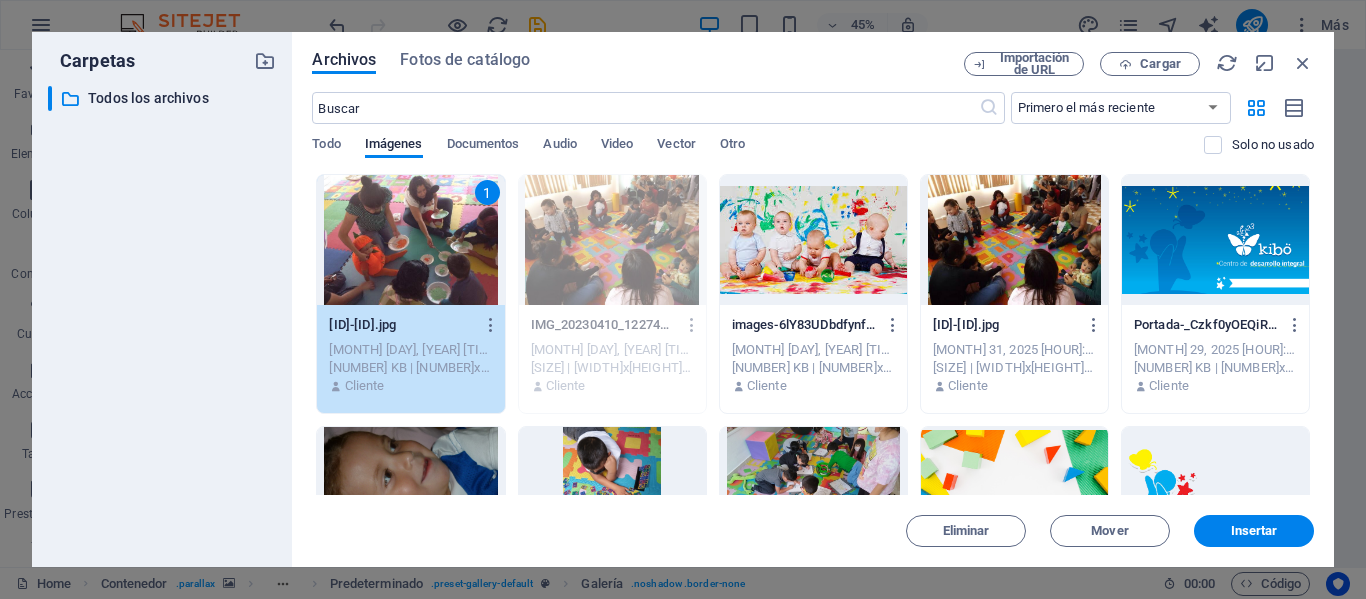 click at bounding box center [813, 240] 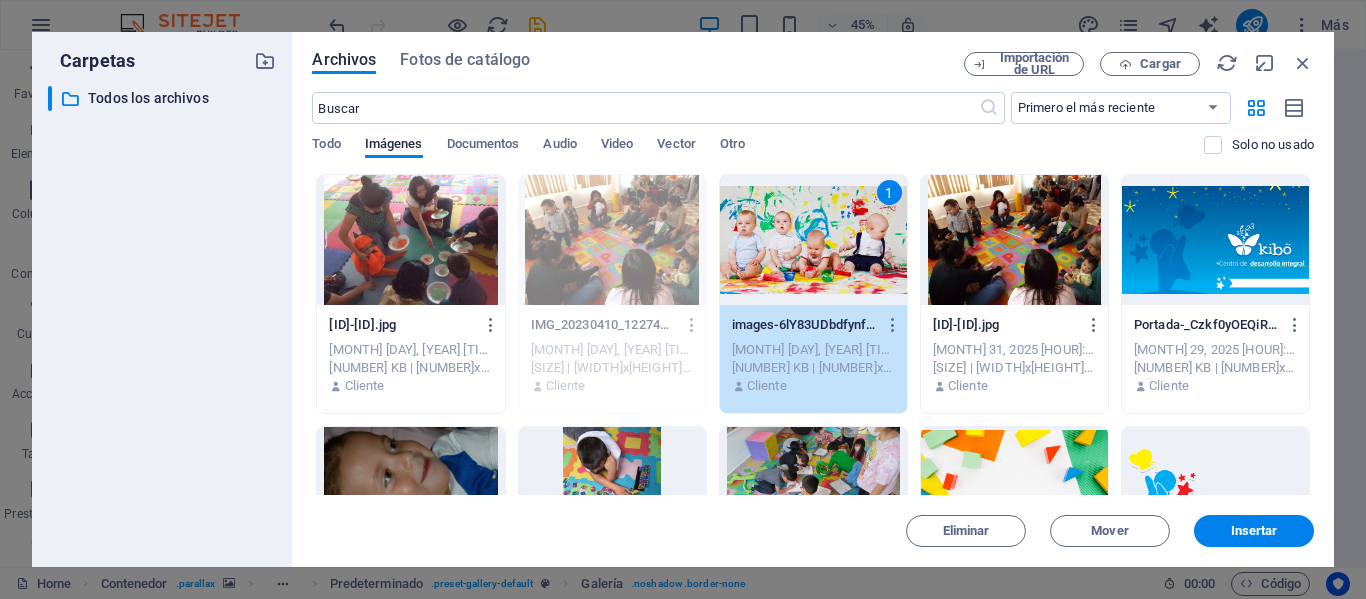 click at bounding box center (410, 240) 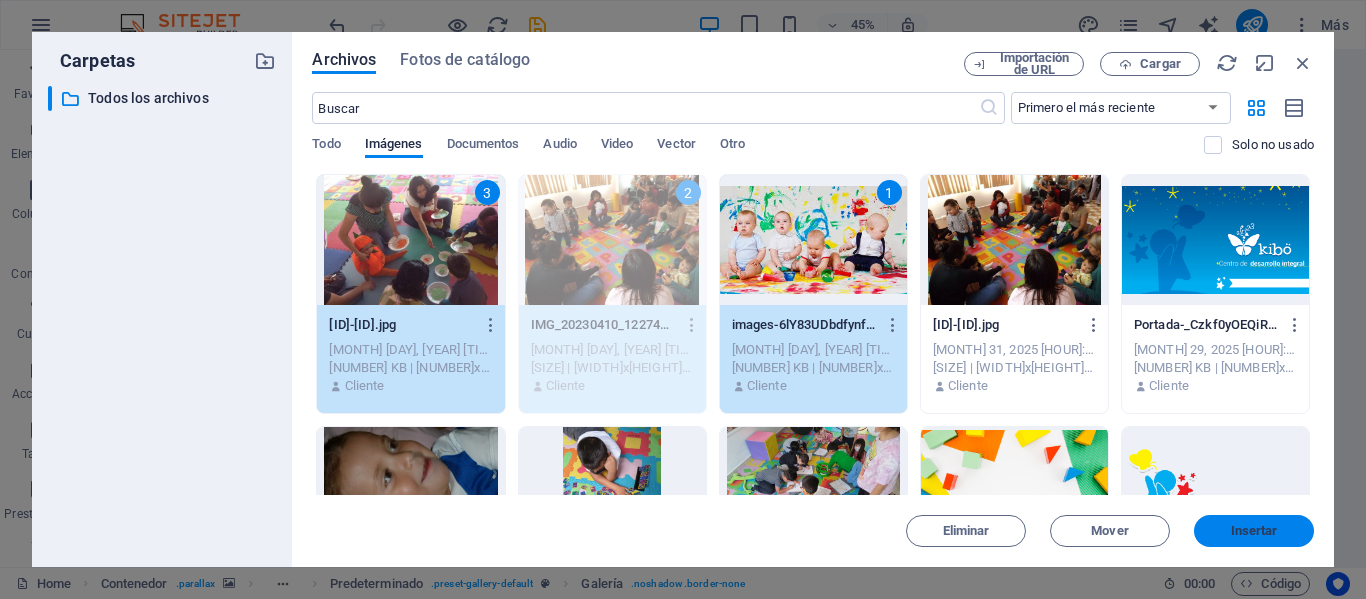 click on "Insertar" at bounding box center [1254, 531] 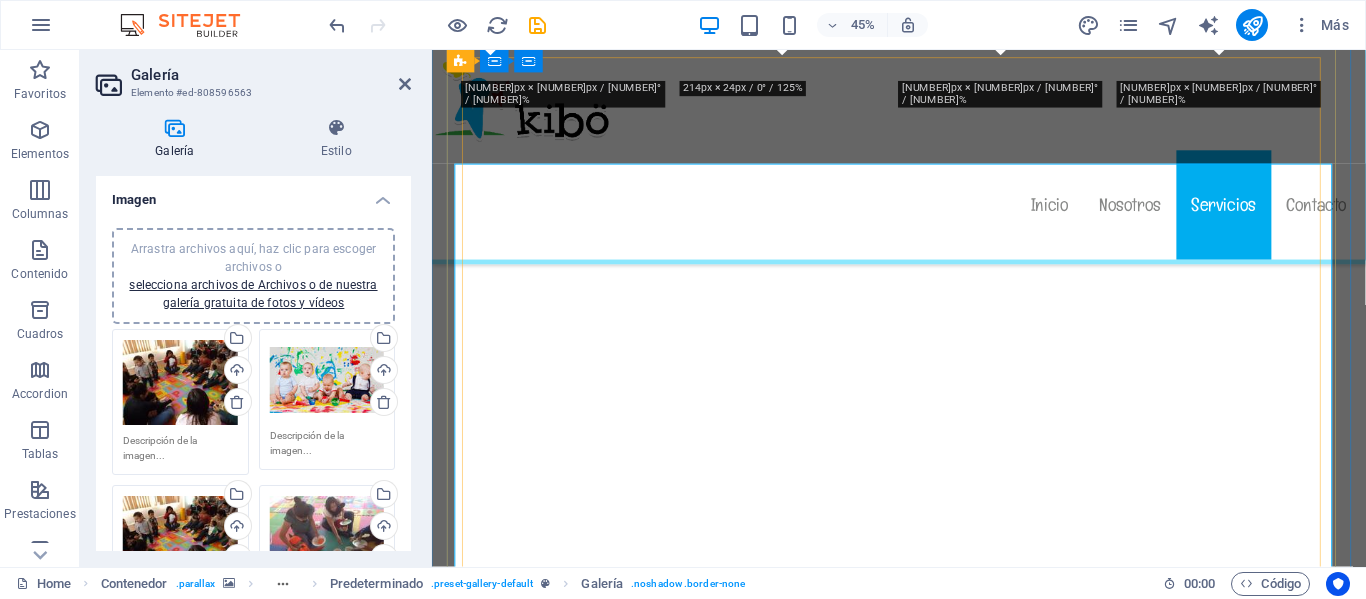scroll, scrollTop: 3346, scrollLeft: 0, axis: vertical 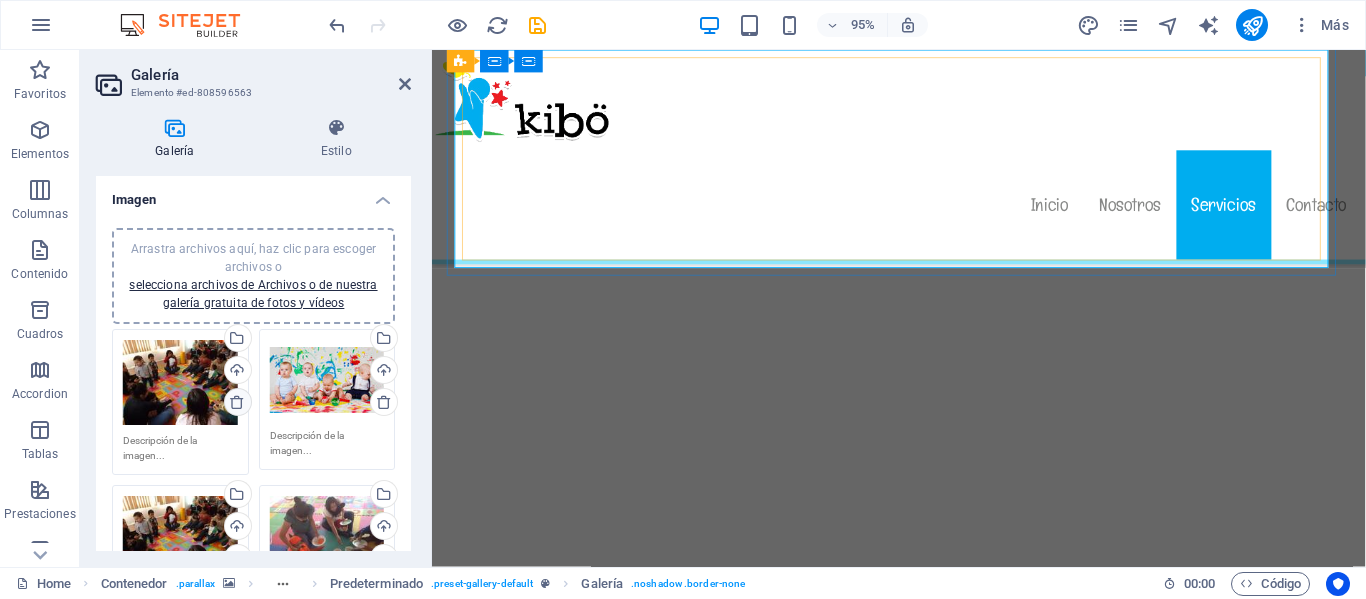 click at bounding box center [237, 402] 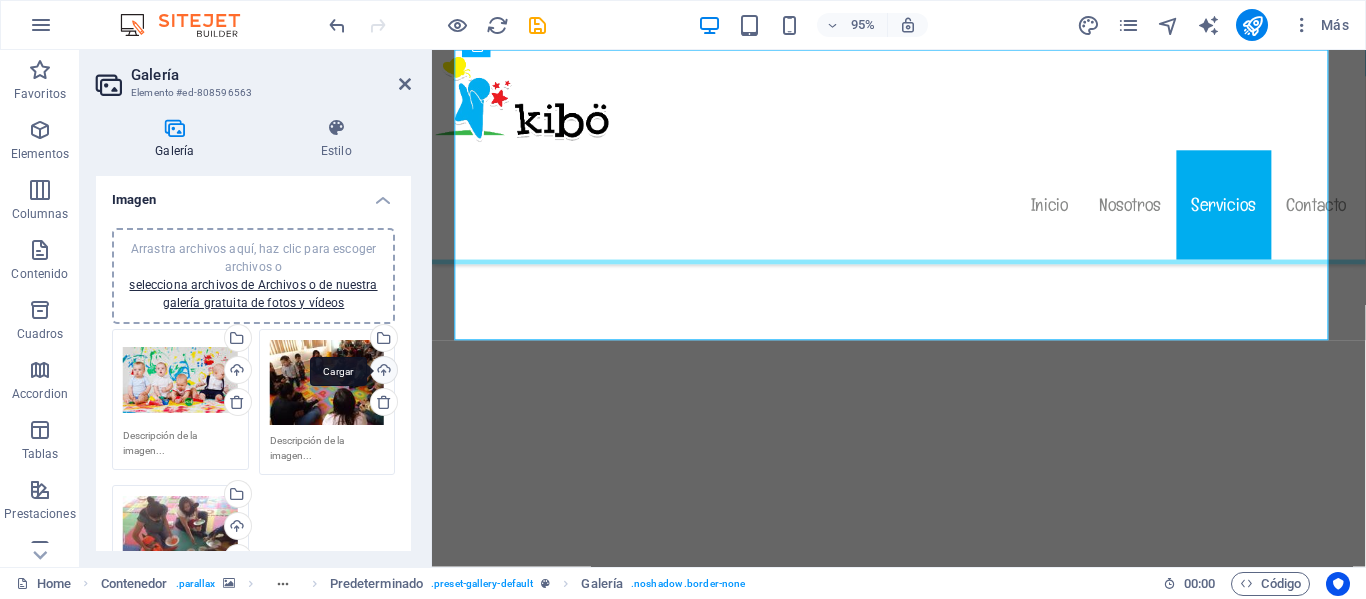 click on "Cargar" at bounding box center [382, 372] 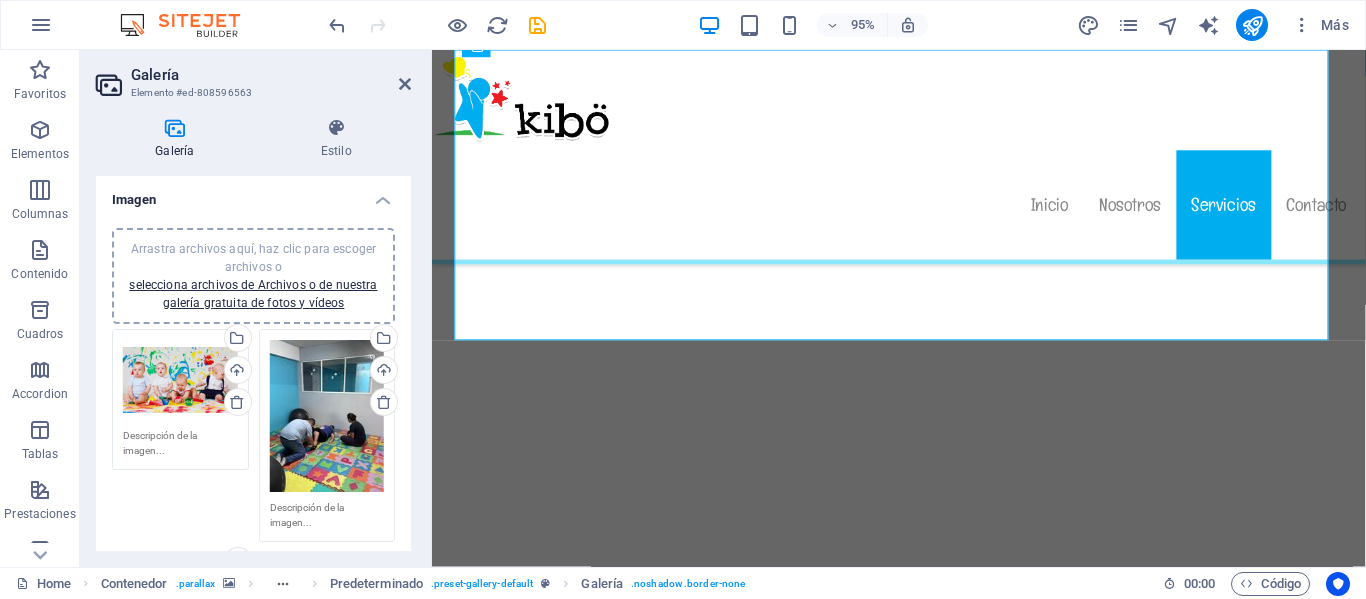 drag, startPoint x: 406, startPoint y: 293, endPoint x: 416, endPoint y: 365, distance: 72.691124 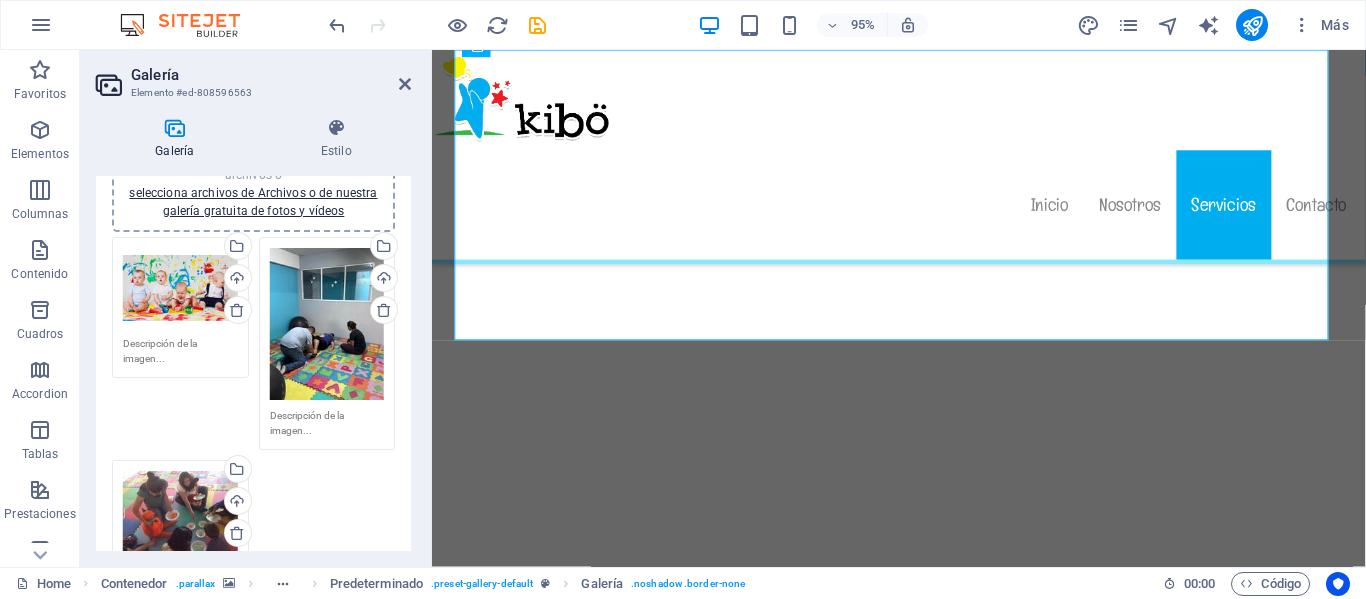 scroll, scrollTop: 0, scrollLeft: 0, axis: both 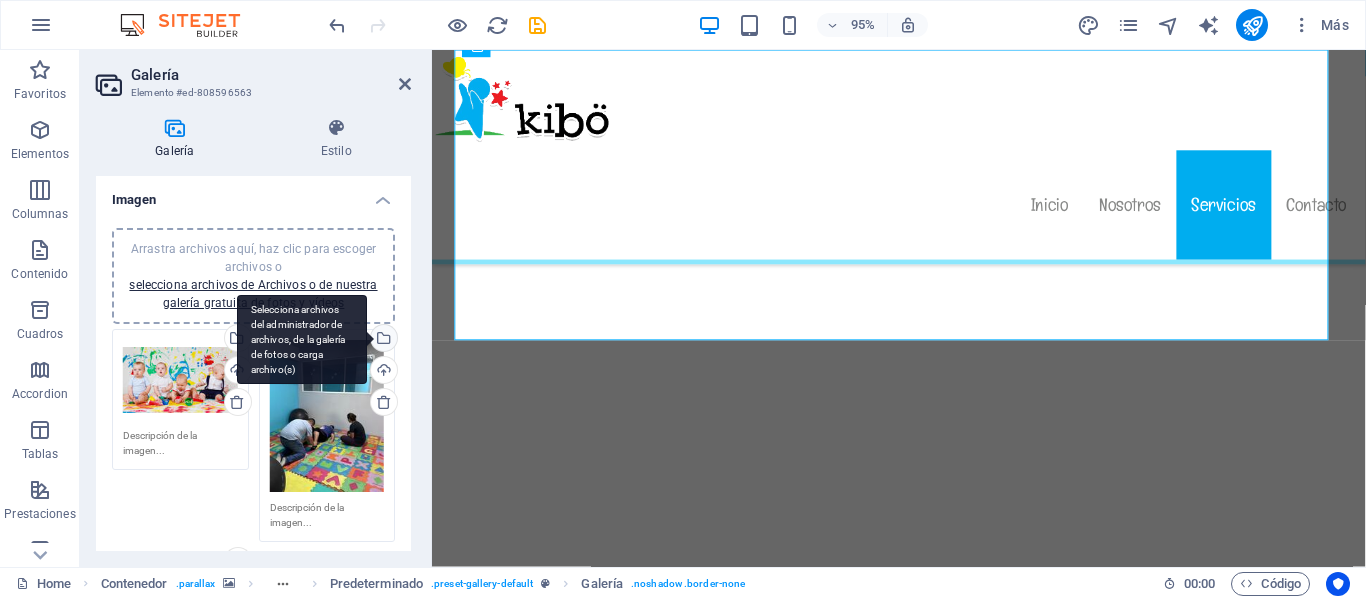 click on "Selecciona archivos del administrador de archivos, de la galería de fotos o carga archivo(s)" at bounding box center (302, 340) 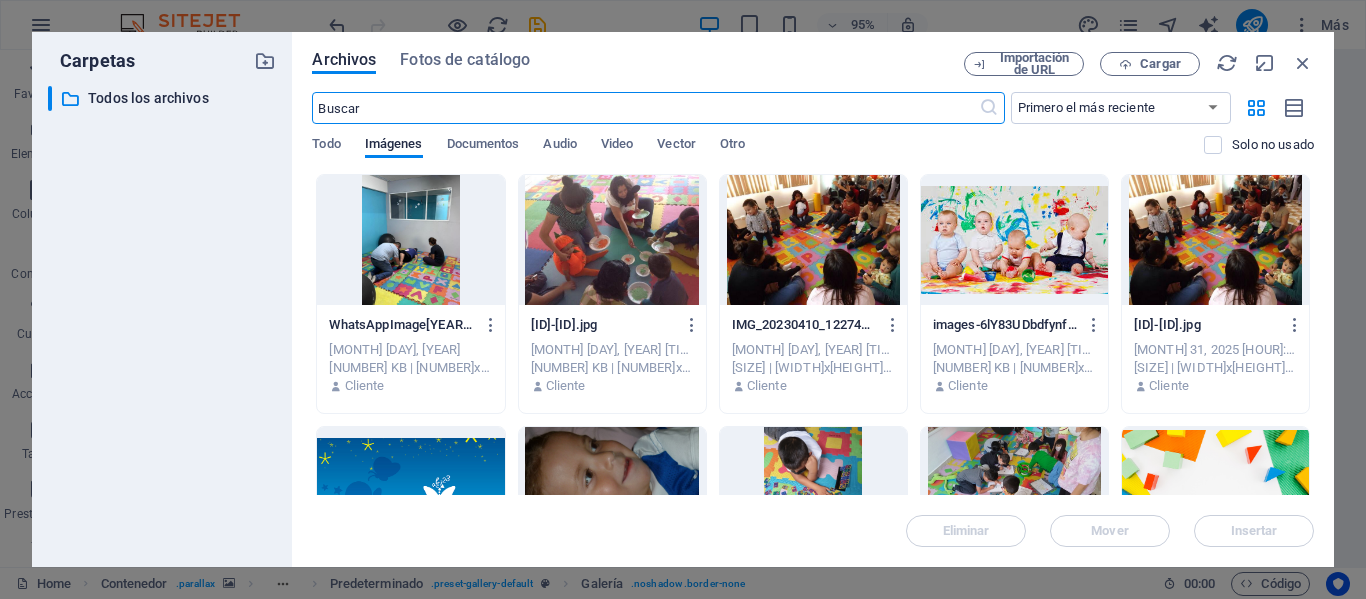 scroll, scrollTop: 3466, scrollLeft: 0, axis: vertical 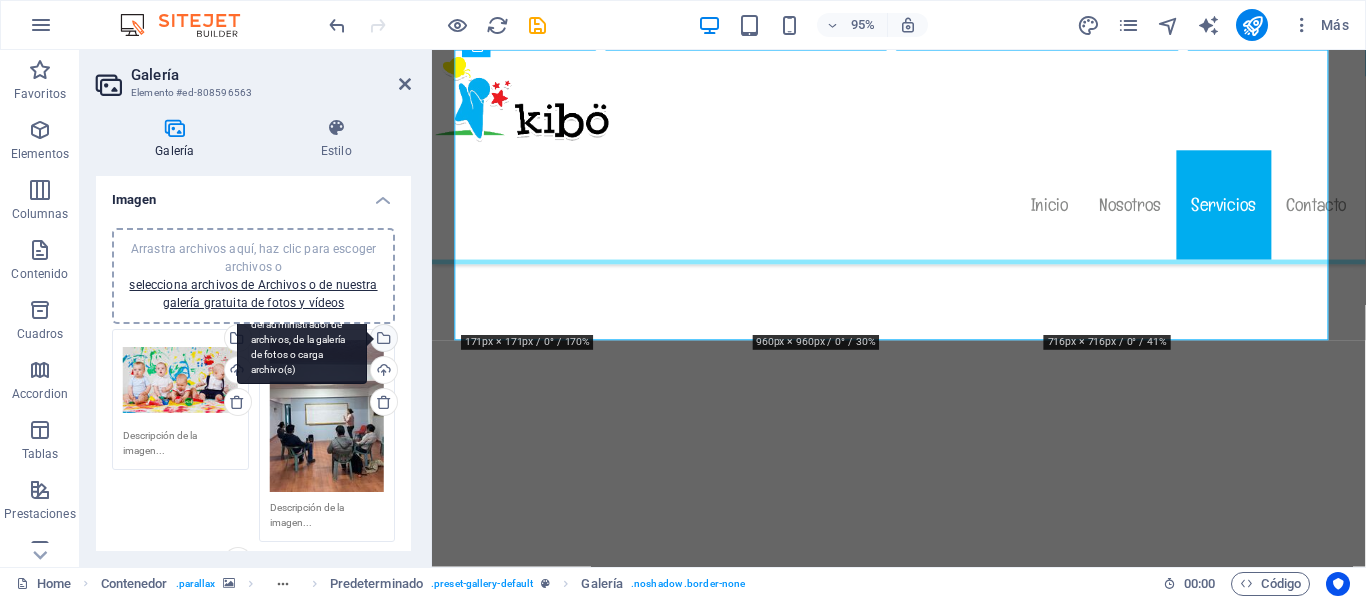click on "Selecciona archivos del administrador de archivos, de la galería de fotos o carga archivo(s)" at bounding box center (382, 340) 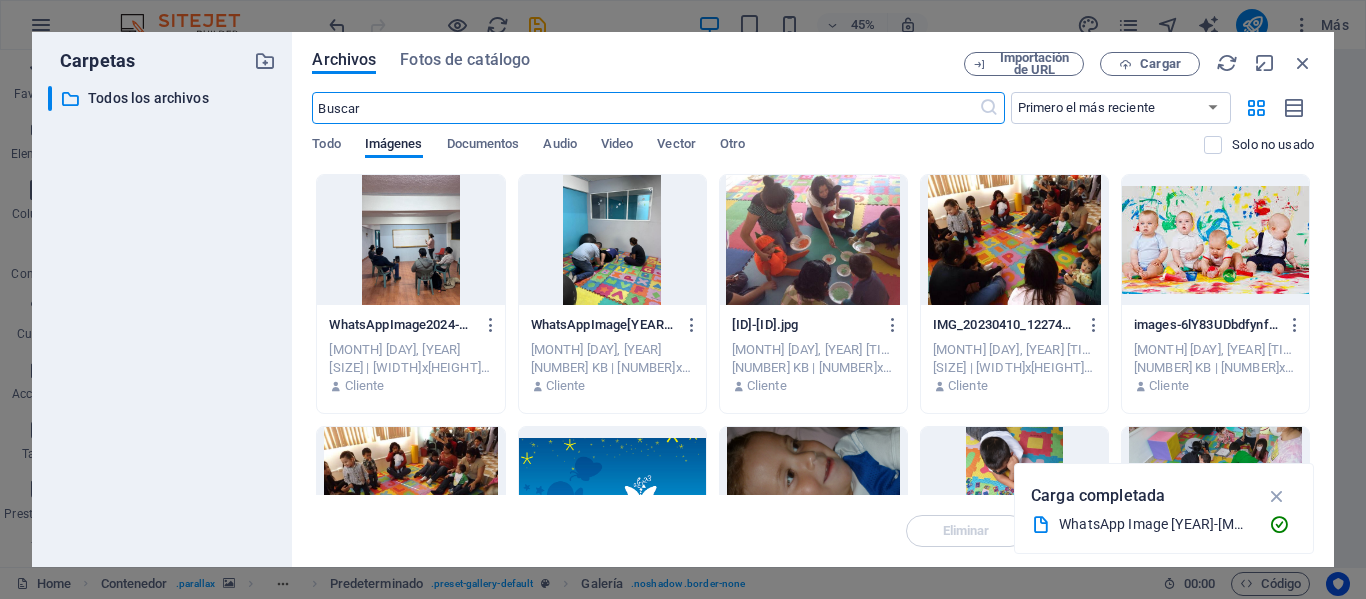scroll, scrollTop: 3466, scrollLeft: 0, axis: vertical 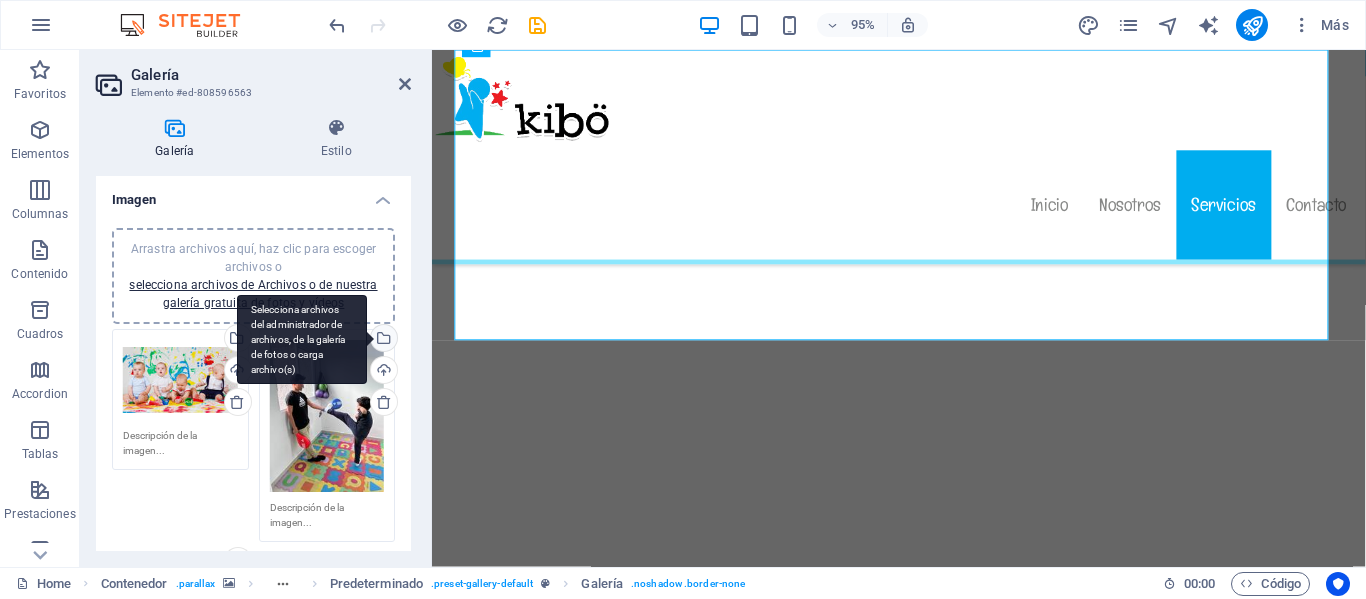 click on "Selecciona archivos del administrador de archivos, de la galería de fotos o carga archivo(s)" at bounding box center (382, 340) 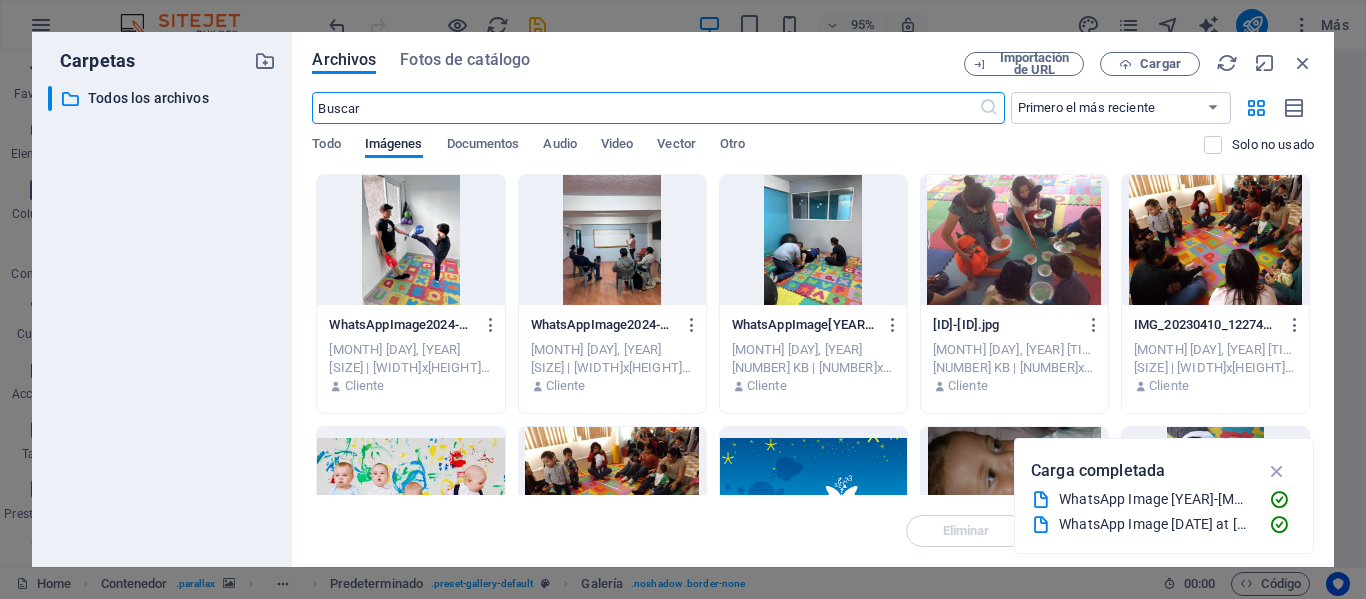 scroll, scrollTop: 3466, scrollLeft: 0, axis: vertical 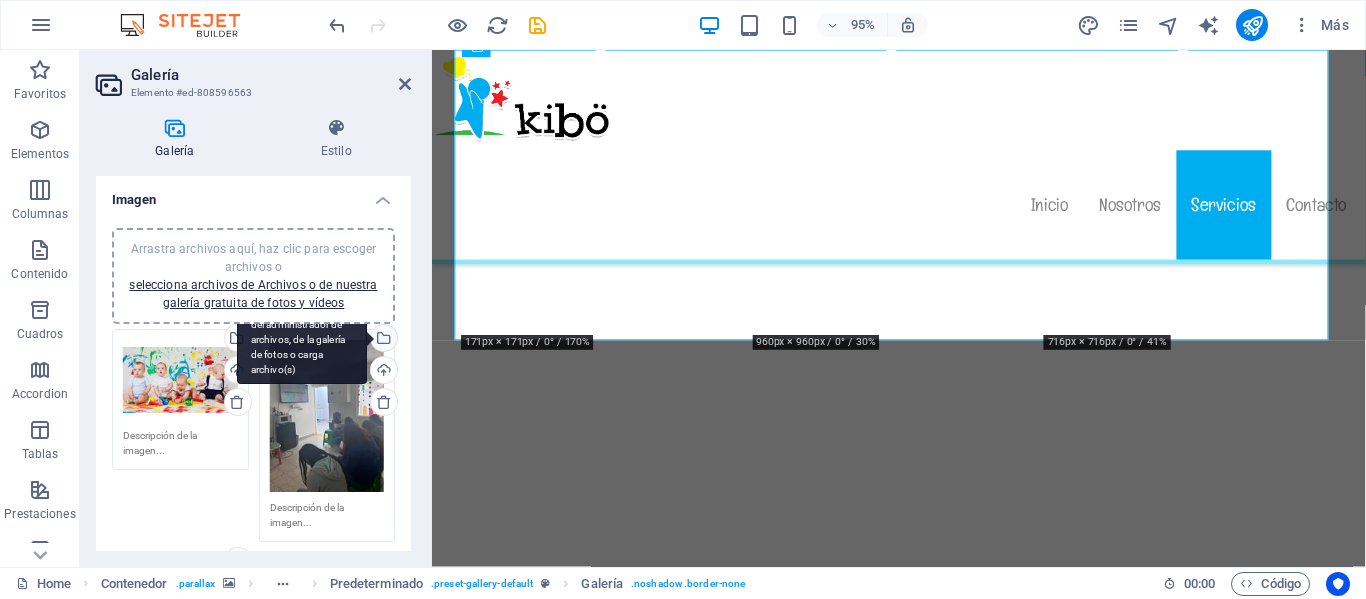 click on "Selecciona archivos del administrador de archivos, de la galería de fotos o carga archivo(s)" at bounding box center (382, 340) 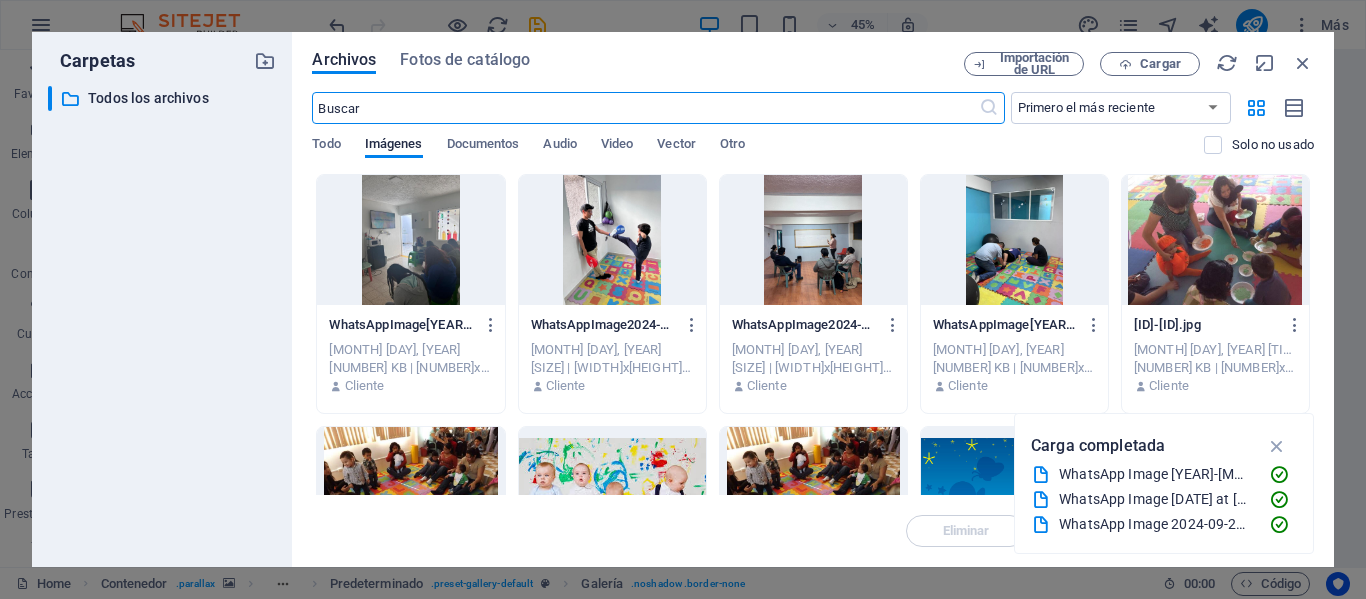 scroll, scrollTop: 3466, scrollLeft: 0, axis: vertical 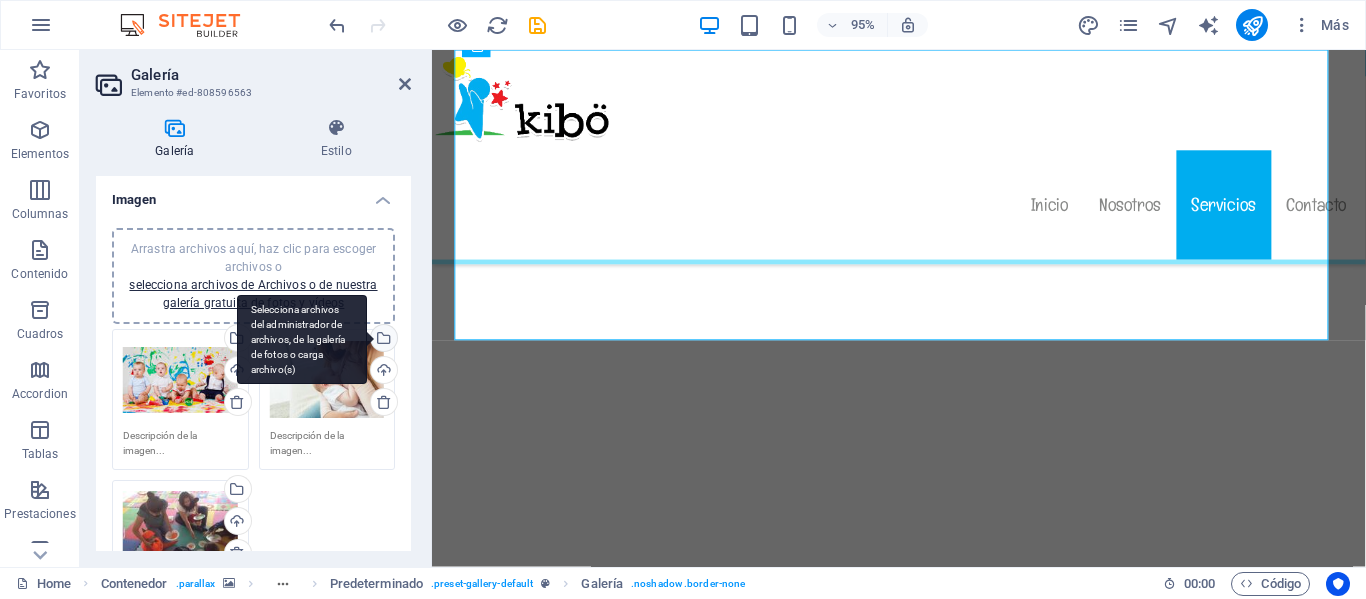 click on "Selecciona archivos del administrador de archivos, de la galería de fotos o carga archivo(s)" at bounding box center (382, 340) 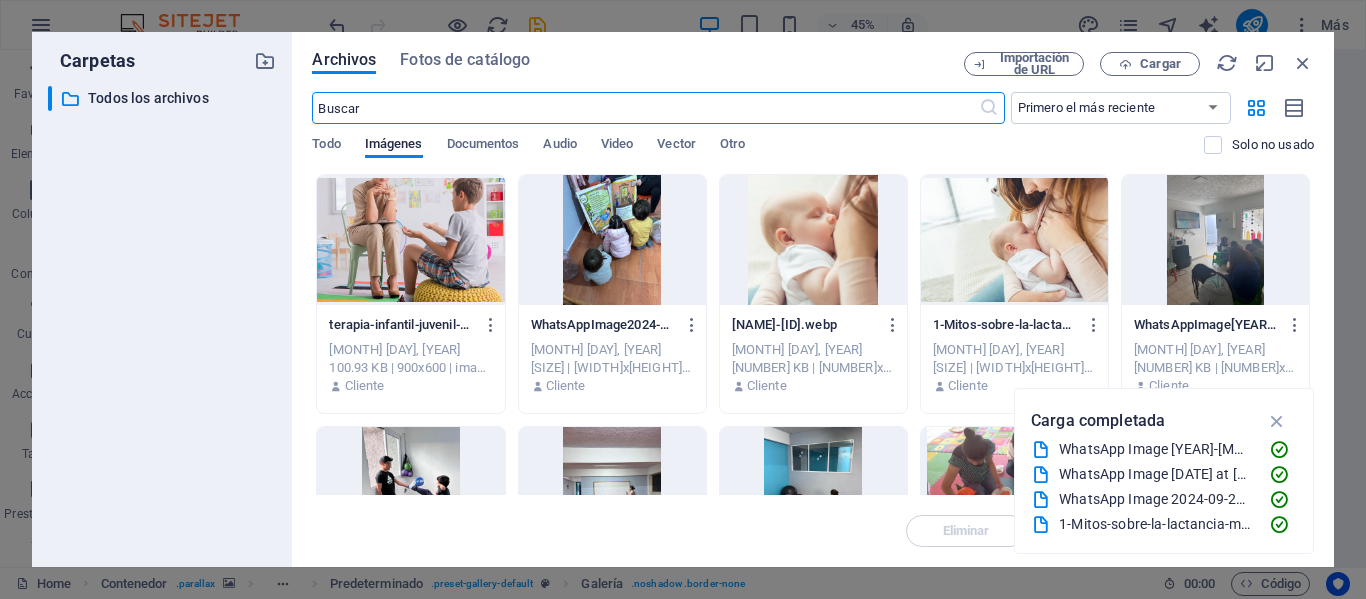 scroll, scrollTop: 3466, scrollLeft: 0, axis: vertical 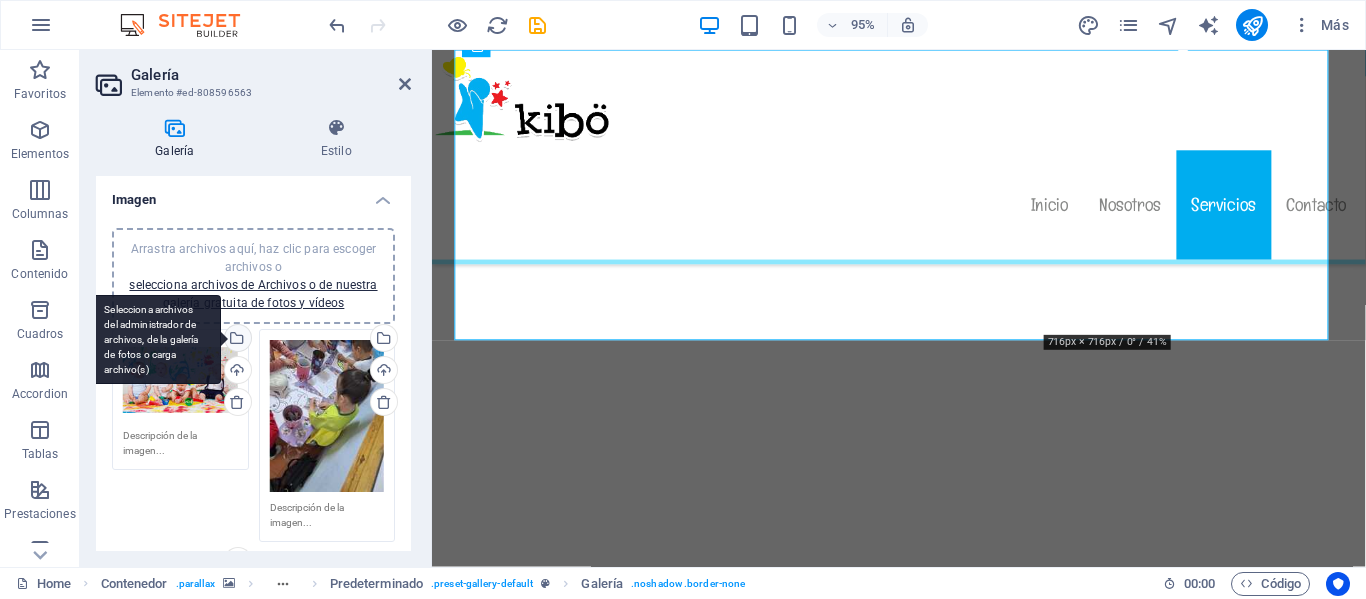 click on "Selecciona archivos del administrador de archivos, de la galería de fotos o carga archivo(s)" at bounding box center (236, 340) 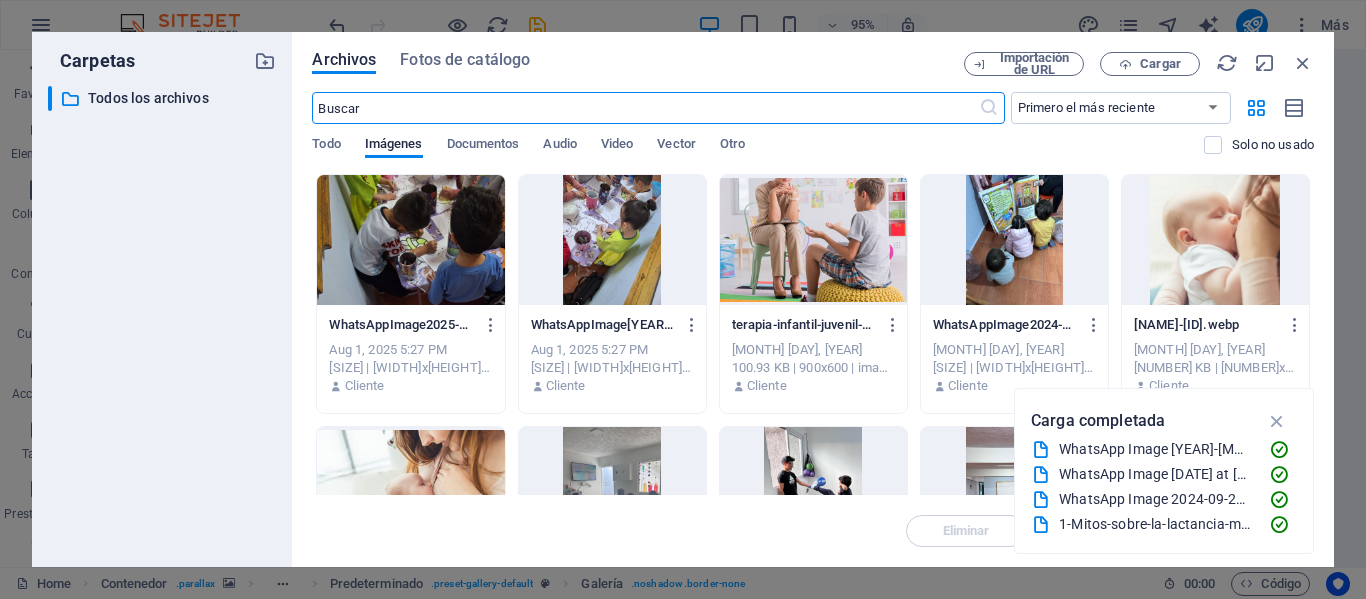 scroll, scrollTop: 3466, scrollLeft: 0, axis: vertical 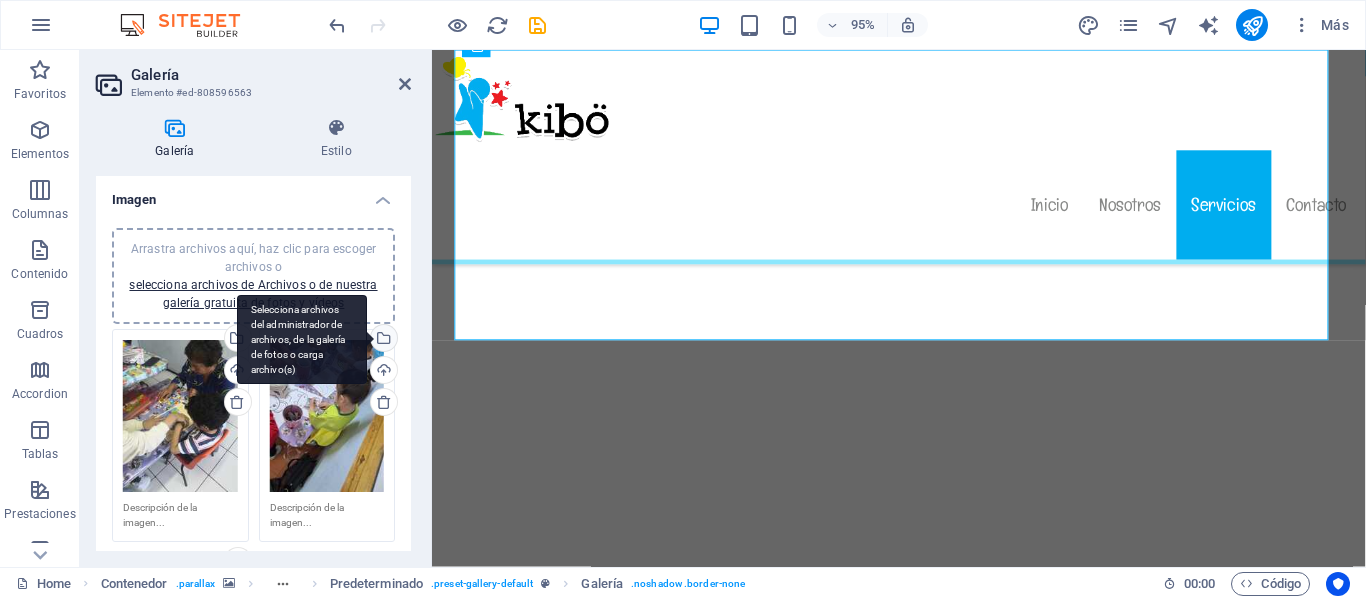 click on "Selecciona archivos del administrador de archivos, de la galería de fotos o carga archivo(s)" at bounding box center (382, 340) 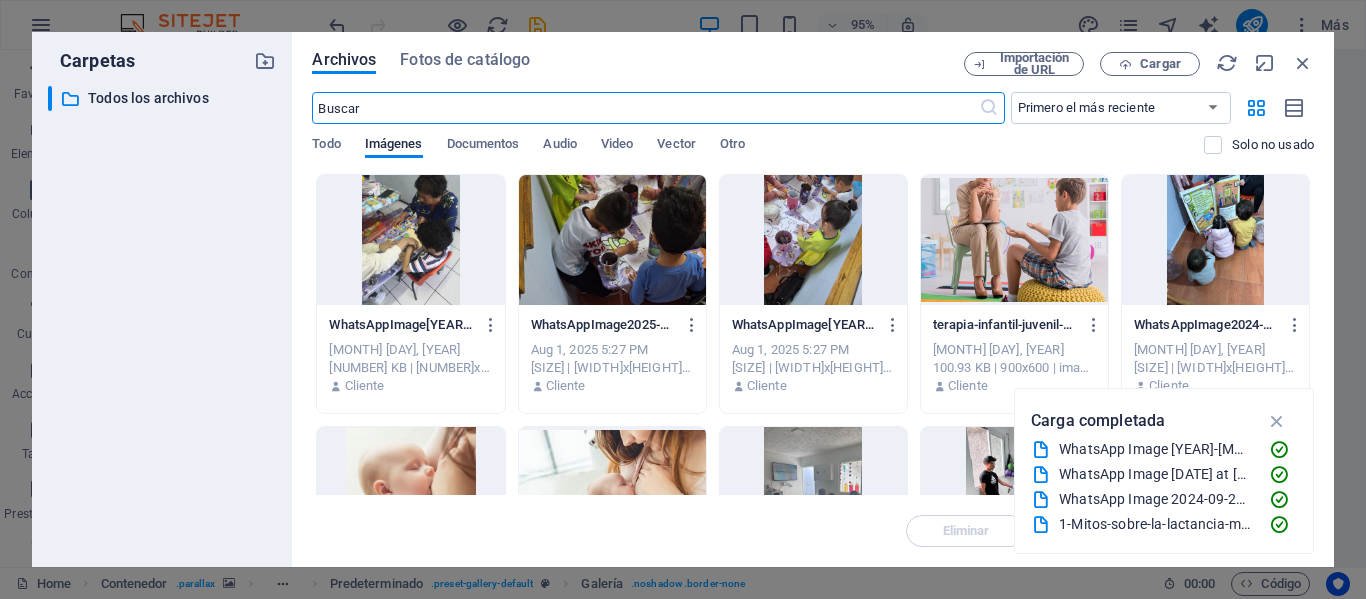 scroll, scrollTop: 3466, scrollLeft: 0, axis: vertical 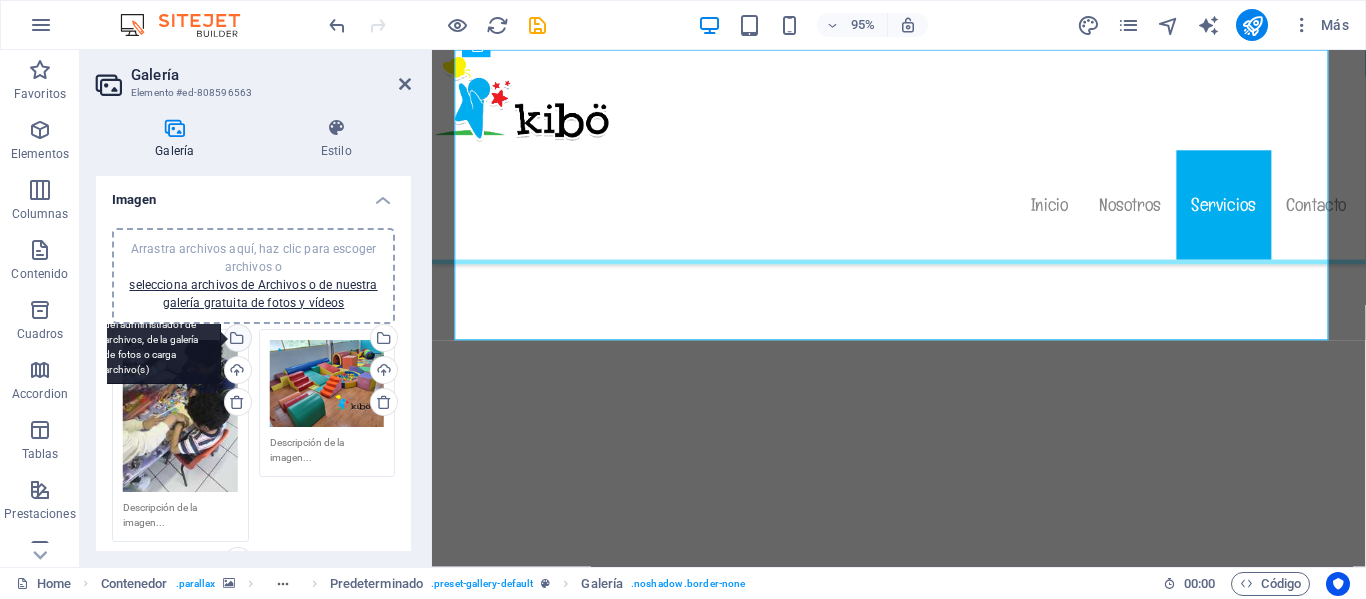 click on "Selecciona archivos del administrador de archivos, de la galería de fotos o carga archivo(s)" at bounding box center [236, 340] 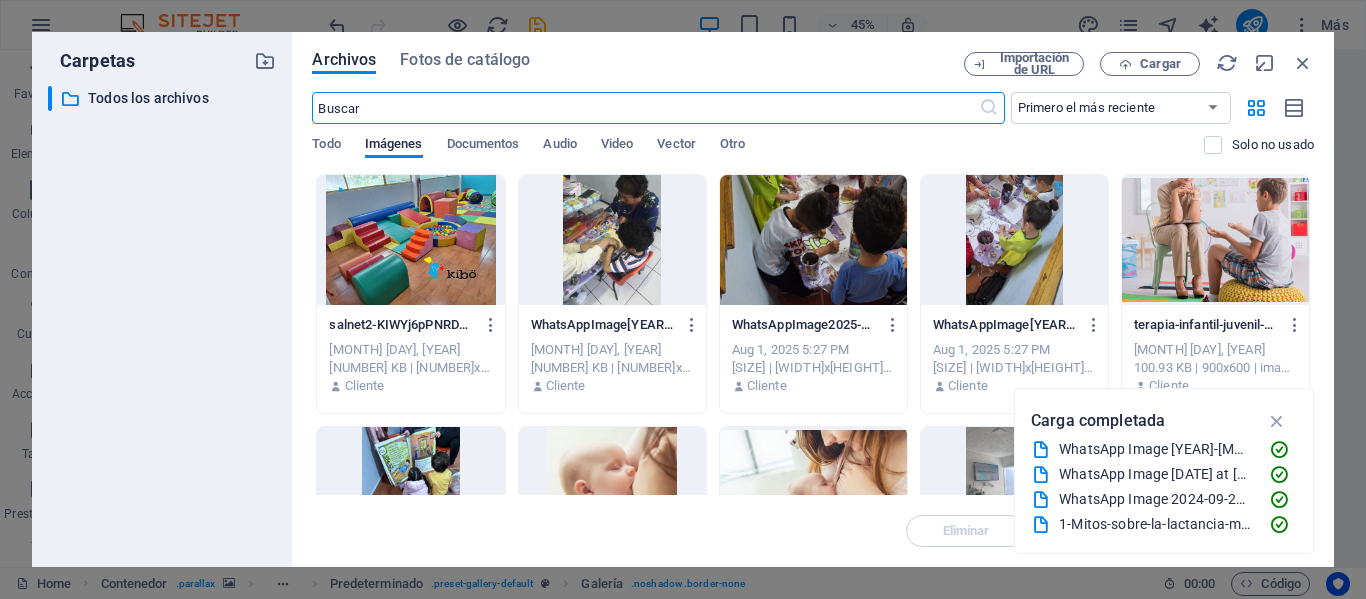 scroll, scrollTop: 3466, scrollLeft: 0, axis: vertical 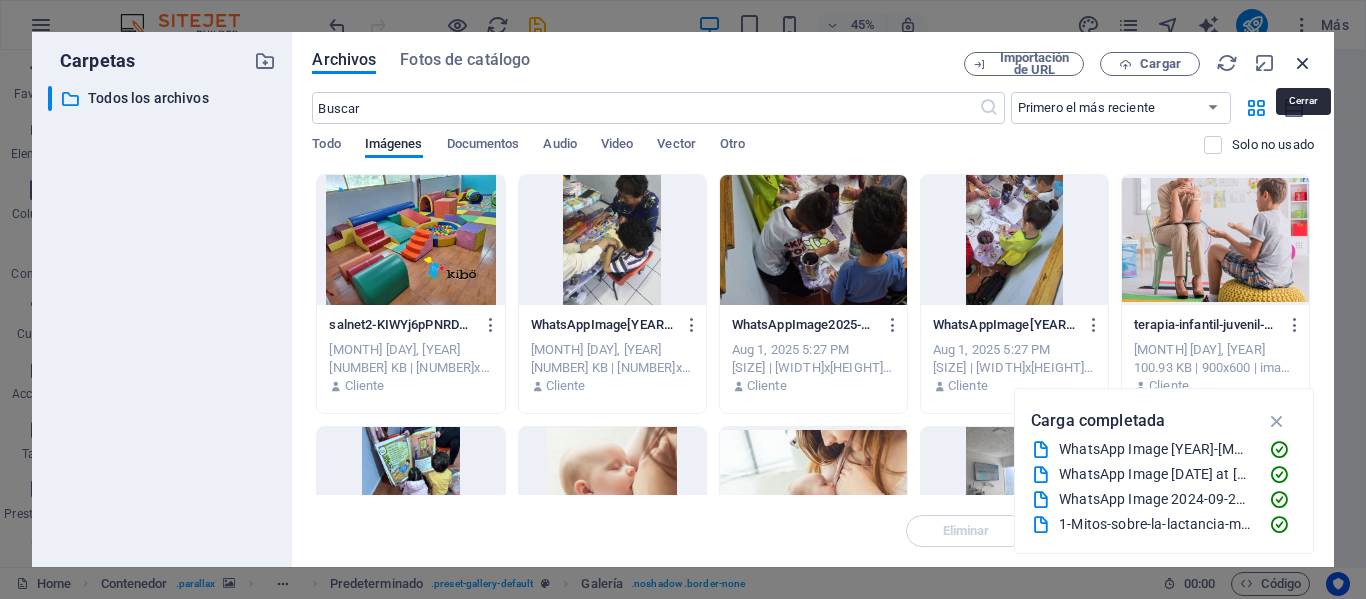 click at bounding box center (1303, 63) 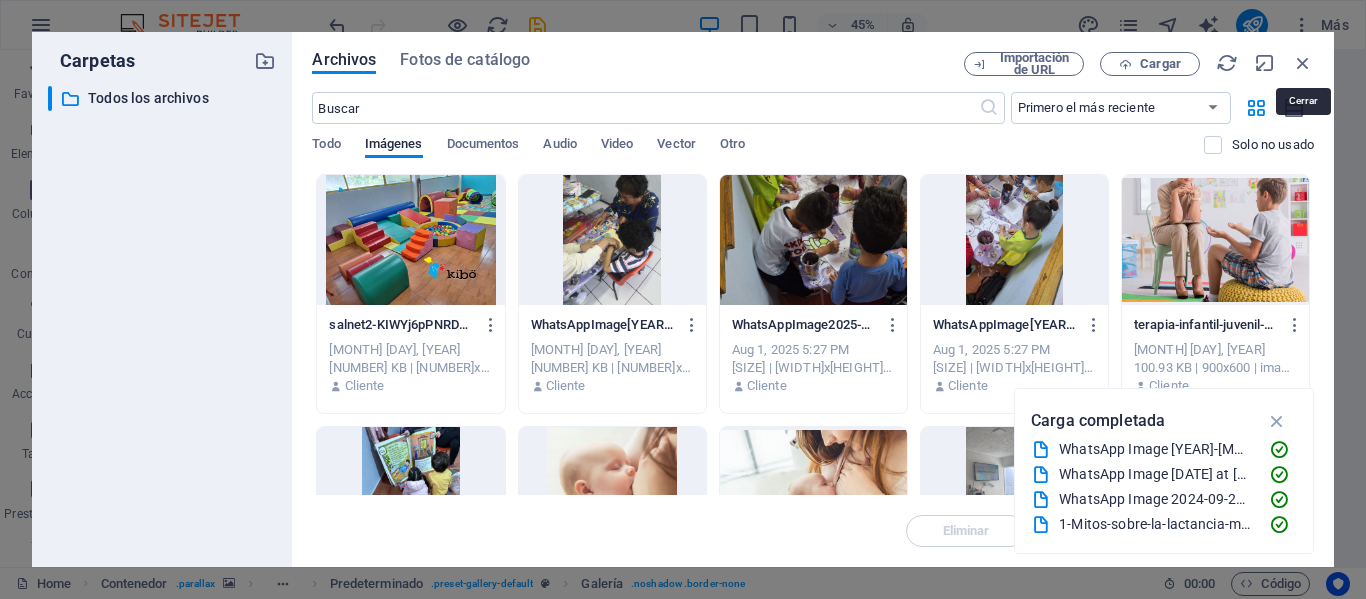 scroll, scrollTop: 3346, scrollLeft: 0, axis: vertical 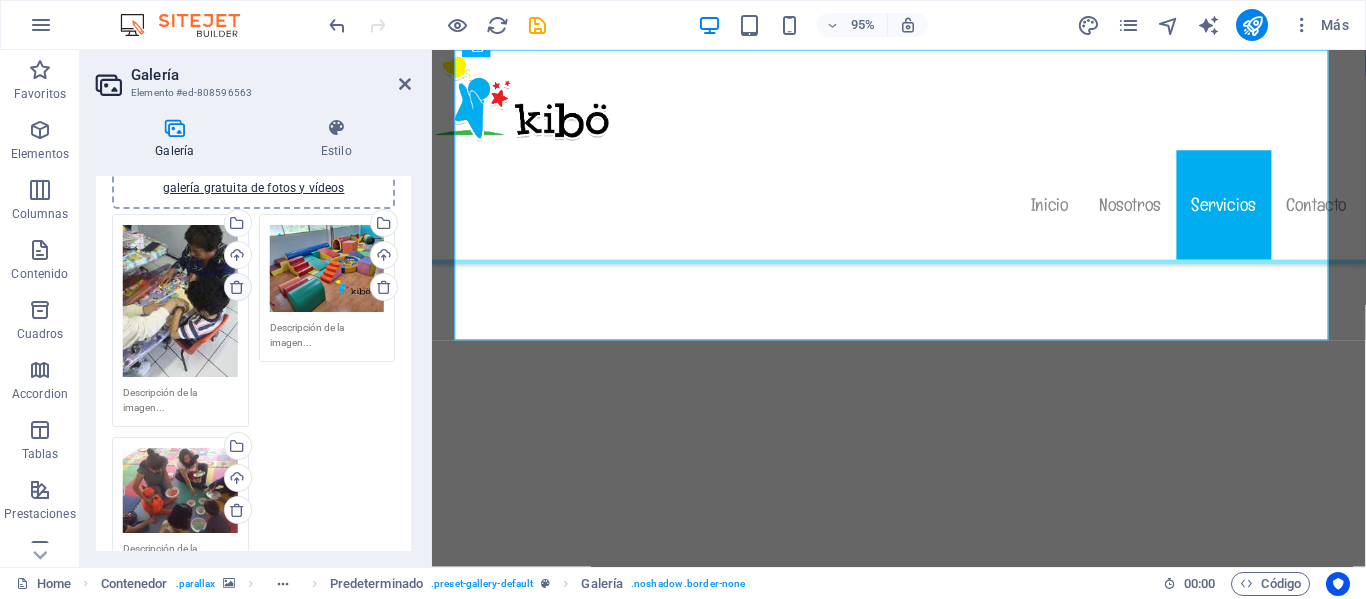 click at bounding box center [237, 287] 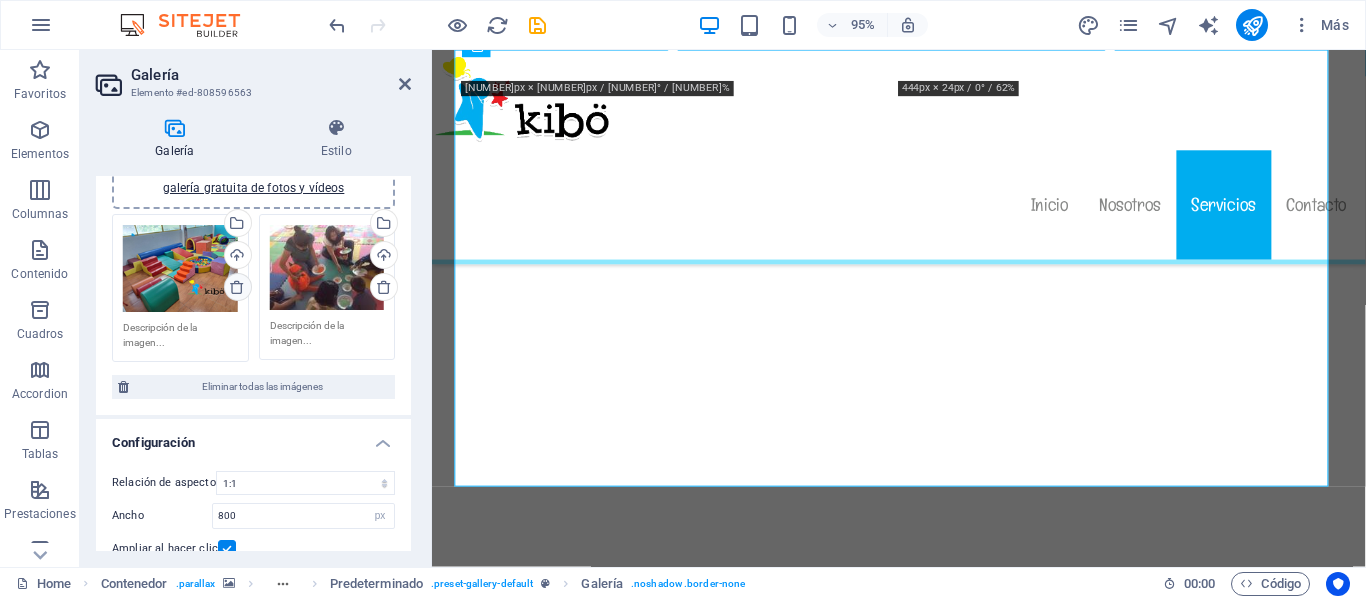 click at bounding box center [237, 287] 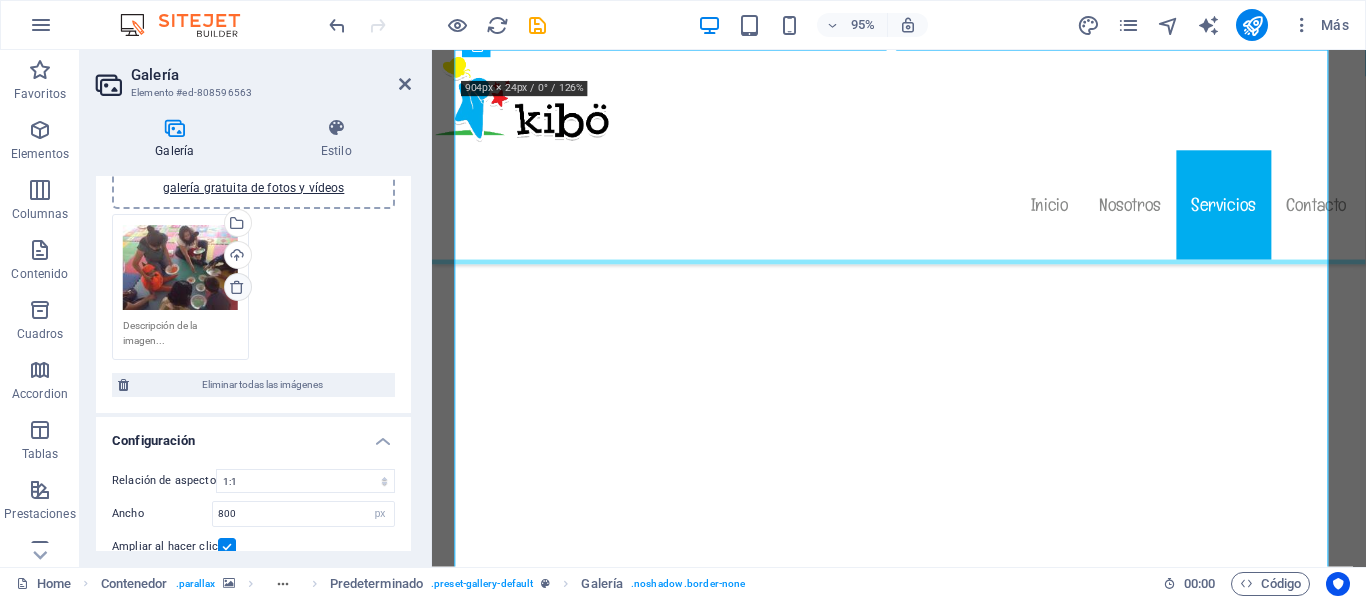 click at bounding box center [237, 287] 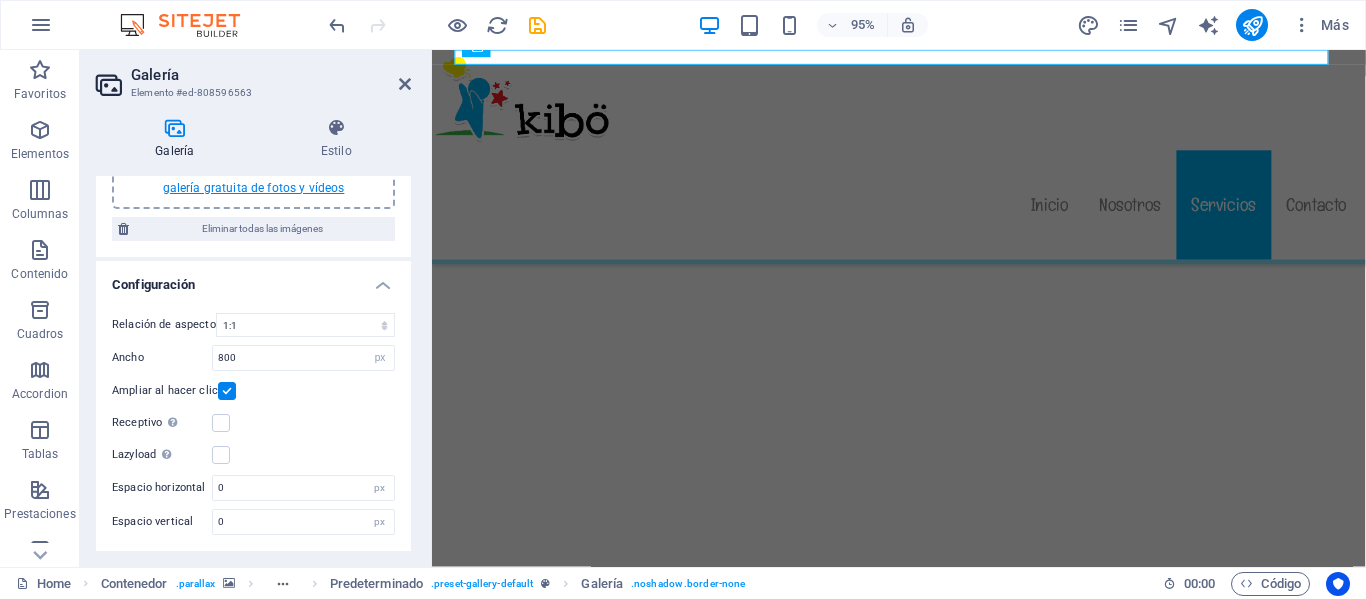 click on "selecciona archivos de Archivos o de nuestra galería gratuita de fotos y vídeos" at bounding box center (253, 179) 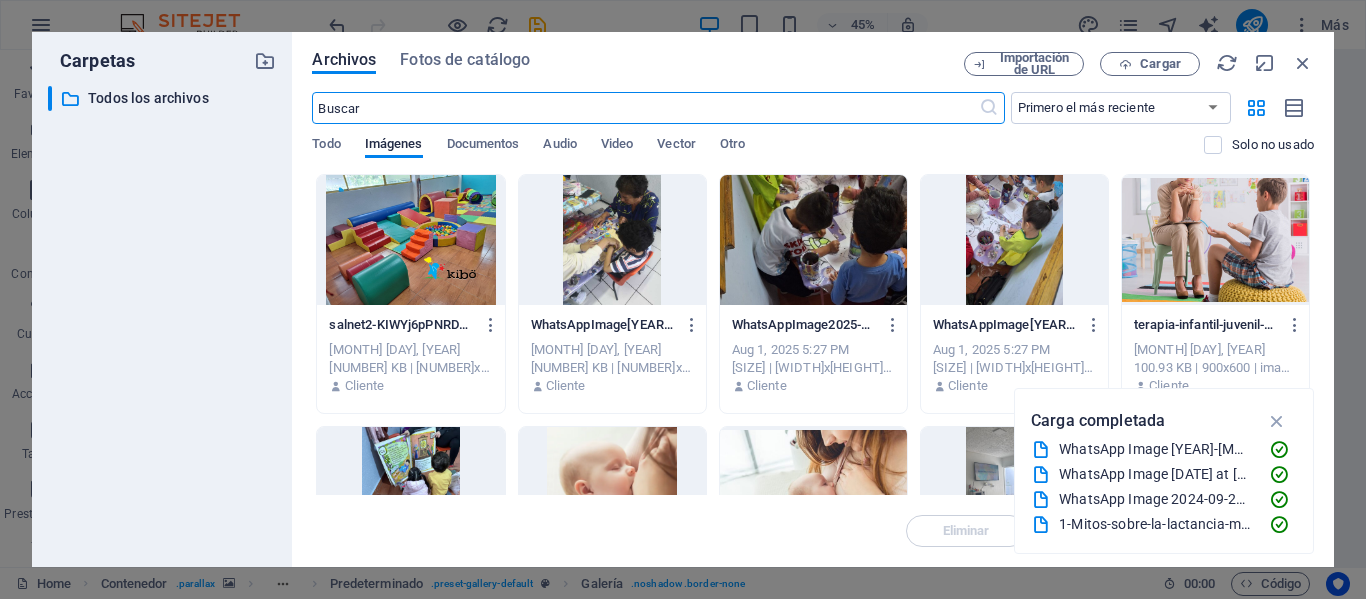 scroll, scrollTop: 3466, scrollLeft: 0, axis: vertical 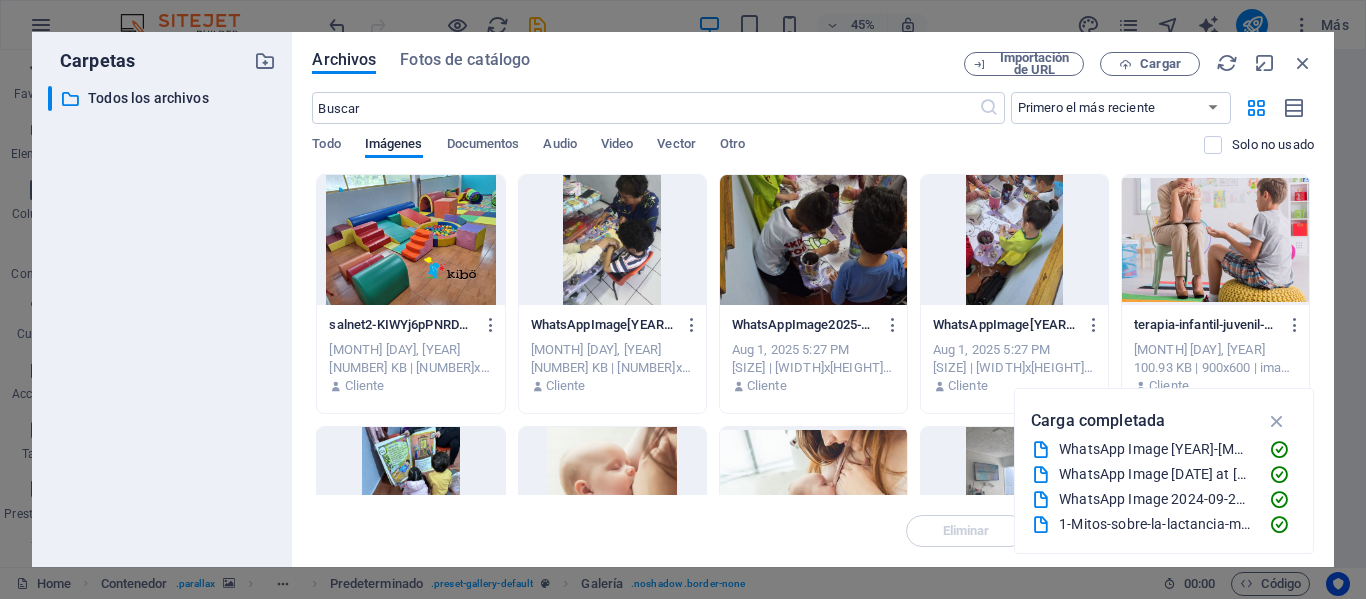 click at bounding box center (410, 240) 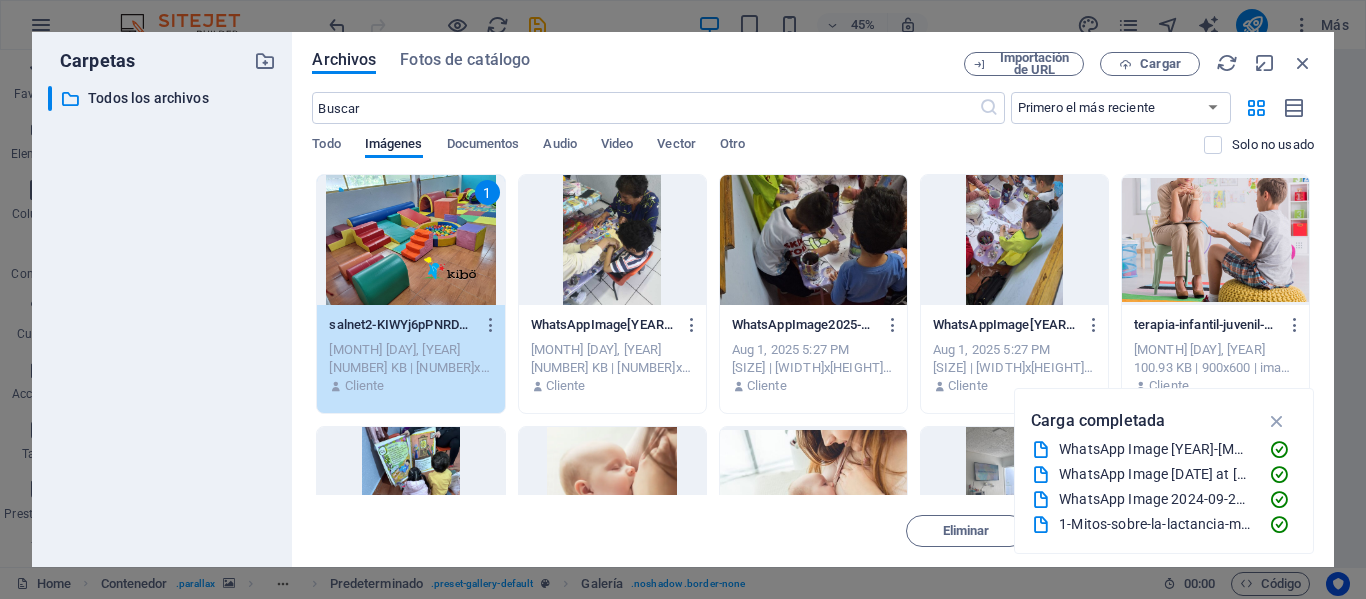 drag, startPoint x: 1314, startPoint y: 222, endPoint x: 1315, endPoint y: 267, distance: 45.01111 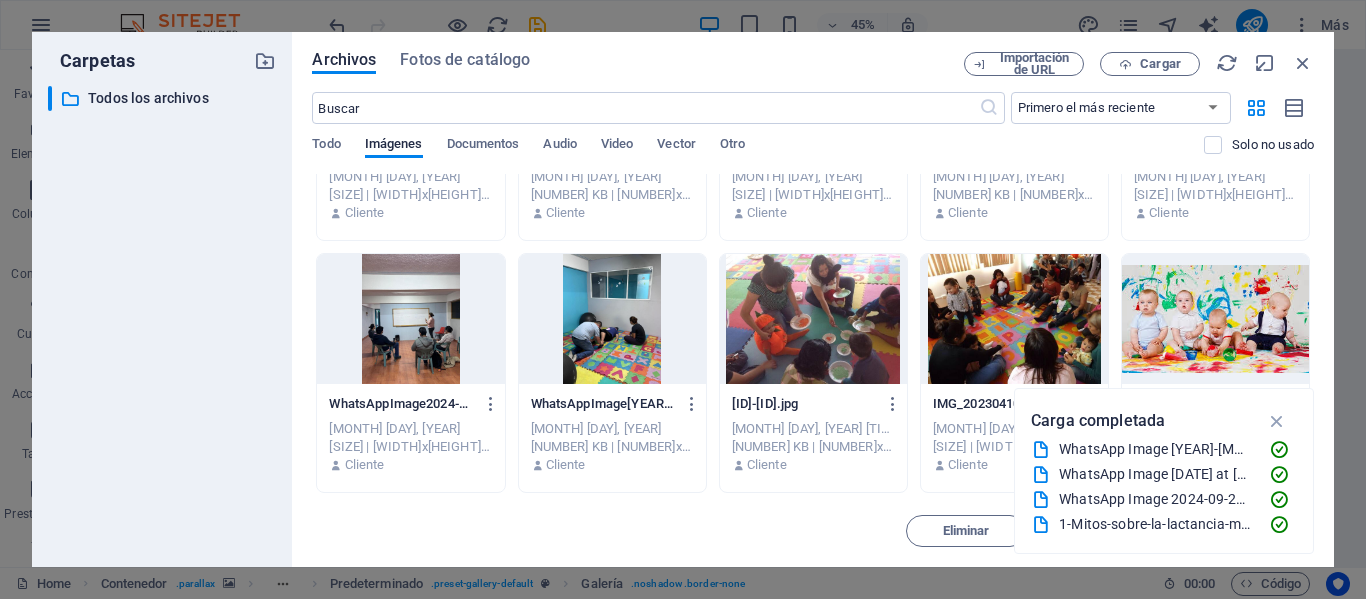 scroll, scrollTop: 463, scrollLeft: 0, axis: vertical 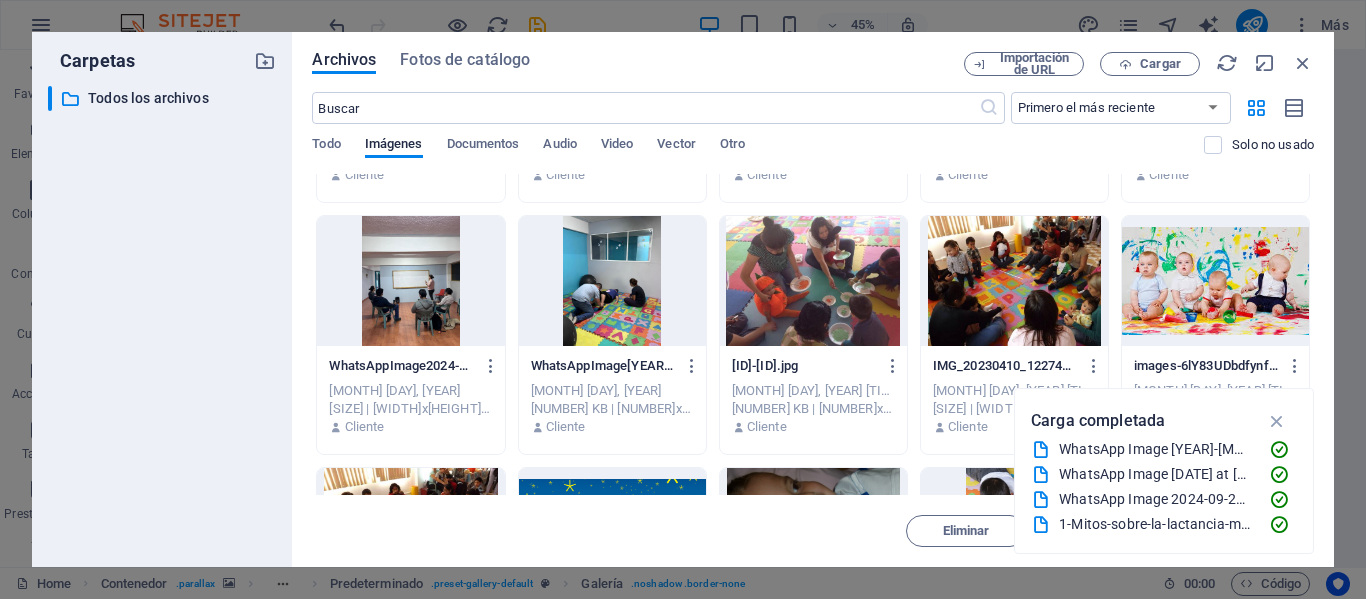 click at bounding box center [612, 281] 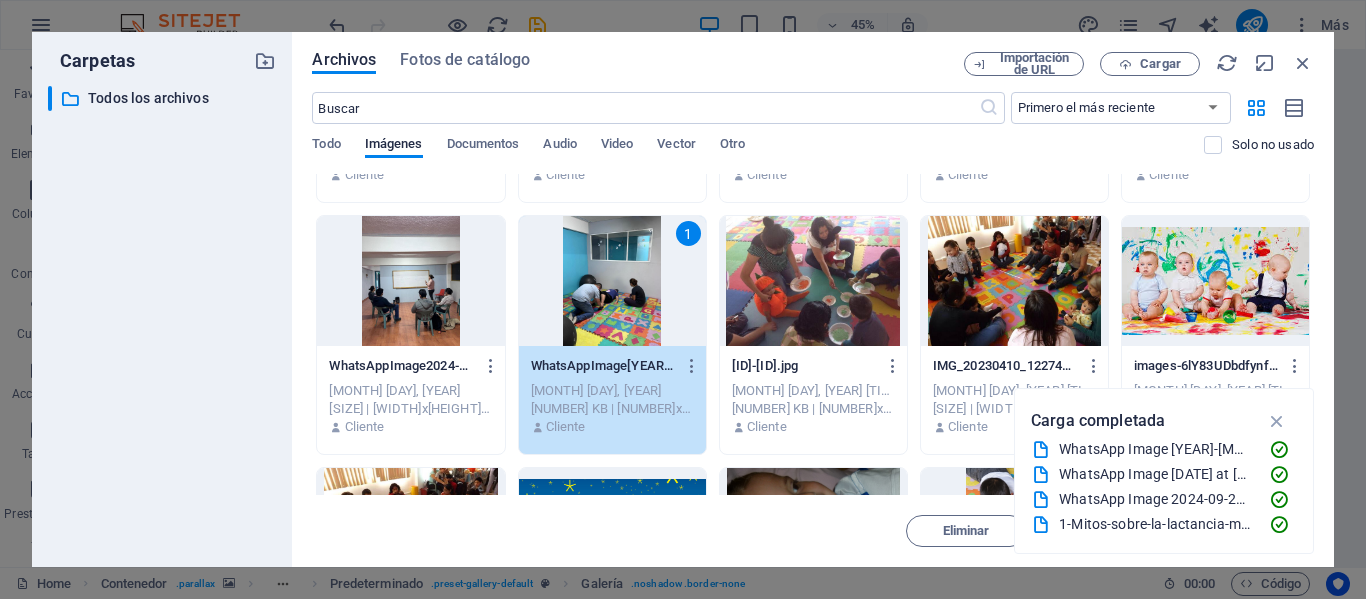 drag, startPoint x: 1315, startPoint y: 333, endPoint x: 1315, endPoint y: 279, distance: 54 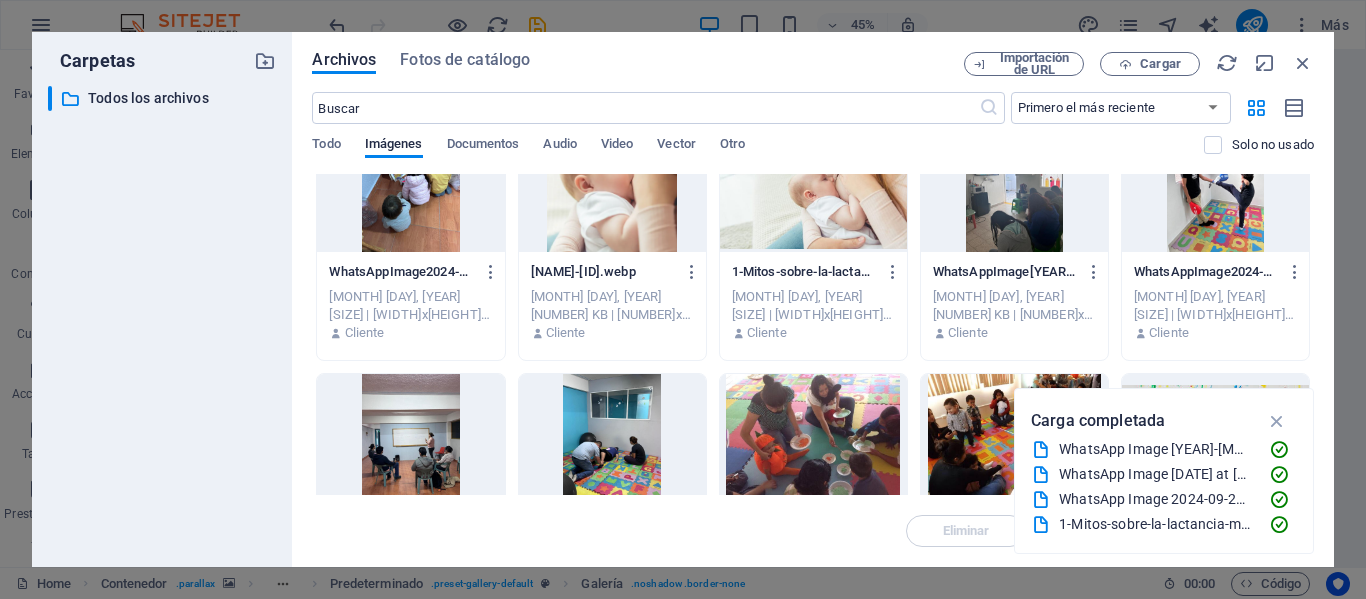 scroll, scrollTop: 182, scrollLeft: 0, axis: vertical 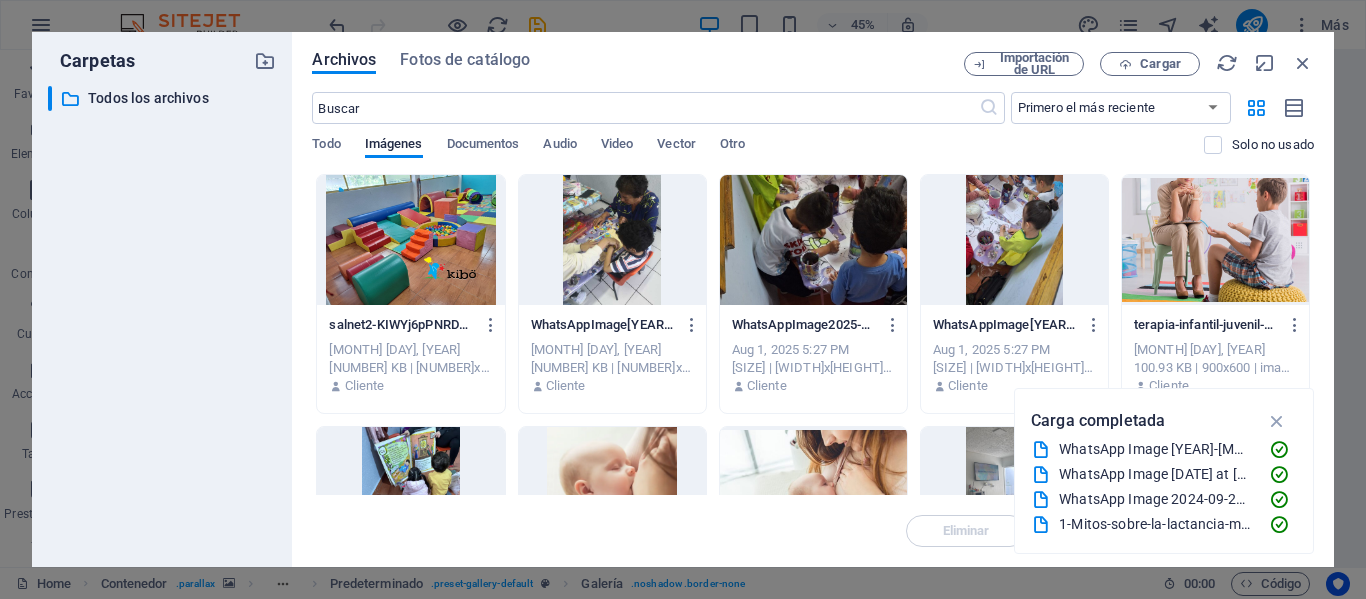 click at bounding box center [410, 240] 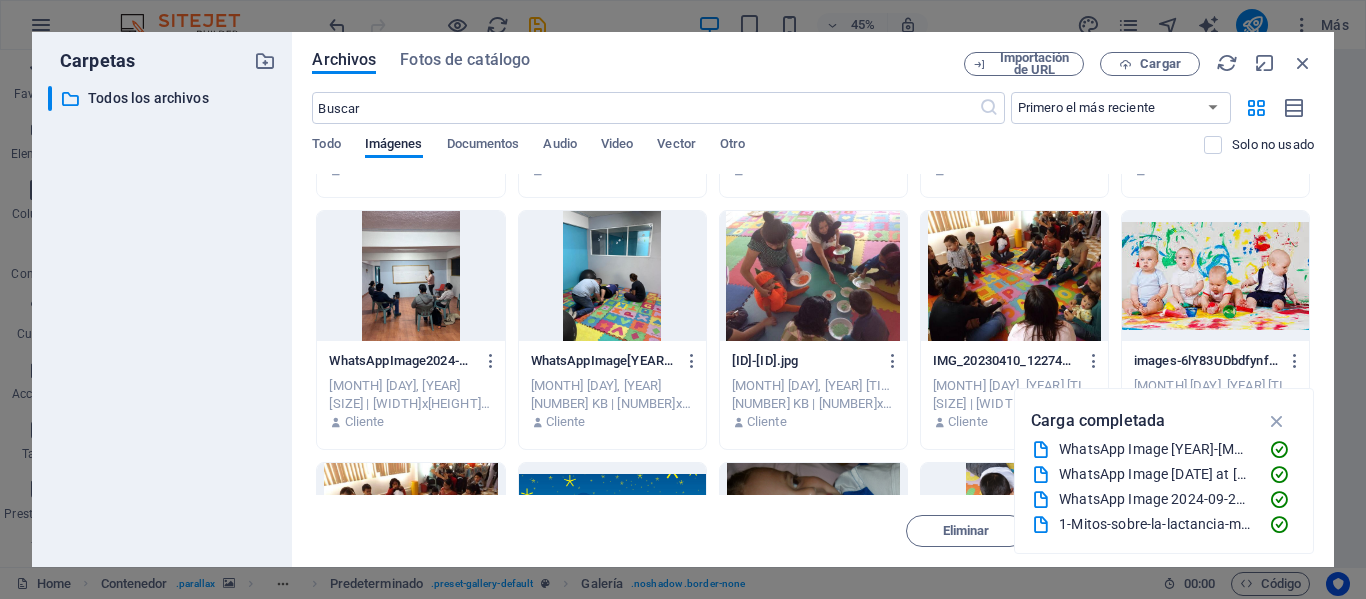 scroll, scrollTop: 448, scrollLeft: 0, axis: vertical 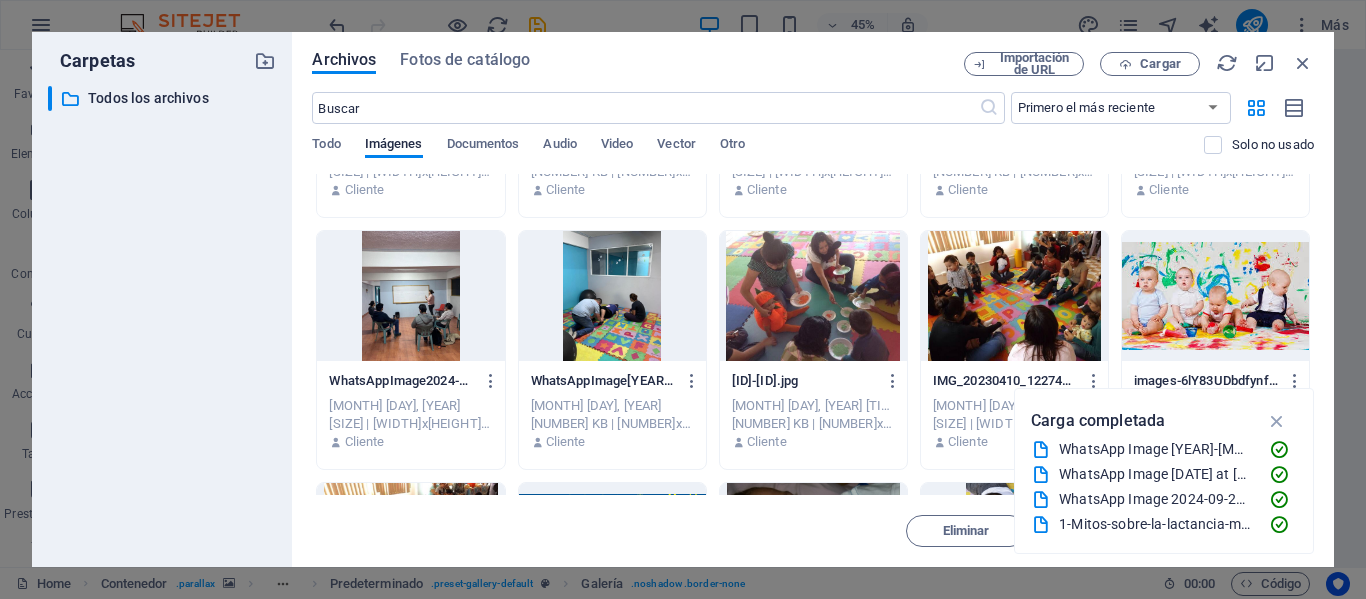 click at bounding box center [813, 296] 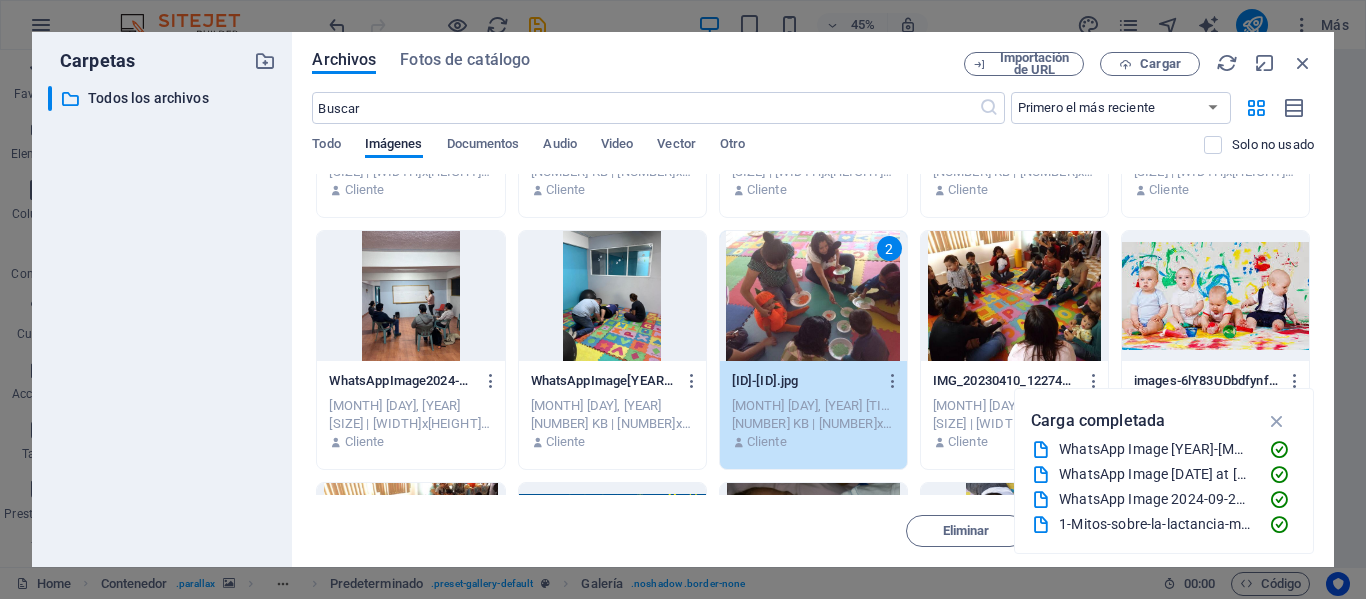 click at bounding box center (612, 296) 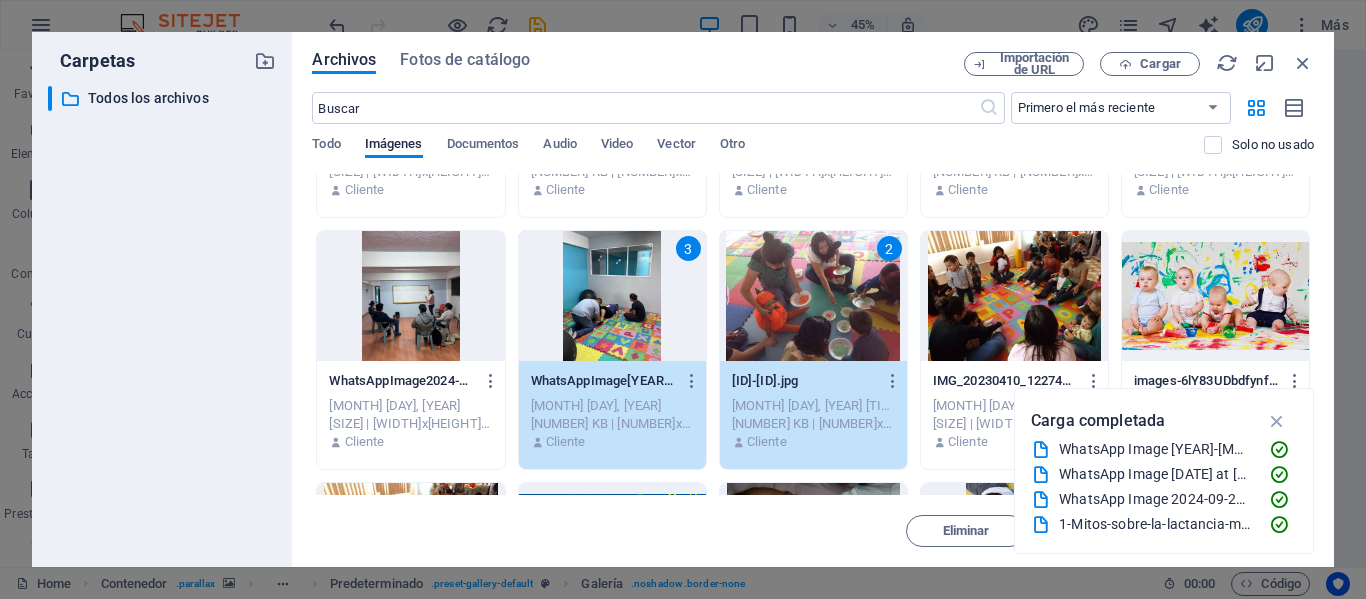 click at bounding box center [1014, 296] 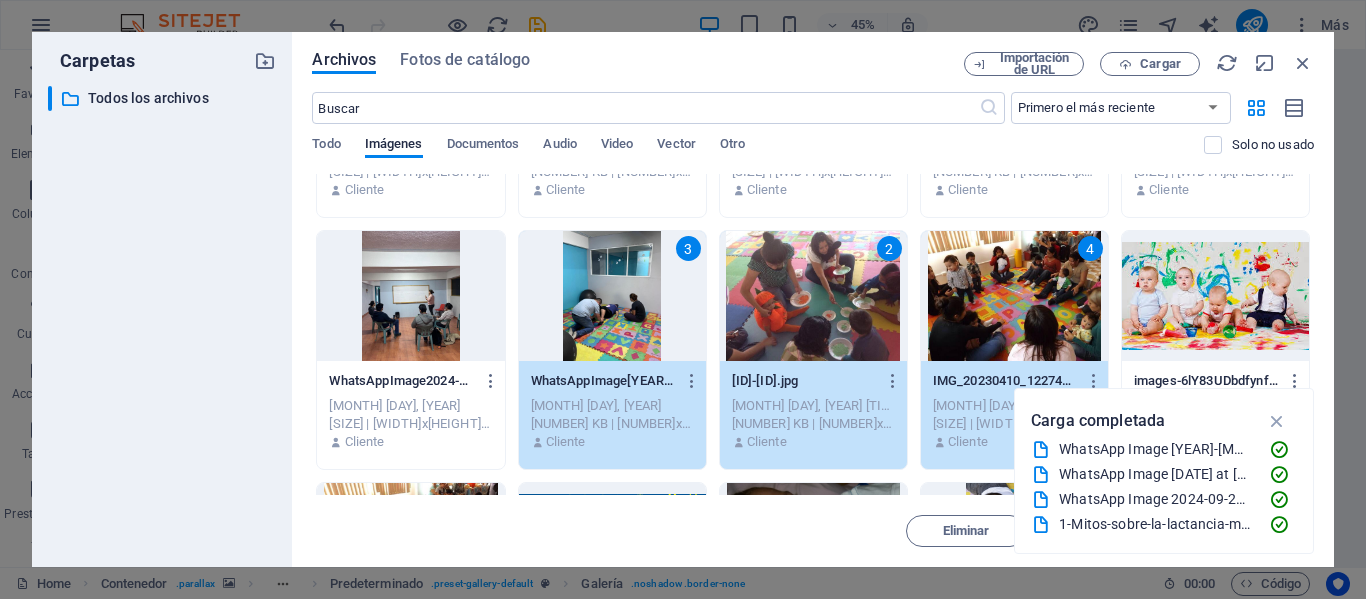 click at bounding box center (1215, 296) 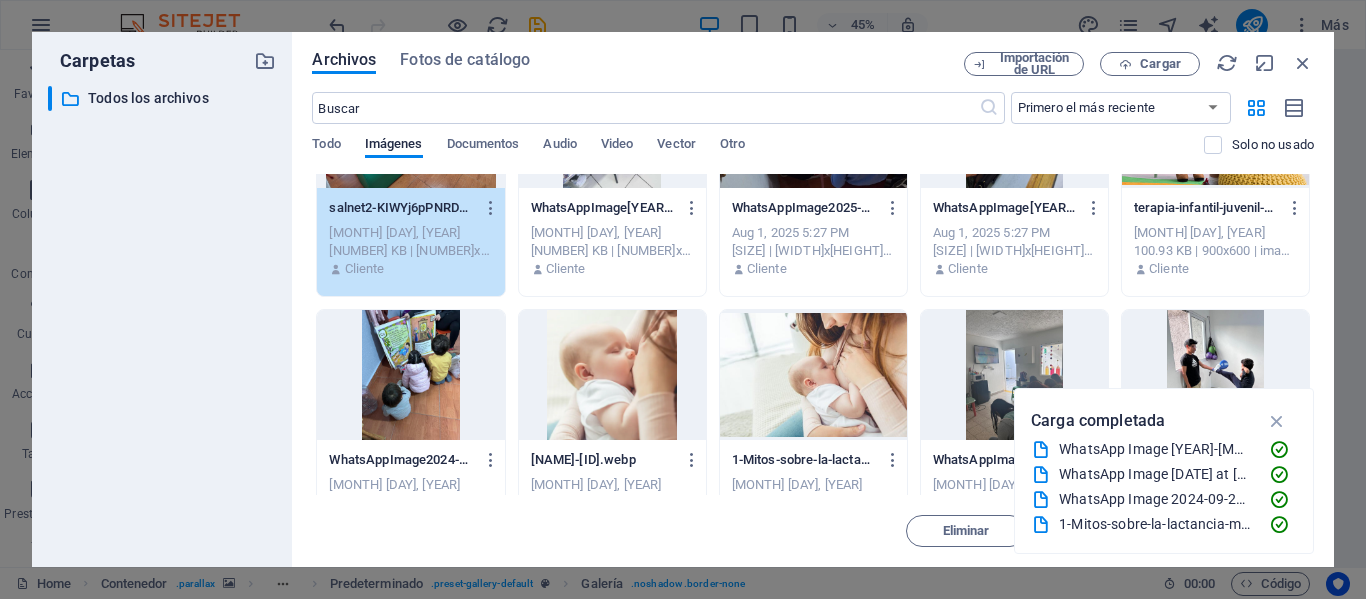 scroll, scrollTop: 0, scrollLeft: 0, axis: both 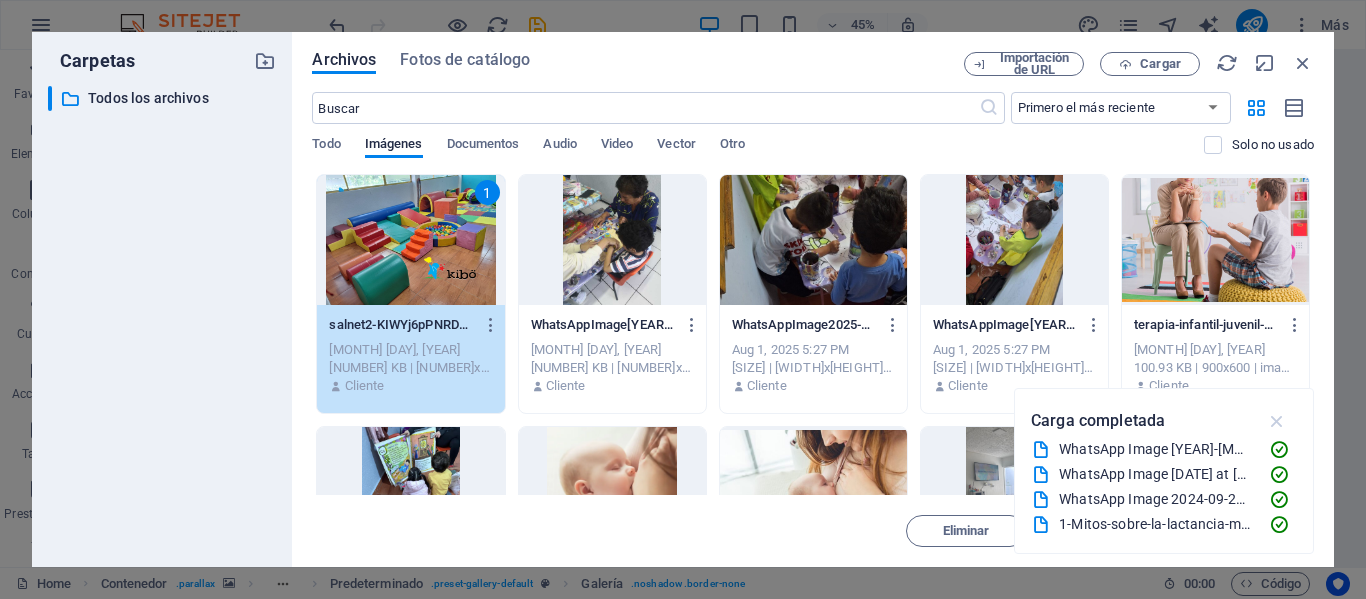 click at bounding box center (1277, 421) 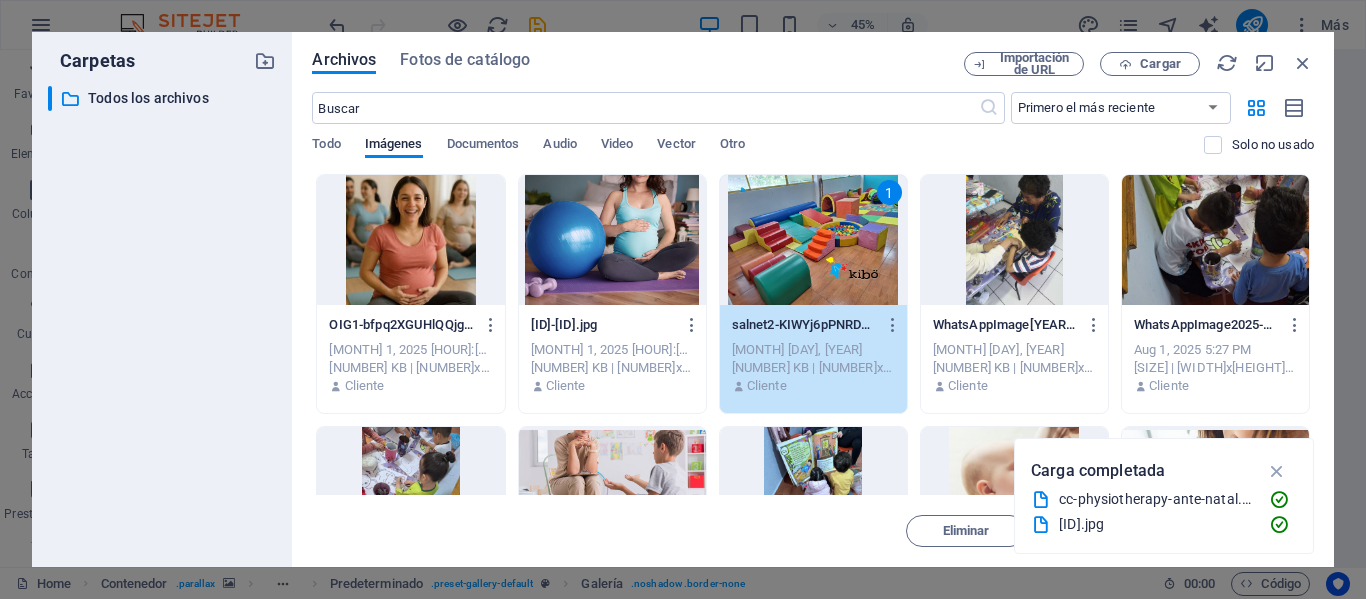 click at bounding box center (612, 240) 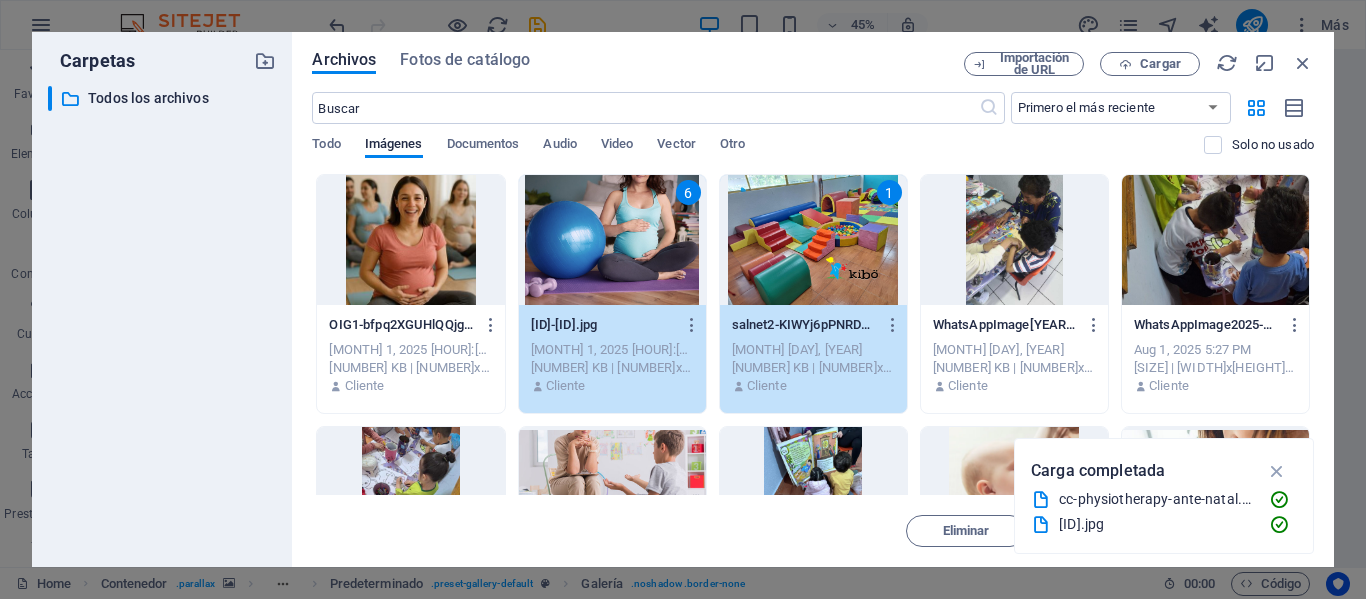 click at bounding box center (410, 240) 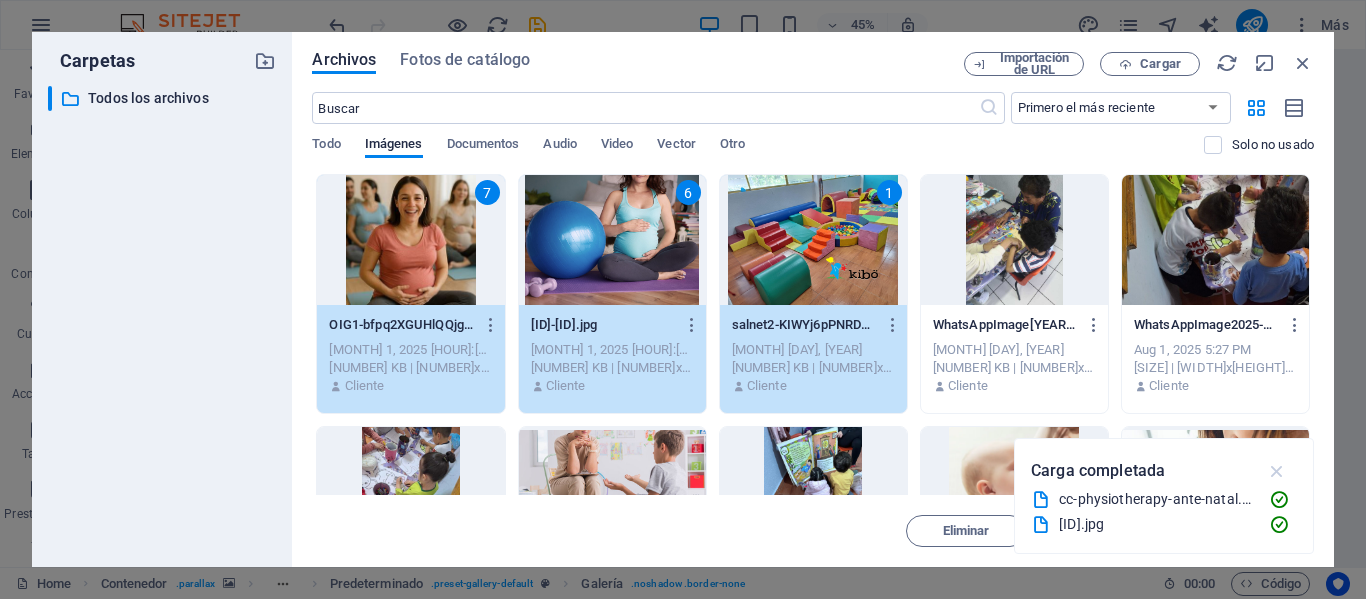 click at bounding box center [1277, 471] 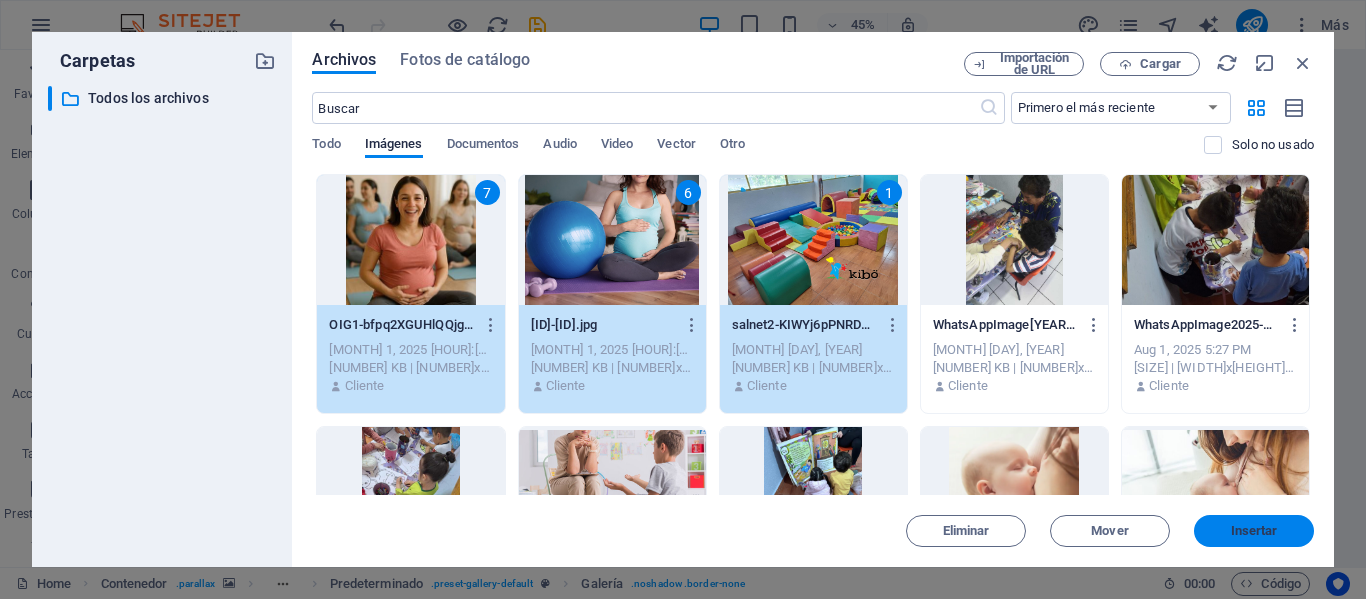 drag, startPoint x: 903, startPoint y: 511, endPoint x: 1290, endPoint y: 536, distance: 387.80664 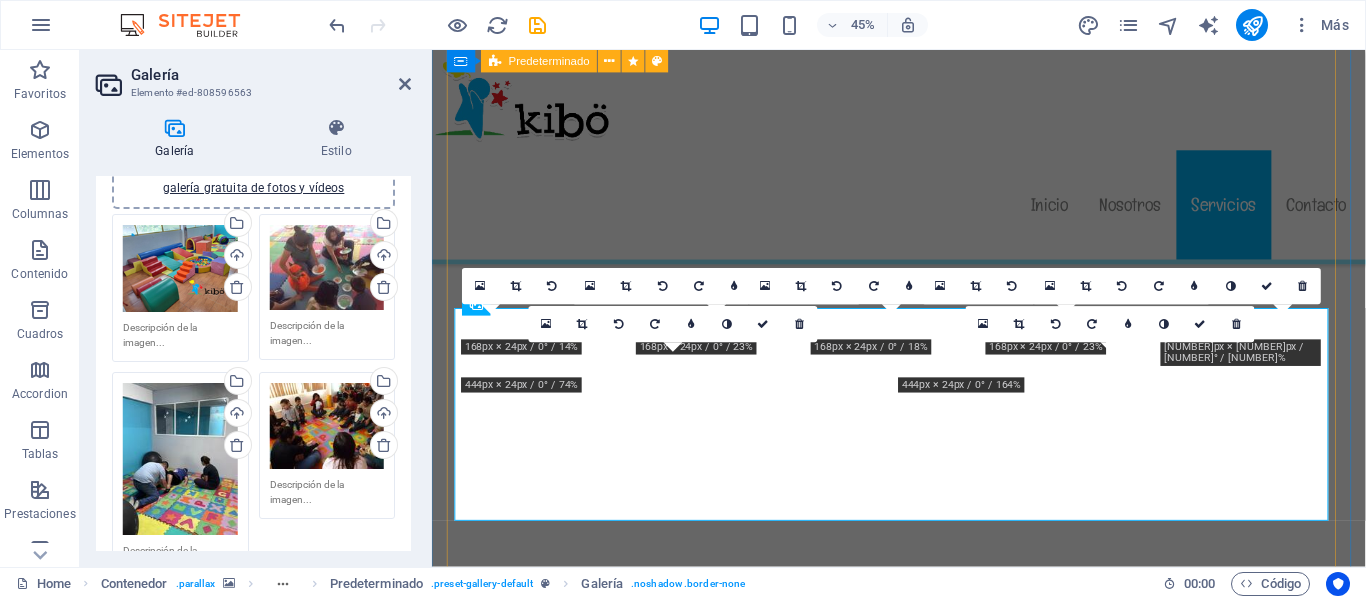 scroll, scrollTop: 3074, scrollLeft: 0, axis: vertical 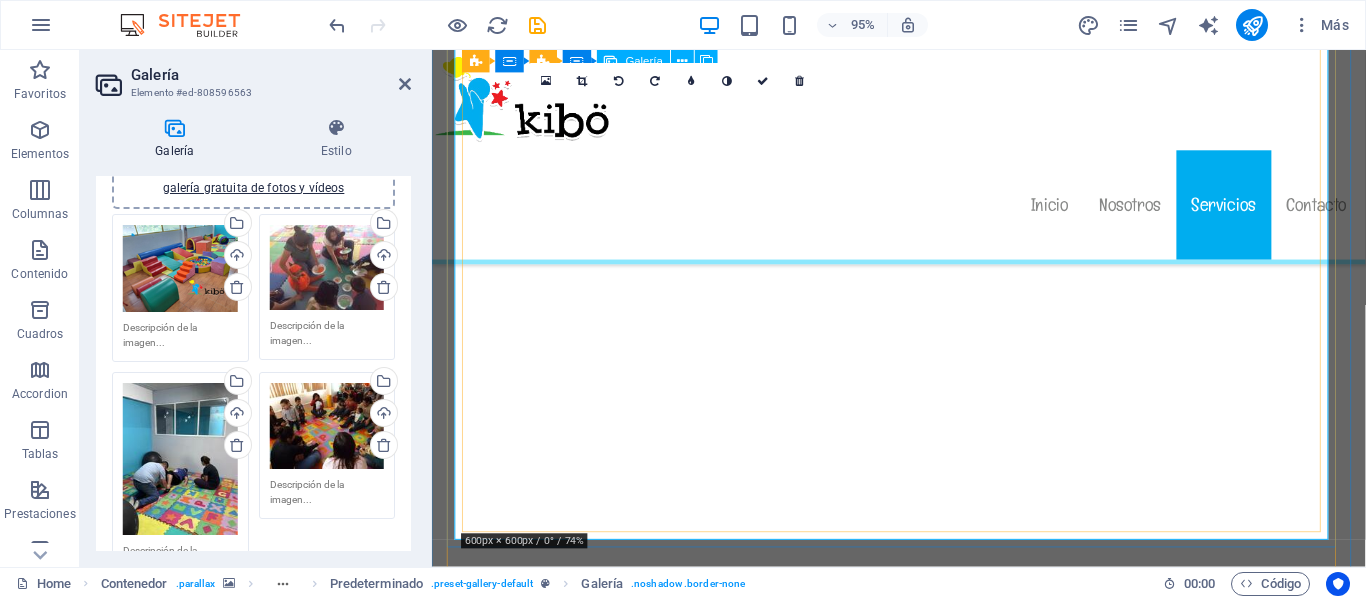 click at bounding box center [692, 2145] 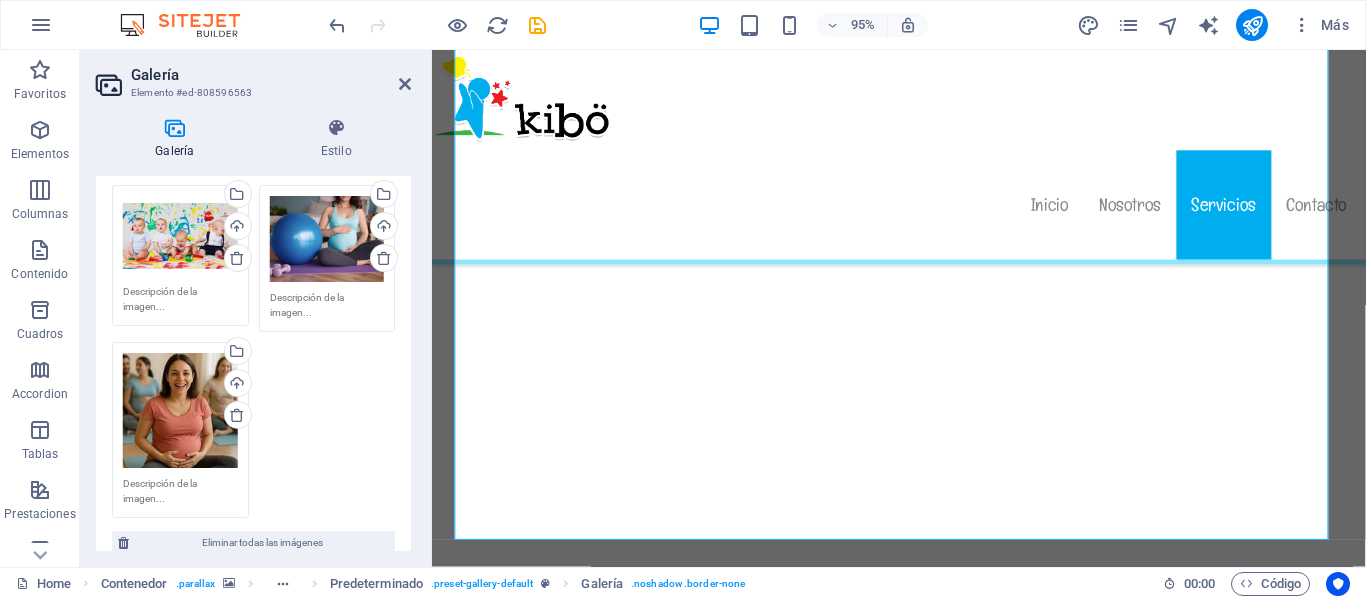 scroll, scrollTop: 506, scrollLeft: 0, axis: vertical 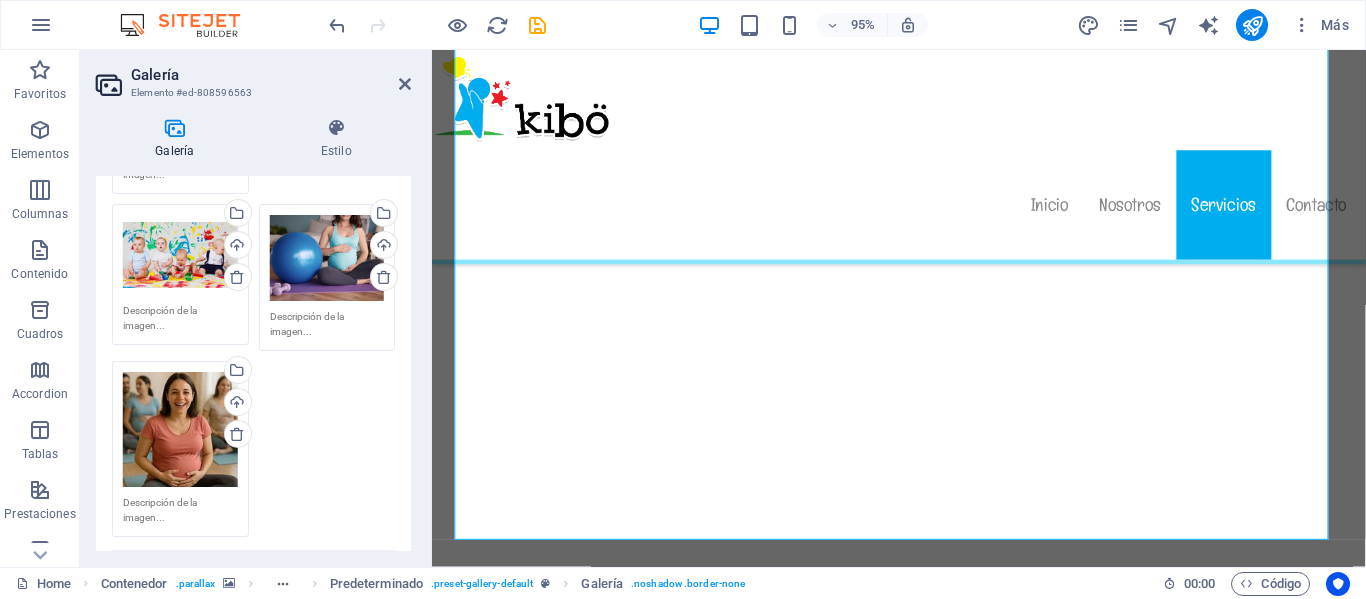 click on "Arrastra archivos aquí, haz clic para escoger archivos o  selecciona archivos de Archivos o de nuestra galería gratuita de fotos y vídeos" at bounding box center [180, 429] 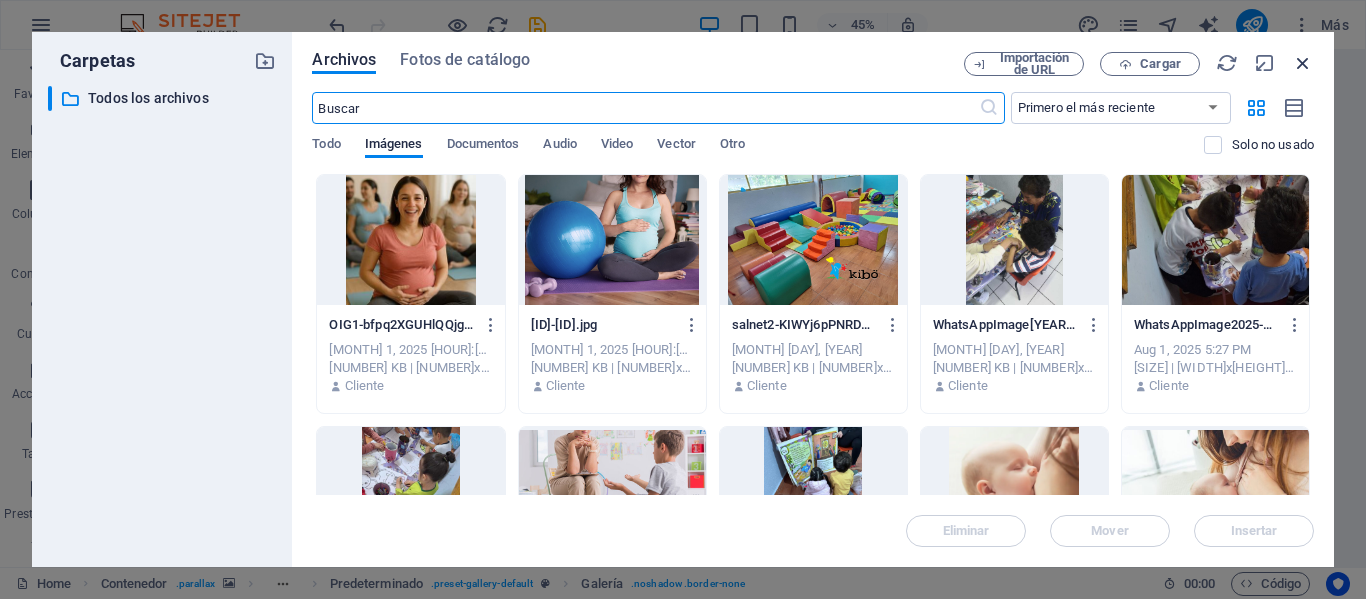 click at bounding box center [1303, 63] 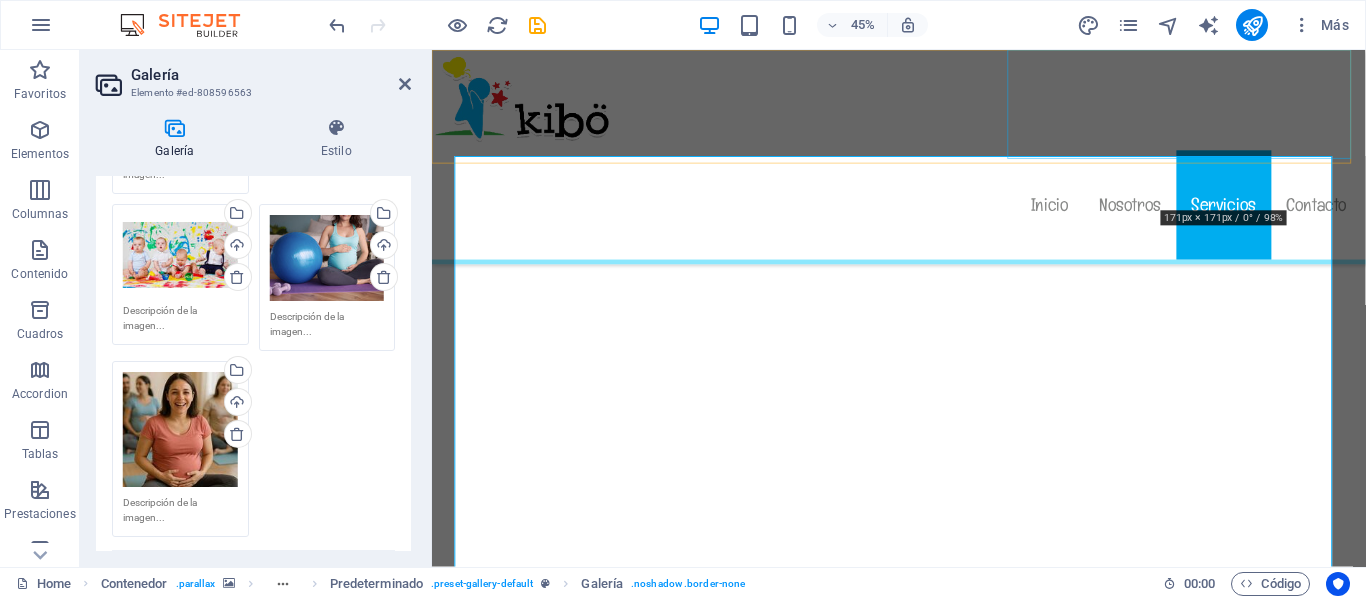 scroll, scrollTop: 3354, scrollLeft: 0, axis: vertical 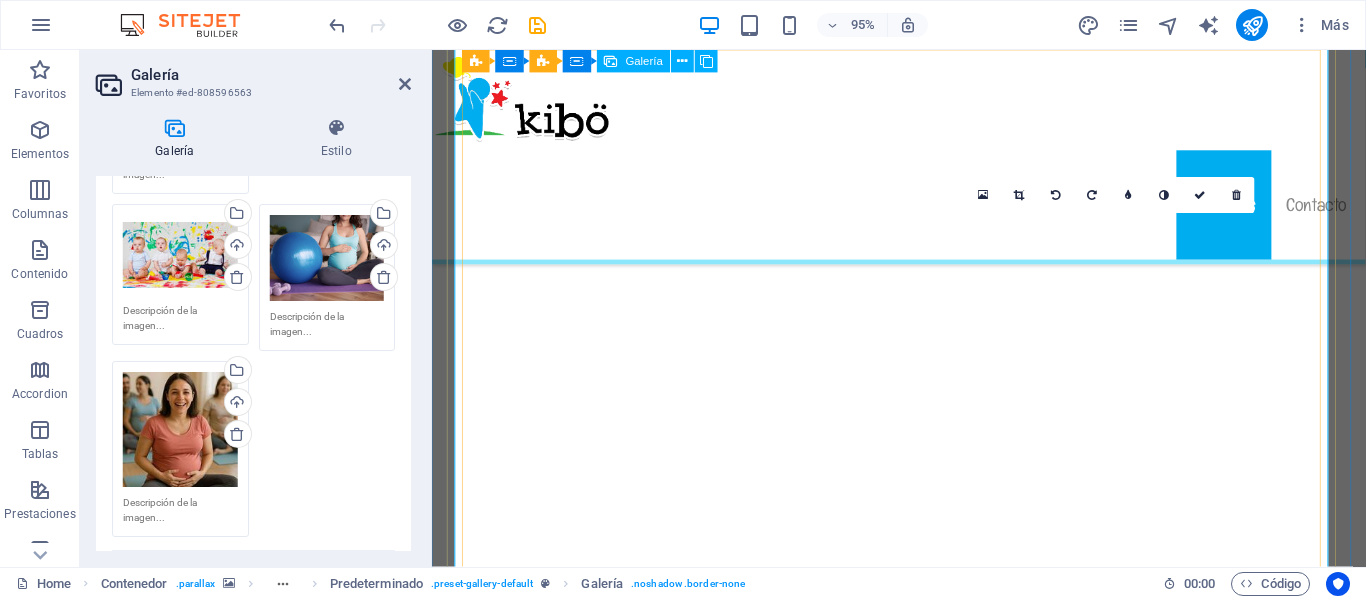 click at bounding box center [1156, 2265] 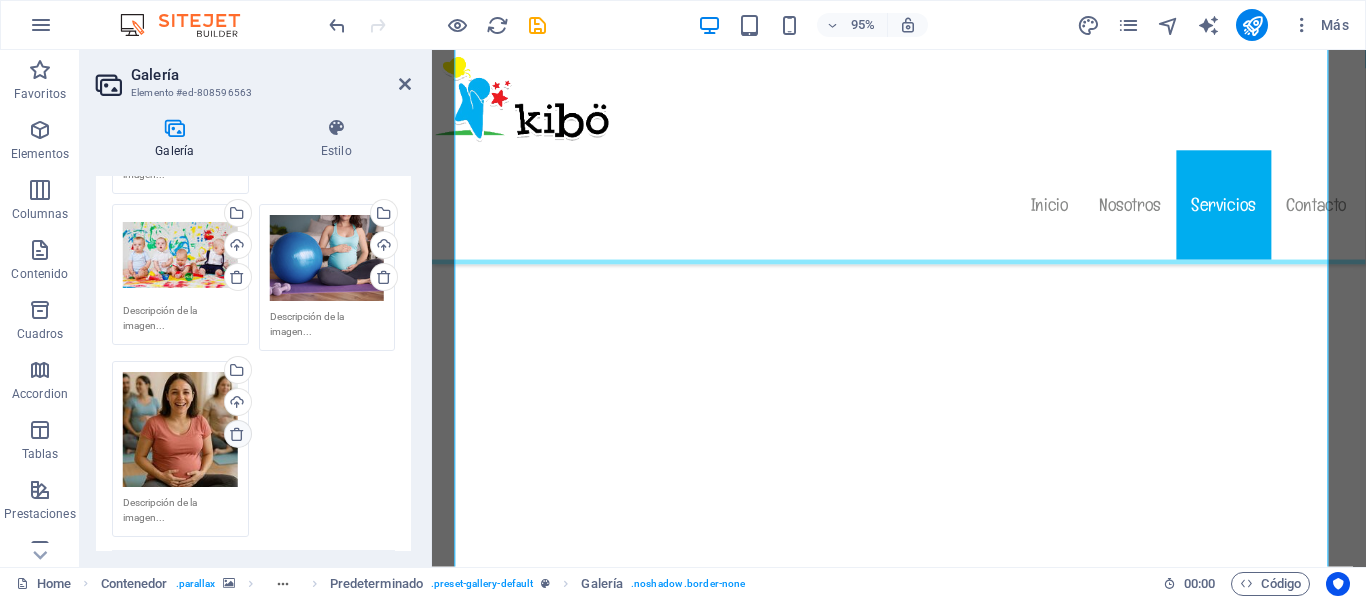 click at bounding box center (237, 434) 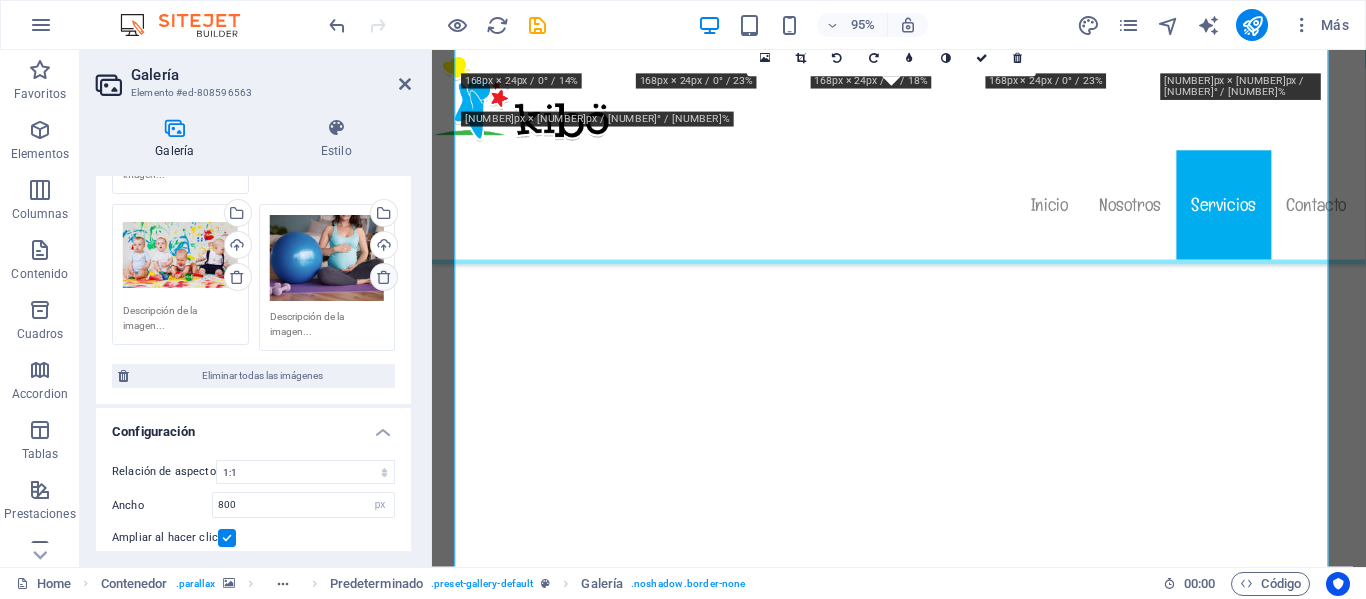 click at bounding box center (384, 277) 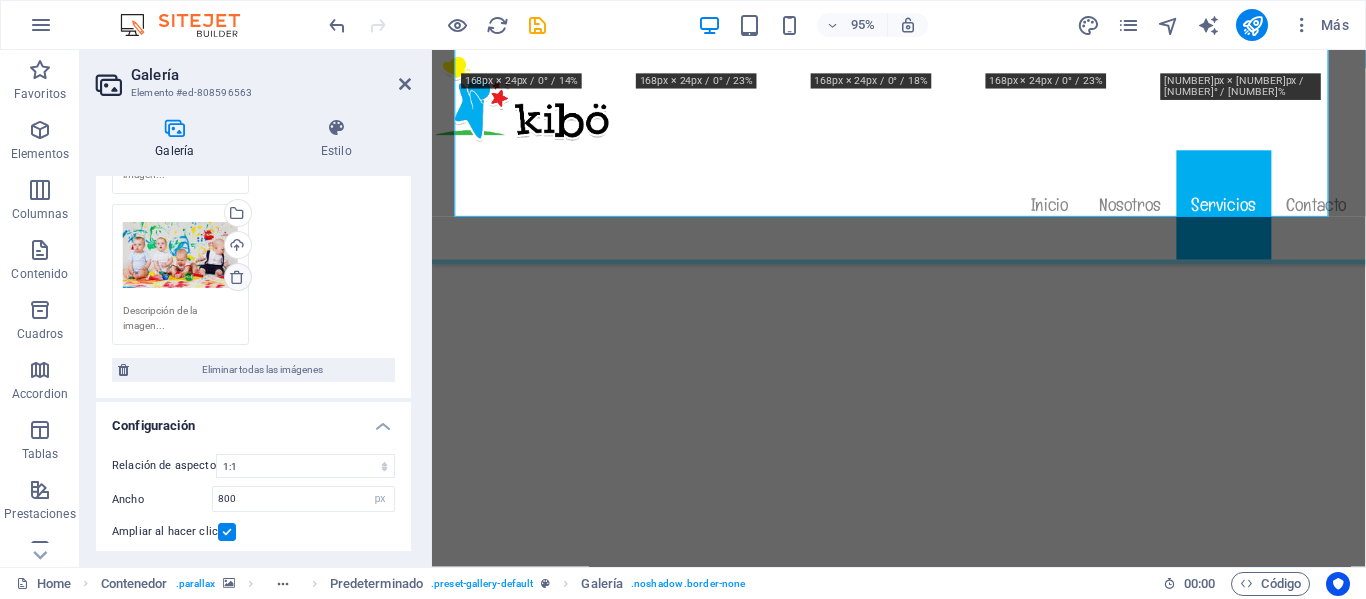 click at bounding box center (238, 277) 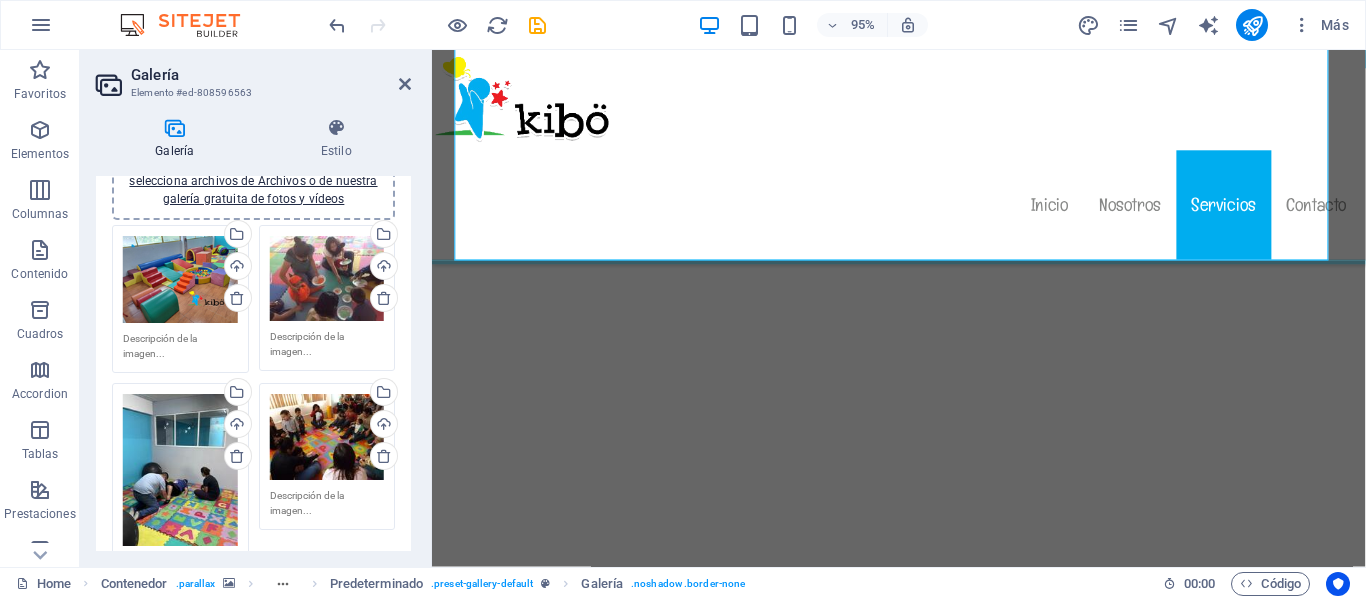 scroll, scrollTop: 99, scrollLeft: 0, axis: vertical 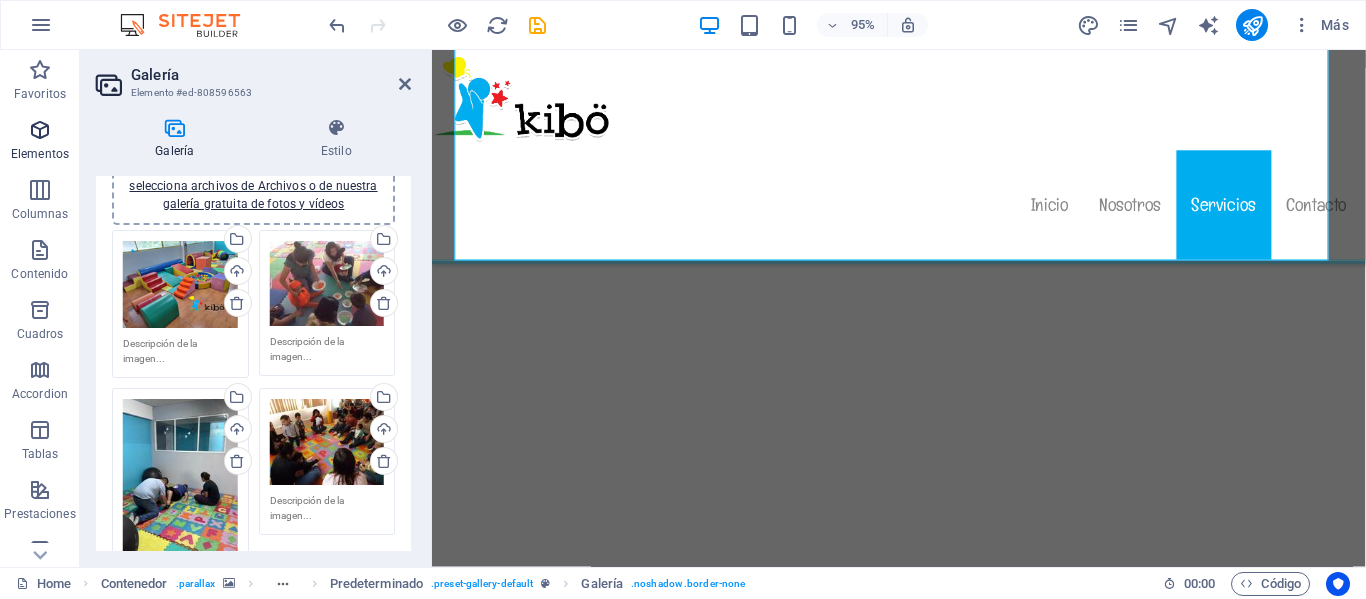click on "Elementos" at bounding box center (40, 154) 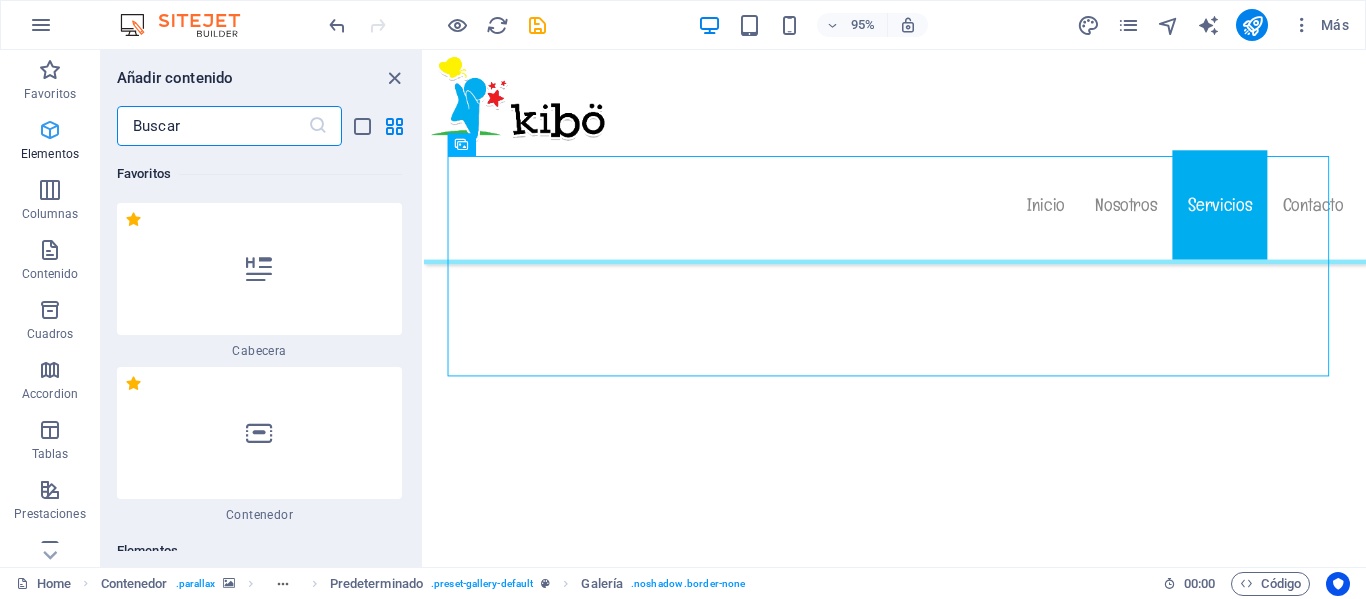 scroll, scrollTop: 3234, scrollLeft: 0, axis: vertical 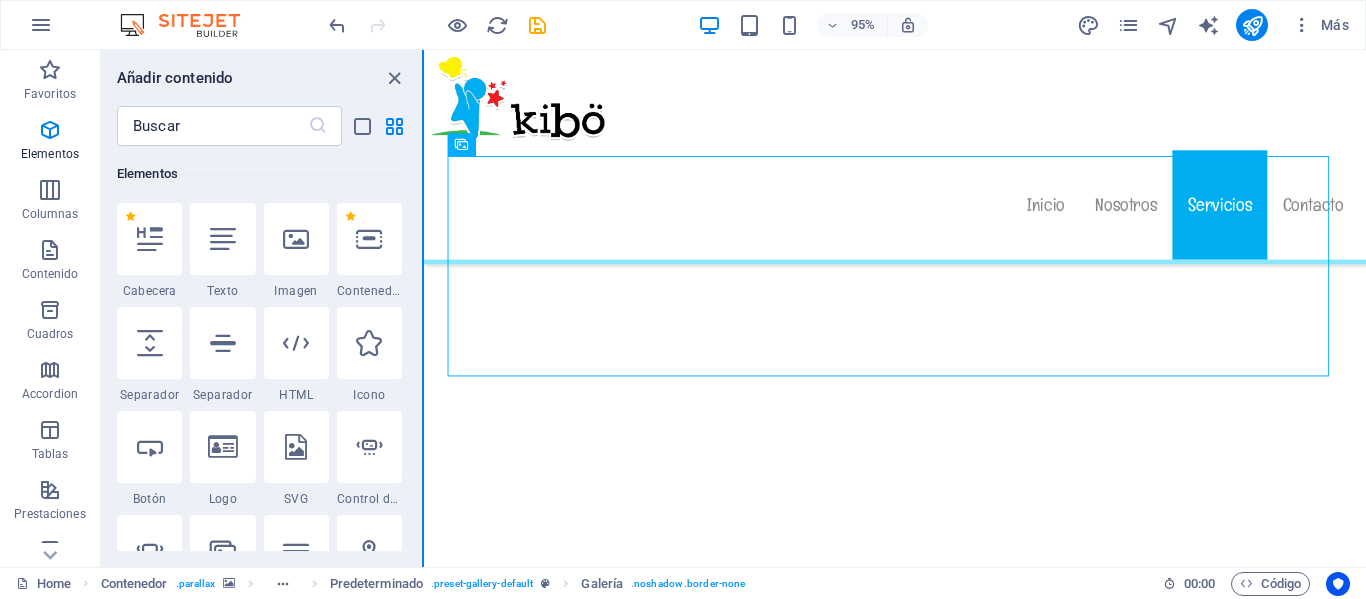 click at bounding box center [423, 308] 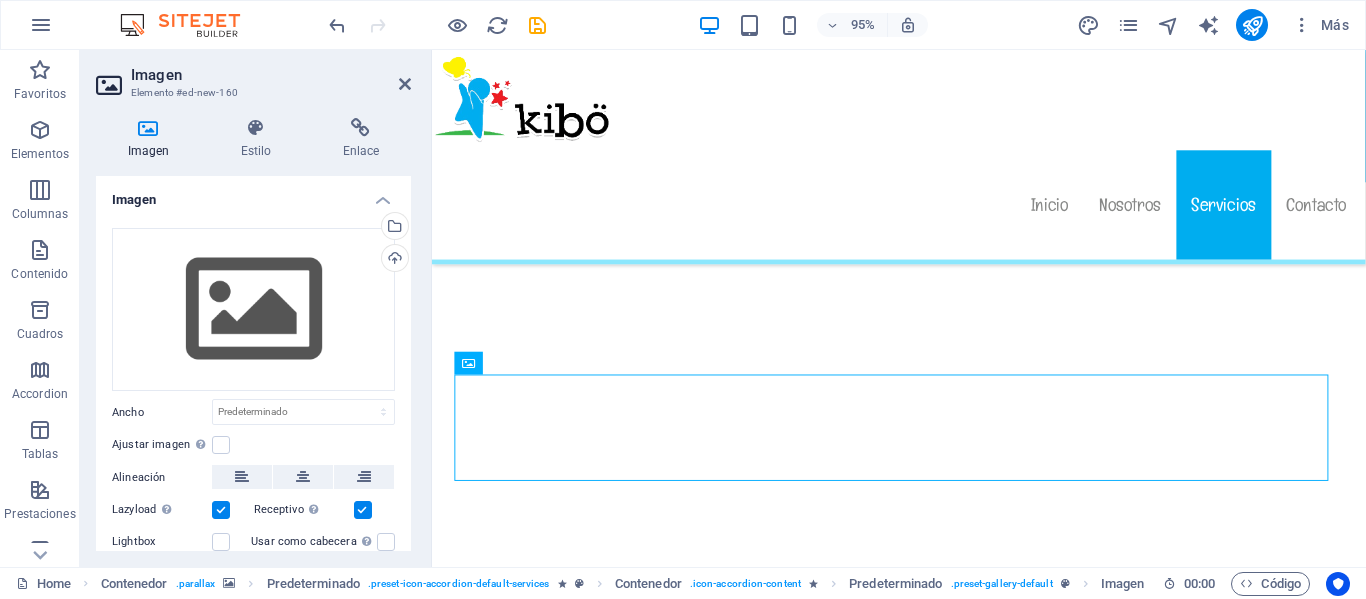 click on "Imagen Estilo Enlace Imagen Arrastra archivos aquí, haz clic para escoger archivos o  selecciona archivos de Archivos o de nuestra galería gratuita de fotos y vídeos Selecciona archivos del administrador de archivos, de la galería de fotos o carga archivo(s) Cargar Ancho Predeterminado automático px rem % em vh vw Ajustar imagen Ajustar imagen automáticamente a un ancho y alto fijo Altura Predeterminado automático px Alineación Lazyload La carga de imágenes tras la carga de la página mejora la velocidad de la página. Receptivo Automáticamente cargar tamaños optimizados de smartphone e imagen retina. Lightbox Usar como cabecera La imagen se ajustará en una etiqueta de cabecera H1. Resulta útil para dar al texto alternativo el peso de una cabecera H1, por ejemplo, para el logo. En caso de duda, dejar deseleccionado. Optimizado Las imágenes se comprimen para así mejorar la velocidad de las páginas. Posición Dirección Personalizado X offset 50 px rem % vh vw Y offset 50 px rem % vh vw Texto 8" at bounding box center [253, 334] 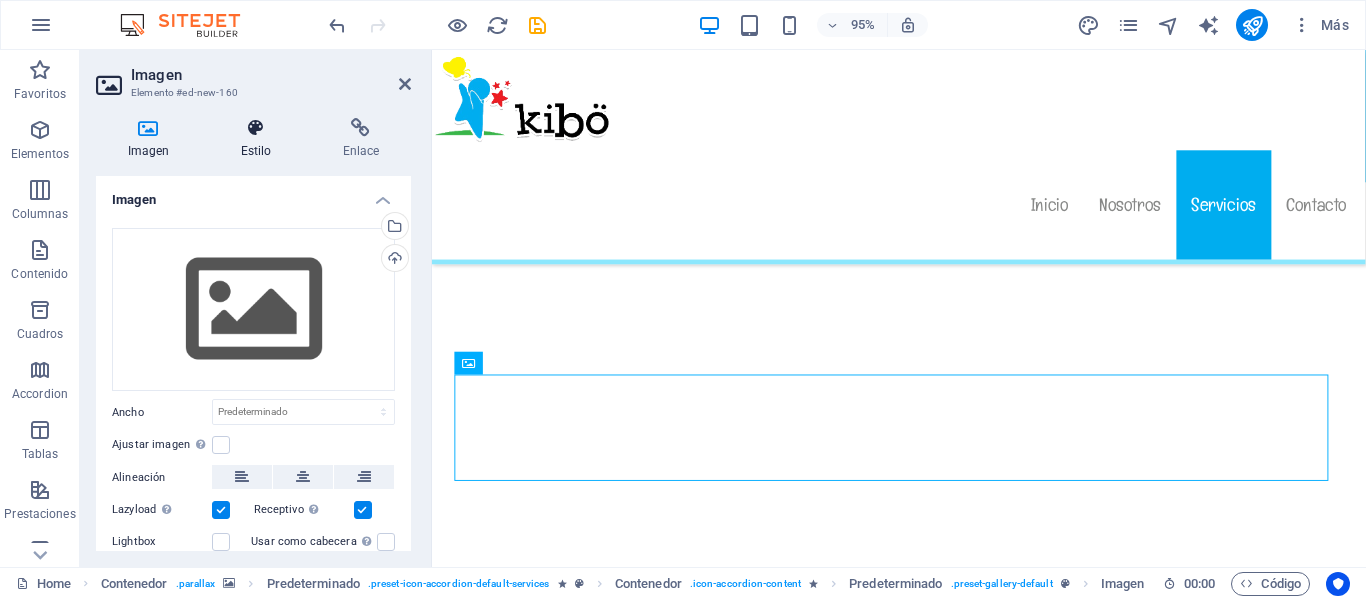 click on "Estilo" at bounding box center [260, 139] 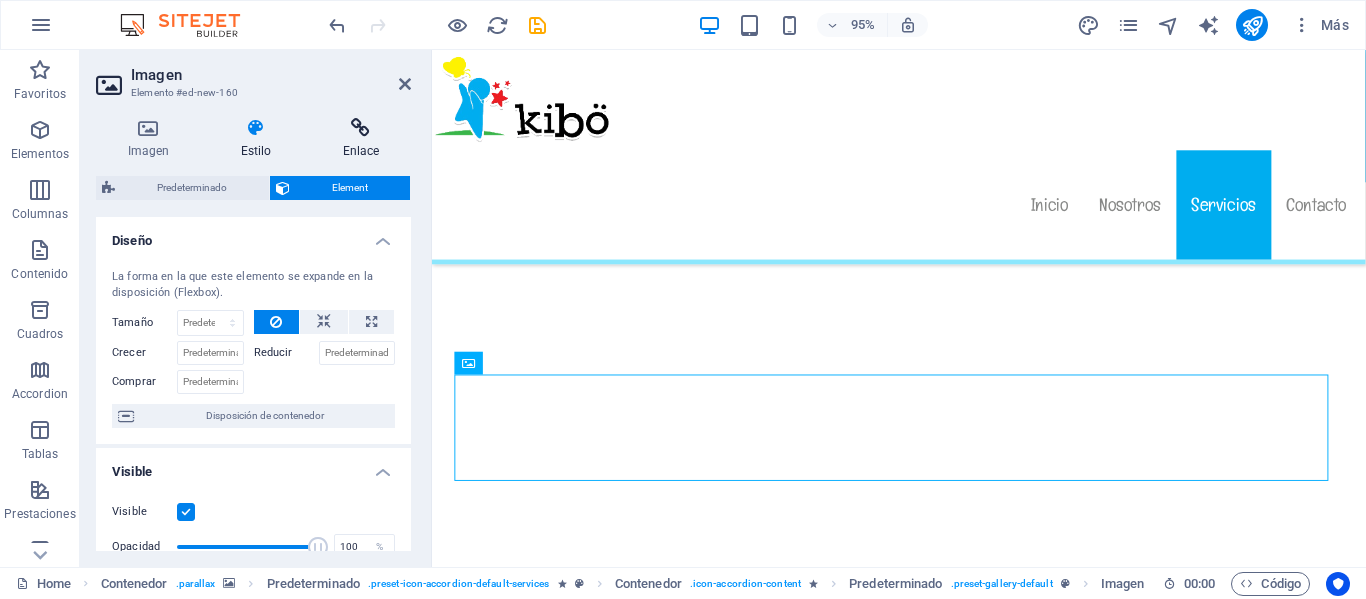 click on "Enlace" at bounding box center (361, 139) 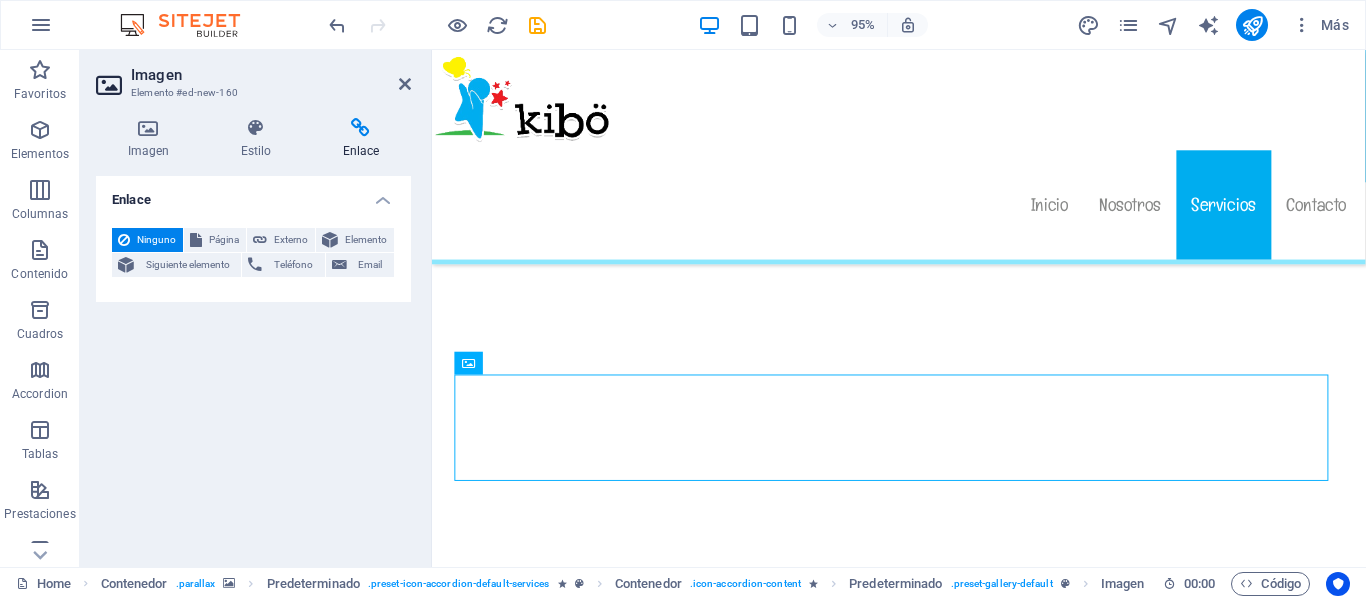 click on "Imagen Estilo Enlace Imagen Arrastra archivos aquí, haz clic para escoger archivos o  selecciona archivos de Archivos o de nuestra galería gratuita de fotos y vídeos Selecciona archivos del administrador de archivos, de la galería de fotos o carga archivo(s) Cargar Ancho Predeterminado automático px rem % em vh vw Ajustar imagen Ajustar imagen automáticamente a un ancho y alto fijo Altura Predeterminado automático px Alineación Lazyload La carga de imágenes tras la carga de la página mejora la velocidad de la página. Receptivo Automáticamente cargar tamaños optimizados de smartphone e imagen retina. Lightbox Usar como cabecera La imagen se ajustará en una etiqueta de cabecera H1. Resulta útil para dar al texto alternativo el peso de una cabecera H1, por ejemplo, para el logo. En caso de duda, dejar deseleccionado. Optimizado Las imágenes se comprimen para así mejorar la velocidad de las páginas. Posición Dirección Personalizado X offset 50 px rem % vh vw Y offset 50 px rem % vh vw Texto 8" at bounding box center [253, 334] 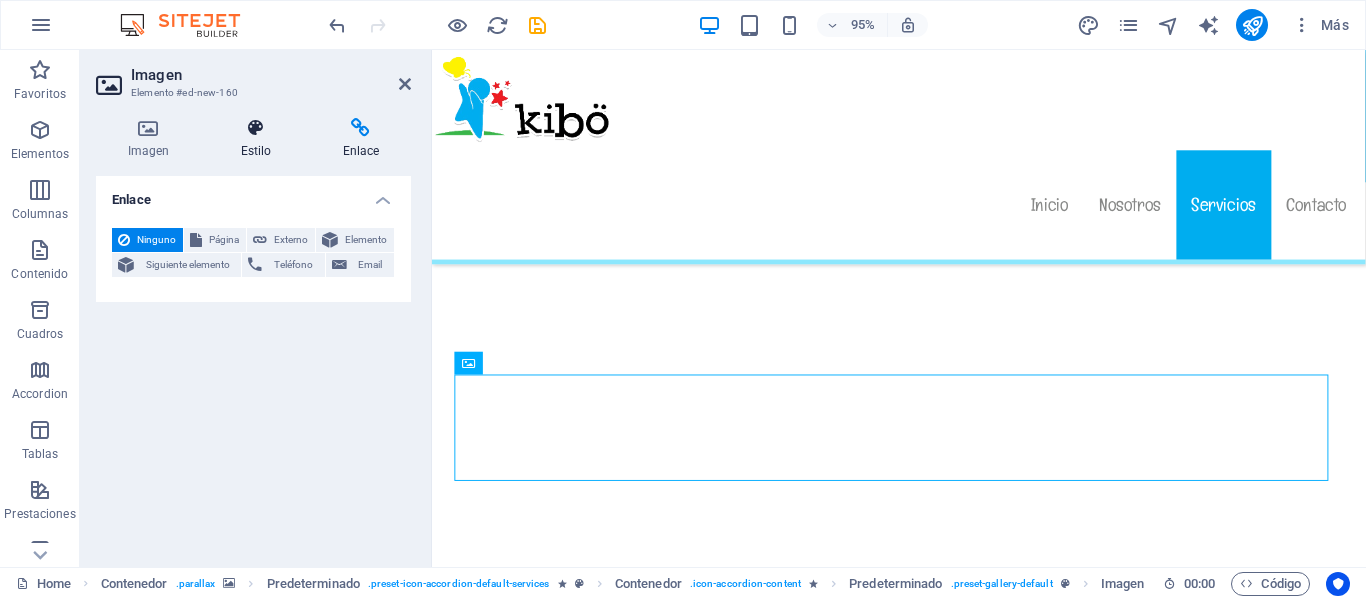 click on "Estilo" at bounding box center [260, 139] 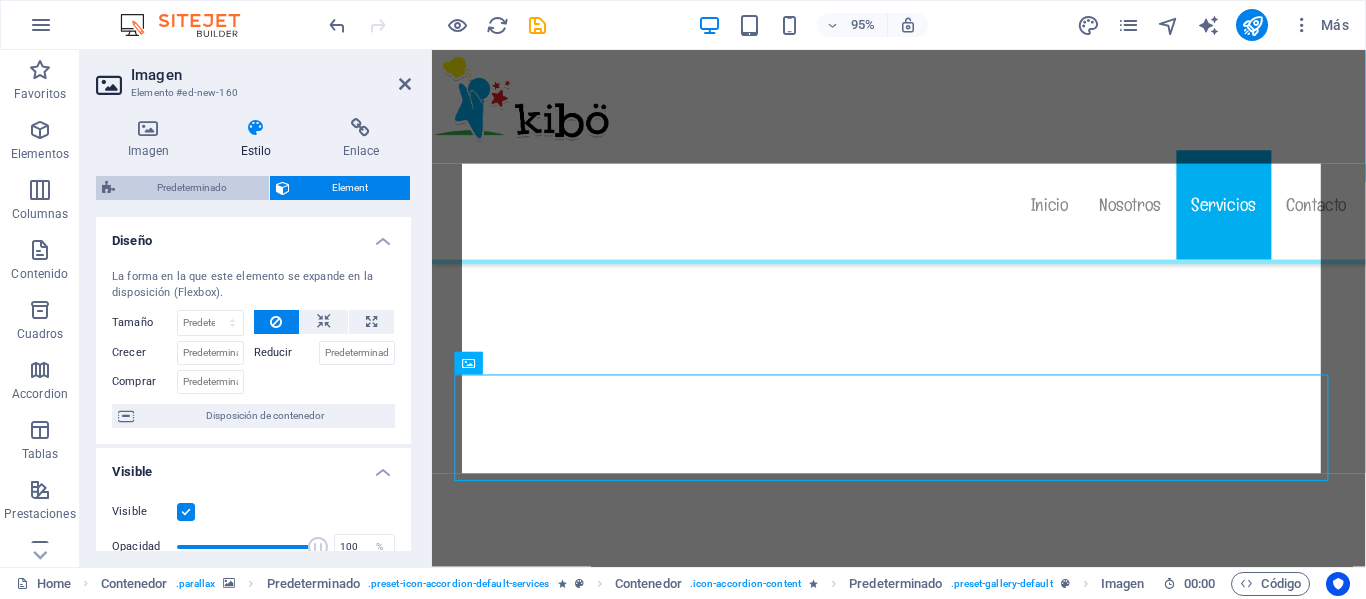click on "Predeterminado" at bounding box center [192, 188] 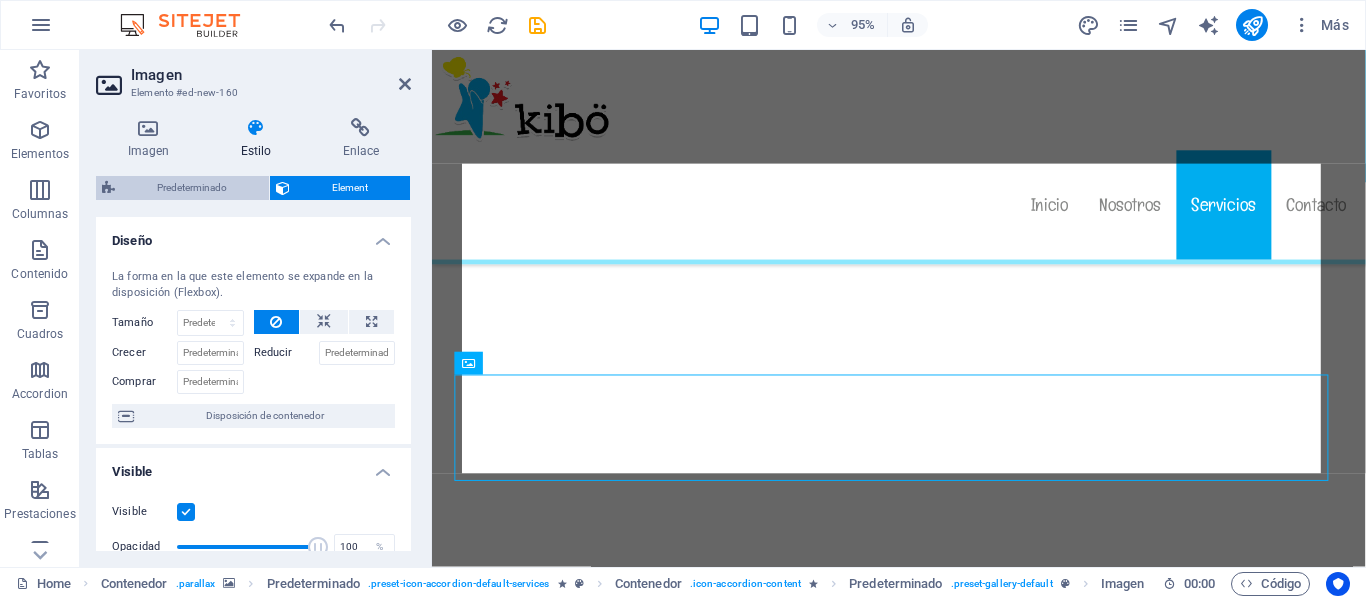 select on "4" 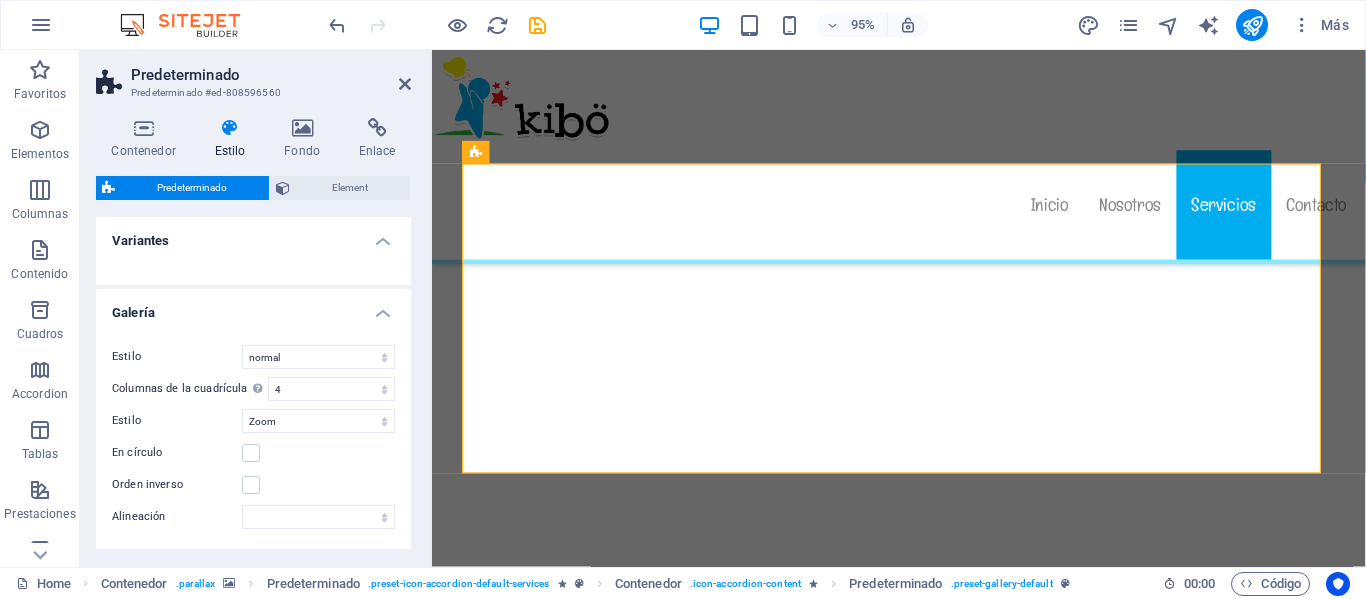 select 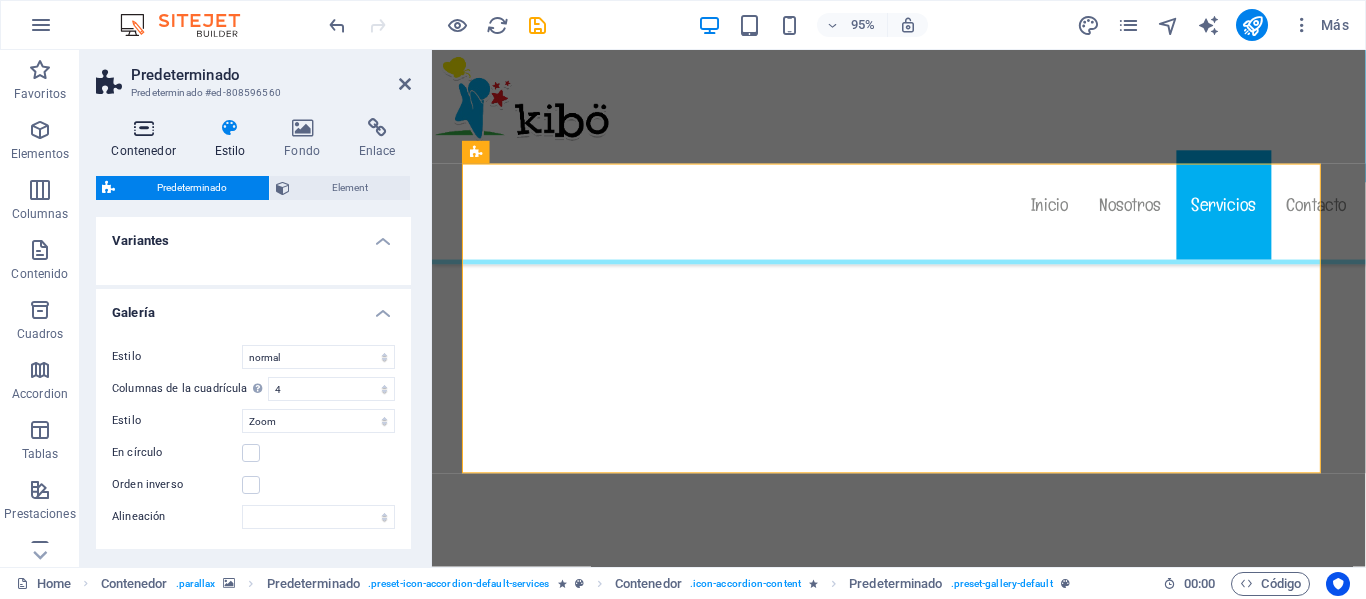 click on "Contenedor" at bounding box center (147, 139) 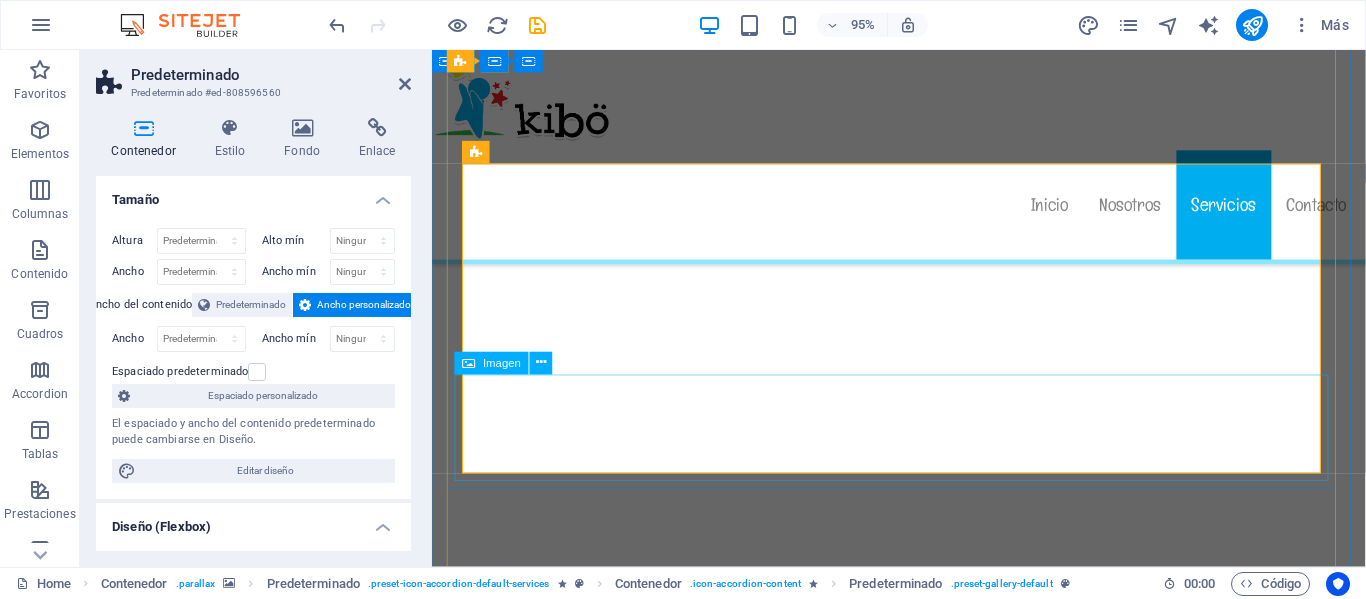 click at bounding box center (924, 2308) 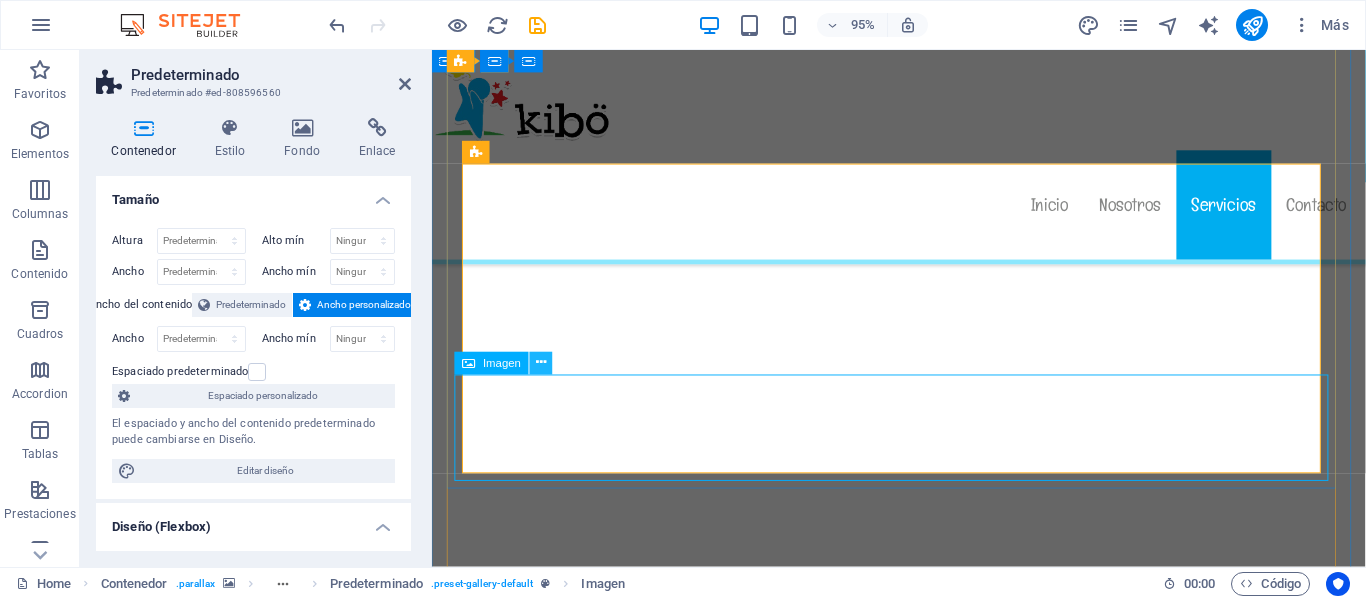 click at bounding box center (541, 363) 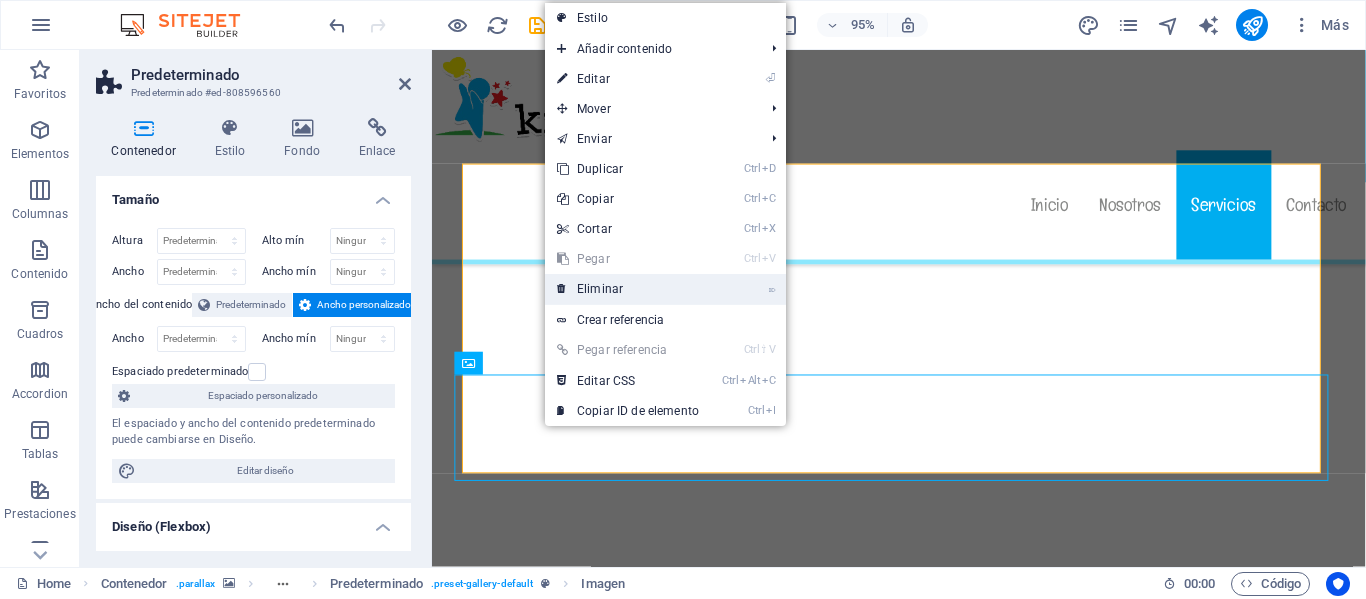 click on "⌦  Eliminar" at bounding box center (628, 289) 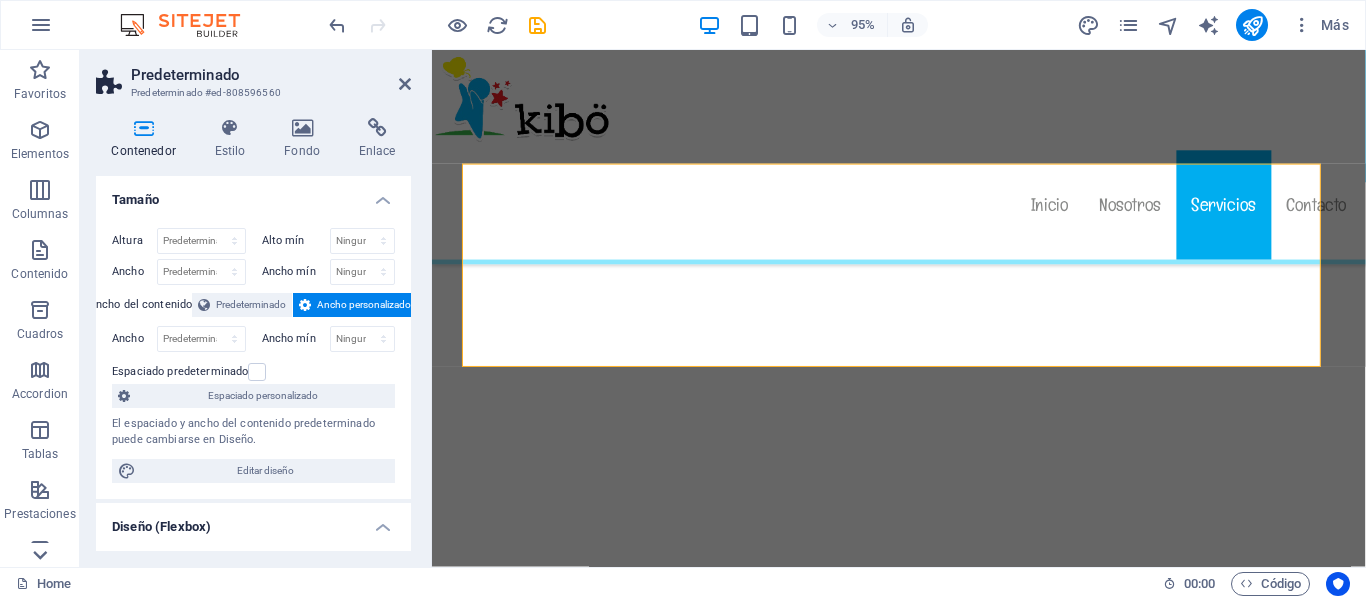 click 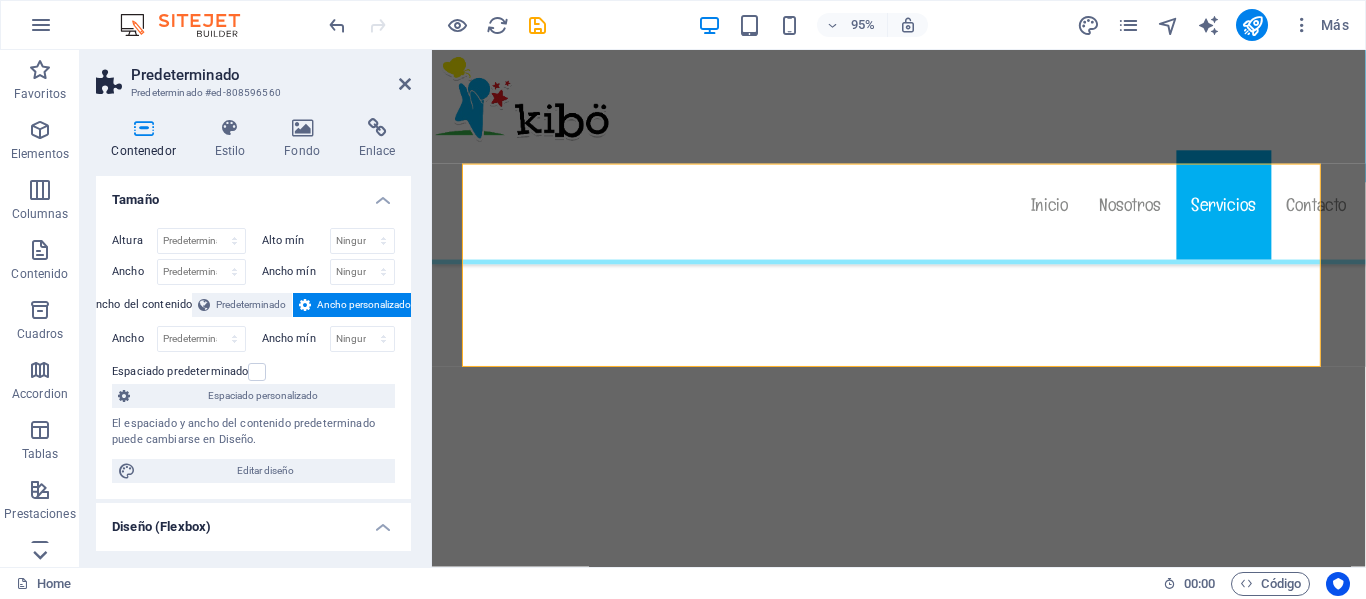 scroll, scrollTop: 383, scrollLeft: 0, axis: vertical 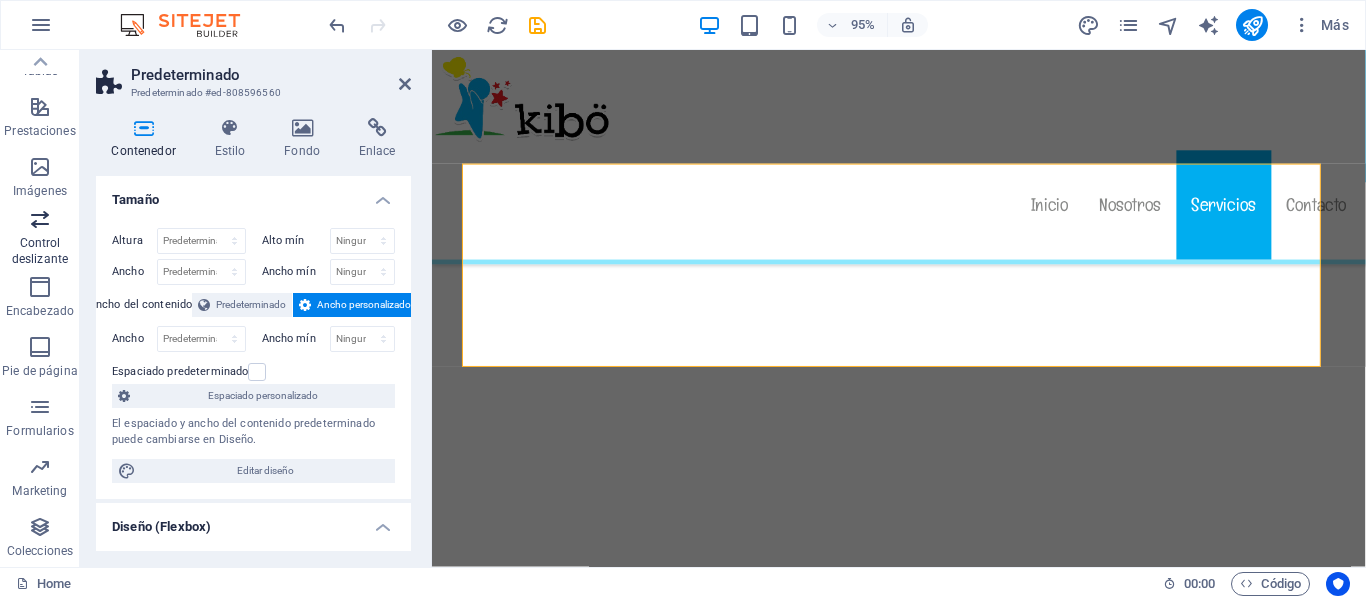 click on "Control deslizante" at bounding box center [40, 251] 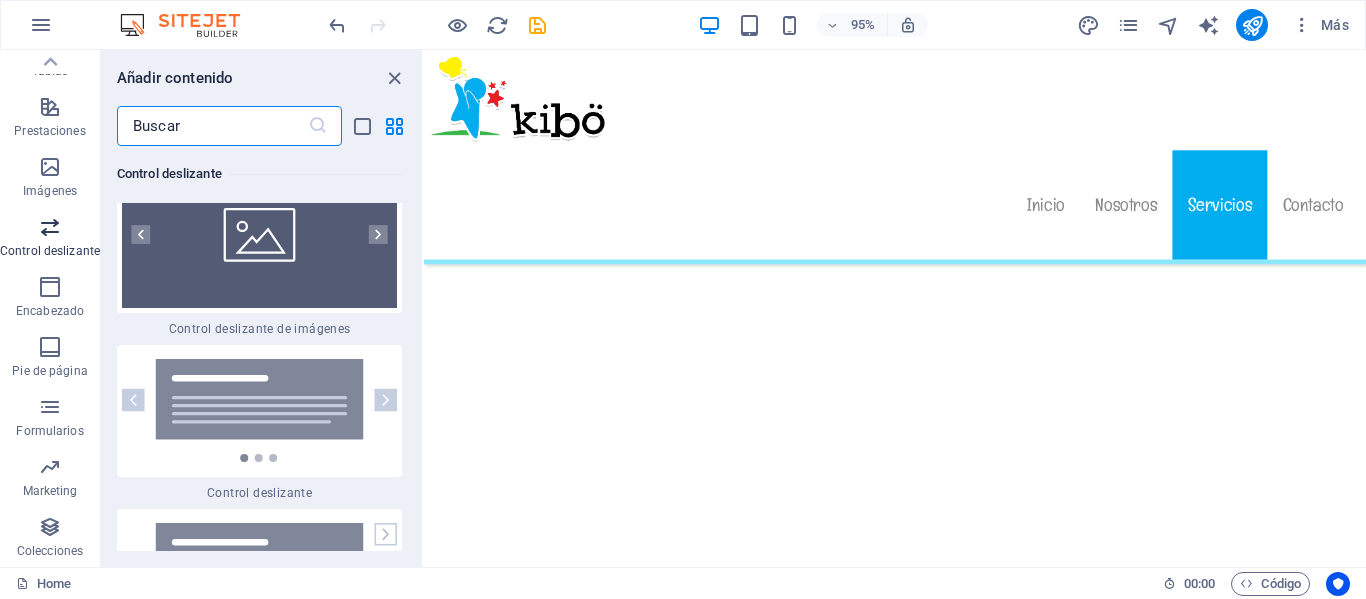 scroll, scrollTop: 22772, scrollLeft: 0, axis: vertical 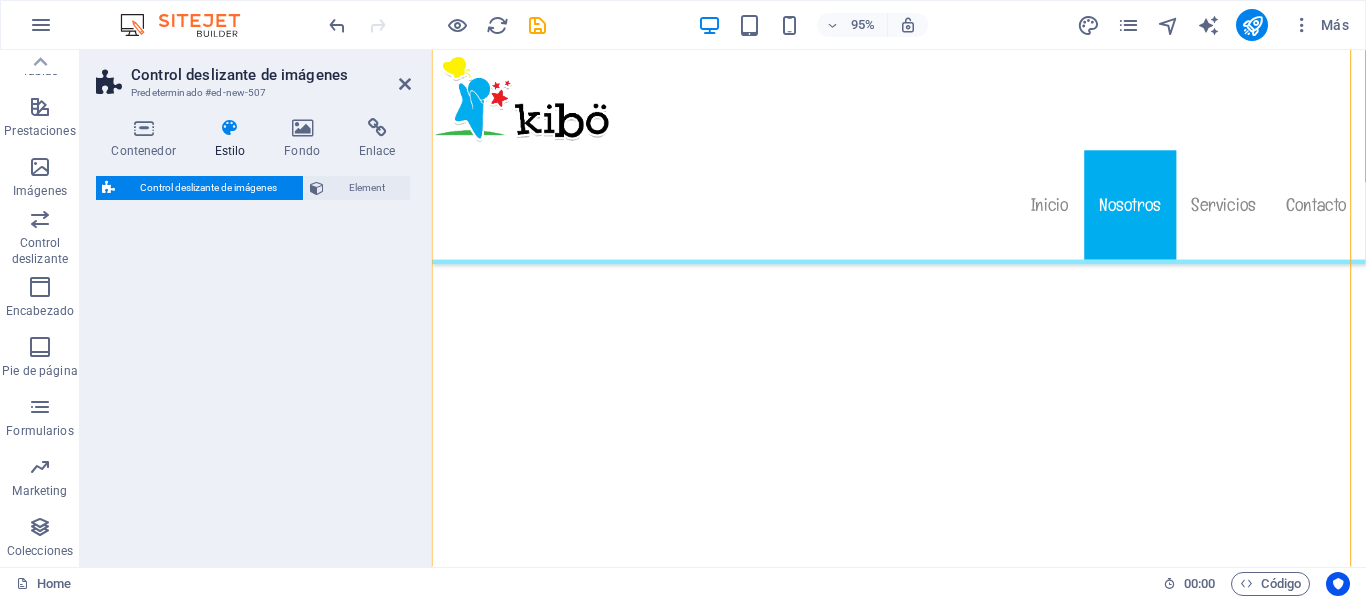 select on "rem" 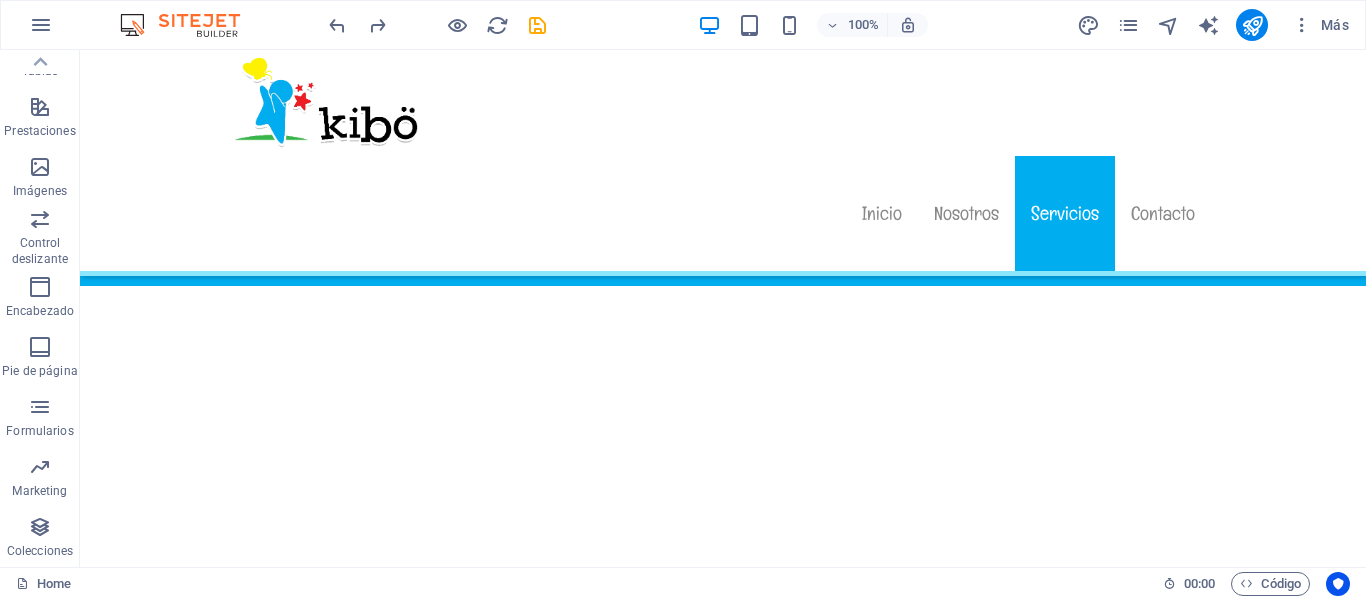 scroll, scrollTop: 3183, scrollLeft: 0, axis: vertical 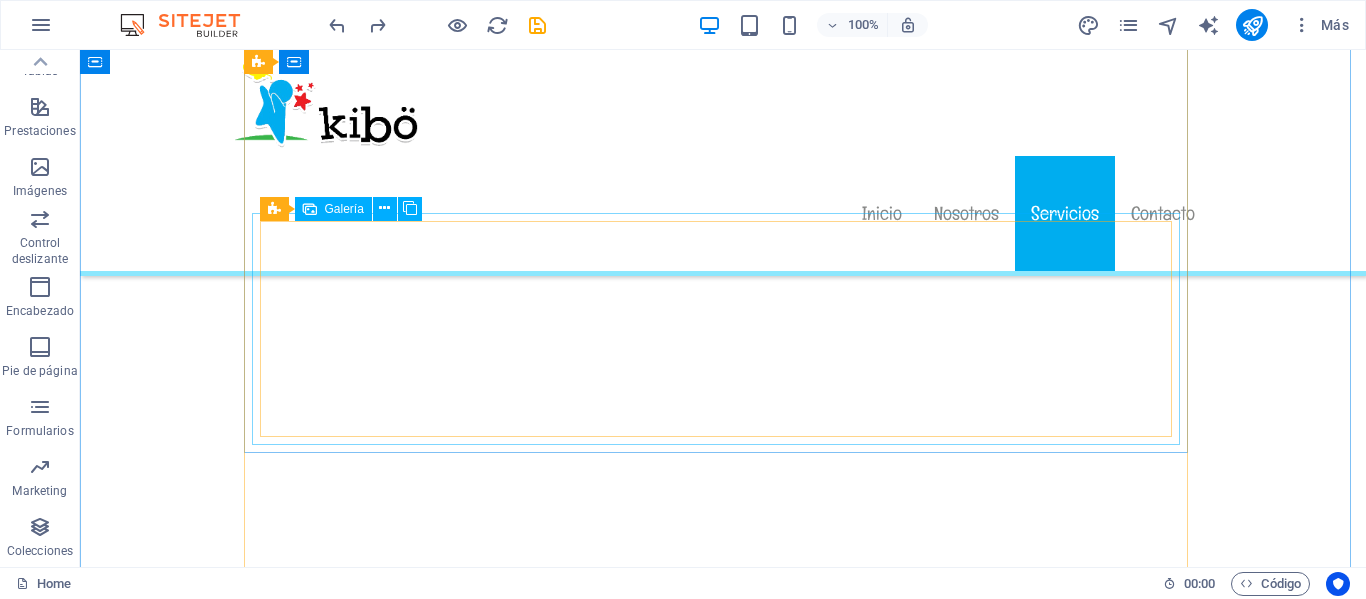 click at bounding box center (839, 2094) 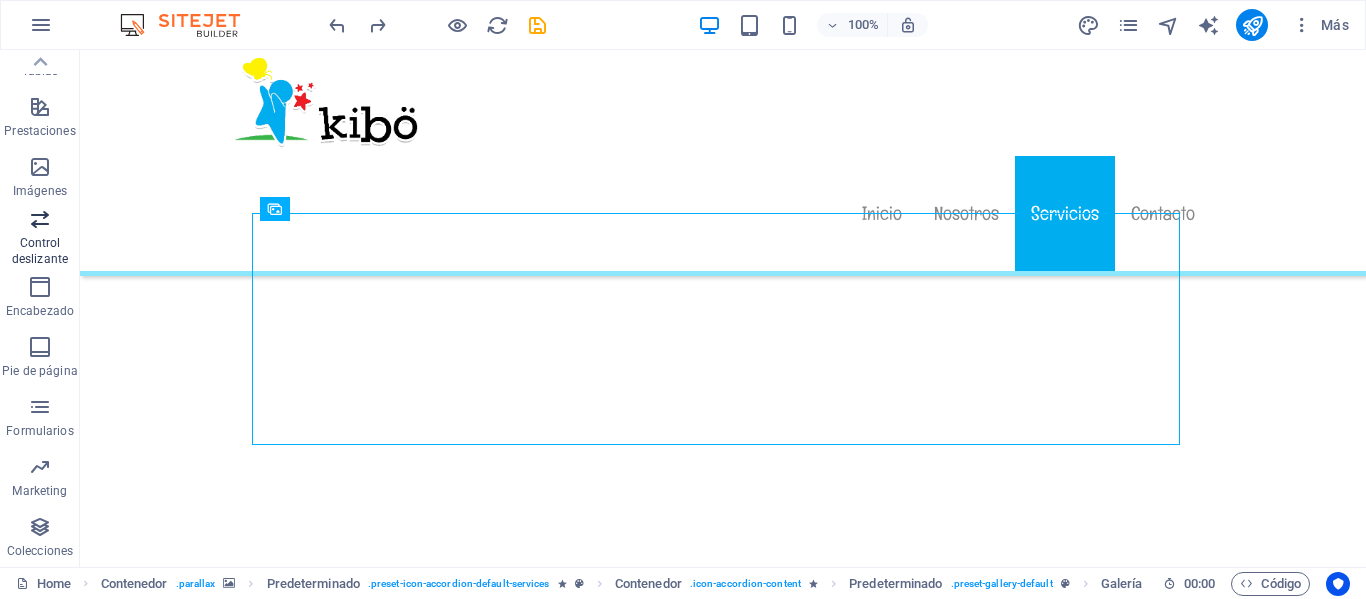 click on "Control deslizante" at bounding box center (40, 251) 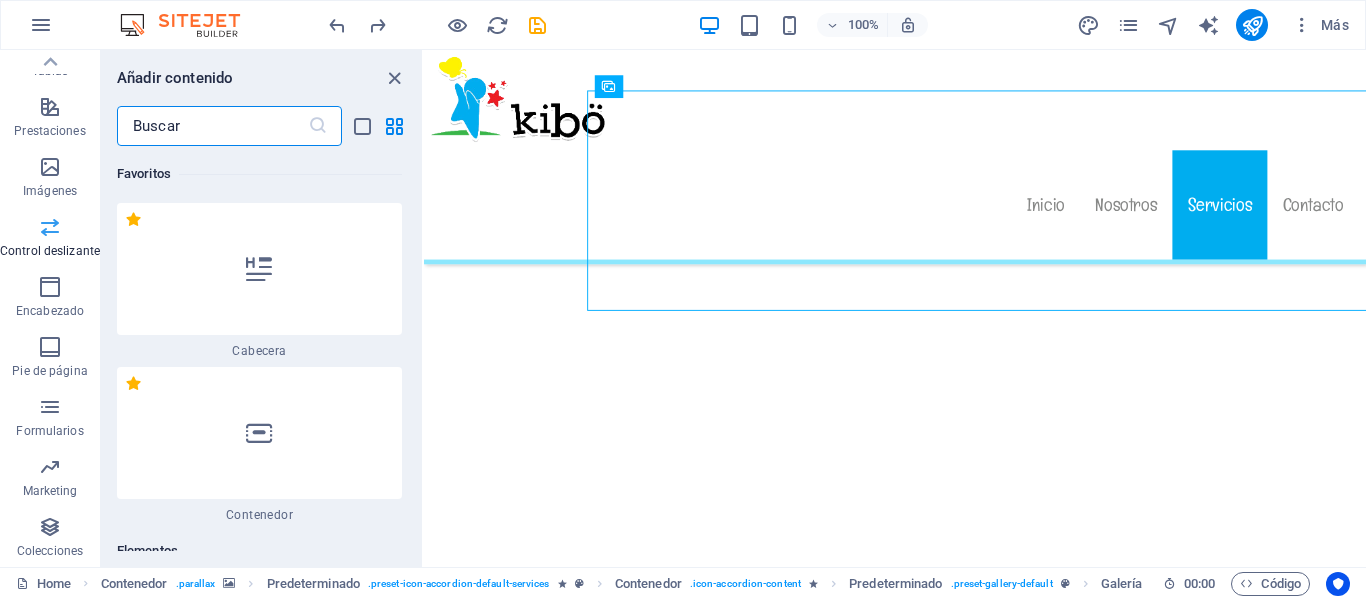 scroll, scrollTop: 3303, scrollLeft: 0, axis: vertical 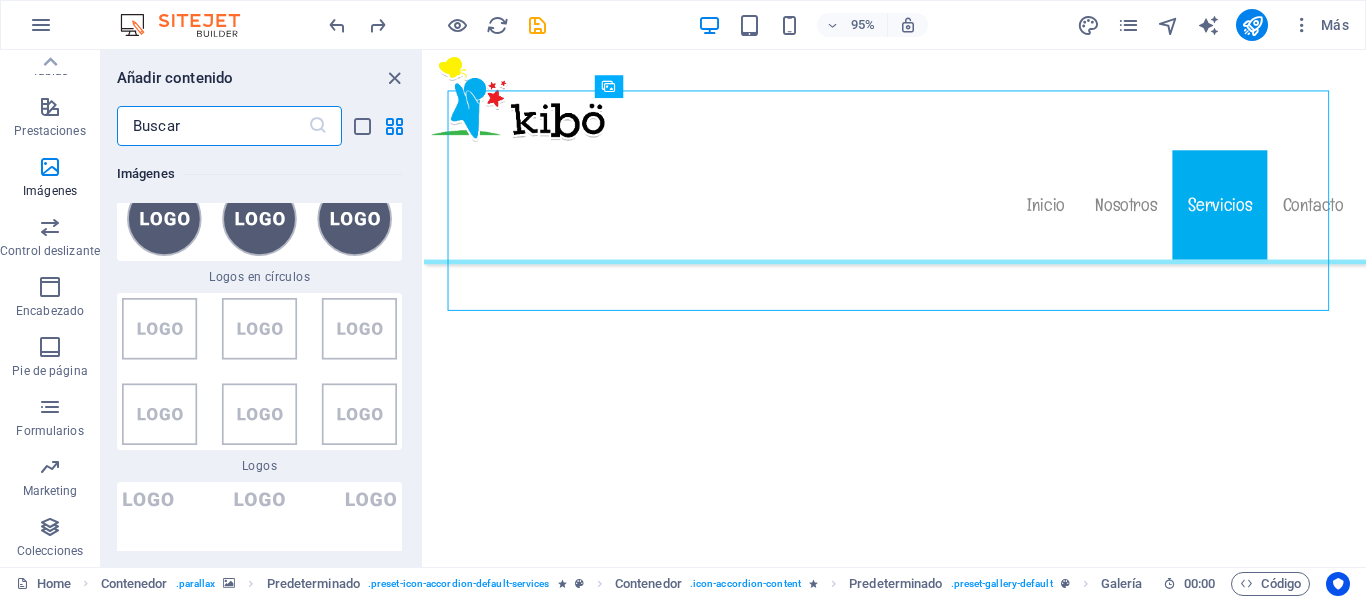 drag, startPoint x: 418, startPoint y: 382, endPoint x: -1, endPoint y: 345, distance: 420.6305 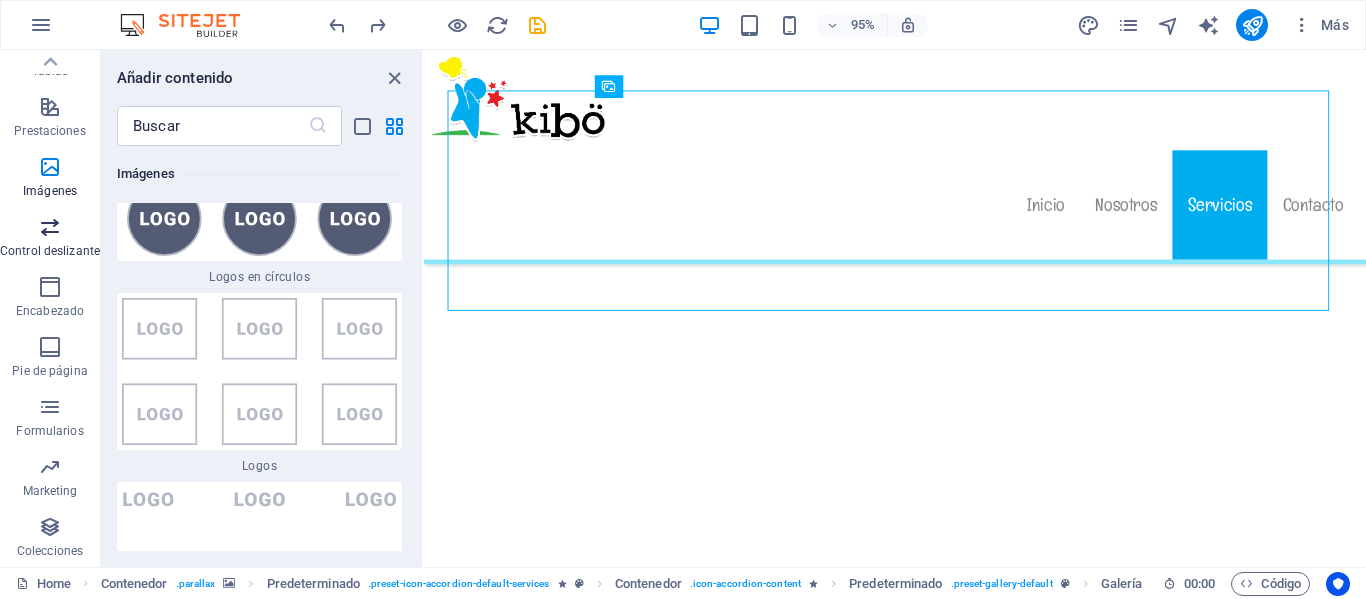 click at bounding box center (50, 227) 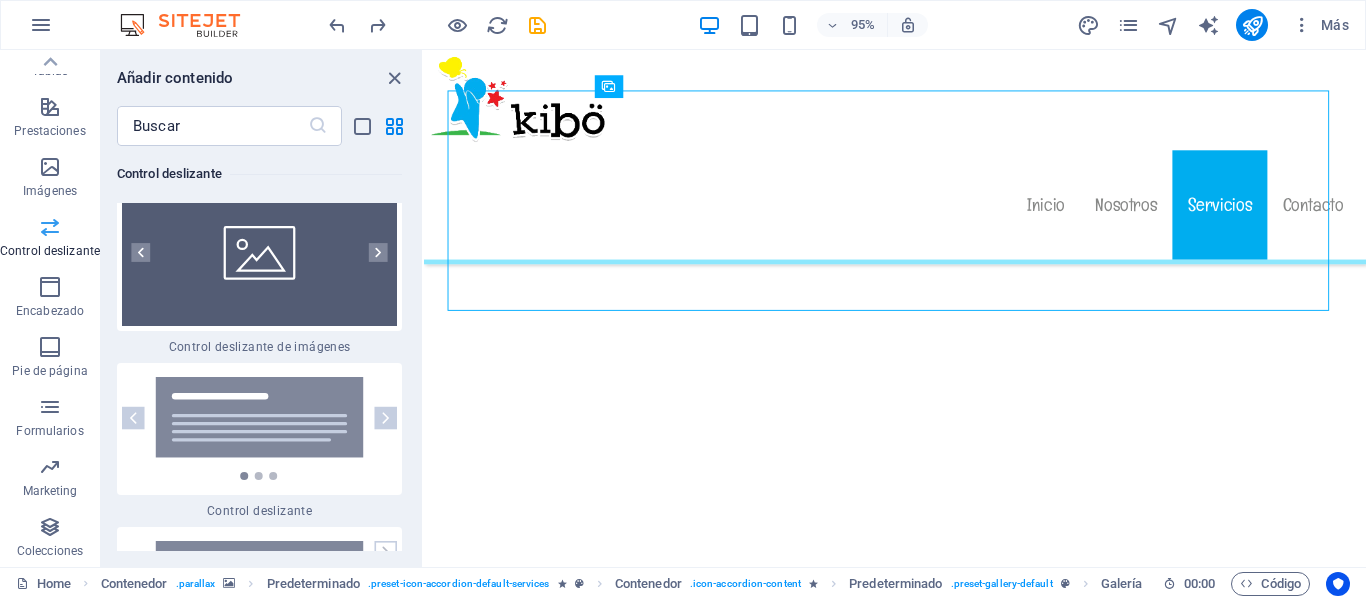 scroll, scrollTop: 22772, scrollLeft: 0, axis: vertical 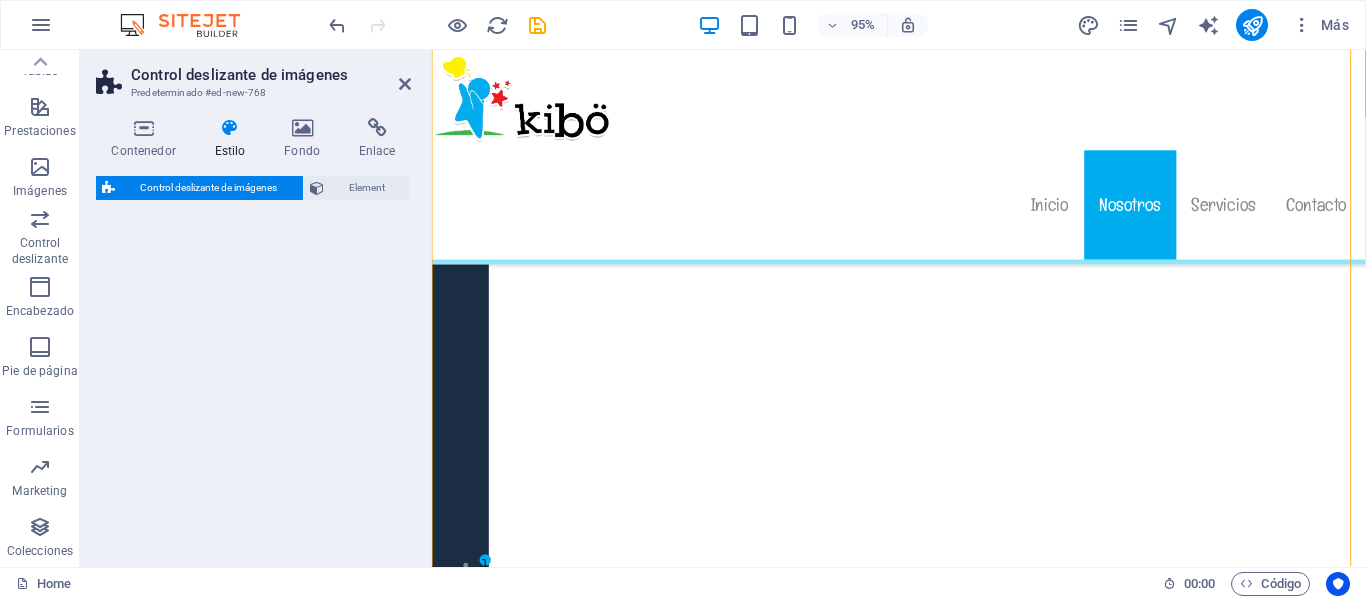 select on "rem" 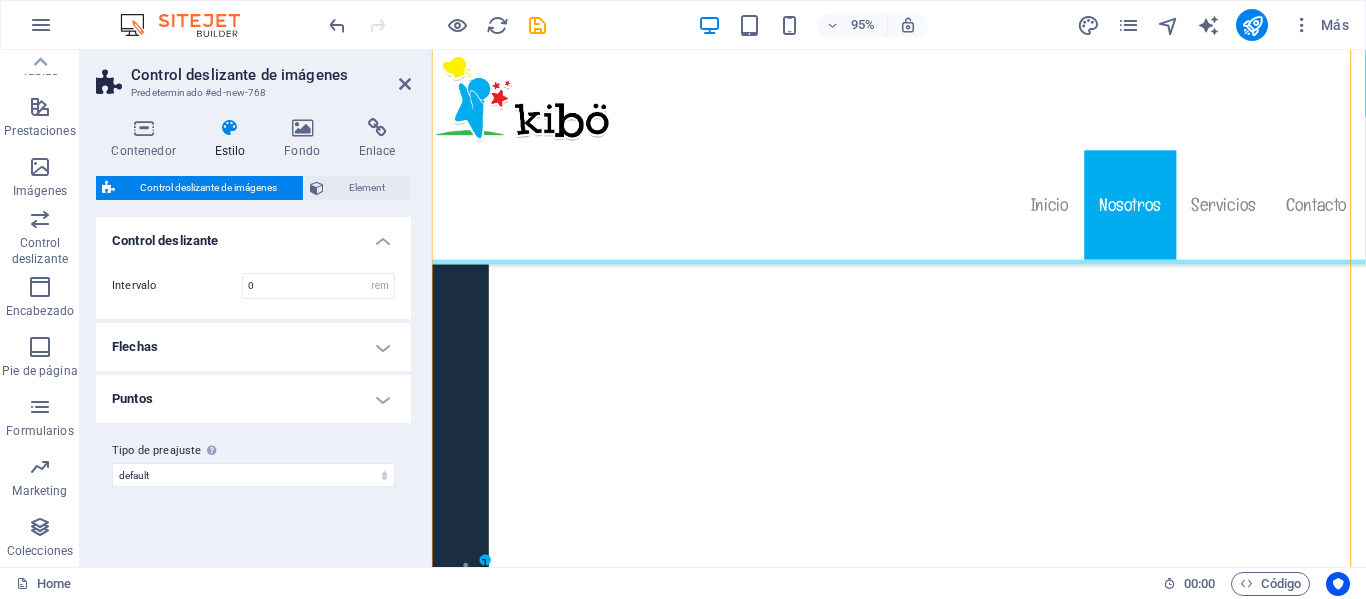 scroll, scrollTop: 2174, scrollLeft: 0, axis: vertical 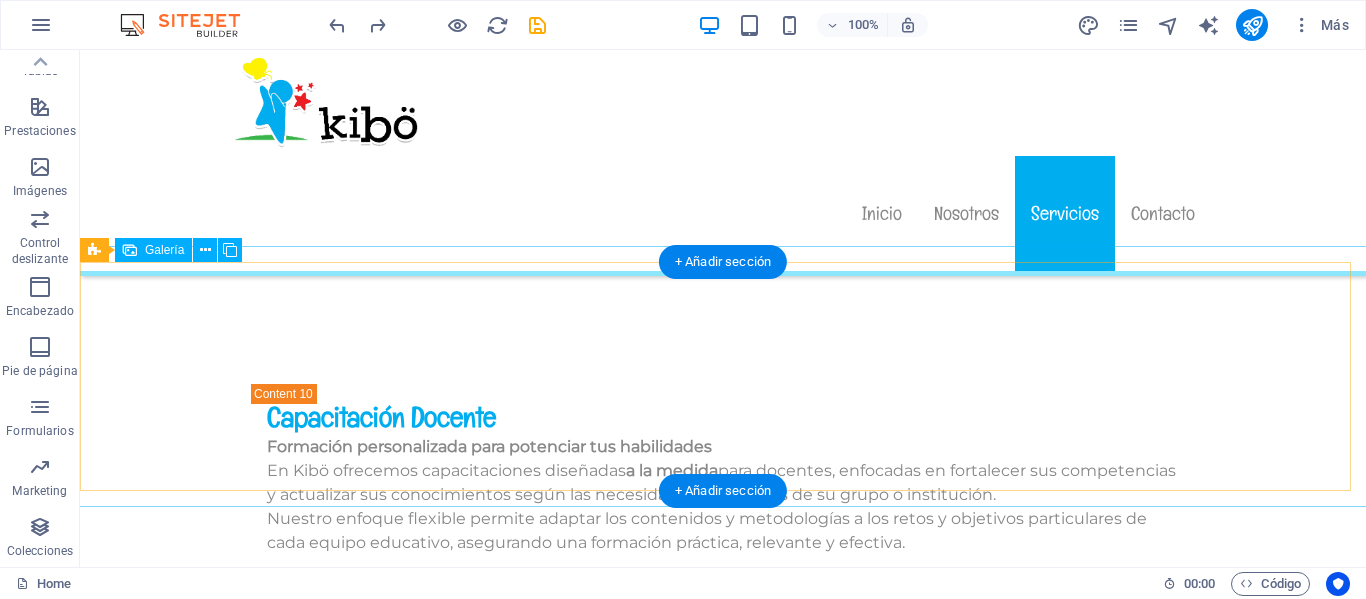 click at bounding box center (723, 1711) 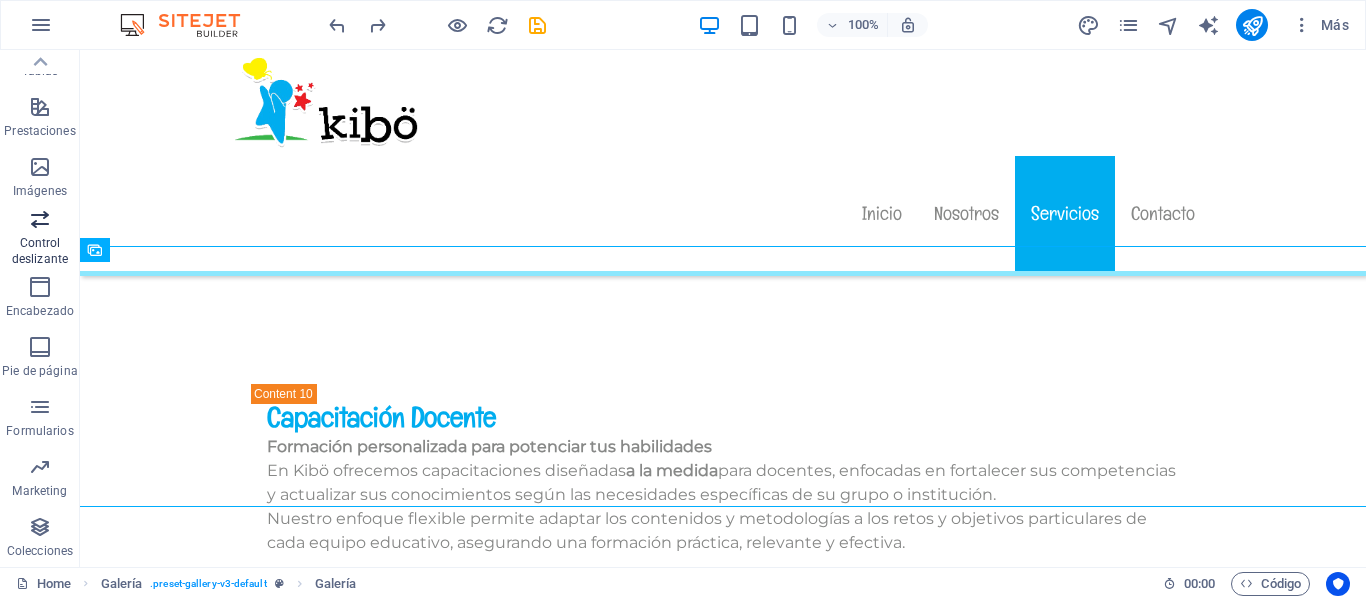 click on "Control deslizante" at bounding box center (40, 251) 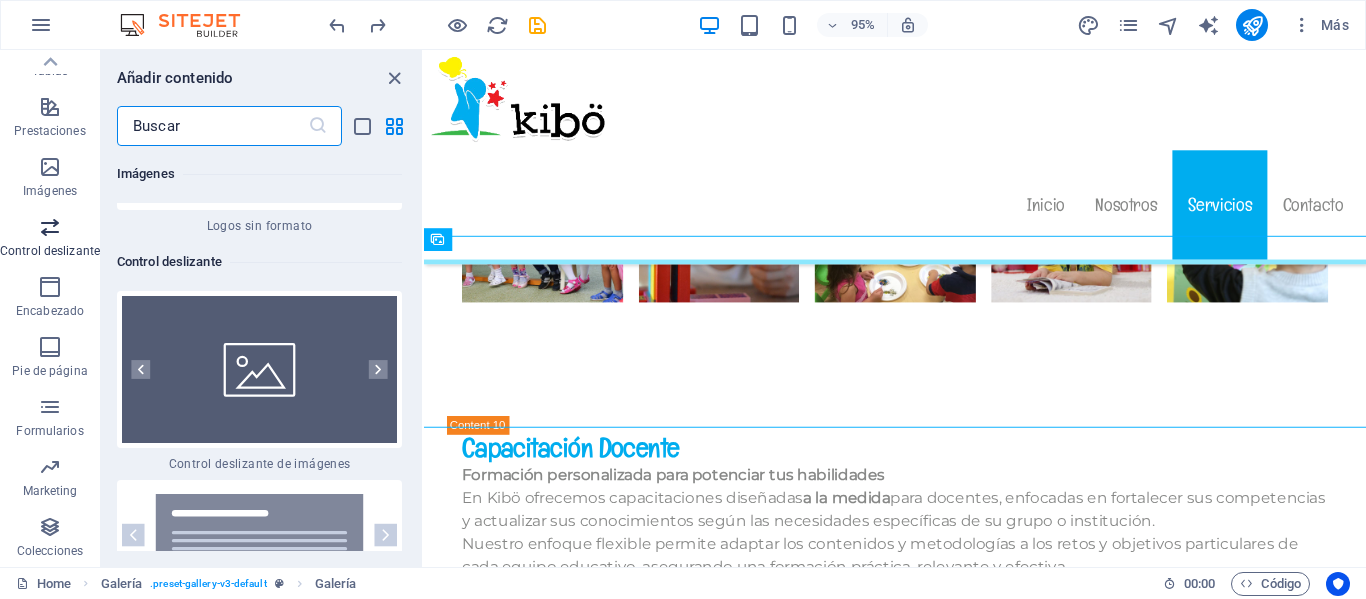 scroll, scrollTop: 22772, scrollLeft: 0, axis: vertical 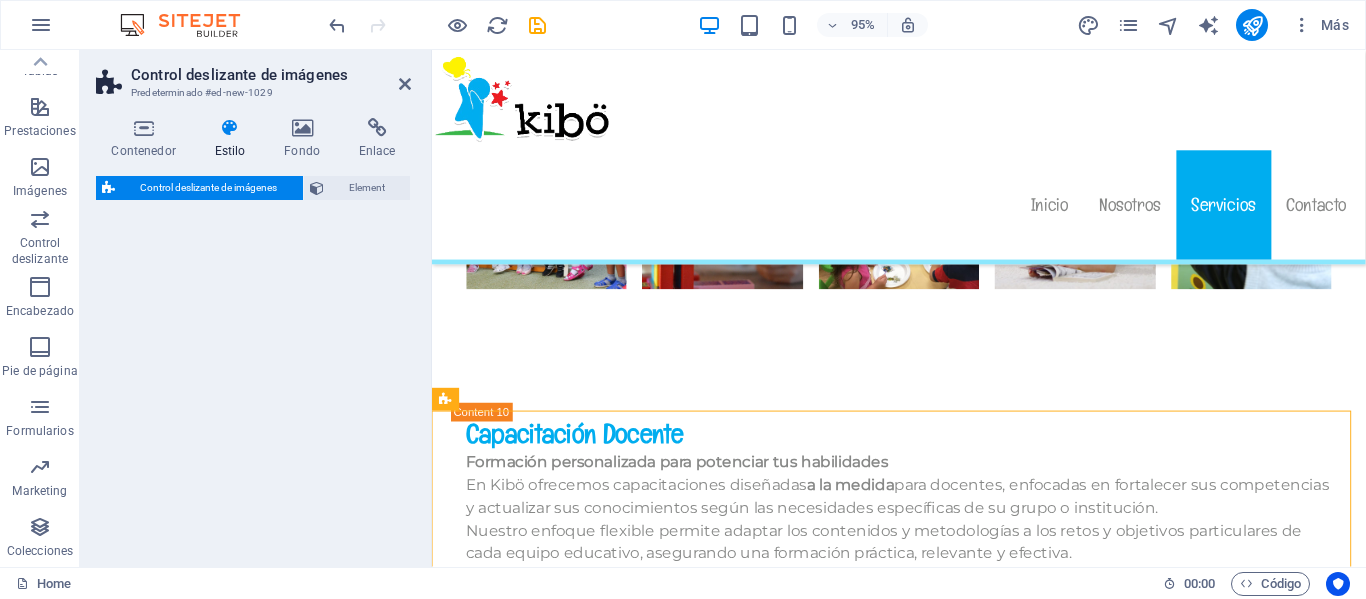 select on "rem" 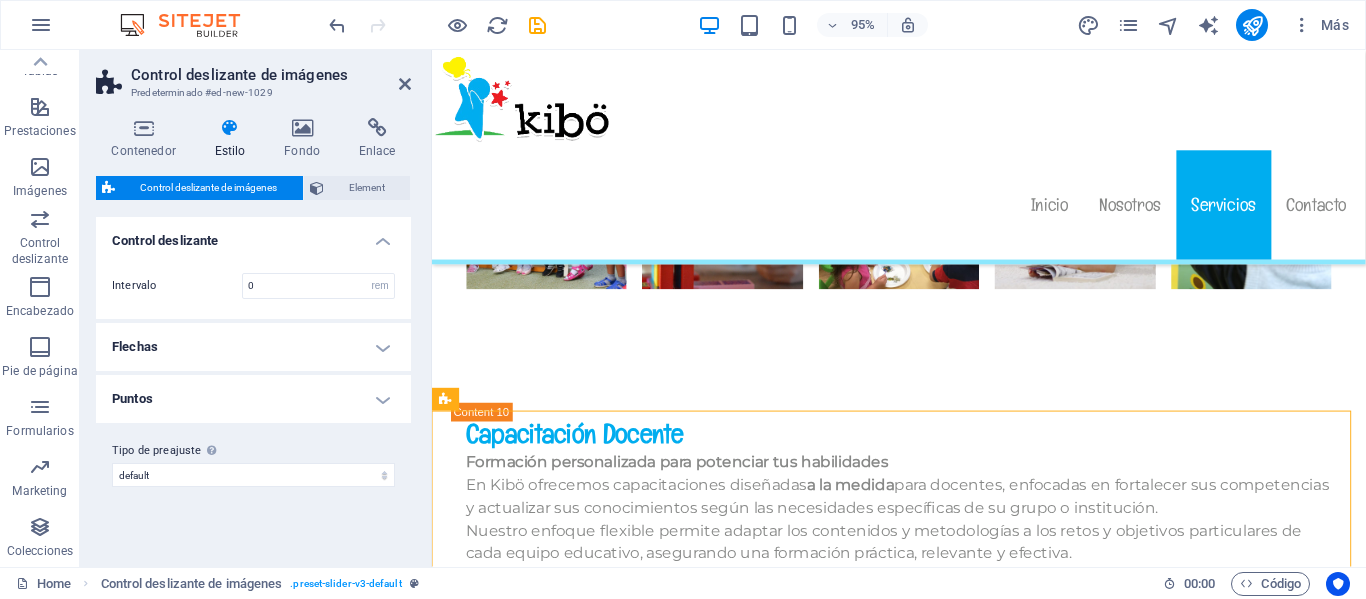 scroll, scrollTop: 11687, scrollLeft: 0, axis: vertical 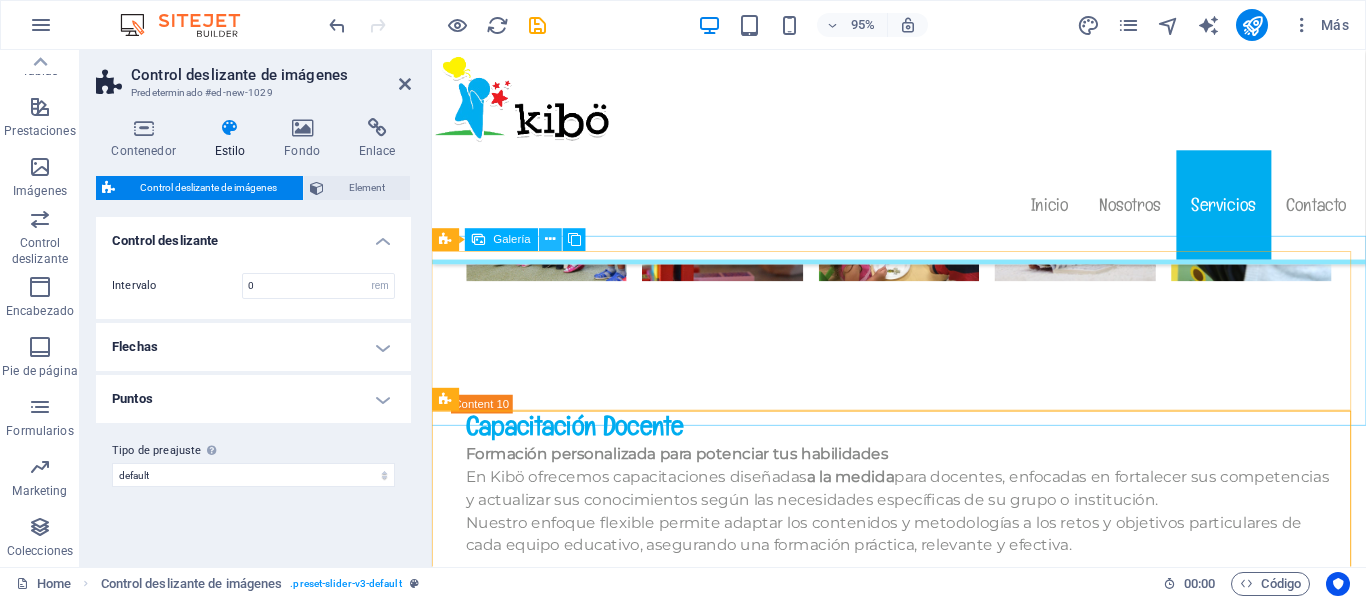 click at bounding box center [551, 240] 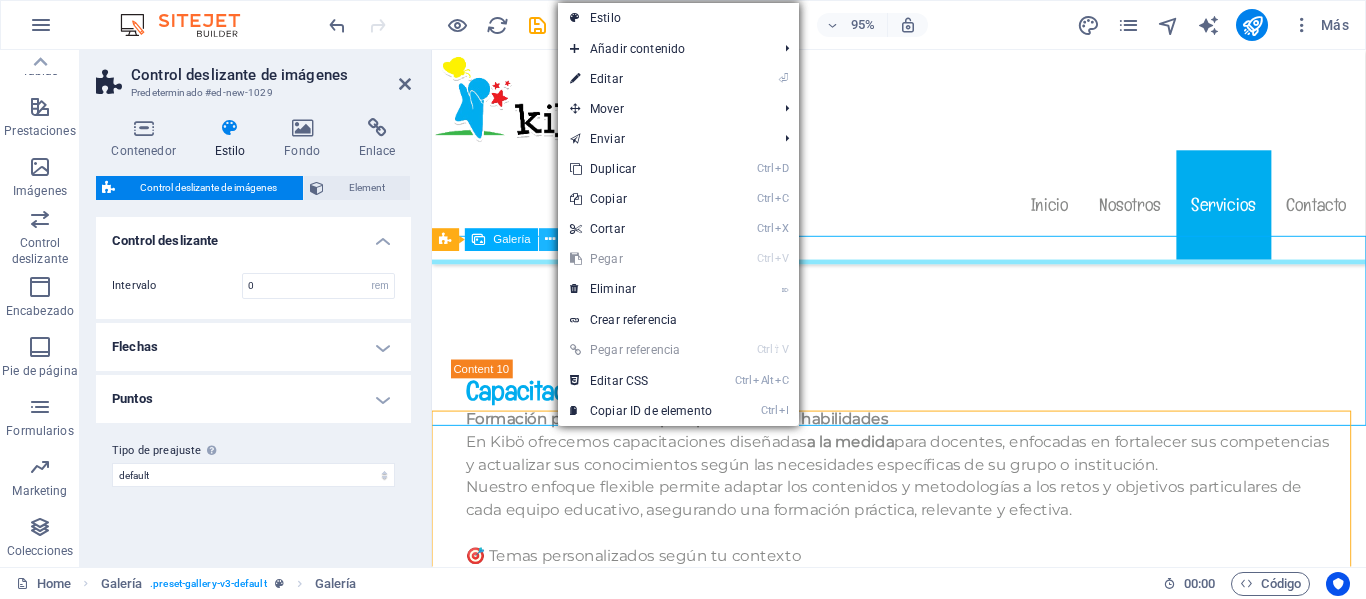 scroll, scrollTop: 11679, scrollLeft: 0, axis: vertical 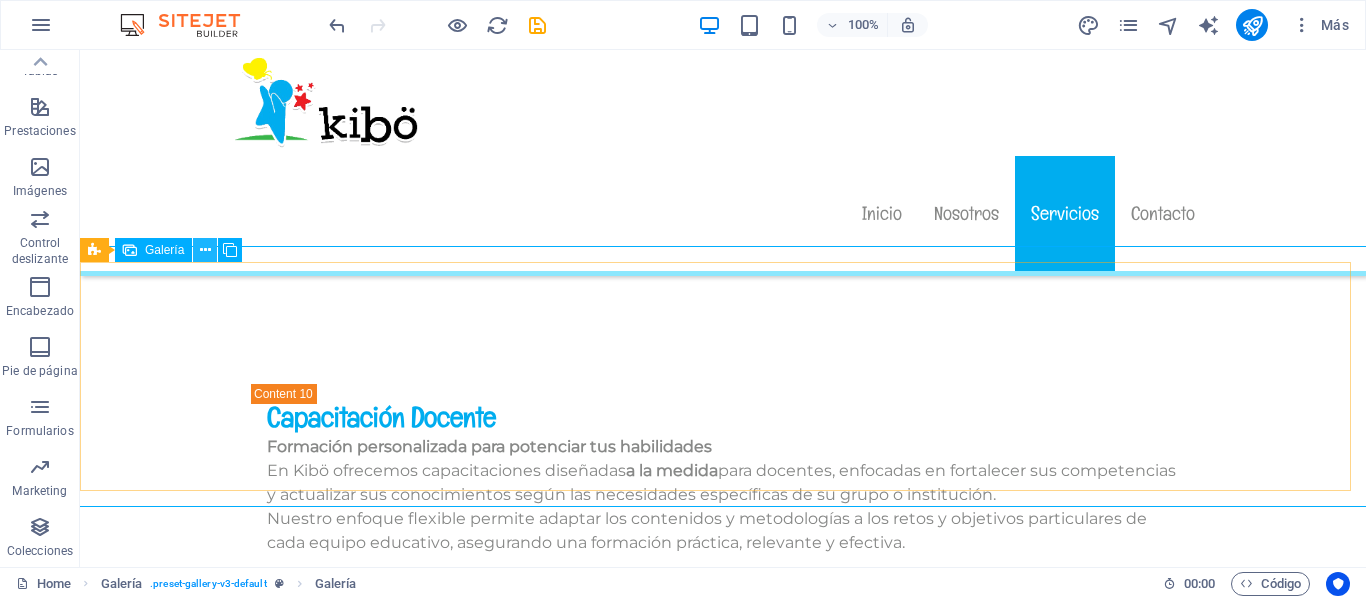 click at bounding box center [205, 250] 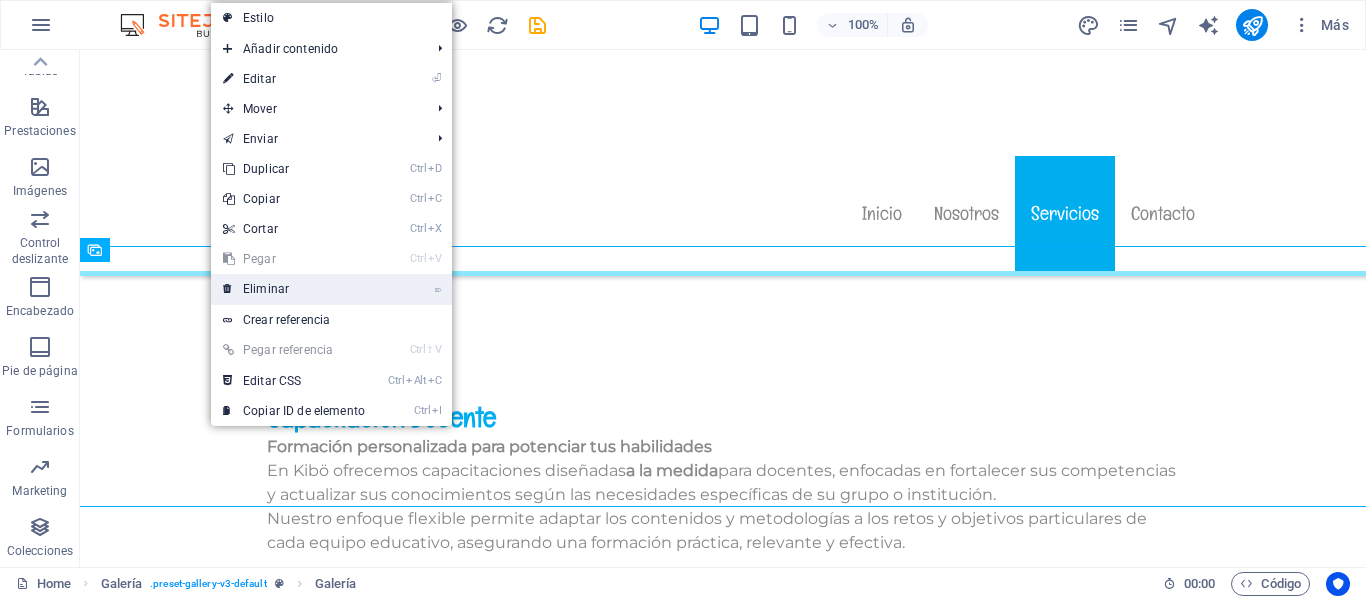 click on "⌦  Eliminar" at bounding box center [294, 289] 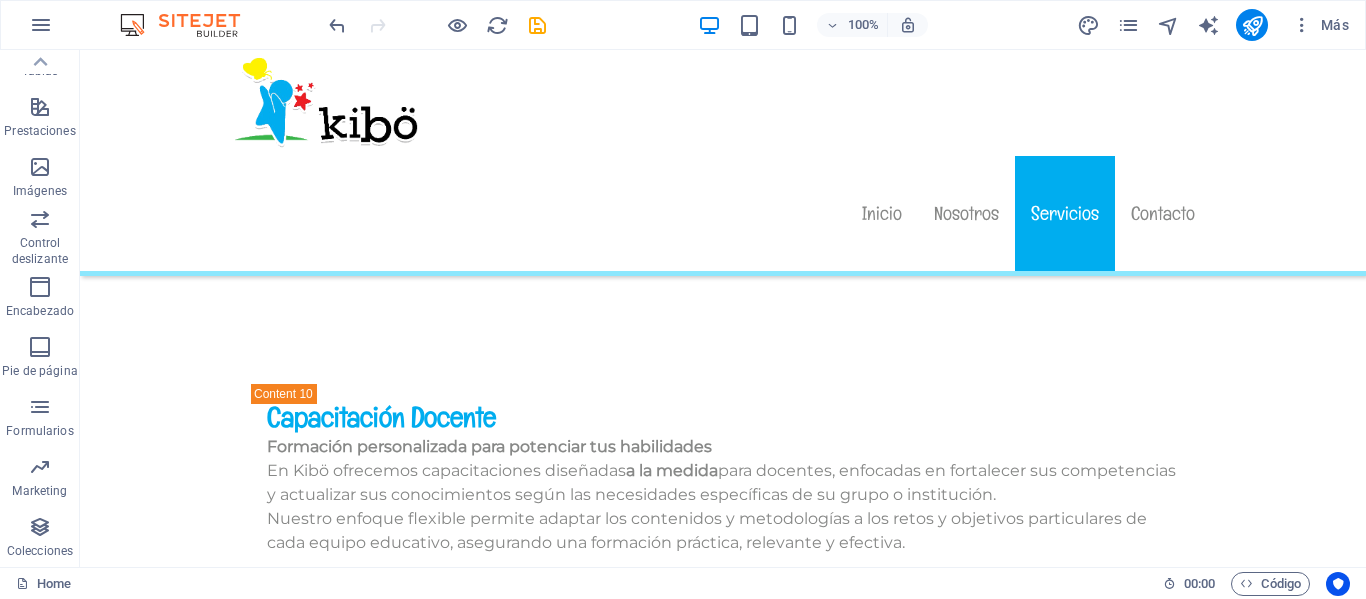 scroll, scrollTop: 11708, scrollLeft: 0, axis: vertical 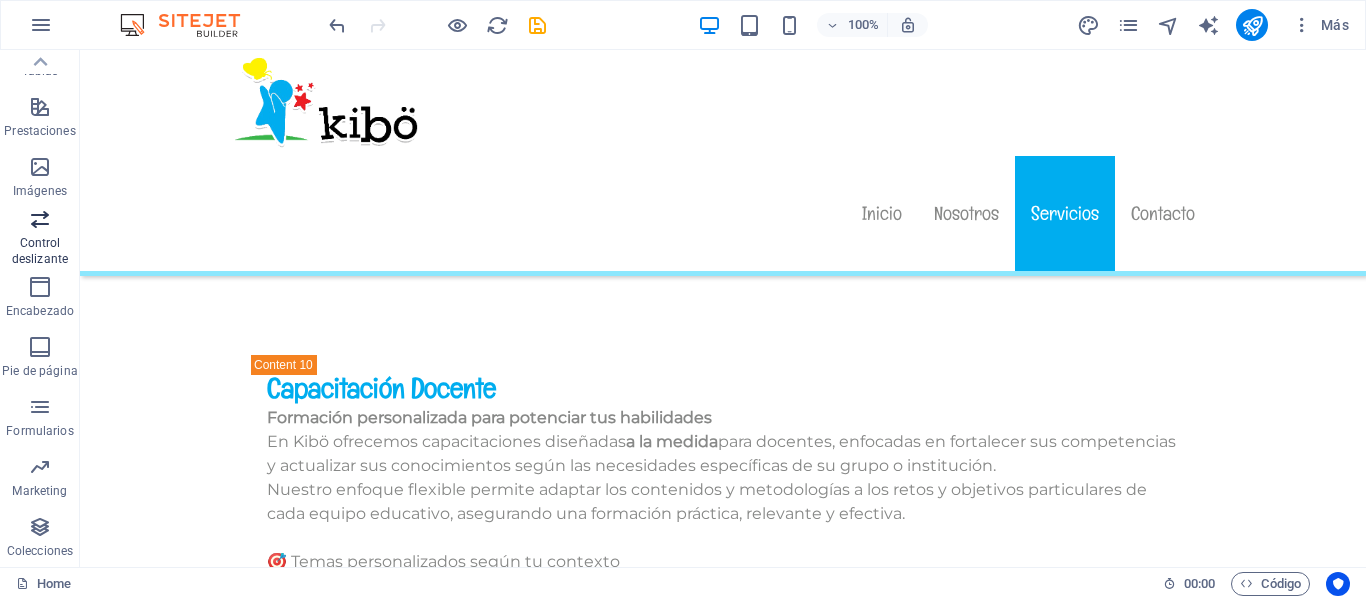 click on "Control deslizante" at bounding box center (40, 251) 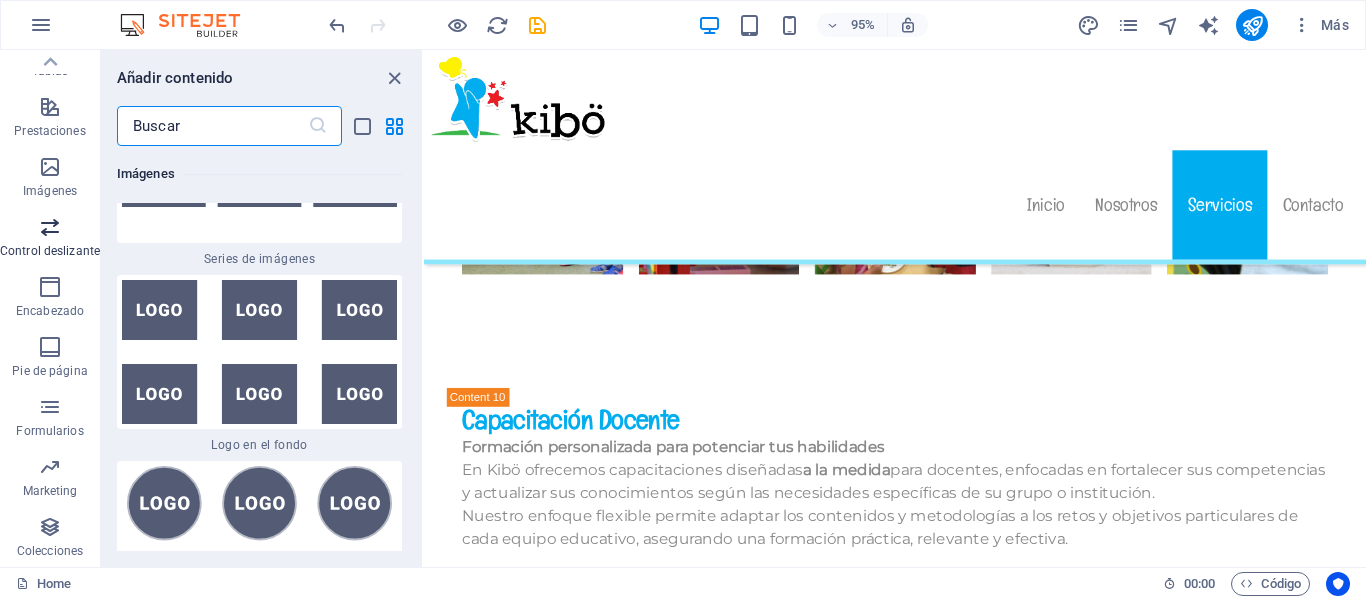 scroll, scrollTop: 22772, scrollLeft: 0, axis: vertical 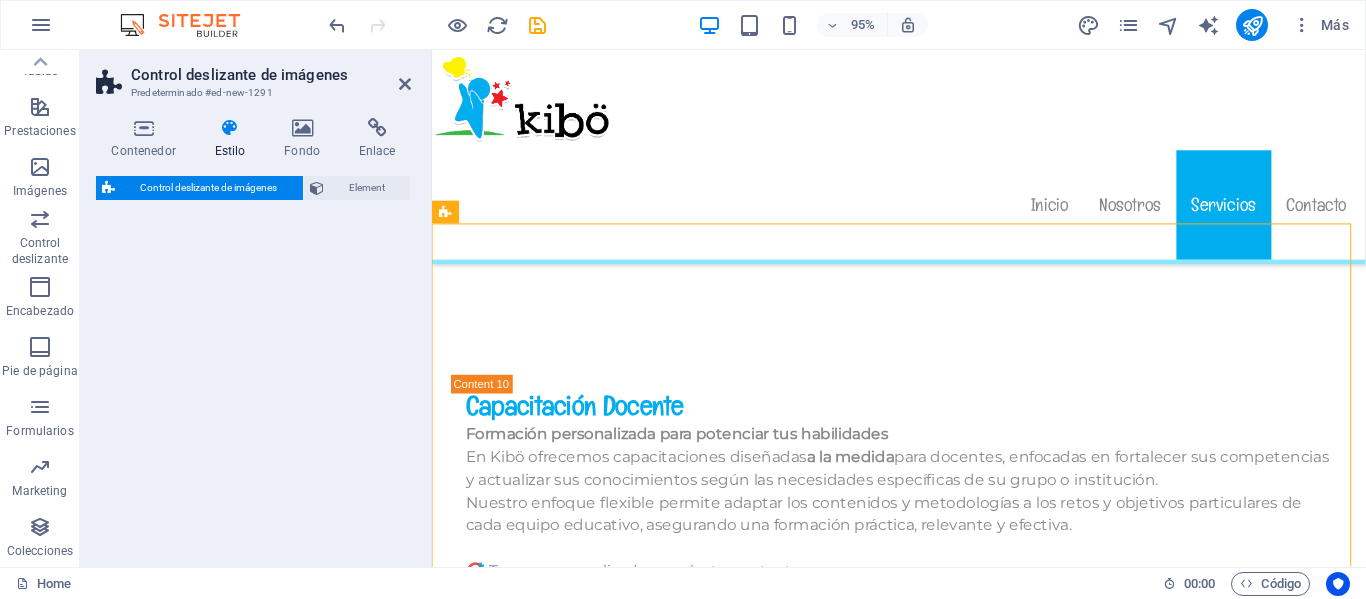 select on "rem" 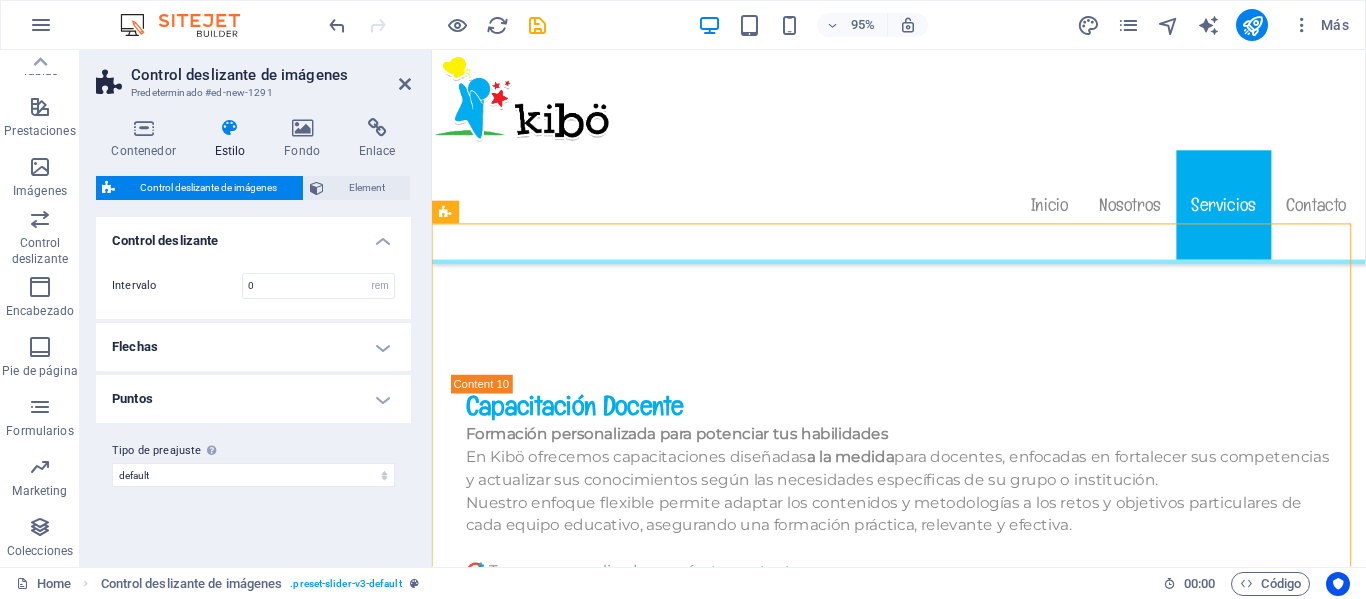 scroll, scrollTop: 11716, scrollLeft: 0, axis: vertical 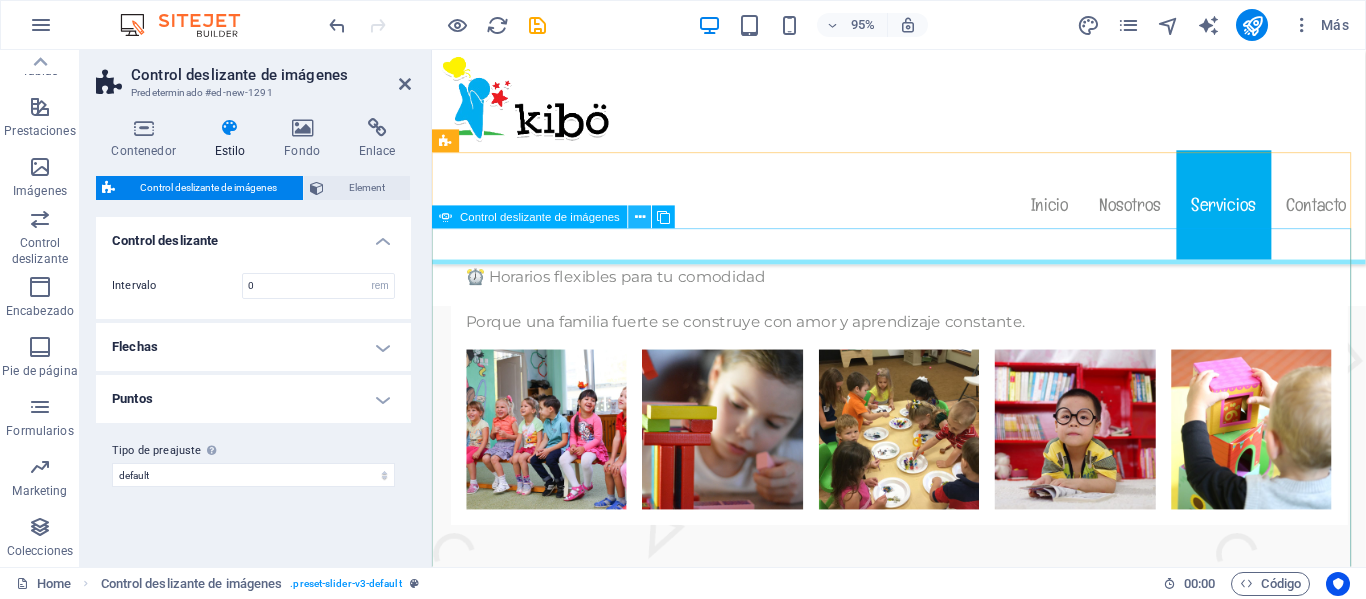 click at bounding box center (640, 217) 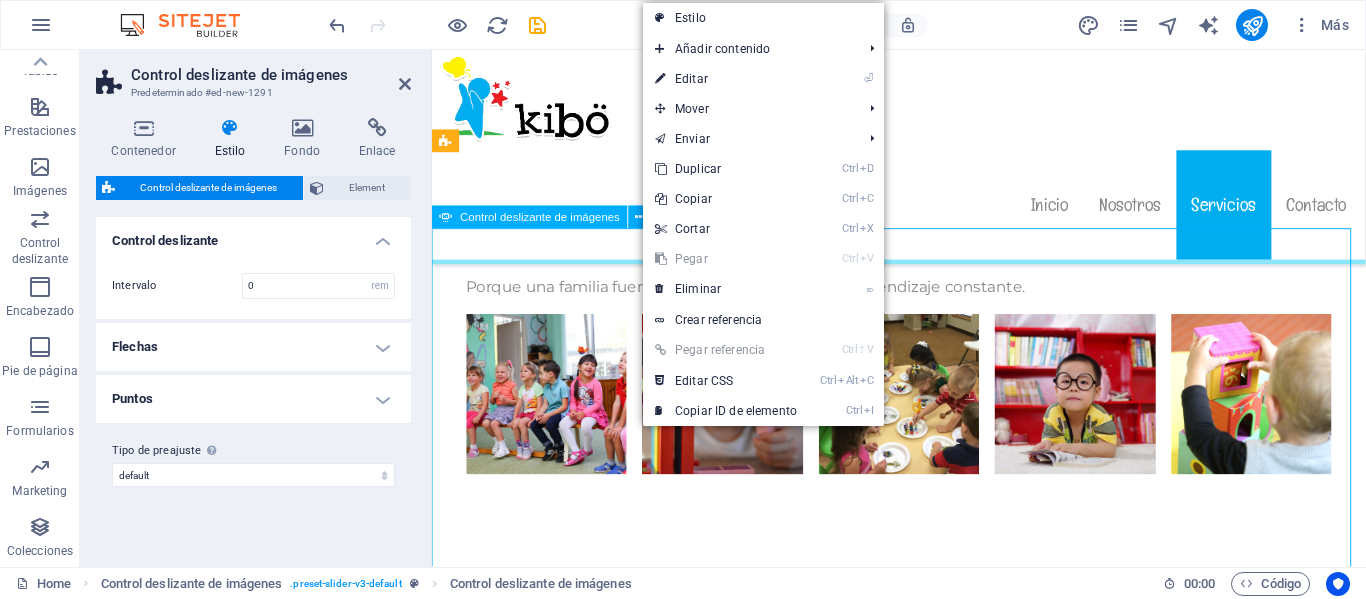scroll, scrollTop: 12453, scrollLeft: 0, axis: vertical 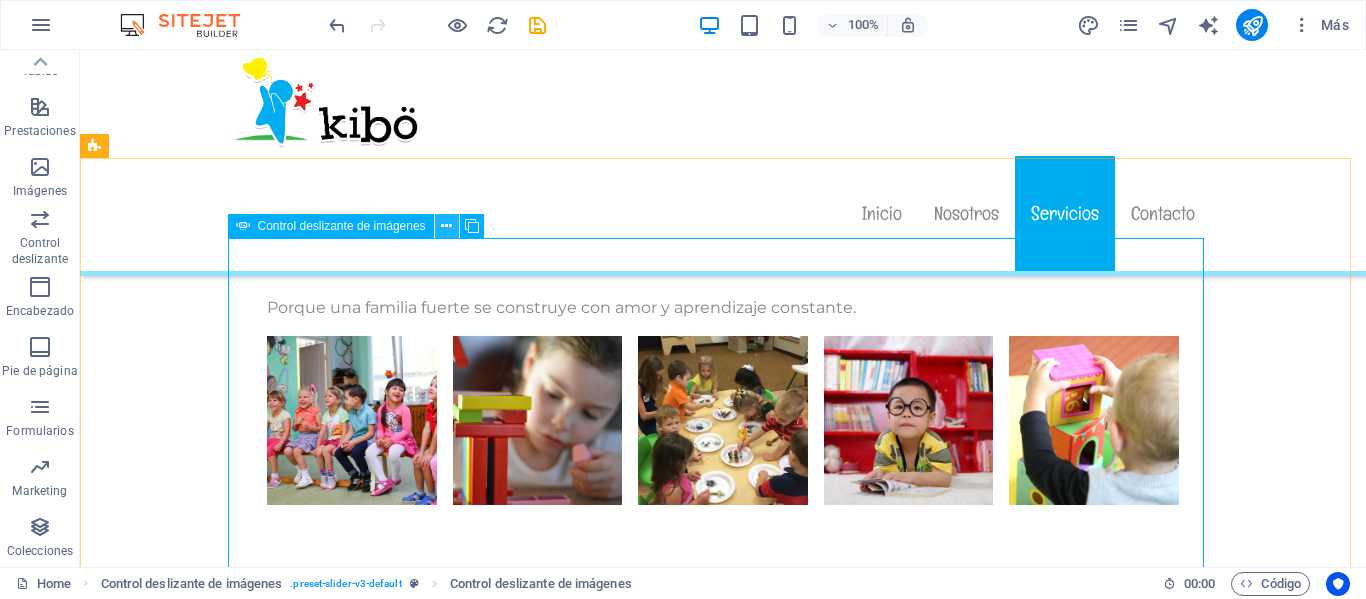 click at bounding box center (446, 226) 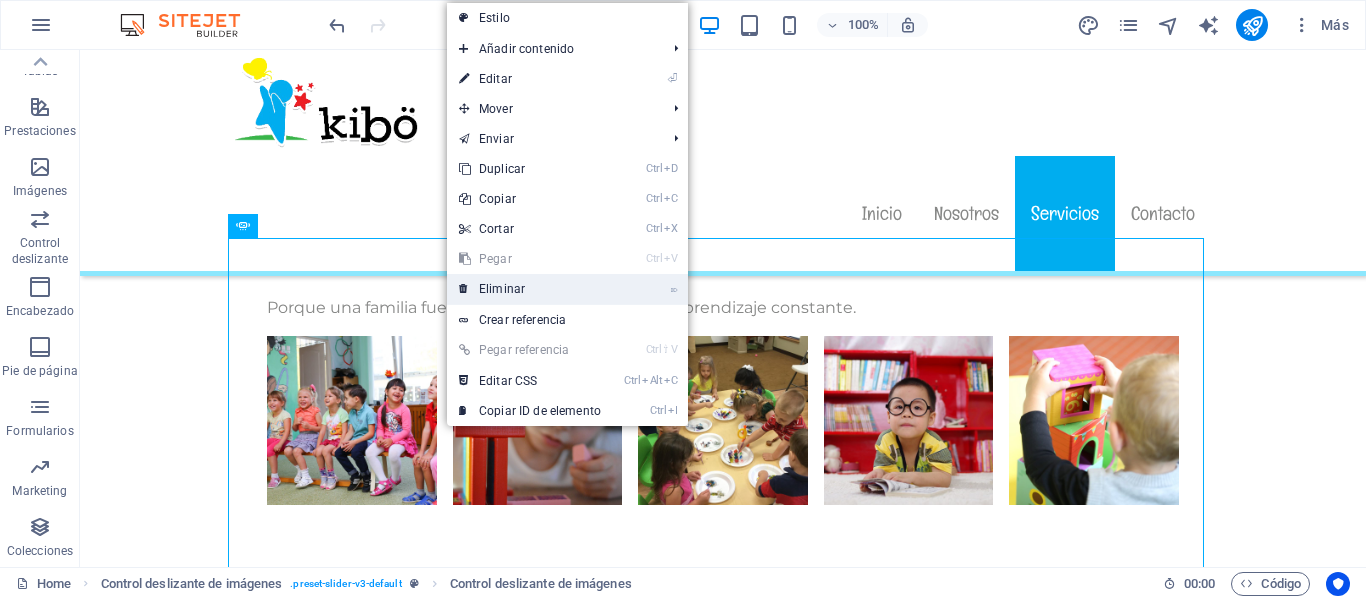 click on "⌦  Eliminar" at bounding box center (530, 289) 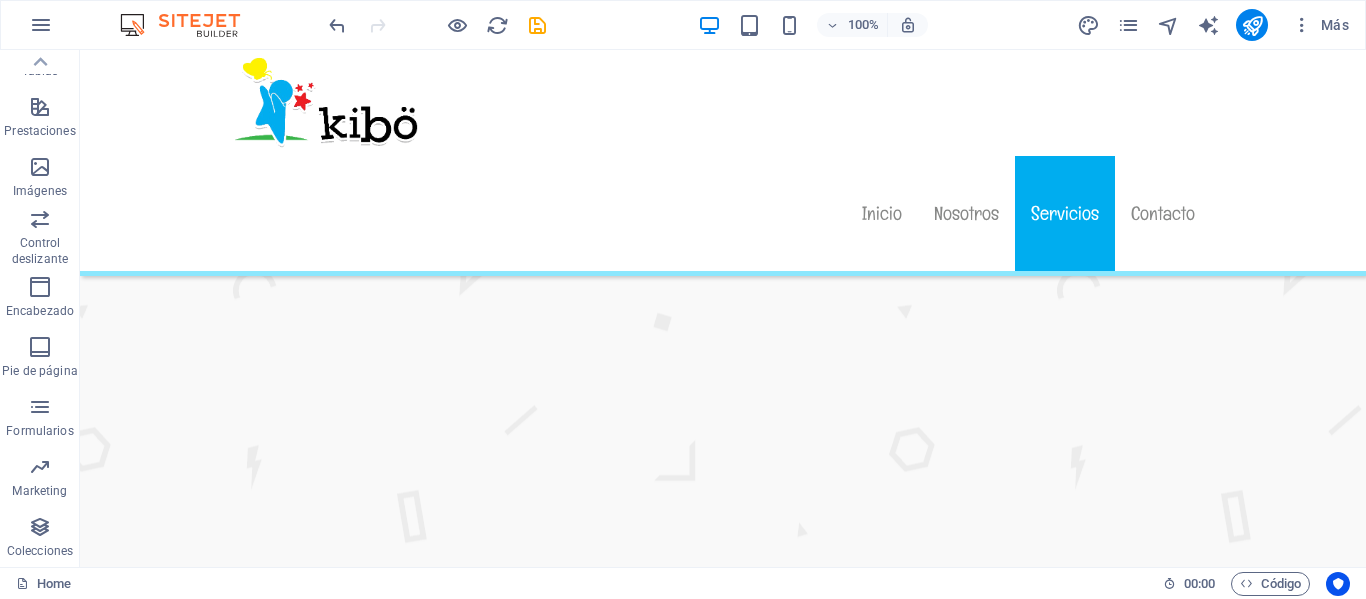 scroll, scrollTop: 12744, scrollLeft: 0, axis: vertical 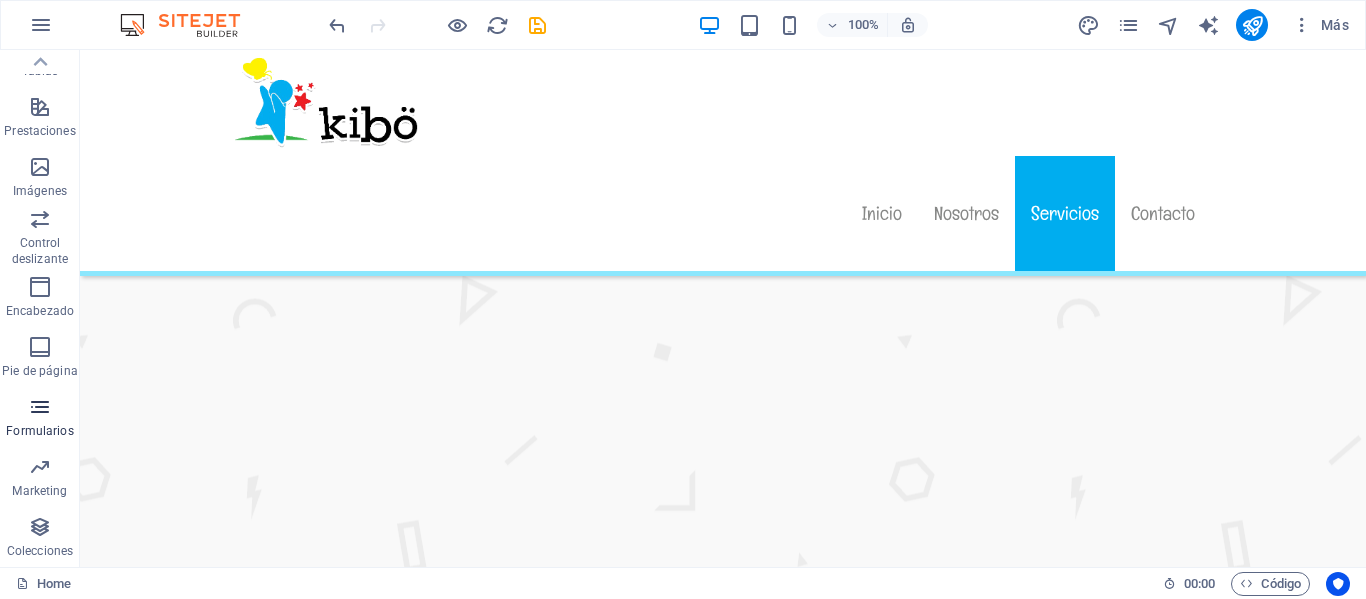 click on "Formularios" at bounding box center [40, 419] 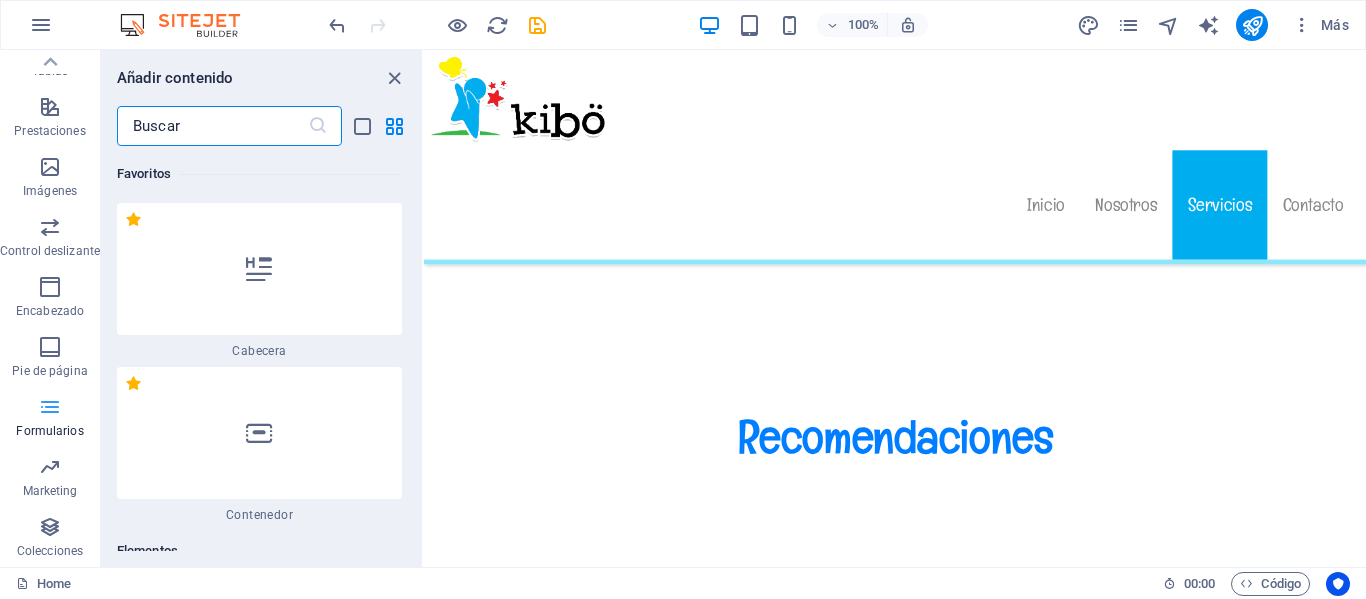 scroll, scrollTop: 12961, scrollLeft: 0, axis: vertical 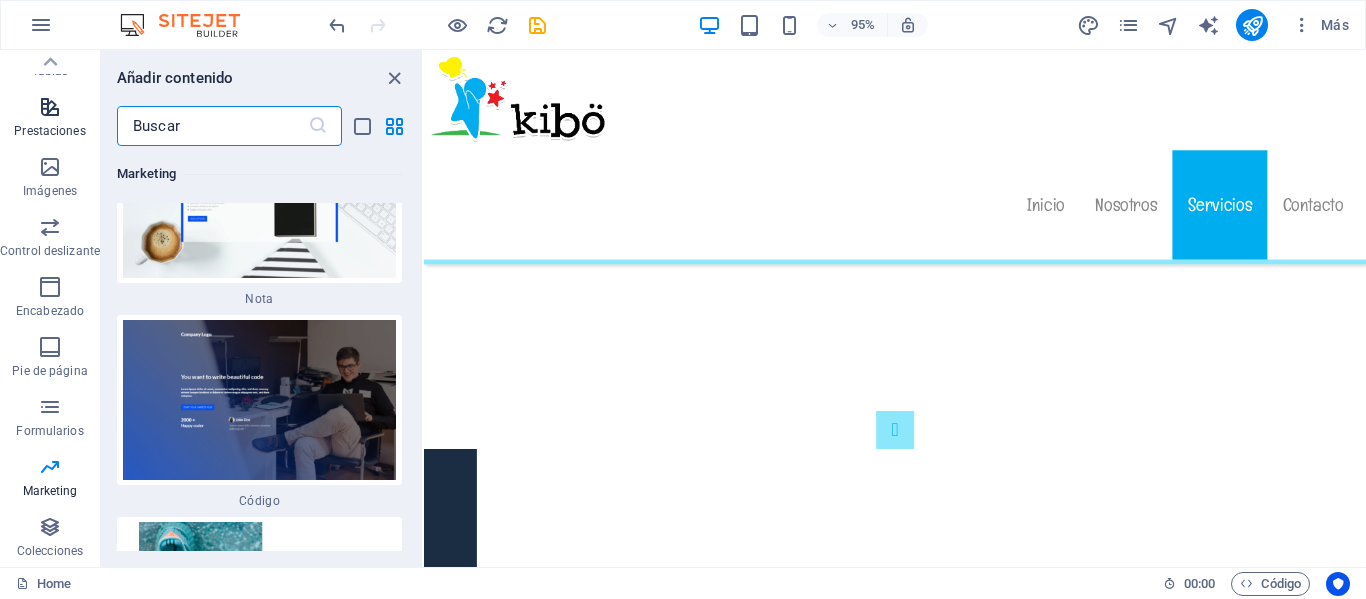 click on "Prestaciones" at bounding box center (49, 131) 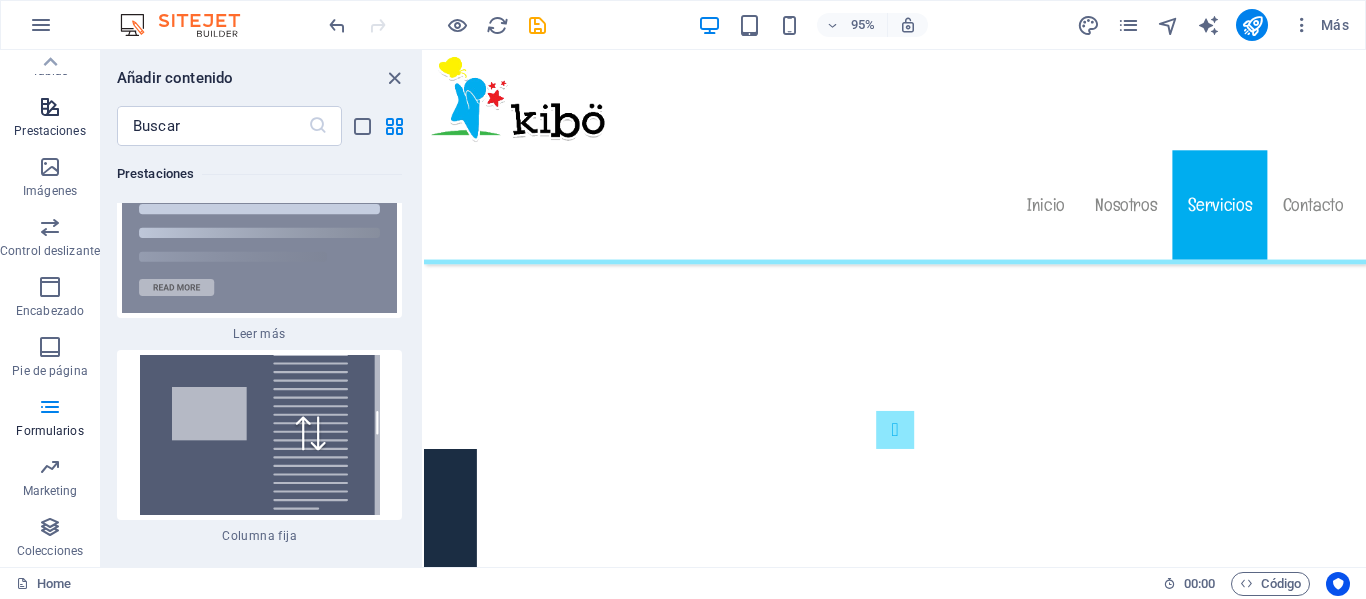 scroll, scrollTop: 15285, scrollLeft: 0, axis: vertical 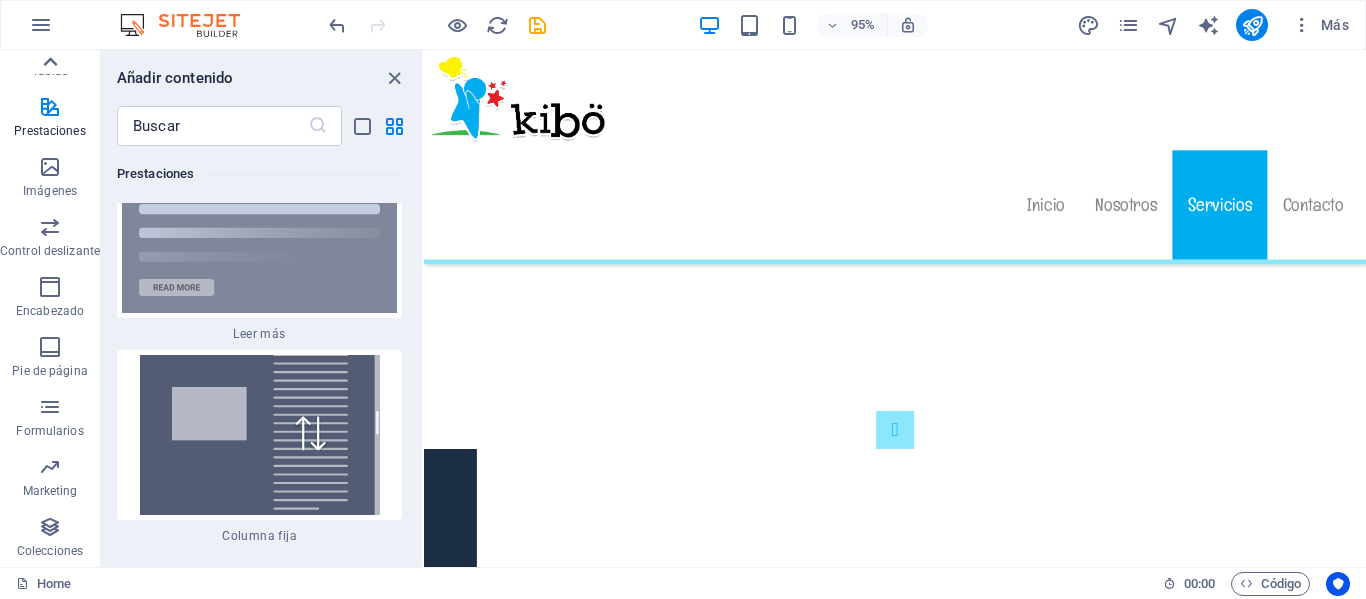 click 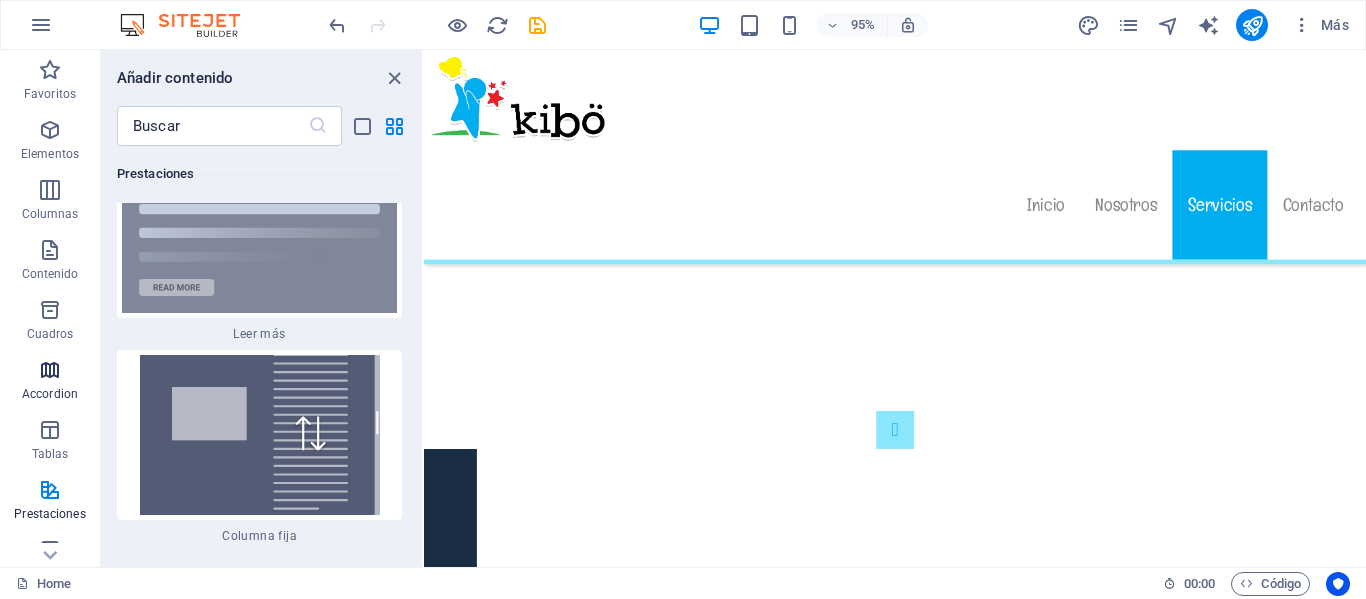 click at bounding box center (50, 370) 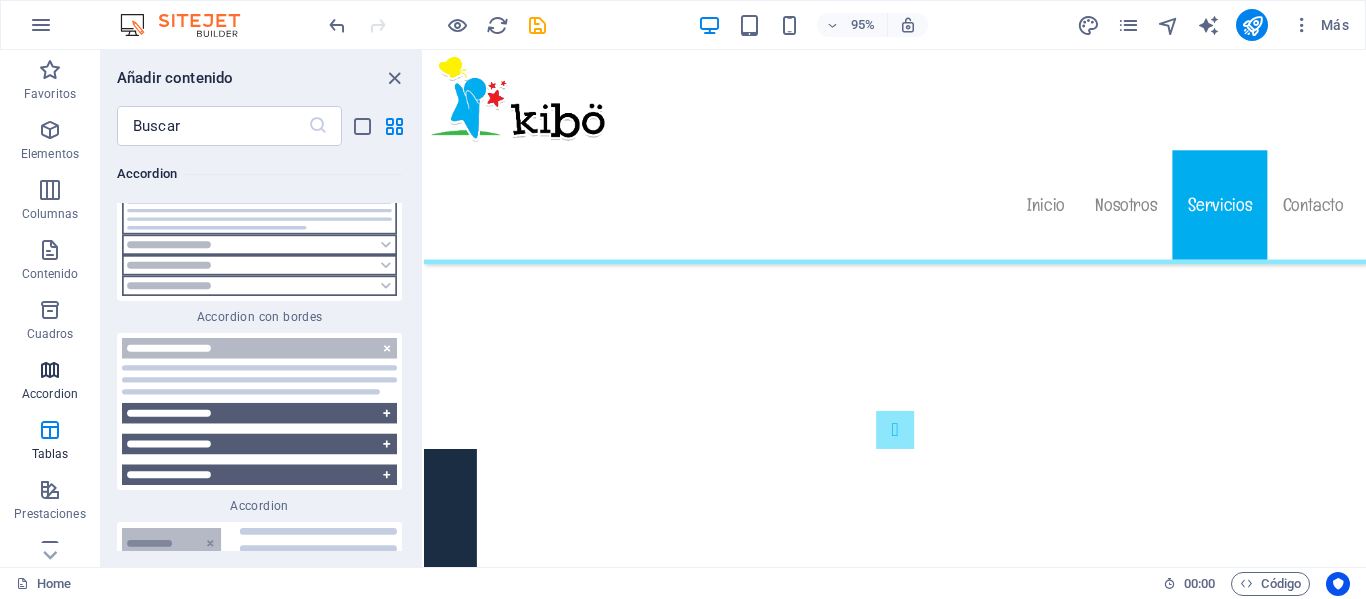 scroll, scrollTop: 12464, scrollLeft: 0, axis: vertical 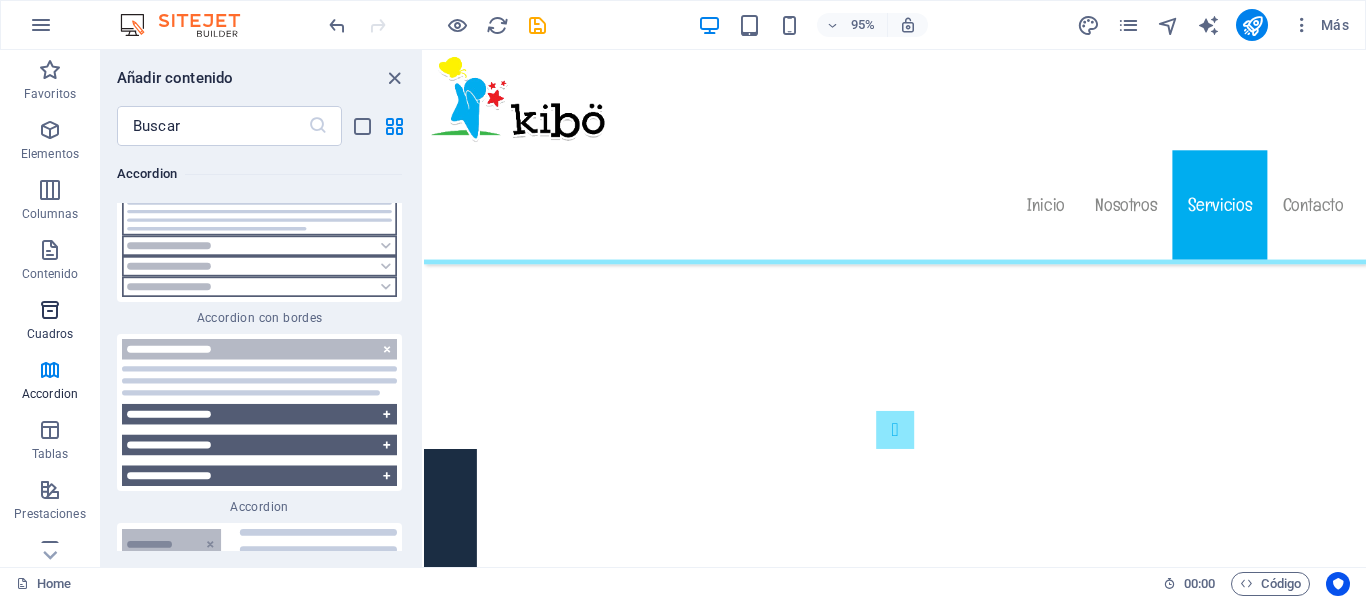 click at bounding box center [50, 310] 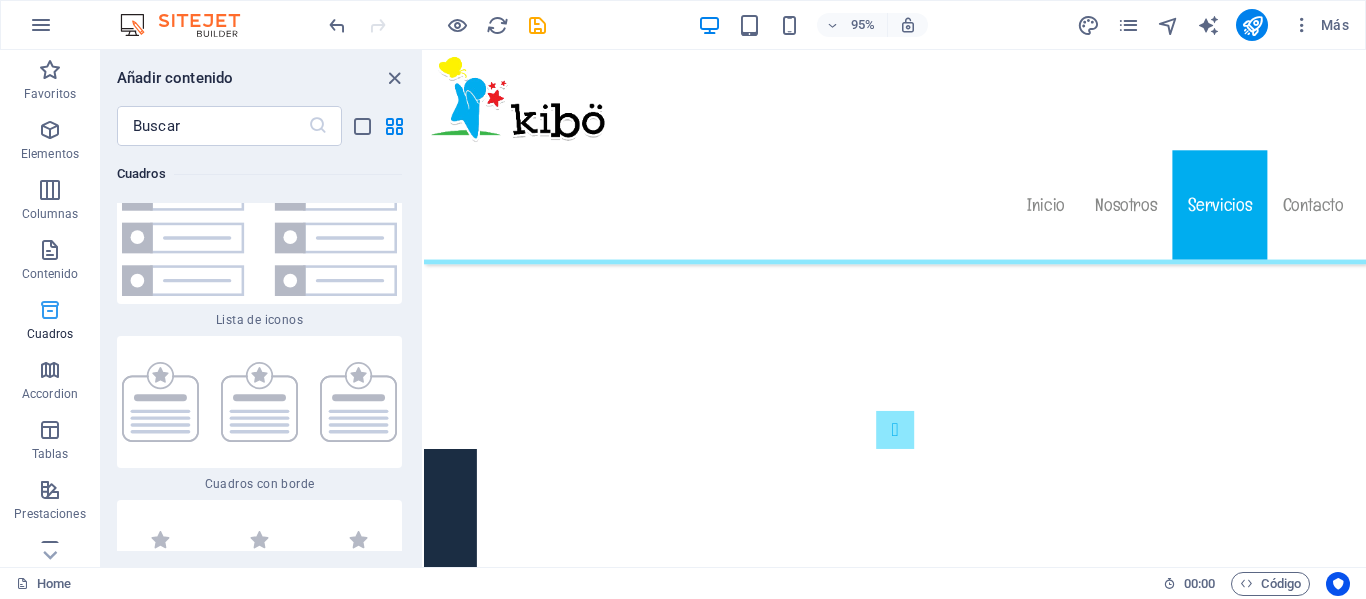 scroll, scrollTop: 10850, scrollLeft: 0, axis: vertical 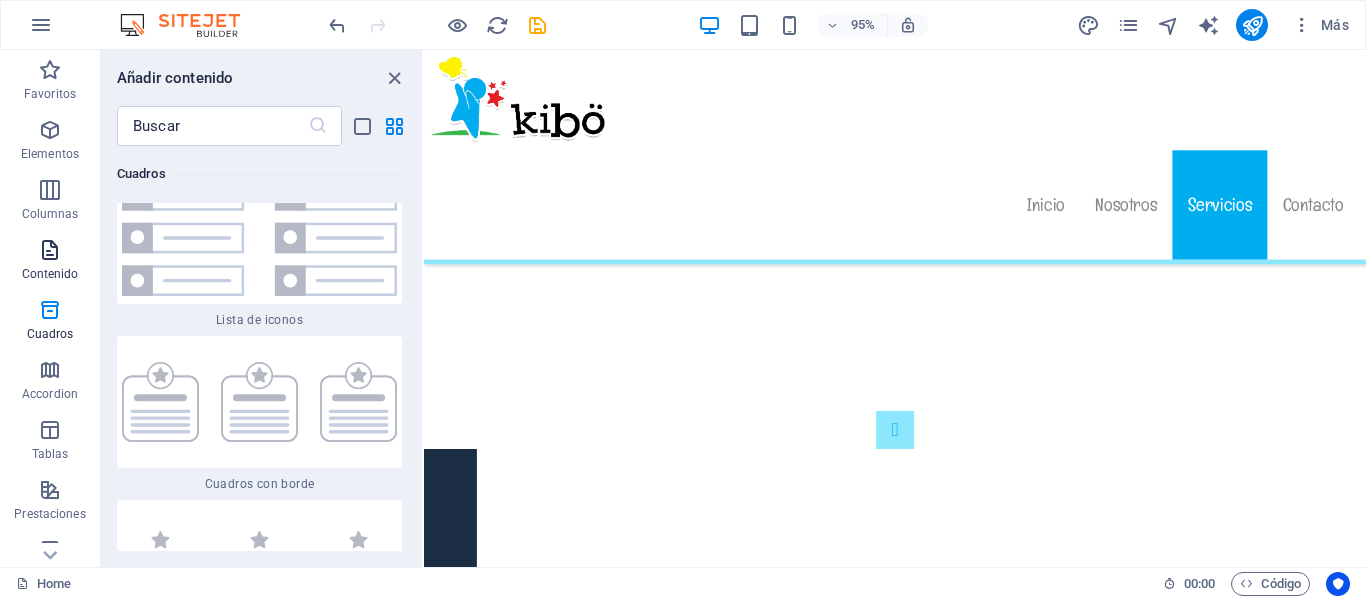 click on "Contenido" at bounding box center [50, 274] 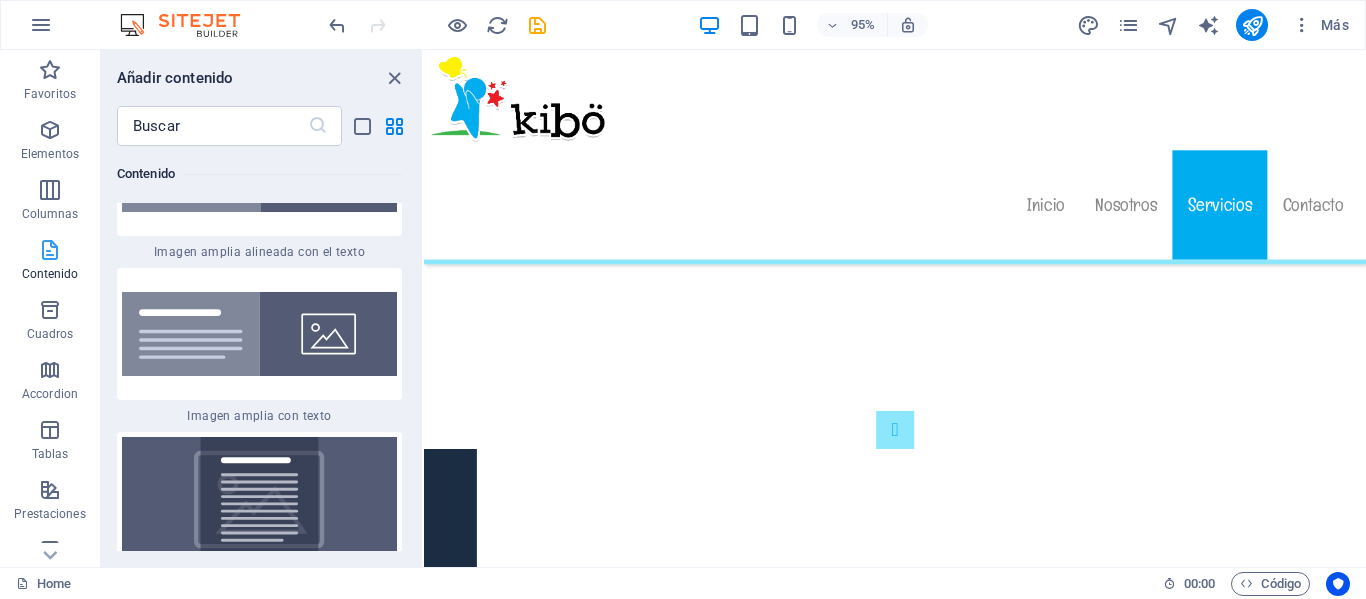 scroll, scrollTop: 6808, scrollLeft: 0, axis: vertical 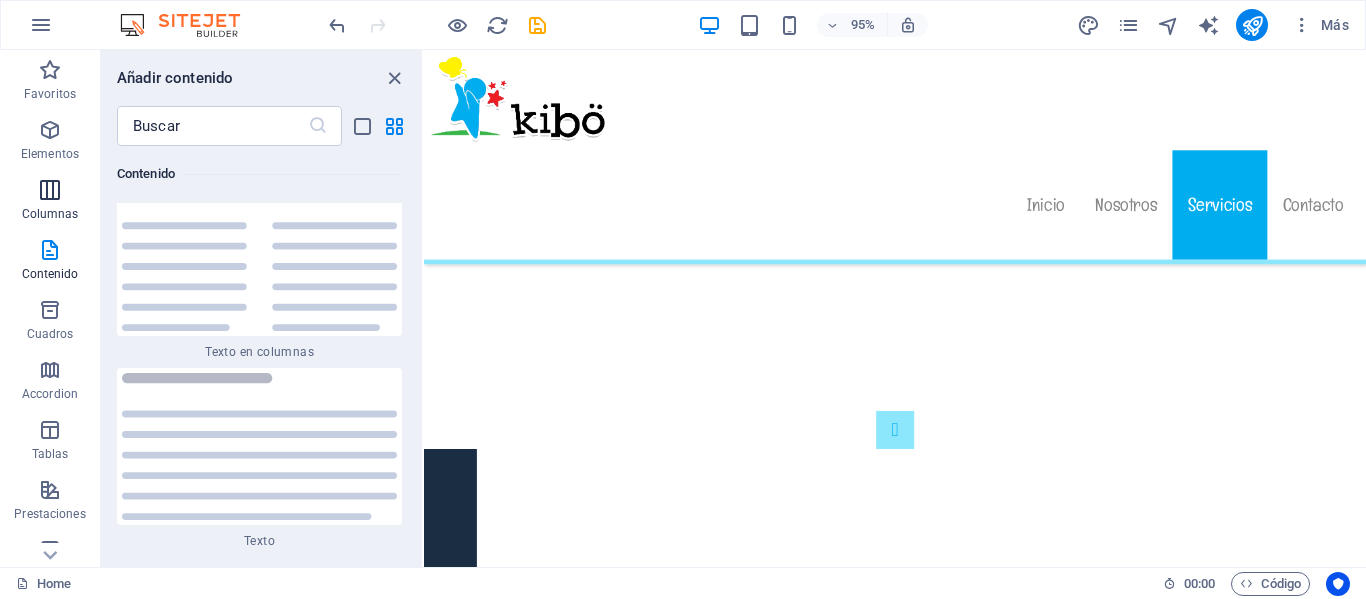click on "Columnas" at bounding box center [50, 214] 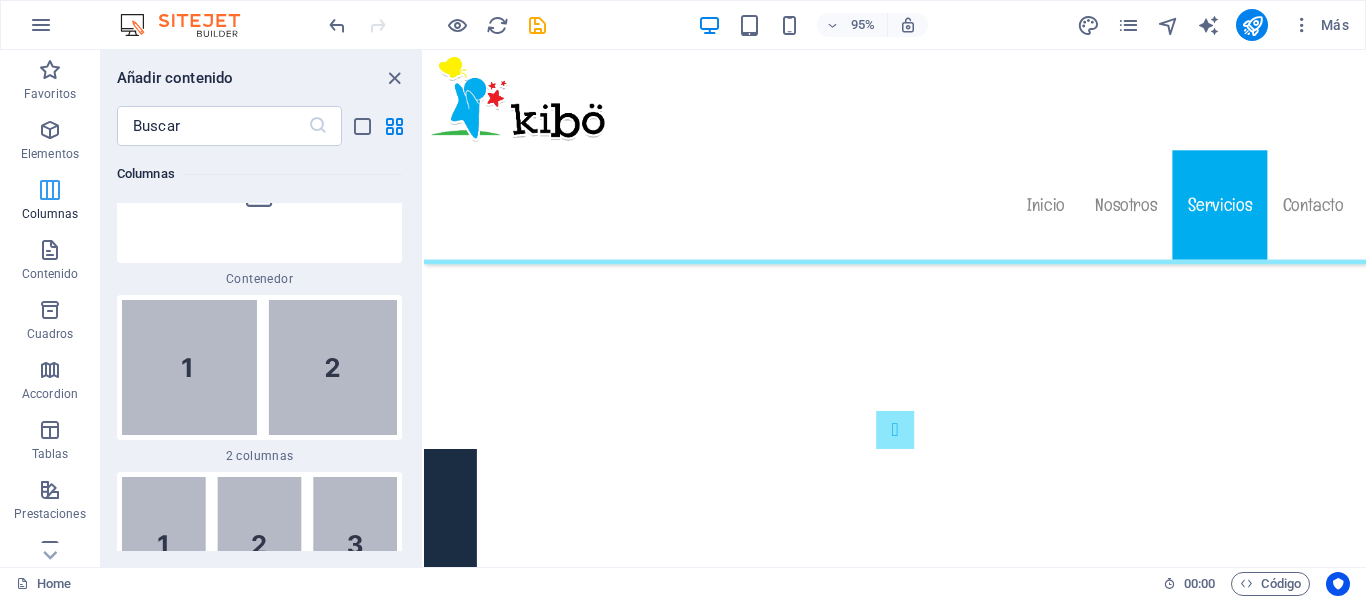 scroll, scrollTop: 1154, scrollLeft: 0, axis: vertical 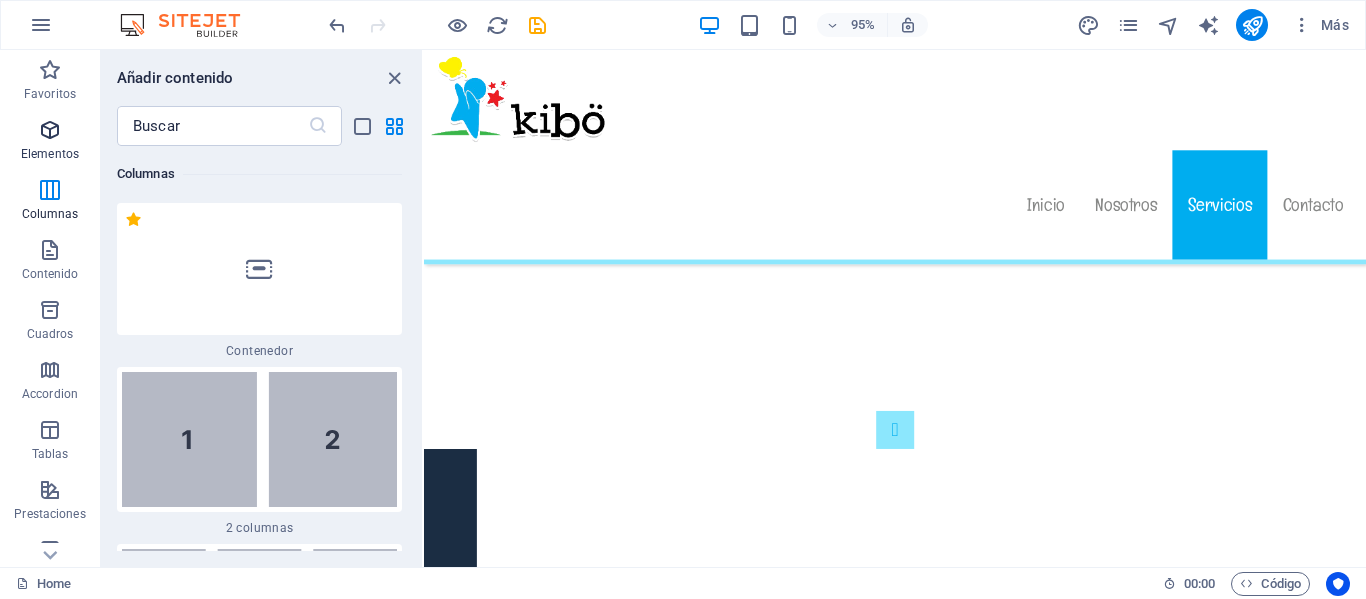 click on "Elementos" at bounding box center [50, 154] 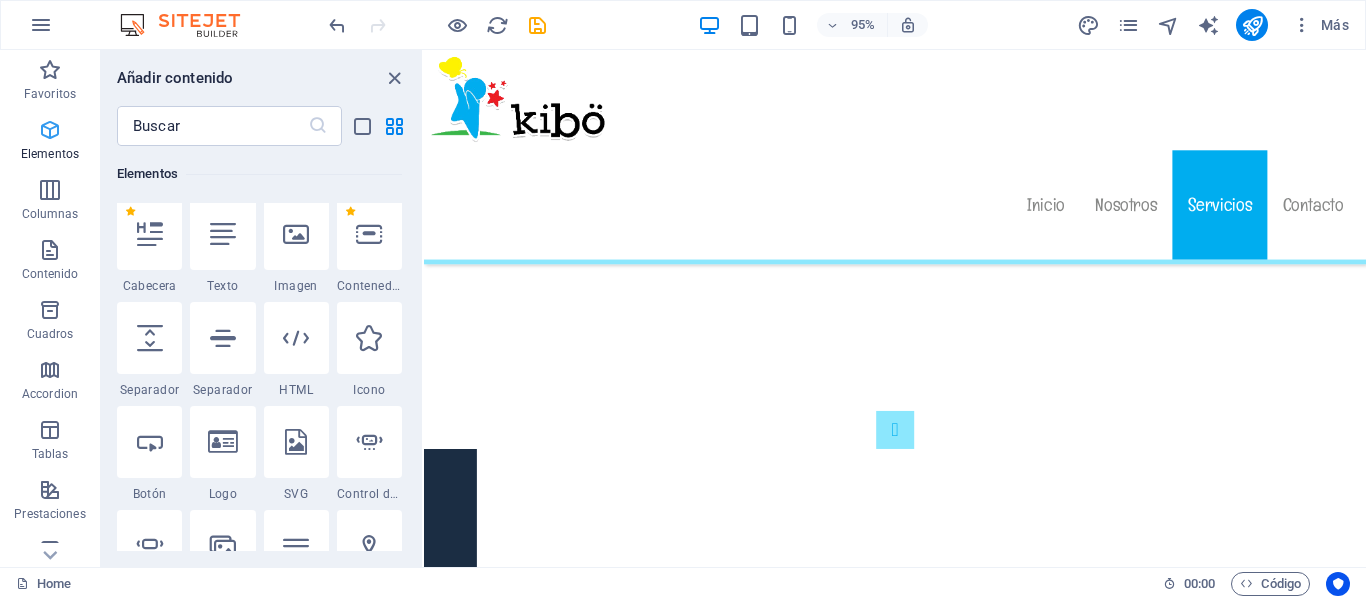 scroll, scrollTop: 377, scrollLeft: 0, axis: vertical 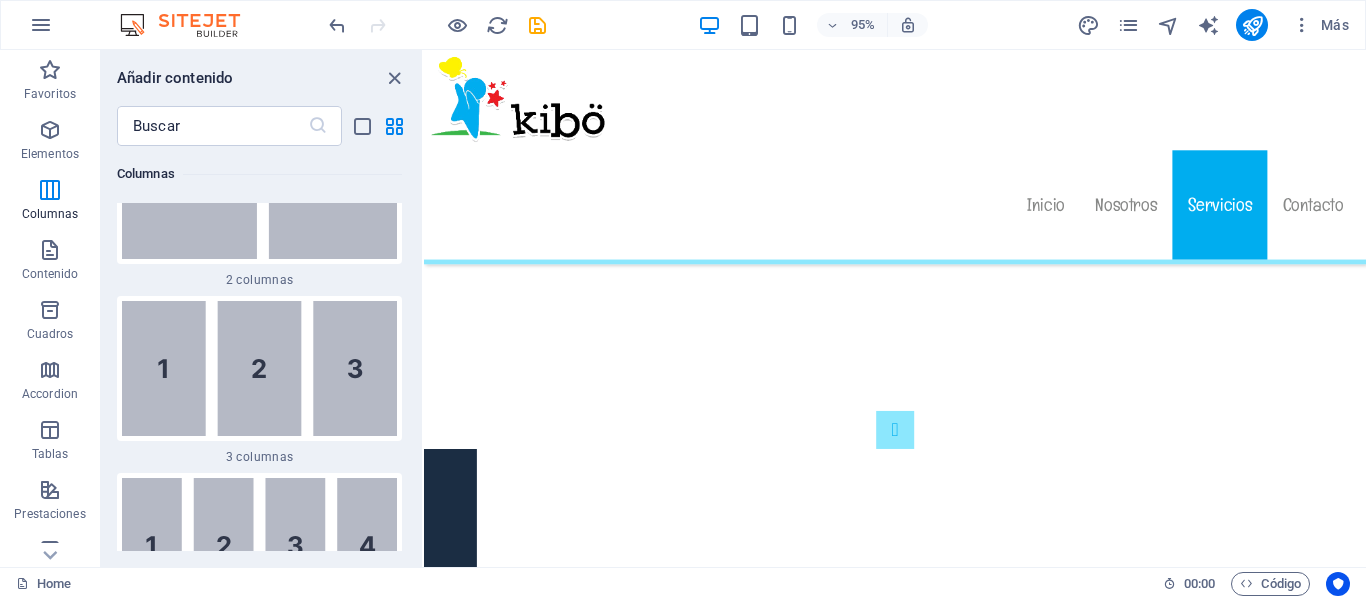 type 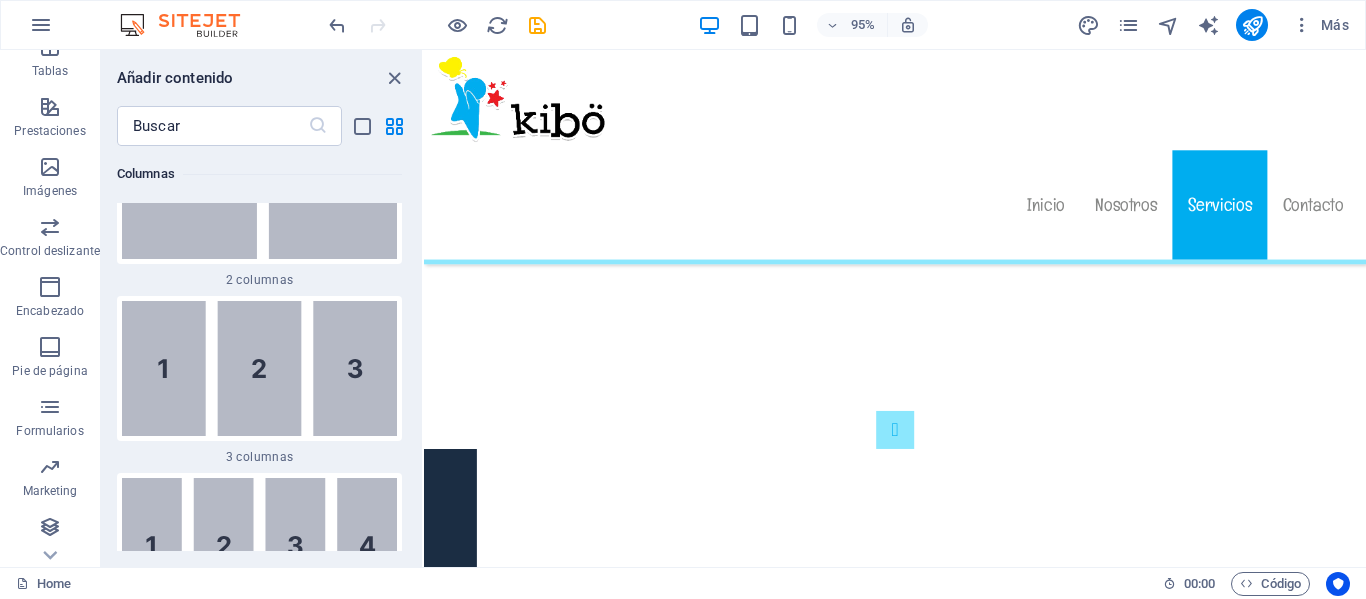 type 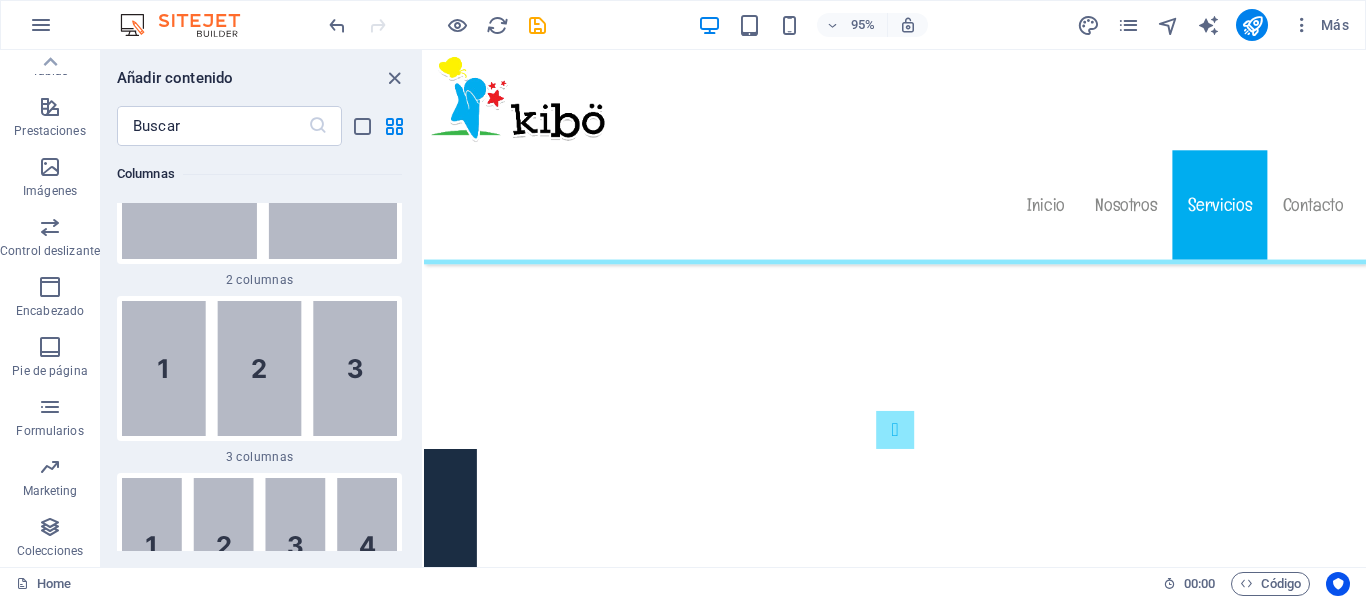 type 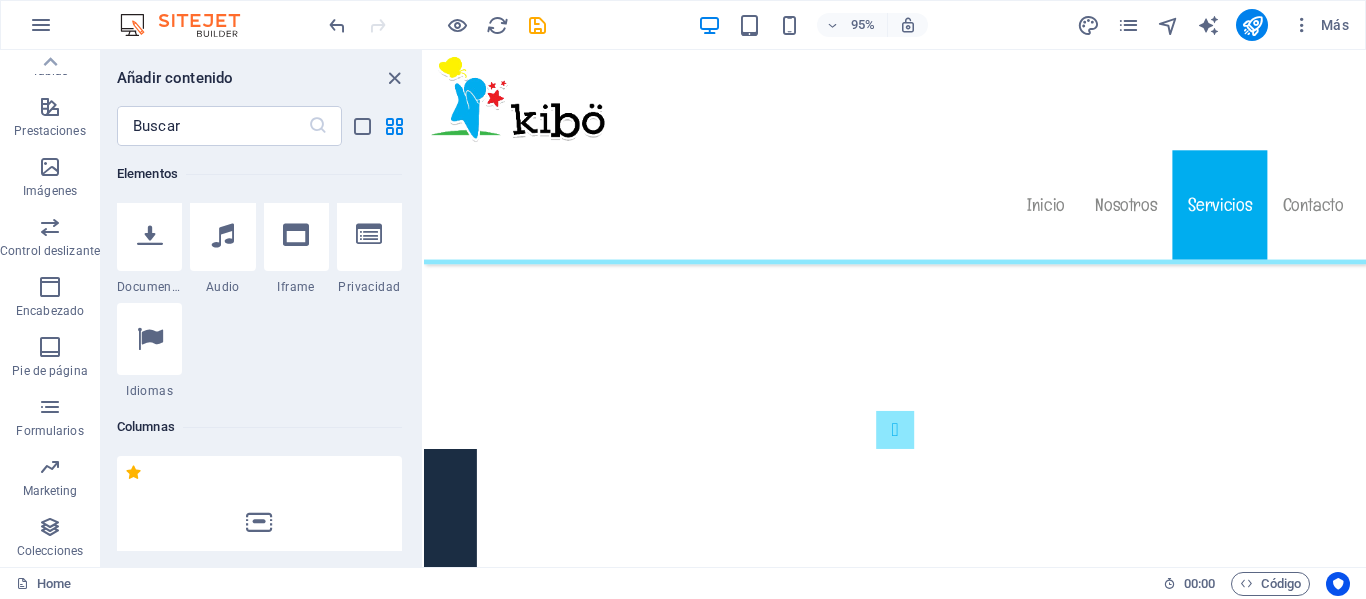 scroll, scrollTop: 701, scrollLeft: 0, axis: vertical 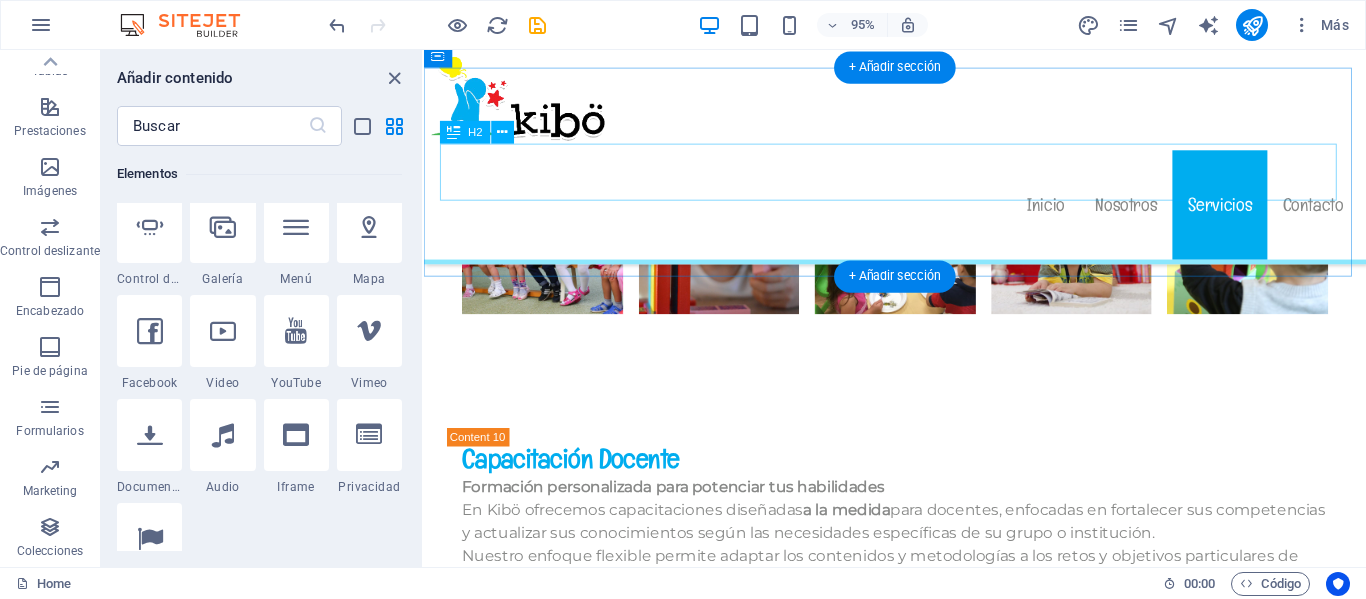 click on "Recomendaciones" at bounding box center (920, 1549) 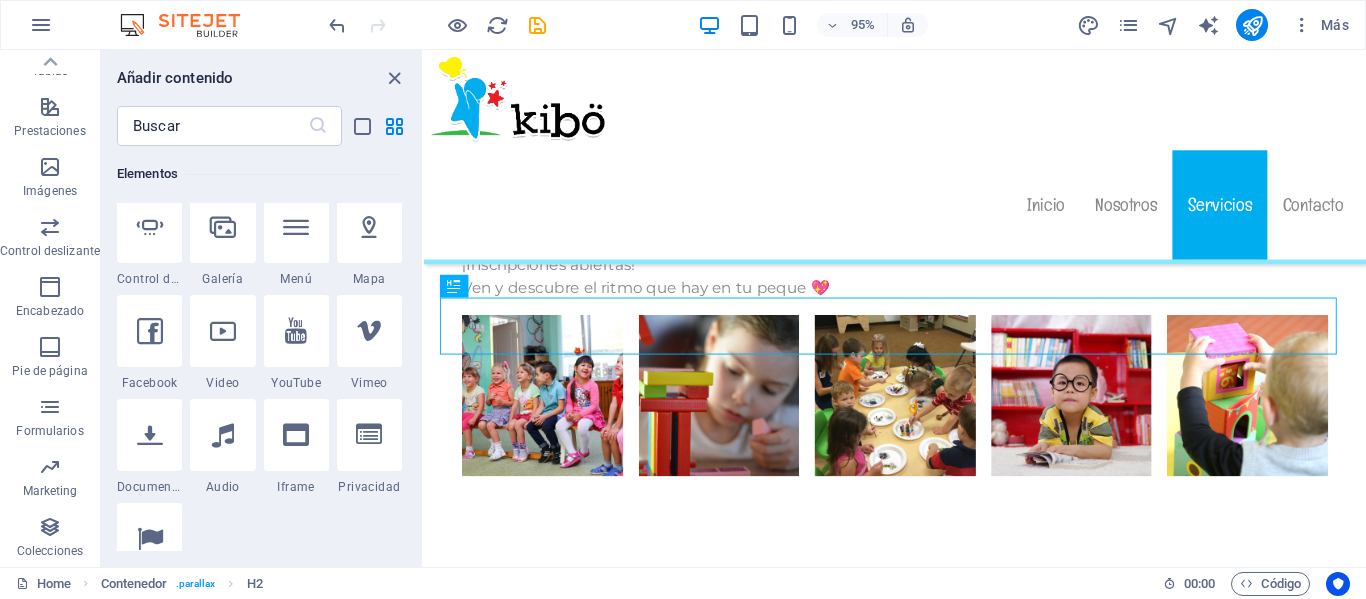 scroll, scrollTop: 11452, scrollLeft: 0, axis: vertical 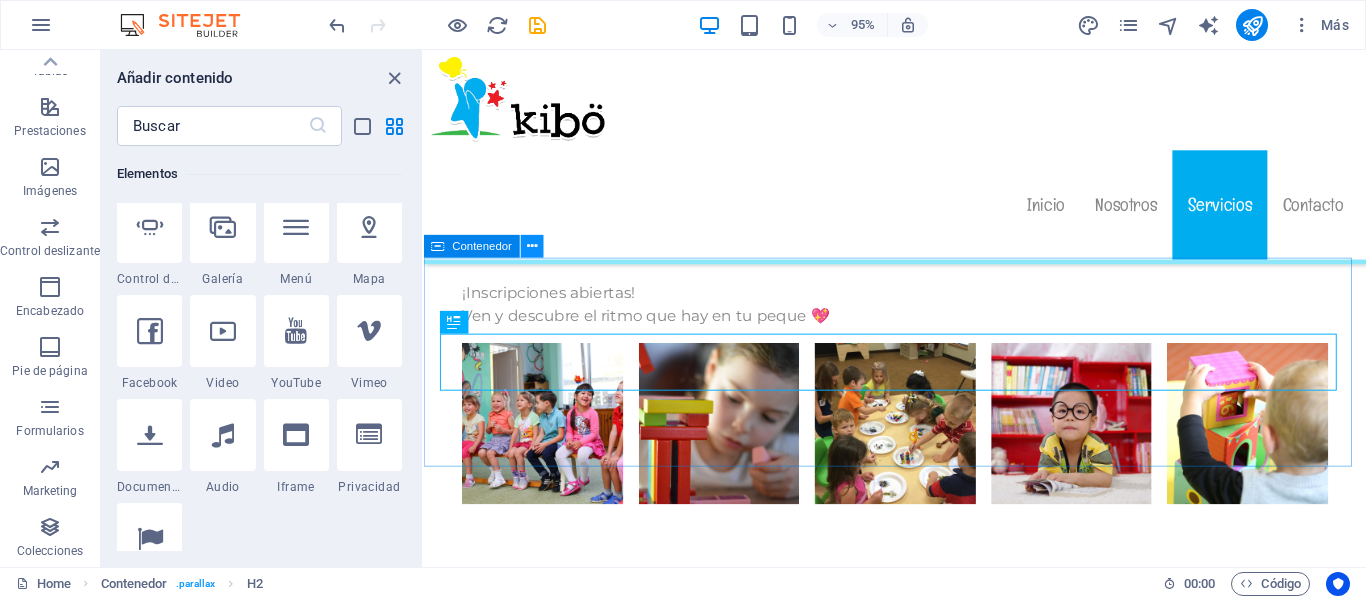 click at bounding box center [532, 247] 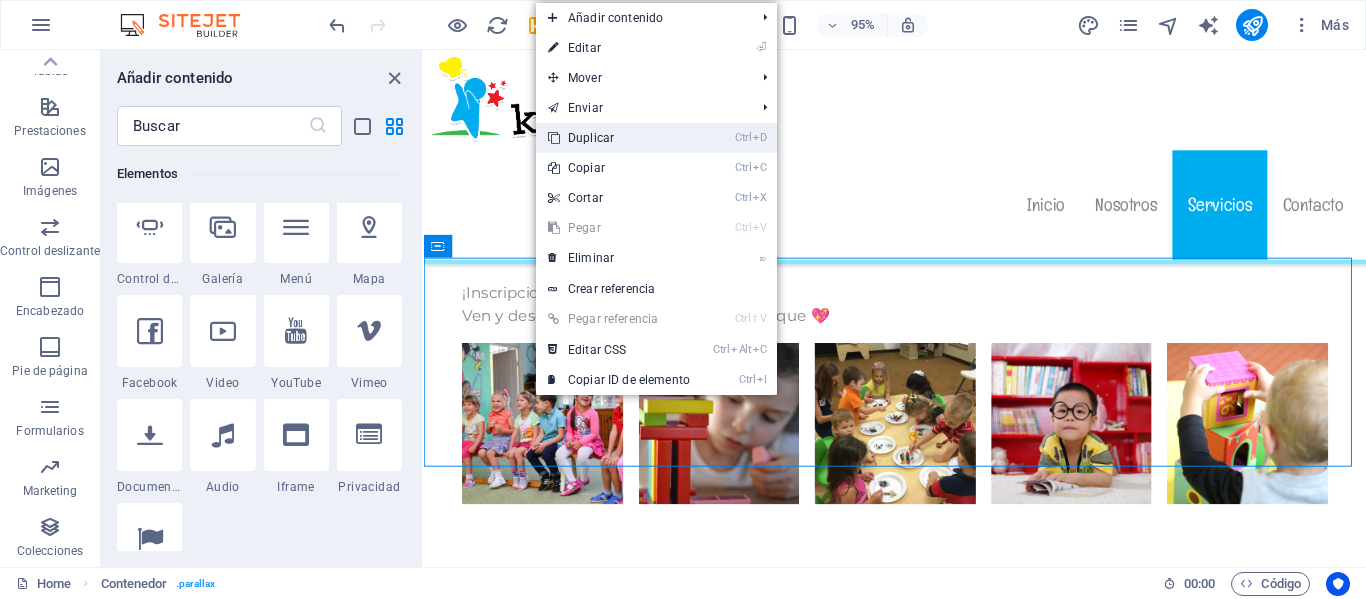 click on "Ctrl D  Duplicar" at bounding box center [619, 138] 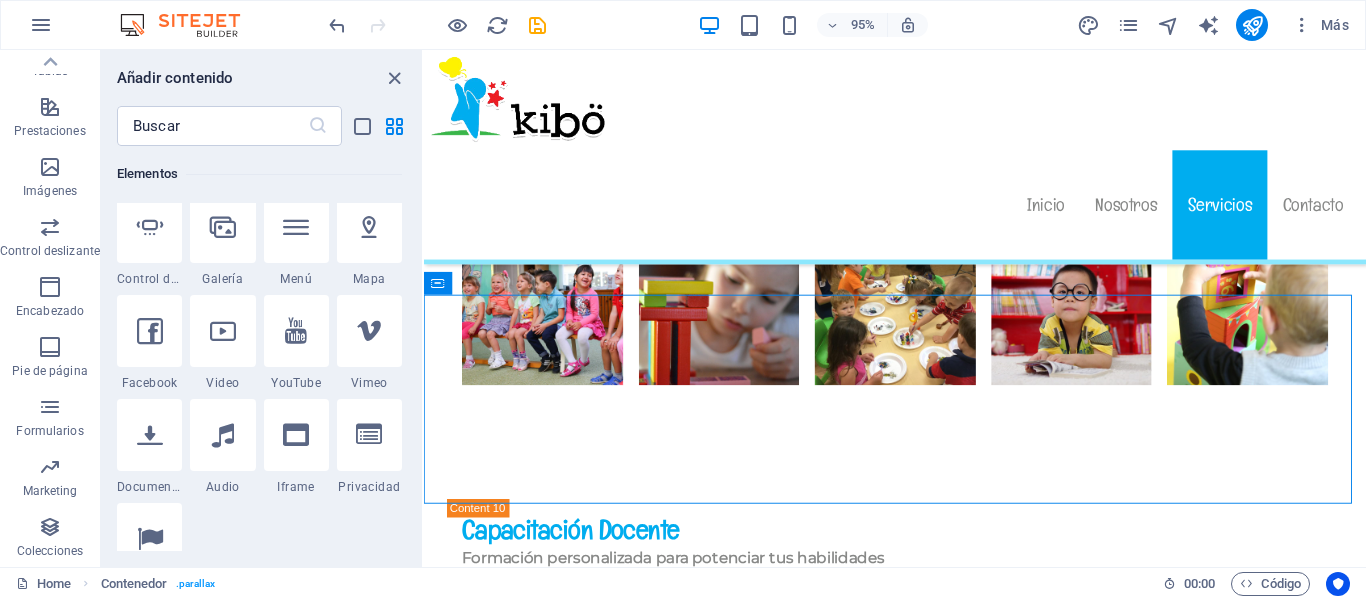 scroll, scrollTop: 11746, scrollLeft: 0, axis: vertical 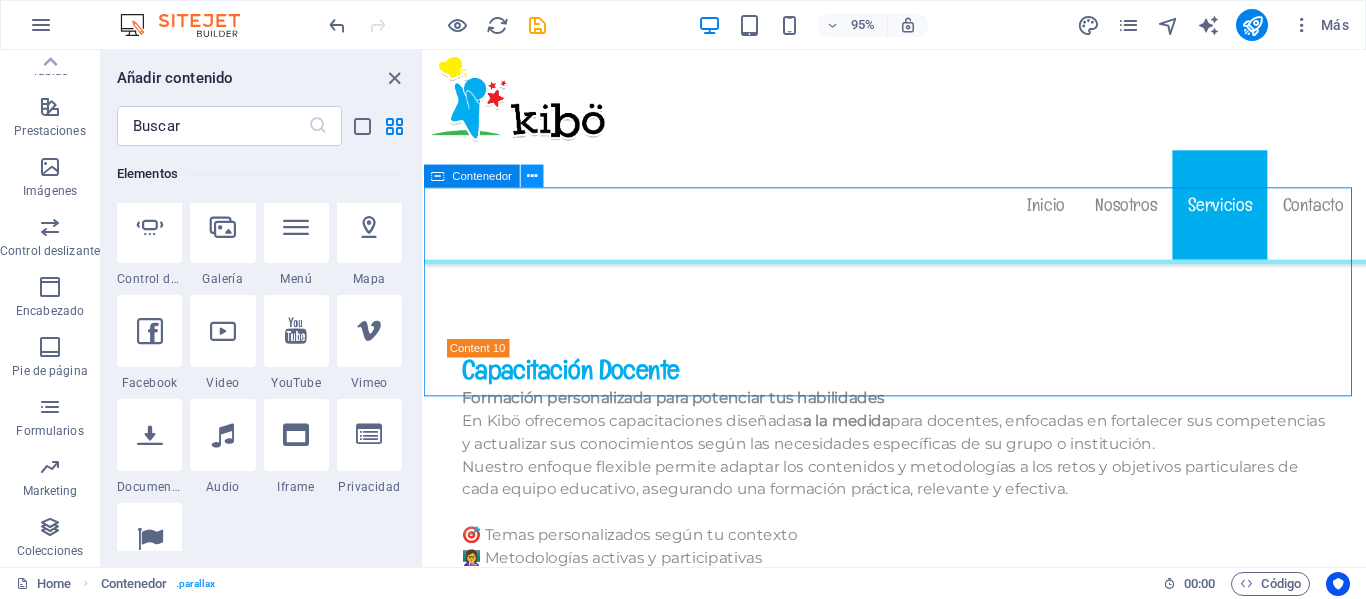 click at bounding box center [532, 177] 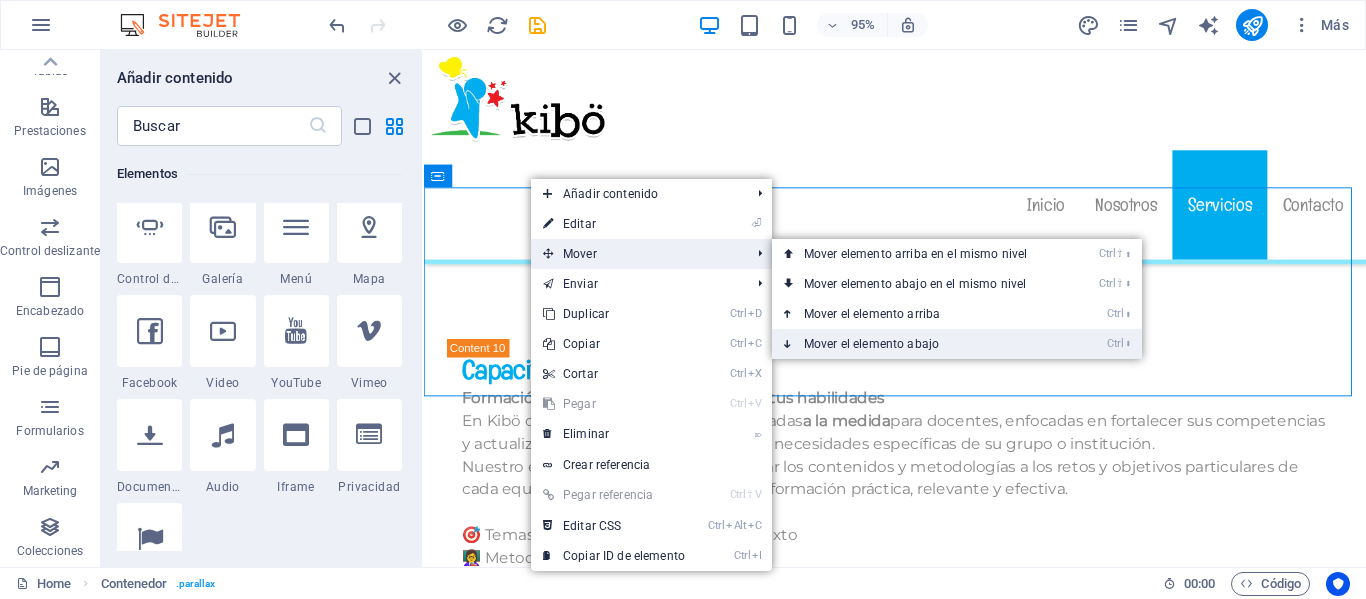 click on "Ctrl ⬇  Mover el elemento abajo" at bounding box center [919, 344] 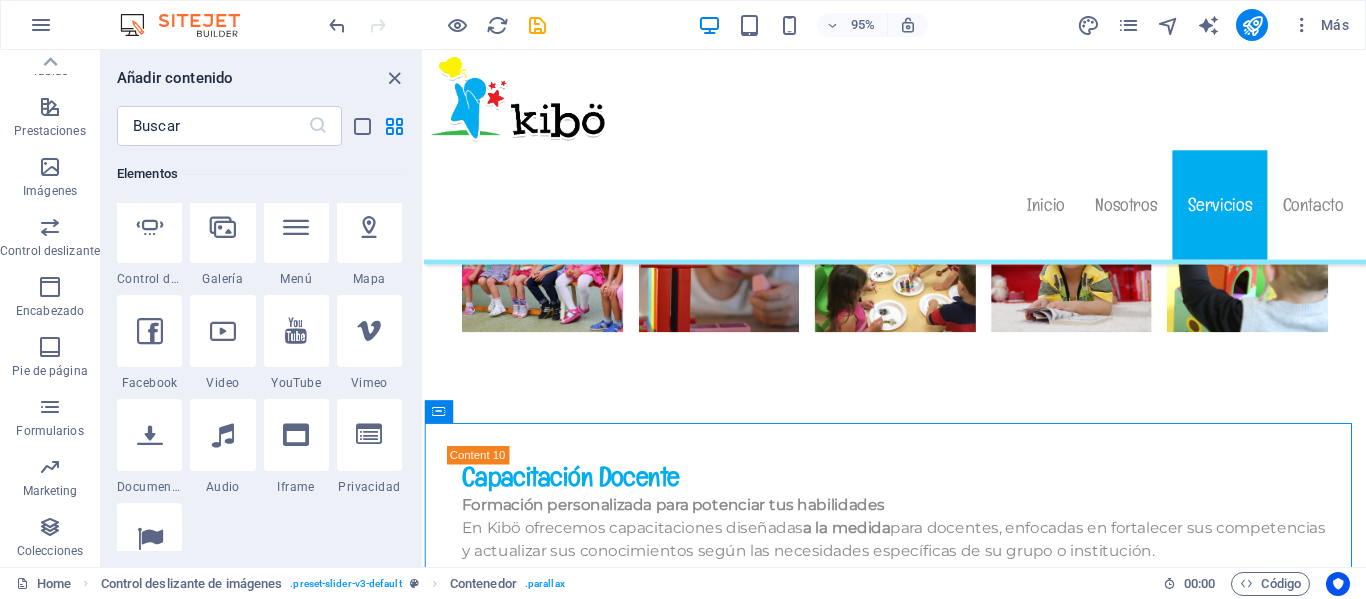 scroll, scrollTop: 11634, scrollLeft: 0, axis: vertical 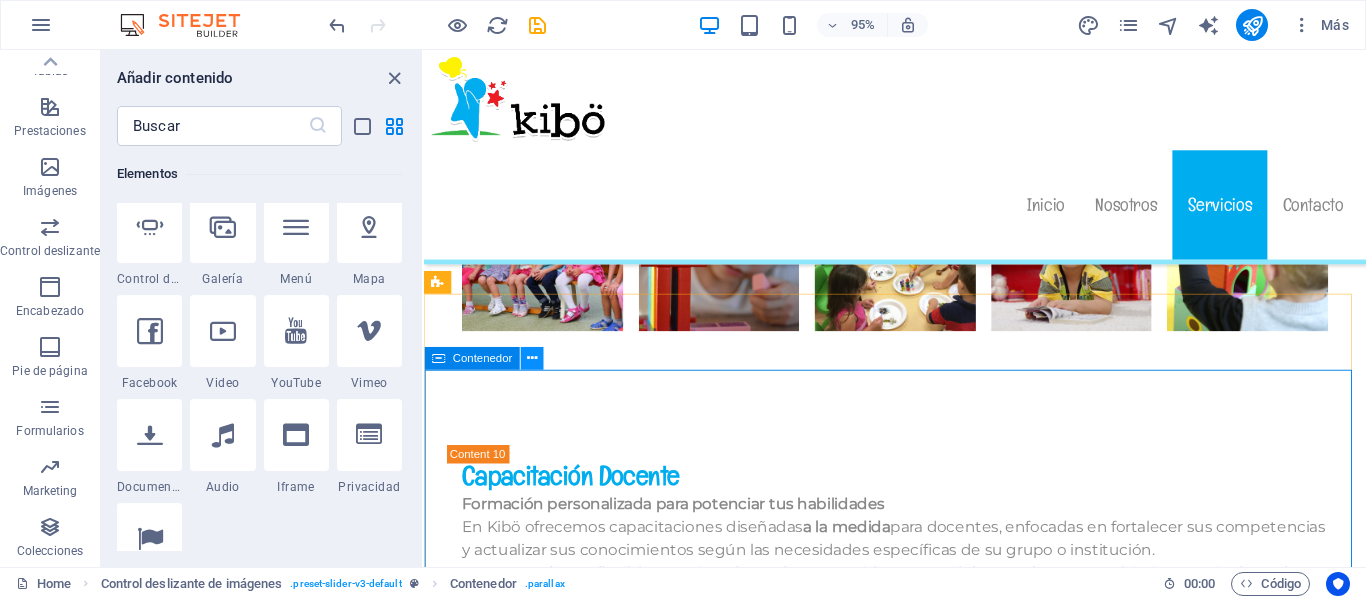 click at bounding box center [532, 359] 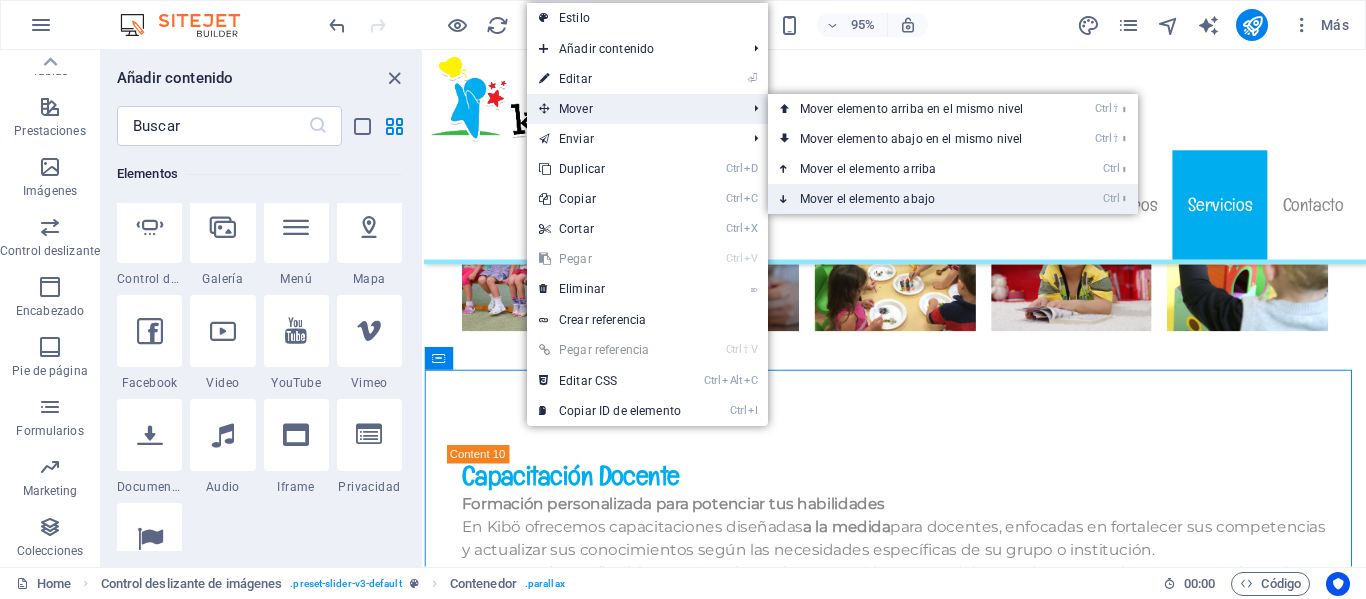 click on "Ctrl ⬇  Mover el elemento abajo" at bounding box center (915, 199) 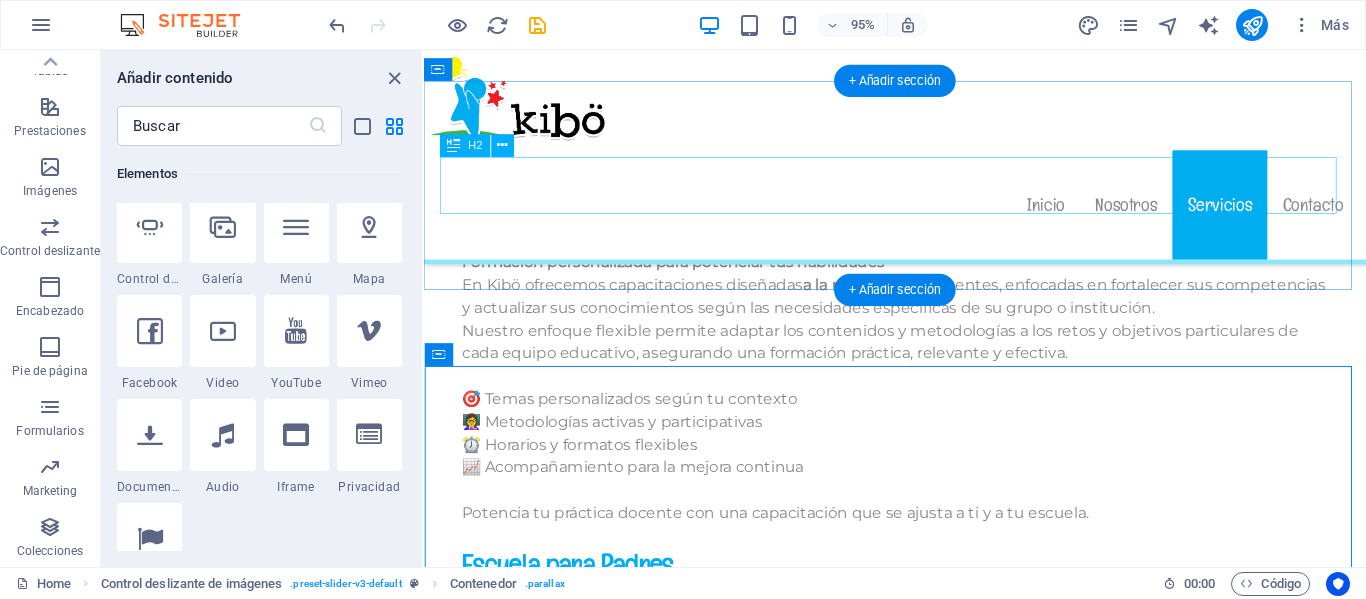 scroll, scrollTop: 12209, scrollLeft: 0, axis: vertical 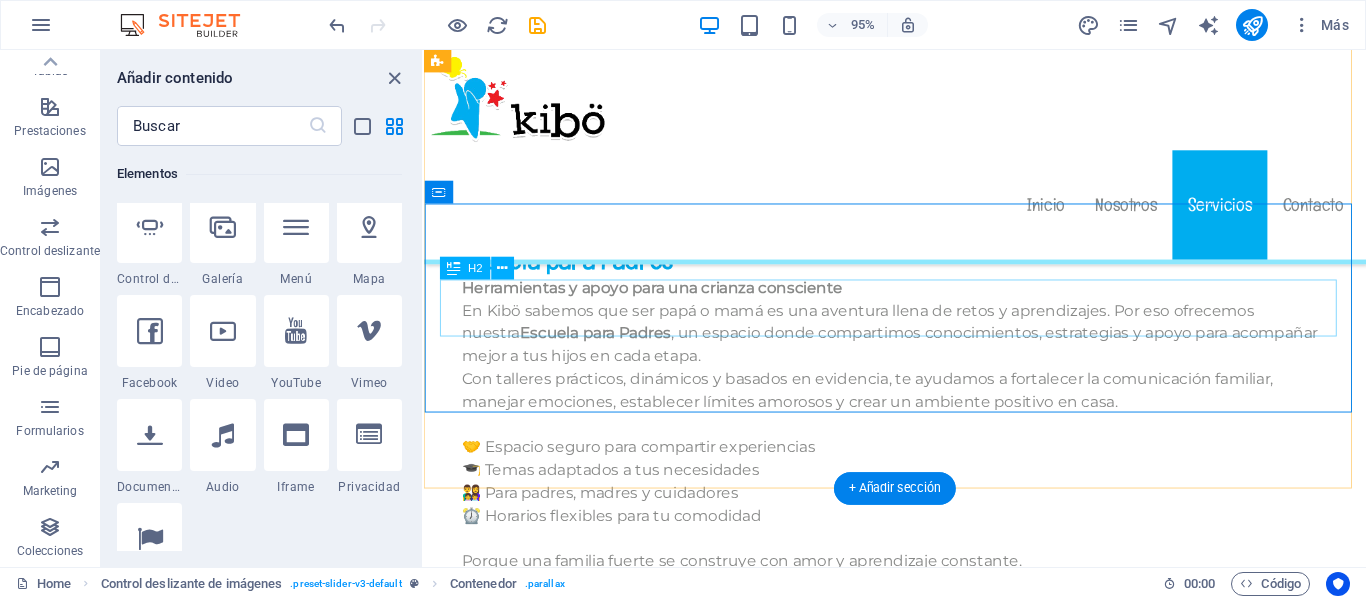 click on "Recomendaciones" at bounding box center [920, 1692] 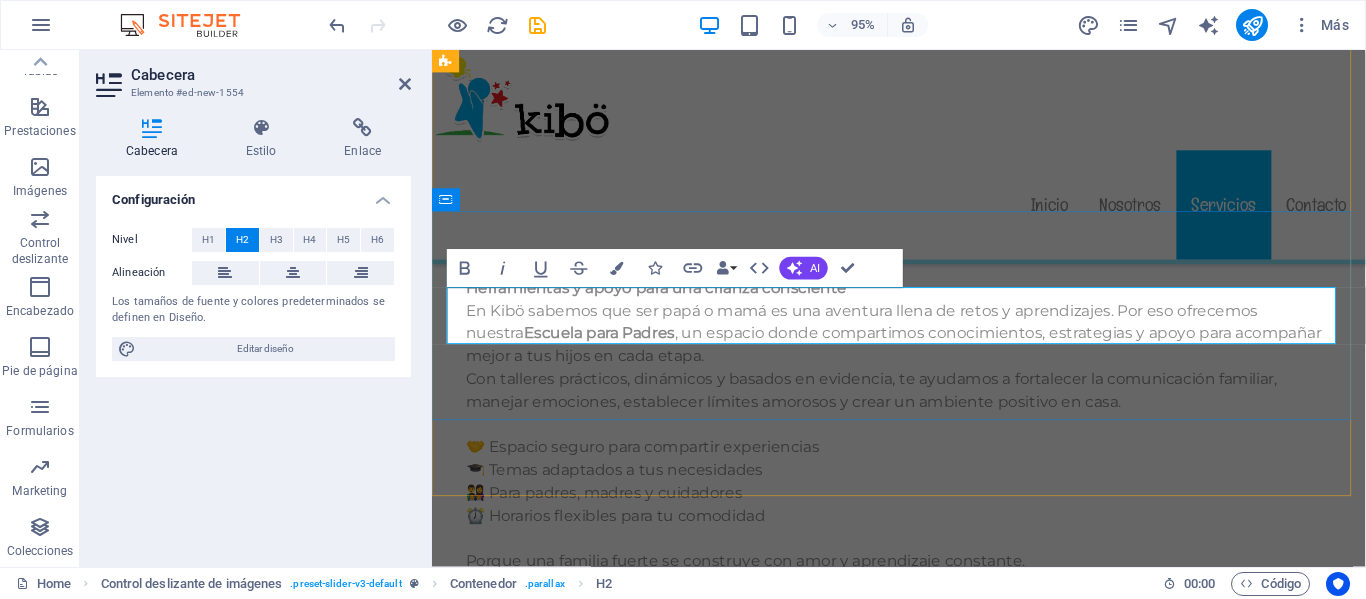 type 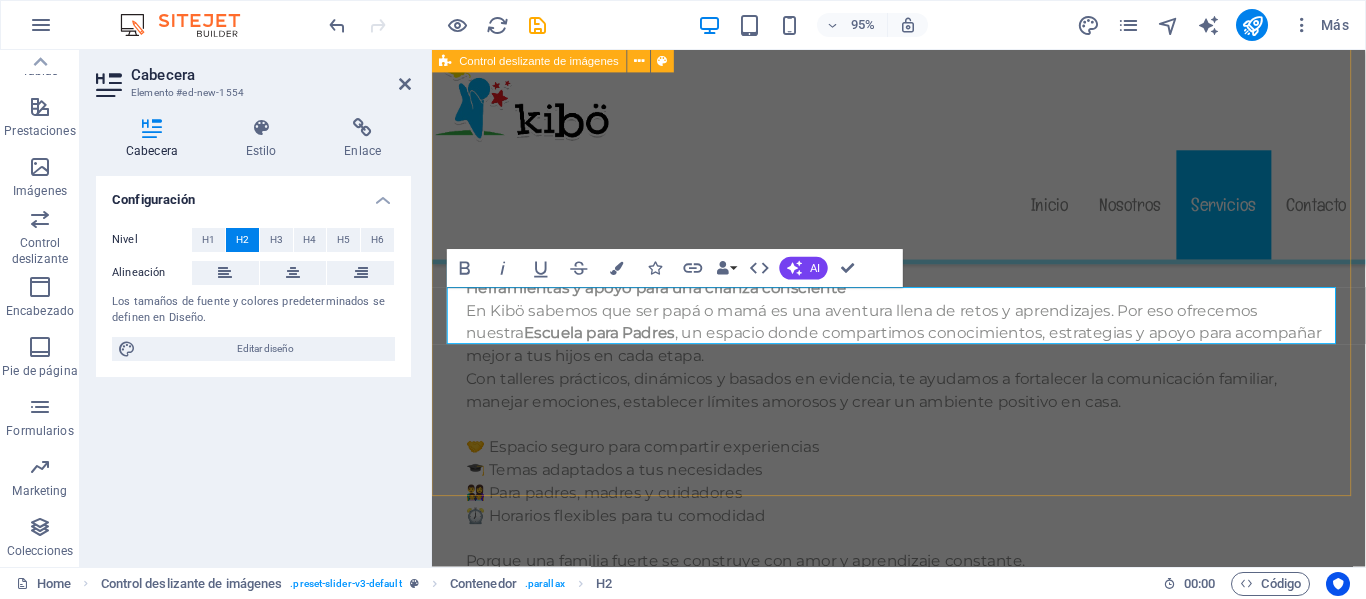 click on "1 2 Nuestras redes sociales" at bounding box center (923, 1492) 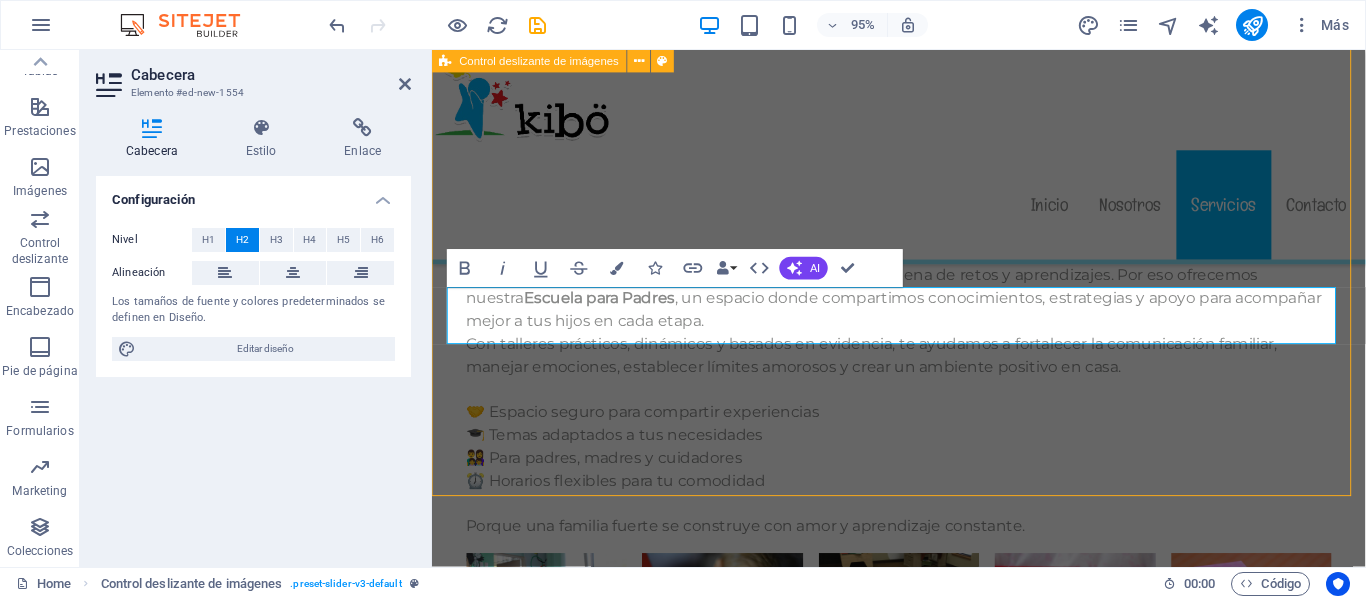 scroll, scrollTop: 12201, scrollLeft: 0, axis: vertical 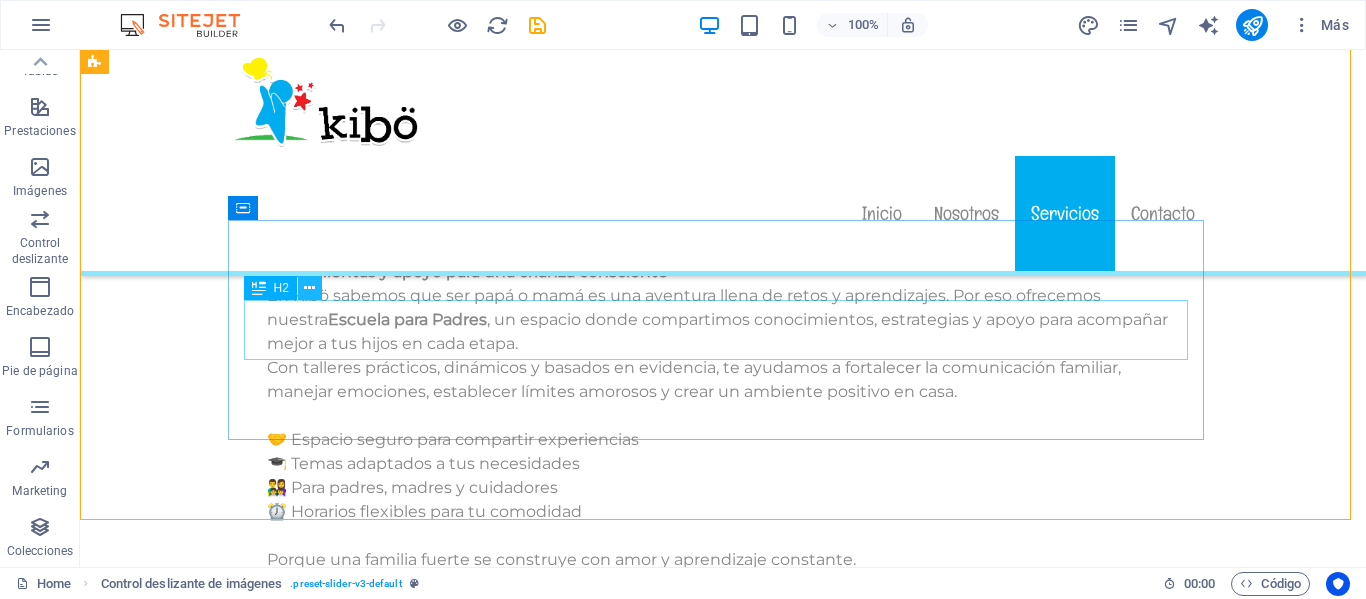 click at bounding box center (309, 288) 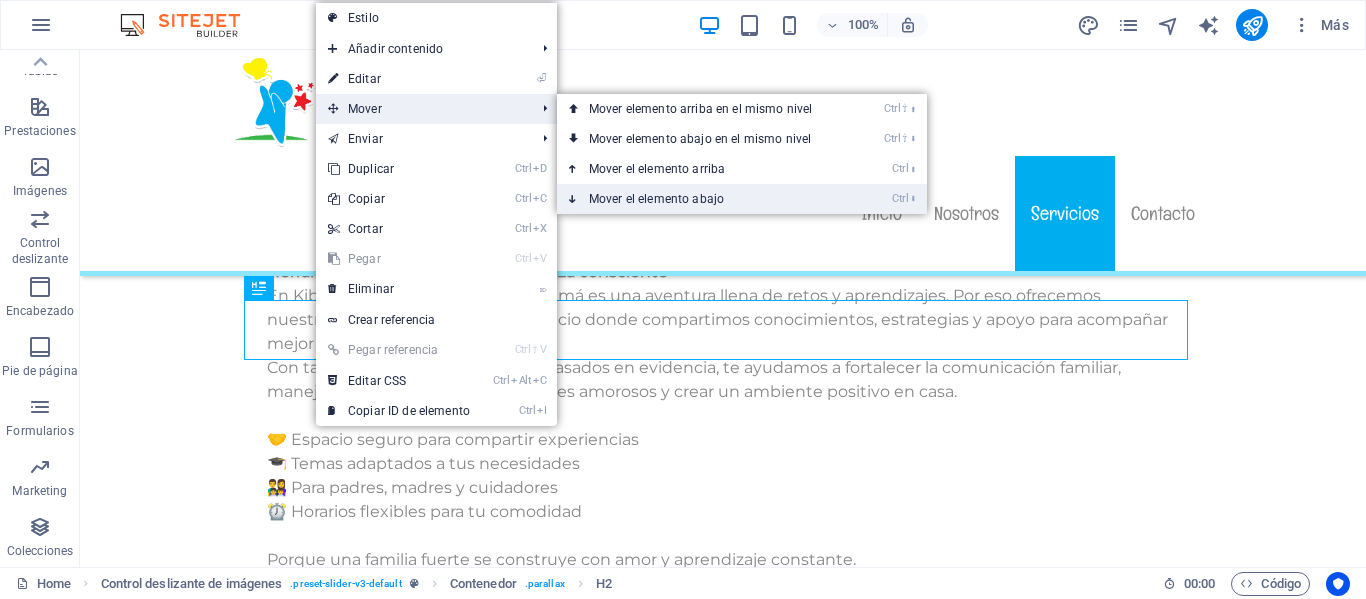 click on "Ctrl ⬇  Mover el elemento abajo" at bounding box center (704, 199) 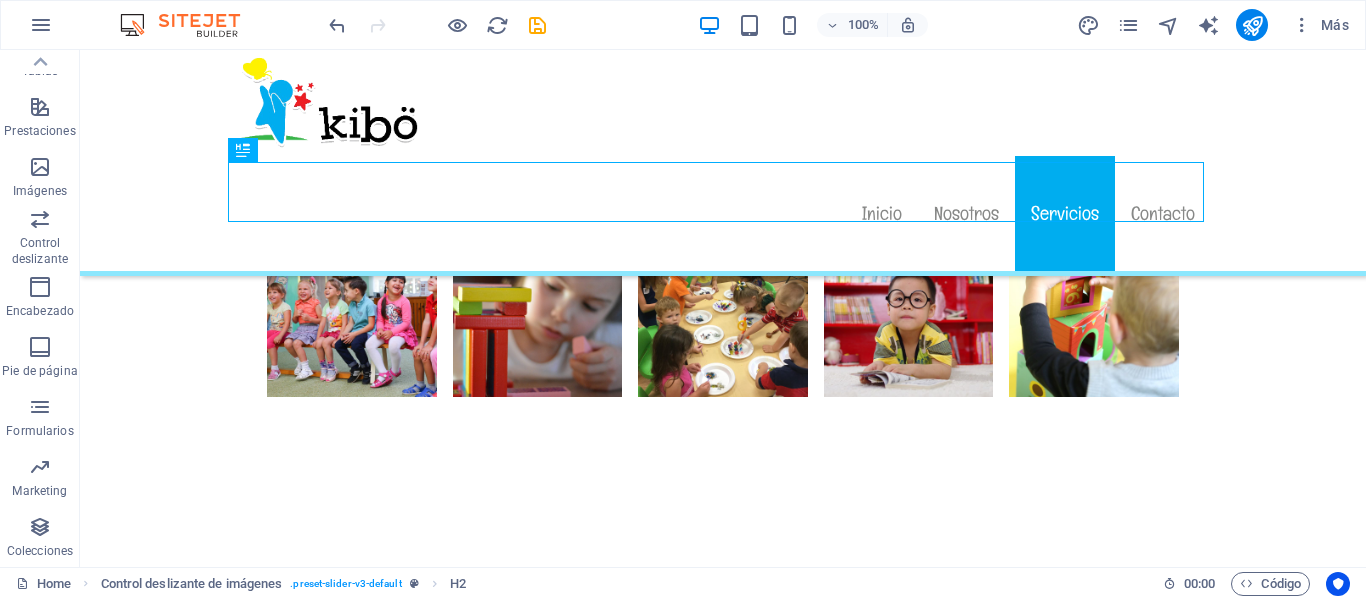 scroll, scrollTop: 12471, scrollLeft: 0, axis: vertical 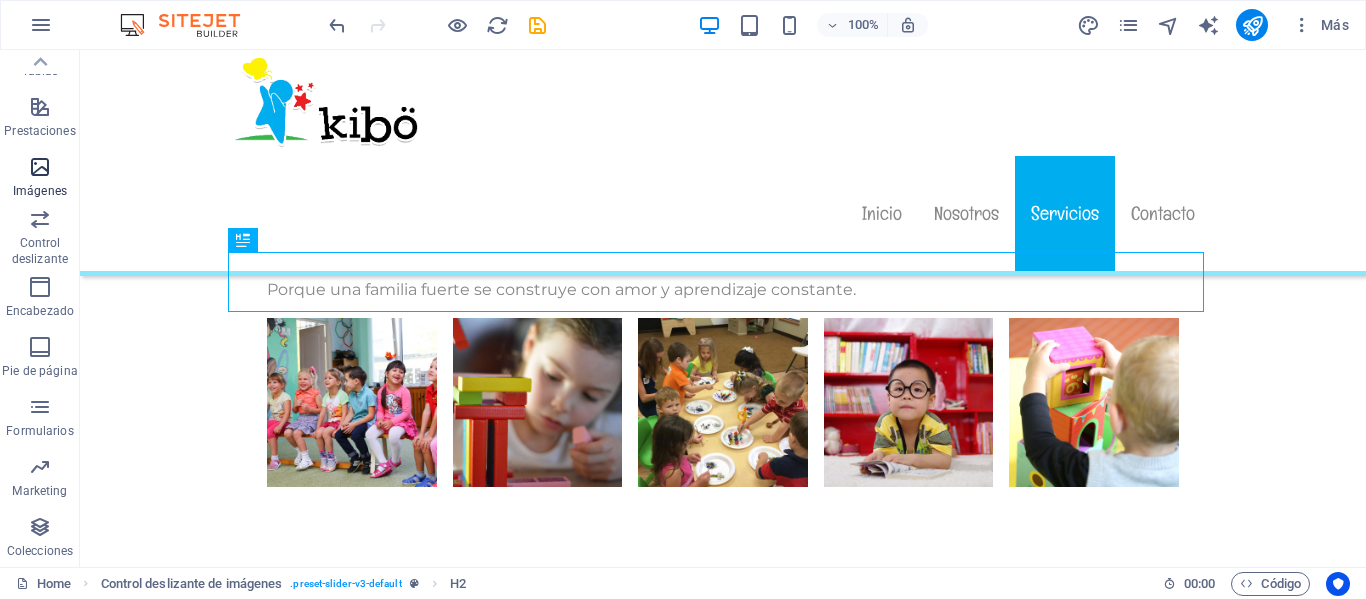 click on "Imágenes" at bounding box center [40, 179] 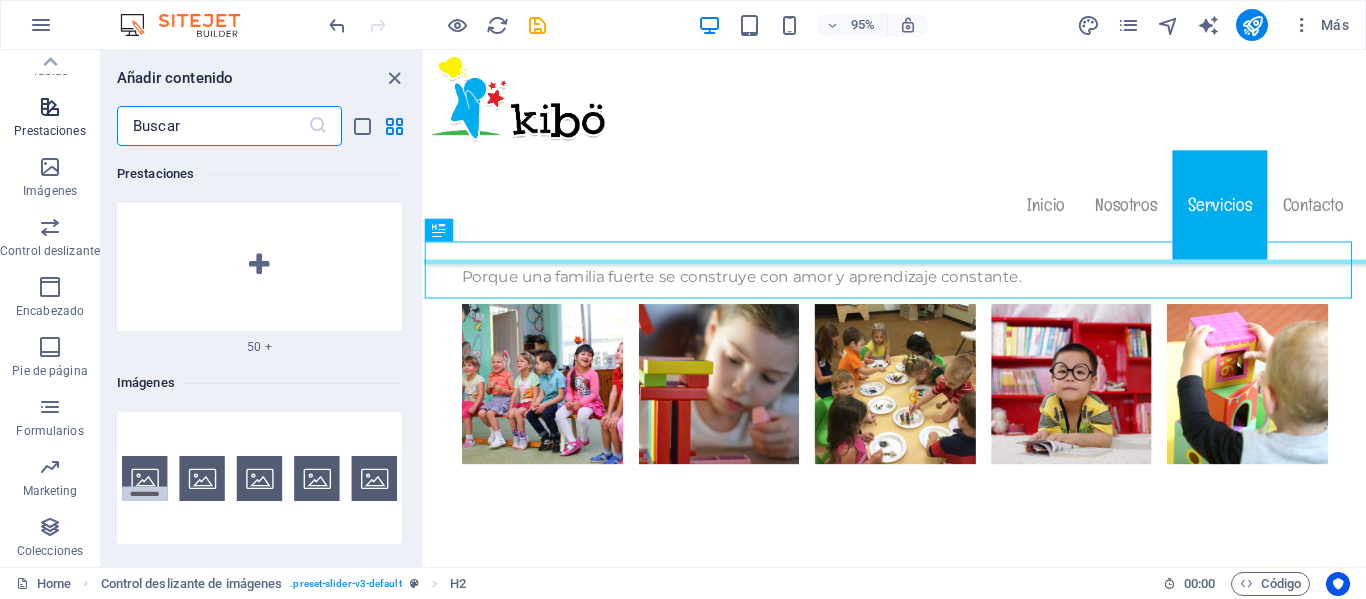 scroll, scrollTop: 20137, scrollLeft: 0, axis: vertical 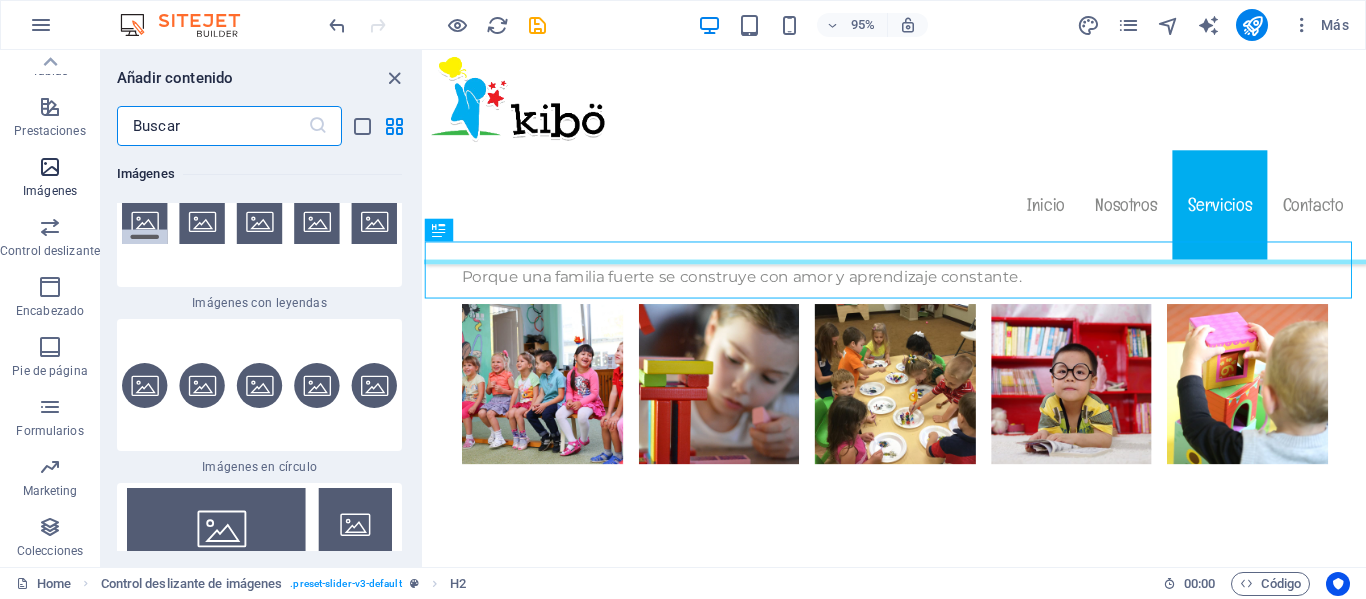 click at bounding box center [50, 167] 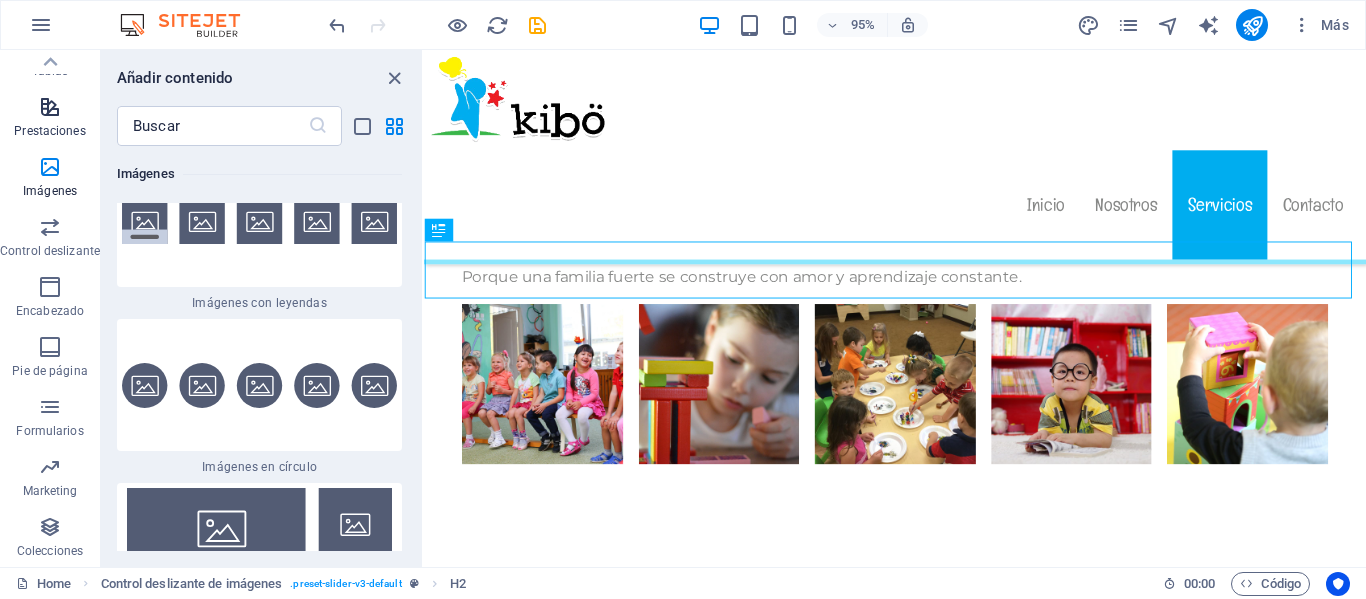 click on "Prestaciones" at bounding box center [49, 131] 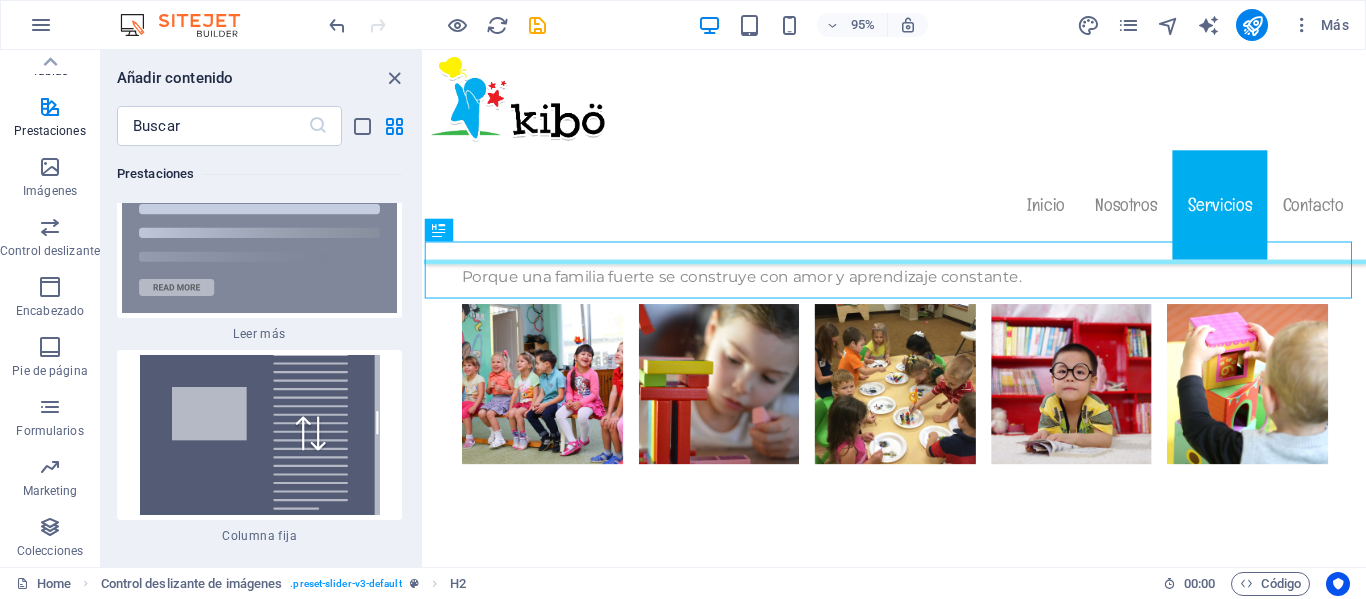 click on "Tablas" at bounding box center (50, 59) 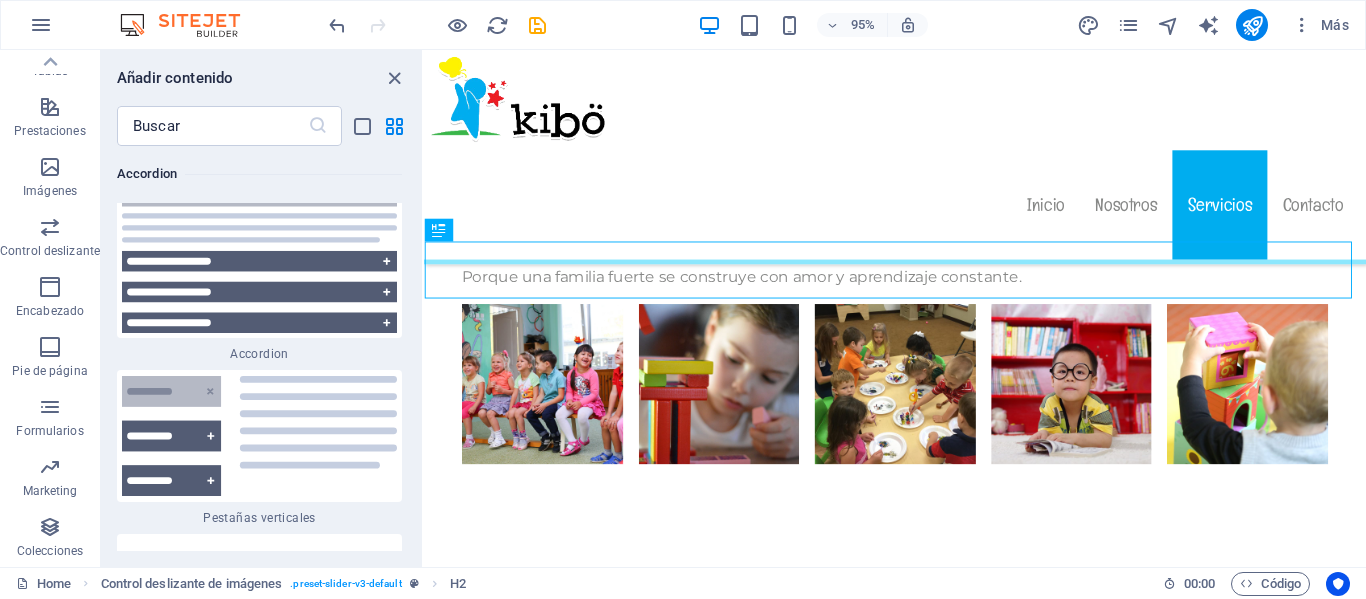 scroll, scrollTop: 12417, scrollLeft: 0, axis: vertical 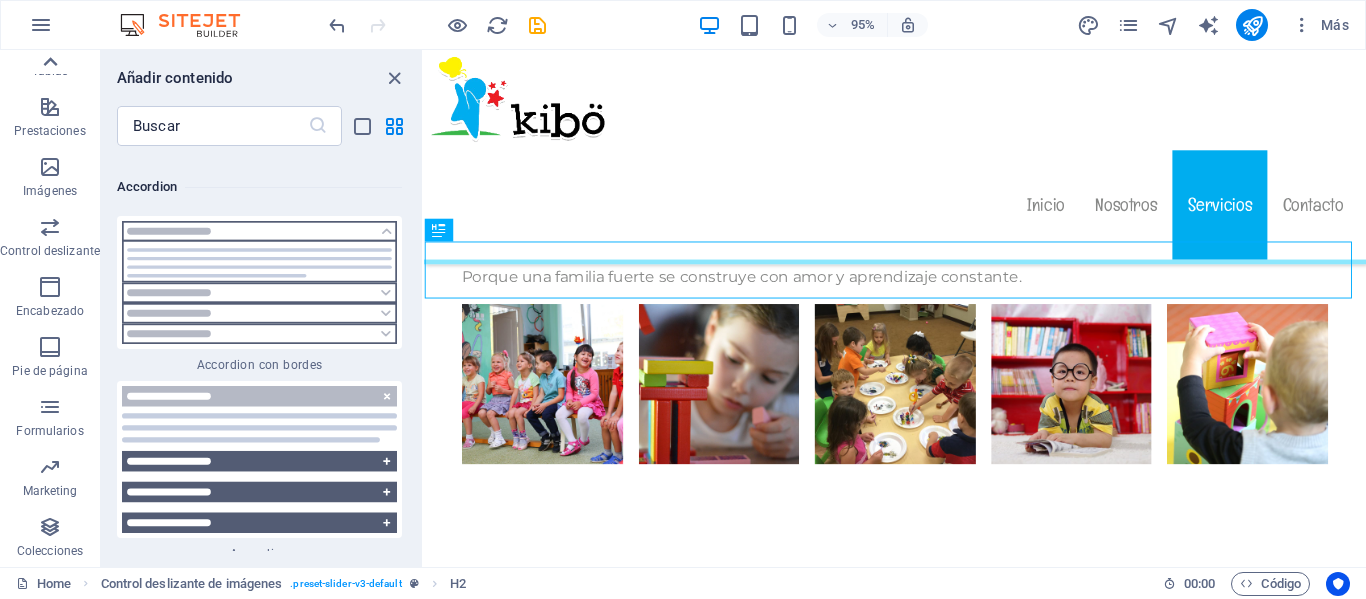 click 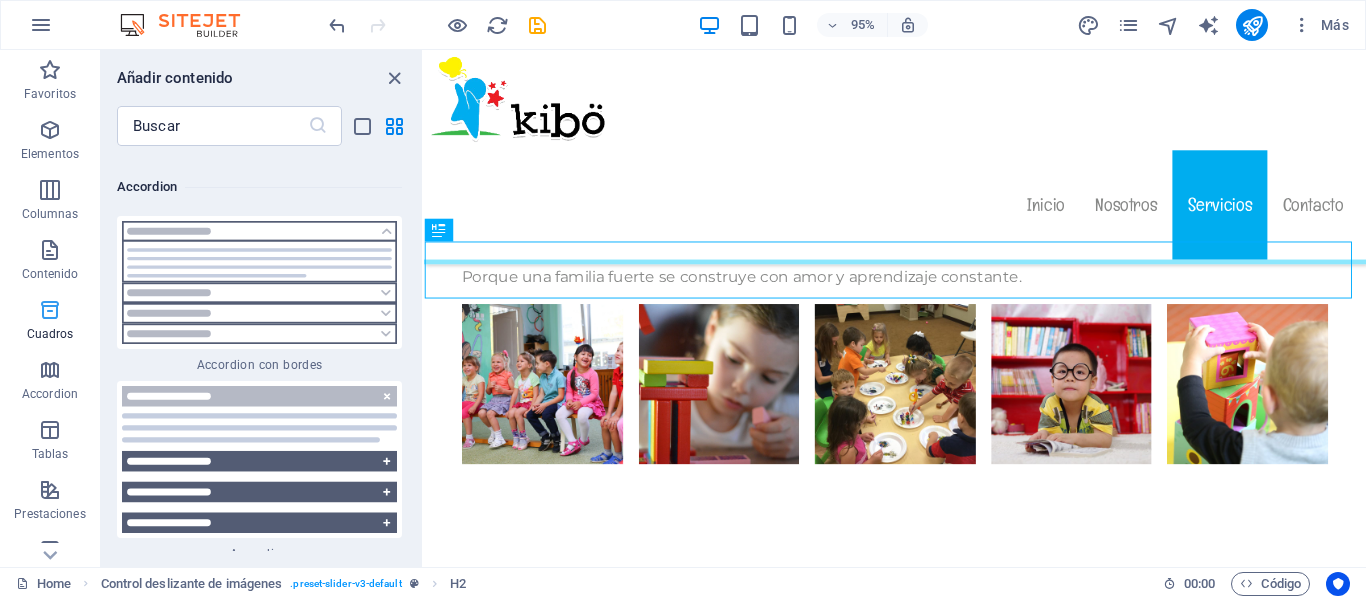 click at bounding box center [50, 310] 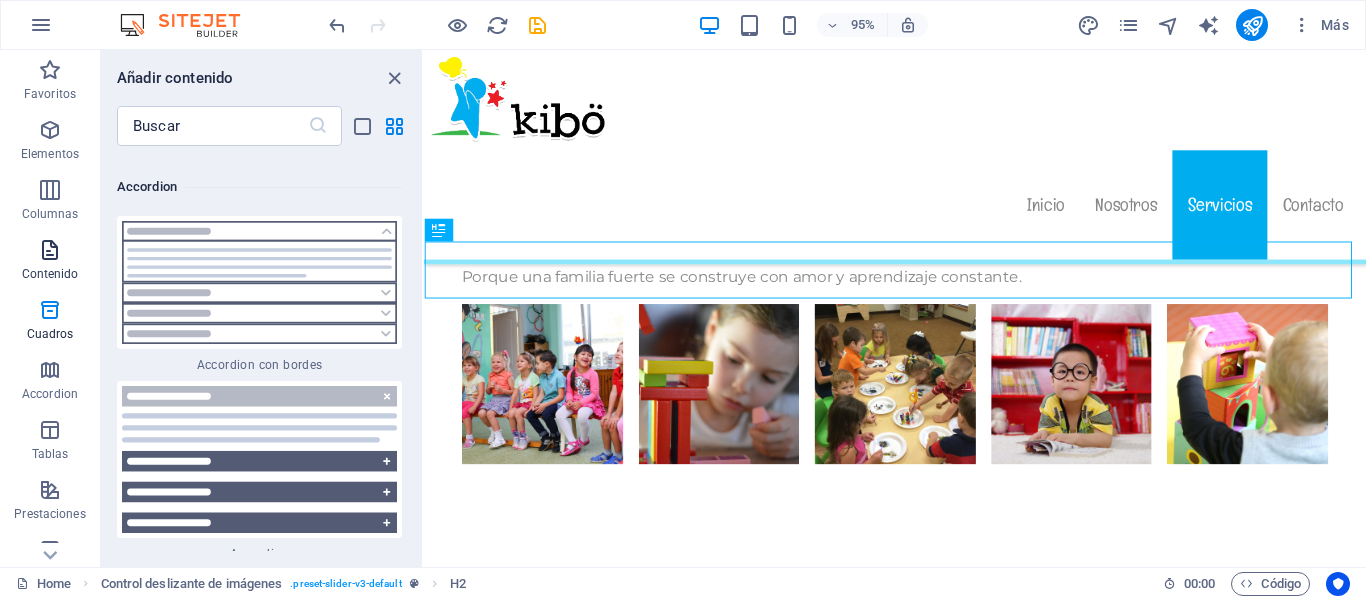 click at bounding box center (50, 250) 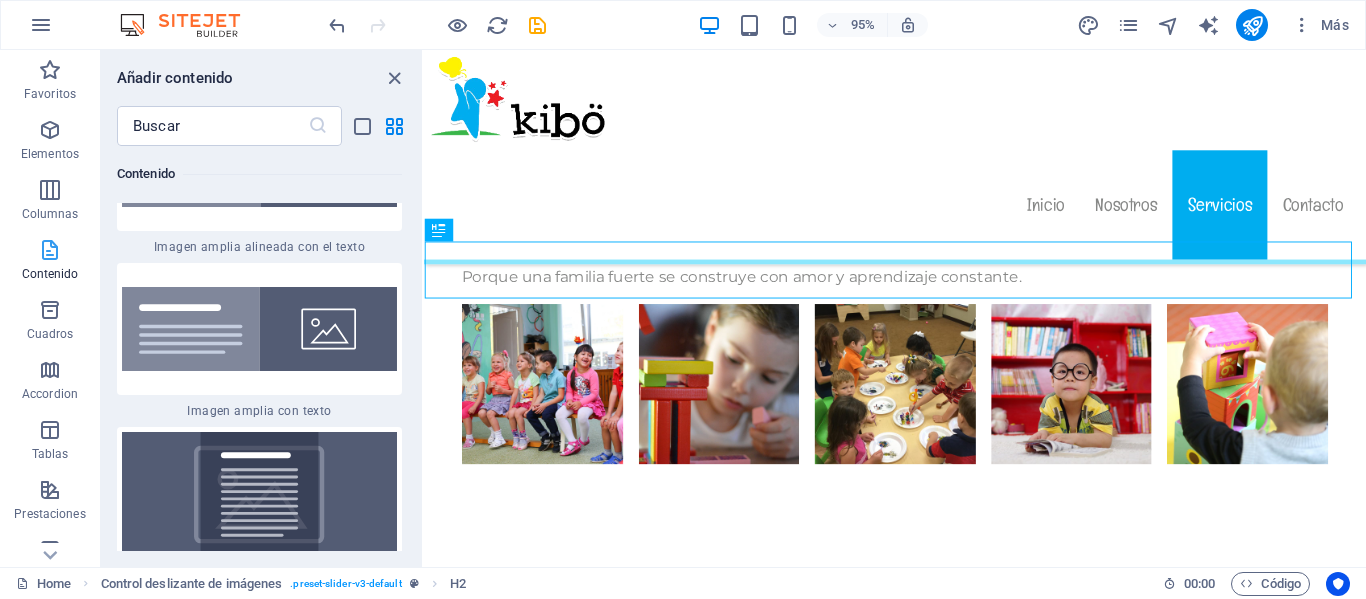 scroll, scrollTop: 6808, scrollLeft: 0, axis: vertical 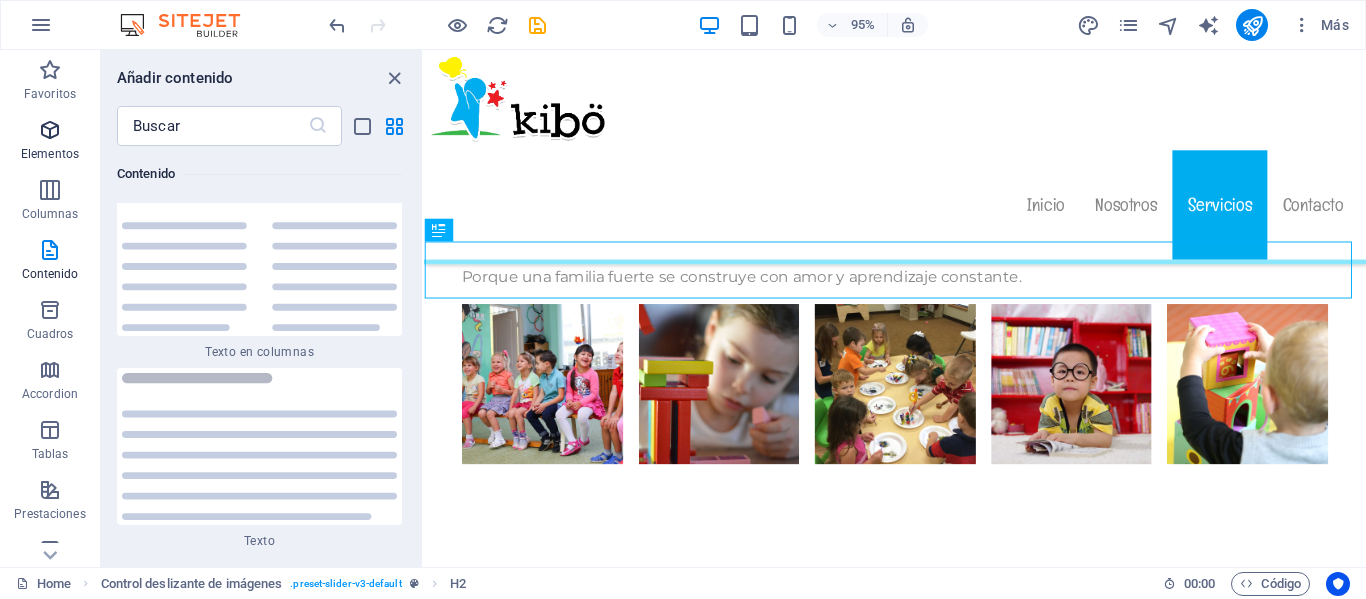click on "Elementos" at bounding box center [50, 140] 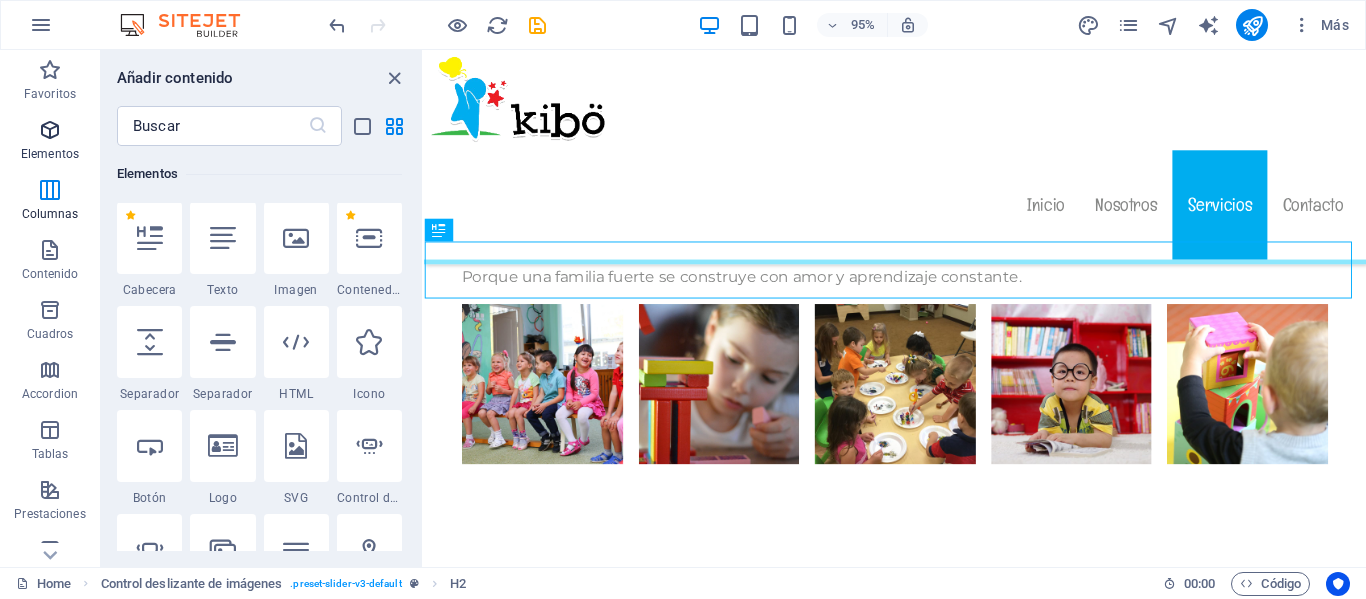 scroll, scrollTop: 377, scrollLeft: 0, axis: vertical 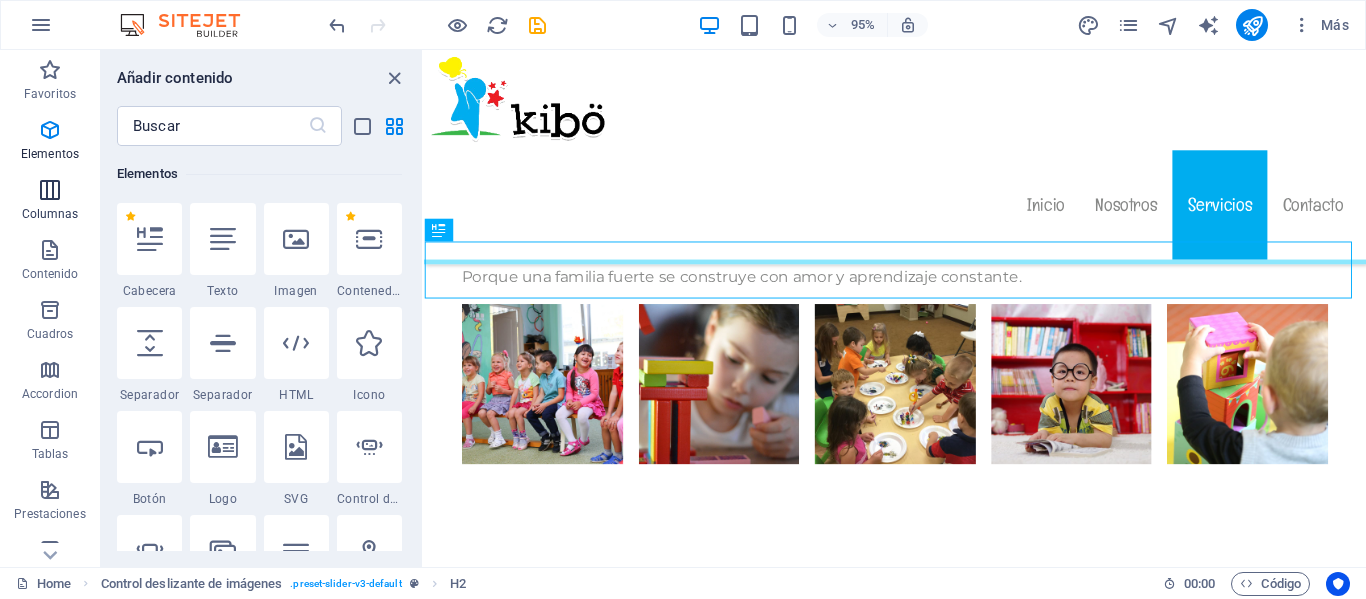 click on "Columnas" at bounding box center (50, 214) 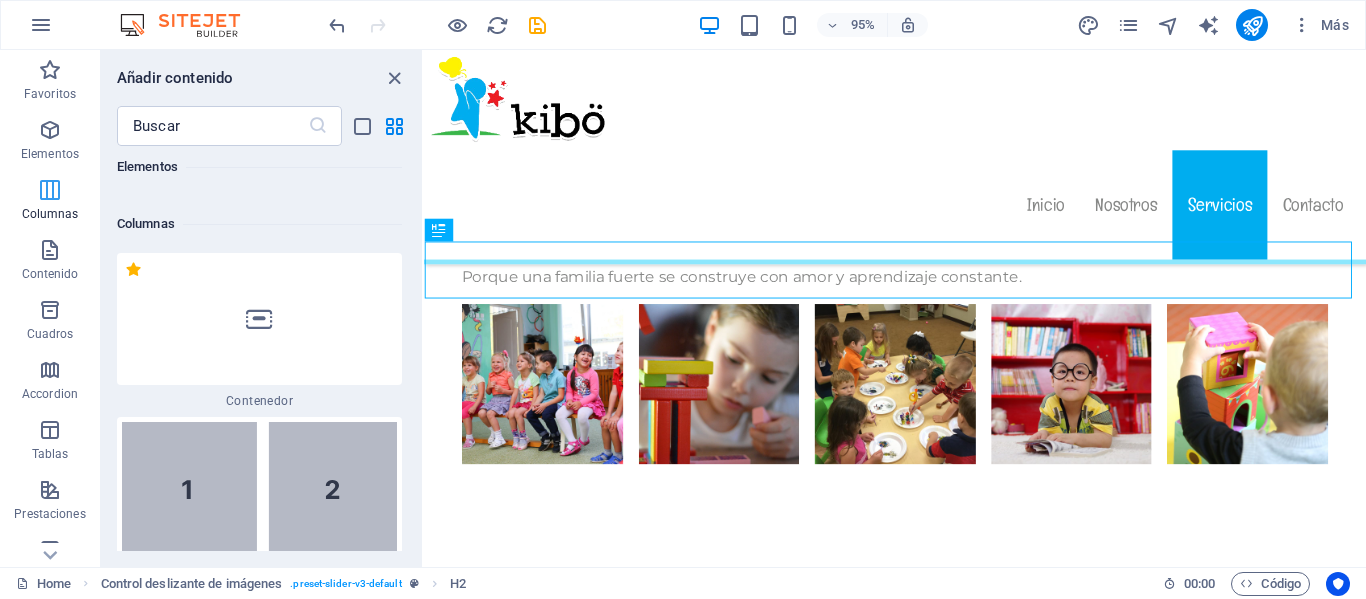 scroll, scrollTop: 1154, scrollLeft: 0, axis: vertical 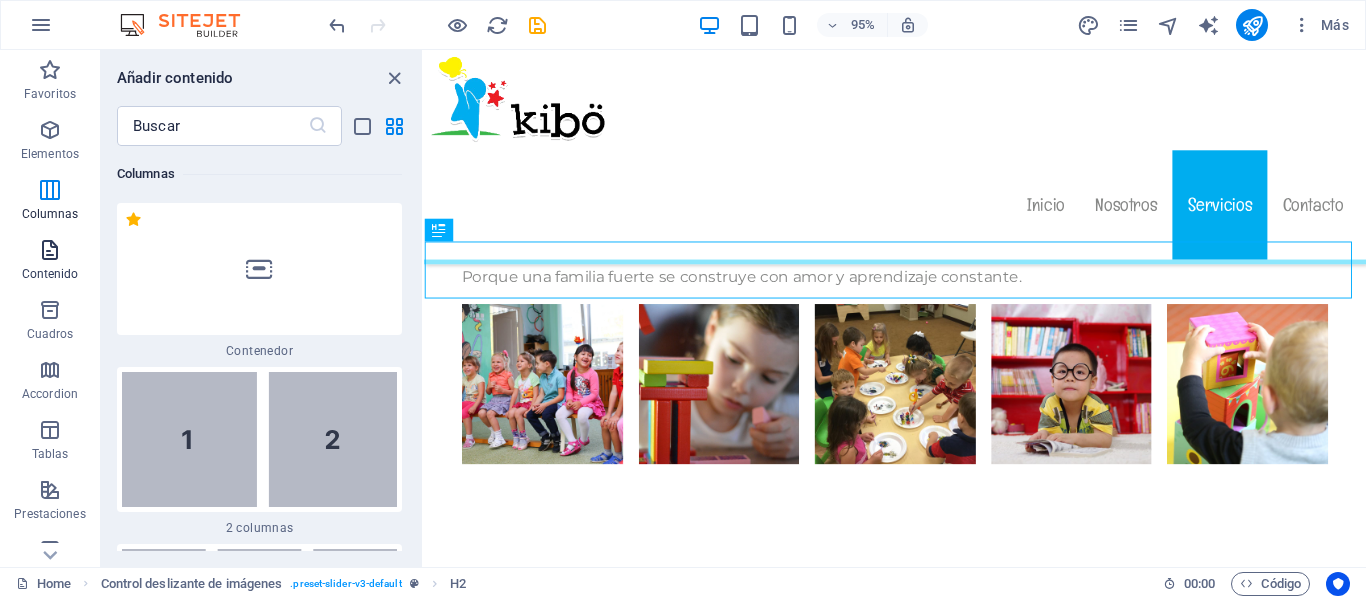 click on "Contenido" at bounding box center [50, 274] 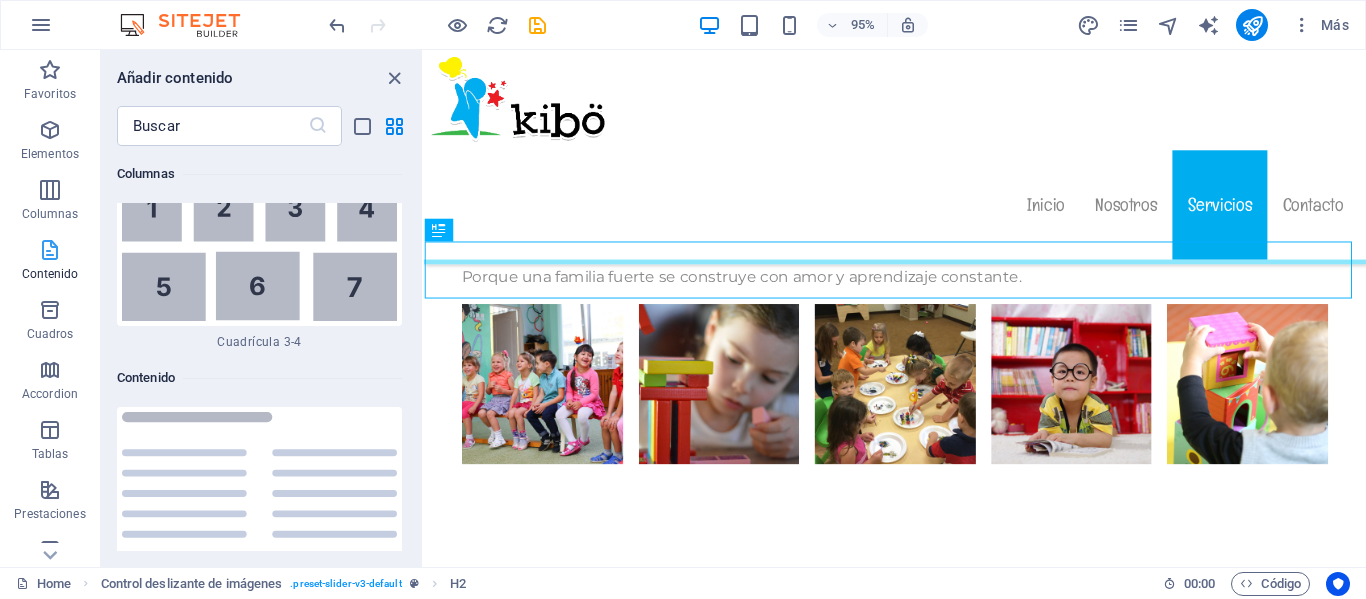 scroll, scrollTop: 6808, scrollLeft: 0, axis: vertical 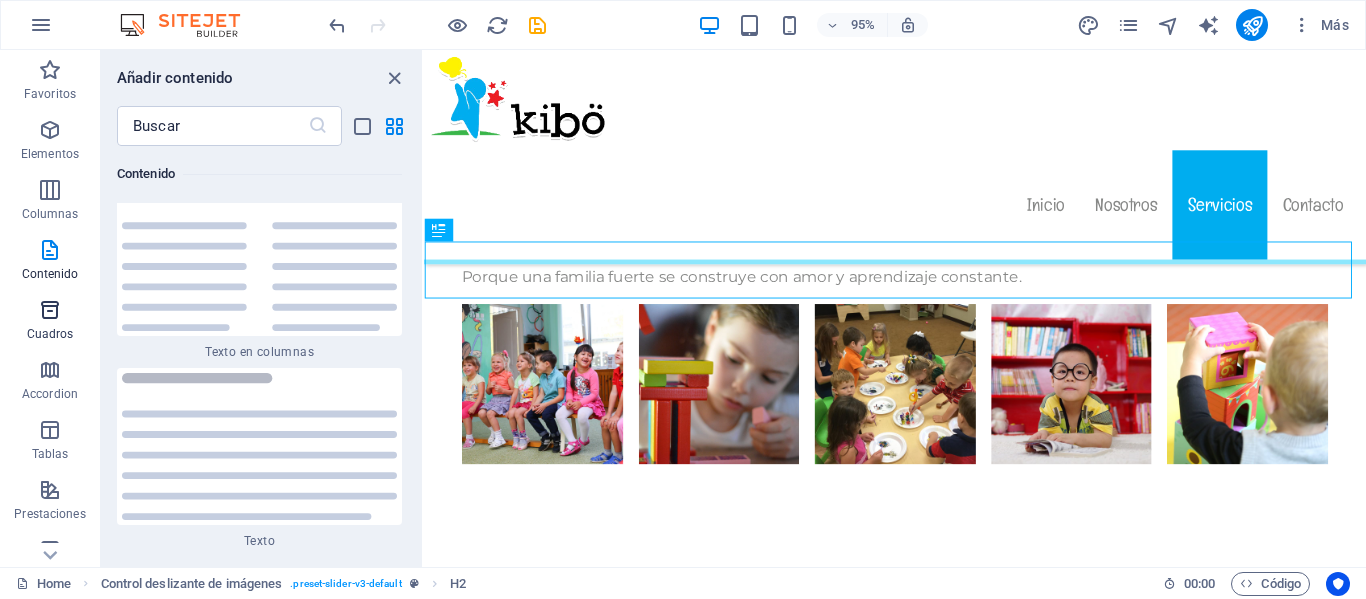 click on "Cuadros" at bounding box center (50, 334) 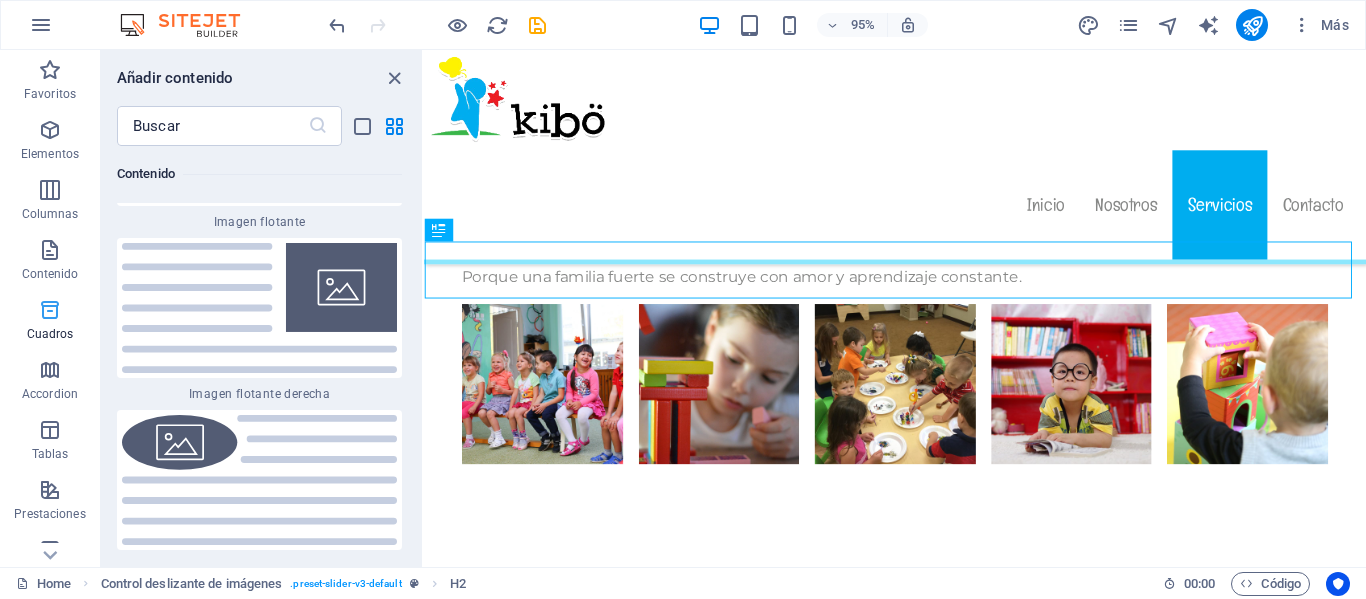 scroll, scrollTop: 10850, scrollLeft: 0, axis: vertical 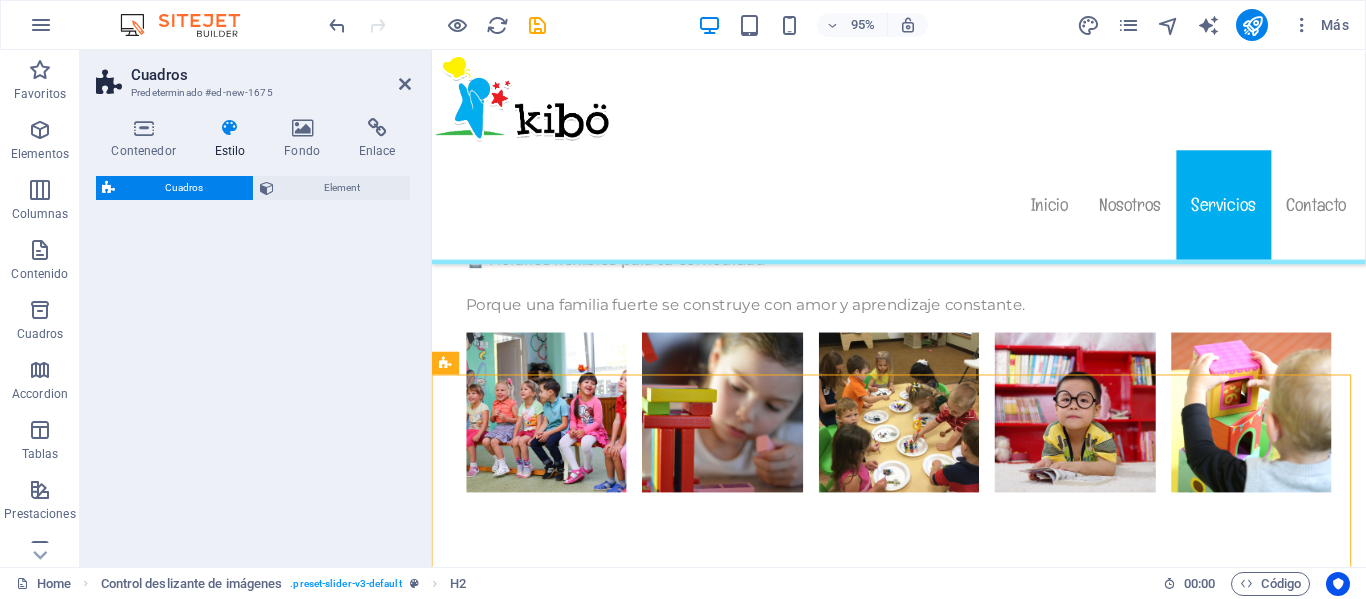 select on "rem" 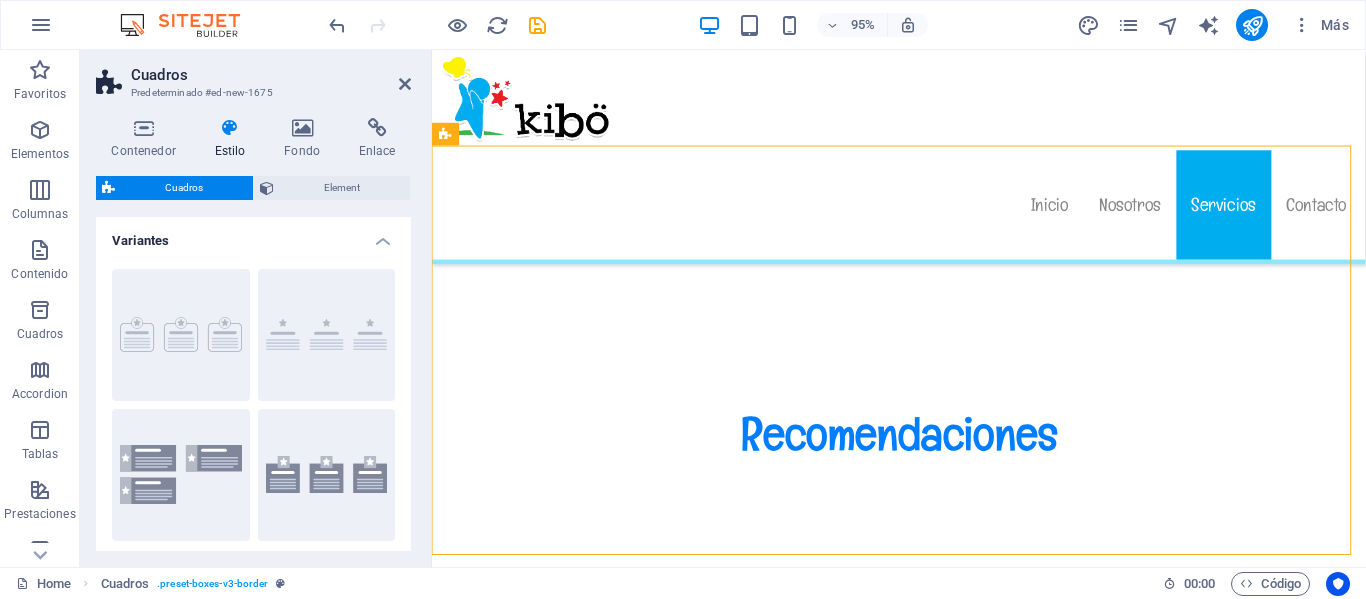 scroll, scrollTop: 12759, scrollLeft: 0, axis: vertical 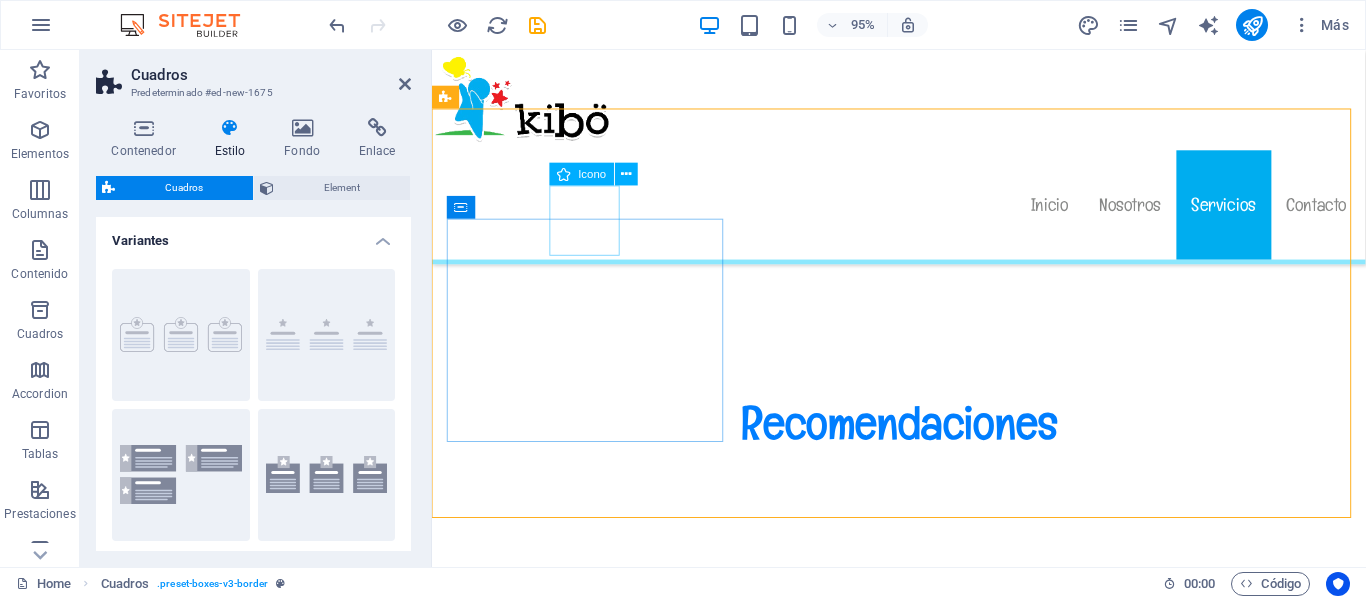 click at bounding box center (594, 1592) 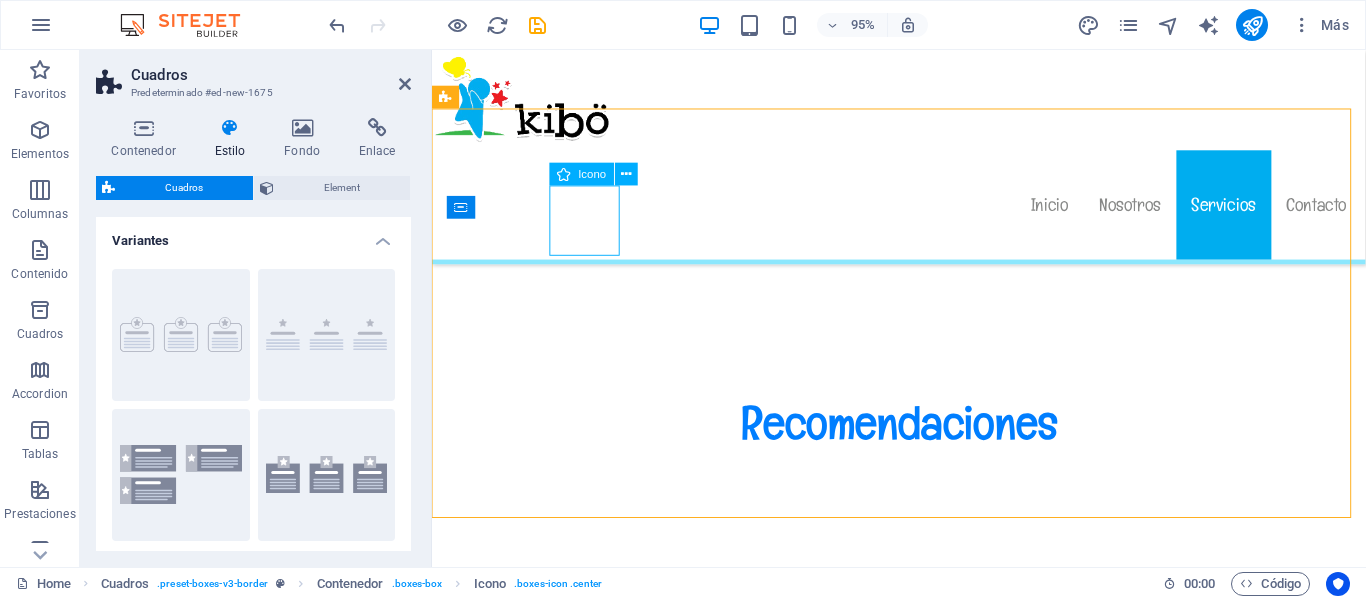 click at bounding box center (594, 1592) 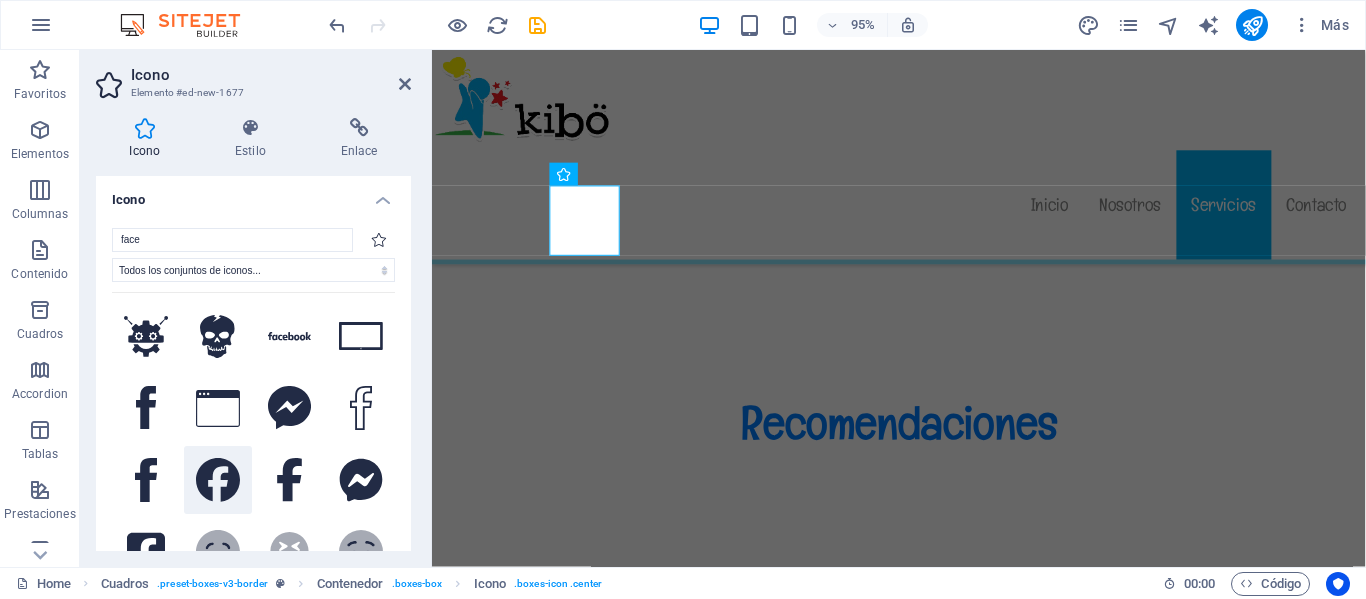 type on "face" 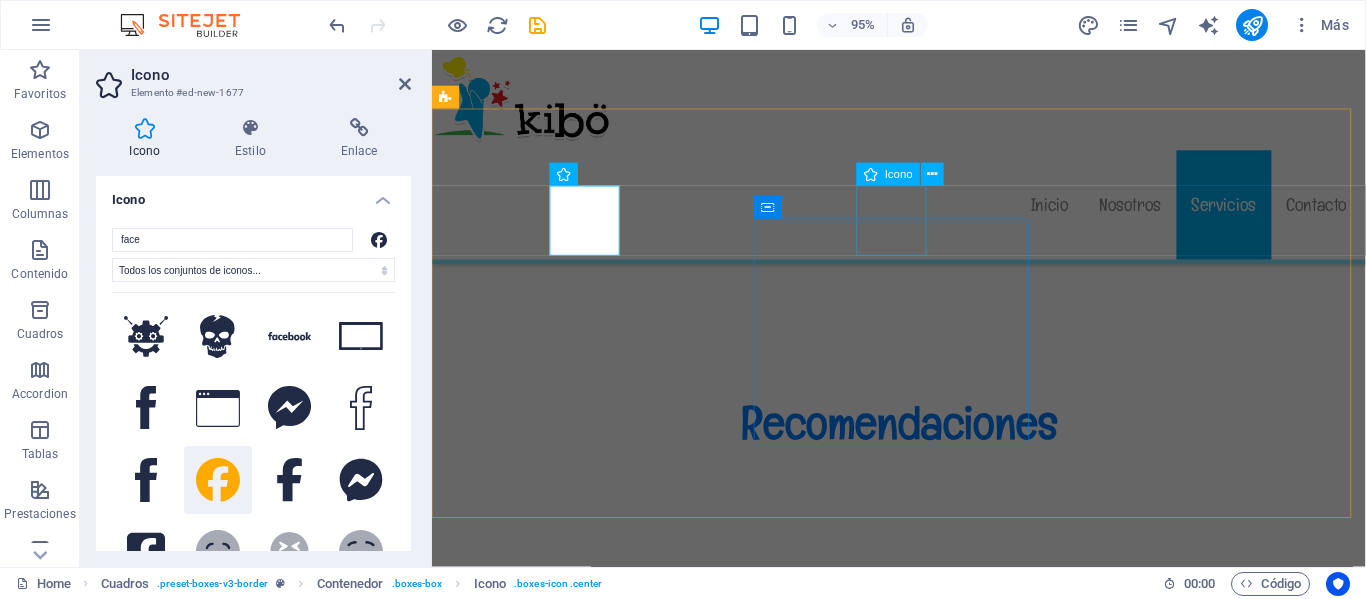 click at bounding box center (594, 1879) 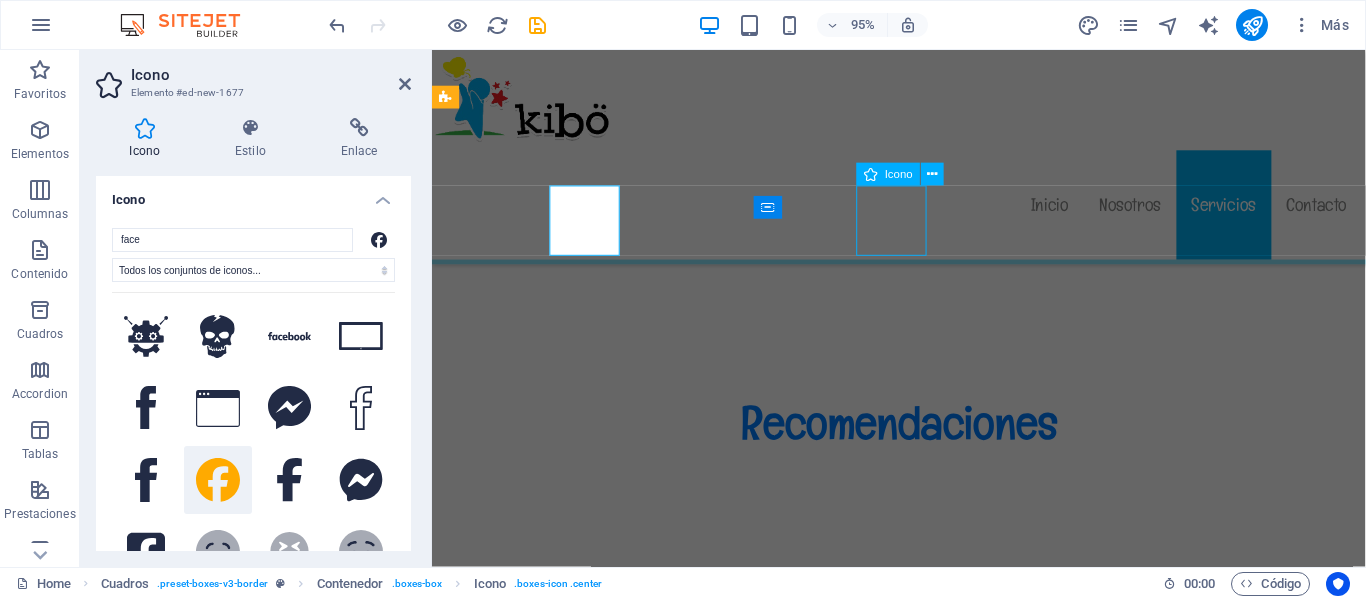 click at bounding box center [594, 1879] 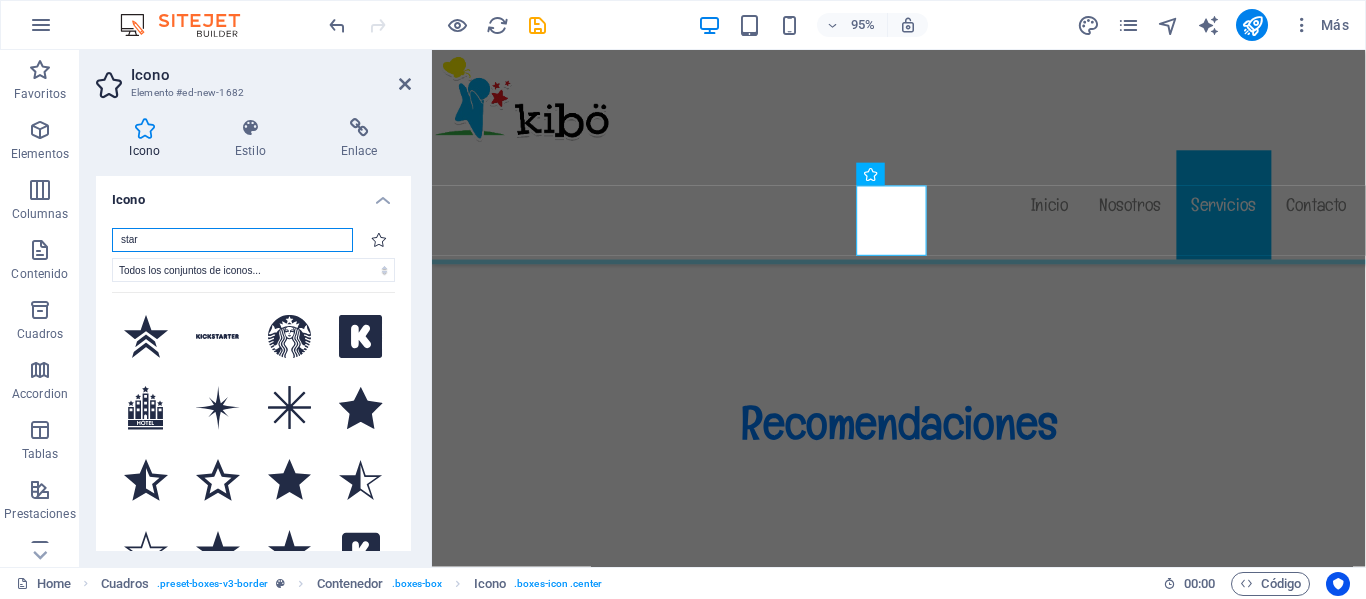 click on "star" at bounding box center (232, 240) 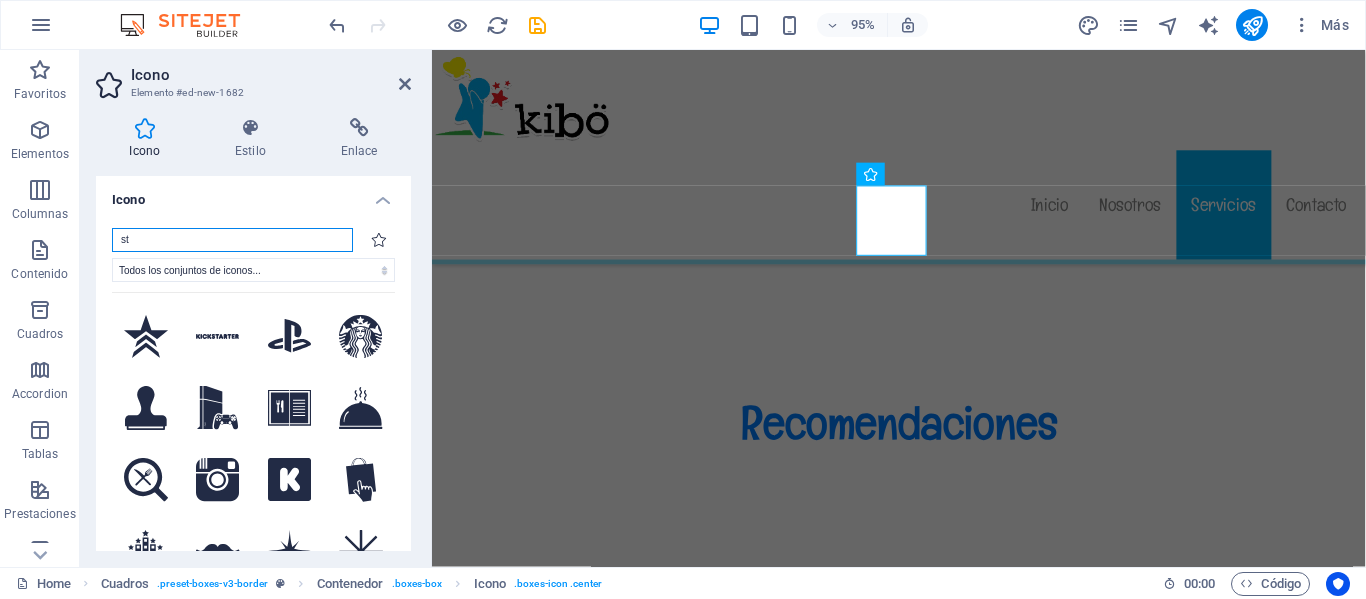 type on "s" 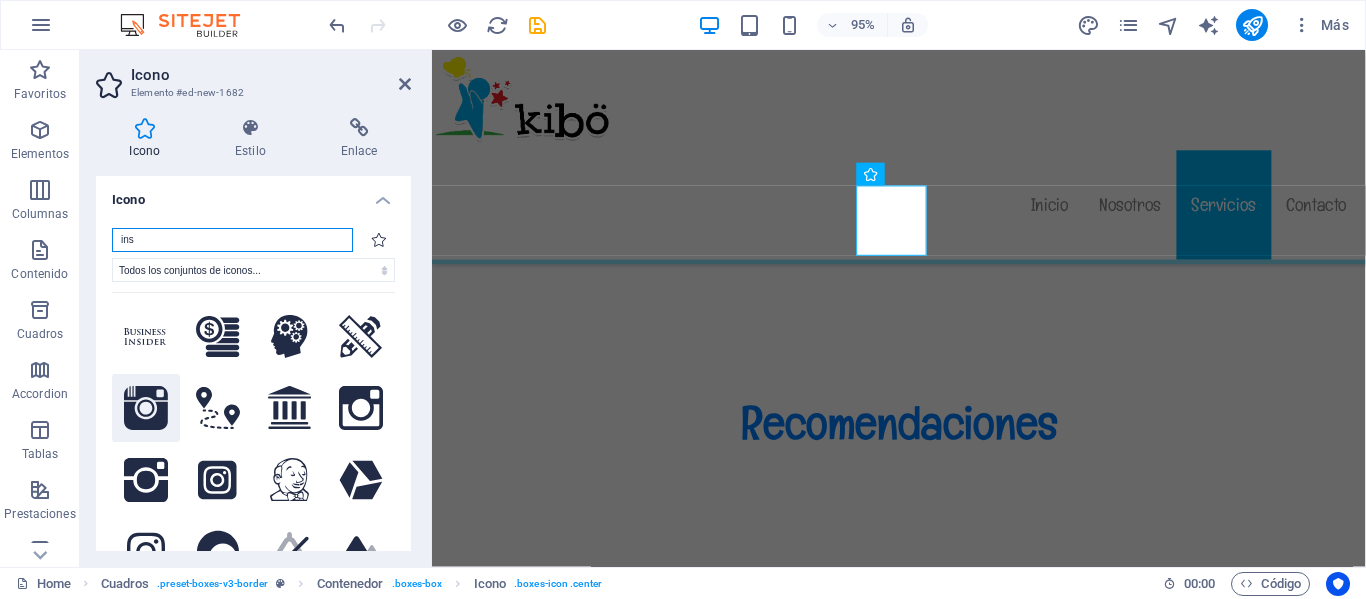 type on "ins" 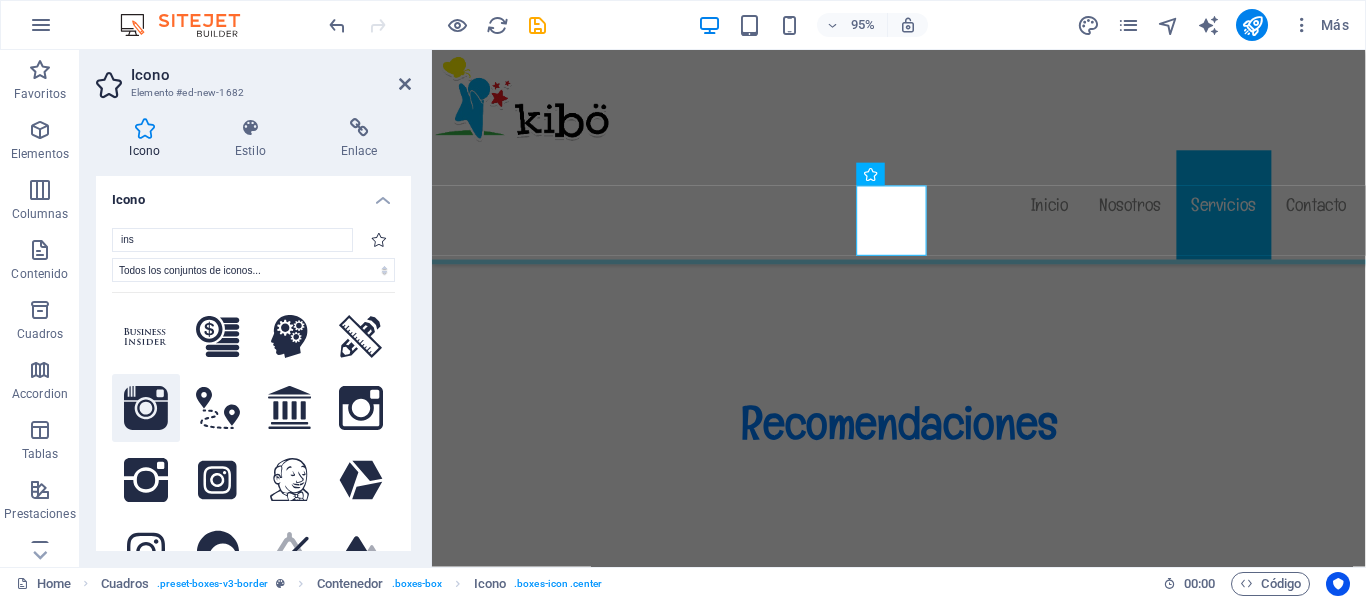 click 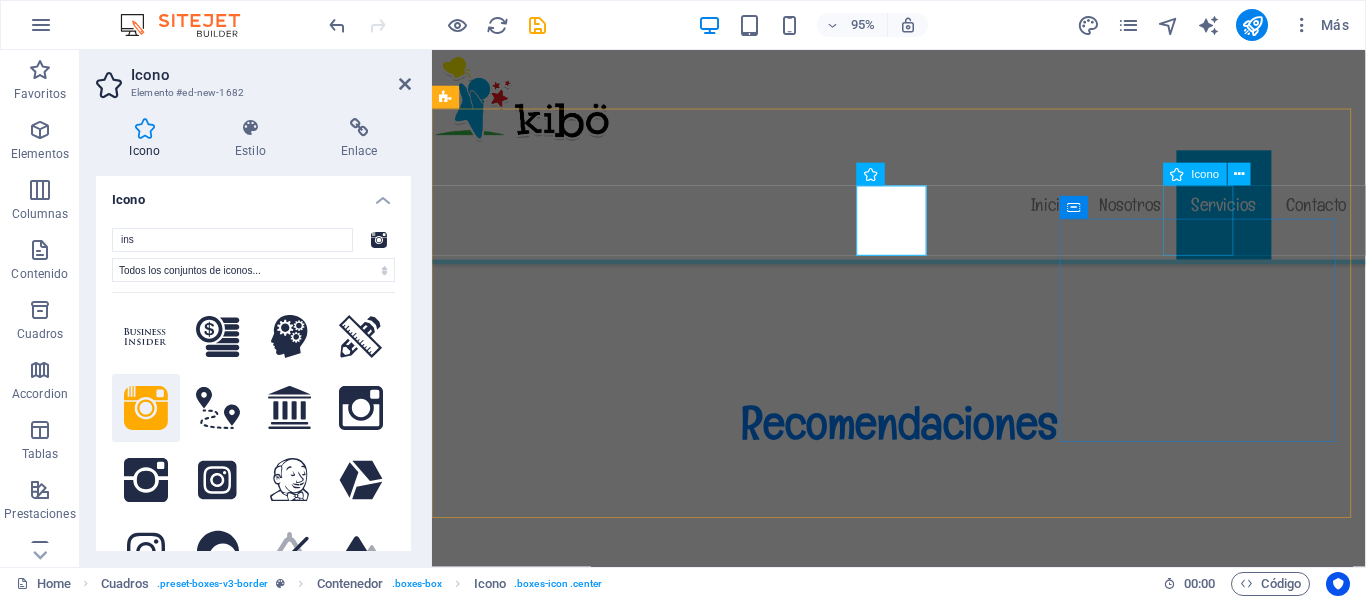 click at bounding box center (594, 2166) 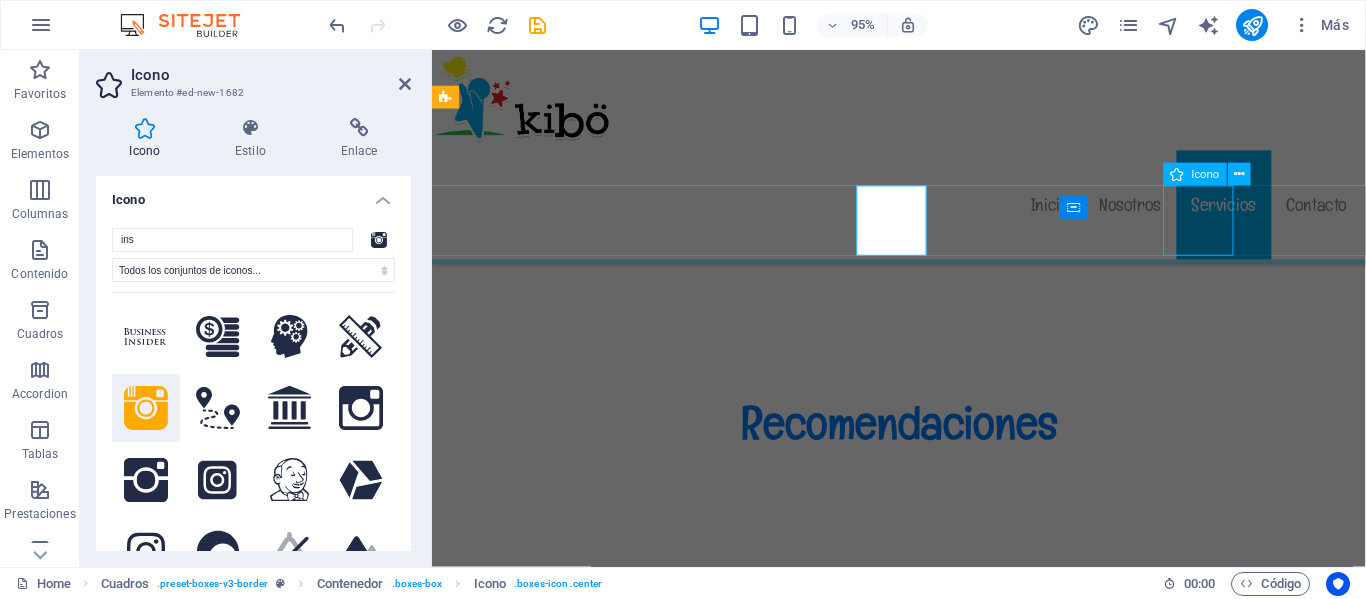 click at bounding box center [594, 2166] 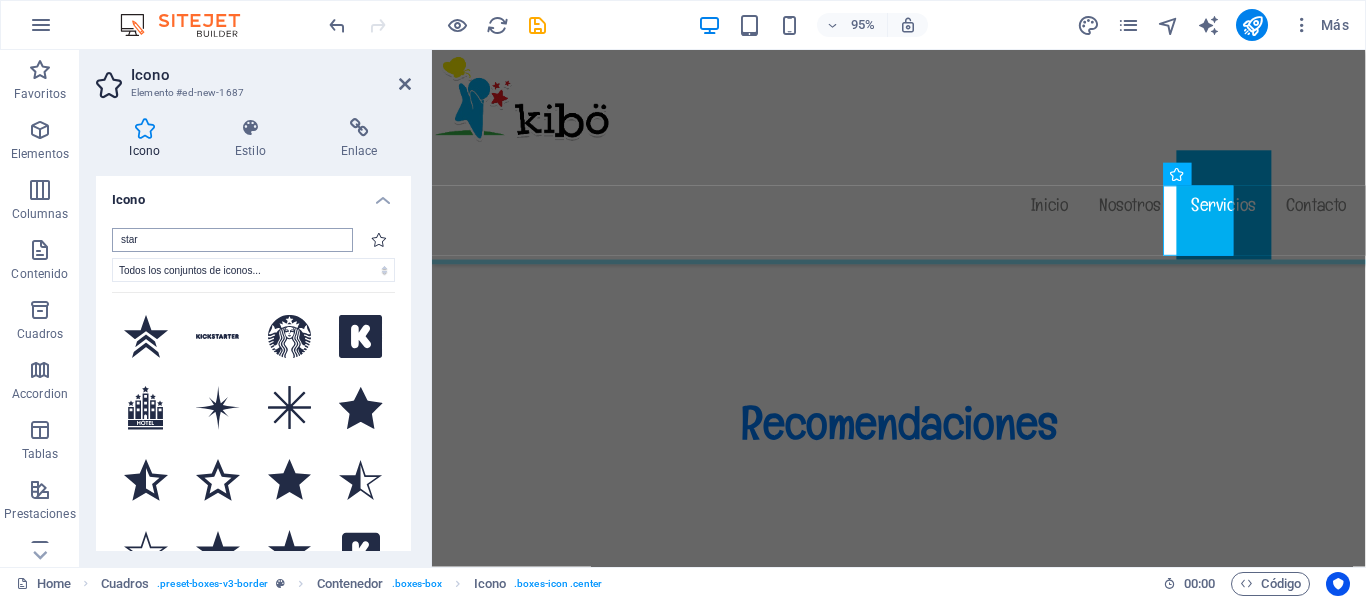 type on "t" 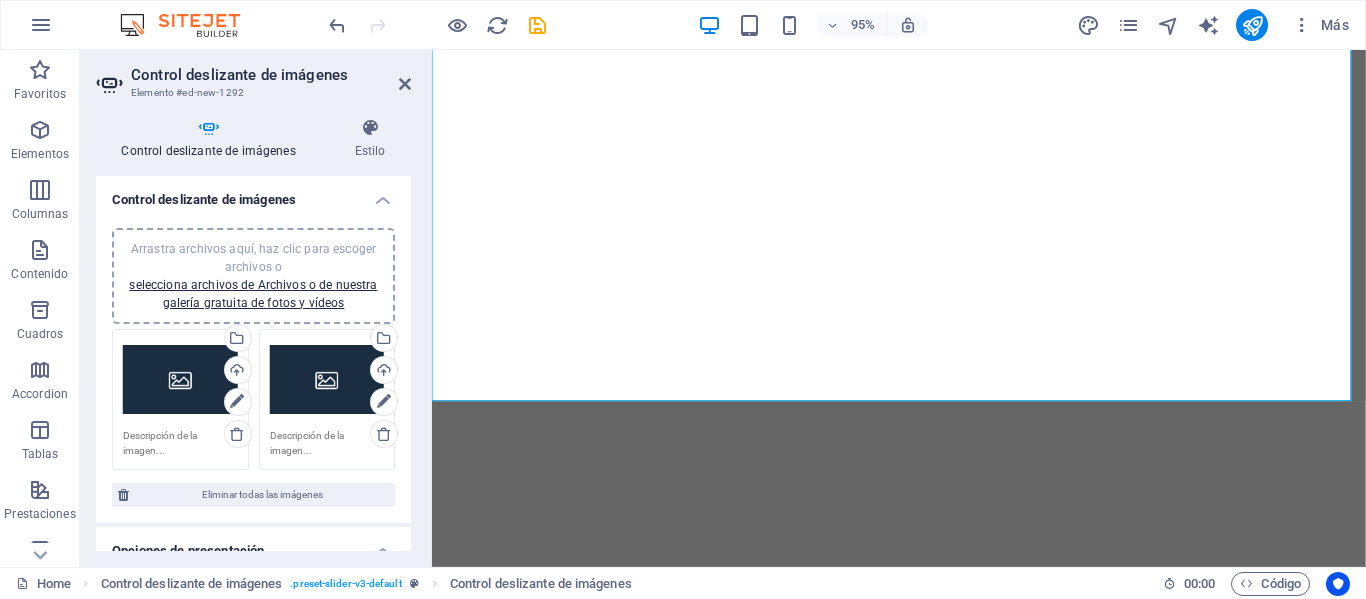 select on "px" 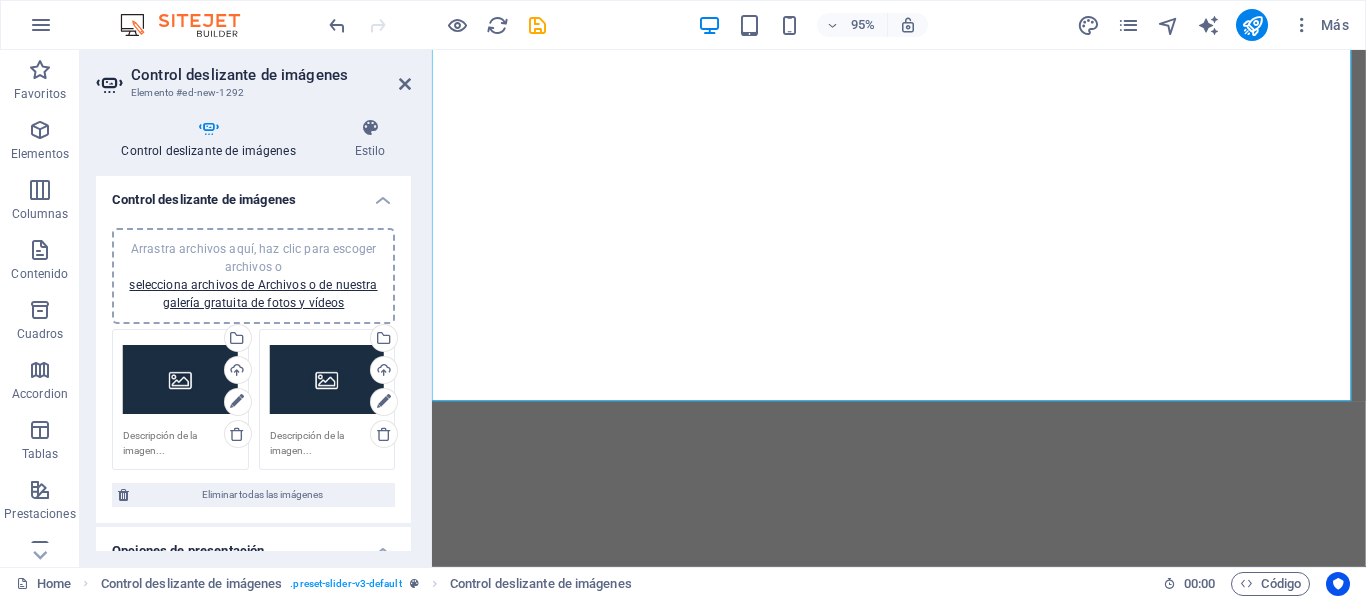 scroll, scrollTop: 0, scrollLeft: 0, axis: both 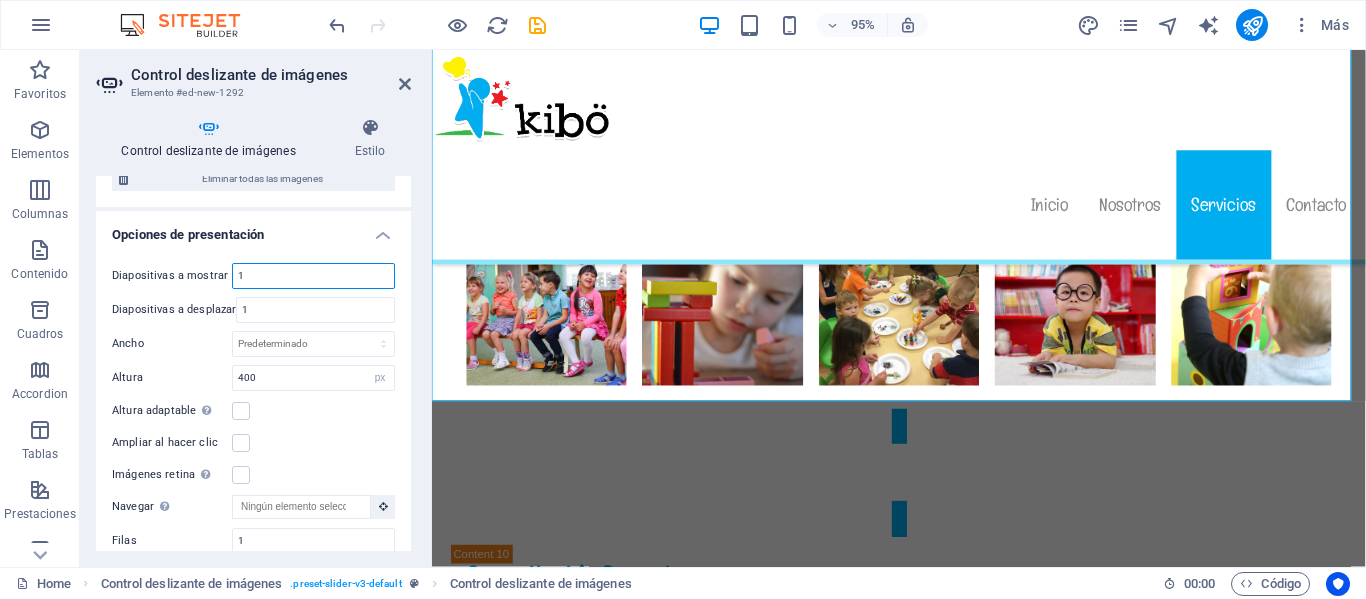 drag, startPoint x: 251, startPoint y: 271, endPoint x: 237, endPoint y: 278, distance: 15.652476 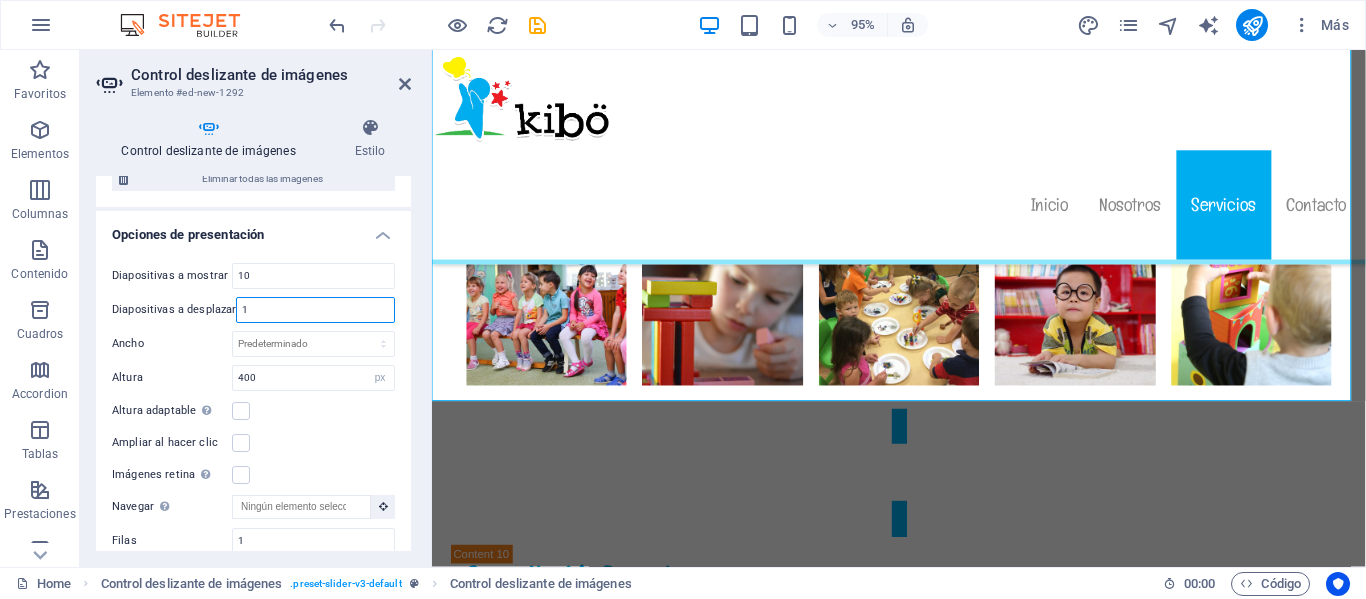 click on "1" at bounding box center [315, 310] 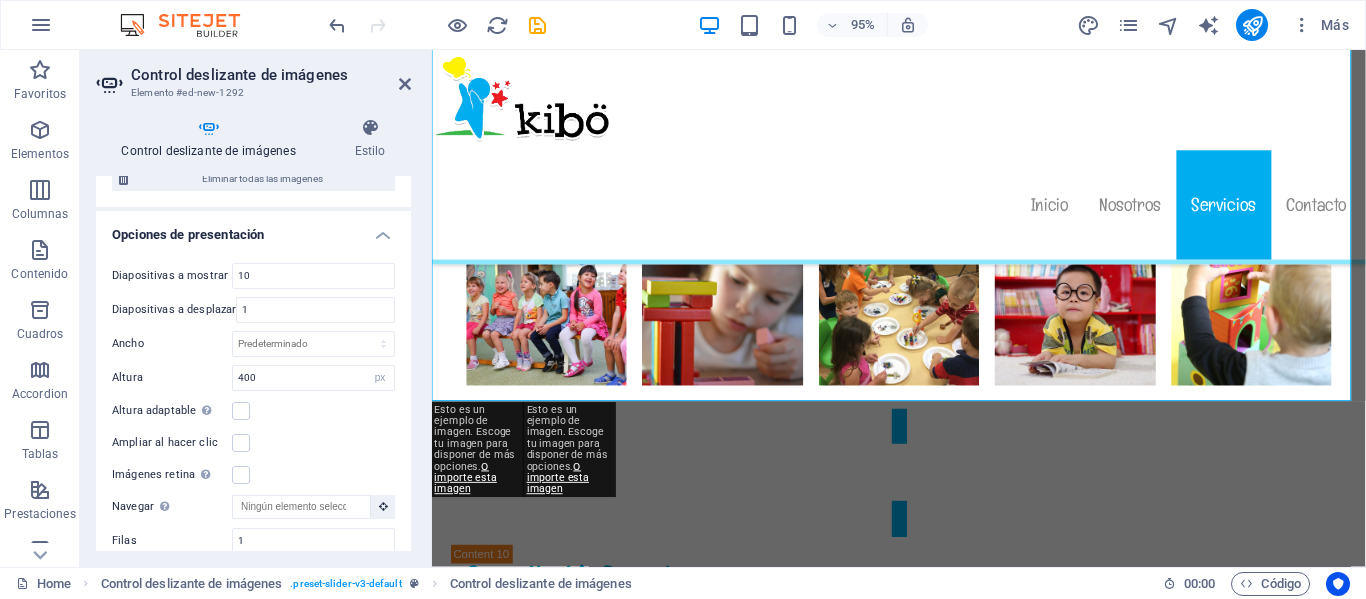 drag, startPoint x: 417, startPoint y: 349, endPoint x: 424, endPoint y: 381, distance: 32.75668 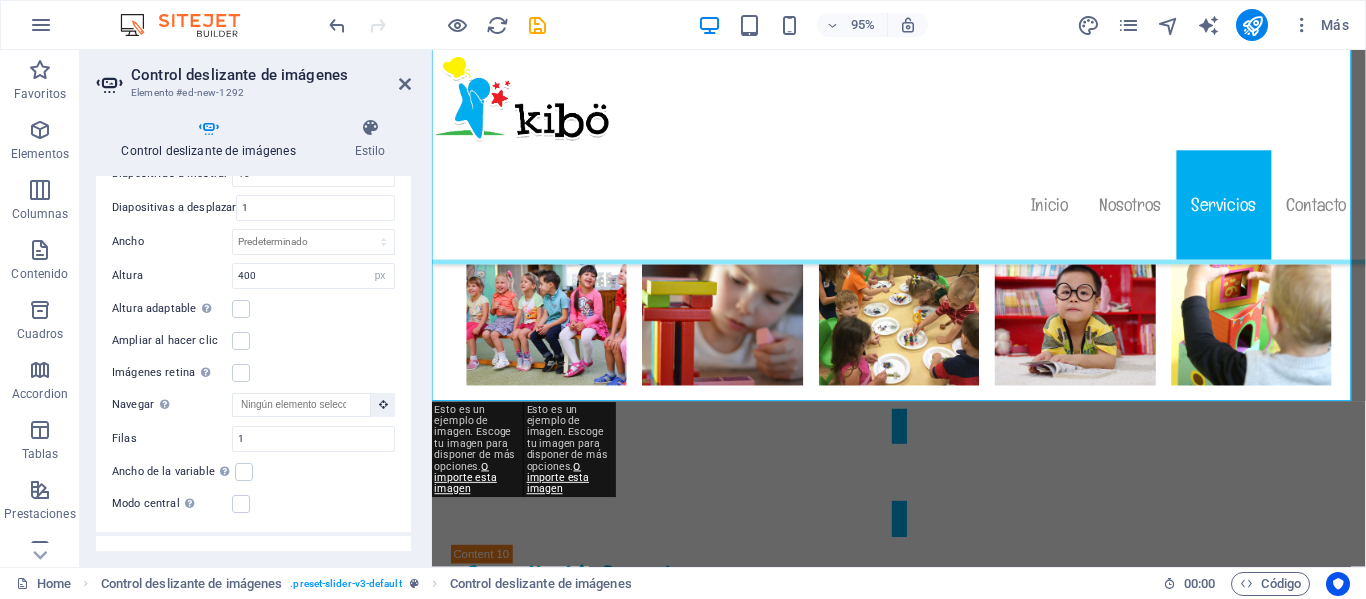 scroll, scrollTop: 338, scrollLeft: 0, axis: vertical 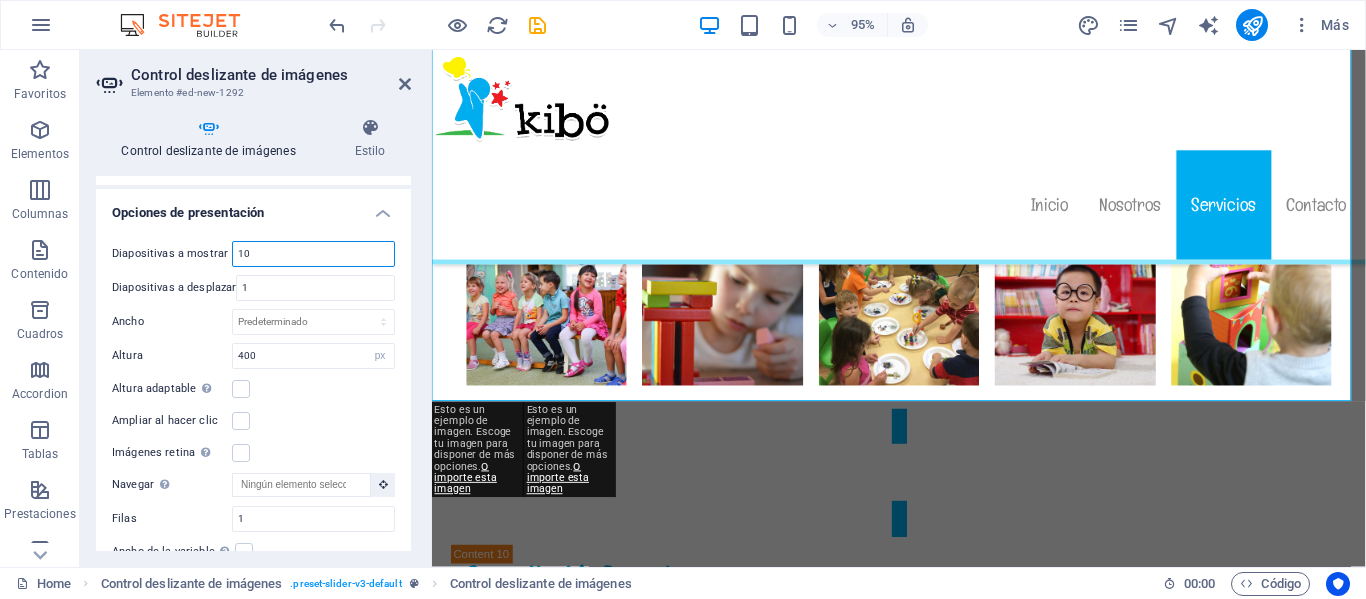 drag, startPoint x: 281, startPoint y: 259, endPoint x: 243, endPoint y: 252, distance: 38.63936 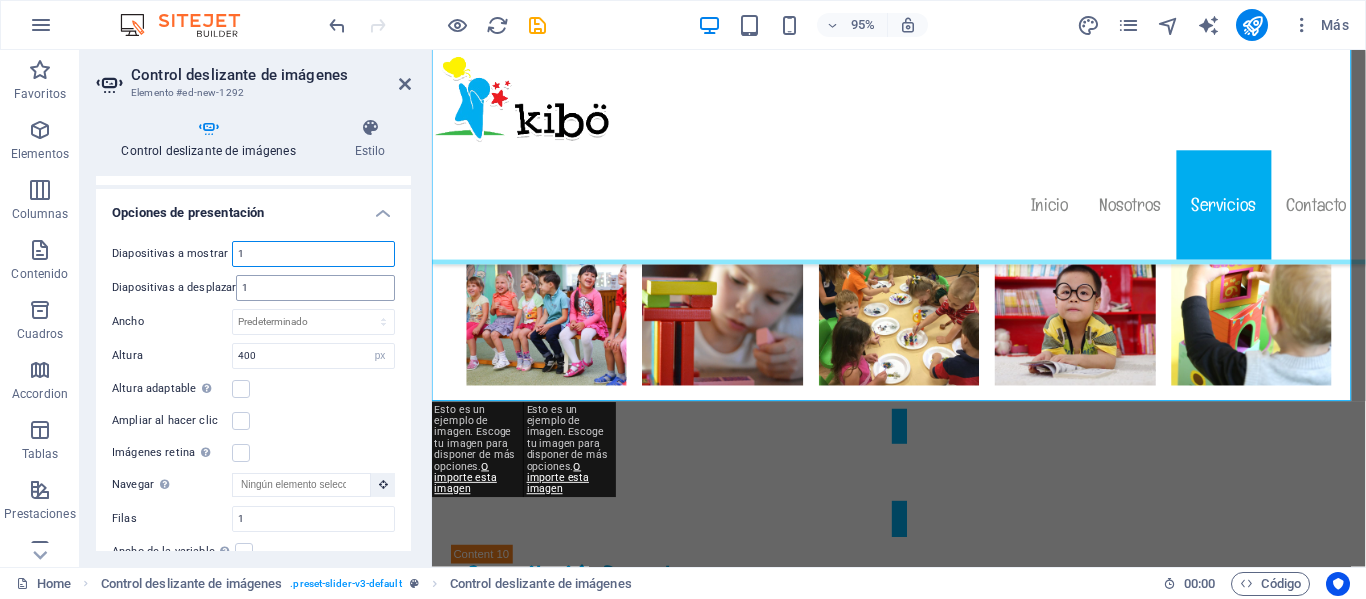 type on "1" 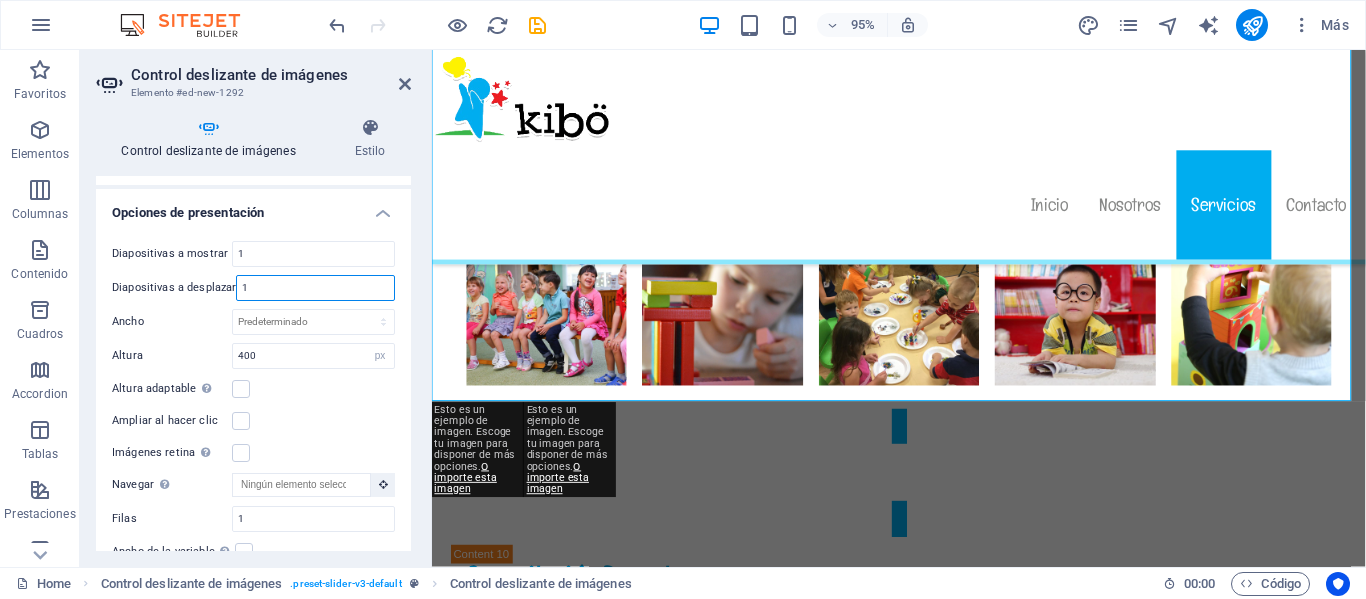 click on "1" at bounding box center [315, 288] 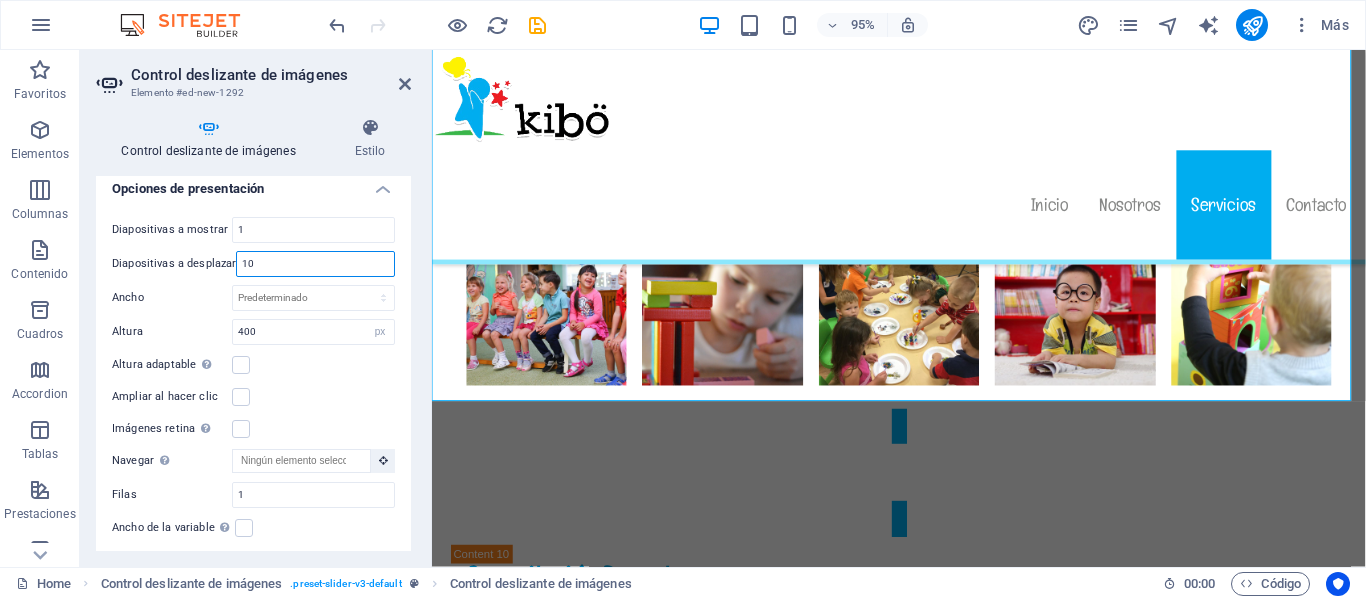 scroll, scrollTop: 331, scrollLeft: 0, axis: vertical 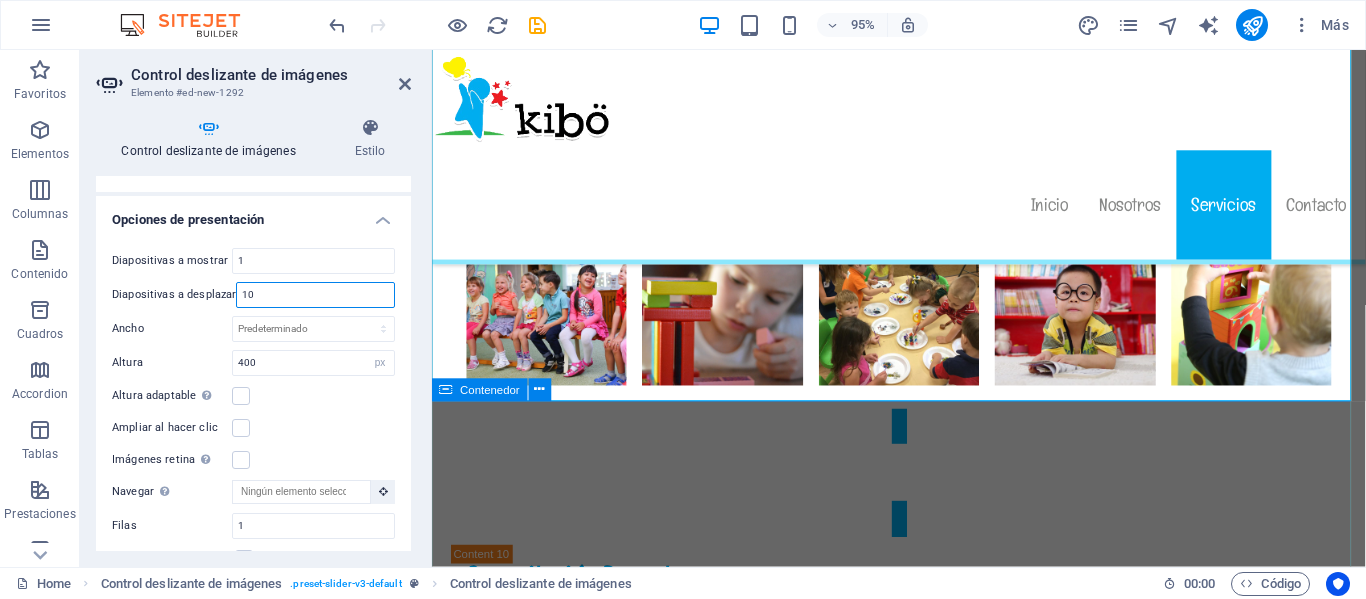 type on "10" 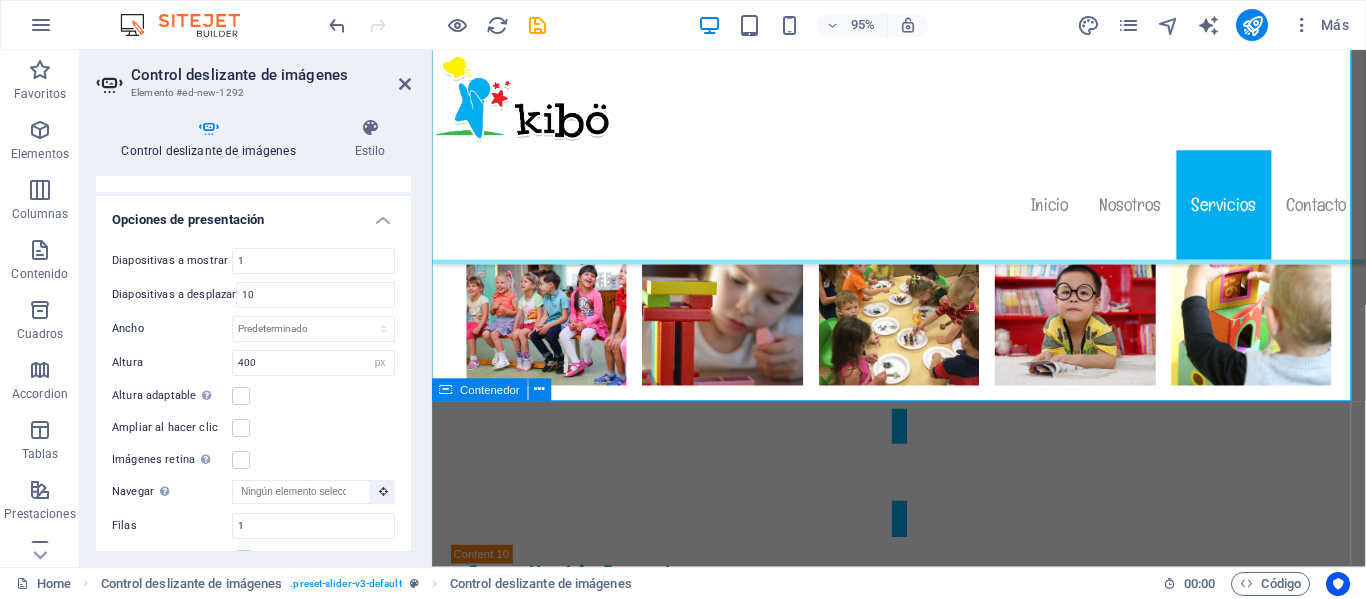 click on "Suelta el contenido aquí o  Añadir elementos  Pegar portapapeles" at bounding box center [924, 2413] 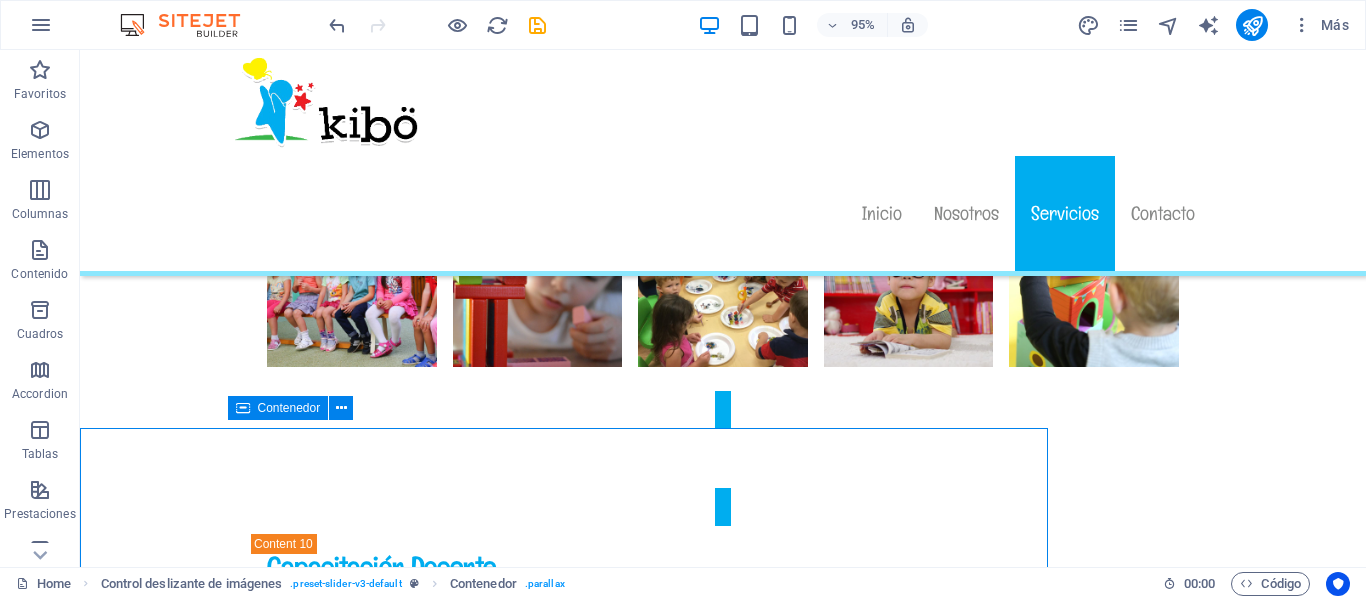 scroll, scrollTop: 12001, scrollLeft: 0, axis: vertical 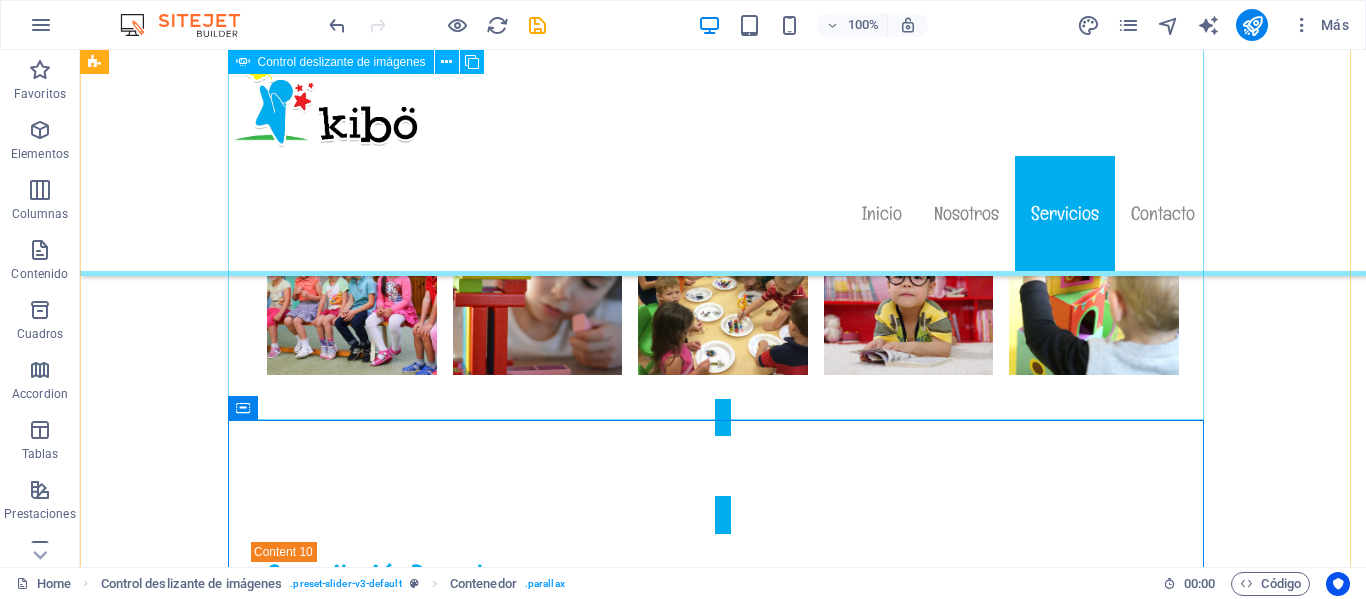 click on "1" at bounding box center (723, 2033) 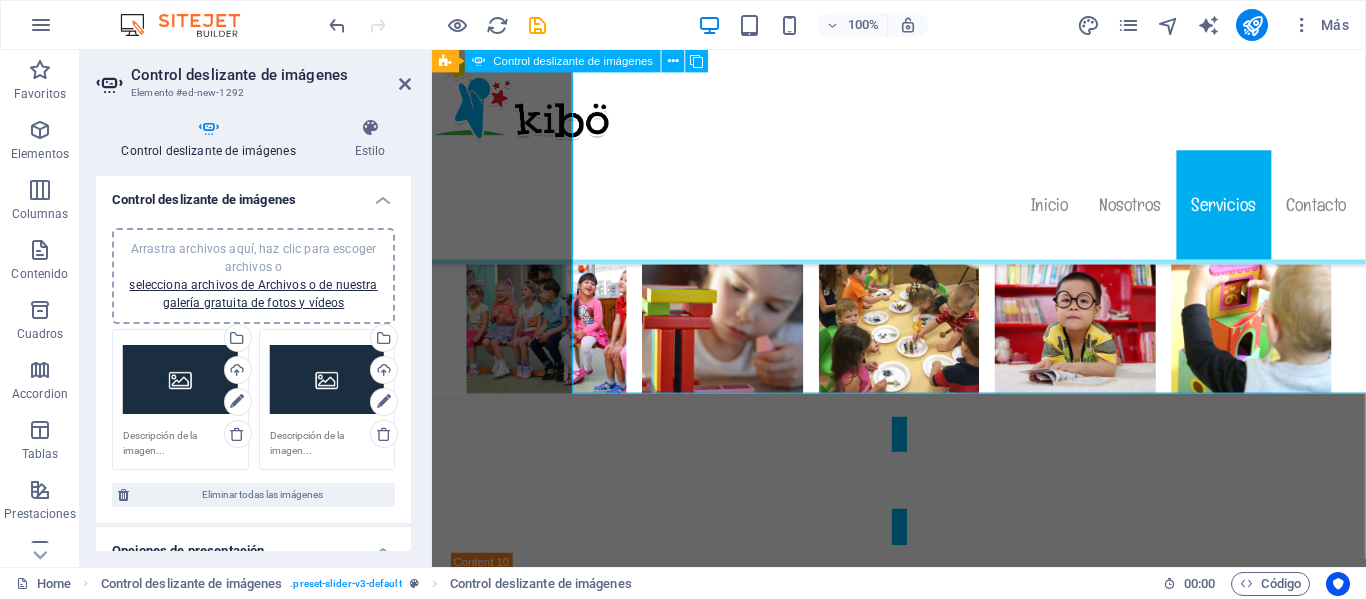 scroll, scrollTop: 12009, scrollLeft: 0, axis: vertical 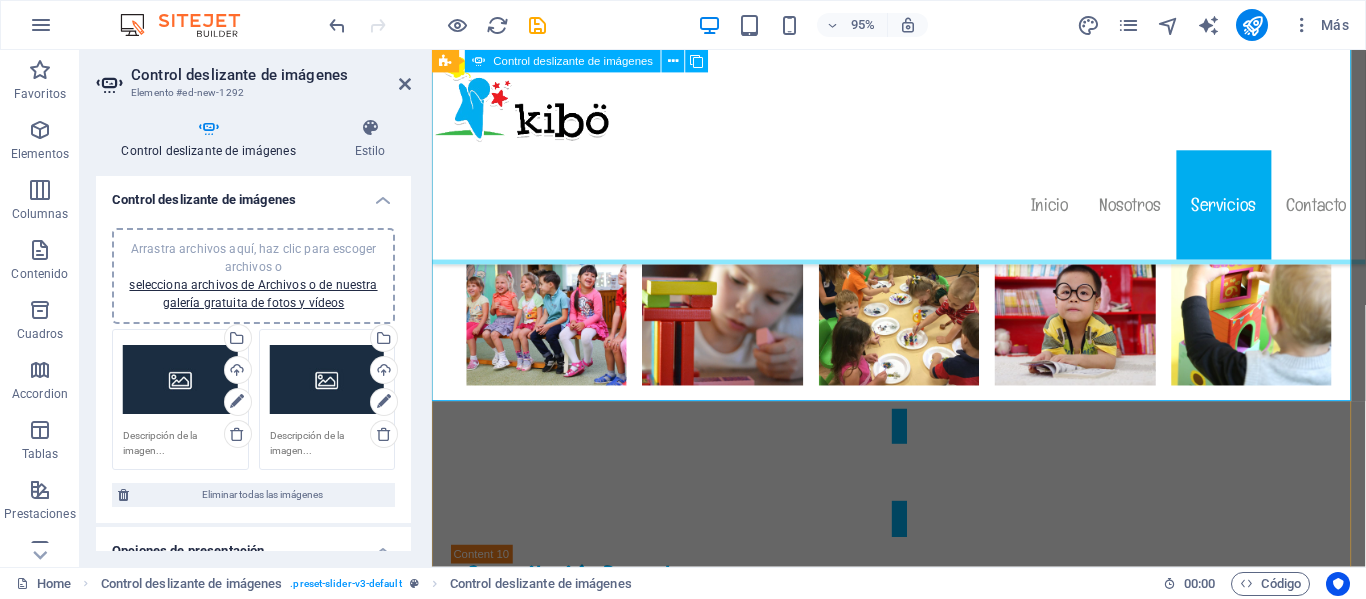 click on "1" at bounding box center [924, 2062] 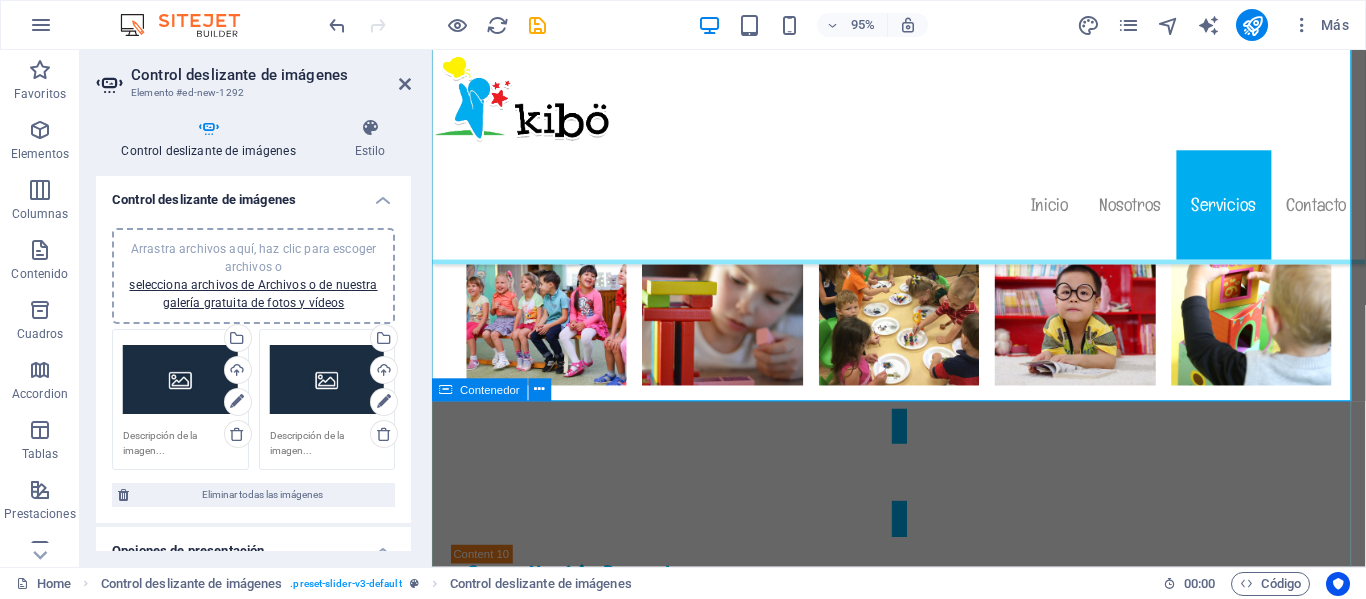 click on "Suelta el contenido aquí o  Añadir elementos  Pegar portapapeles" at bounding box center [924, 2413] 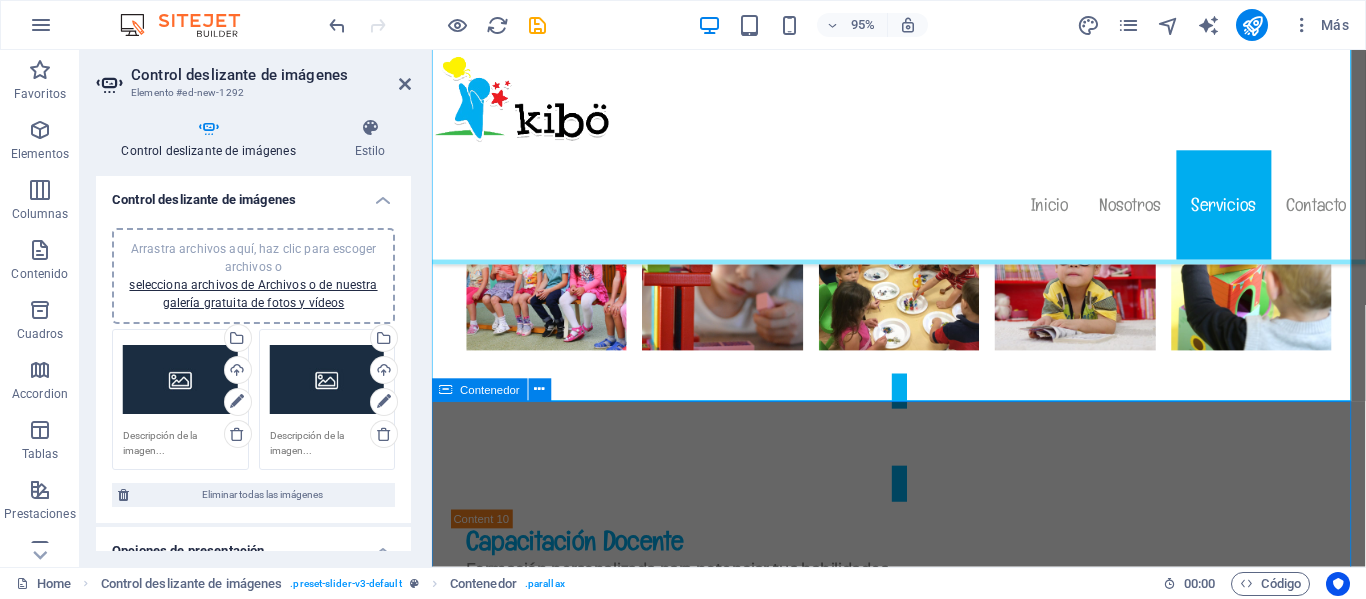 scroll, scrollTop: 12001, scrollLeft: 0, axis: vertical 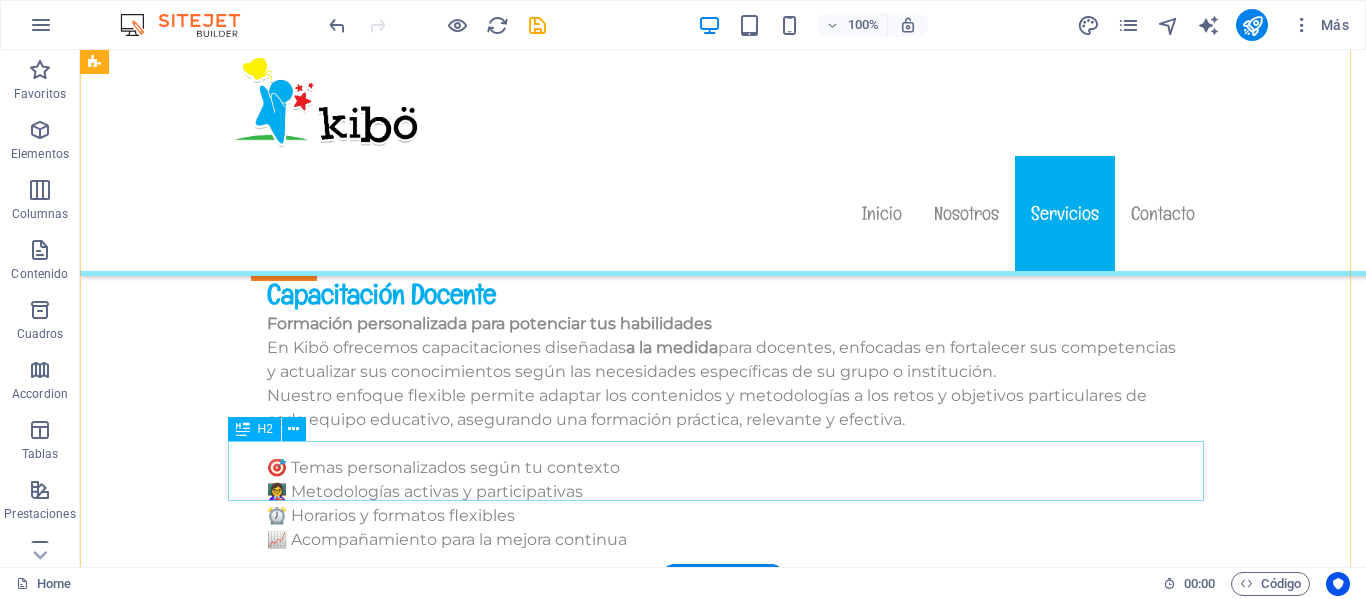 click on "Nuestras redes sociales" at bounding box center [723, 2284] 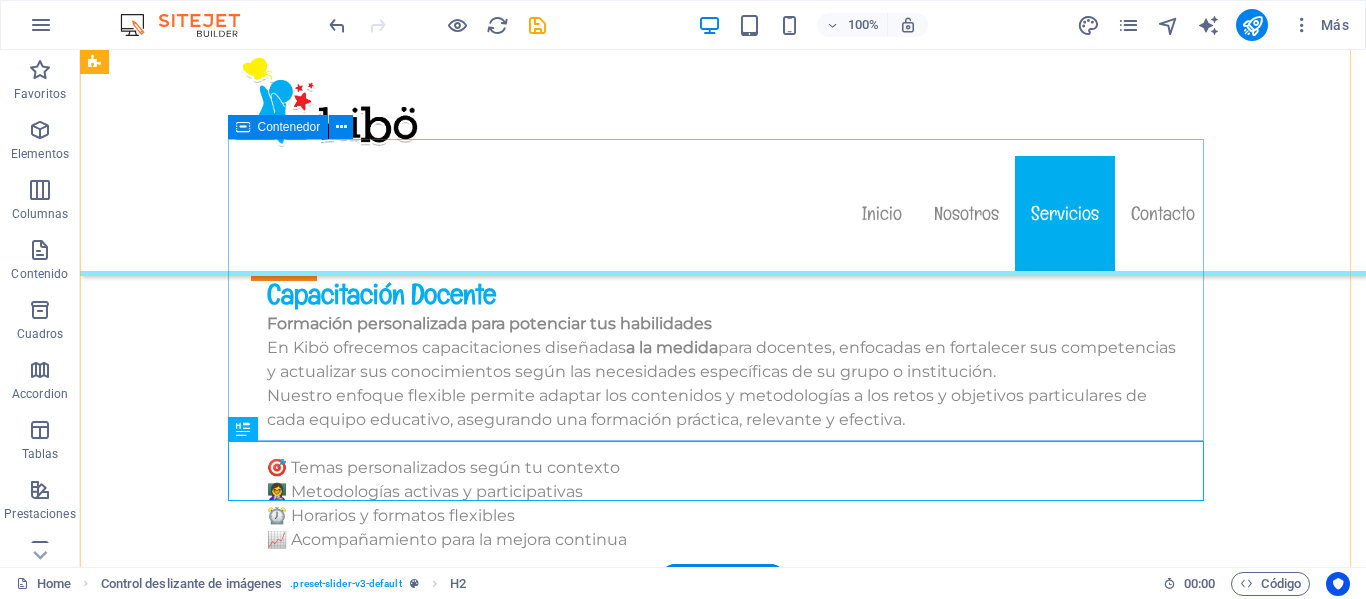 click on "Suelta el contenido aquí o  Añadir elementos  Pegar portapapeles" at bounding box center [723, 2103] 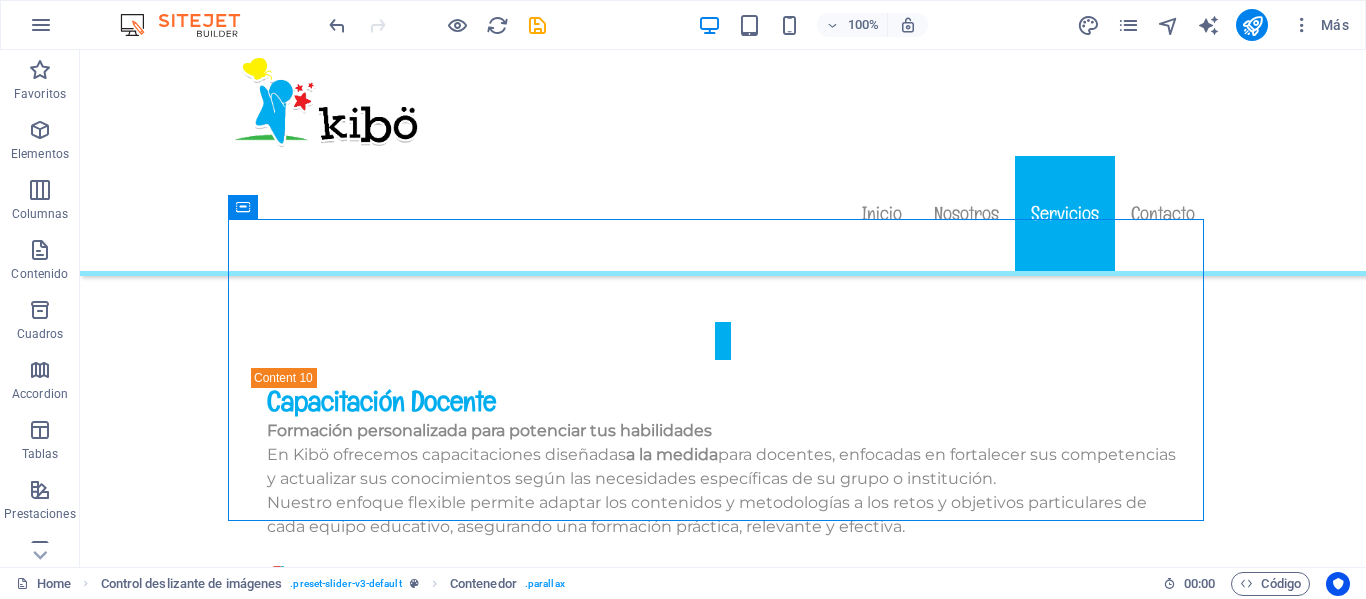 scroll, scrollTop: 12162, scrollLeft: 0, axis: vertical 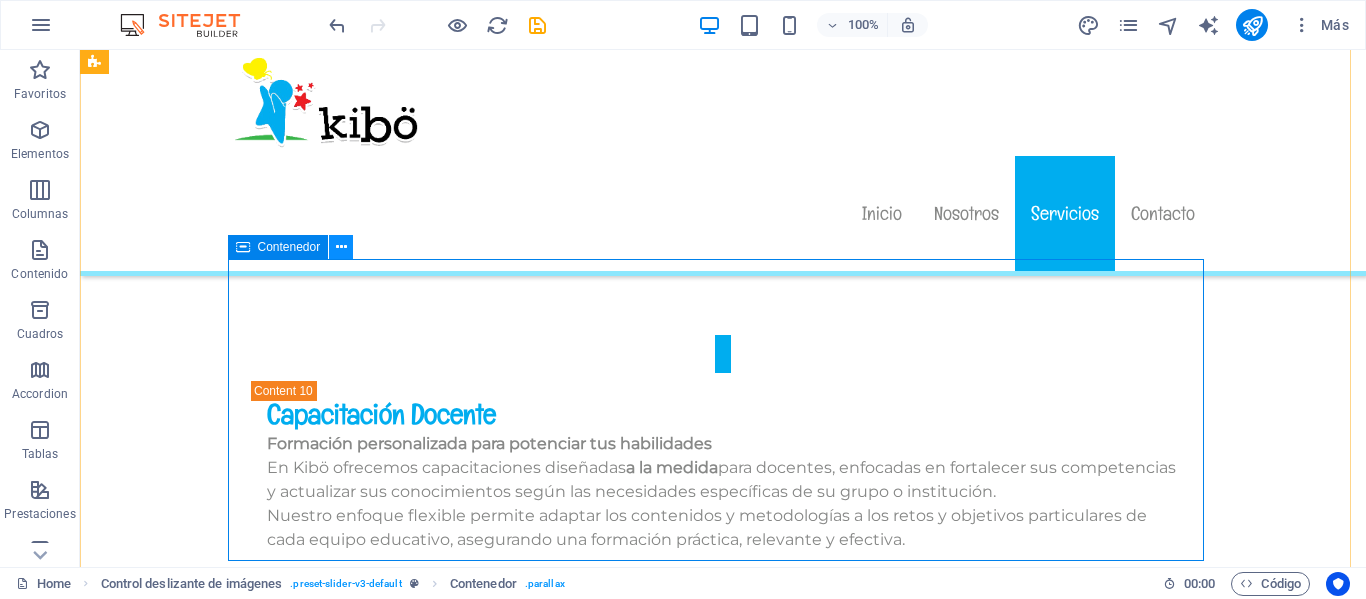 click at bounding box center [341, 247] 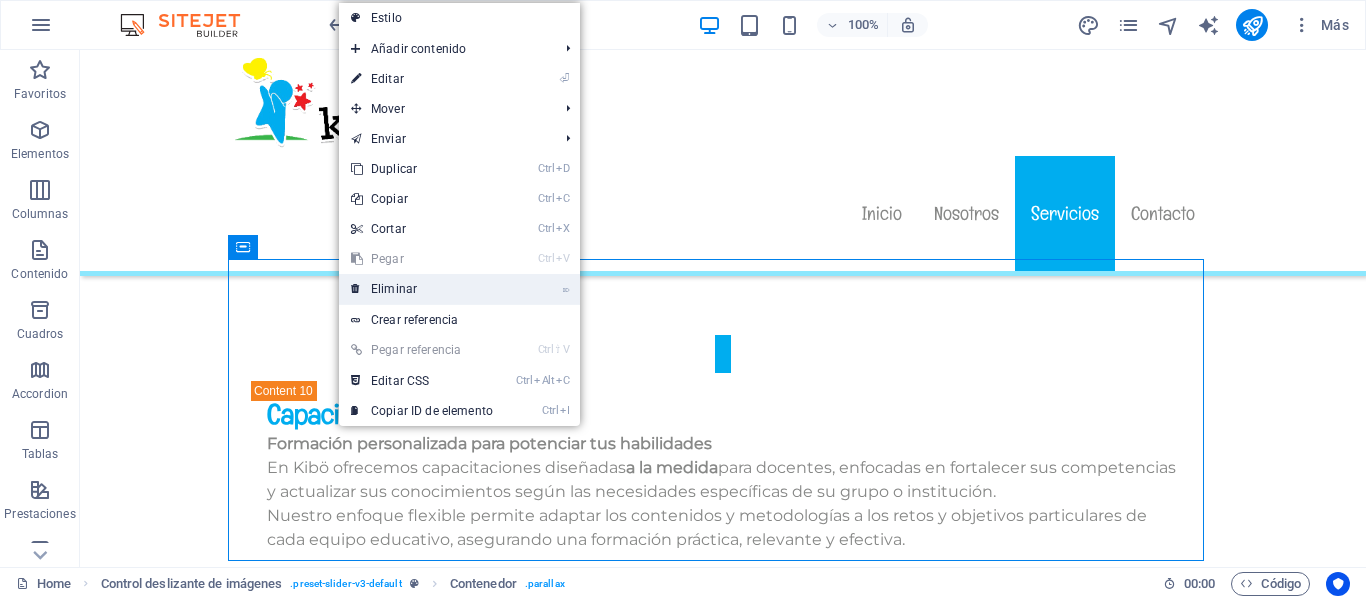 click on "⌦  Eliminar" at bounding box center [422, 289] 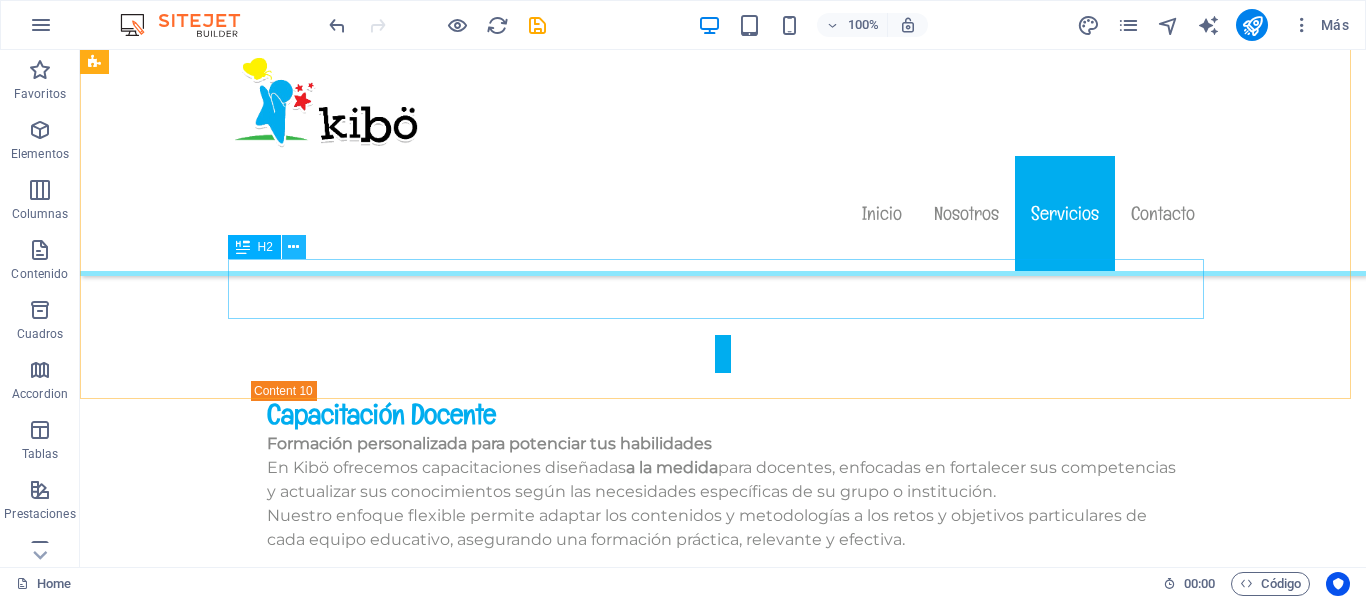 click at bounding box center (294, 247) 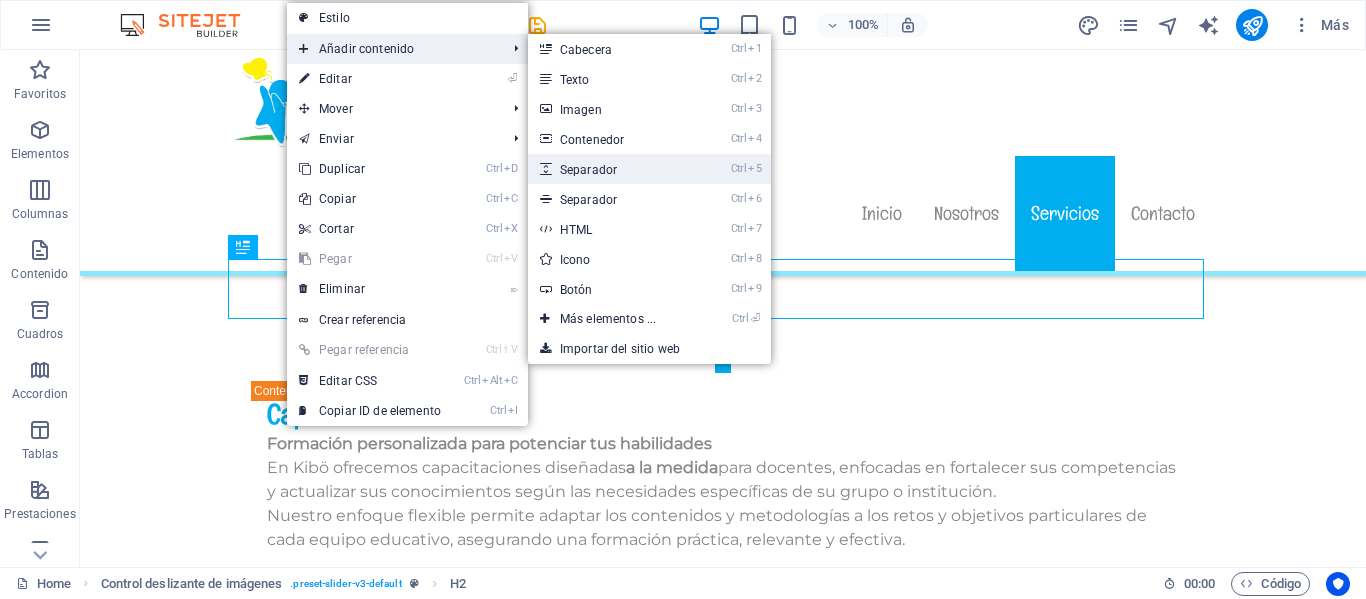 click on "Ctrl 5  Separador" at bounding box center (612, 169) 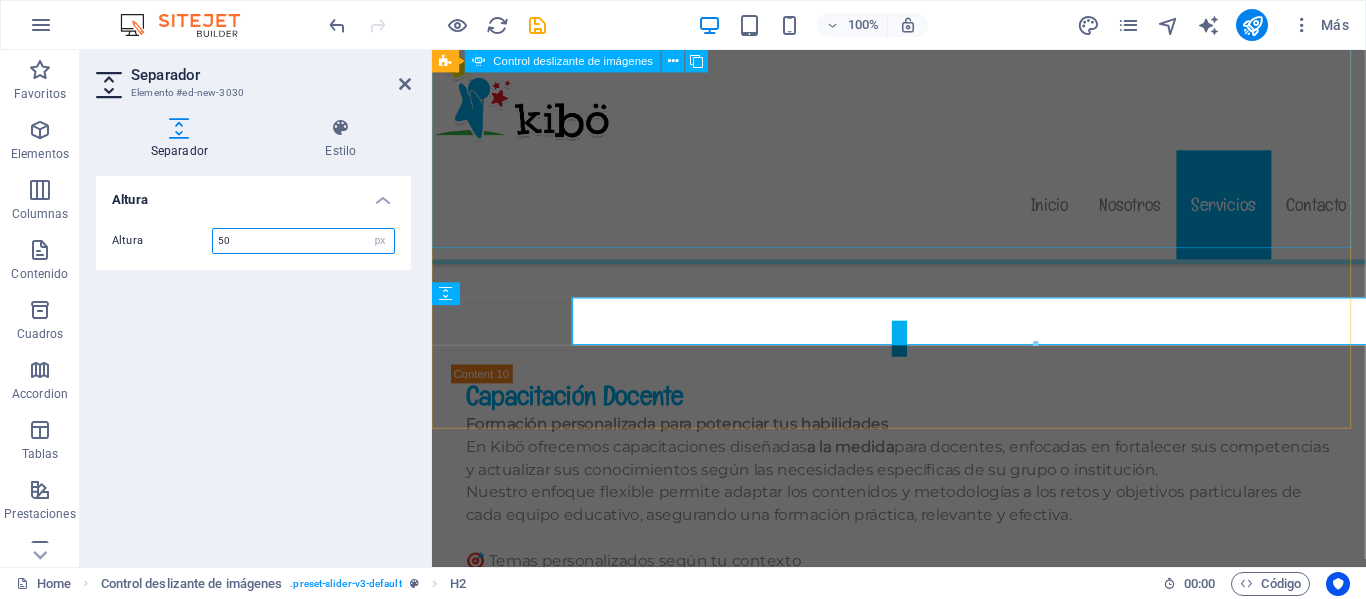 scroll, scrollTop: 12170, scrollLeft: 0, axis: vertical 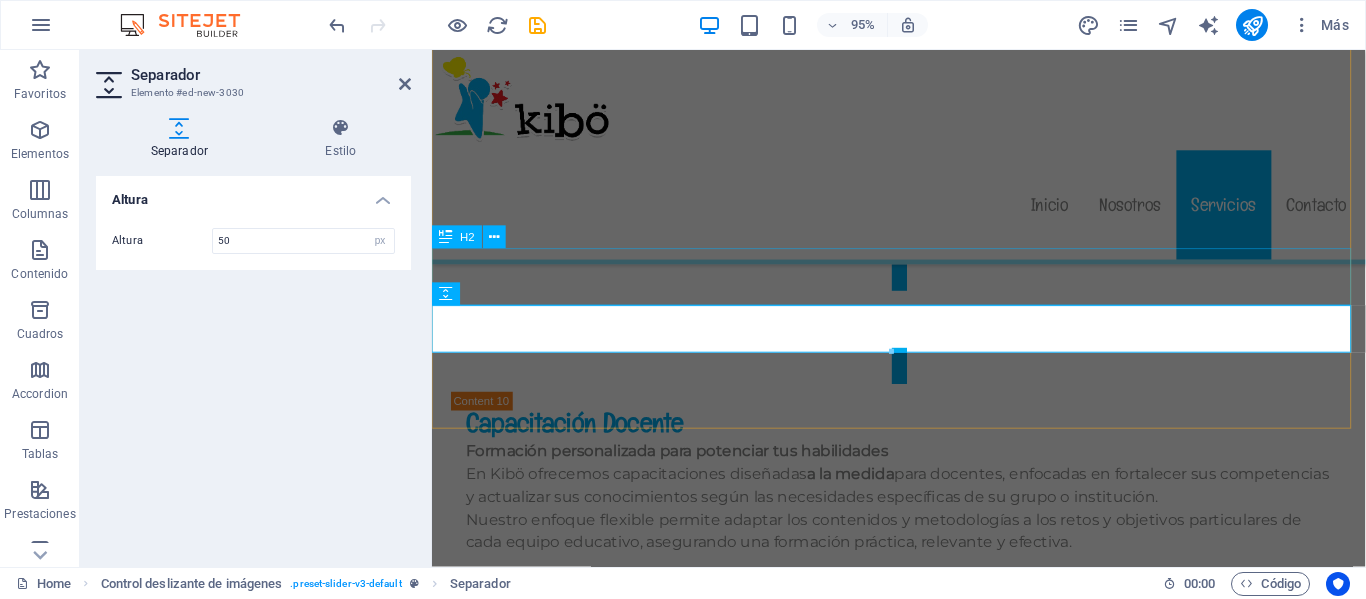 click on "Nuestras redes sociales" at bounding box center (924, 2131) 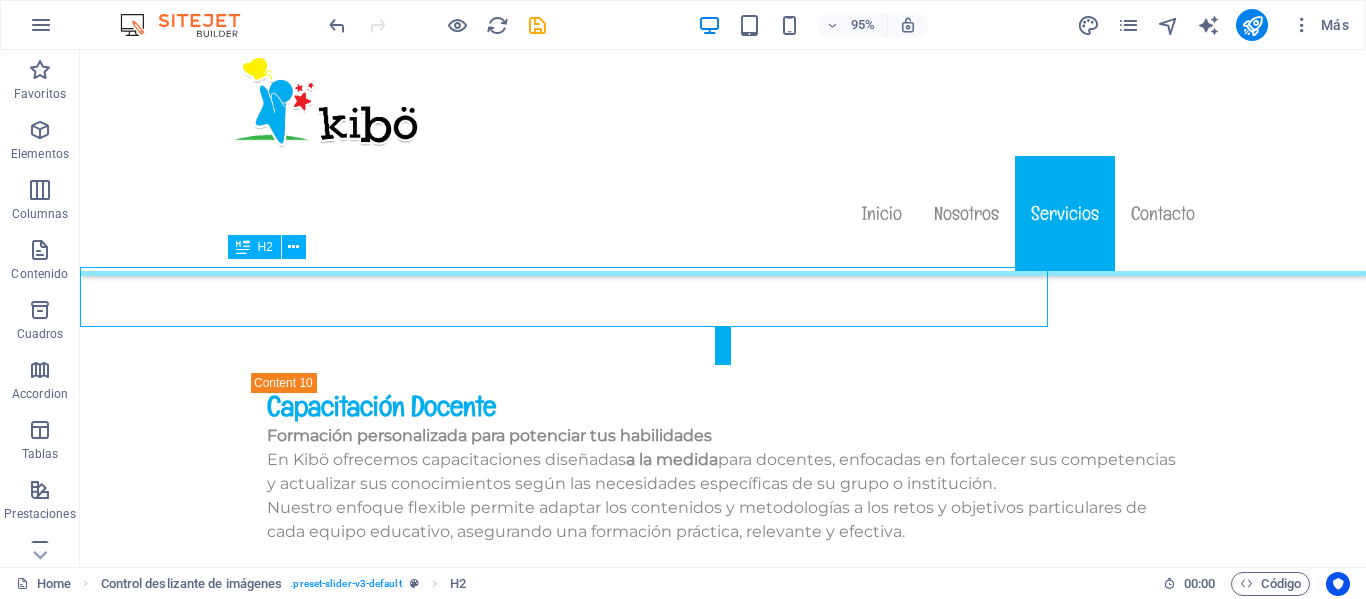 scroll, scrollTop: 12162, scrollLeft: 0, axis: vertical 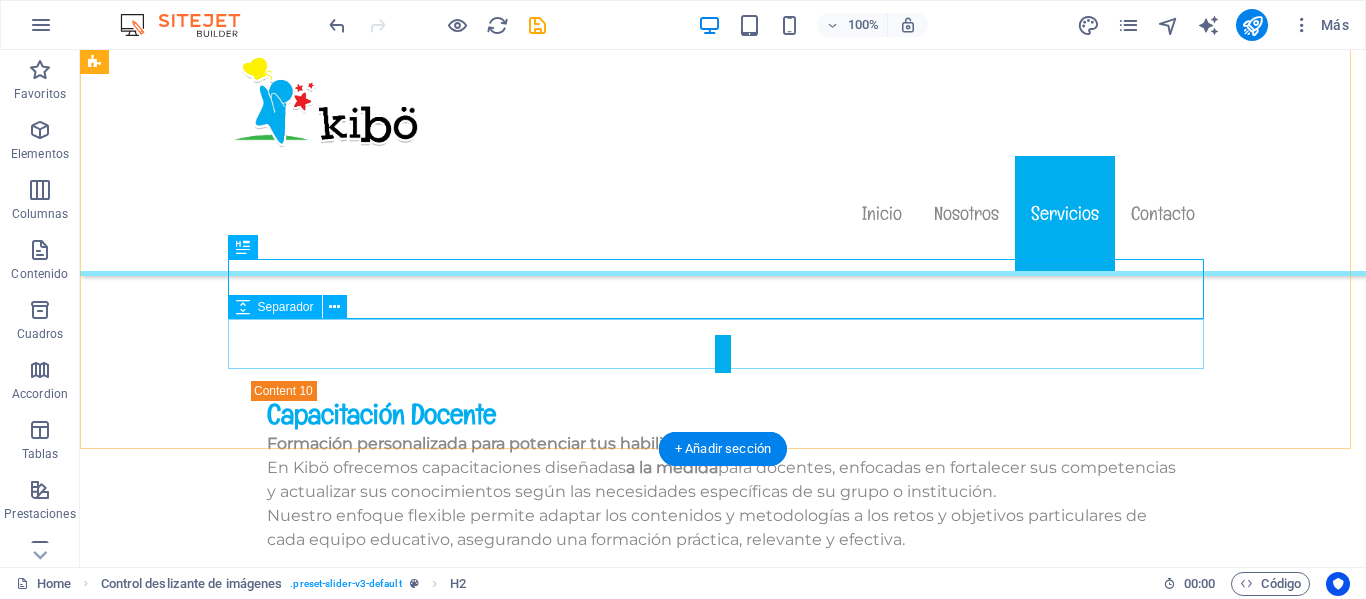 click at bounding box center [723, 2157] 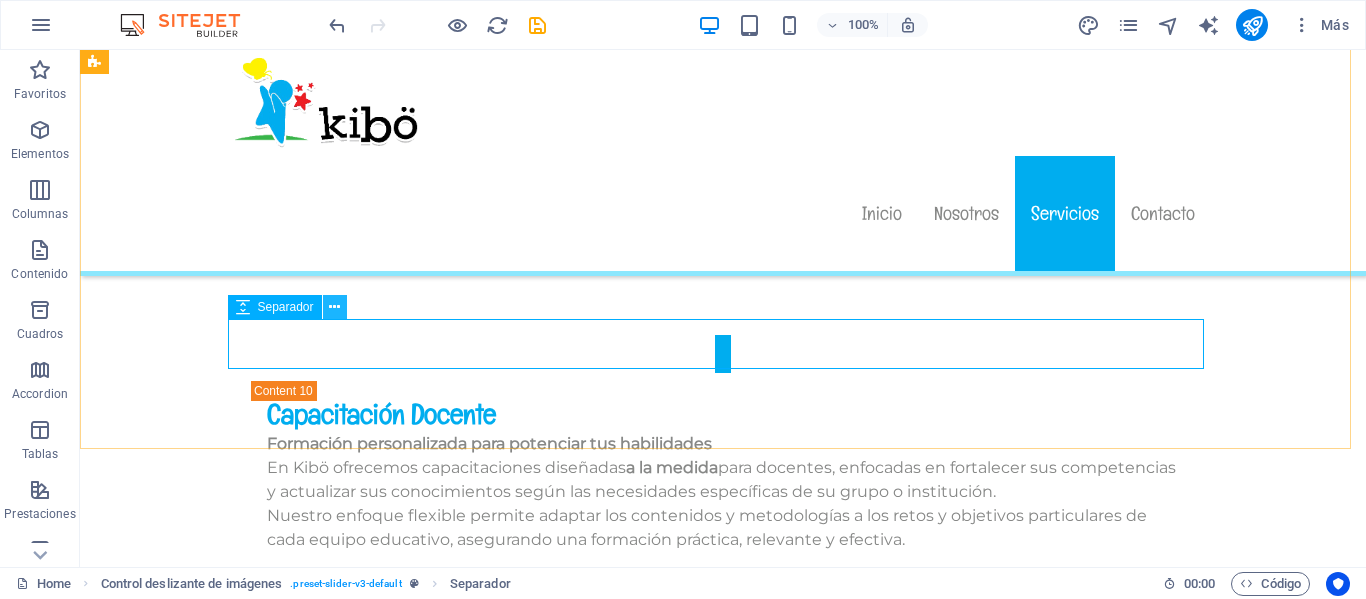 click at bounding box center (334, 307) 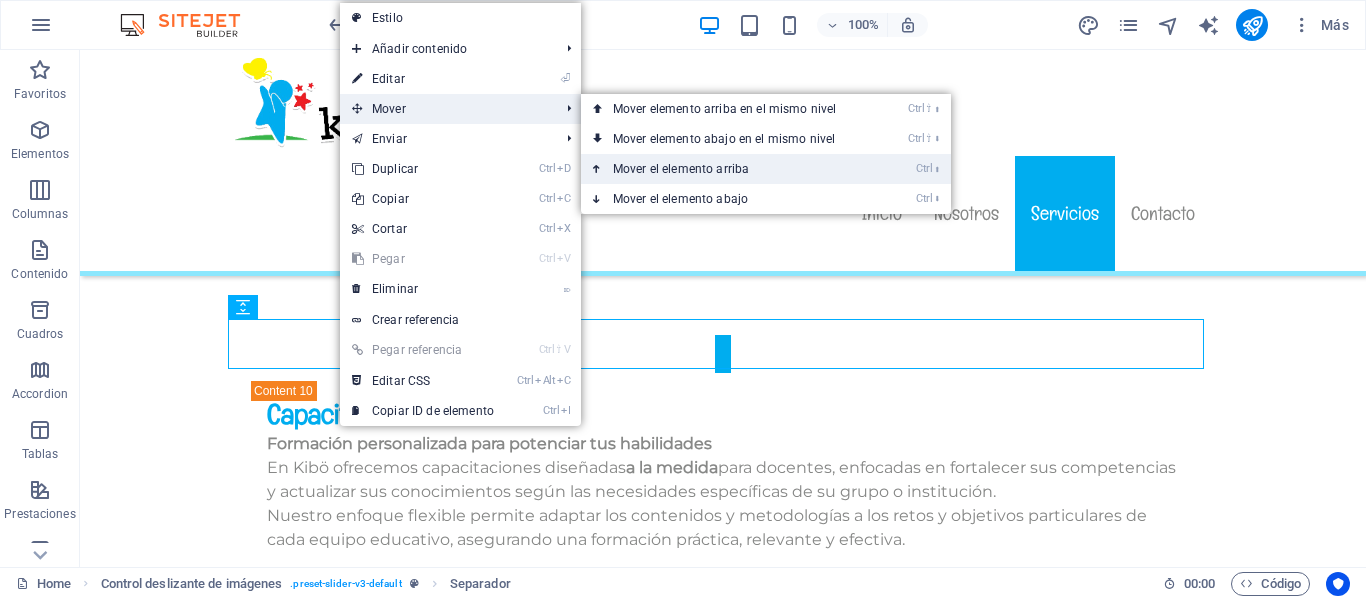click on "Ctrl ⬆  Mover el elemento arriba" at bounding box center (728, 169) 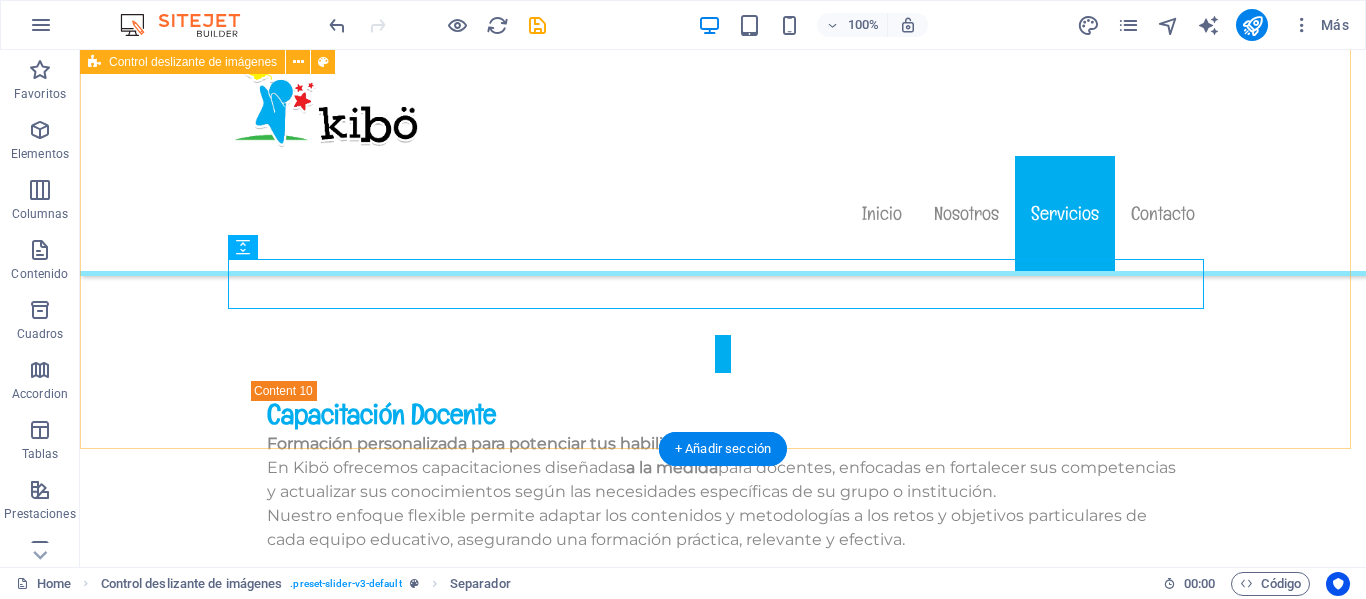 click on "1 Nuestras redes sociales" at bounding box center (723, 1927) 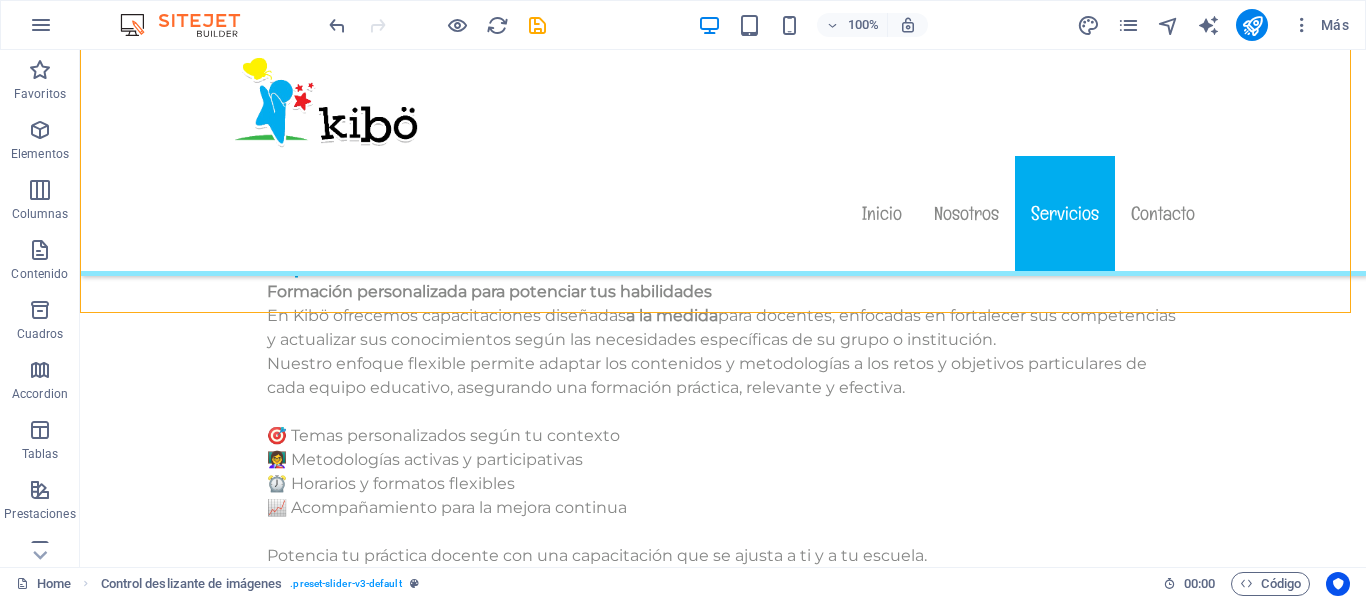 scroll, scrollTop: 12297, scrollLeft: 0, axis: vertical 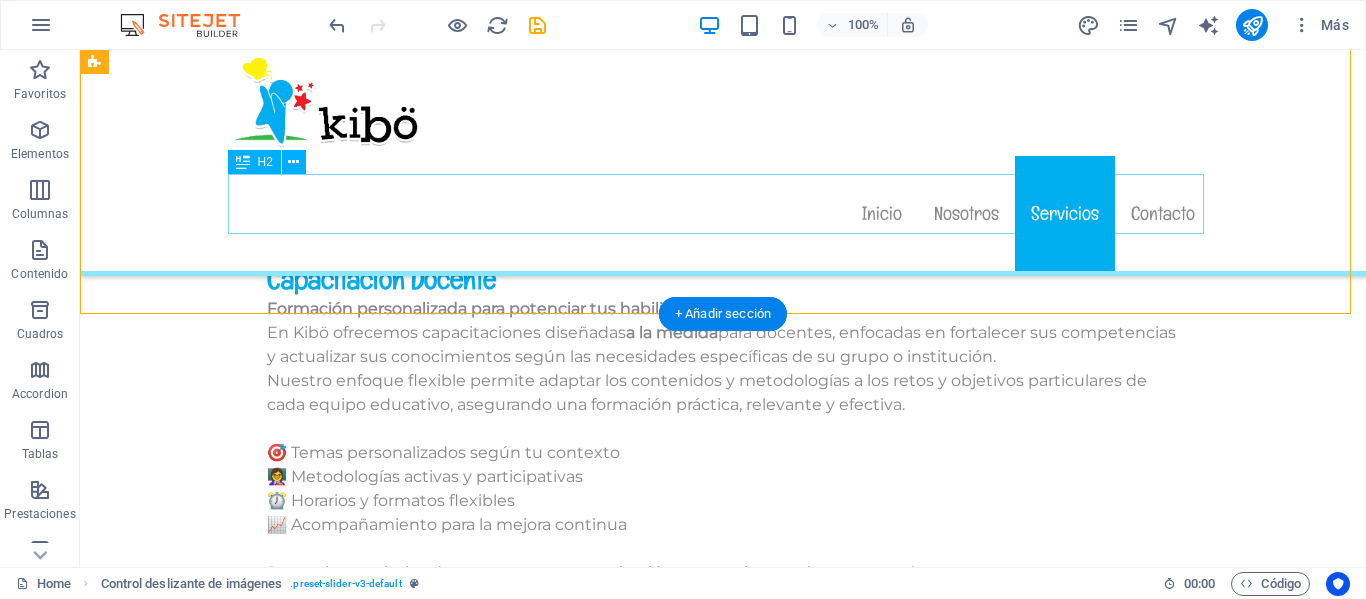click on "Nuestras redes sociales" at bounding box center (723, 2017) 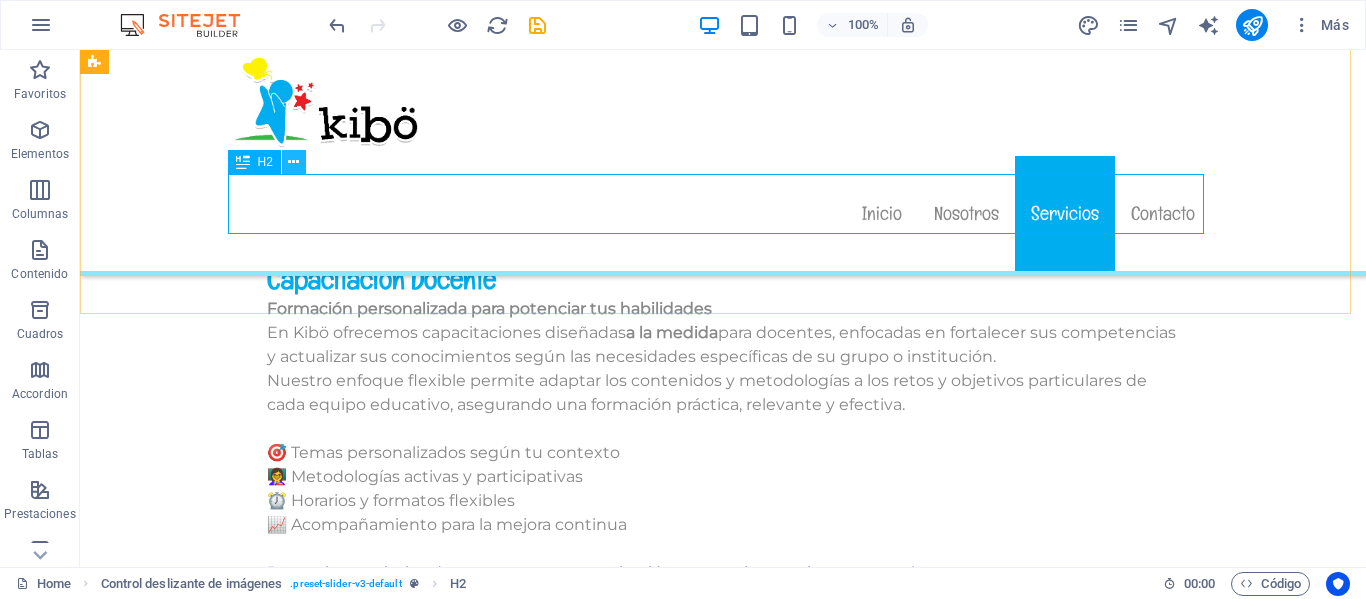 click at bounding box center [293, 162] 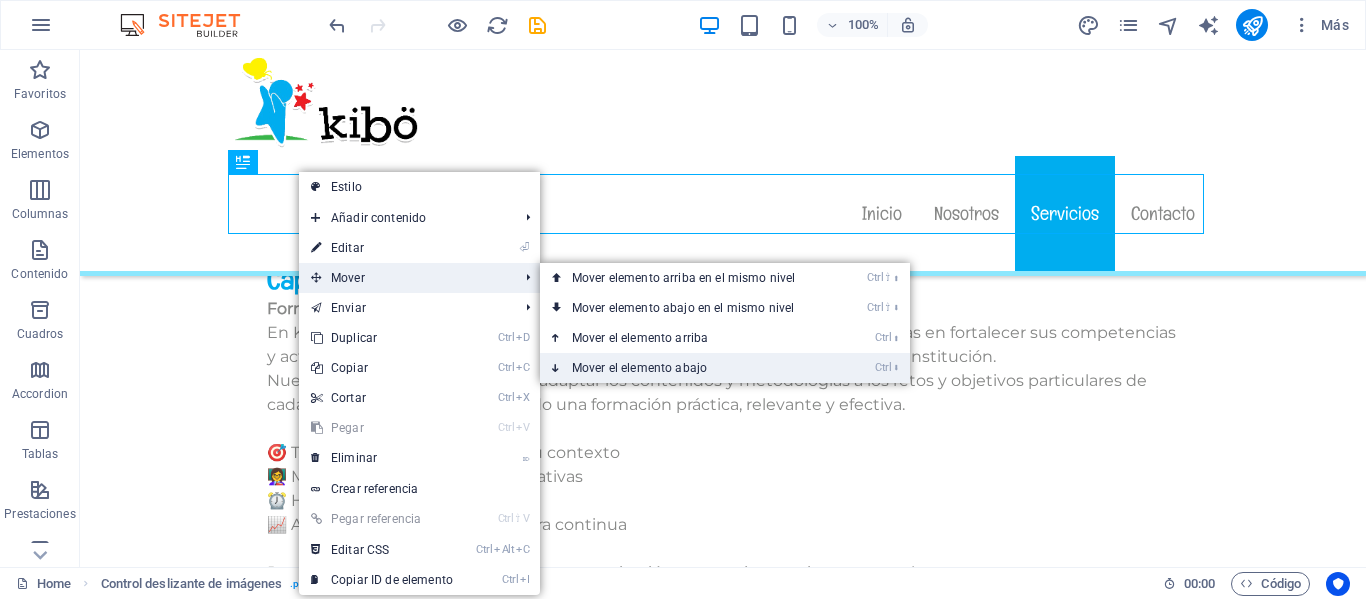 click on "Ctrl ⬇  Mover el elemento abajo" at bounding box center [687, 368] 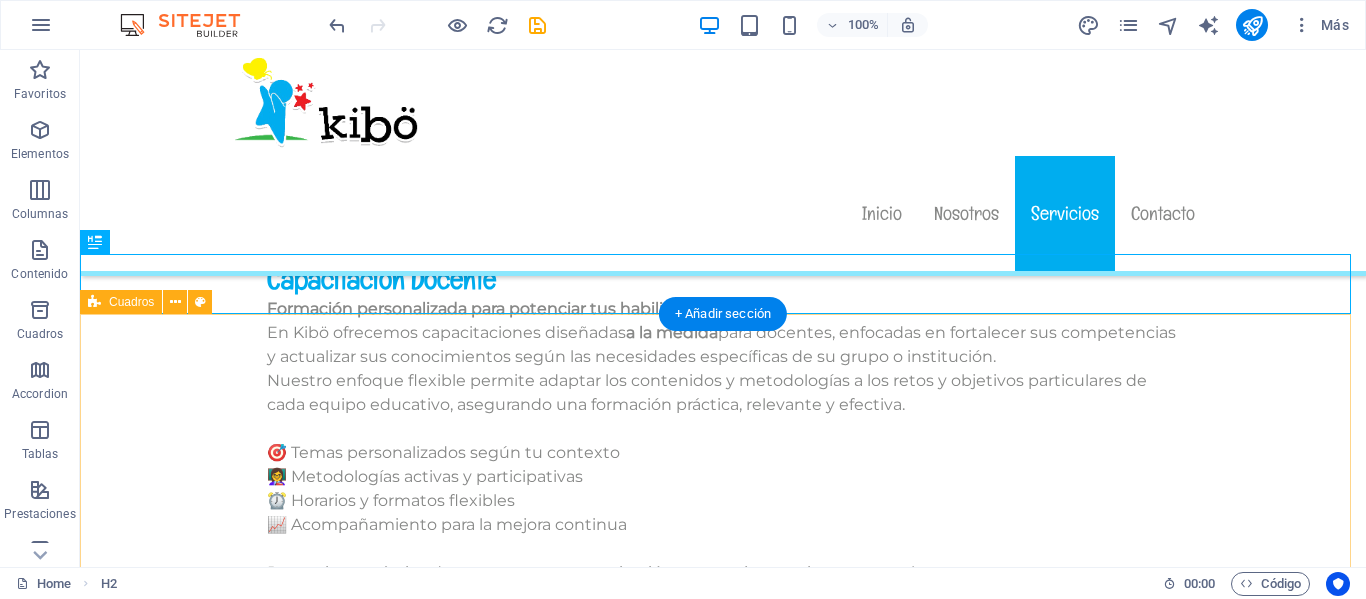 click on "Headline Lorem ipsum dolor sit amet, consectetuer adipiscing elit. Aenean commodo ligula eget dolor. Lorem ipsum dolor sit amet, consectetuer adipiscing elit leget dolor. Headline Lorem ipsum dolor sit amet, consectetuer adipiscing elit. Aenean commodo ligula eget dolor. Lorem ipsum dolor sit amet, consectetuer adipiscing elit leget dolor. Headline Lorem ipsum dolor sit amet, consectetuer adipiscing elit. Aenean commodo ligula eget dolor. Lorem ipsum dolor sit amet, consectetuer adipiscing elit leget dolor. Headline Lorem ipsum dolor sit amet, consectetuer adipiscing elit. Aenean commodo ligula eget dolor. Lorem ipsum dolor sit amet, consectetuer adipiscing elit leget dolor." at bounding box center [723, 2773] 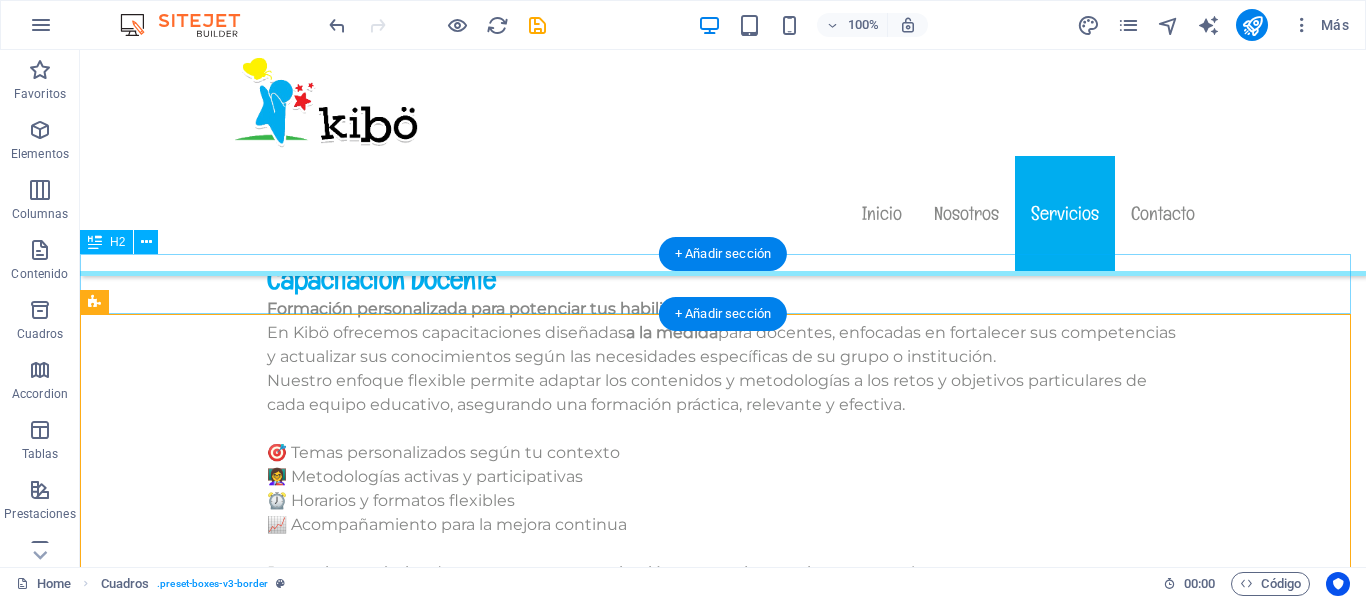 click on "Nuestras redes sociales" at bounding box center [723, 2097] 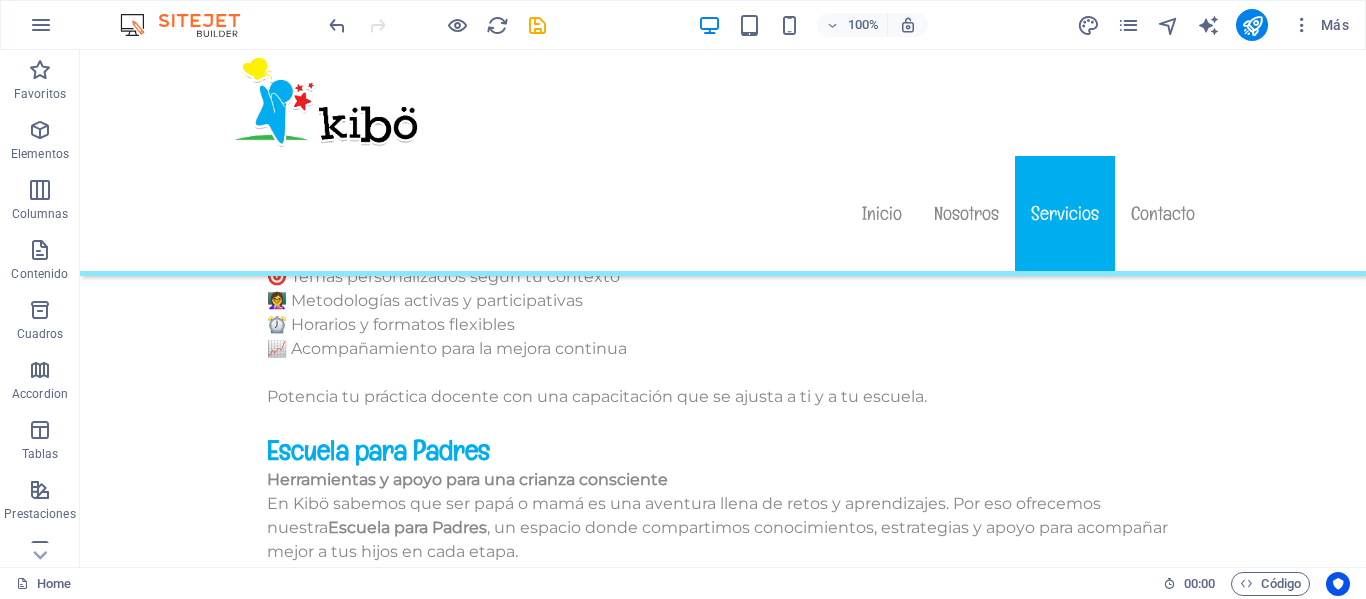 scroll, scrollTop: 12503, scrollLeft: 0, axis: vertical 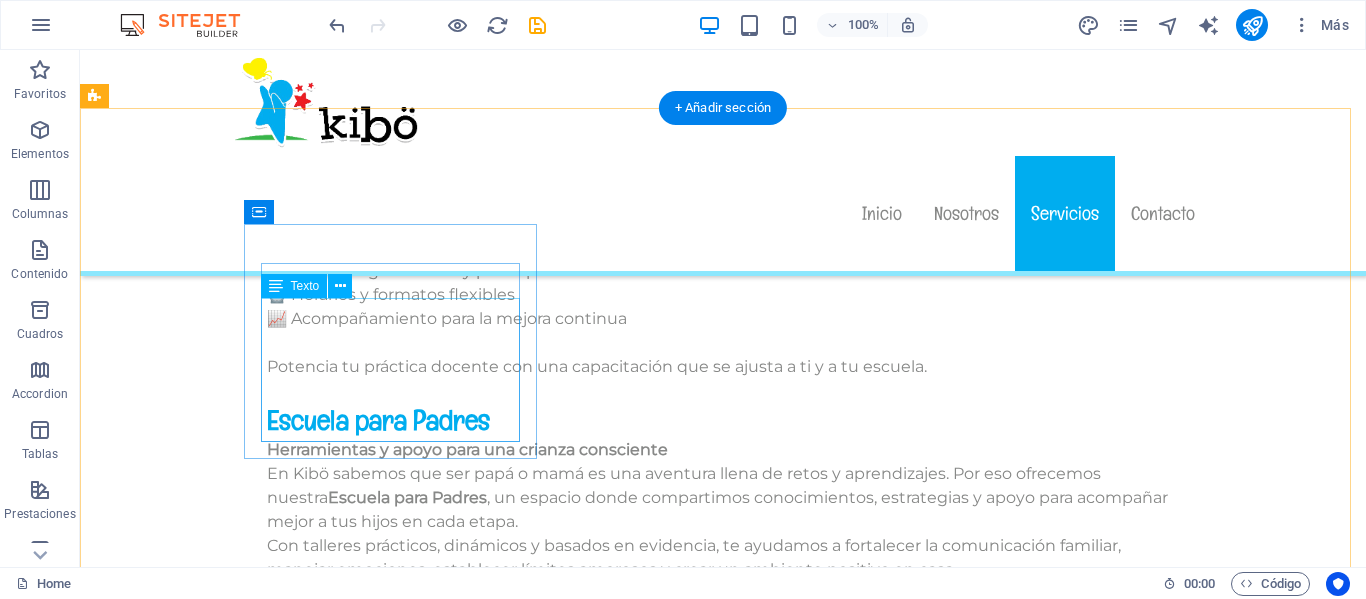 click on "Lorem ipsum dolor sit amet, consectetuer adipiscing elit. Aenean commodo ligula eget dolor. Lorem ipsum dolor sit amet, consectetuer adipiscing elit leget dolor." at bounding box center (242, 2183) 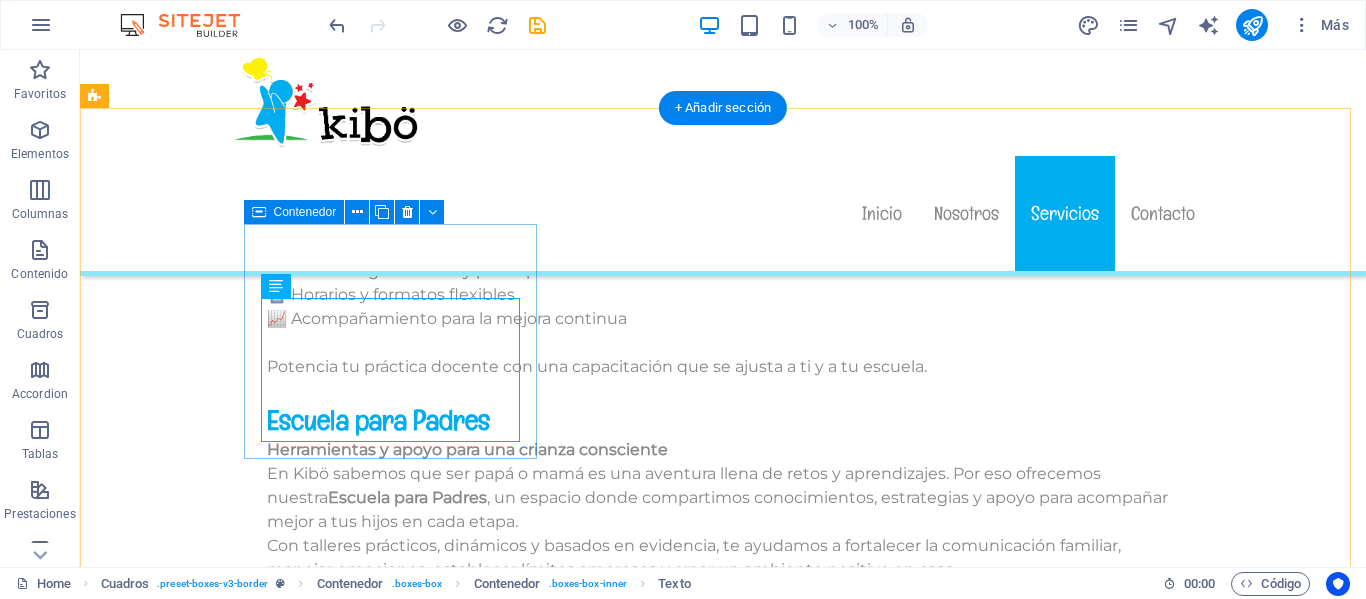 click on "Headline Lorem ipsum dolor sit amet, consectetuer adipiscing elit. Aenean commodo ligula eget dolor. Lorem ipsum dolor sit amet, consectetuer adipiscing elit leget dolor." at bounding box center [242, 2154] 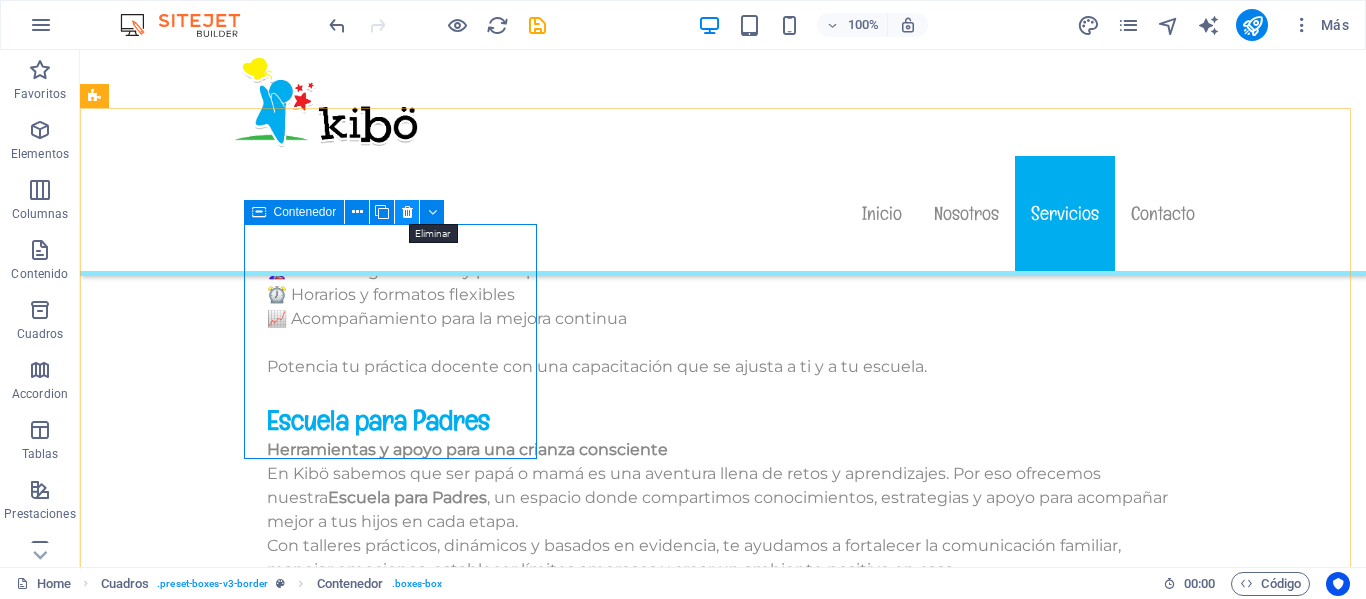 click at bounding box center [407, 212] 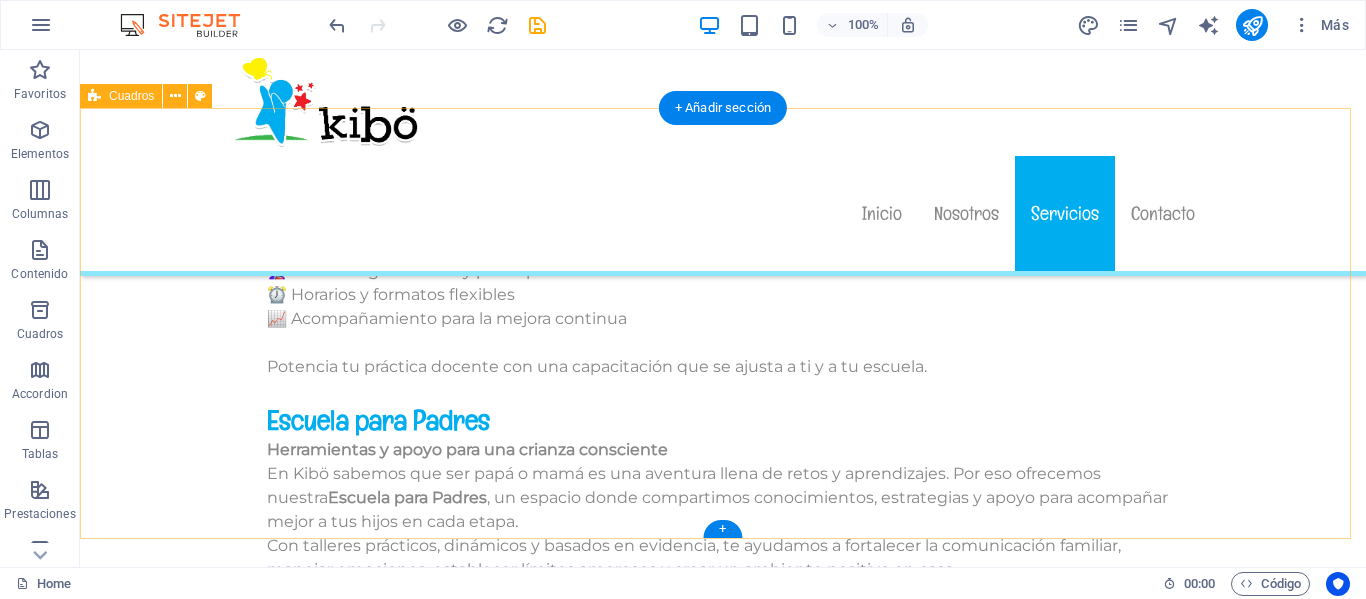 click on "Headline Lorem ipsum dolor sit amet, consectetuer adipiscing elit. Aenean commodo ligula eget dolor. Lorem ipsum dolor sit amet, consectetuer adipiscing elit leget dolor. Headline Lorem ipsum dolor sit amet, consectetuer adipiscing elit. Aenean commodo ligula eget dolor. Lorem ipsum dolor sit amet, consectetuer adipiscing elit leget dolor. Headline Lorem ipsum dolor sit amet, consectetuer adipiscing elit. Aenean commodo ligula eget dolor. Lorem ipsum dolor sit amet, consectetuer adipiscing elit leget dolor." at bounding box center (723, 2423) 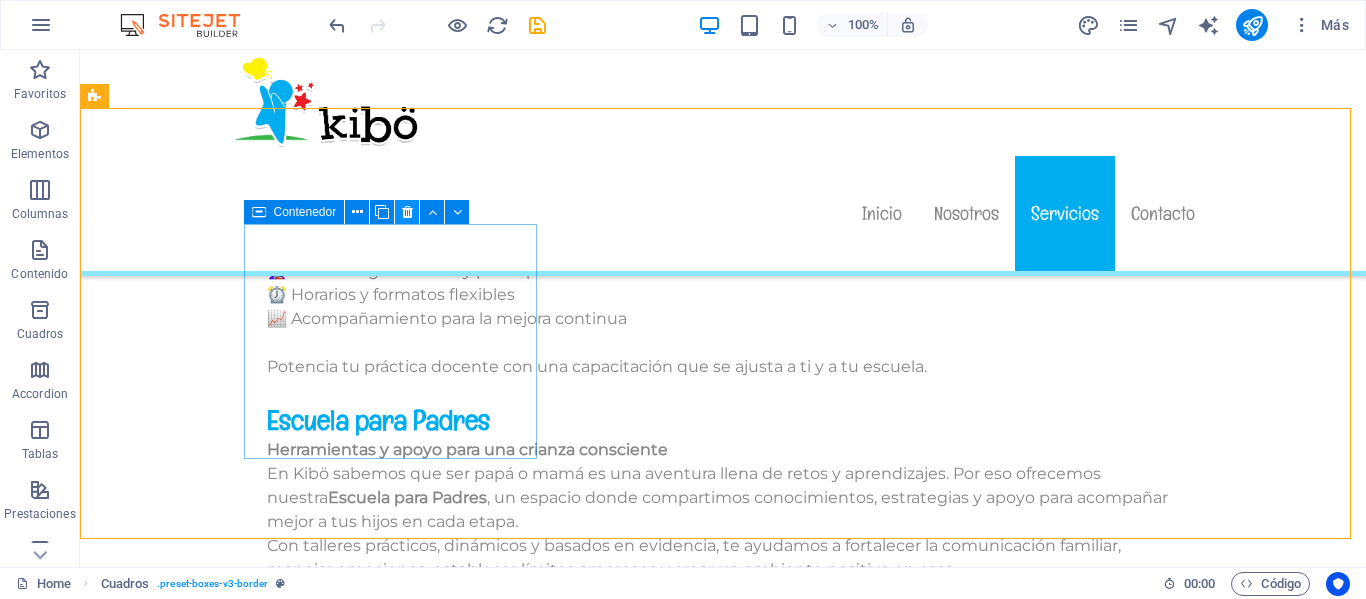 click at bounding box center (407, 212) 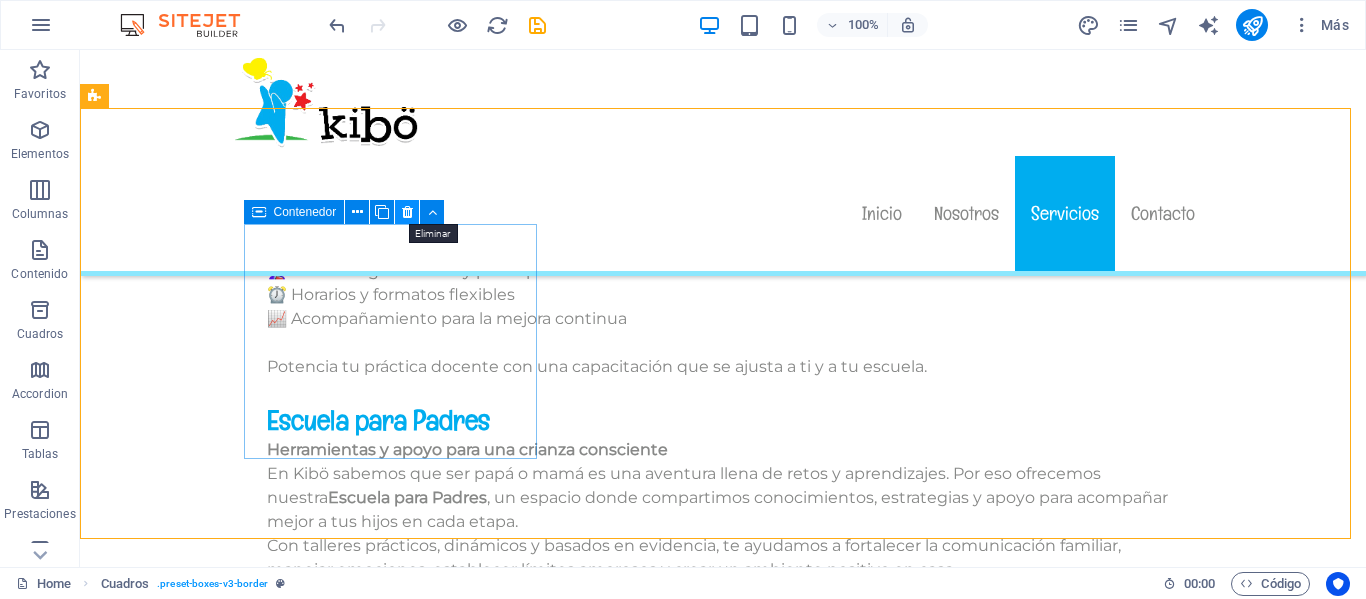 drag, startPoint x: 398, startPoint y: 210, endPoint x: 311, endPoint y: 164, distance: 98.4124 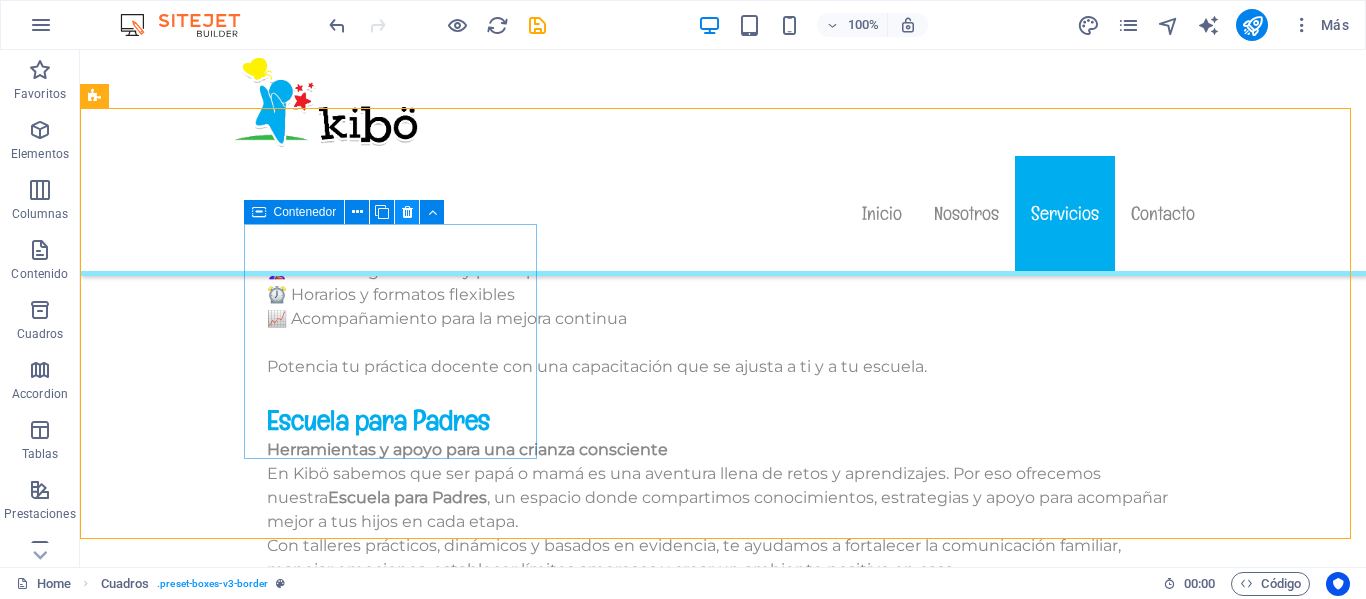 click at bounding box center [407, 212] 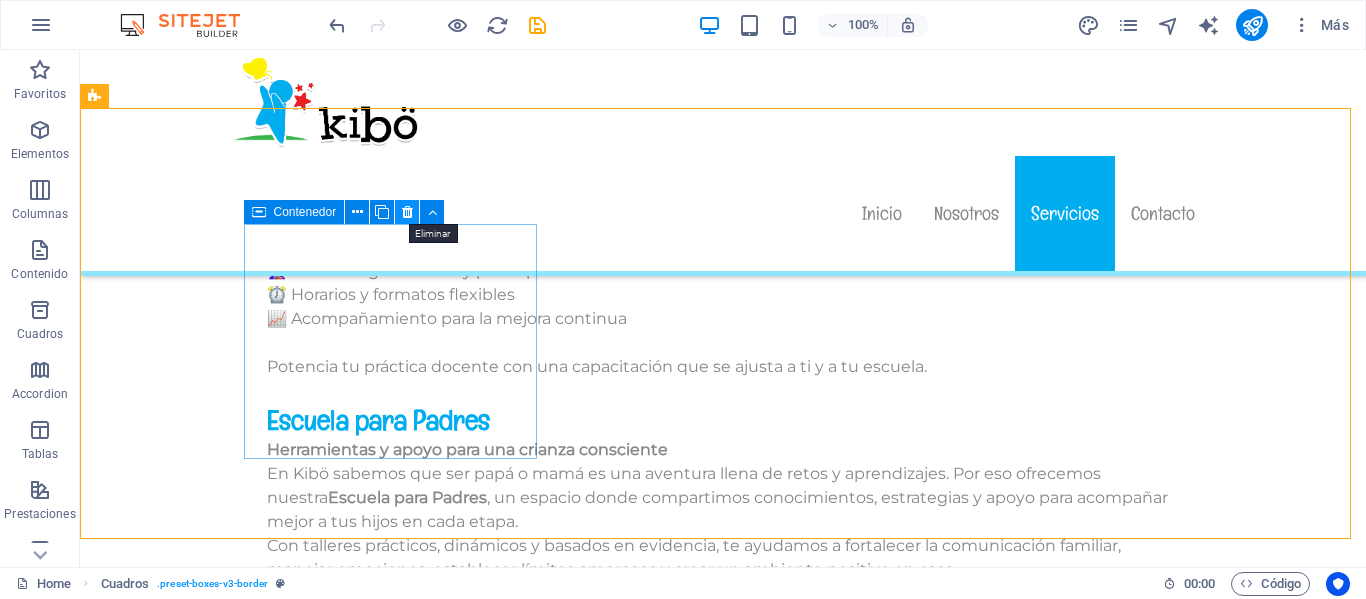 click at bounding box center [407, 212] 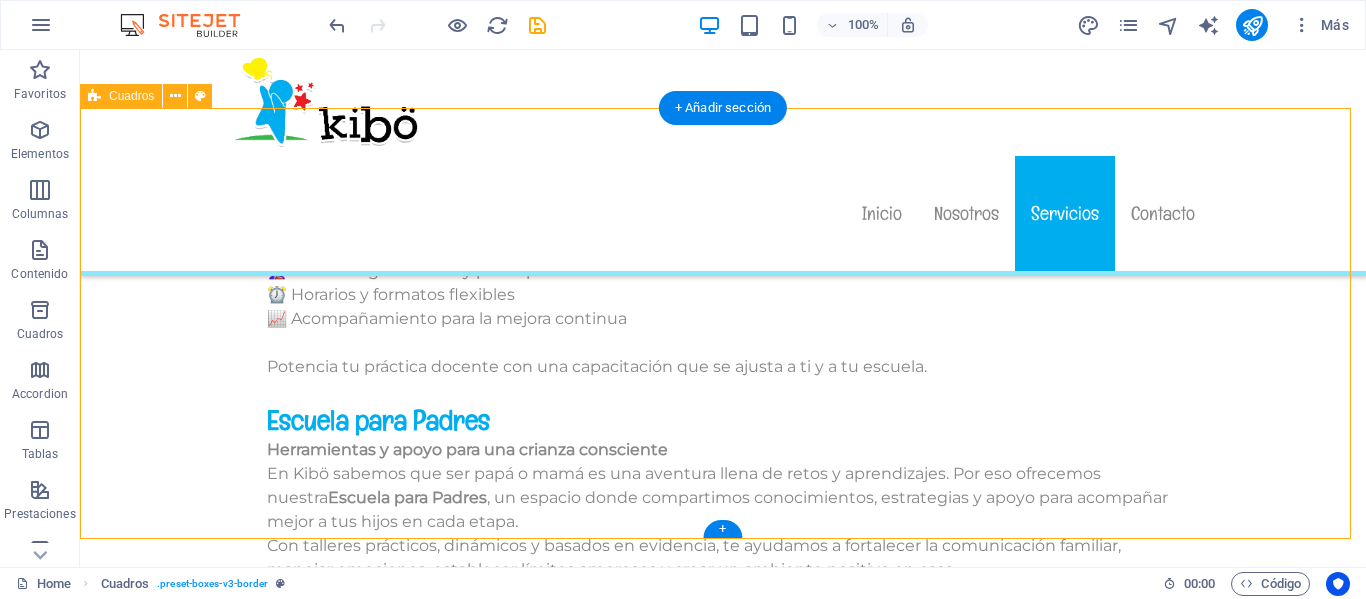 click on "Headline Lorem ipsum dolor sit amet, consectetuer adipiscing elit. Aenean commodo ligula eget dolor. Lorem ipsum dolor sit amet, consectetuer adipiscing elit leget dolor." at bounding box center (723, 2136) 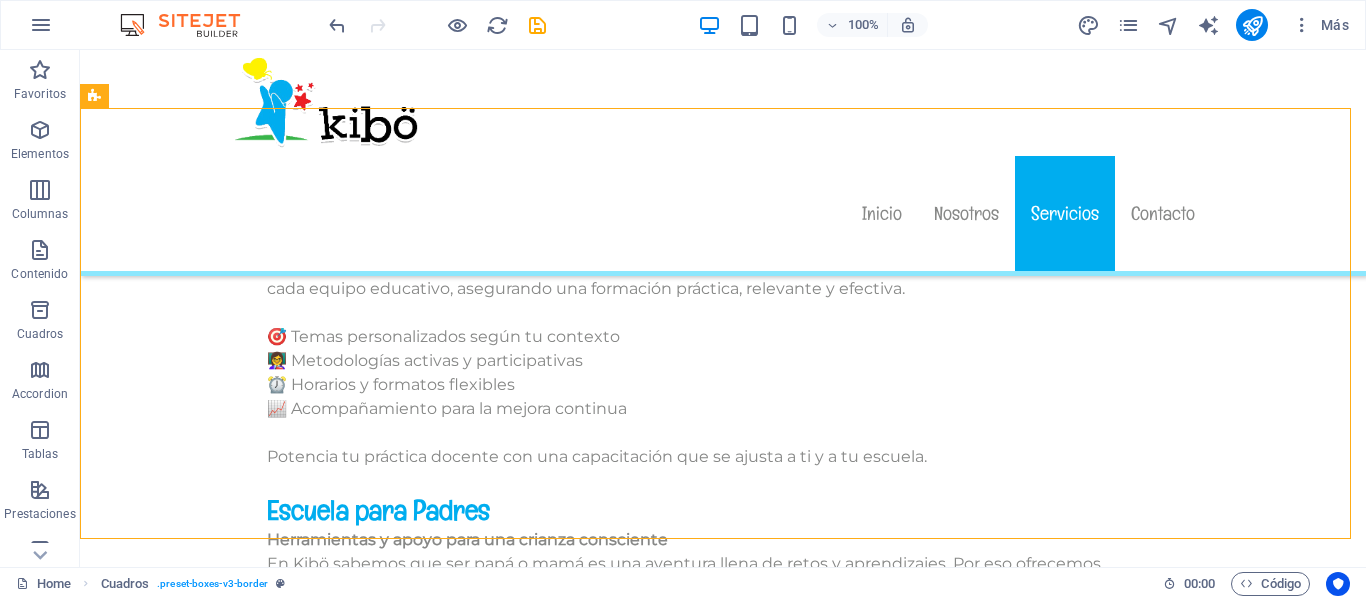scroll, scrollTop: 12353, scrollLeft: 0, axis: vertical 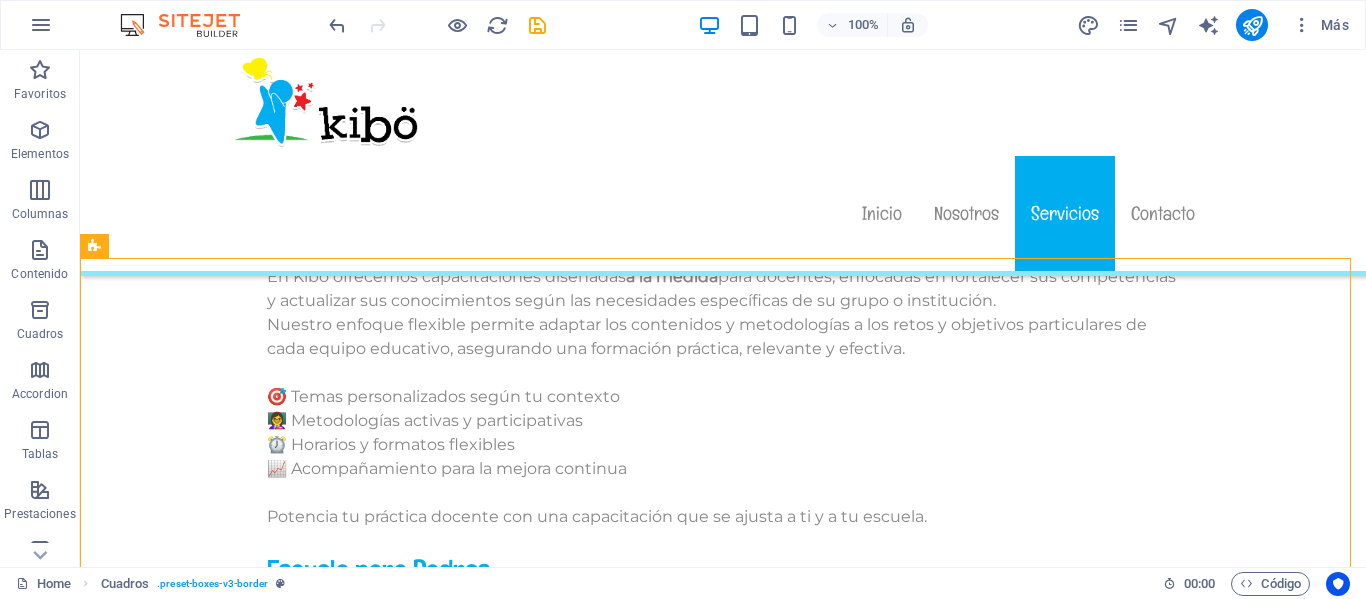 click on "Skip to main content
Av. Apatlaco #331 ,  Iztapalapa   CDMX 556435-0335 Menu Inicio Nosotros Servicios Contacto Bienvenidos a Centro Kibö "Cada camino de aprendizaje es diferente" En centro kibö sabemos que el aprendizaje y desarrollo es único por lo que creamos planes a la medida para que los pequeños tengan un desarrollo óptimo. ¿Quiénes somos? Kibö es una empresa mexicana con más de 10 años en el mercado educativo e infantil, integrada en su mayoría por mujeres altamente capacitadas en el desarrollo de los niños; ofreciendo servicios que favorecen el desarrollo infantil a través de capacitación y acompañamiento paternal de la más alta calidad humana, para contribuir a la formación de  padres y profesionales  involucrados en el ámbito educativo, que sean generadores del cambio, promoviendo en los niños un desarrollo óptimo, feliz y seguro Nuestros valores Respeto Honestidad Calidad Trabajo en equipo Misión  Nuestros  servicios Estimulación prental y temprana Estimulación Prenatal" at bounding box center (723, -3822) 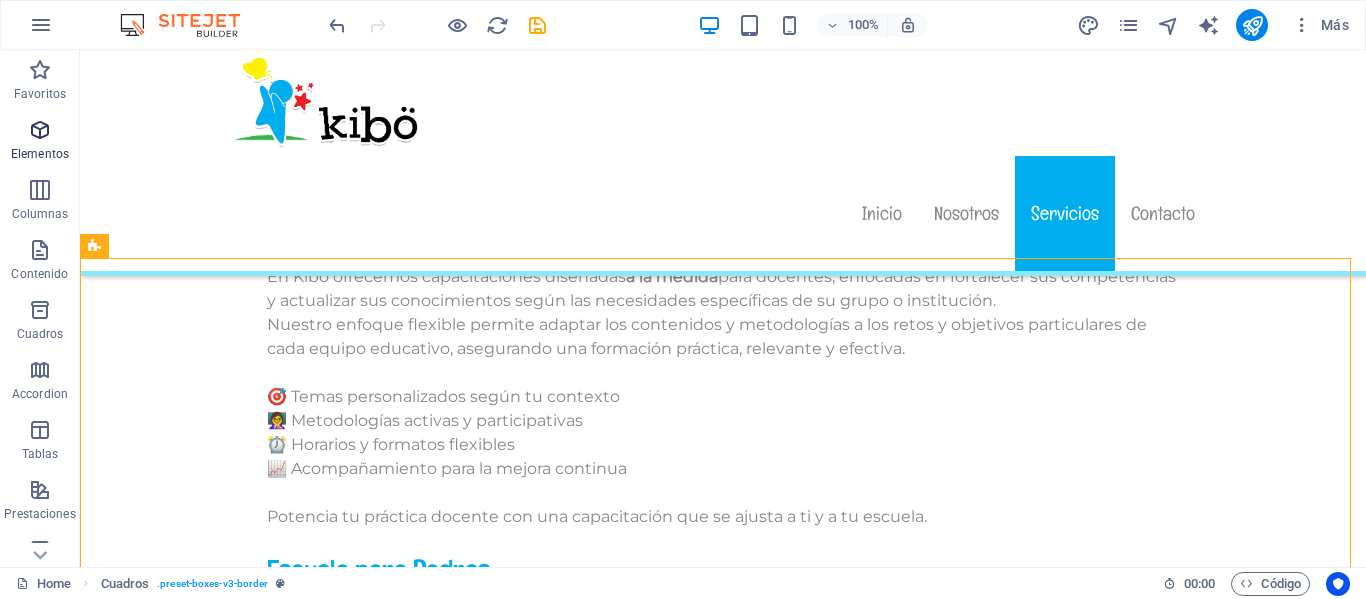 click on "Elementos" at bounding box center [40, 154] 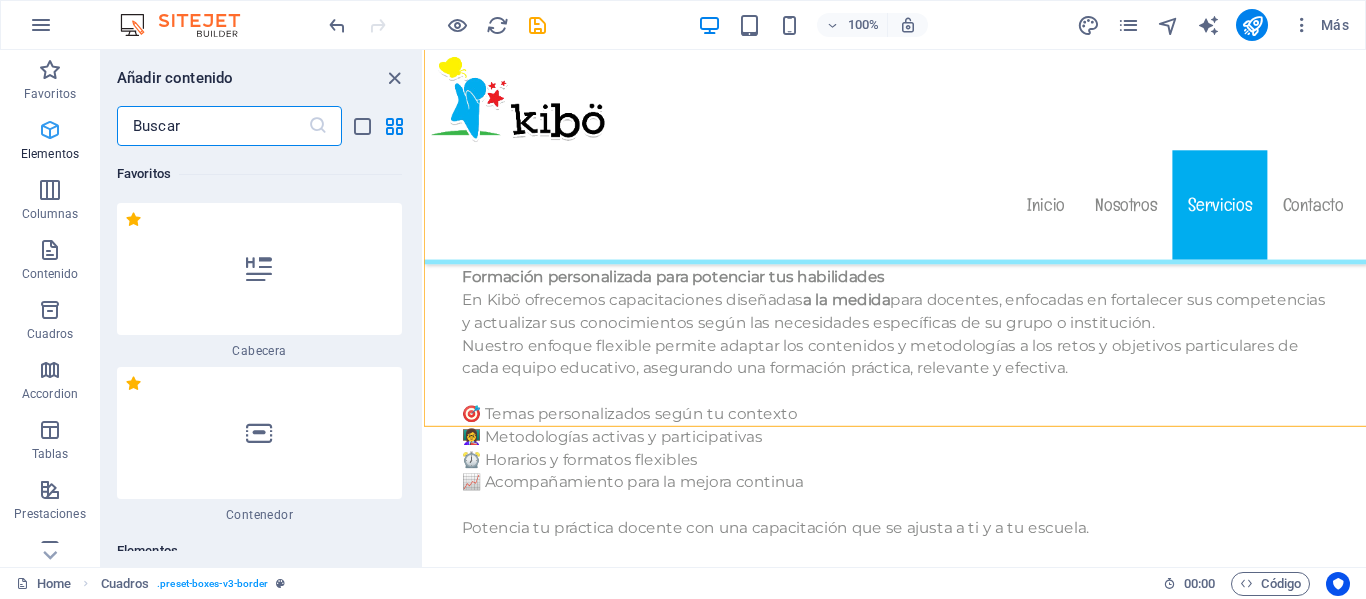 scroll, scrollTop: 12595, scrollLeft: 0, axis: vertical 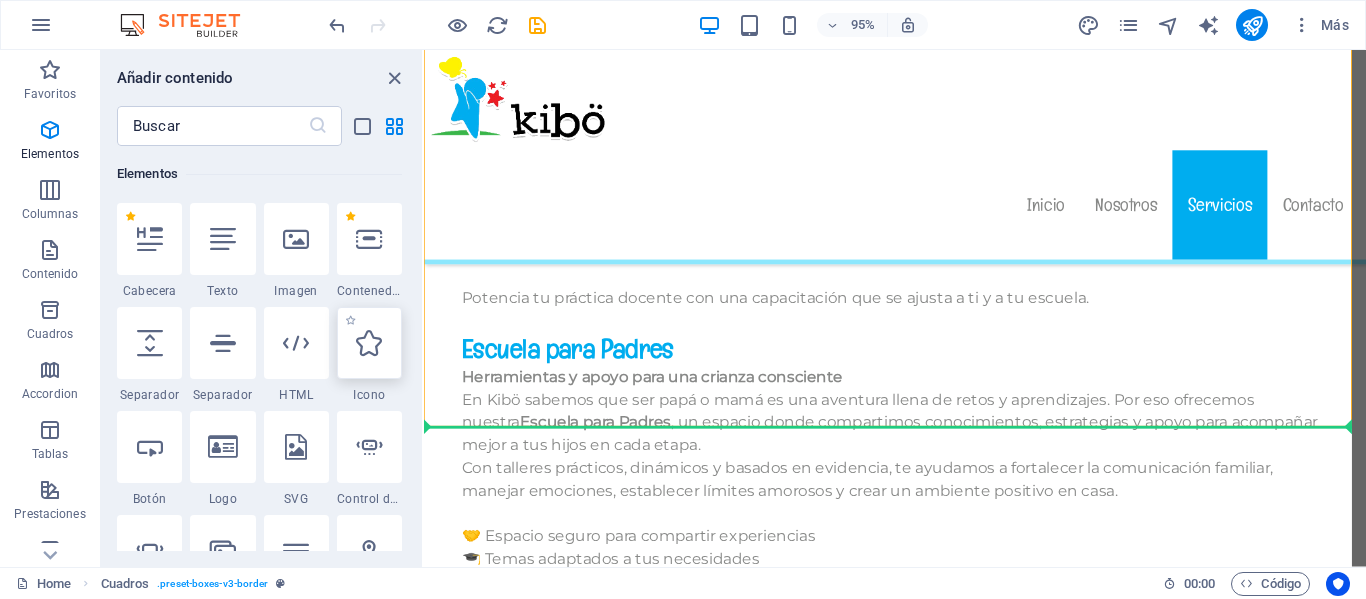 select on "xMidYMid" 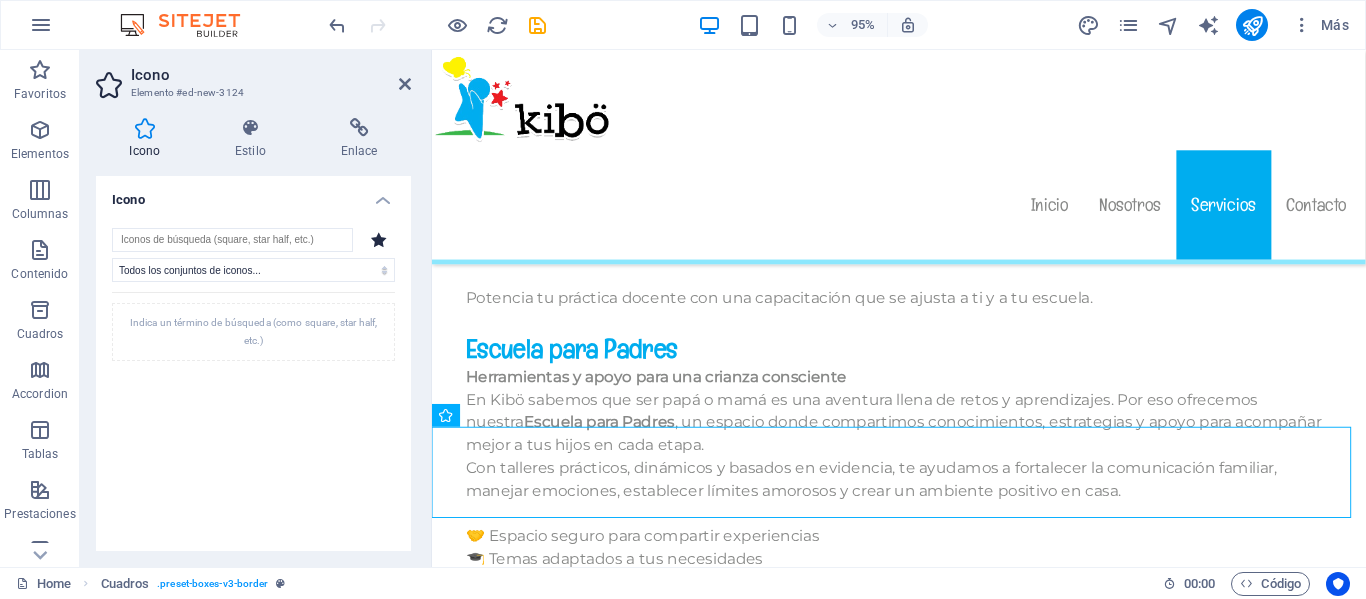 scroll, scrollTop: 12603, scrollLeft: 0, axis: vertical 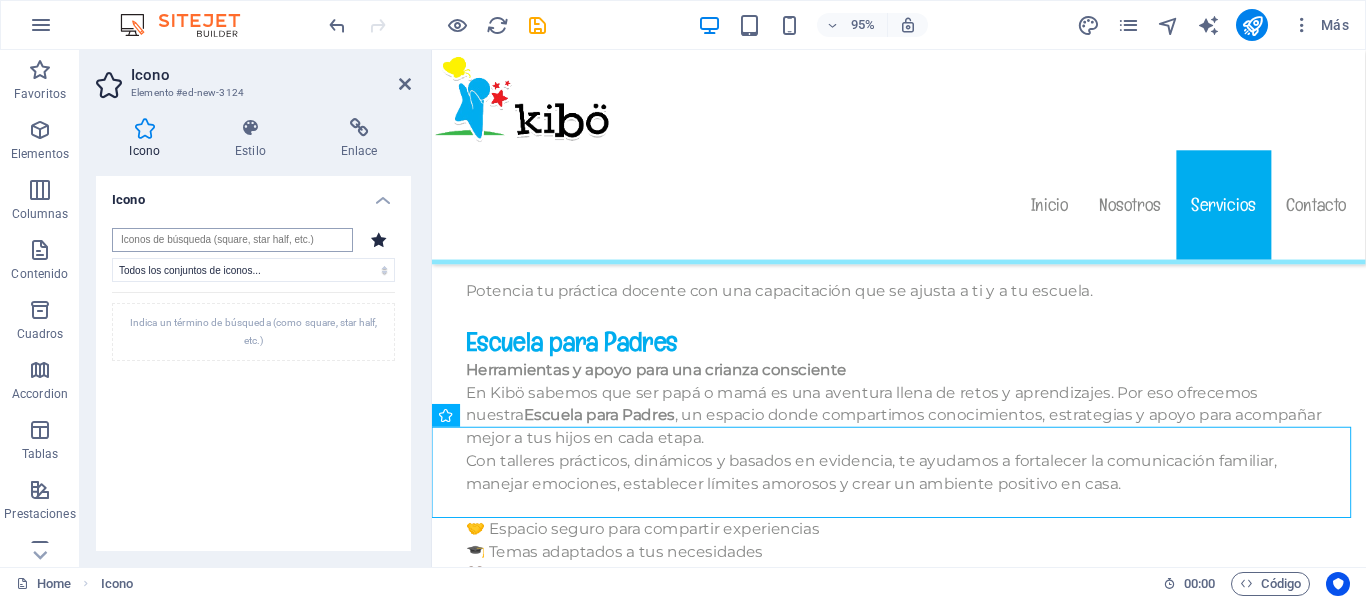 click at bounding box center [232, 240] 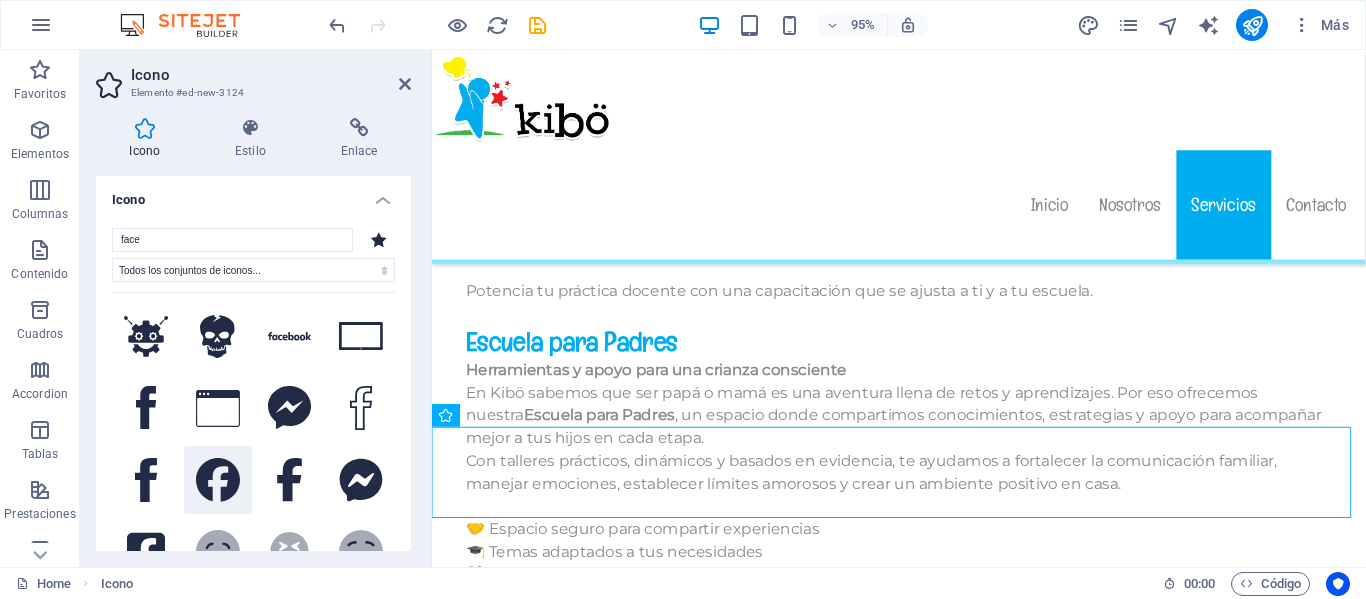 type on "face" 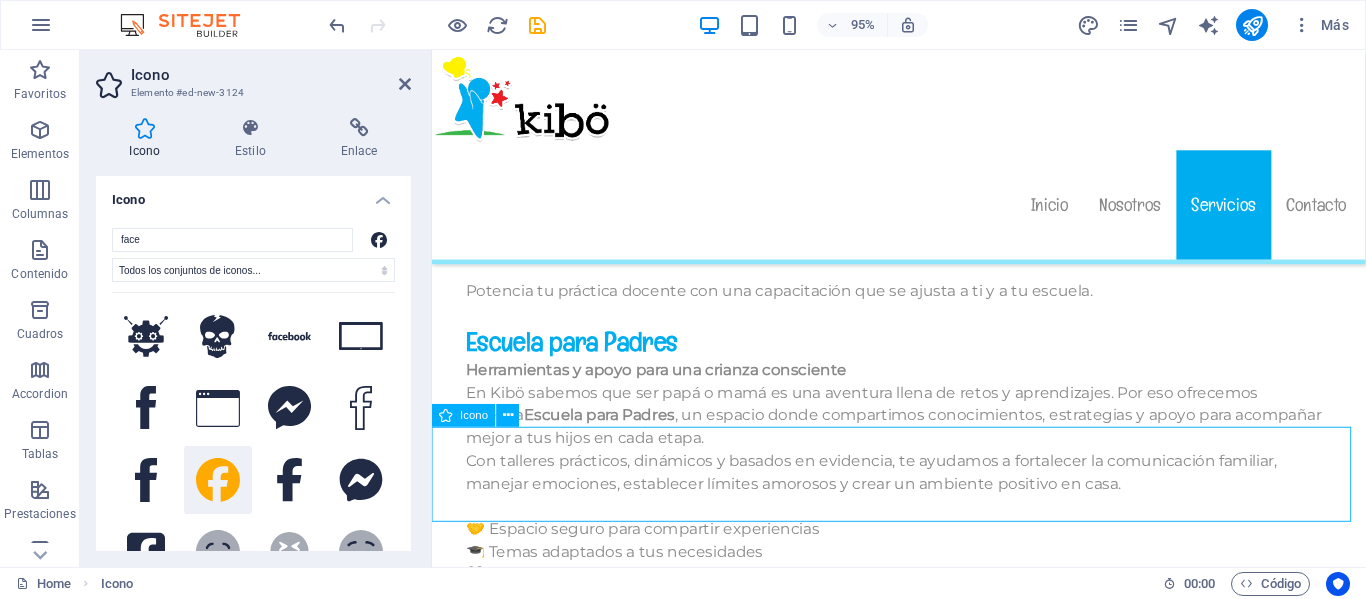 click at bounding box center (923, 2342) 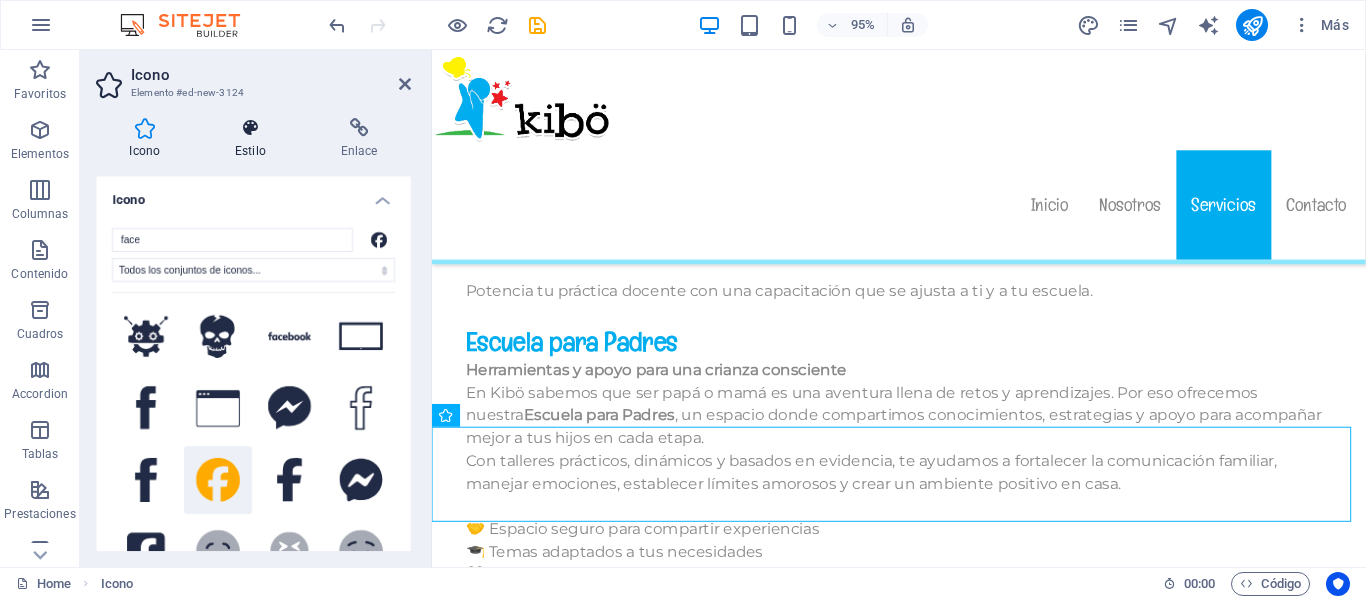 click at bounding box center (251, 128) 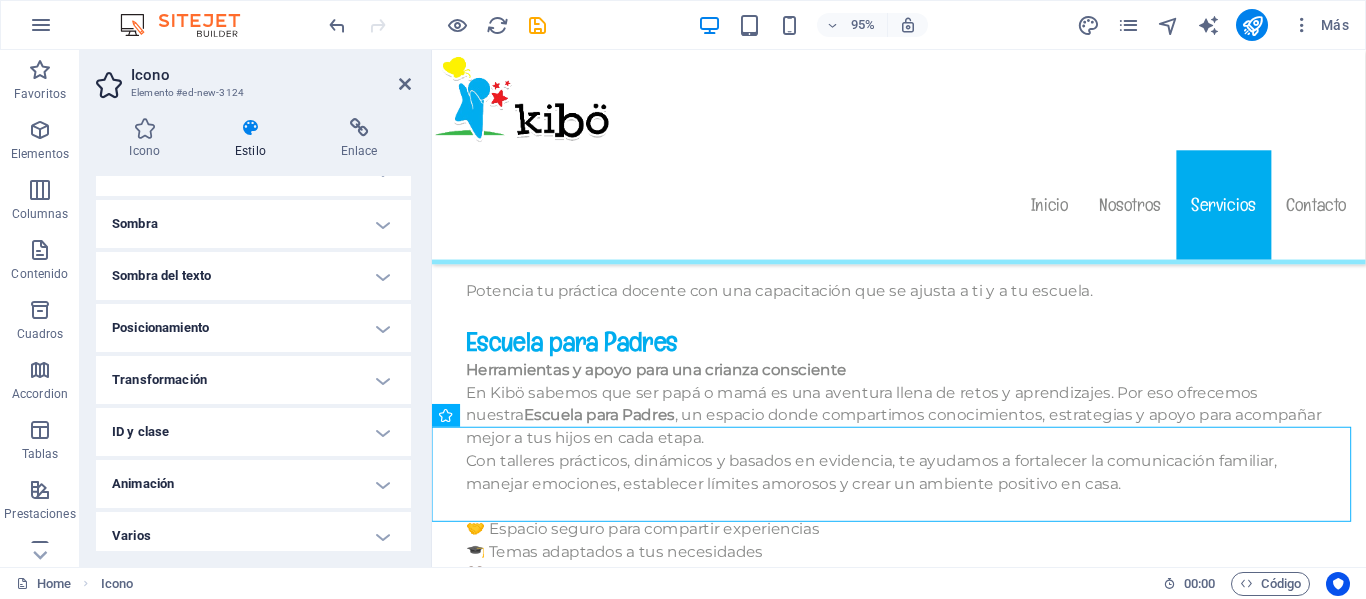 scroll, scrollTop: 256, scrollLeft: 0, axis: vertical 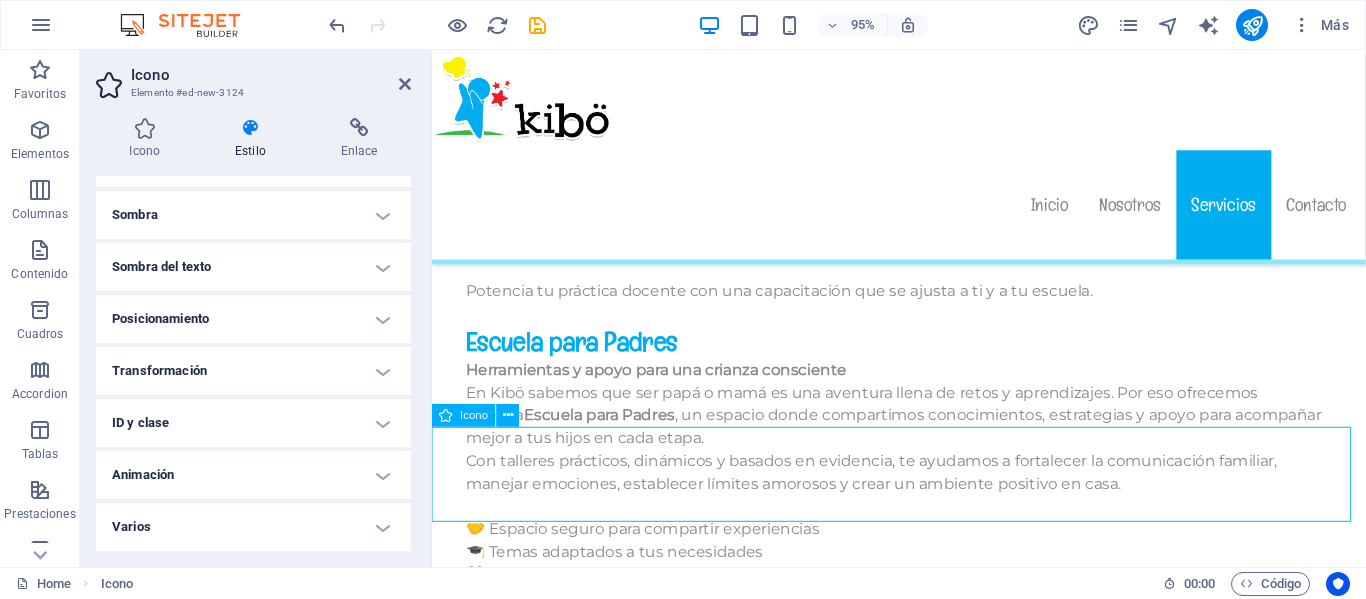 click on "Icono" at bounding box center (482, 416) 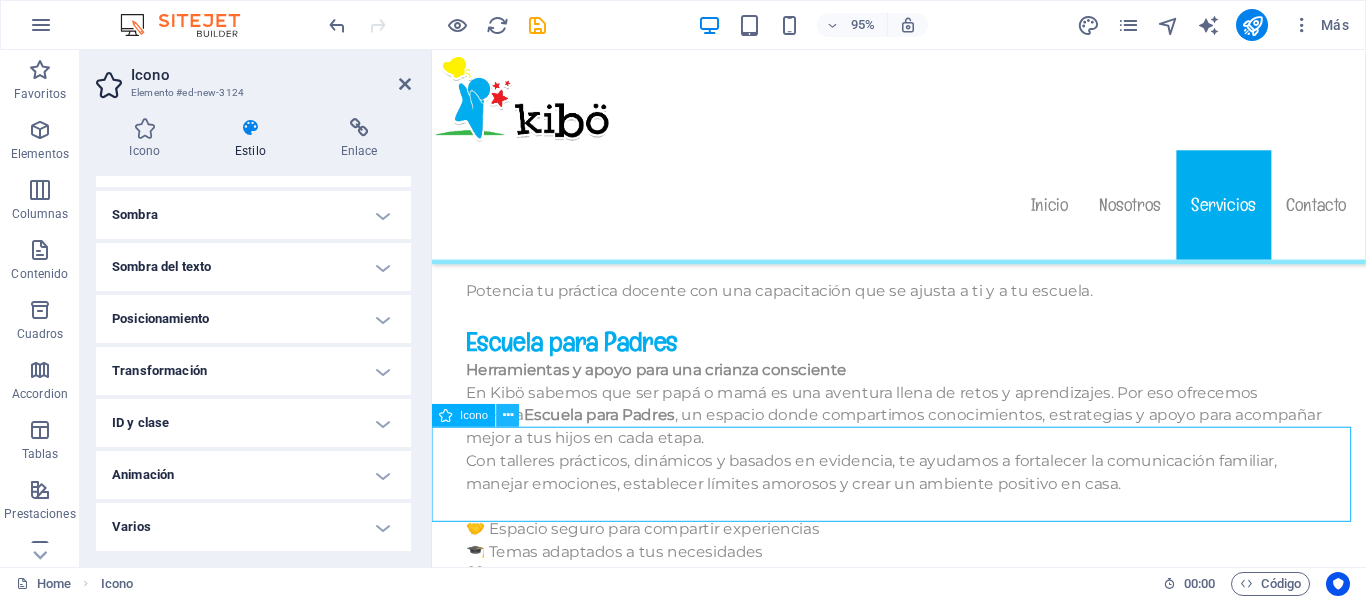 click at bounding box center [508, 415] 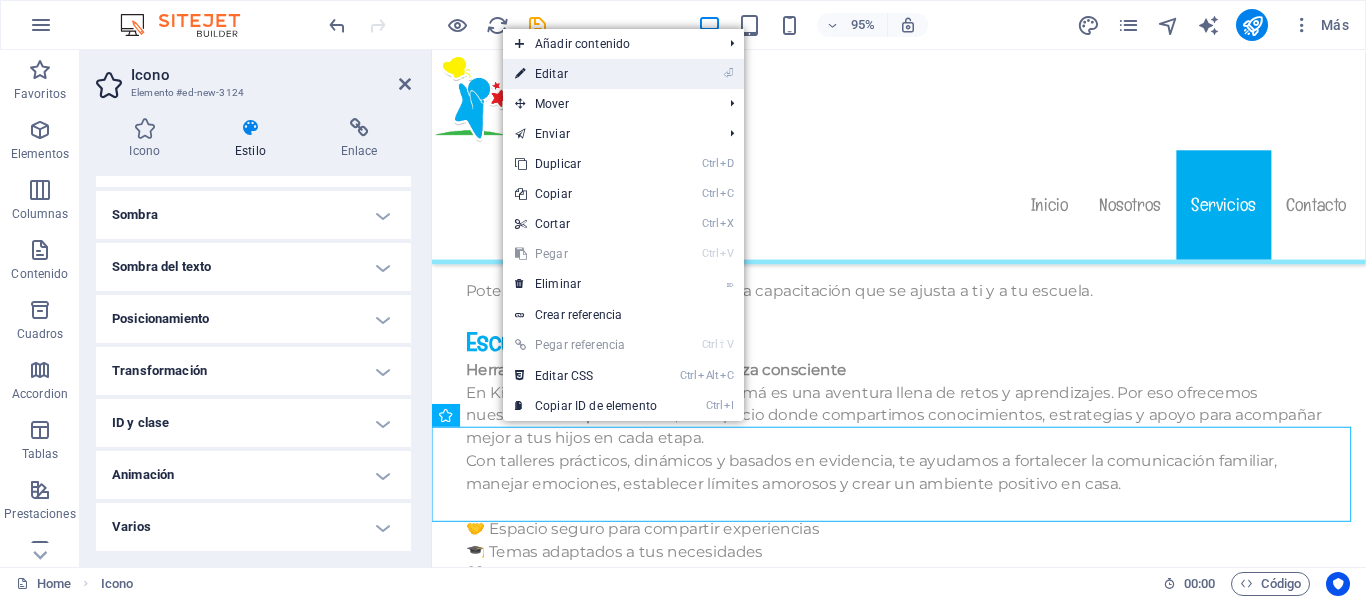 click on "⏎  Editar" at bounding box center [586, 74] 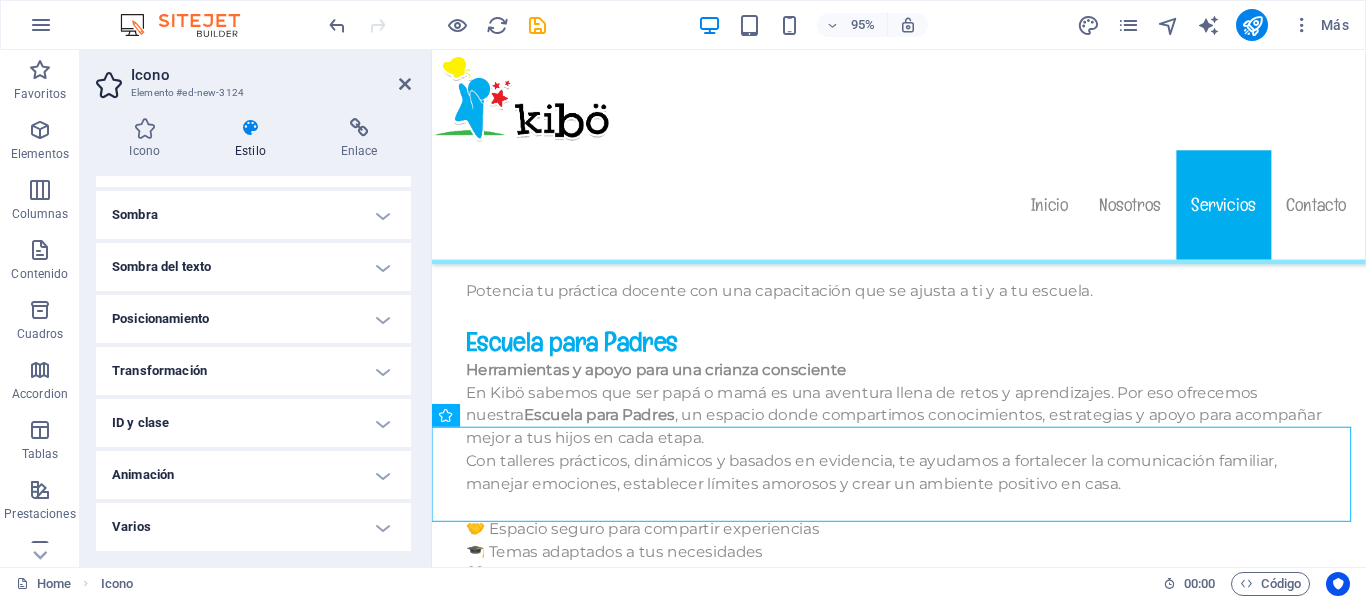 click on "Animación" at bounding box center [253, 475] 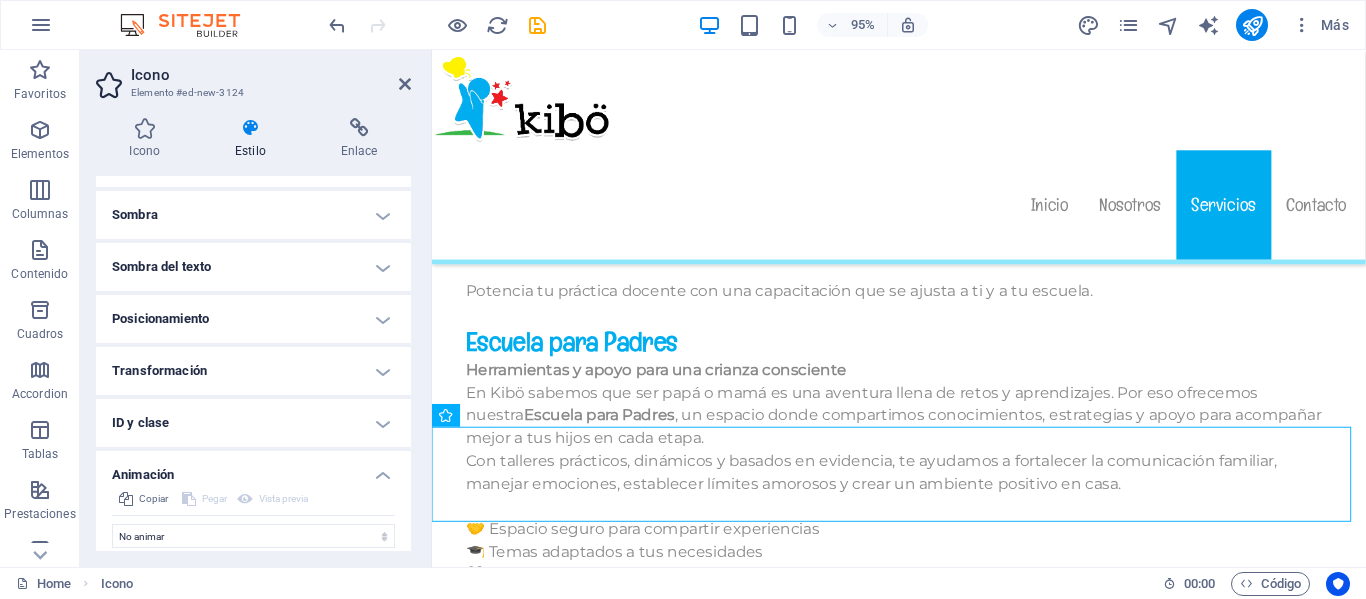 click on "Animación" at bounding box center (253, 469) 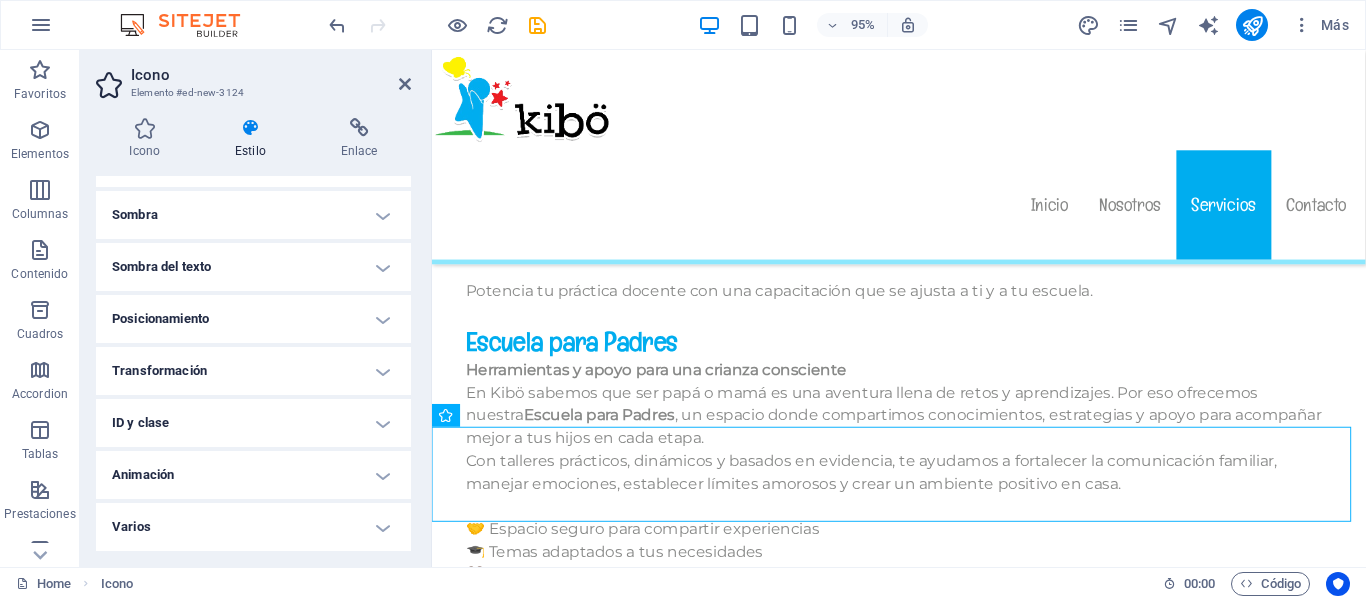 click on "Transformación" at bounding box center [253, 371] 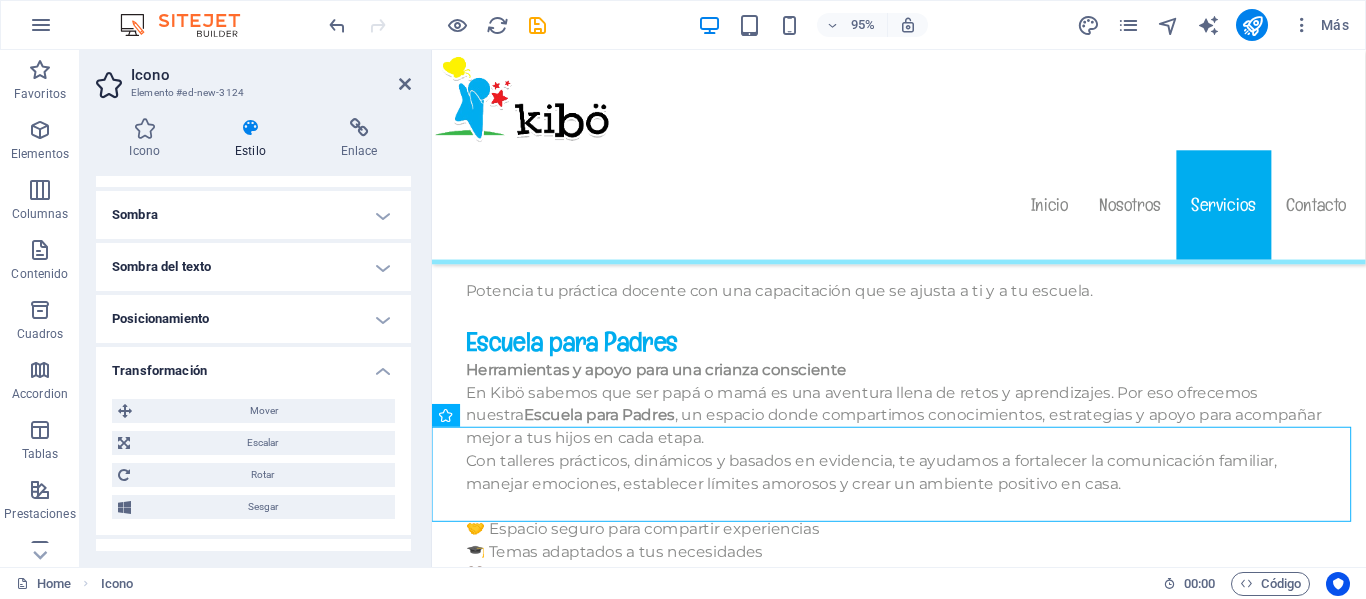 click on "Transformación" at bounding box center [253, 365] 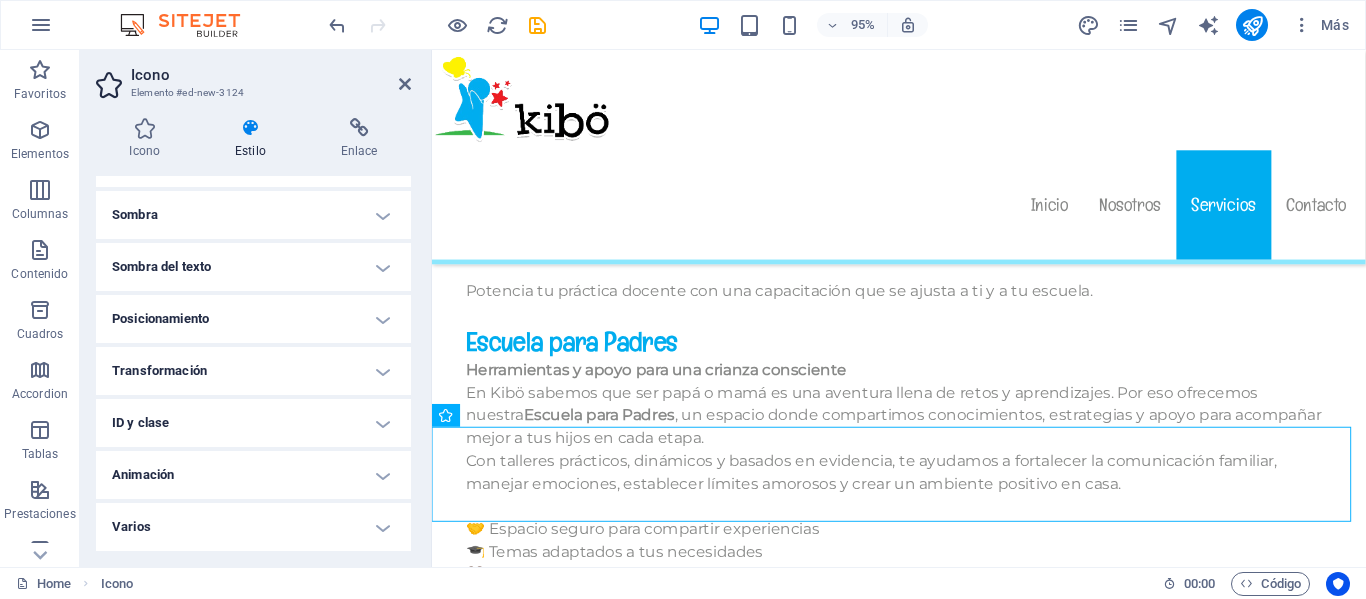 click on "Animación" at bounding box center (253, 475) 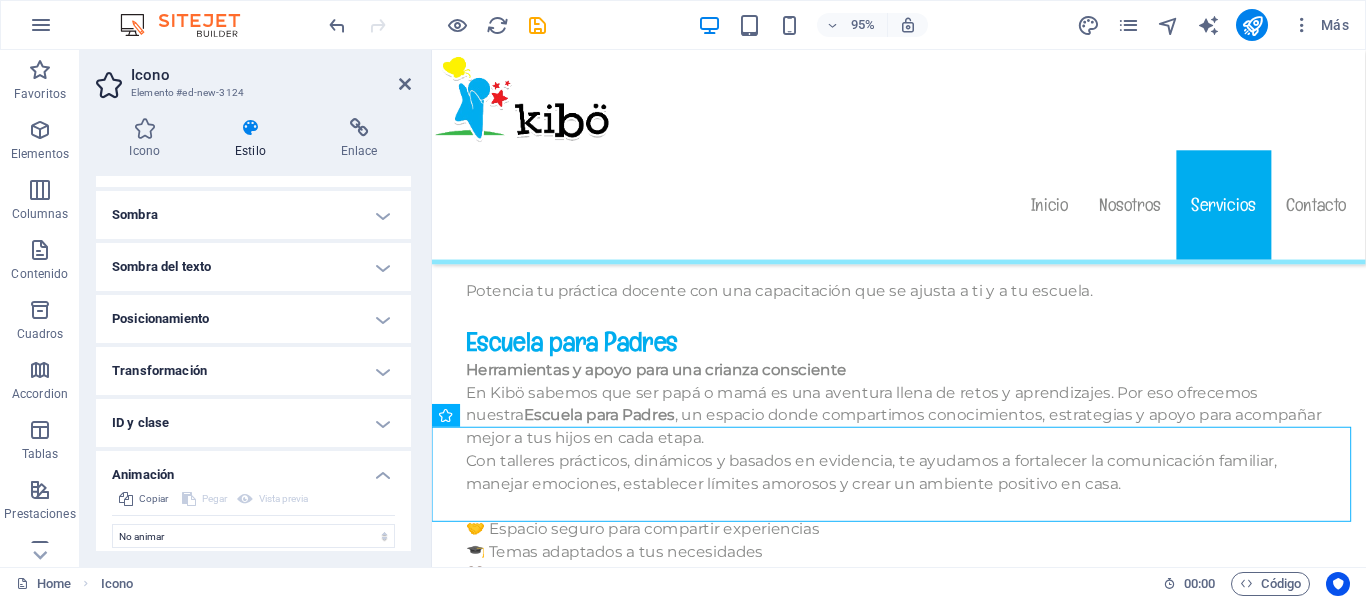 scroll, scrollTop: 321, scrollLeft: 0, axis: vertical 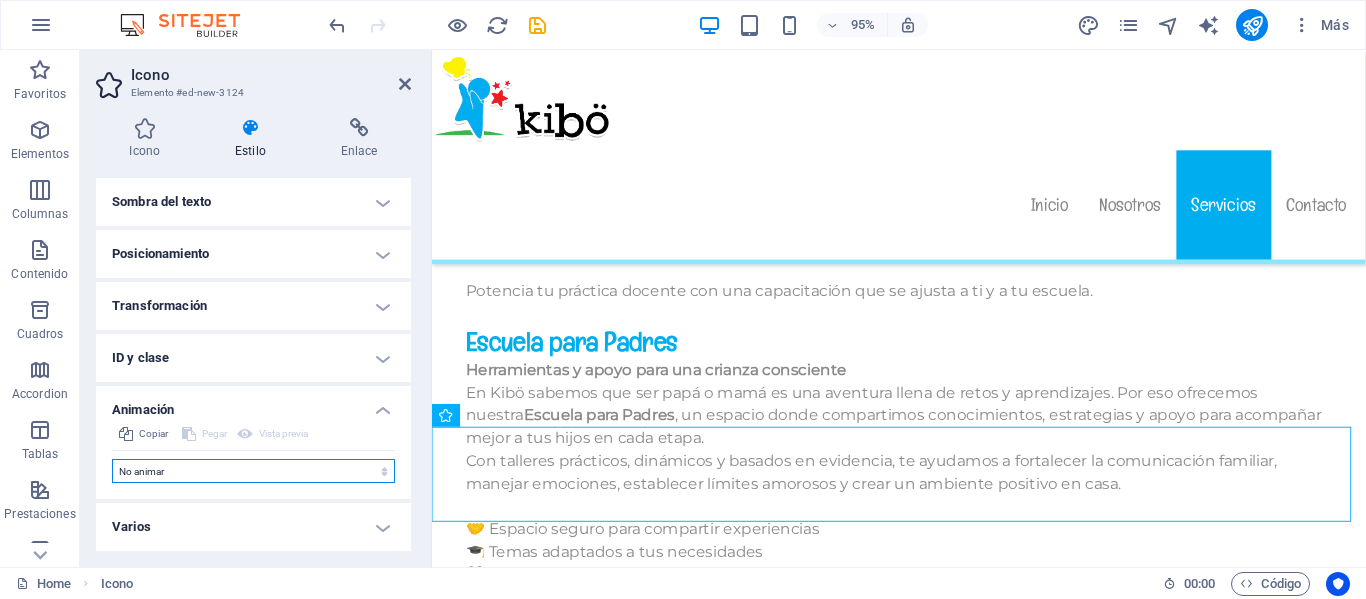 click on "No animar Mostrar / Ocultar Subir/bajar Acercar/alejar Deslizar de izquierda a derecha Deslizar de derecha a izquierda Deslizar de arriba a abajo Deslizar de abajo a arriba Pulsación Parpadeo Abrir como superposición" at bounding box center [253, 471] 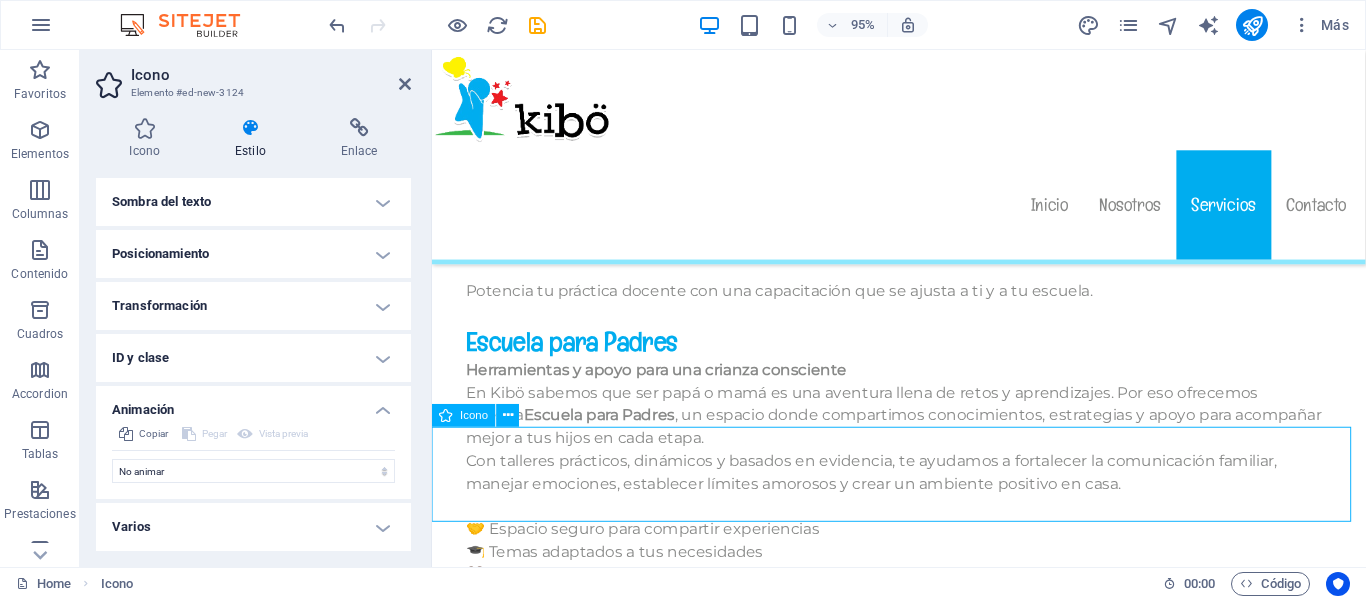 click at bounding box center (923, 2342) 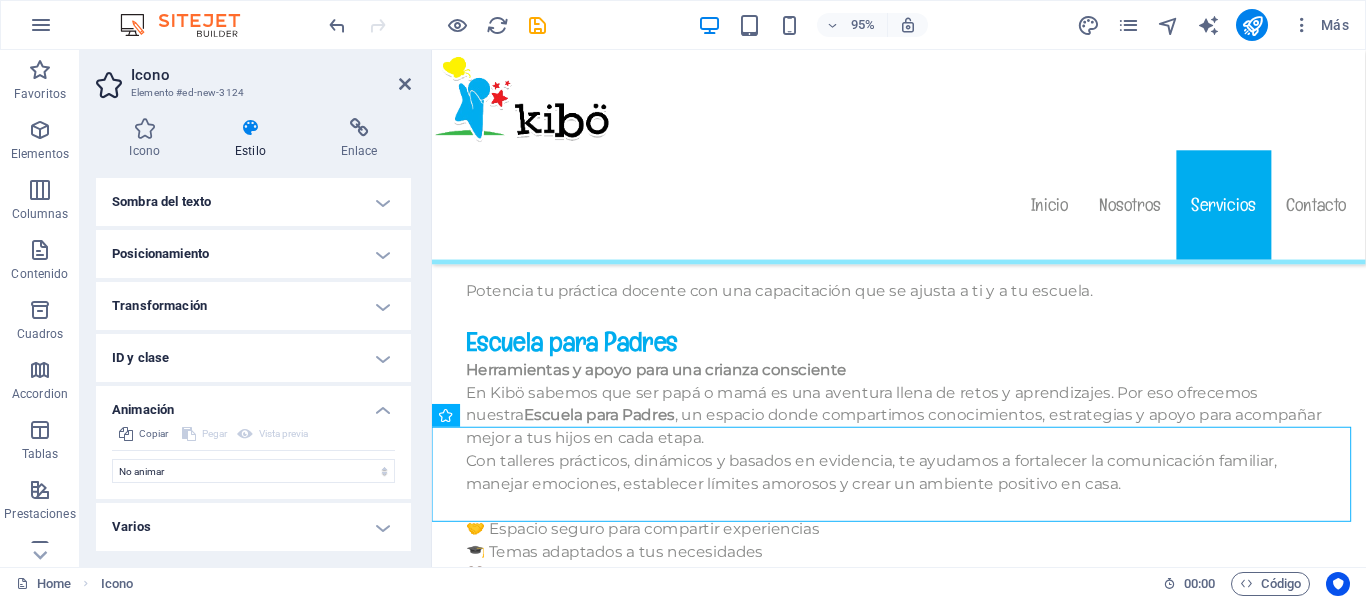 click on "Sombra del texto" at bounding box center (253, 202) 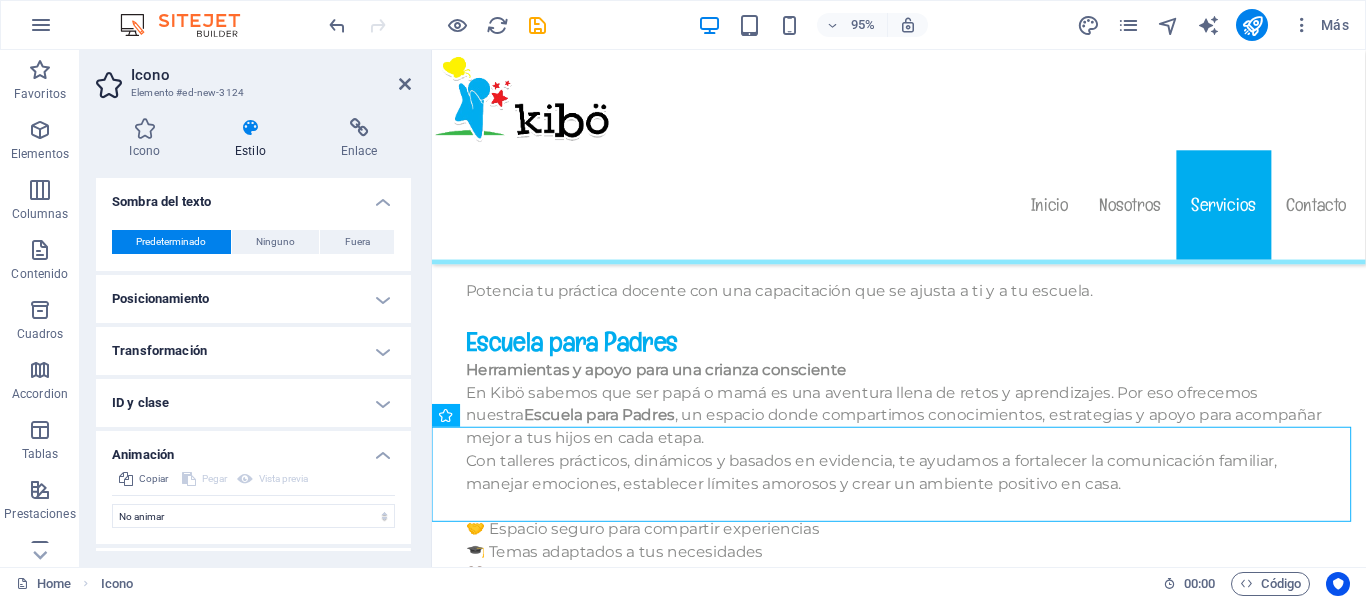 click on "Sombra del texto" at bounding box center (253, 196) 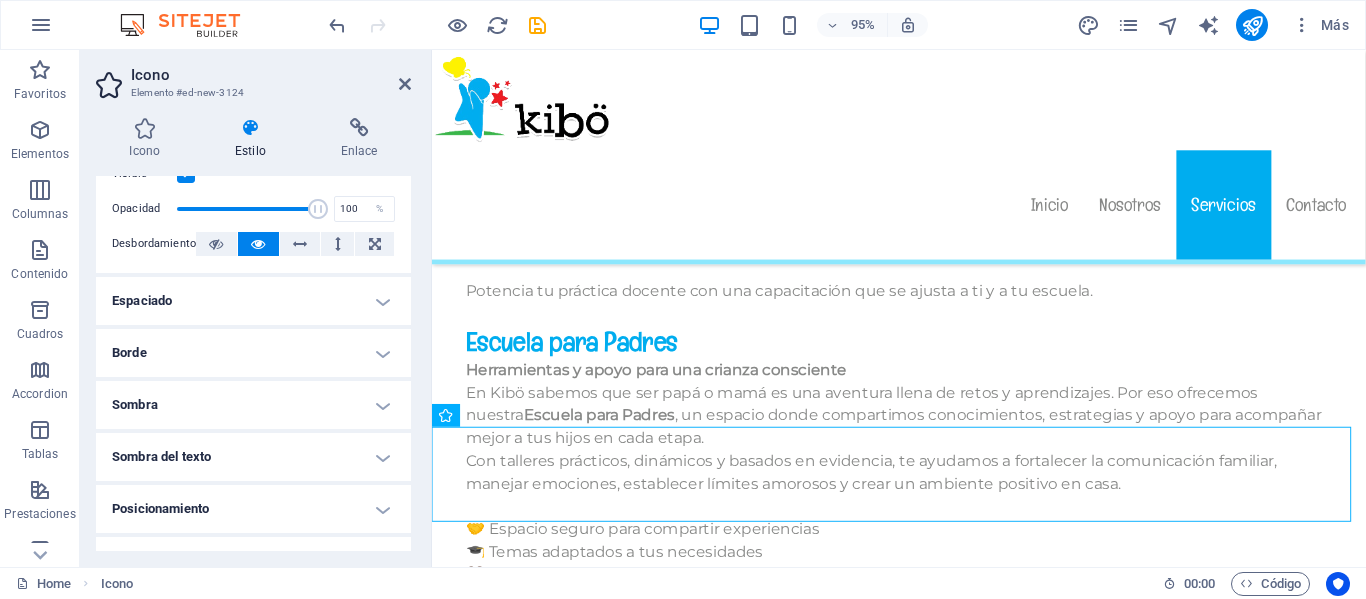 scroll, scrollTop: 0, scrollLeft: 0, axis: both 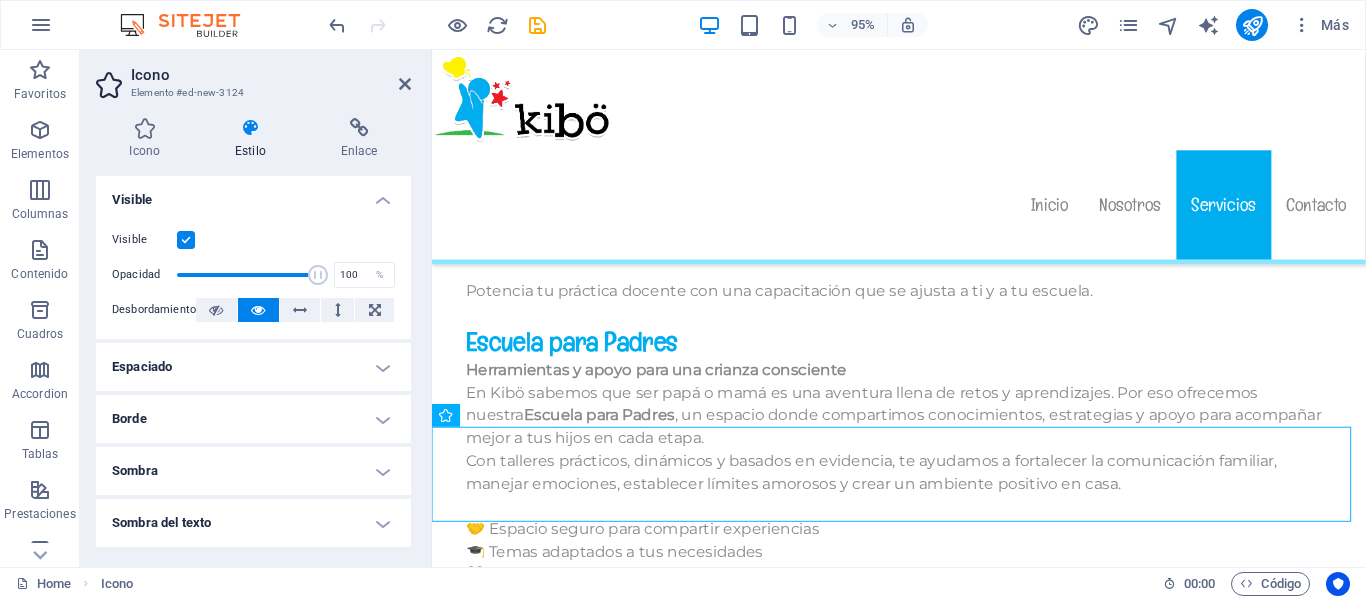 drag, startPoint x: 415, startPoint y: 158, endPoint x: 418, endPoint y: 374, distance: 216.02083 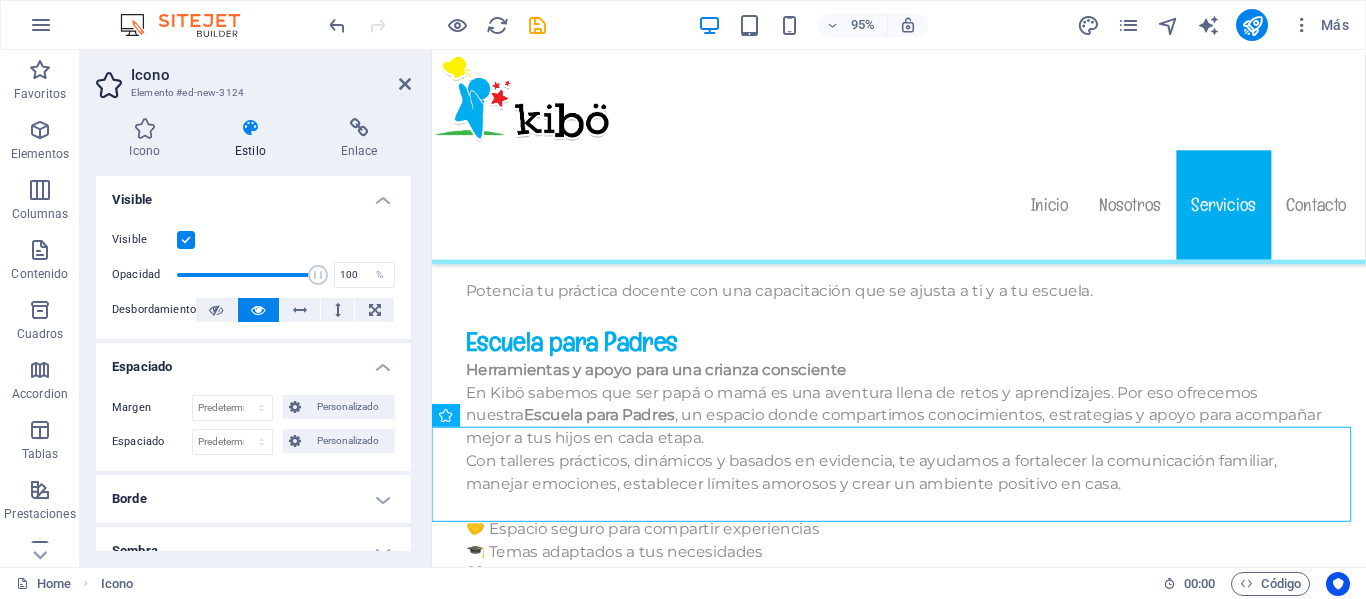 click on "Espaciado" at bounding box center [253, 361] 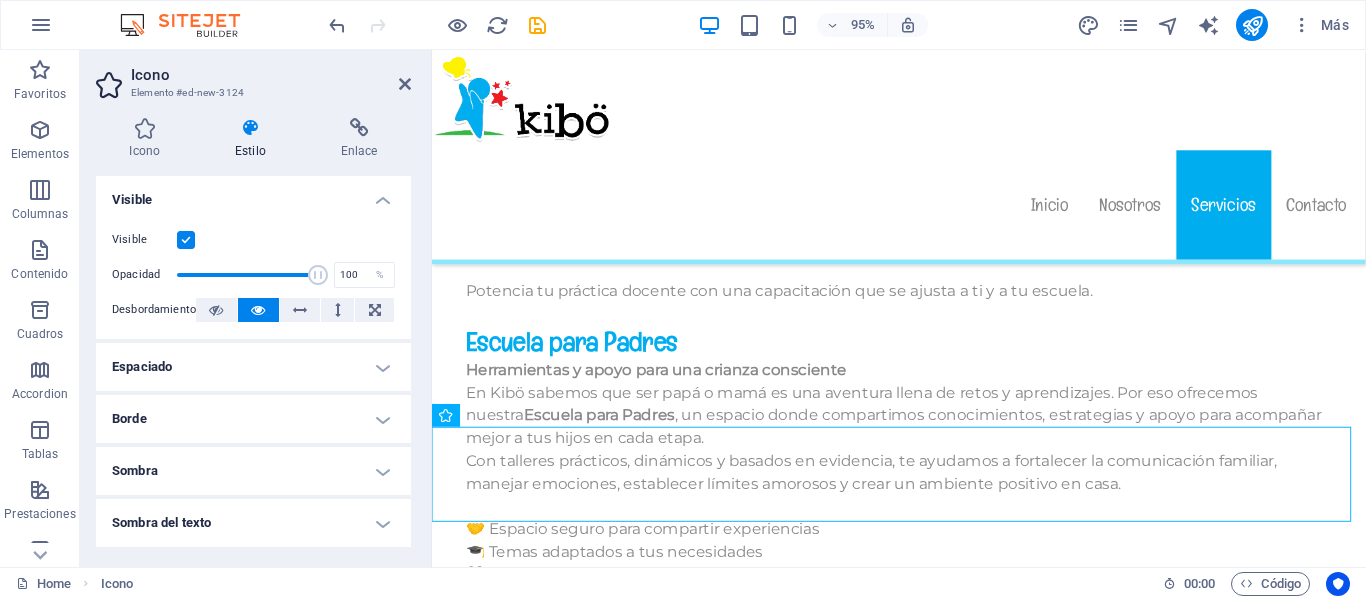 click on "Borde" at bounding box center [253, 419] 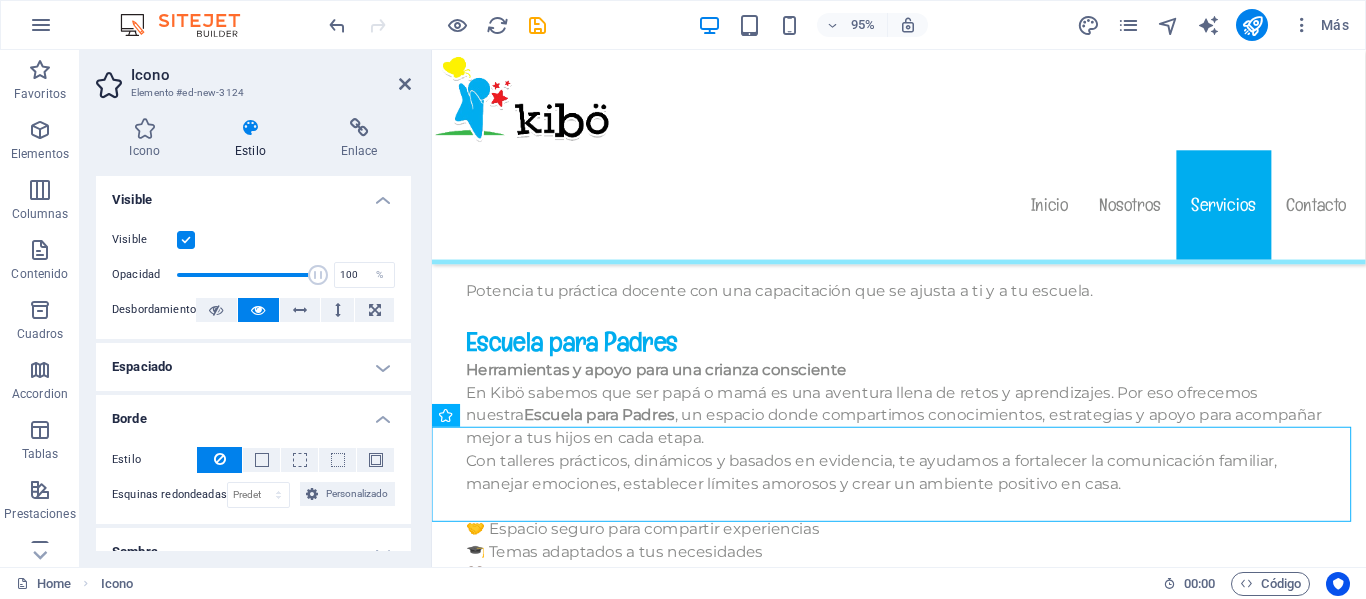 click on "Borde" at bounding box center [253, 413] 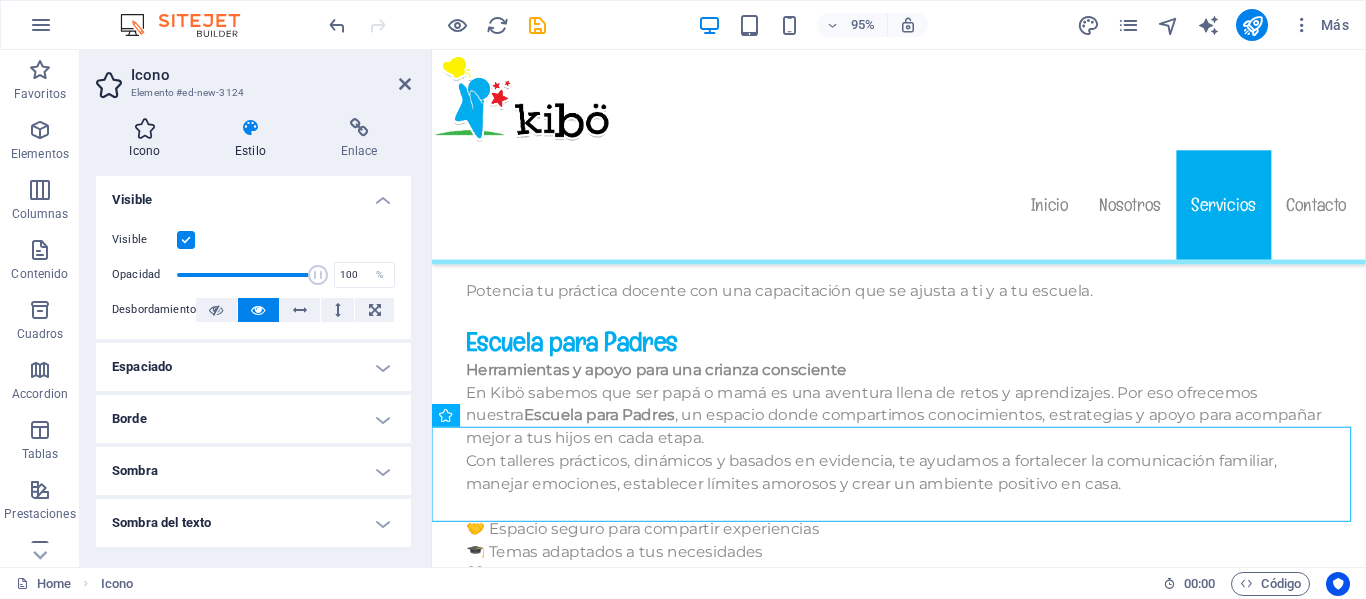 click on "Icono" at bounding box center (149, 139) 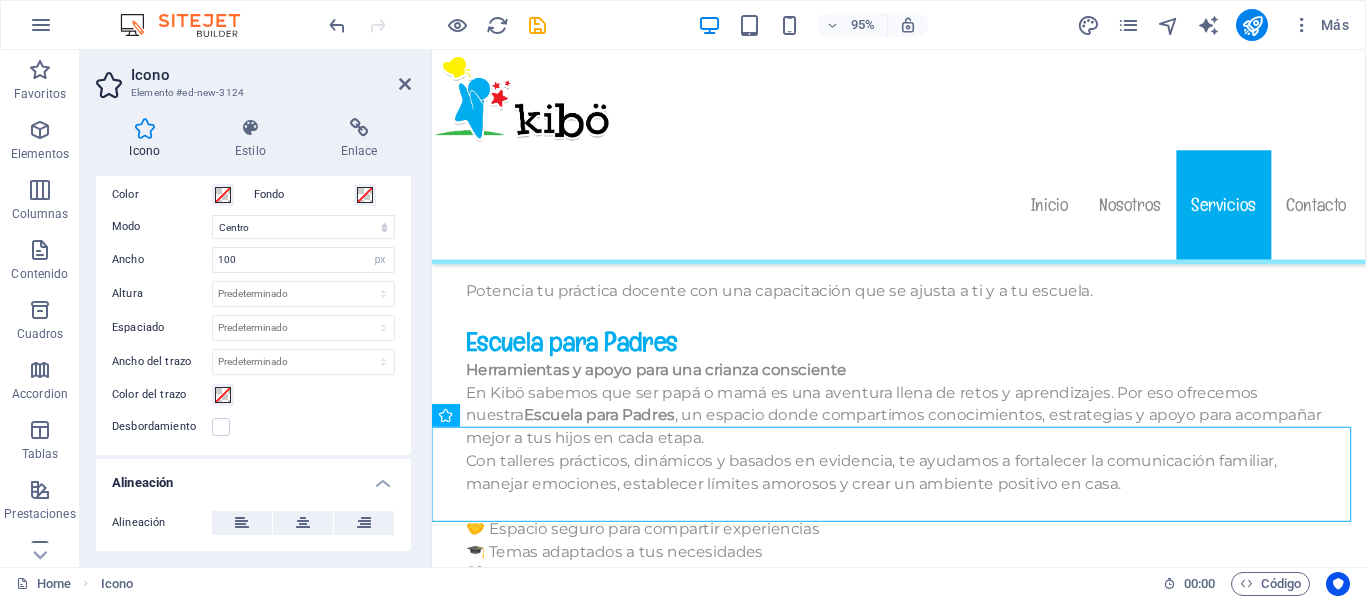 scroll, scrollTop: 467, scrollLeft: 0, axis: vertical 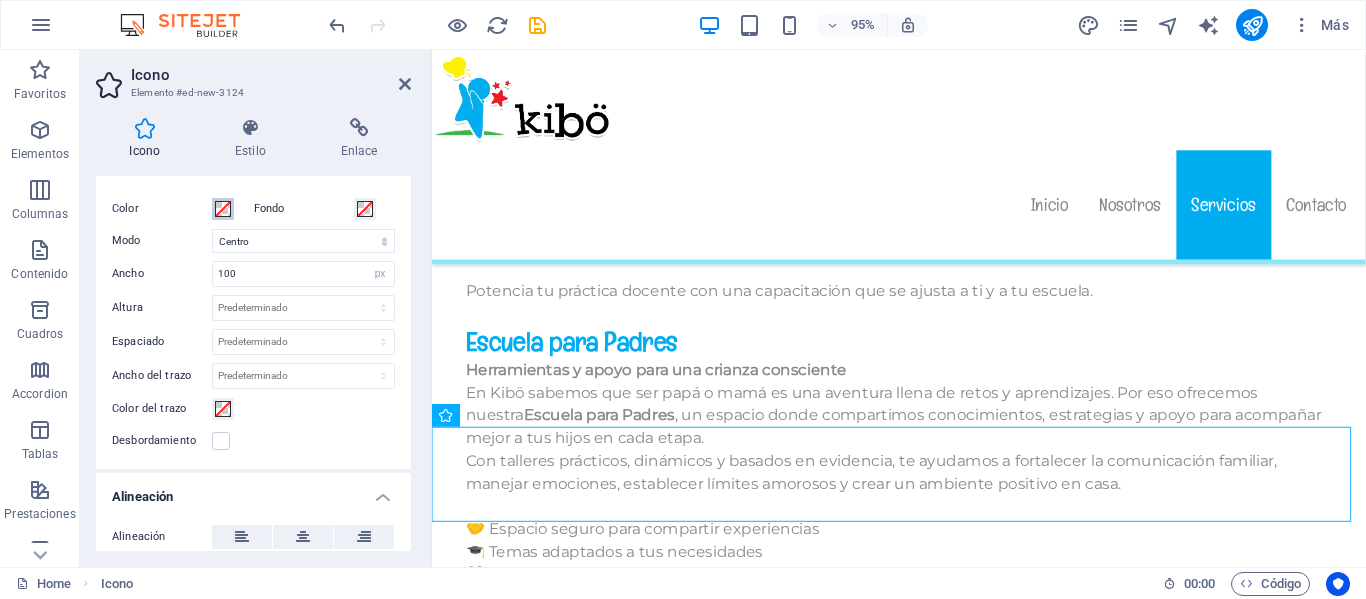click on "Color" at bounding box center (223, 209) 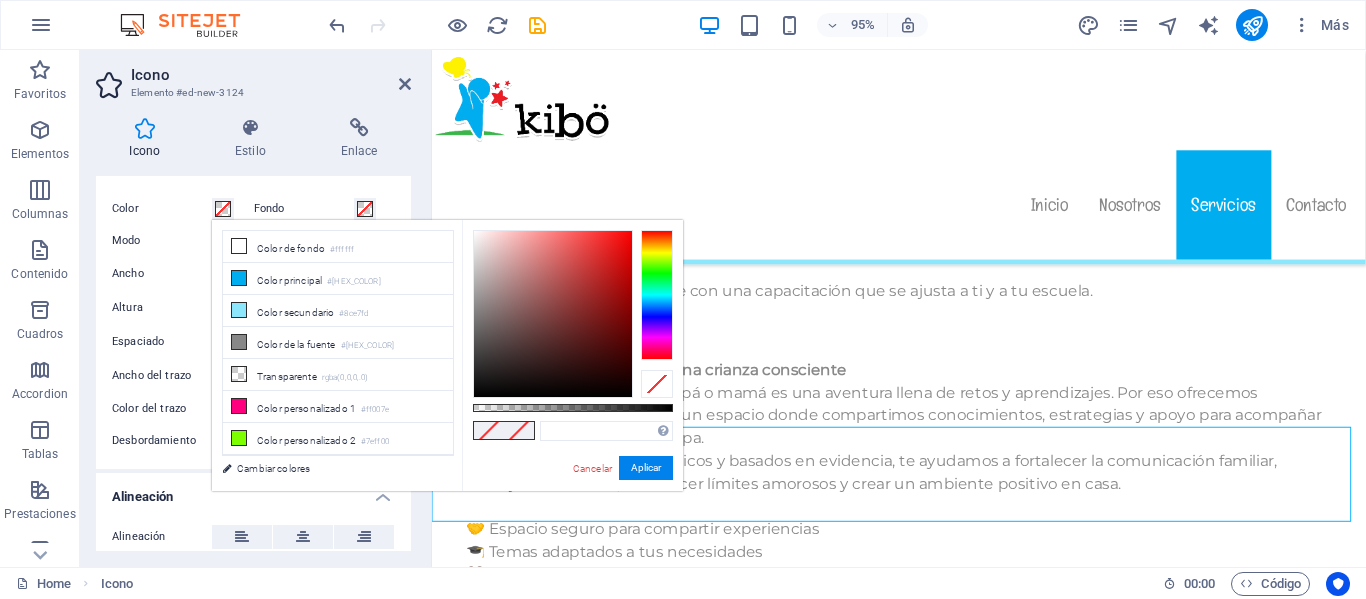 click on "Color" at bounding box center (223, 209) 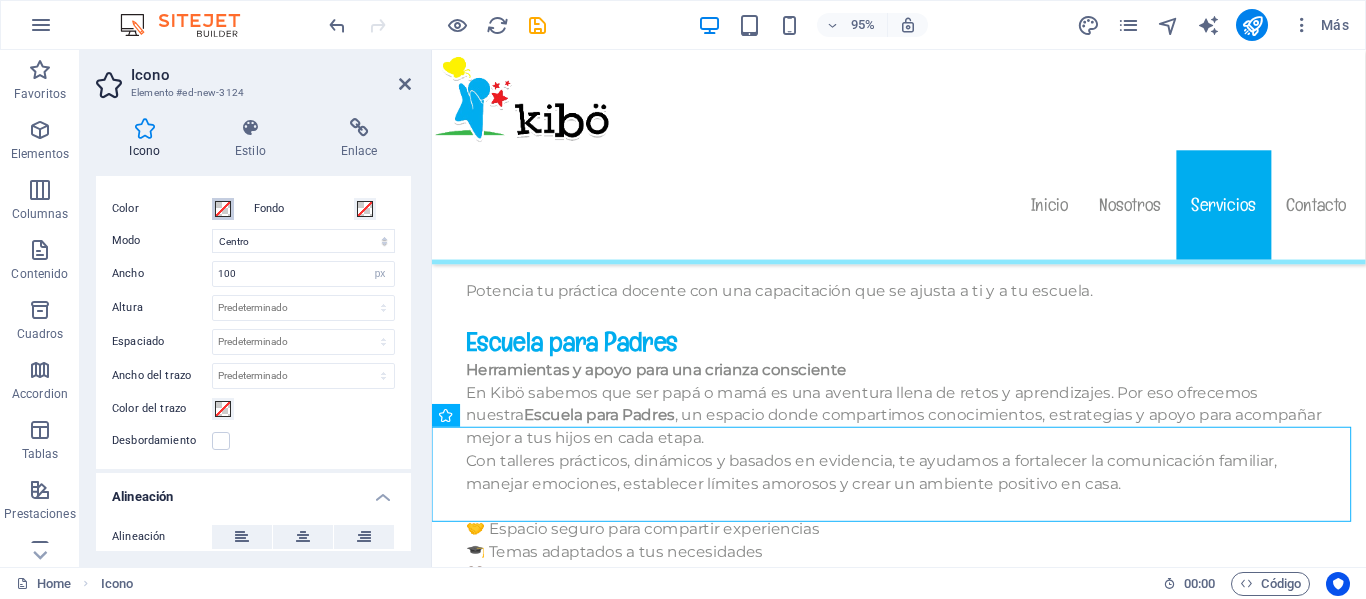click on "Color" at bounding box center (223, 209) 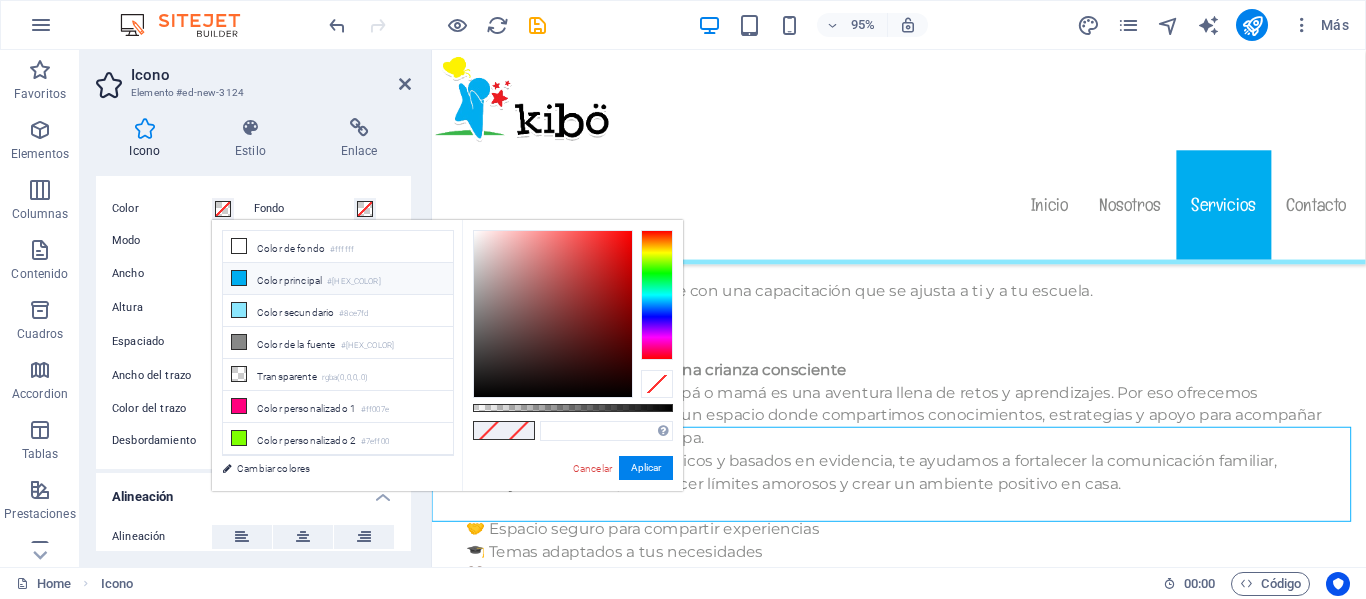 click on "Color principal
#00adef" at bounding box center (338, 279) 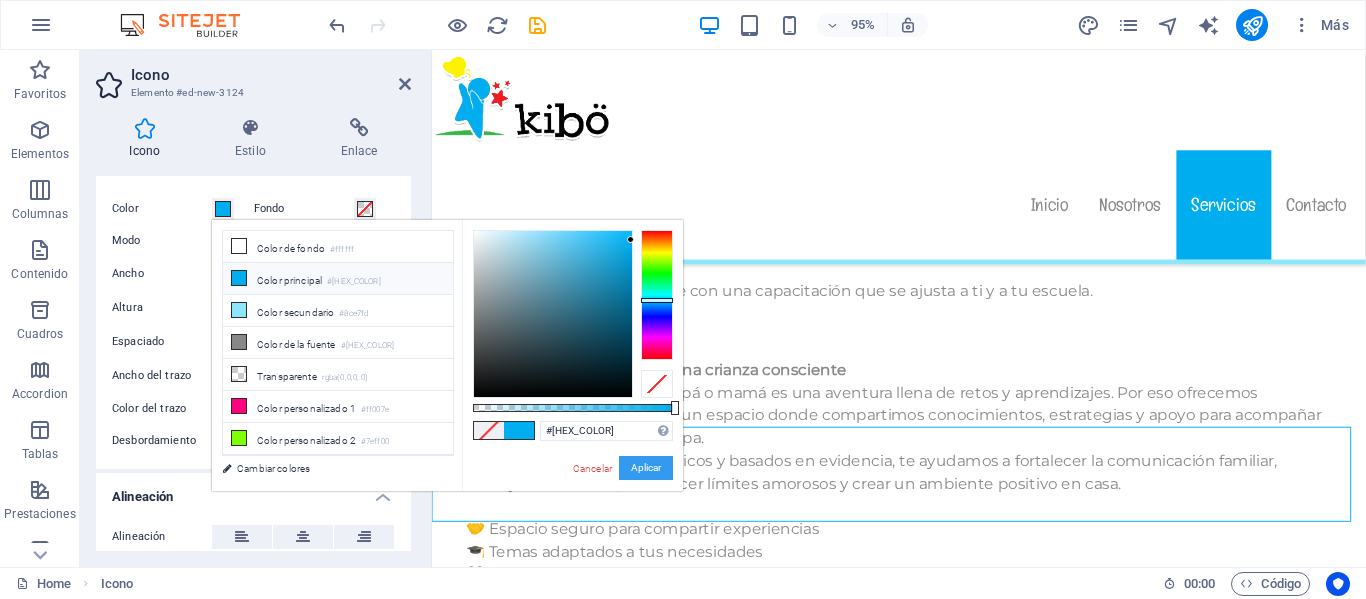 click on "Aplicar" at bounding box center (646, 468) 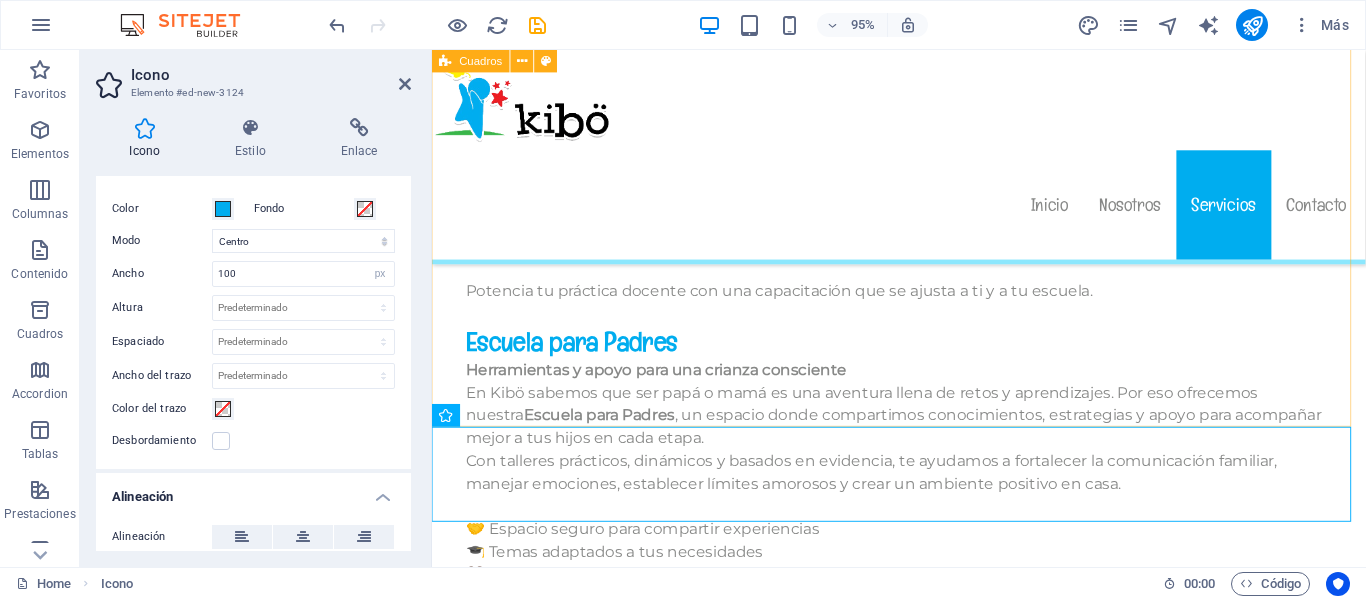 click on "Headline Lorem ipsum dolor sit amet, consectetuer adipiscing elit. Aenean commodo ligula eget dolor. Lorem ipsum dolor sit amet, consectetuer adipiscing elit leget dolor." at bounding box center [923, 2073] 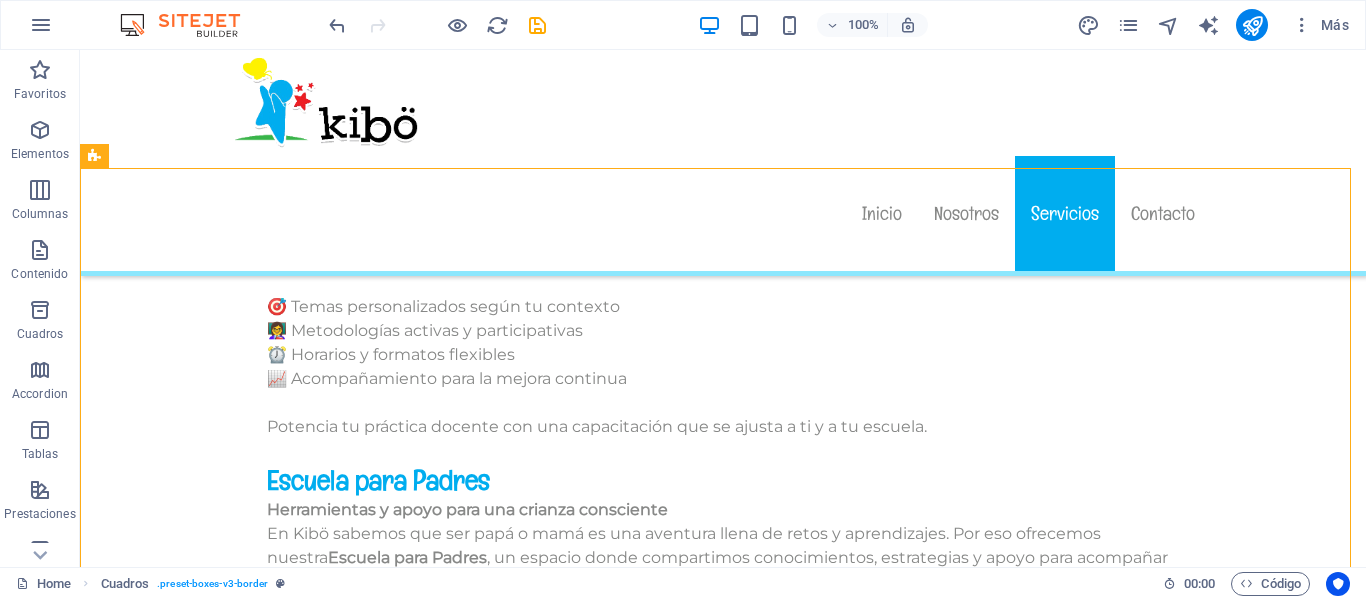 scroll, scrollTop: 12504, scrollLeft: 0, axis: vertical 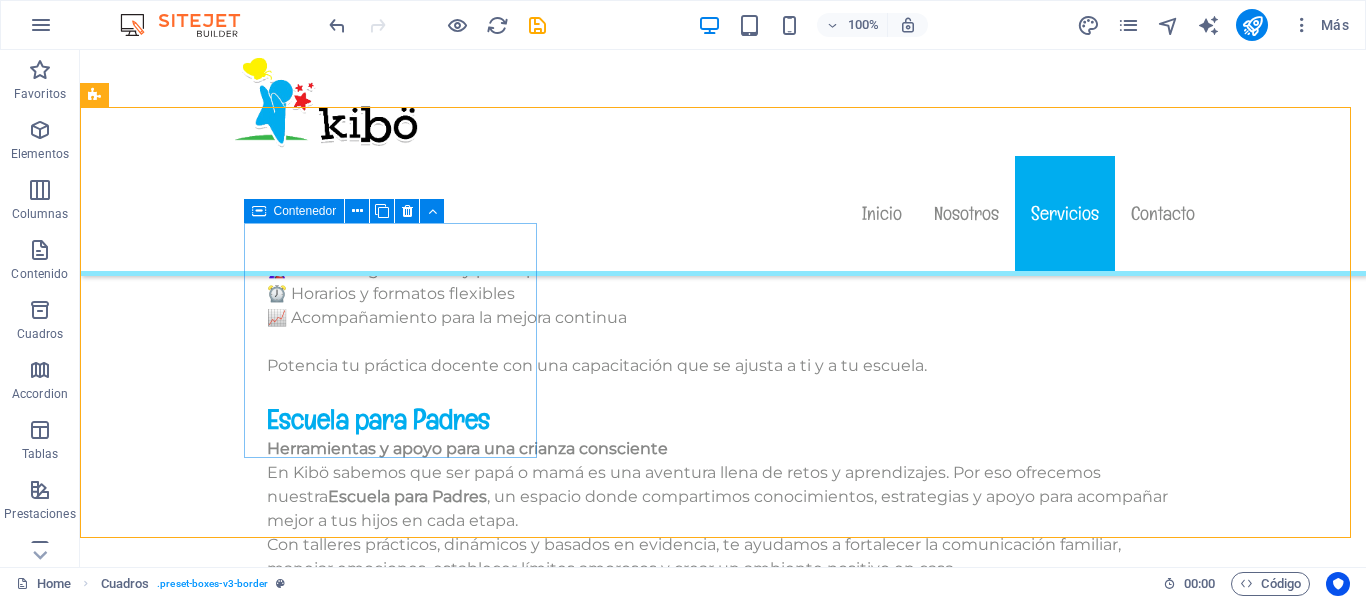 click at bounding box center [259, 211] 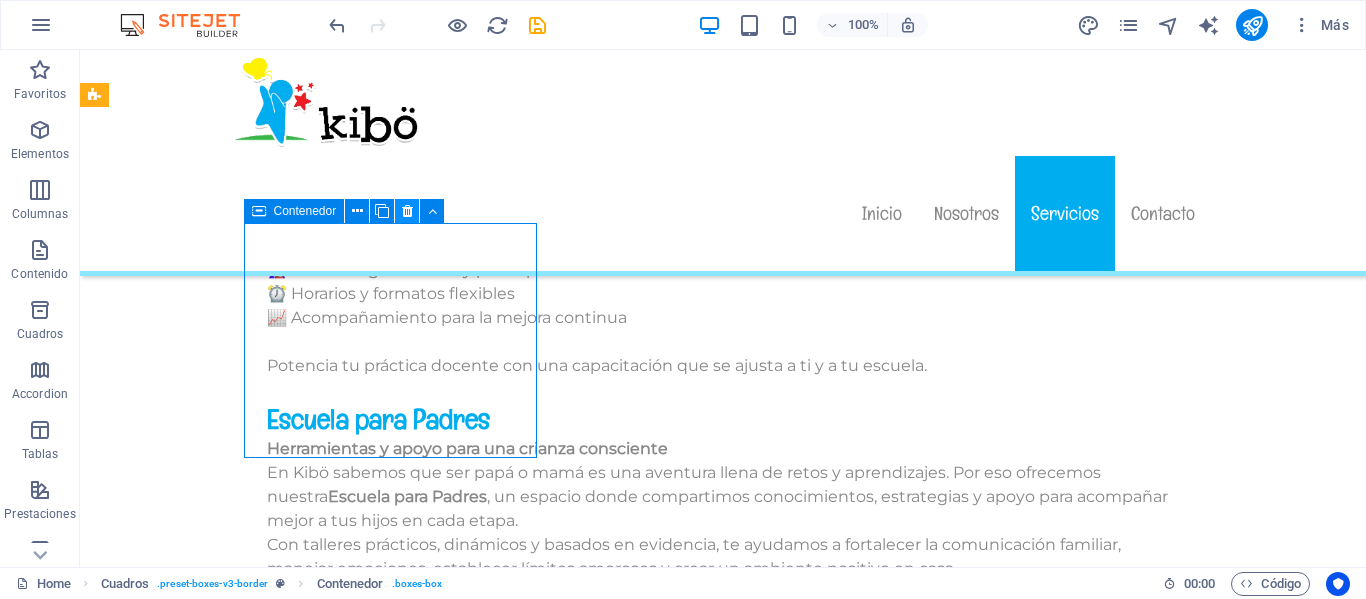 click at bounding box center [407, 211] 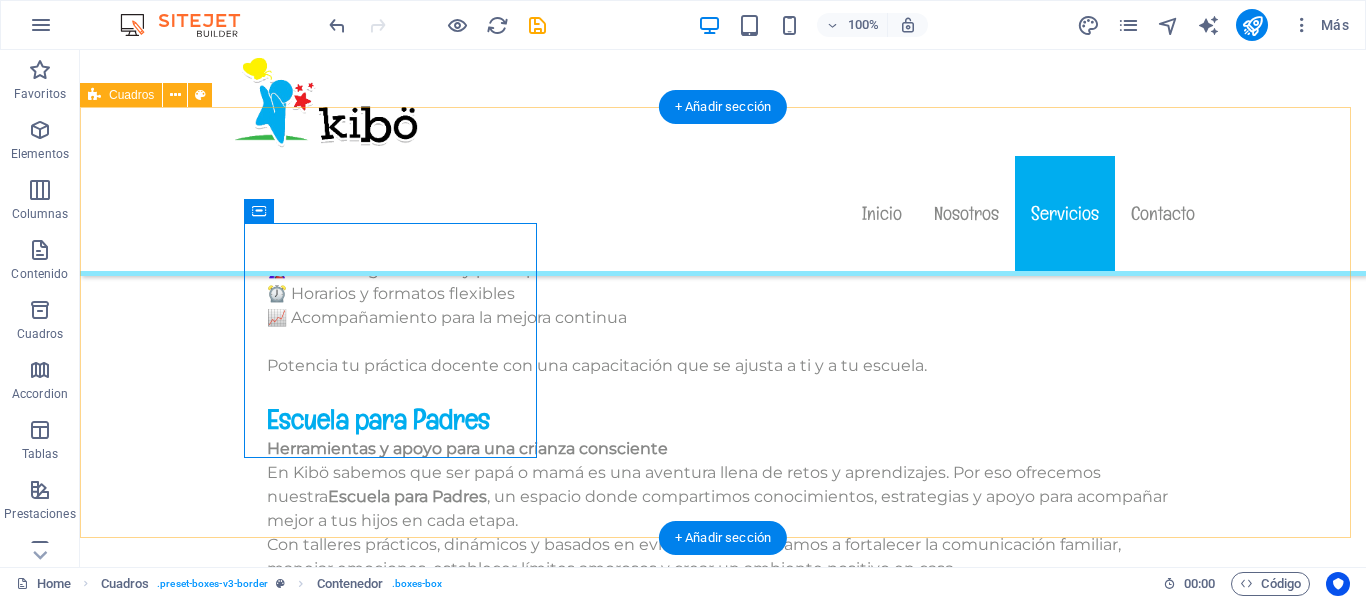 click on "Headline Lorem ipsum dolor sit amet, consectetuer adipiscing elit. Aenean commodo ligula eget dolor. Lorem ipsum dolor sit amet, consectetuer adipiscing elit leget dolor." at bounding box center [723, 2135] 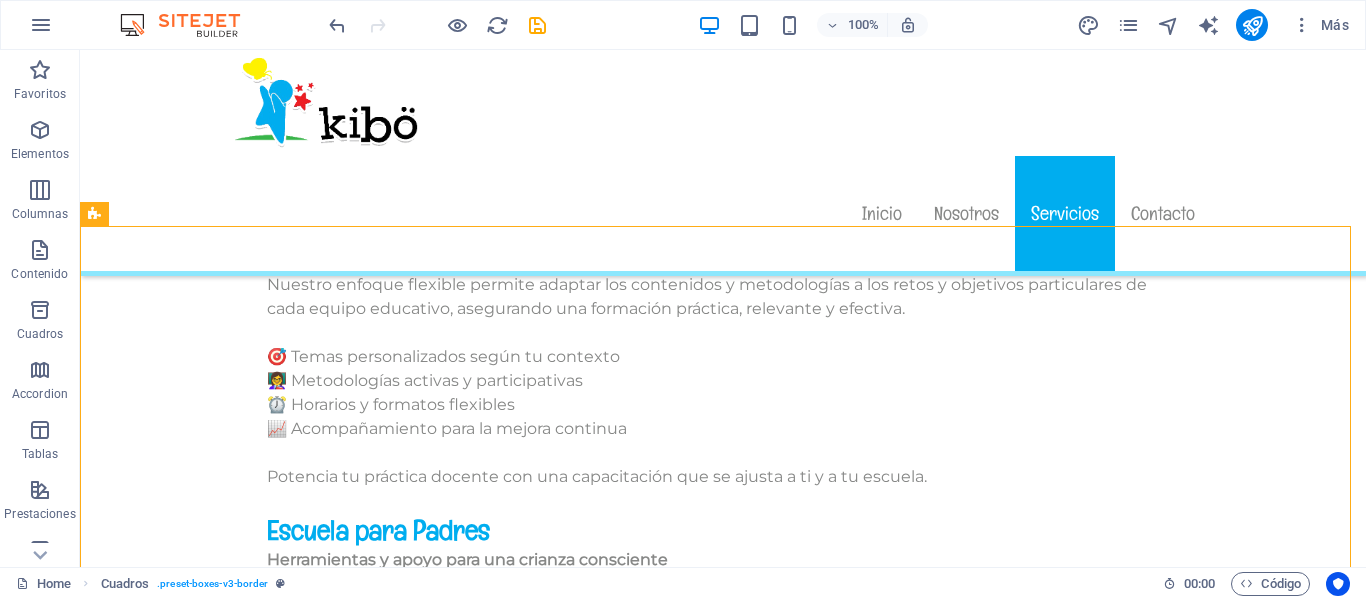scroll, scrollTop: 12384, scrollLeft: 0, axis: vertical 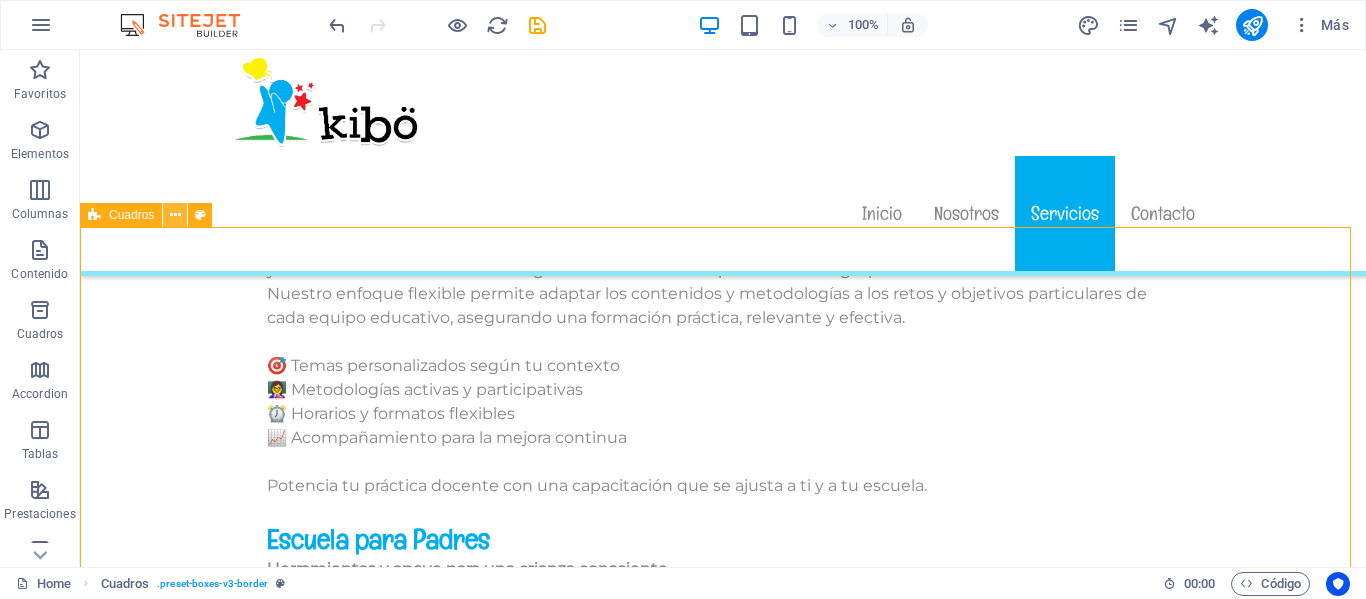 click at bounding box center [175, 215] 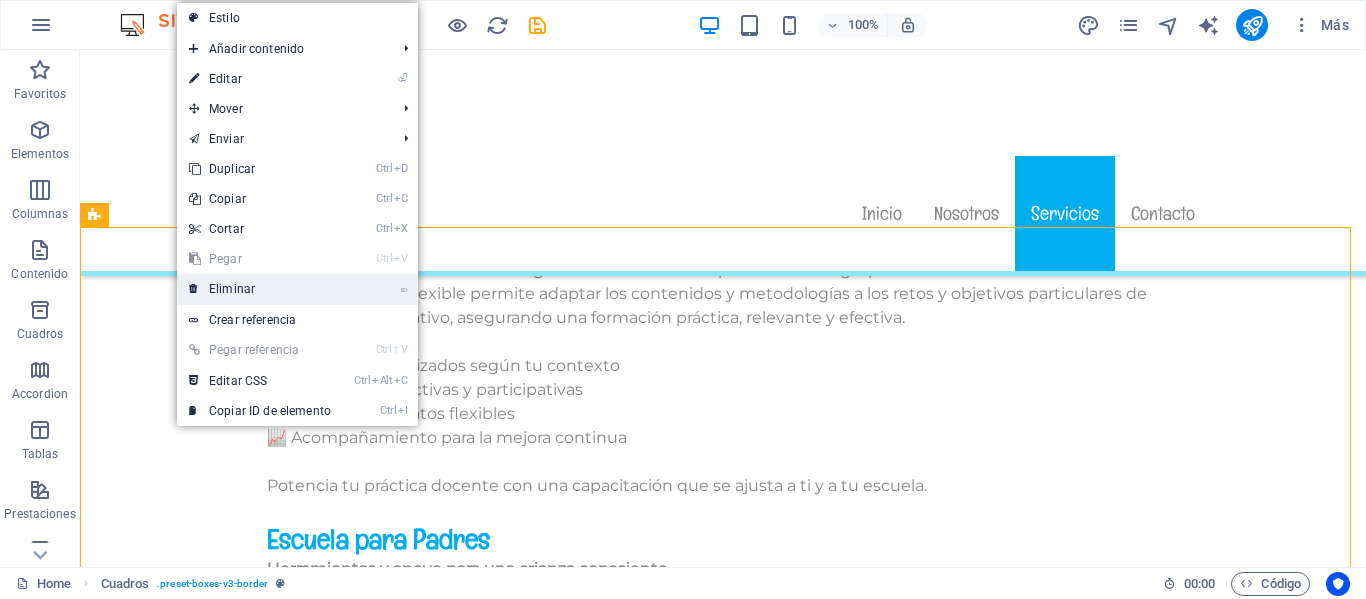 click on "⌦  Eliminar" at bounding box center (260, 289) 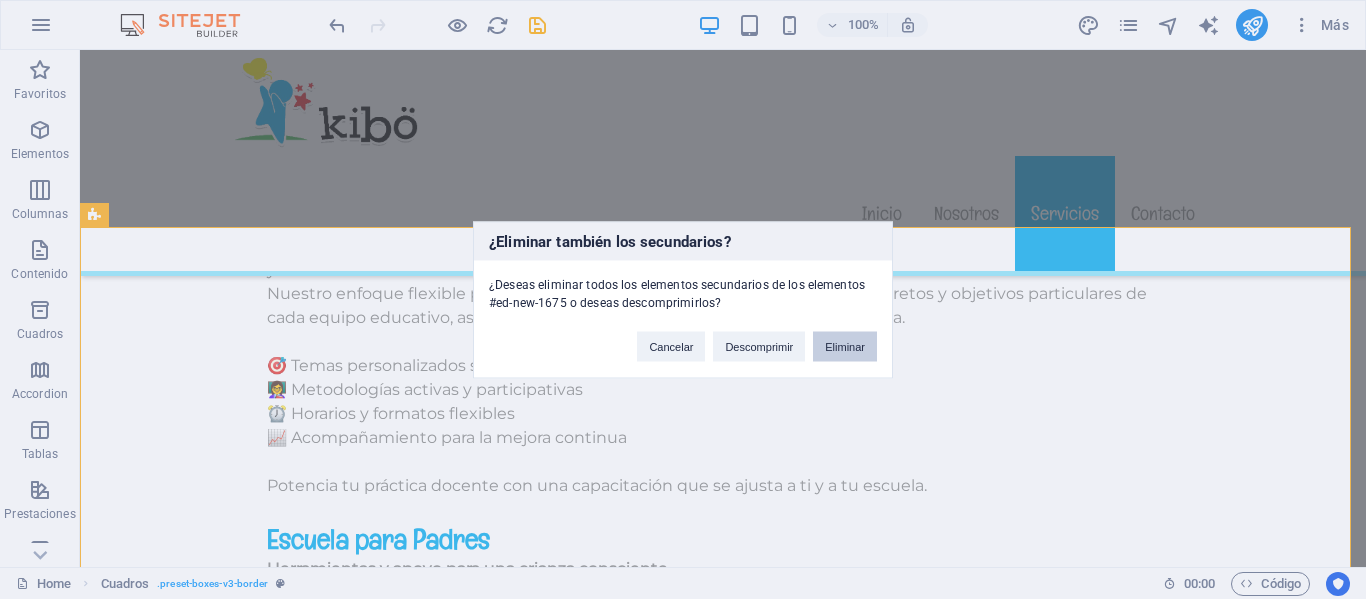 click on "Eliminar" at bounding box center (845, 346) 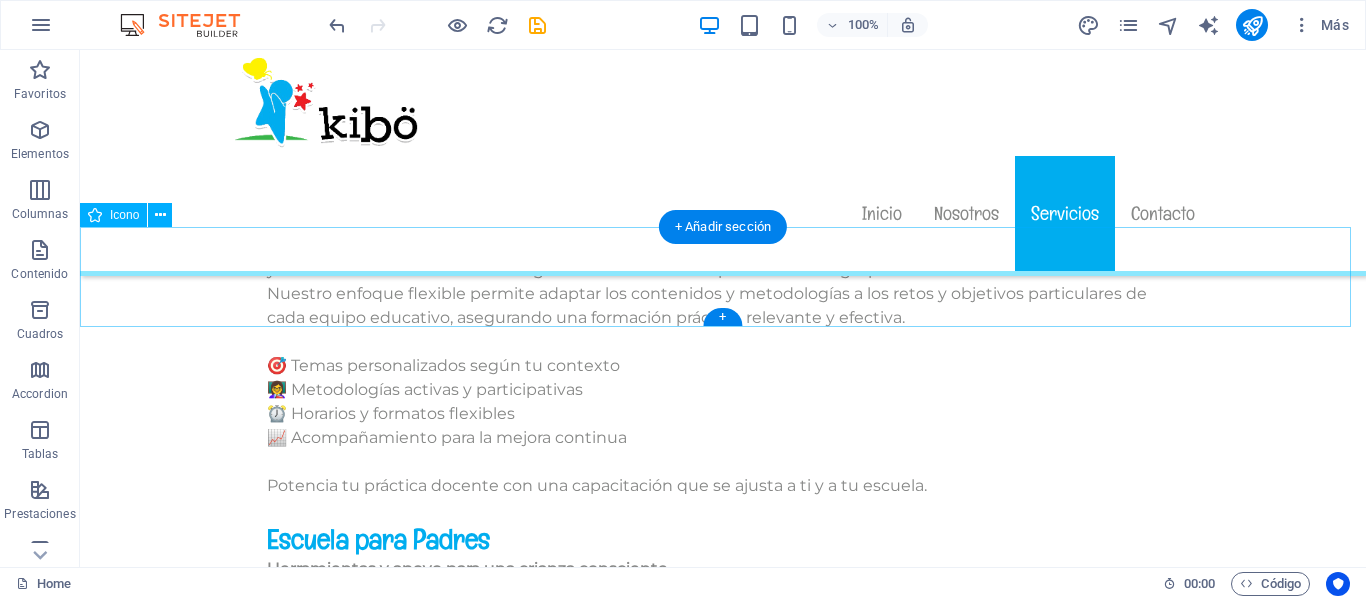 click at bounding box center (723, 2093) 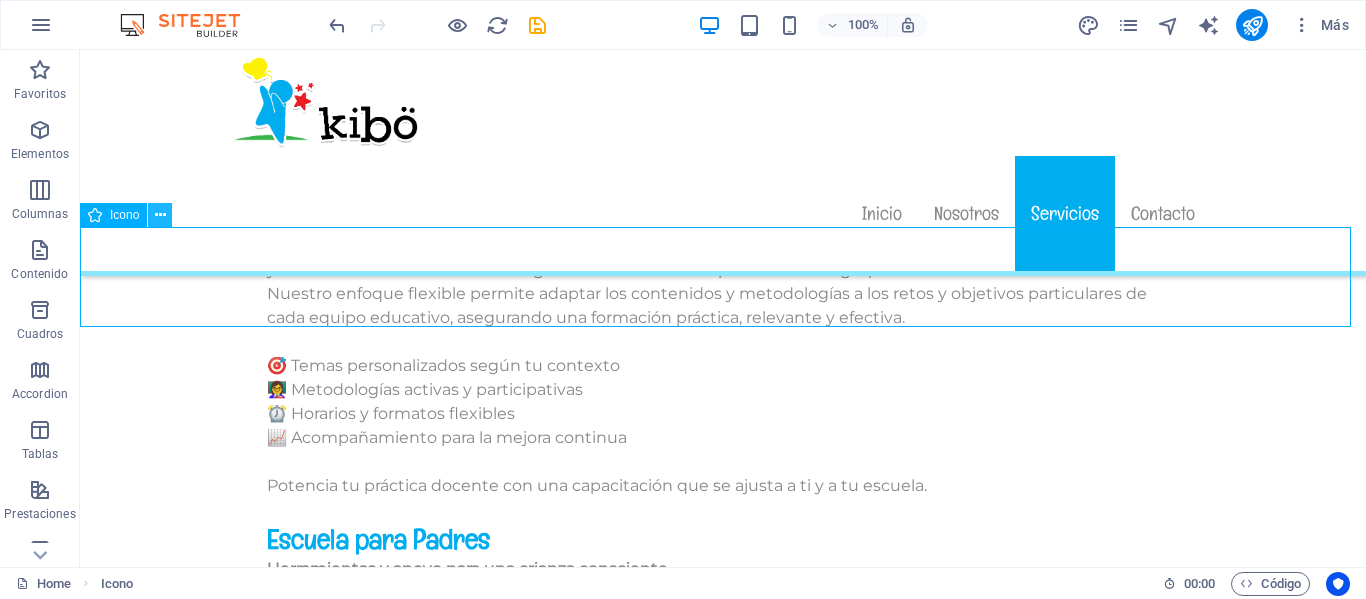 click at bounding box center [160, 215] 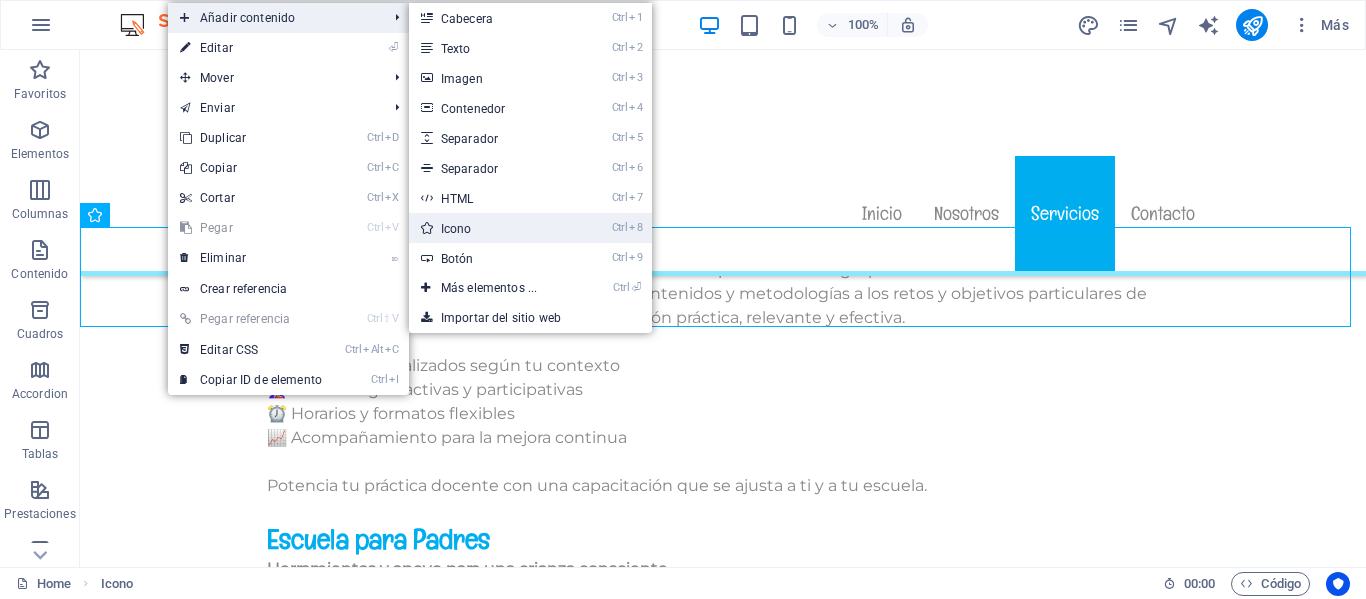 click on "Ctrl 8  Icono" at bounding box center [493, 228] 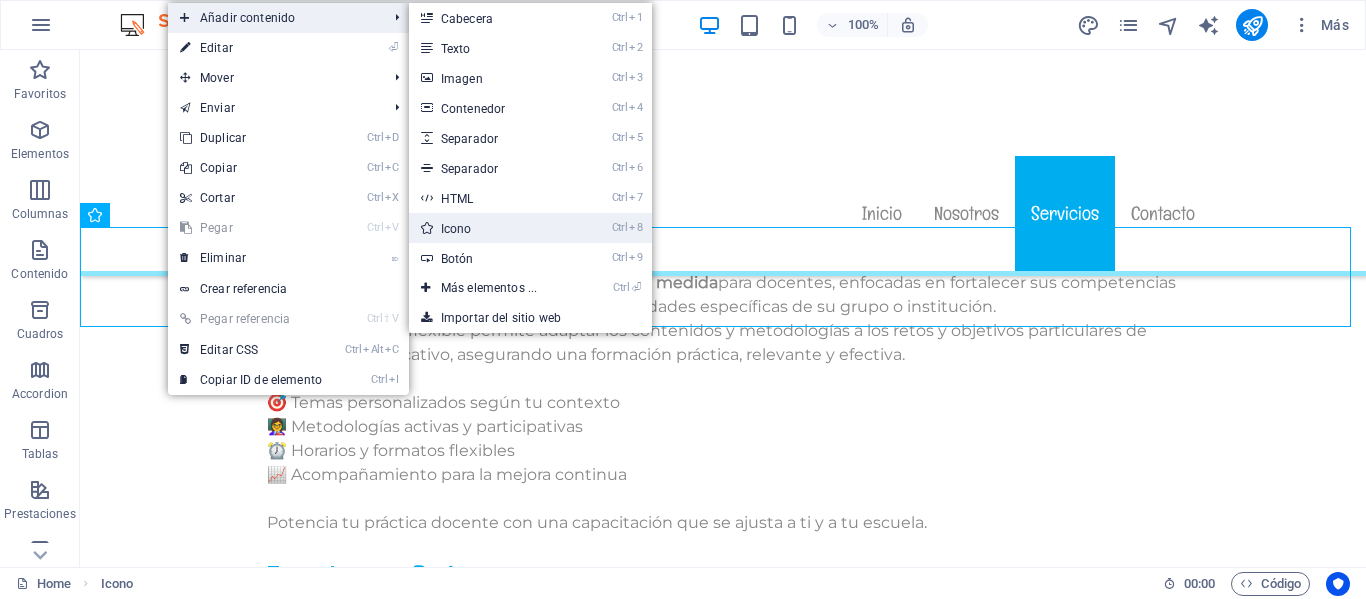 select on "xMidYMid" 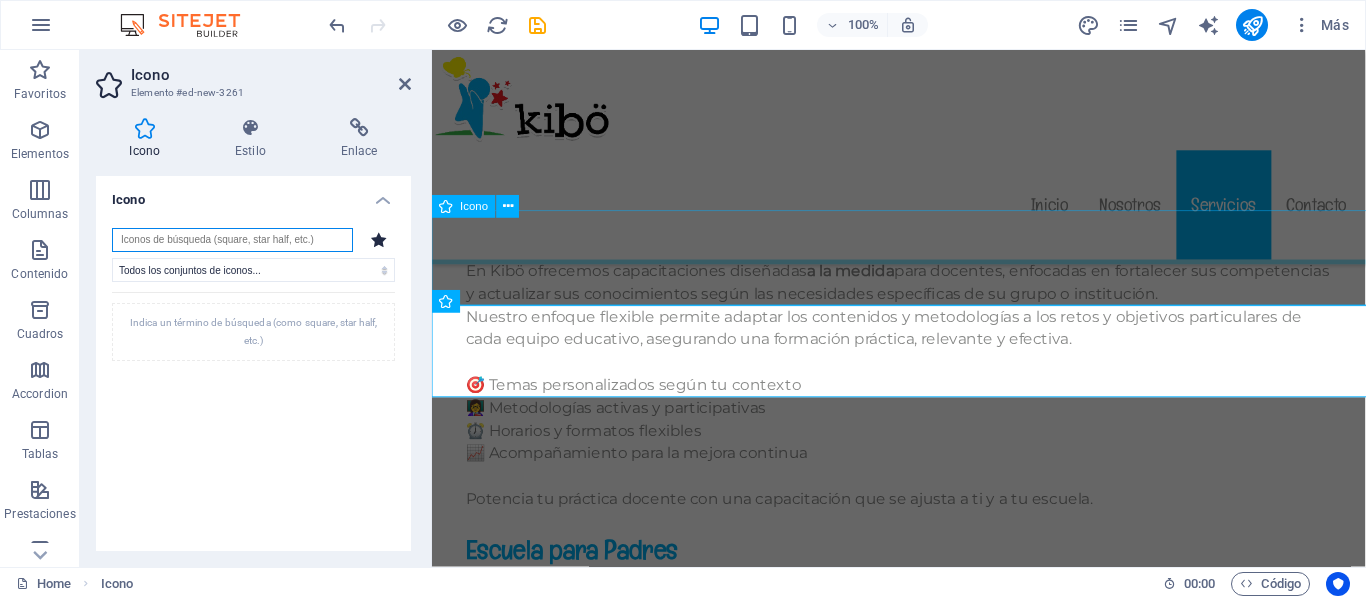 scroll, scrollTop: 12392, scrollLeft: 0, axis: vertical 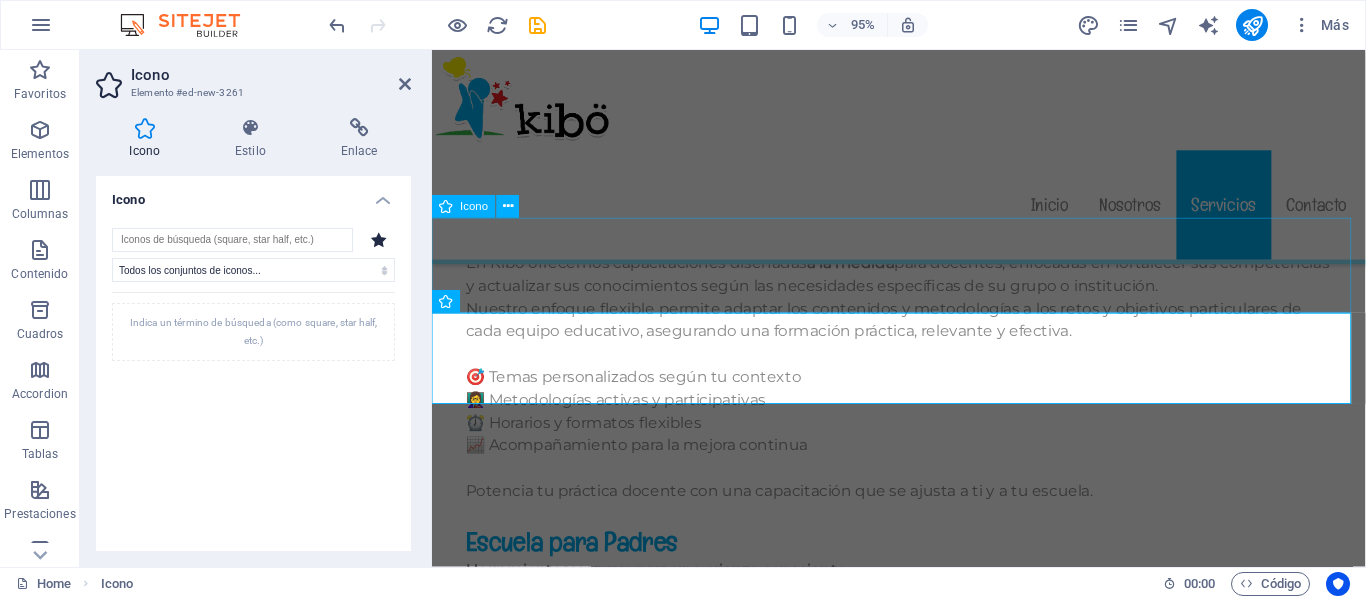 click at bounding box center [923, 2122] 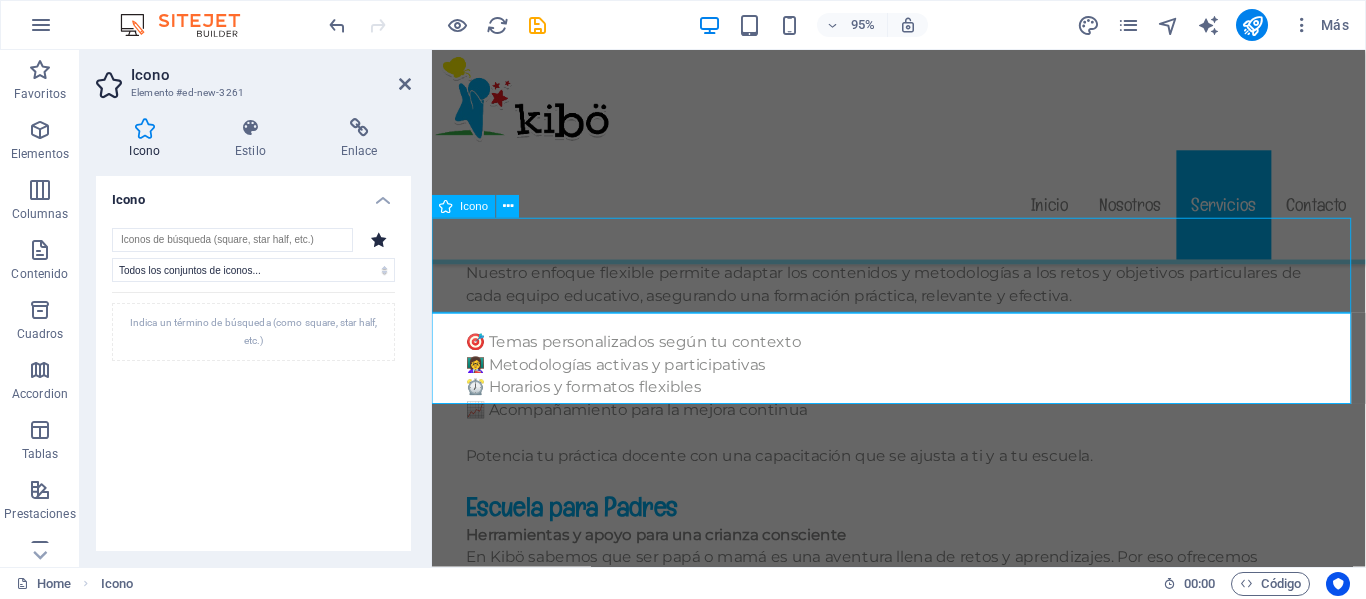scroll, scrollTop: 12384, scrollLeft: 0, axis: vertical 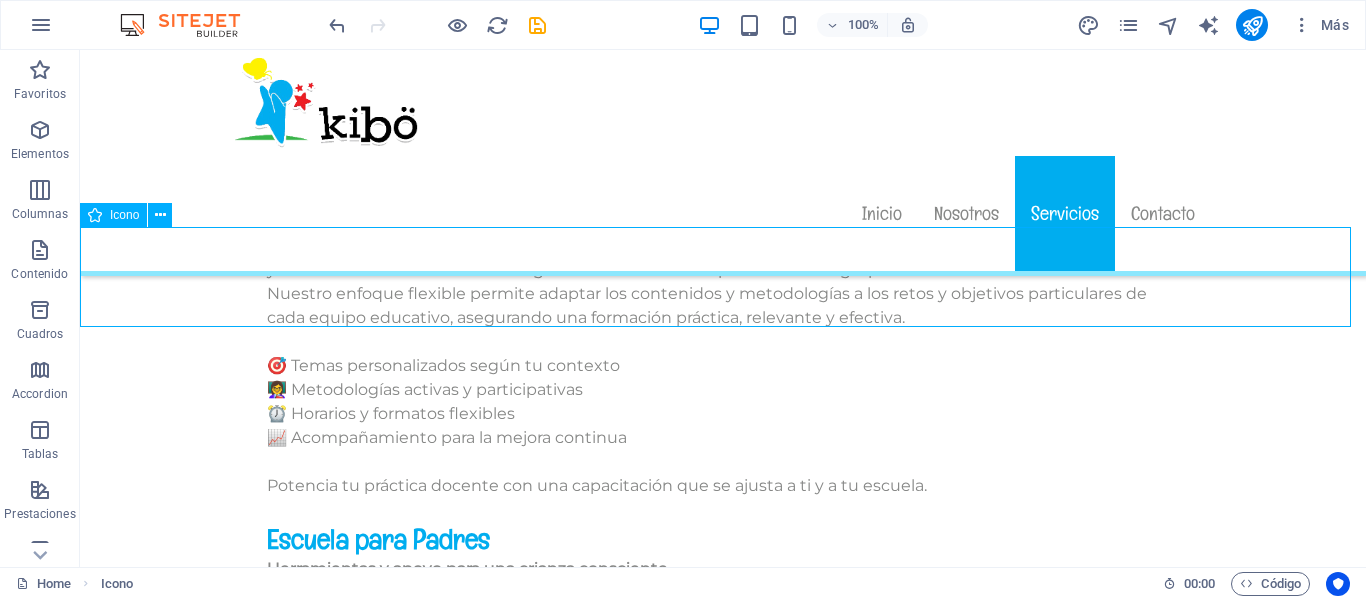 click at bounding box center [723, 2093] 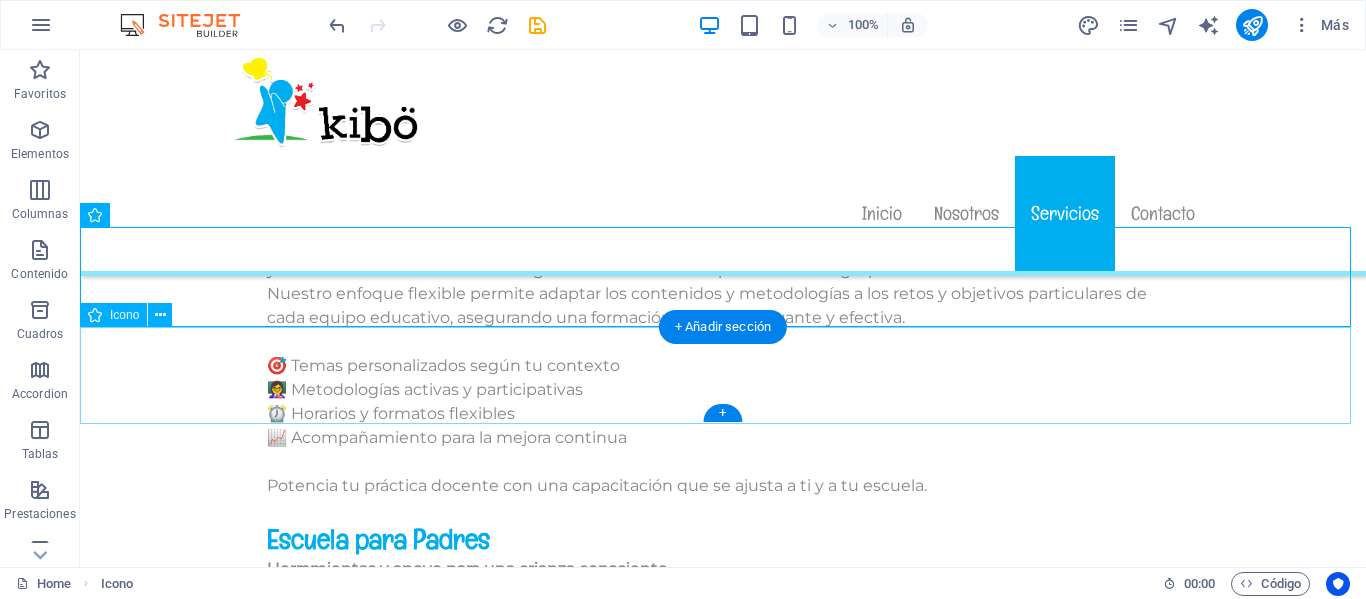 click at bounding box center (723, 2198) 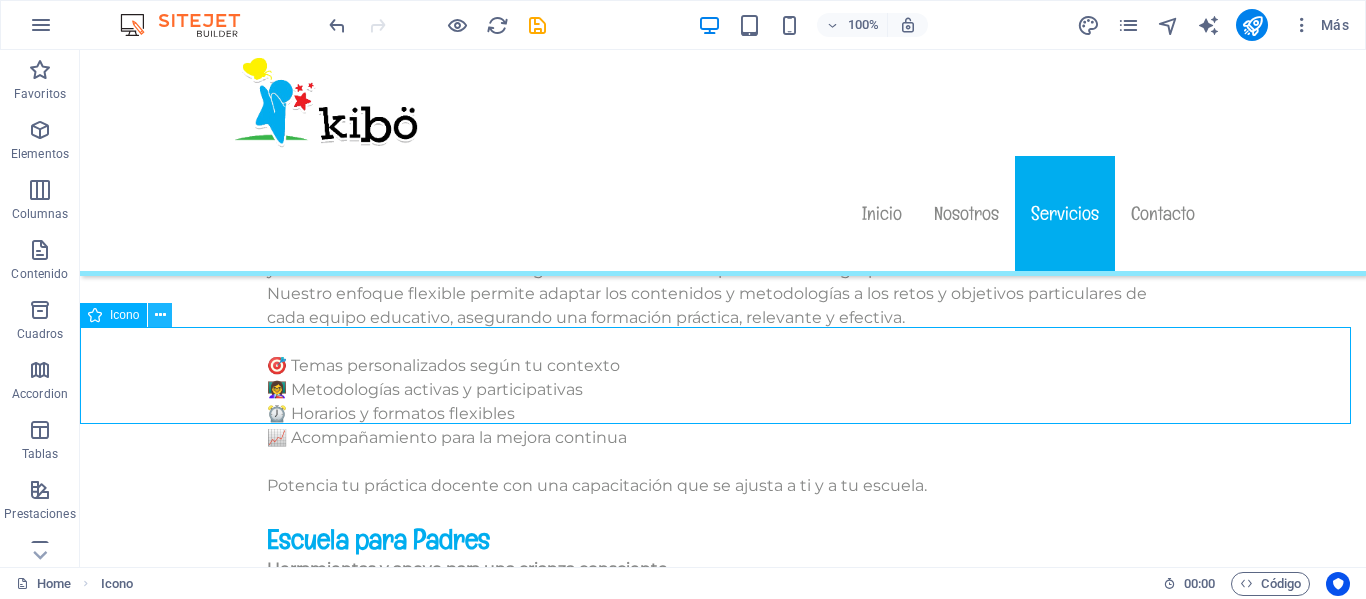 click at bounding box center [160, 315] 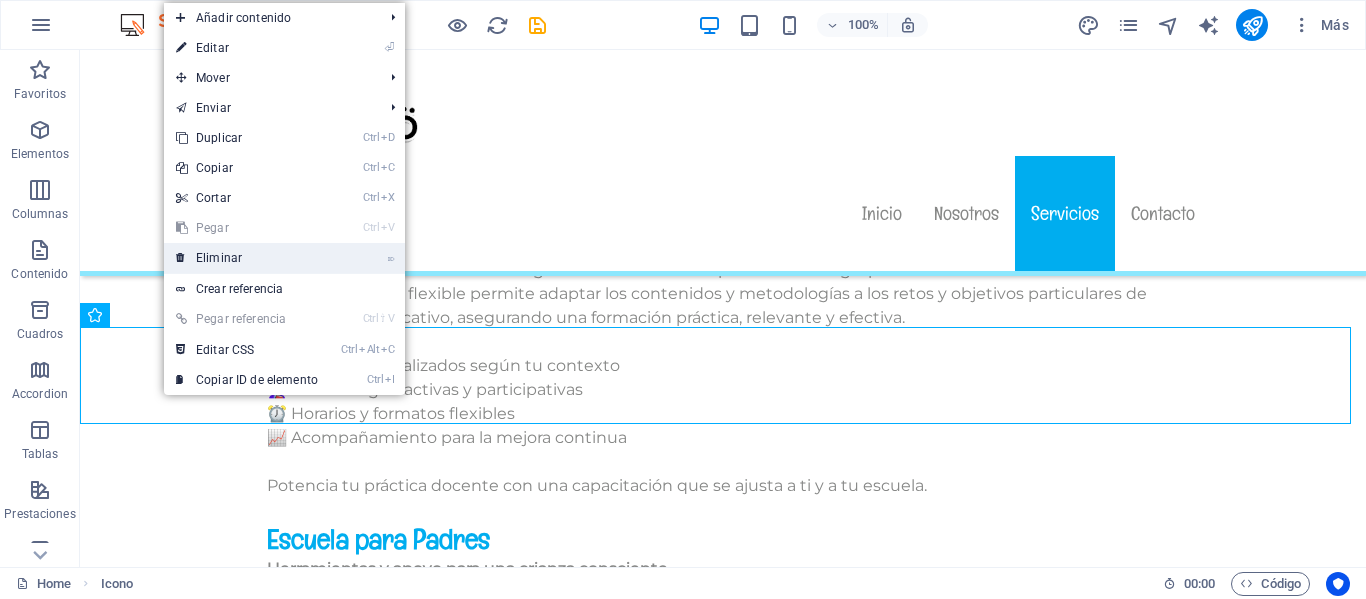 click on "⌦  Eliminar" at bounding box center [247, 258] 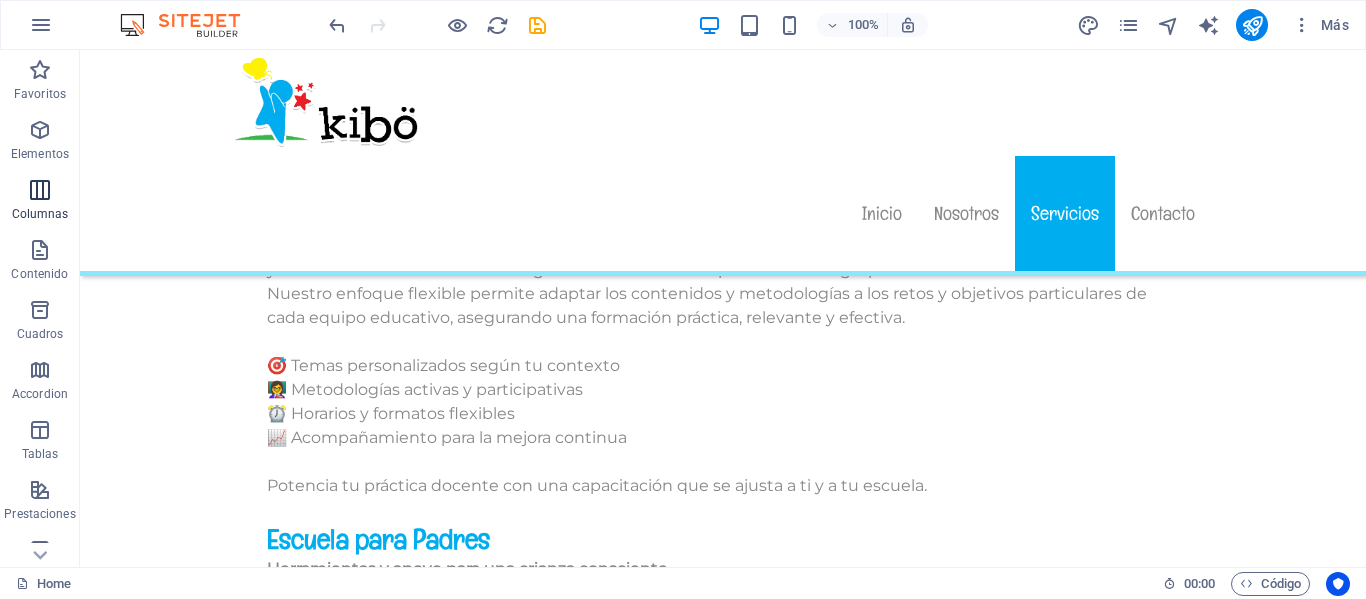 click on "Columnas" at bounding box center (40, 214) 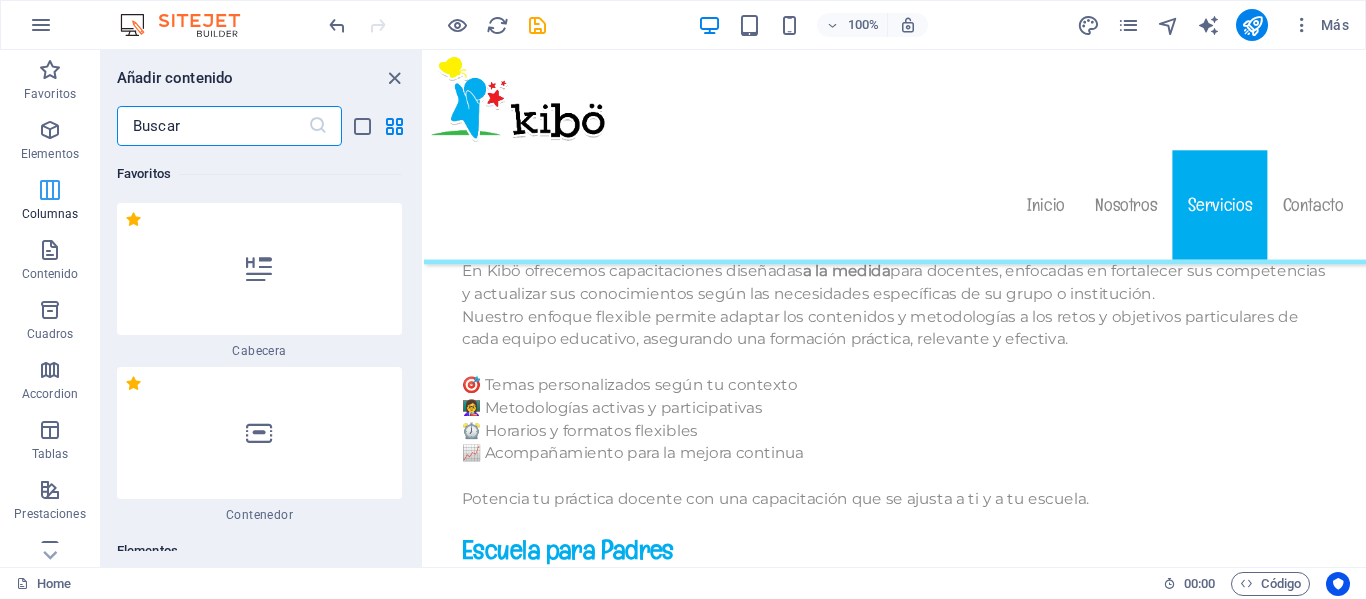 scroll, scrollTop: 12626, scrollLeft: 0, axis: vertical 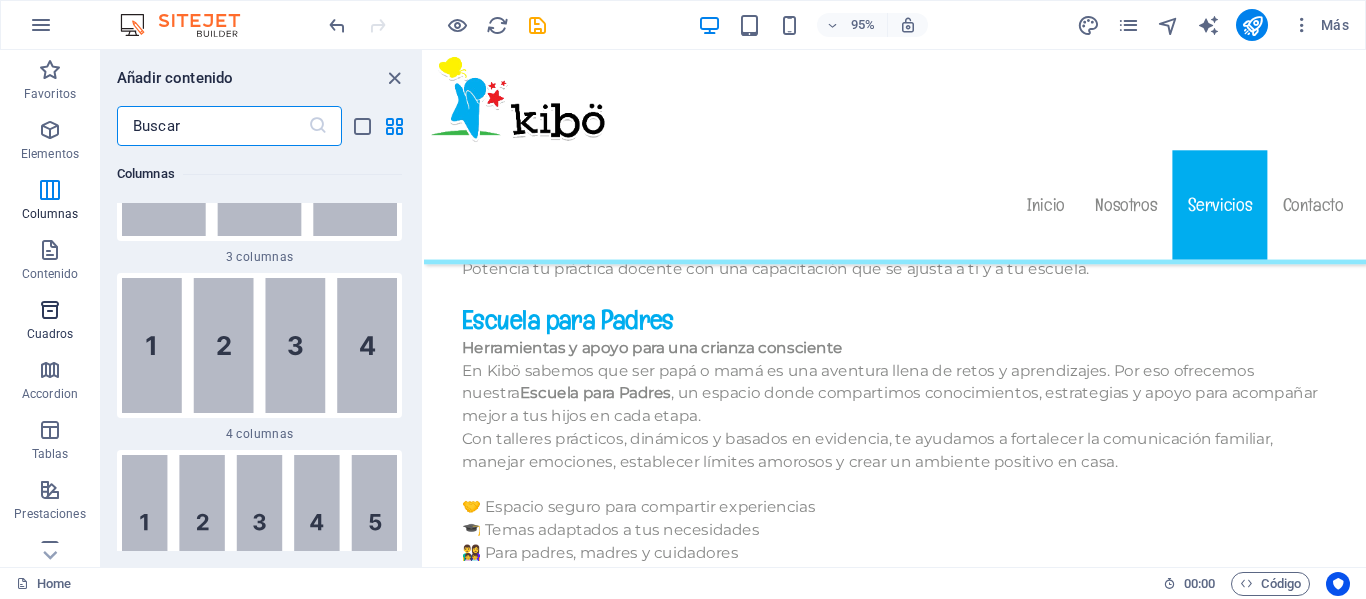 click on "Cuadros" at bounding box center (50, 334) 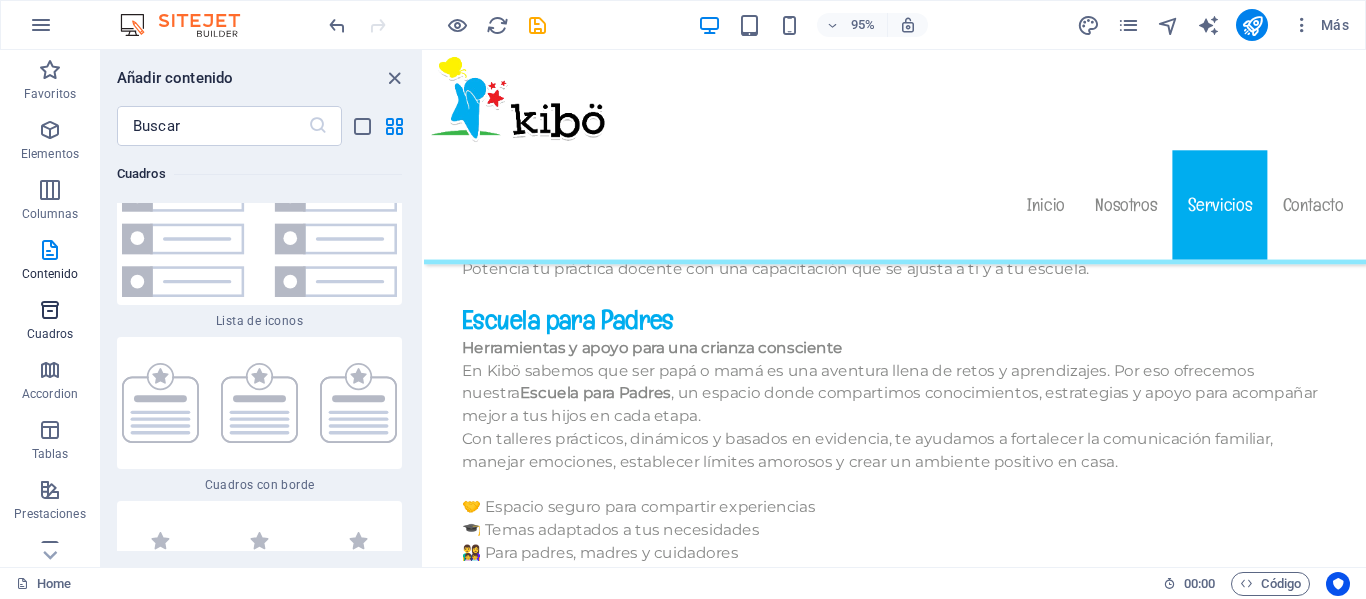 scroll, scrollTop: 10850, scrollLeft: 0, axis: vertical 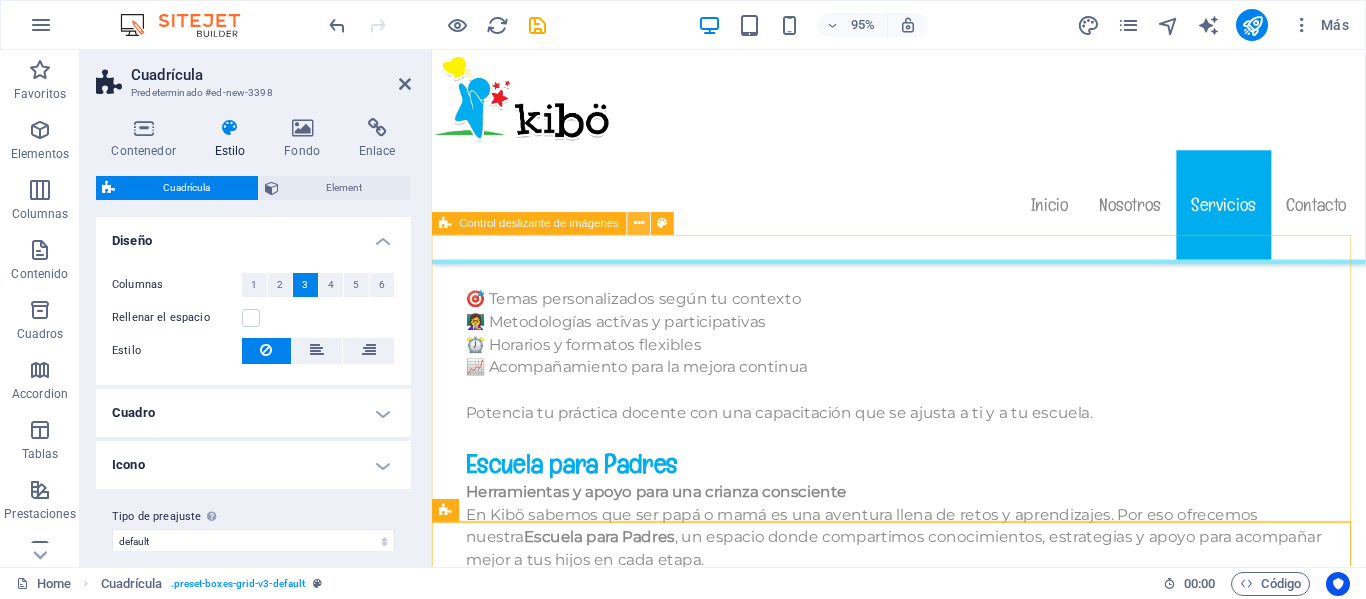 click at bounding box center [639, 224] 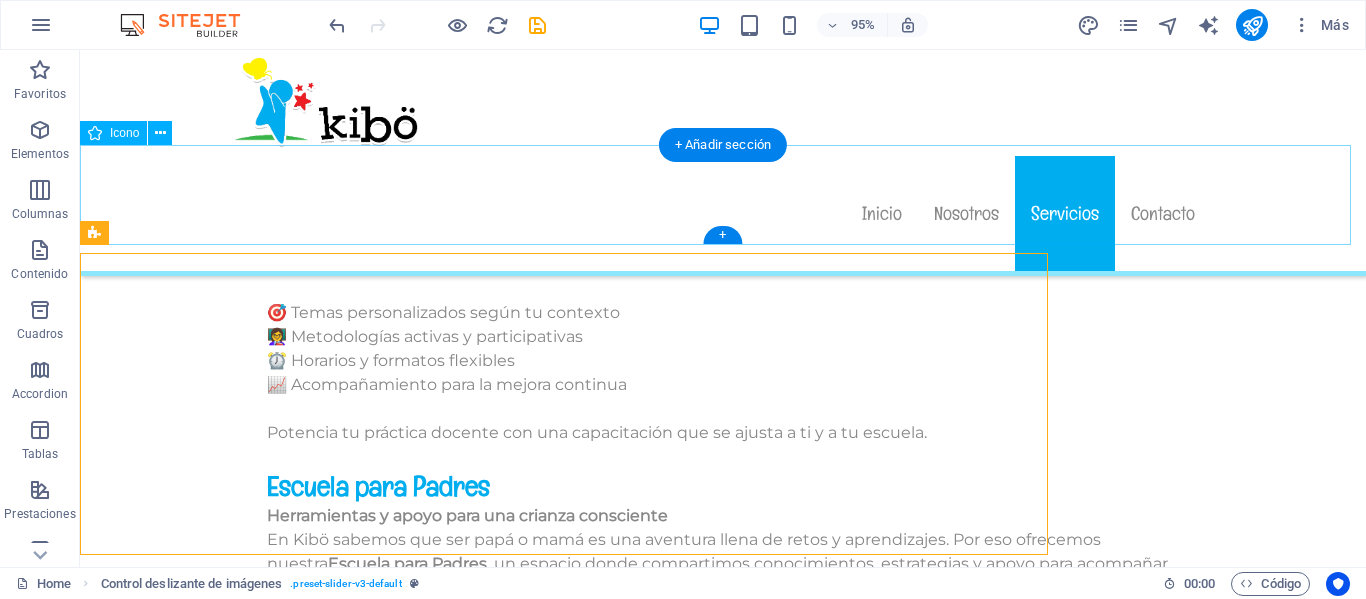 scroll, scrollTop: 12466, scrollLeft: 0, axis: vertical 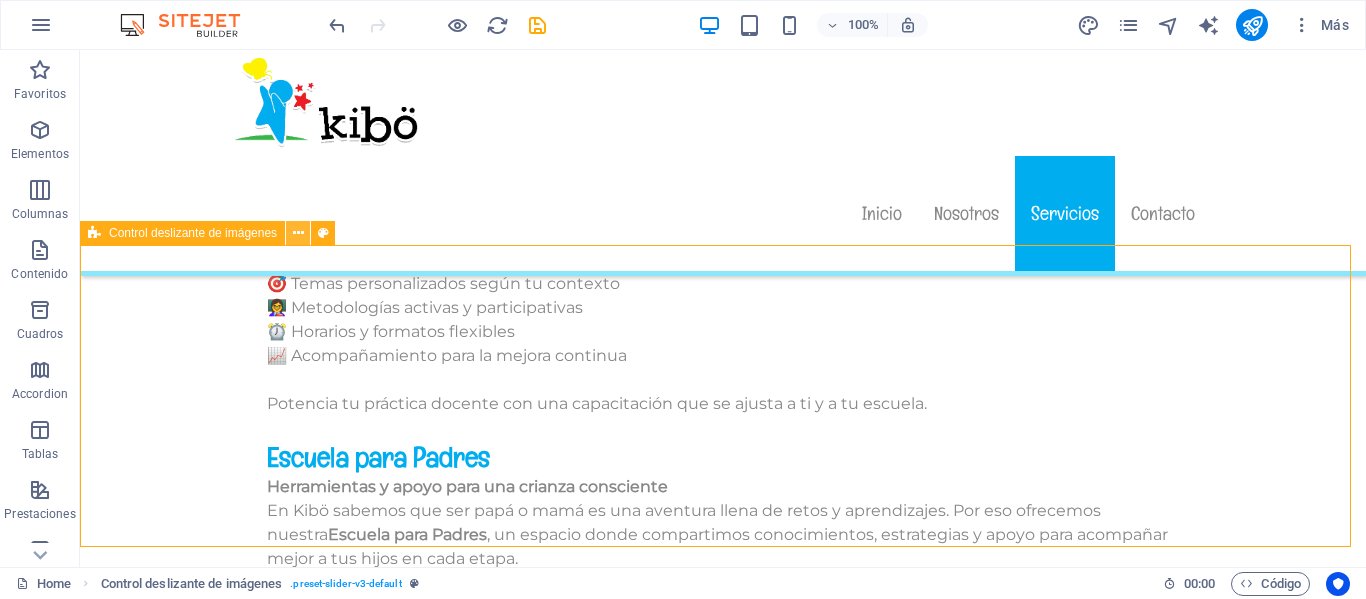 click at bounding box center (298, 233) 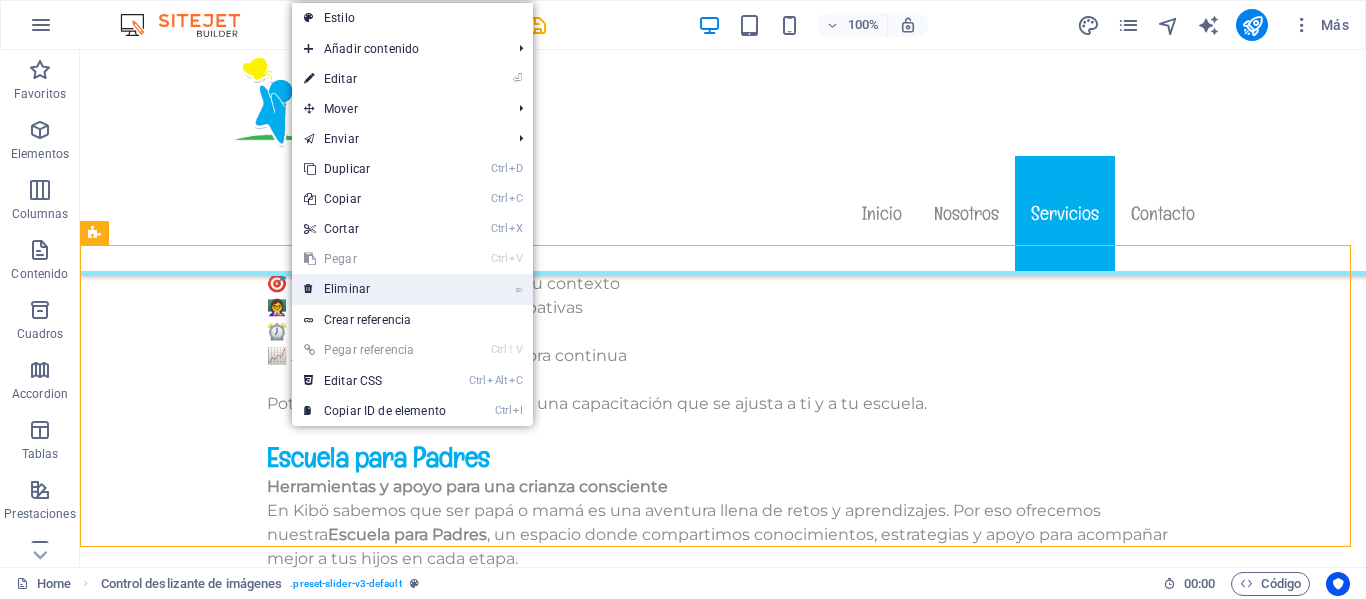 click on "⌦  Eliminar" at bounding box center [375, 289] 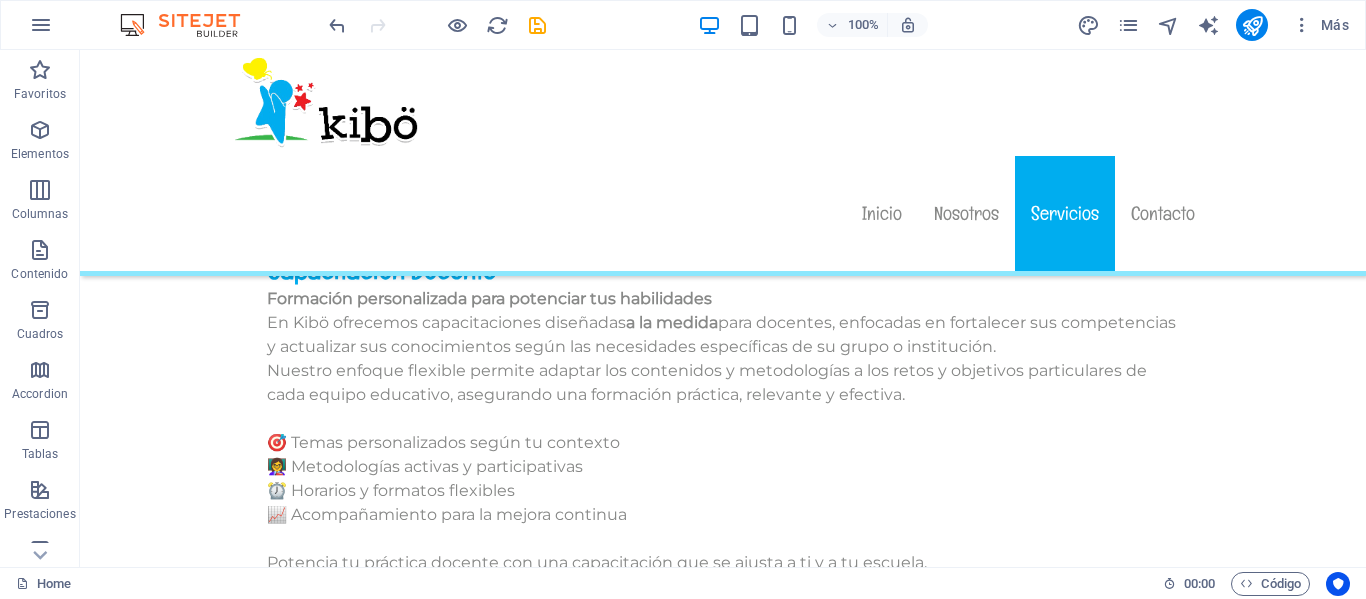 scroll, scrollTop: 12306, scrollLeft: 0, axis: vertical 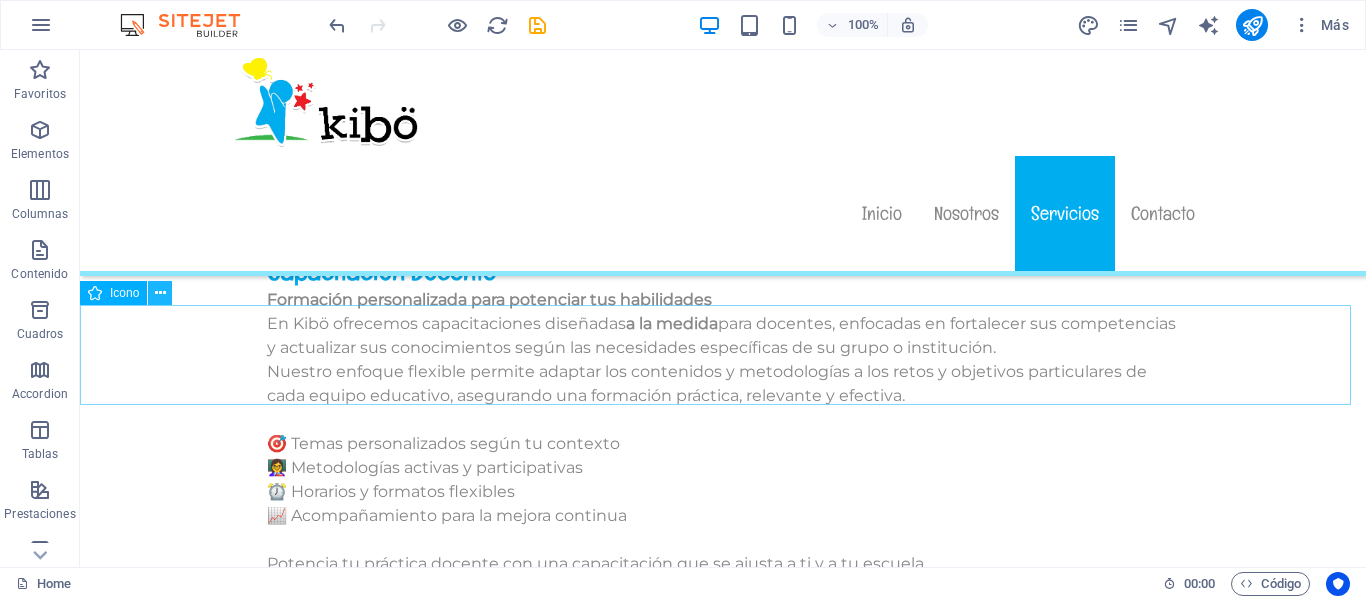 click at bounding box center (160, 293) 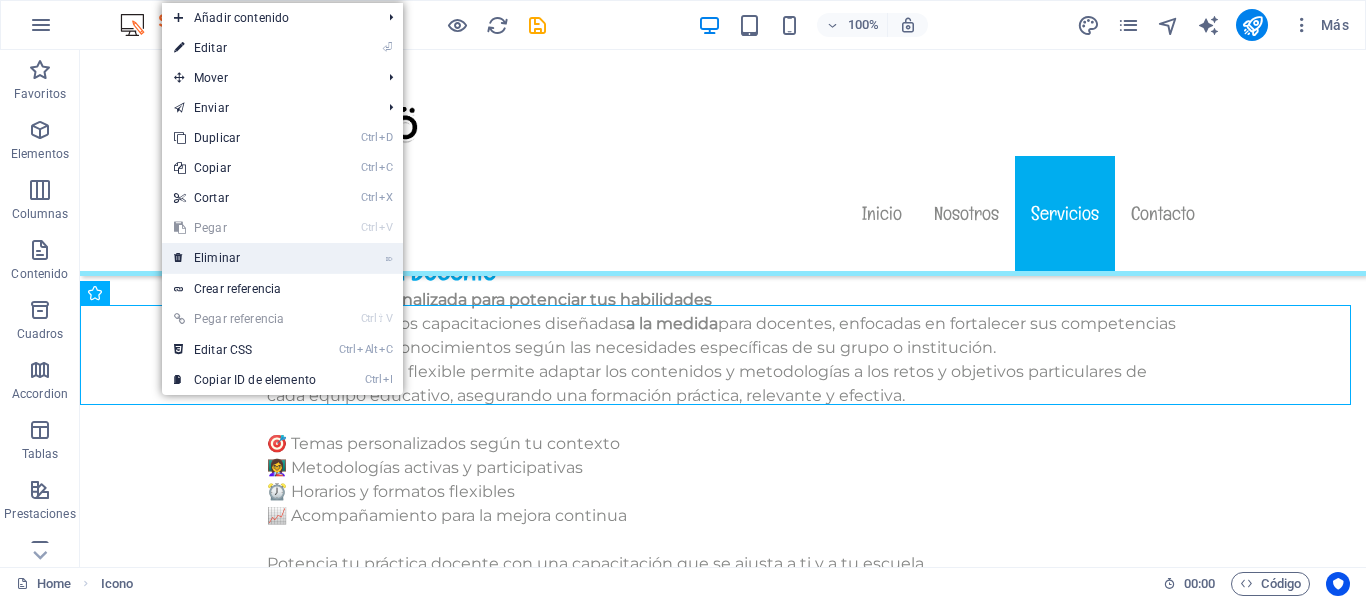 click on "⌦  Eliminar" at bounding box center [245, 258] 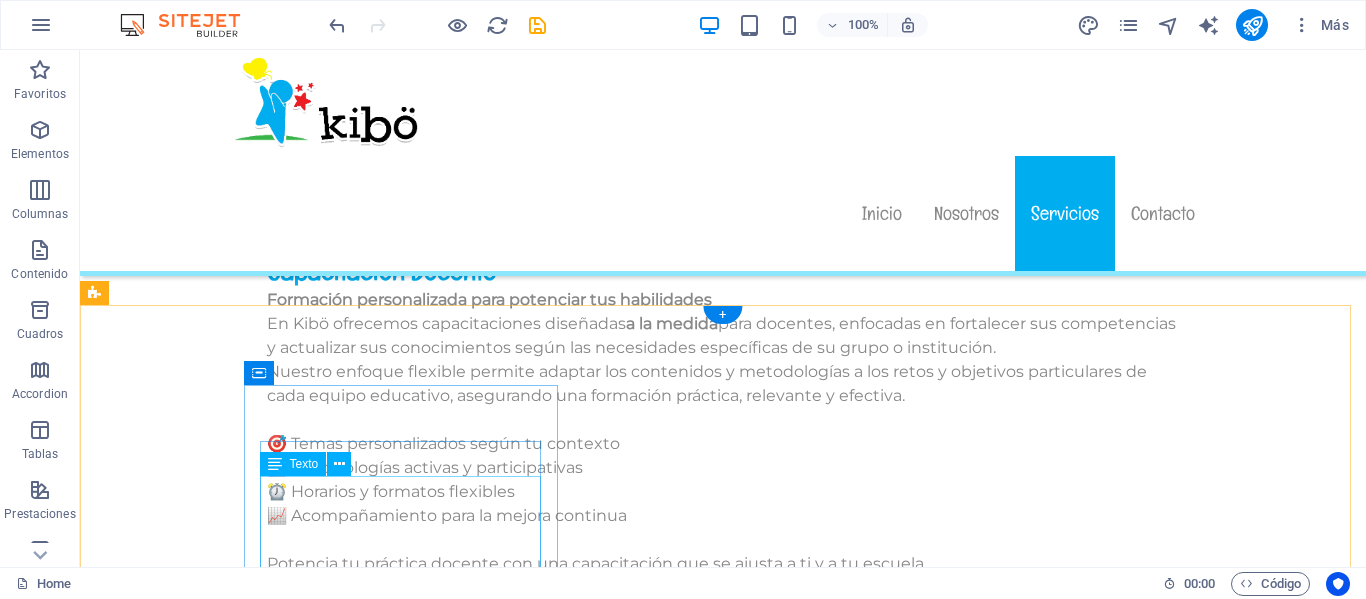 click on "Lorem ipsum dolor sit amet, consectetuer adipiscing elit. Aenean commodo ligula eget dolor. Lorem ipsum dolor sit amet, consectetuer adipiscing elit leget dolor." at bounding box center (408, 2361) 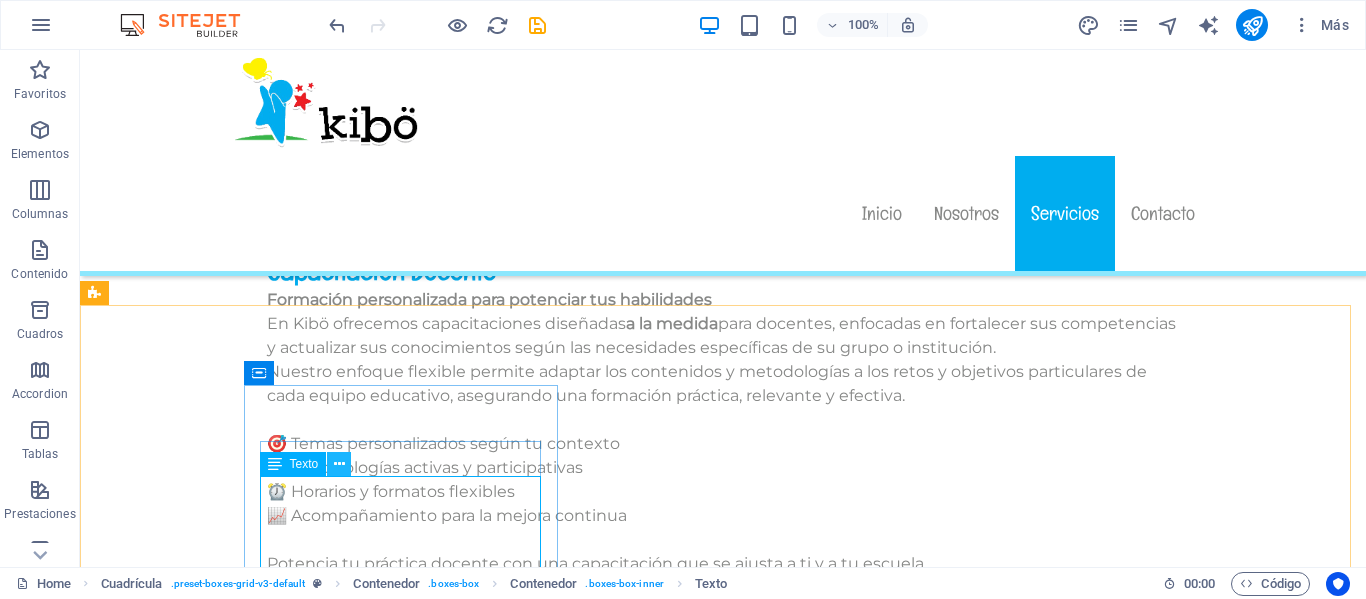 click at bounding box center (339, 464) 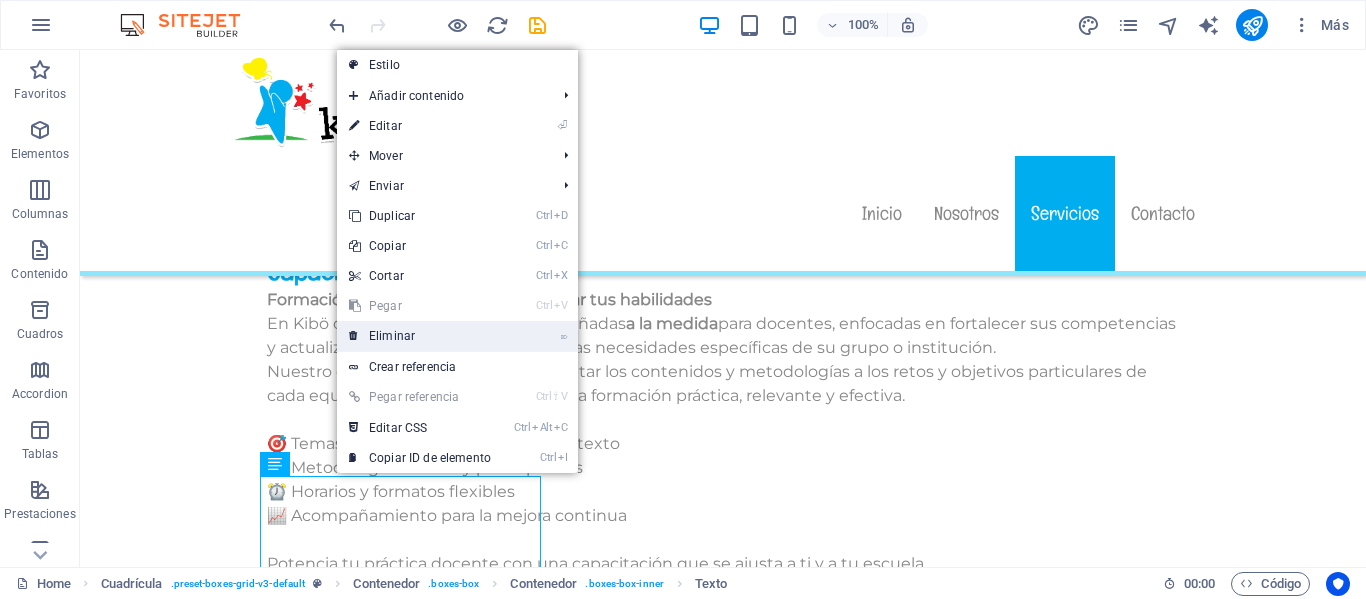 click on "⌦  Eliminar" at bounding box center [420, 336] 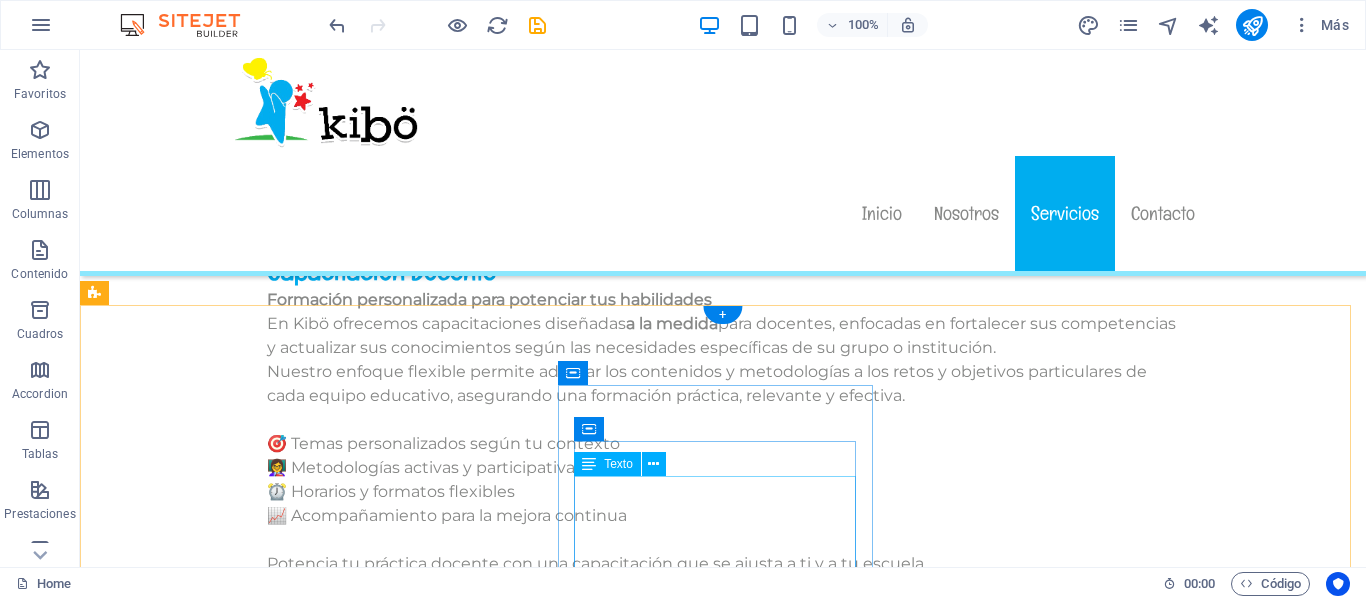 click on "Lorem ipsum dolor sit amet, consectetuer adipiscing elit. Aenean commodo ligula eget dolor. Lorem ipsum dolor sit amet, consectetuer adipiscing elit leget dolor." at bounding box center (408, 2469) 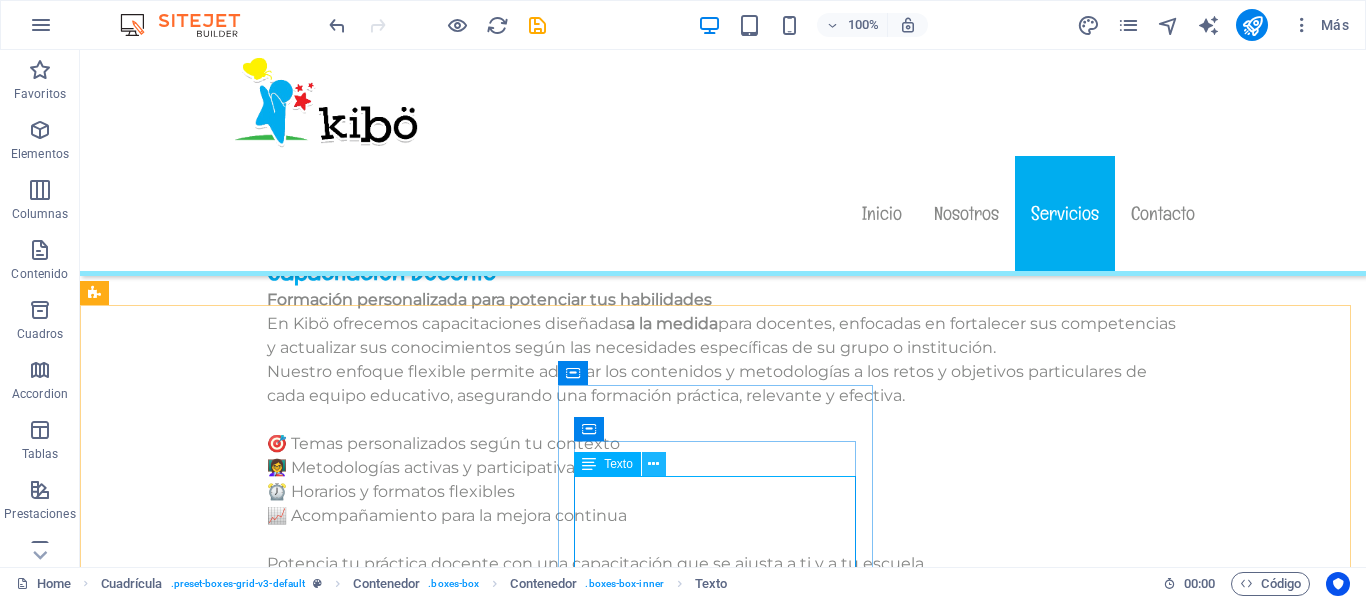 click at bounding box center (654, 464) 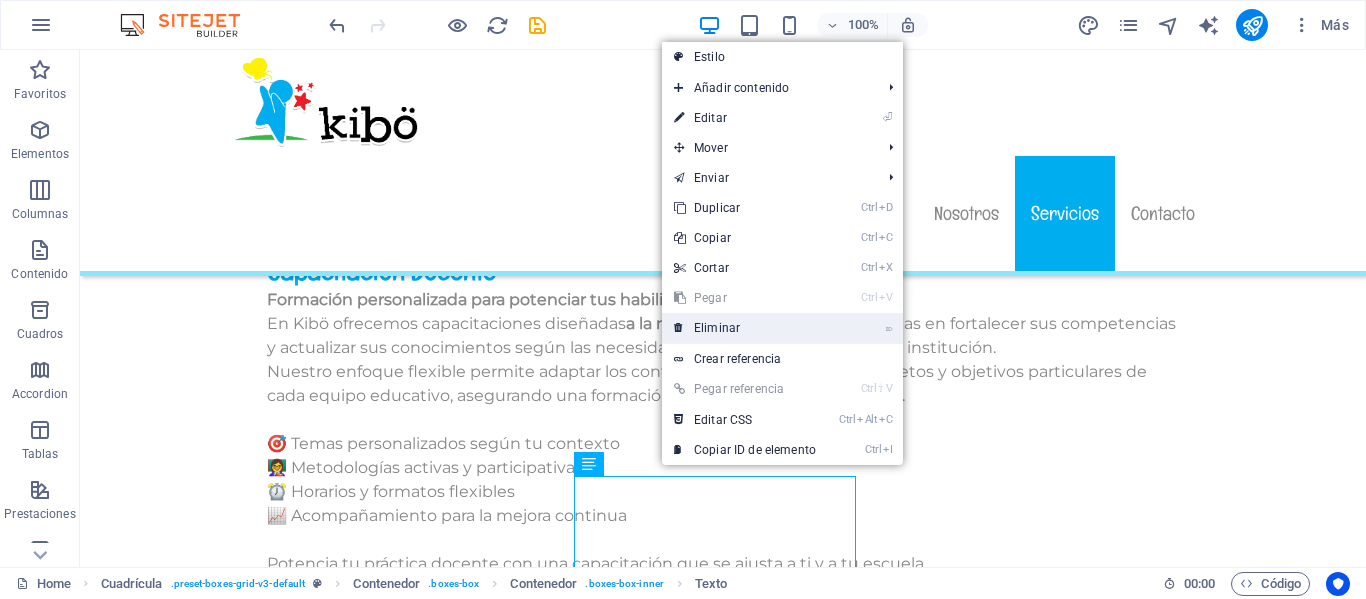 click on "⌦  Eliminar" at bounding box center (745, 328) 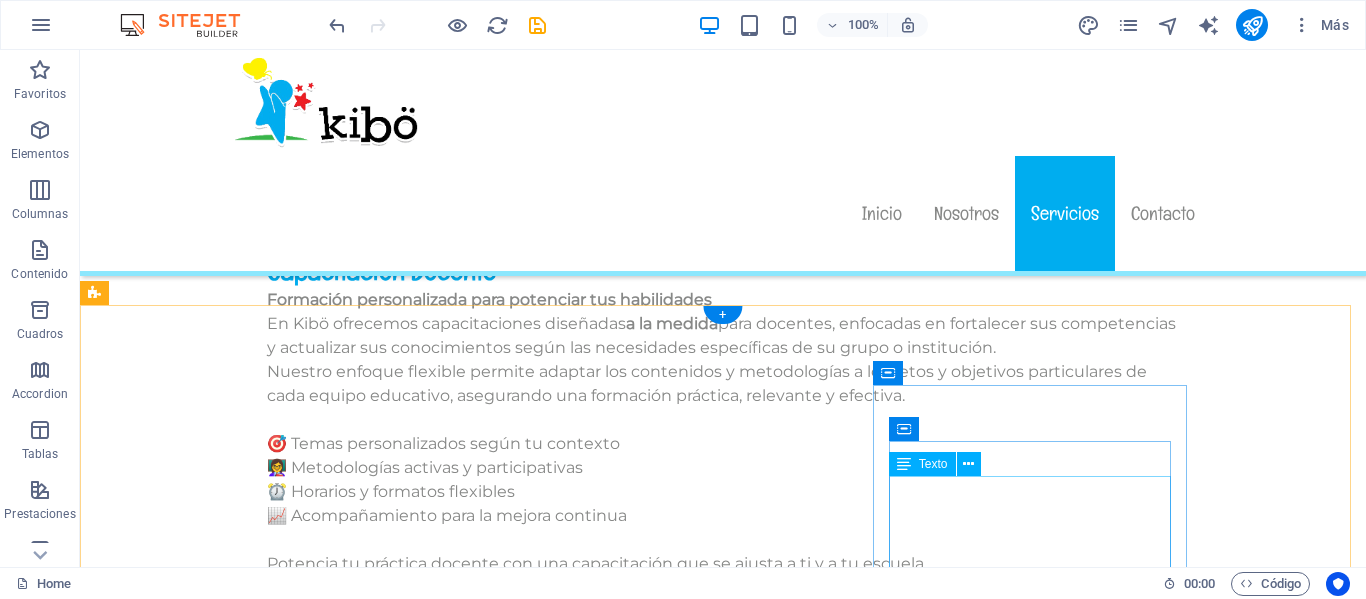 click on "Lorem ipsum dolor sit amet, consectetuer adipiscing elit. Aenean commodo ligula eget dolor. Lorem ipsum dolor sit amet, consectetuer adipiscing elit leget dolor." at bounding box center (408, 2577) 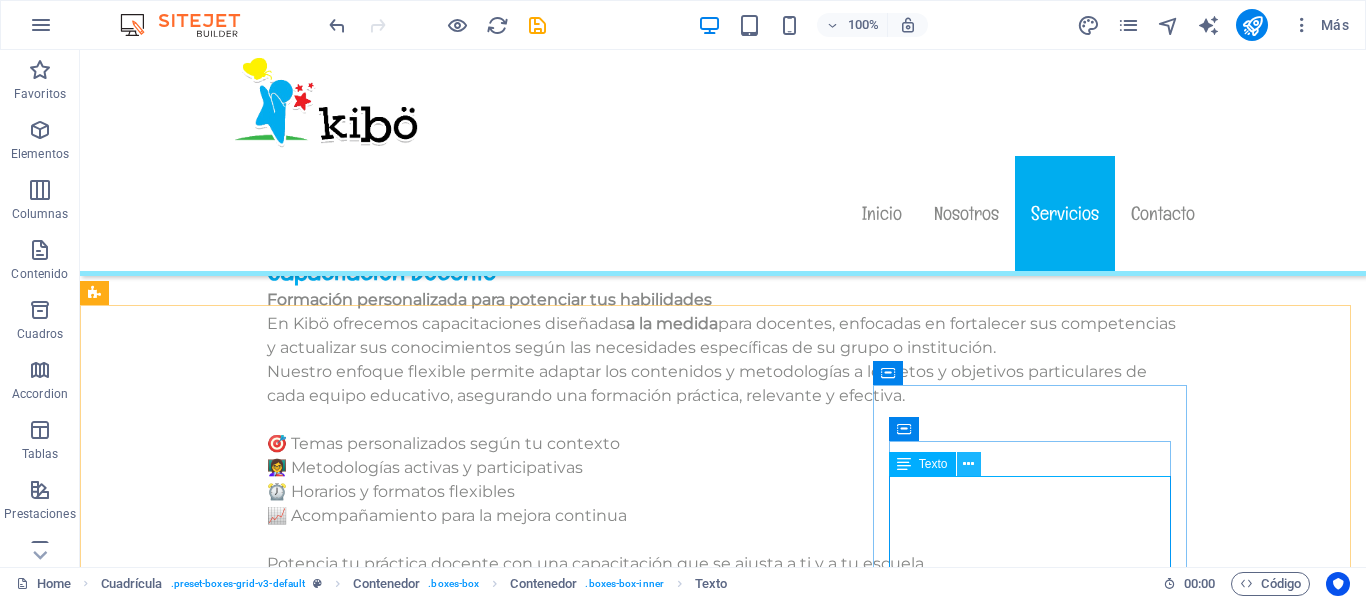 click at bounding box center (968, 464) 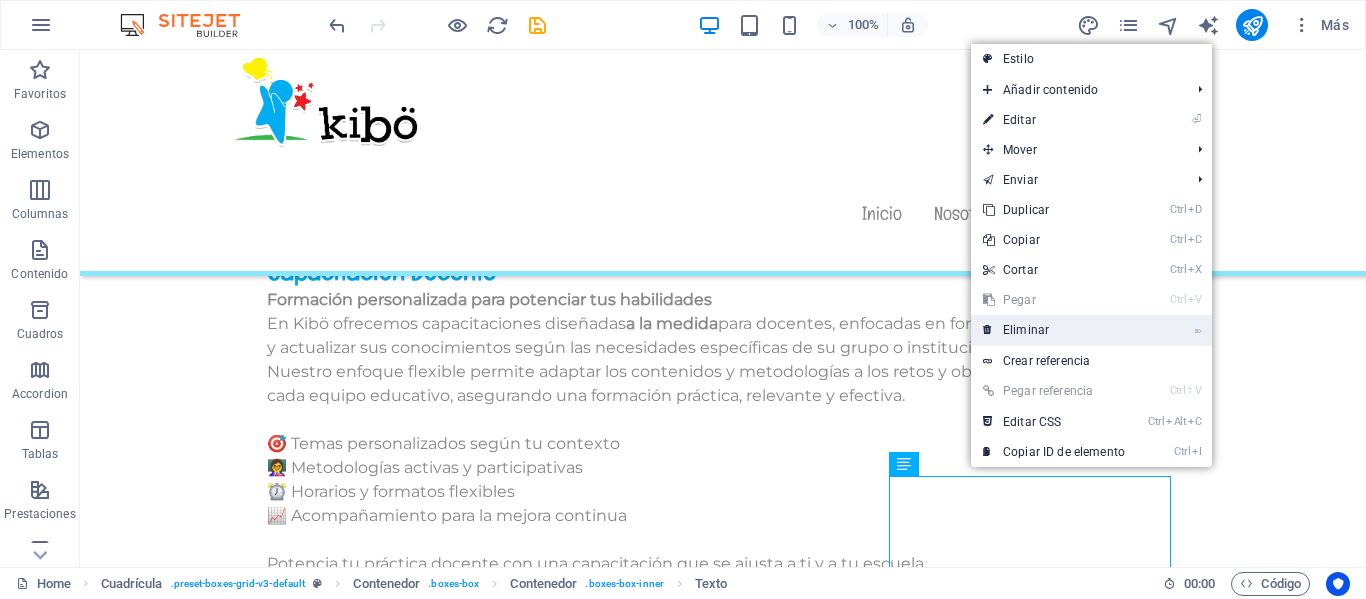 click on "⌦  Eliminar" at bounding box center [1054, 330] 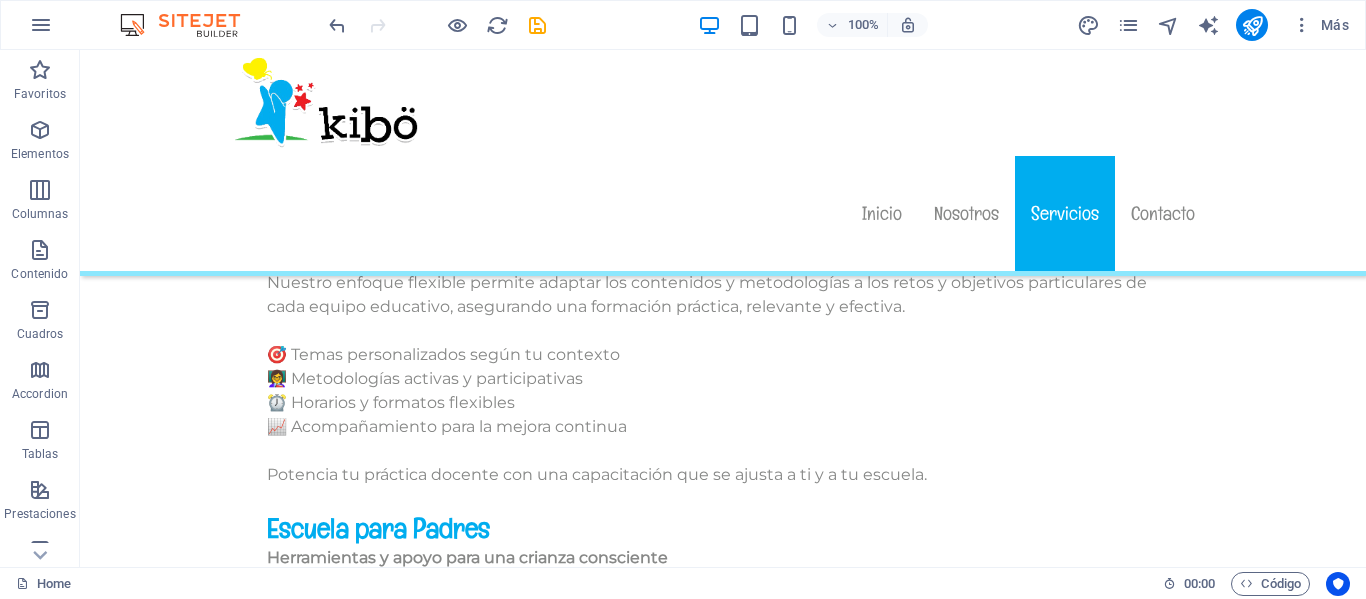 scroll, scrollTop: 12484, scrollLeft: 0, axis: vertical 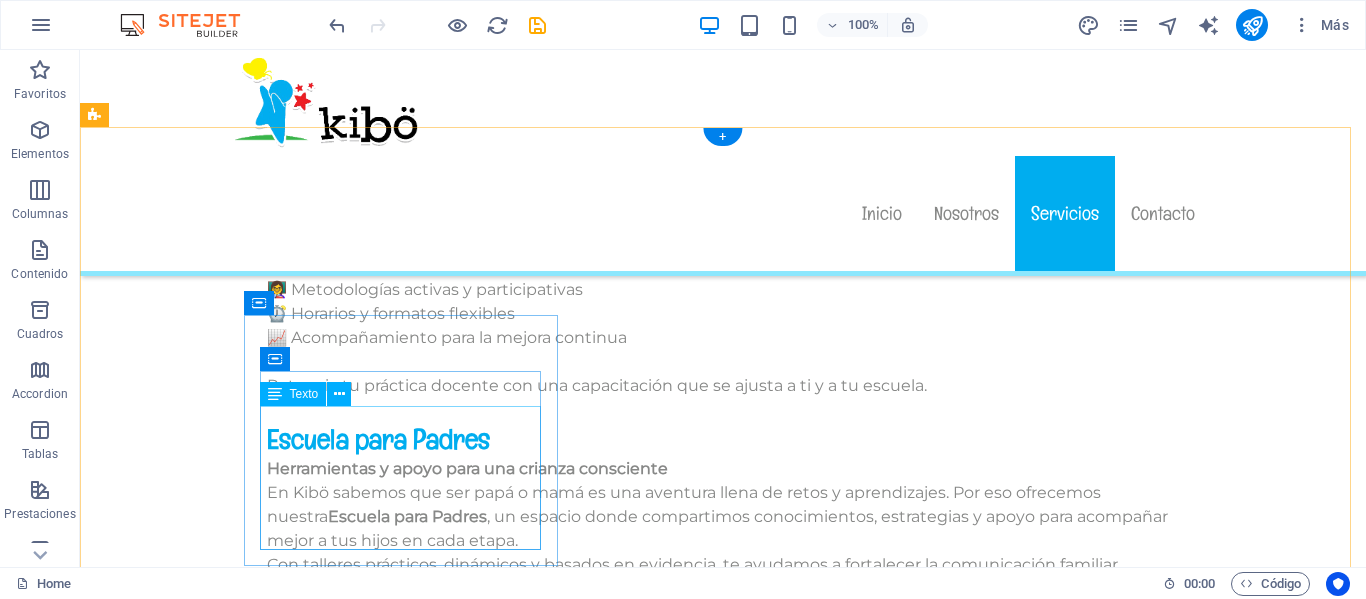 click on "Lorem ipsum dolor sit amet, consectetuer adipiscing elit. Aenean commodo ligula eget dolor. Lorem ipsum dolor sit amet, consectetuer adipiscing elit leget dolor." at bounding box center [408, 2507] 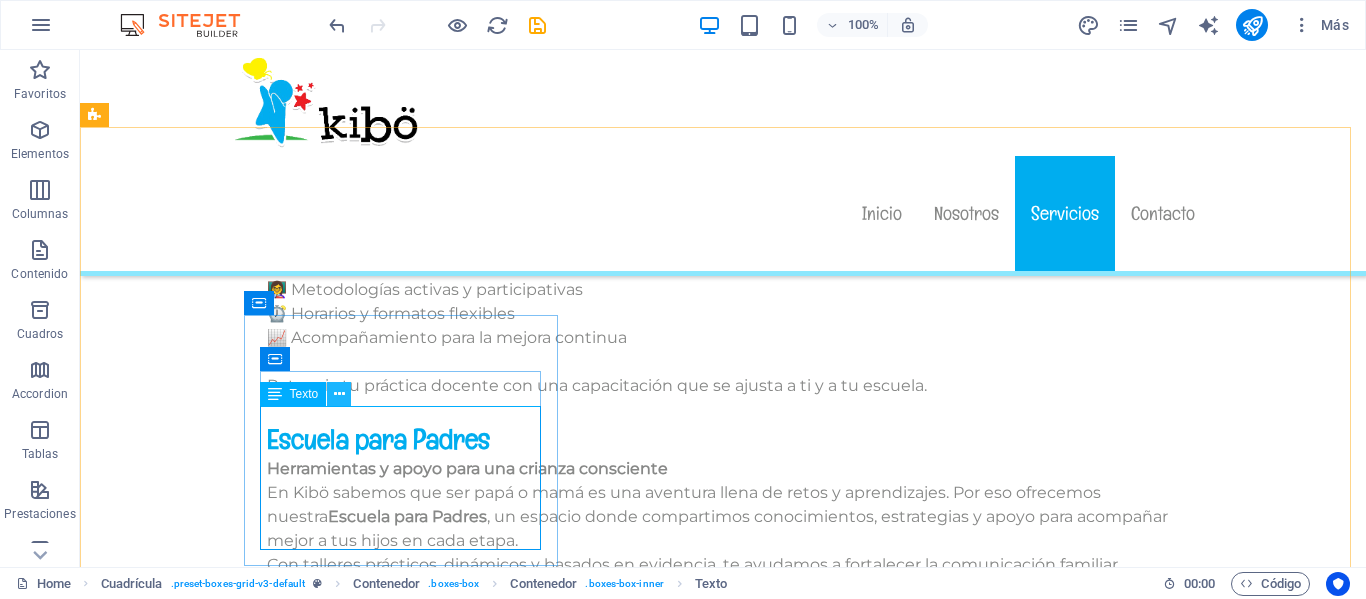 click at bounding box center [339, 394] 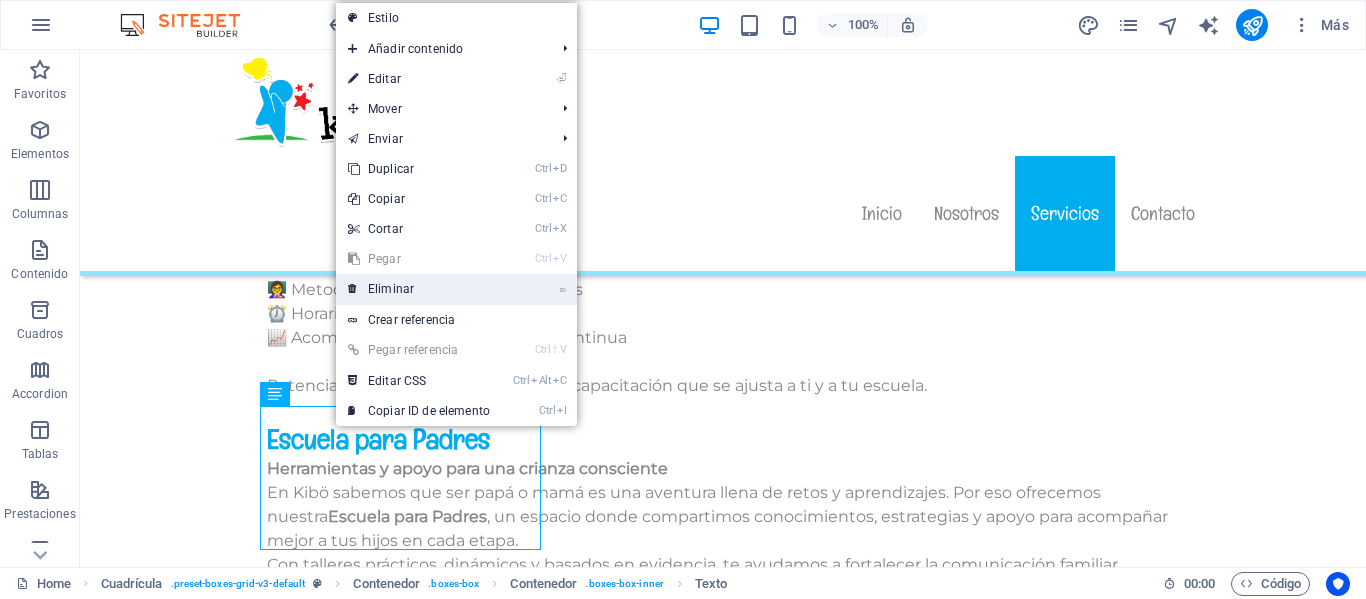 drag, startPoint x: 391, startPoint y: 294, endPoint x: 572, endPoint y: 463, distance: 247.6328 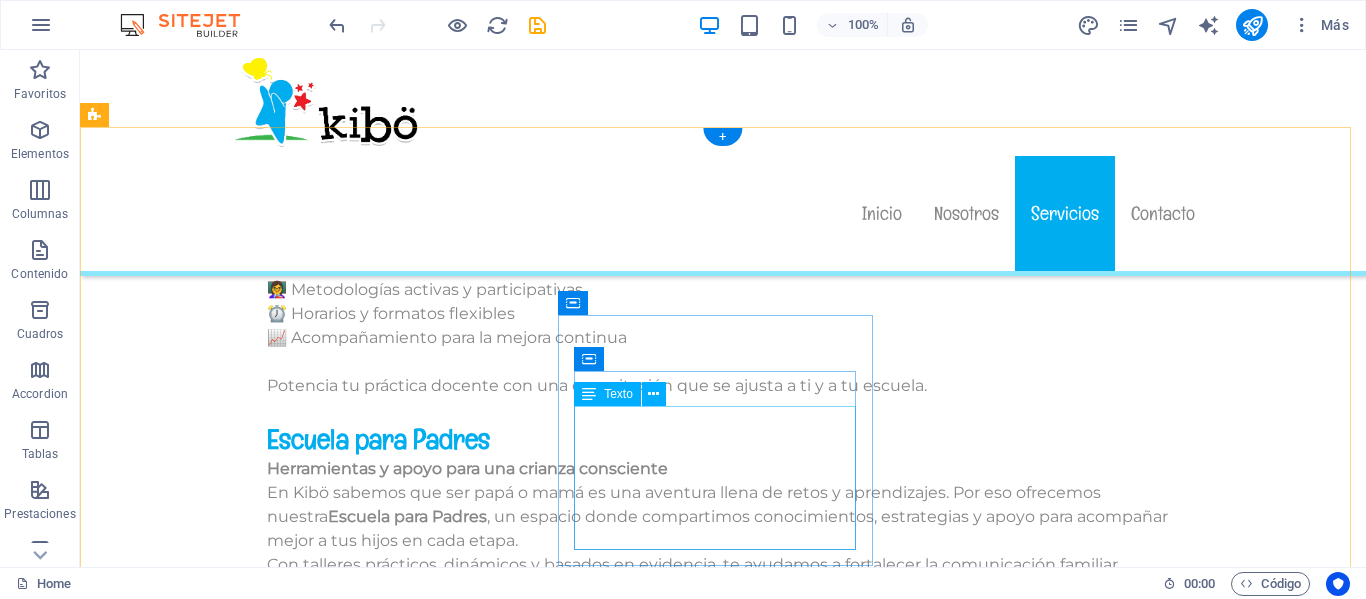 click on "Lorem ipsum dolor sit amet, consectetuer adipiscing elit. Aenean commodo ligula eget dolor. Lorem ipsum dolor sit amet, consectetuer adipiscing elit leget dolor." at bounding box center [408, 2614] 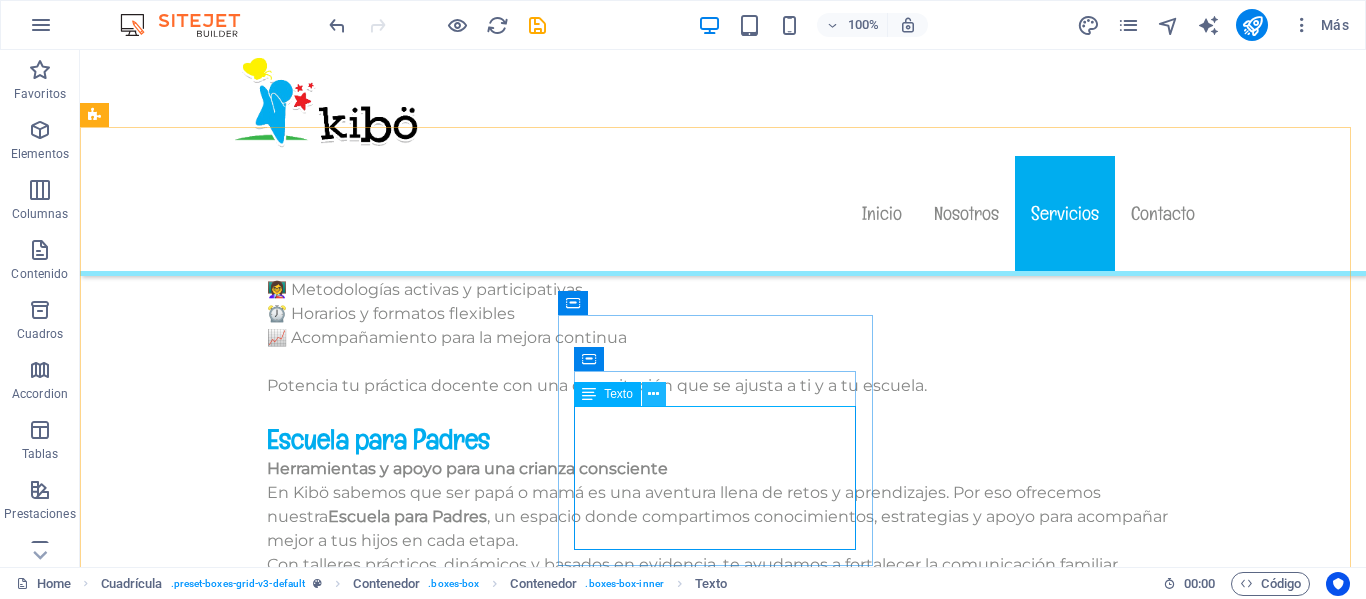 click at bounding box center [653, 394] 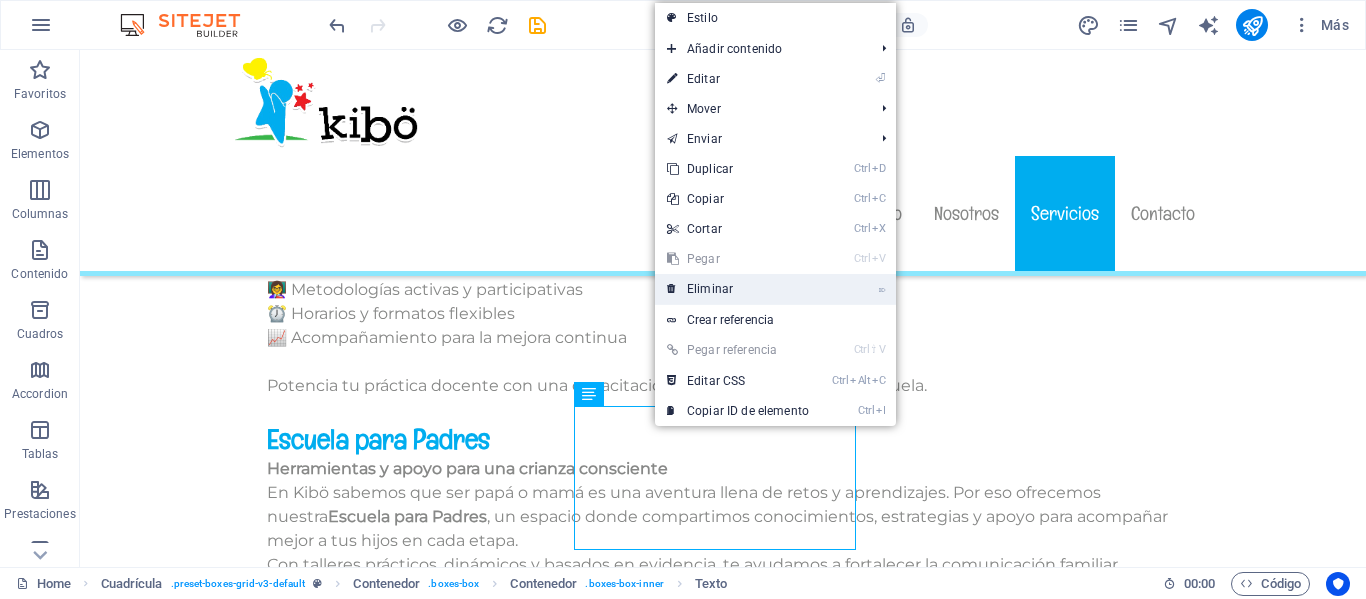 click on "⌦  Eliminar" at bounding box center (738, 289) 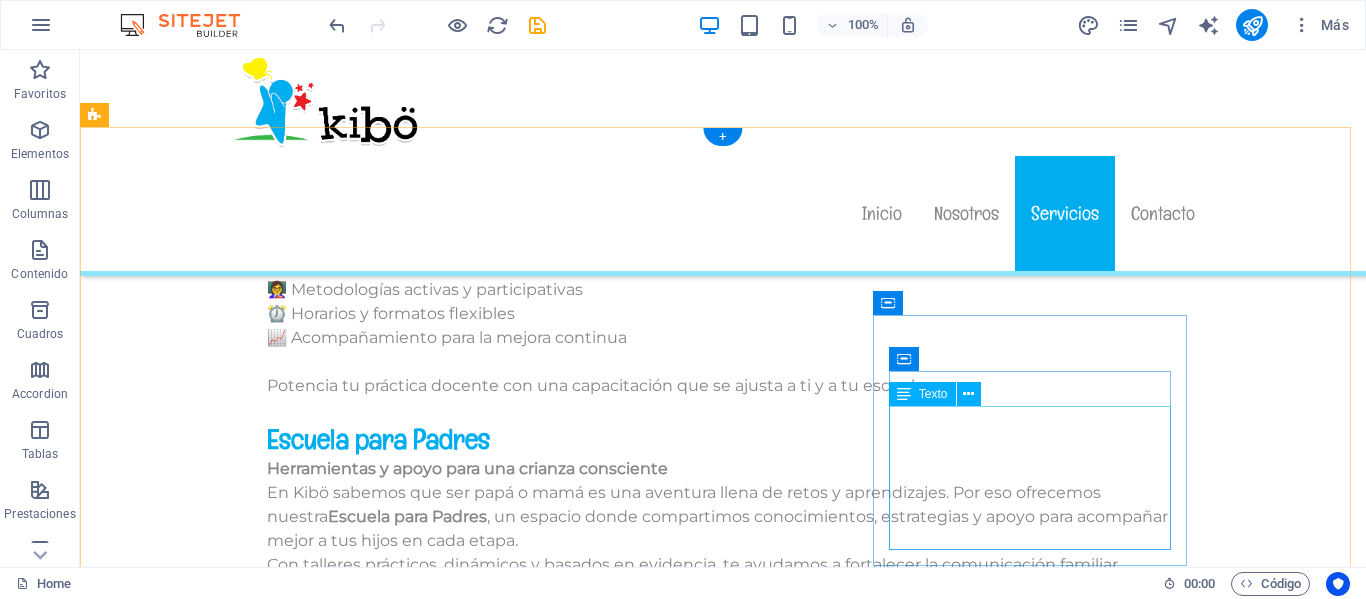click on "Lorem ipsum dolor sit amet, consectetuer adipiscing elit. Aenean commodo ligula eget dolor. Lorem ipsum dolor sit amet, consectetuer adipiscing elit leget dolor." at bounding box center (408, 2721) 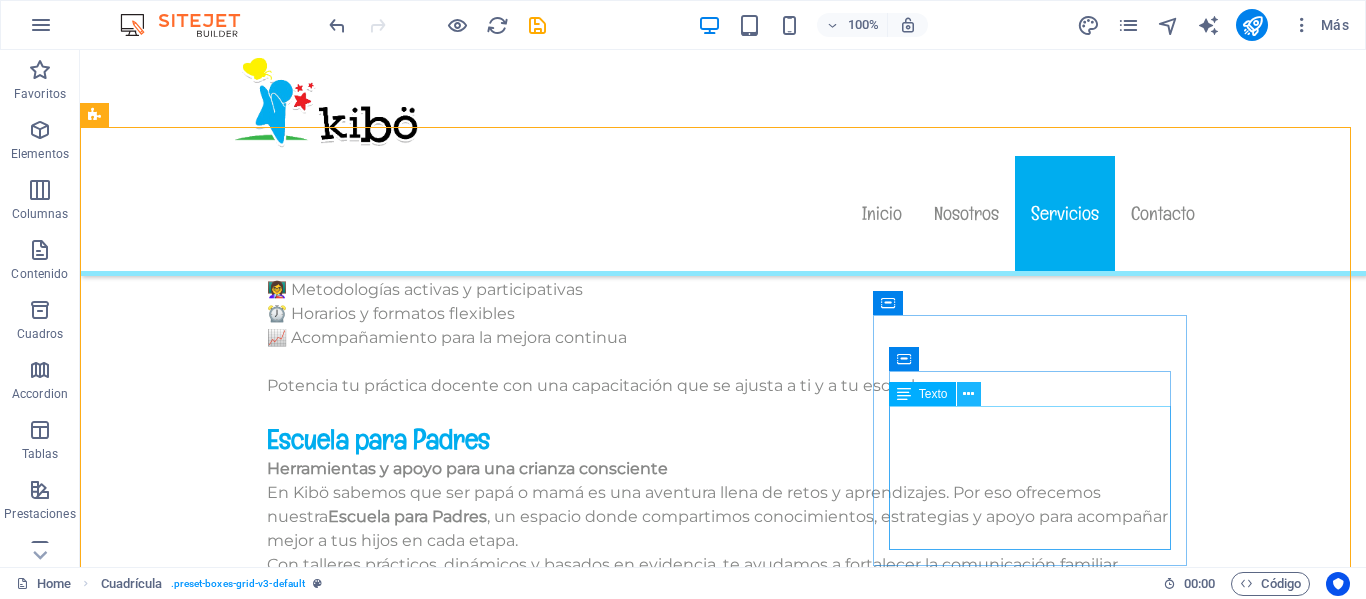 click at bounding box center [968, 394] 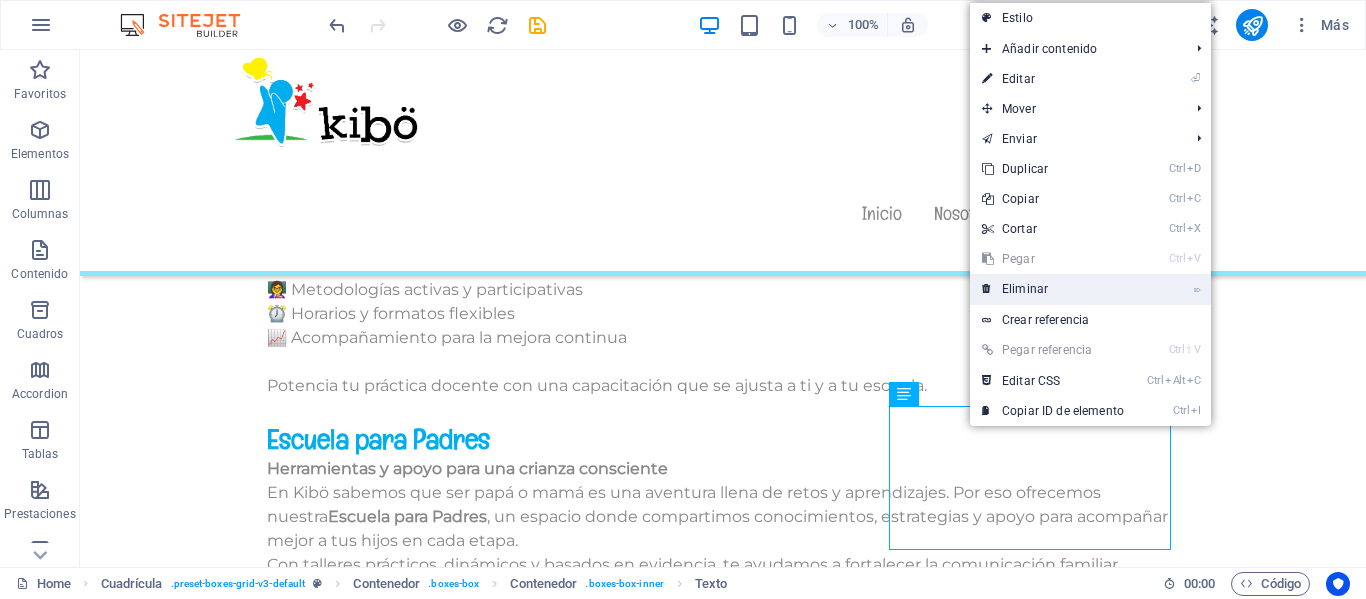 click on "⌦  Eliminar" at bounding box center [1053, 289] 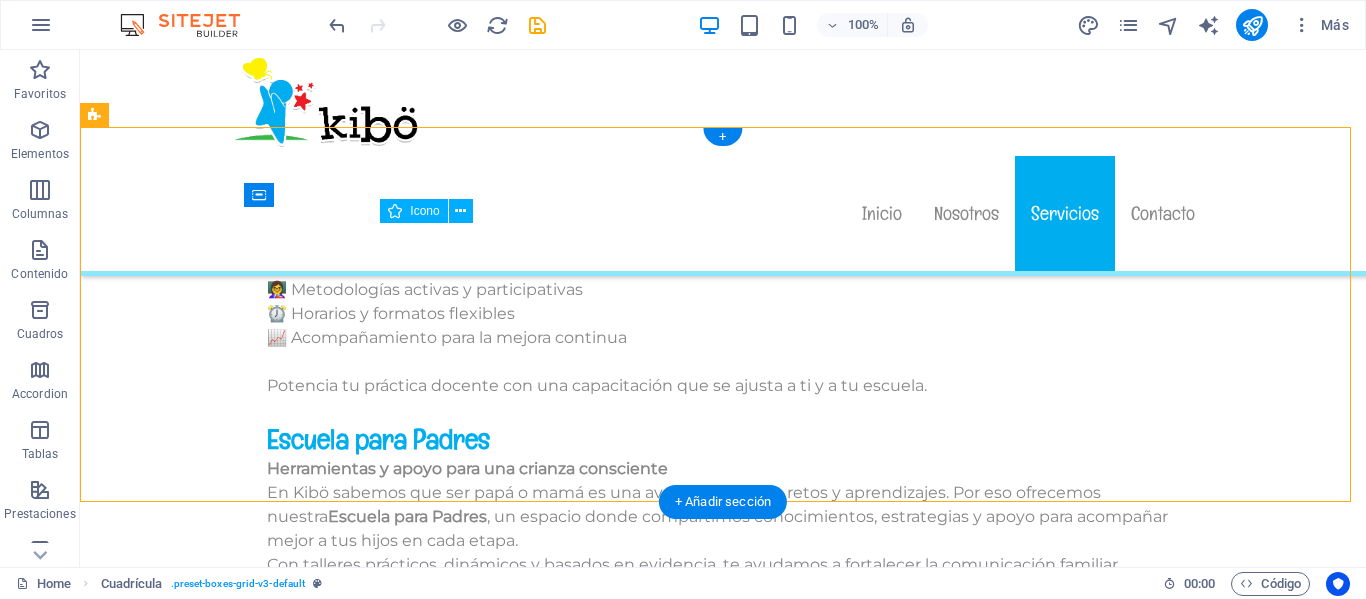 click at bounding box center (408, 2056) 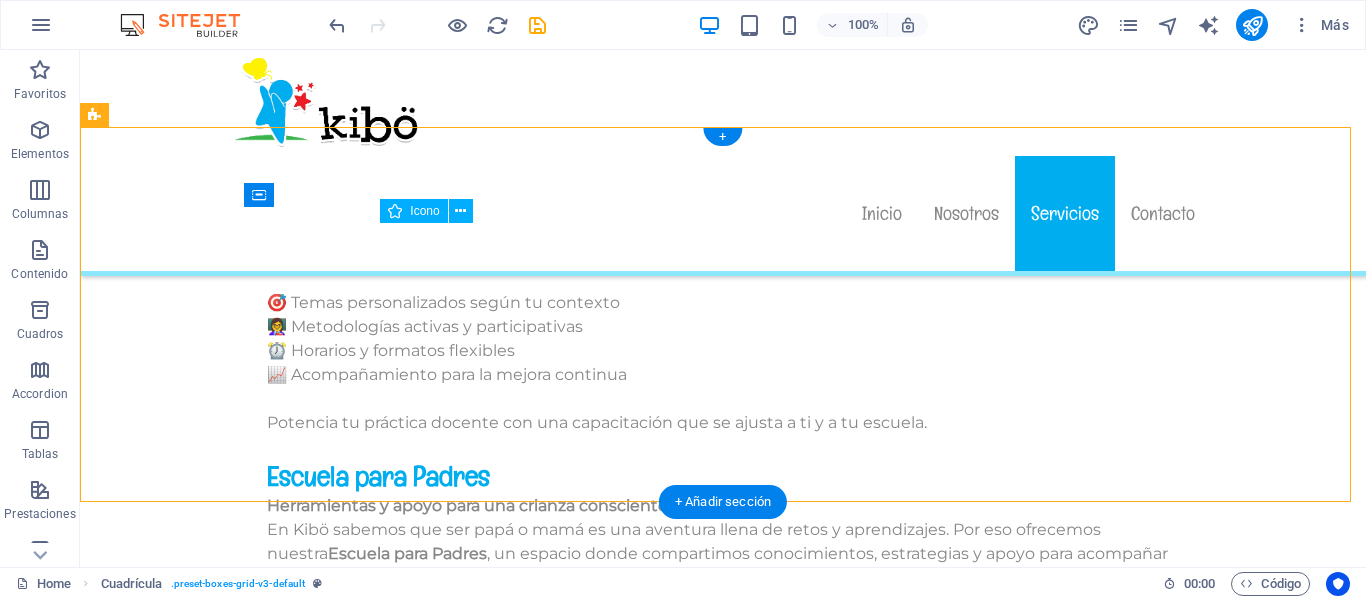 select on "xMidYMid" 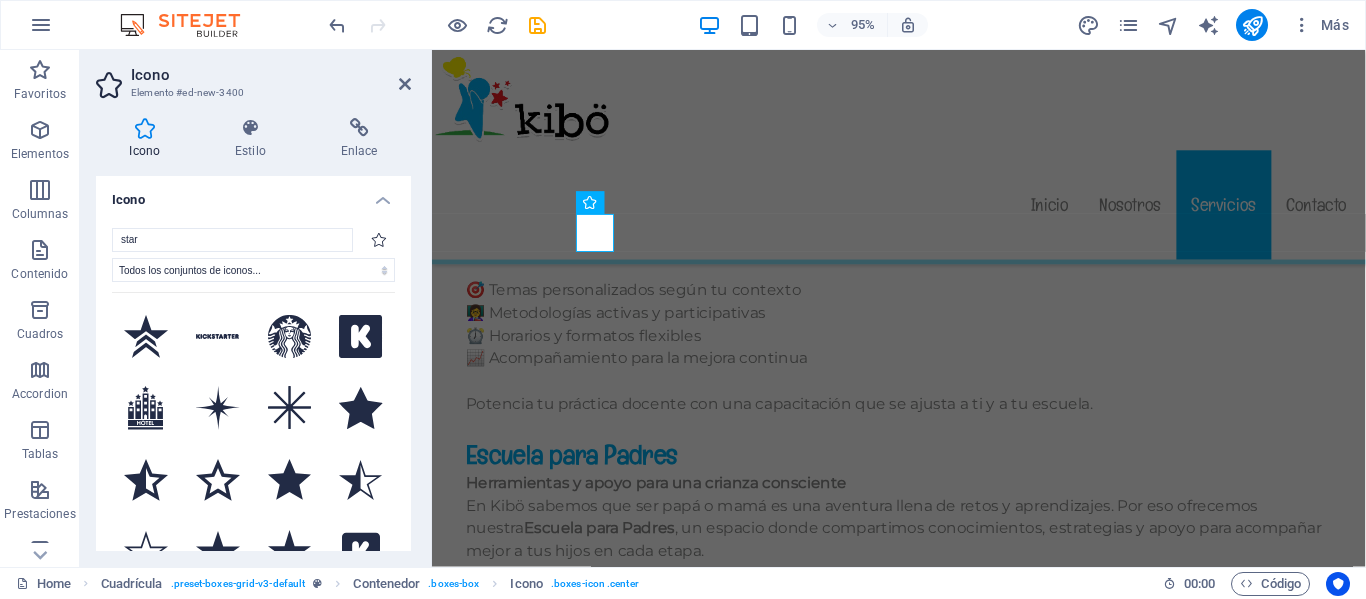 scroll, scrollTop: 12492, scrollLeft: 0, axis: vertical 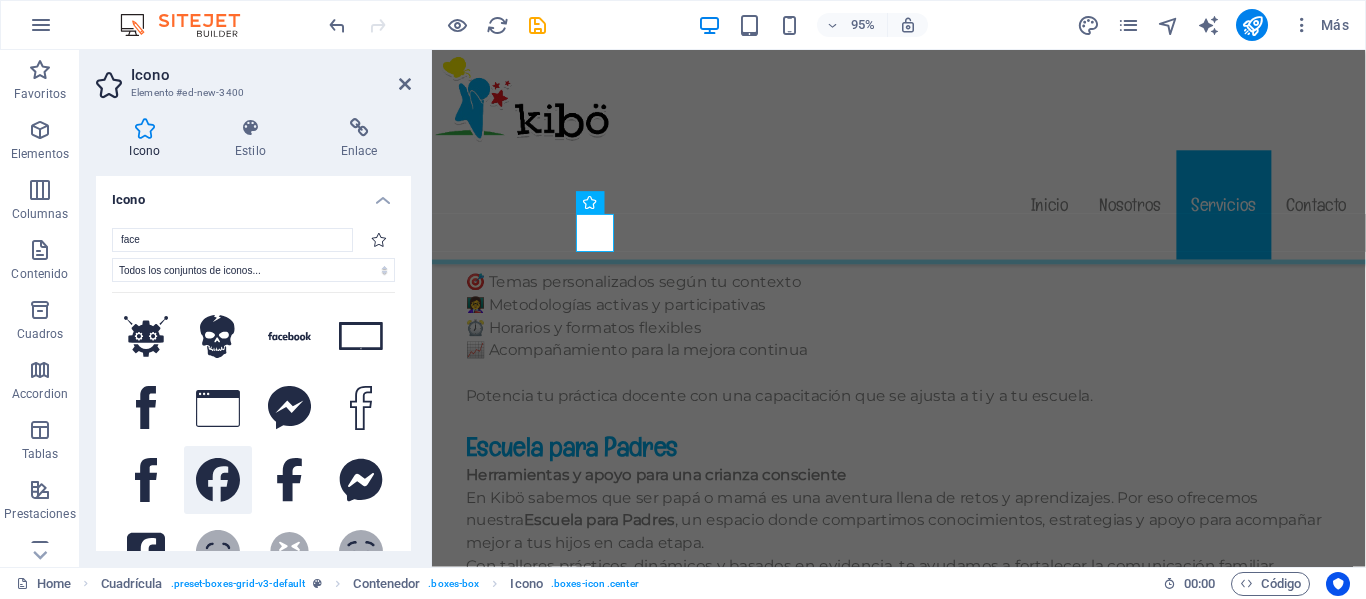 type on "face" 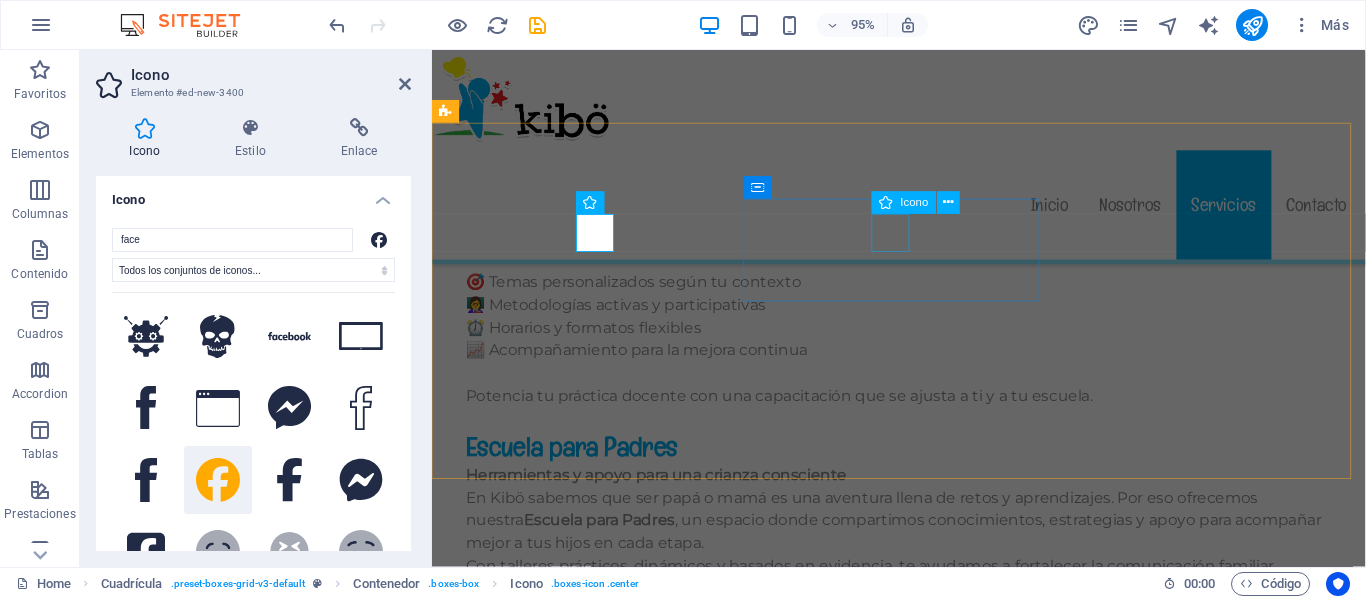 click at bounding box center [609, 2193] 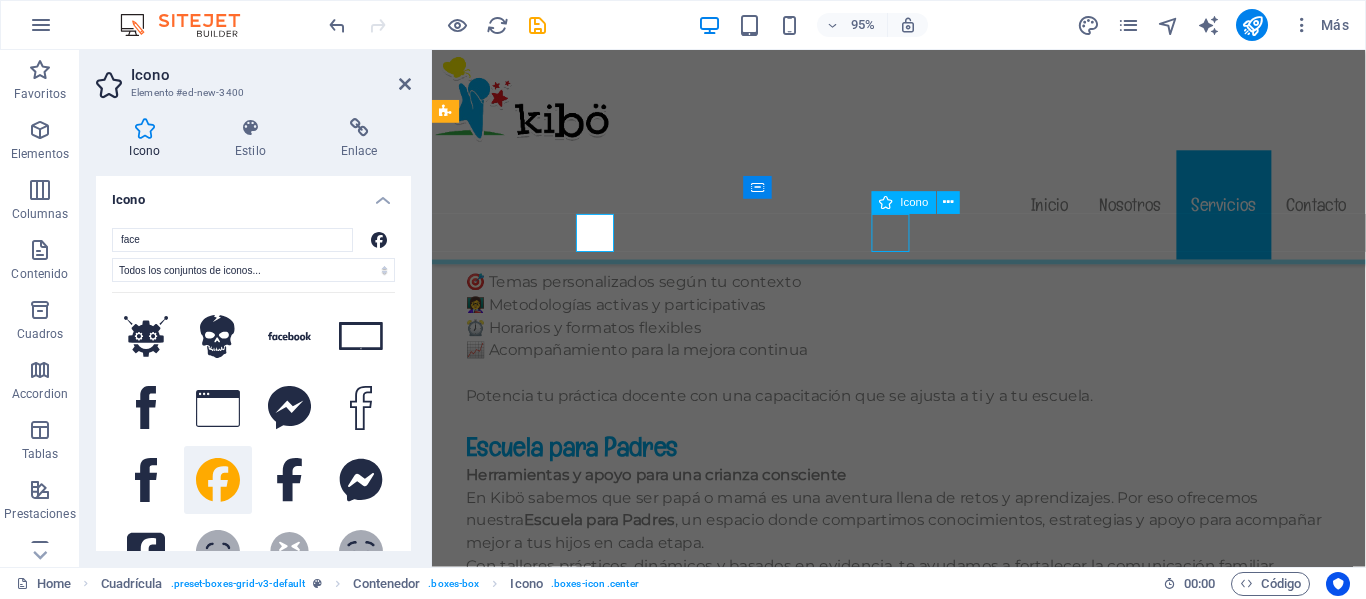 click at bounding box center [609, 2193] 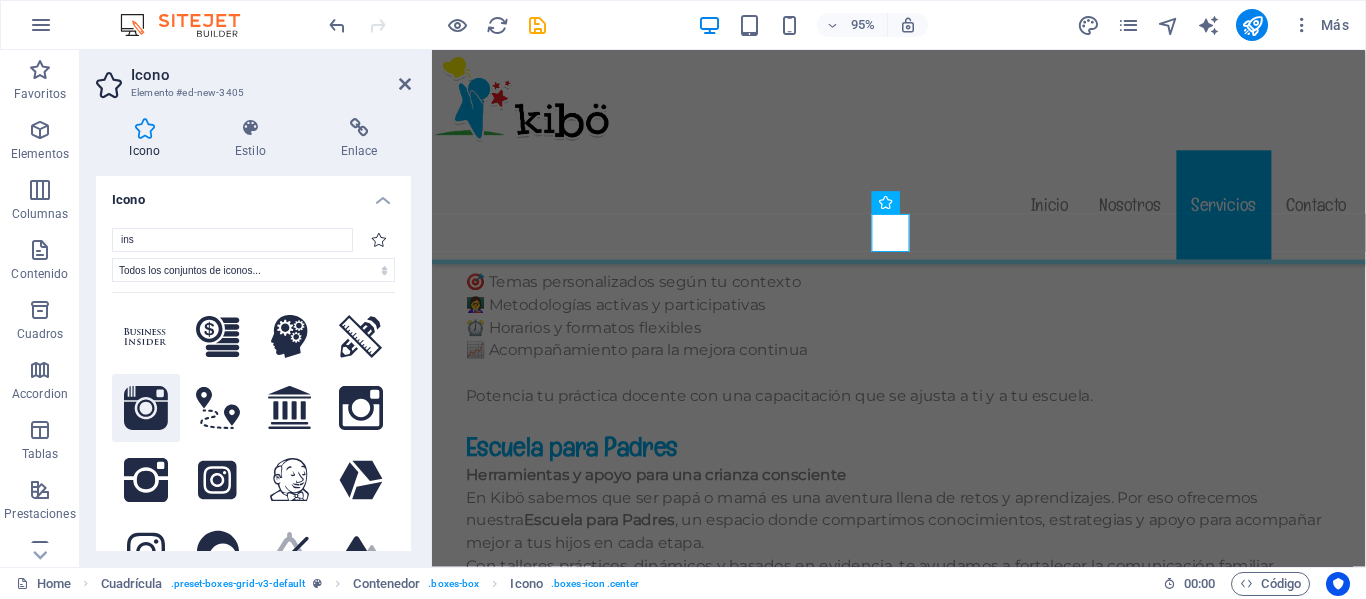 type on "ins" 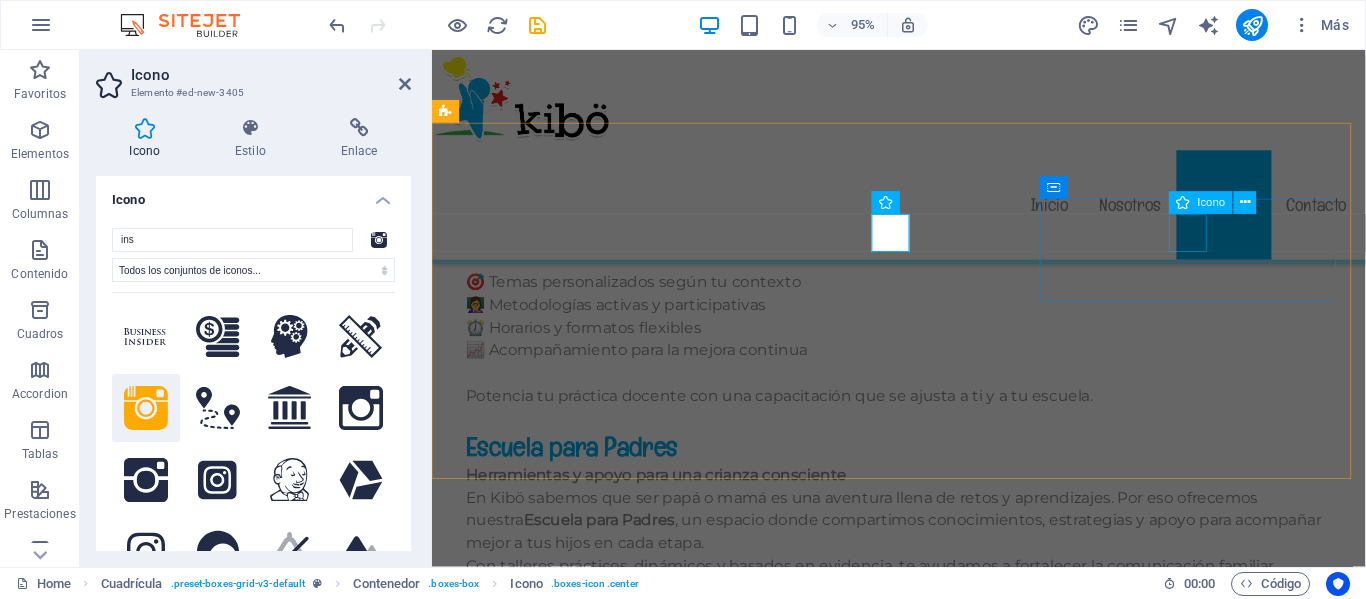 click at bounding box center [609, 2301] 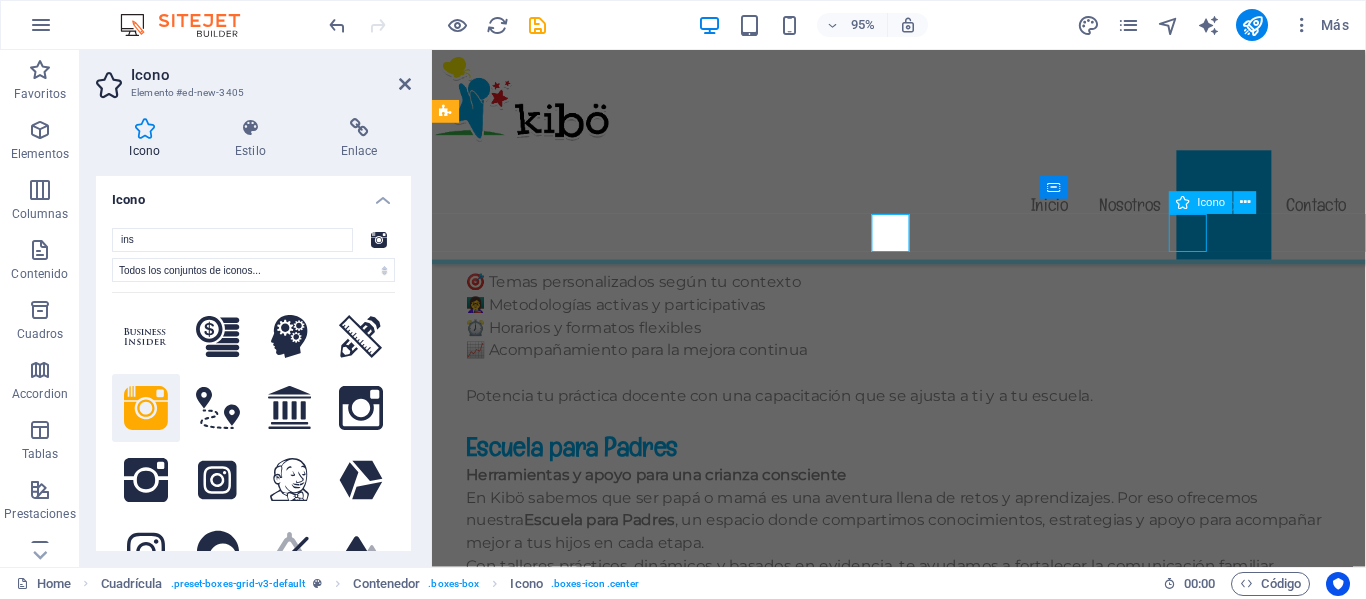 click at bounding box center (609, 2301) 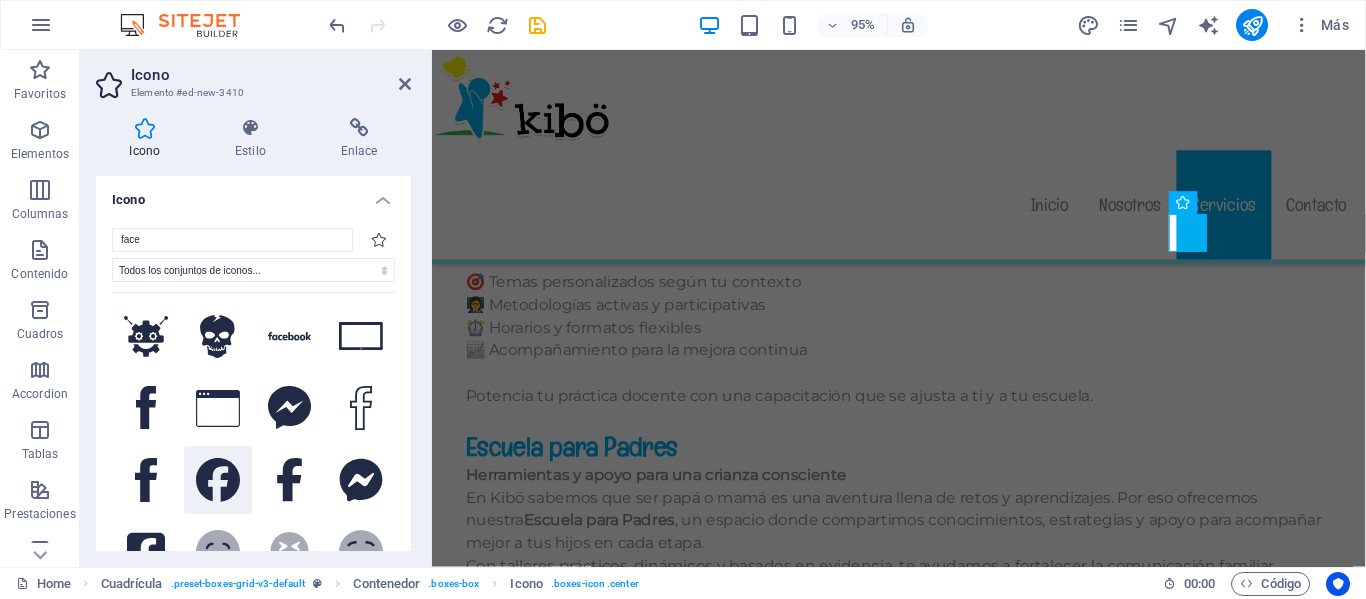 type on "face" 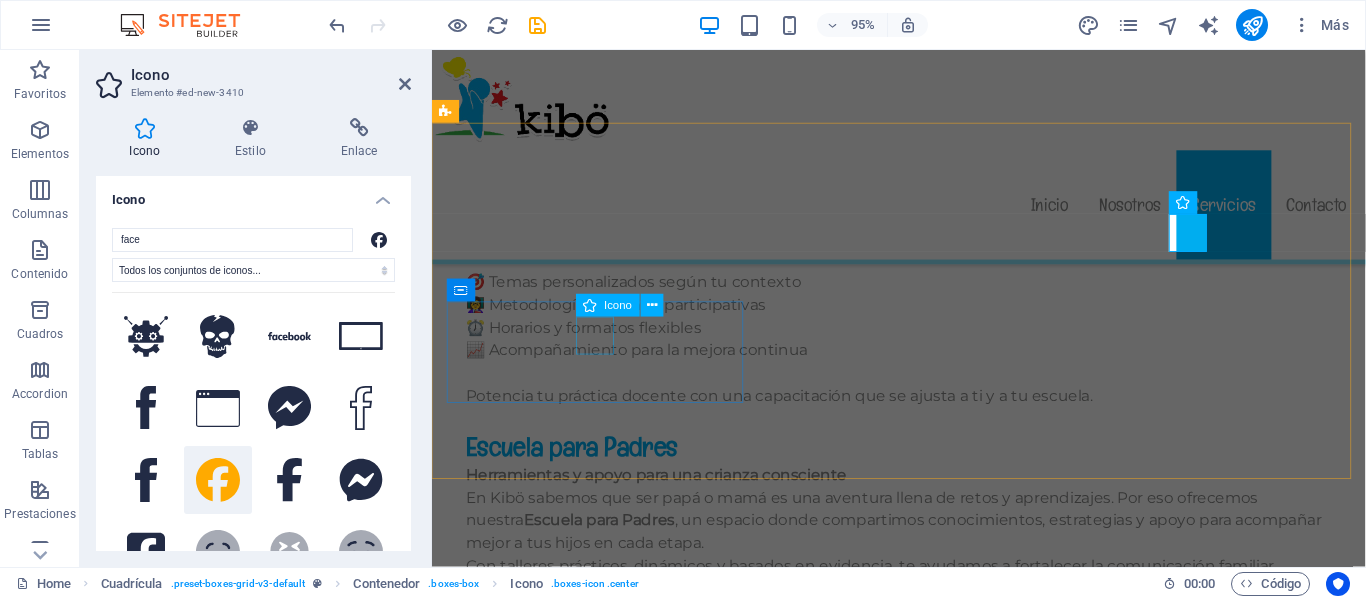 click at bounding box center [609, 2409] 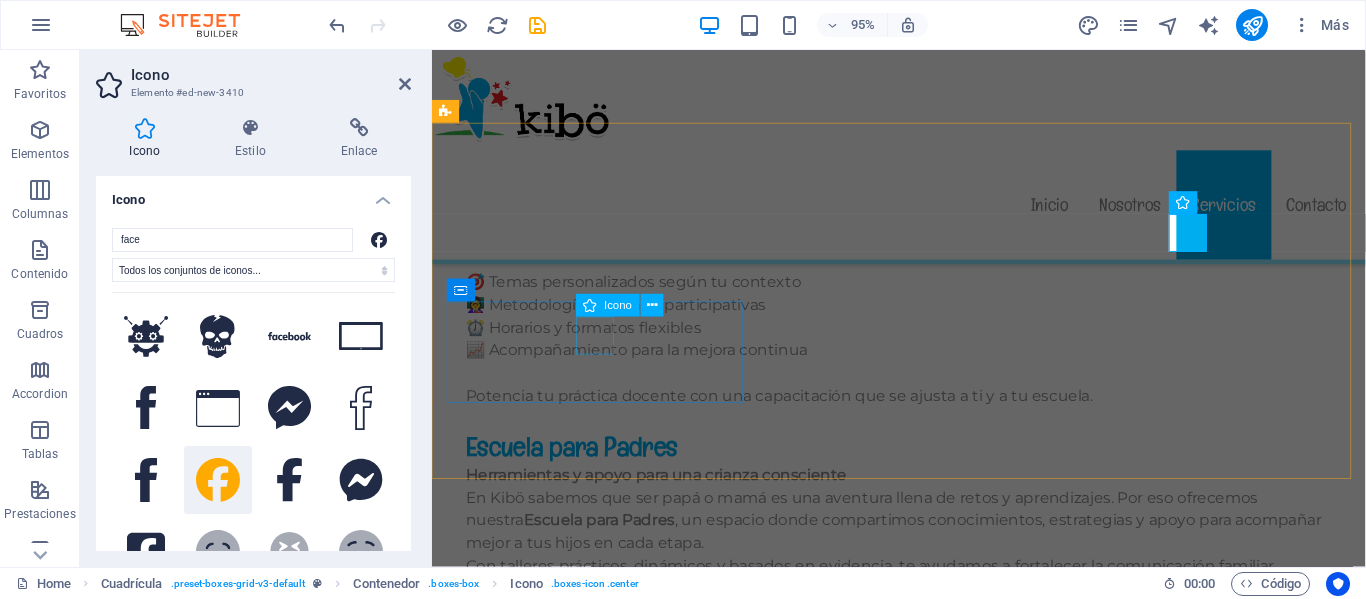 click at bounding box center (609, 2409) 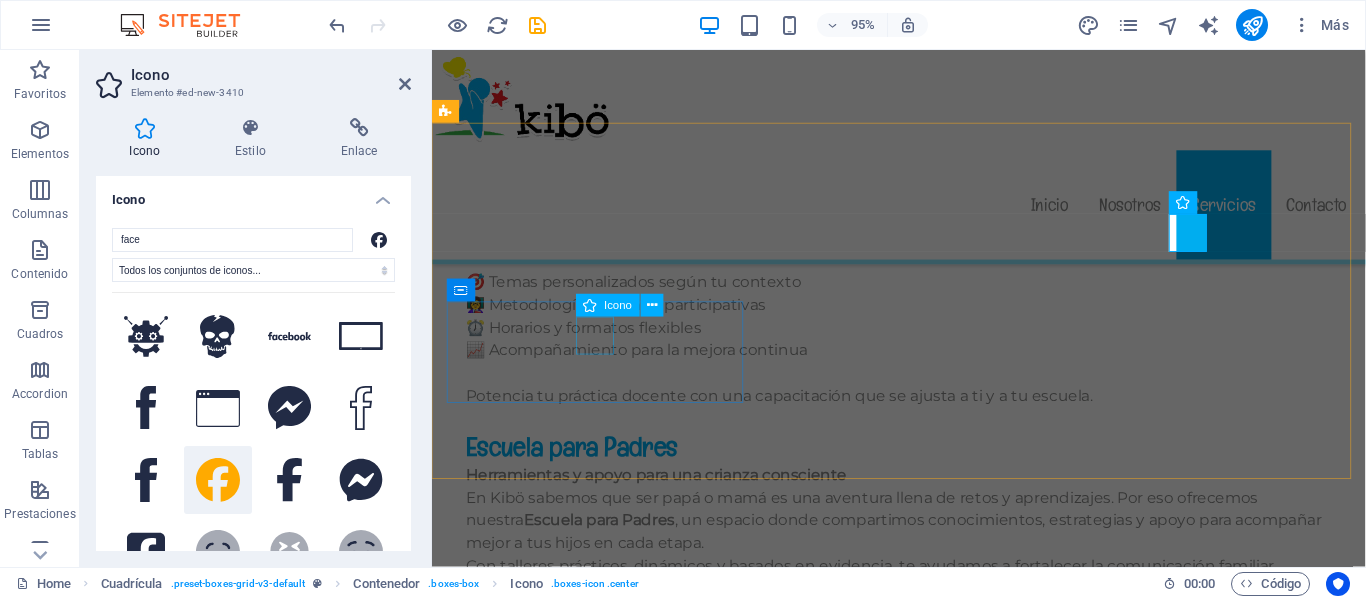 select on "xMidYMid" 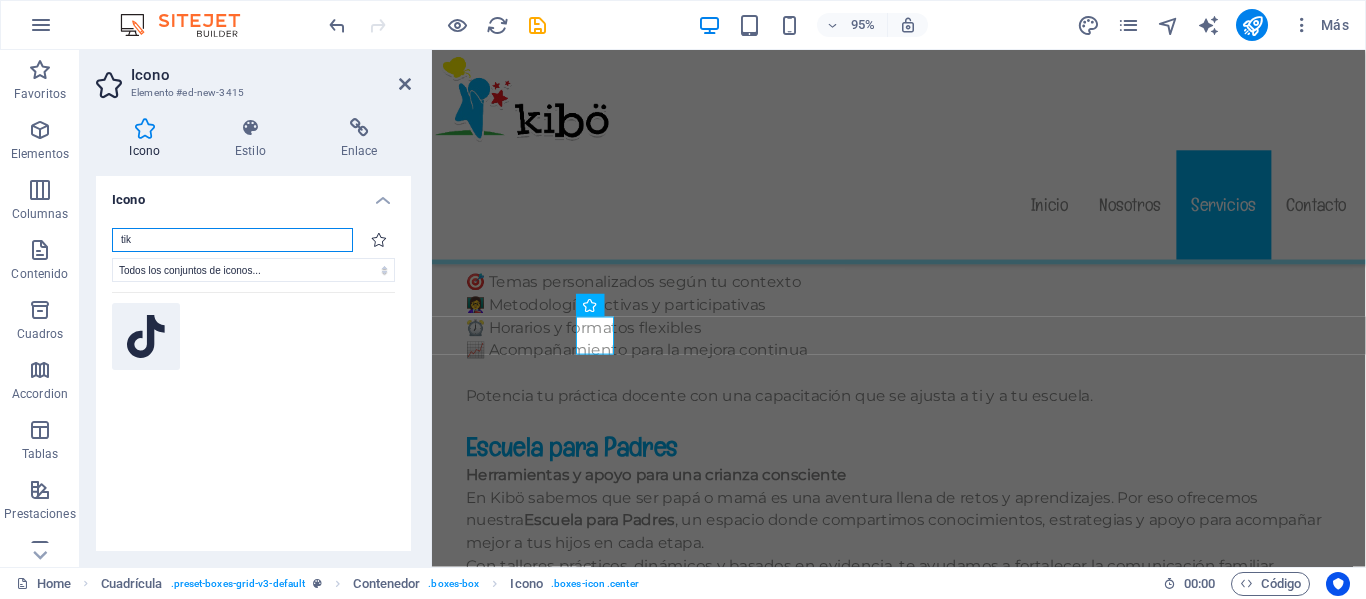 type on "tik" 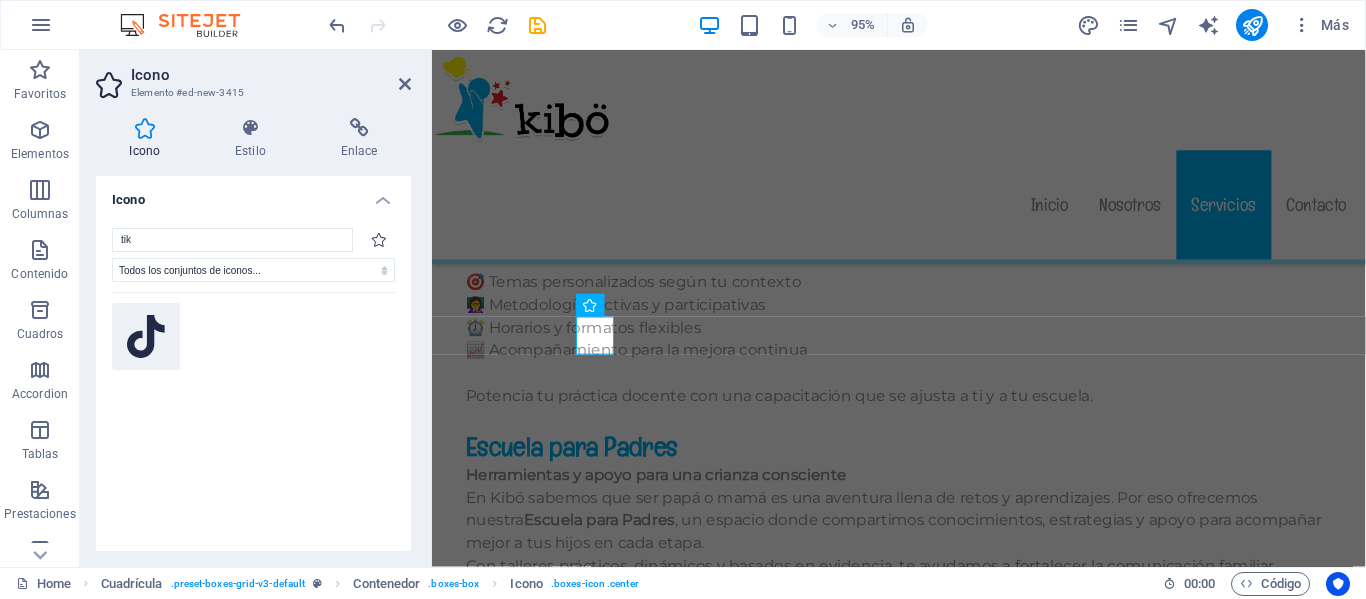 click 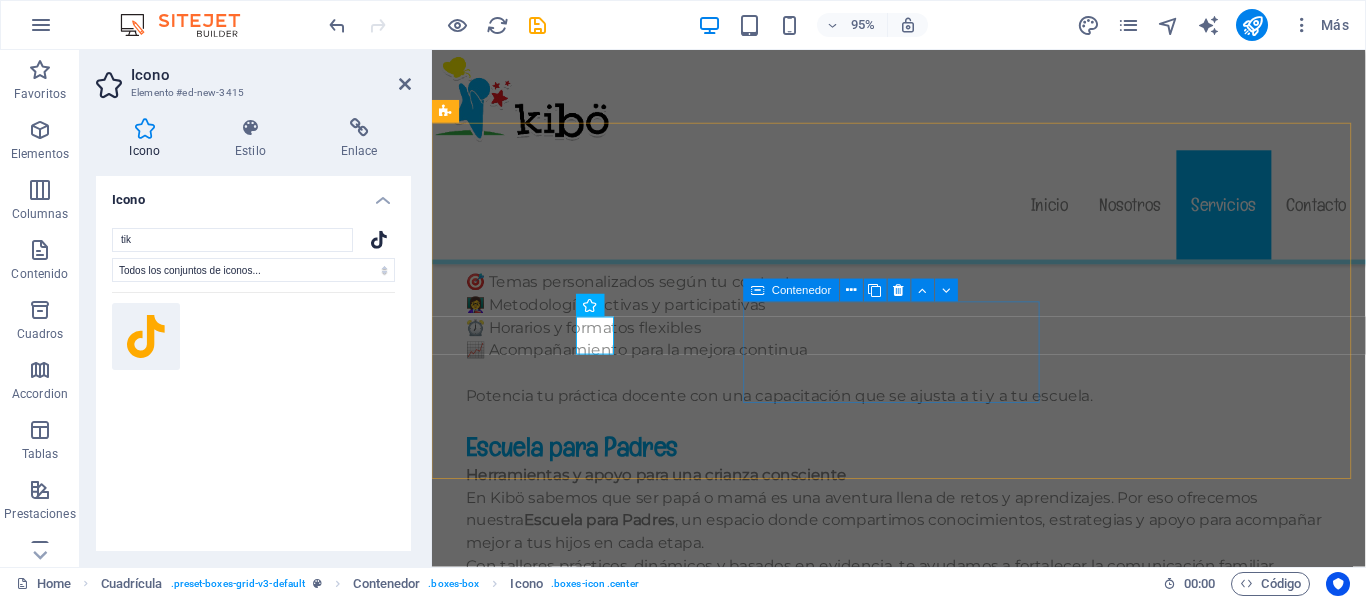 click on "Headline" at bounding box center [609, 2533] 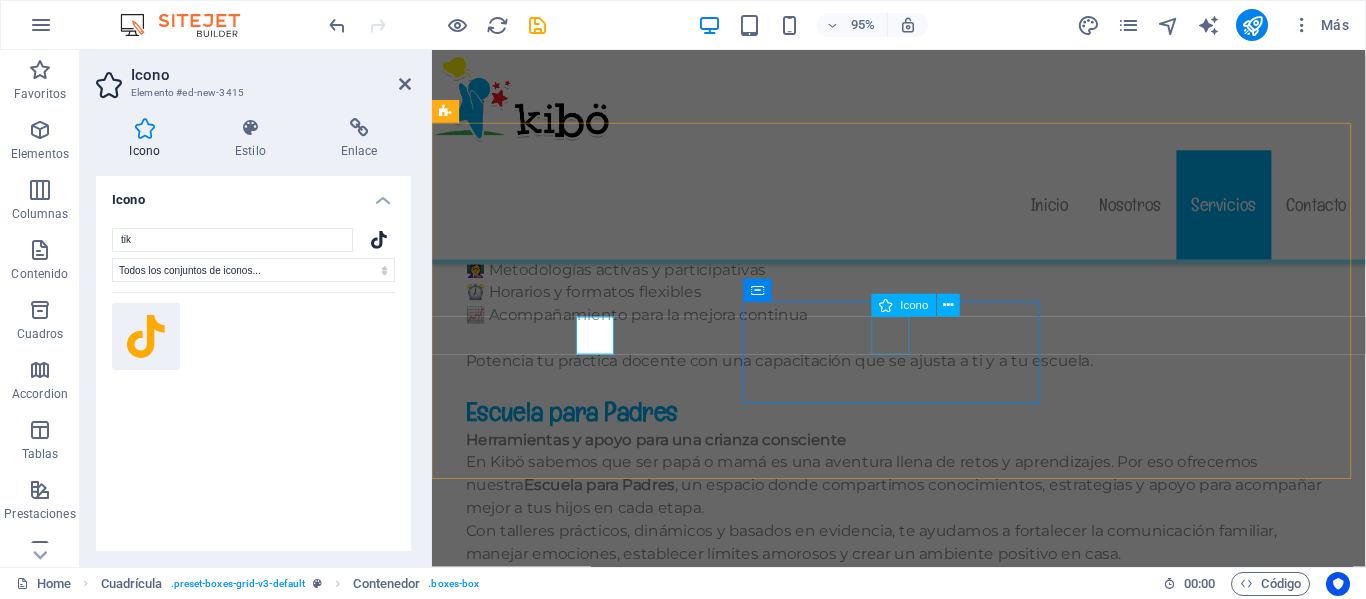 click on "Headline" at bounding box center (609, 2603) 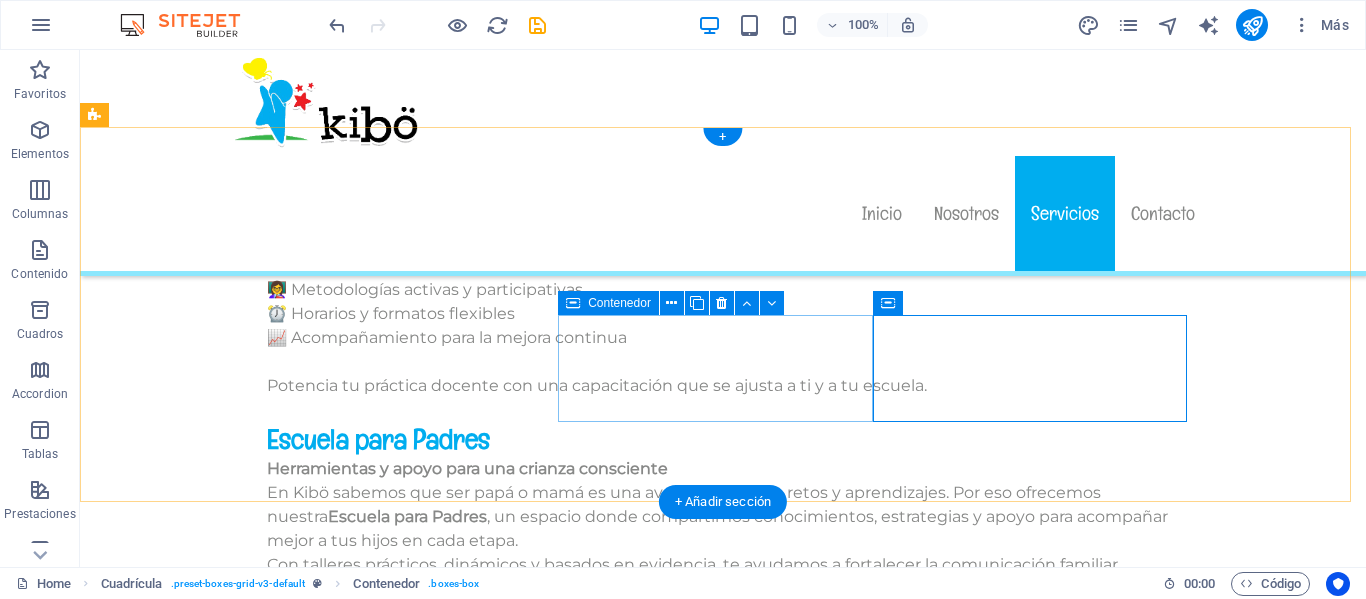 click at bounding box center (408, 2487) 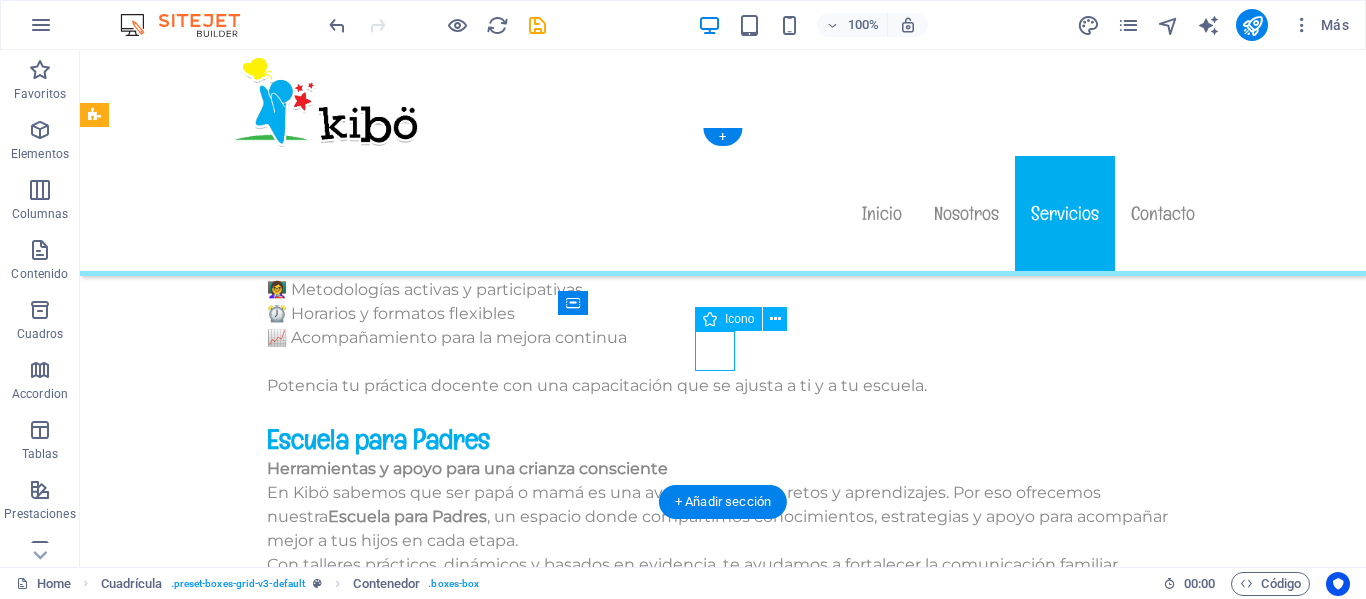 click at bounding box center [408, 2487] 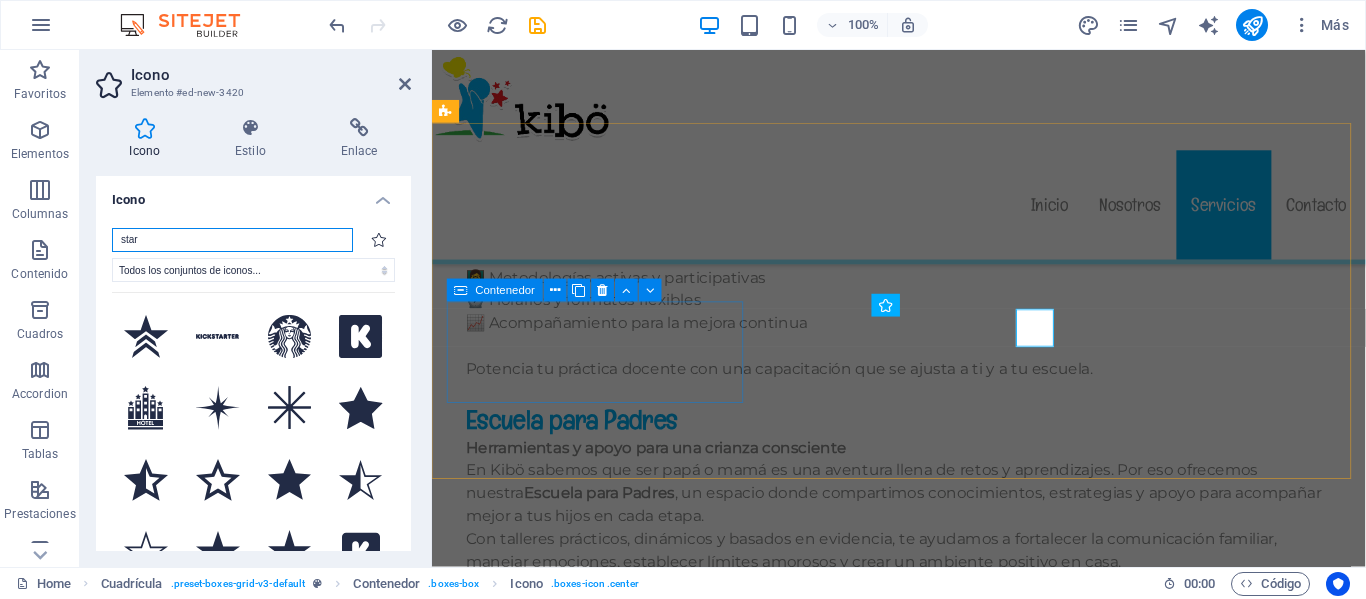 scroll, scrollTop: 12492, scrollLeft: 0, axis: vertical 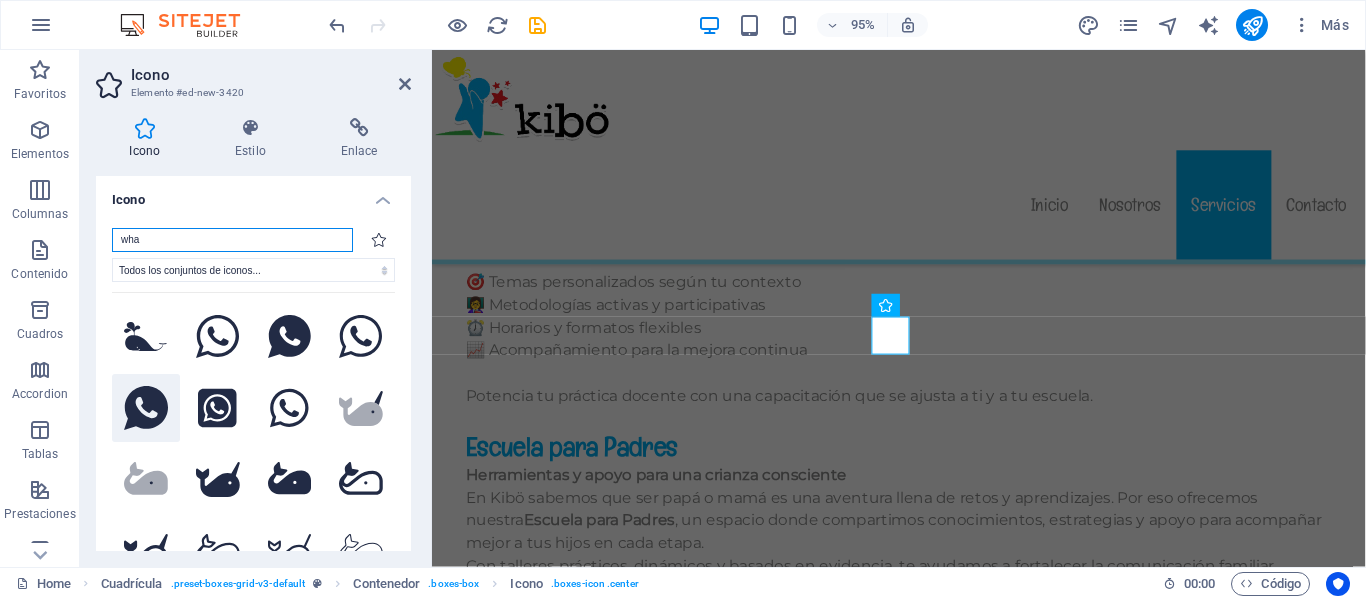 type on "wha" 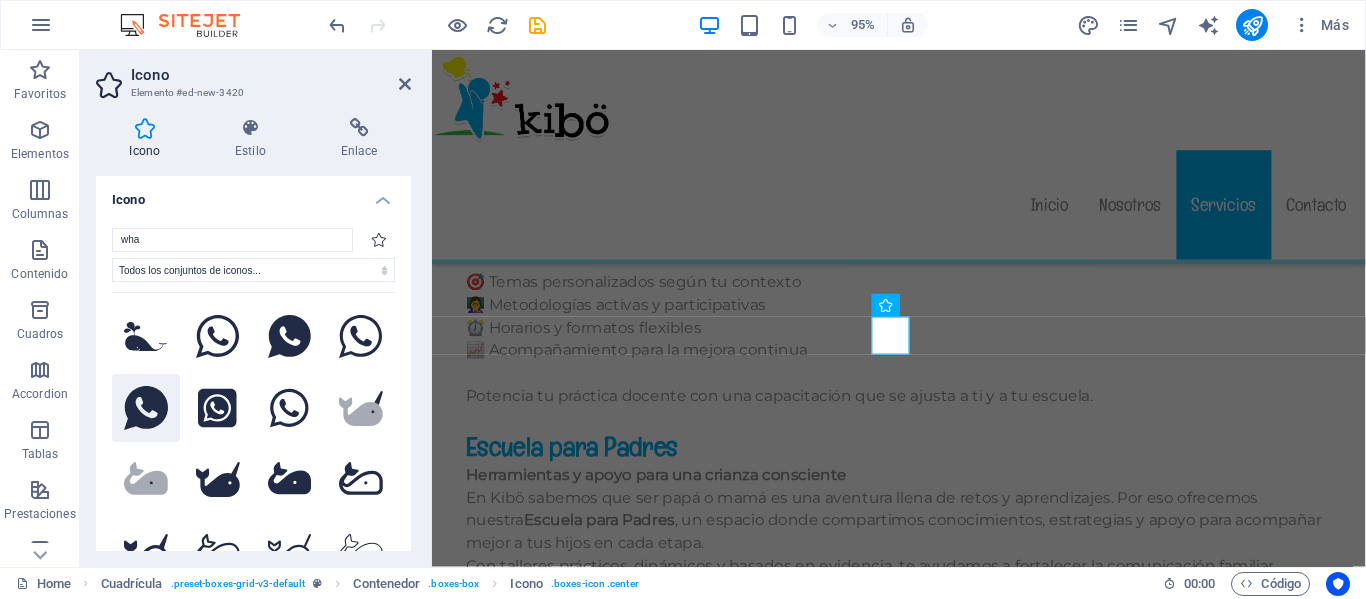 click 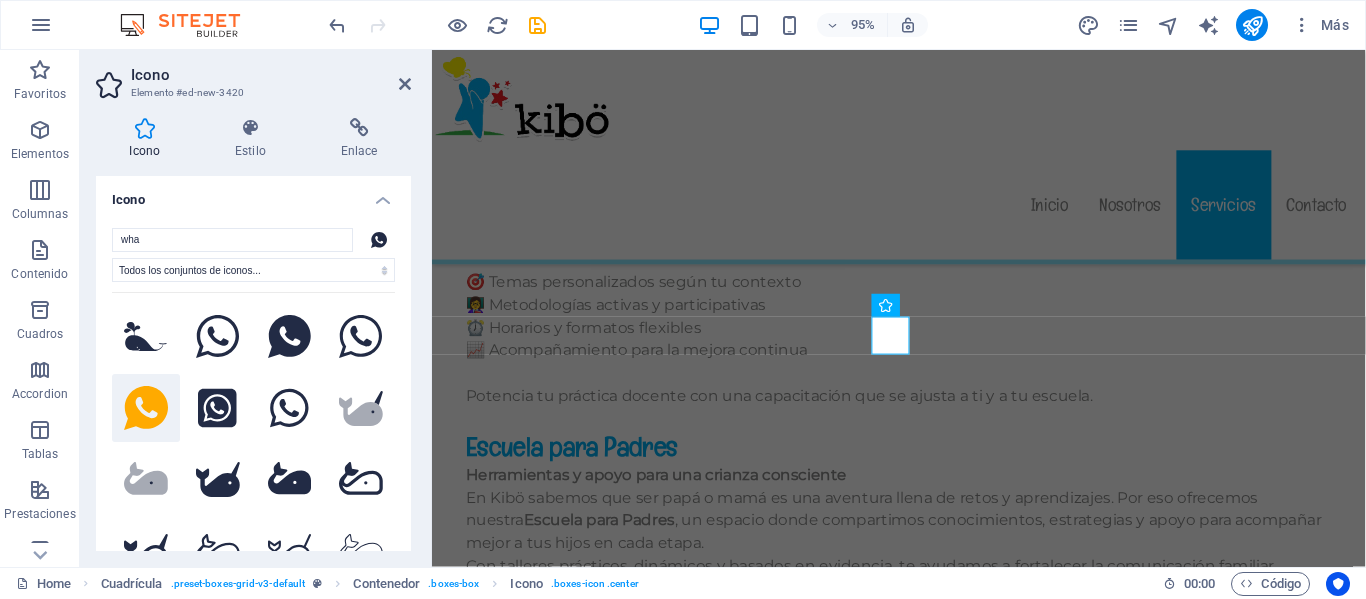click at bounding box center (923, 3046) 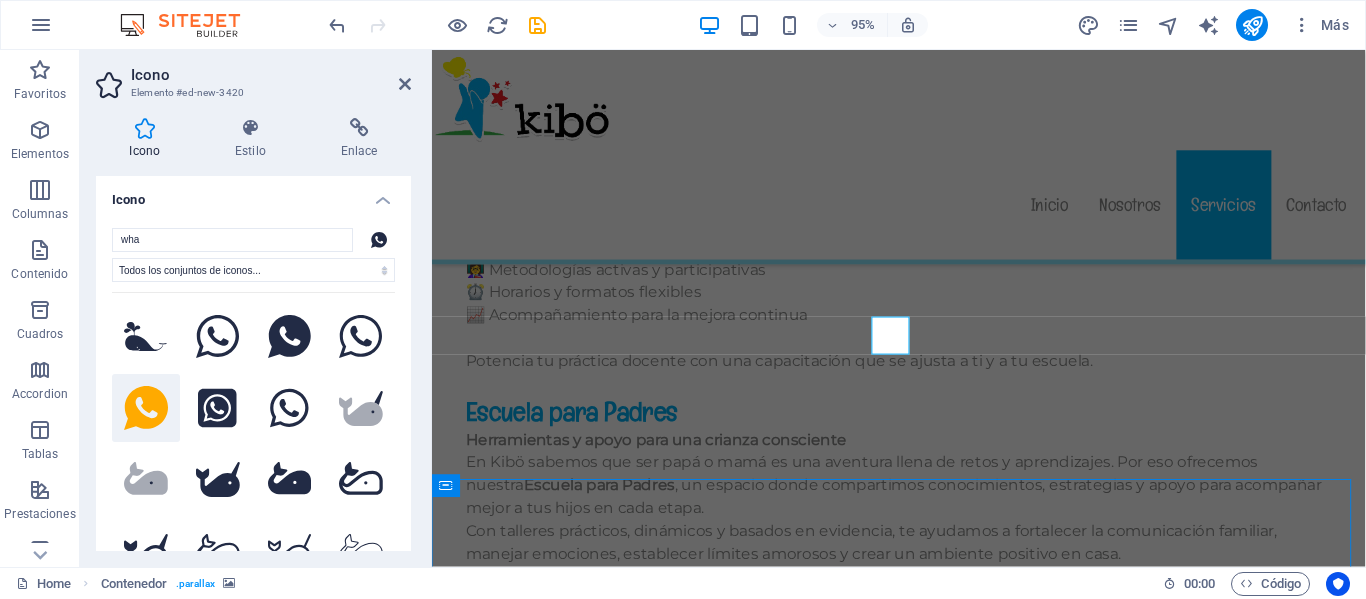 scroll, scrollTop: 12484, scrollLeft: 0, axis: vertical 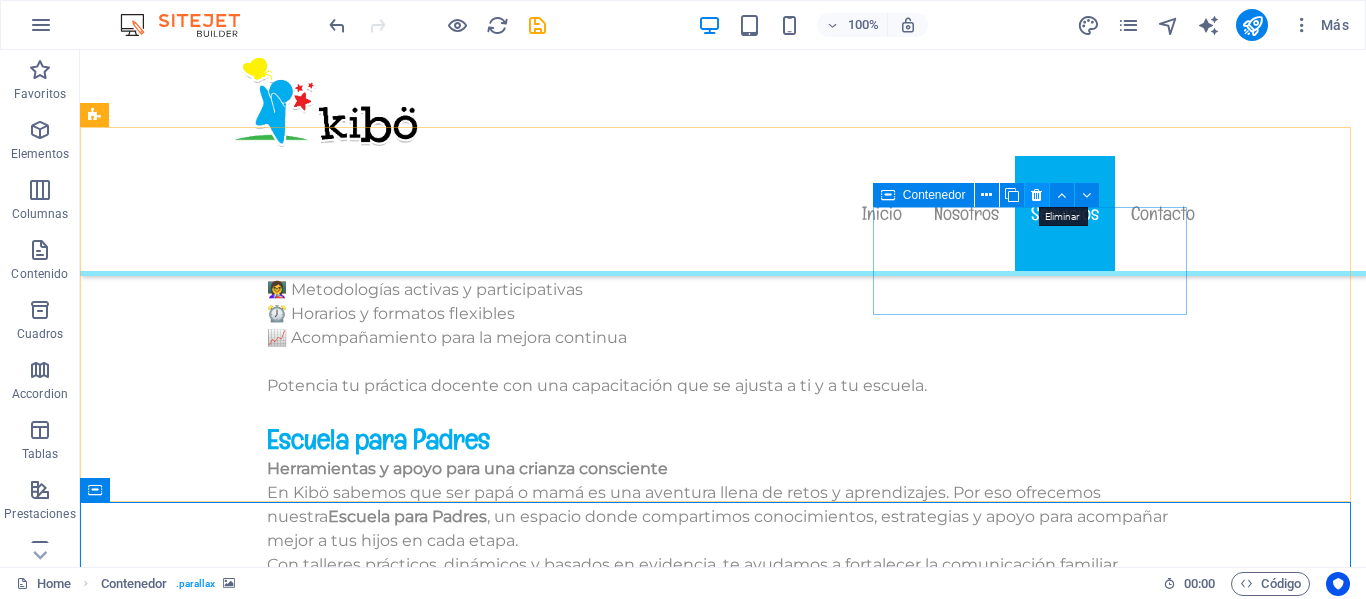 click at bounding box center [1036, 195] 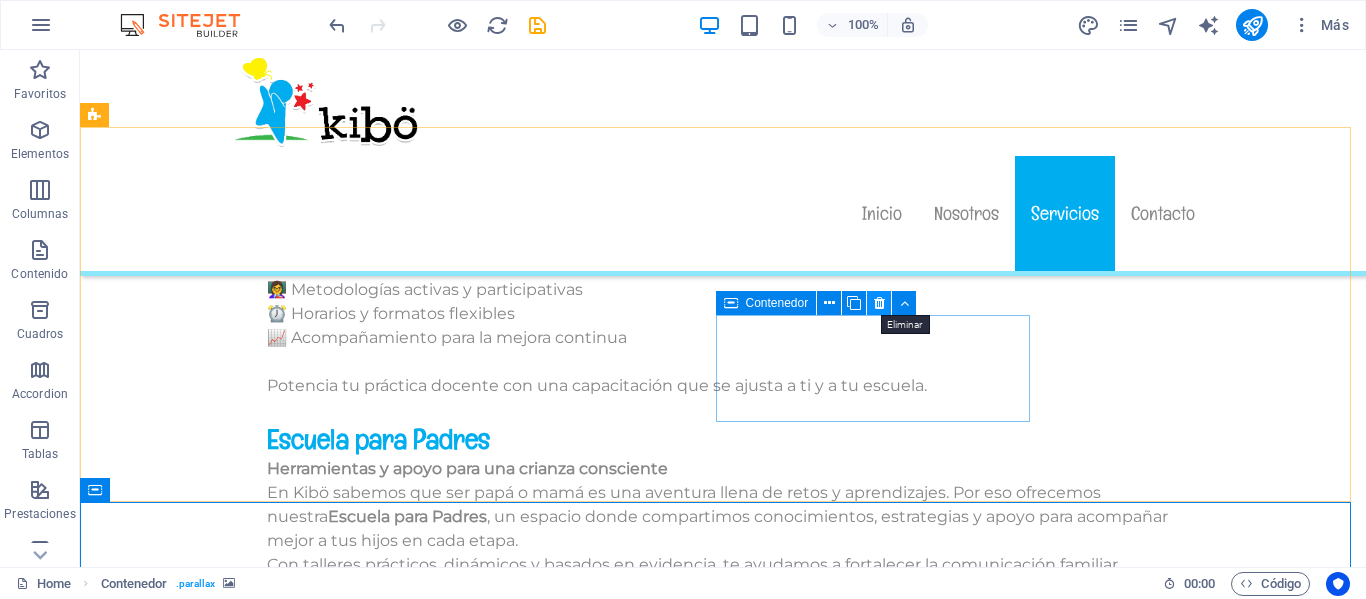 click at bounding box center (879, 303) 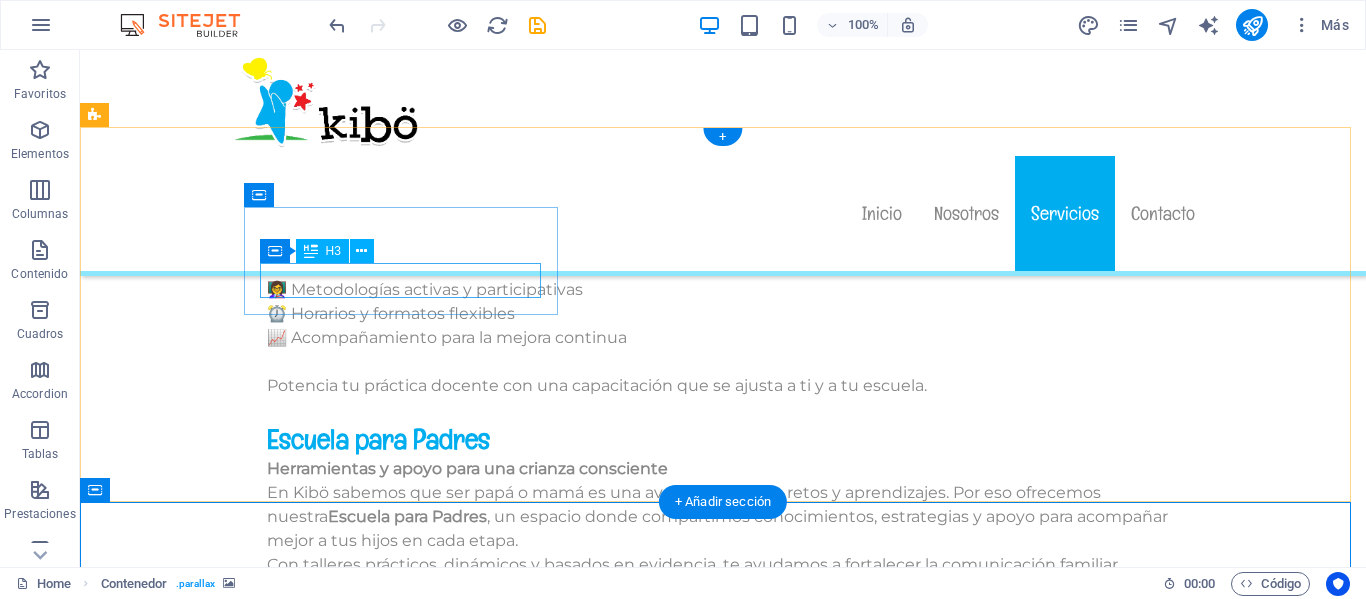 click on "Headline" at bounding box center [408, 2093] 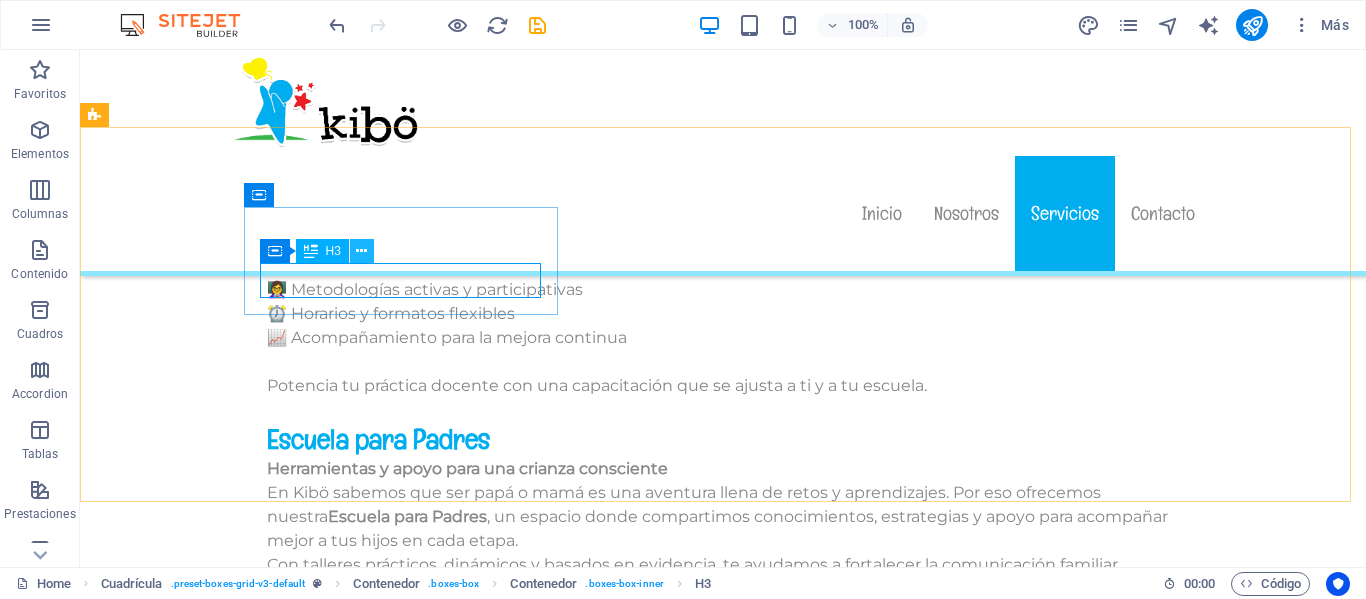 click at bounding box center (361, 251) 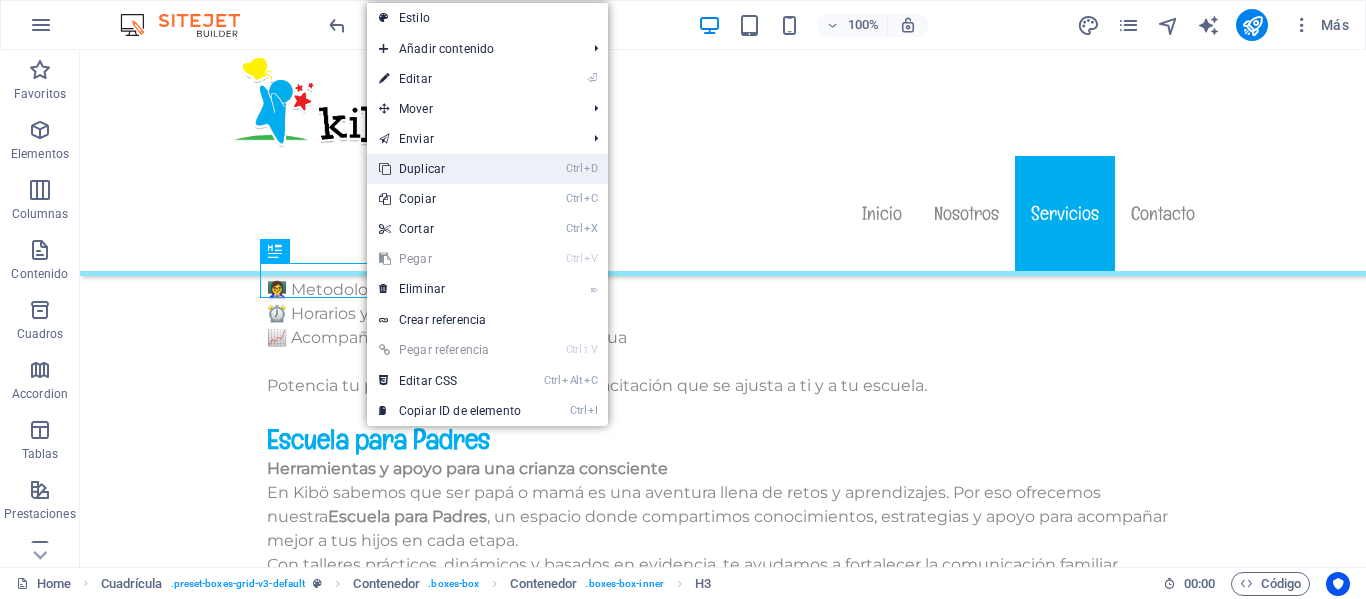 click on "Ctrl D  Duplicar" at bounding box center [450, 169] 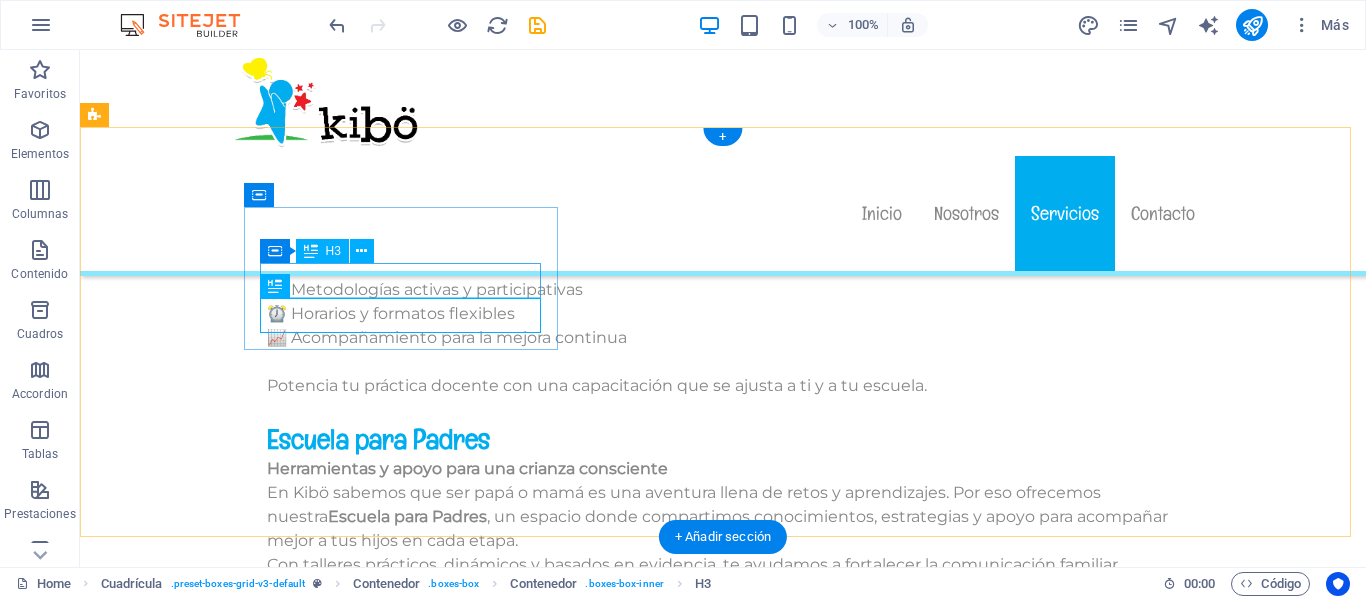 click on "Headline" at bounding box center [408, 2093] 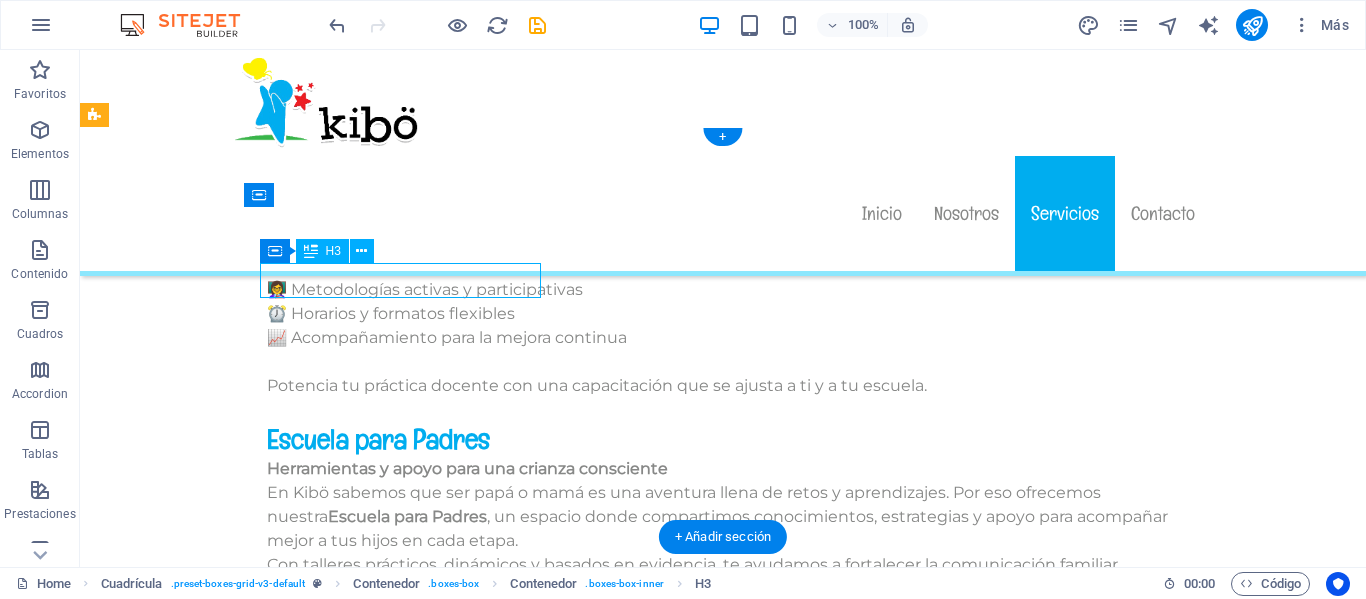 click on "Headline" at bounding box center (408, 2093) 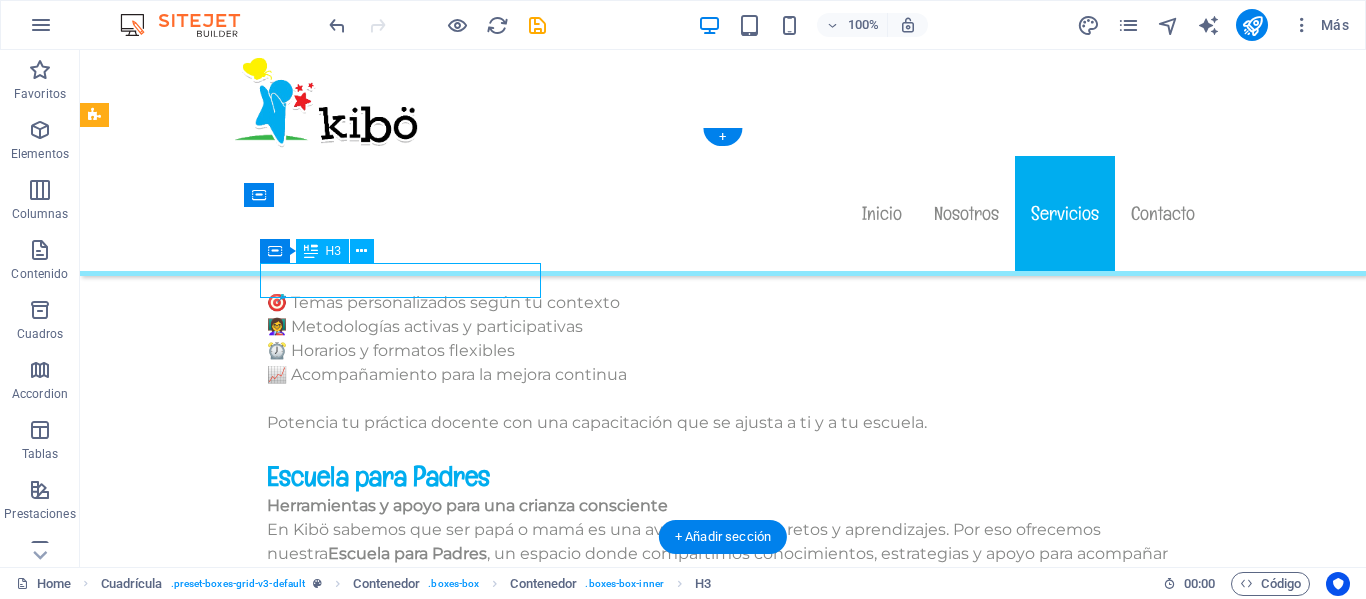 scroll, scrollTop: 12492, scrollLeft: 0, axis: vertical 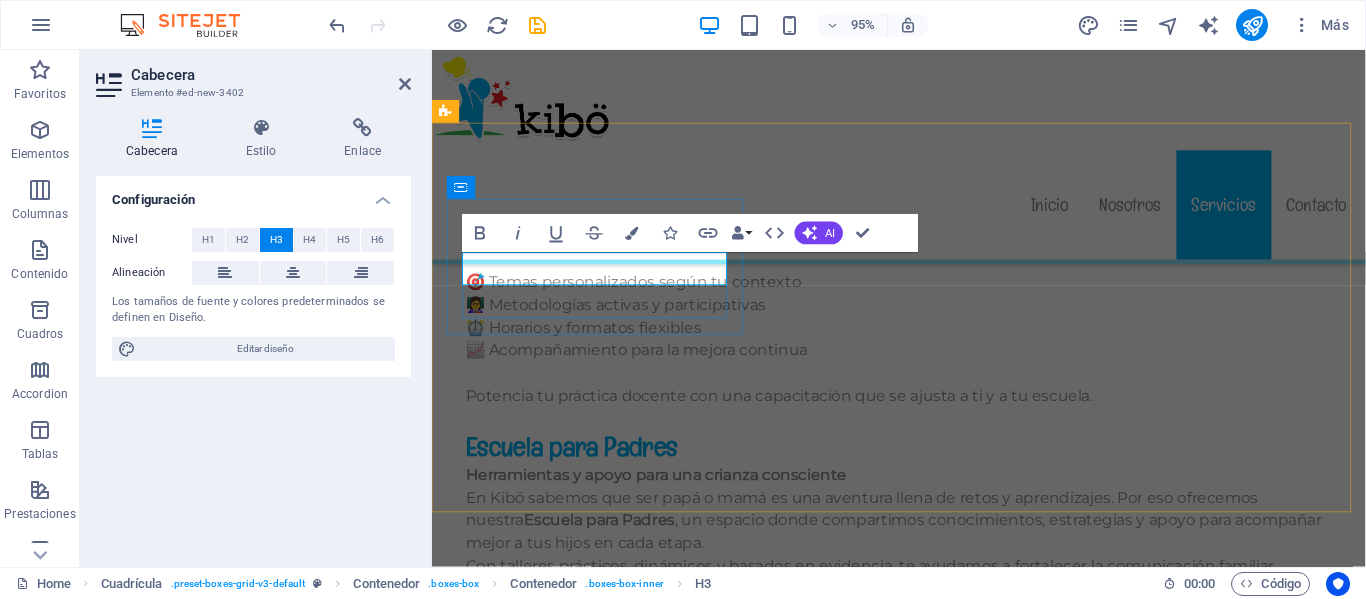 type 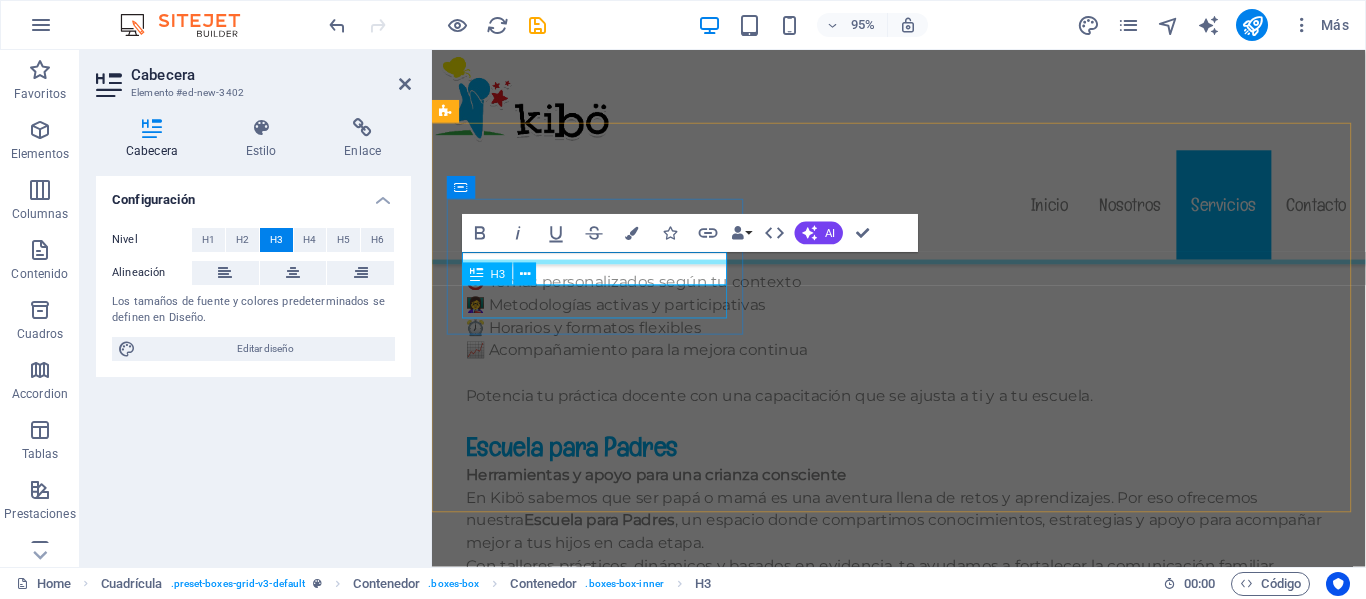 click on "Headline" at bounding box center (609, 2157) 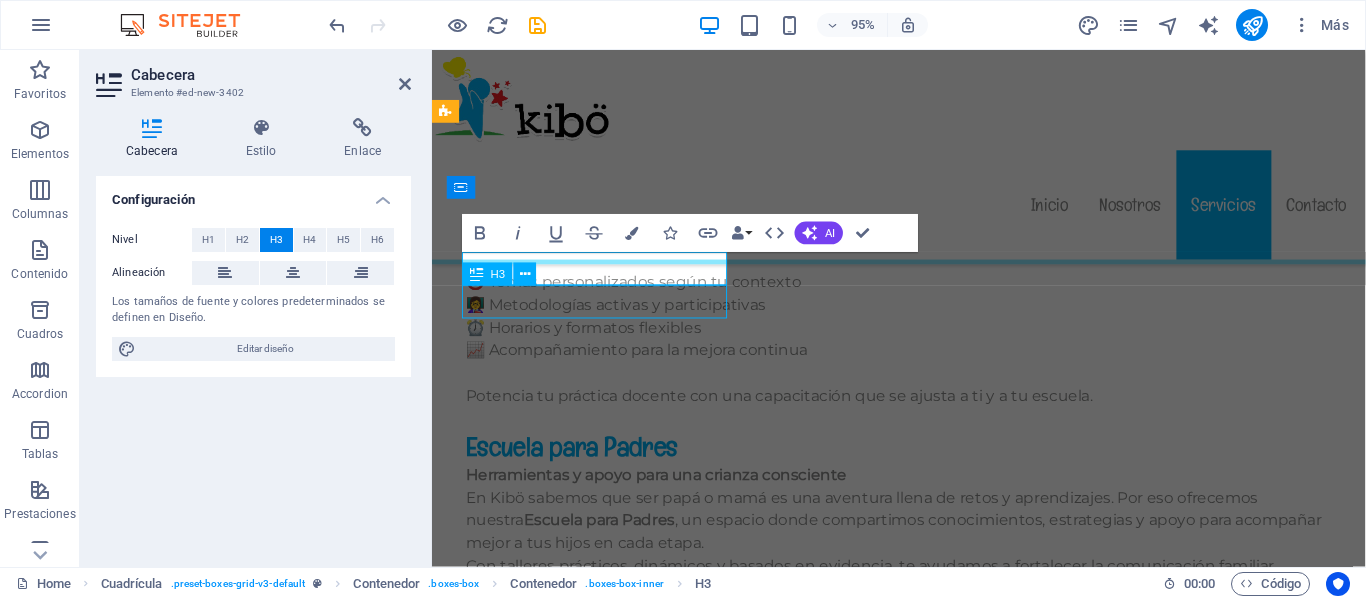 click on "Headline" at bounding box center [609, 2157] 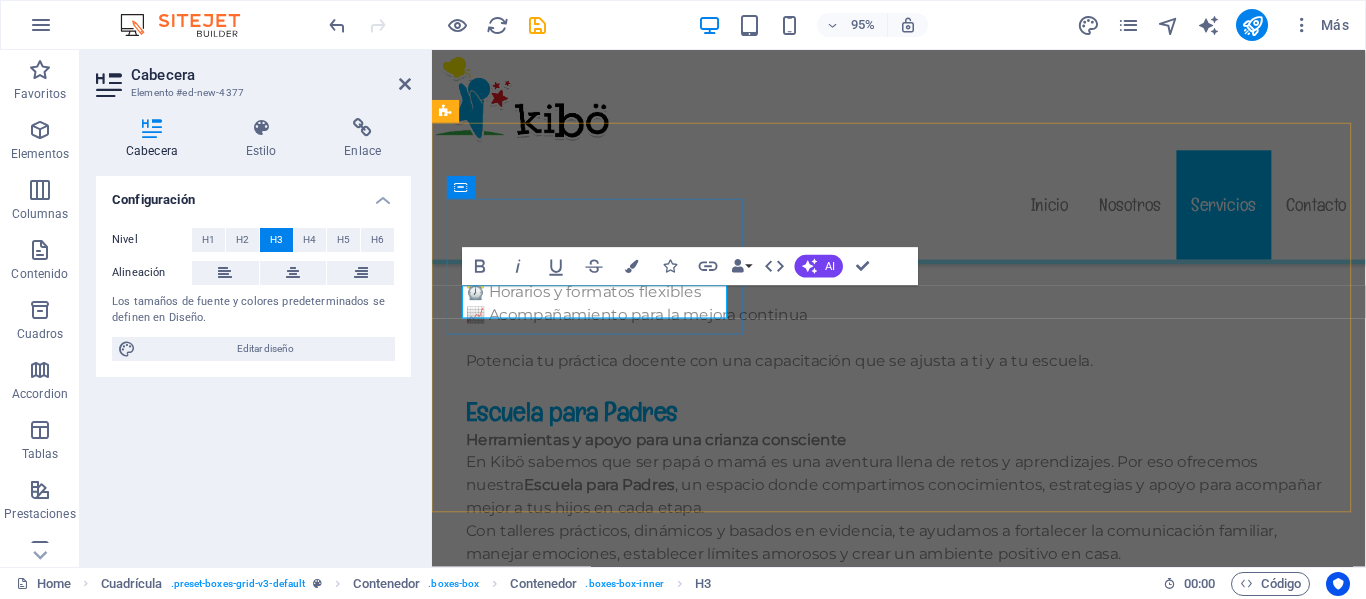 type 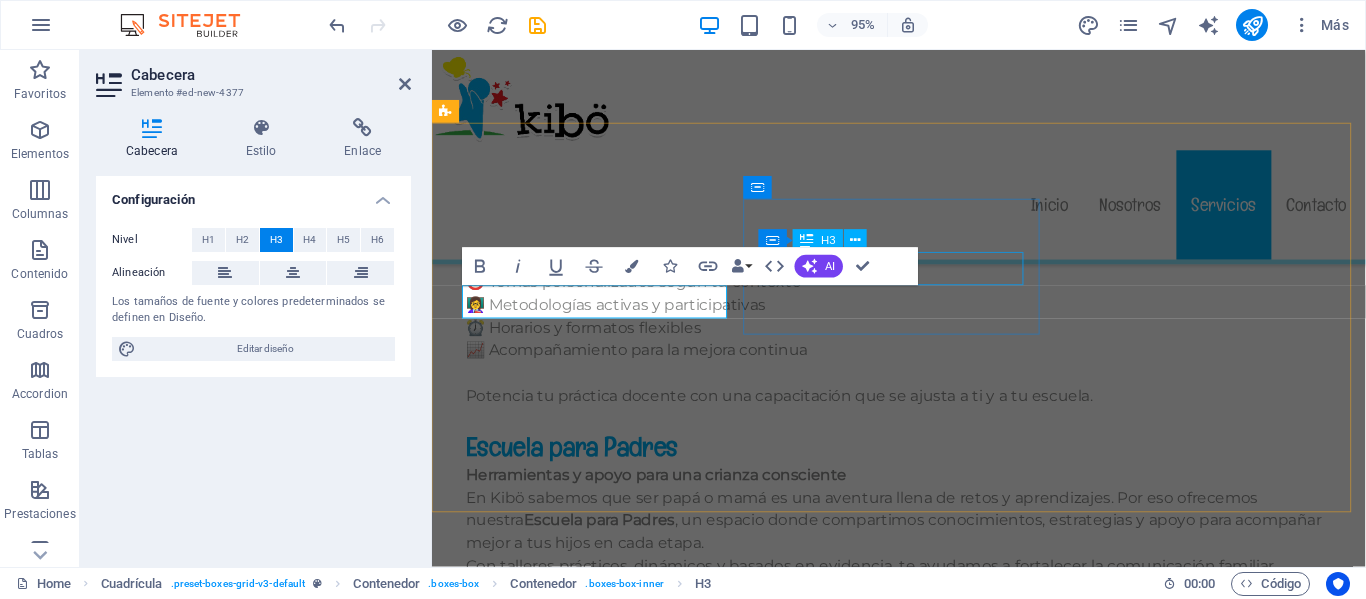 click on "Headline" at bounding box center [609, 2265] 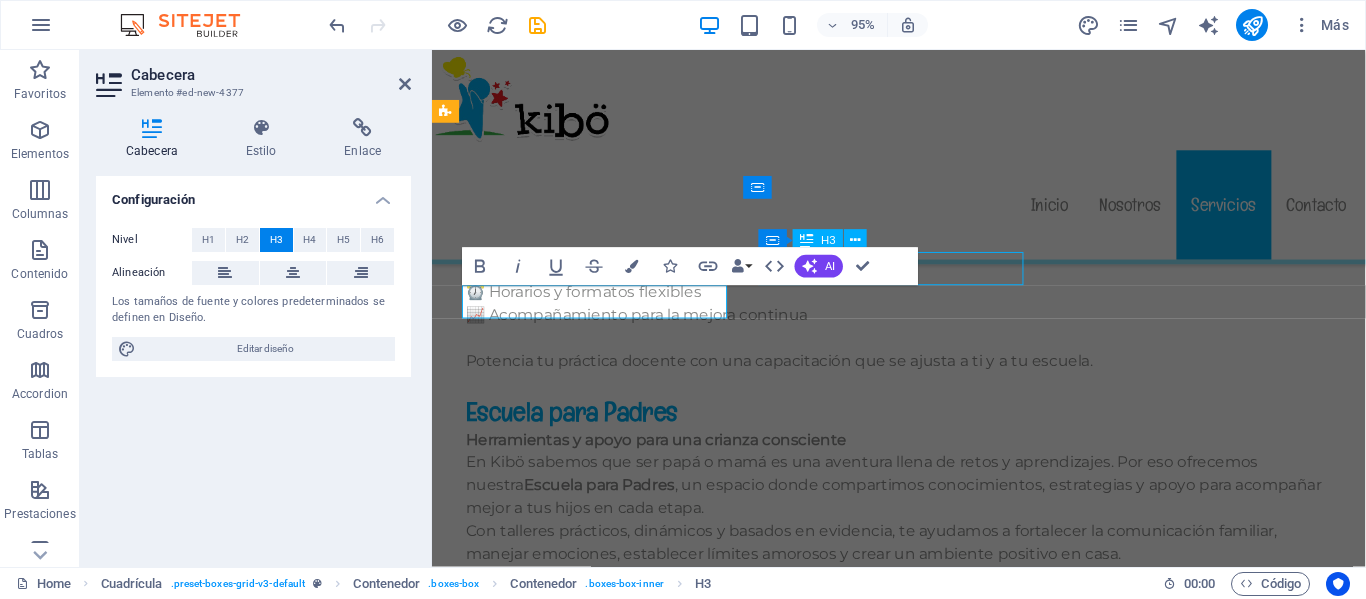scroll, scrollTop: 12484, scrollLeft: 0, axis: vertical 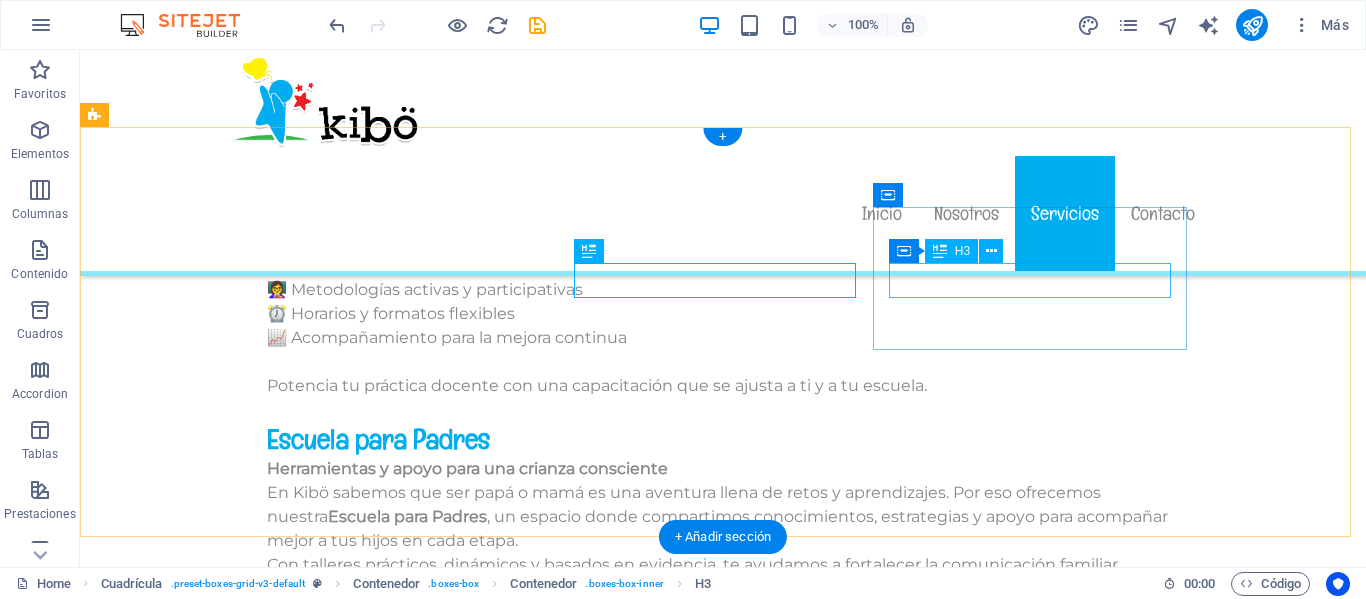 click on "Headline" at bounding box center (408, 2344) 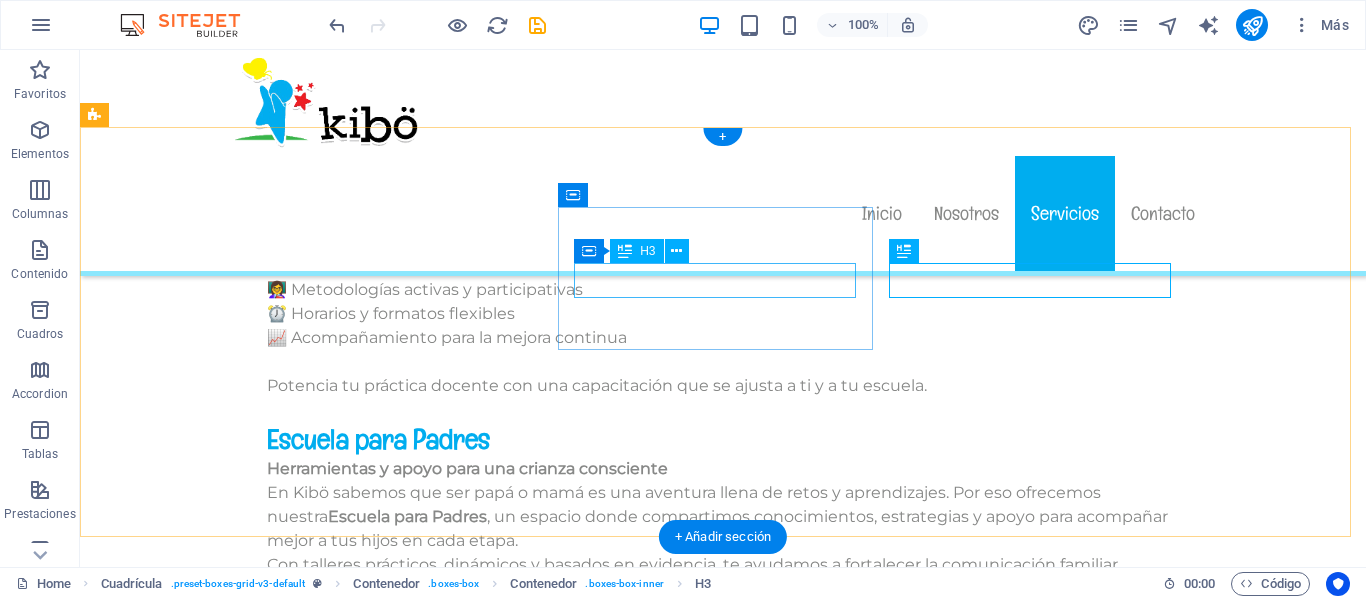 click on "Headline" at bounding box center (408, 2236) 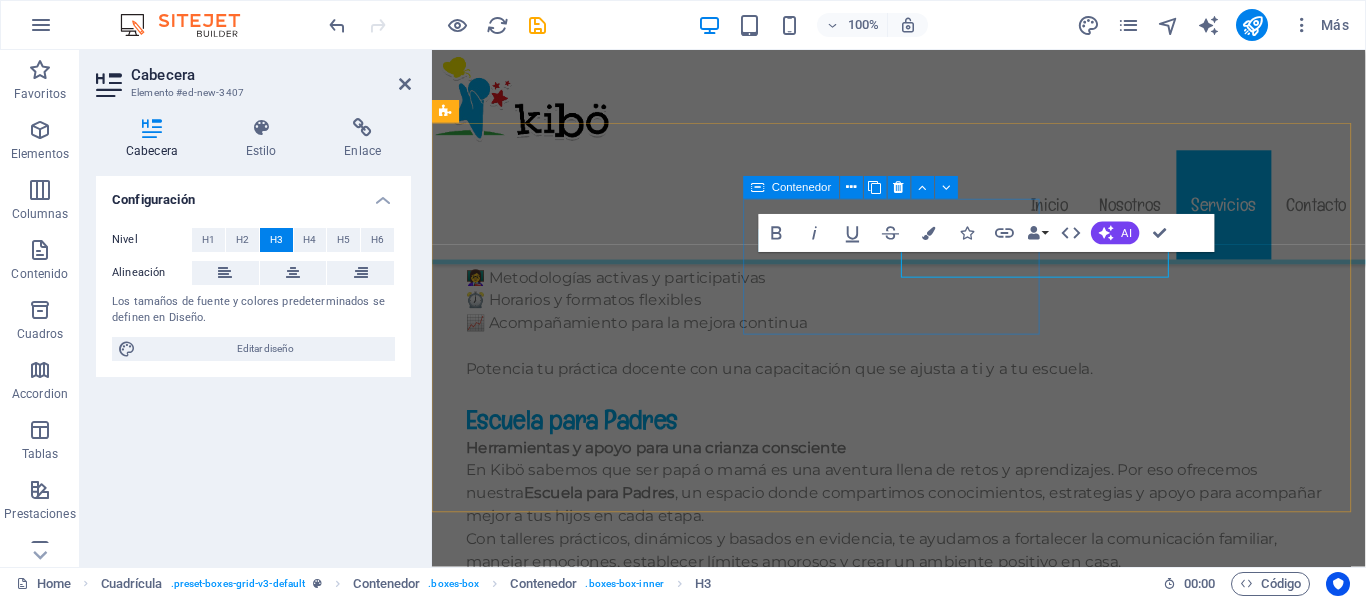 scroll, scrollTop: 12492, scrollLeft: 0, axis: vertical 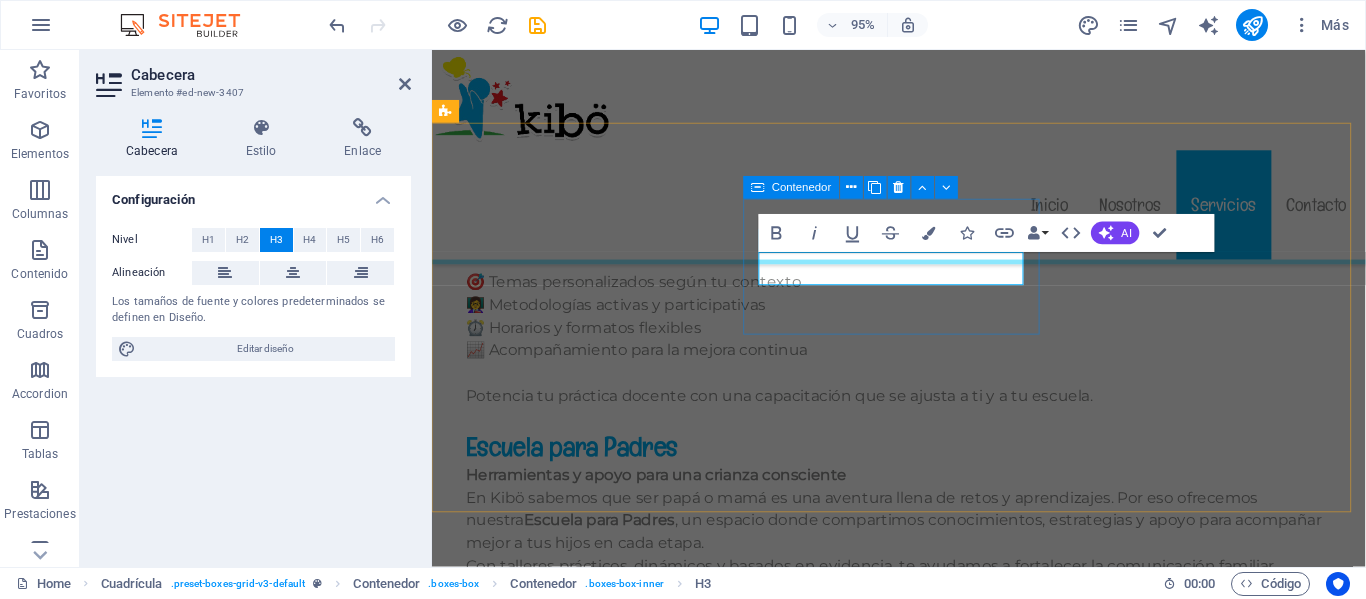 type 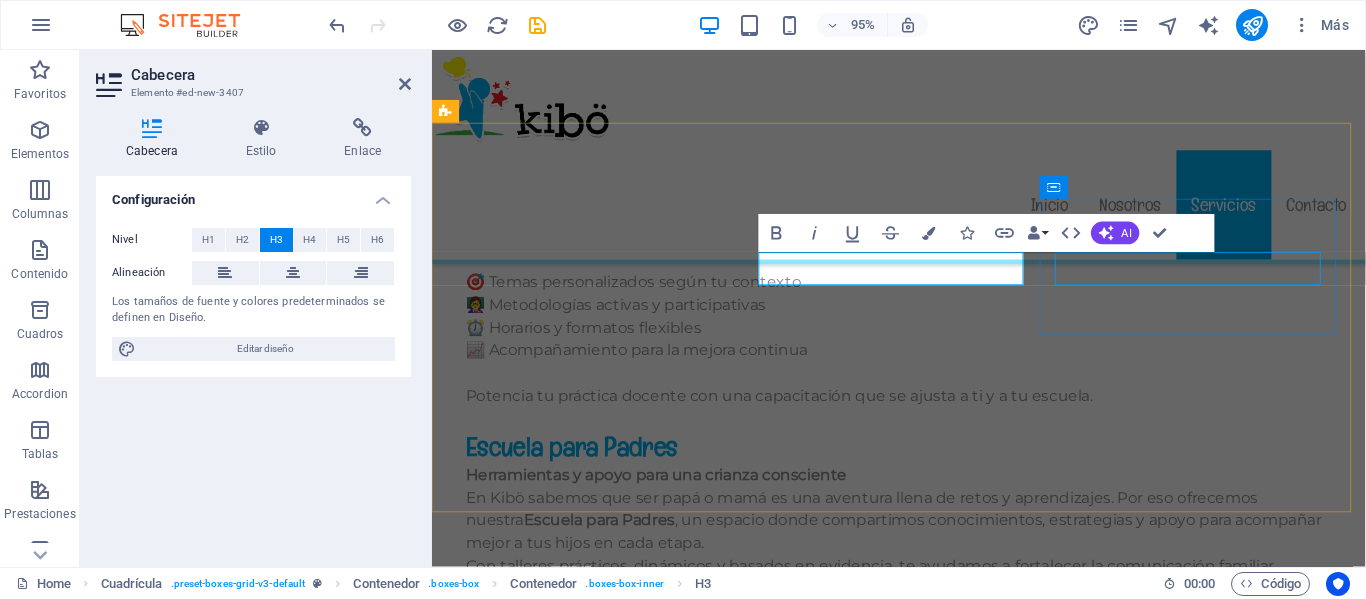 click on "Headline" at bounding box center (609, 2373) 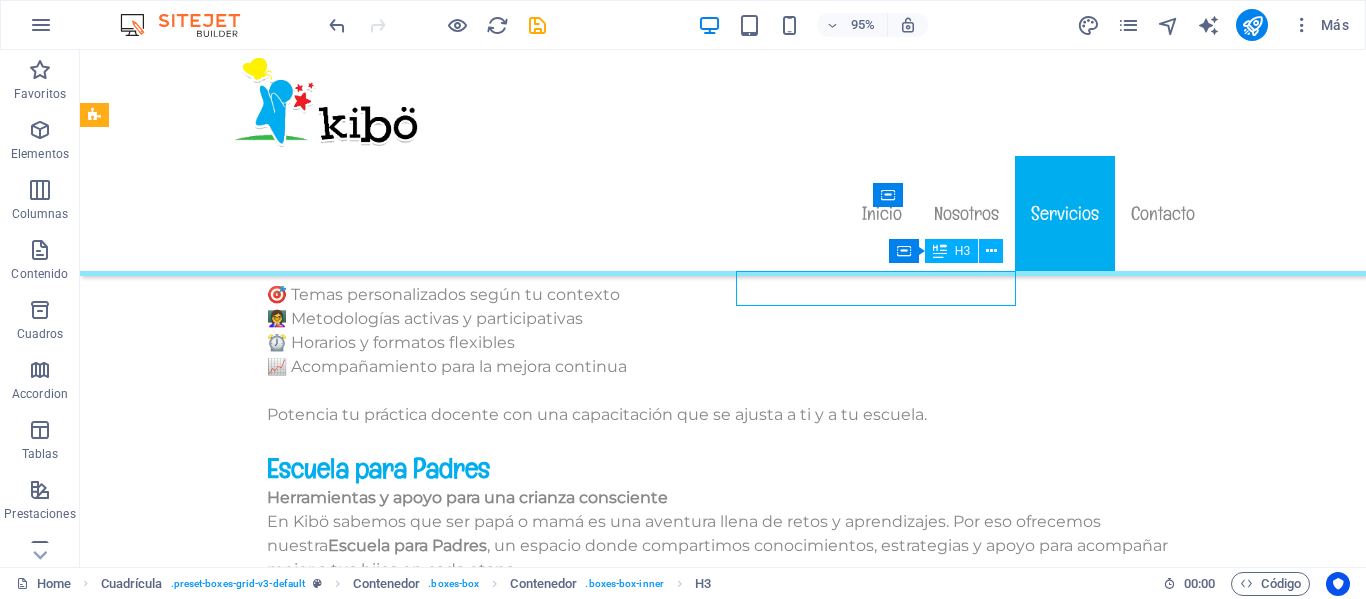 scroll, scrollTop: 12484, scrollLeft: 0, axis: vertical 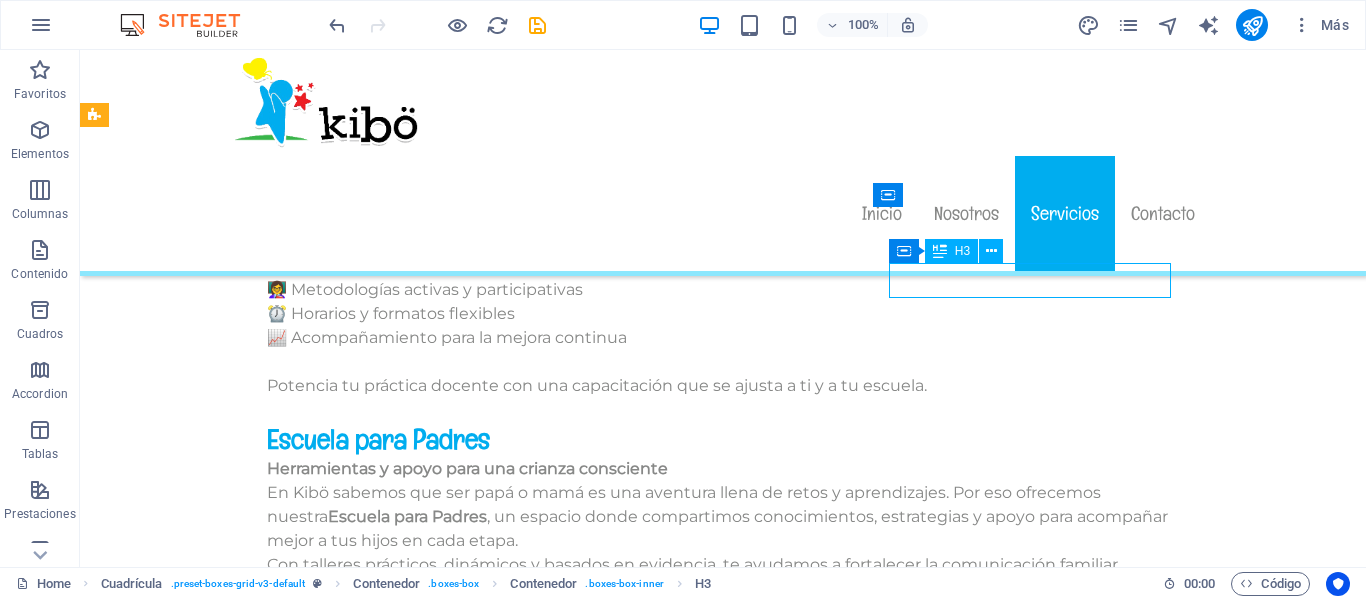 click on "Headline" at bounding box center [408, 2344] 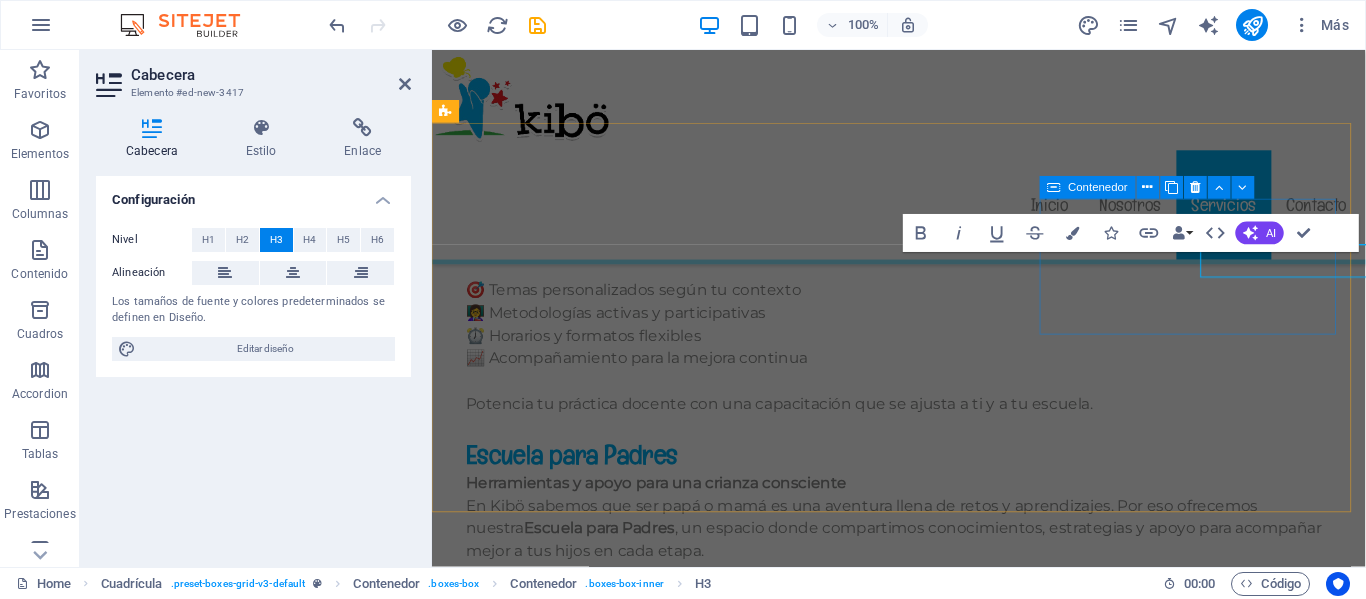 scroll, scrollTop: 12492, scrollLeft: 0, axis: vertical 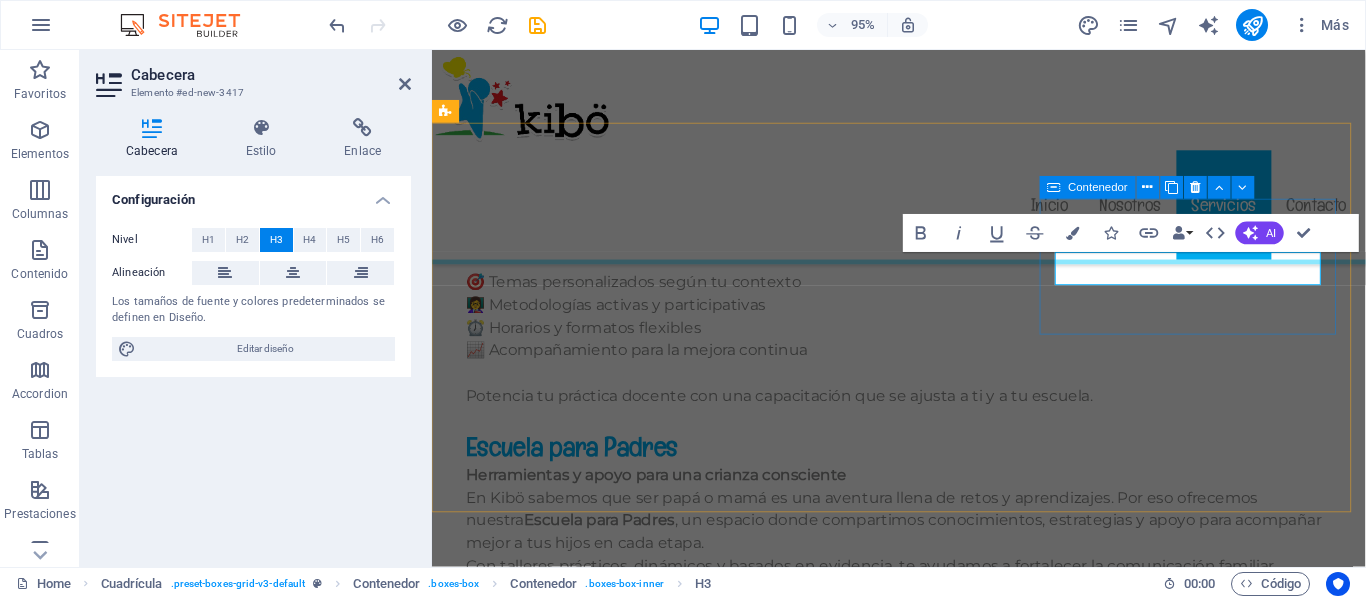 type 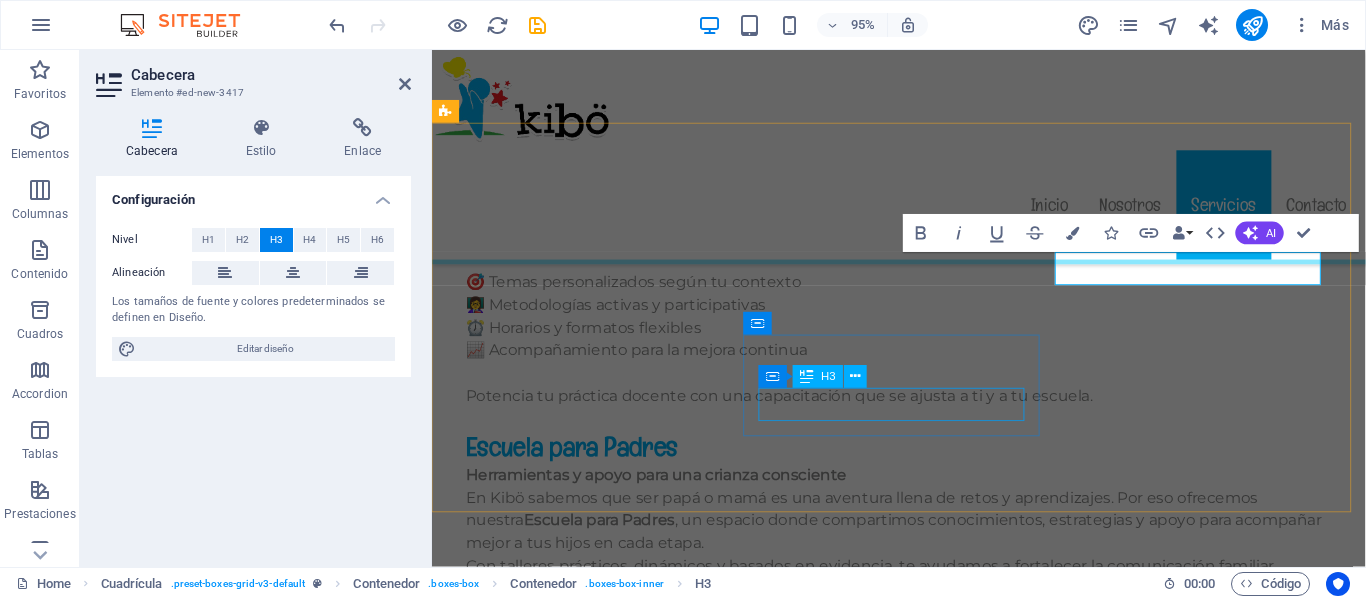 click on "Headline" at bounding box center (609, 2481) 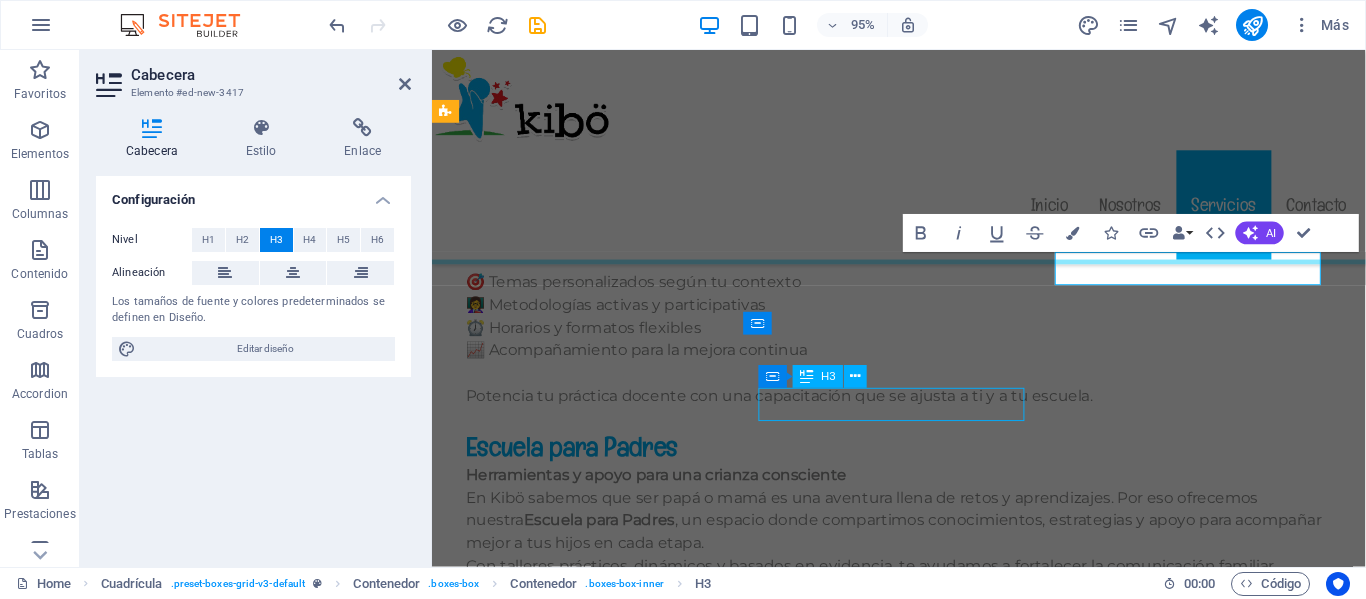 click on "Estimulación temprana Centro kibö Centro kibö Centro kibö Headline" at bounding box center (923, 2282) 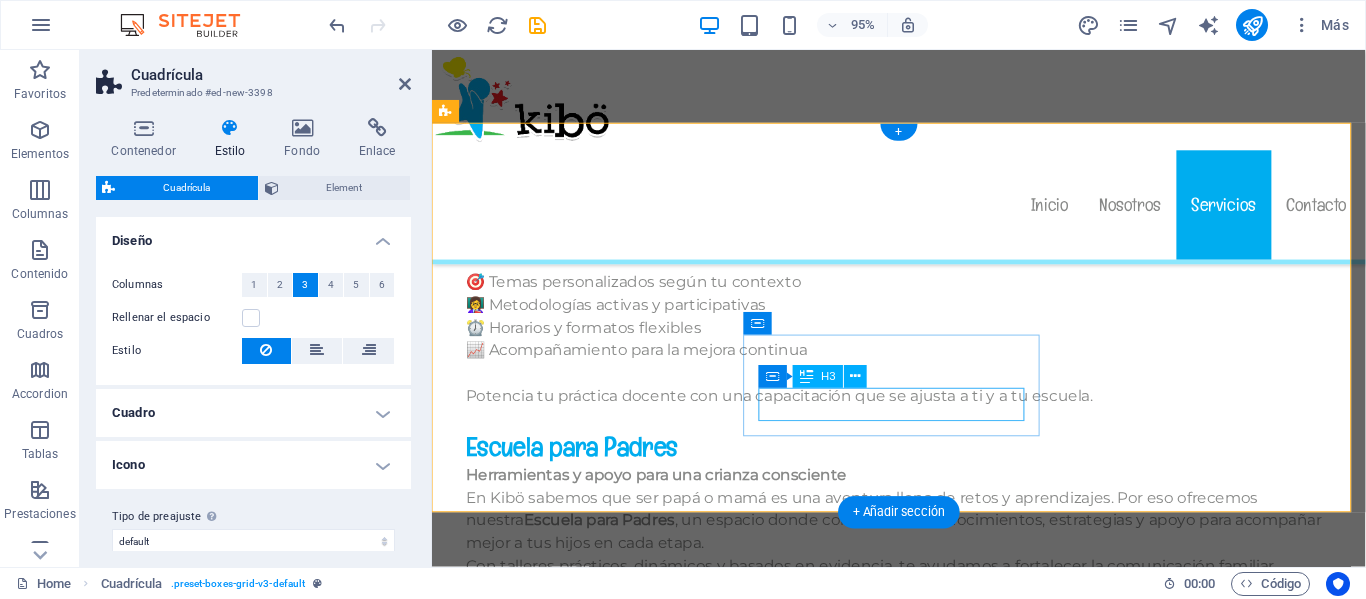 click on "Headline" at bounding box center (609, 2481) 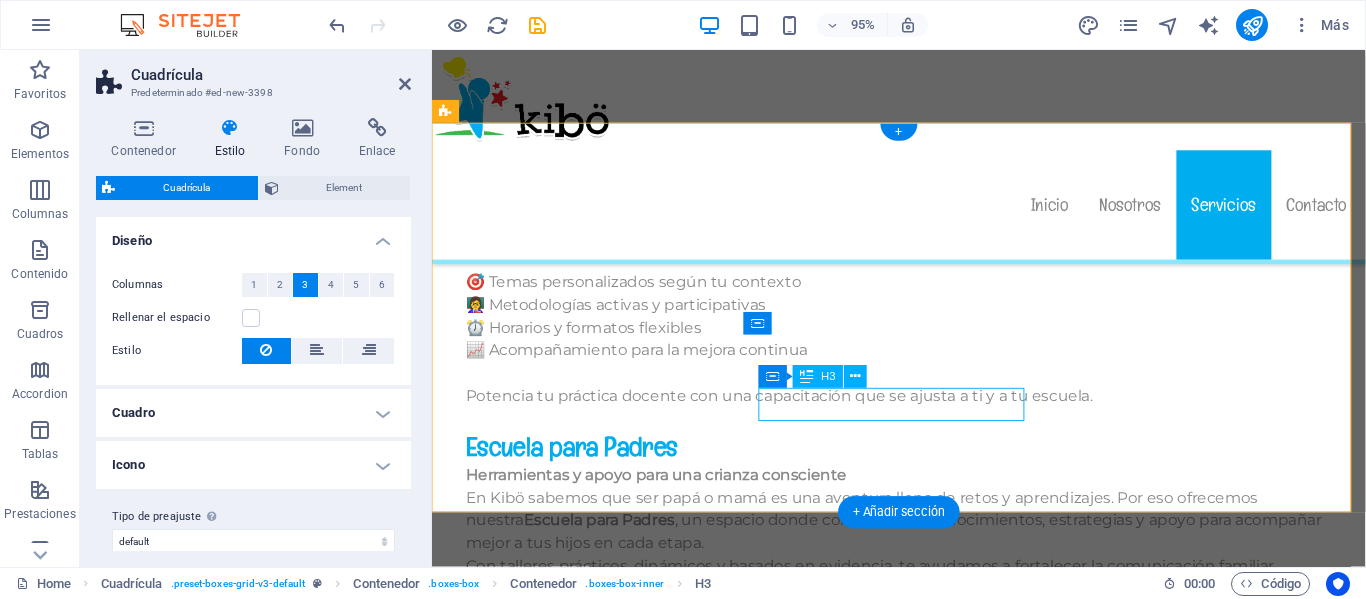click on "Headline" at bounding box center (609, 2481) 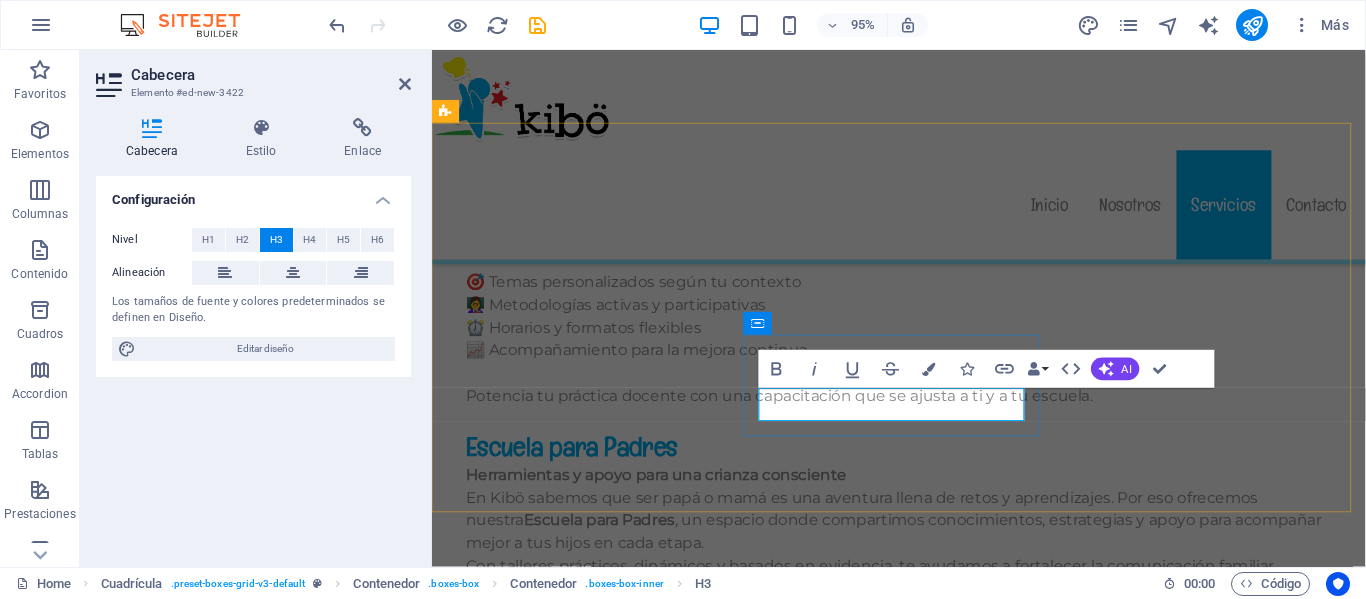 type 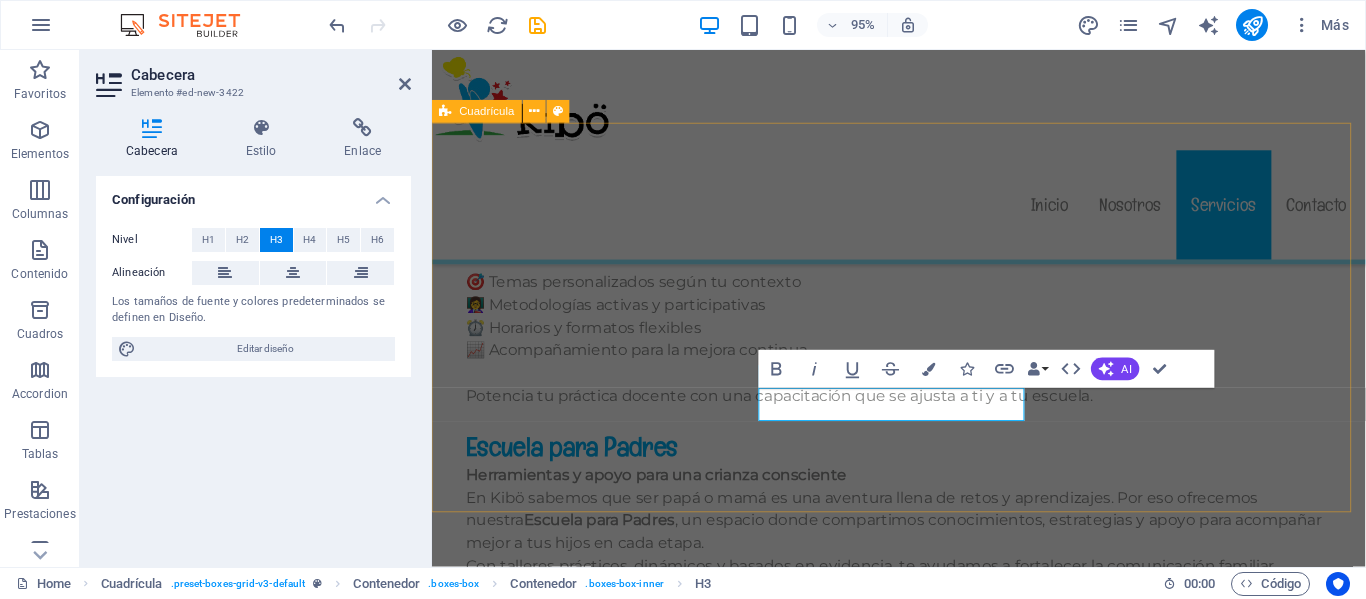 click on "Estimulación temprana Centro kibö Centro kibö Centro kibö ​Contáctanos" at bounding box center [923, 2282] 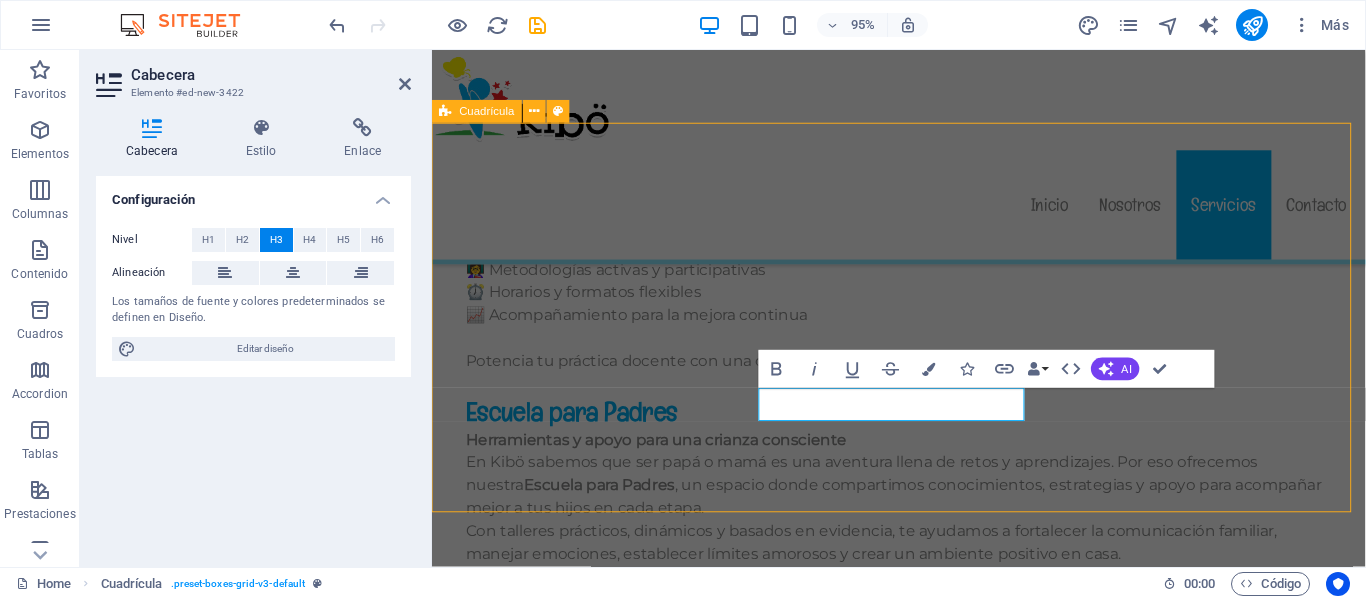 scroll, scrollTop: 12484, scrollLeft: 0, axis: vertical 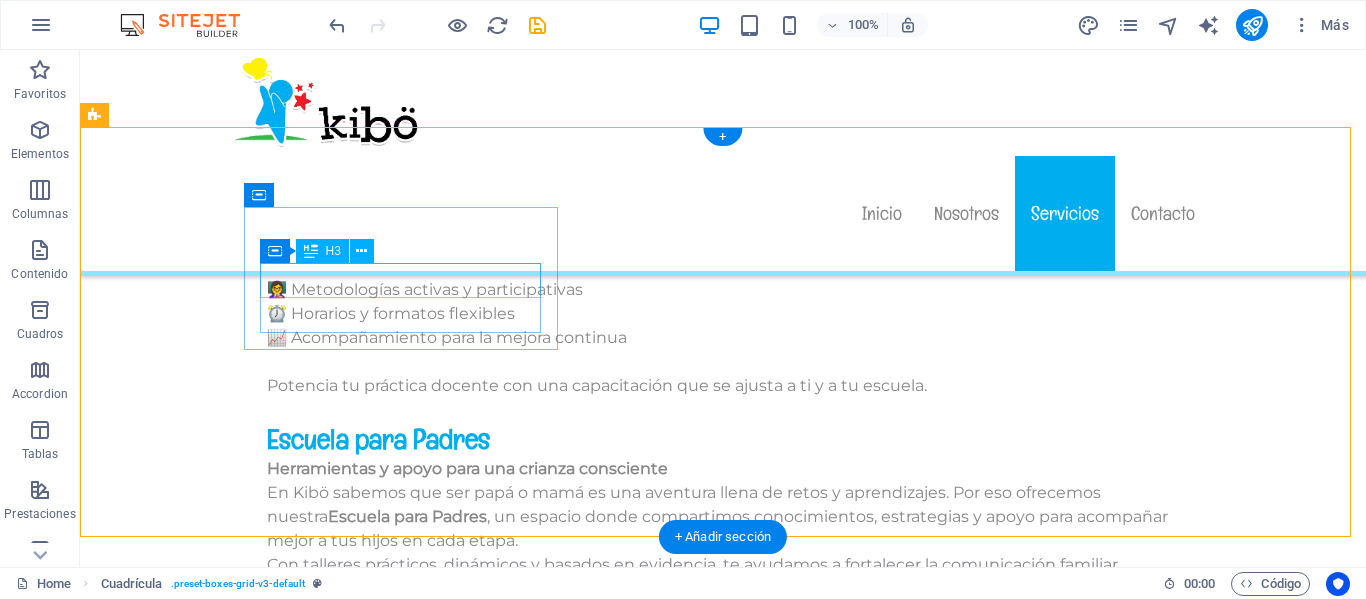 click on "Estimulación temprana" at bounding box center [408, 2093] 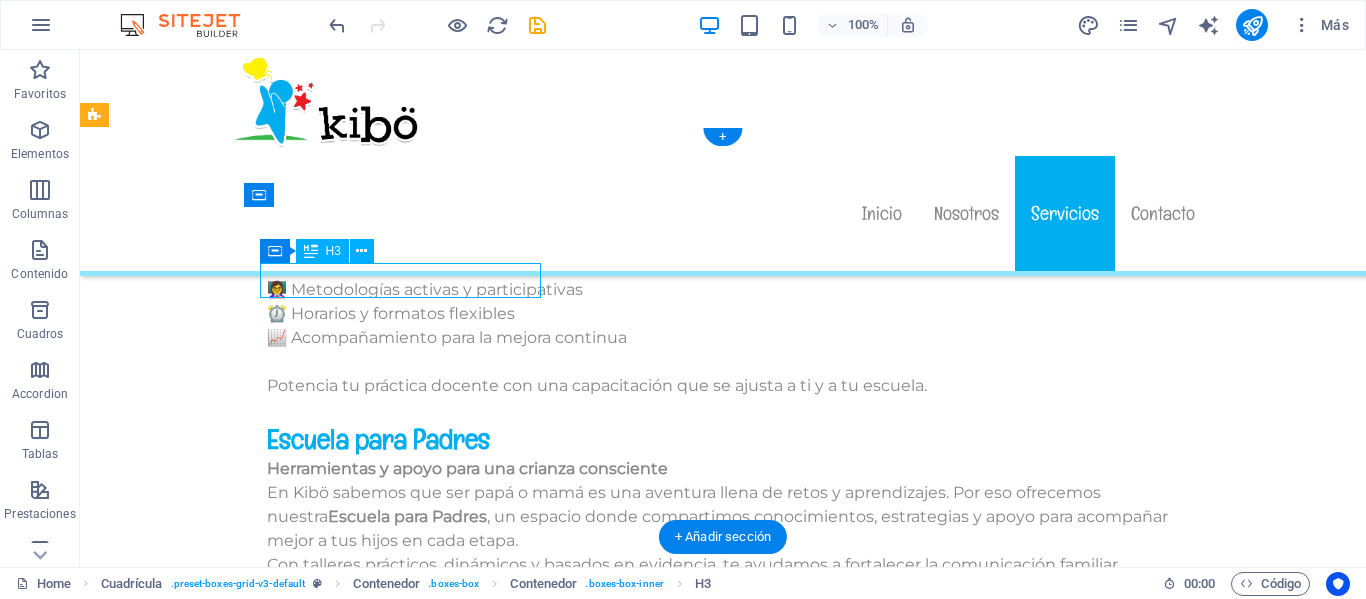 click on "Estimulación temprana" at bounding box center [408, 2093] 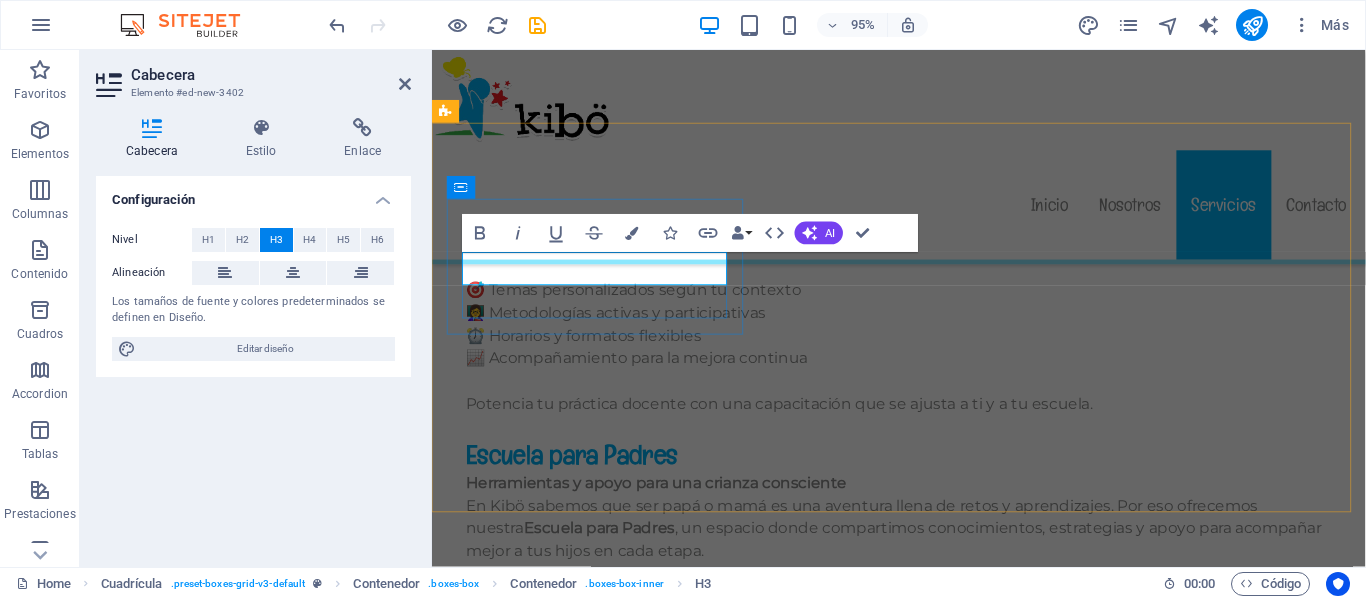 scroll, scrollTop: 12492, scrollLeft: 0, axis: vertical 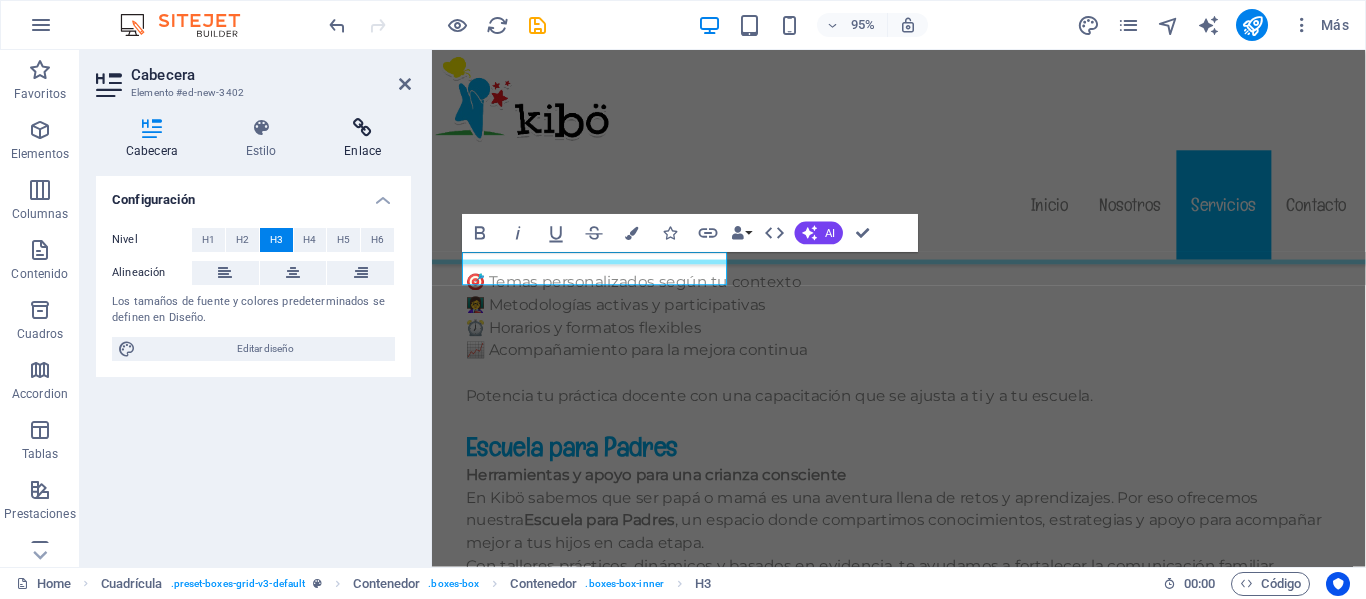 click on "Enlace" at bounding box center [362, 139] 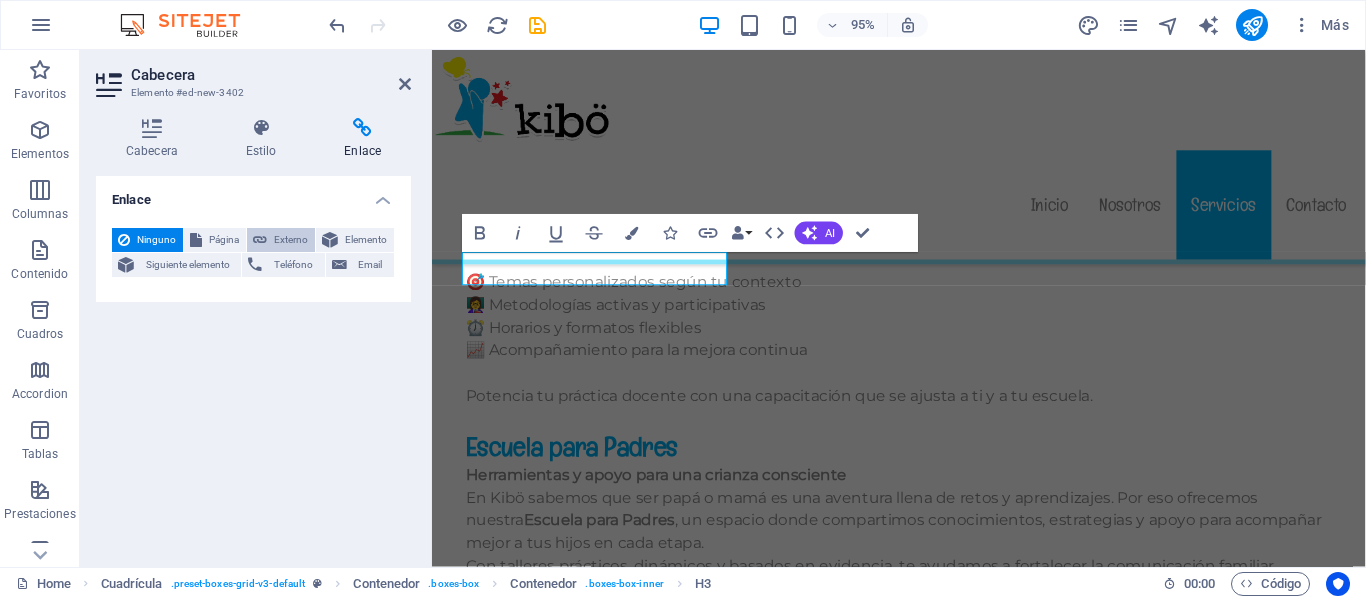 click on "Externo" at bounding box center (291, 240) 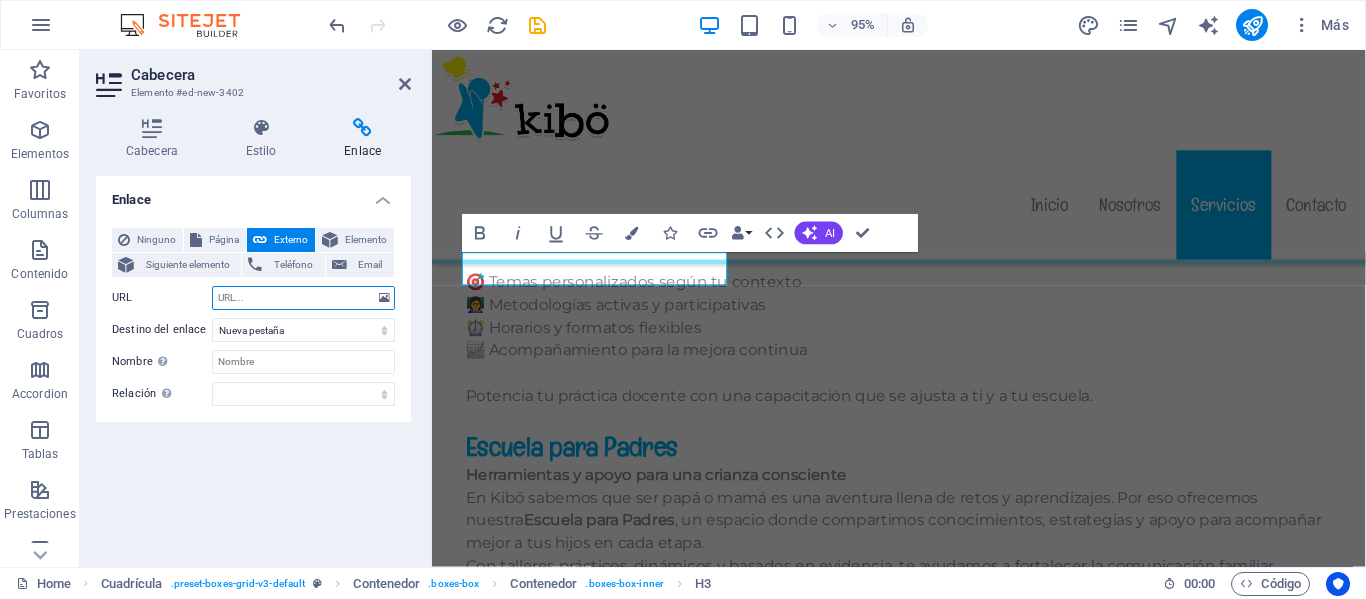 click on "URL" at bounding box center [303, 298] 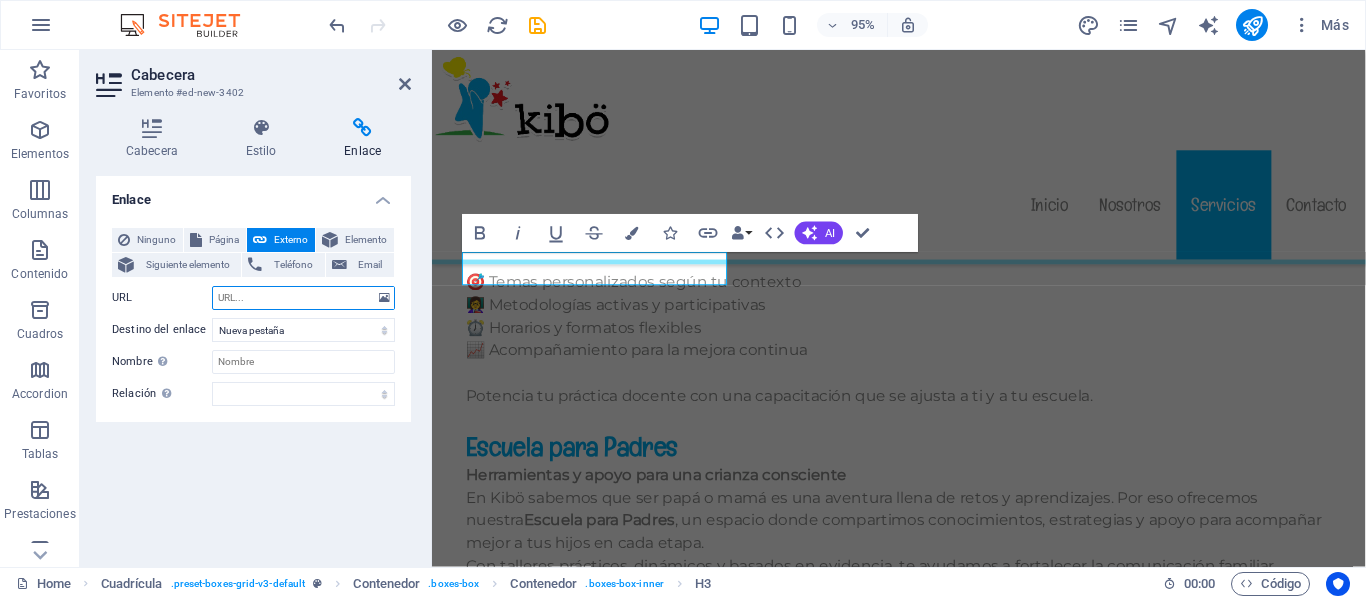 paste on "https://www.facebook.com/centroinfantilkibo" 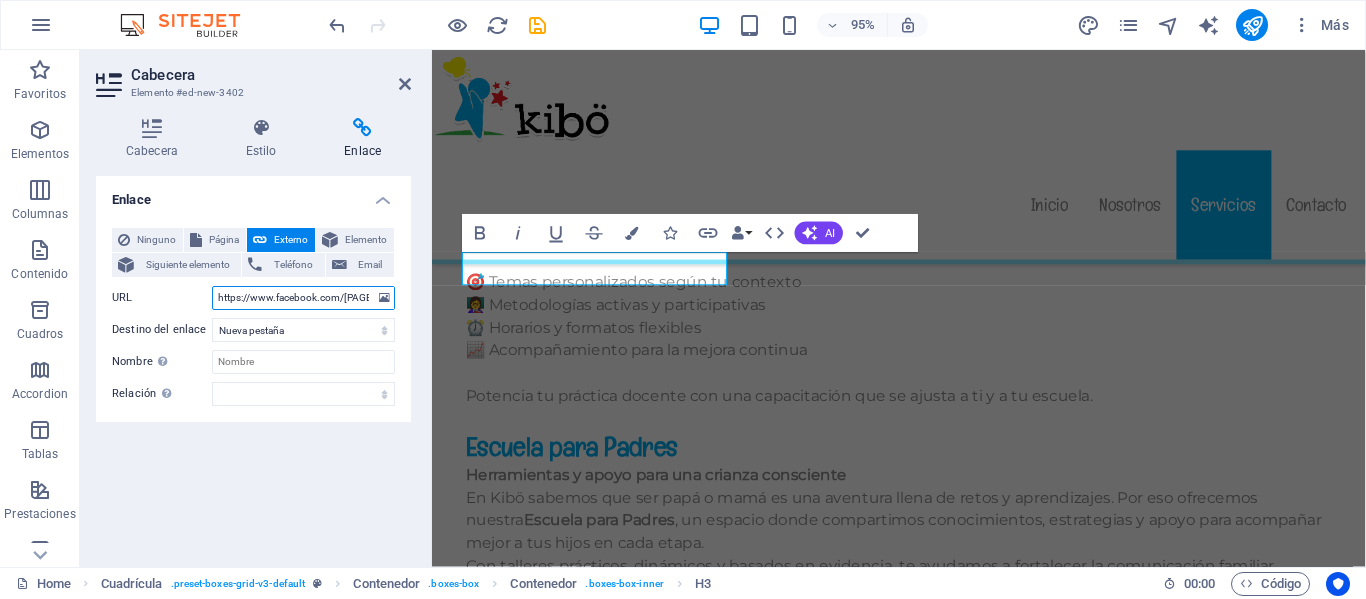 scroll, scrollTop: 0, scrollLeft: 51, axis: horizontal 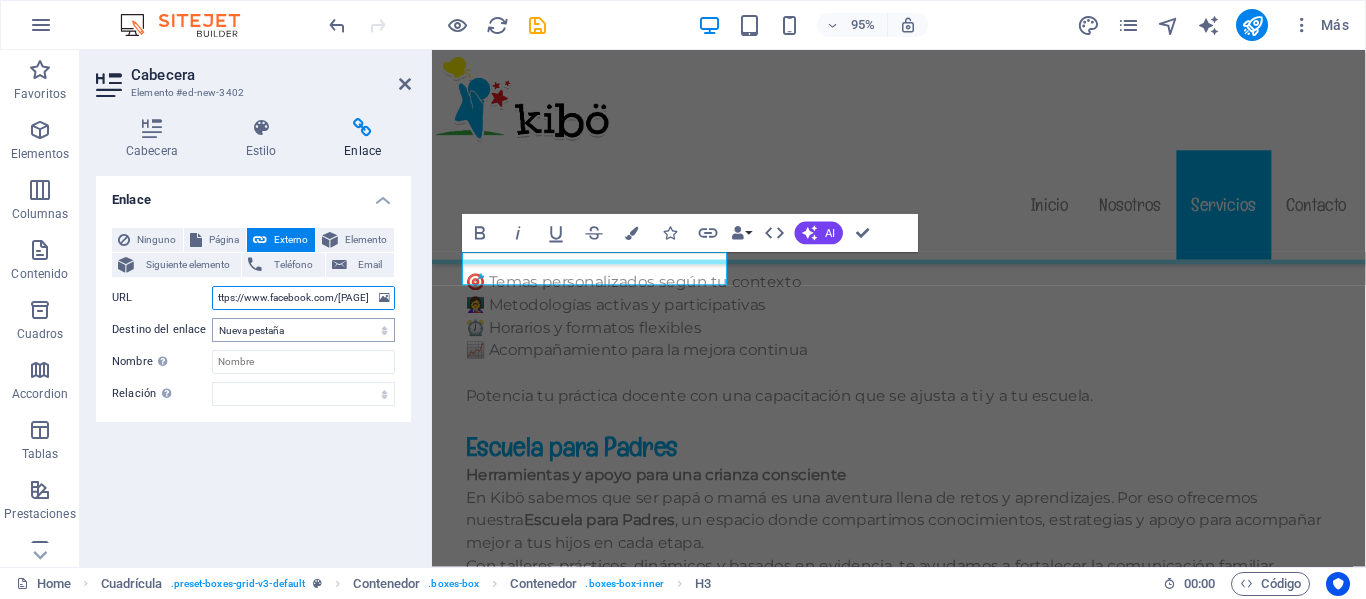 type on "https://www.facebook.com/centroinfantilkibo" 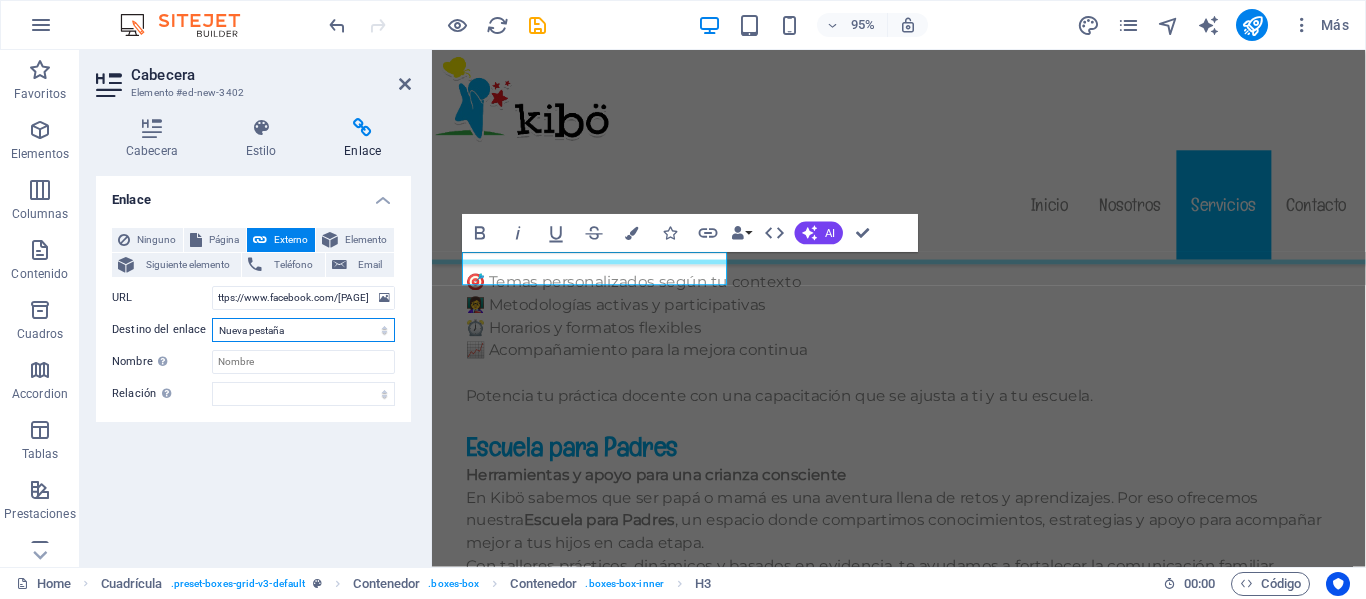 click on "Nueva pestaña Misma pestaña Superposición" at bounding box center [303, 330] 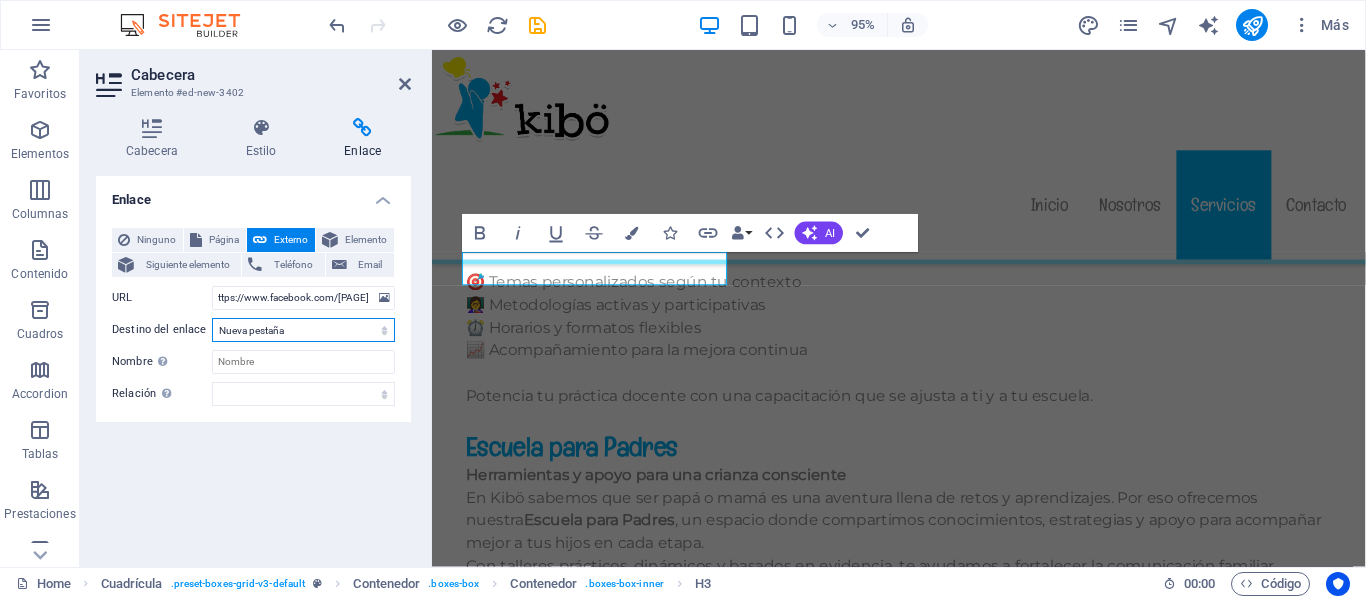 scroll, scrollTop: 0, scrollLeft: 0, axis: both 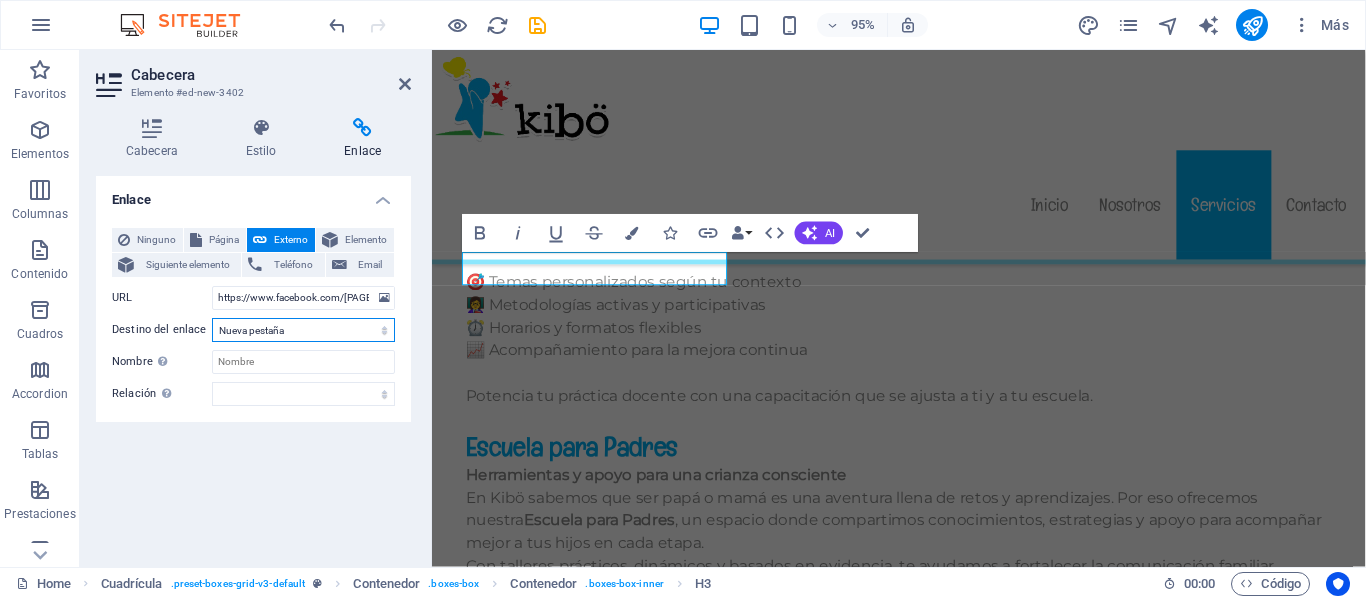 click on "Nueva pestaña Misma pestaña Superposición" at bounding box center (303, 330) 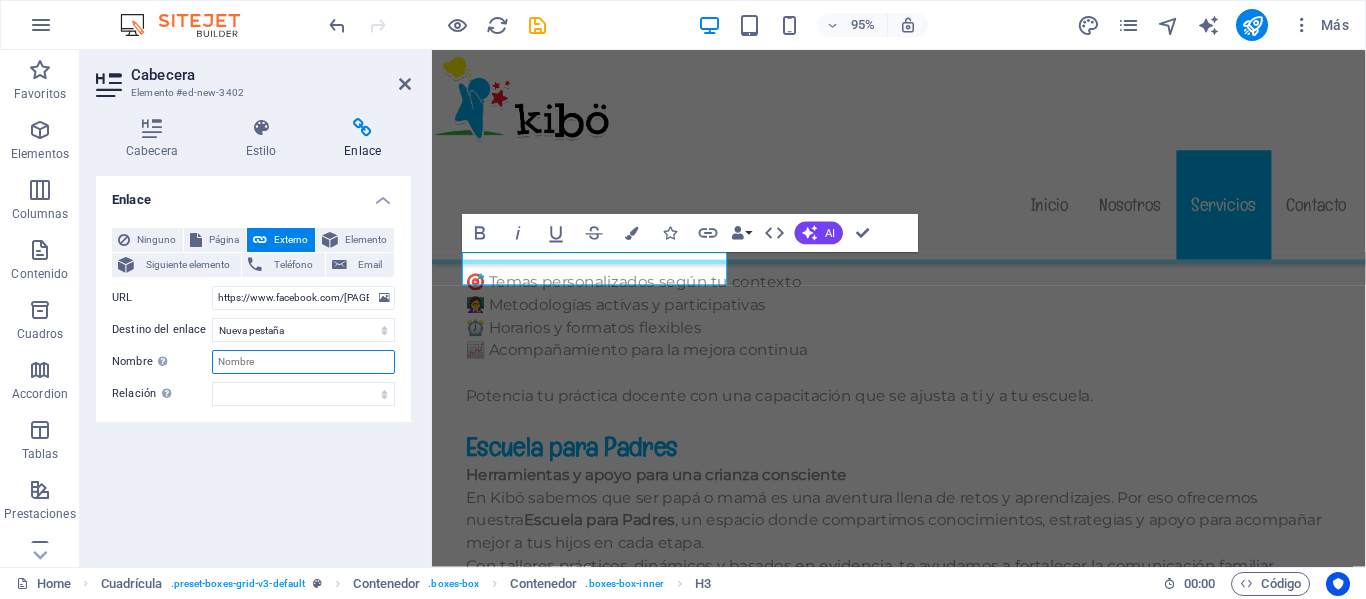 click on "Nombre Una descripción adicional del enlace no debería ser igual al texto del enlace. El título suele mostrarse como un texto de información cuando se mueve el ratón por encima del elemento. Déjalo en blanco en caso de dudas." at bounding box center (303, 362) 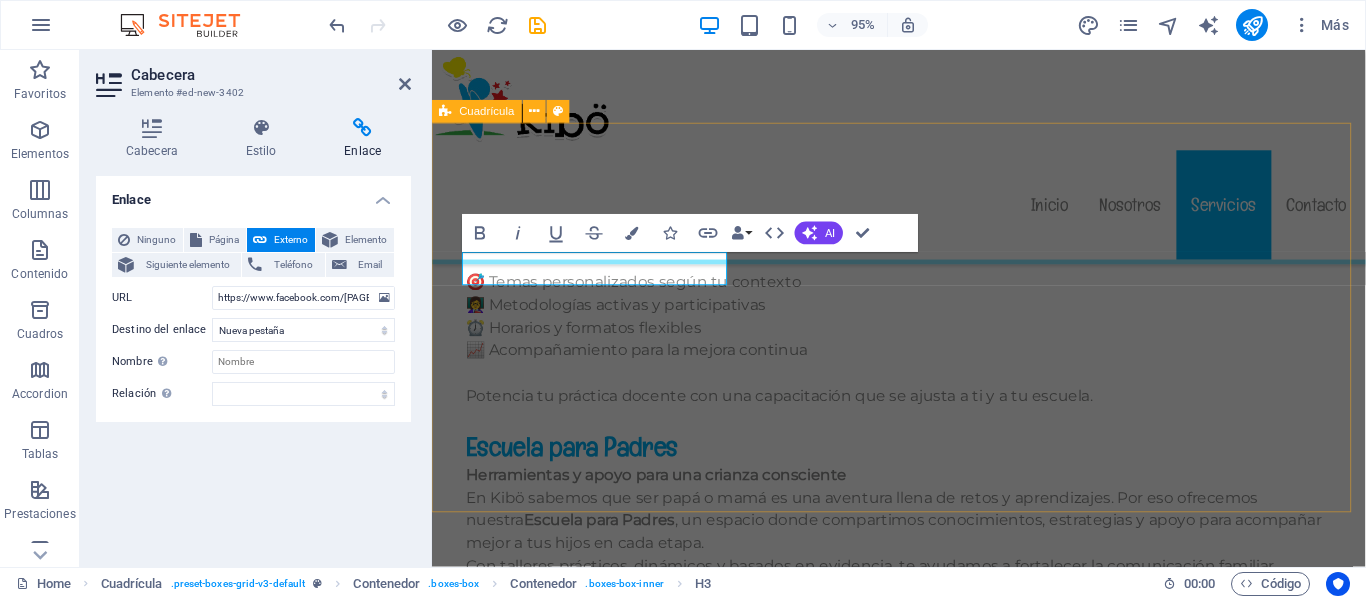 click on "Estimulación temprana Centro kibö Centro kibö Centro kibö Contáctanos" at bounding box center [923, 2282] 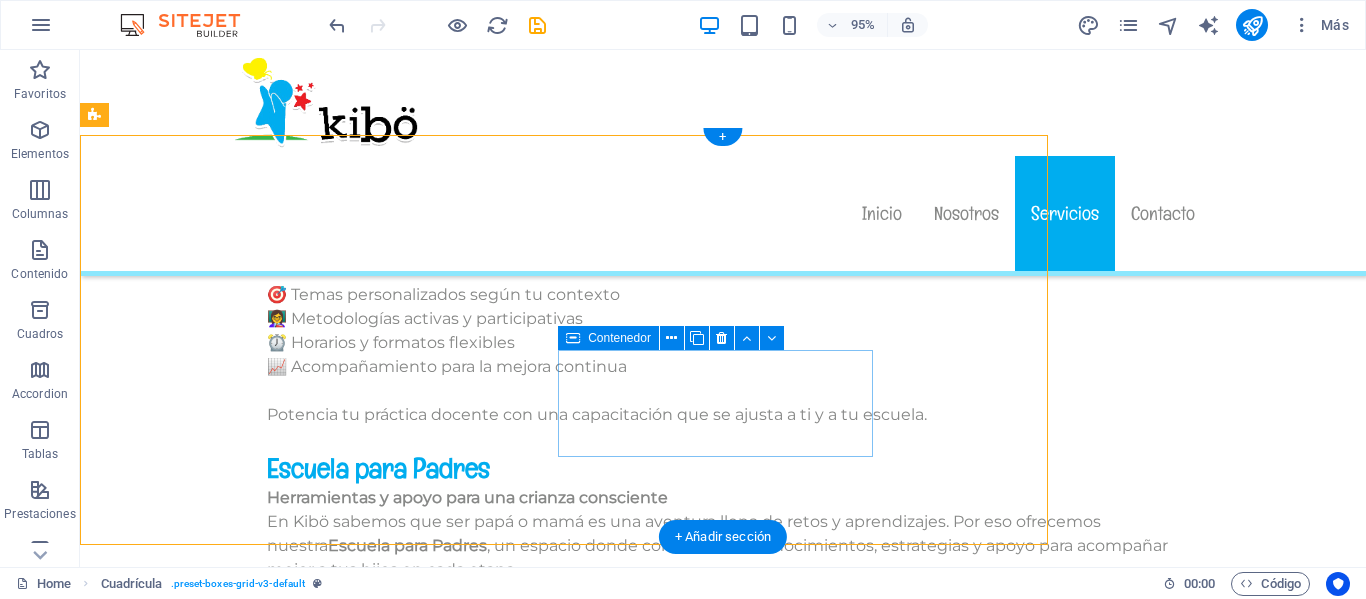 scroll, scrollTop: 12484, scrollLeft: 0, axis: vertical 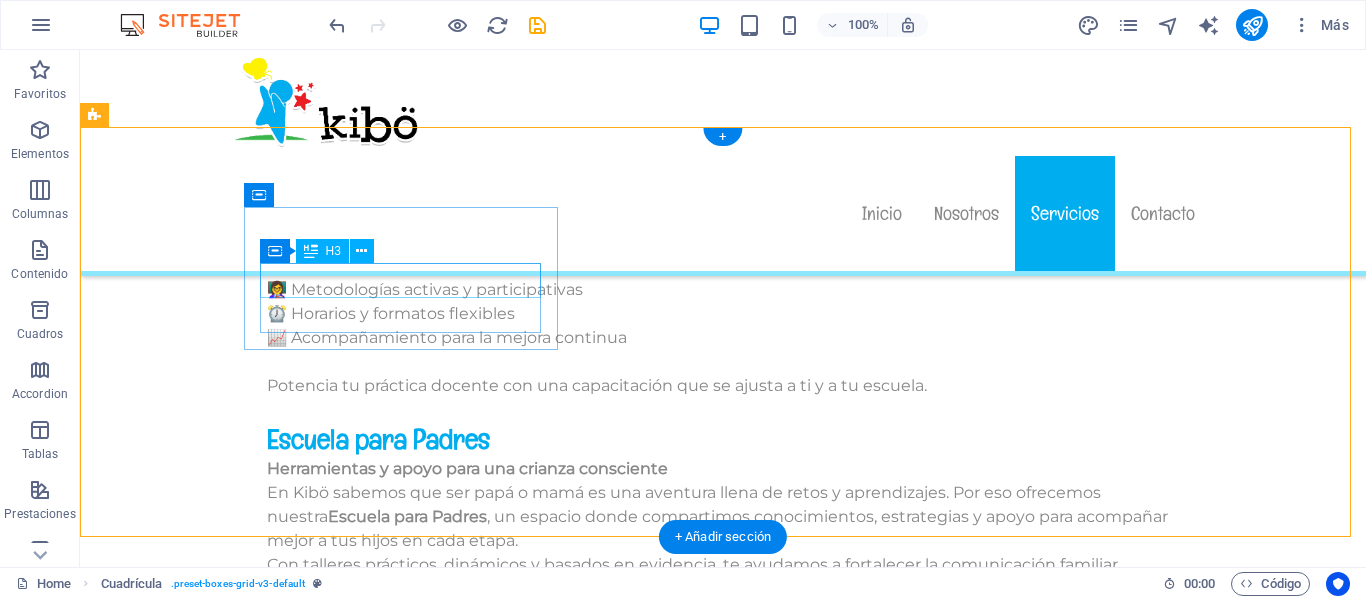 click on "Estimulación temprana" at bounding box center [408, 2093] 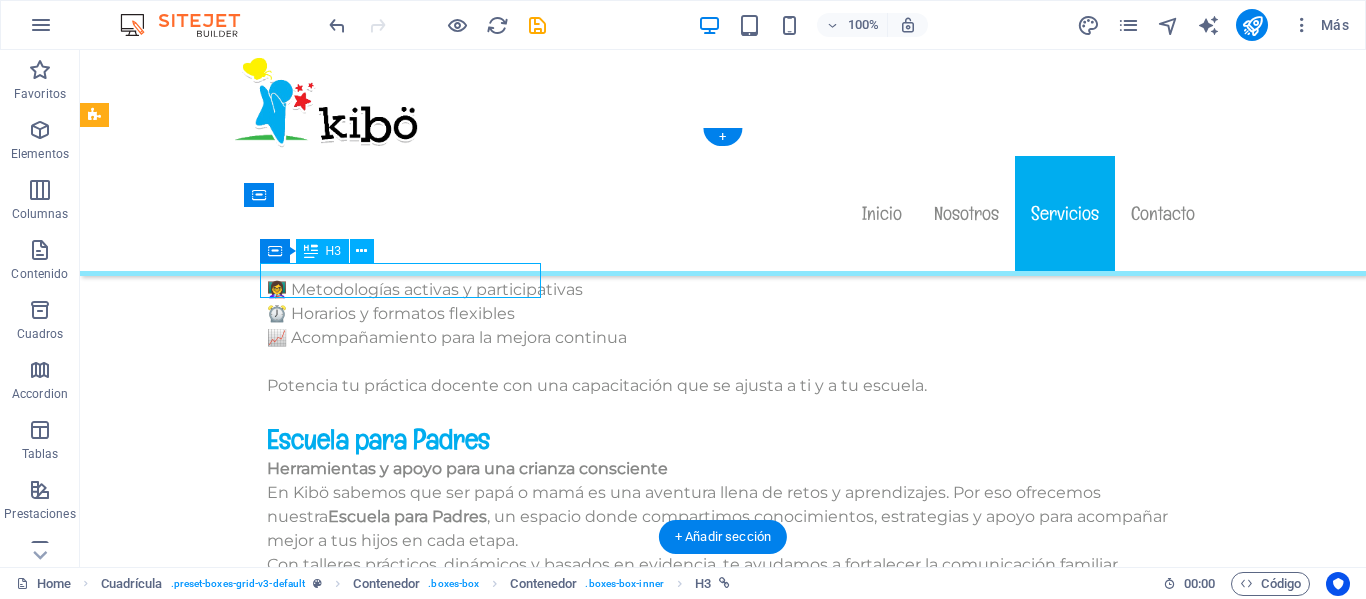 click on "Estimulación temprana" at bounding box center [408, 2093] 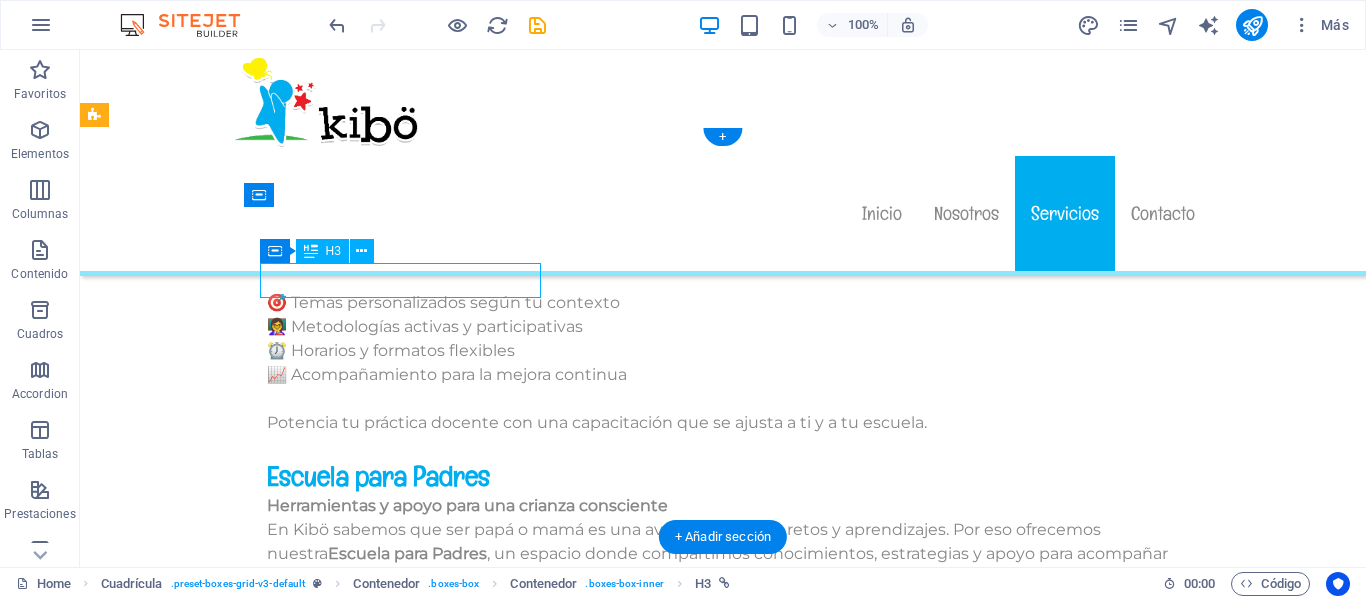 scroll, scrollTop: 12492, scrollLeft: 0, axis: vertical 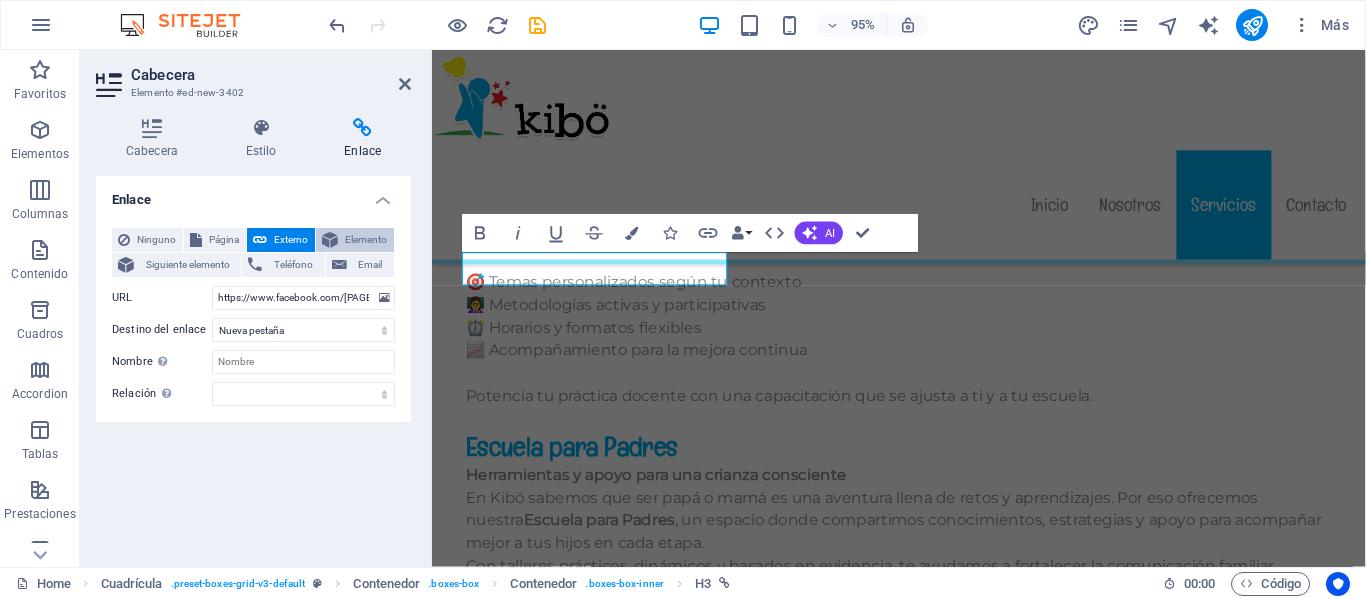 click on "Elemento" at bounding box center (366, 240) 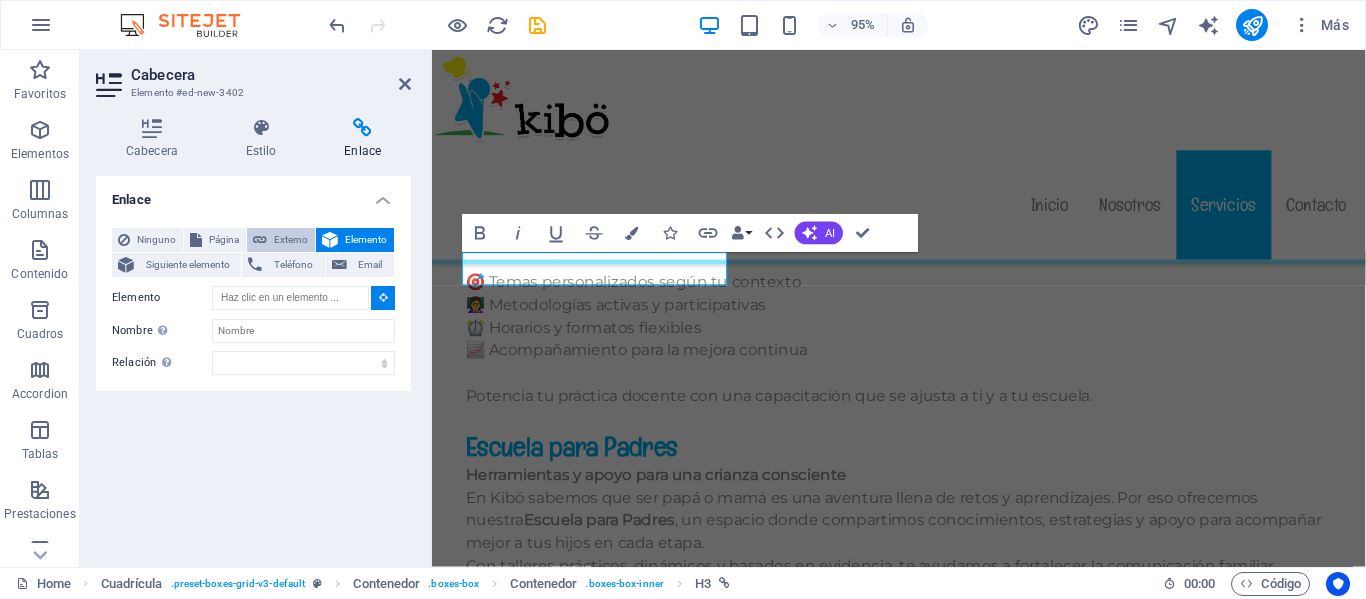 click on "Externo" at bounding box center (291, 240) 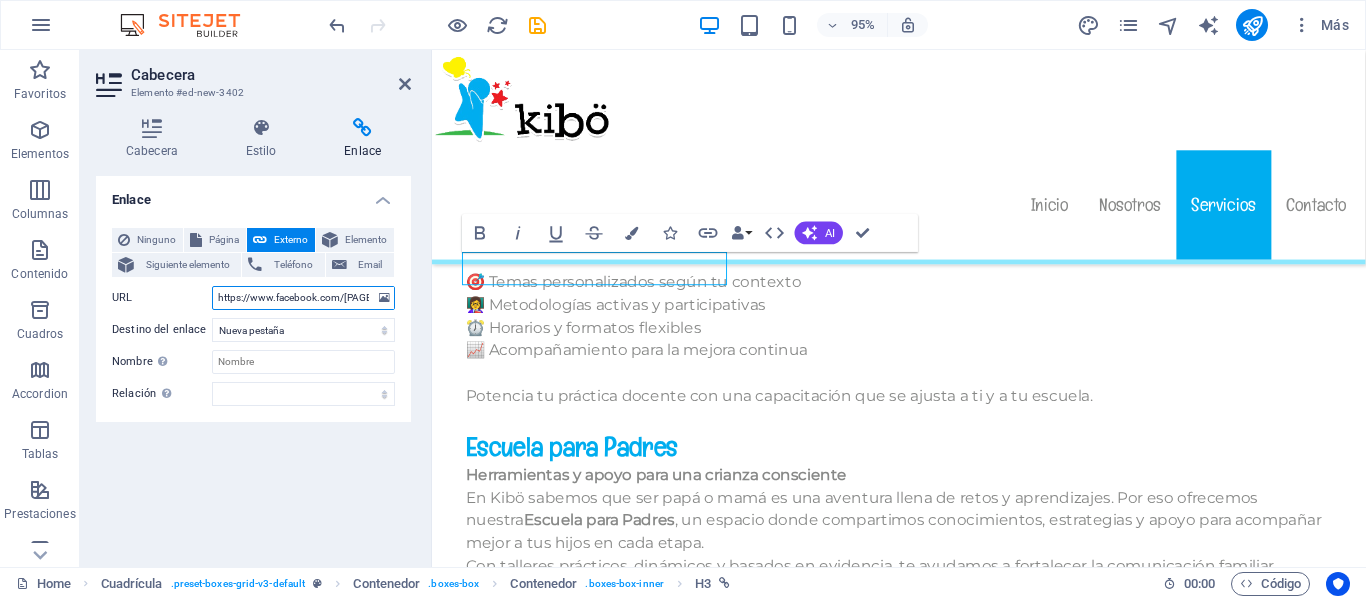 scroll, scrollTop: 0, scrollLeft: 52, axis: horizontal 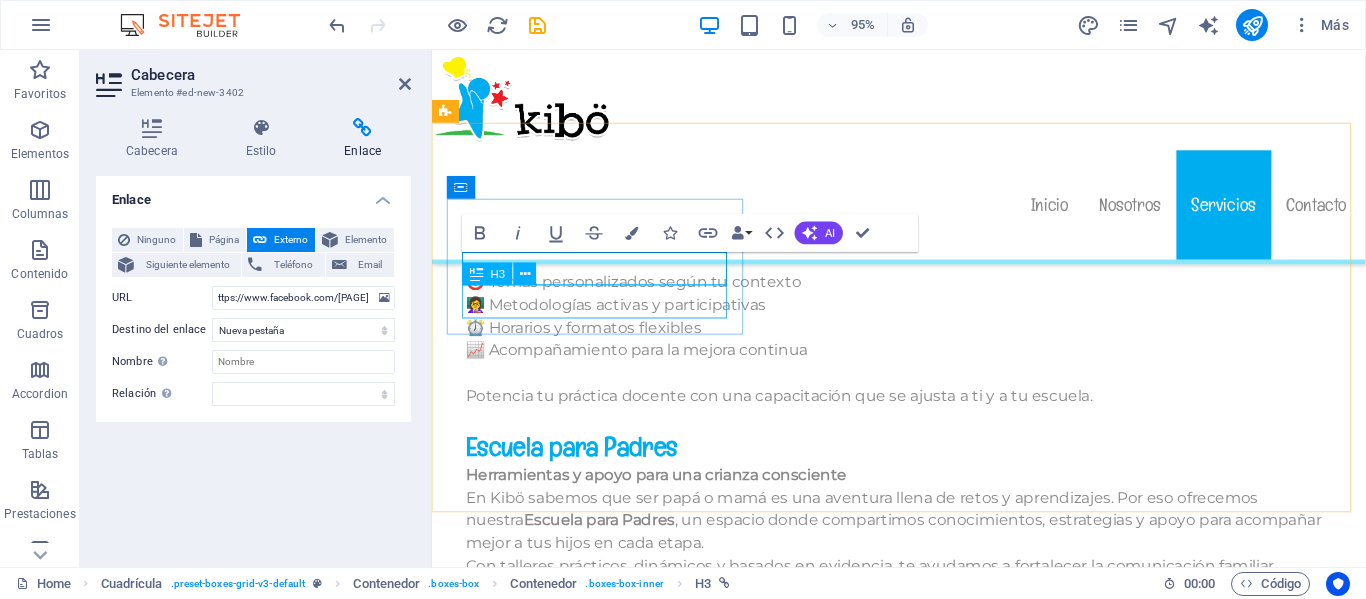click on "Centro kibö" at bounding box center (609, 2157) 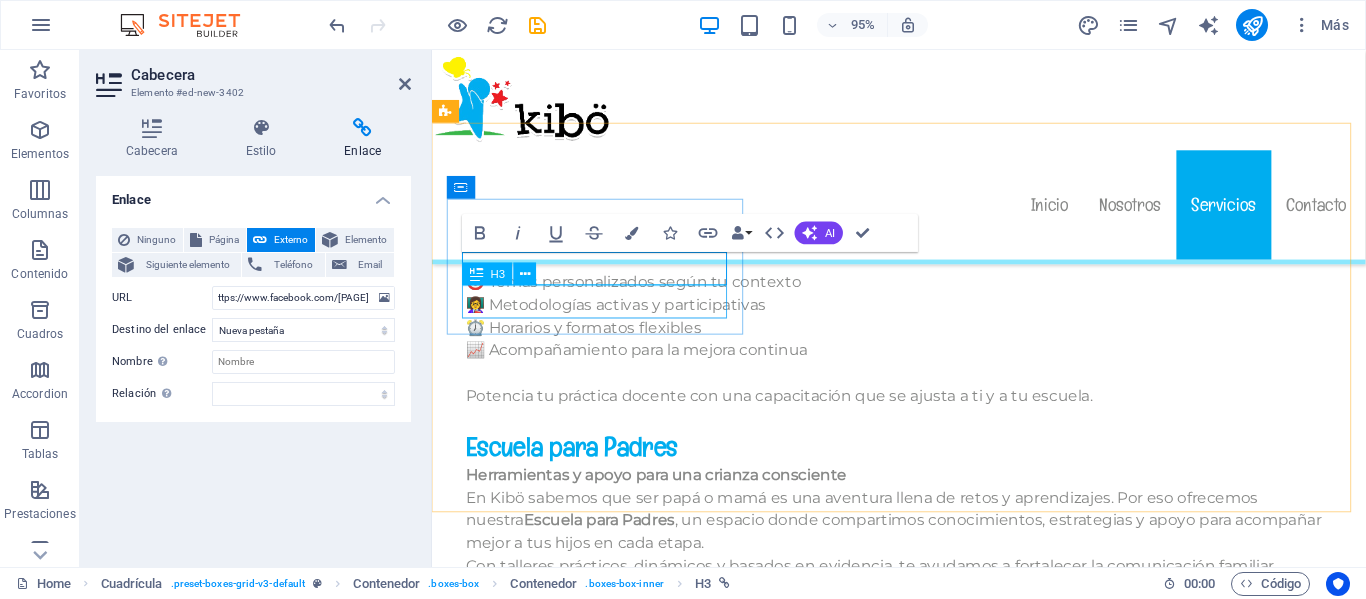 scroll, scrollTop: 0, scrollLeft: 0, axis: both 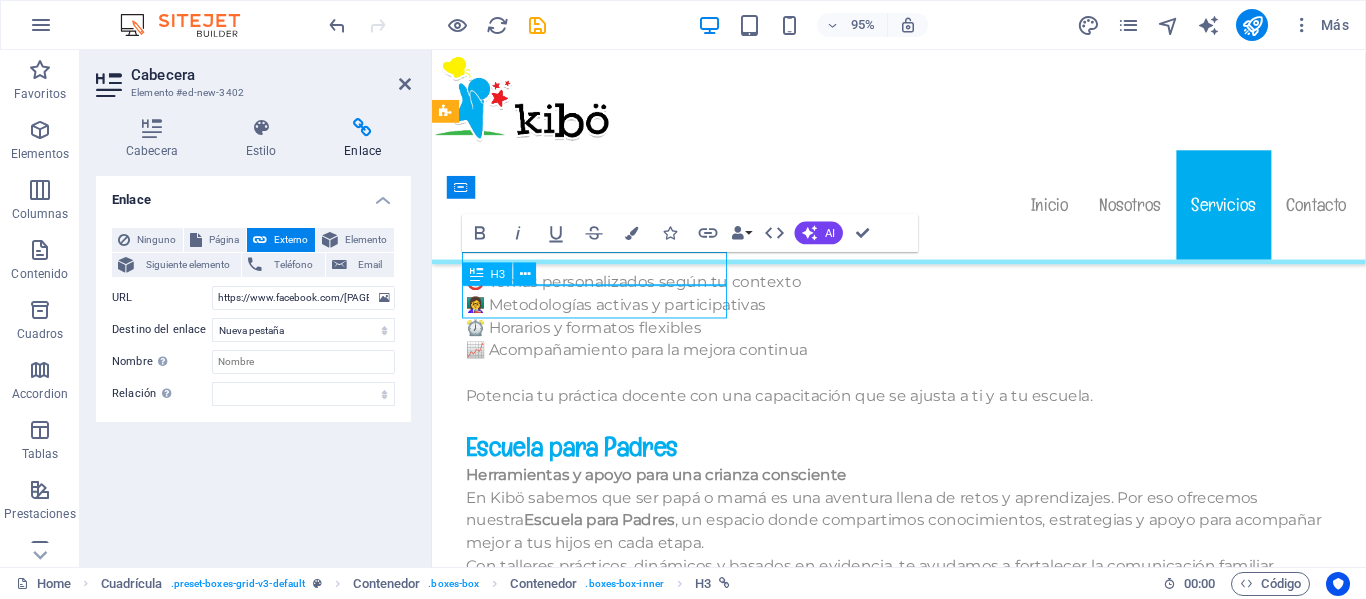 click on "Centro kibö" at bounding box center [609, 2157] 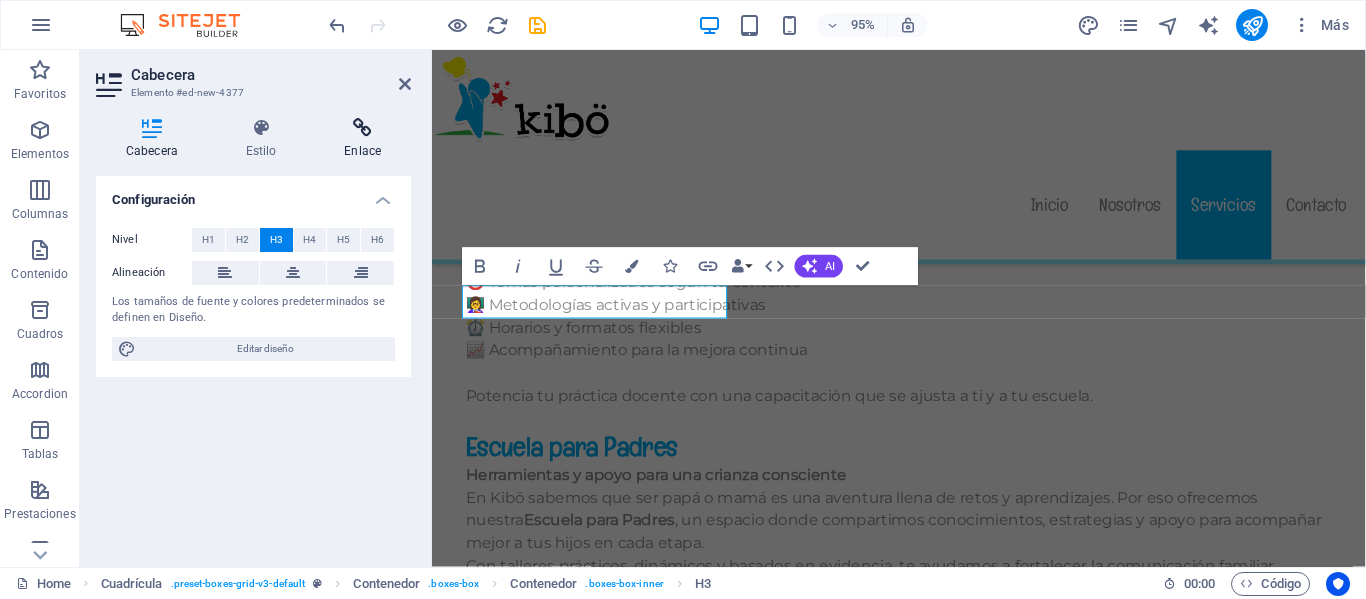 click on "Enlace" at bounding box center [362, 139] 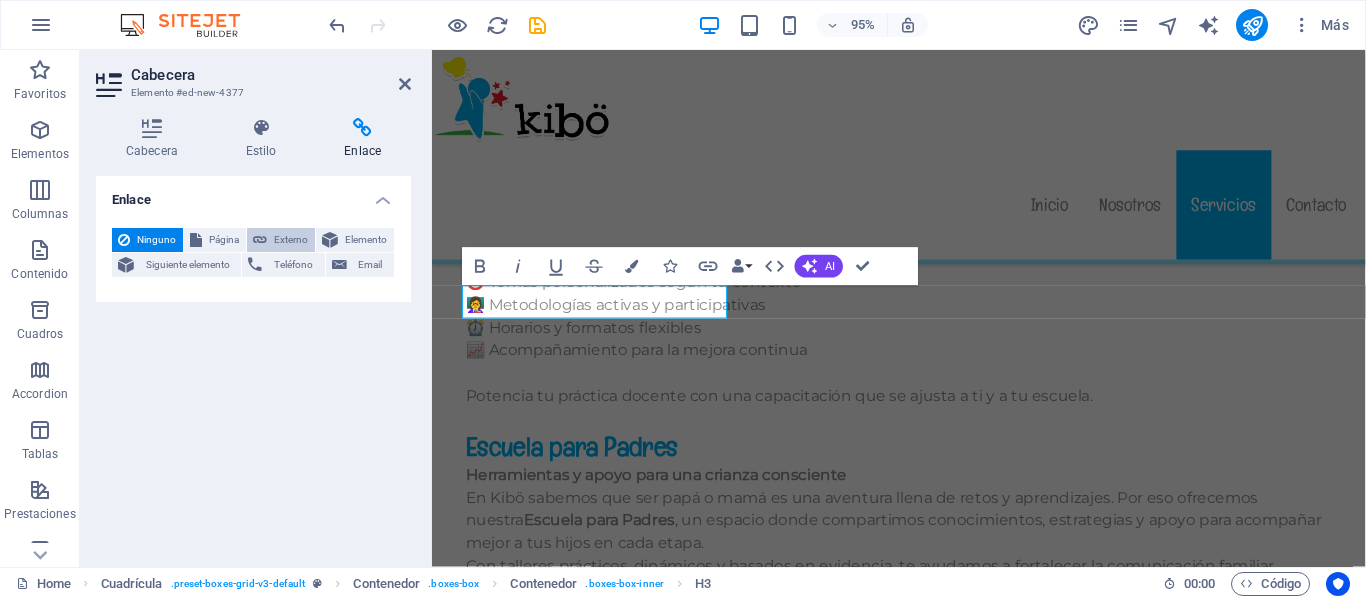 click on "Externo" at bounding box center (291, 240) 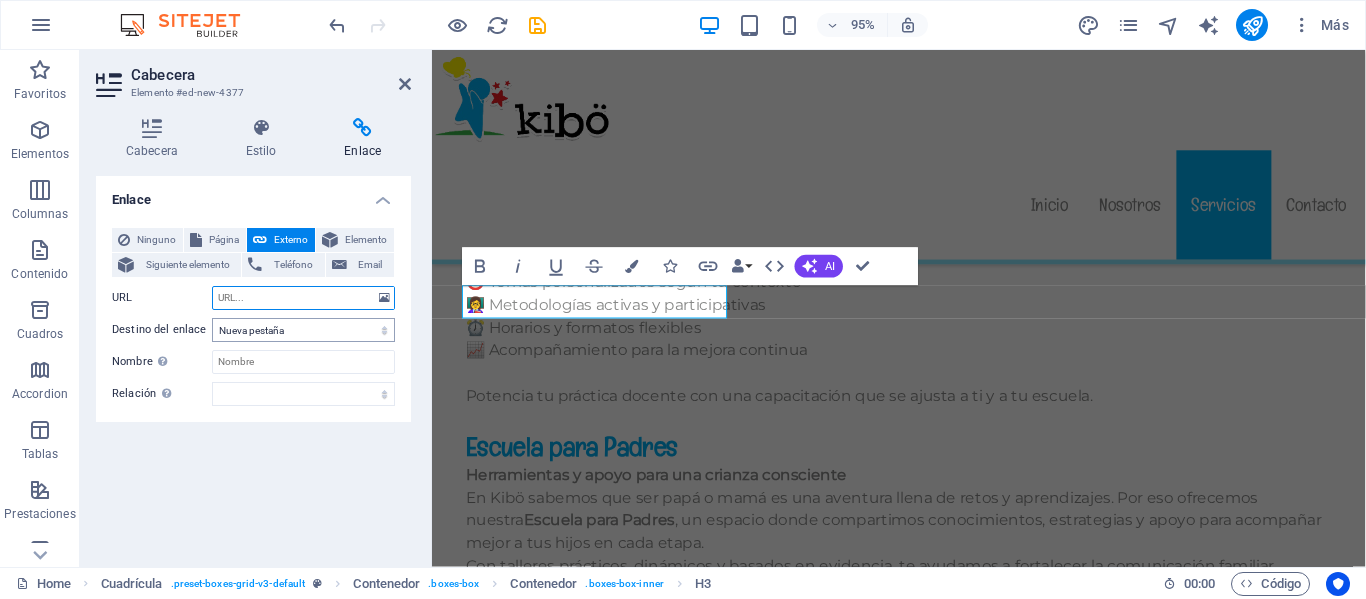 paste on "https://www.facebook.com/centrokibocdmx" 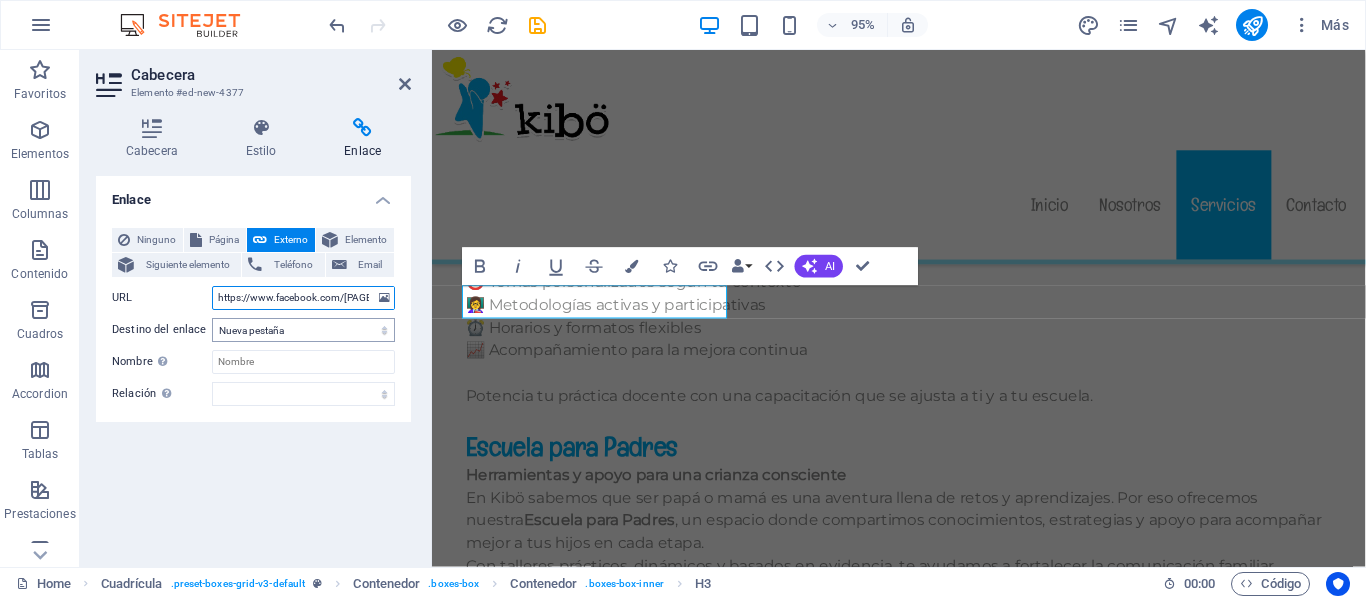 scroll, scrollTop: 0, scrollLeft: 45, axis: horizontal 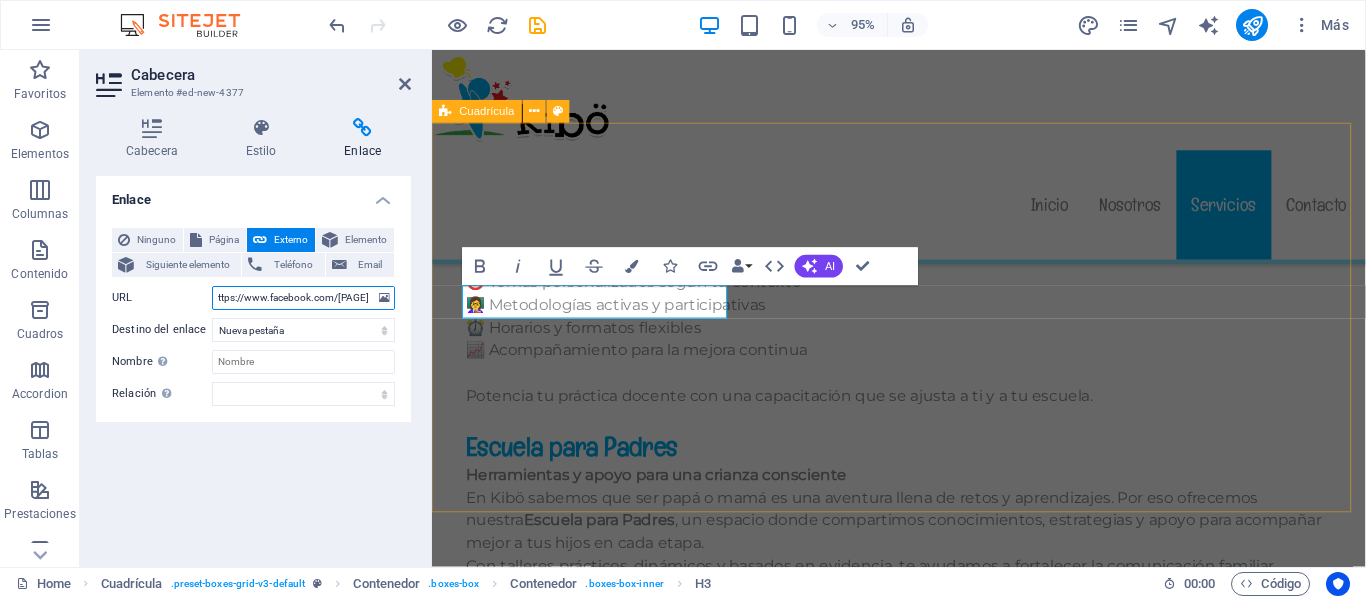 type on "https://www.facebook.com/centrokibocdmx" 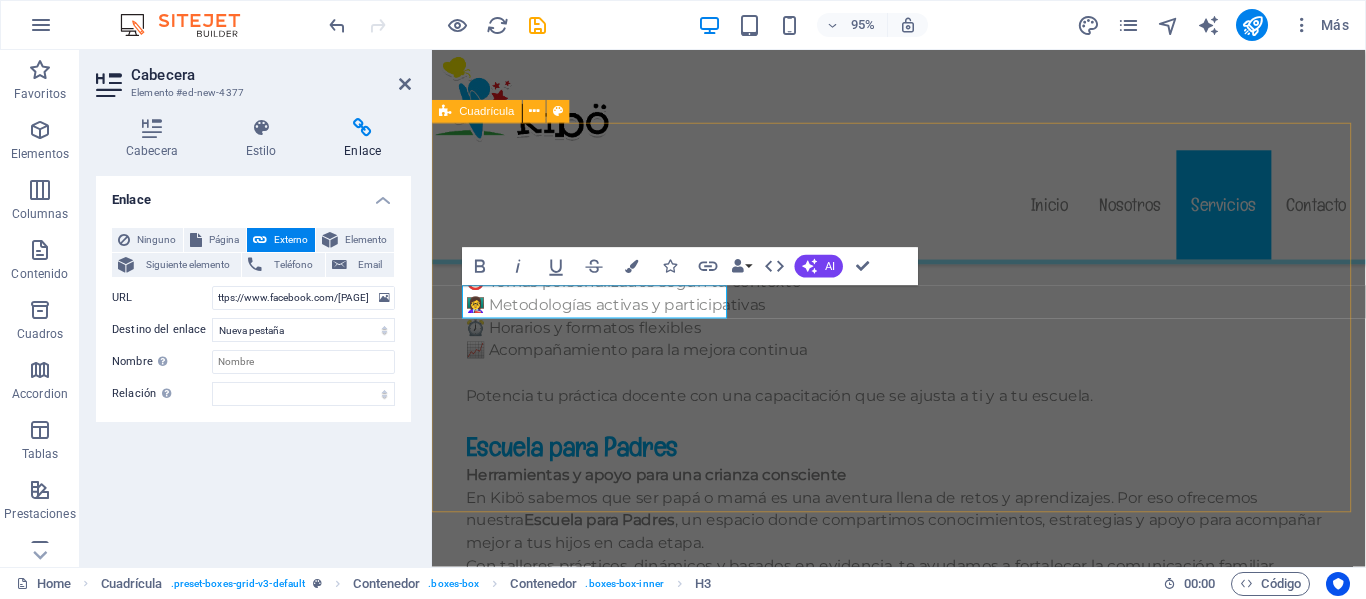 scroll, scrollTop: 0, scrollLeft: 0, axis: both 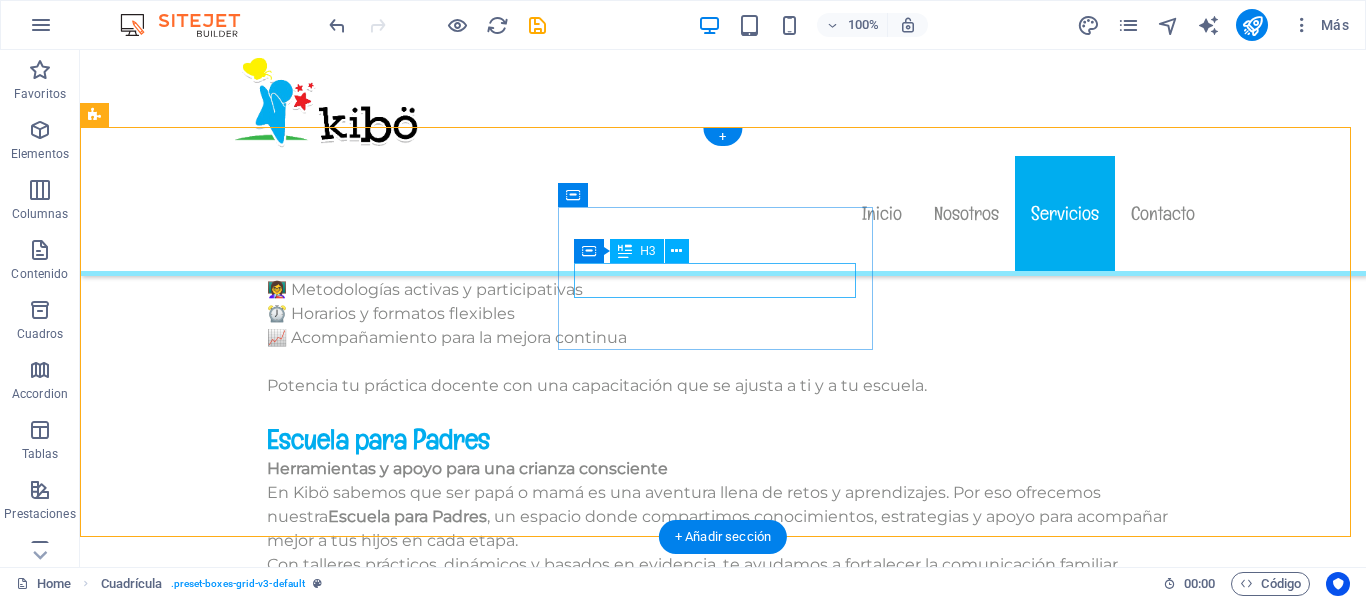 click on "Centro kibö" at bounding box center (408, 2236) 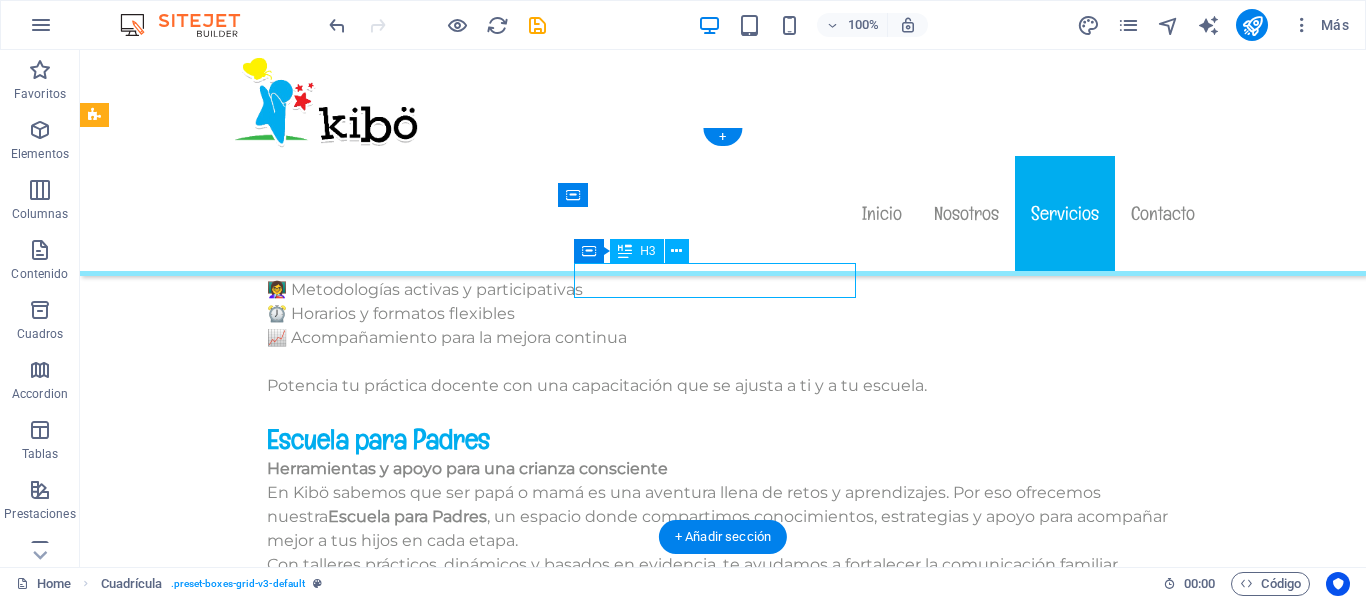 click on "Centro kibö" at bounding box center (408, 2236) 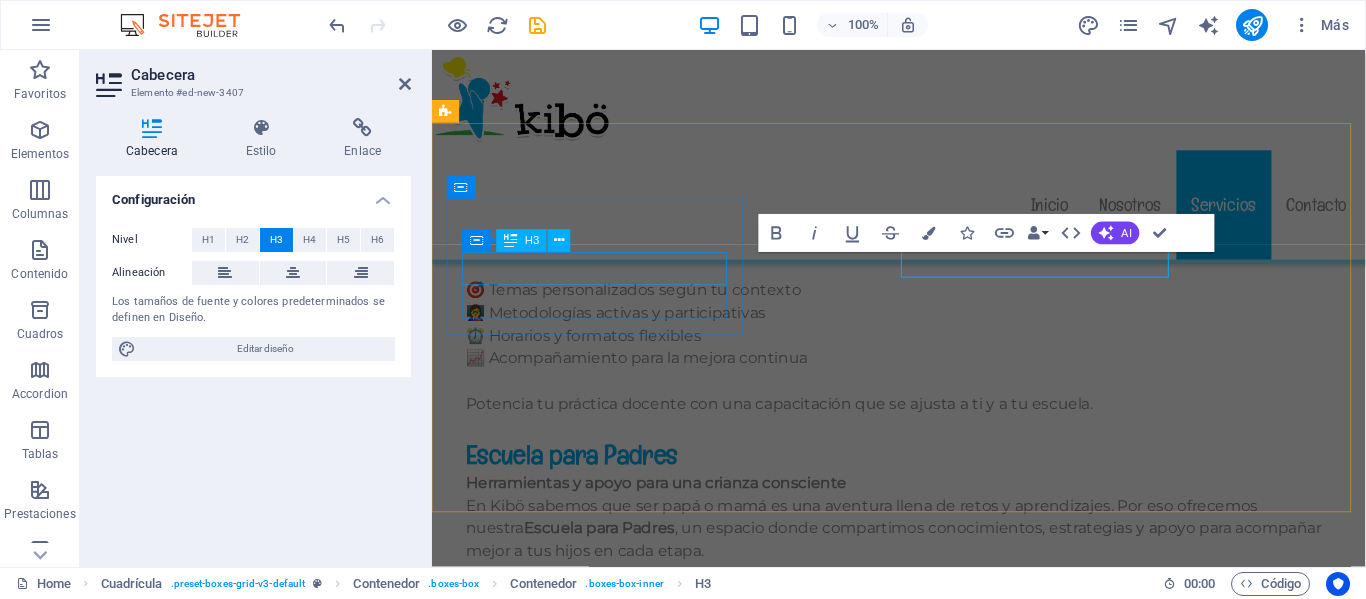 scroll, scrollTop: 12492, scrollLeft: 0, axis: vertical 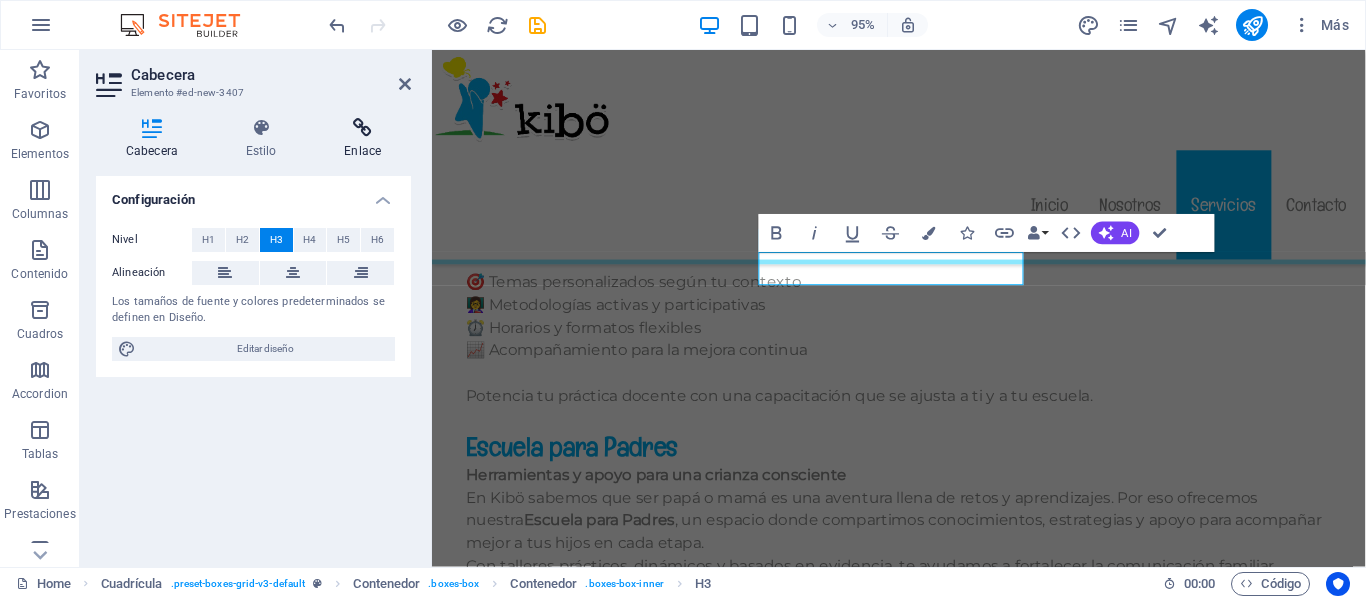 click at bounding box center [362, 128] 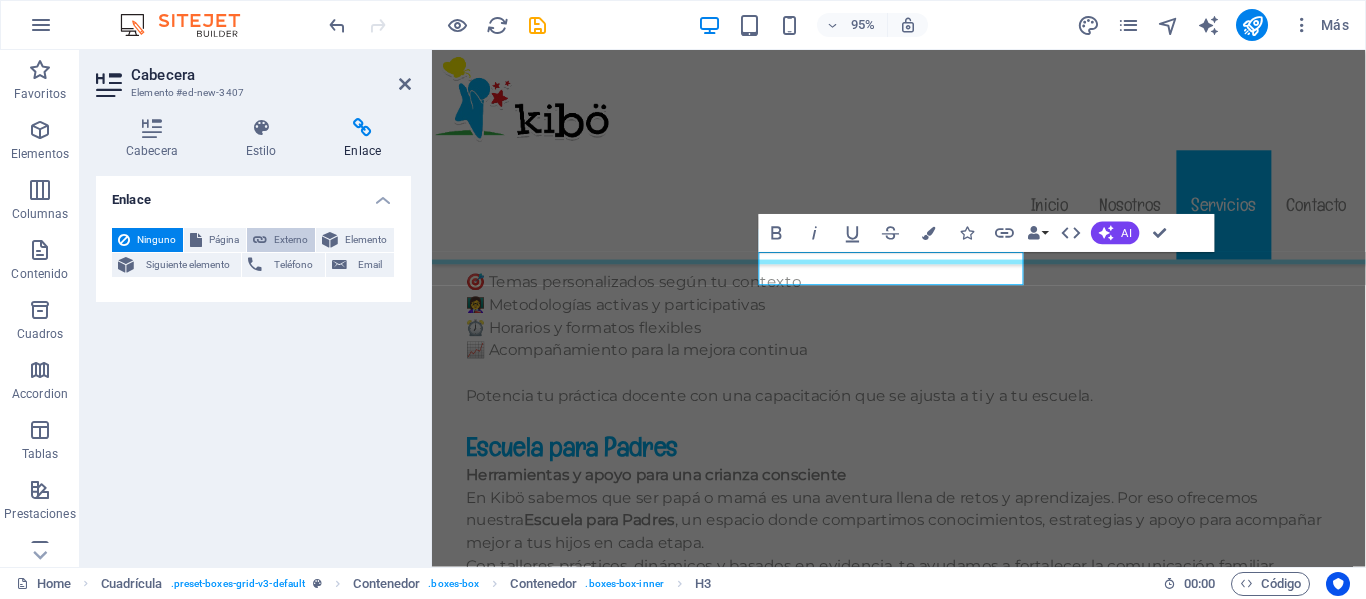 click on "Externo" at bounding box center (291, 240) 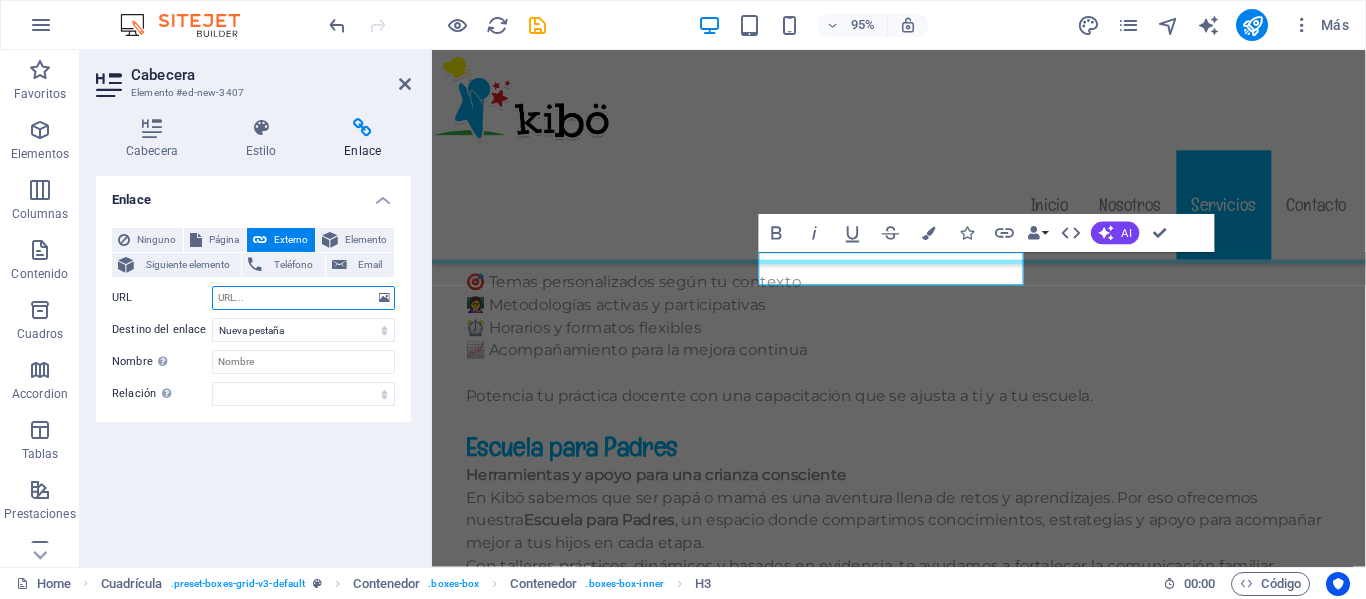 paste on "https://www.instagram.com/centro_kibo_cdmx" 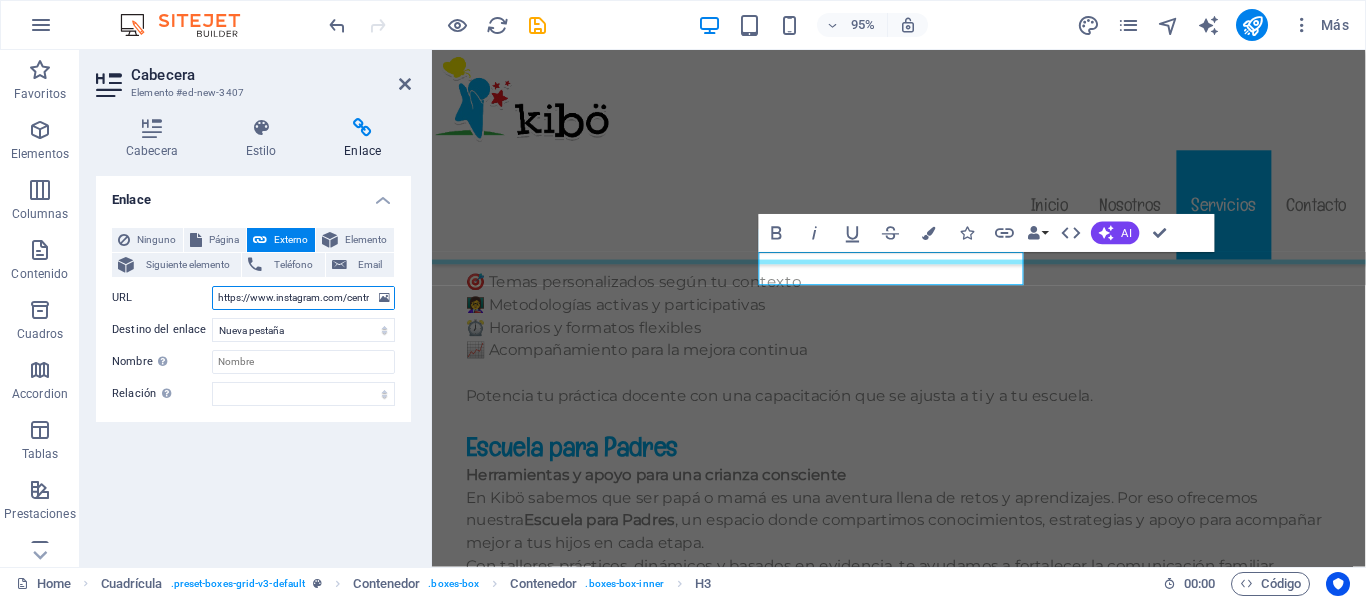 scroll, scrollTop: 0, scrollLeft: 58, axis: horizontal 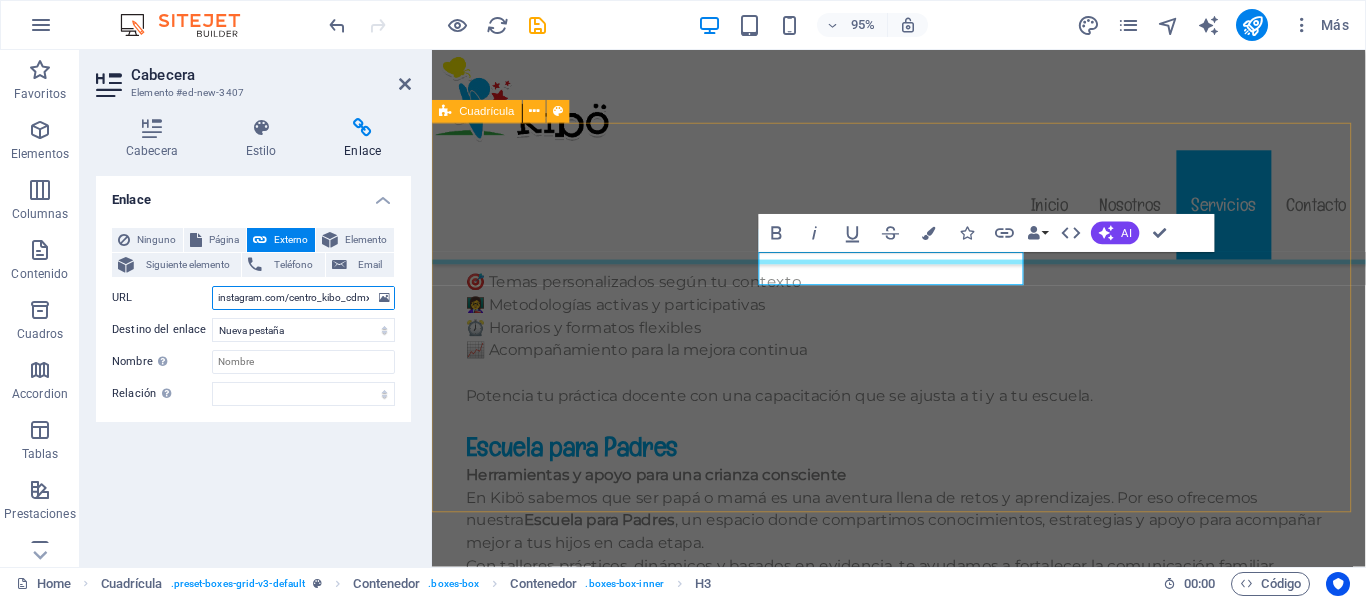 type on "https://www.instagram.com/centro_kibo_cdmx" 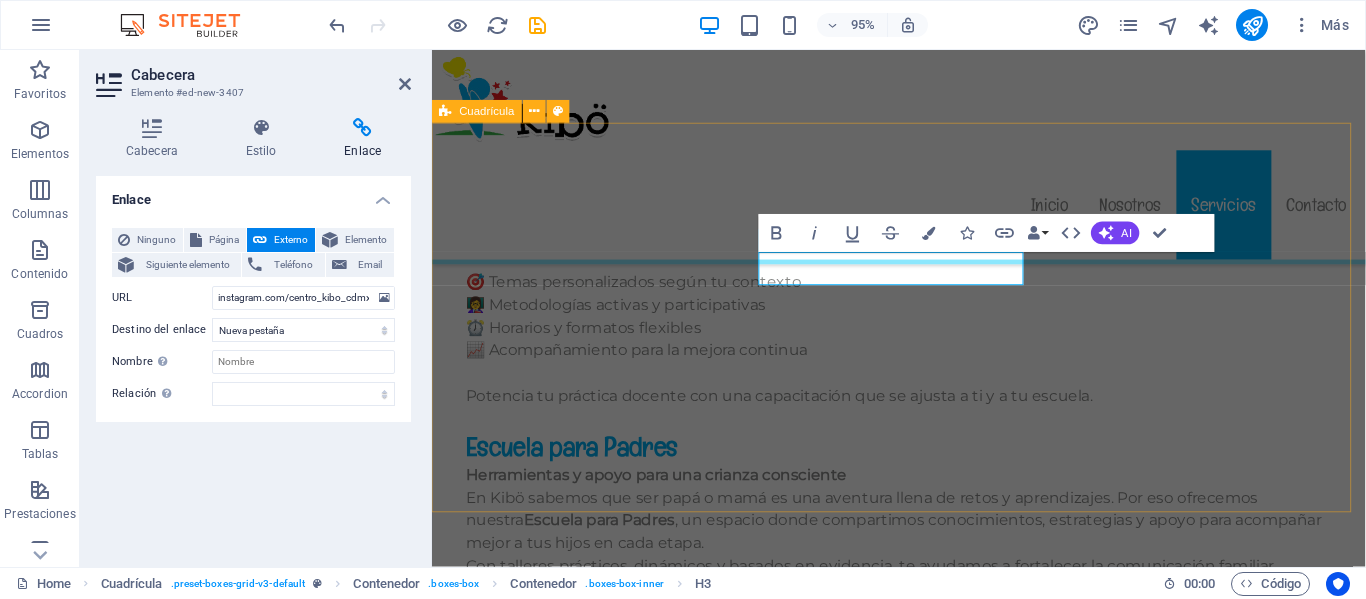 click on "Estimulación temprana Centro kibö Centro kibö Centro kibö Contáctanos" at bounding box center [923, 2282] 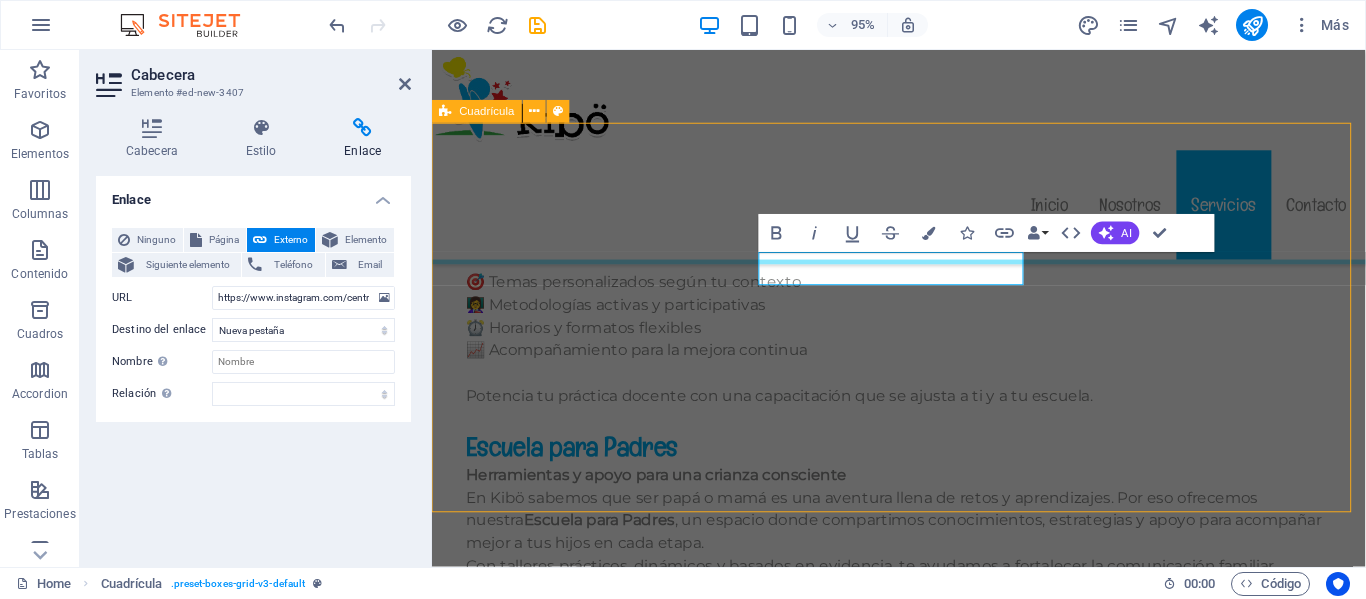 scroll, scrollTop: 12484, scrollLeft: 0, axis: vertical 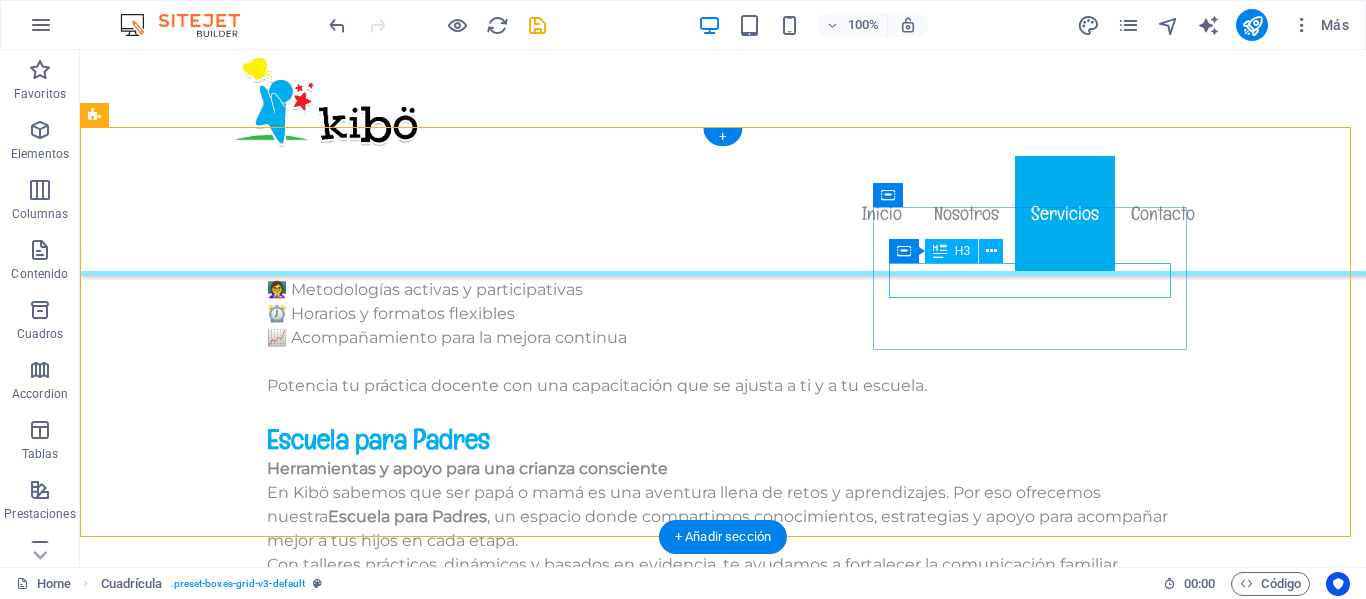 click on "Centro kibö" at bounding box center [408, 2344] 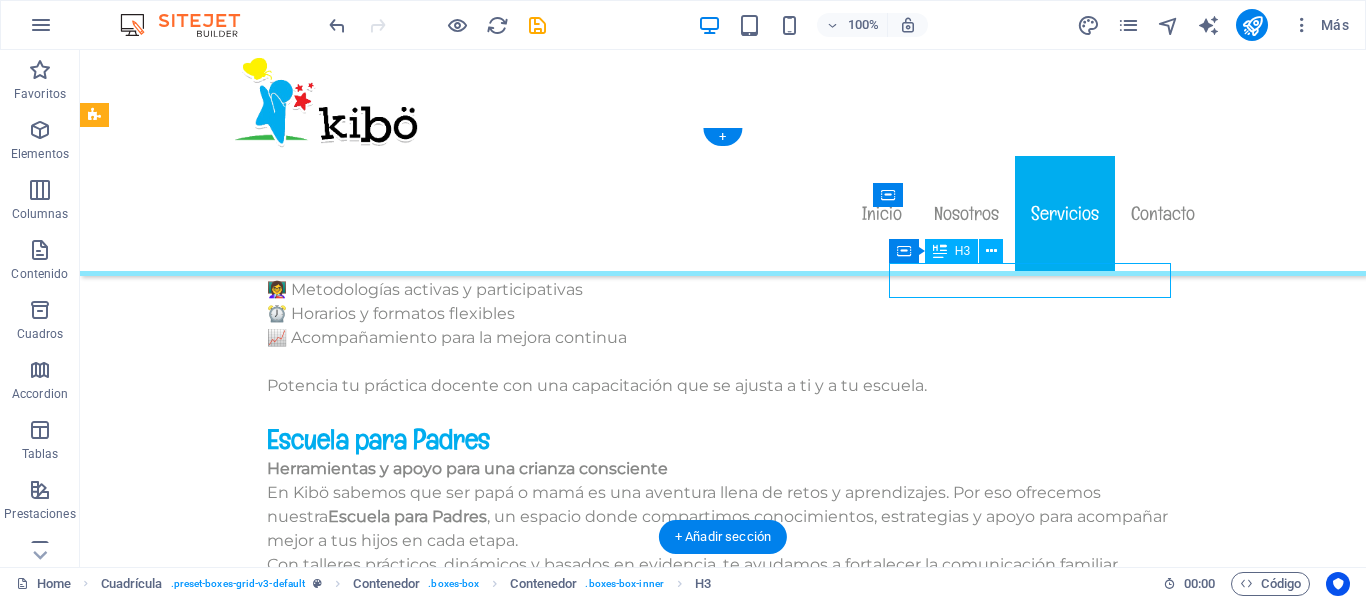 click on "Centro kibö" at bounding box center [408, 2344] 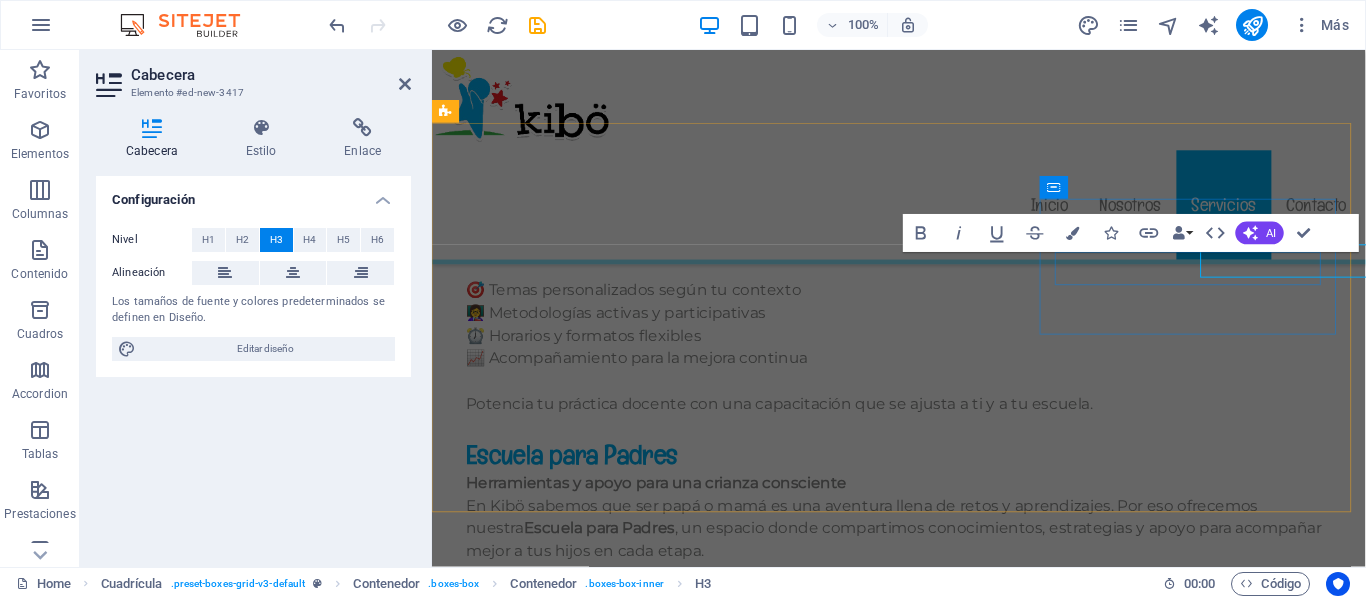 scroll, scrollTop: 12492, scrollLeft: 0, axis: vertical 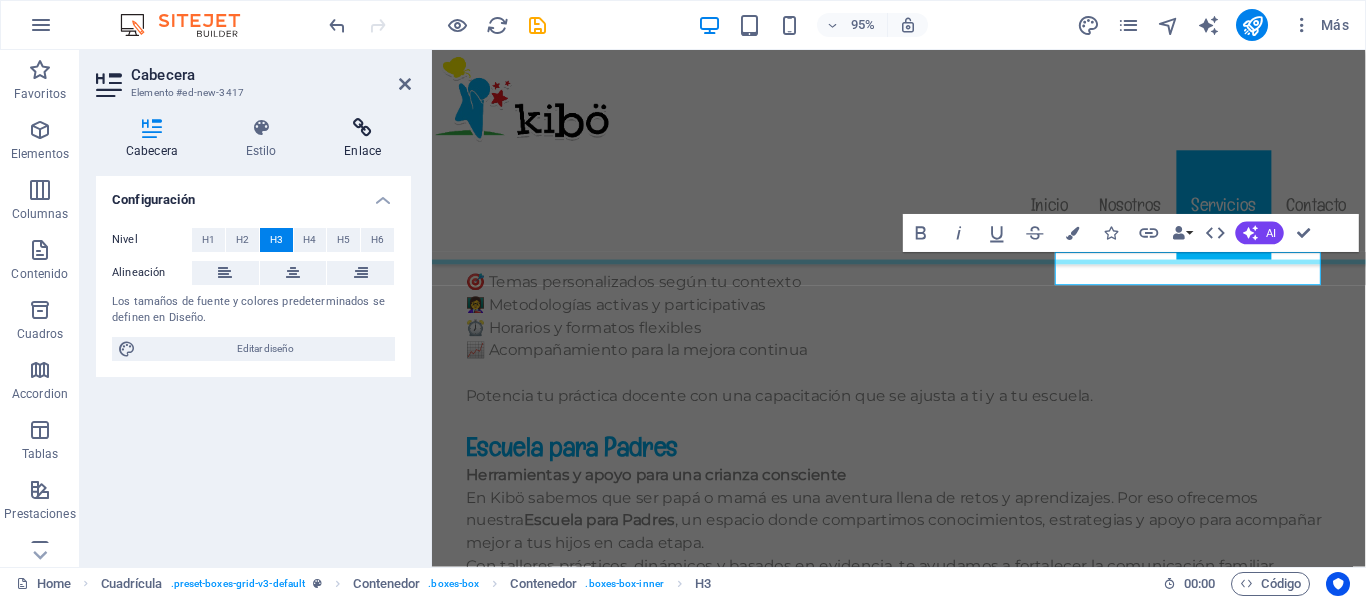 click on "Enlace" at bounding box center [362, 139] 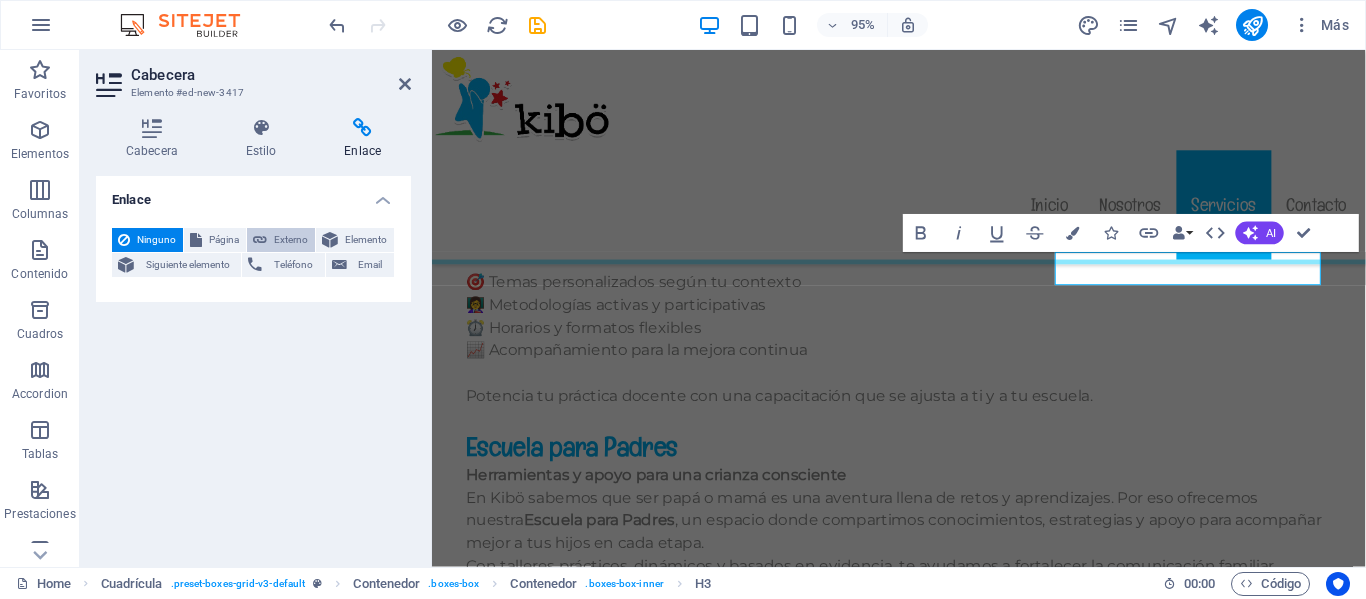 click at bounding box center [260, 240] 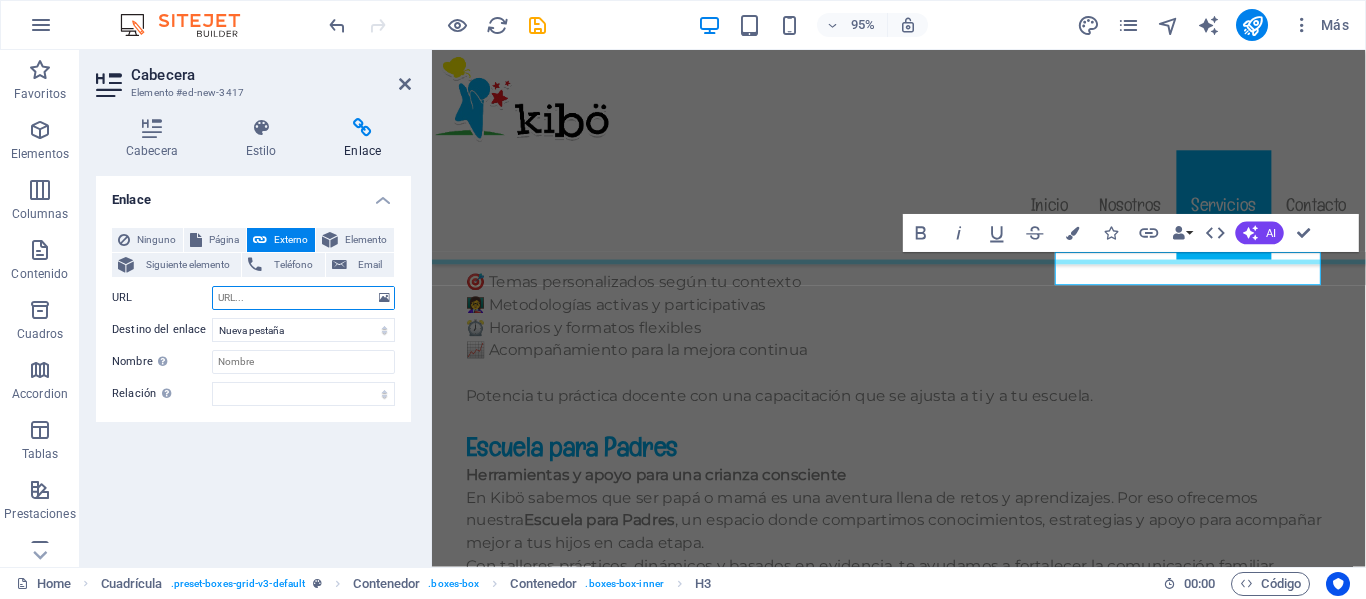 click on "URL" at bounding box center (303, 298) 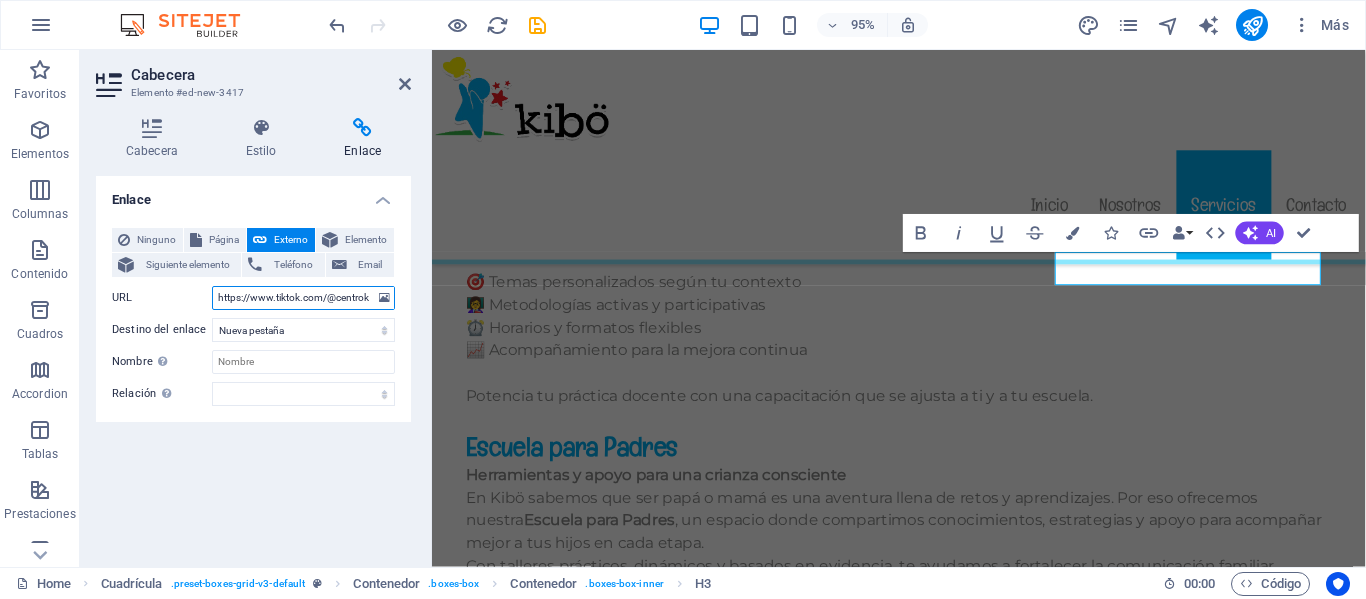 scroll, scrollTop: 0, scrollLeft: 37, axis: horizontal 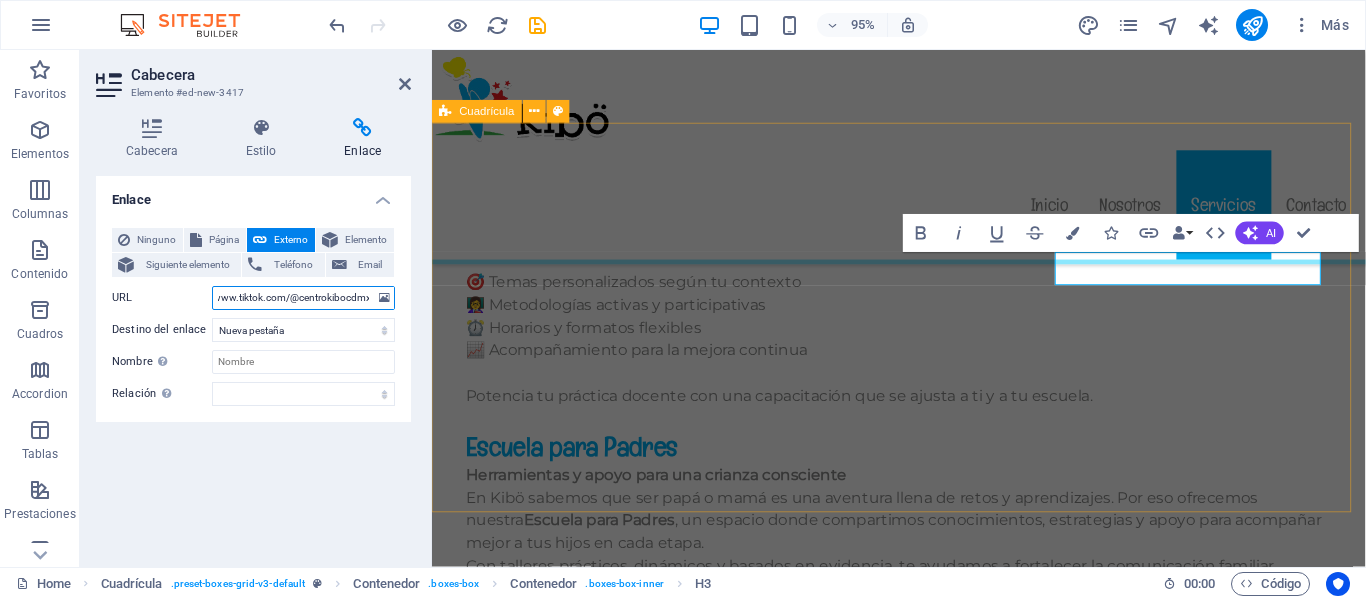 type on "https://www.tiktok.com/@centrokibocdmx" 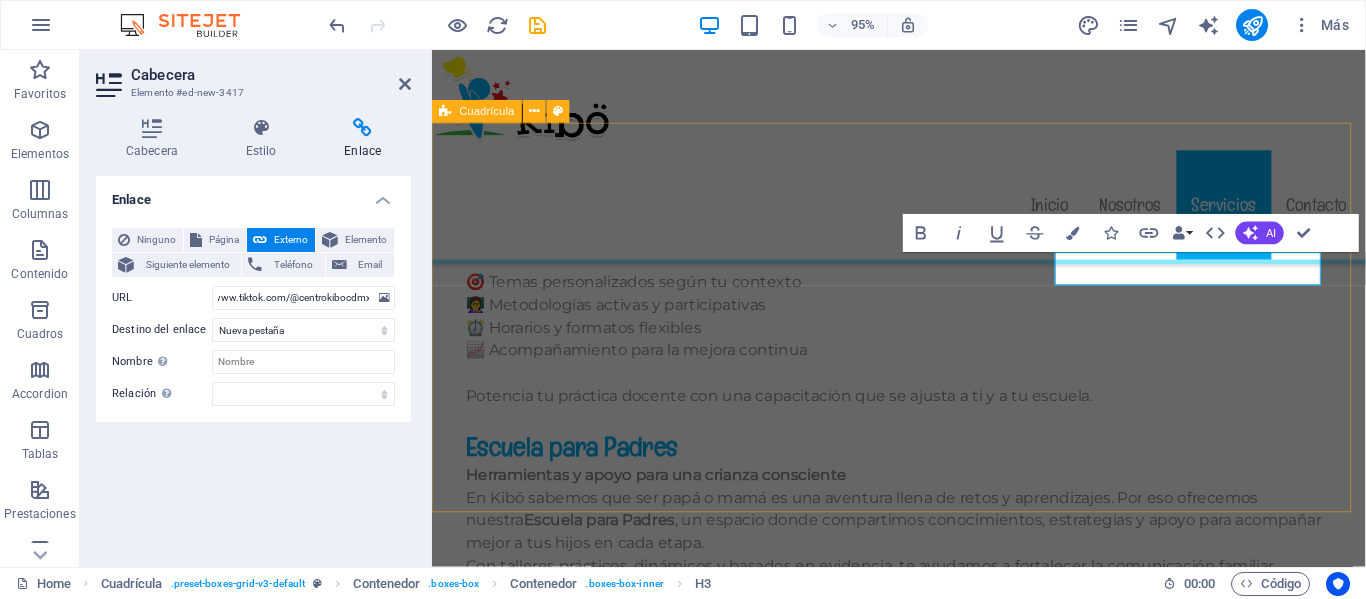 scroll, scrollTop: 0, scrollLeft: 0, axis: both 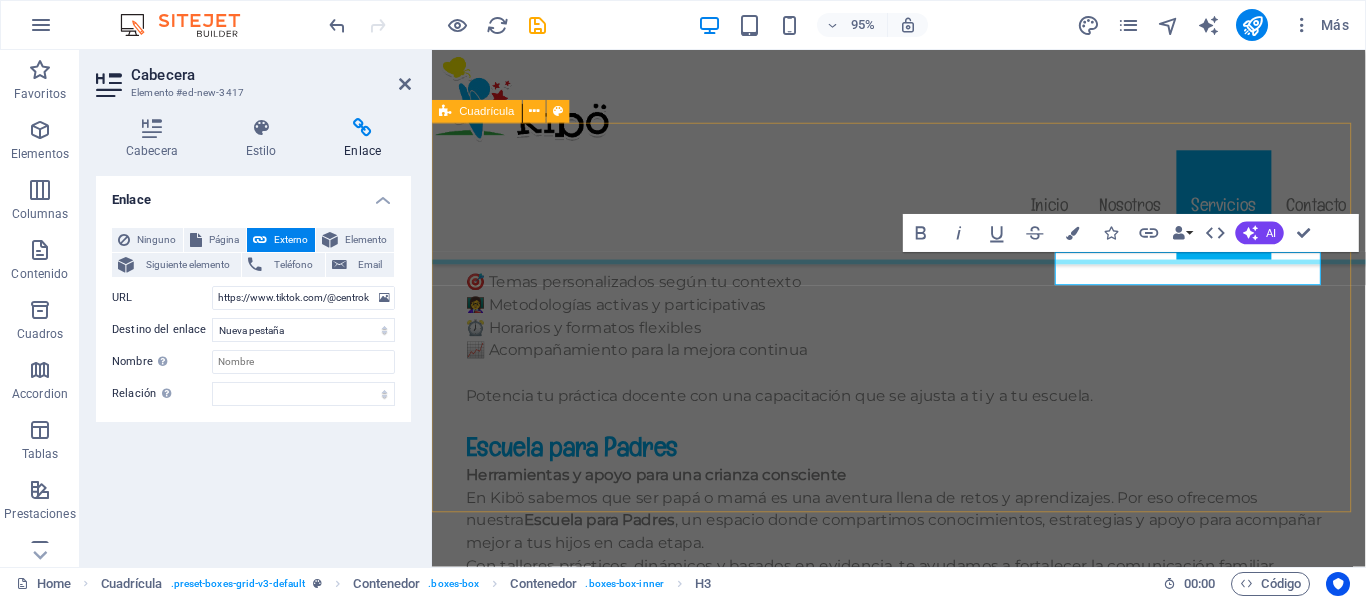 click on "Estimulación temprana Centro kibö Centro kibö Centro kibö Contáctanos" at bounding box center (923, 2282) 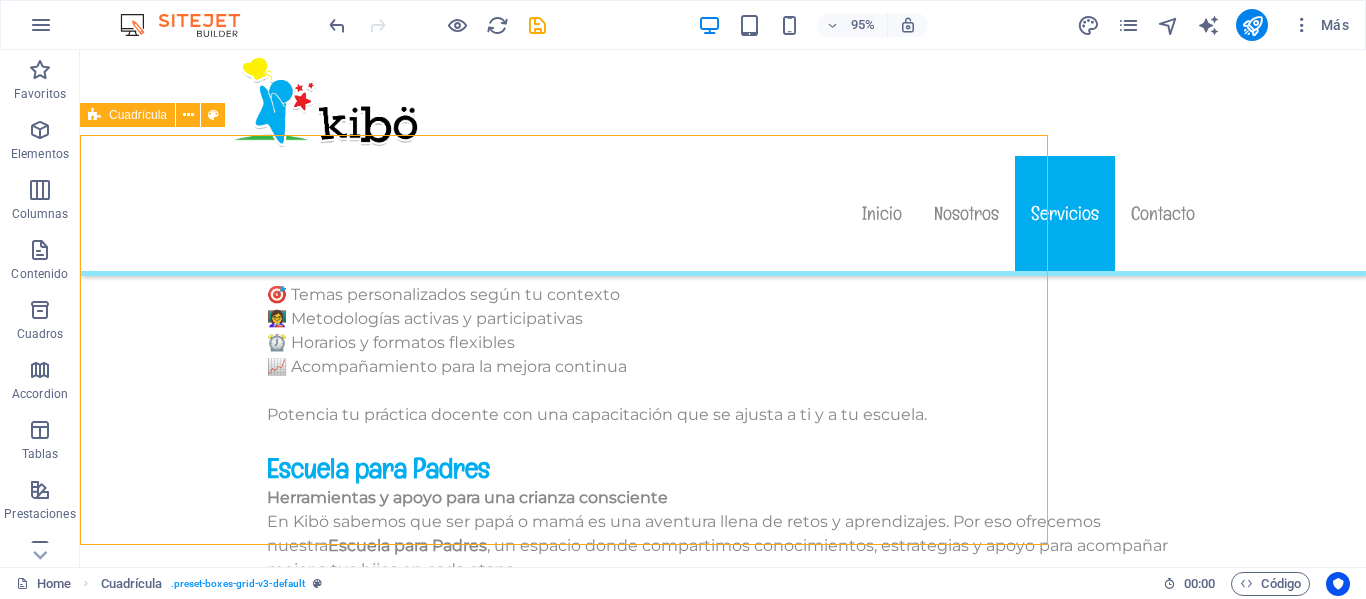 scroll, scrollTop: 12484, scrollLeft: 0, axis: vertical 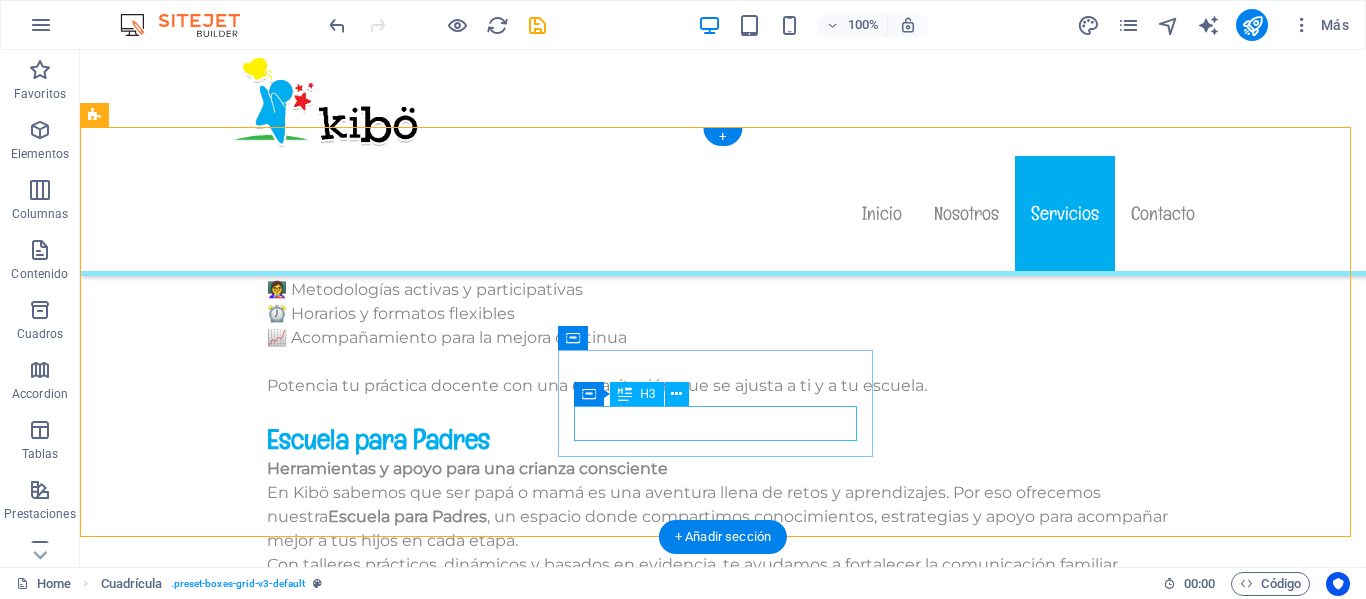 click on "Contáctanos" at bounding box center (408, 2452) 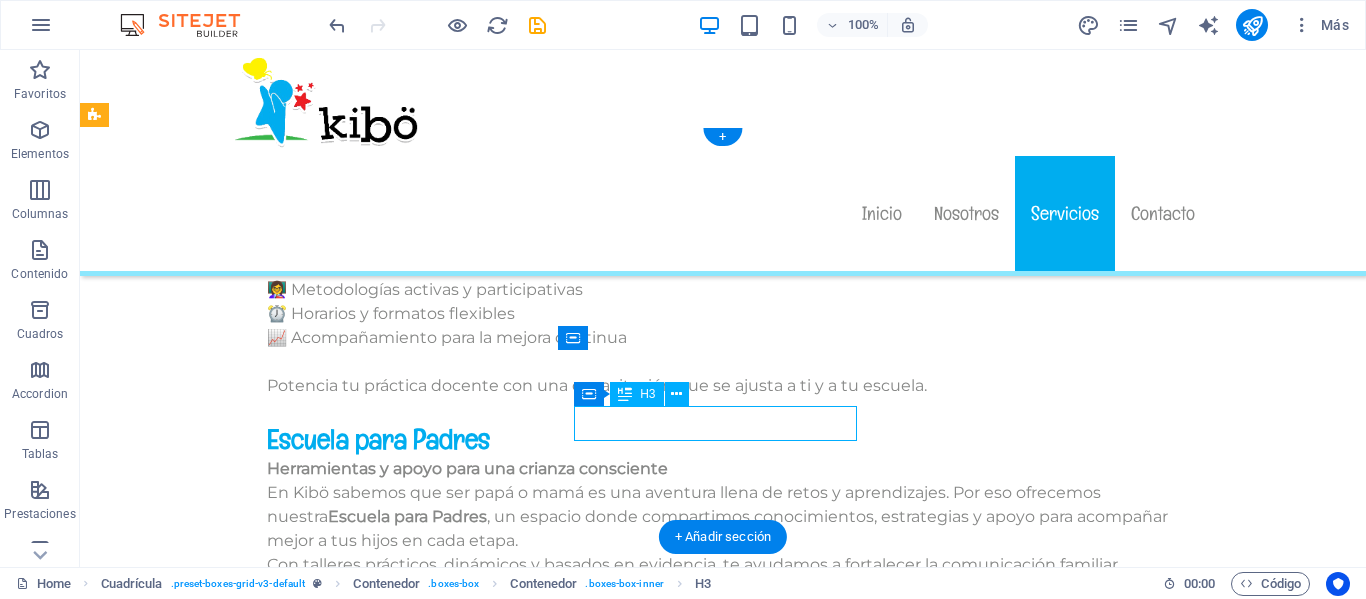 click on "Contáctanos" at bounding box center (408, 2452) 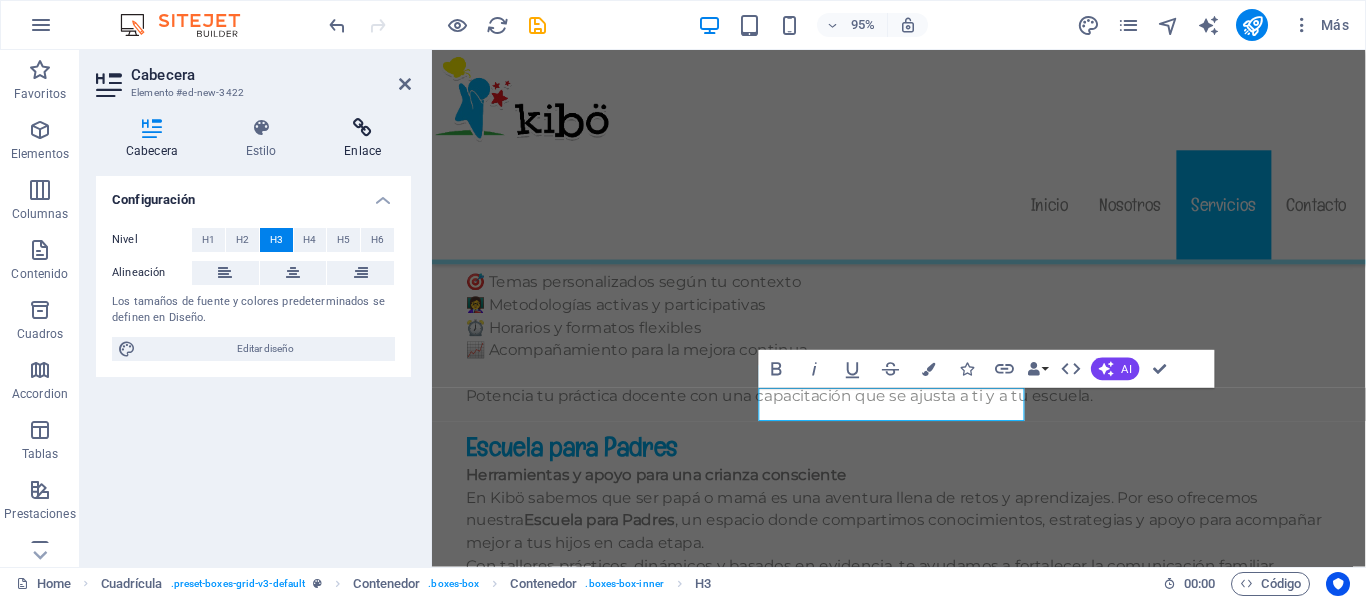 click on "Enlace" at bounding box center (362, 139) 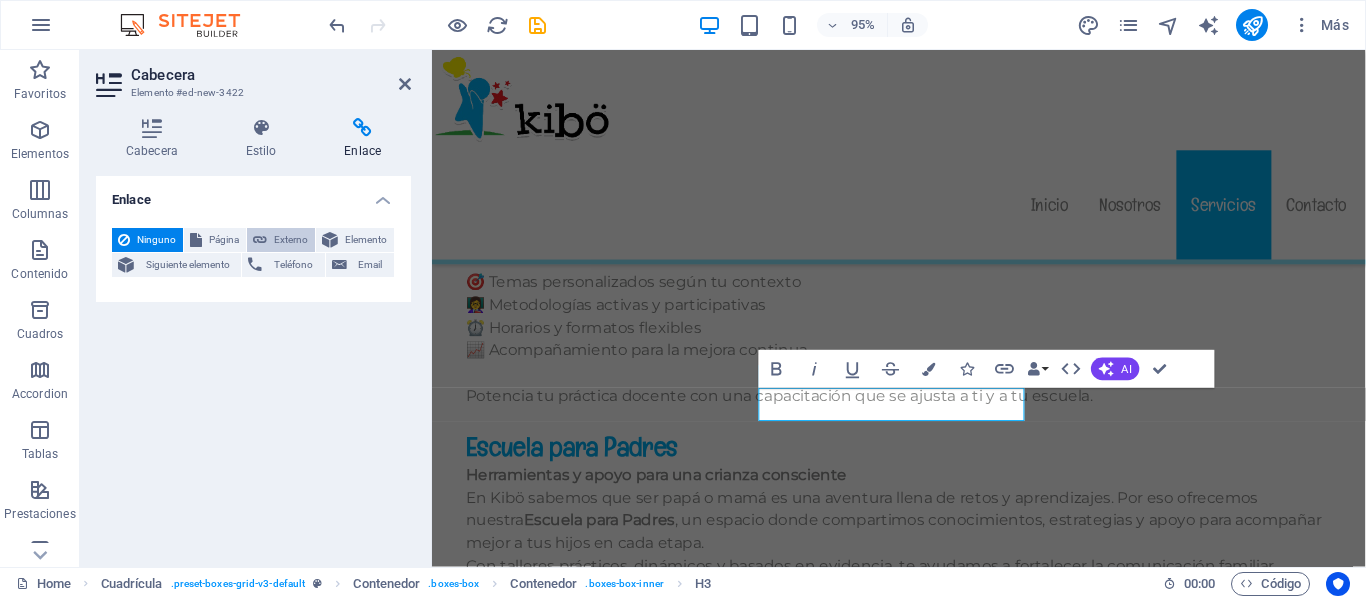 click on "Externo" at bounding box center [291, 240] 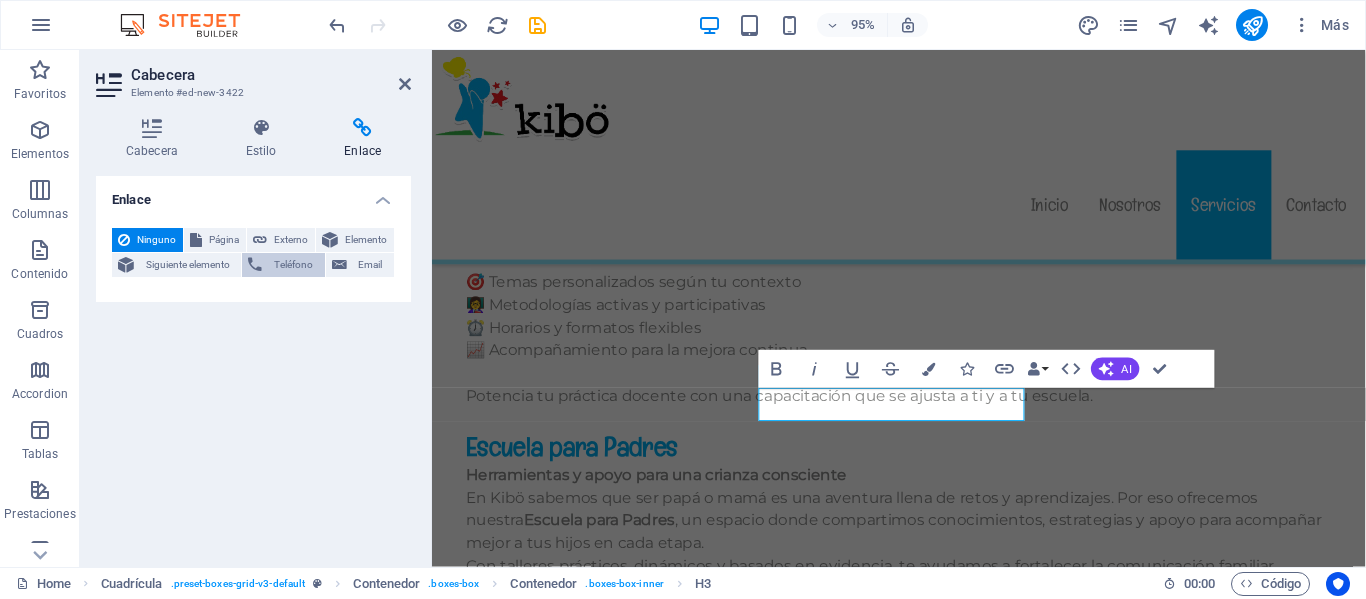 select on "blank" 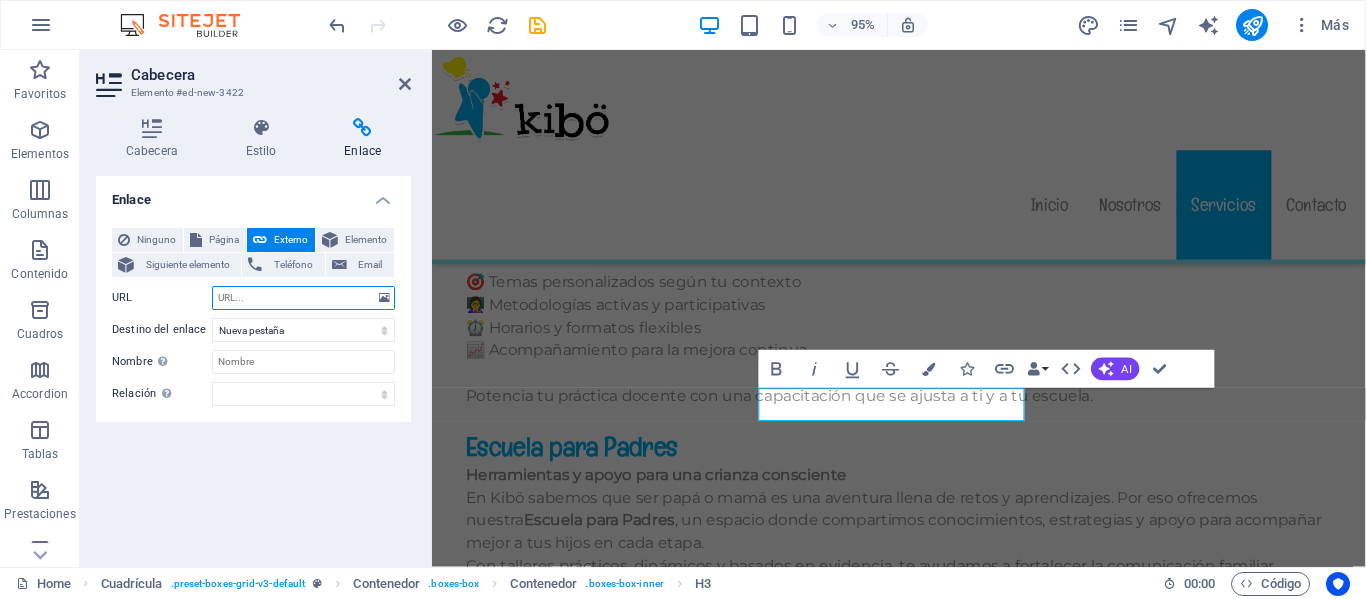 click on "URL" at bounding box center [303, 298] 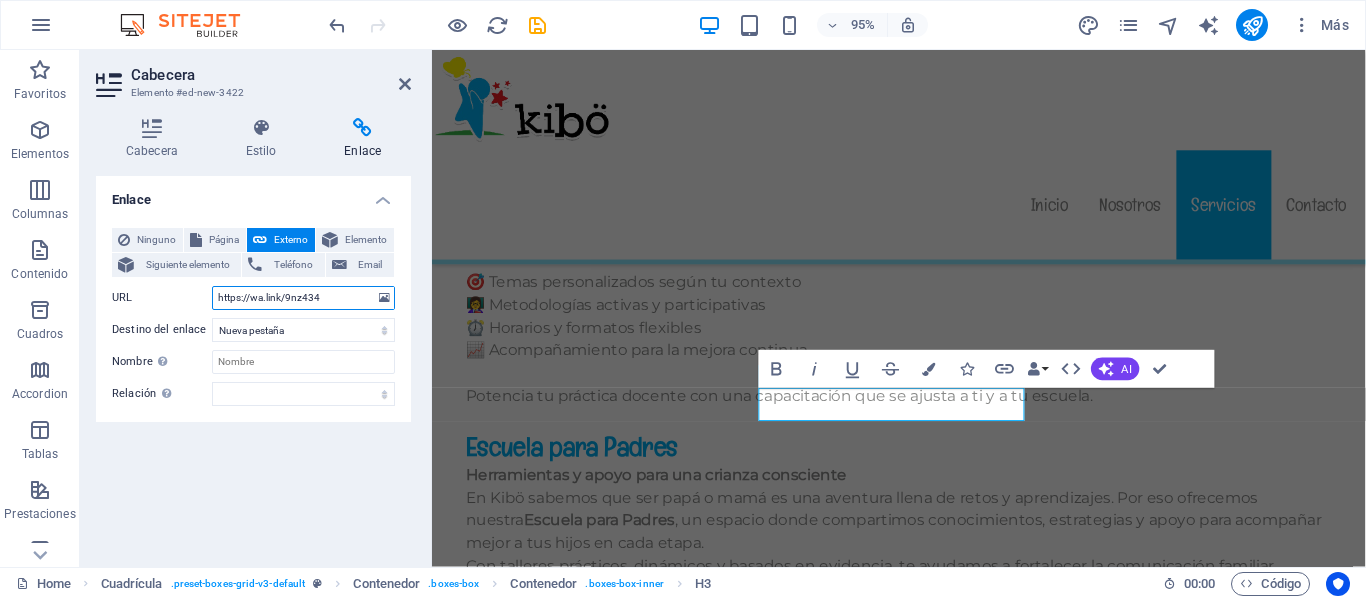 type on "https://wa.link/9nz434" 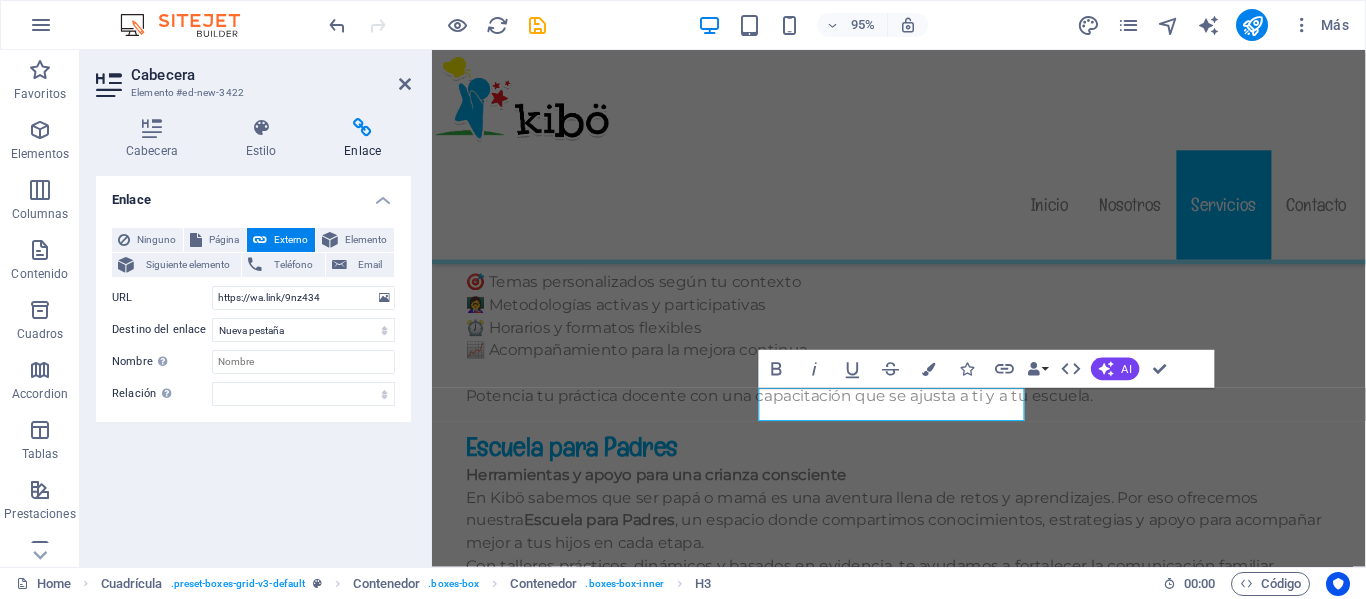 click at bounding box center [923, 2867] 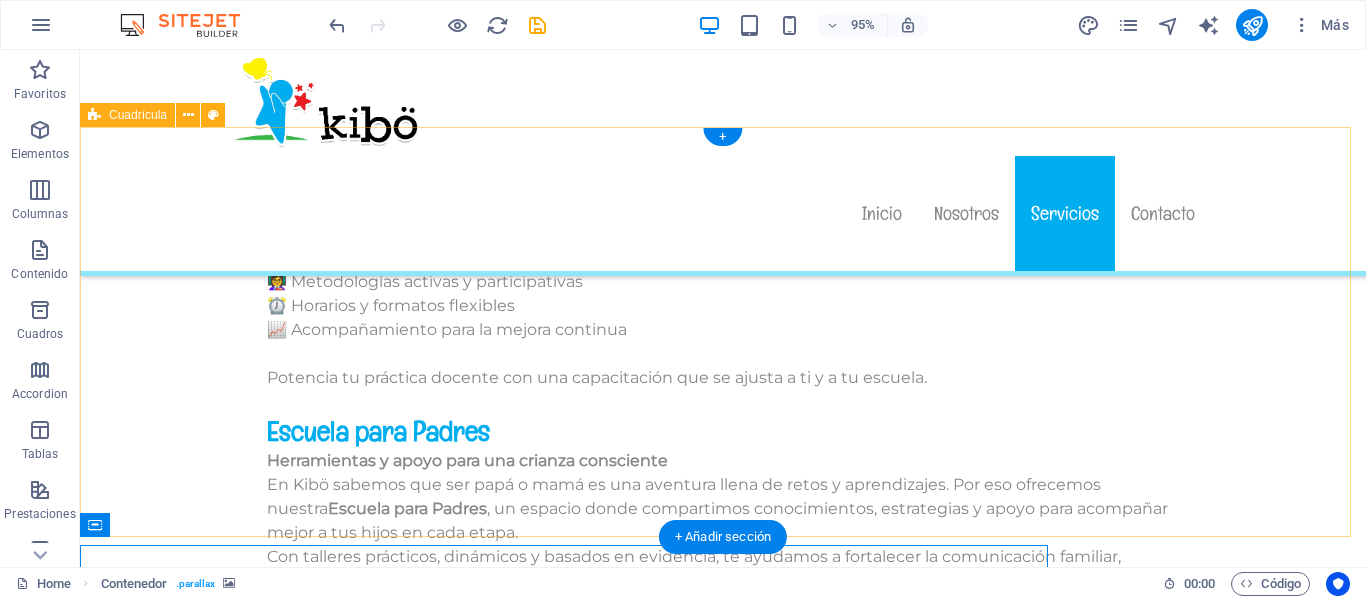 scroll, scrollTop: 12484, scrollLeft: 0, axis: vertical 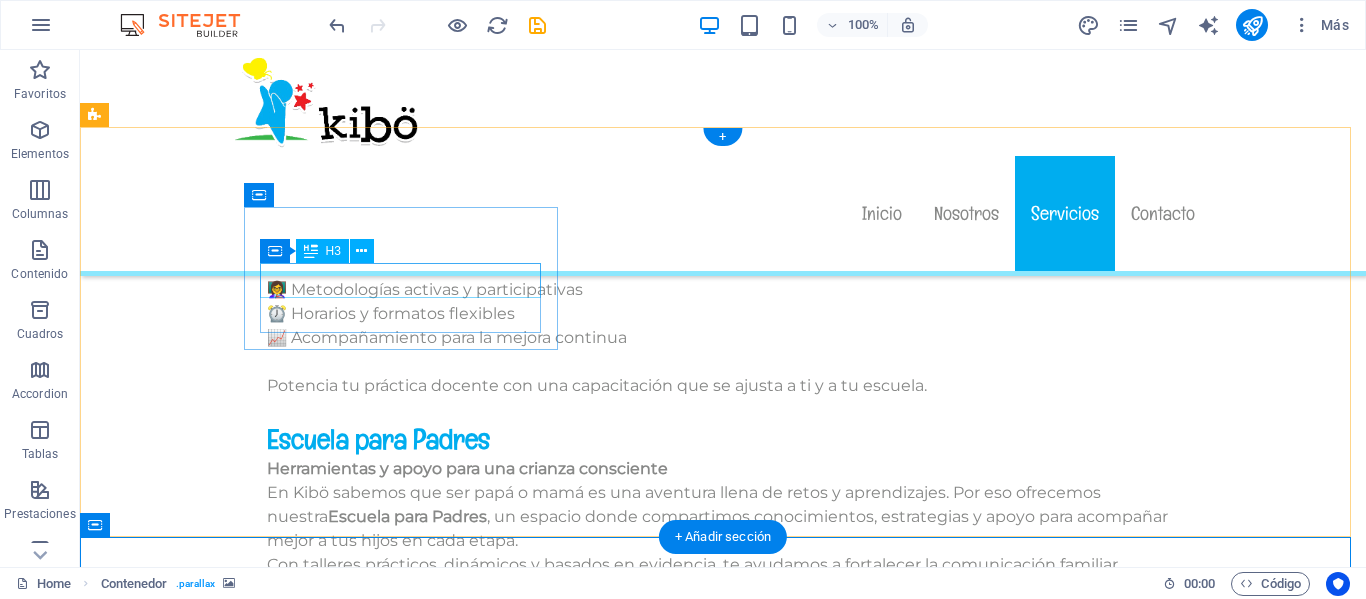 click on "Estimulación temprana" at bounding box center (408, 2093) 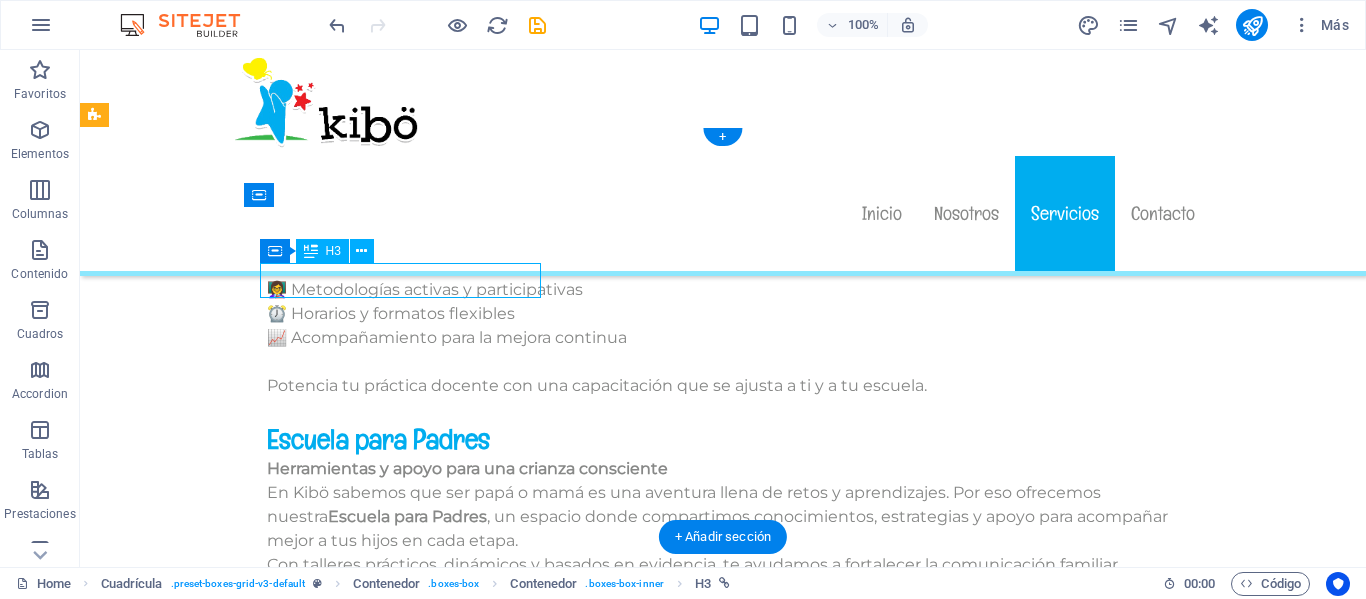 click on "Estimulación temprana" at bounding box center (408, 2093) 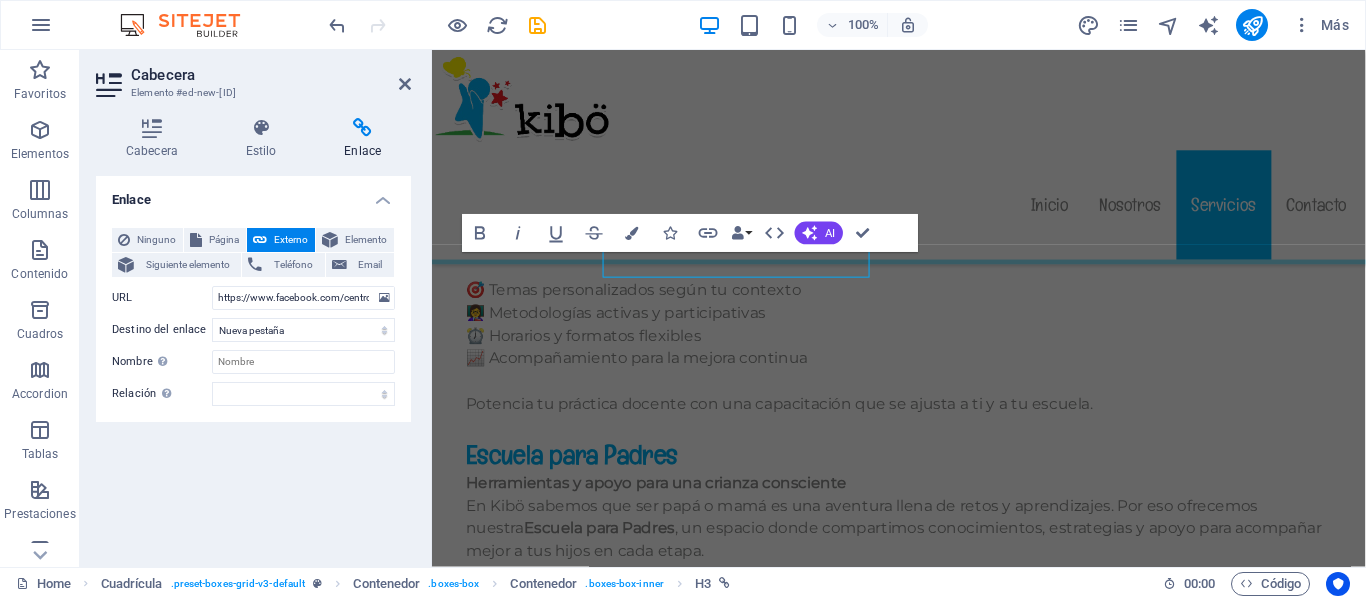 scroll, scrollTop: 12492, scrollLeft: 0, axis: vertical 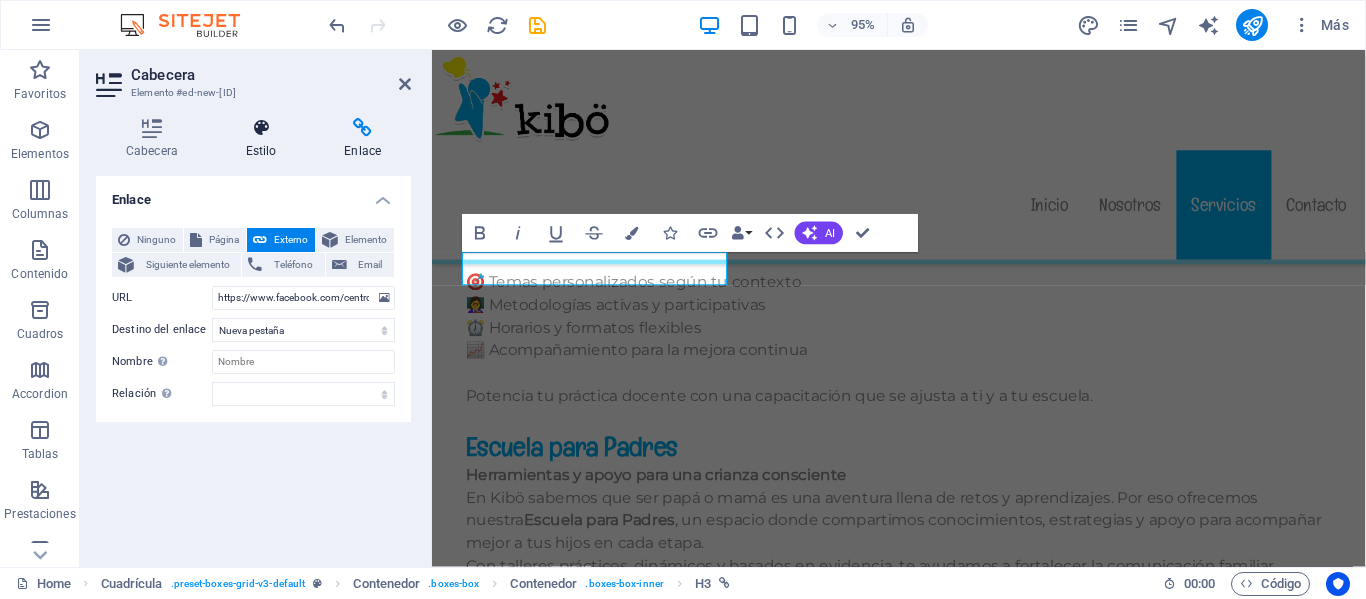 click at bounding box center [261, 128] 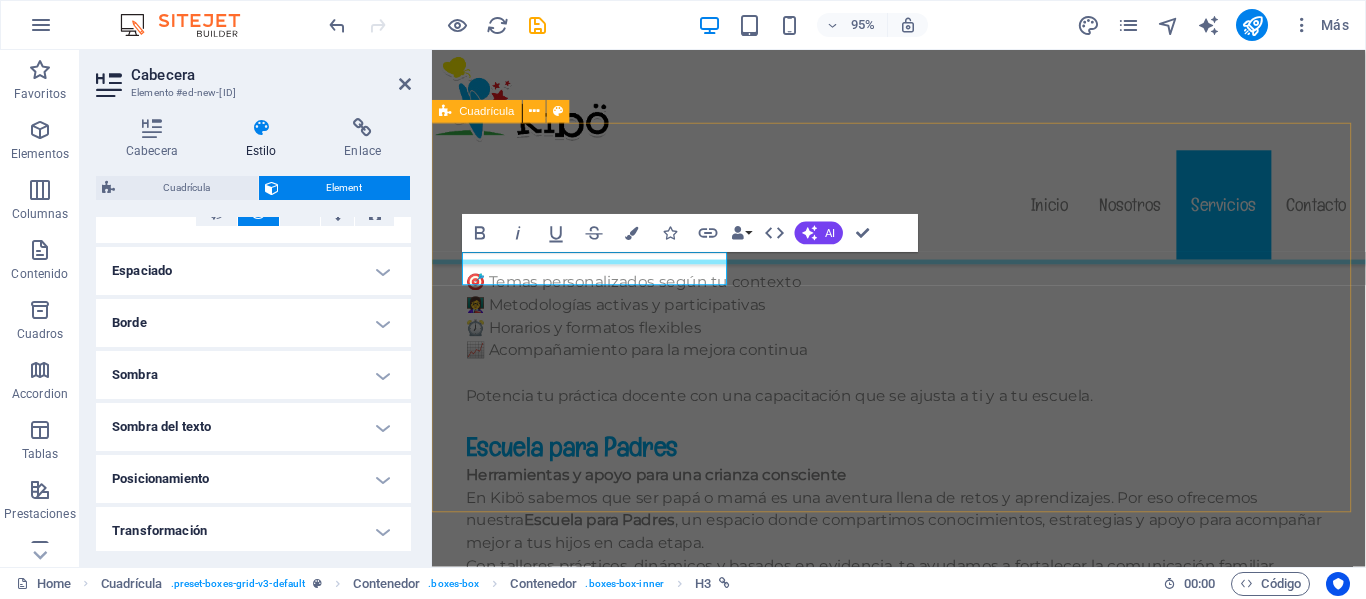 scroll, scrollTop: 371, scrollLeft: 0, axis: vertical 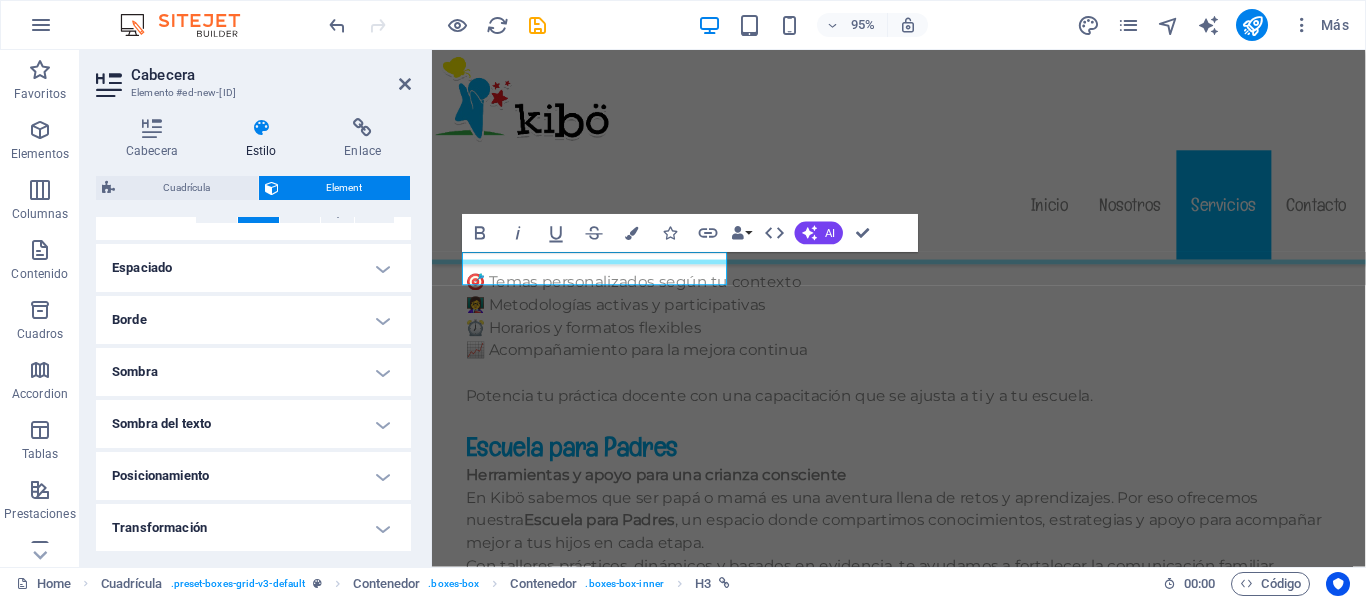 click on "Borde" at bounding box center (253, 320) 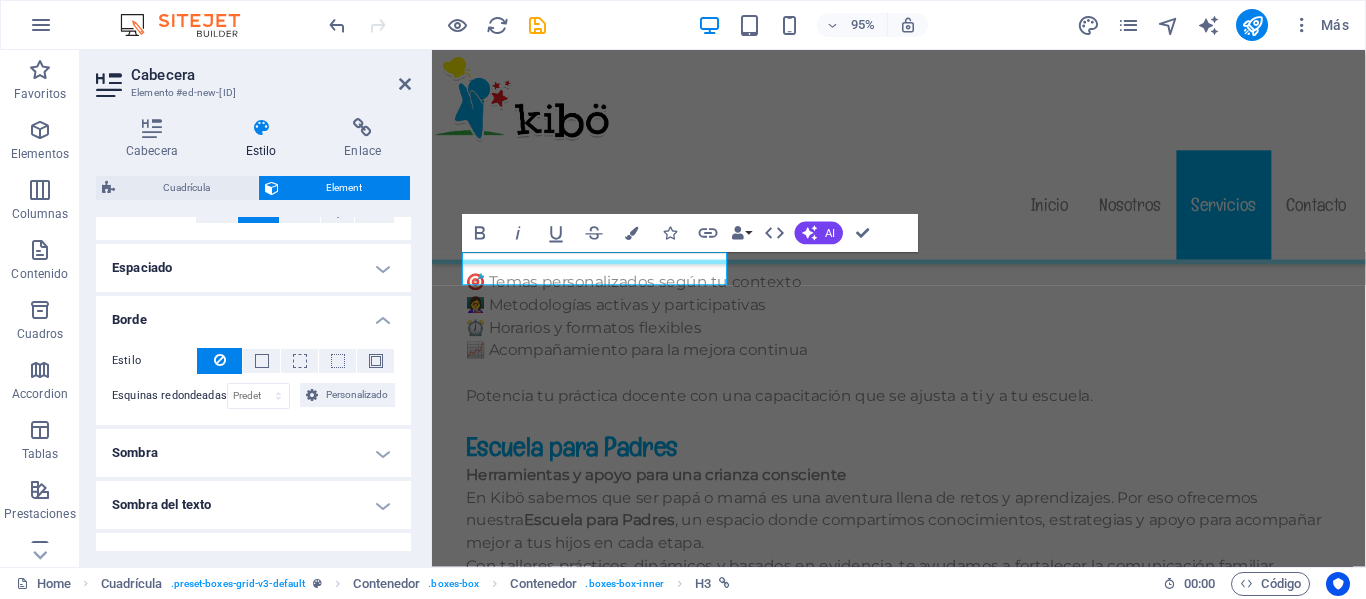 click on "Borde" at bounding box center (253, 314) 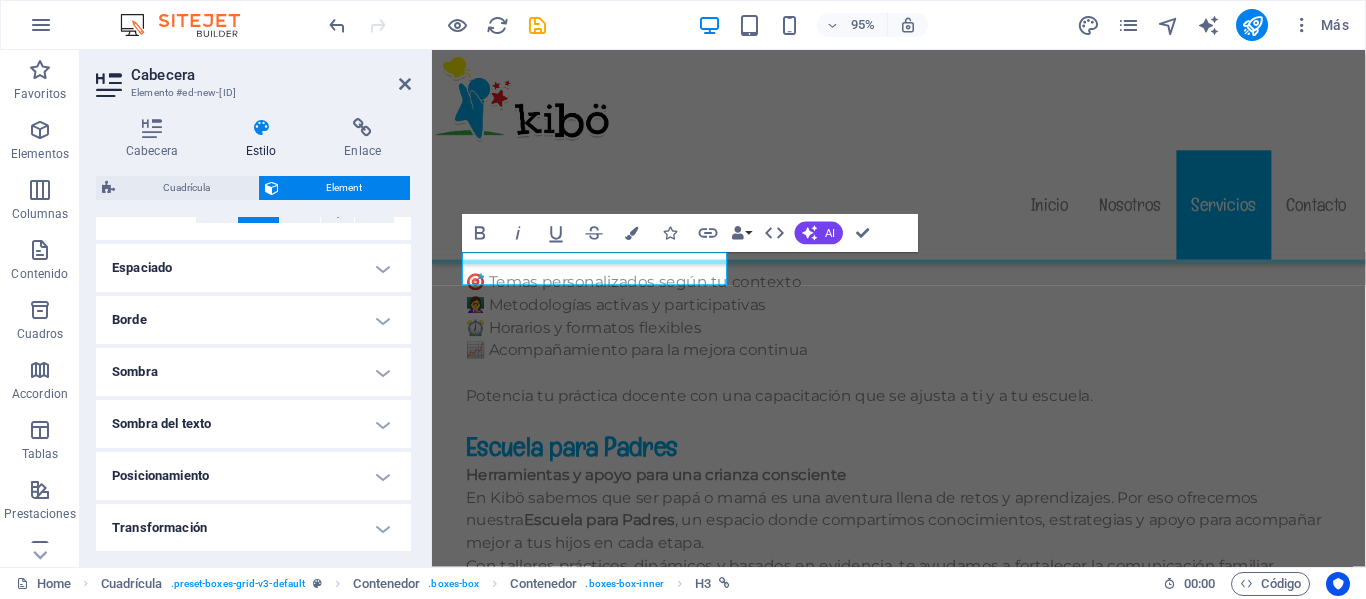 click on "Sombra" at bounding box center (253, 372) 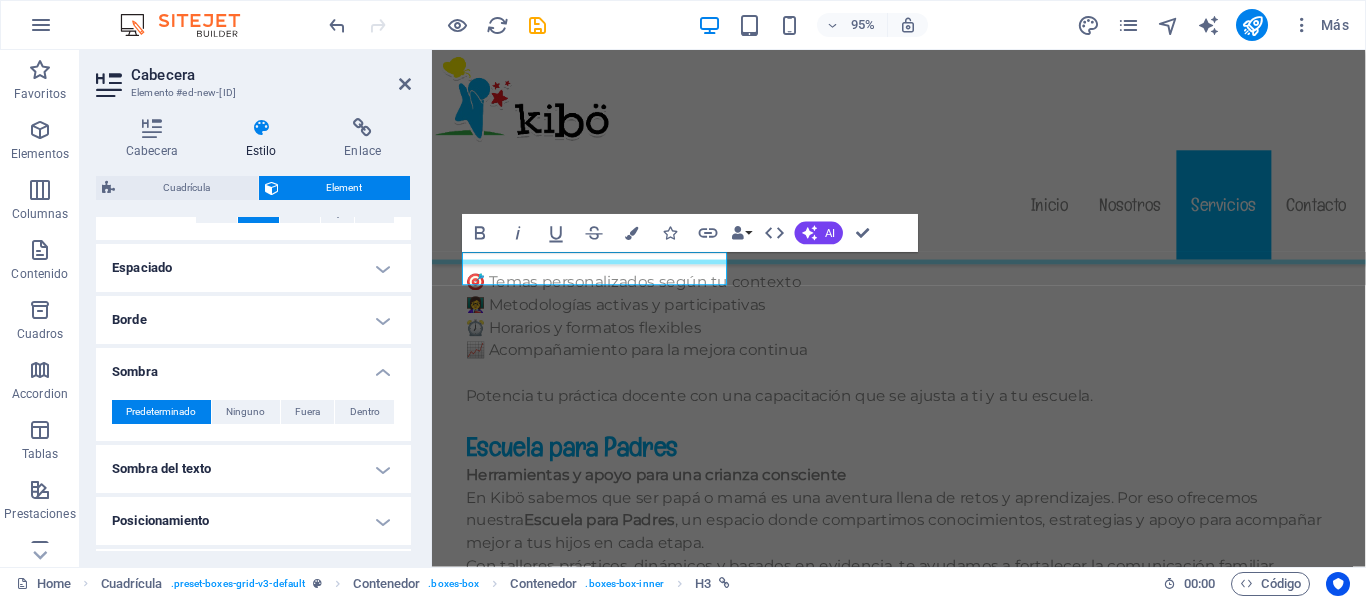 click on "Sombra" at bounding box center [253, 366] 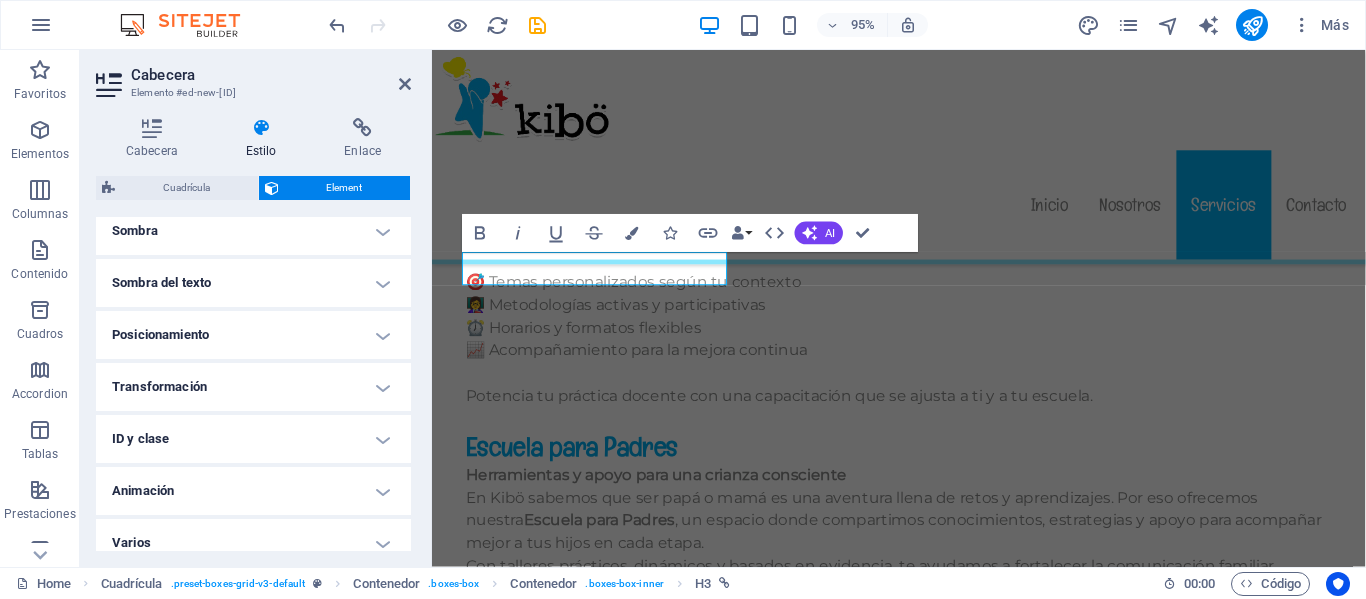 scroll, scrollTop: 528, scrollLeft: 0, axis: vertical 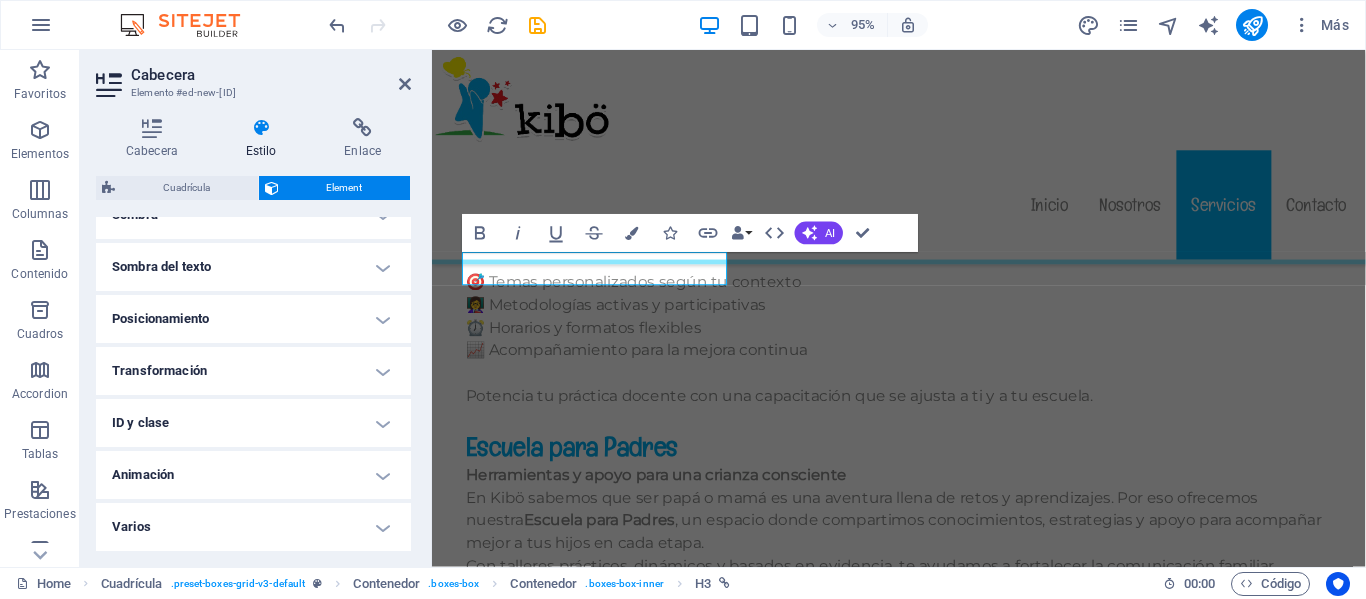 click on "Varios" at bounding box center [253, 527] 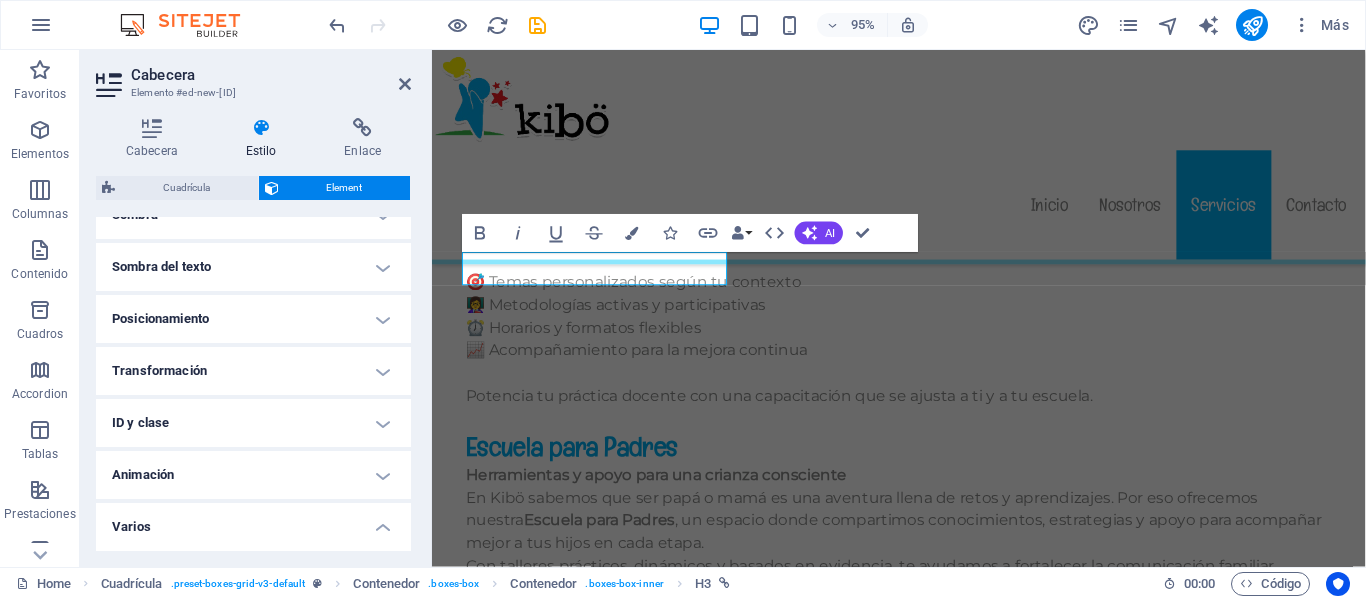 scroll, scrollTop: 652, scrollLeft: 0, axis: vertical 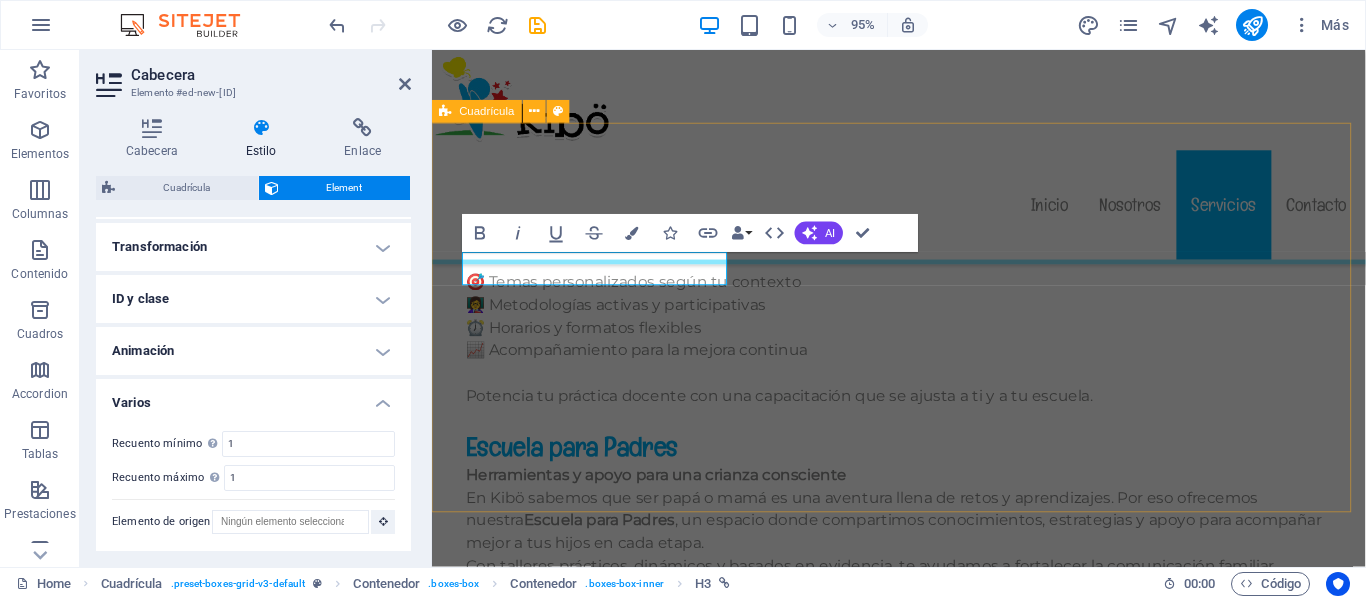 click on "Estimulación temprana Centro kibö Centro kibö Centro kibö Contáctanos" at bounding box center [923, 2282] 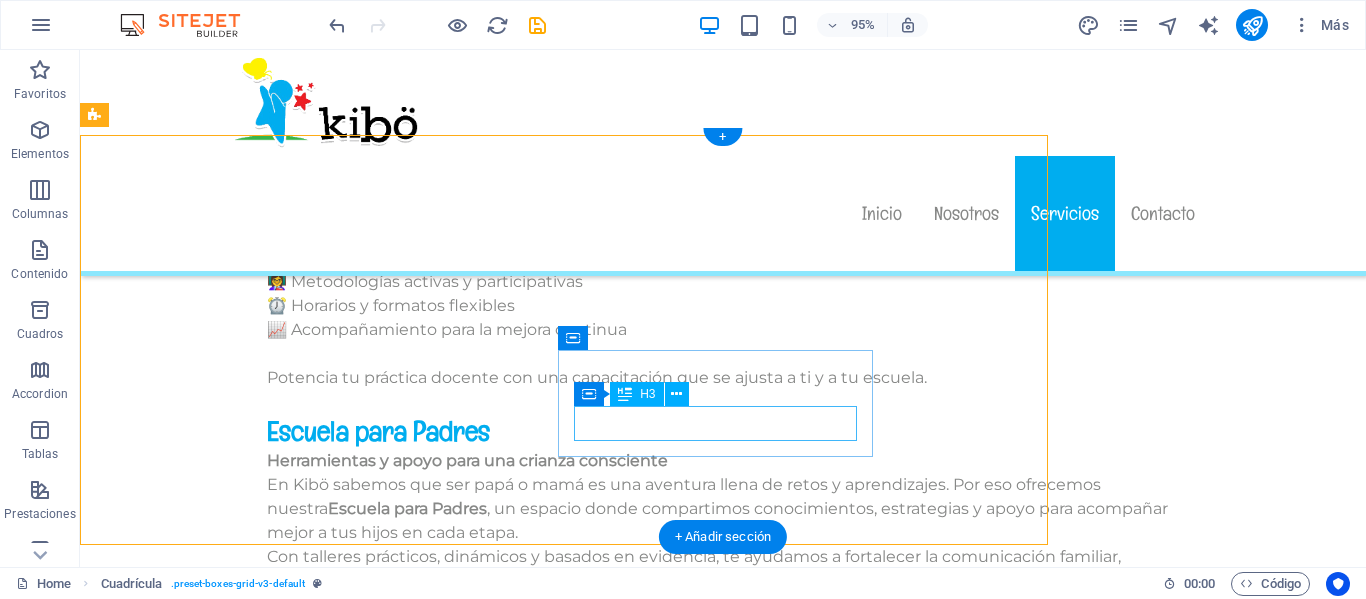 scroll, scrollTop: 12484, scrollLeft: 0, axis: vertical 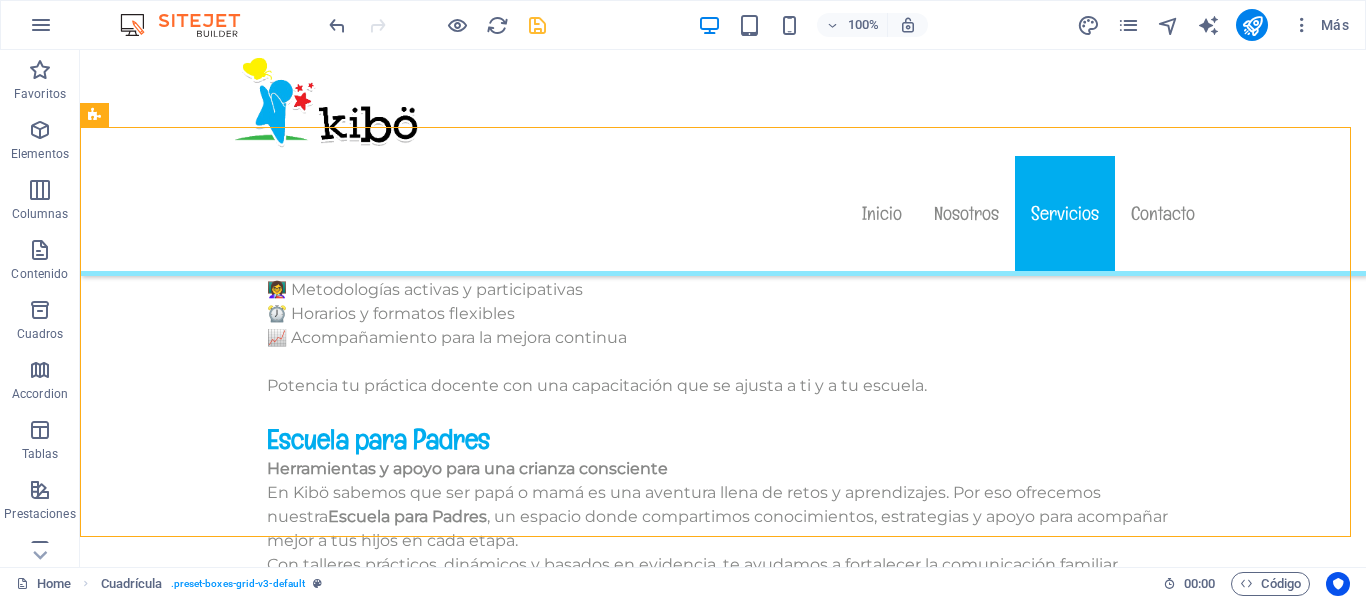 drag, startPoint x: 555, startPoint y: 24, endPoint x: 545, endPoint y: 27, distance: 10.440307 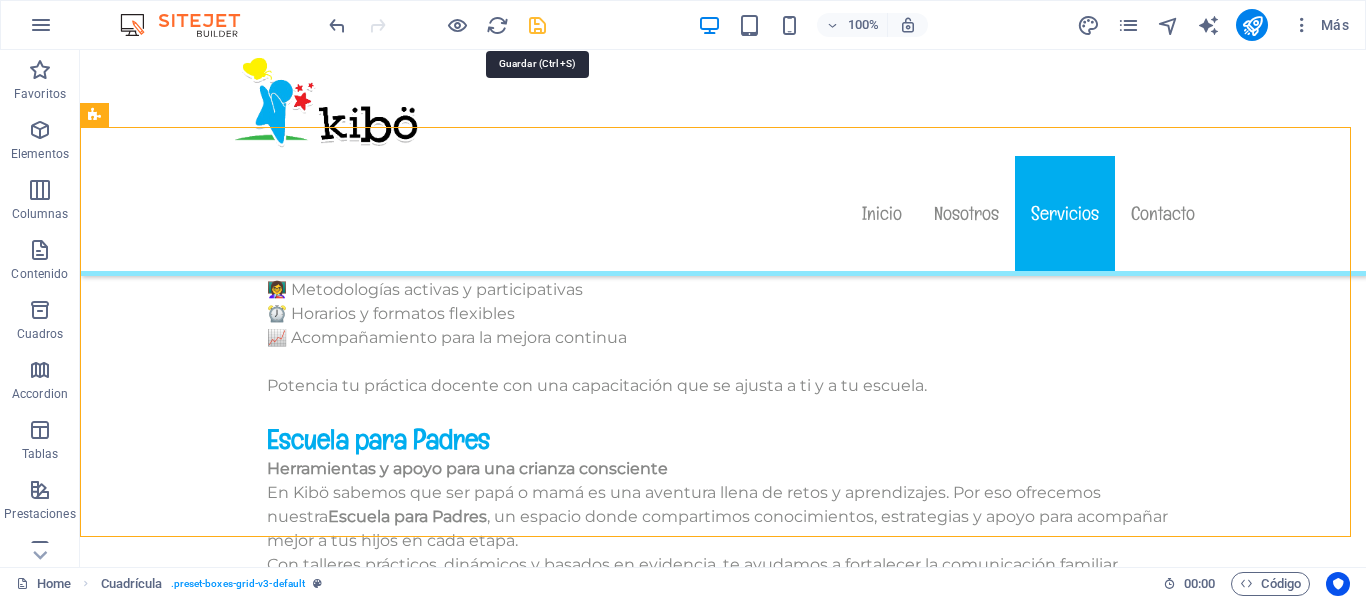 click at bounding box center (537, 25) 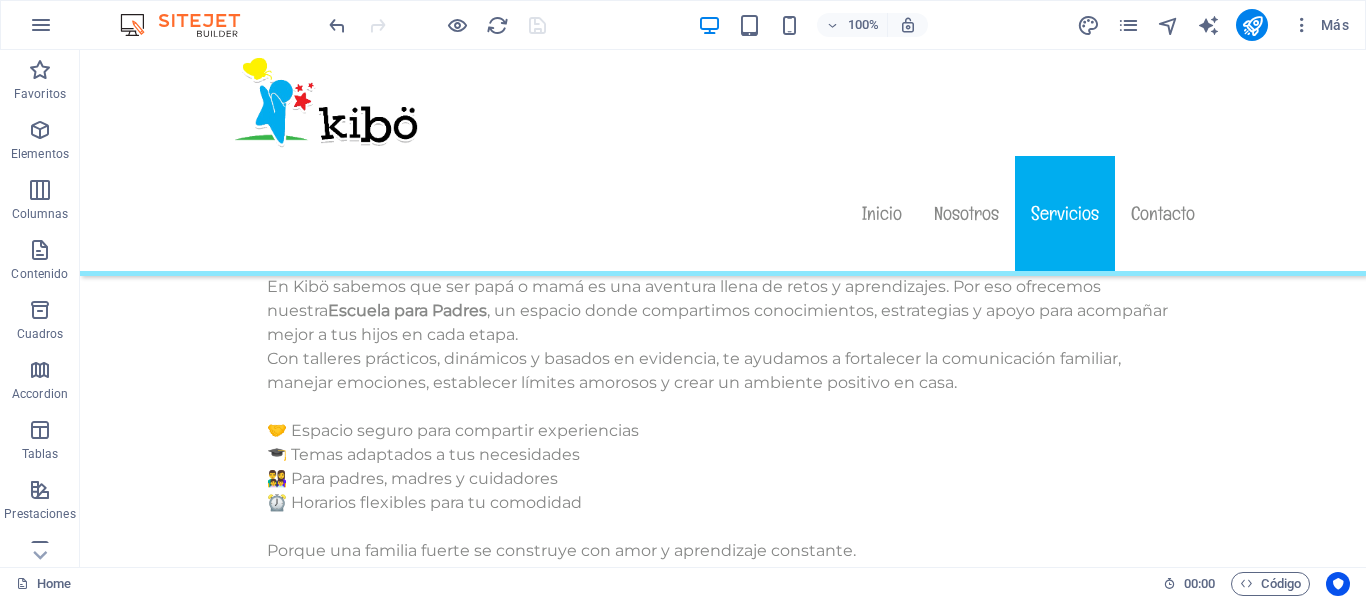scroll, scrollTop: 12719, scrollLeft: 0, axis: vertical 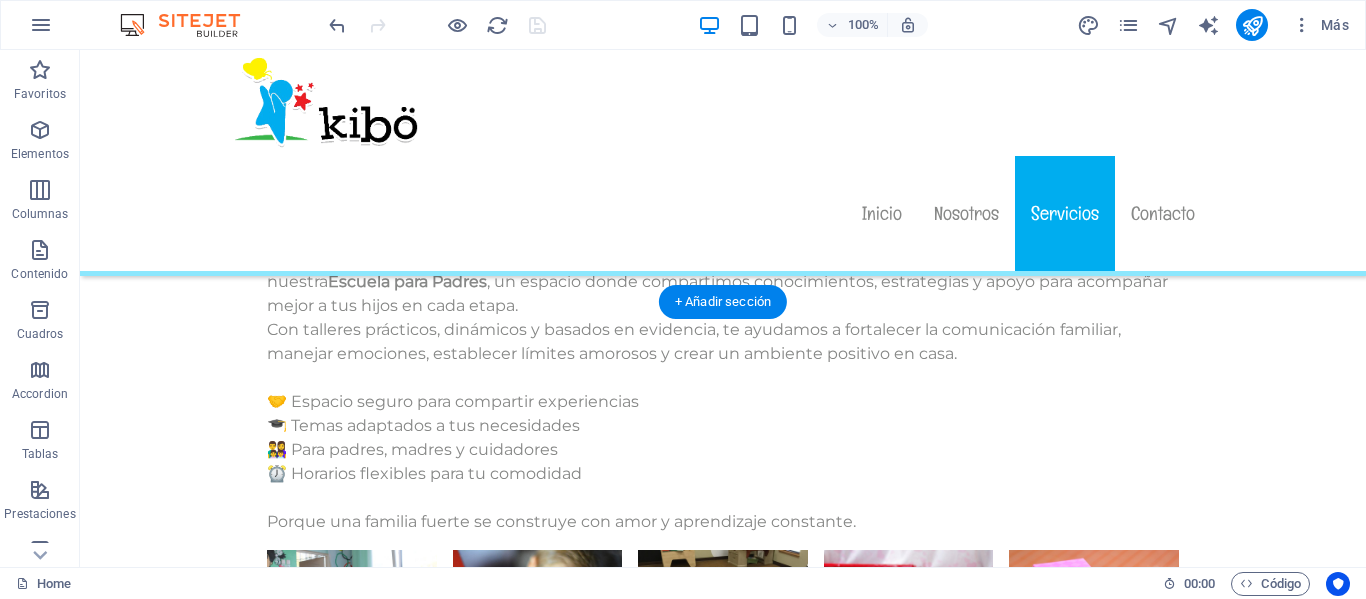 click at bounding box center [723, 2589] 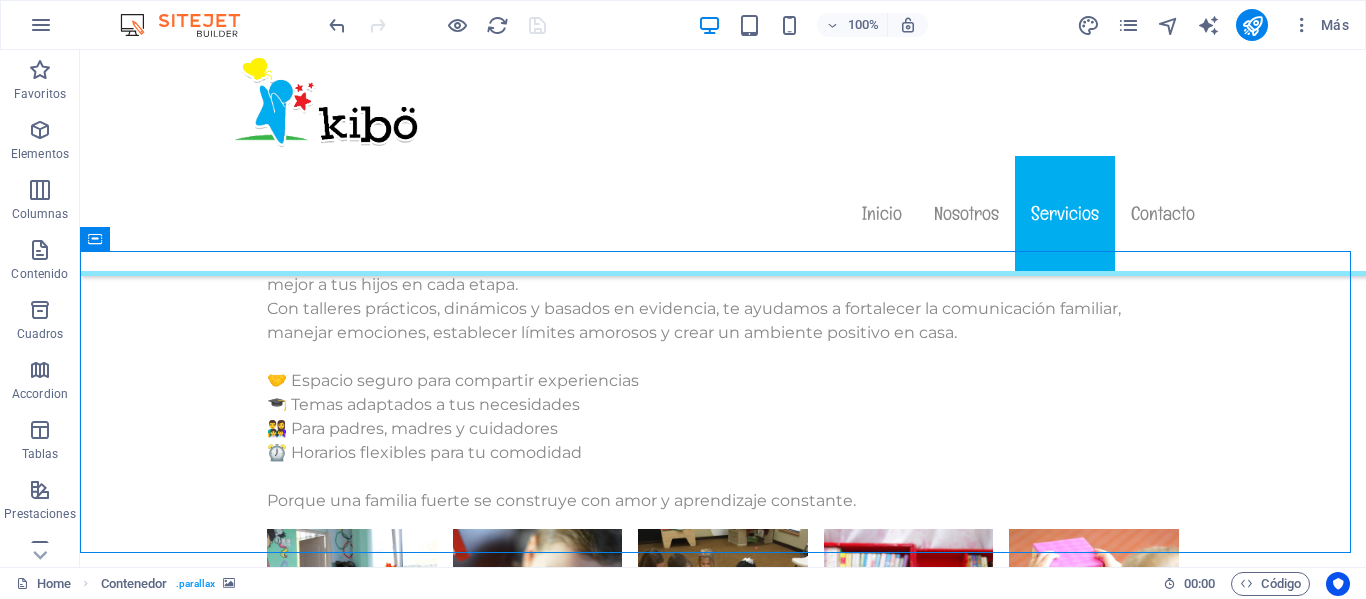 scroll, scrollTop: 12770, scrollLeft: 0, axis: vertical 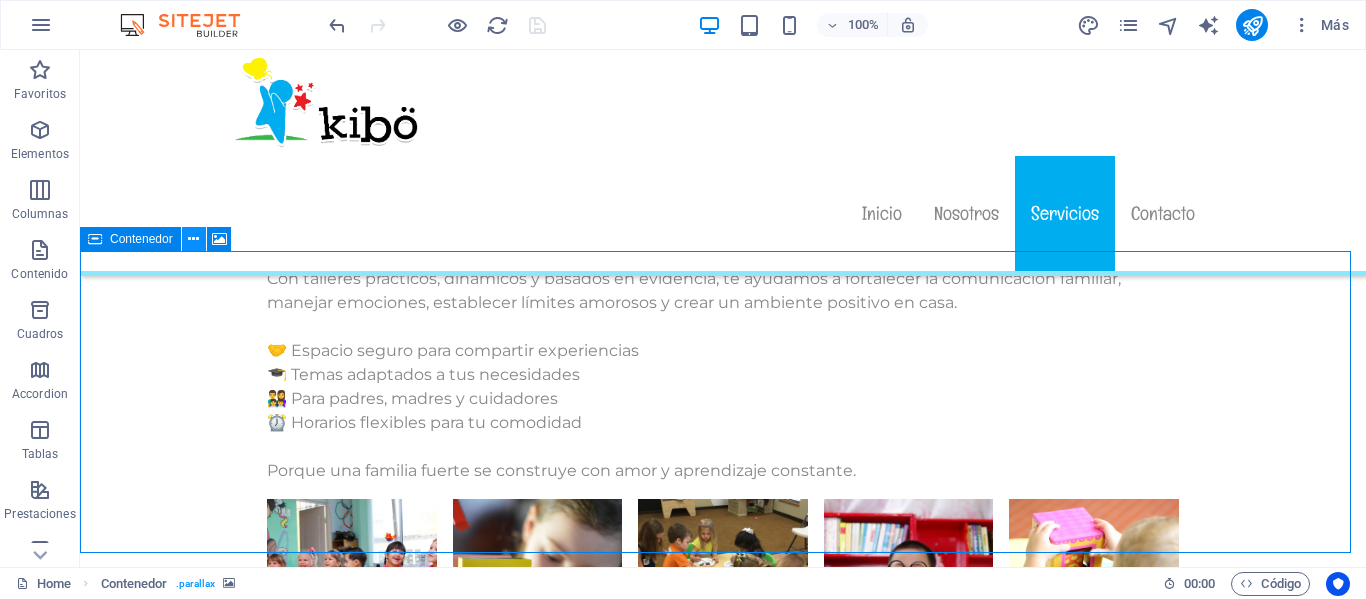 click at bounding box center (193, 239) 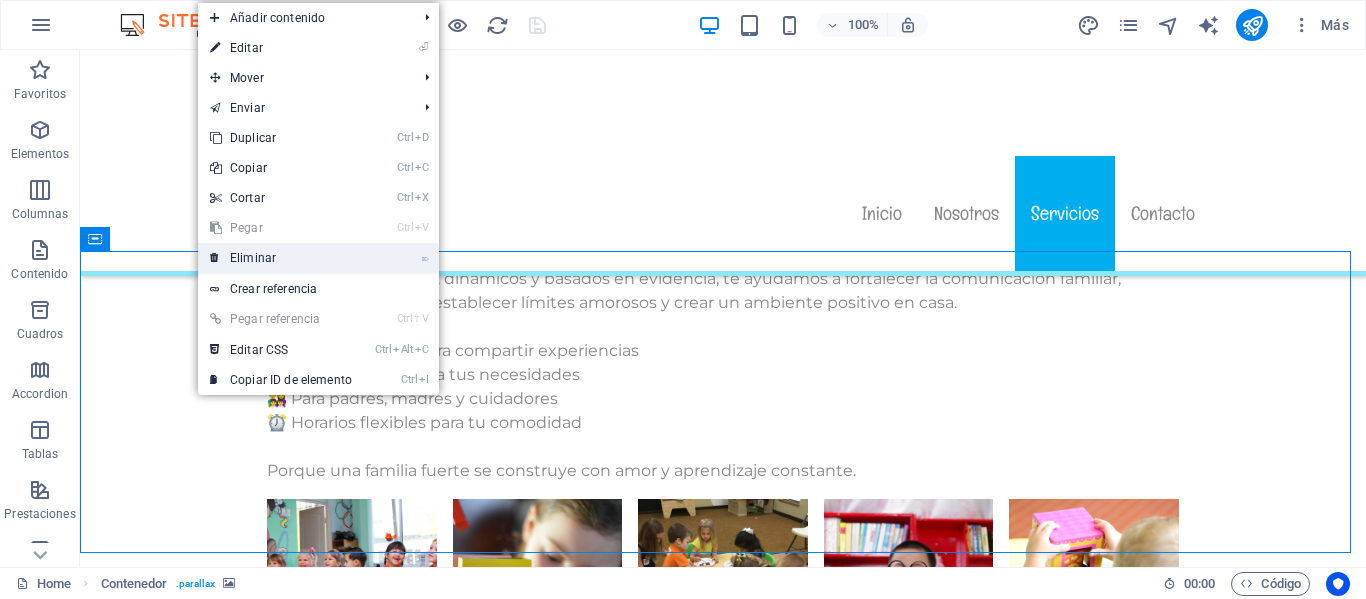 click on "⌦  Eliminar" at bounding box center [281, 258] 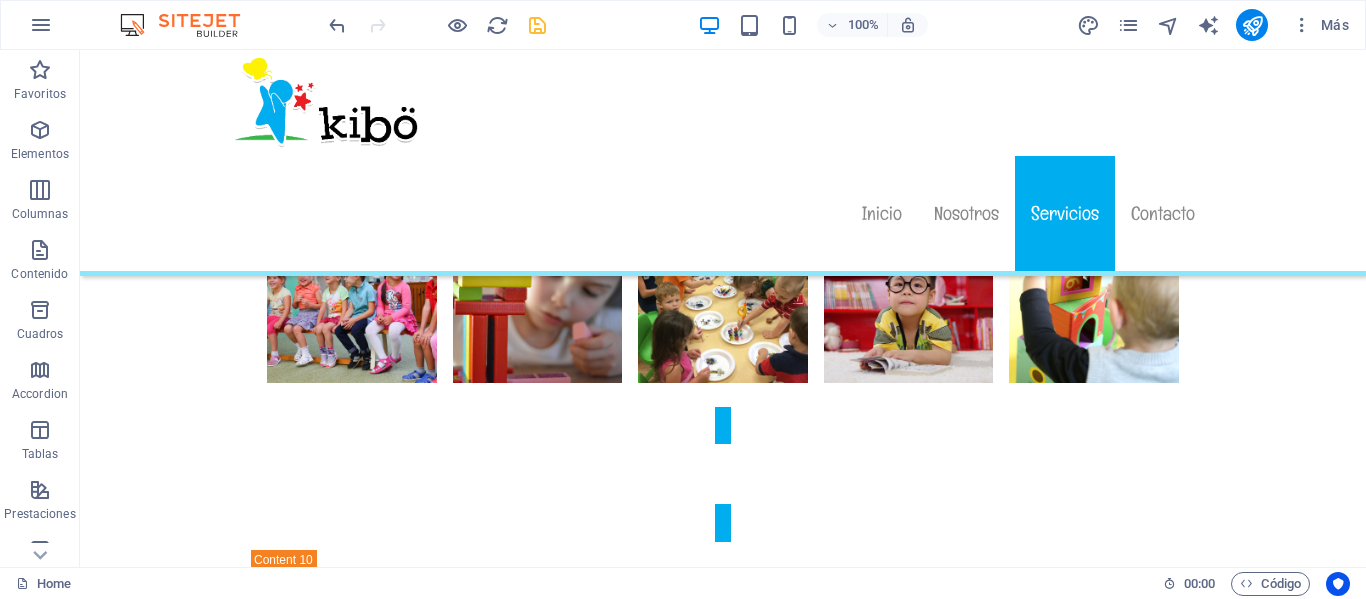 scroll, scrollTop: 11935, scrollLeft: 0, axis: vertical 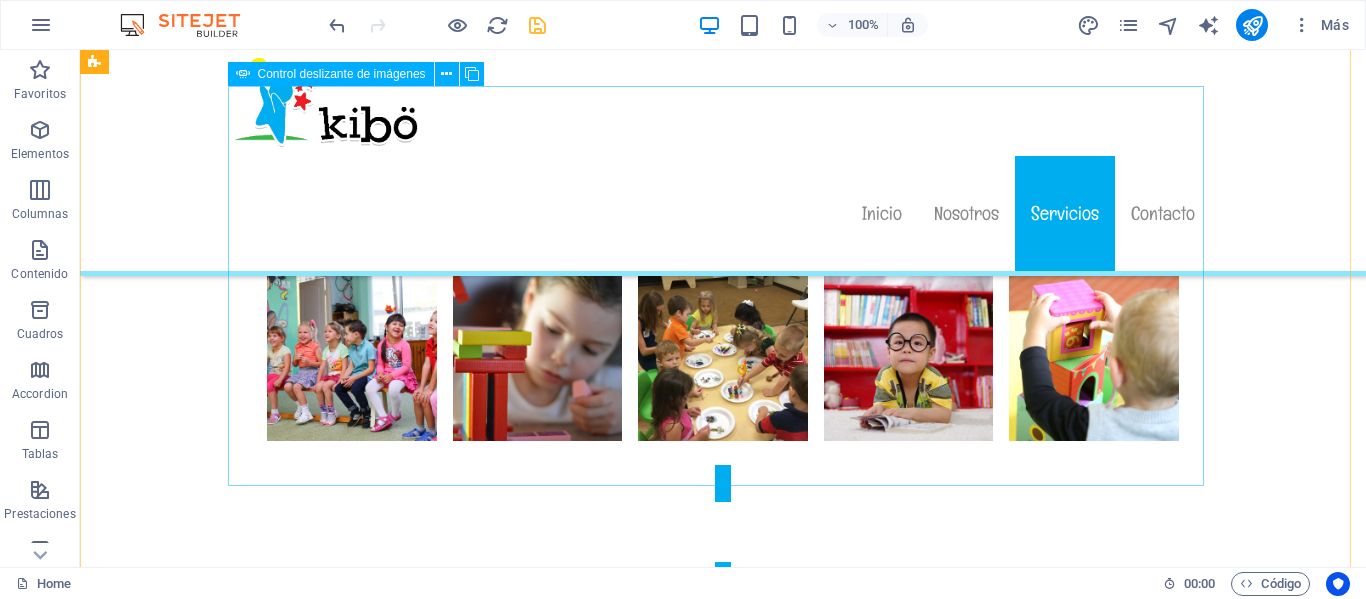 click on "1" at bounding box center (723, 2099) 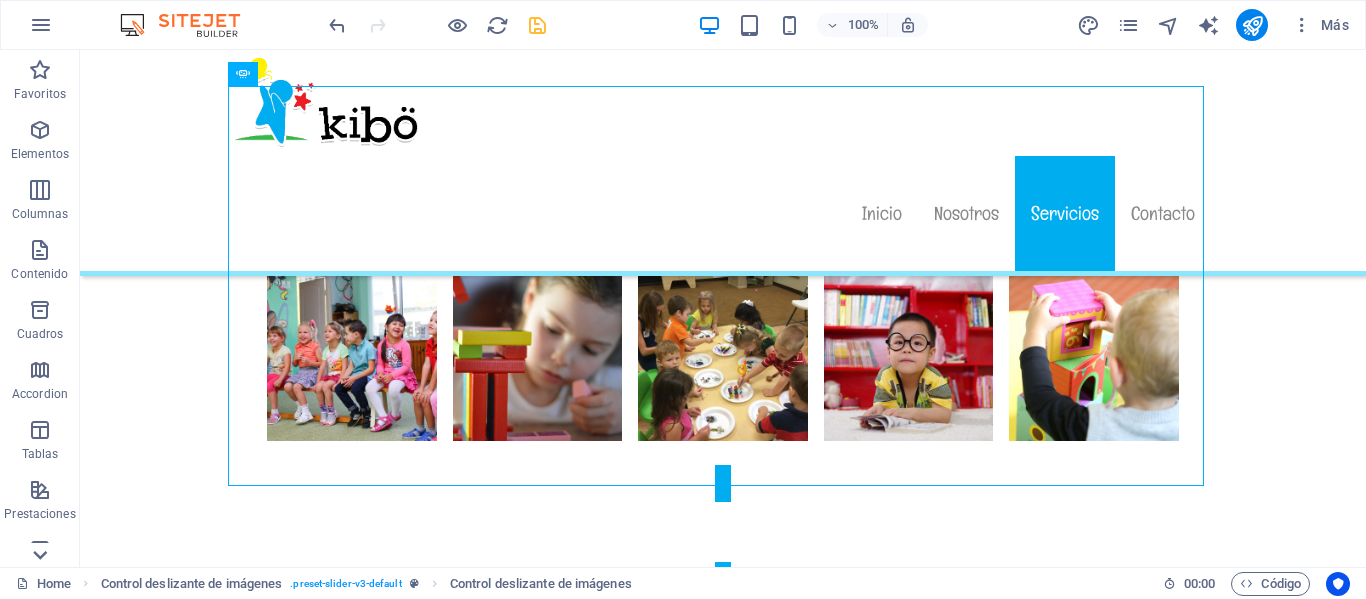 click 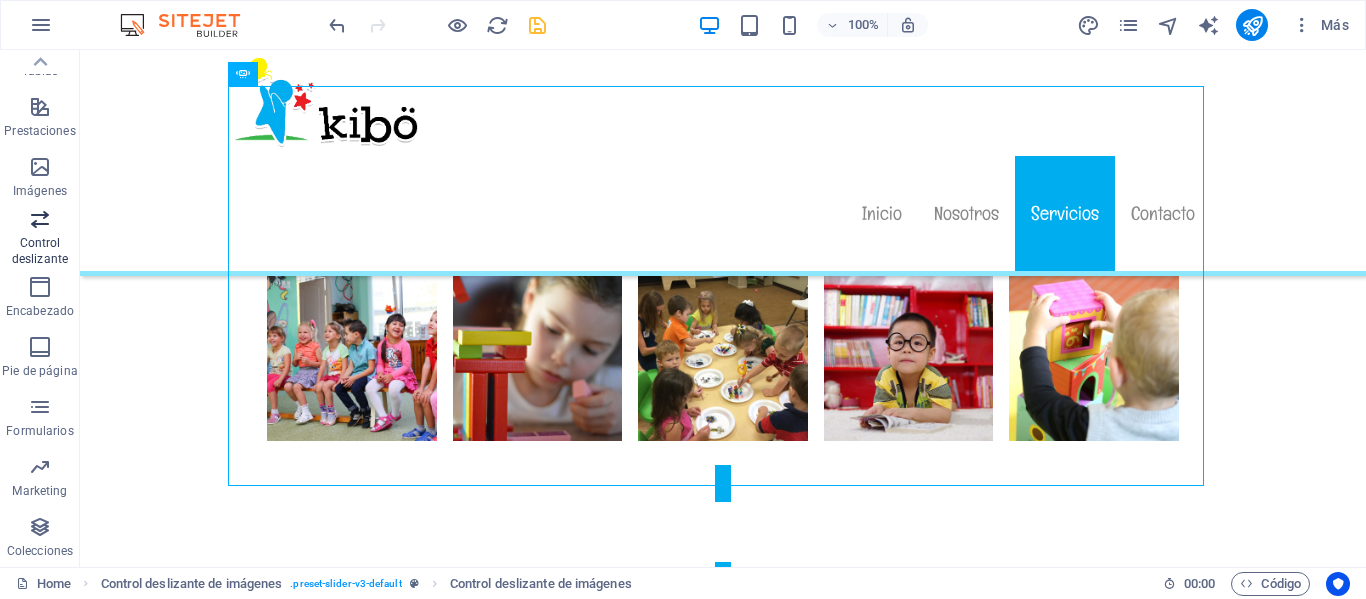 click on "Control deslizante" at bounding box center [40, 251] 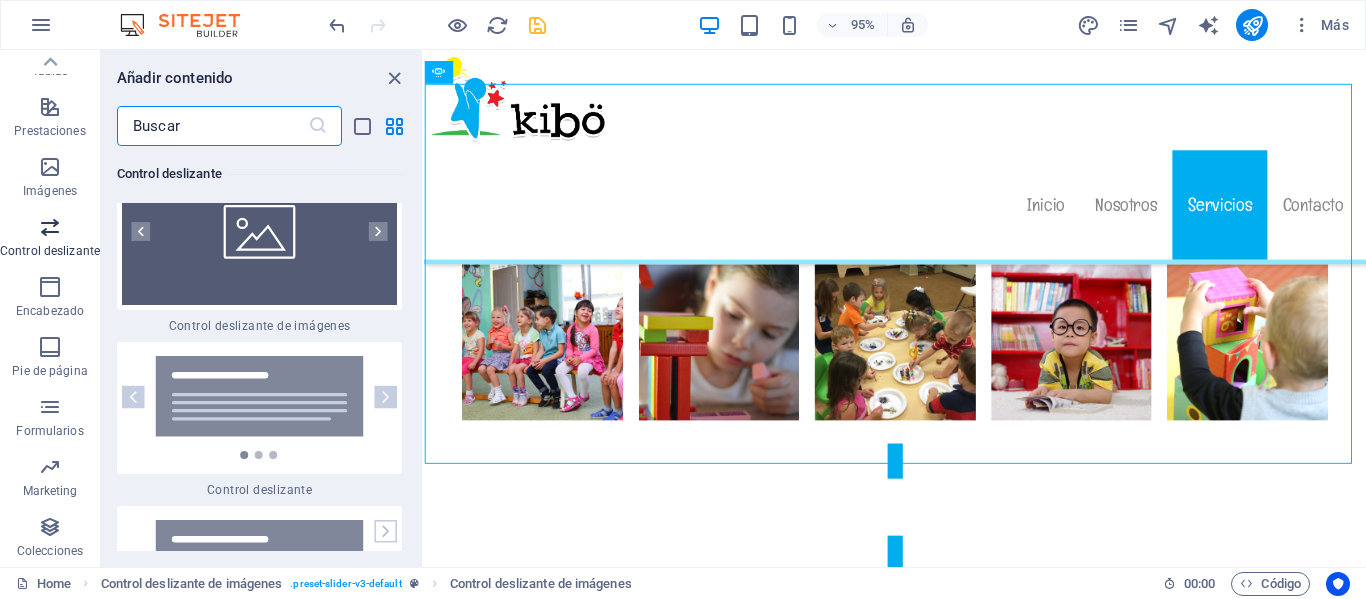 scroll, scrollTop: 22772, scrollLeft: 0, axis: vertical 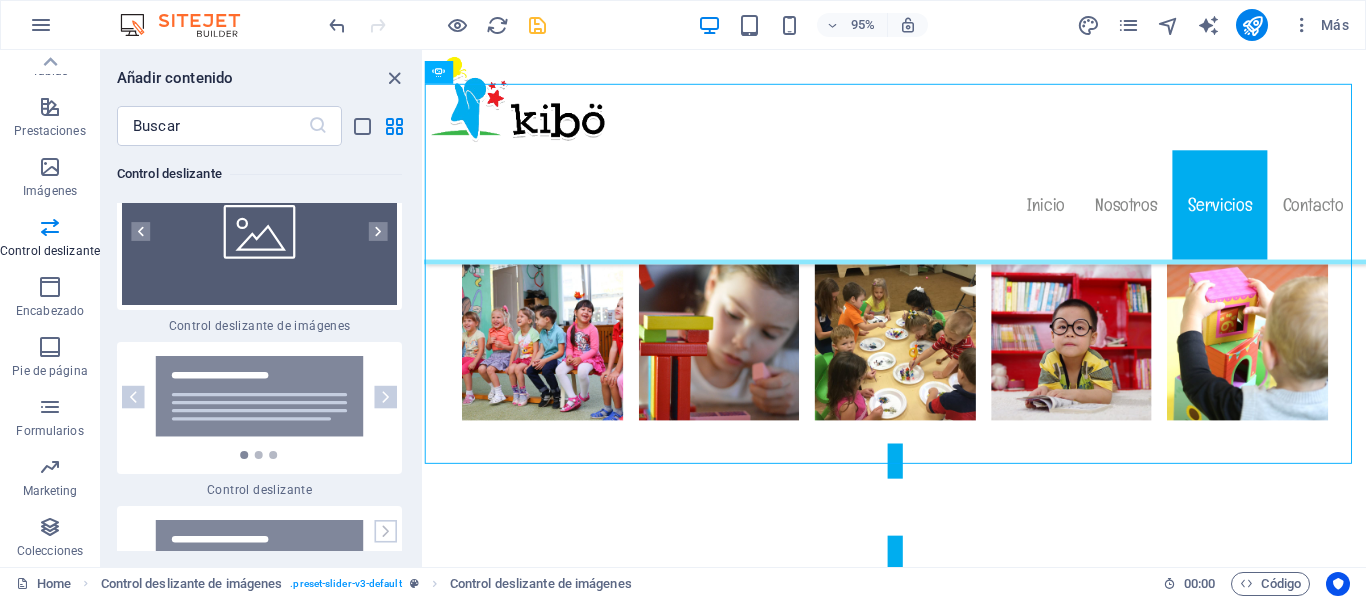 drag, startPoint x: 417, startPoint y: 375, endPoint x: 411, endPoint y: 362, distance: 14.3178215 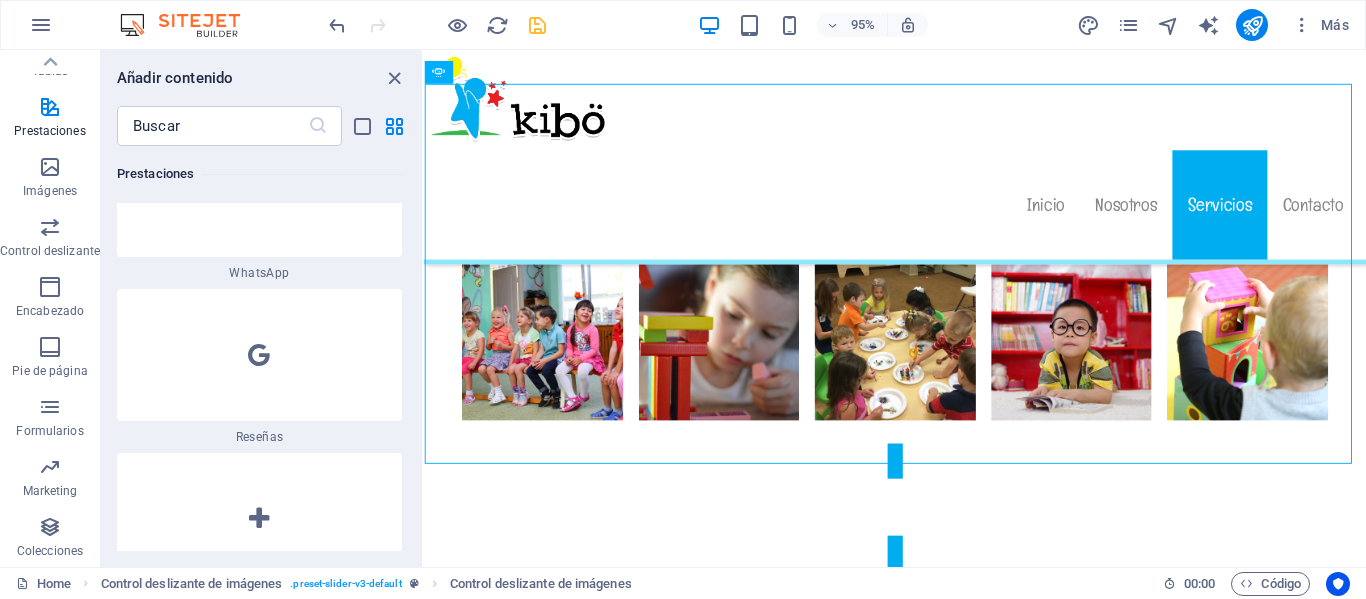 scroll, scrollTop: 19427, scrollLeft: 0, axis: vertical 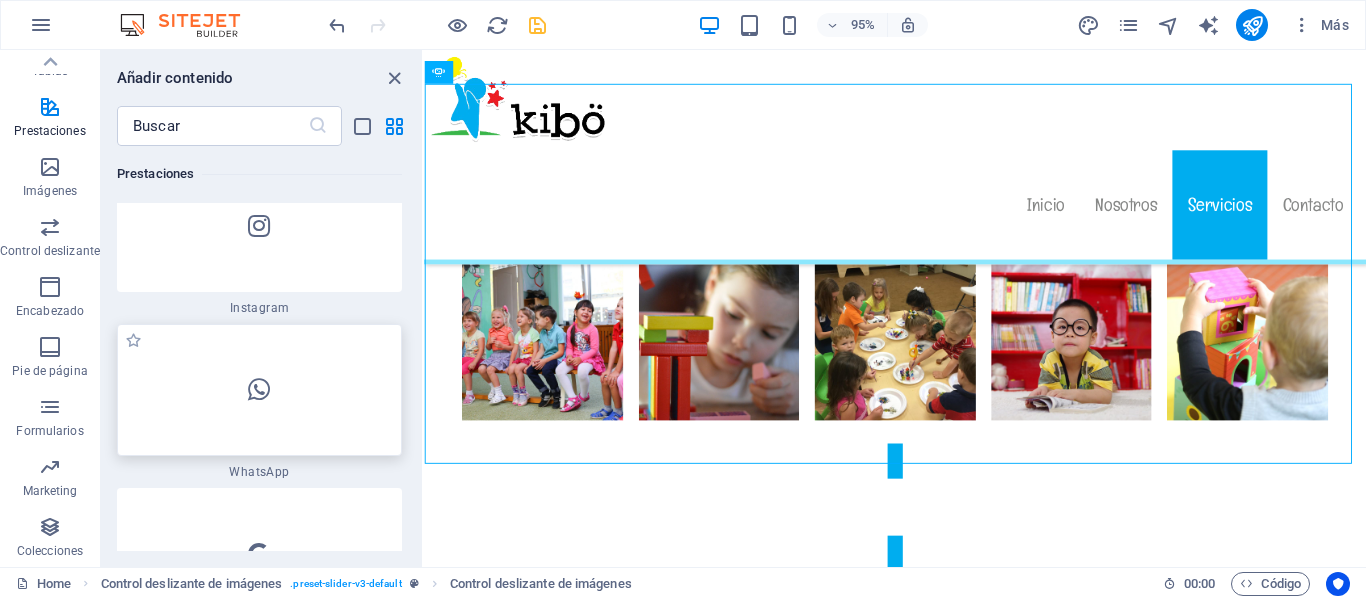 click at bounding box center (259, 390) 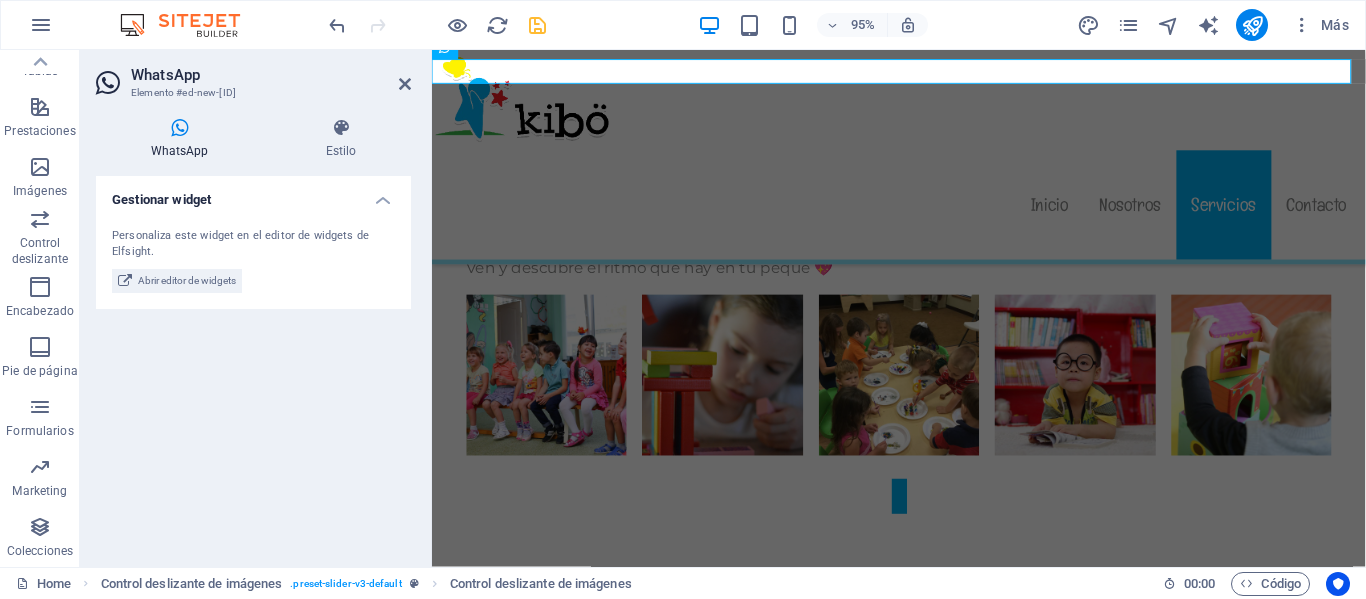 scroll, scrollTop: 11969, scrollLeft: 0, axis: vertical 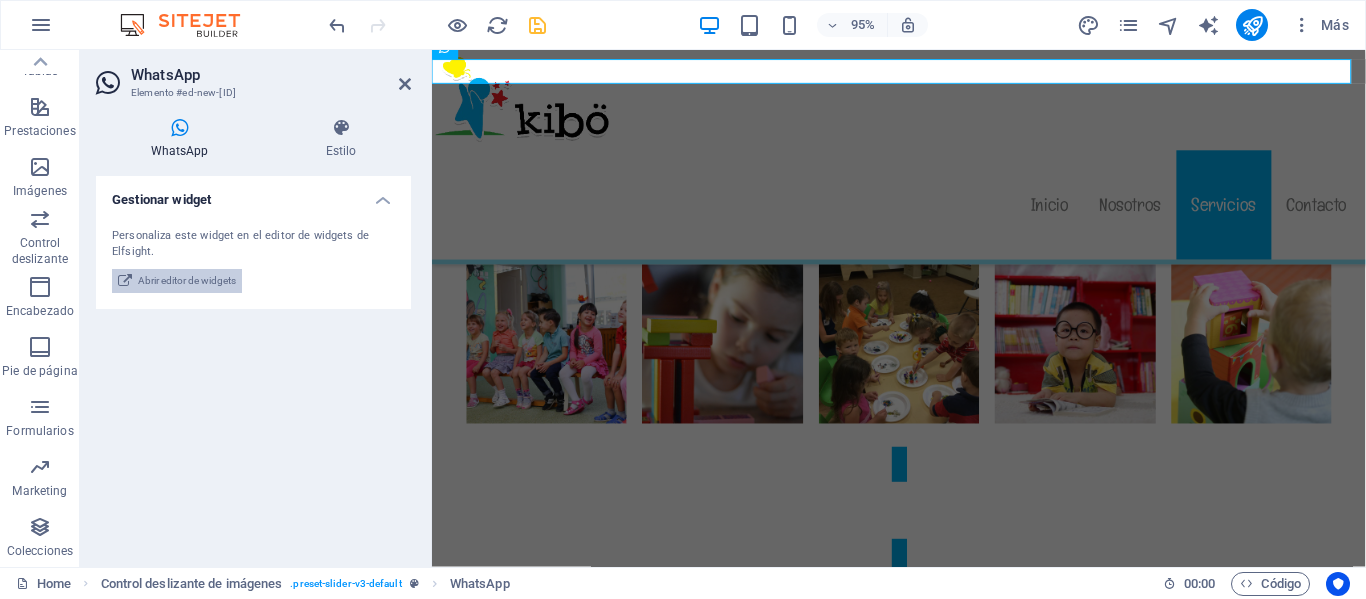 click on "Abrir editor de widgets" at bounding box center [187, 281] 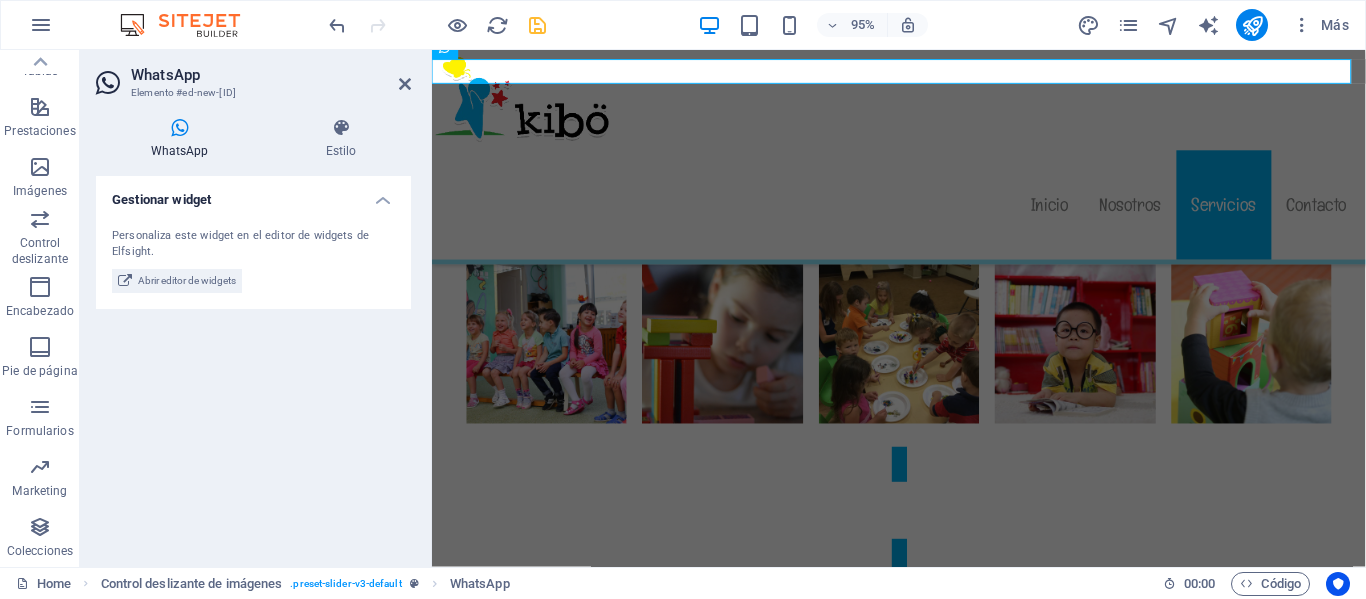 click on "Gestionar widget Personaliza este widget en el editor de widgets de Elfsight. Abrir editor de widgets" at bounding box center [253, 363] 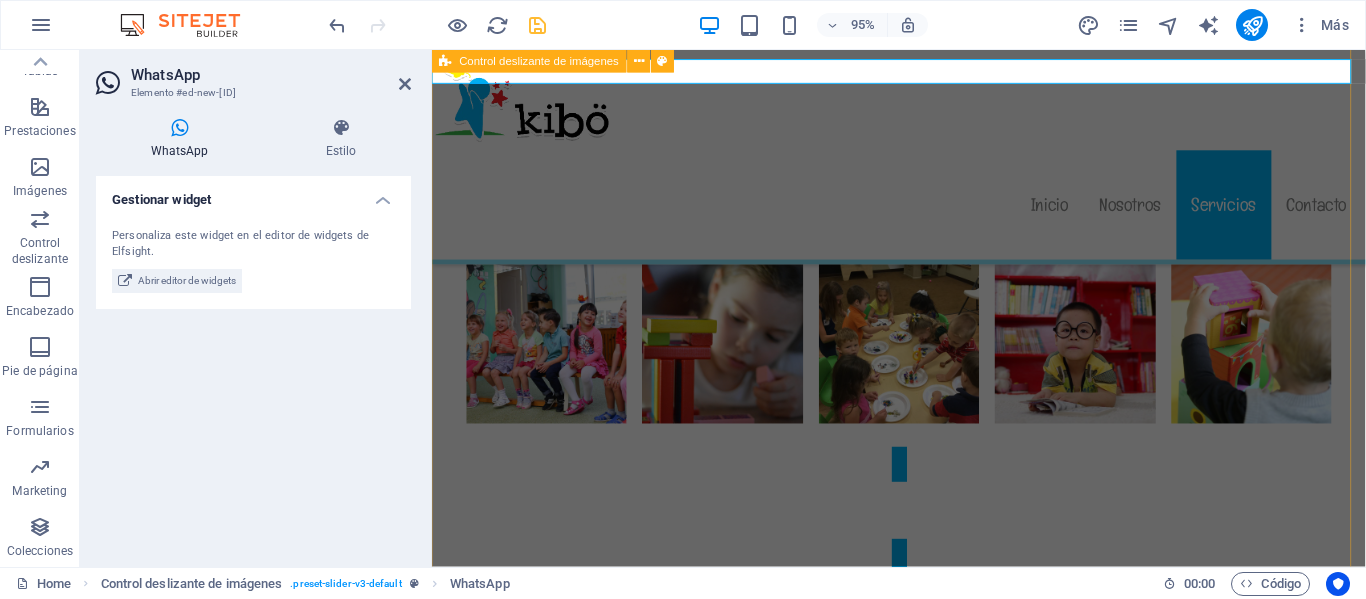 click on "1" at bounding box center [923, 2140] 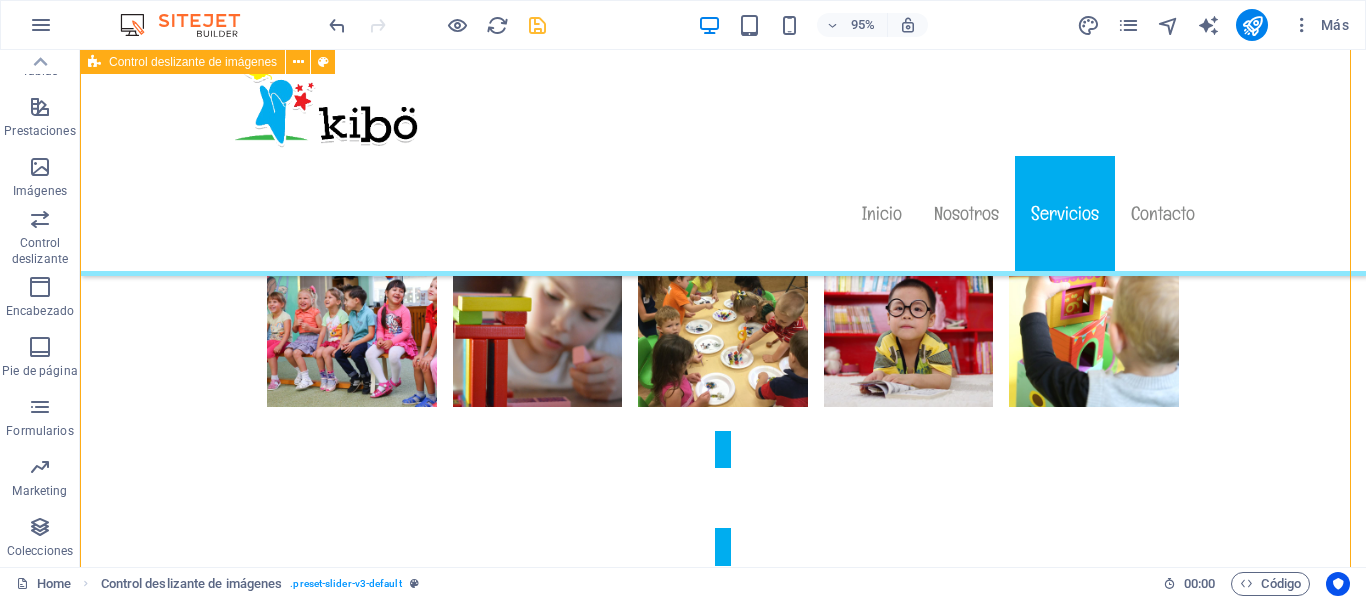 scroll, scrollTop: 11935, scrollLeft: 0, axis: vertical 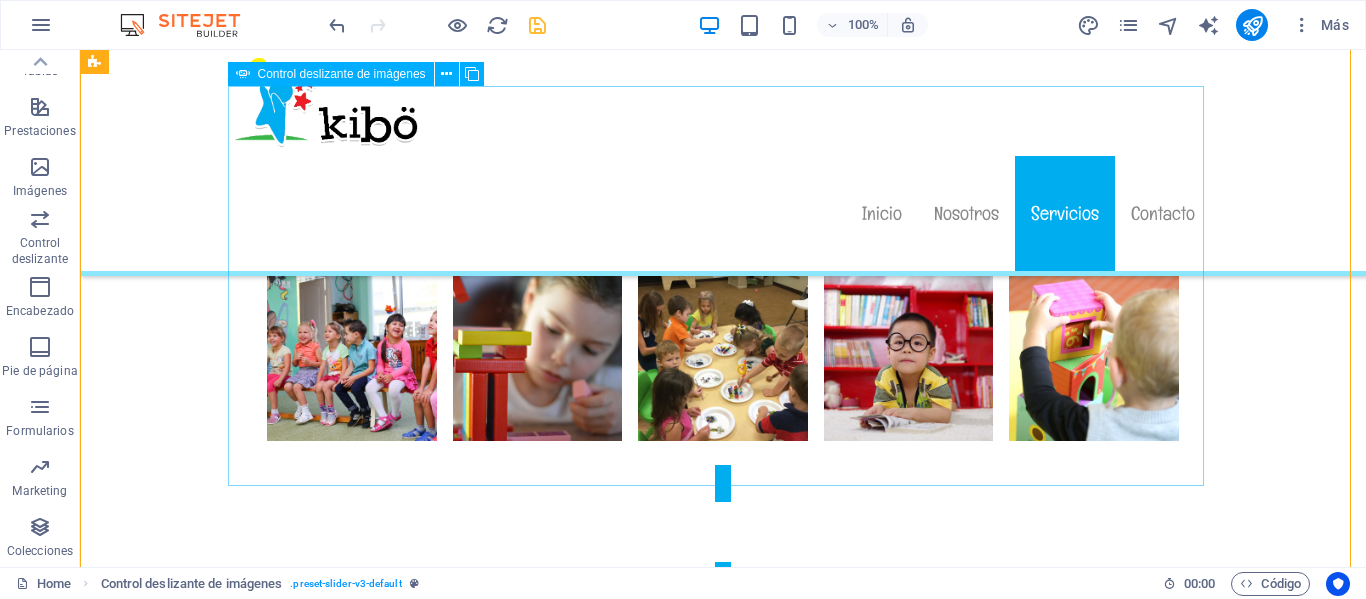 click on "1" at bounding box center (723, 2099) 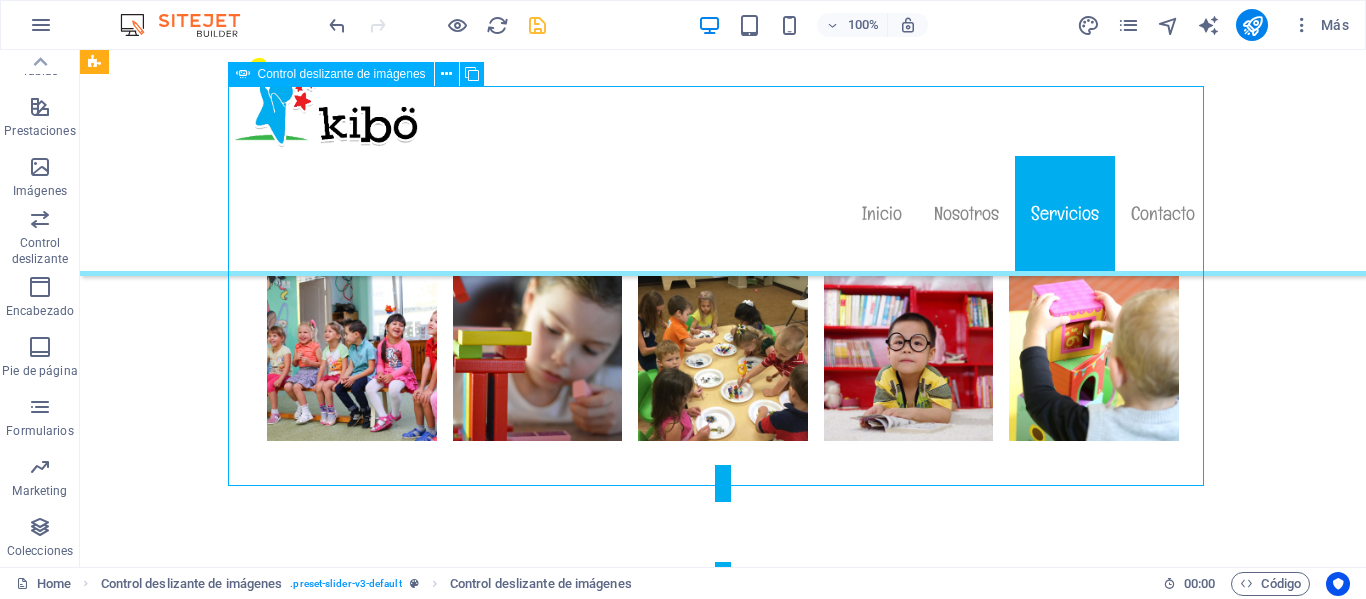 click on "1" at bounding box center (723, 2099) 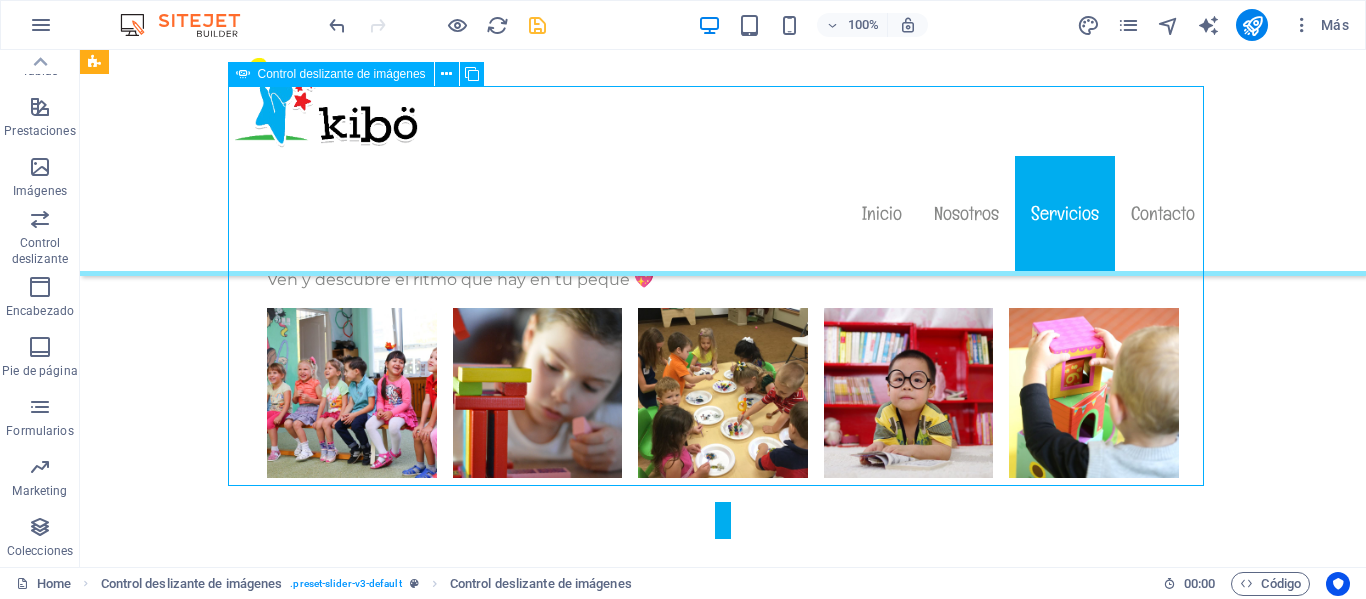 scroll, scrollTop: 11943, scrollLeft: 0, axis: vertical 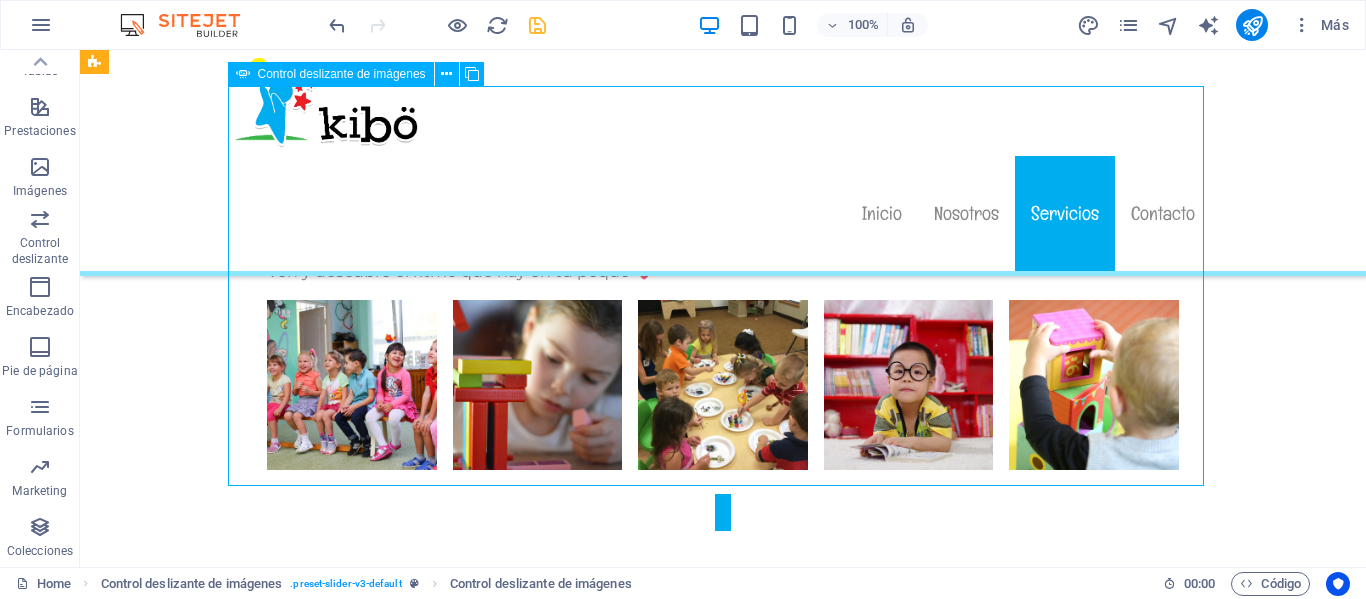 select on "px" 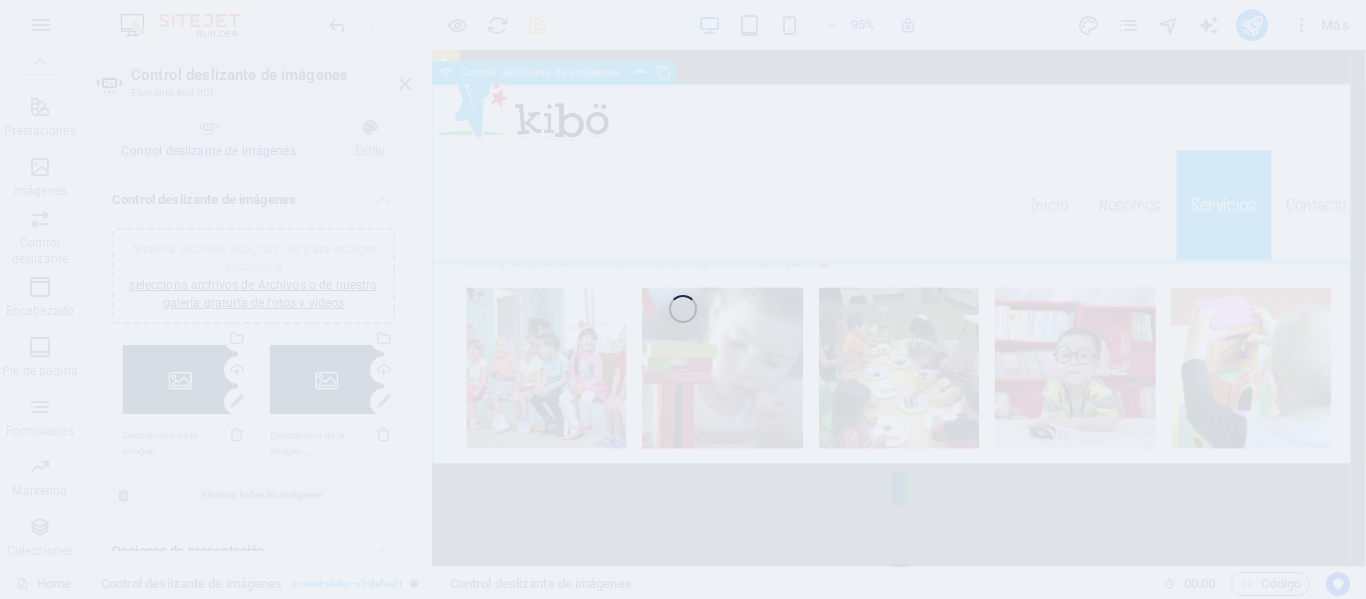 scroll, scrollTop: 11935, scrollLeft: 0, axis: vertical 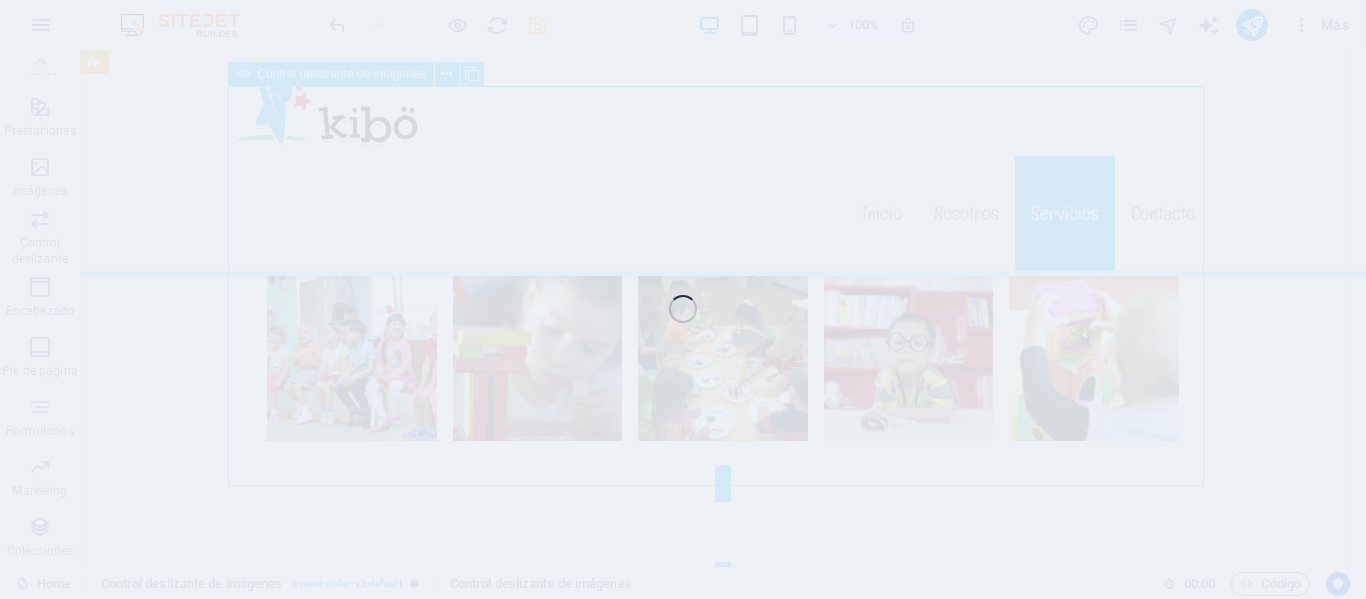 click on "1" at bounding box center (723, 2099) 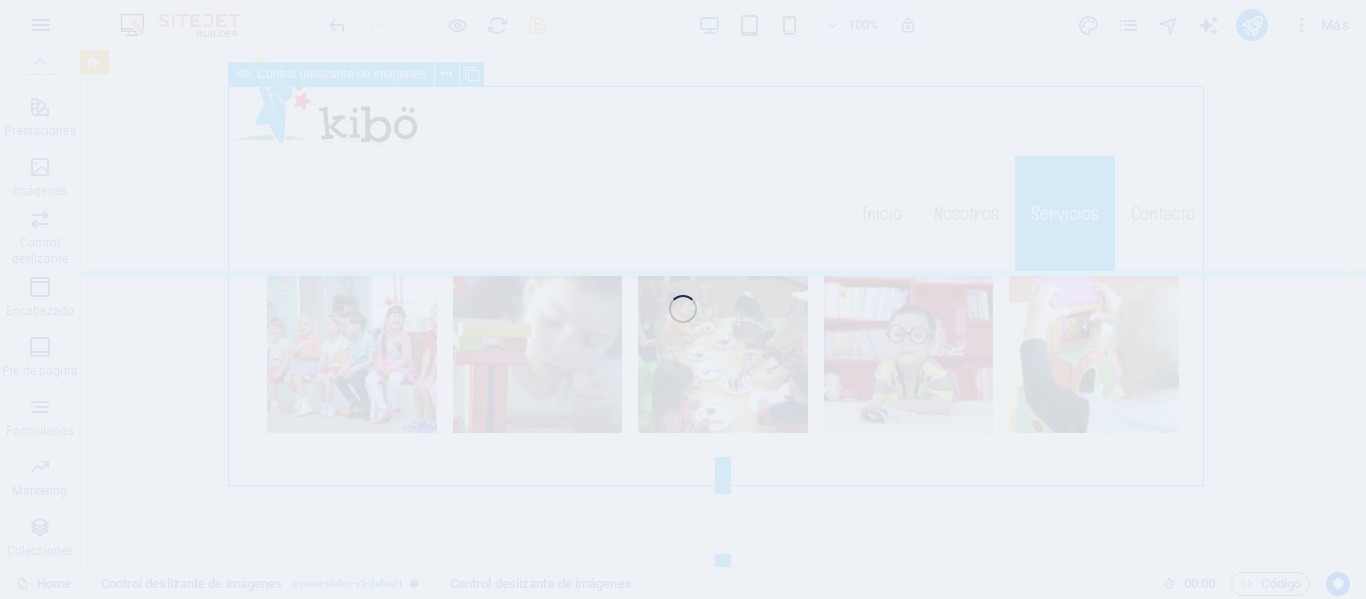 select on "px" 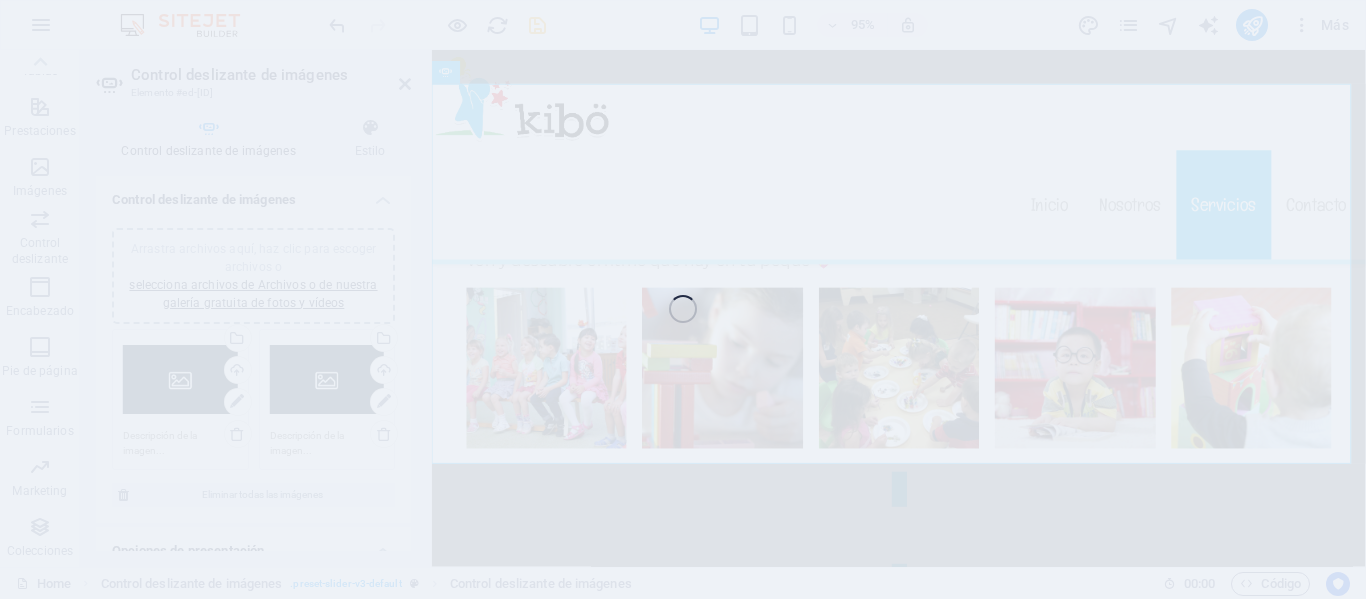 click on "Favoritos Elementos Columnas Contenido Cuadros Accordion Tablas Prestaciones Imágenes Control deslizante Encabezado Pie de página Formularios Marketing Colecciones Control deslizante de imágenes Elemento #ed-823061469 Control deslizante de imágenes Estilo Control deslizante de imágenes Arrastra archivos aquí, haz clic para escoger archivos o  selecciona archivos de Archivos o de nuestra galería gratuita de fotos y vídeos Arrastra archivos aquí, haz clic para escoger archivos o  selecciona archivos de Archivos o de nuestra galería gratuita de fotos y vídeos Selecciona archivos del administrador de archivos, de la galería de fotos o carga archivo(s) Cargar Arrastra archivos aquí, haz clic para escoger archivos o  selecciona archivos de Archivos o de nuestra galería gratuita de fotos y vídeos Selecciona archivos del administrador de archivos, de la galería de fotos o carga archivo(s) Cargar Eliminar todas las imágenes Opciones de presentación Diapositivas a mostrar 1 Diapositivas a desplazar 10" at bounding box center (683, 308) 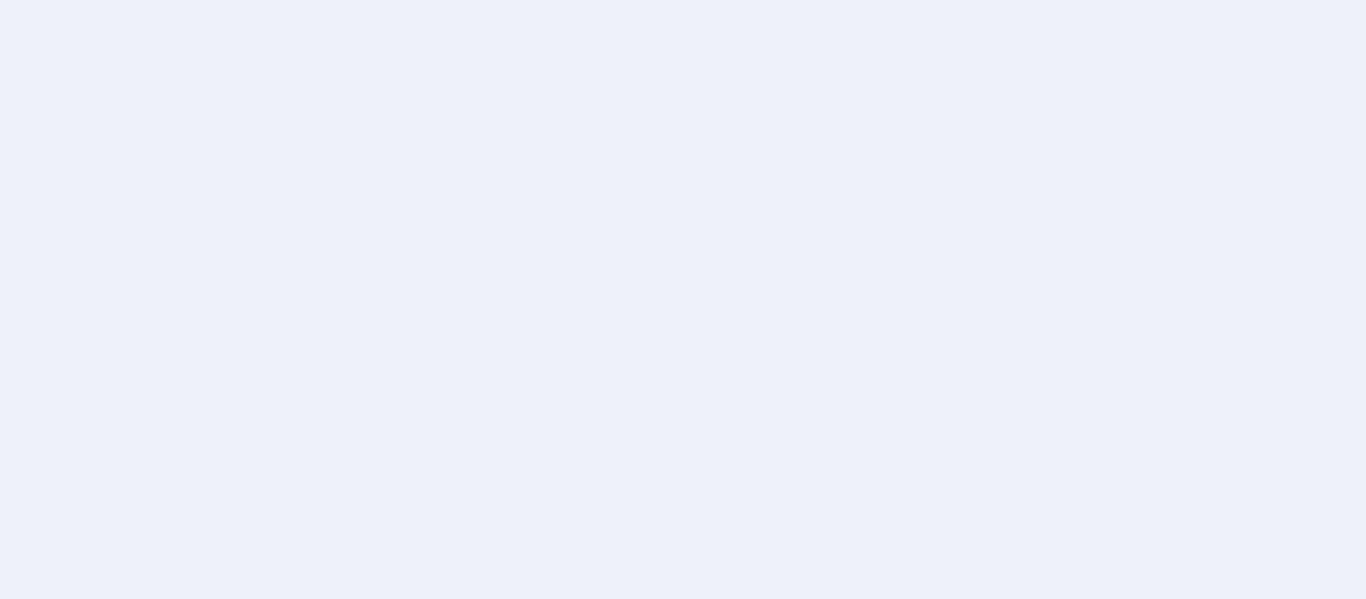 scroll, scrollTop: 0, scrollLeft: 0, axis: both 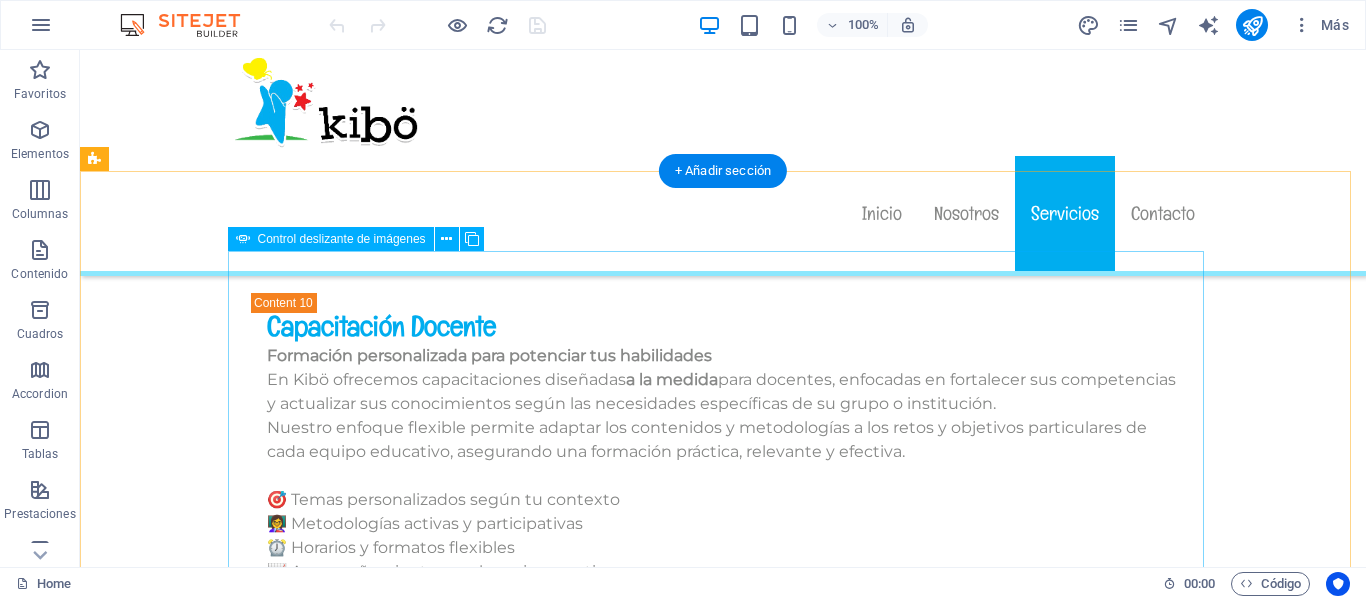 click on "1" at bounding box center (723, 1784) 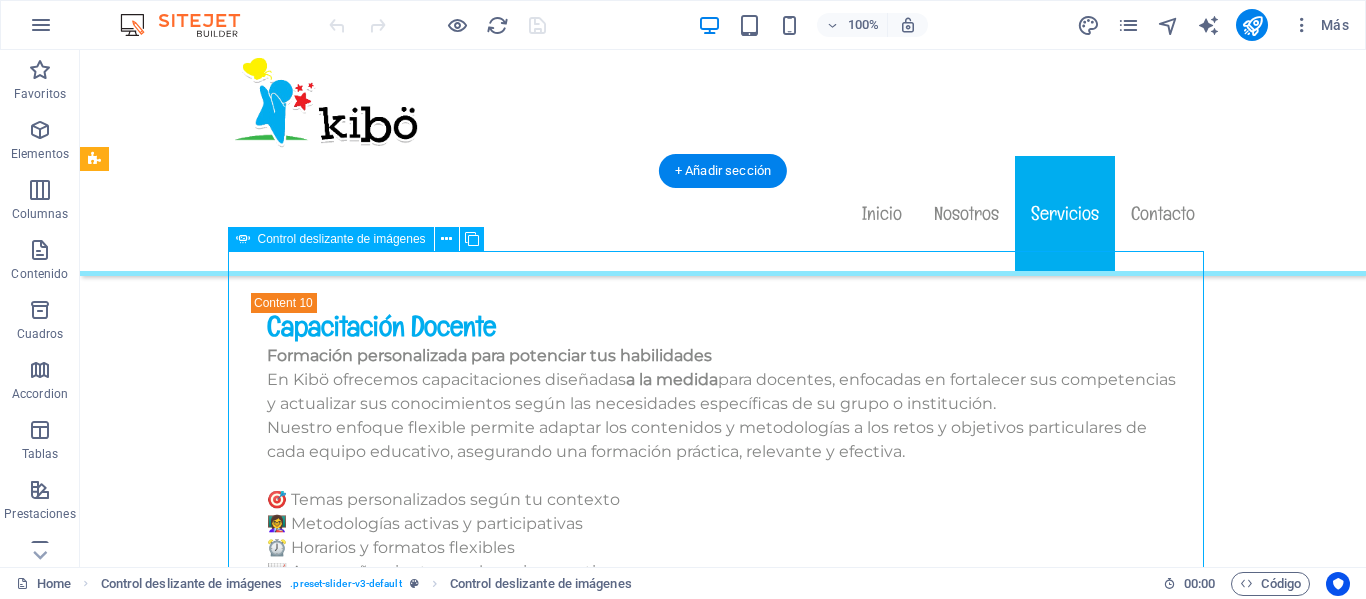 click on "1" at bounding box center [723, 1784] 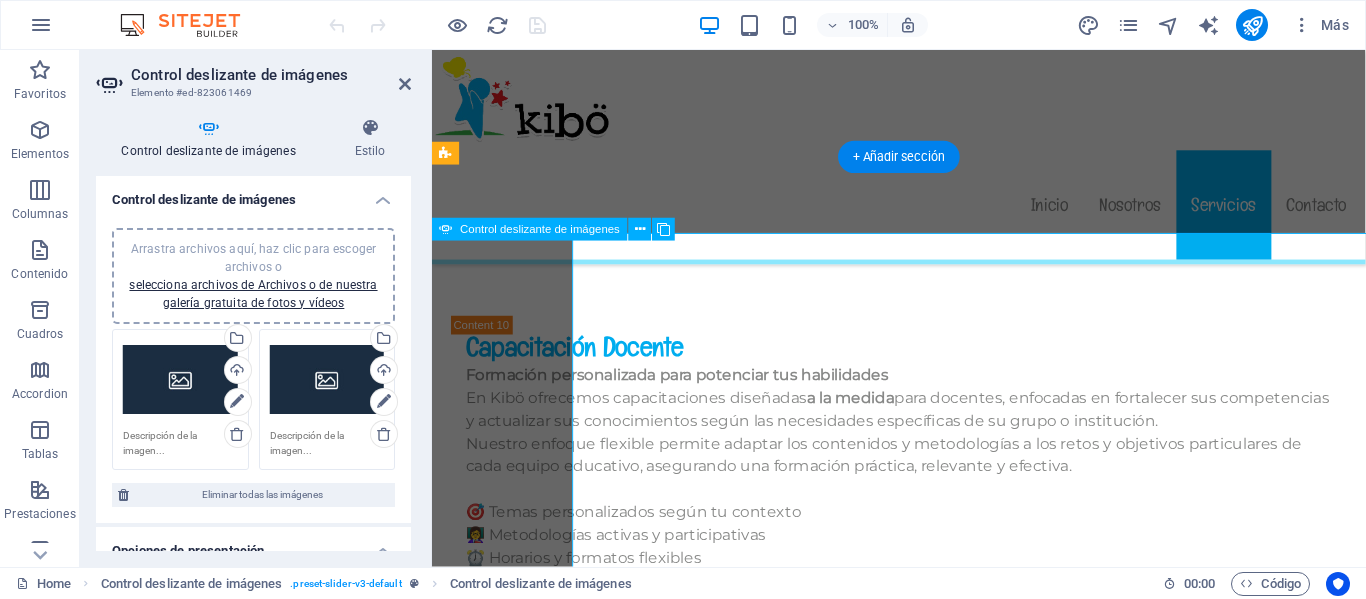 scroll, scrollTop: 11778, scrollLeft: 0, axis: vertical 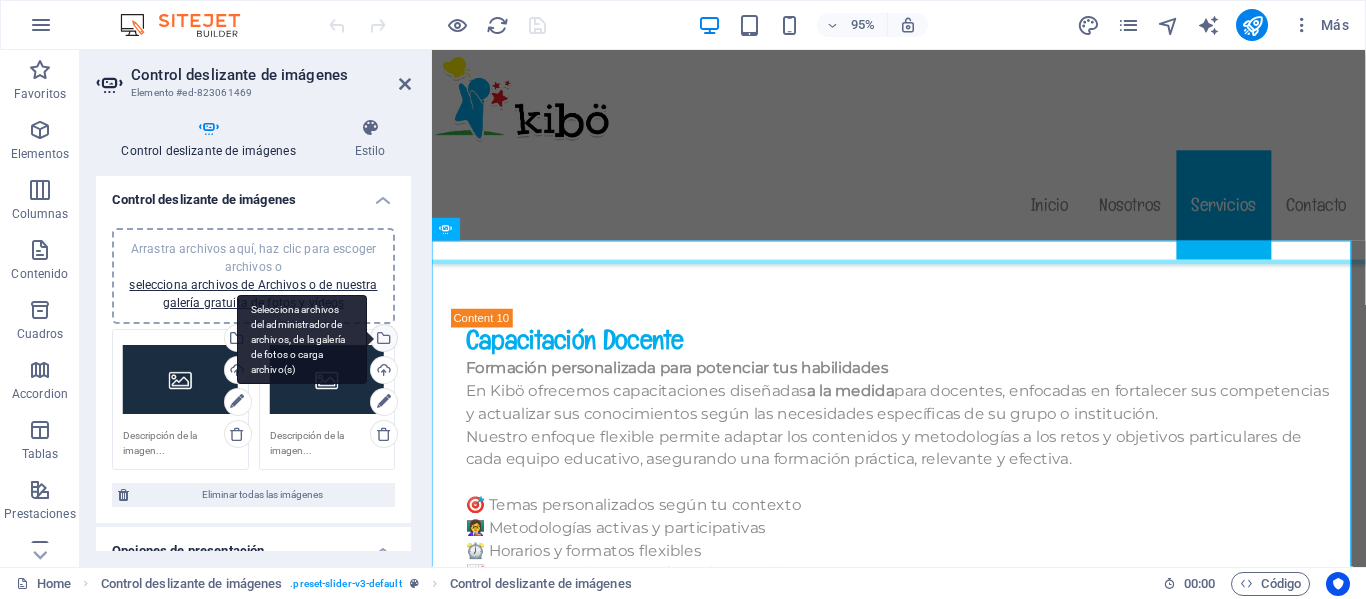 click on "Selecciona archivos del administrador de archivos, de la galería de fotos o carga archivo(s)" at bounding box center [382, 340] 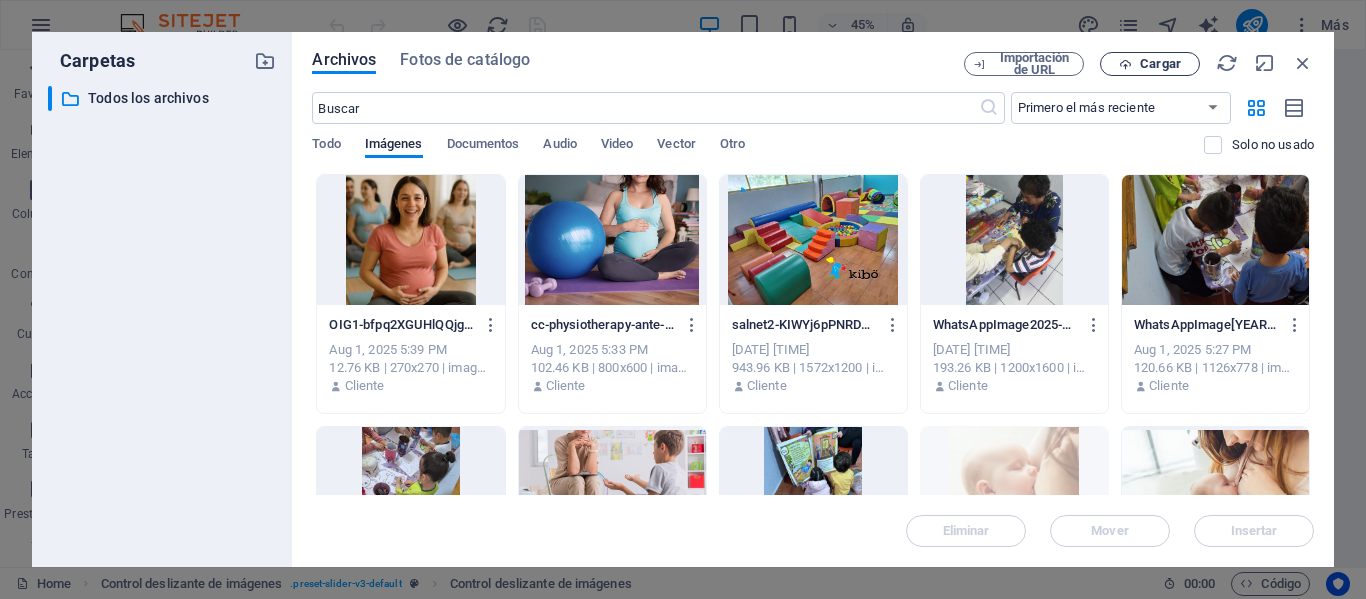 click on "Cargar" at bounding box center [1160, 64] 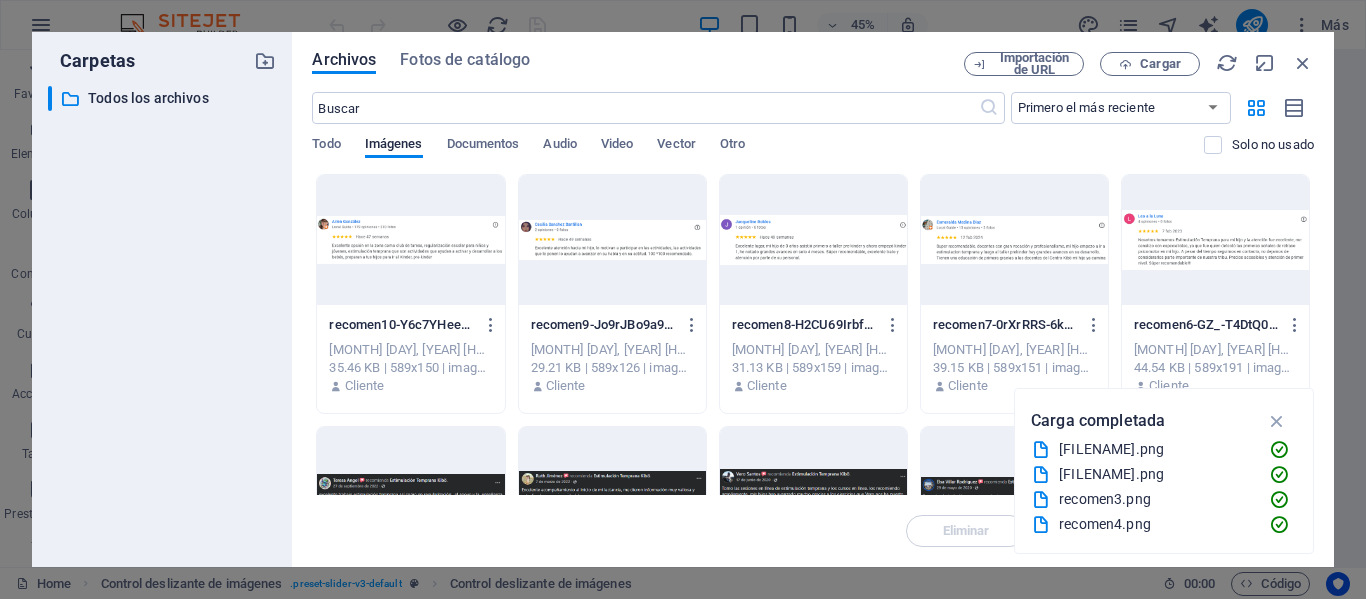 click at bounding box center (410, 240) 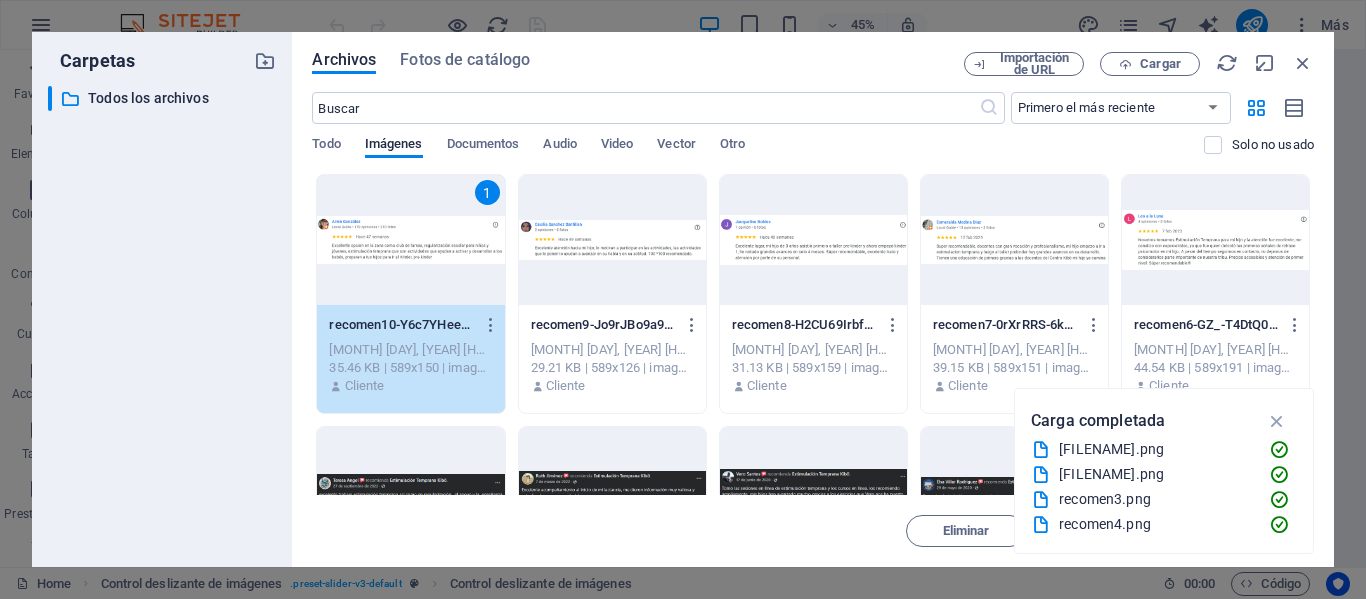 click at bounding box center (612, 240) 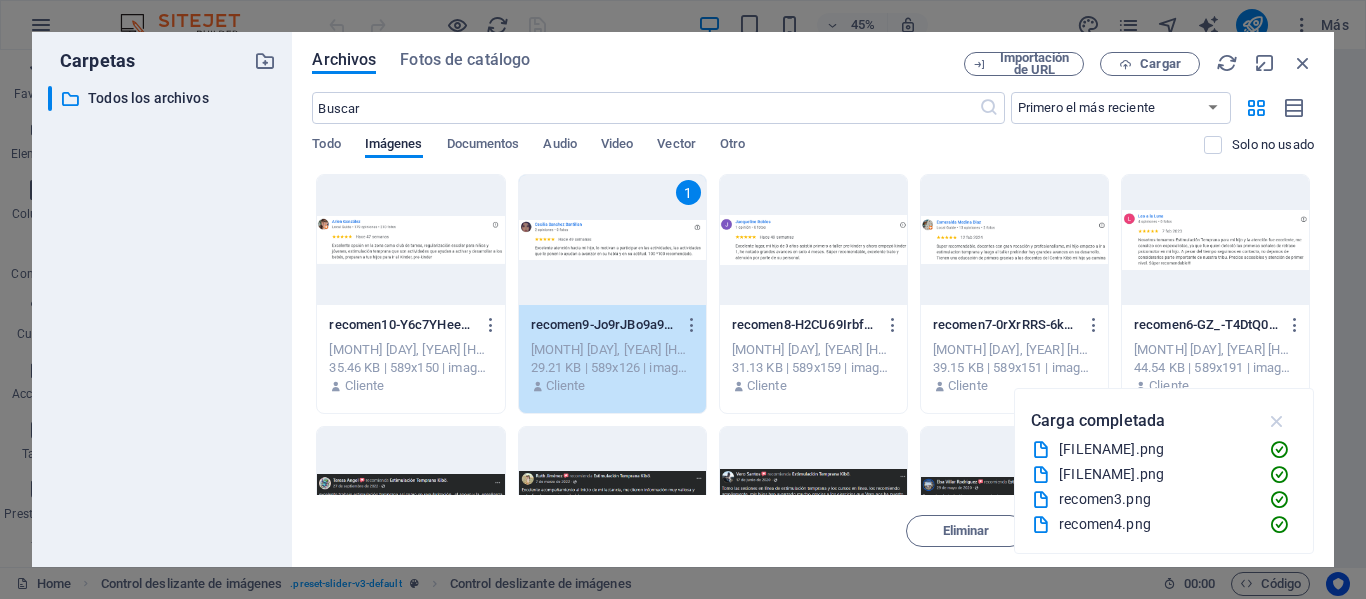 click at bounding box center (1277, 421) 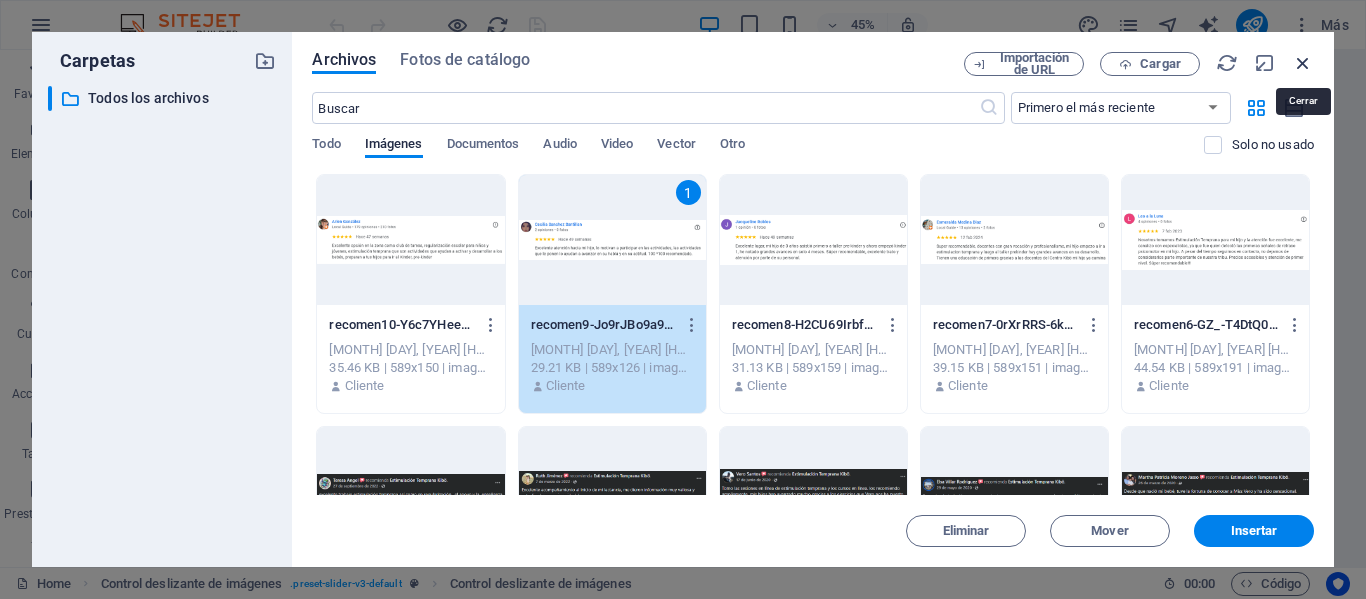 click at bounding box center (1303, 63) 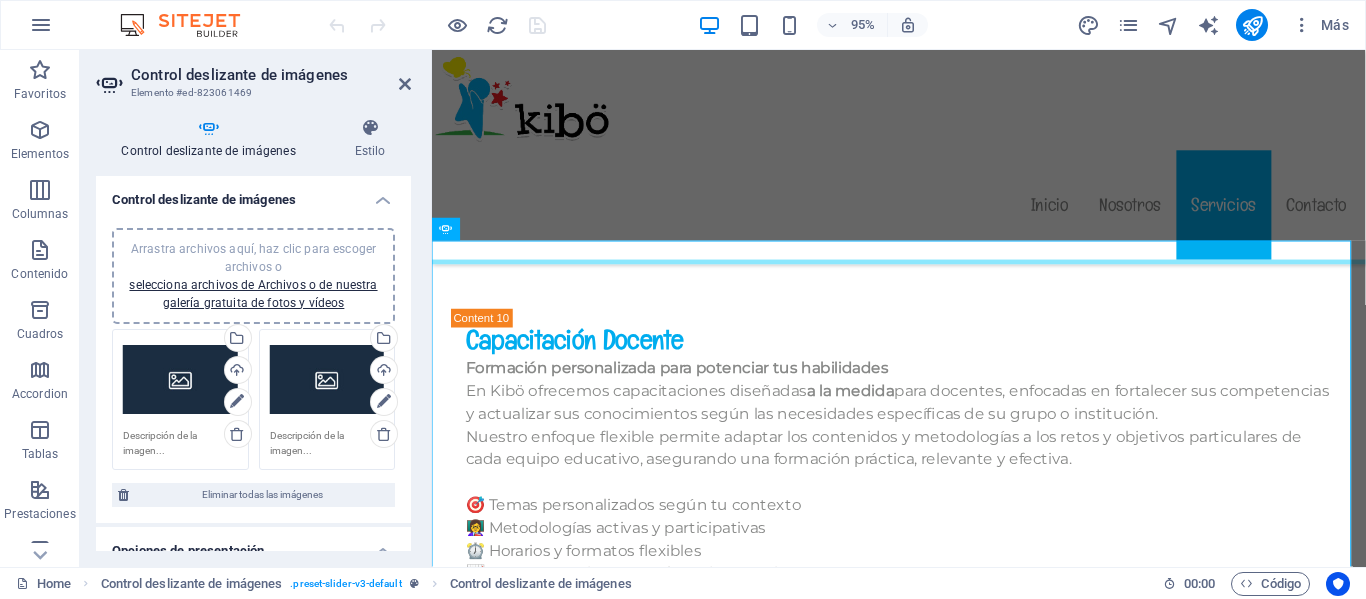 click on "Arrastra archivos aquí, haz clic para escoger archivos o  selecciona archivos de Archivos o de nuestra galería gratuita de fotos y vídeos" at bounding box center (180, 380) 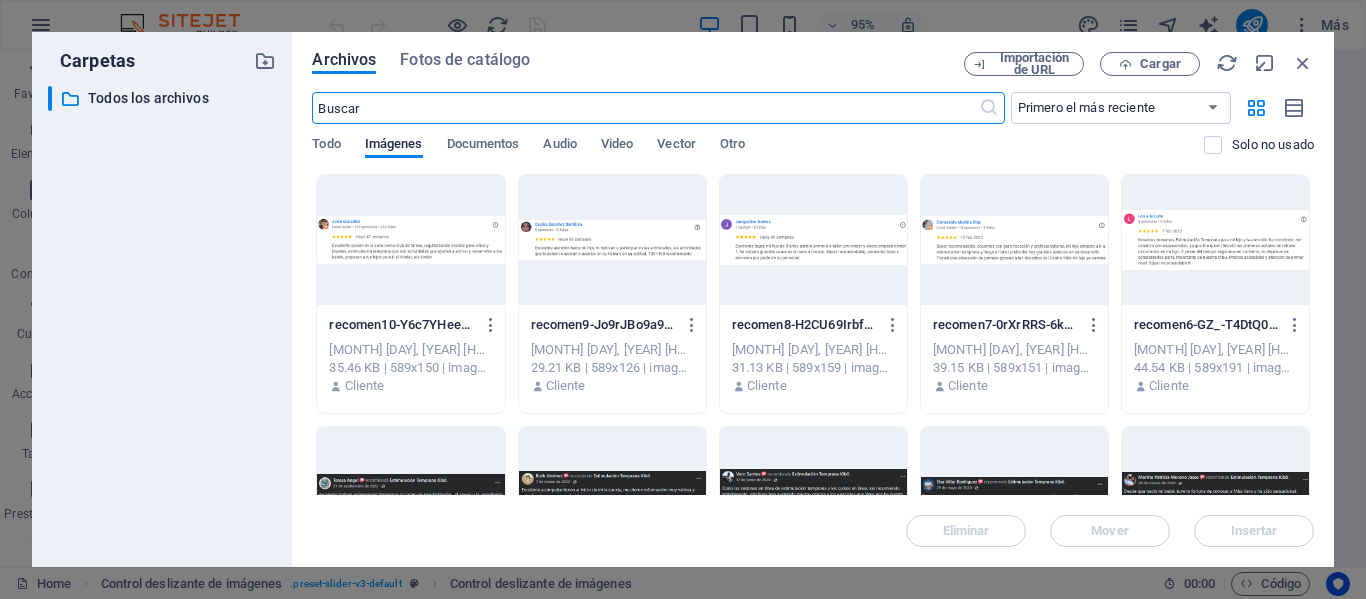 scroll, scrollTop: 11883, scrollLeft: 0, axis: vertical 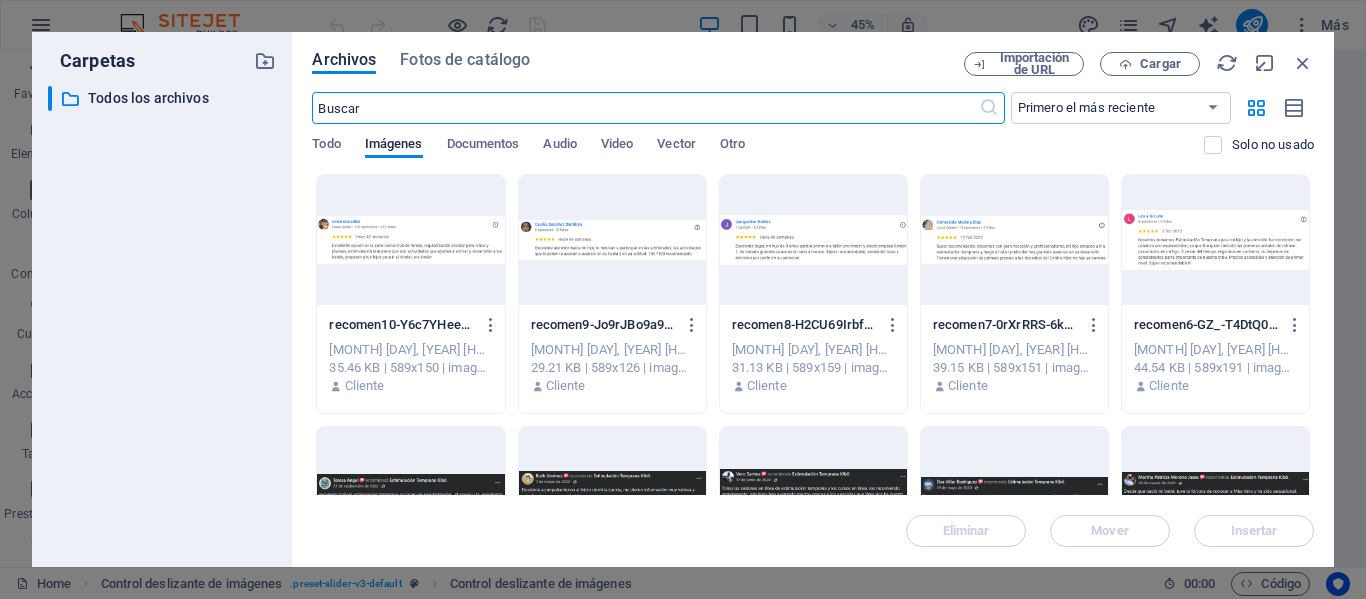 click at bounding box center [410, 240] 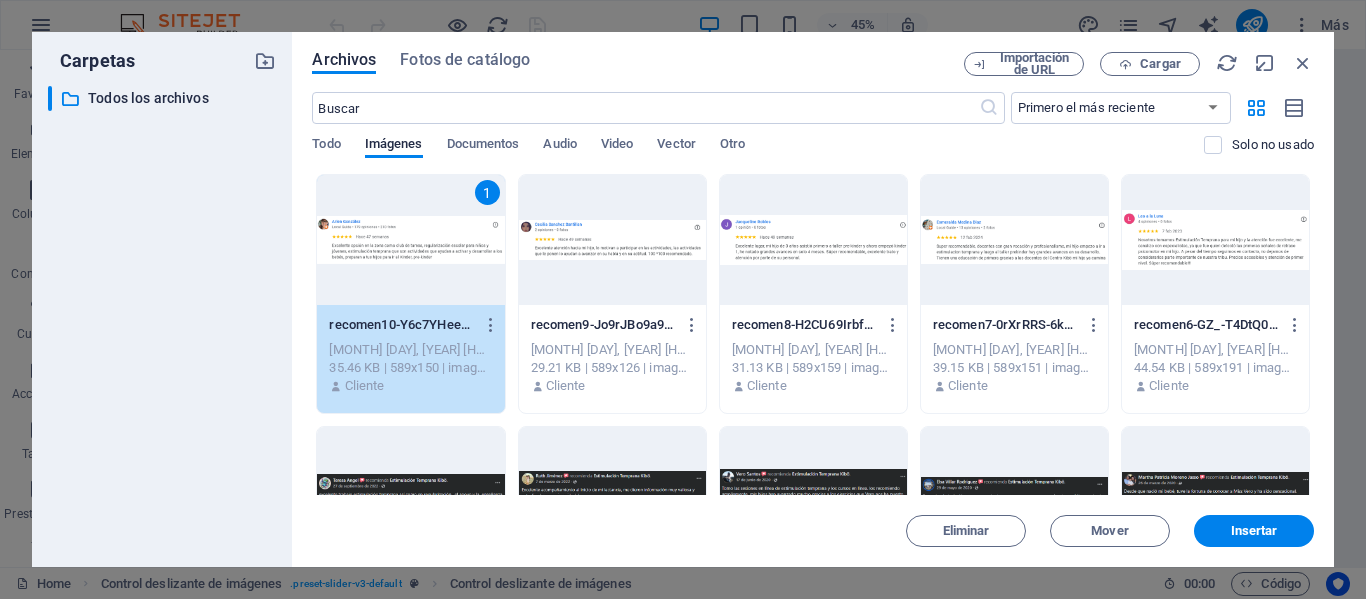 click at bounding box center (612, 240) 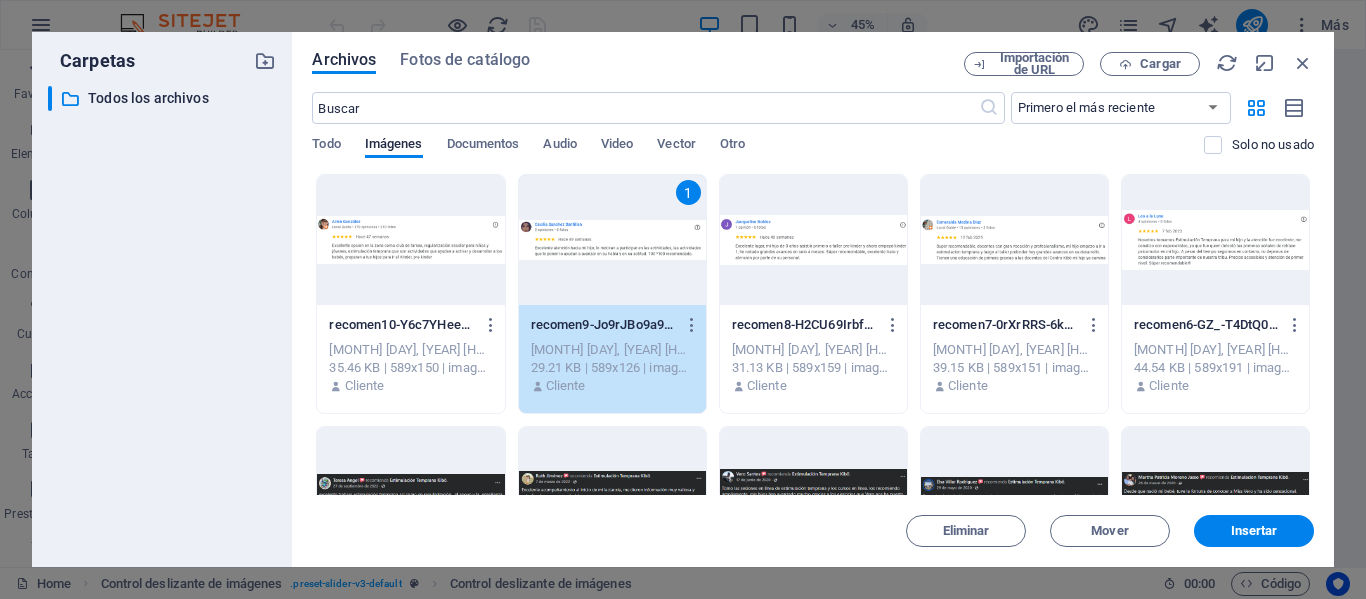 click at bounding box center [410, 240] 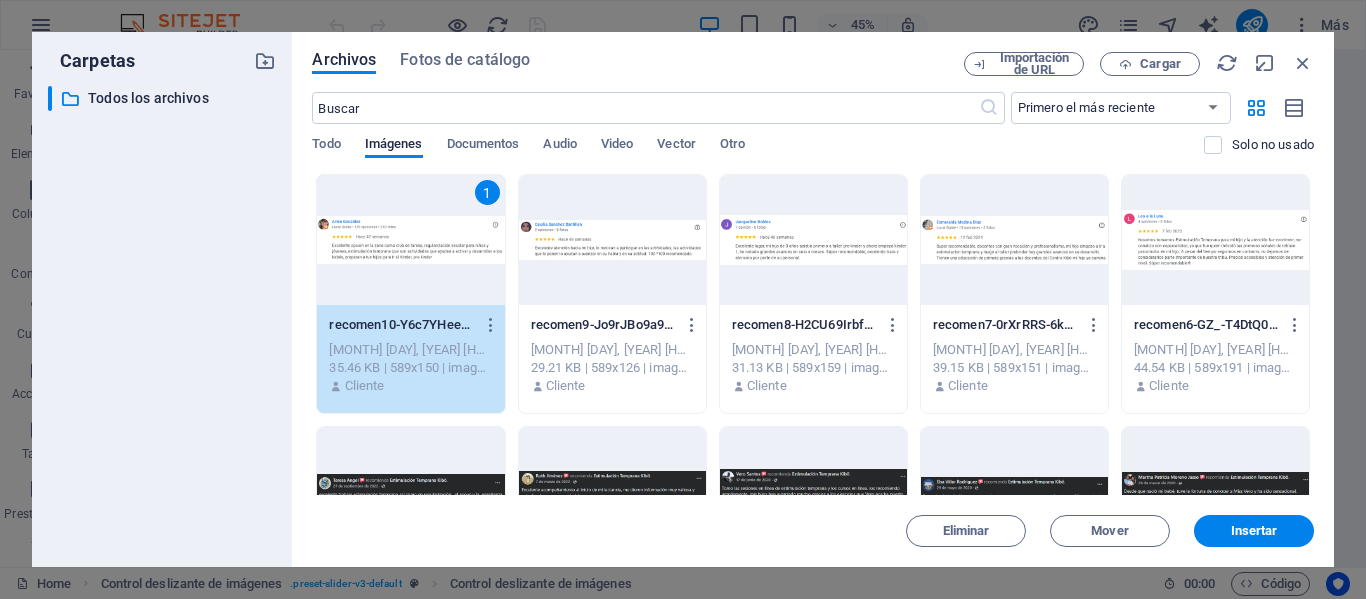 click at bounding box center (612, 240) 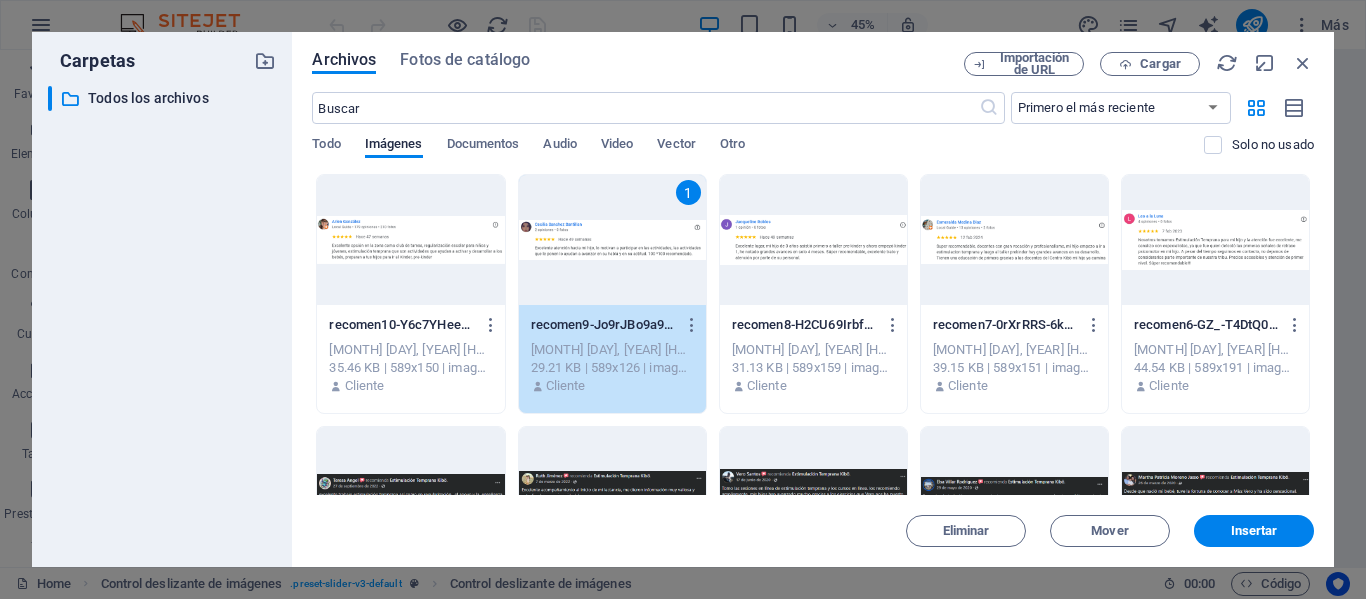 click at bounding box center [410, 240] 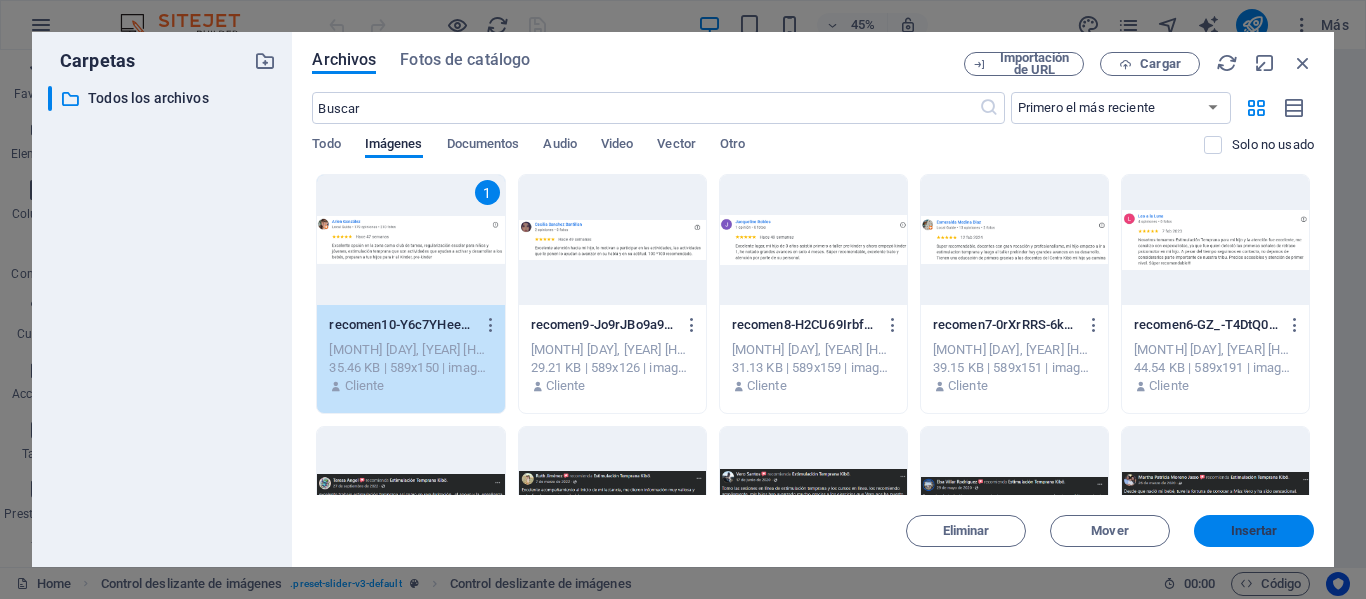 click on "Insertar" at bounding box center (1254, 531) 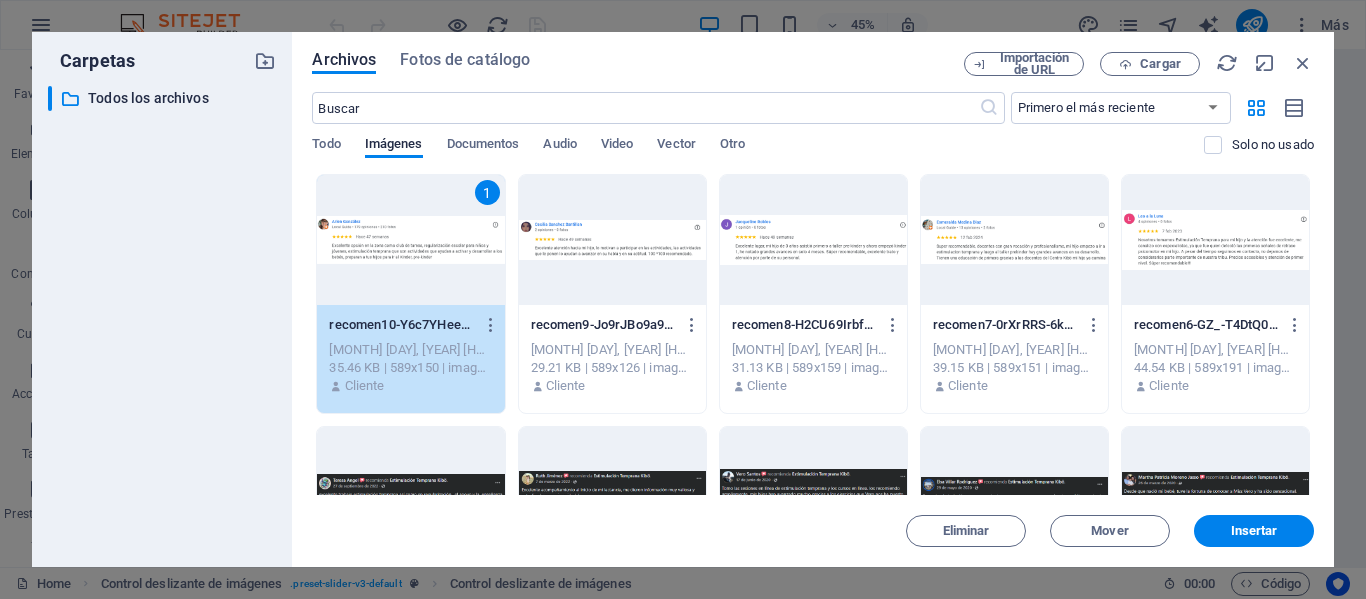 scroll, scrollTop: 11778, scrollLeft: 0, axis: vertical 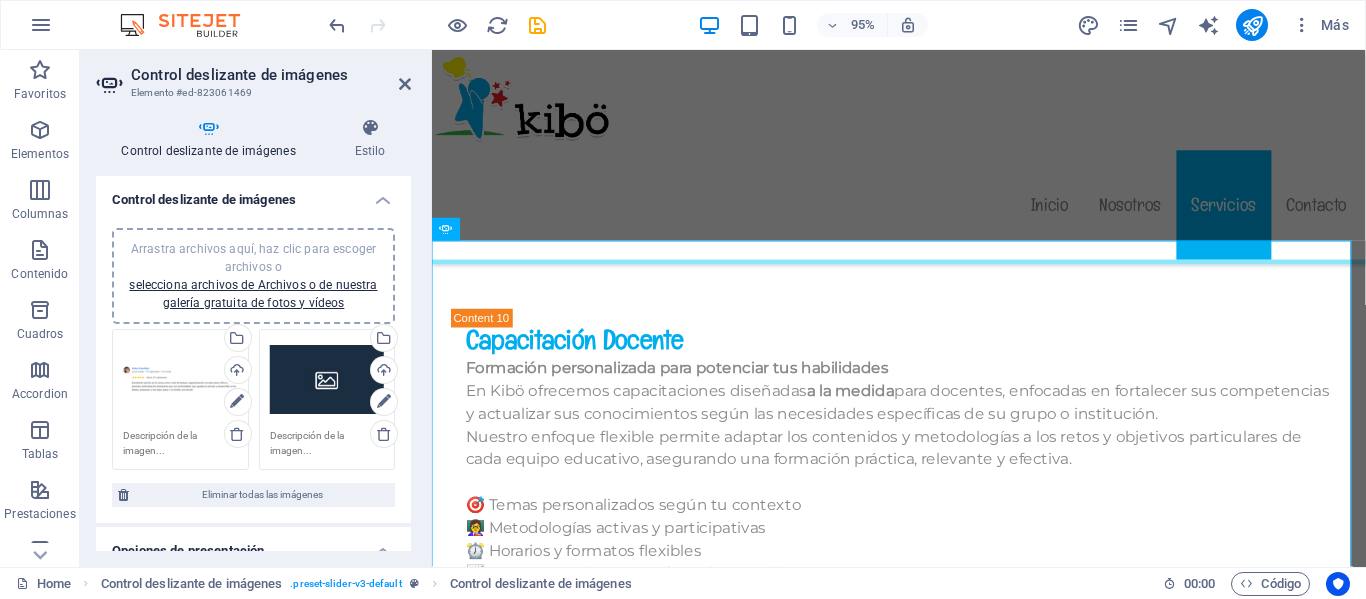 click on "Arrastra archivos aquí, haz clic para escoger archivos o  selecciona archivos de Archivos o de nuestra galería gratuita de fotos y vídeos" at bounding box center [327, 380] 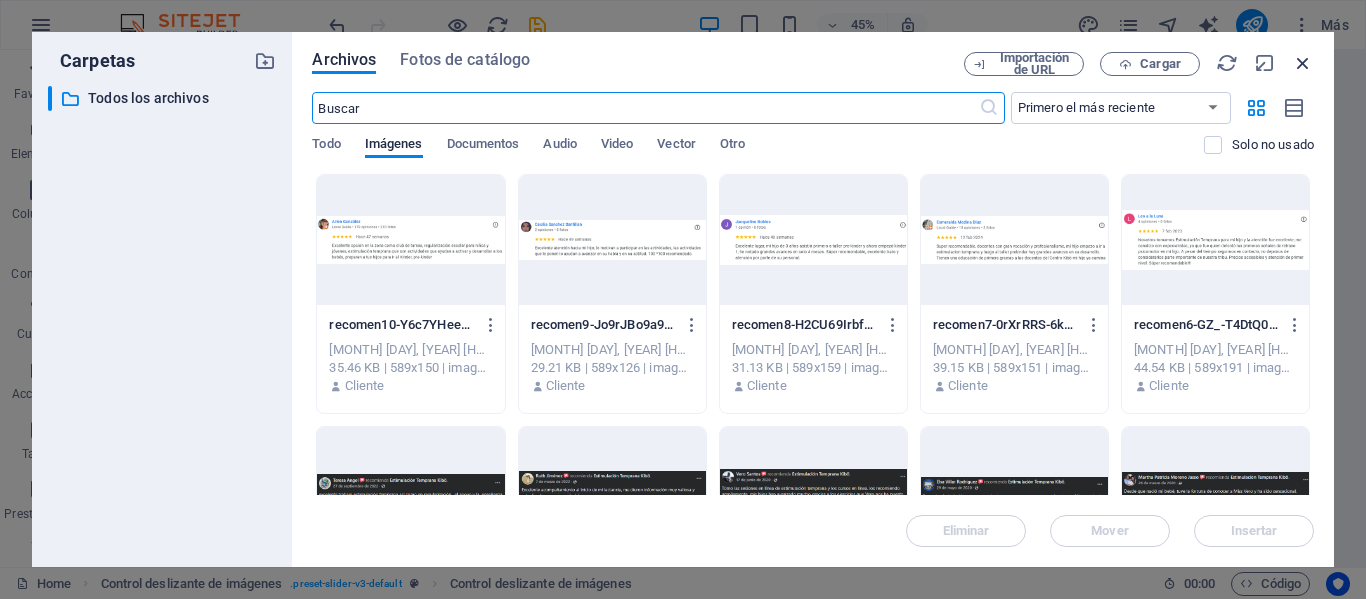 click at bounding box center [1303, 63] 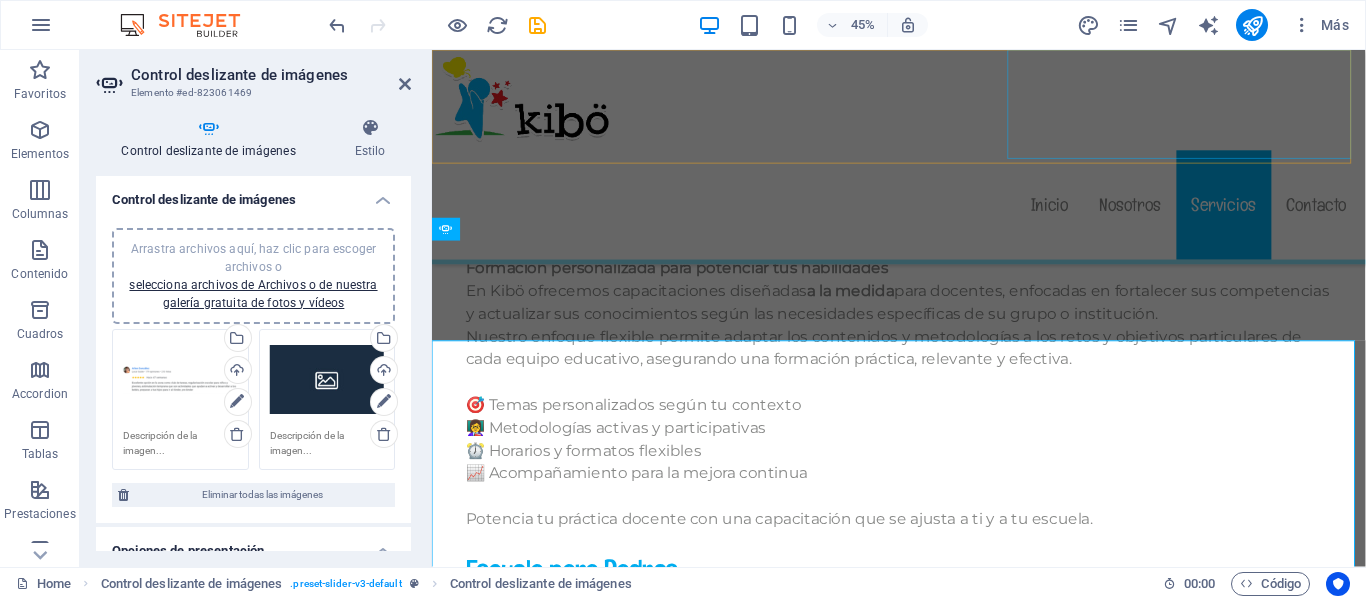 scroll, scrollTop: 11778, scrollLeft: 0, axis: vertical 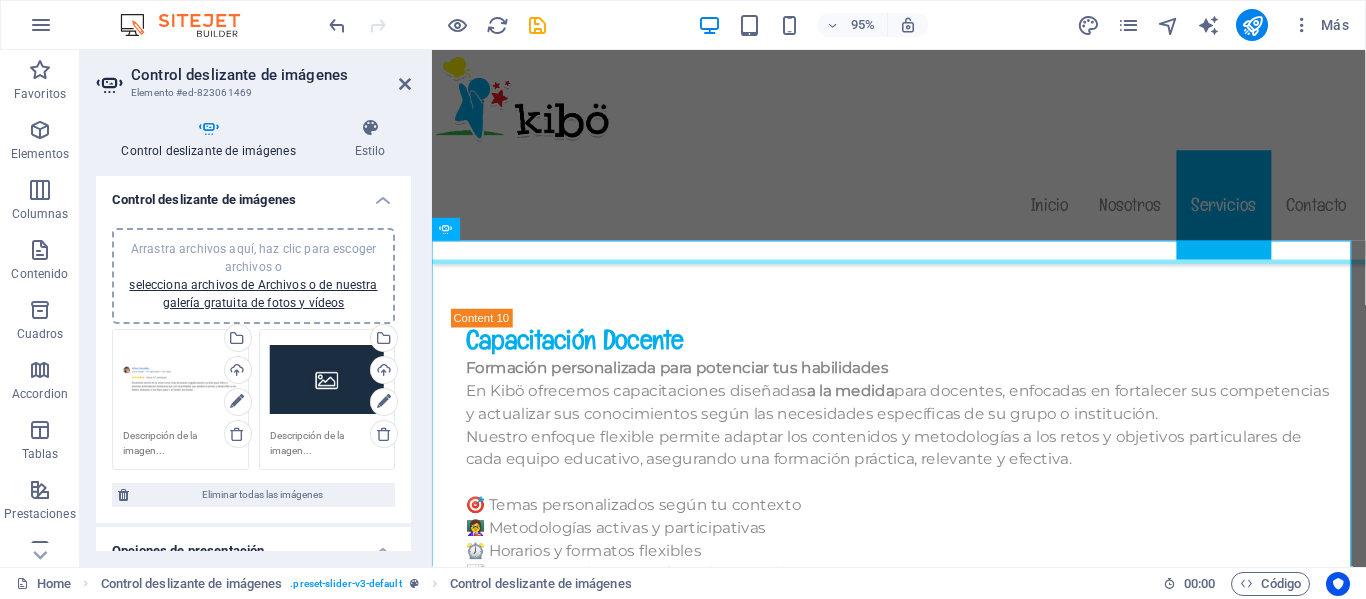click on "Arrastra archivos aquí, haz clic para escoger archivos o  selecciona archivos de Archivos o de nuestra galería gratuita de fotos y vídeos" at bounding box center [253, 276] 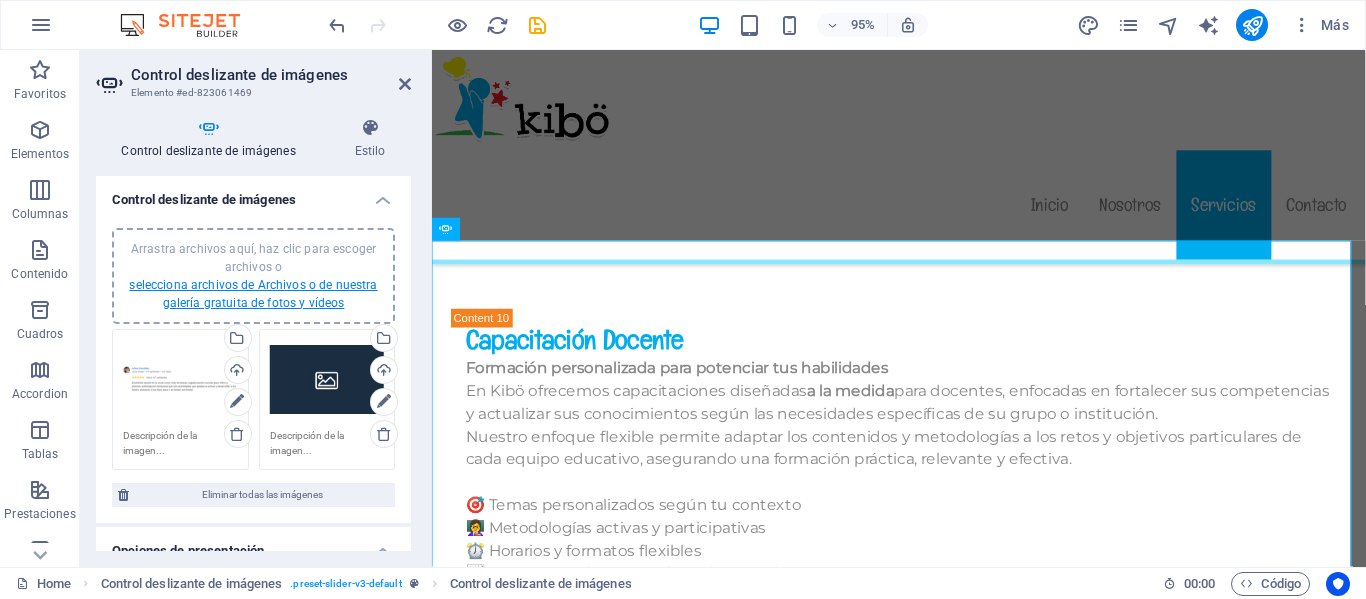 click on "selecciona archivos de Archivos o de nuestra galería gratuita de fotos y vídeos" at bounding box center [253, 294] 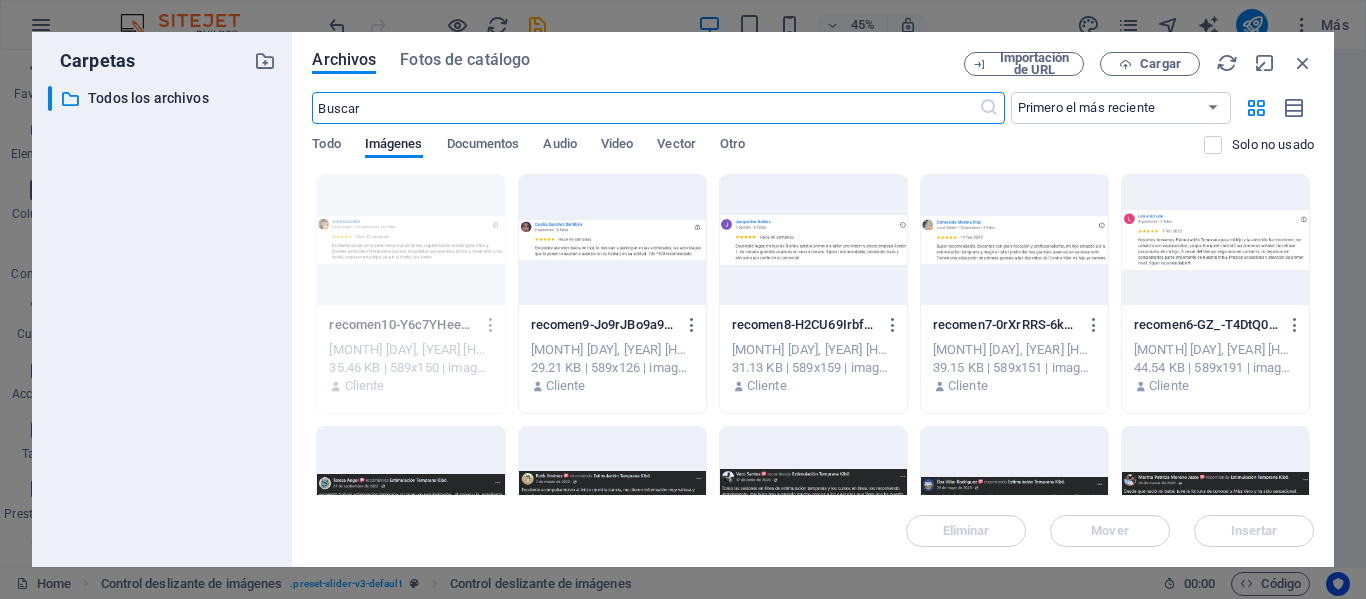 scroll, scrollTop: 11883, scrollLeft: 0, axis: vertical 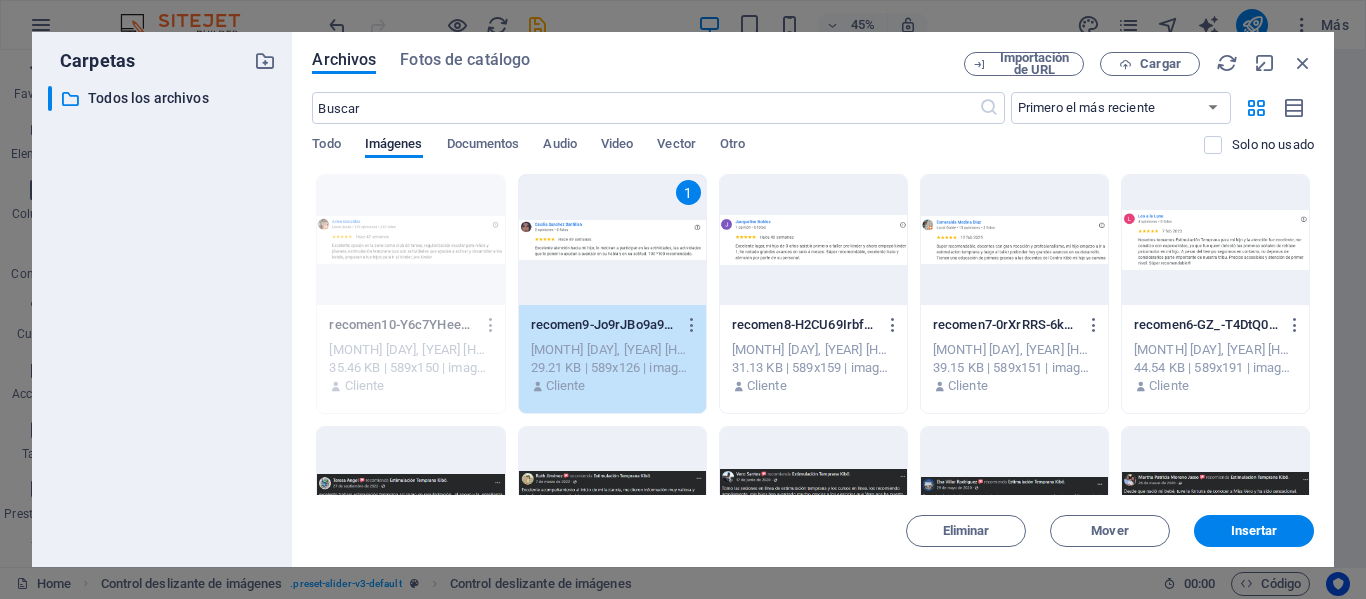 click on "recomen10-Y6c7YHee0soxVF2mW83g5Q.png recomen10-Y6c7YHee0soxVF2mW83g5Q.png [MONTH] [DAY], [YEAR] [HOUR]:[MINUTE] [AM/PM] [SIZE] | [DIMENSIONS] | [FORMAT] Cliente 1 recomen9-Jo9rJBo9a9wmkGH4McueRA.png recomen9-Jo9rJBo9a9wmkGH4McueRA.png [MONTH] [DAY], [YEAR] [HOUR]:[MINUTE] [AM/PM] [SIZE] | [DIMENSIONS] | [FORMAT] Cliente recomen8-H2CU69IrbfaAH8q19lIkEw.png recomen8-H2CU69IrbfaAH8q19lIkEw.png [MONTH] [DAY], [YEAR] [HOUR]:[MINUTE] [AM/PM] [SIZE] | [DIMENSIONS] | [FORMAT] Cliente recomen7-0rXrRRS-6kfPdQgs-AL_aQ.png recomen7-0rXrRRS-6kfPdQgs-AL_aQ.png [MONTH] [DAY], [YEAR] [HOUR]:[MINUTE] [AM/PM] [SIZE] | [DIMENSIONS] | [FORMAT] Cliente recomen6-GZ_-T4DtQ0TPUvjWadbcKg.png recomen6-GZ_-T4DtQ0TPUvjWadbcKg.png [MONTH] [DAY], [YEAR] [HOUR]:[MINUTE] [AM/PM] [SIZE] | [DIMENSIONS] | [FORMAT] Cliente recomen5-W52xInfpXqETHTe9ygofLQ.png Cliente Cliente" at bounding box center [813, 924] 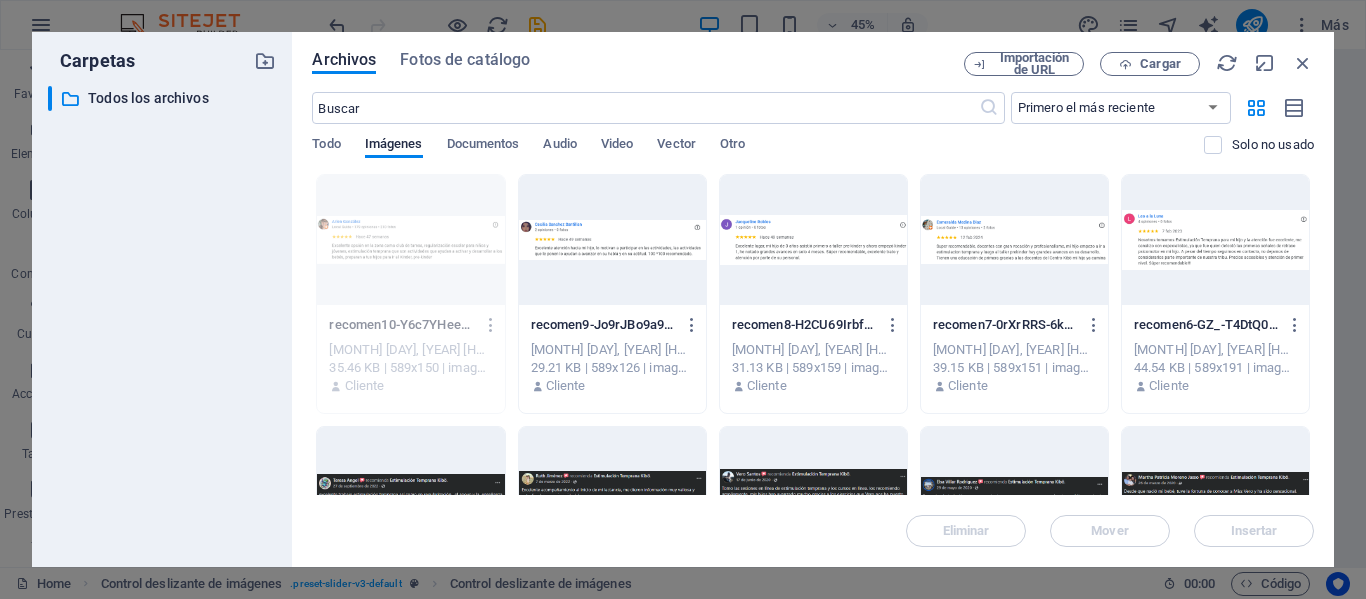 click at bounding box center (612, 240) 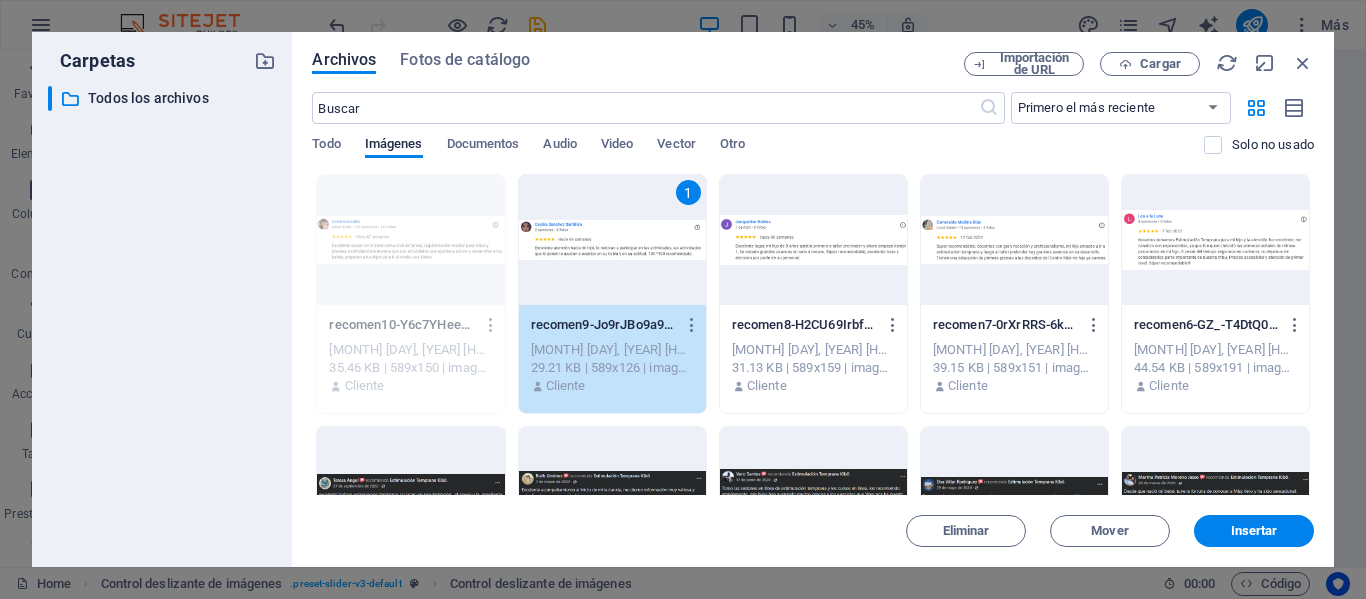 click at bounding box center (813, 240) 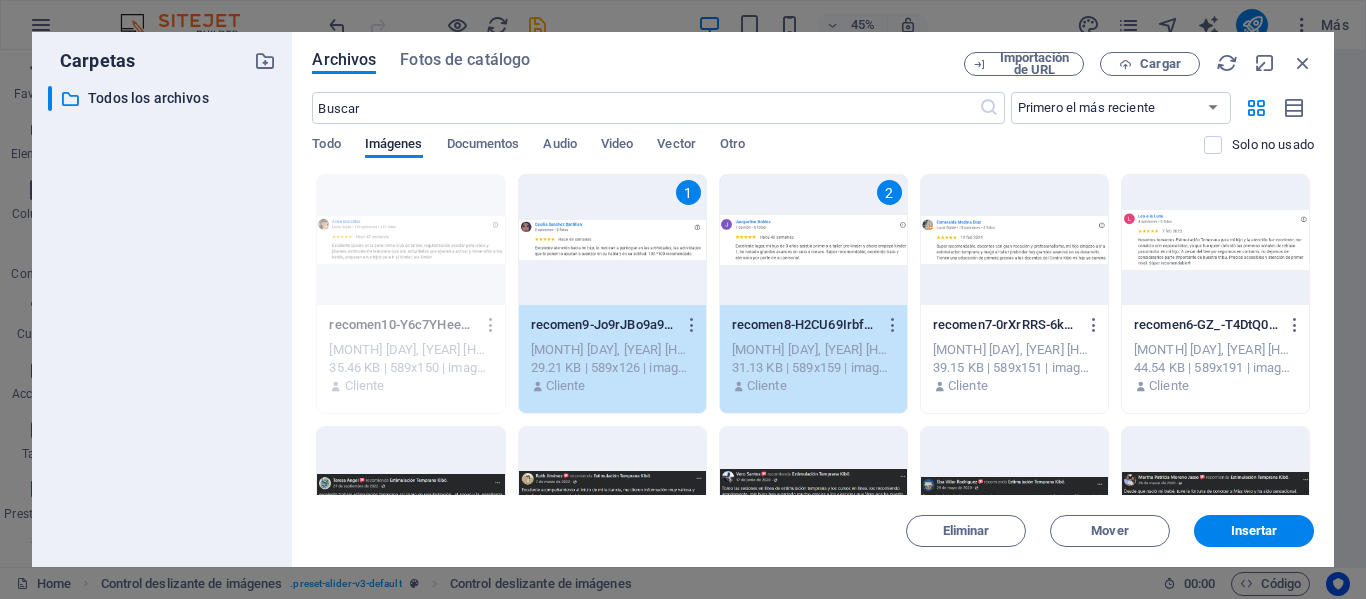 click at bounding box center [1014, 240] 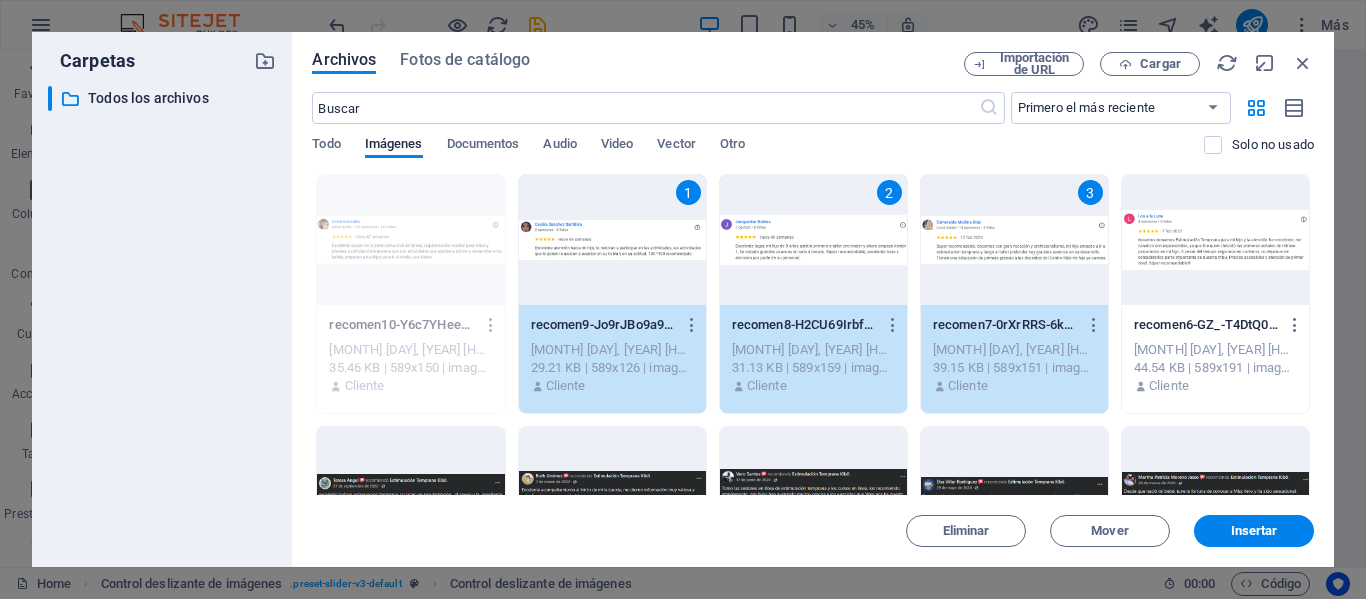 click on "recomen6-GZ_-T4DtQ0TPUvjWadbcKg.png" at bounding box center (1206, 325) 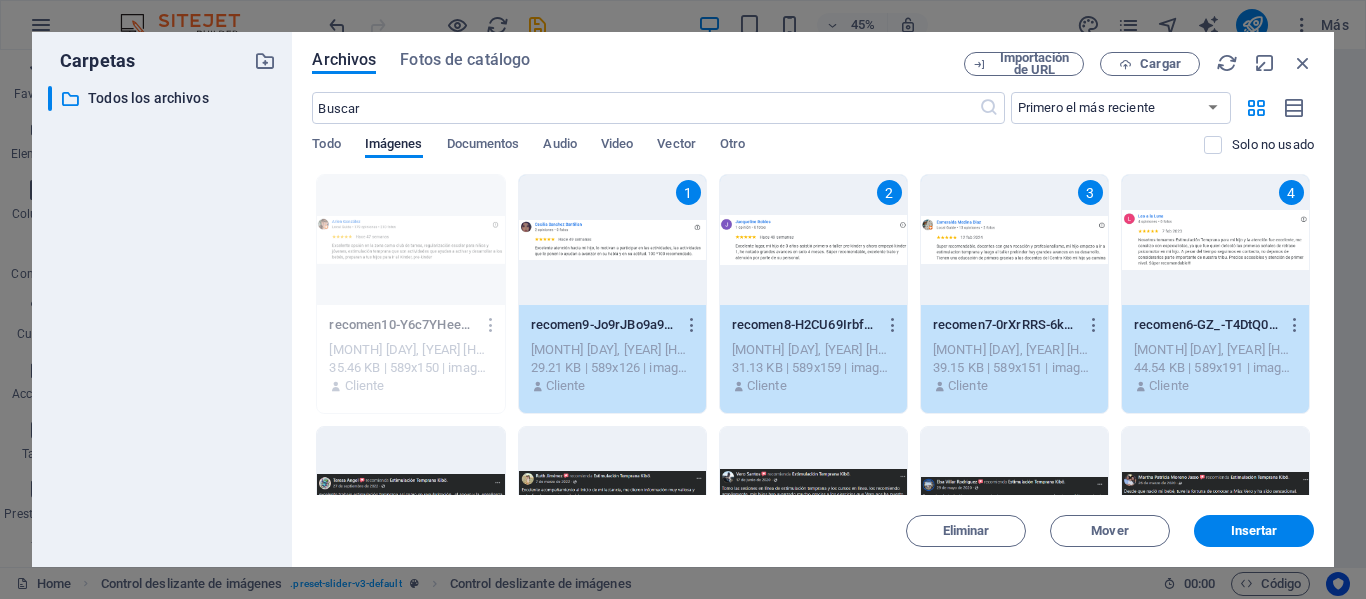 click at bounding box center (410, 492) 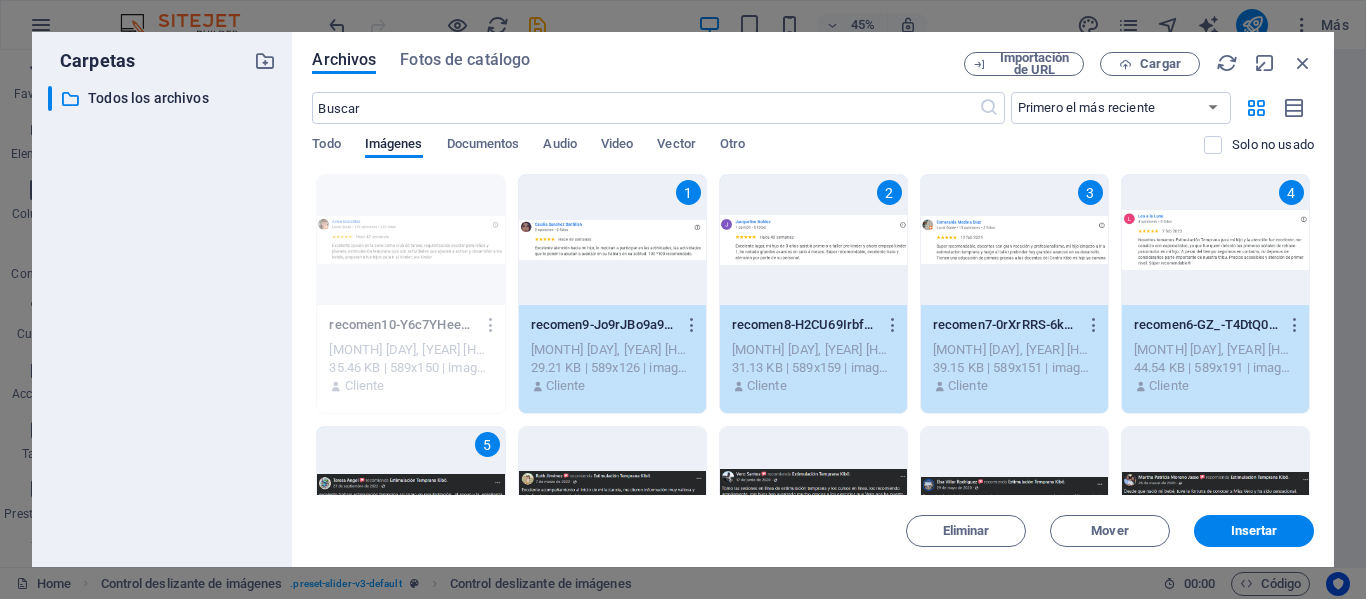 click at bounding box center (612, 492) 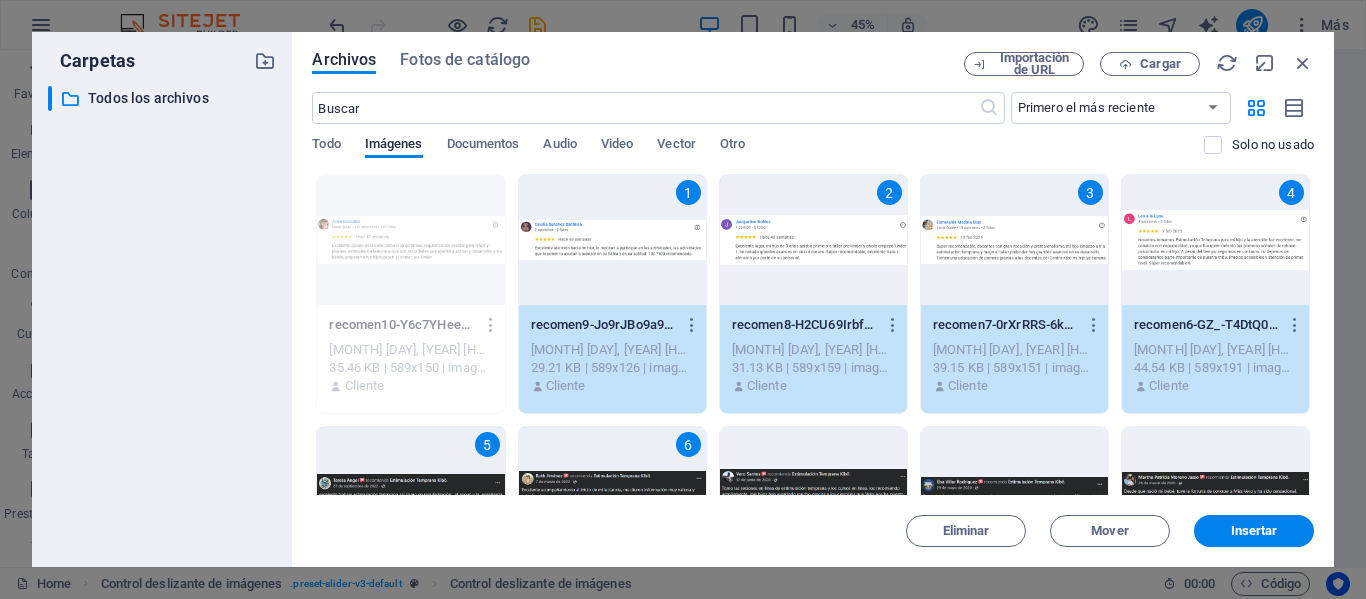 click at bounding box center [813, 492] 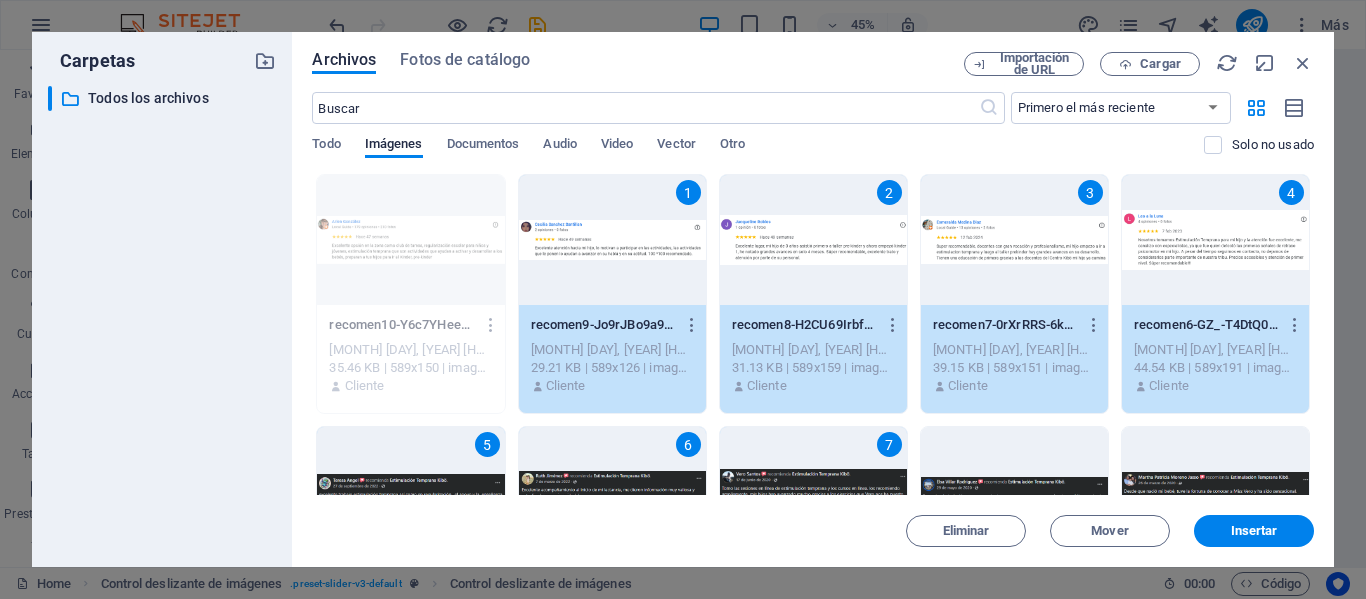 click at bounding box center [1014, 492] 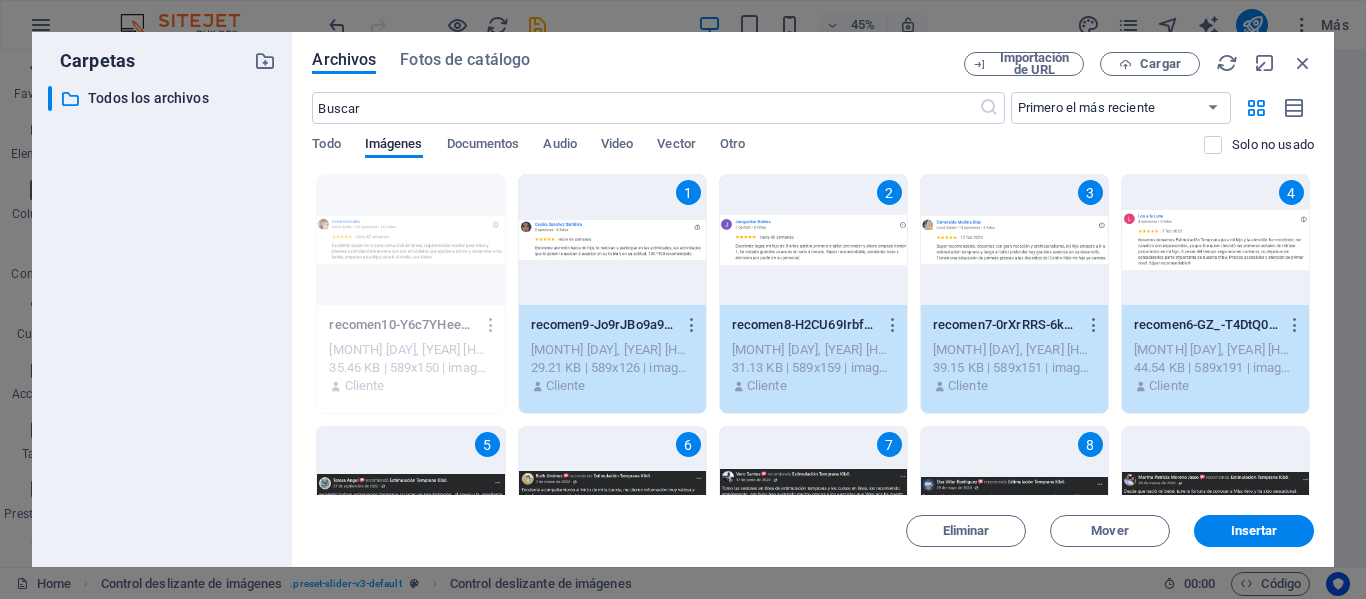 click at bounding box center [1215, 492] 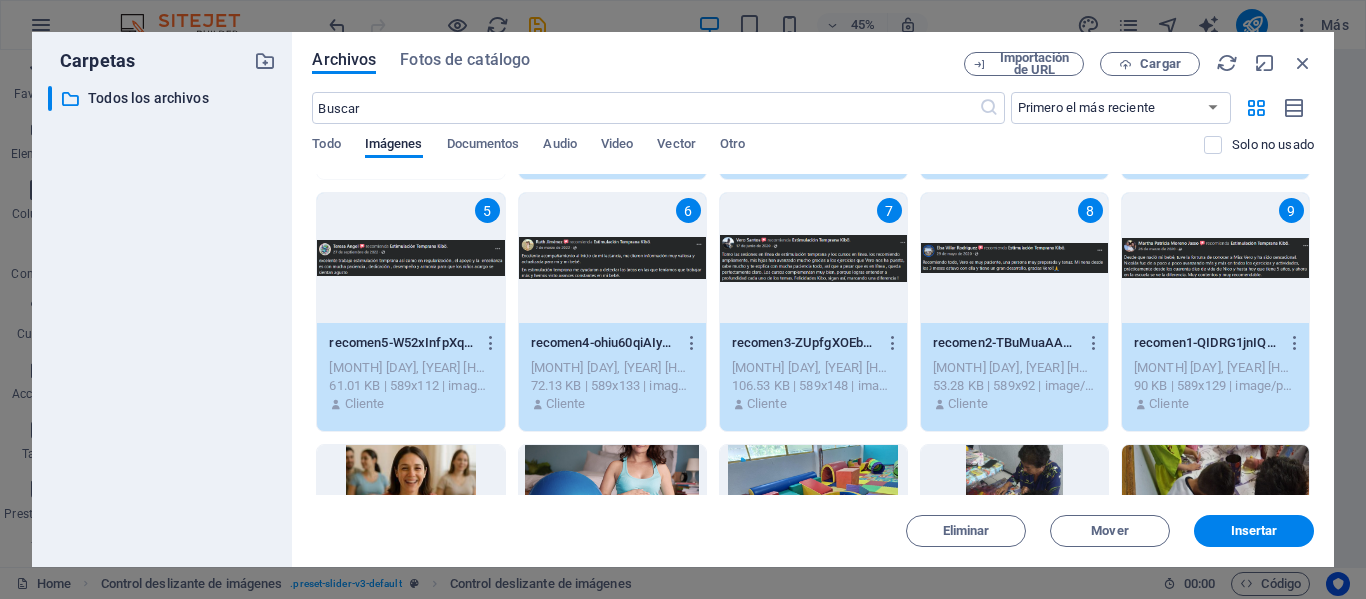 scroll, scrollTop: 280, scrollLeft: 0, axis: vertical 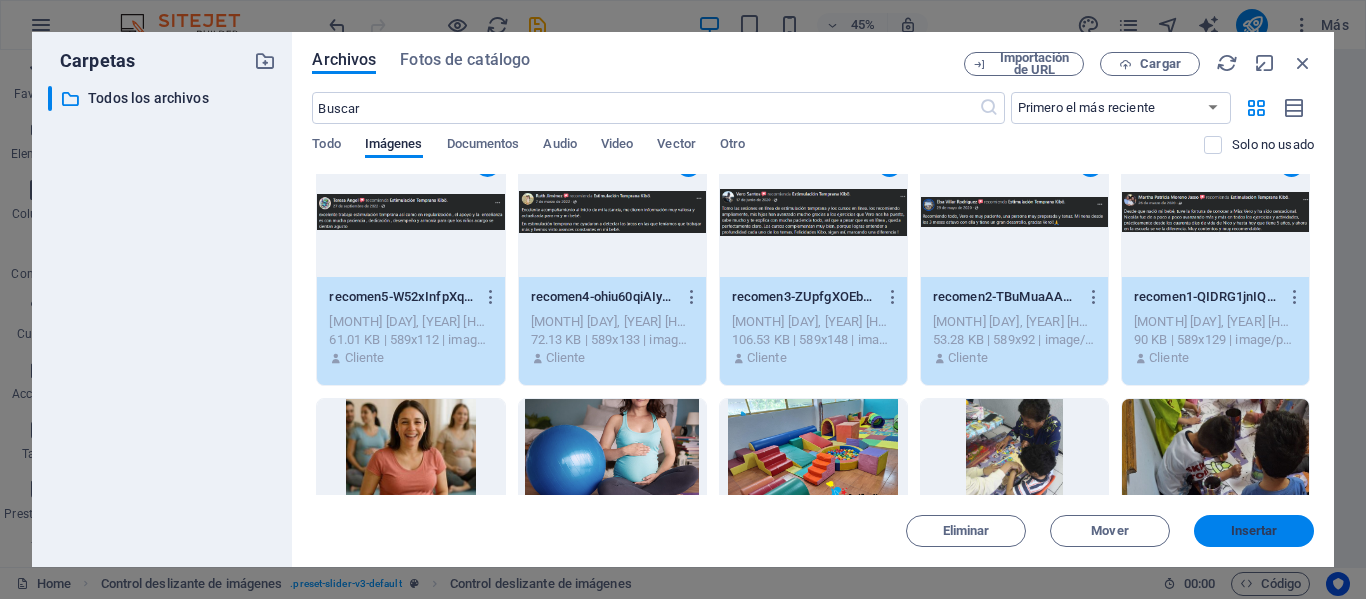 click on "Insertar" at bounding box center (1254, 531) 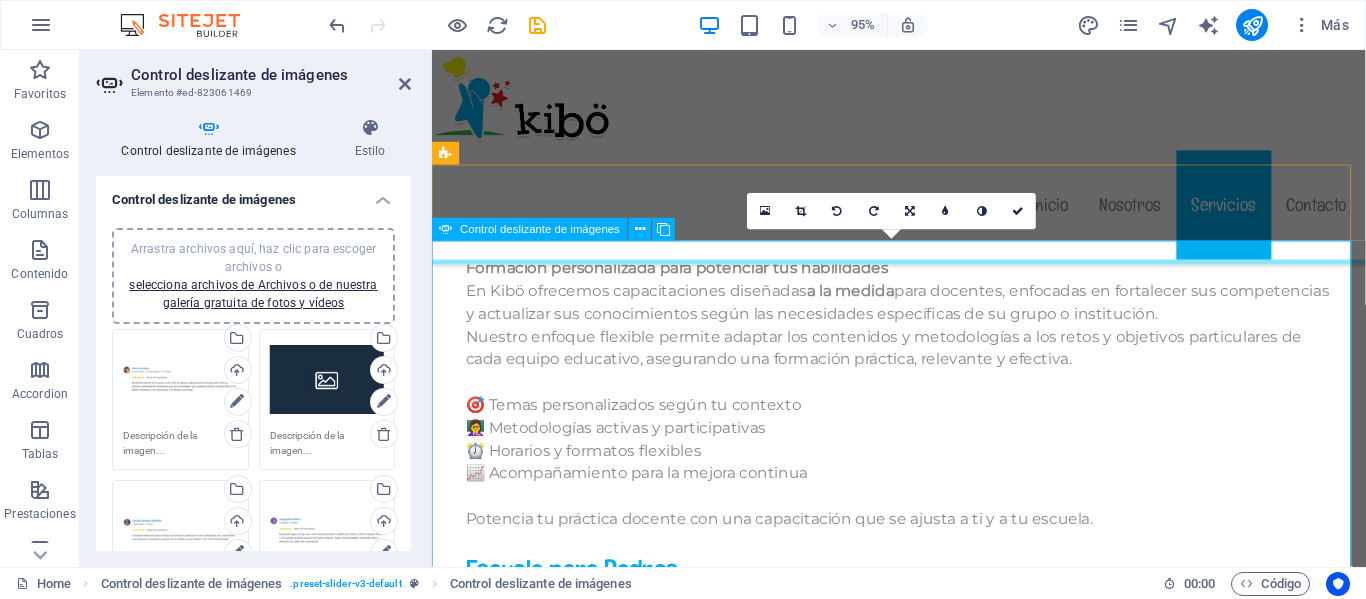 scroll, scrollTop: 11778, scrollLeft: 0, axis: vertical 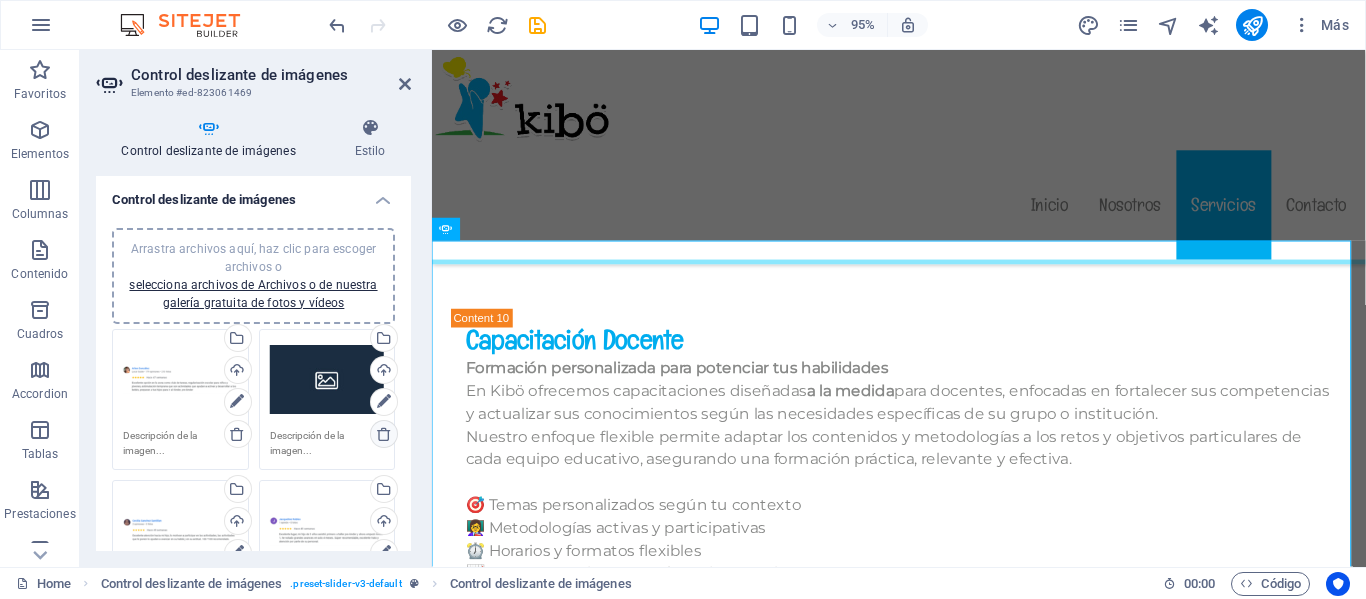 click at bounding box center (384, 434) 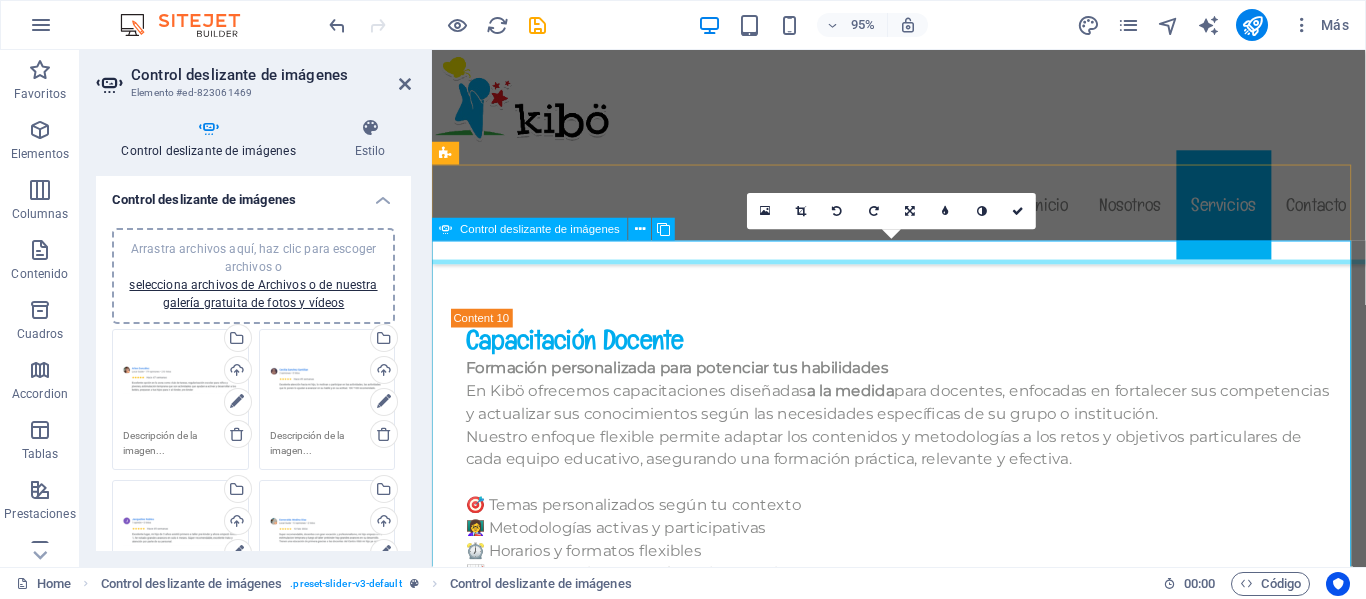 click at bounding box center (-238, 1972) 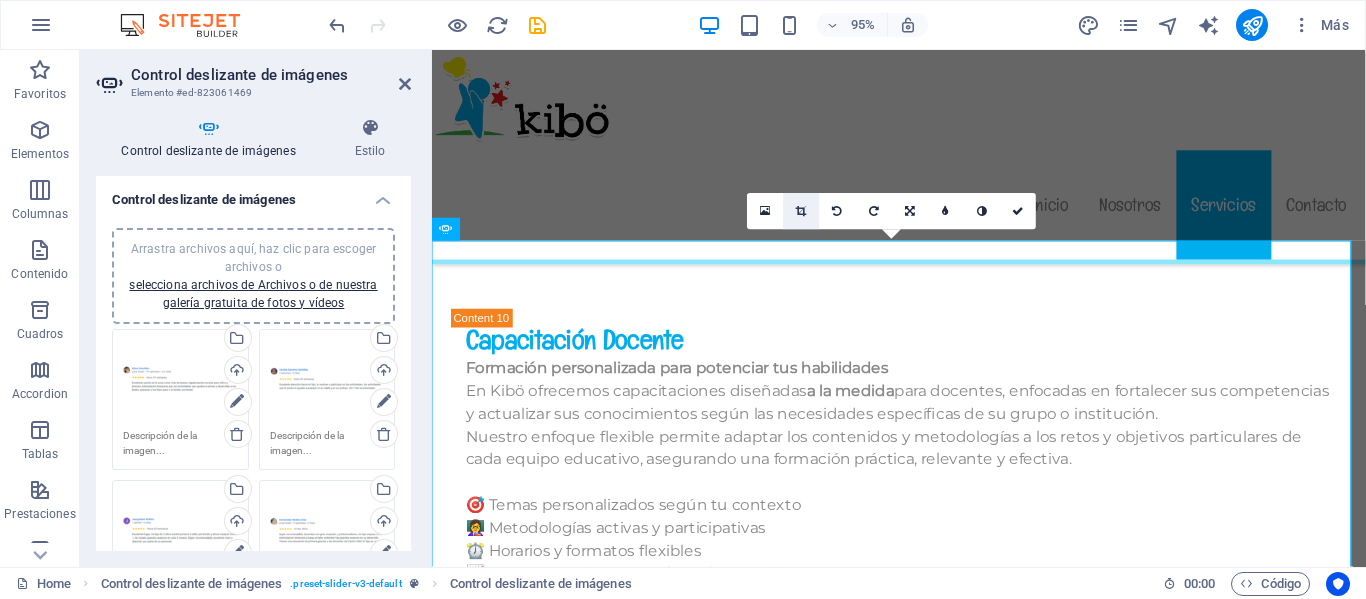 click at bounding box center (801, 211) 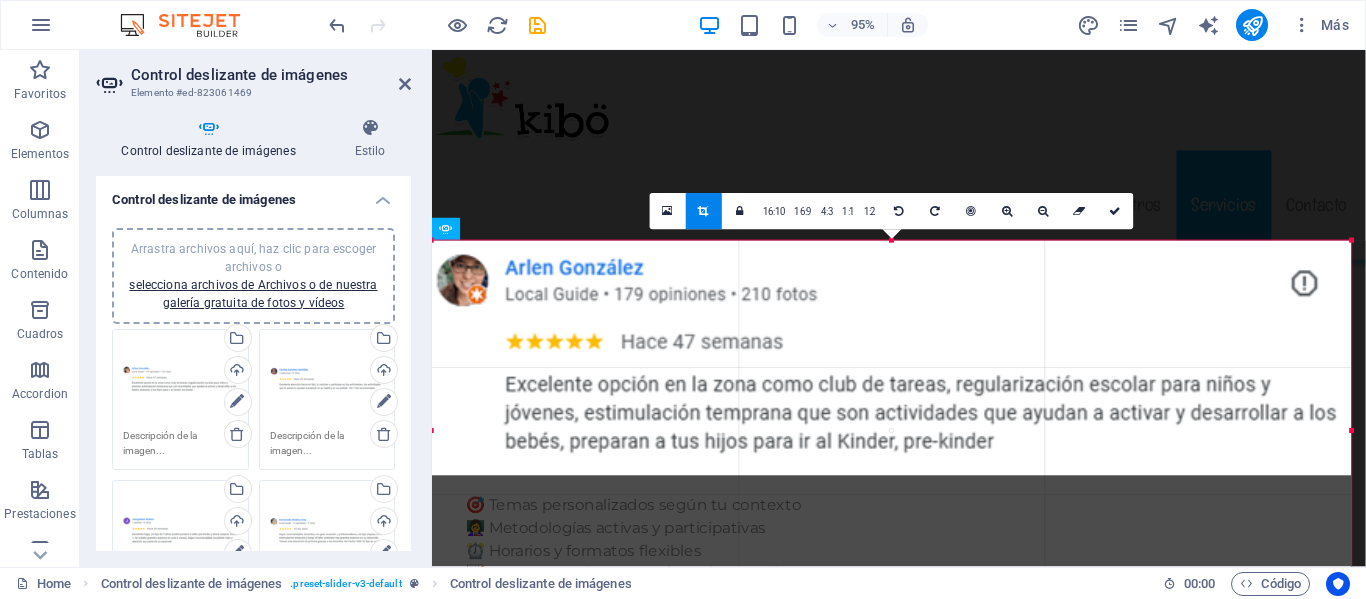 click at bounding box center (892, 358) 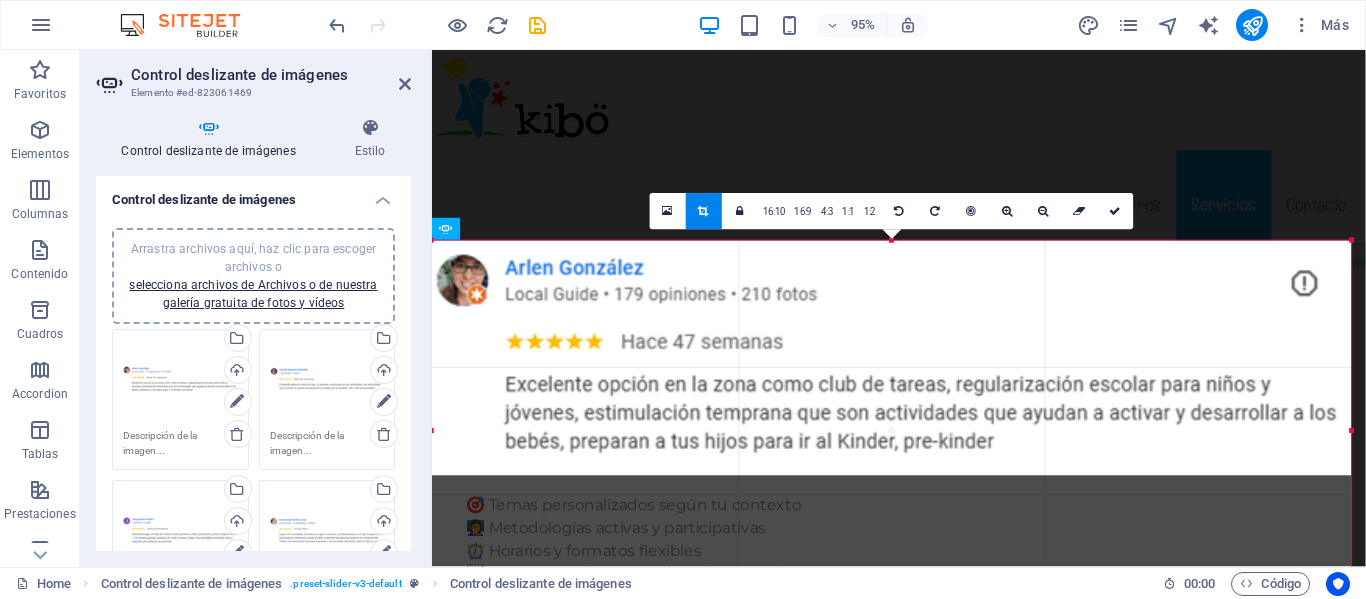 click at bounding box center [892, 358] 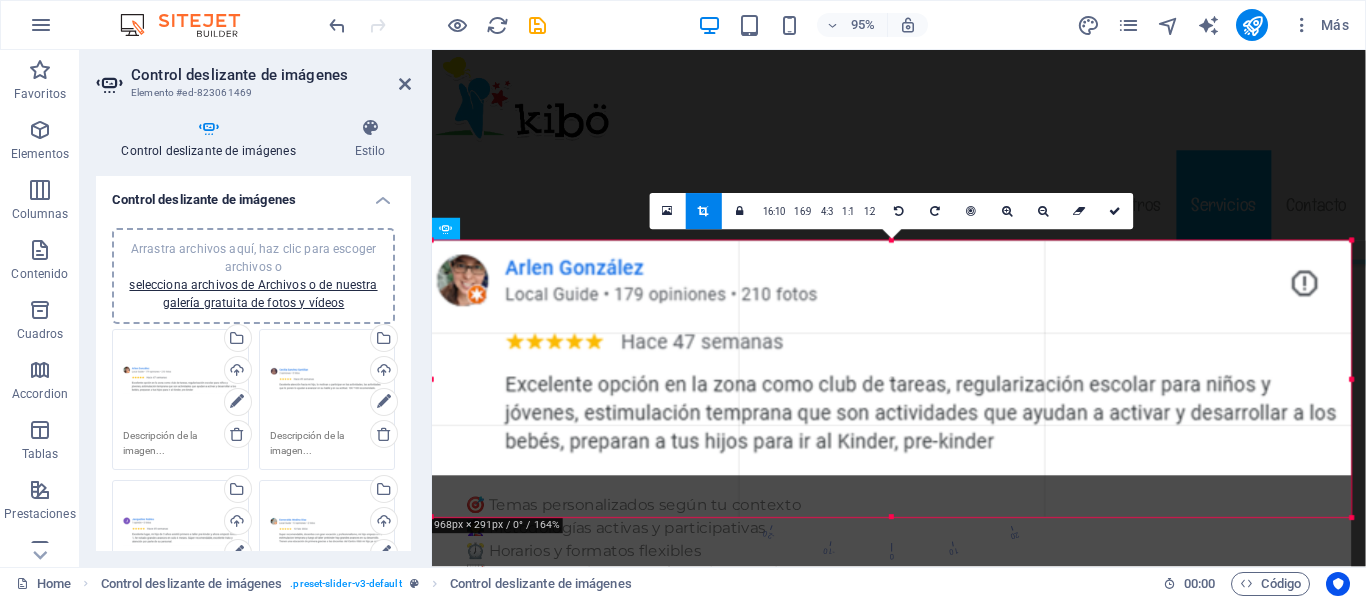 drag, startPoint x: 891, startPoint y: 237, endPoint x: 893, endPoint y: 346, distance: 109.01835 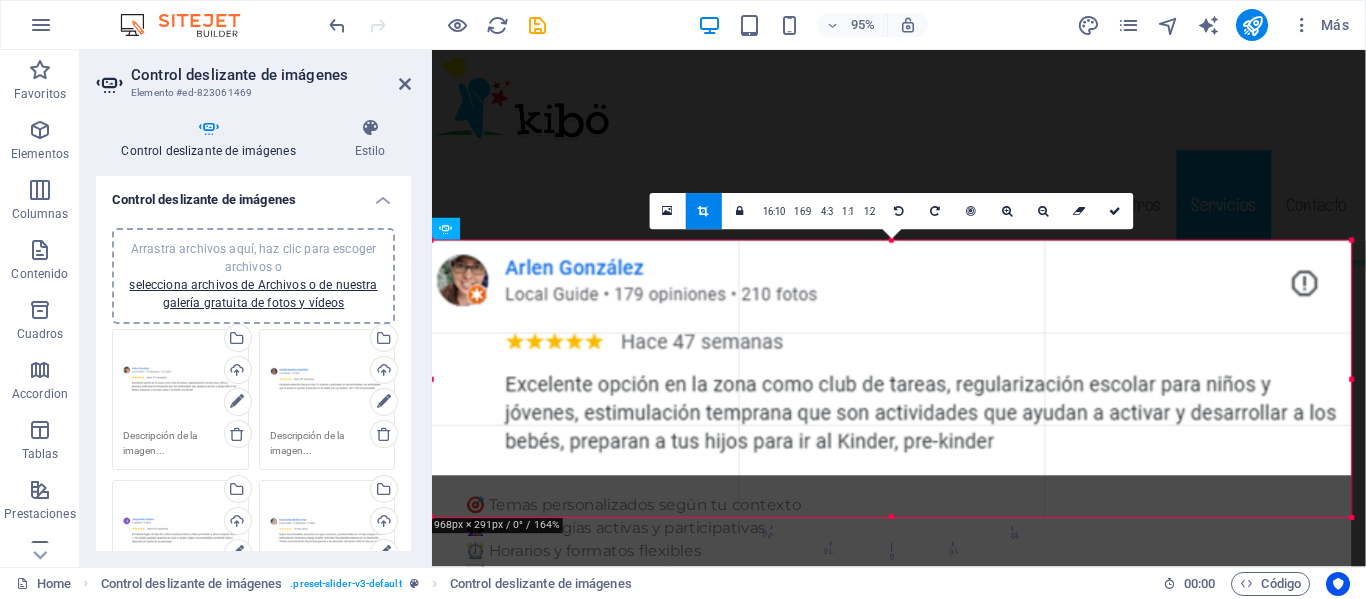 click on "180 170 160 150 140 130 120 110 100 90 80 70 60 50 40 30 20 10 0 -10 -20 -30 -40 -50 -60 -70 -80 -90 -100 -110 -120 -130 -140 -150 -160 -170 968px × 291px / 0° / 164% 16:10 16:9 4:3 1:1 1:2 0" at bounding box center [892, 379] 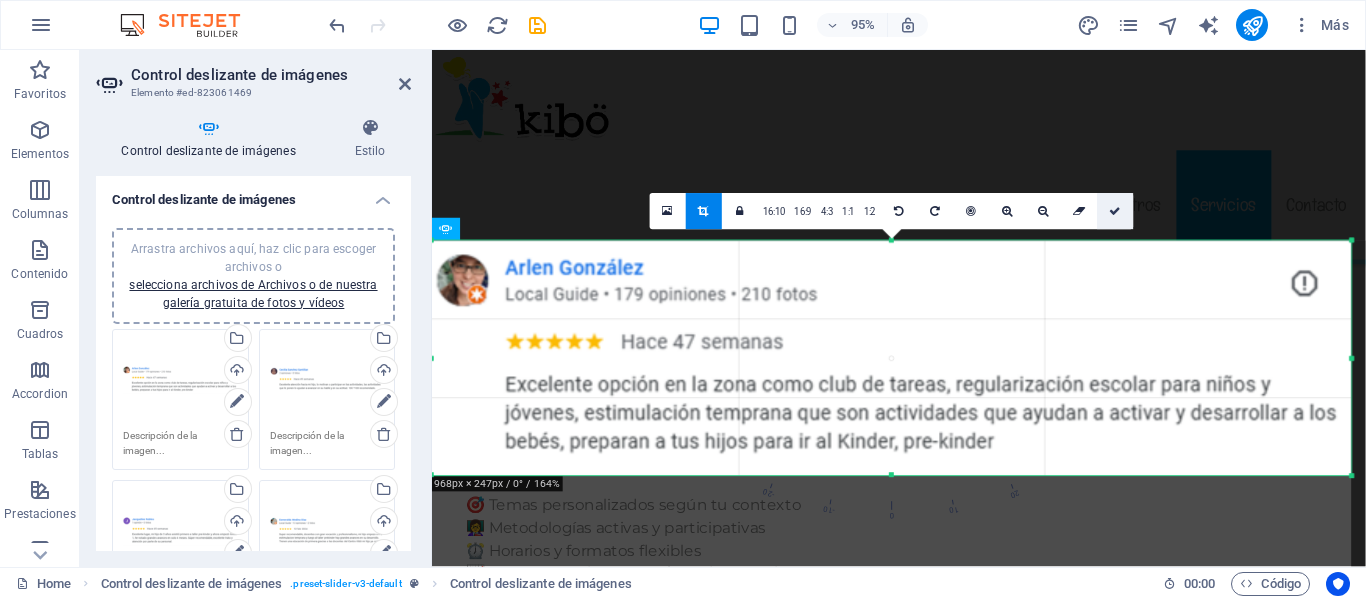 click at bounding box center [1115, 211] 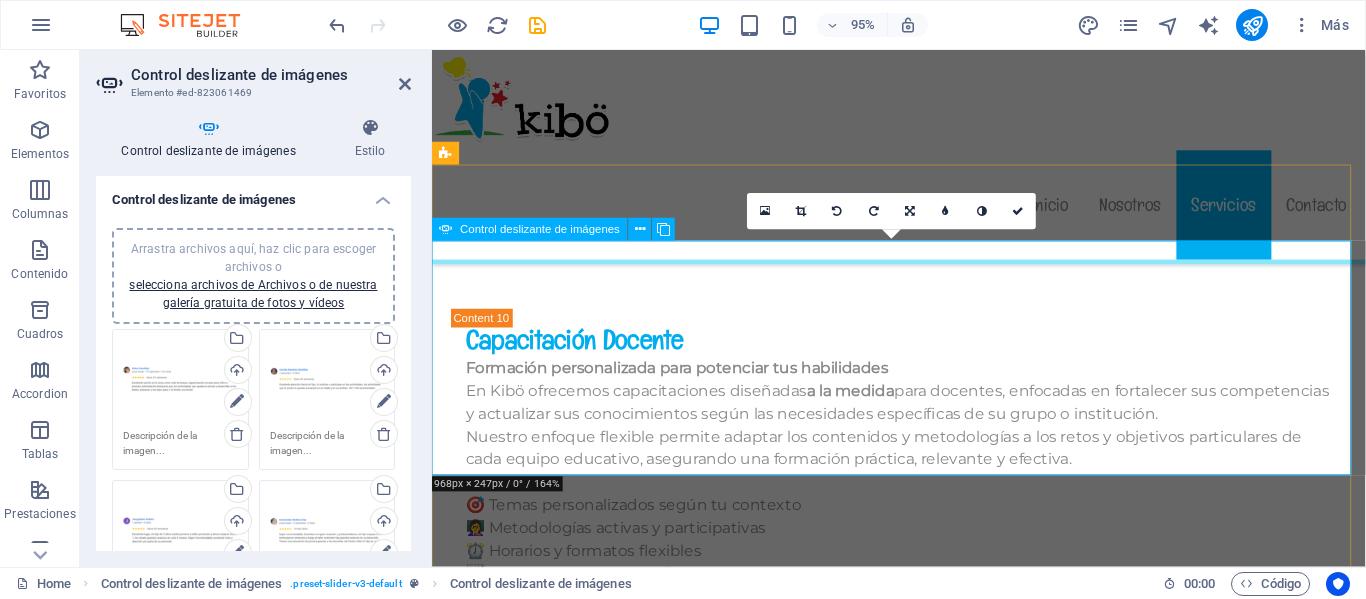 click at bounding box center (-238, 1972) 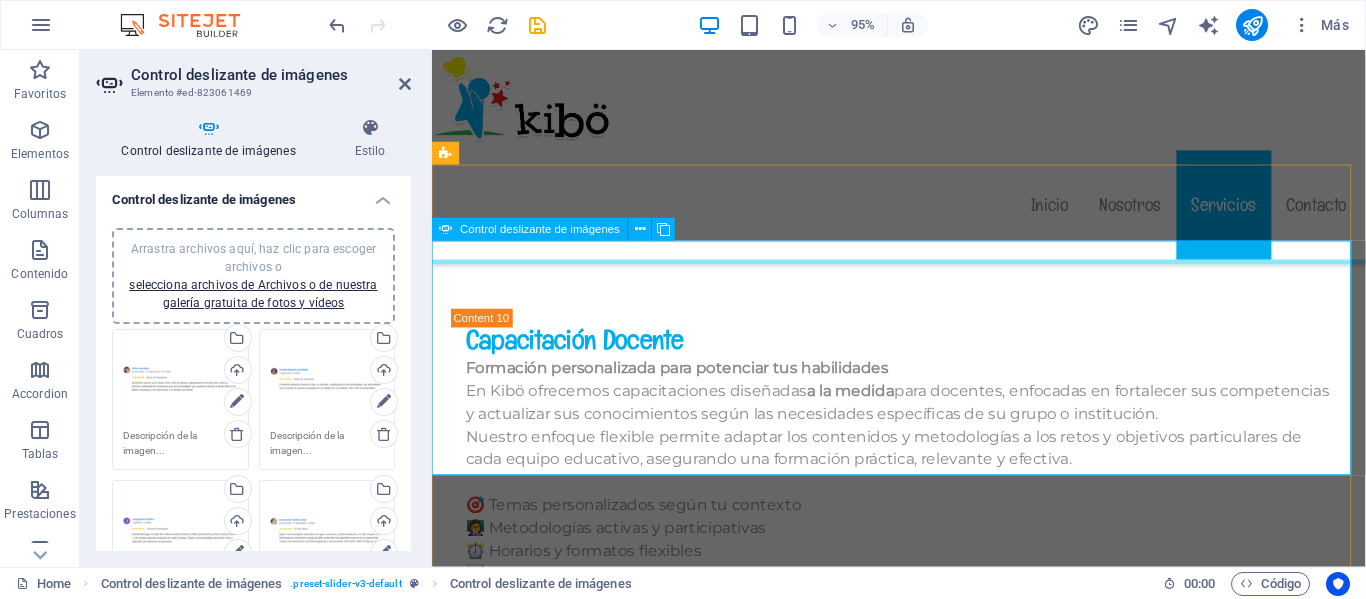 click at bounding box center [924, 4411] 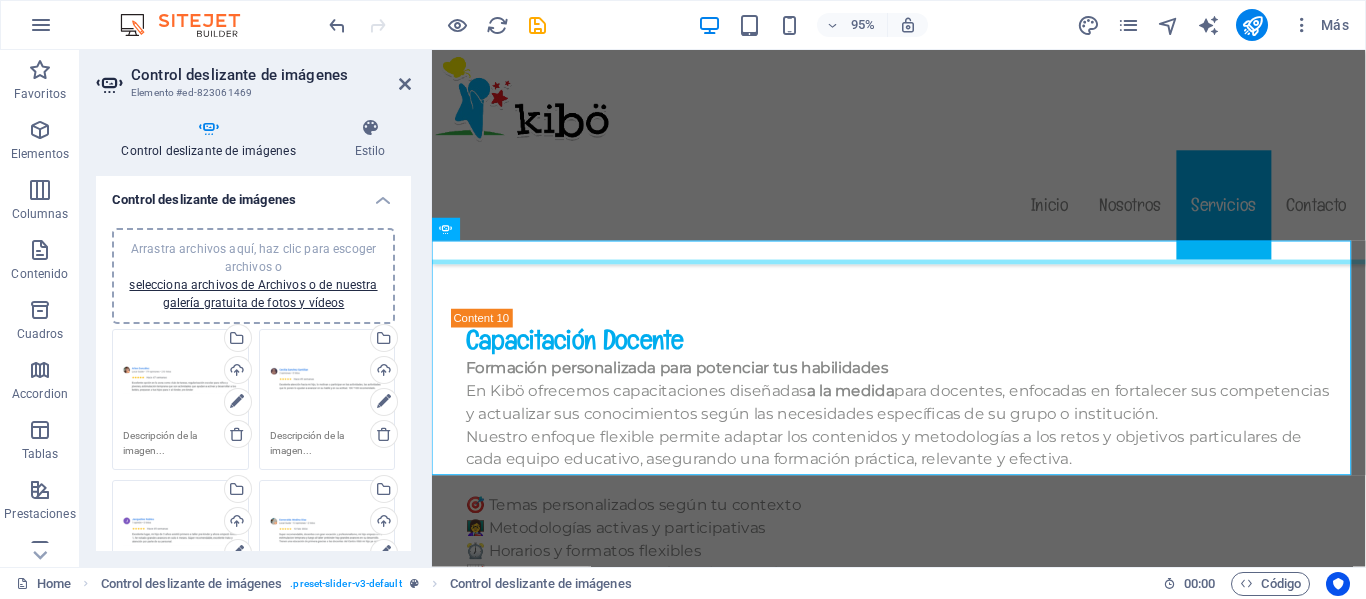 click on "Arrastra archivos aquí, haz clic para escoger archivos o  selecciona archivos de Archivos o de nuestra galería gratuita de fotos y vídeos" at bounding box center [180, 380] 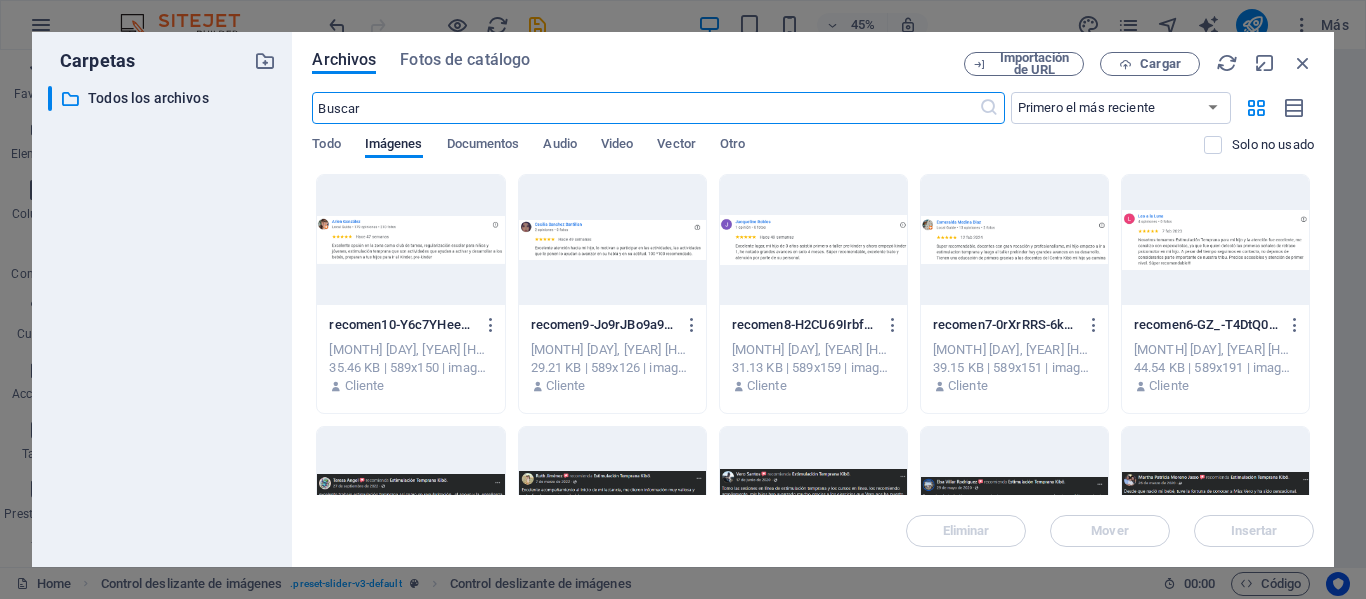 scroll, scrollTop: 11883, scrollLeft: 0, axis: vertical 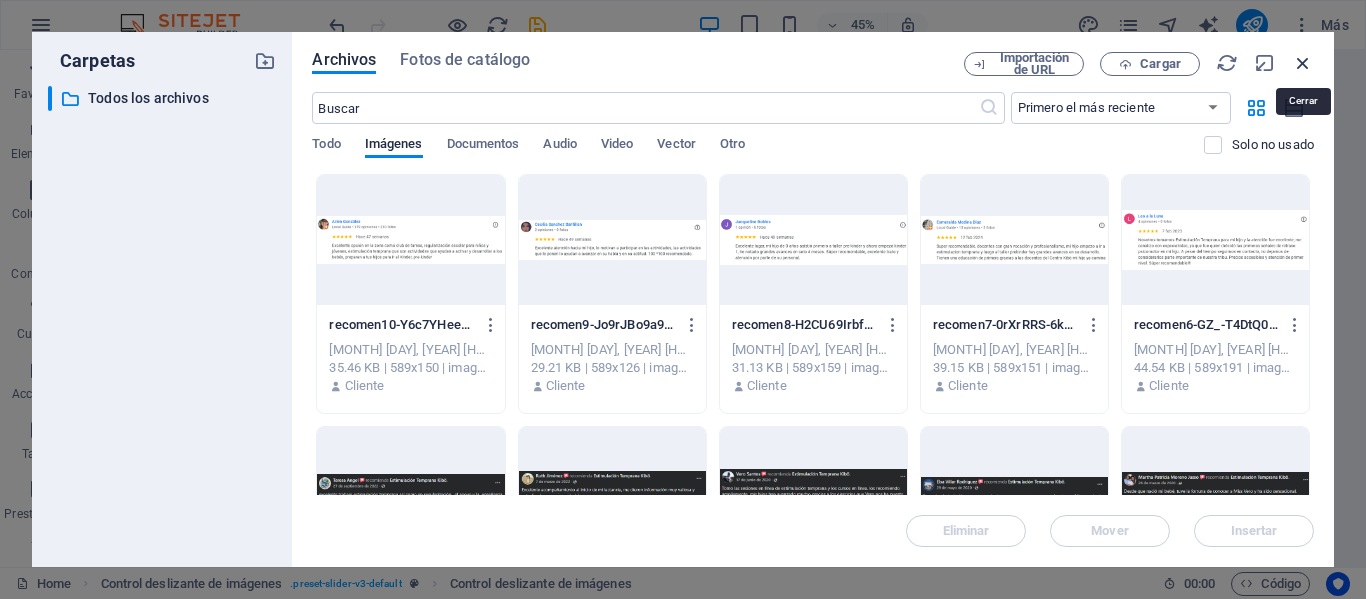 click at bounding box center (1303, 63) 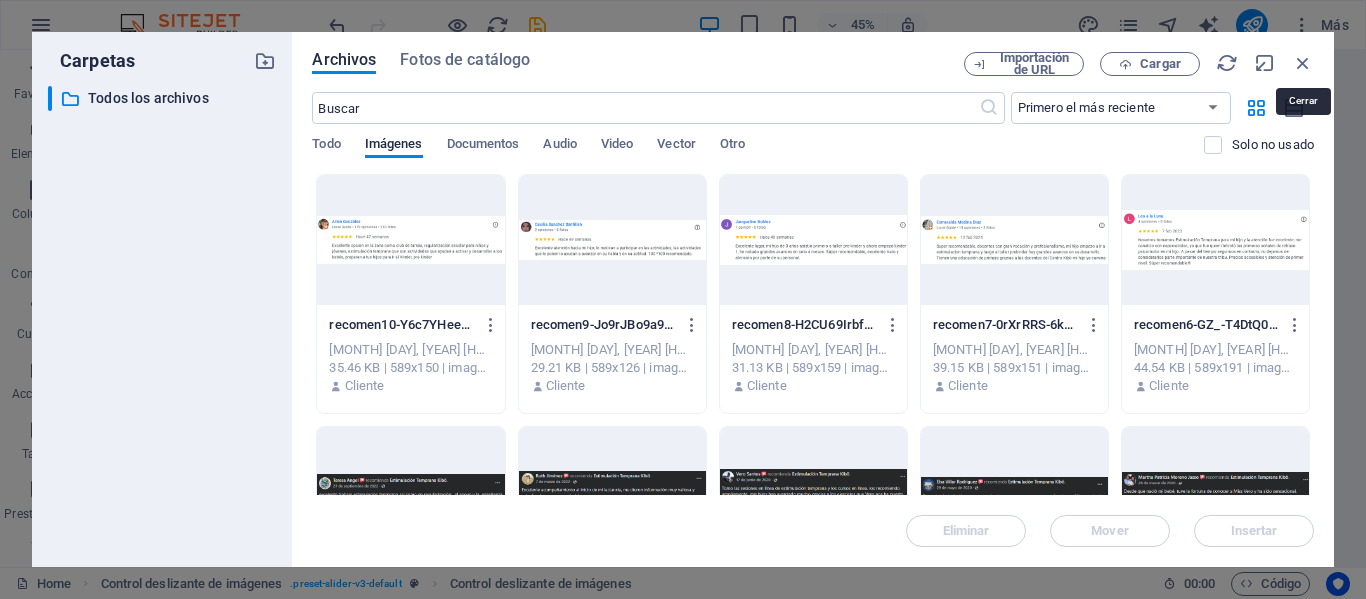 scroll, scrollTop: 11778, scrollLeft: 0, axis: vertical 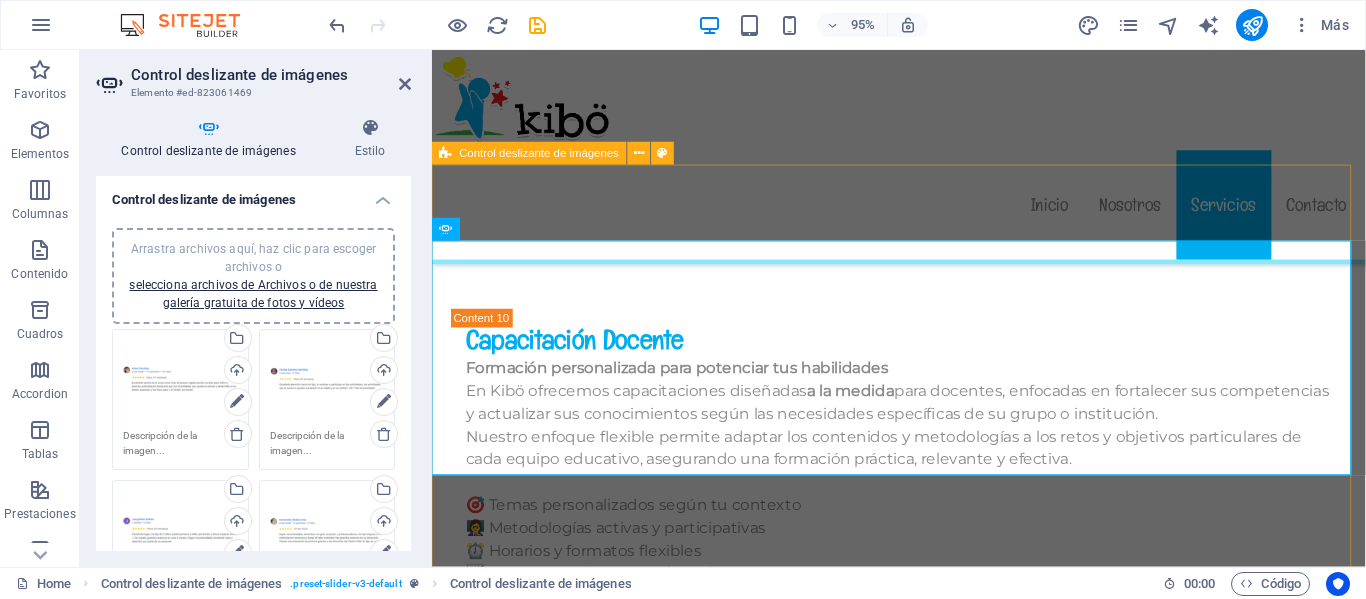click on "1" at bounding box center [923, 1761] 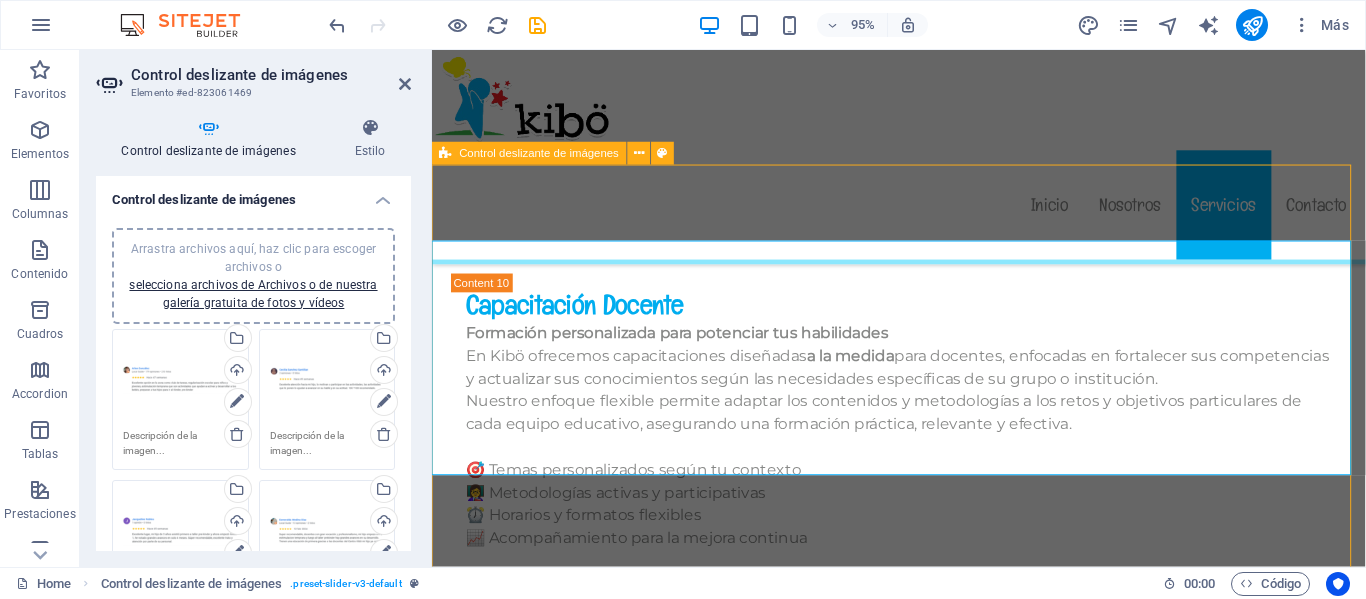 scroll, scrollTop: 11770, scrollLeft: 0, axis: vertical 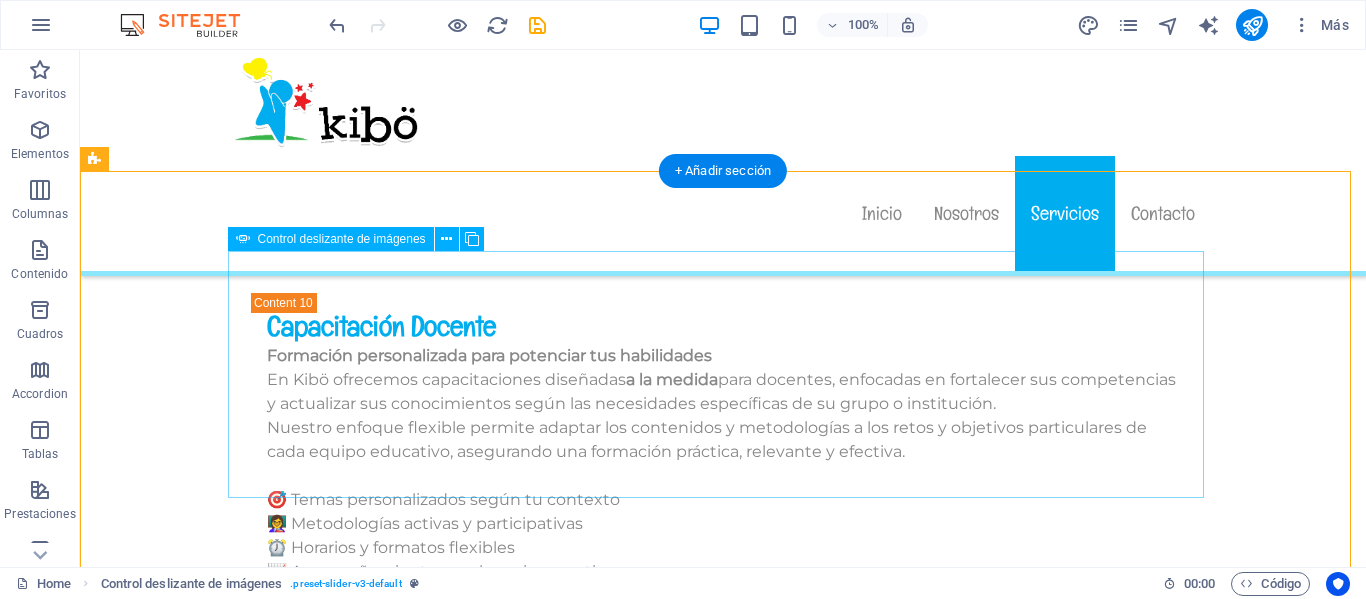 click at bounding box center [723, 4382] 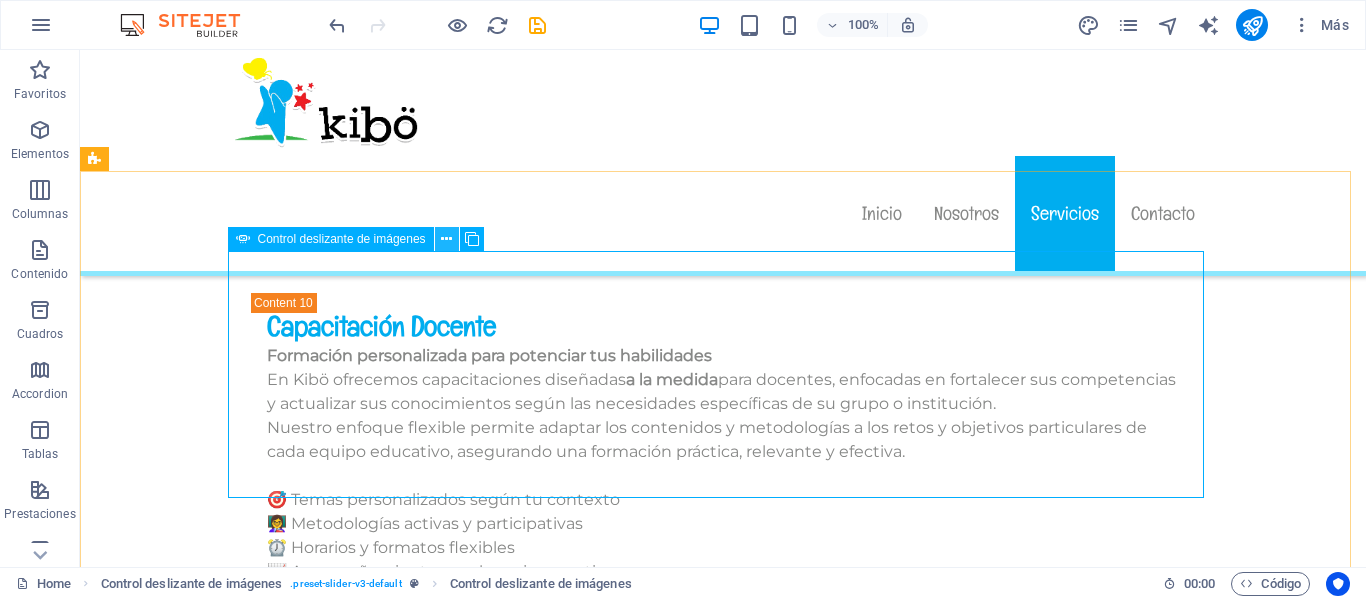 click at bounding box center (446, 239) 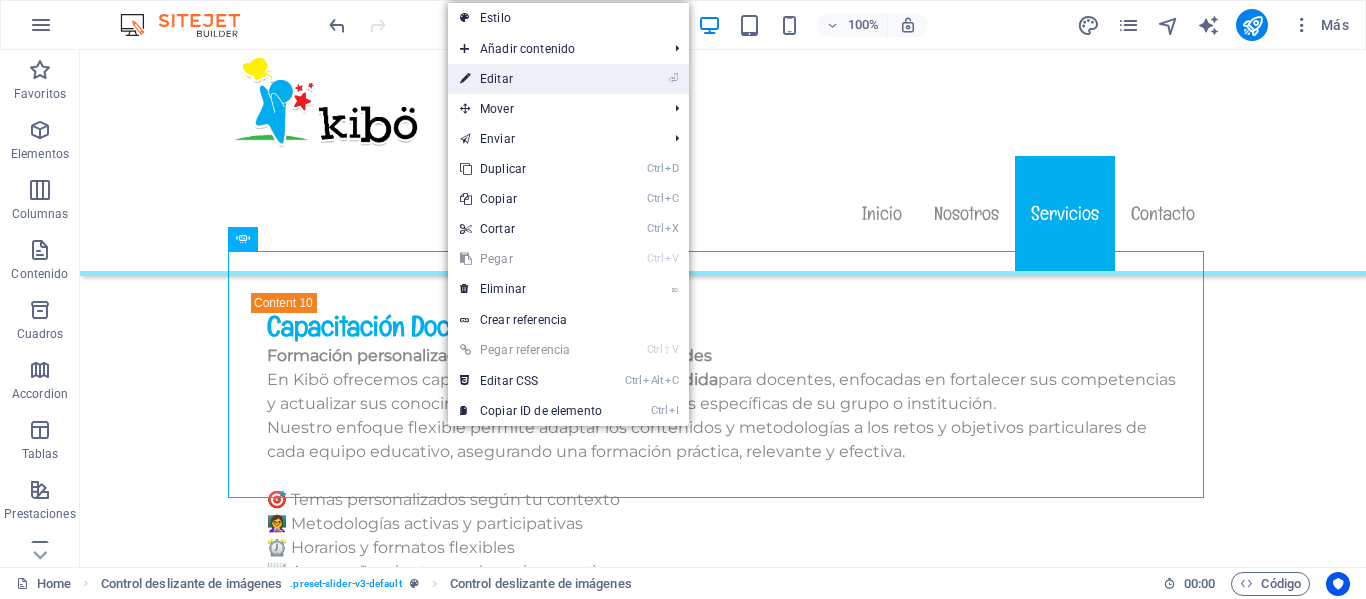 click on "⏎  Editar" at bounding box center [531, 79] 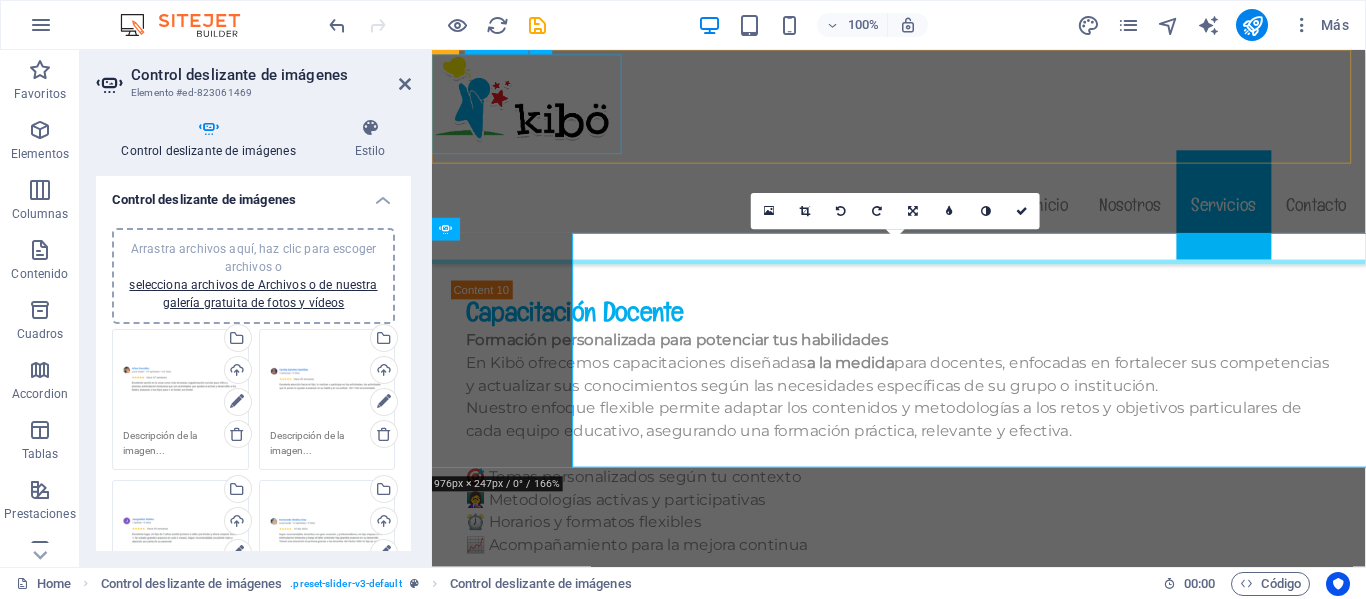 scroll, scrollTop: 11778, scrollLeft: 0, axis: vertical 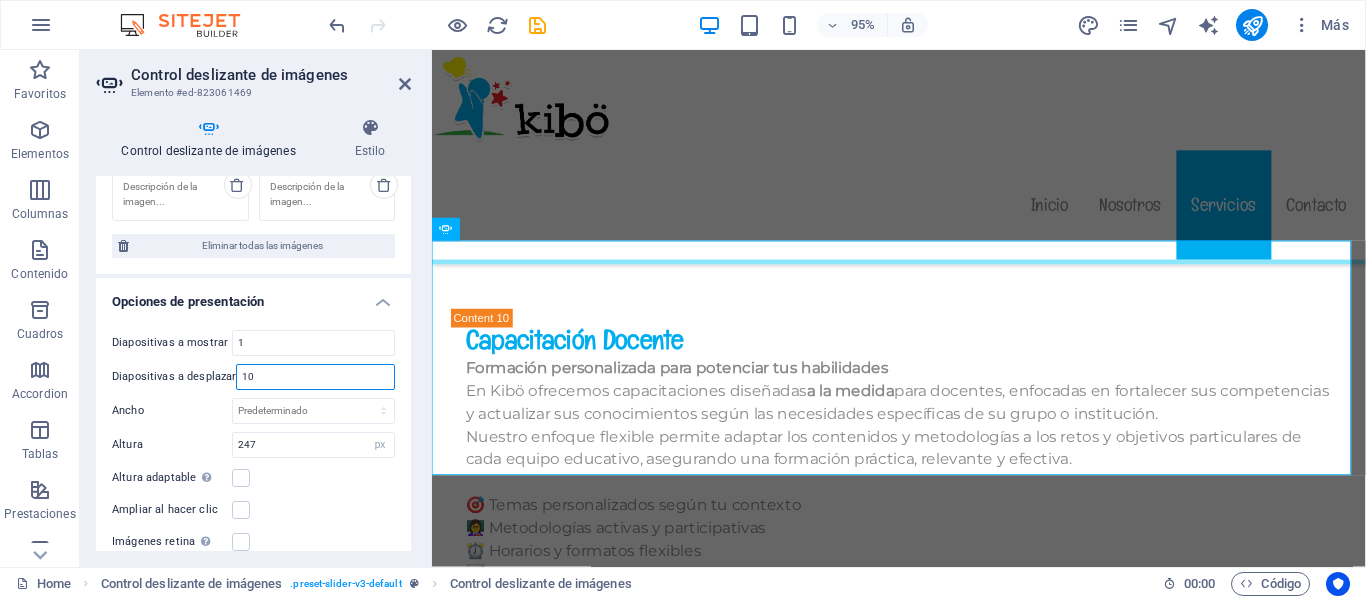 click on "10" at bounding box center [315, 377] 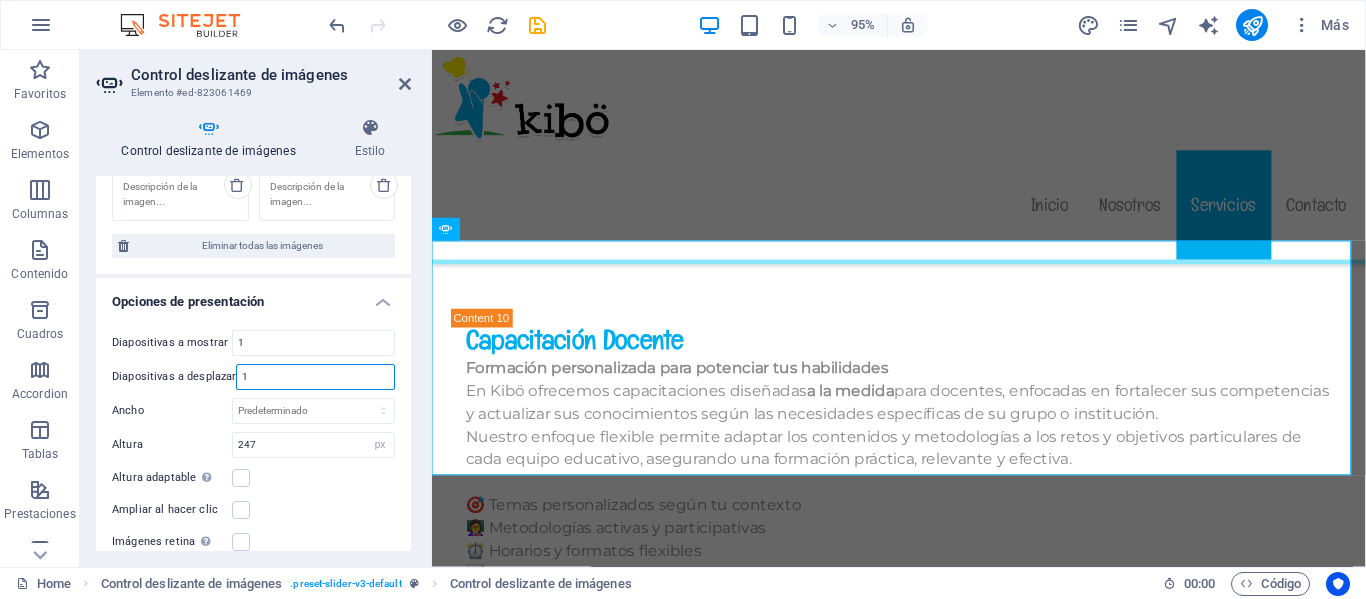 type on "1" 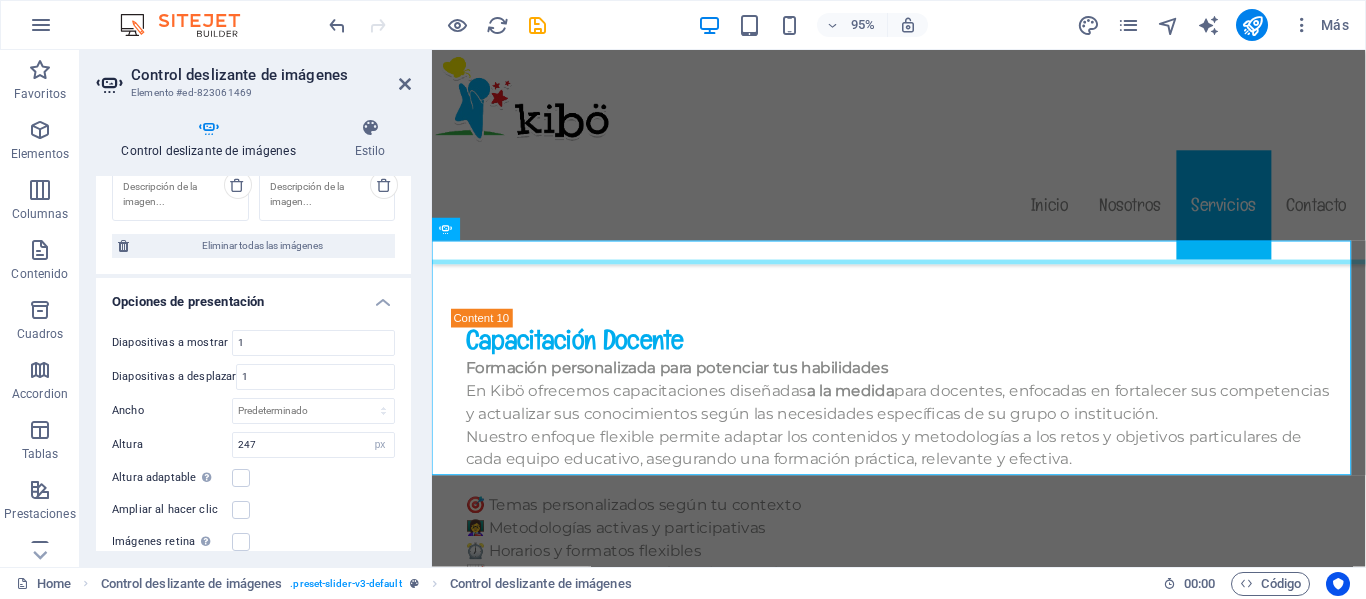 click on "Ampliar al hacer clic" at bounding box center [253, 510] 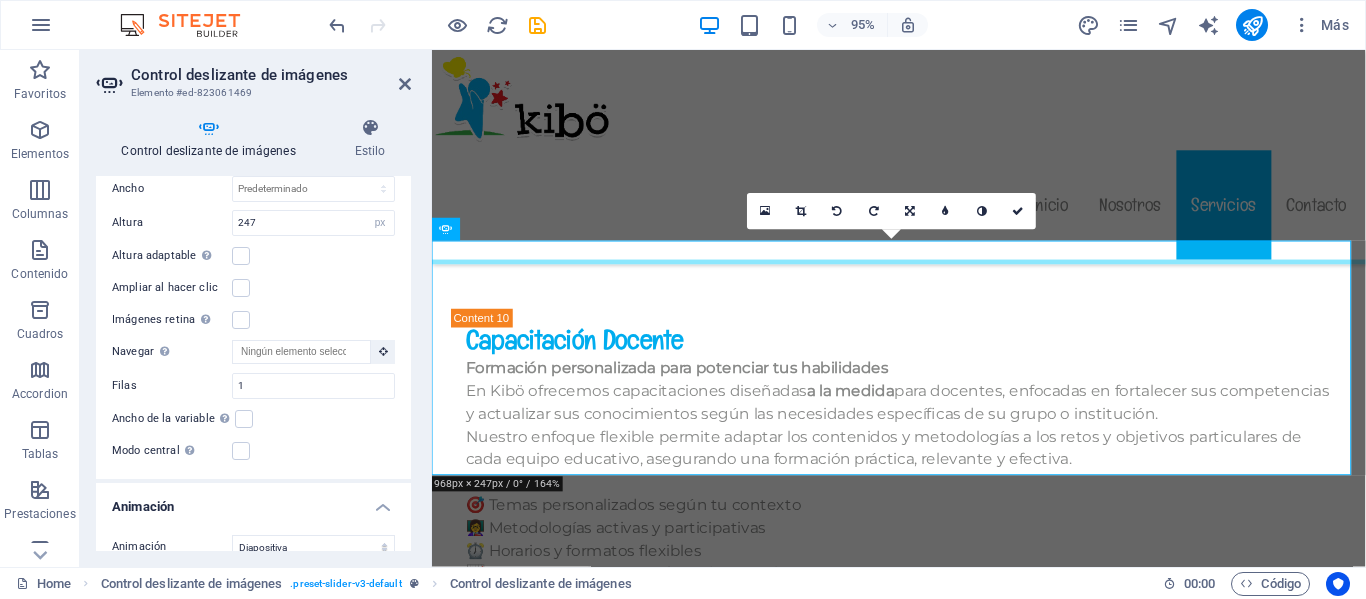 scroll, scrollTop: 1080, scrollLeft: 0, axis: vertical 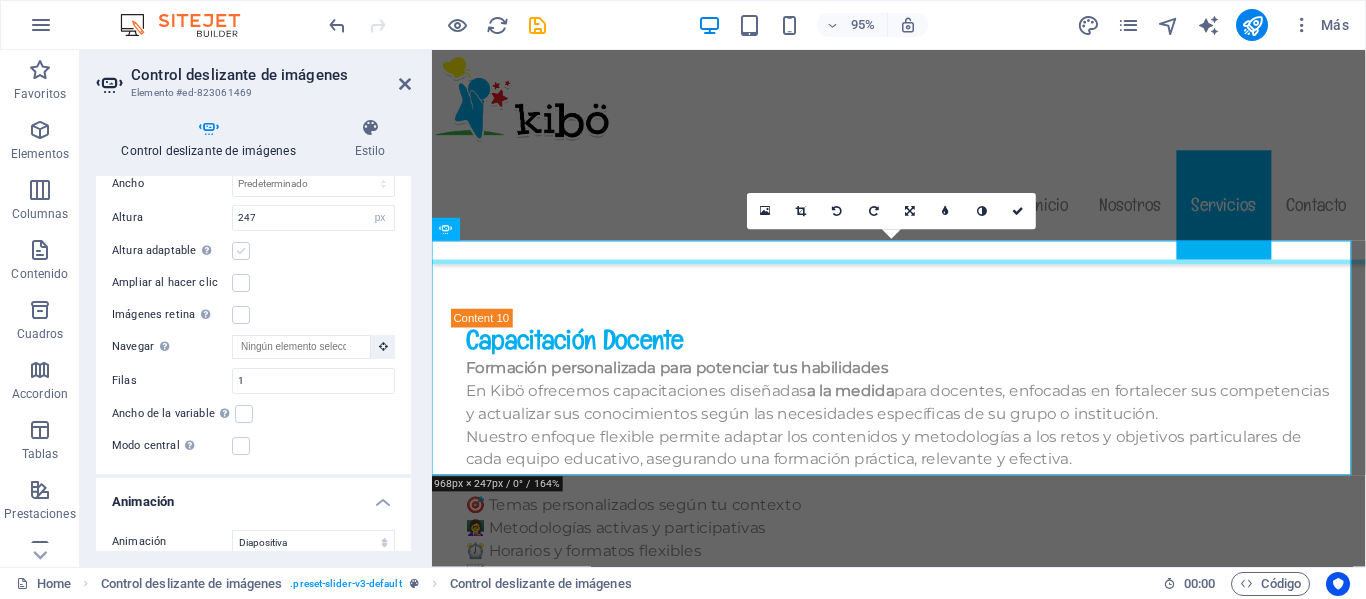 click at bounding box center (241, 251) 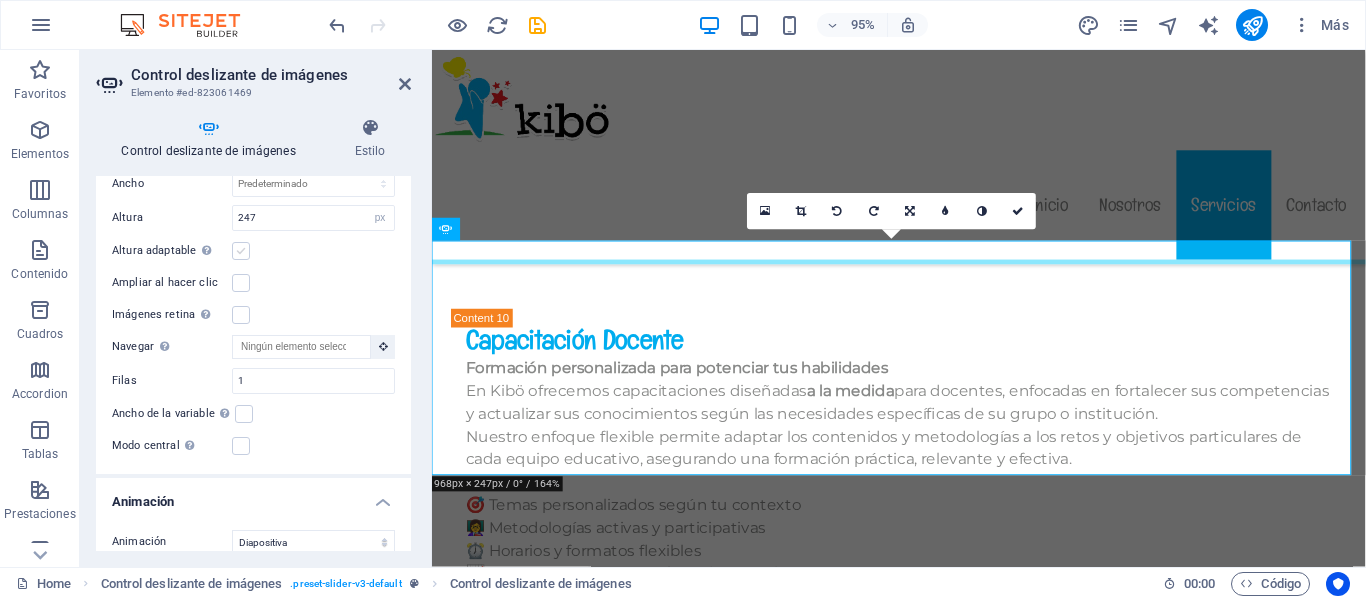 click on "Altura adaptable Ajustar automáticamente el alto para controles deslizantes de diapositiva única" at bounding box center (0, 0) 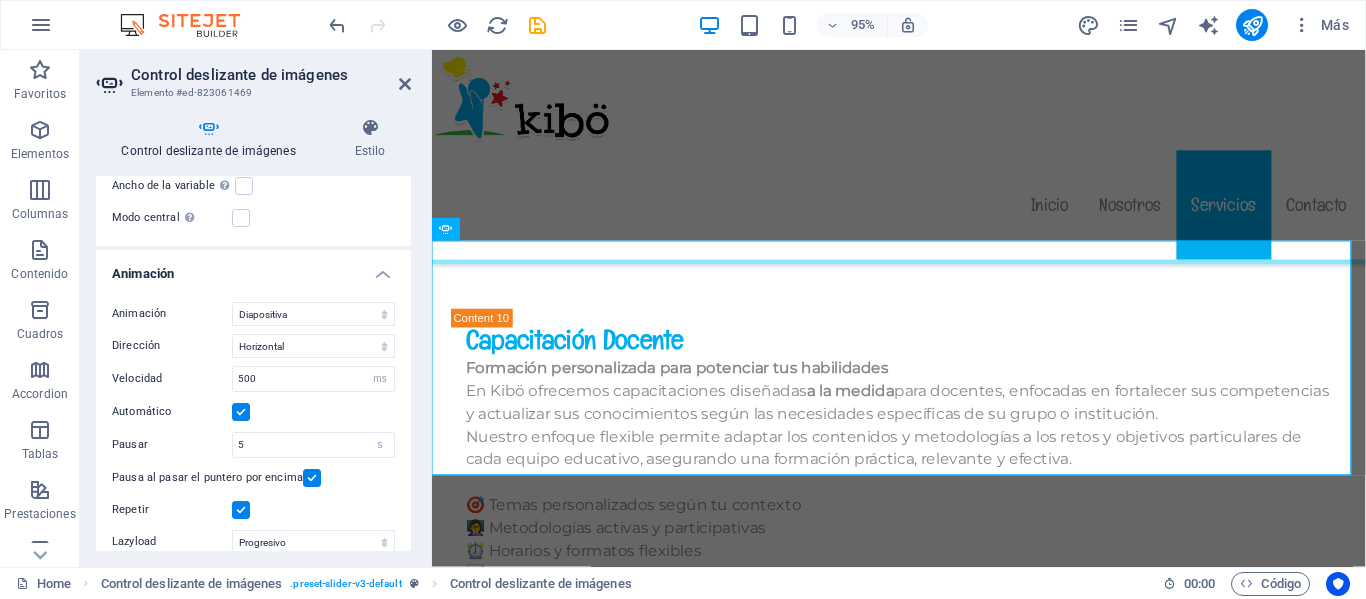 scroll, scrollTop: 1357, scrollLeft: 0, axis: vertical 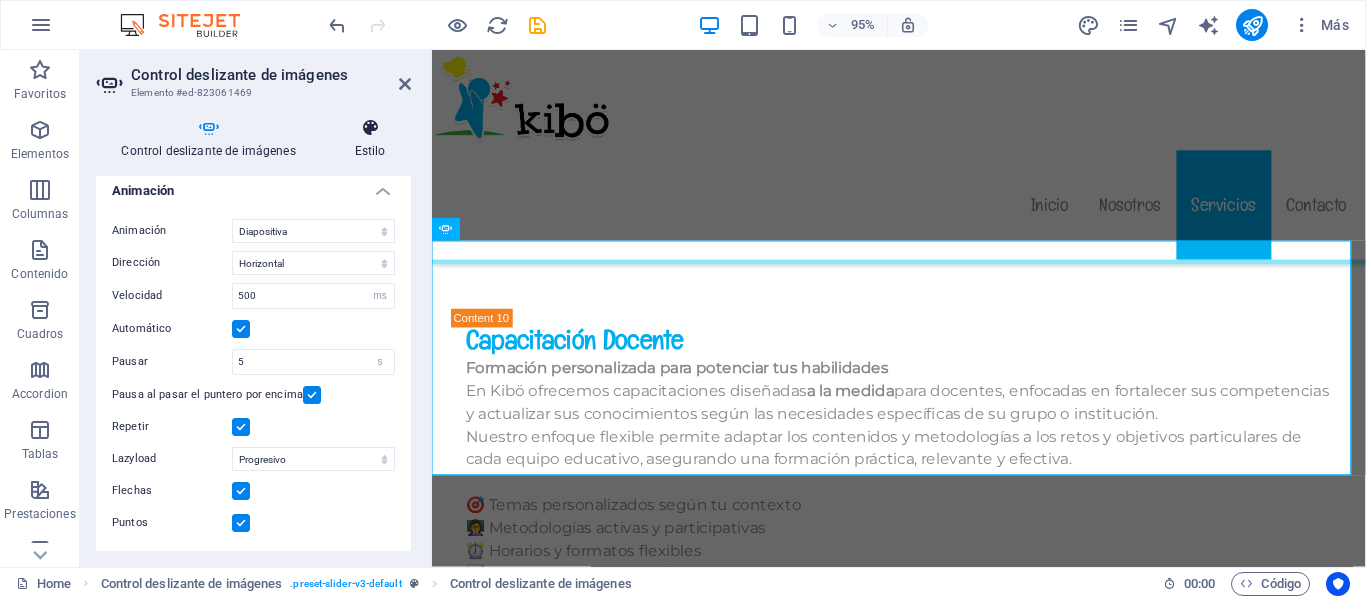 click at bounding box center (370, 128) 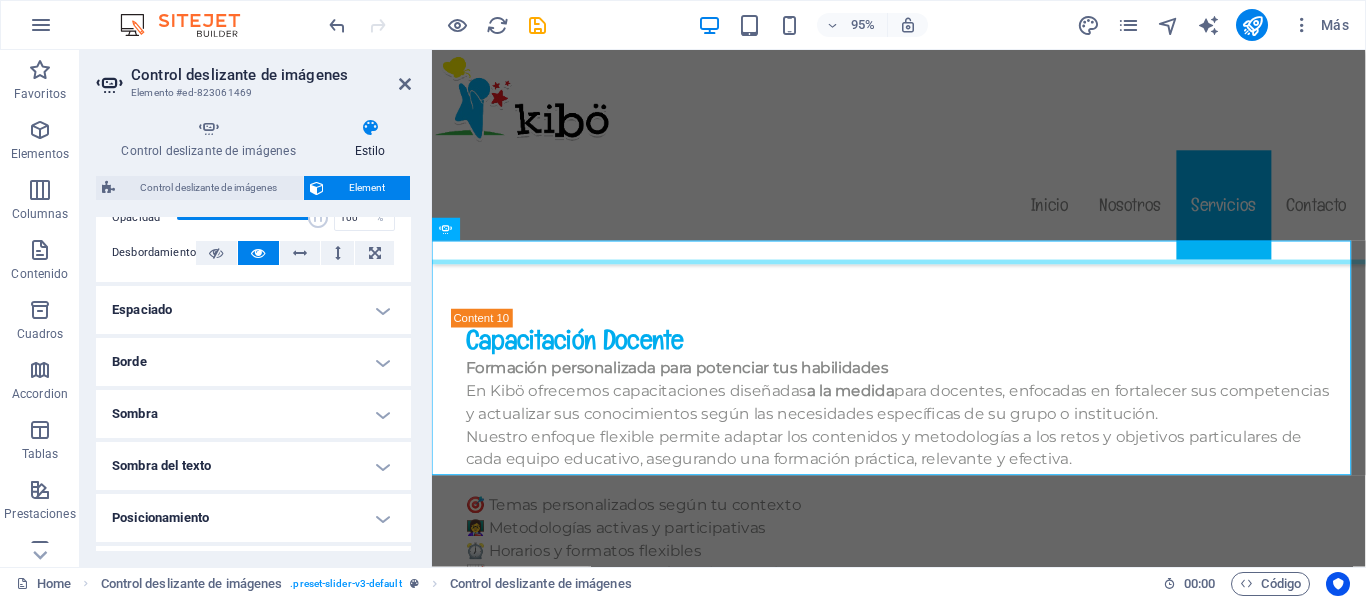 scroll, scrollTop: 330, scrollLeft: 0, axis: vertical 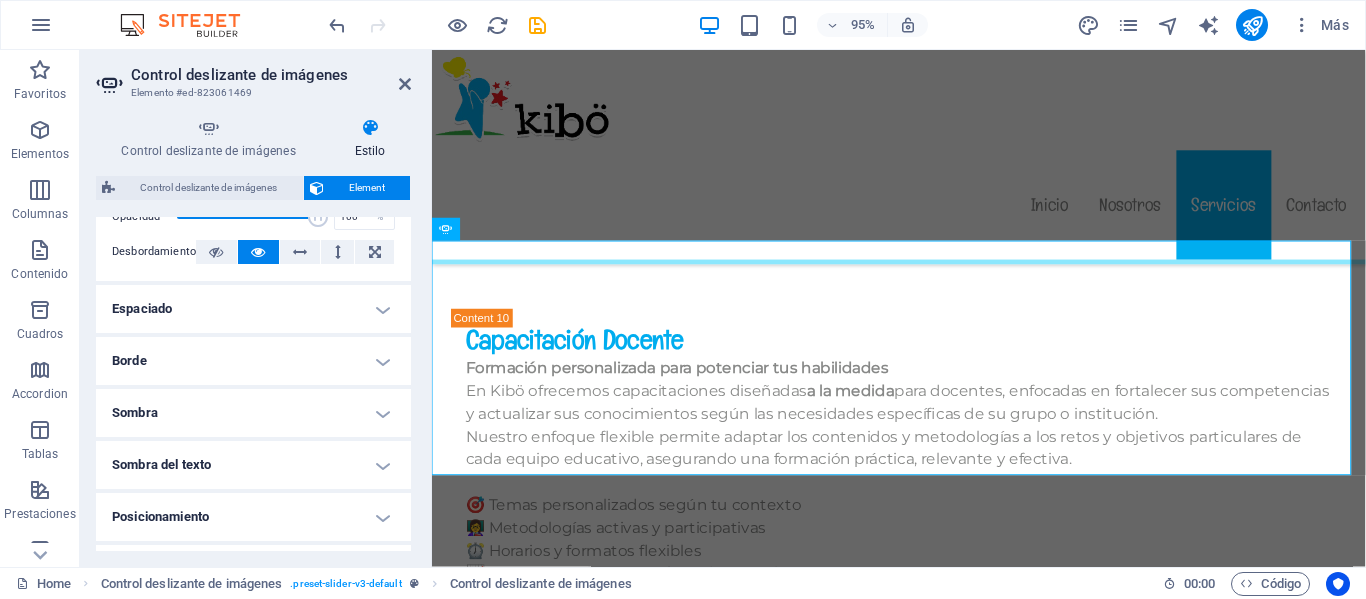 click on "Control deslizante de imágenes Estilo Control deslizante de imágenes Arrastra archivos aquí, haz clic para escoger archivos o  selecciona archivos de Archivos o de nuestra galería gratuita de fotos y vídeos Arrastra archivos aquí, haz clic para escoger archivos o  selecciona archivos de Archivos o de nuestra galería gratuita de fotos y vídeos Selecciona archivos del administrador de archivos, de la galería de fotos o carga archivo(s) Cargar Arrastra archivos aquí, haz clic para escoger archivos o  selecciona archivos de Archivos o de nuestra galería gratuita de fotos y vídeos Selecciona archivos del administrador de archivos, de la galería de fotos o carga archivo(s) Cargar Arrastra archivos aquí, haz clic para escoger archivos o  selecciona archivos de Archivos o de nuestra galería gratuita de fotos y vídeos Selecciona archivos del administrador de archivos, de la galería de fotos o carga archivo(s) Cargar Arrastra archivos aquí, haz clic para escoger archivos o  Cargar Cargar Cargar Cargar" at bounding box center [253, 334] 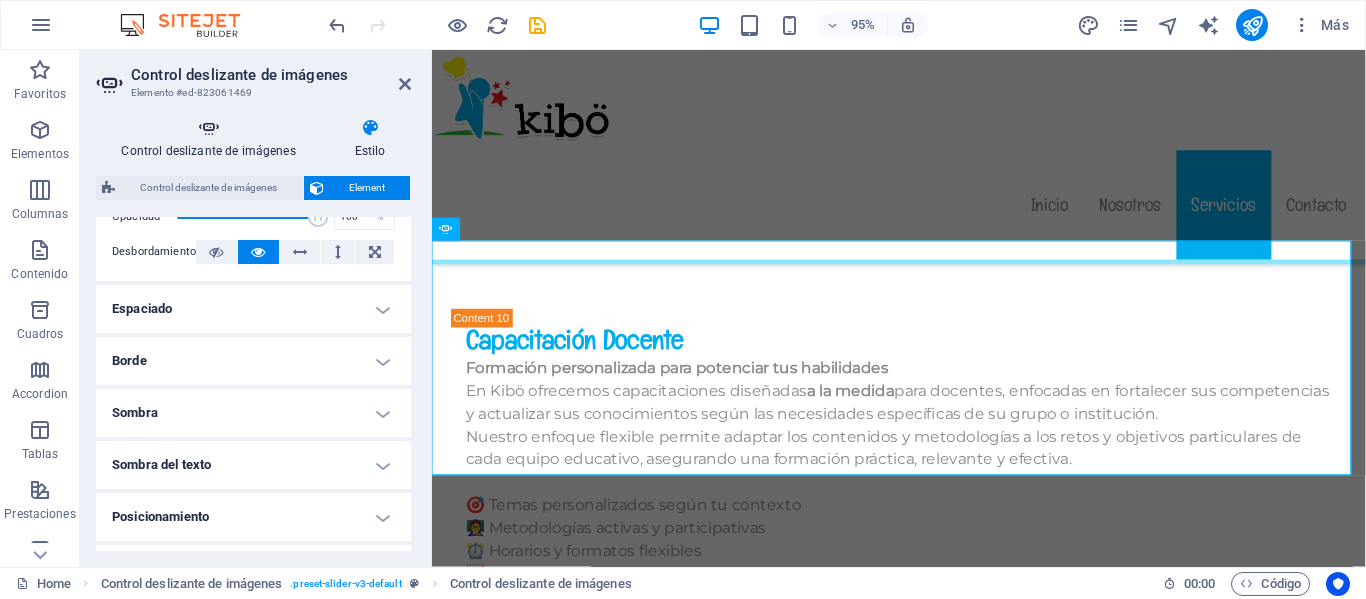 click on "Control deslizante de imágenes" at bounding box center [212, 139] 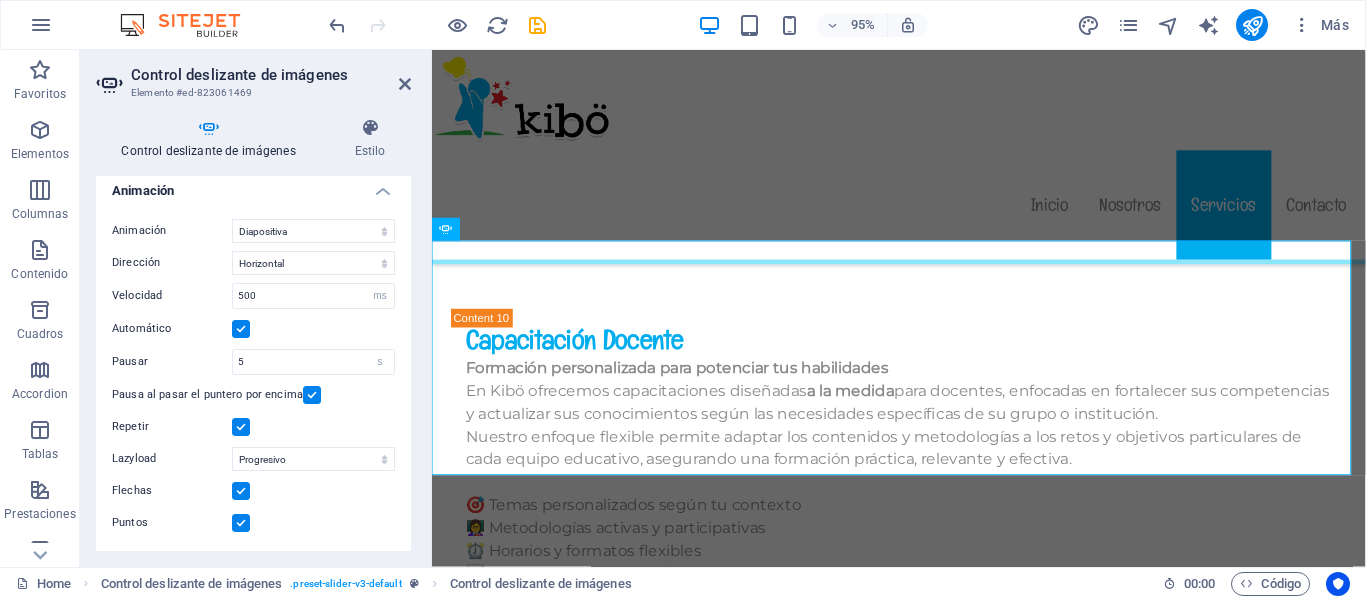 drag, startPoint x: 411, startPoint y: 503, endPoint x: 425, endPoint y: 383, distance: 120.8139 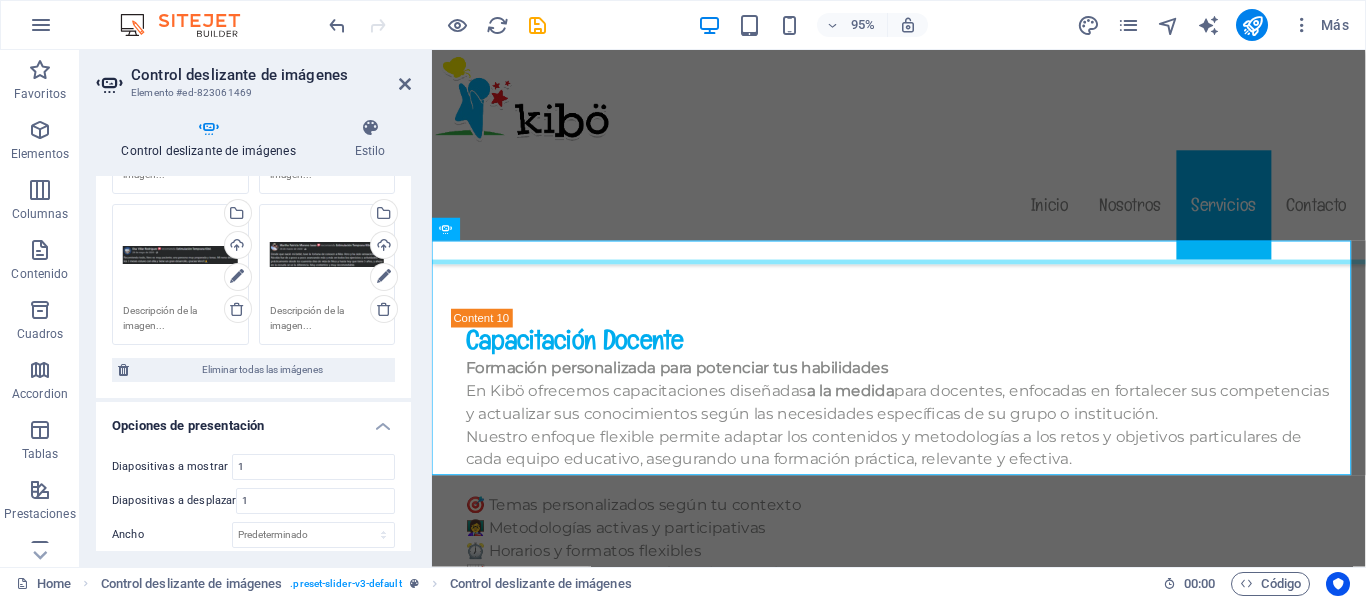 scroll, scrollTop: 747, scrollLeft: 0, axis: vertical 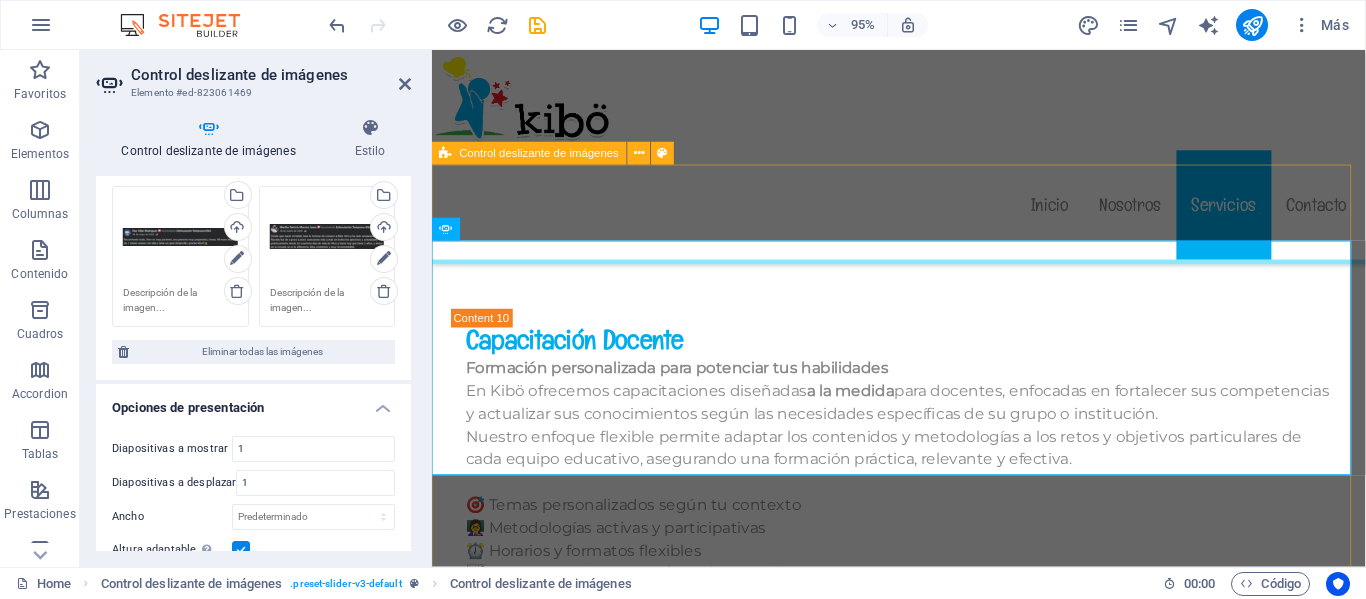 click on "1 2 3 4 5 6 7 8 9 10" at bounding box center (923, 1801) 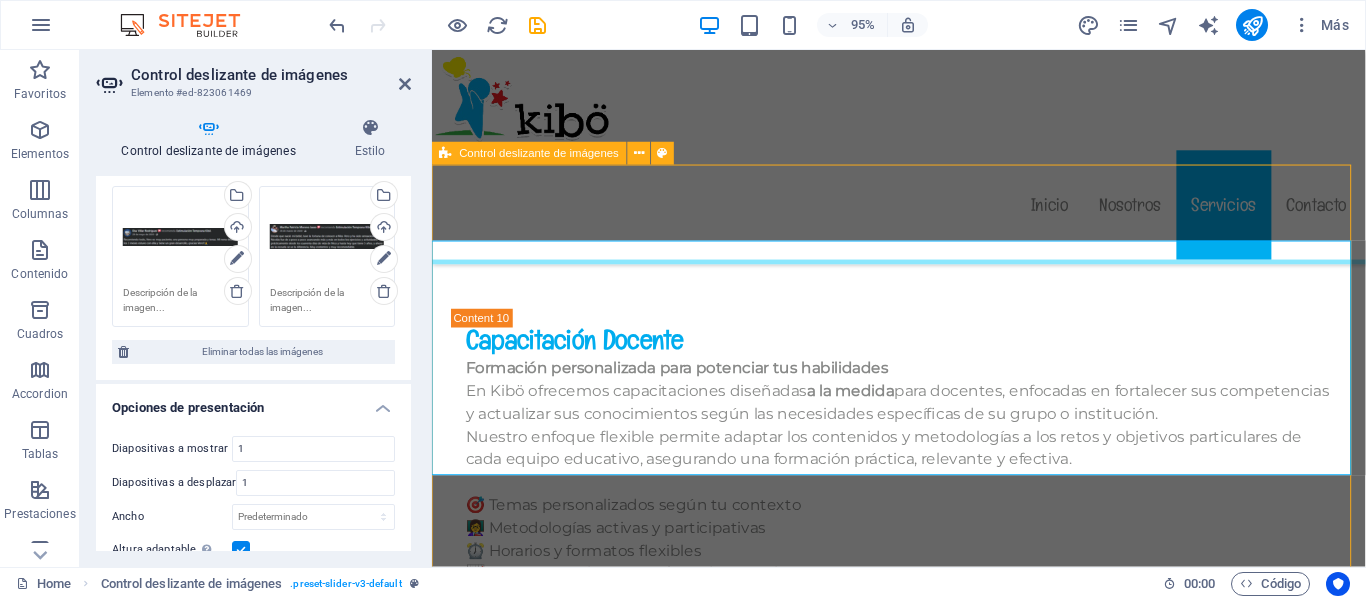 scroll, scrollTop: 11770, scrollLeft: 0, axis: vertical 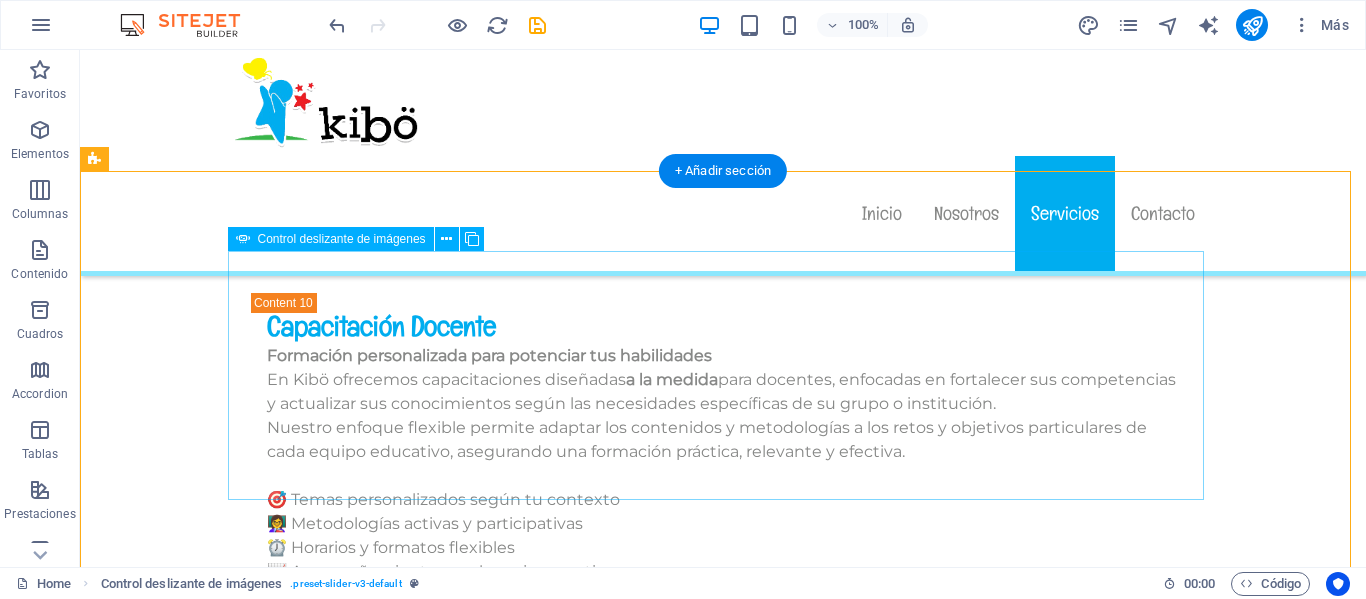 click at bounding box center (723, 1893) 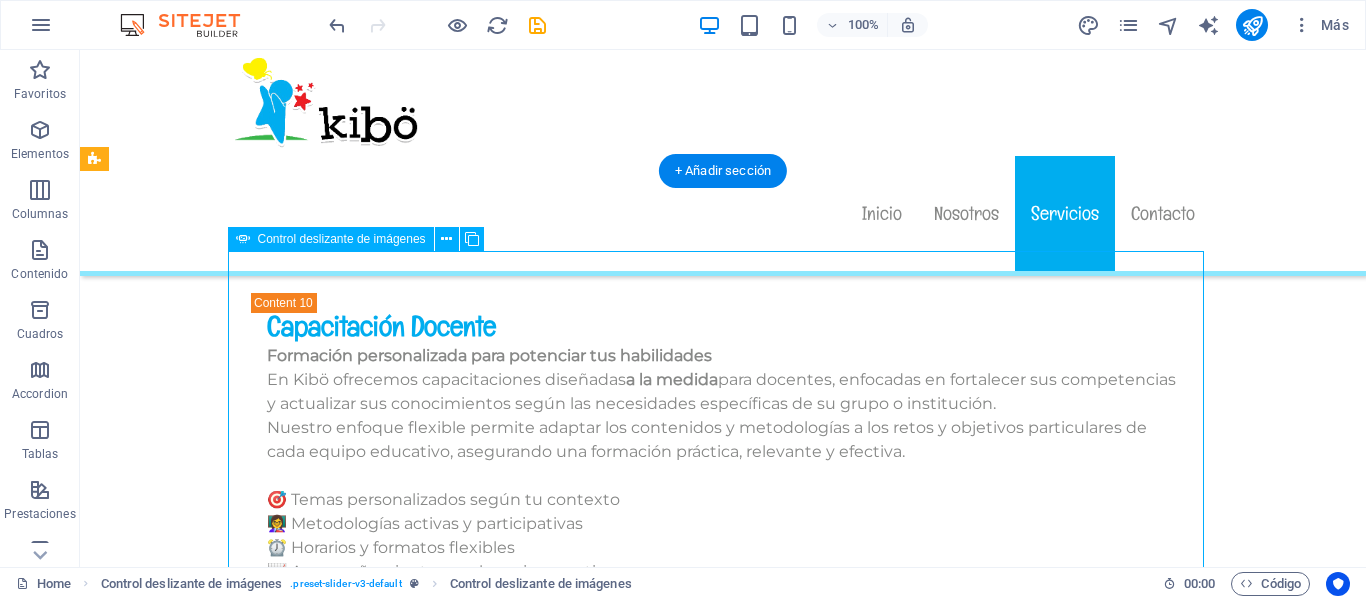 click at bounding box center [-1423, 2140] 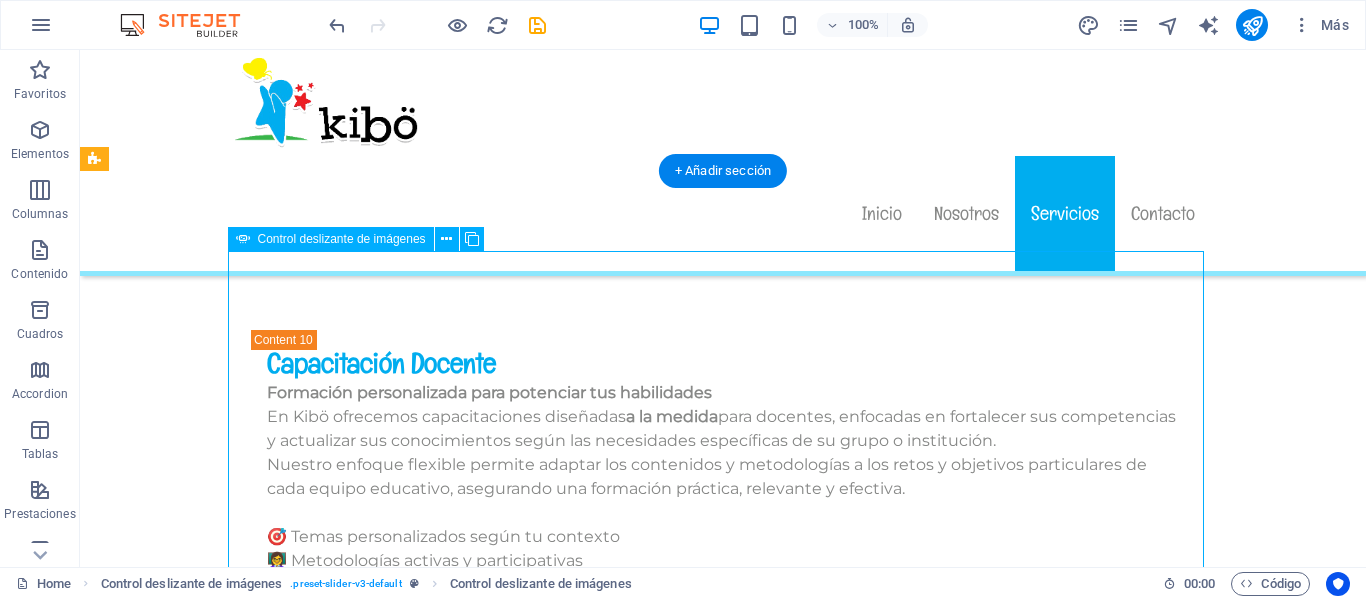 scroll, scrollTop: 11778, scrollLeft: 0, axis: vertical 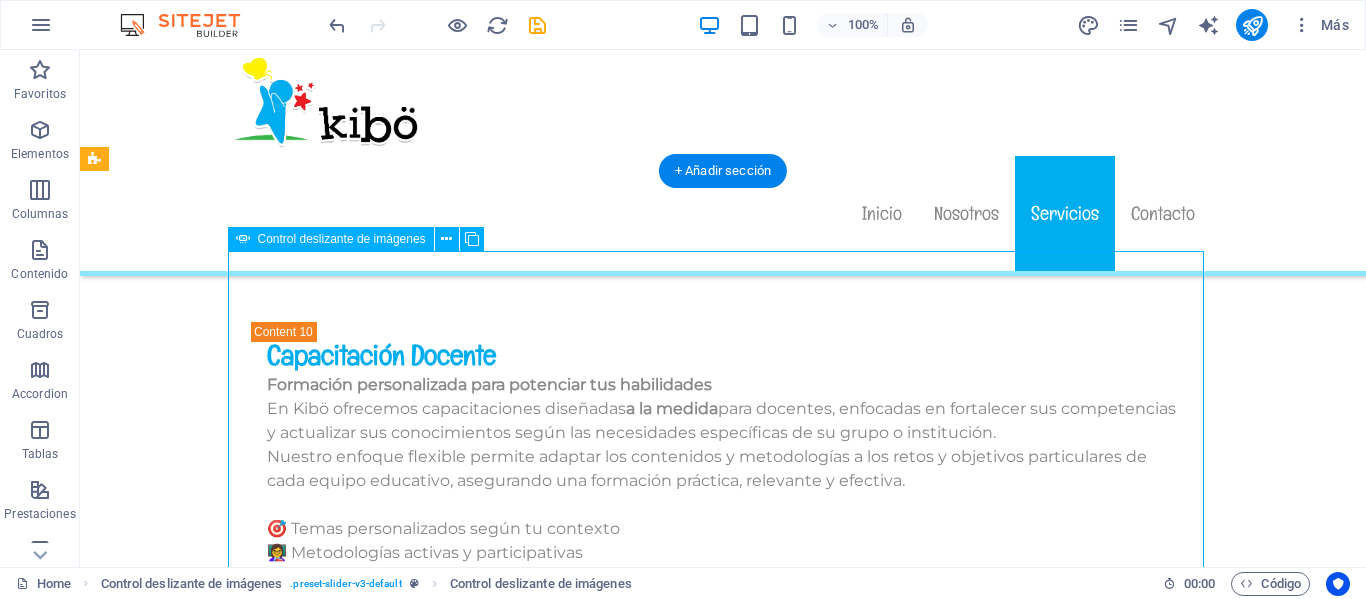 select on "ms" 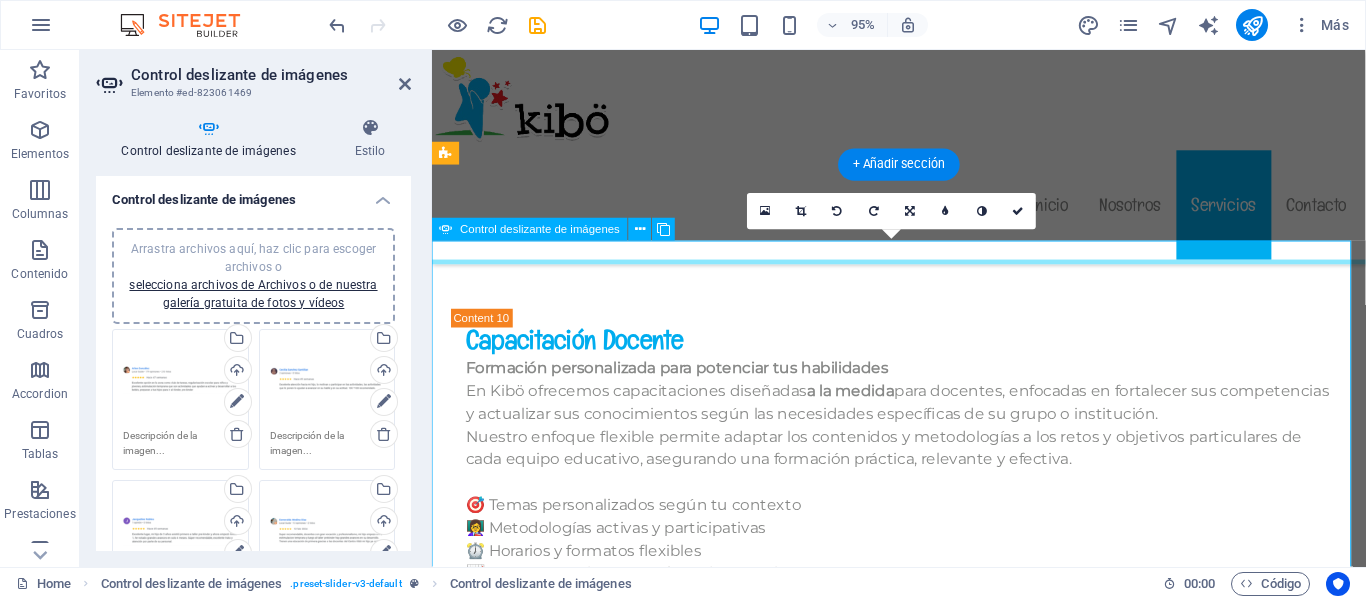 click at bounding box center [-1206, 2169] 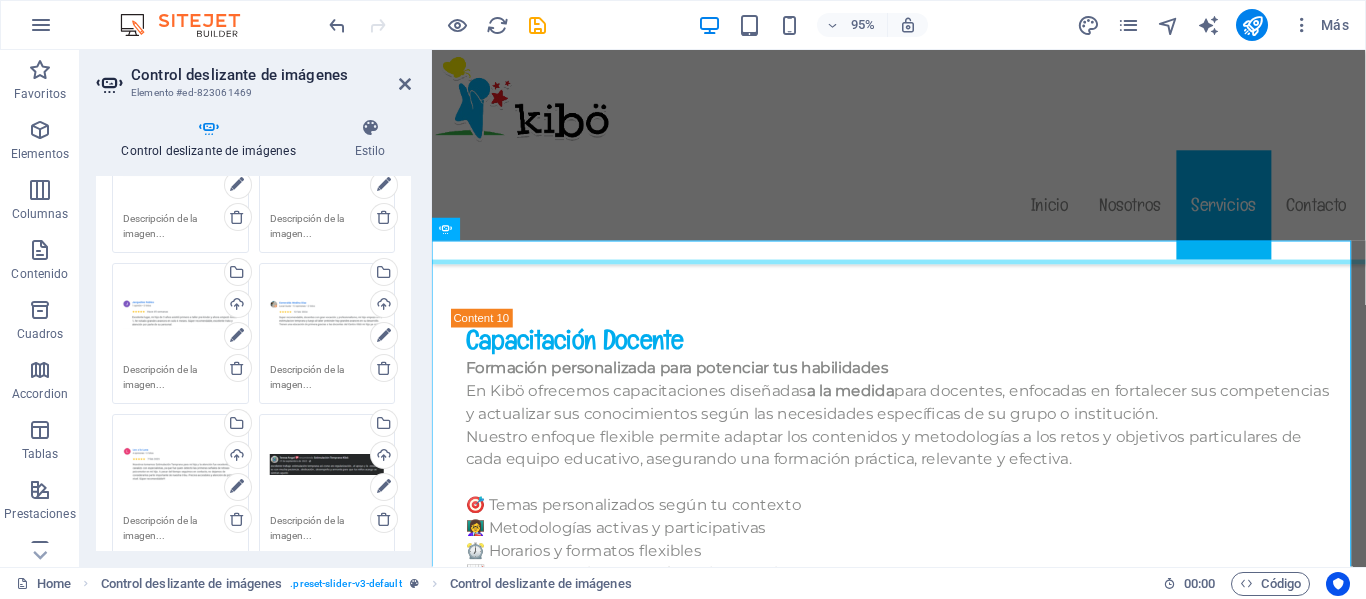 scroll, scrollTop: 231, scrollLeft: 0, axis: vertical 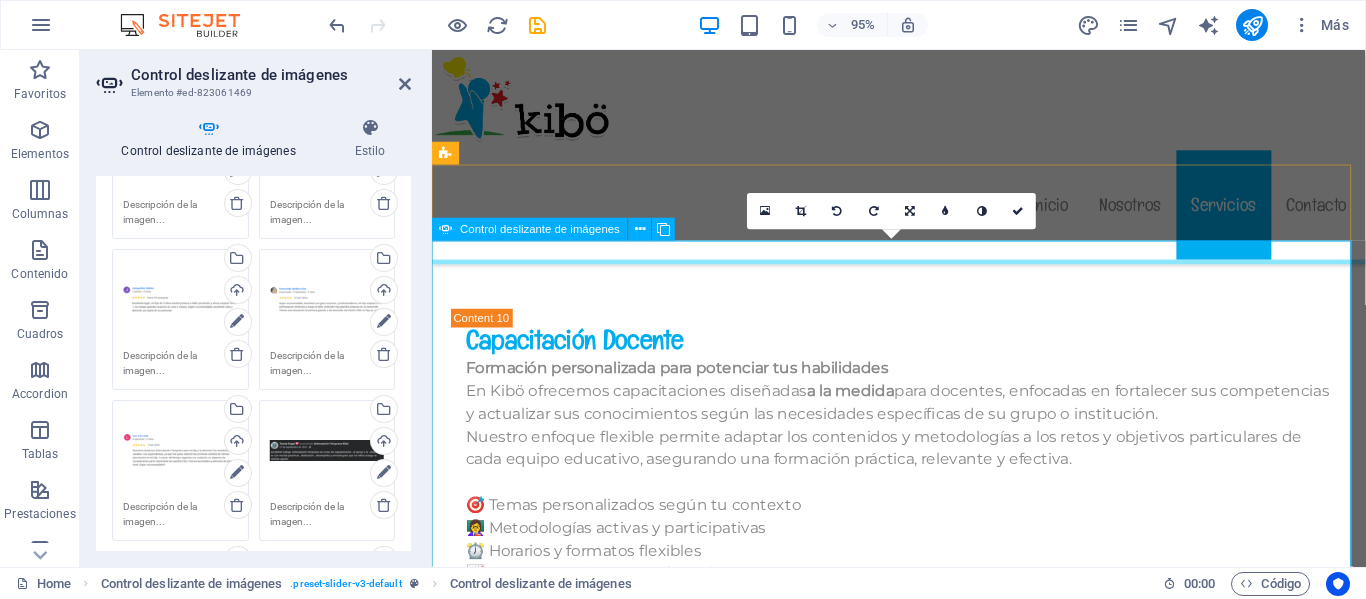 click at bounding box center (-1206, 2169) 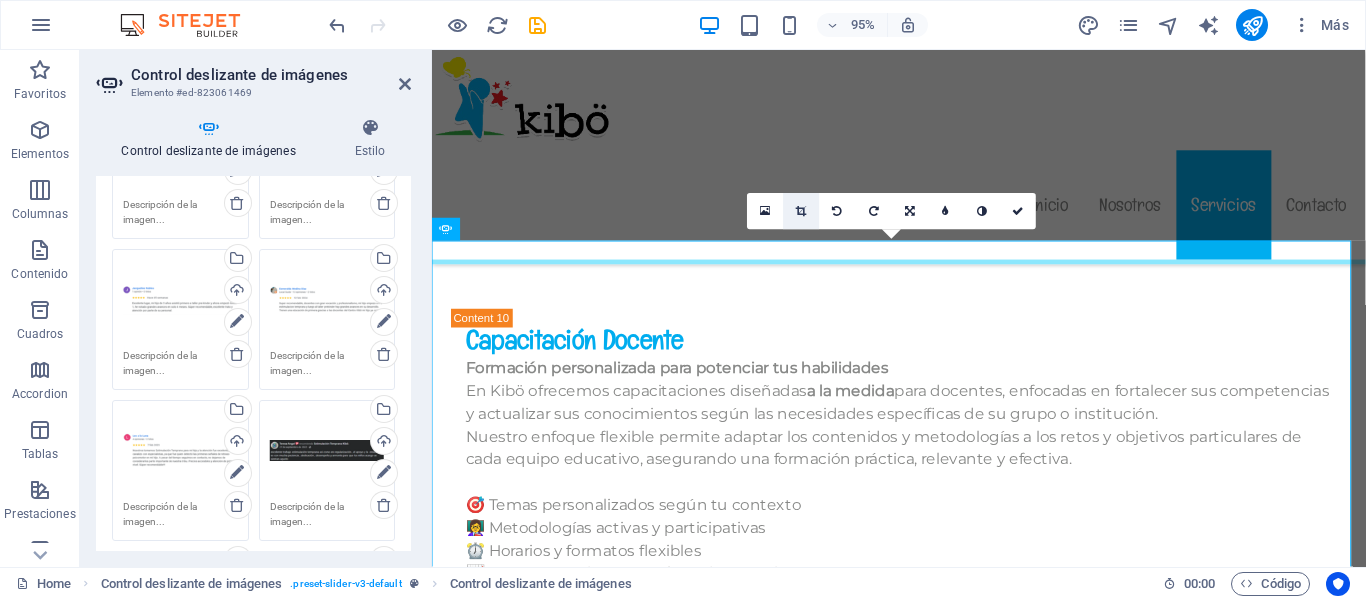 click at bounding box center [801, 211] 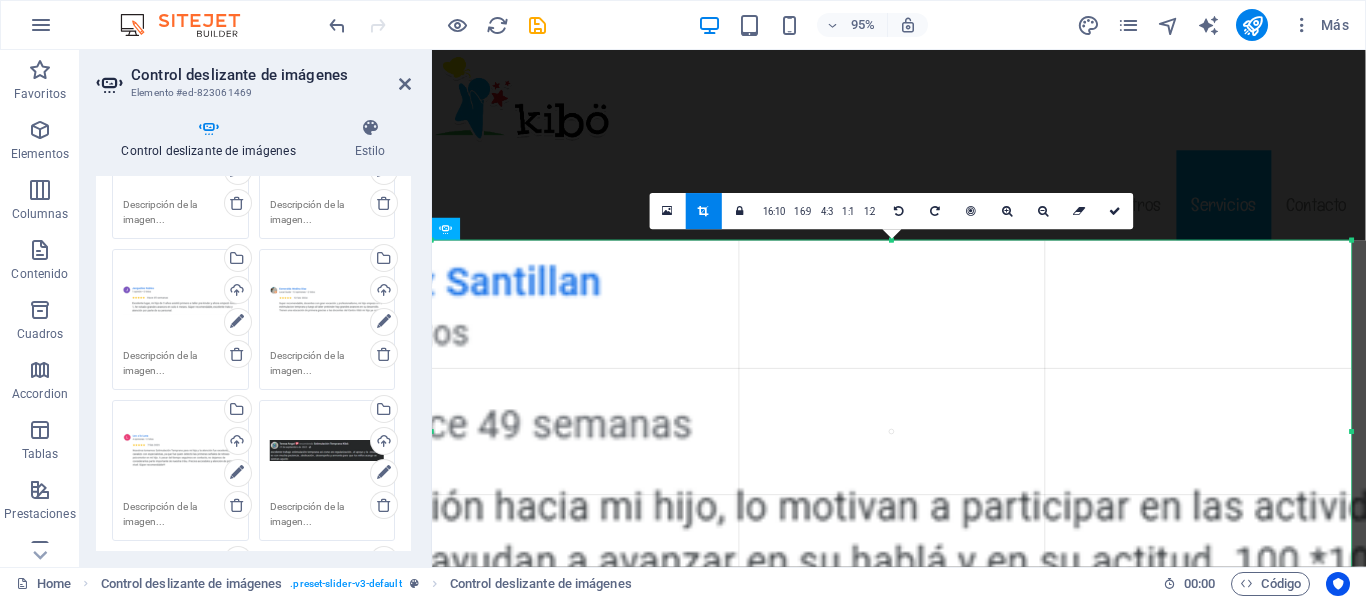 click at bounding box center [893, 431] 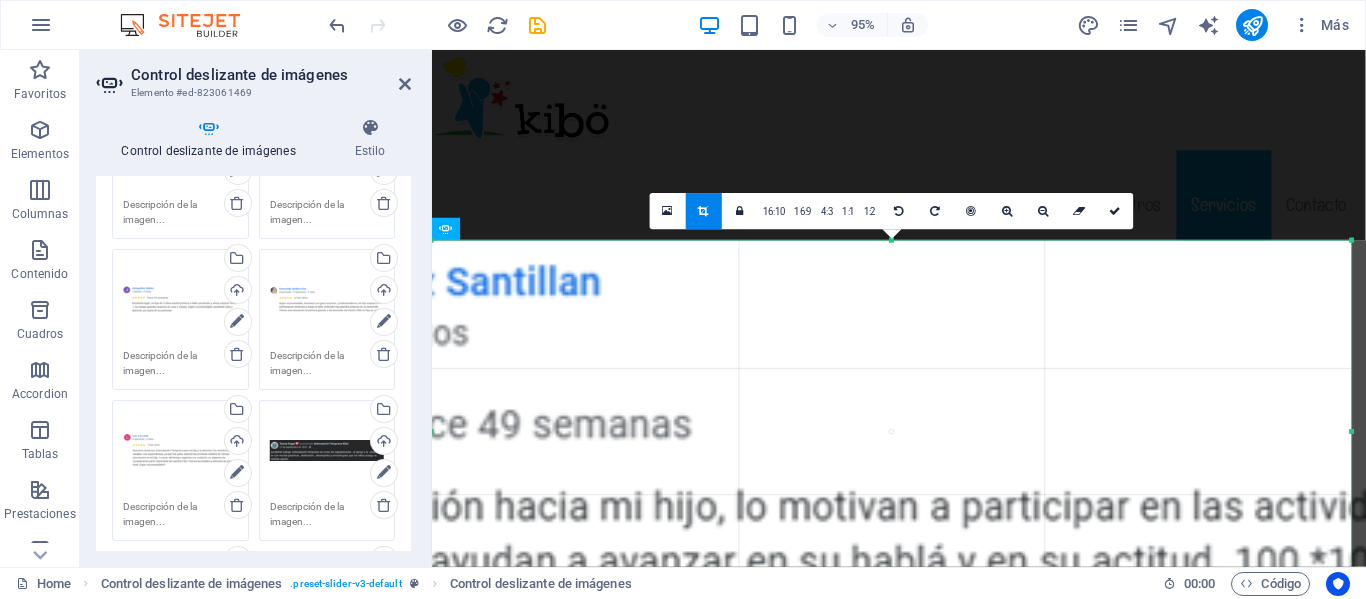 click at bounding box center (893, 431) 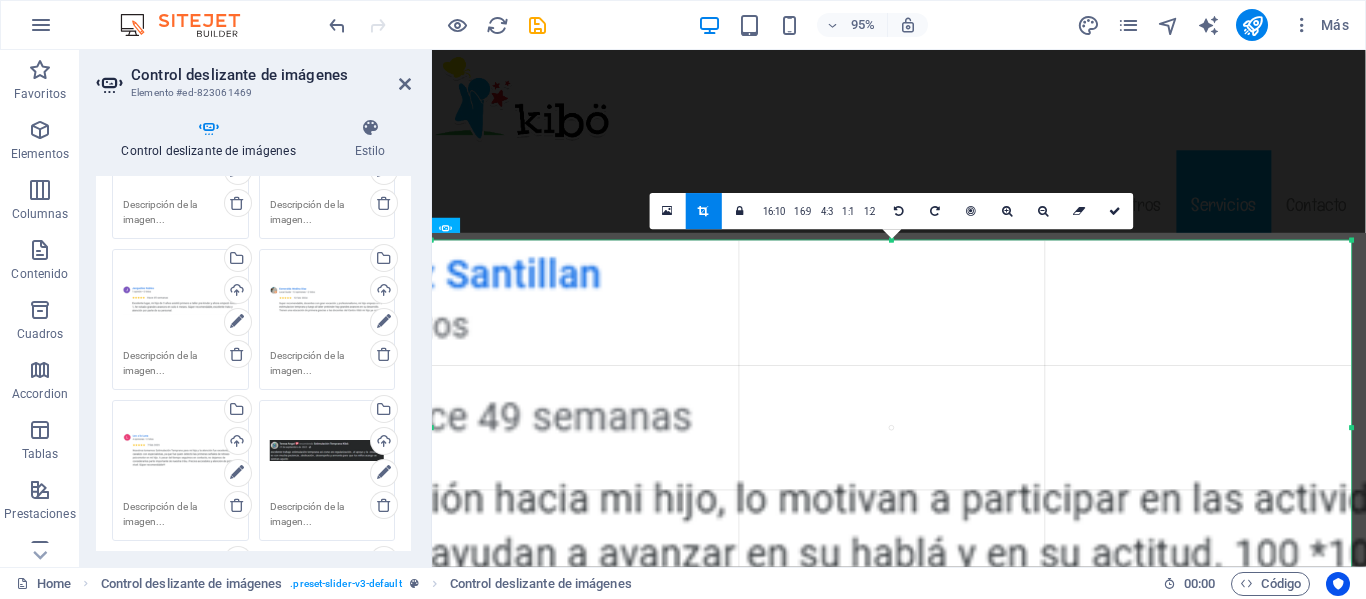 click on "180 170 160 150 140 130 120 110 100 90 80 70 60 50 40 30 20 10 0 -10 -20 -30 -40 -50 -60 -70 -80 -90 -100 -110 -120 -130 -140 -150 -160 -170 968px × 393px / 0° / 318% 16:10 16:9 4:3 1:1 1:2 0" at bounding box center (892, 427) 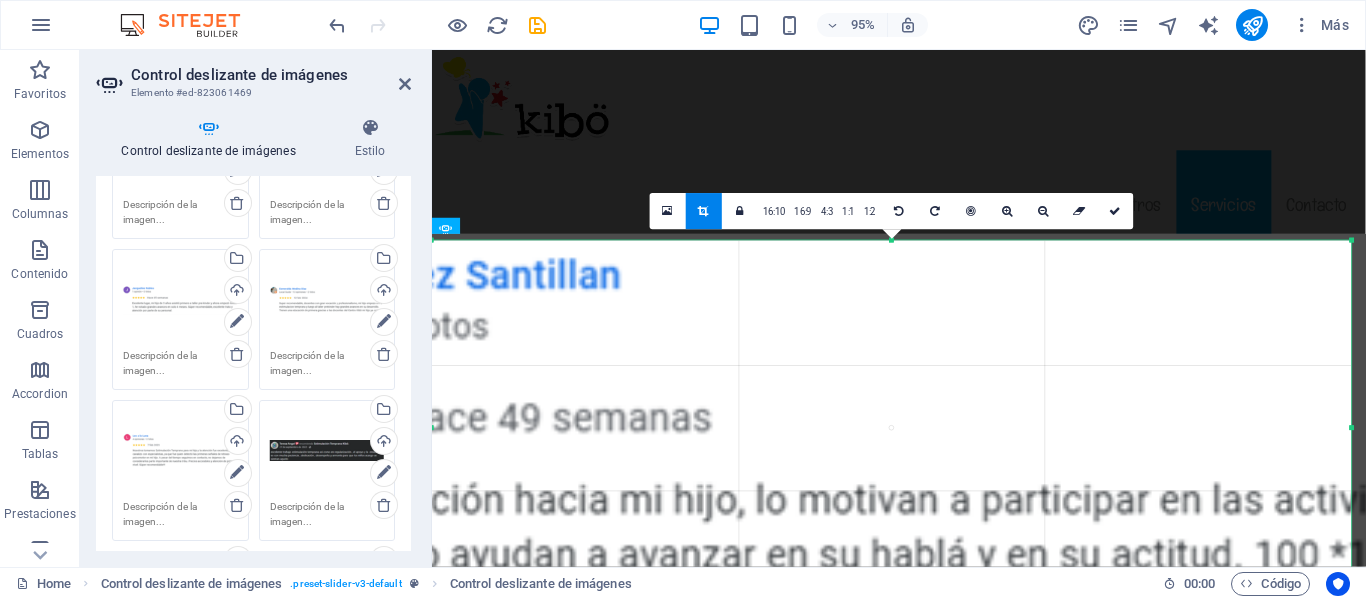 click at bounding box center [914, 424] 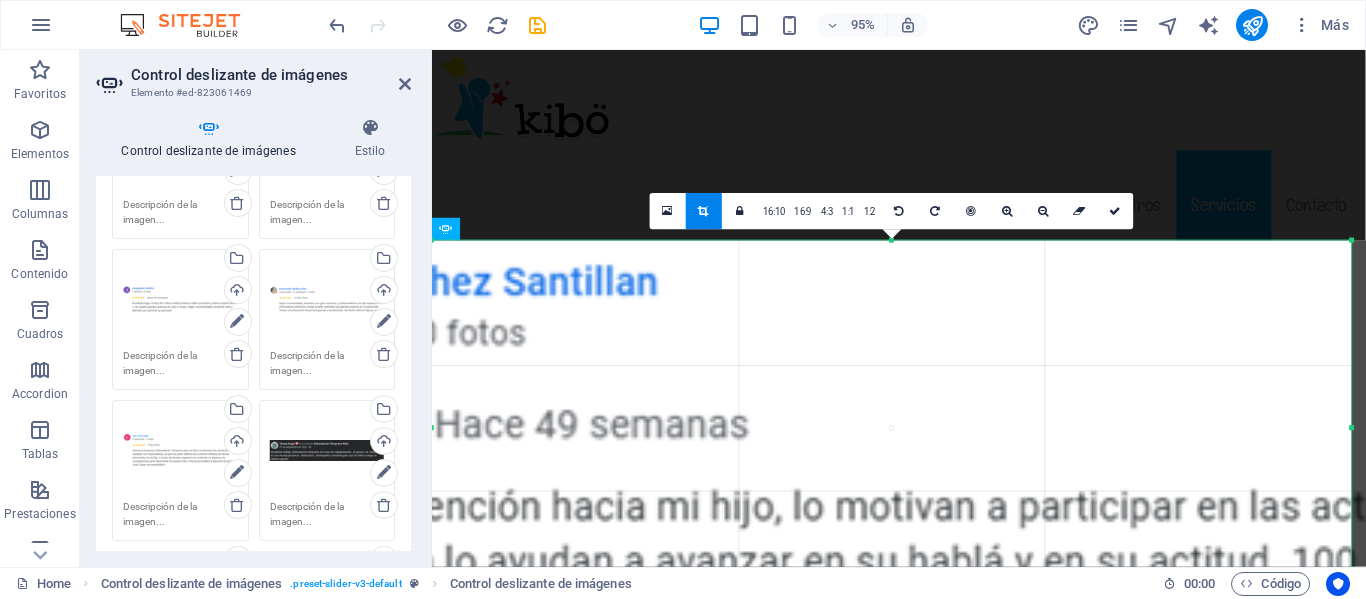 drag, startPoint x: 889, startPoint y: 246, endPoint x: 908, endPoint y: 247, distance: 19.026299 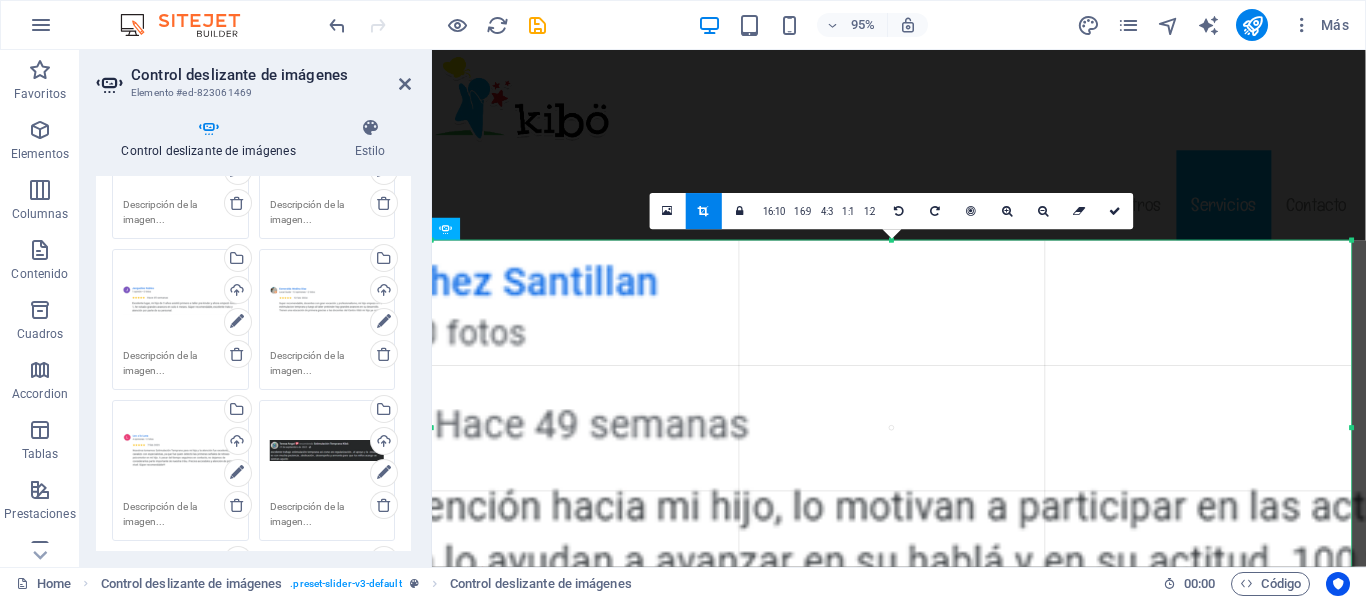 click at bounding box center (951, 431) 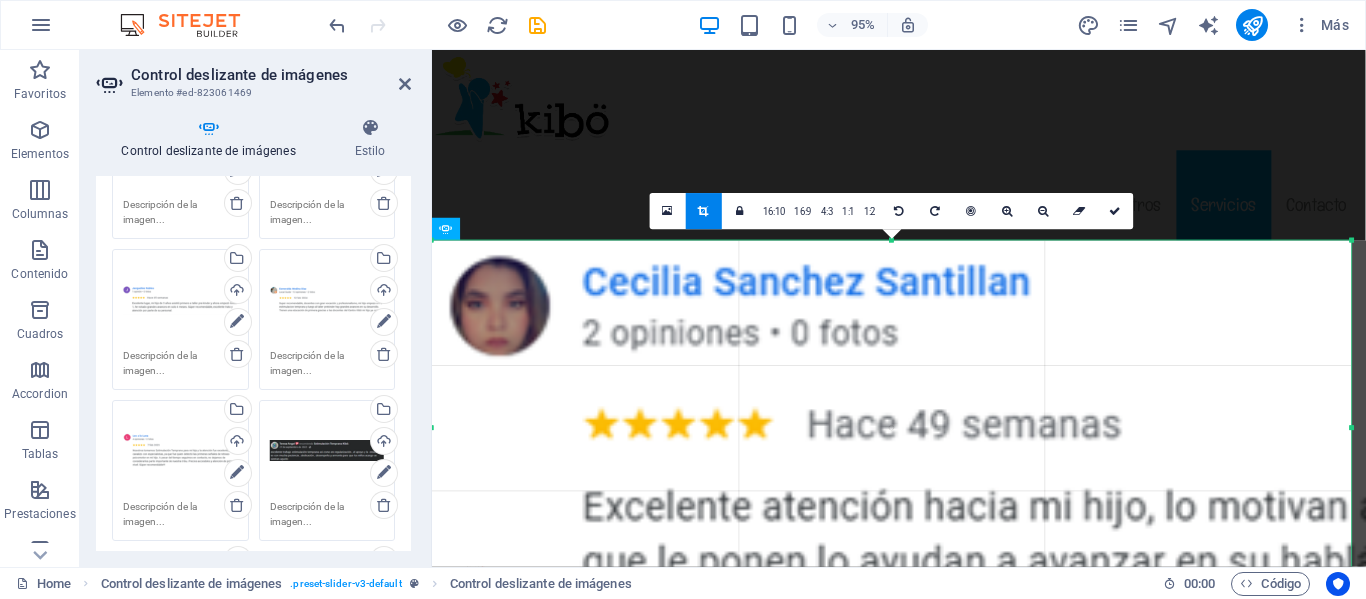 drag, startPoint x: 912, startPoint y: 315, endPoint x: 1284, endPoint y: 318, distance: 372.0121 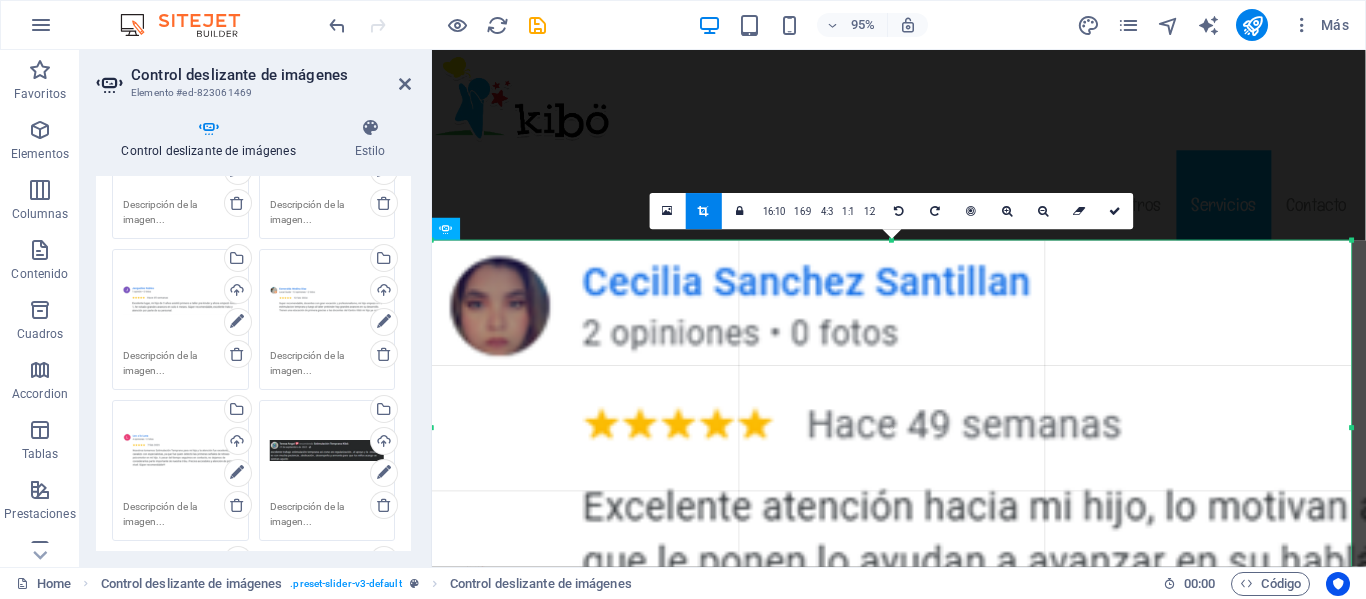 click at bounding box center [1323, 431] 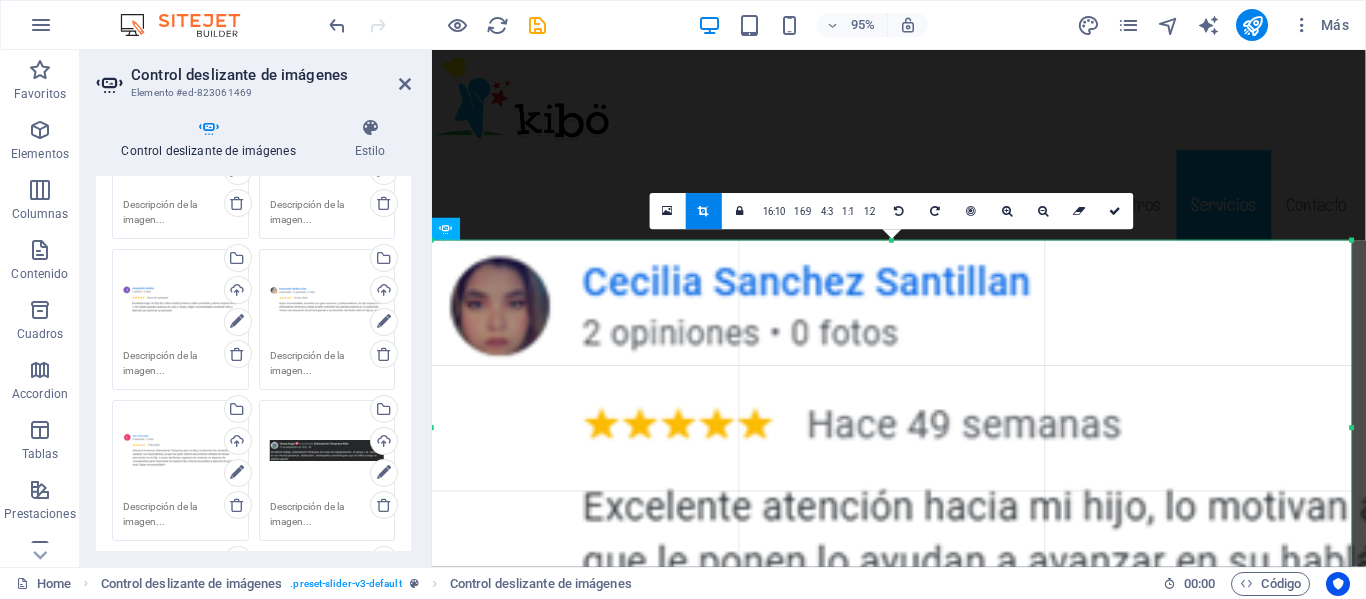 click at bounding box center [704, 211] 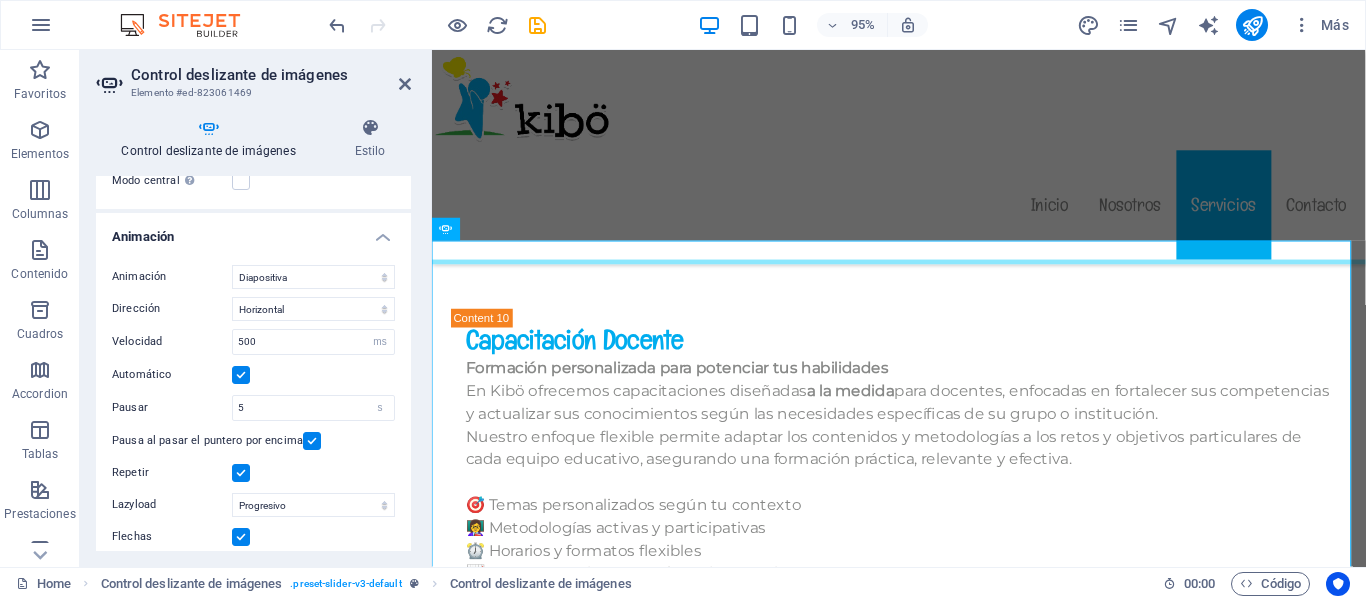 scroll, scrollTop: 1357, scrollLeft: 0, axis: vertical 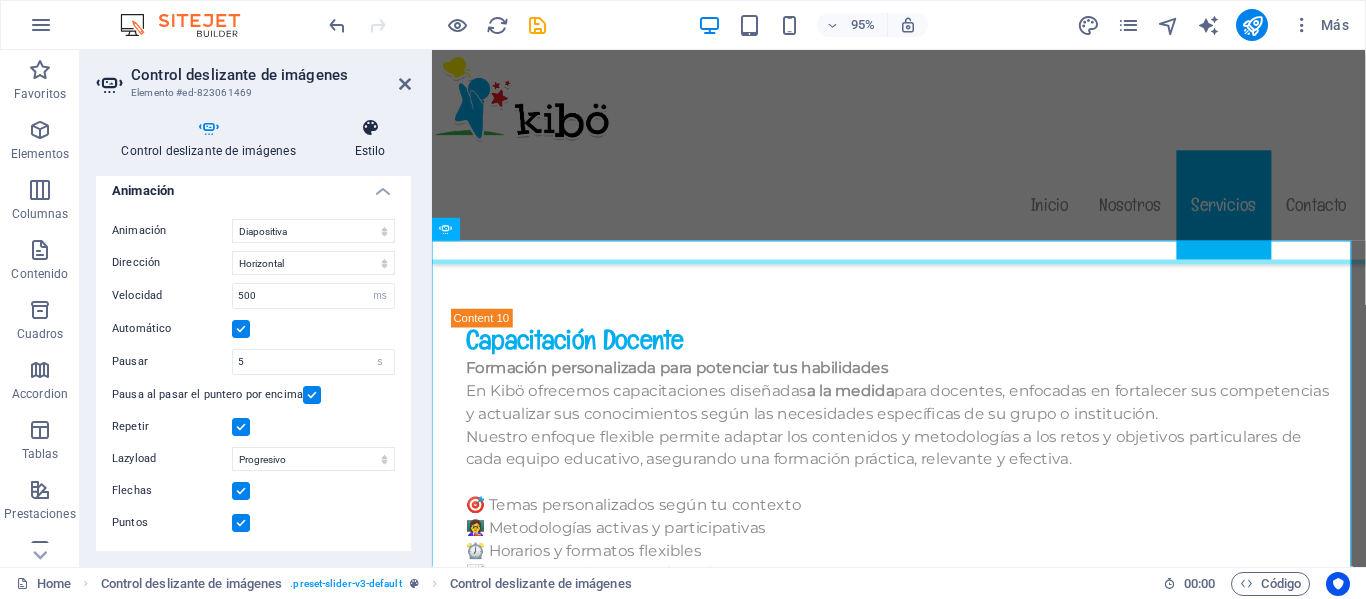 click on "Estilo" at bounding box center (370, 139) 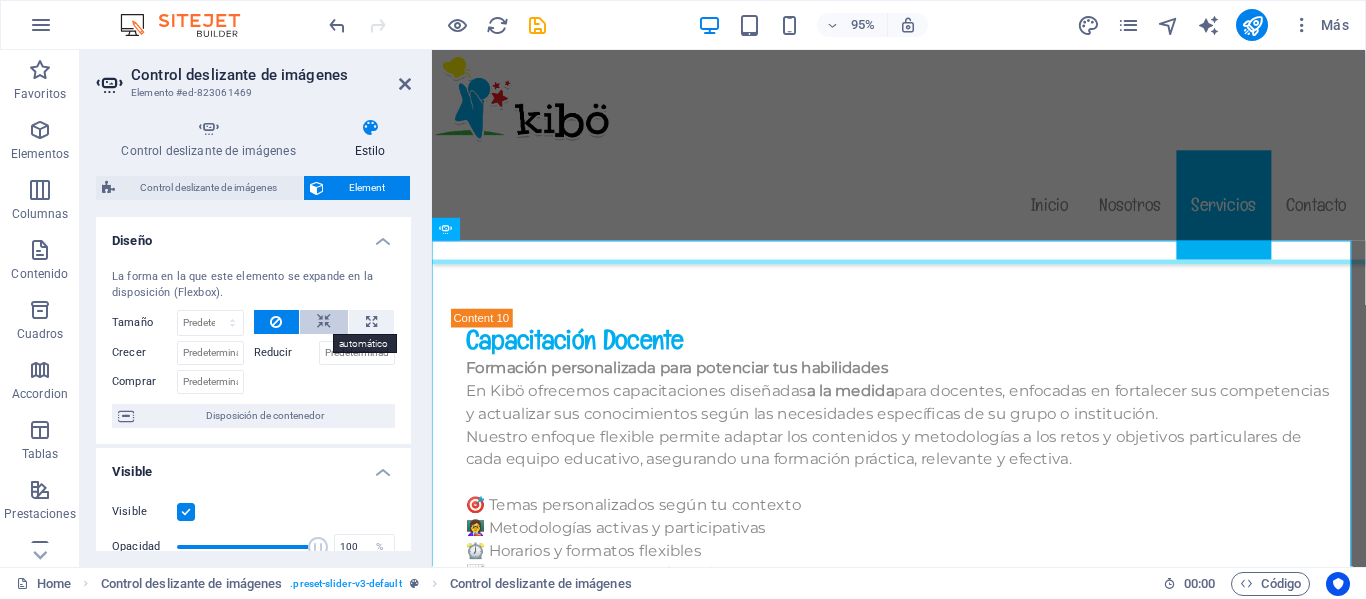 click at bounding box center (324, 322) 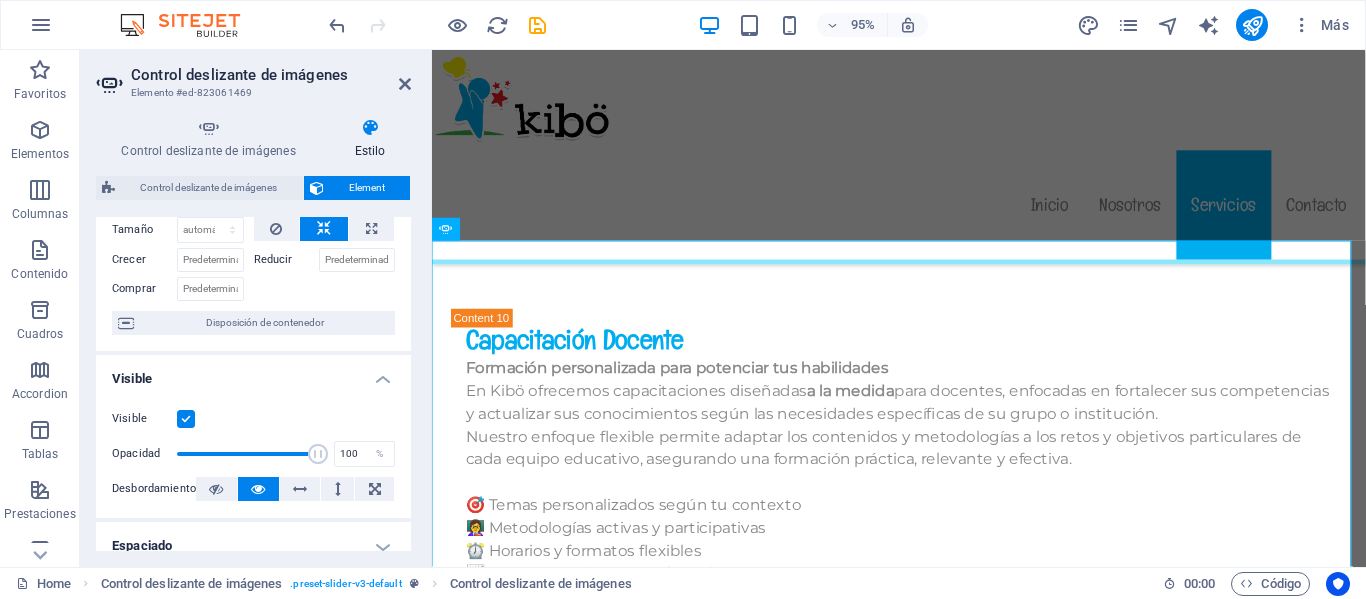 scroll, scrollTop: 101, scrollLeft: 0, axis: vertical 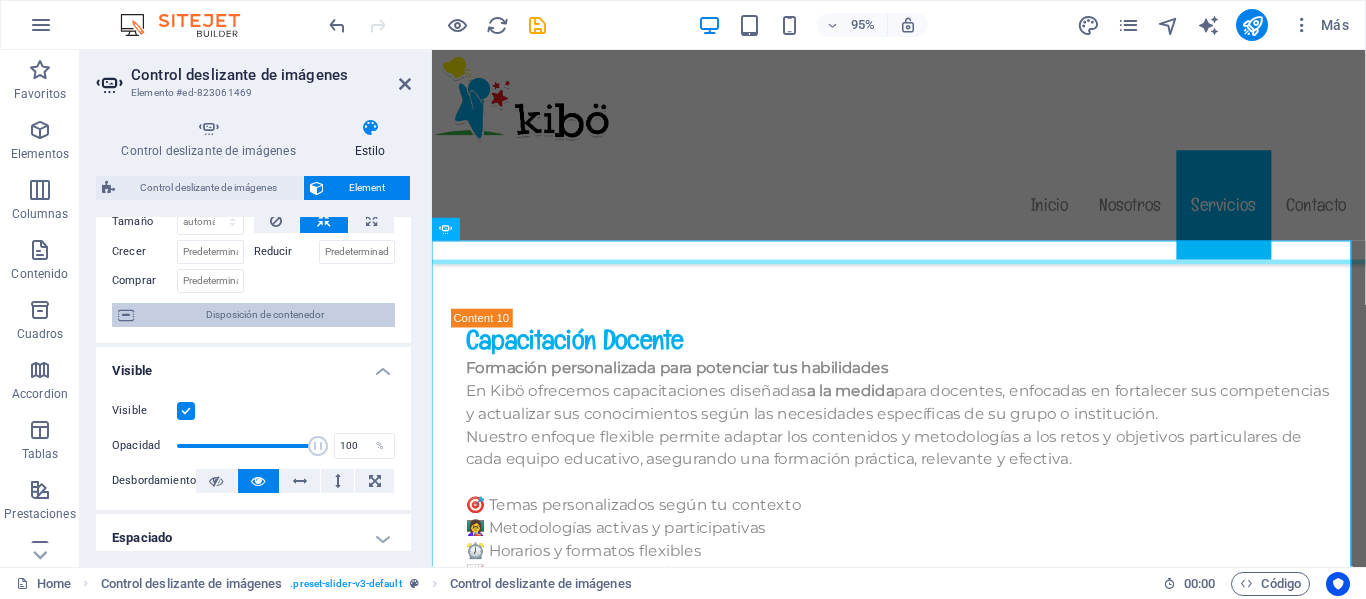click on "Disposición de contenedor" at bounding box center (264, 315) 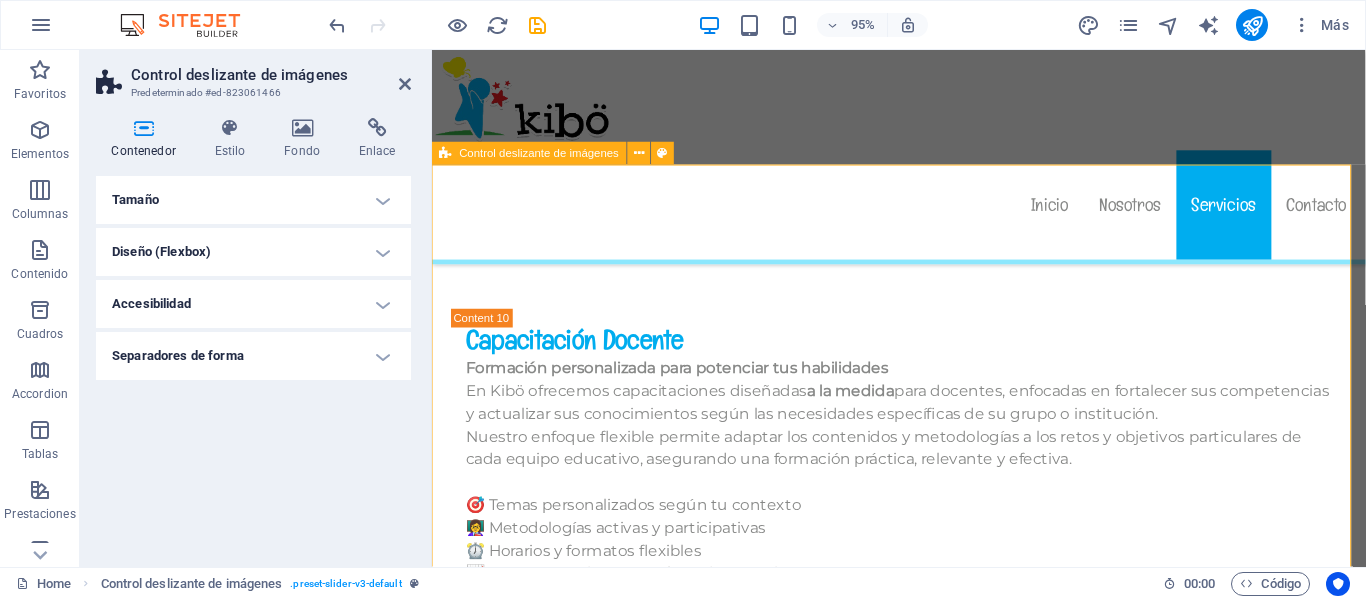 click on "1 2 3 4 5 6 7 8 9 10" at bounding box center [923, 1874] 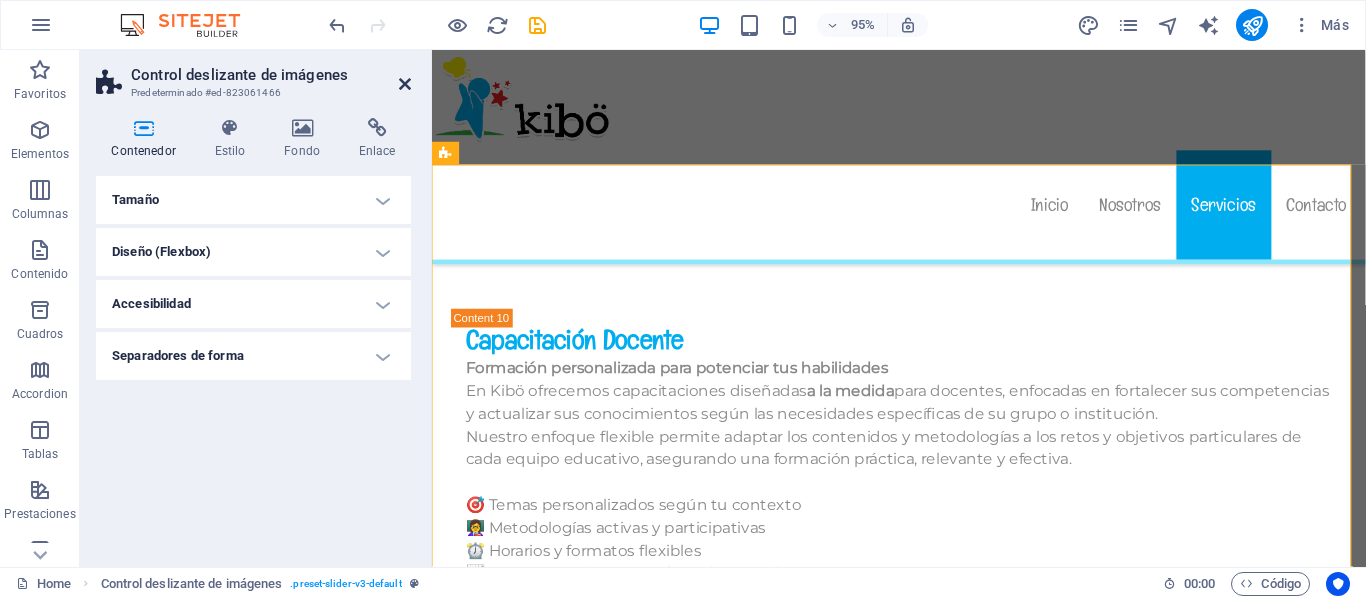 click at bounding box center [405, 84] 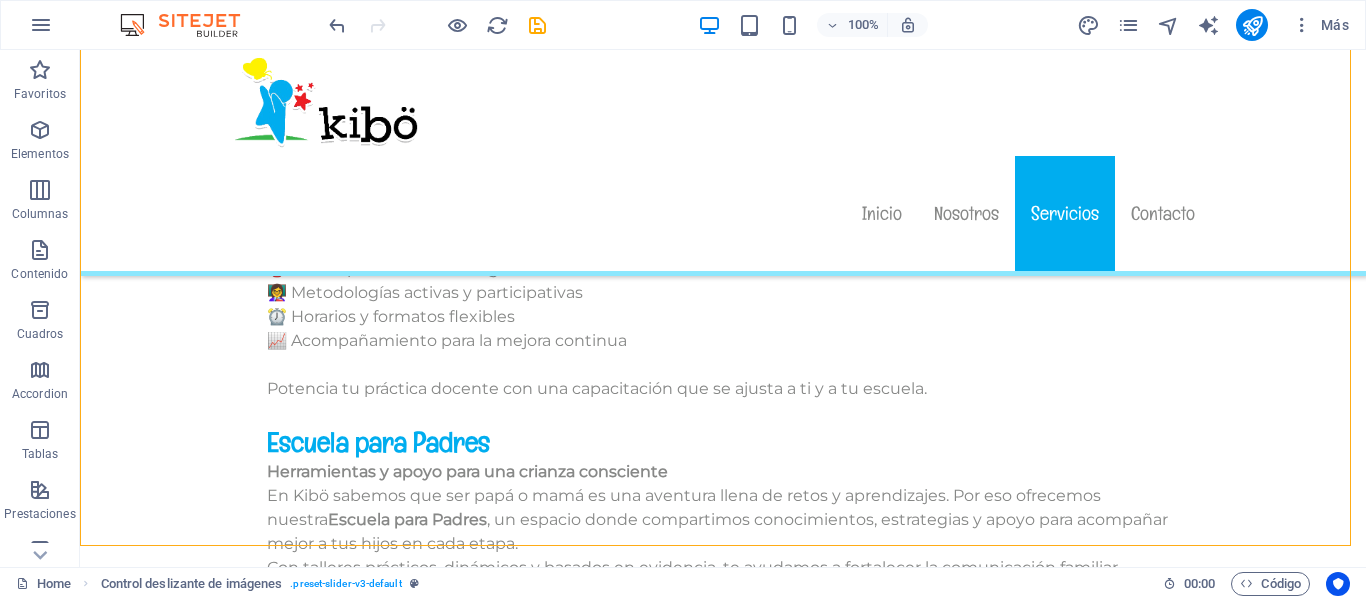scroll, scrollTop: 11884, scrollLeft: 0, axis: vertical 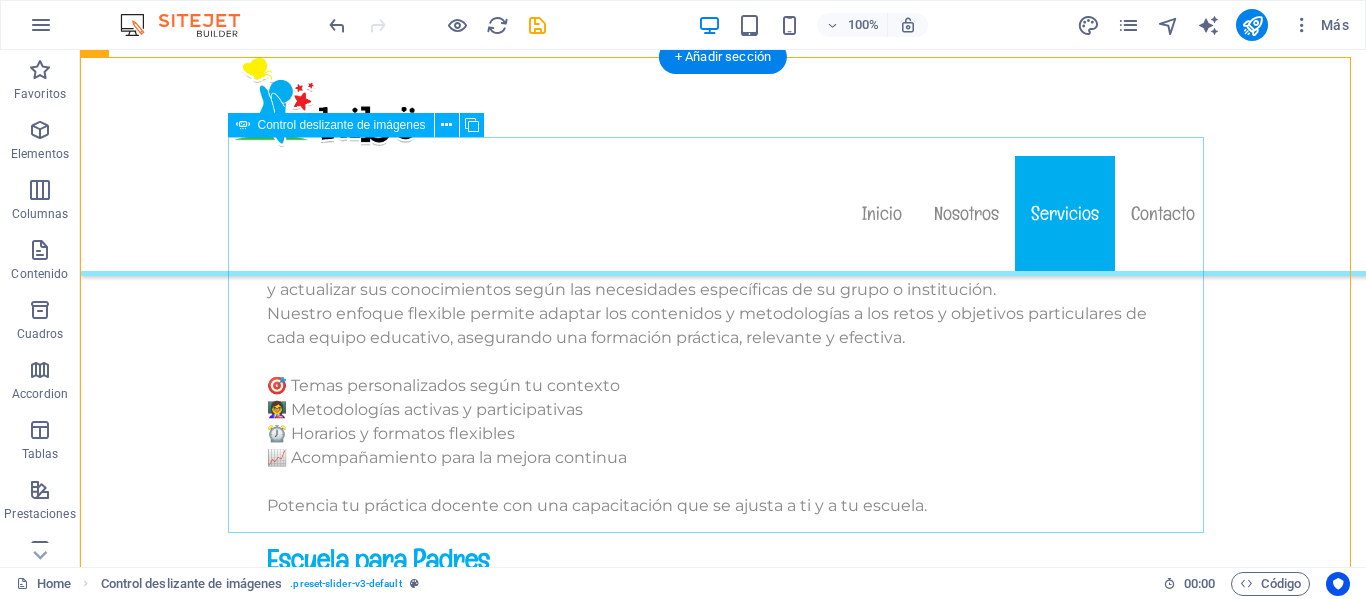 click at bounding box center [723, 1926] 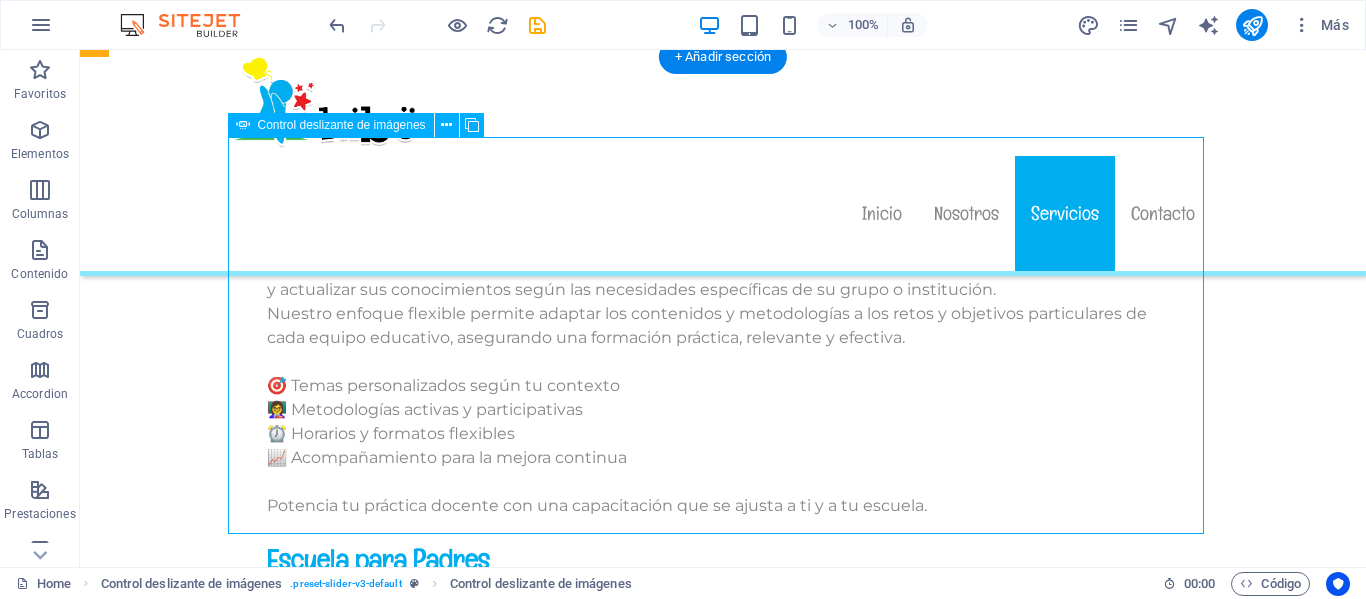 click at bounding box center (723, 1935) 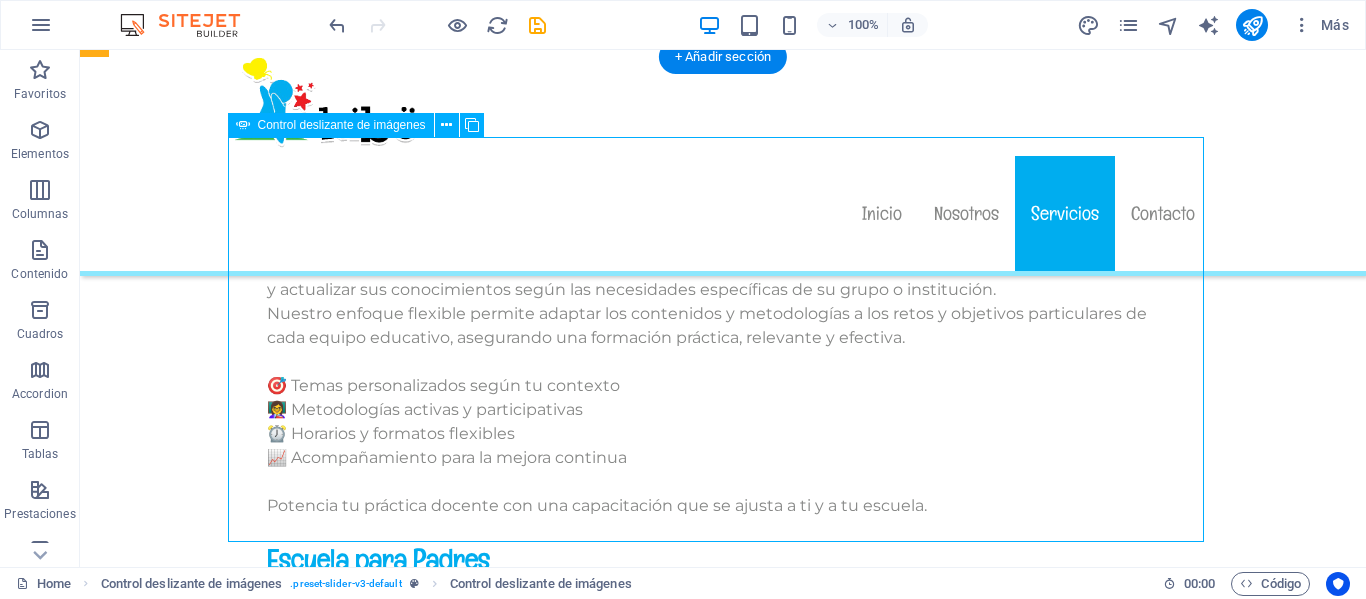 click at bounding box center (723, 1935) 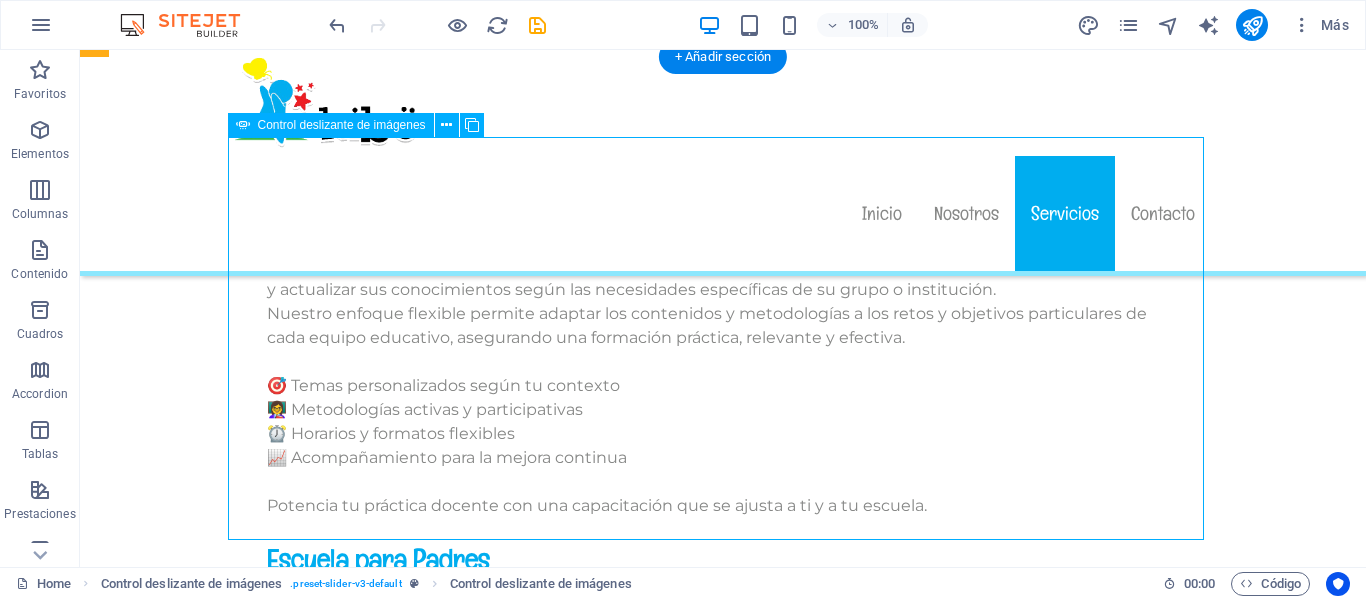 click at bounding box center (723, 1933) 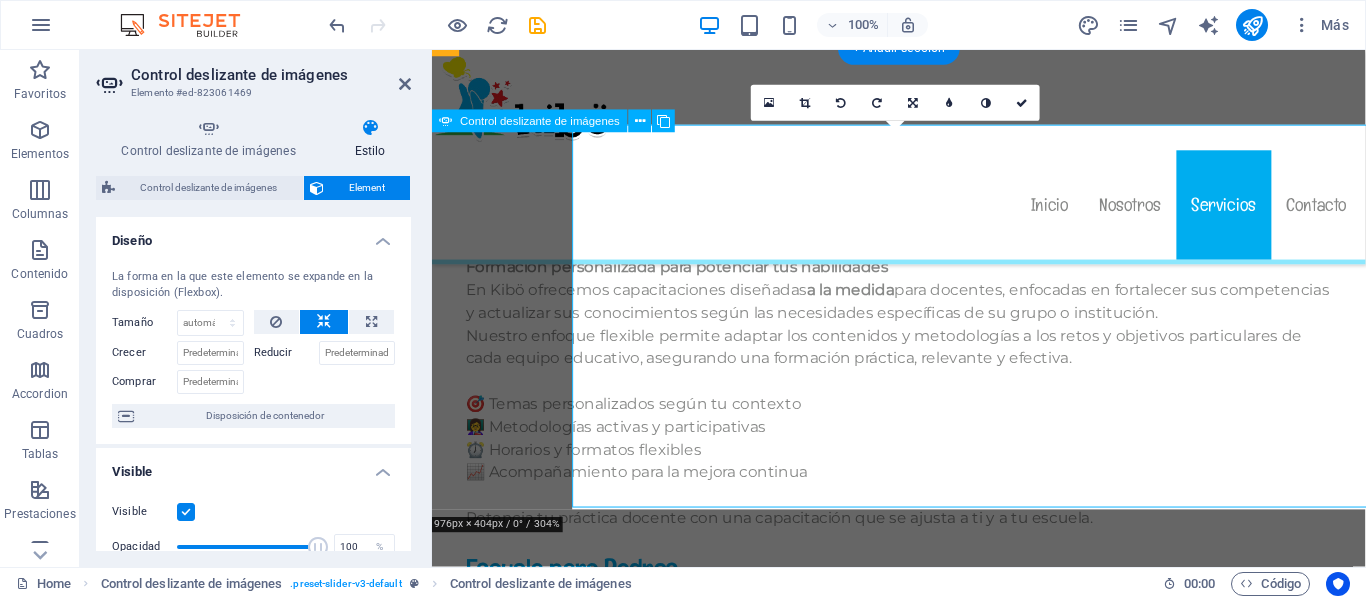 scroll, scrollTop: 11892, scrollLeft: 0, axis: vertical 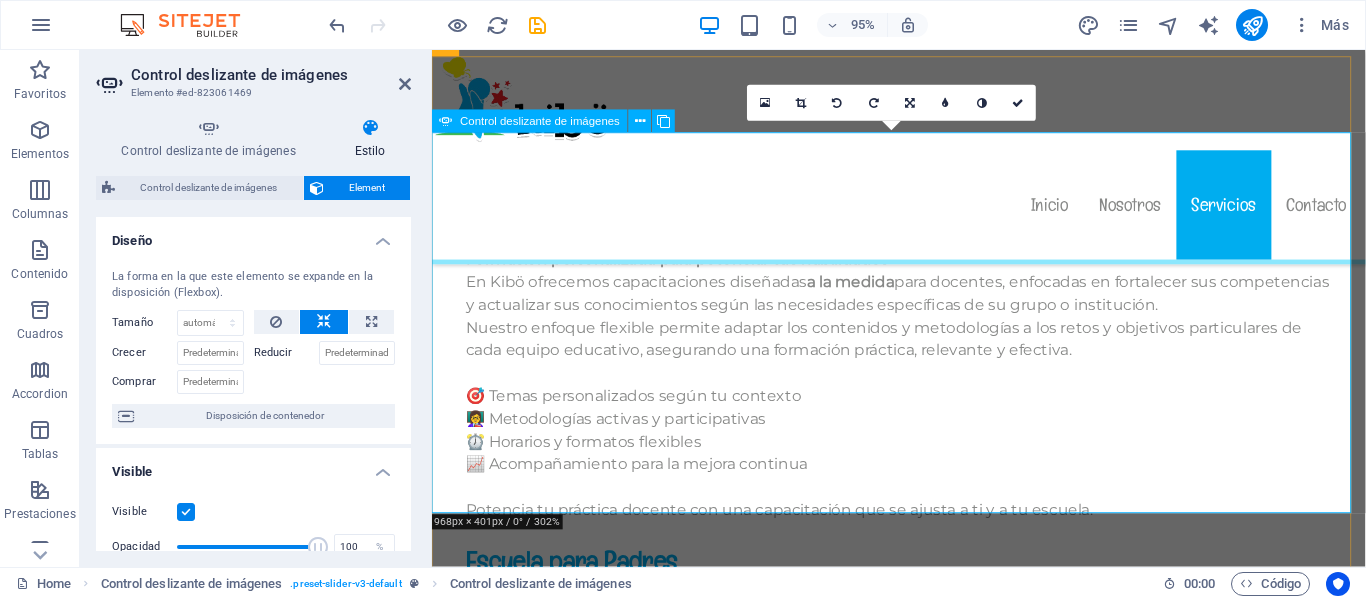 click at bounding box center (924, 1960) 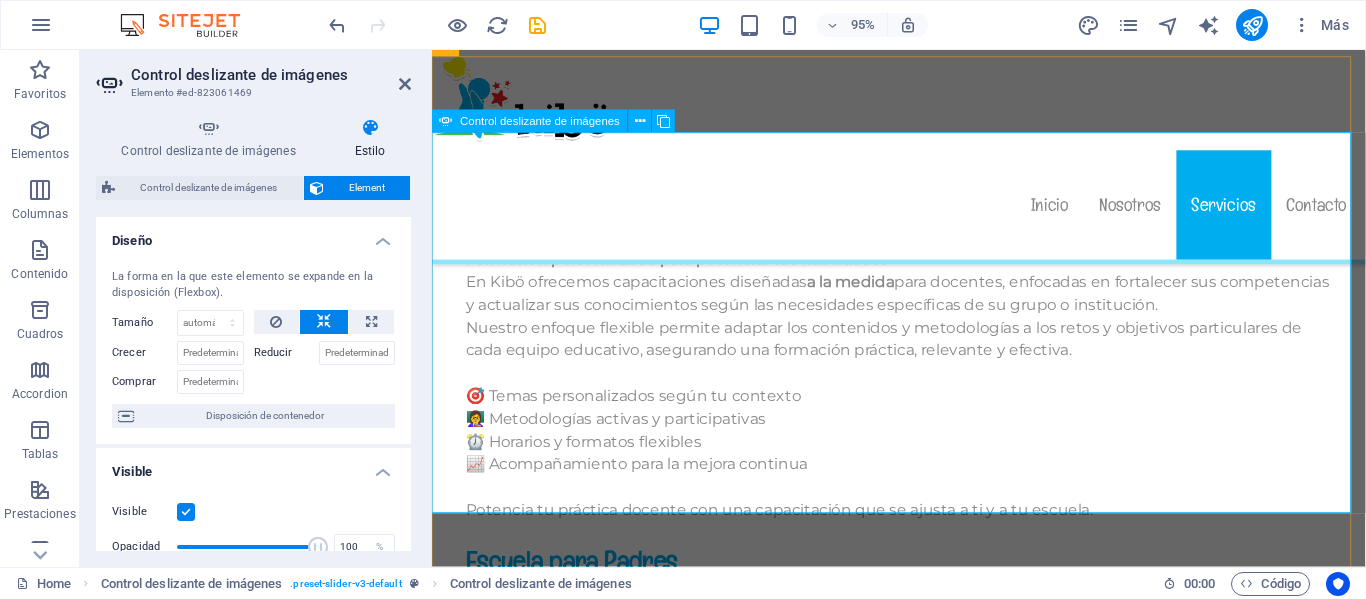 click at bounding box center (924, 1959) 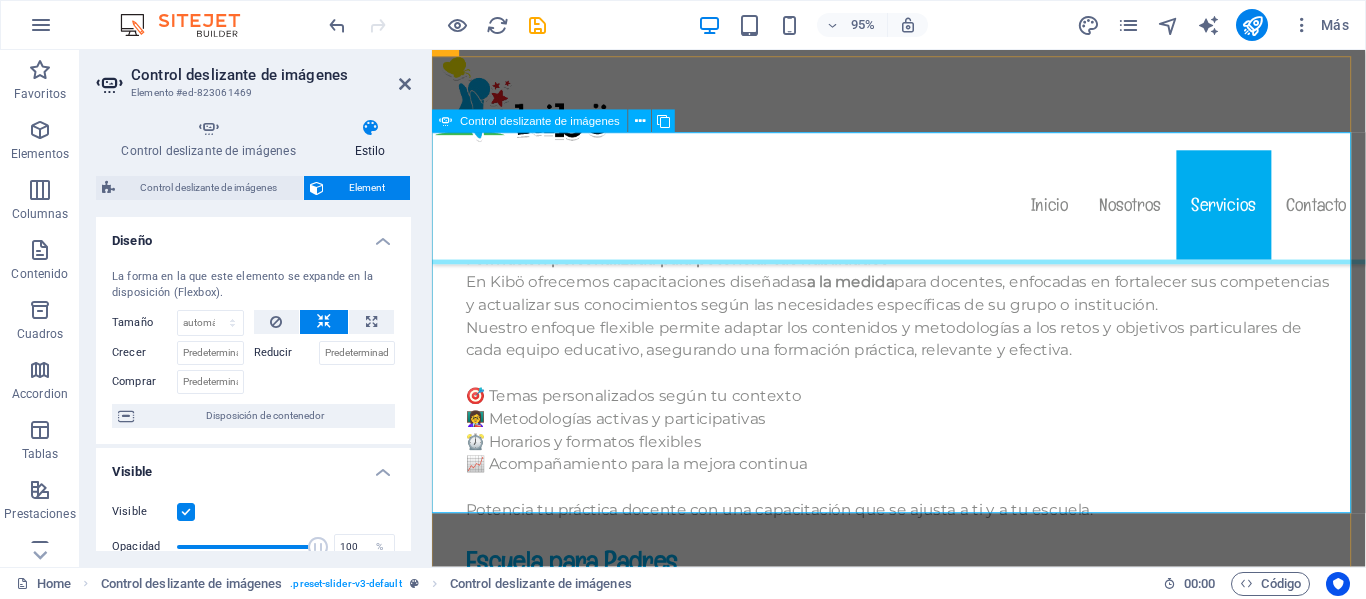 click at bounding box center (924, 1960) 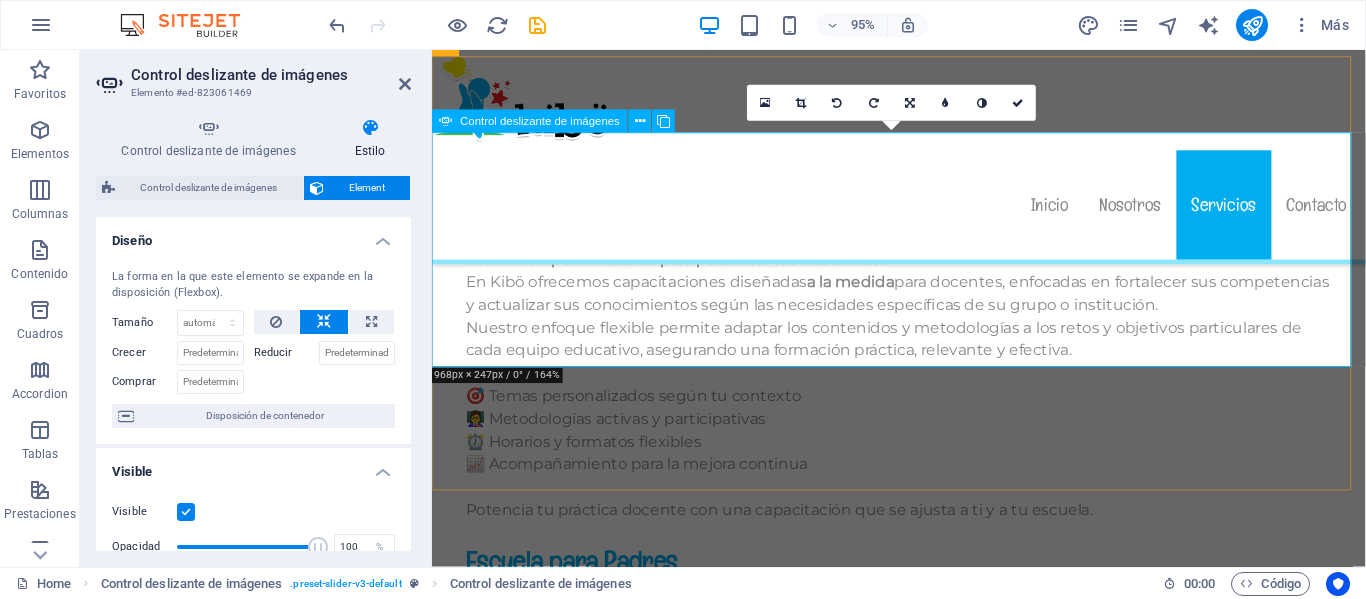 click at bounding box center [924, 1806] 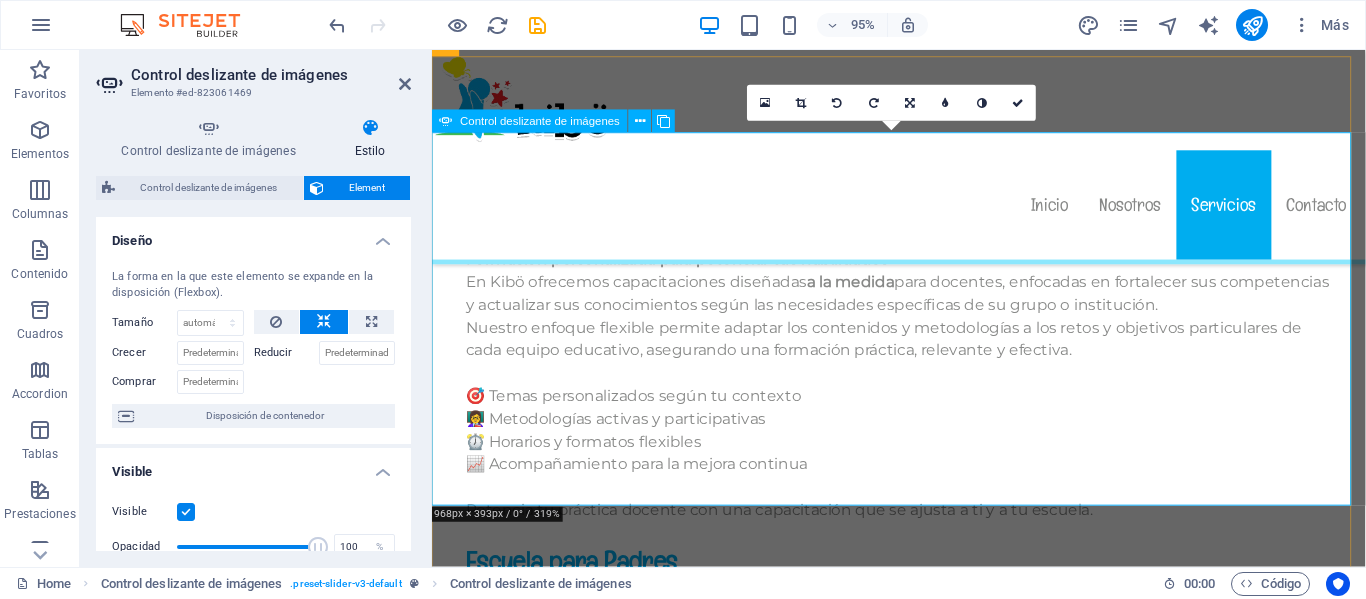 click at bounding box center [-1206, 2052] 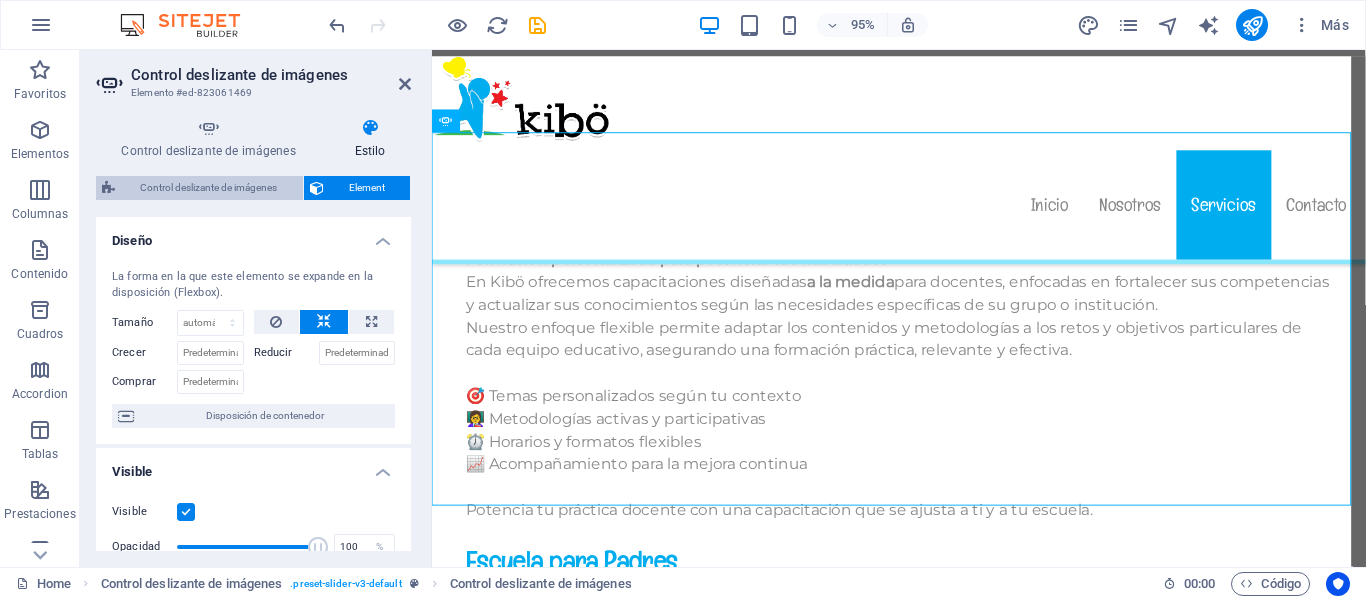 click on "Control deslizante de imágenes" at bounding box center (209, 188) 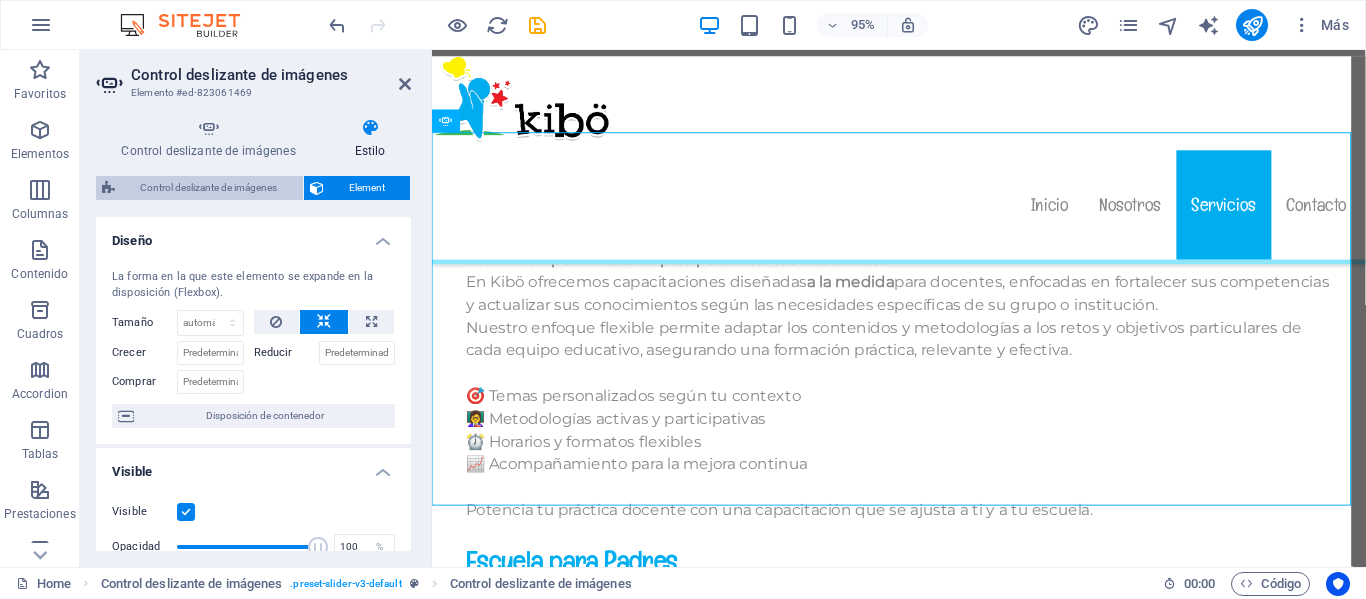 select on "rem" 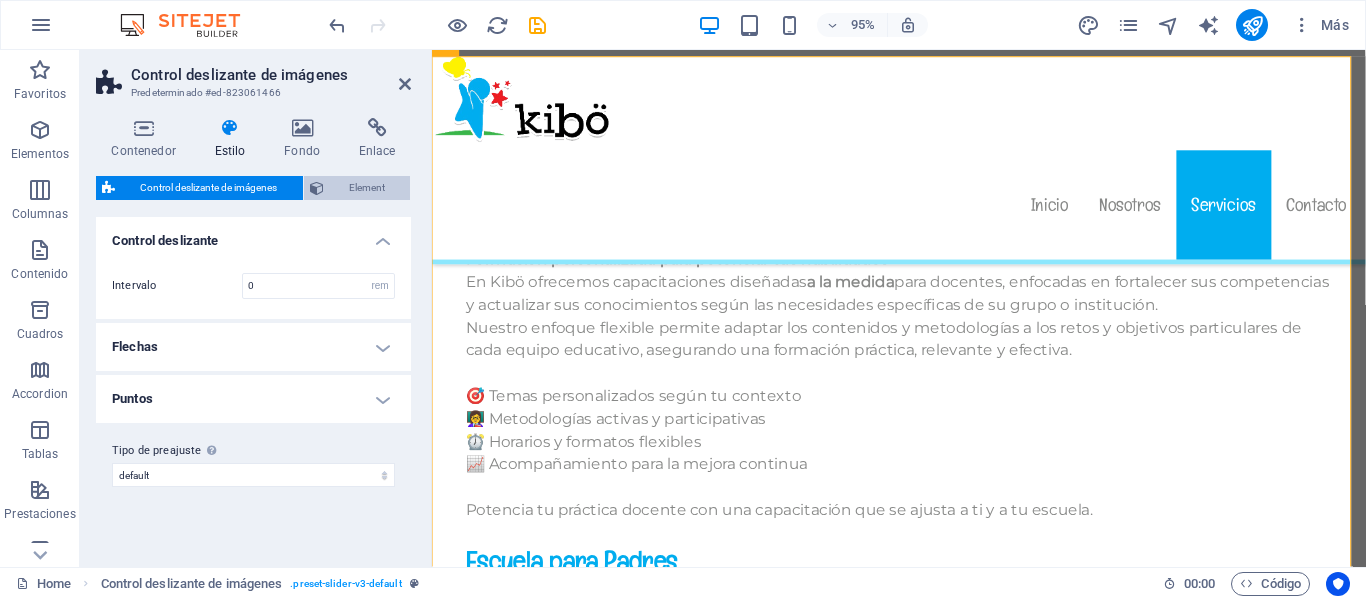 click on "Element" at bounding box center (367, 188) 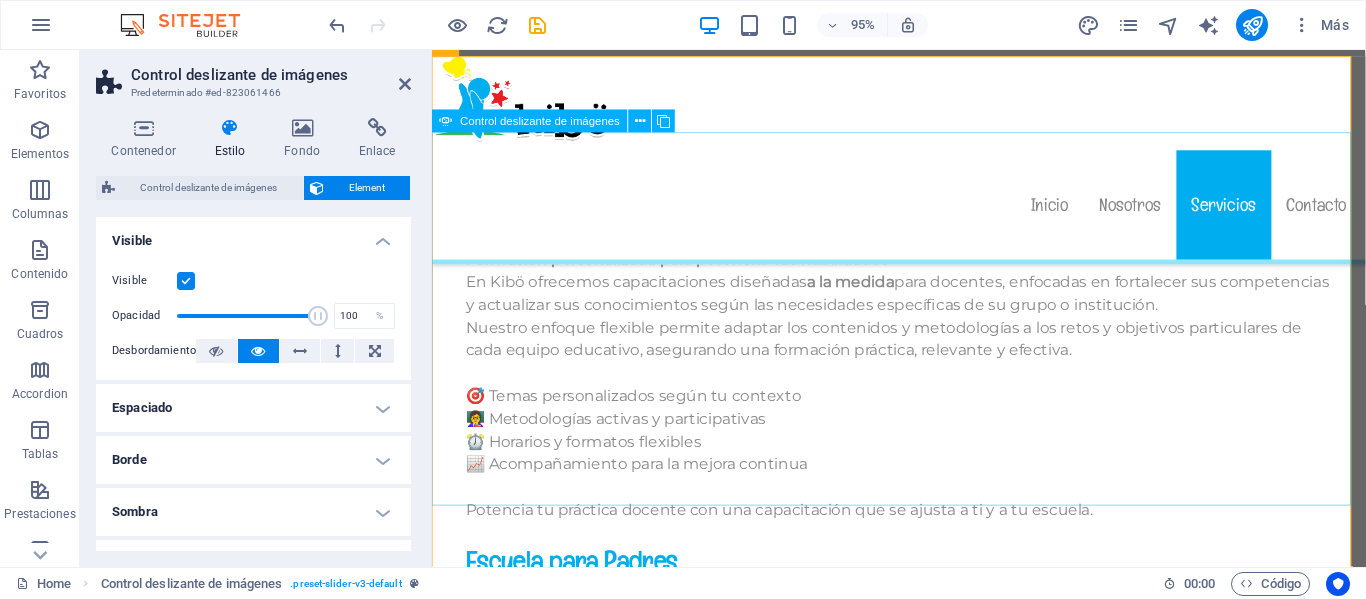 click at bounding box center [-1206, 2052] 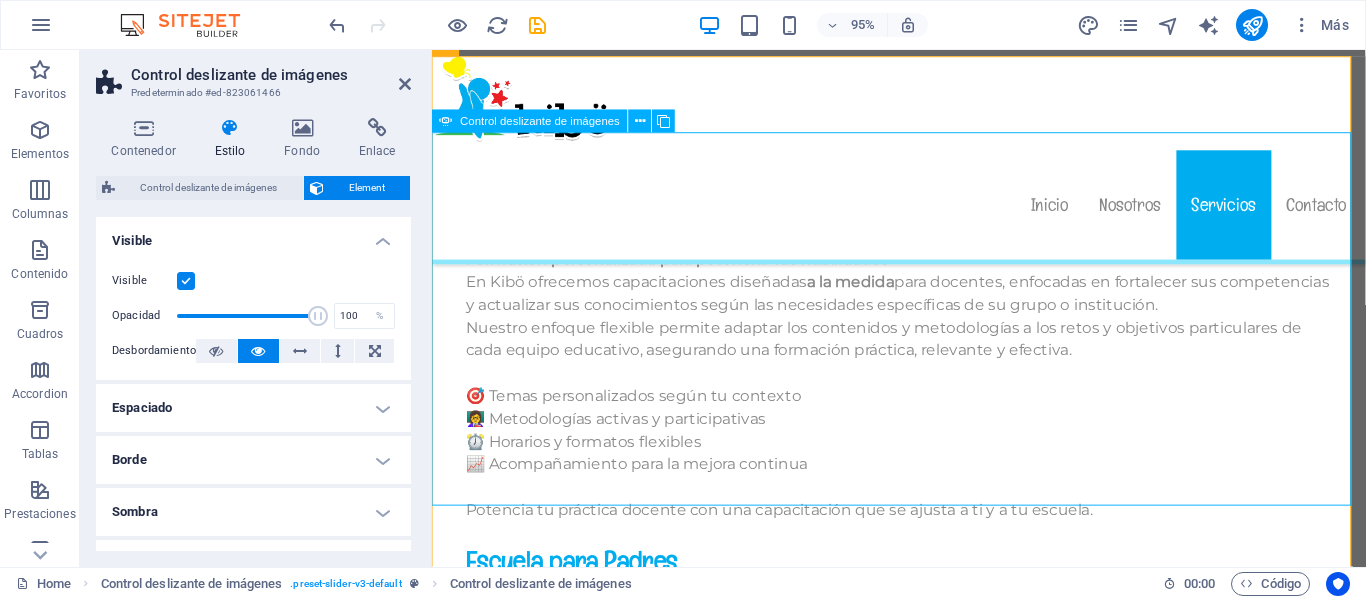 click at bounding box center (-1206, 2052) 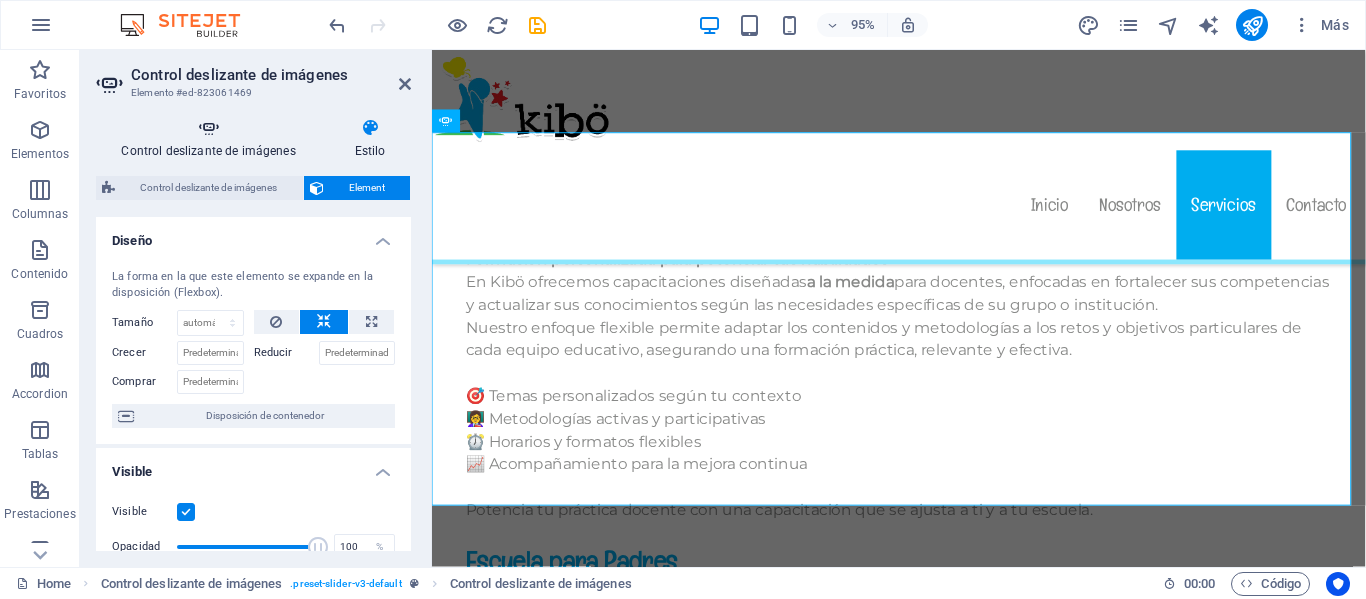 click on "Control deslizante de imágenes" at bounding box center [212, 139] 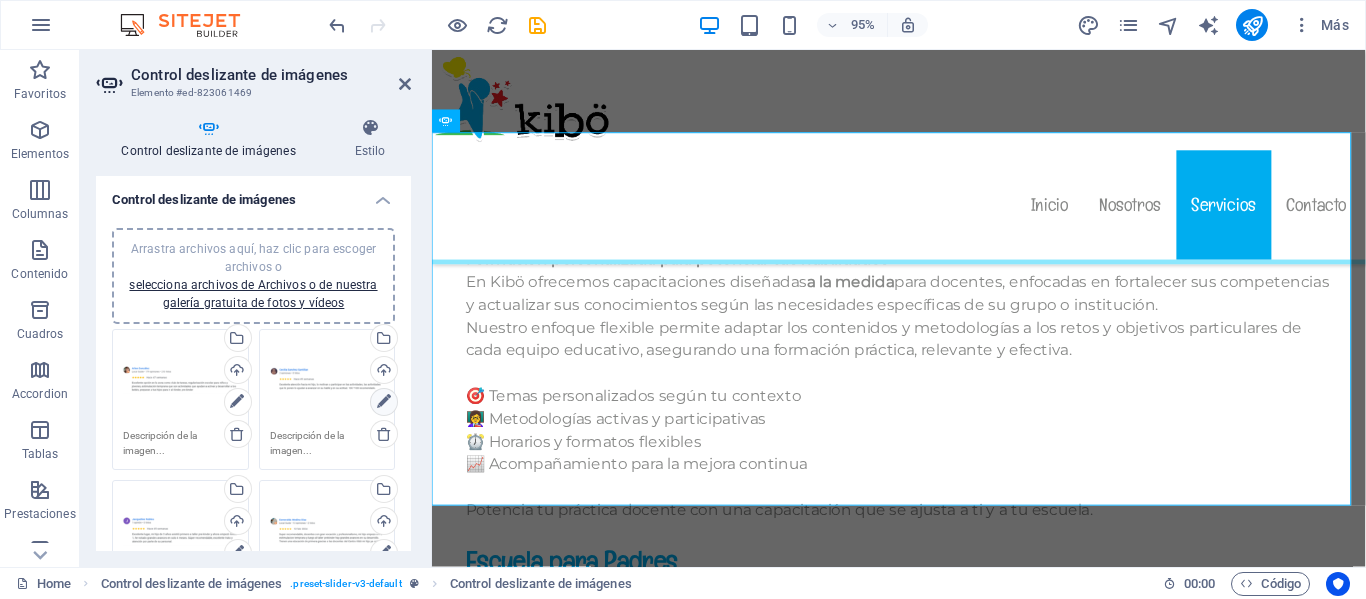 click at bounding box center [384, 402] 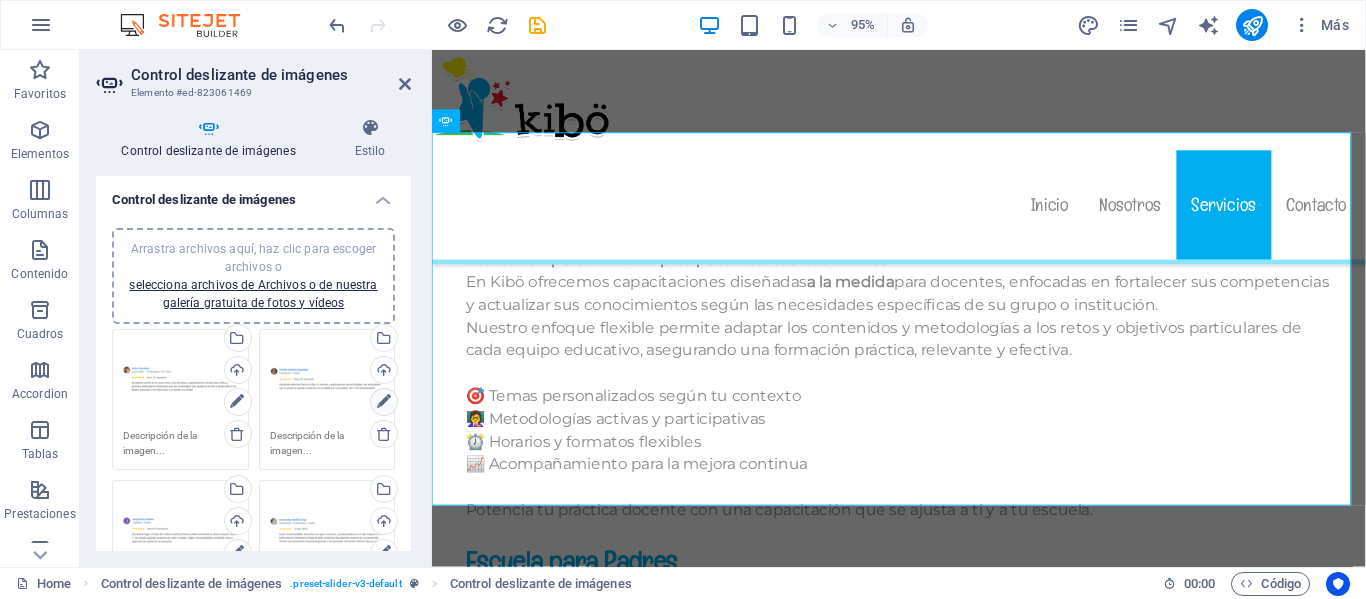 click at bounding box center (384, 402) 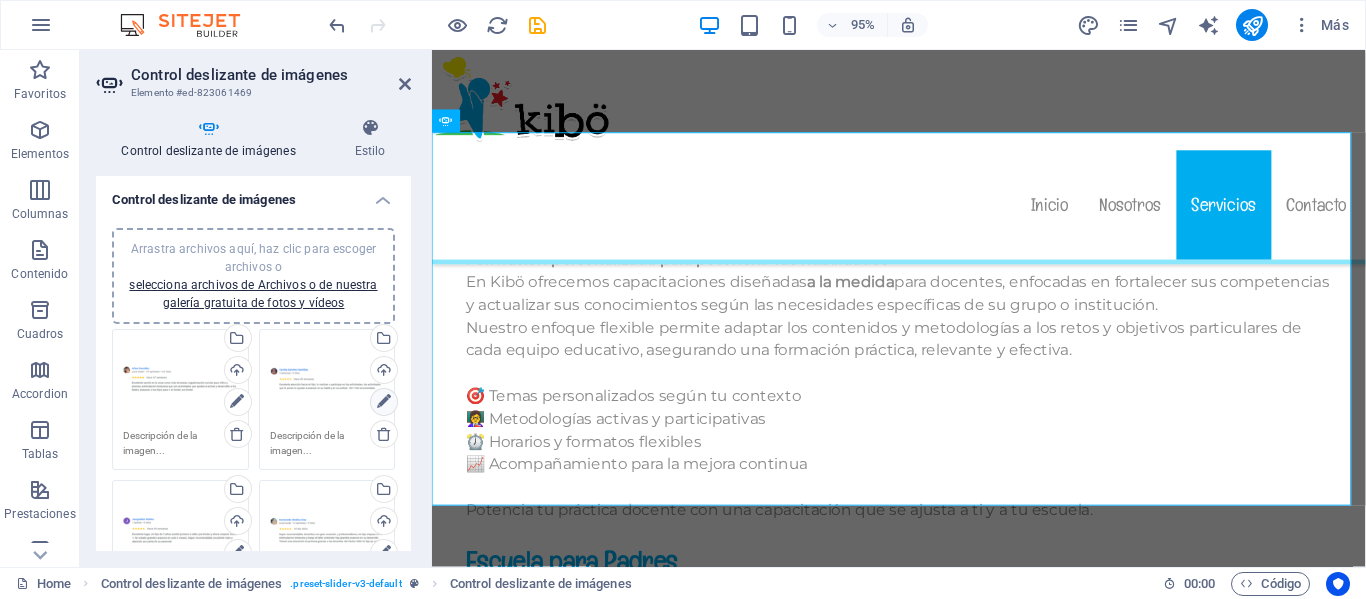 click at bounding box center (384, 402) 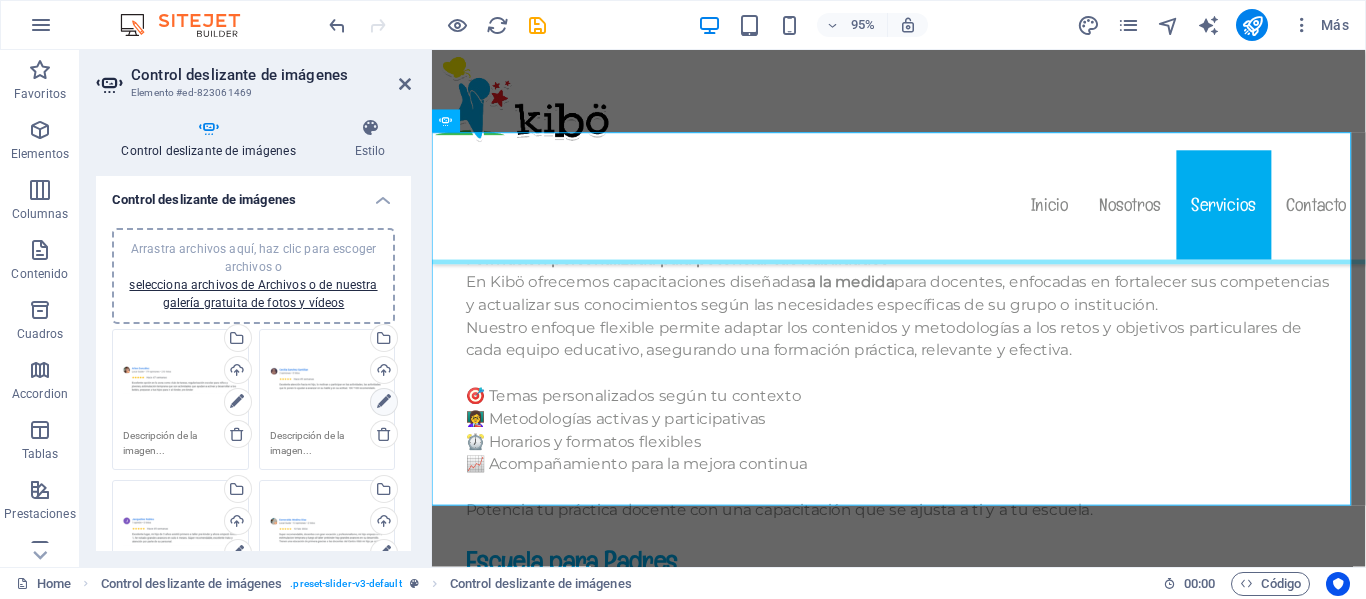 click at bounding box center (384, 402) 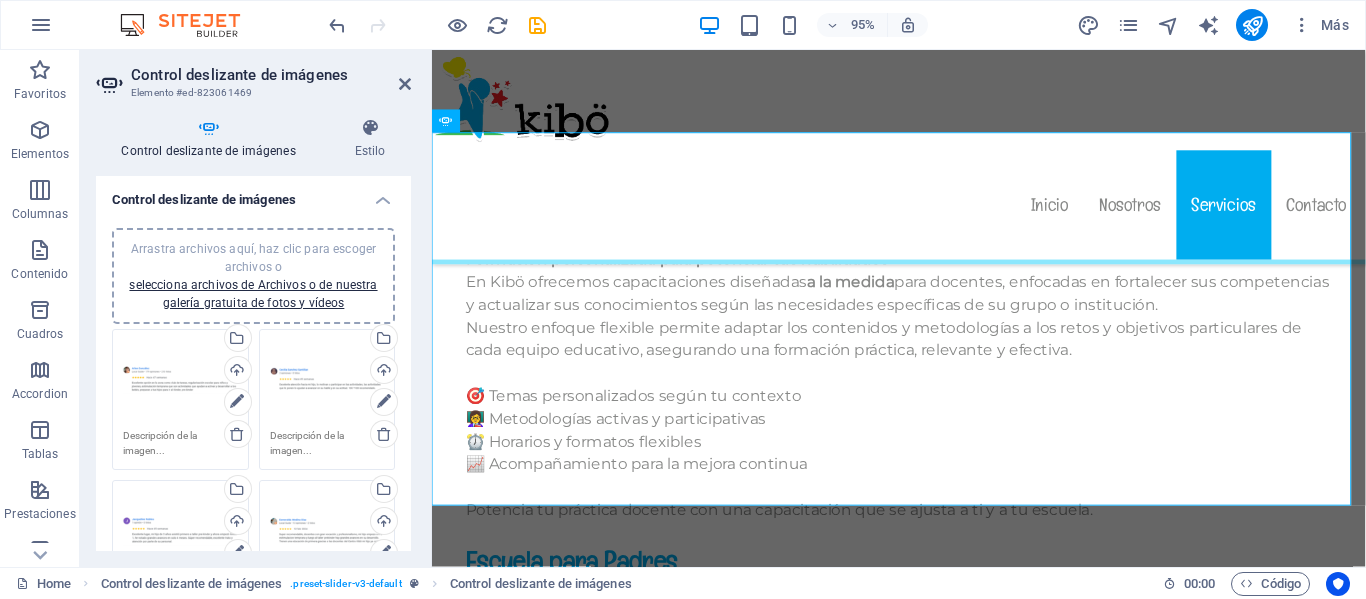 click on "Arrastra archivos aquí, haz clic para escoger archivos o  selecciona archivos de Archivos o de nuestra galería gratuita de fotos y vídeos Arrastra archivos aquí, haz clic para escoger archivos o  selecciona archivos de Archivos o de nuestra galería gratuita de fotos y vídeos Selecciona archivos del administrador de archivos, de la galería de fotos o carga archivo(s) Cargar Arrastra archivos aquí, haz clic para escoger archivos o  selecciona archivos de Archivos o de nuestra galería gratuita de fotos y vídeos Selecciona archivos del administrador de archivos, de la galería de fotos o carga archivo(s) Cargar Arrastra archivos aquí, haz clic para escoger archivos o  selecciona archivos de Archivos o de nuestra galería gratuita de fotos y vídeos Selecciona archivos del administrador de archivos, de la galería de fotos o carga archivo(s) Cargar Arrastra archivos aquí, haz clic para escoger archivos o  selecciona archivos de Archivos o de nuestra galería gratuita de fotos y vídeos Cargar Cargar" at bounding box center [253, 669] 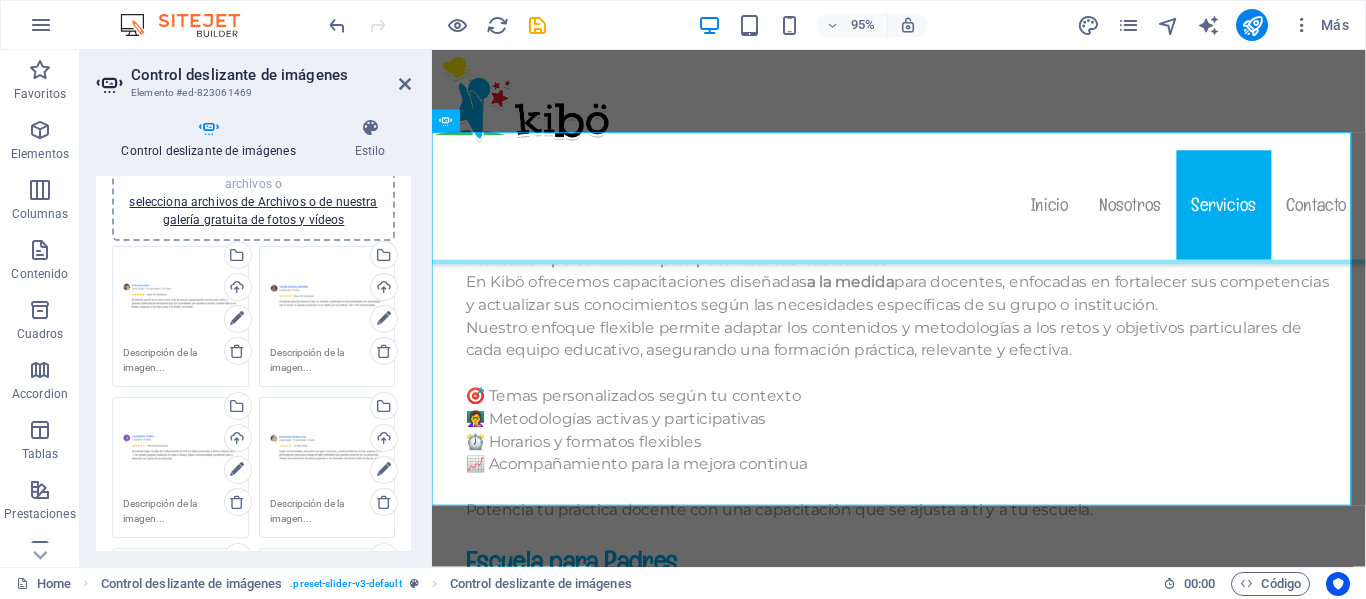 scroll, scrollTop: 97, scrollLeft: 0, axis: vertical 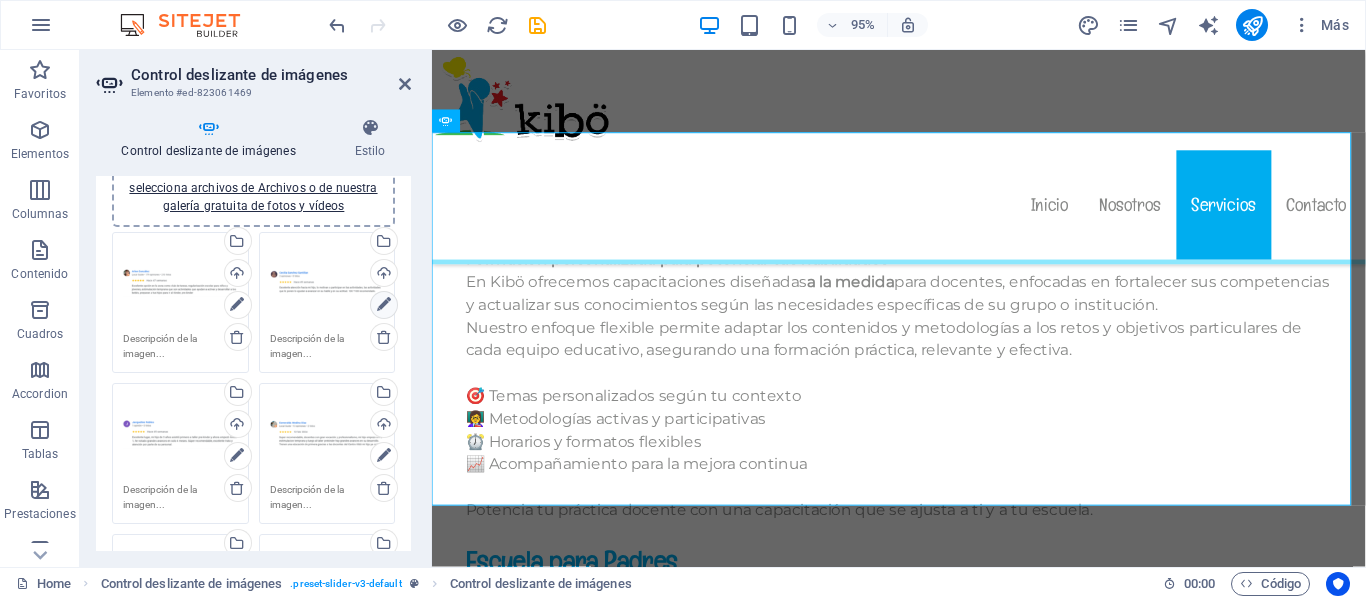 click at bounding box center [384, 305] 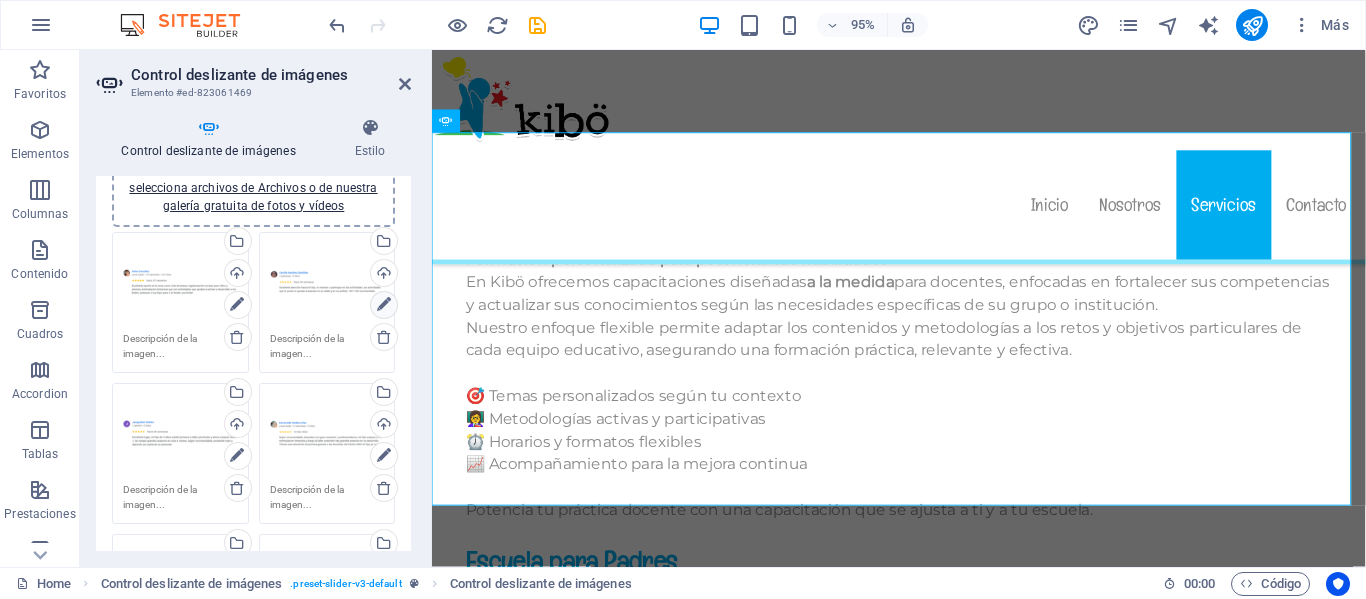 click at bounding box center [384, 305] 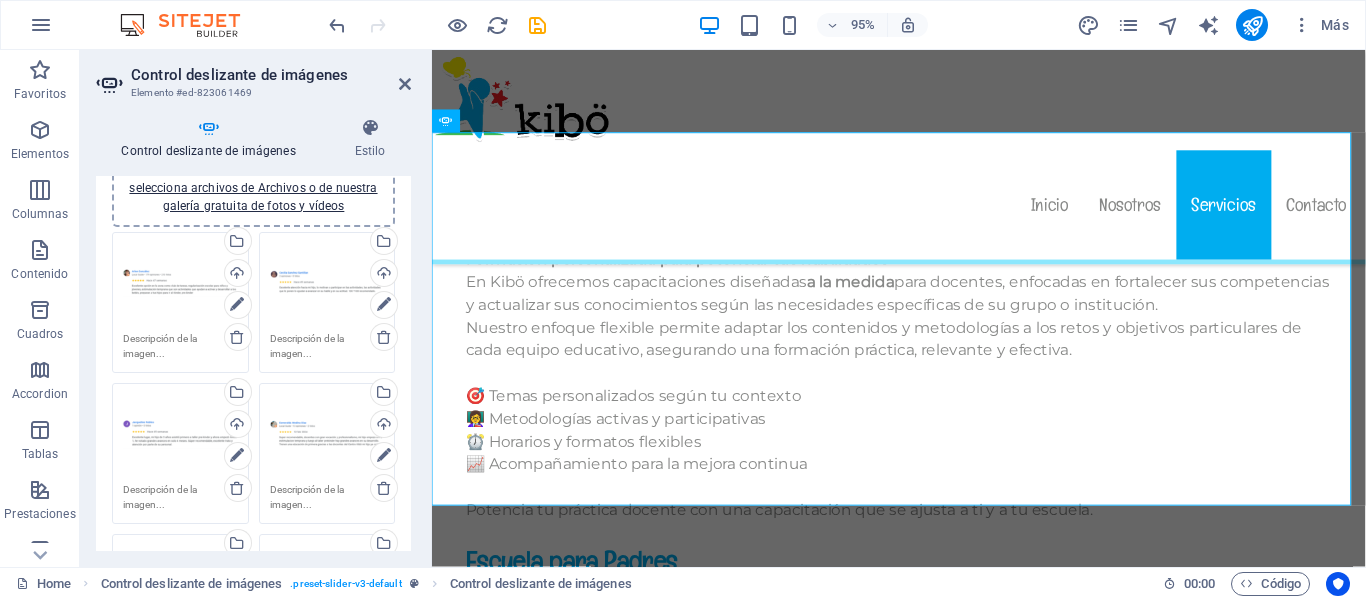 click on "Arrastra archivos aquí, haz clic para escoger archivos o  selecciona archivos de Archivos o de nuestra galería gratuita de fotos y vídeos" at bounding box center (327, 283) 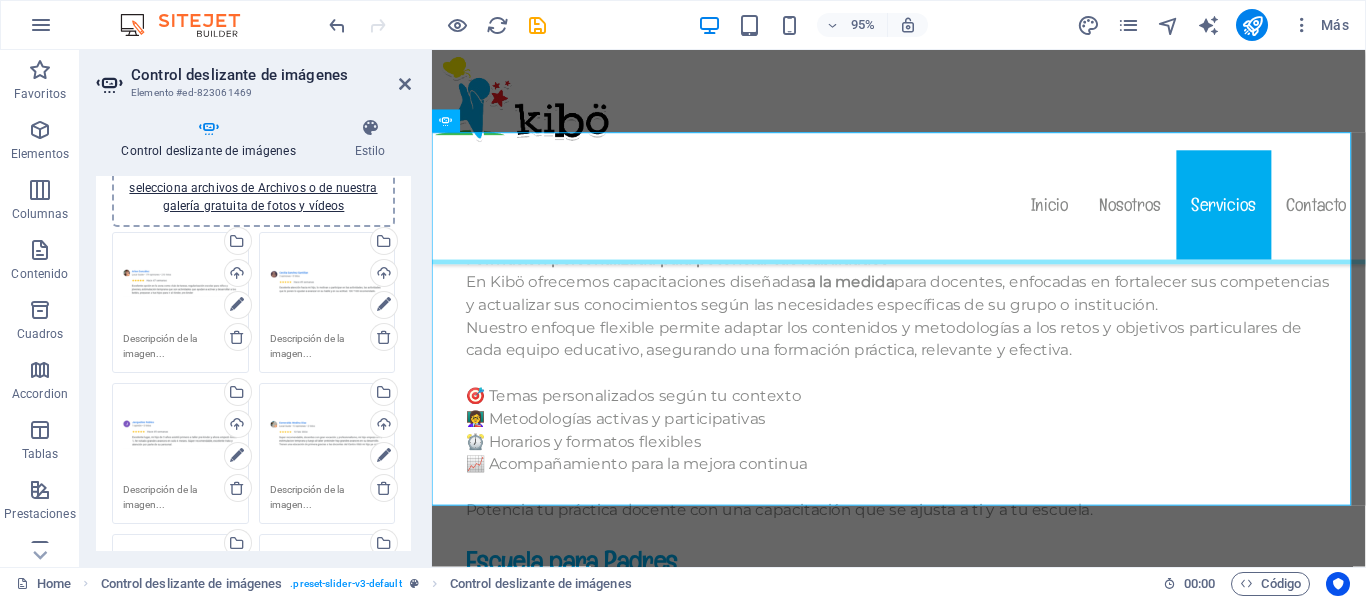 click on "centrokibo.com.mx Home Favoritos Elementos Columnas Contenido Cuadros Accordion Tablas Prestaciones Imágenes Control deslizante Encabezado Pie de página Formularios Marketing Colecciones Control deslizante de imágenes Elemento #[ID] Control deslizante de imágenes Estilo Control deslizante de imágenes Arrastra archivos aquí, haz clic para escoger archivos o  selecciona archivos de Archivos o de nuestra galería gratuita de fotos y vídeos Arrastra archivos aquí, haz clic para escoger archivos o  selecciona archivos de Archivos o de nuestra galería gratuita de fotos y vídeos Selecciona archivos del administrador de archivos, de la galería de fotos o carga archivo(s) Cargar Arrastra archivos aquí, haz clic para escoger archivos o  selecciona archivos de Archivos o de nuestra galería gratuita de fotos y vídeos Selecciona archivos del administrador de archivos, de la galería de fotos o carga archivo(s) Cargar 1 1" at bounding box center [683, 299] 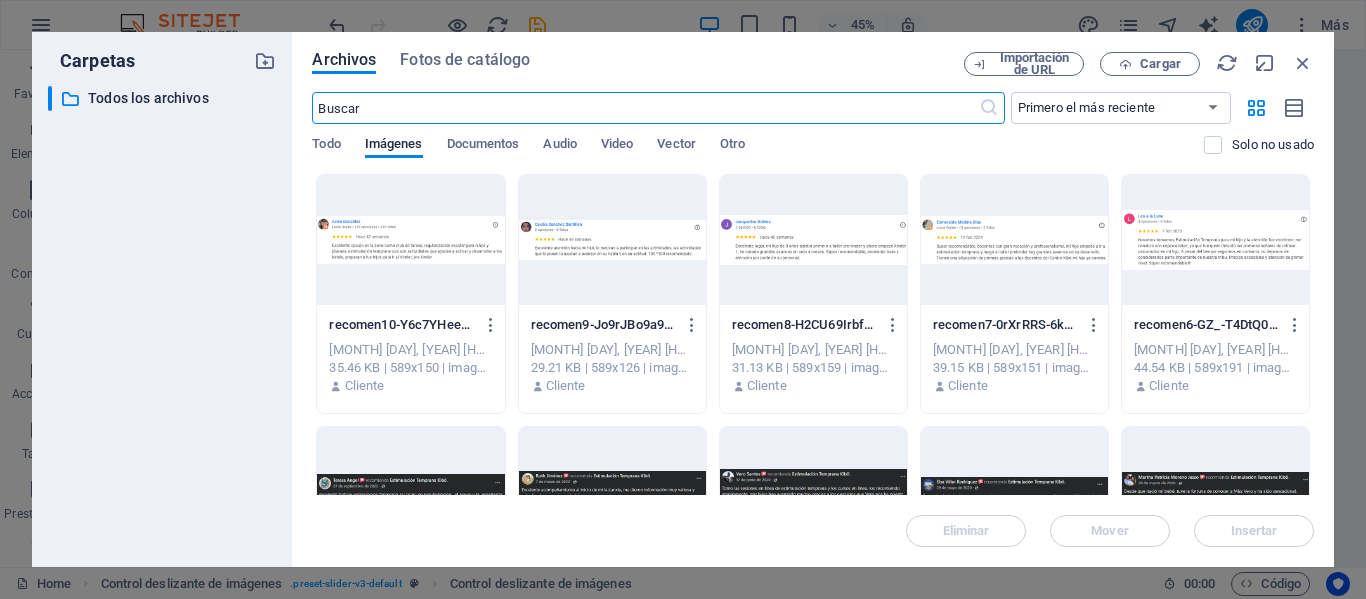scroll, scrollTop: 11997, scrollLeft: 0, axis: vertical 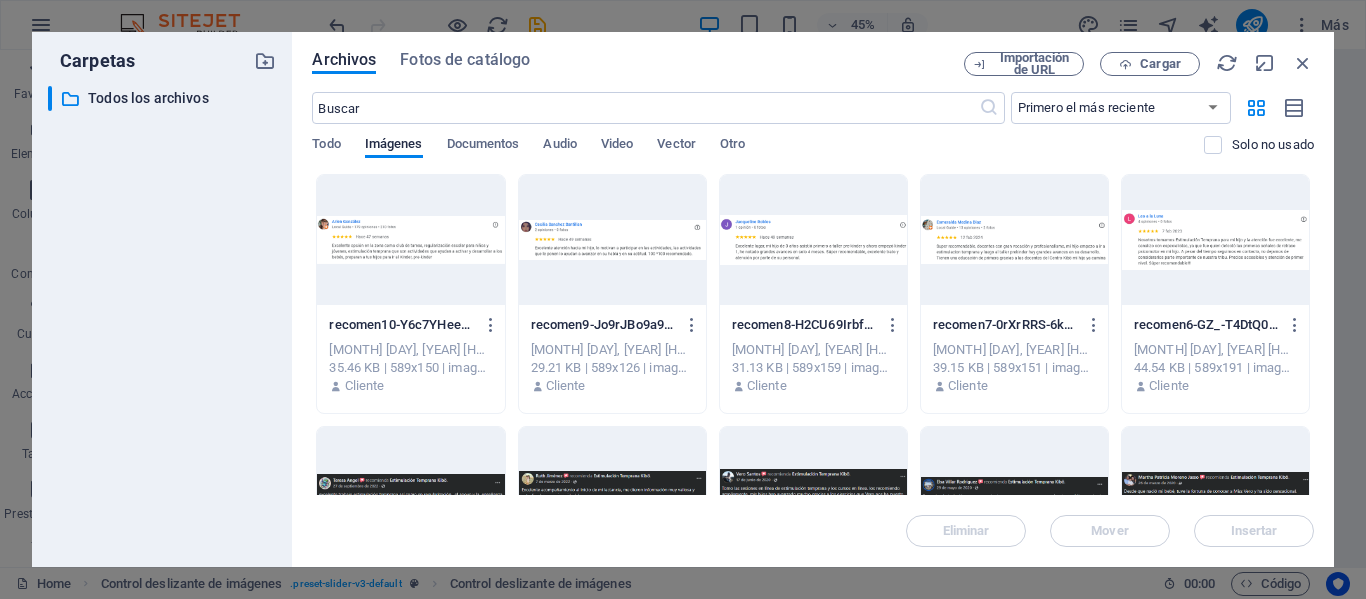 click at bounding box center (612, 240) 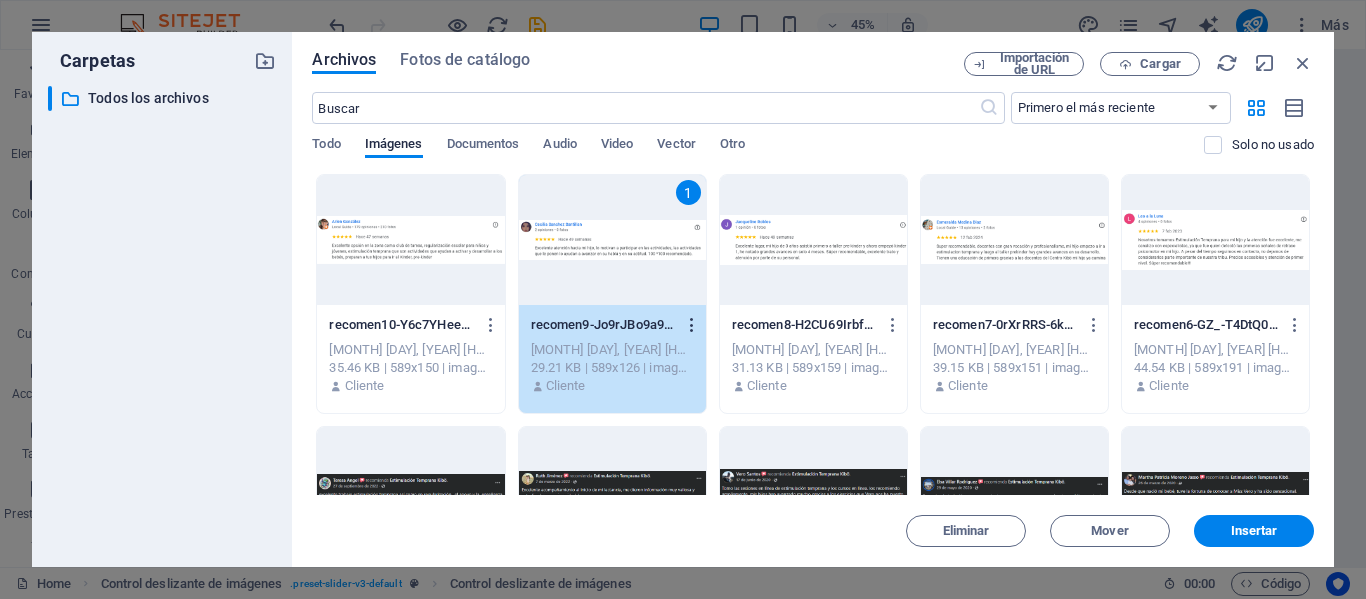 click at bounding box center (692, 325) 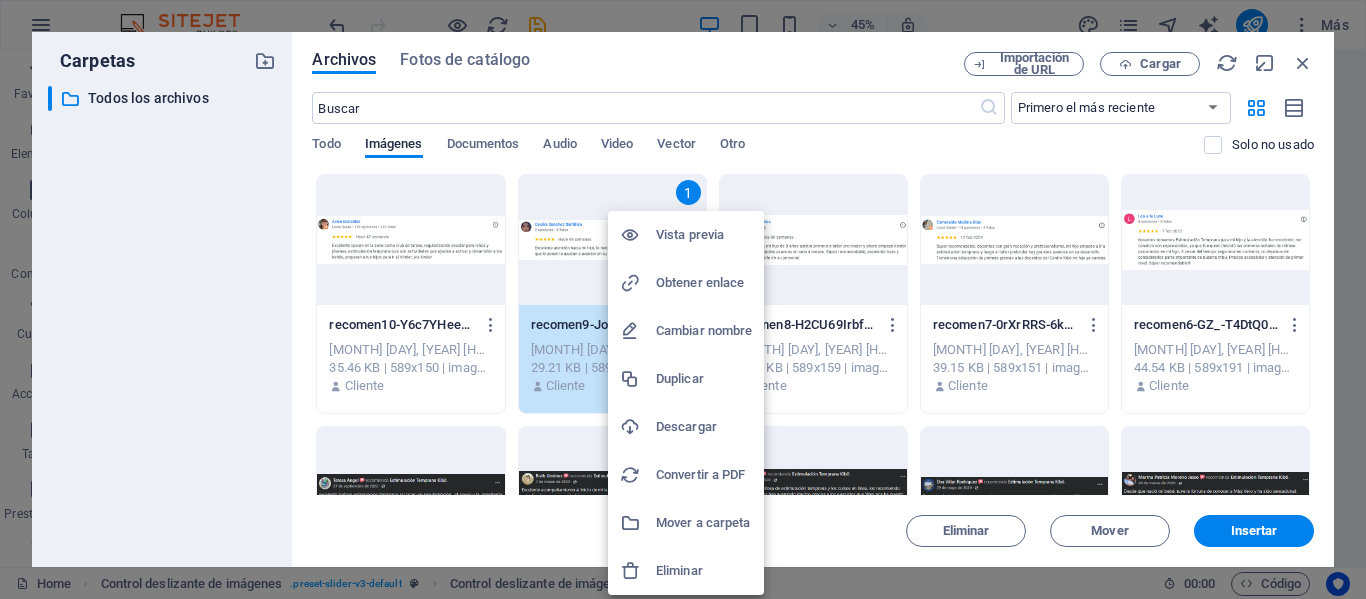 click at bounding box center [683, 299] 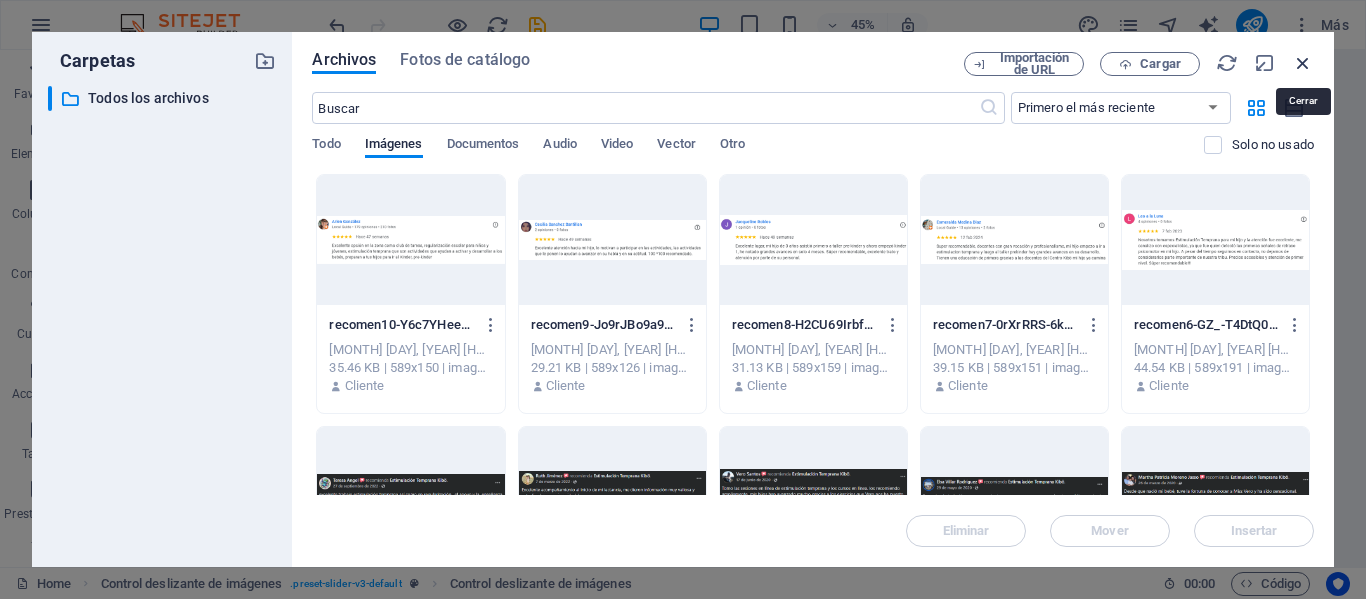 click at bounding box center (1303, 63) 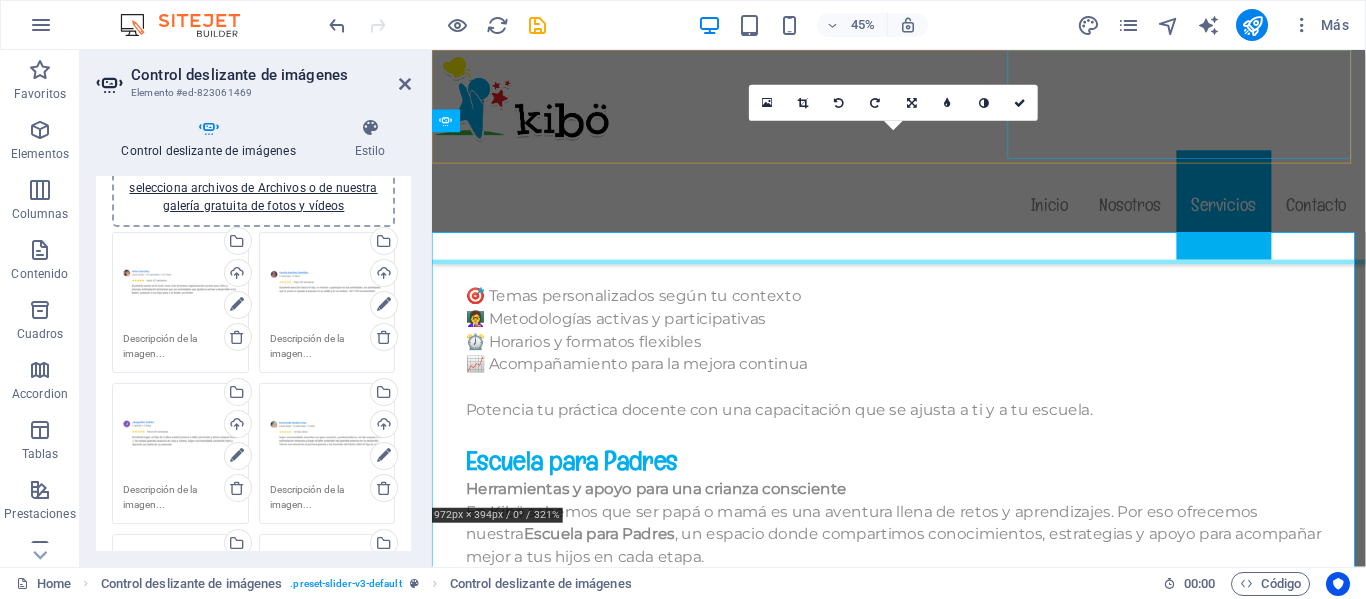 scroll, scrollTop: 11892, scrollLeft: 0, axis: vertical 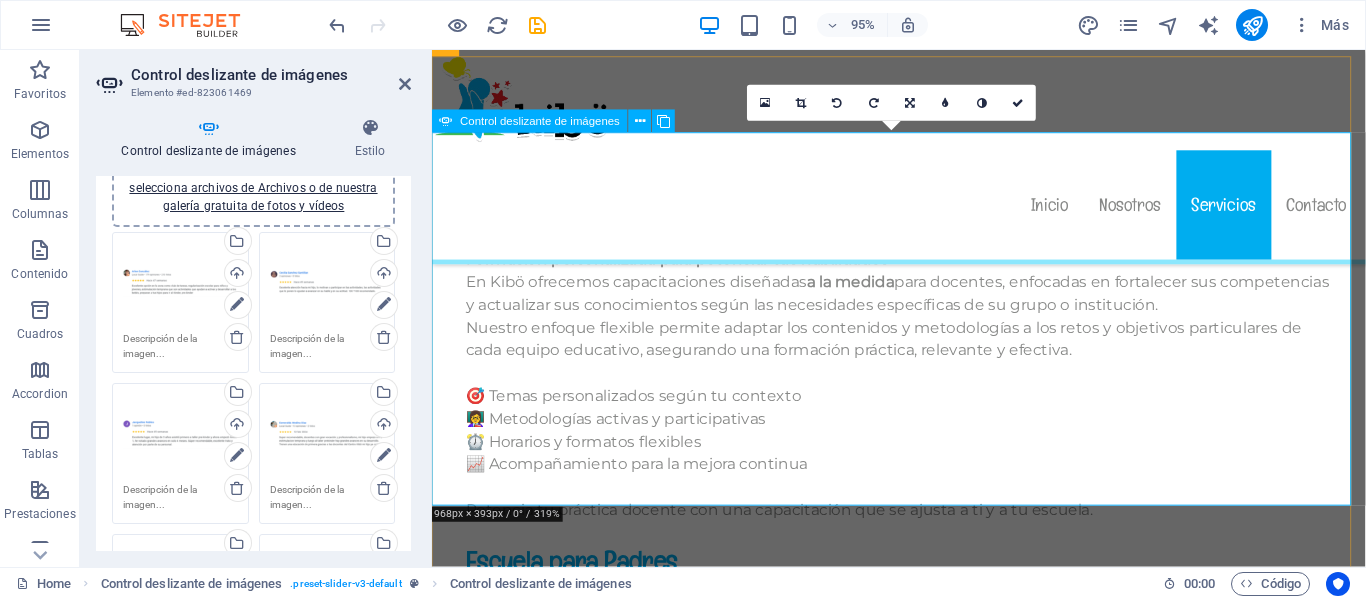 click at bounding box center [-1206, 2052] 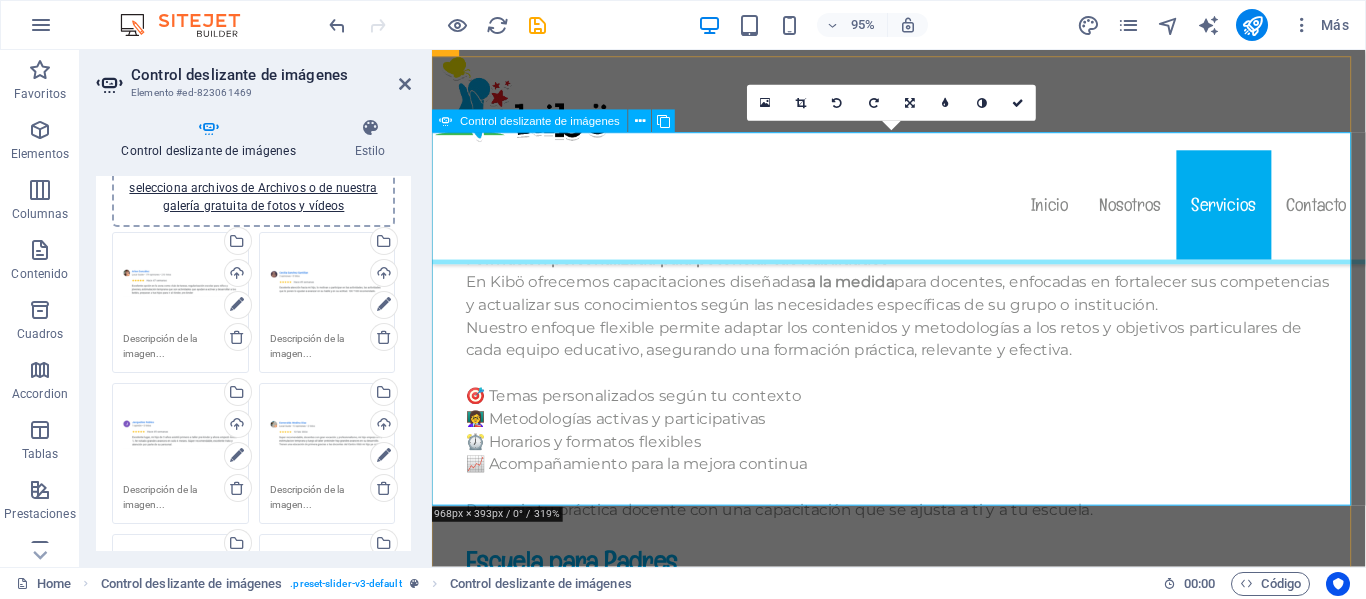 click at bounding box center [-1206, 2052] 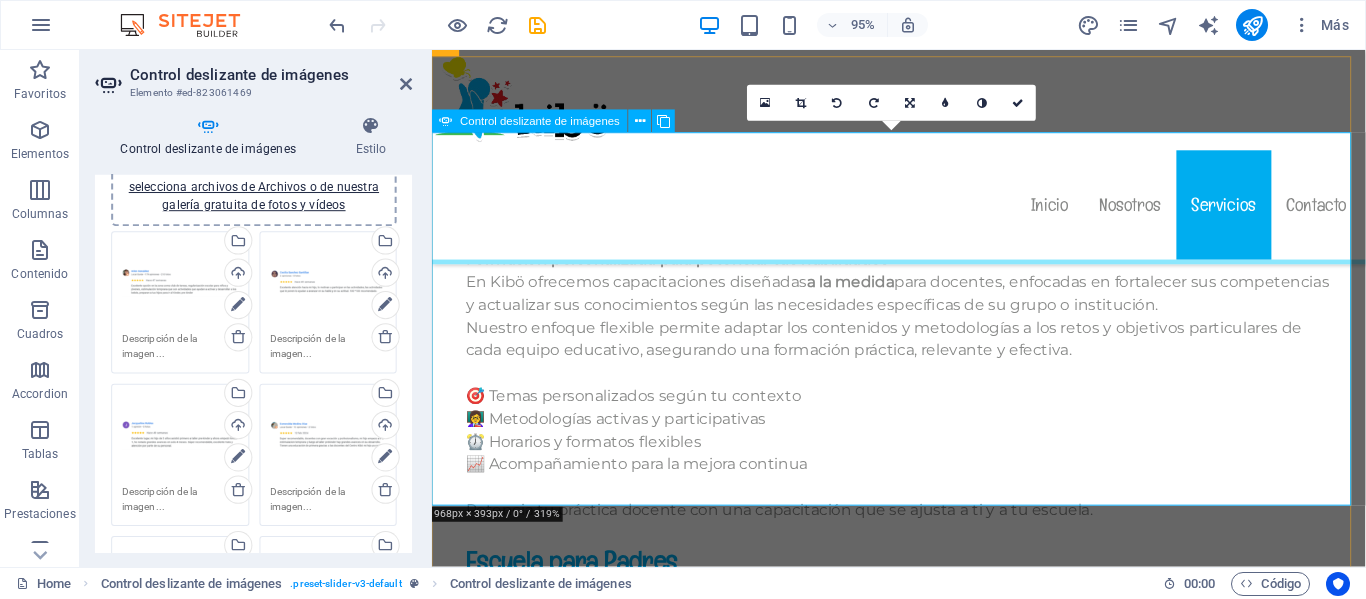 click at bounding box center [-1206, 2052] 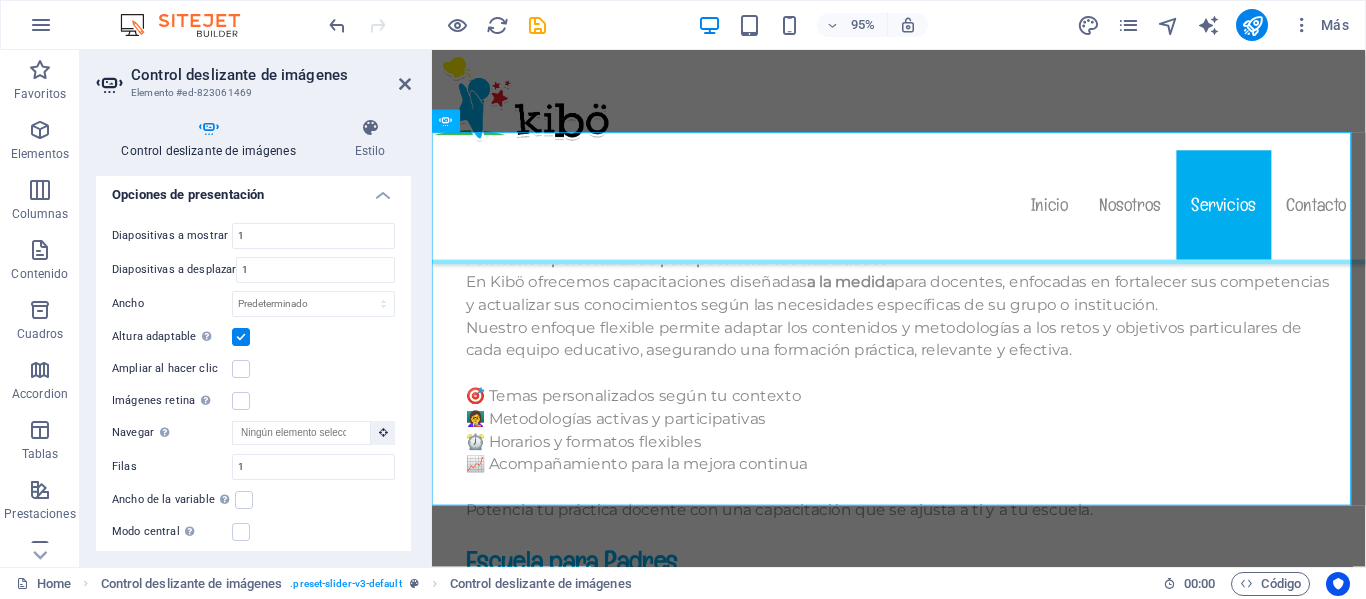 scroll, scrollTop: 970, scrollLeft: 0, axis: vertical 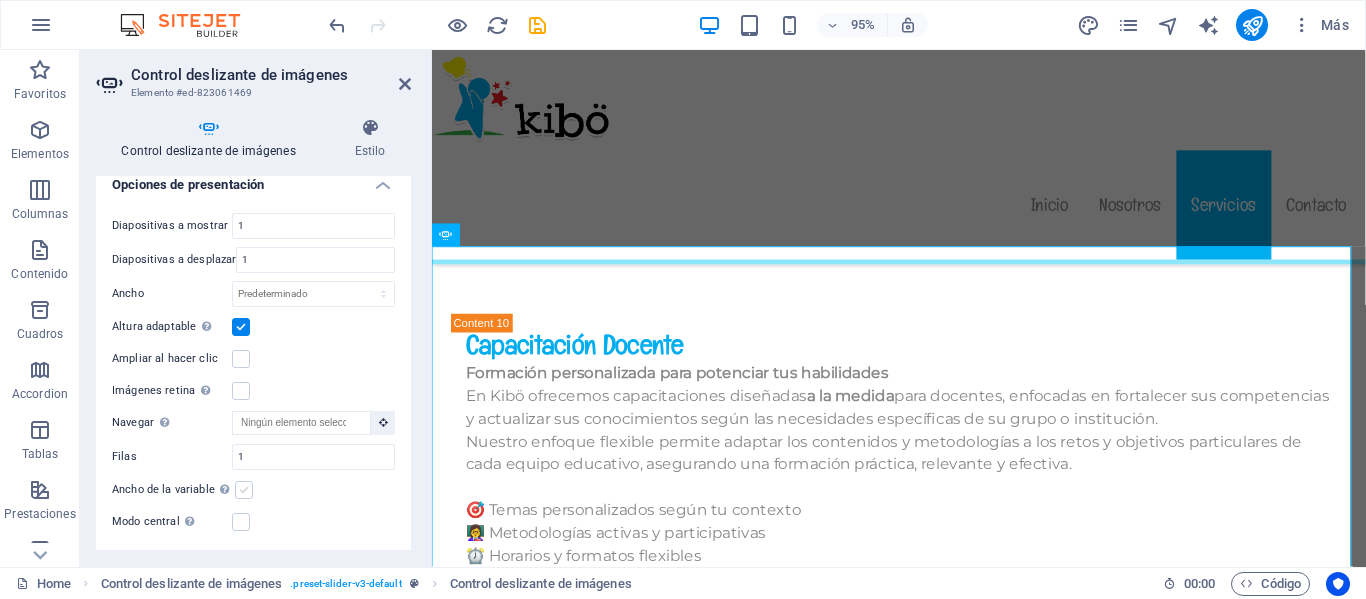 click at bounding box center [244, 490] 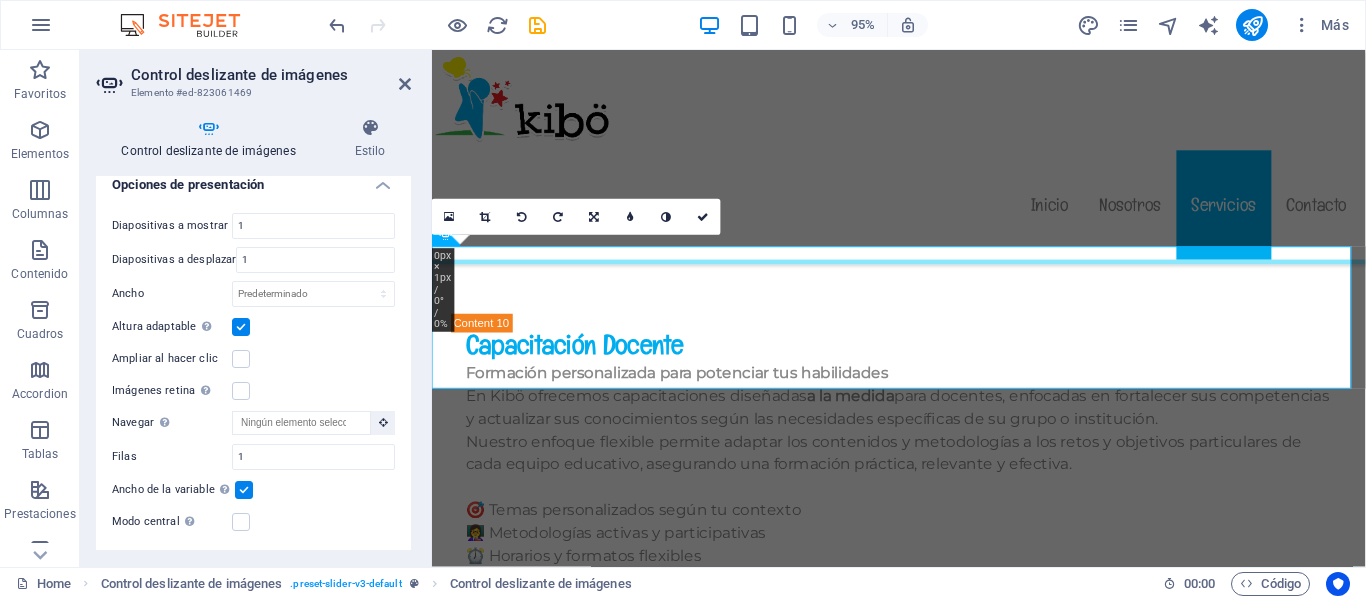 click at bounding box center (244, 490) 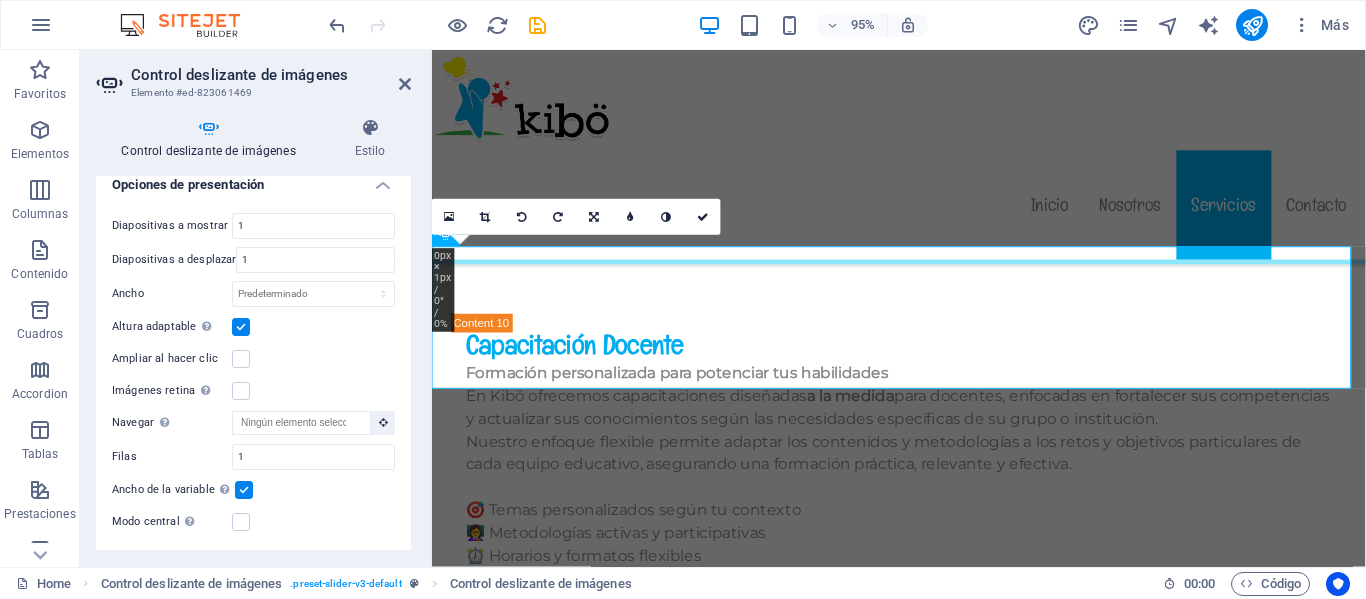 click on "Ancho de la variable Ajusta automáticamente el ancho de la diapositiva visible." at bounding box center (0, 0) 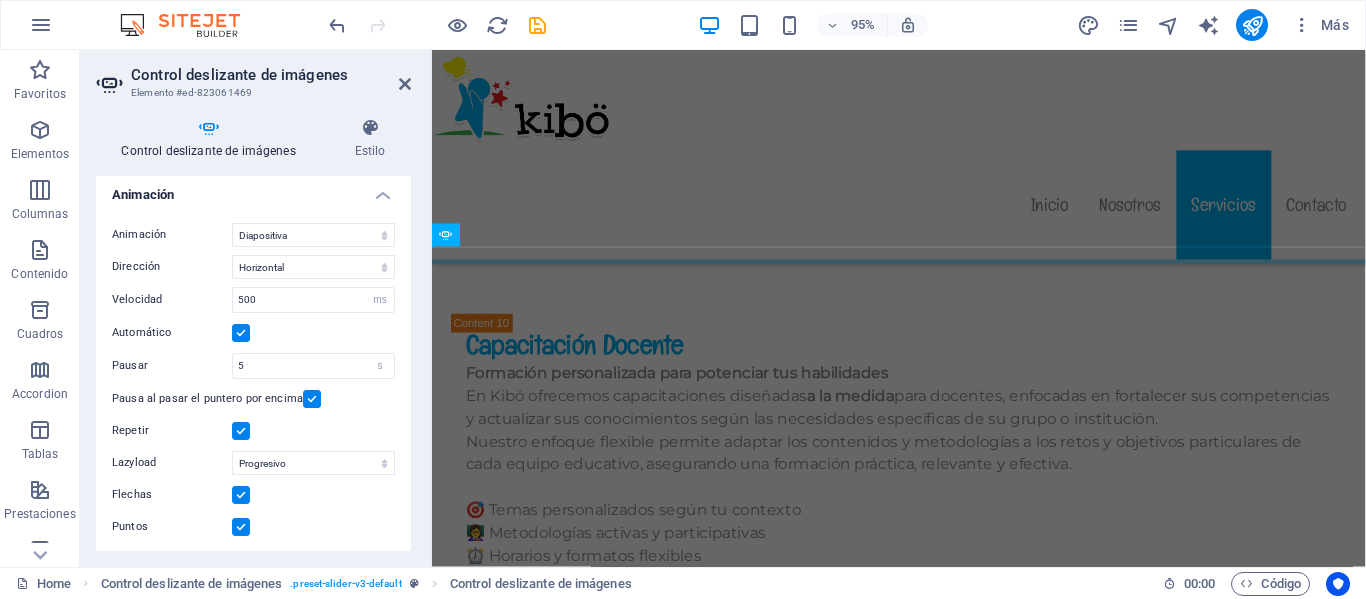 scroll, scrollTop: 1357, scrollLeft: 0, axis: vertical 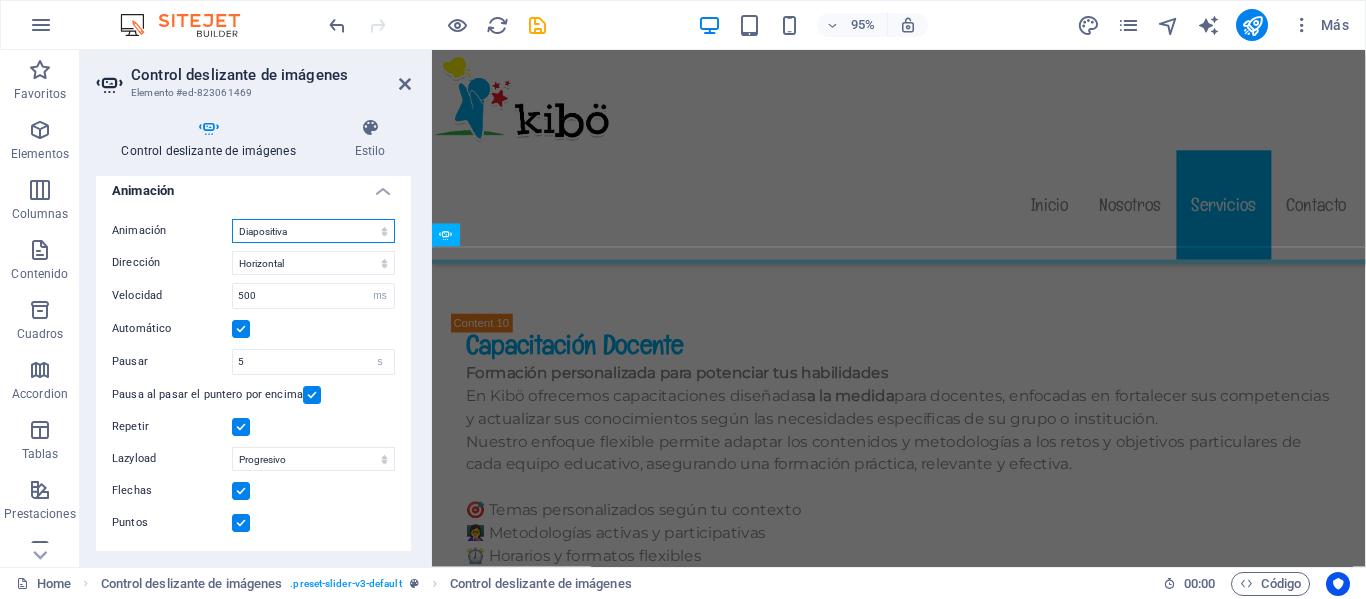 click on "Diapositiva Difuminar" at bounding box center (313, 231) 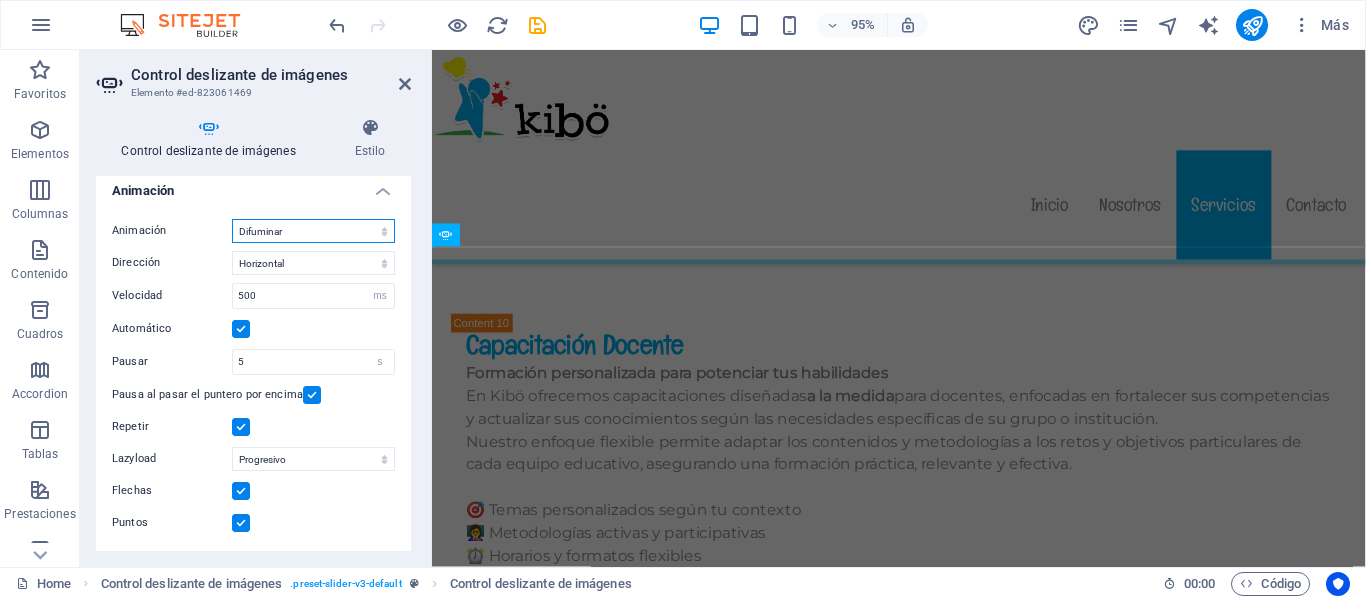 click on "Diapositiva Difuminar" at bounding box center (313, 231) 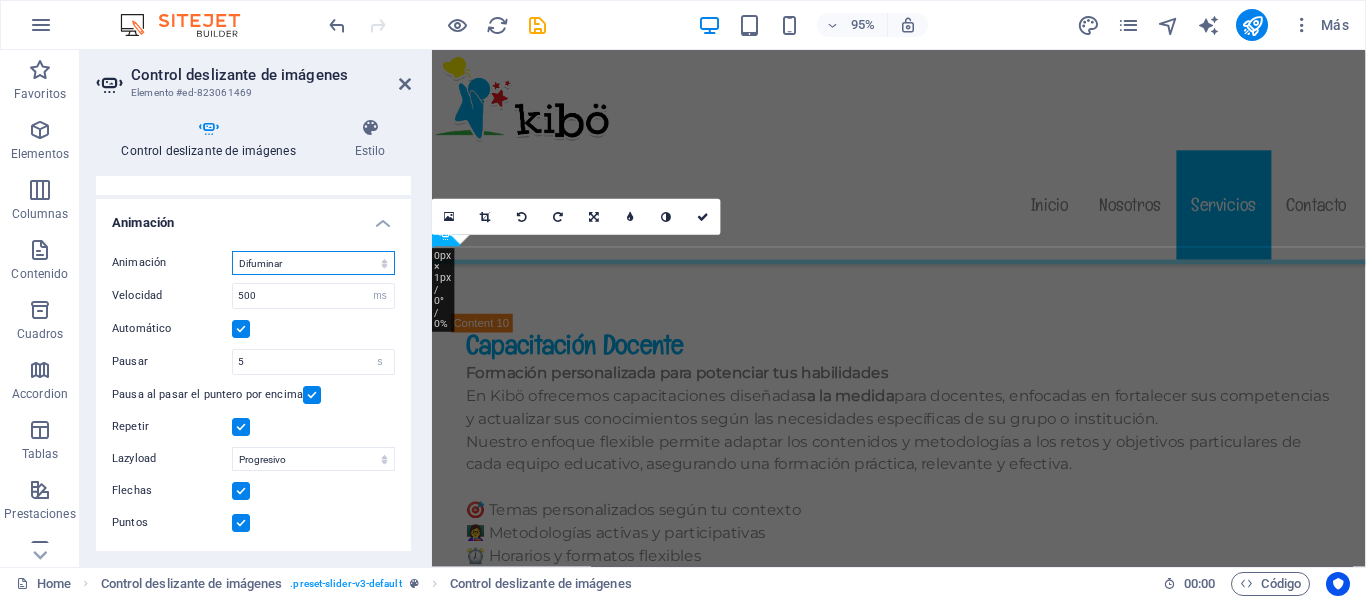 scroll, scrollTop: 1325, scrollLeft: 0, axis: vertical 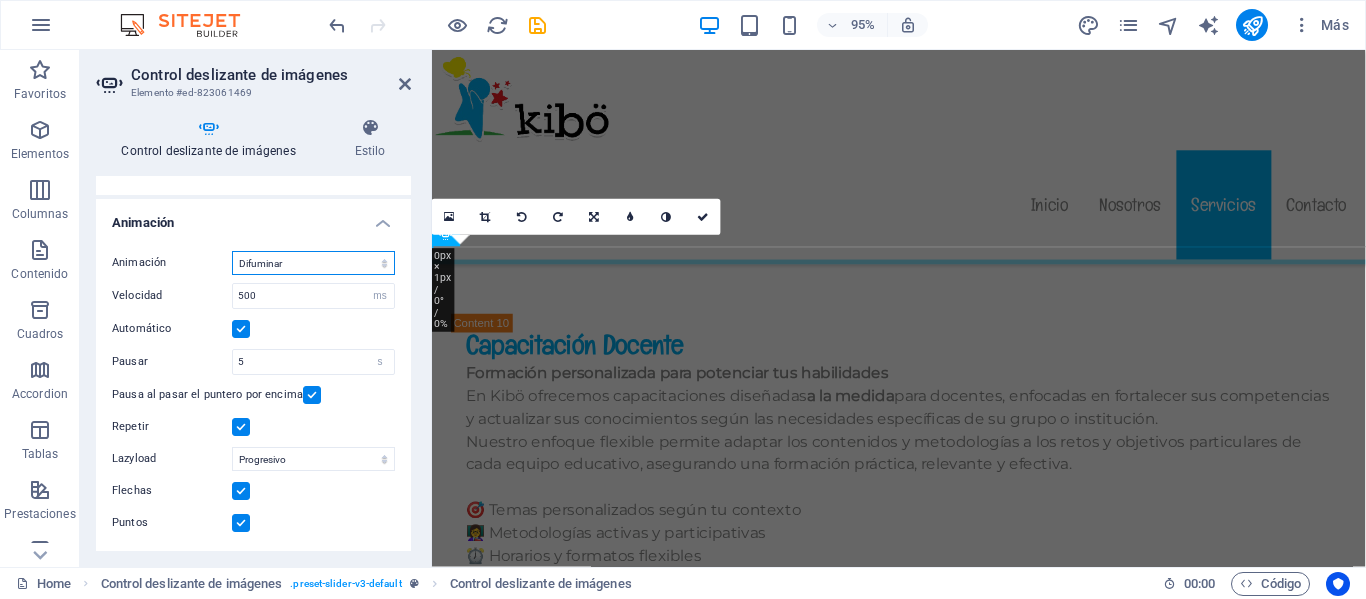 click on "Diapositiva Difuminar" at bounding box center [313, 263] 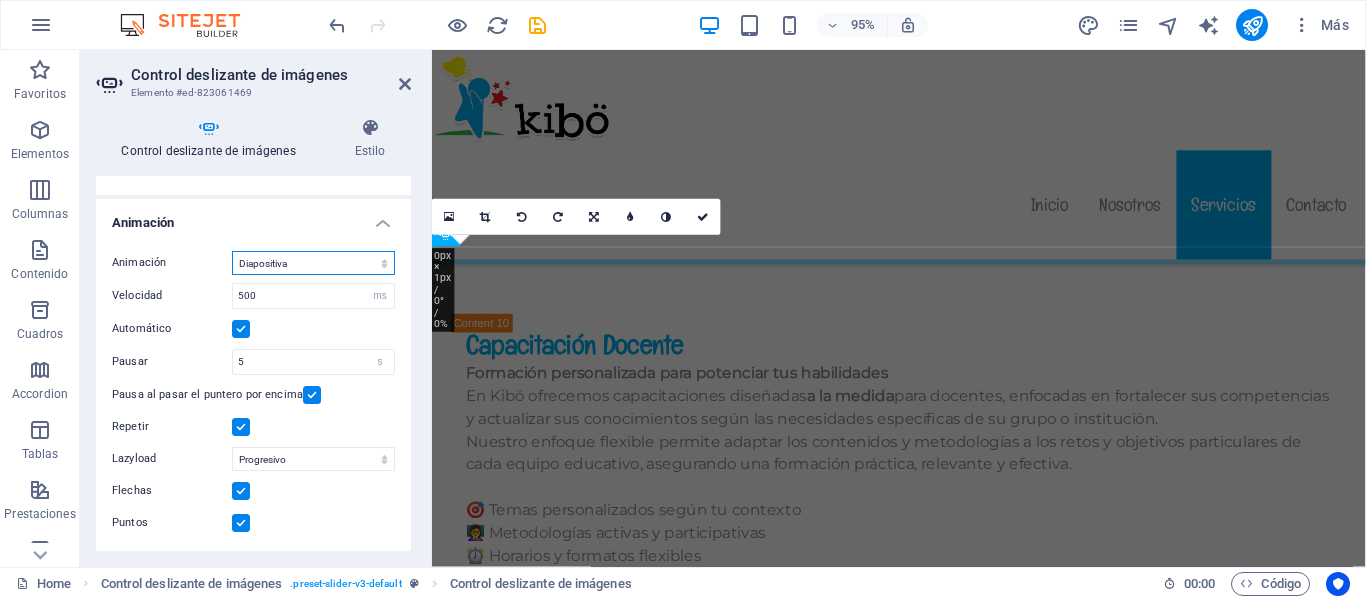 click on "Diapositiva Difuminar" at bounding box center (313, 263) 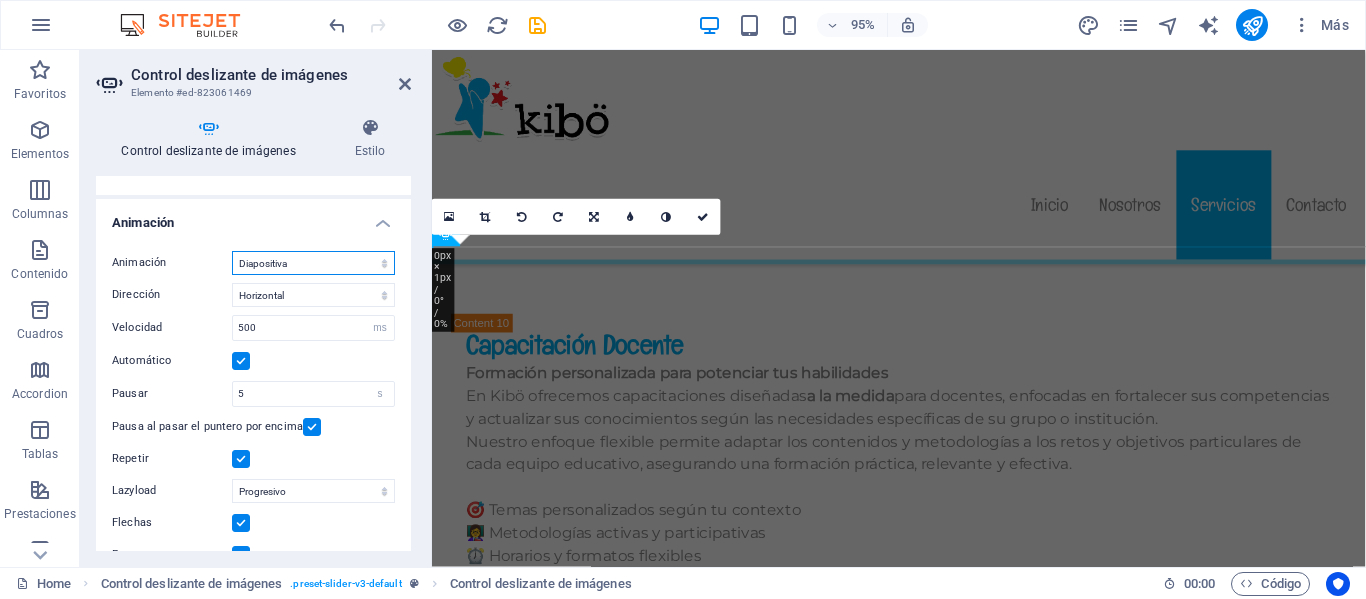 scroll, scrollTop: 1357, scrollLeft: 0, axis: vertical 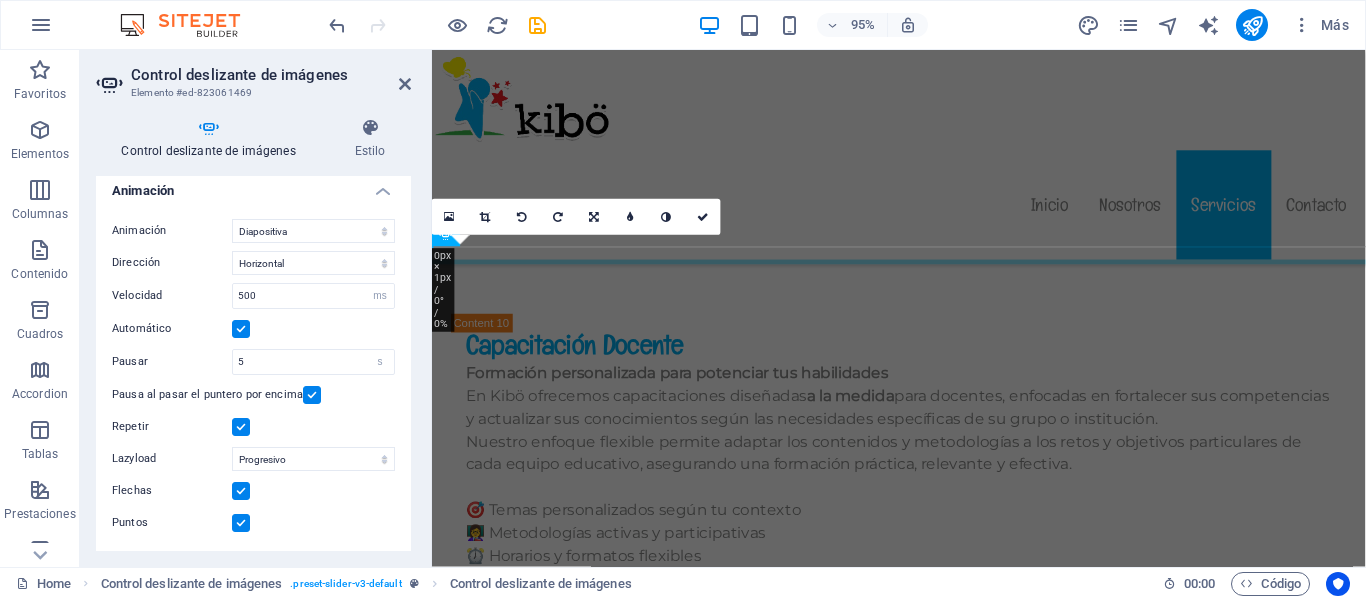 drag, startPoint x: 406, startPoint y: 515, endPoint x: 412, endPoint y: 537, distance: 22.803509 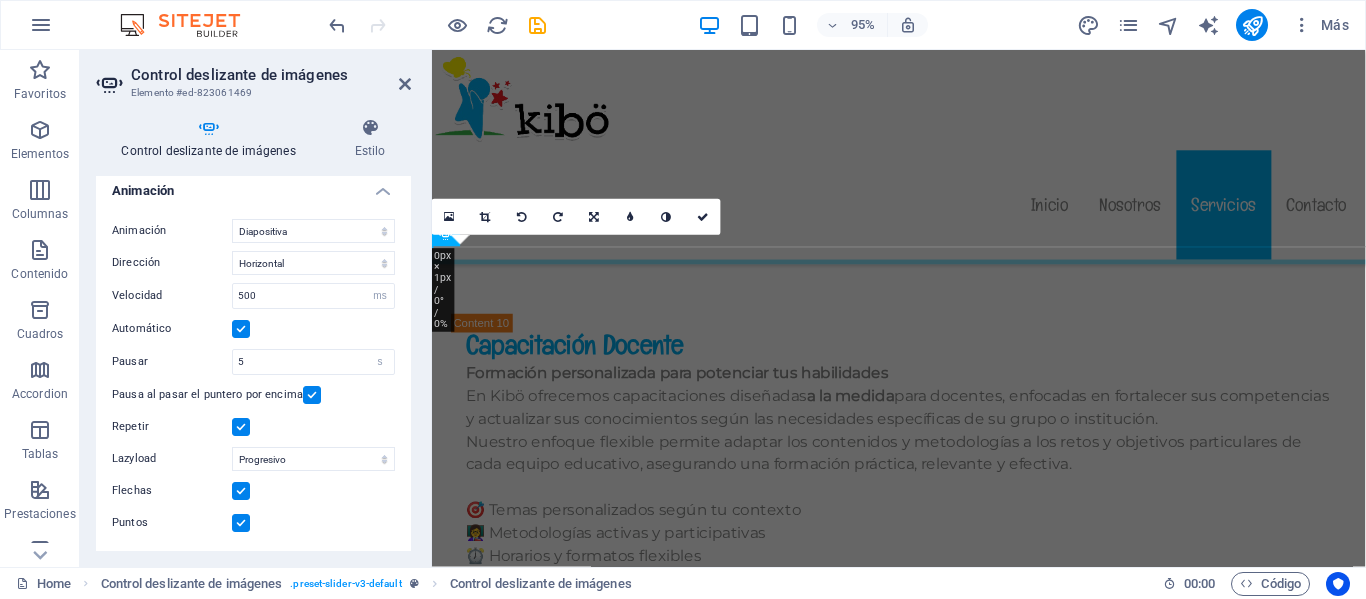 click on "Control deslizante de imágenes Estilo Control deslizante de imágenes Arrastra archivos aquí, haz clic para escoger archivos o  selecciona archivos de Archivos o de nuestra galería gratuita de fotos y vídeos Arrastra archivos aquí, haz clic para escoger archivos o  selecciona archivos de Archivos o de nuestra galería gratuita de fotos y vídeos Selecciona archivos del administrador de archivos, de la galería de fotos o carga archivo(s) Cargar Arrastra archivos aquí, haz clic para escoger archivos o  selecciona archivos de Archivos o de nuestra galería gratuita de fotos y vídeos Selecciona archivos del administrador de archivos, de la galería de fotos o carga archivo(s) Cargar Arrastra archivos aquí, haz clic para escoger archivos o  selecciona archivos de Archivos o de nuestra galería gratuita de fotos y vídeos Selecciona archivos del administrador de archivos, de la galería de fotos o carga archivo(s) Cargar Arrastra archivos aquí, haz clic para escoger archivos o  Cargar Cargar Cargar Cargar" at bounding box center (253, 334) 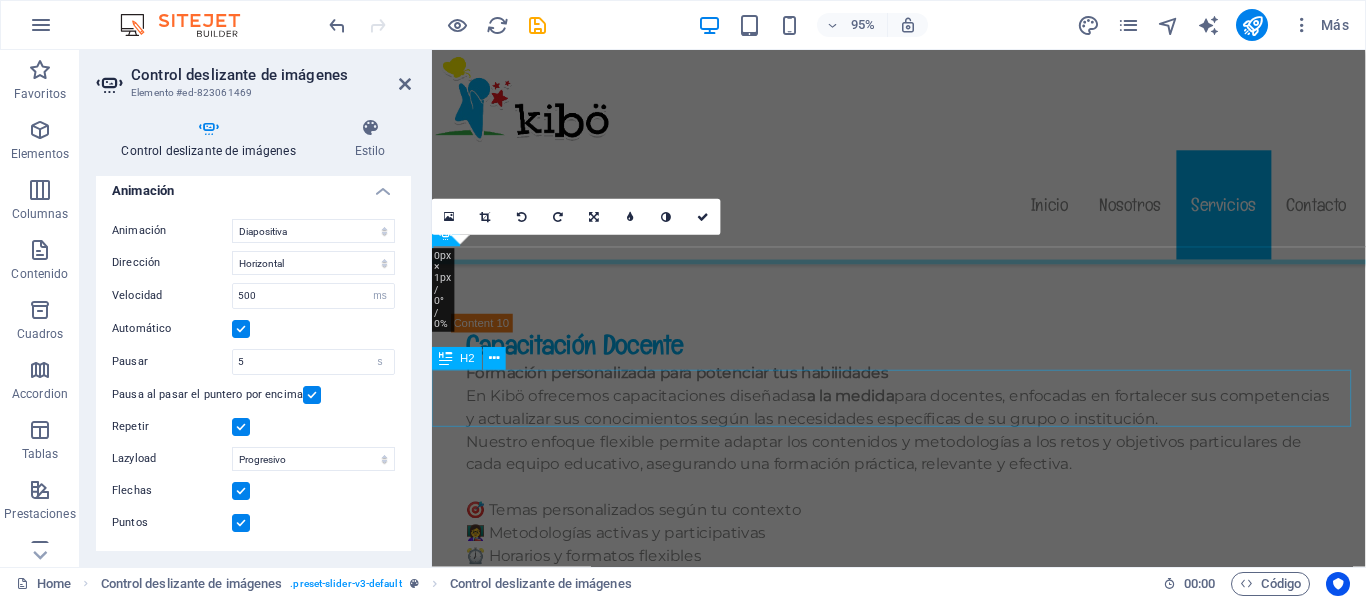 drag, startPoint x: 434, startPoint y: 426, endPoint x: 784, endPoint y: 407, distance: 350.51532 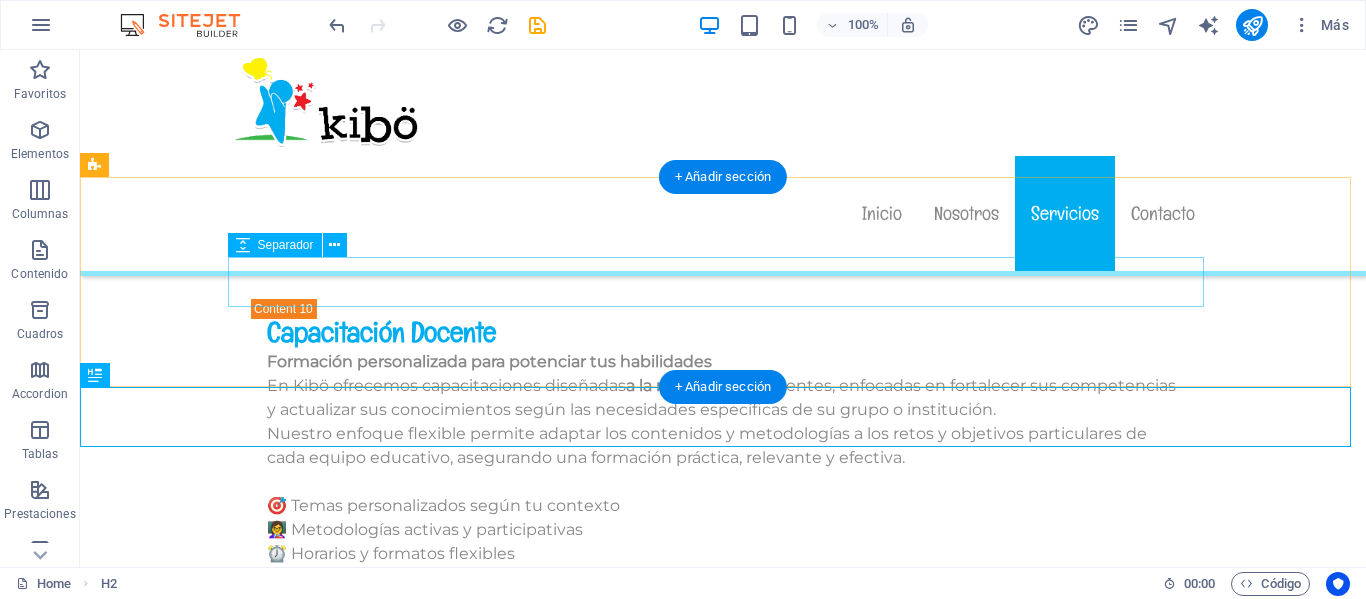 click at bounding box center (723, 1696) 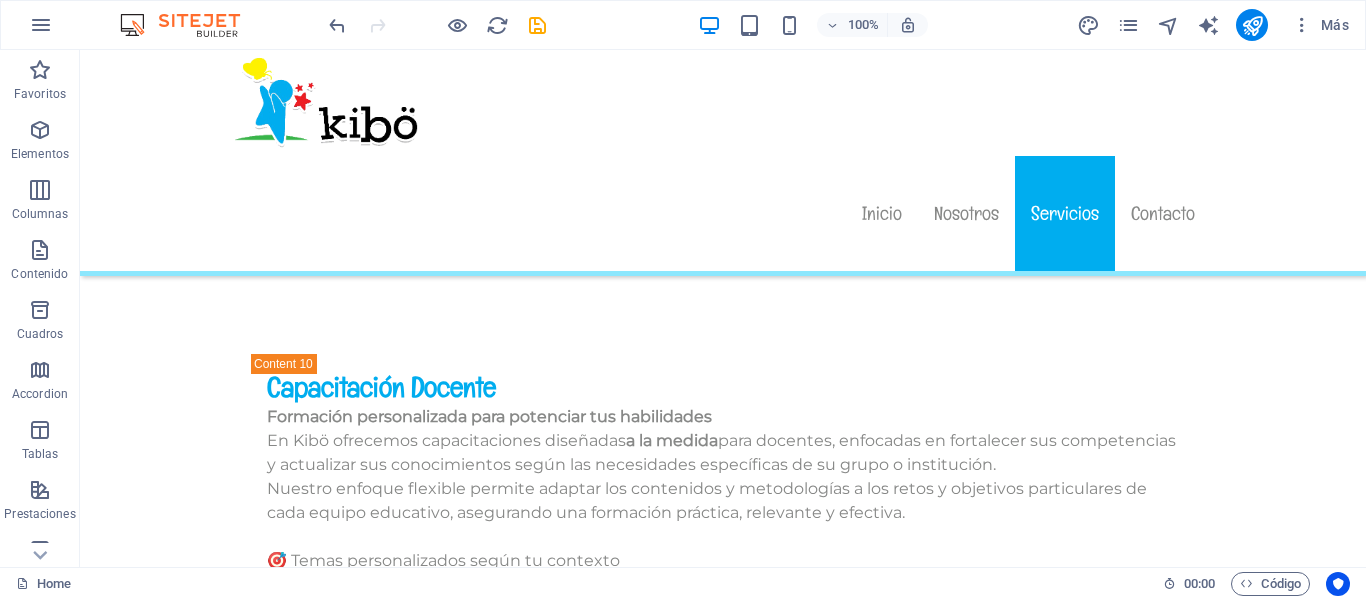 scroll, scrollTop: 11652, scrollLeft: 0, axis: vertical 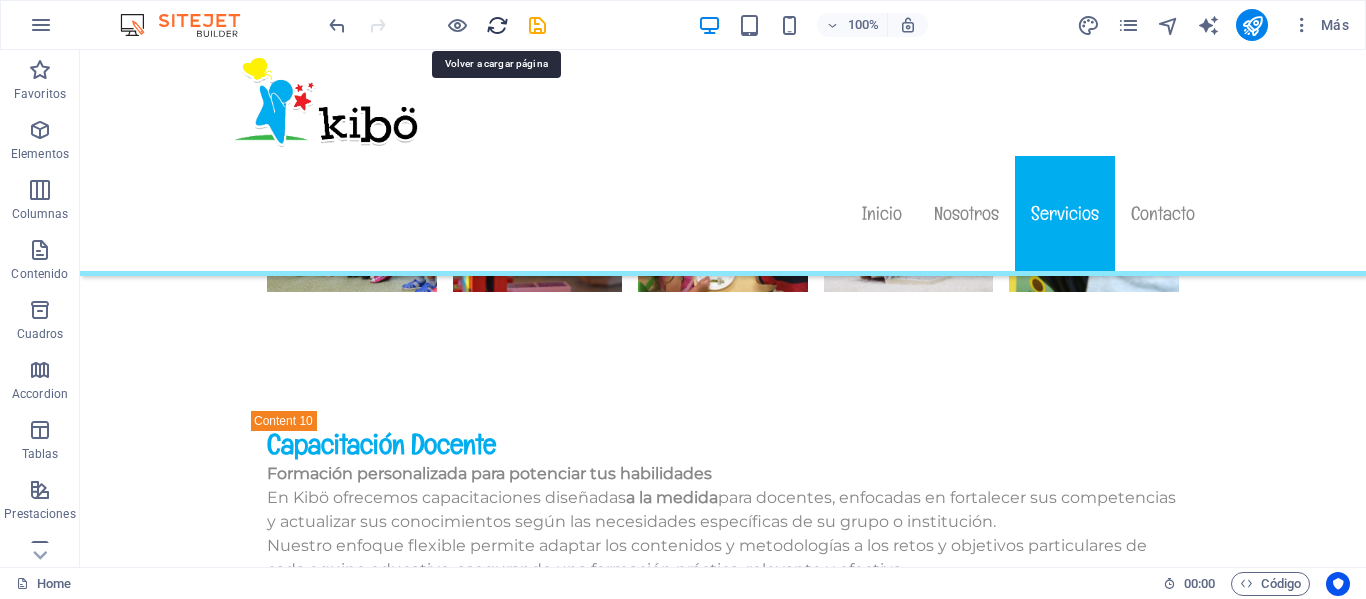 click at bounding box center (497, 25) 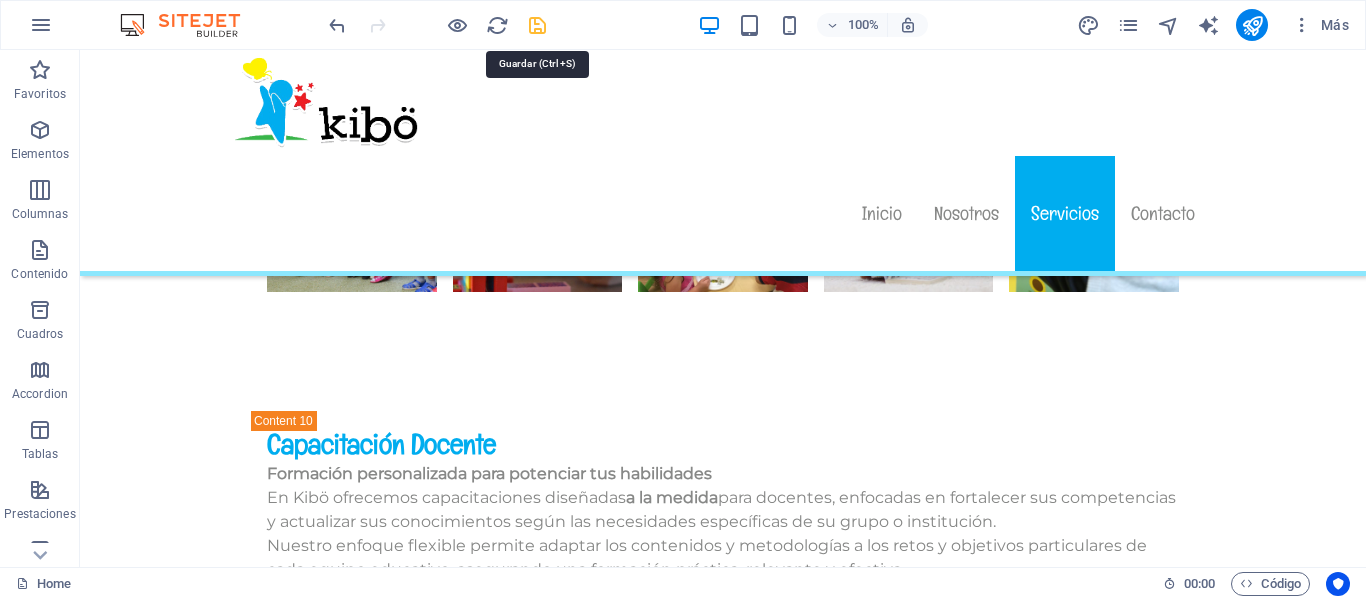 click at bounding box center [537, 25] 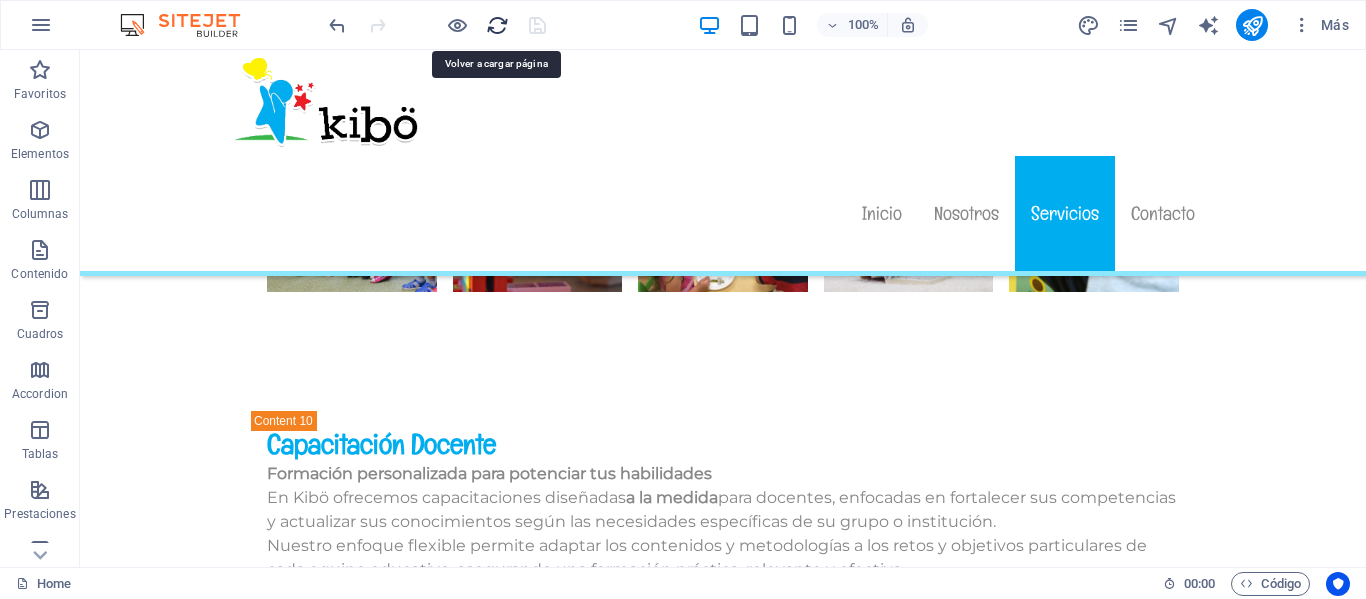 click at bounding box center (497, 25) 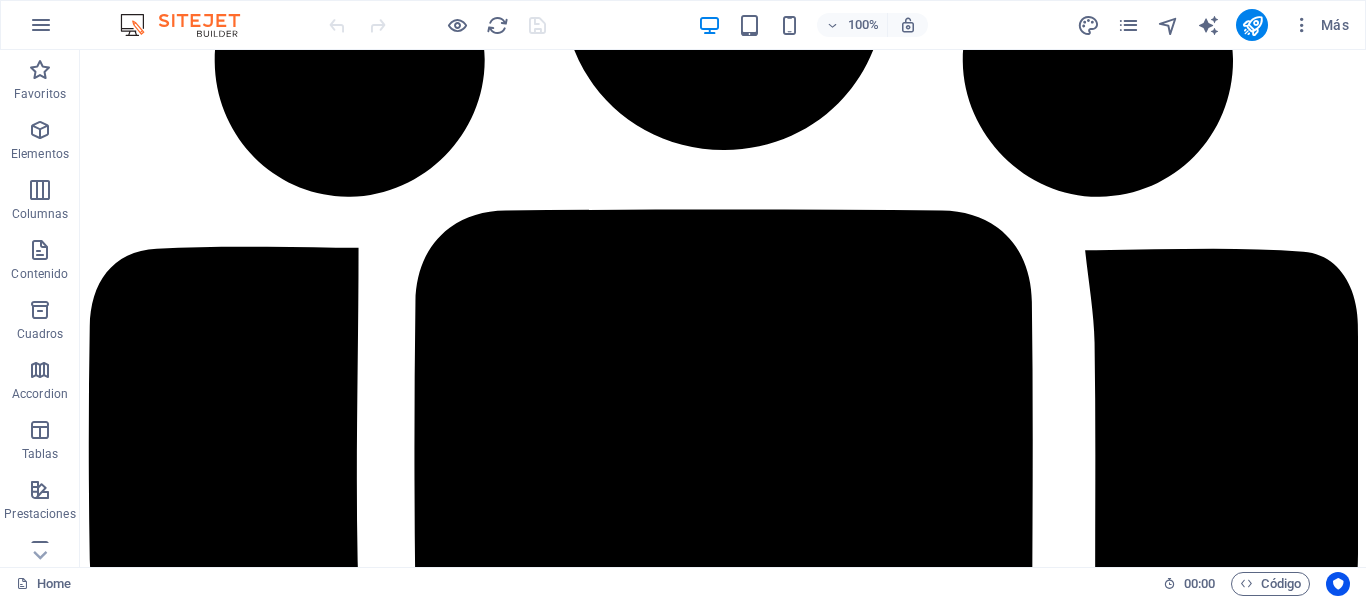 scroll, scrollTop: 11595, scrollLeft: 0, axis: vertical 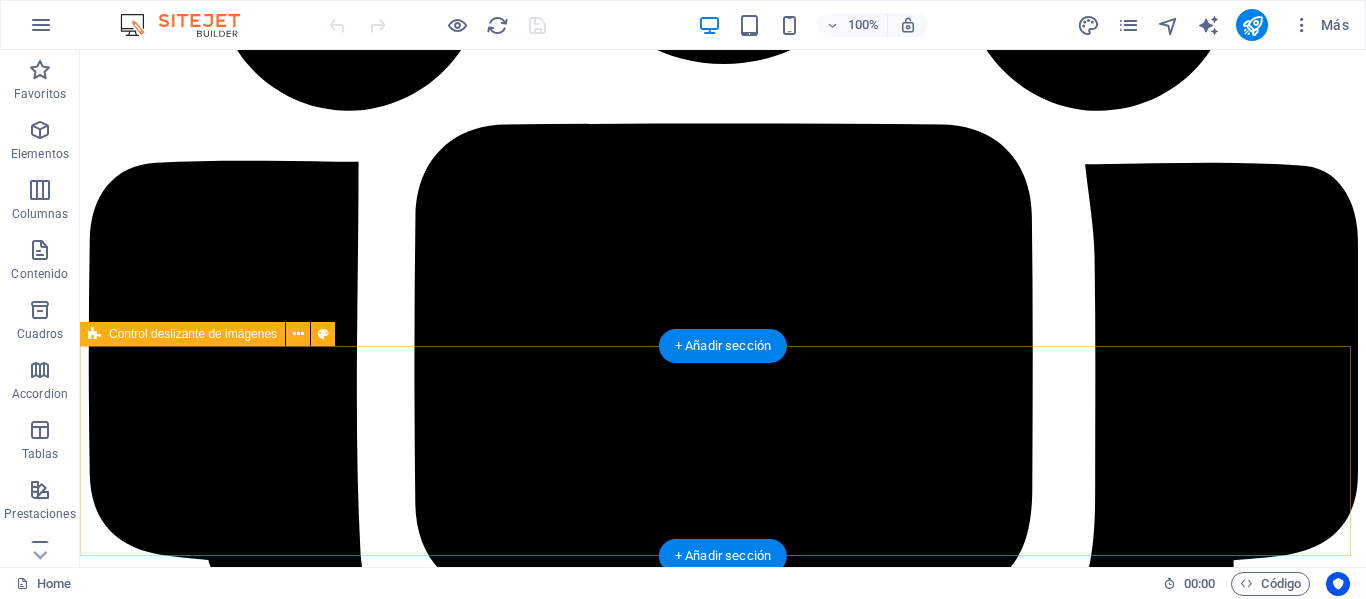 click on "1 2 3 4 5 6 7 8 9 10" at bounding box center (723, 62861) 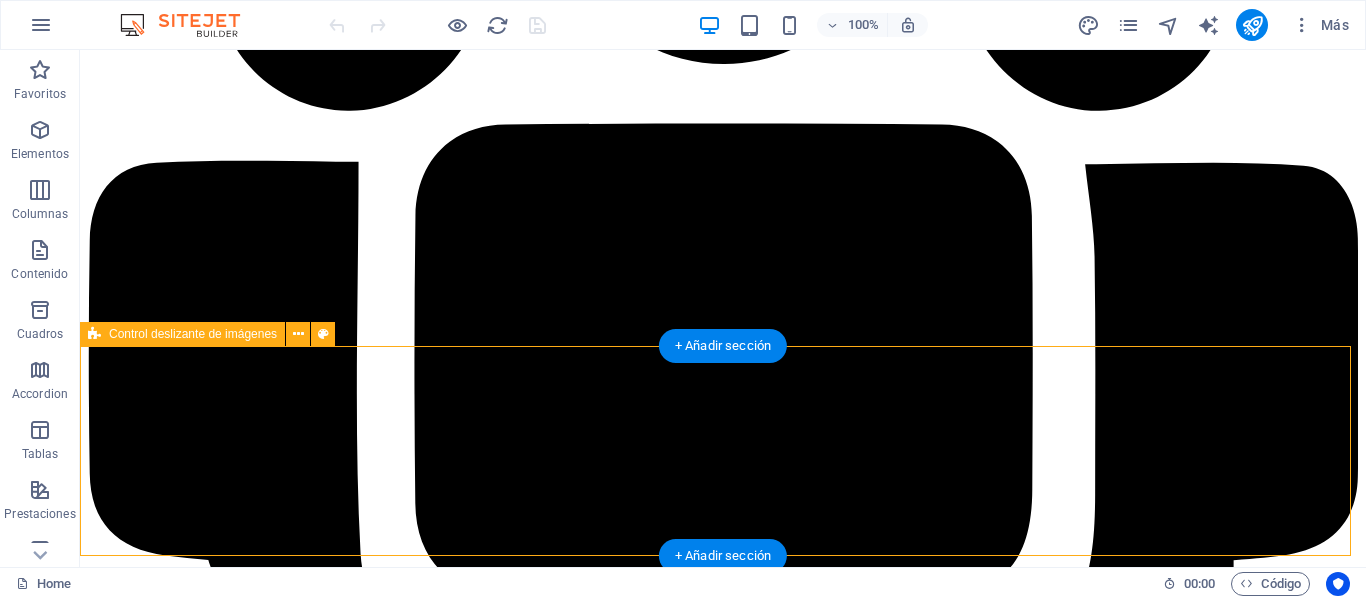 click on "1 2 3 4 5 6 7 8 9 10" at bounding box center (723, 62861) 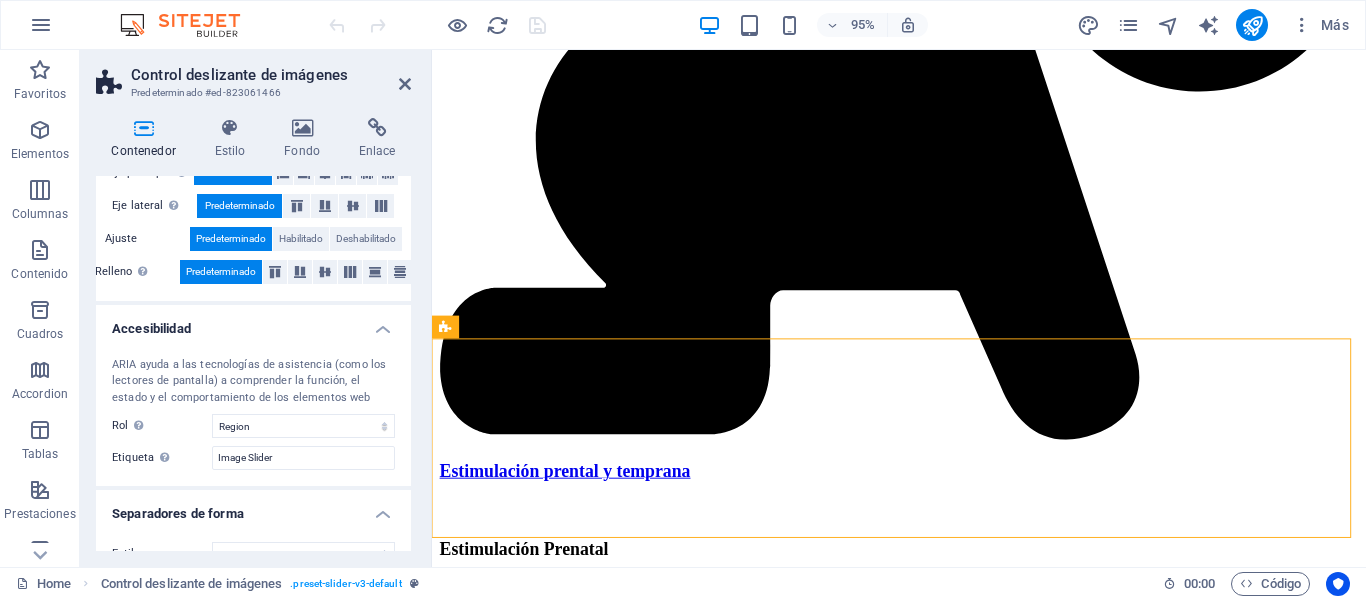 scroll, scrollTop: 424, scrollLeft: 0, axis: vertical 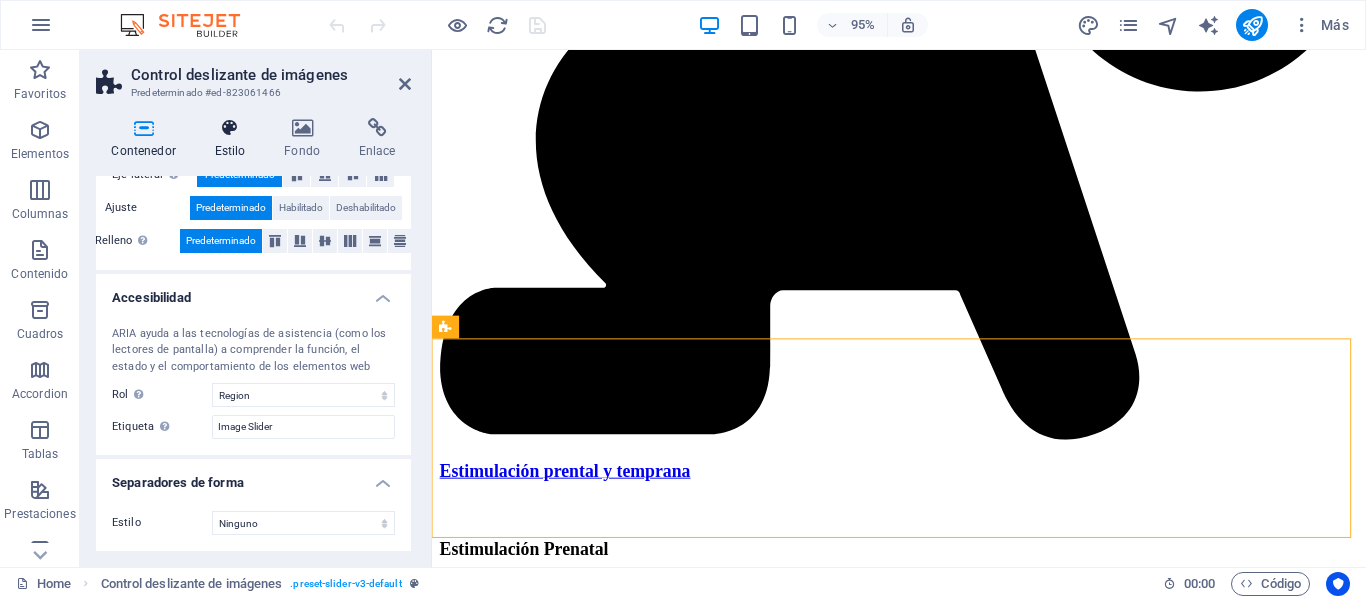 click on "Estilo" at bounding box center (234, 139) 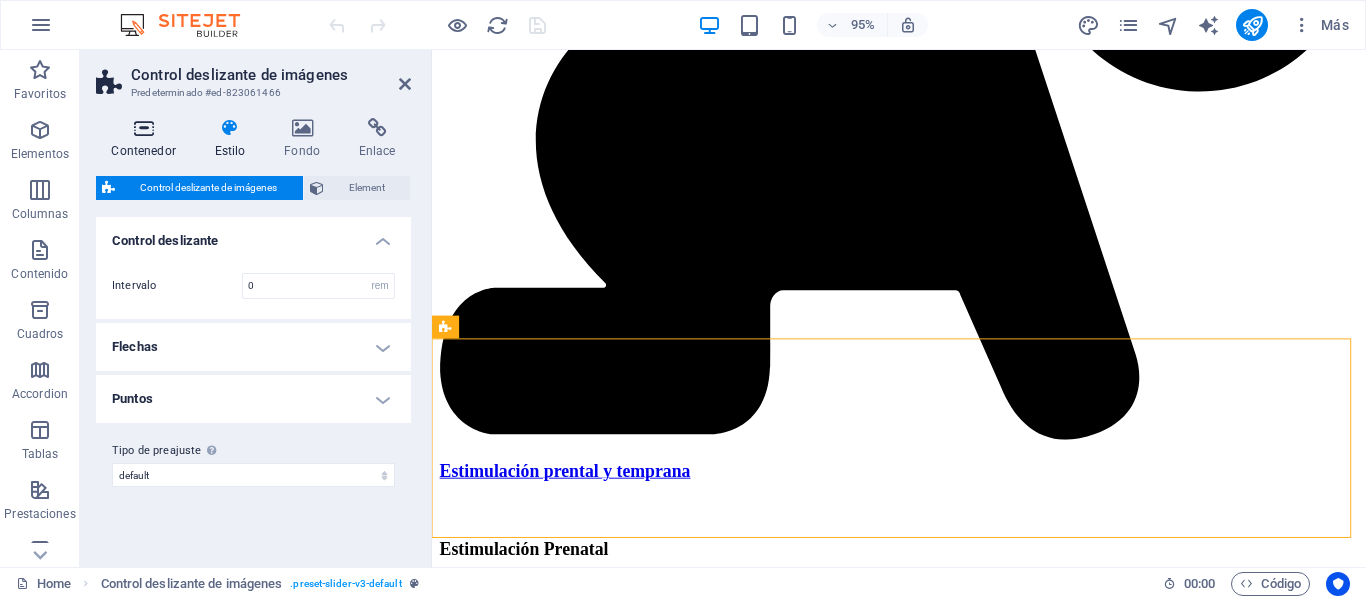 click at bounding box center (143, 128) 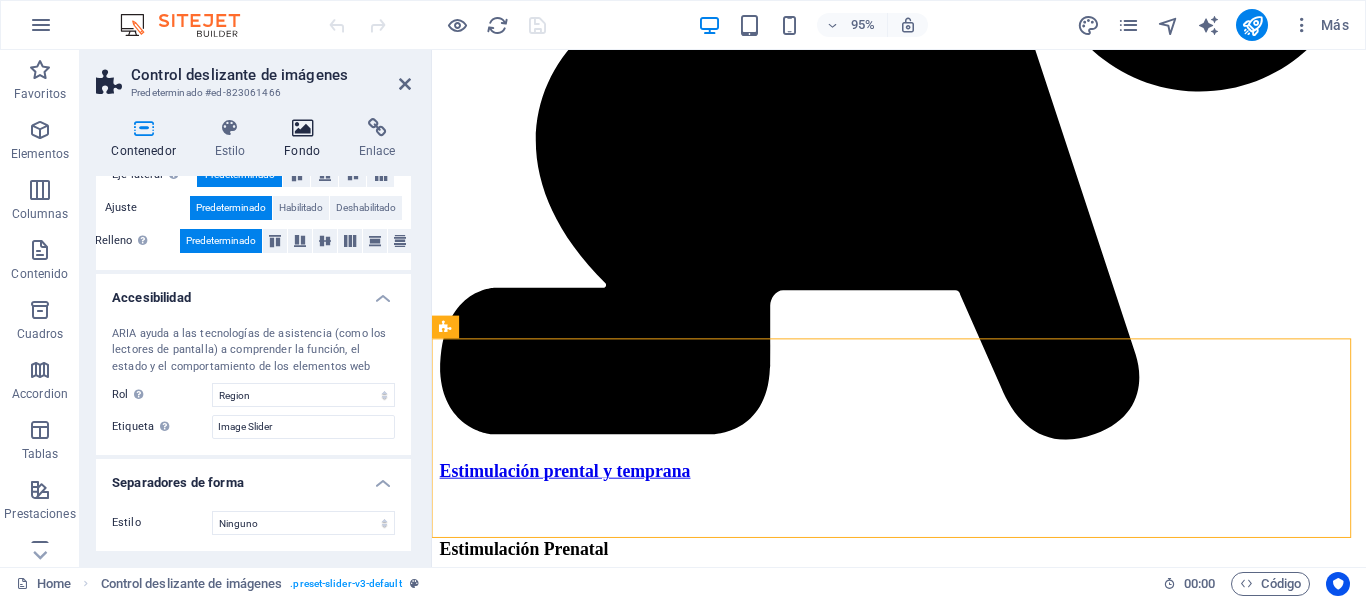 click at bounding box center (302, 128) 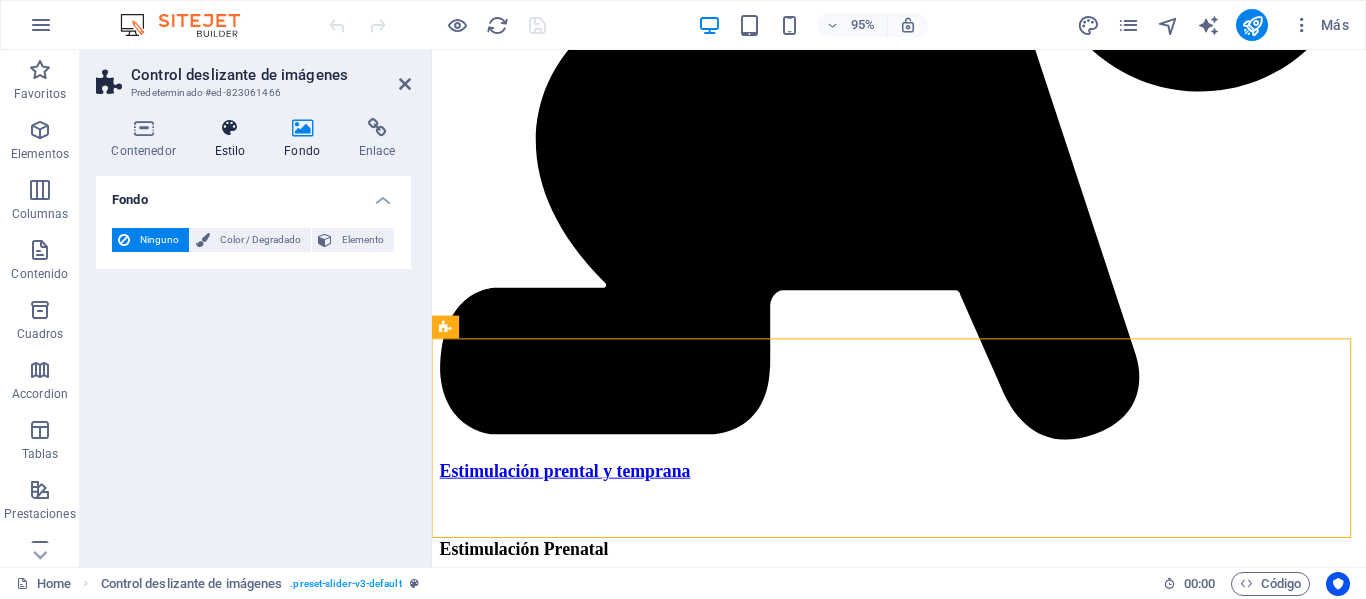 click at bounding box center (230, 128) 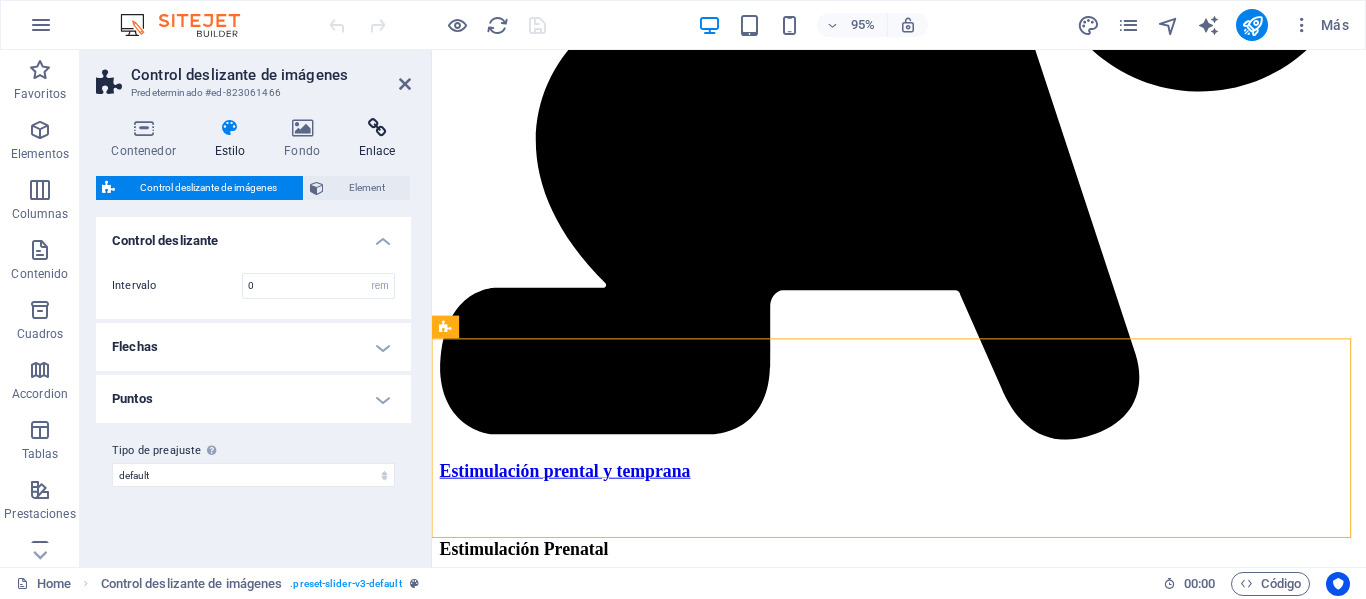 click on "Enlace" at bounding box center [377, 139] 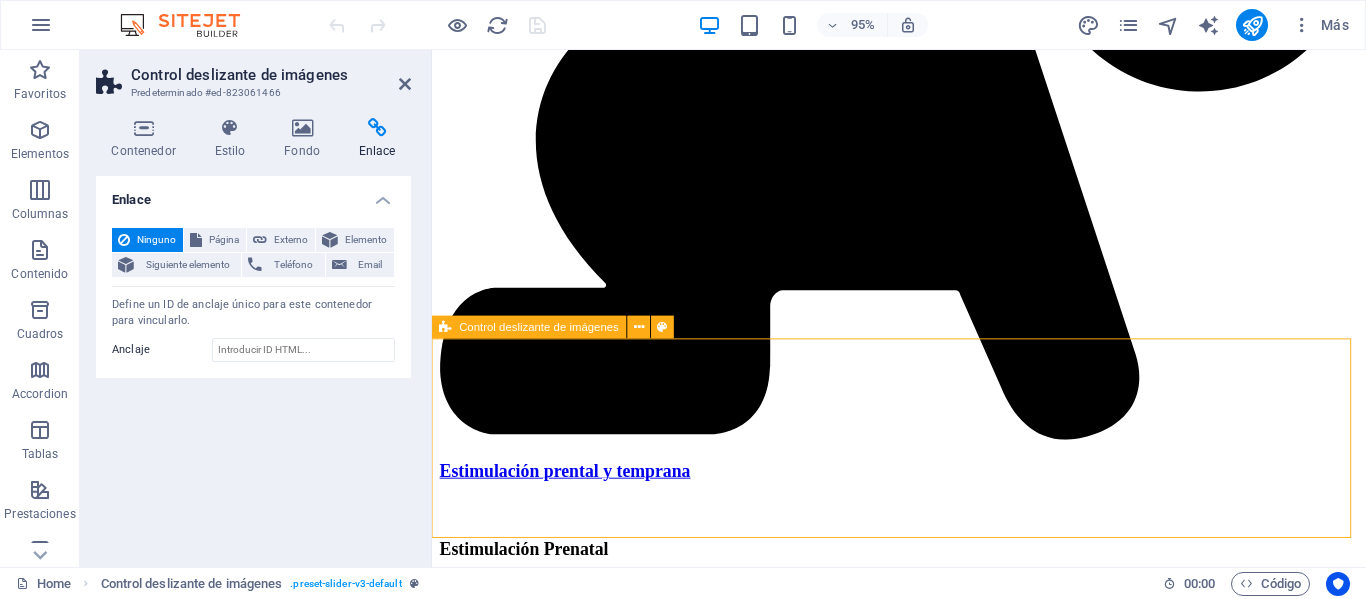 click on "1 2 3 4 5 6 7 8 9 10" at bounding box center (923, 57309) 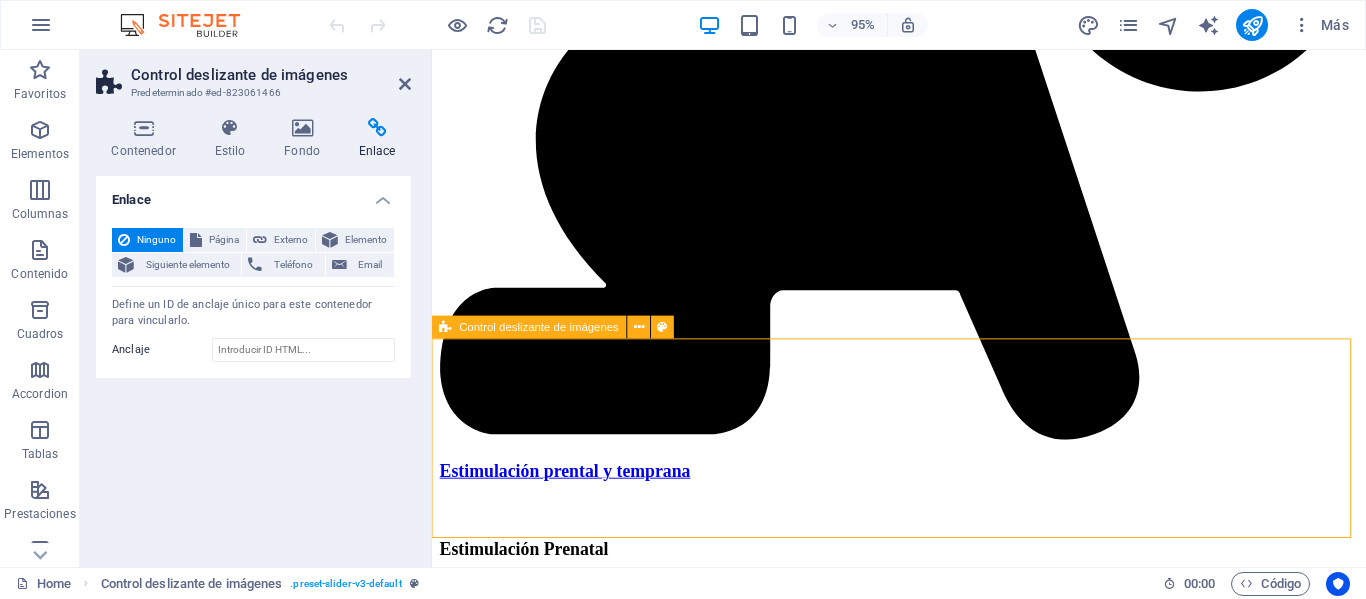 click on "1 2 3 4 5 6 7 8 9 10" at bounding box center (923, 57309) 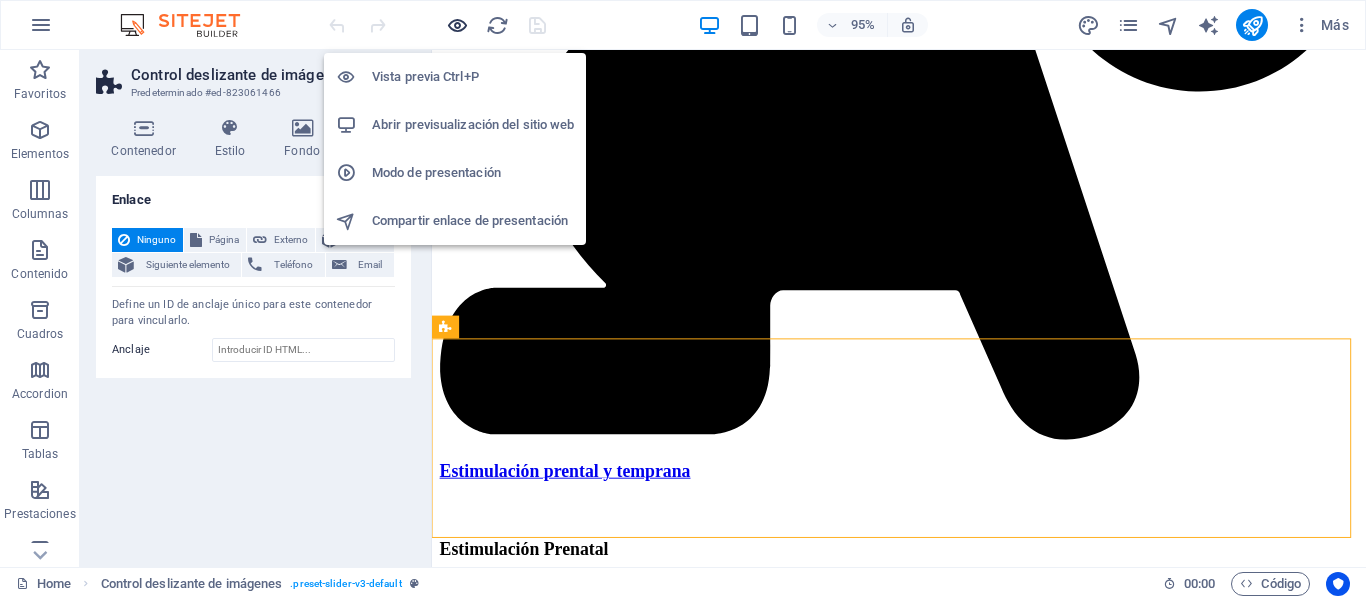 click at bounding box center (457, 25) 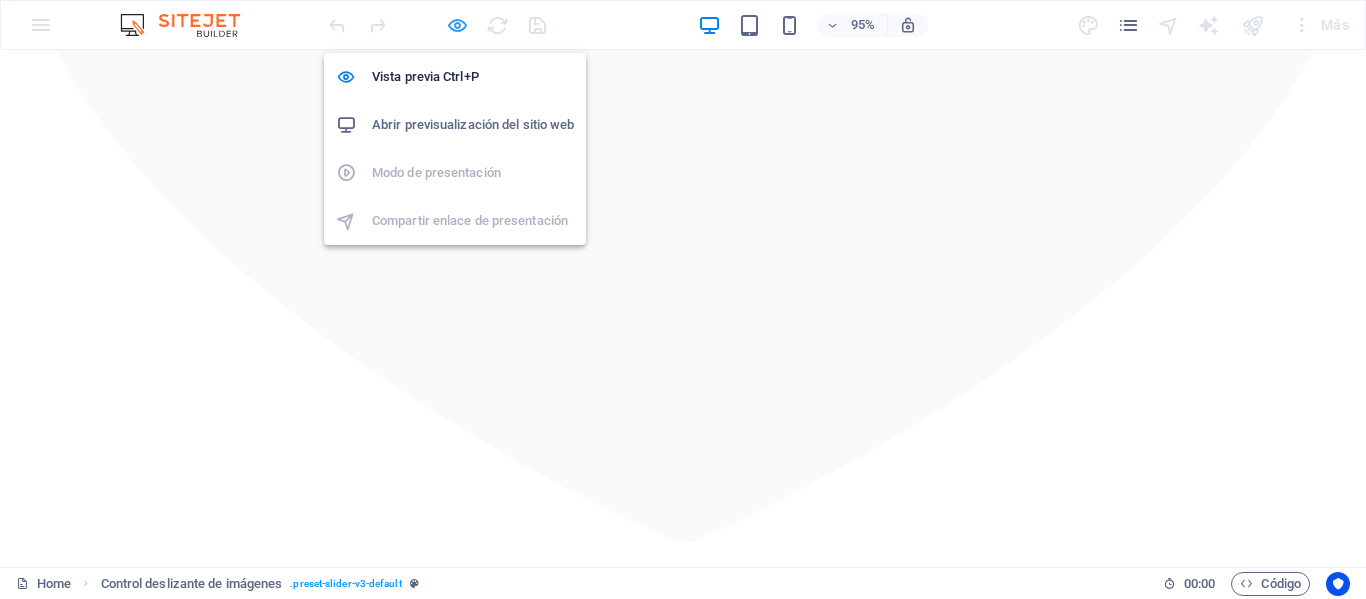 scroll, scrollTop: 3069, scrollLeft: 0, axis: vertical 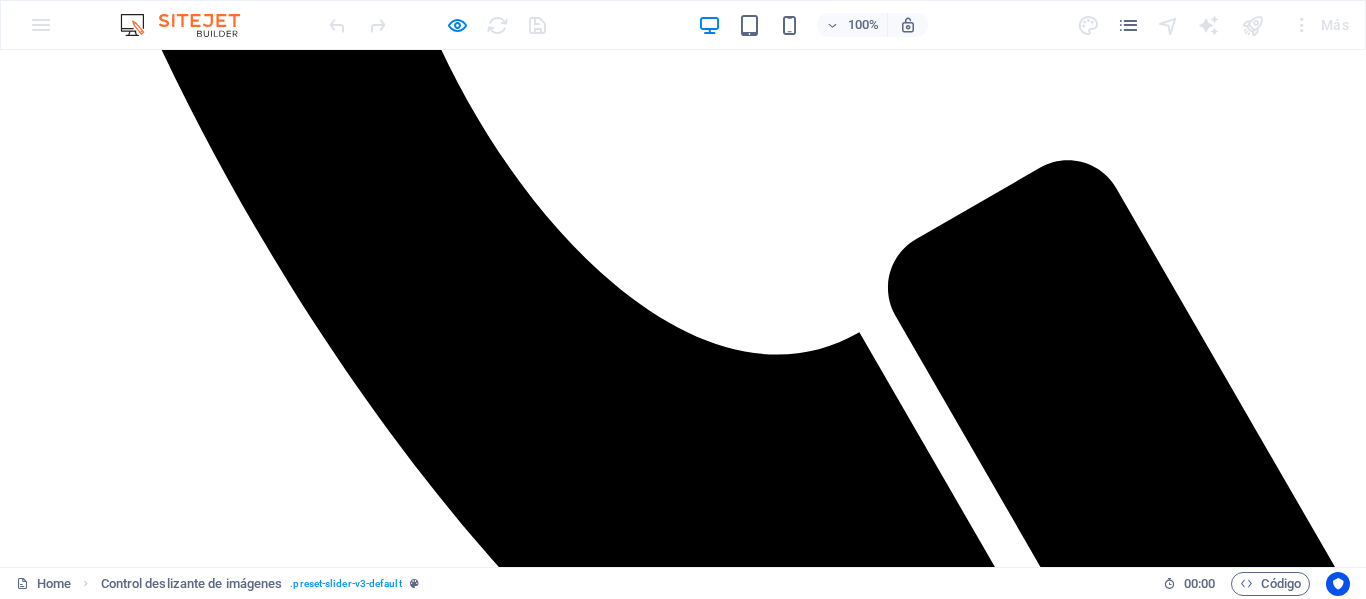 click on "Nosotros" at bounding box center (77, 2841) 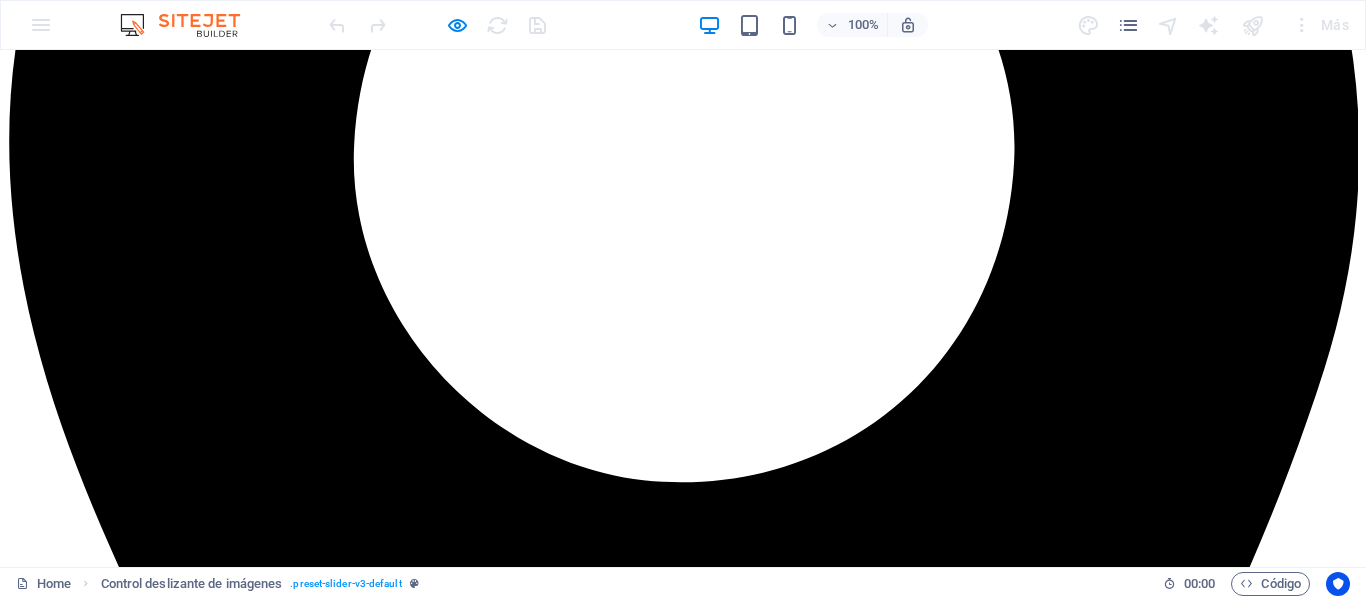 scroll, scrollTop: 609, scrollLeft: 0, axis: vertical 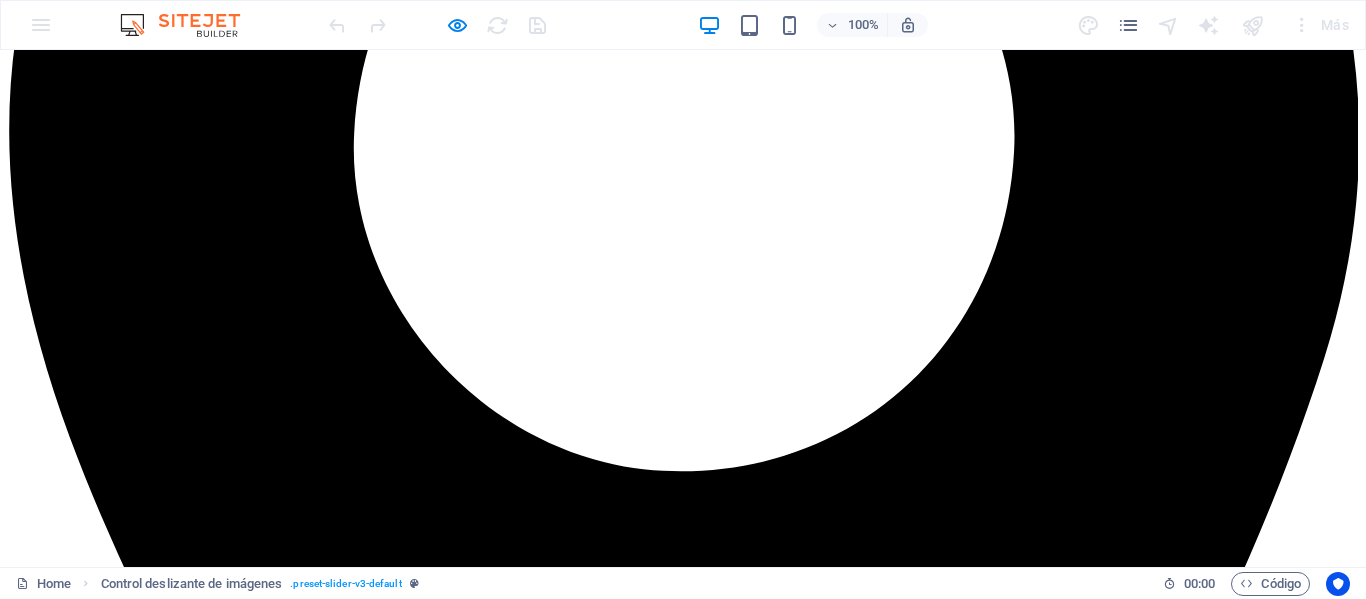 click on "Inicio" at bounding box center (66, 5283) 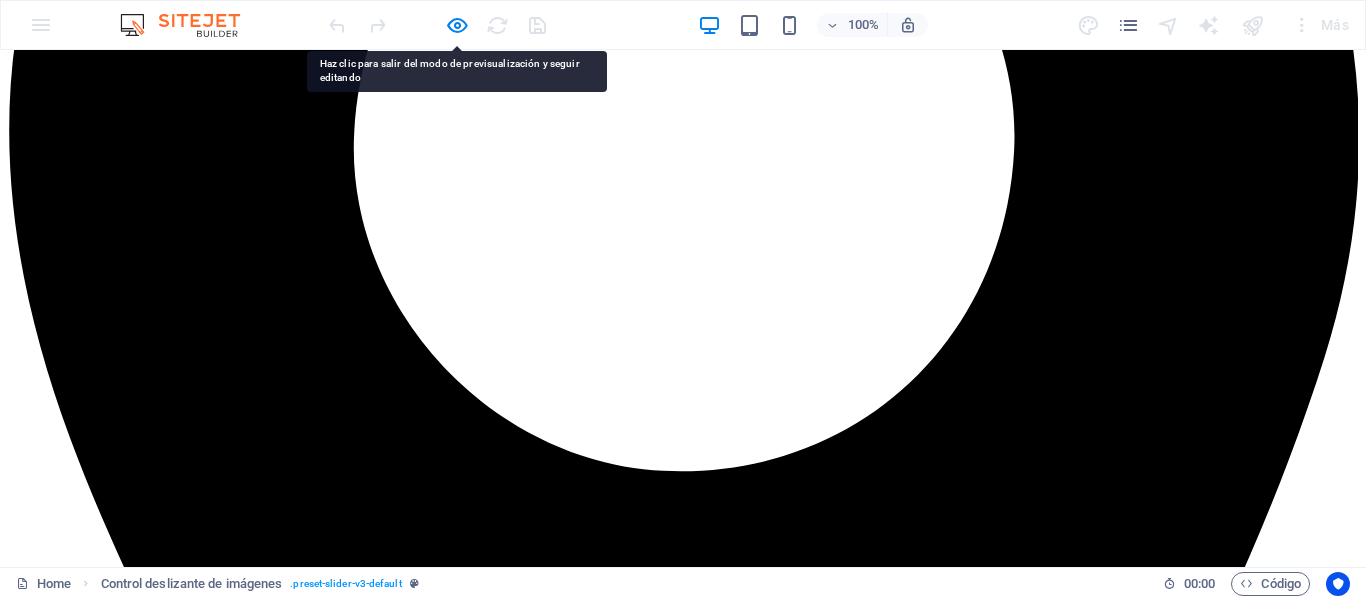 click on "Inicio" at bounding box center [66, 5283] 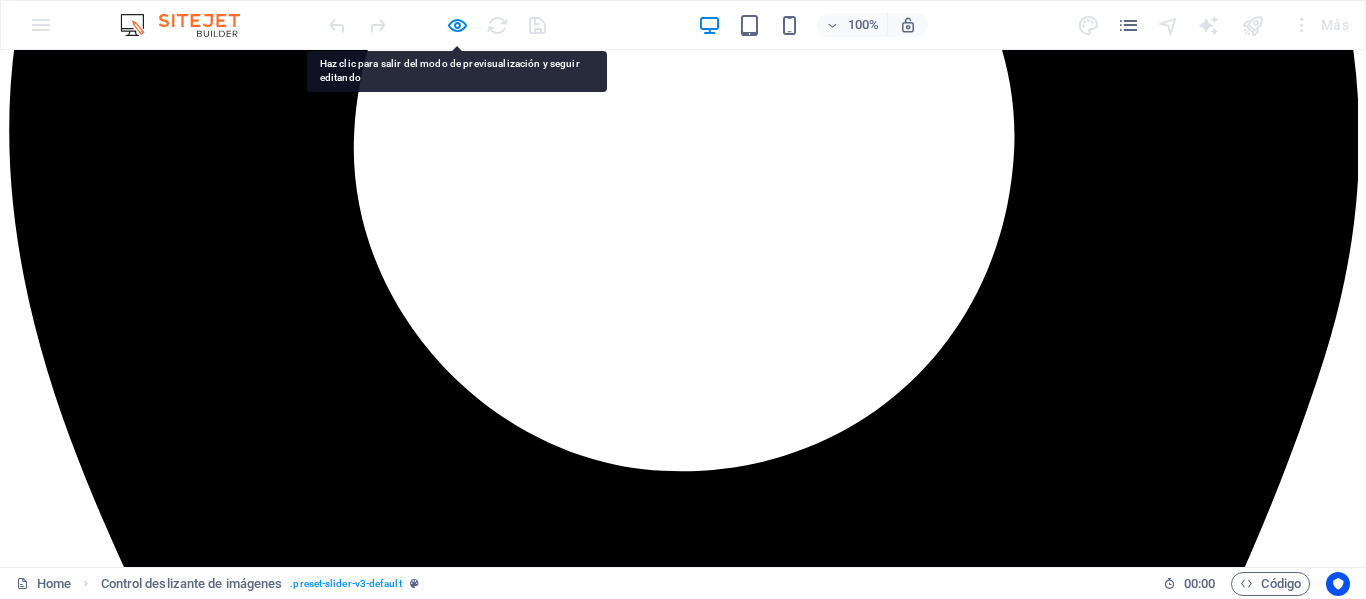 click on "Inicio" at bounding box center (66, 5283) 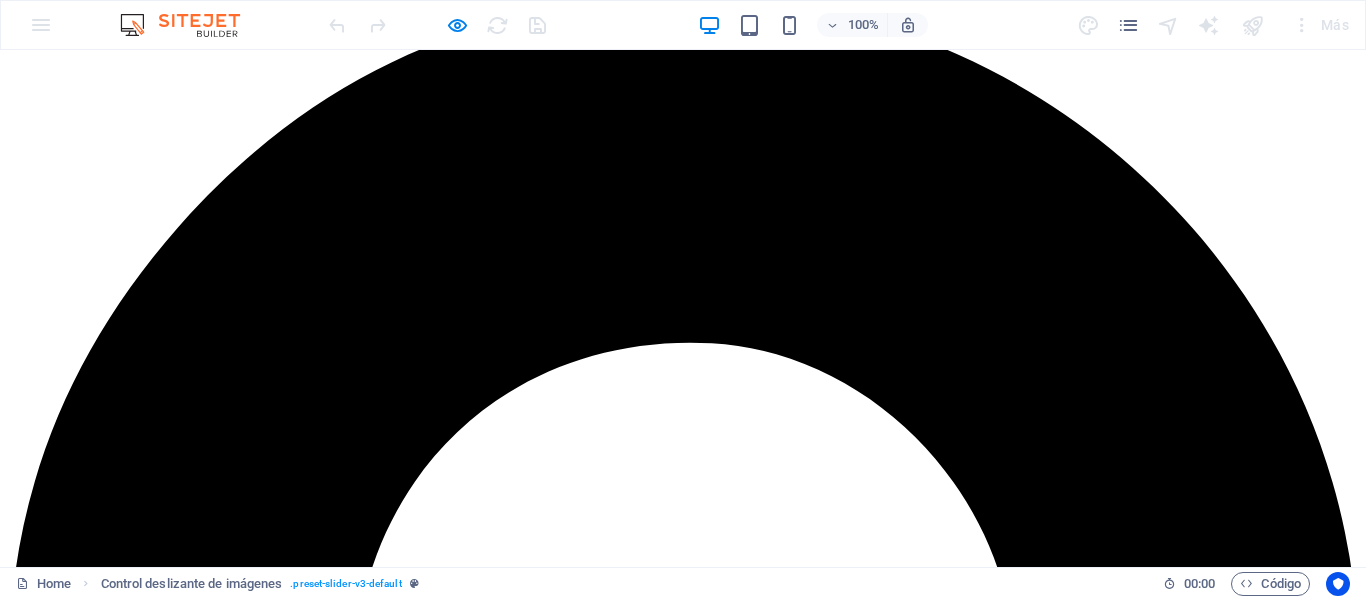scroll, scrollTop: 46, scrollLeft: 0, axis: vertical 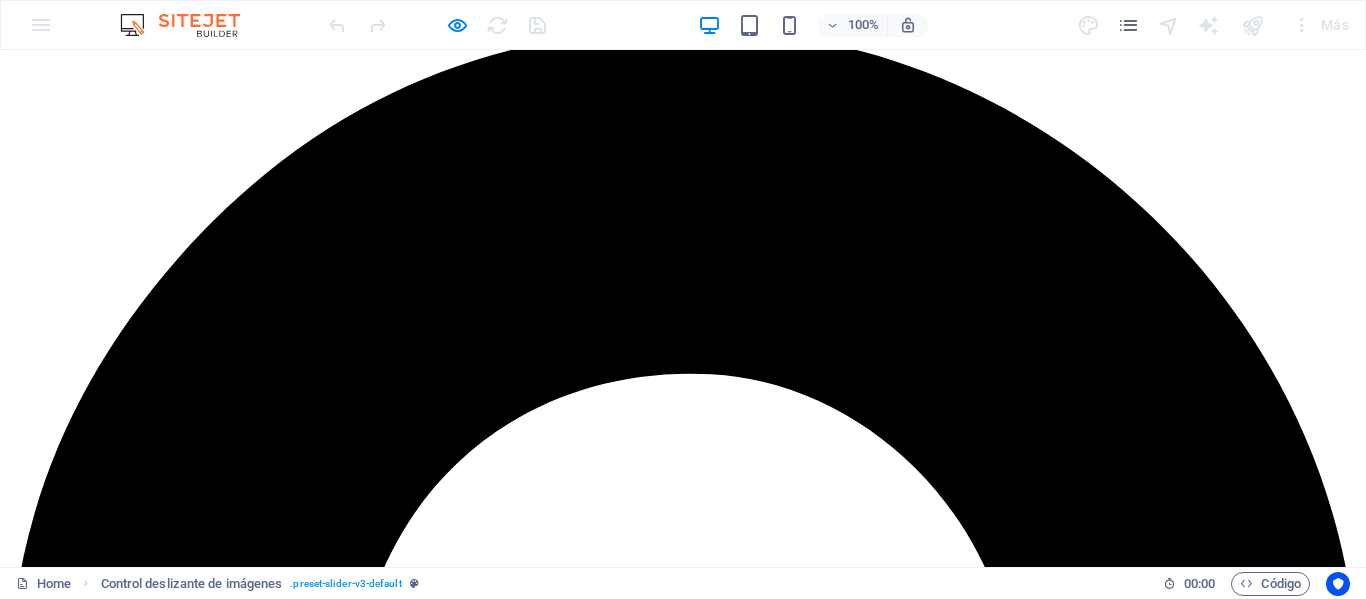 click on "Inicio" at bounding box center (66, 5846) 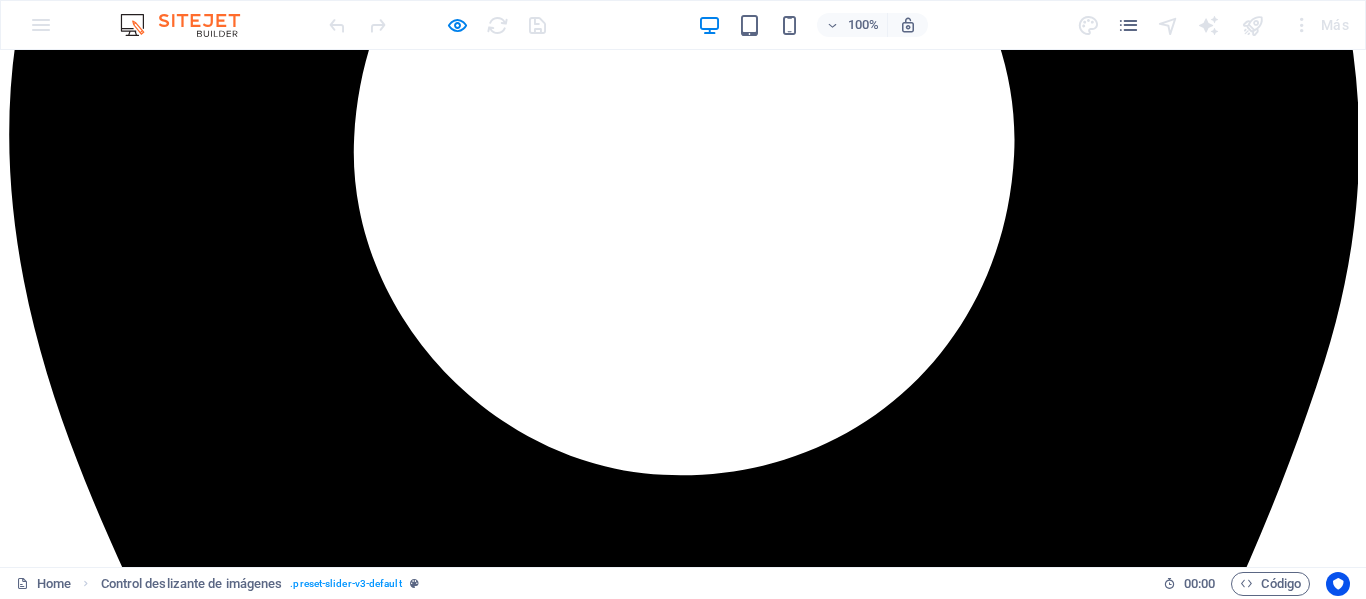 scroll, scrollTop: 609, scrollLeft: 0, axis: vertical 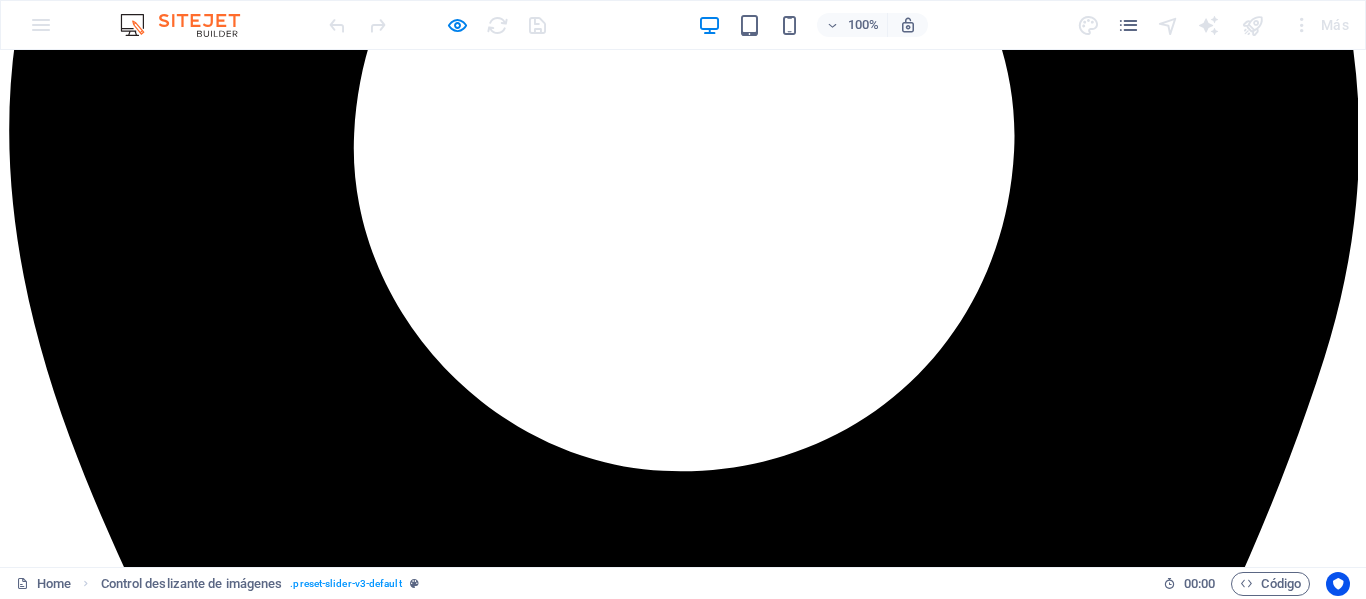 click on "Servicios" at bounding box center [78, 5319] 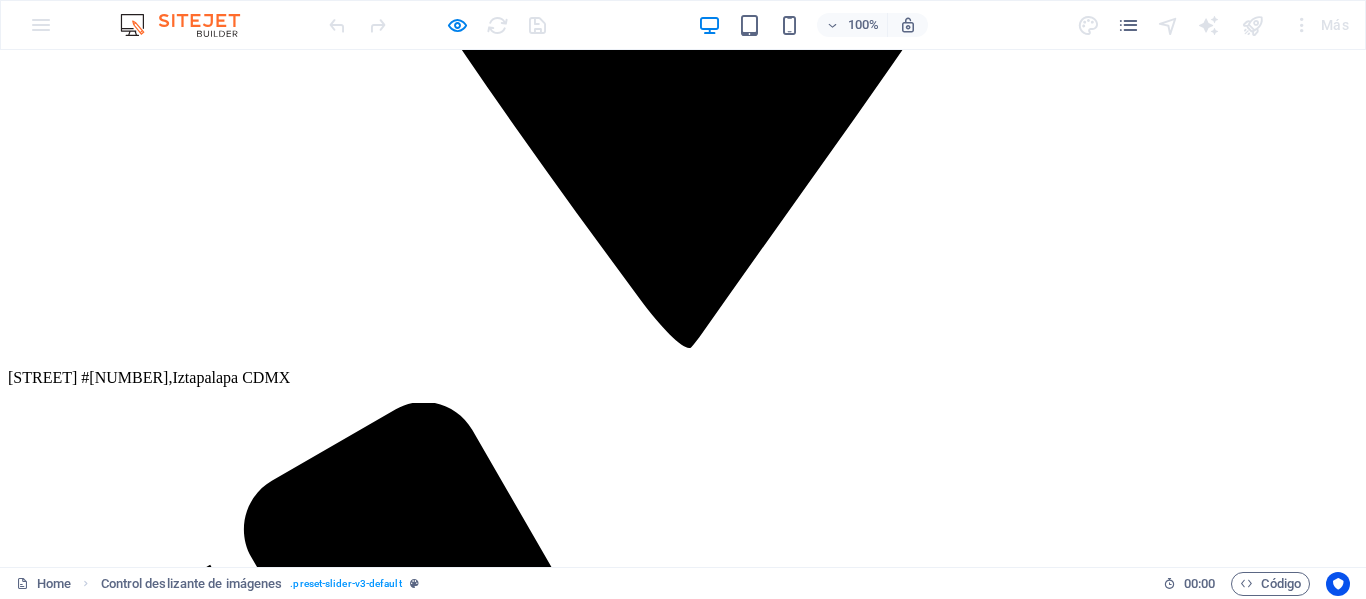 scroll, scrollTop: 2046, scrollLeft: 0, axis: vertical 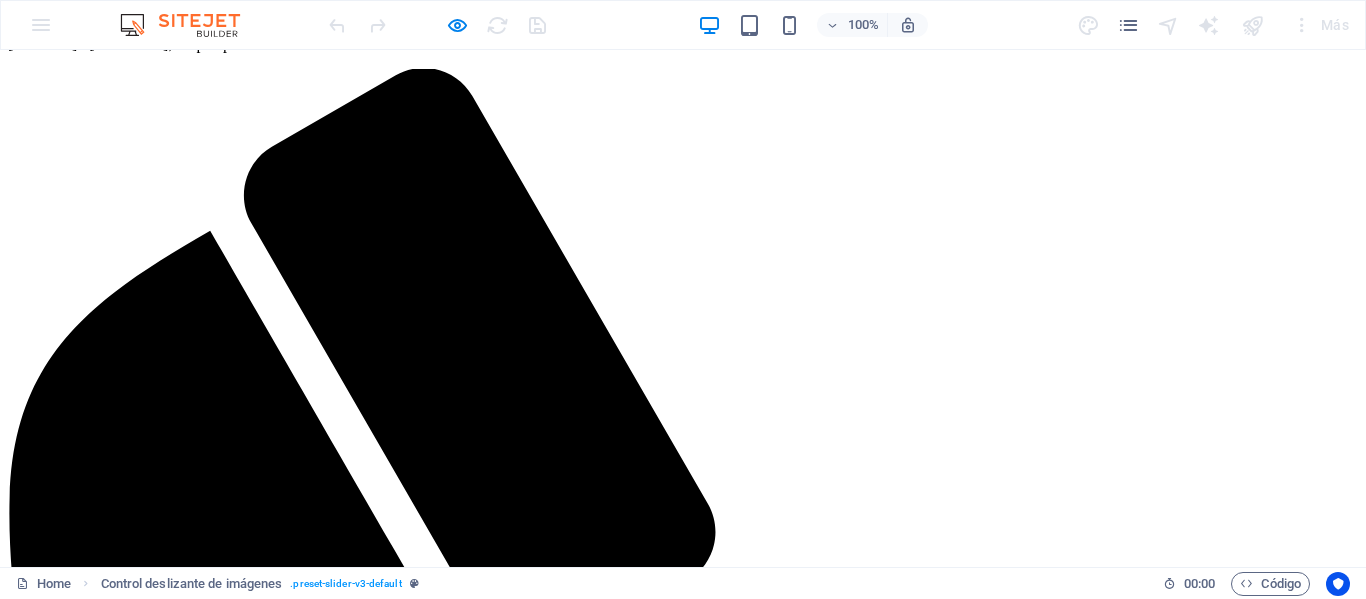click on "Estimulación prental y temprana" at bounding box center (683, 13495) 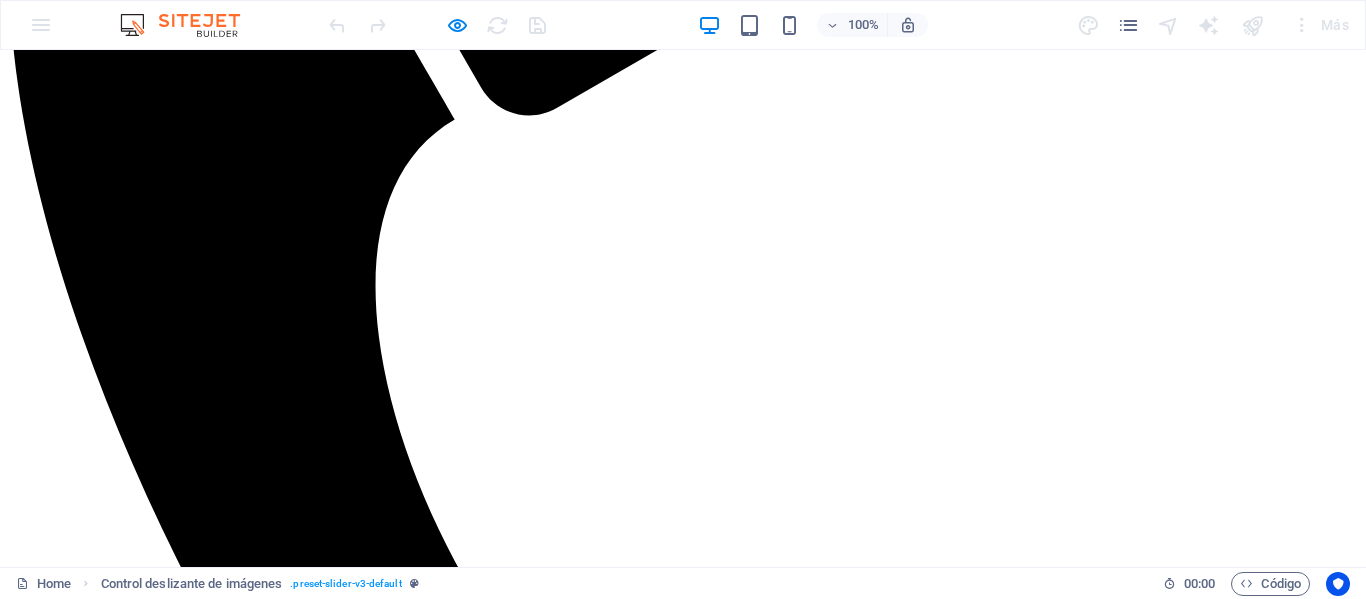 scroll, scrollTop: 4552, scrollLeft: 0, axis: vertical 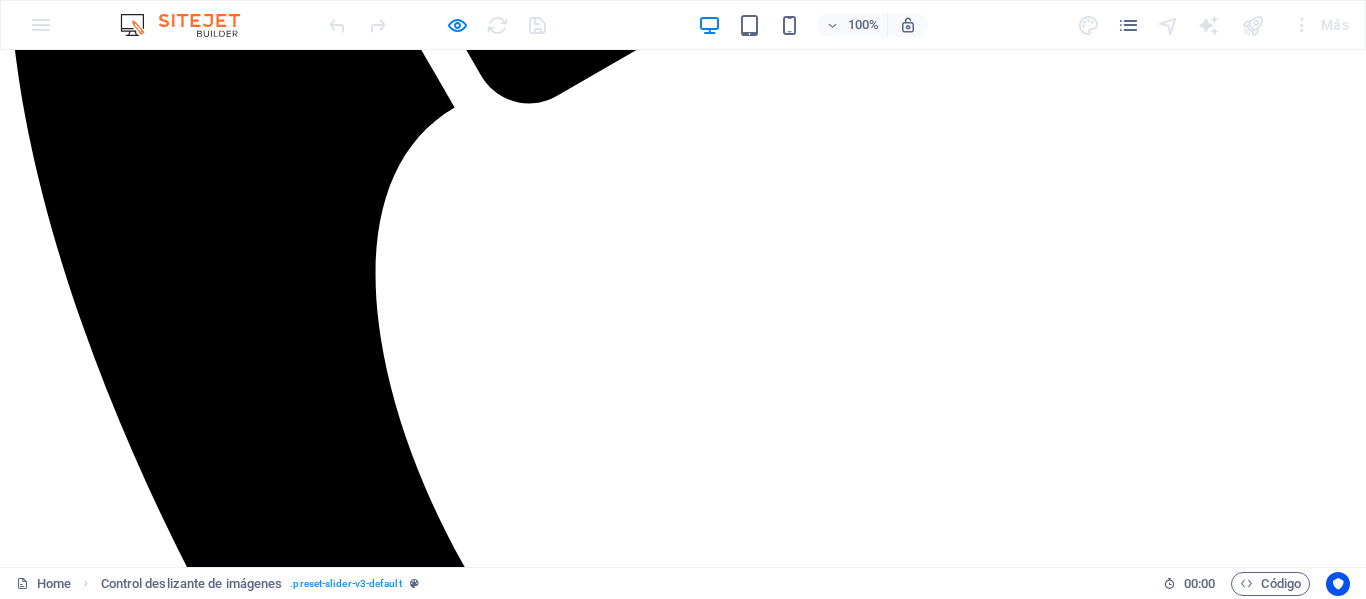 click on "Estimulación temprana" at bounding box center (102, 31372) 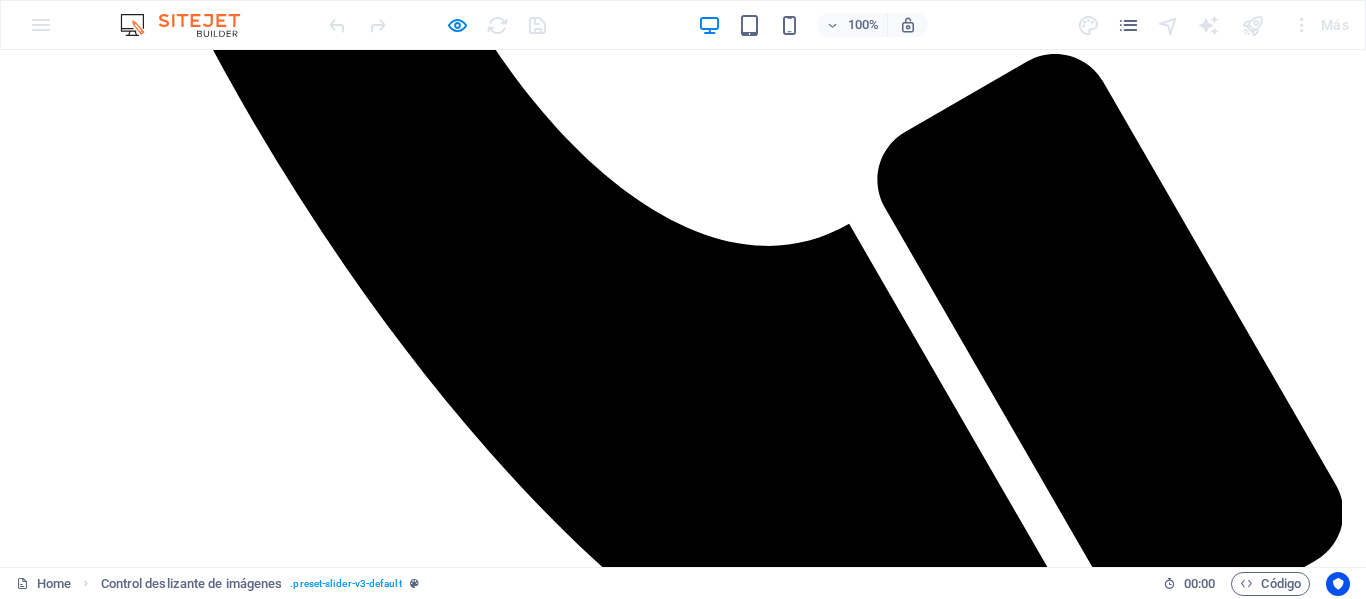 scroll, scrollTop: 5542, scrollLeft: 0, axis: vertical 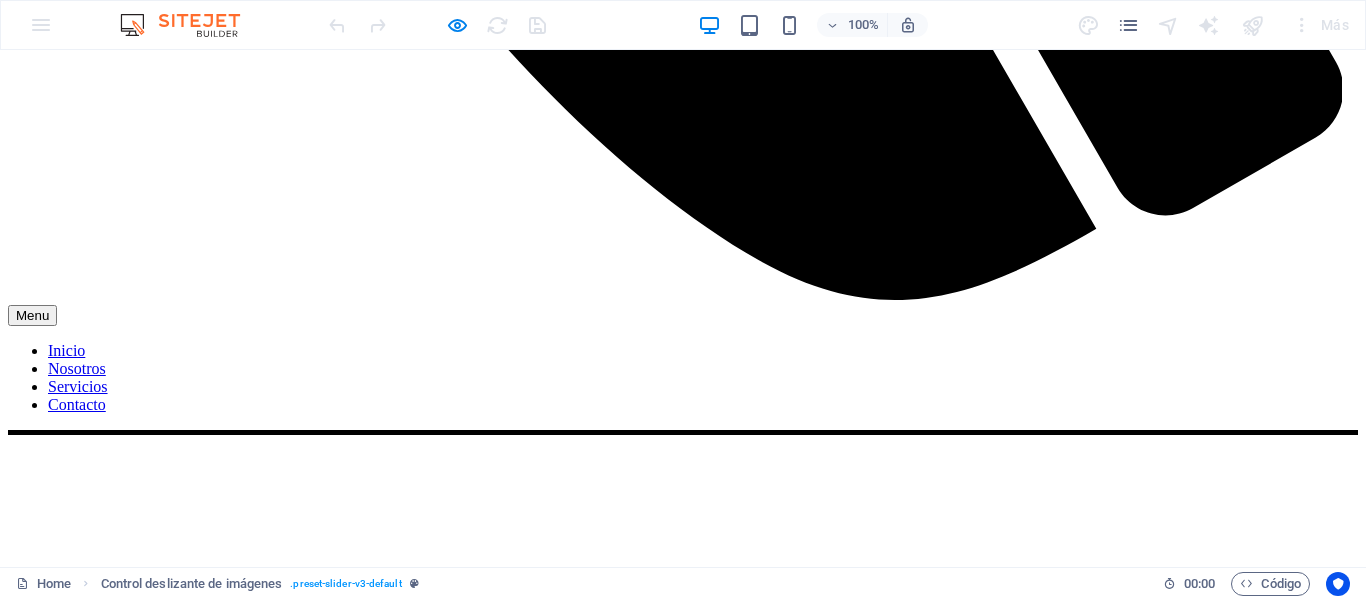 click on "[NUMBER]" at bounding box center [47, 38744] 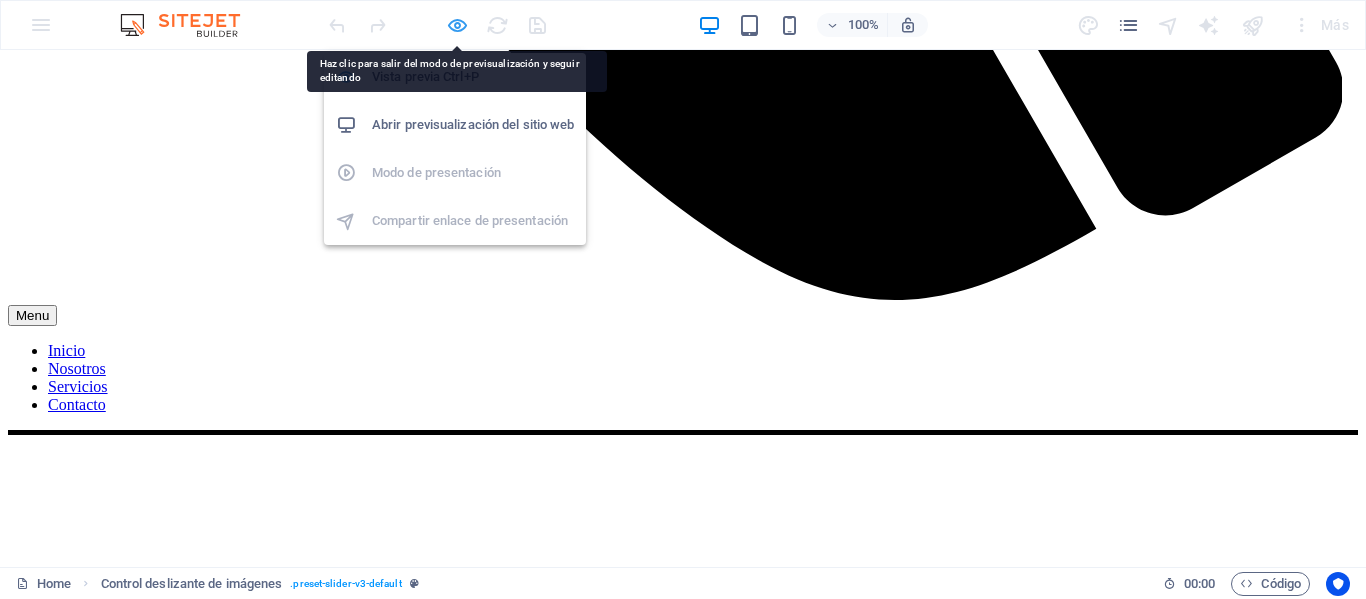 click at bounding box center [457, 25] 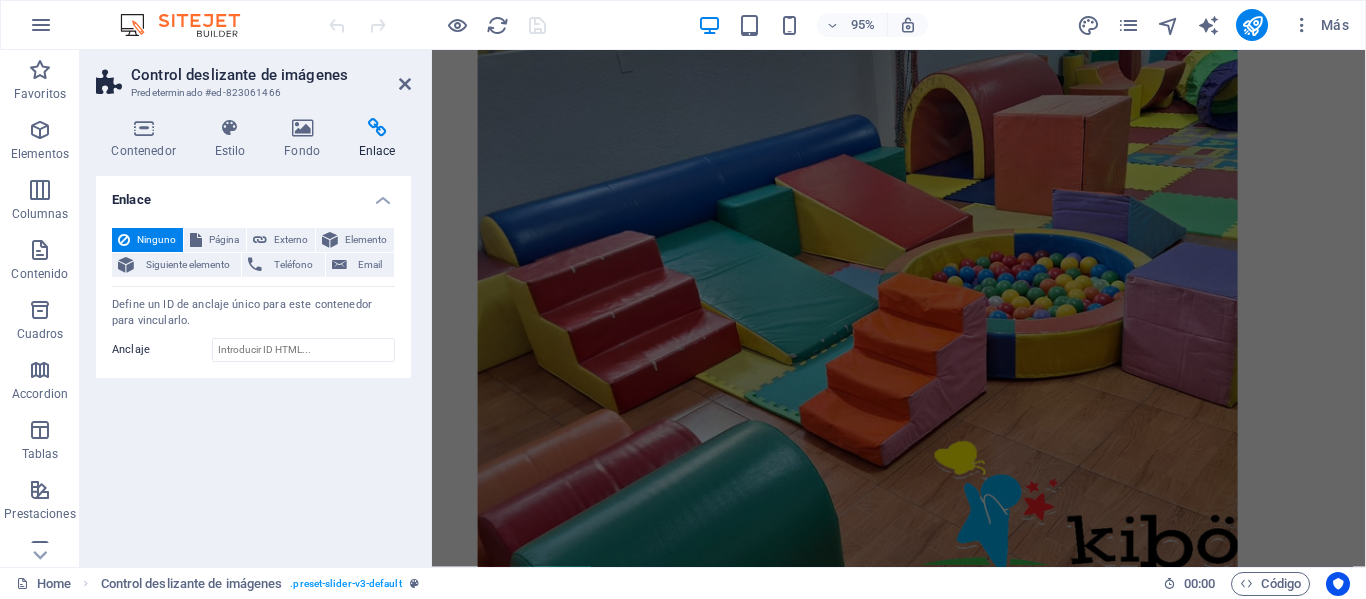 scroll, scrollTop: 13204, scrollLeft: 0, axis: vertical 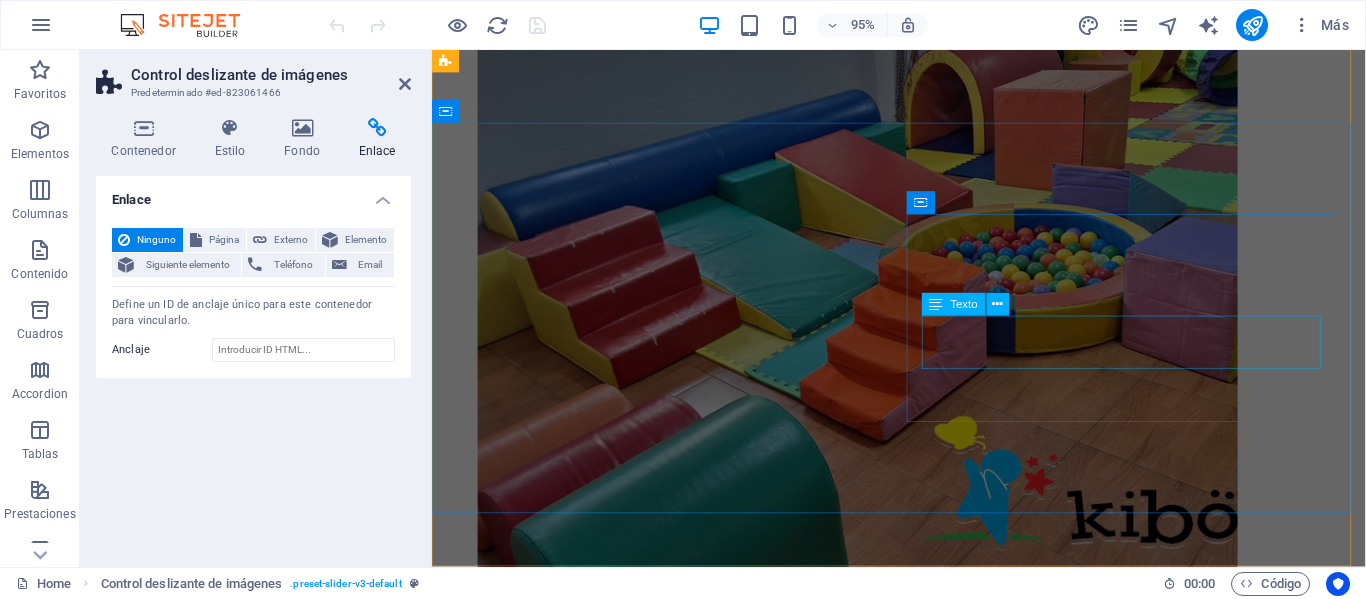 click on "[NUMBER] [EMAIL]" at bounding box center [923, 63601] 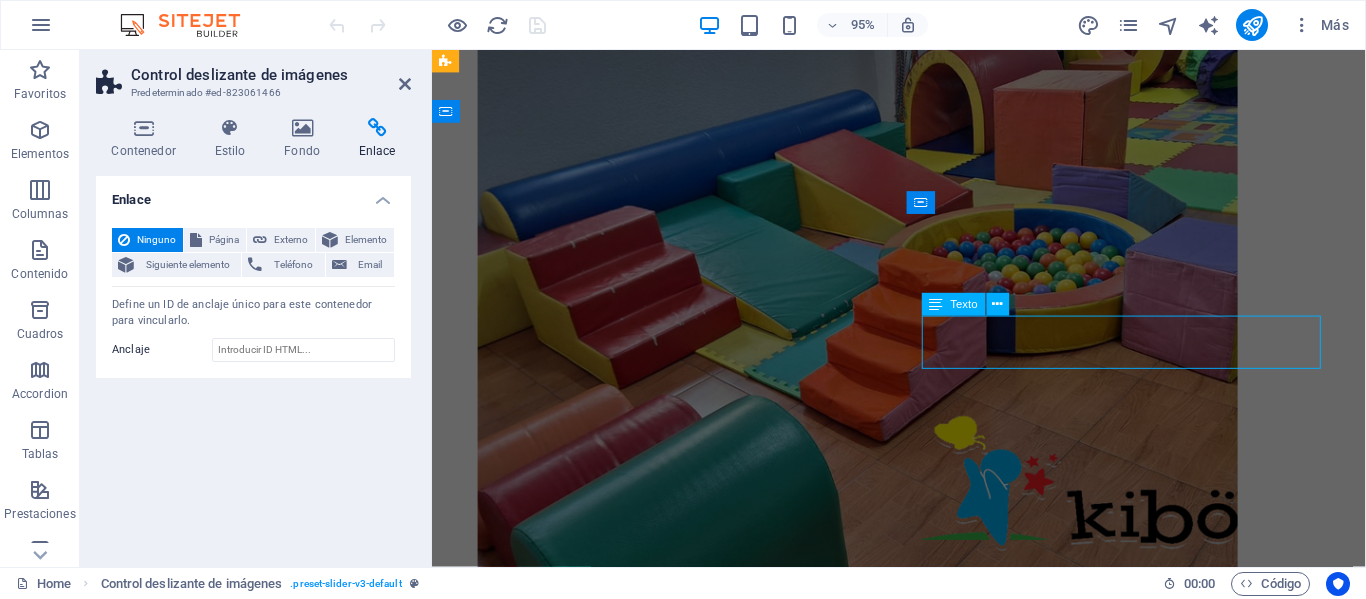 click on "[NUMBER] [EMAIL]" at bounding box center (923, 63601) 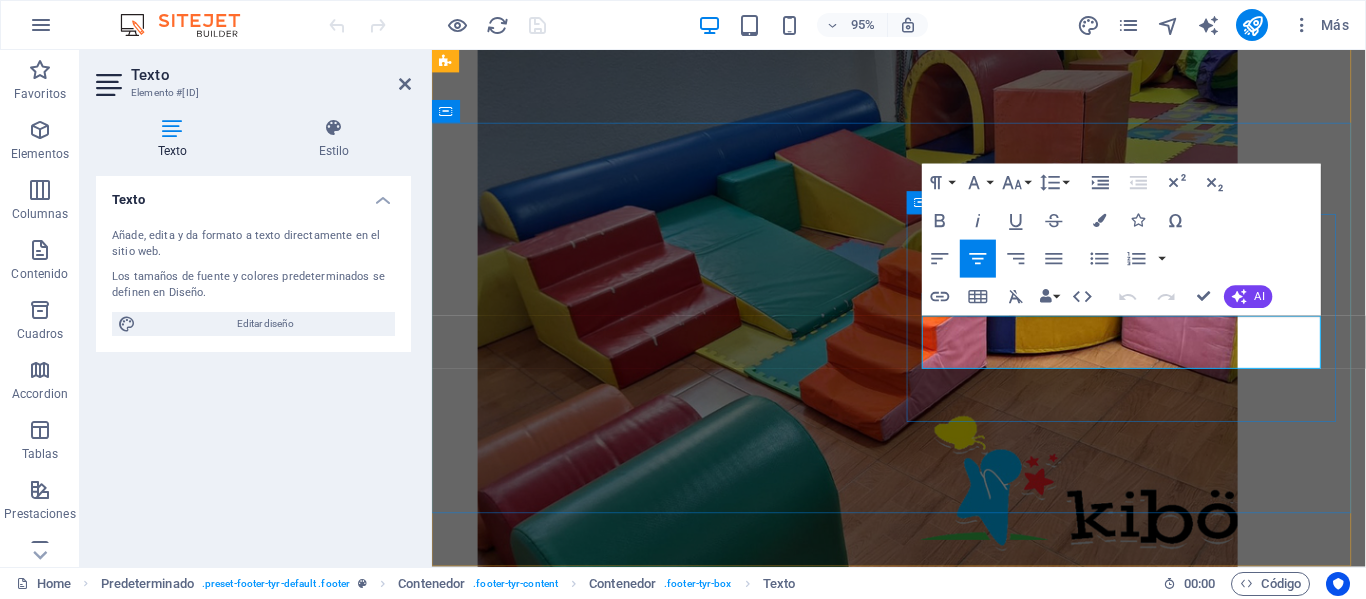 click on "[NUMBER]" at bounding box center [479, 63600] 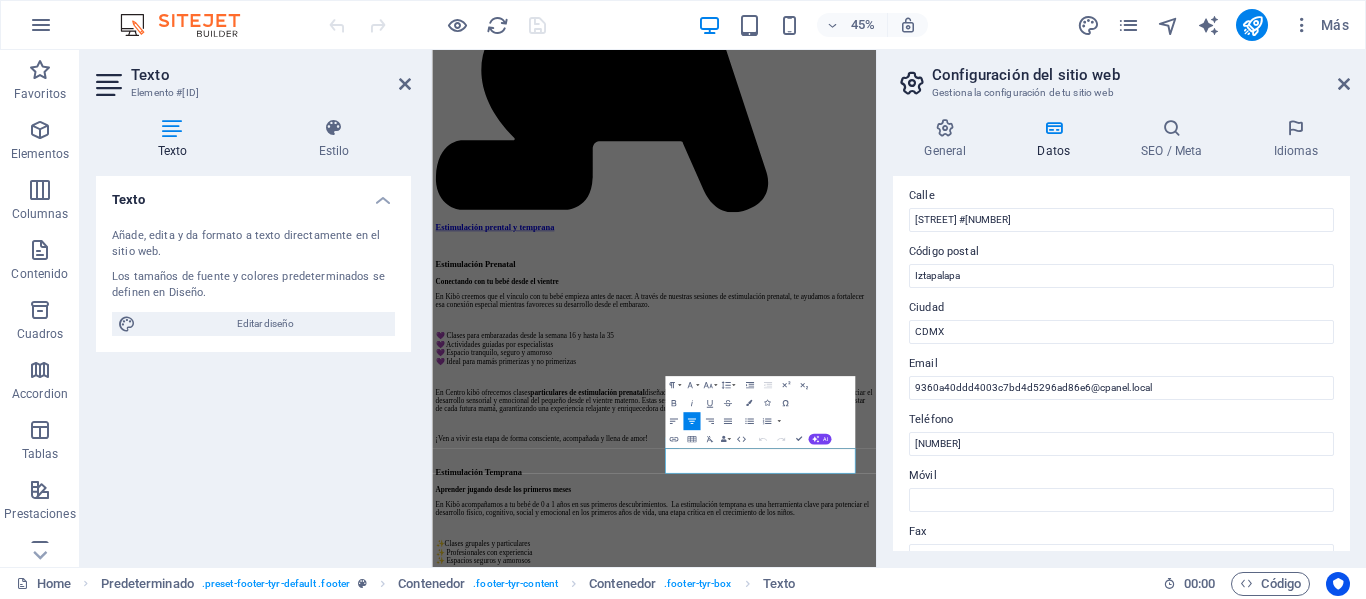 scroll, scrollTop: 238, scrollLeft: 0, axis: vertical 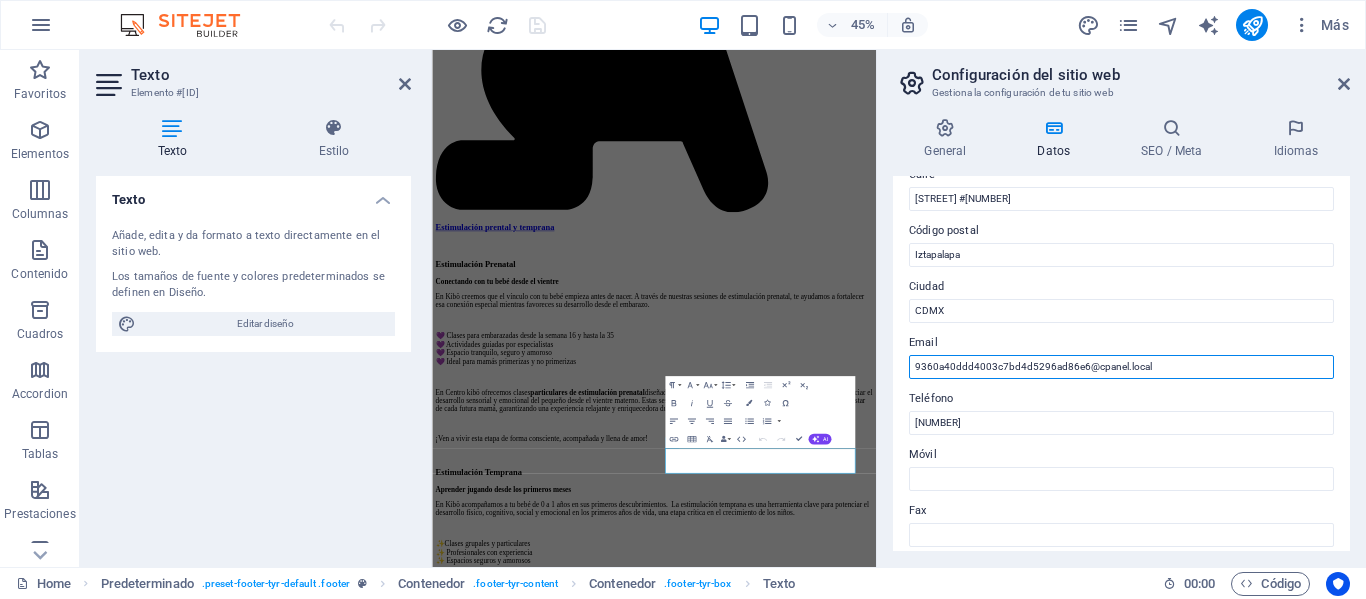 drag, startPoint x: 1151, startPoint y: 369, endPoint x: 913, endPoint y: 374, distance: 238.05252 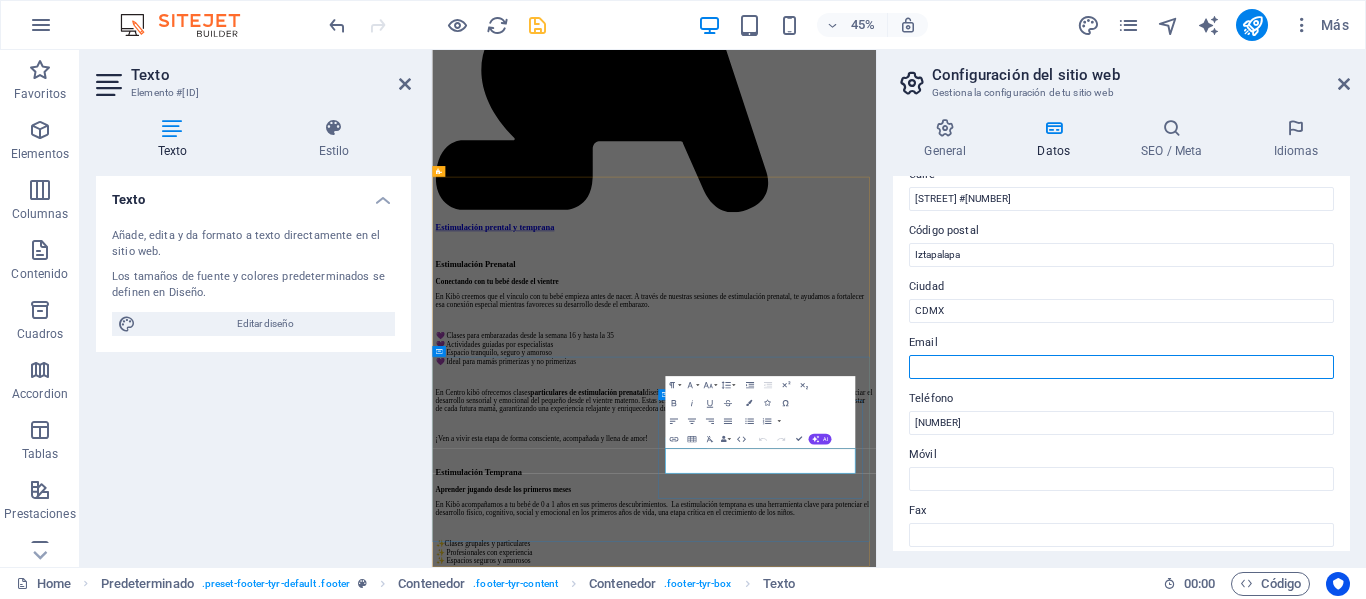 type 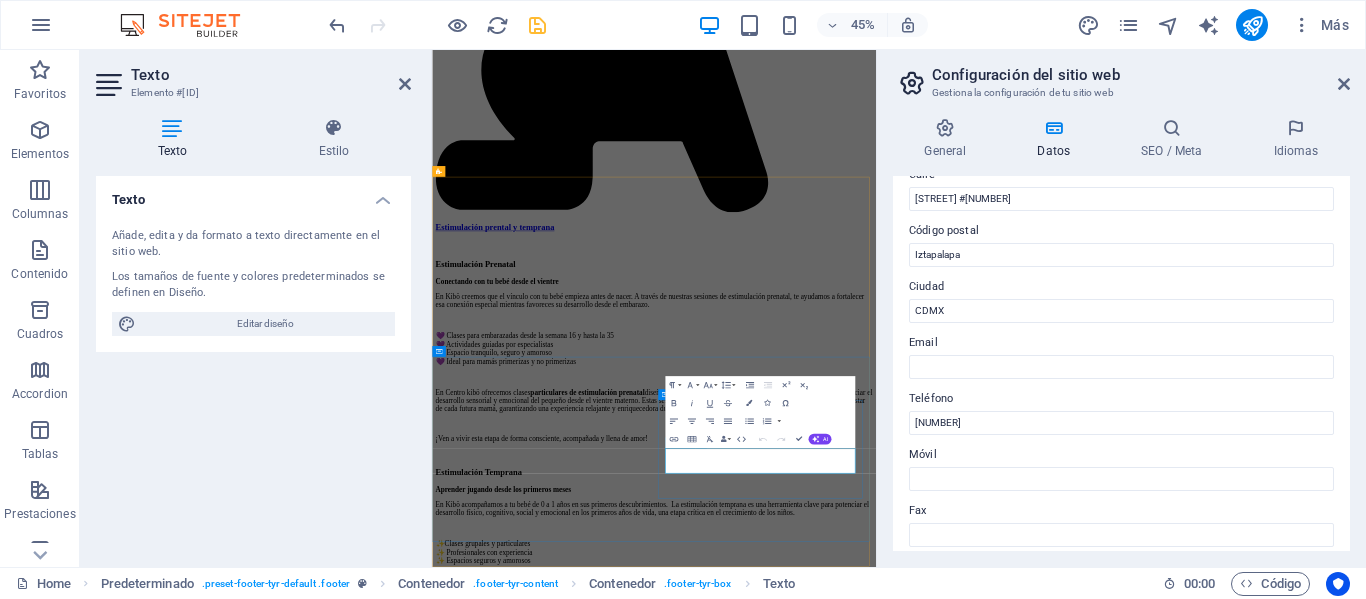 click on "[NUMBER]" at bounding box center [925, 65717] 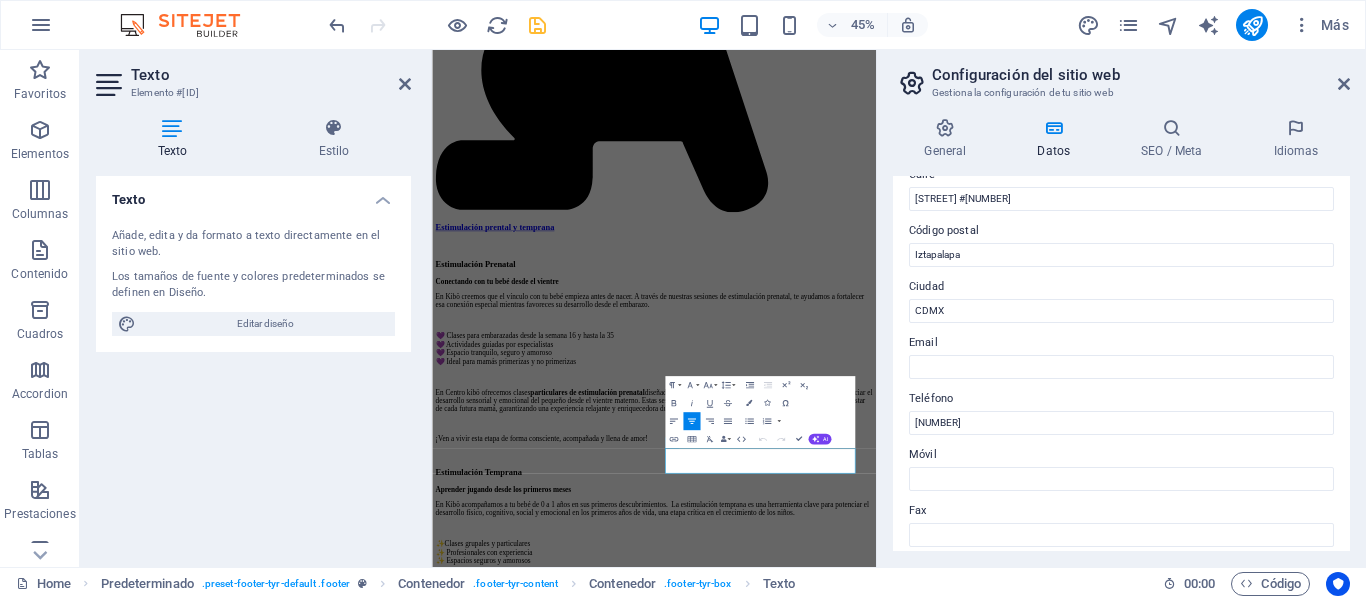 click on "Configuración del sitio web Gestiona la configuración de tu sitio web  General  Datos  SEO / Meta  Idiomas Nombre del sitio web [DOMAIN] Logo Arrastra archivos aquí, haz clic para escoger archivos o  selecciona archivos de Archivos o de nuestra galería gratuita de fotos y vídeos Selecciona archivos del administrador de archivos, de la galería de fotos o carga archivo(s) Cargar Favicon Define aquí el favicon de tu sitio web. Un favicon es un pequeño icono que se muestra en la pestaña del navegador al lado del título de tu sitio web. Este ayuda a los visitantes a identificar tu sitio web. Arrastra archivos aquí, haz clic para escoger archivos o  selecciona archivos de Archivos o de nuestra galería gratuita de fotos y vídeos Selecciona archivos del administrador de archivos, de la galería de fotos o carga archivo(s) Cargar Vista previa de imagen (Open Graph) Esta imagen se mostrará cuando el sitio web se comparta en redes sociales Arrastra archivos aquí, haz clic para escoger archivos o" at bounding box center (1121, 308) 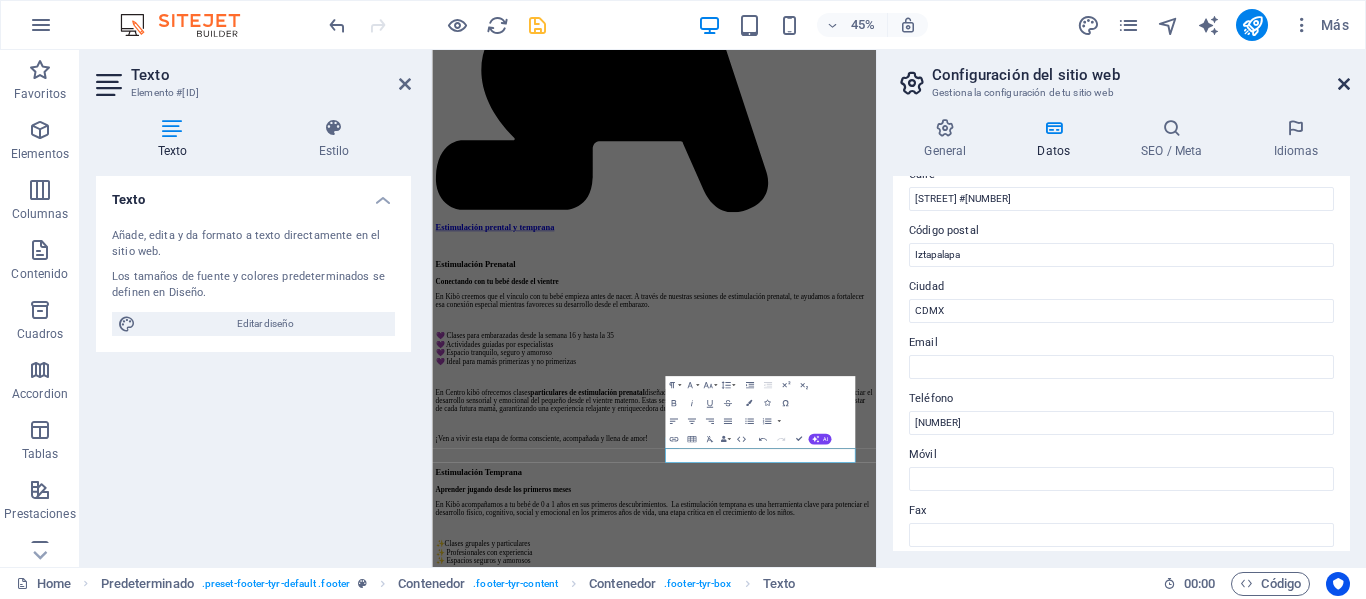 click at bounding box center [1344, 84] 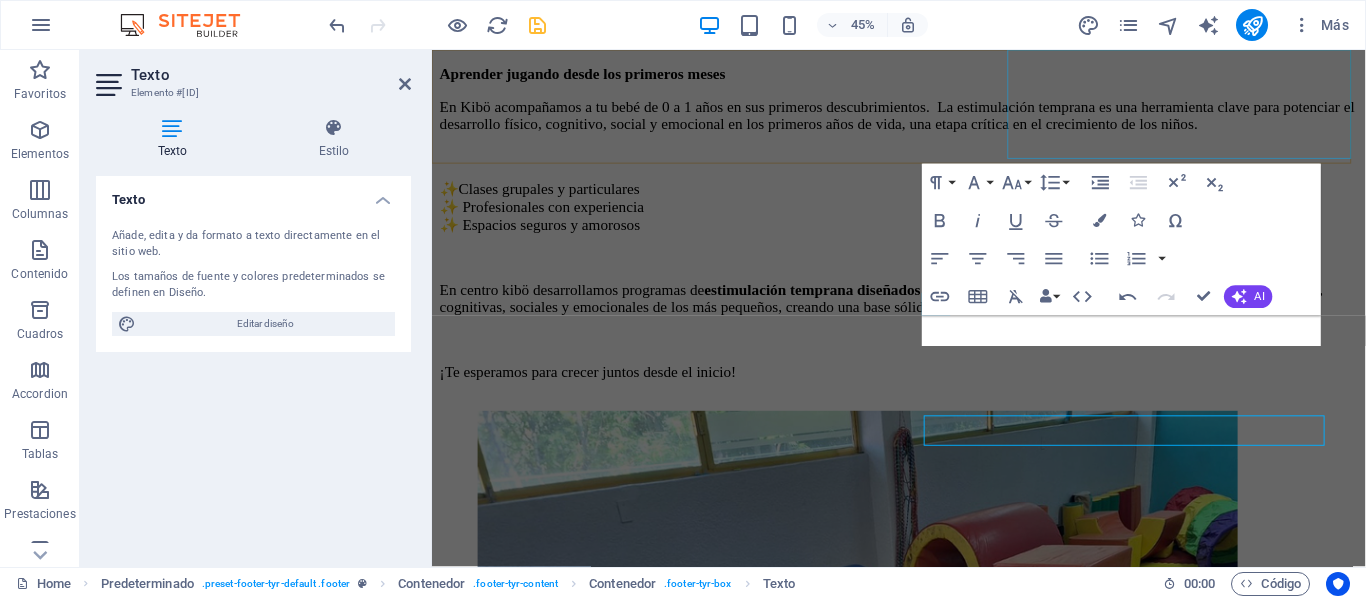 scroll, scrollTop: 13204, scrollLeft: 0, axis: vertical 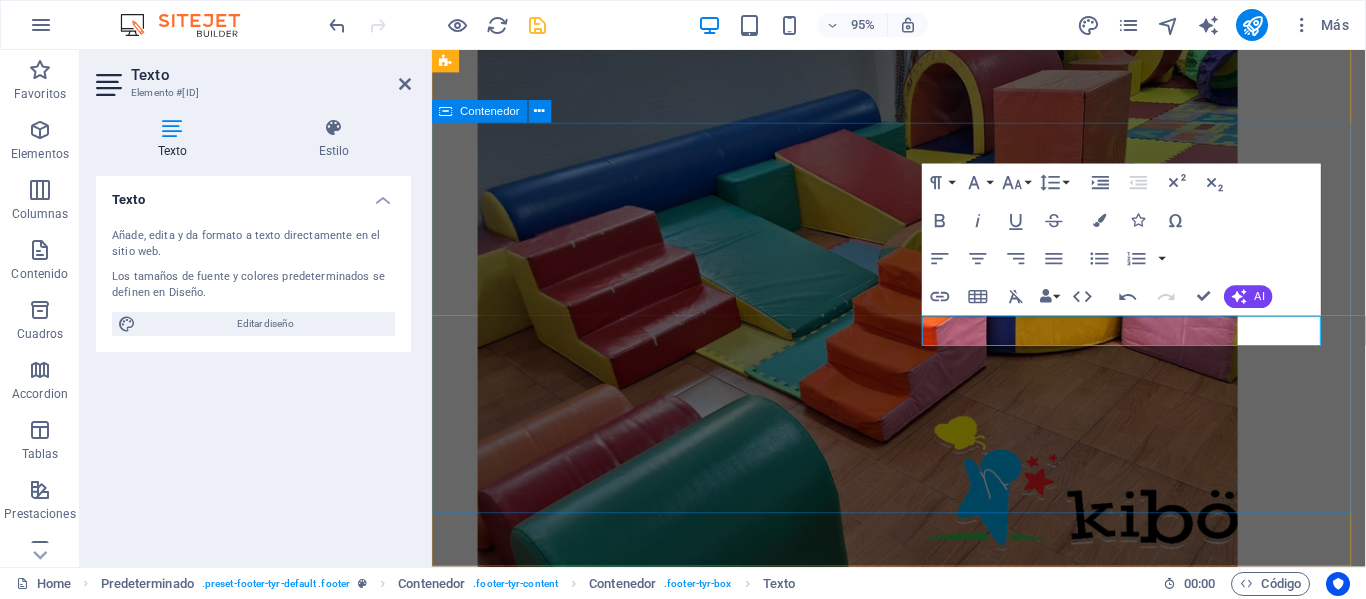 click on "Ubicación Av. Apatlaco #[NUMBER] [CITY]   Iztapalapa Whatsapp   [PHONE]" at bounding box center (923, 62520) 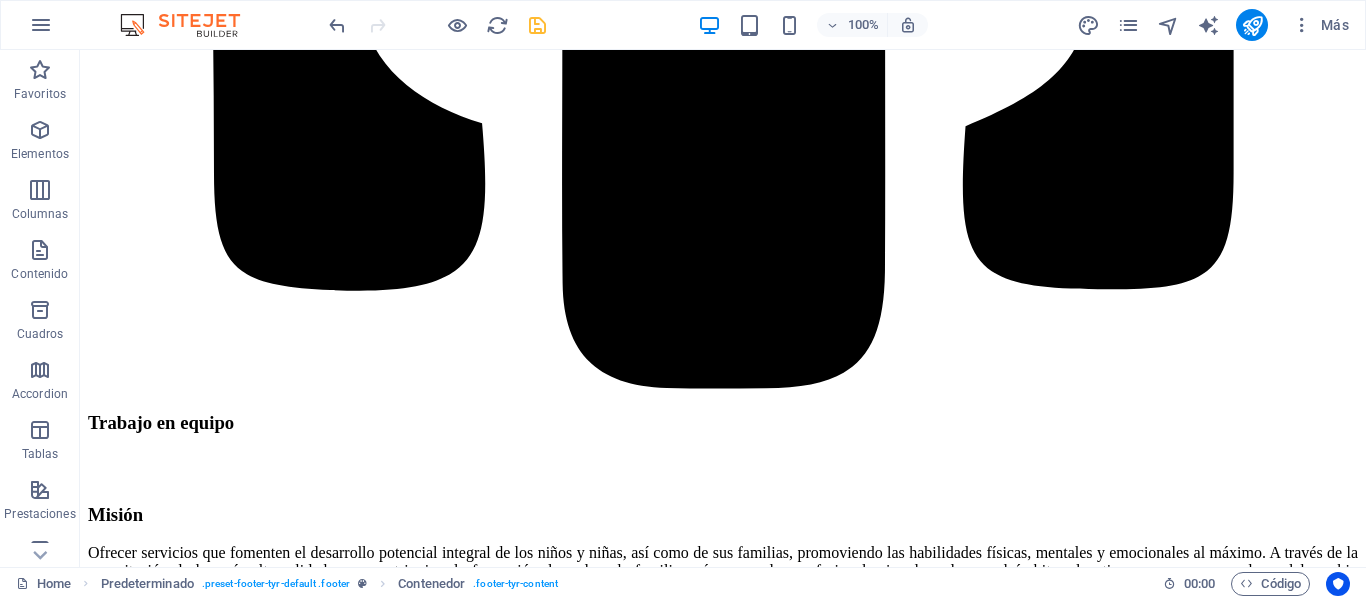 scroll, scrollTop: 12052, scrollLeft: 0, axis: vertical 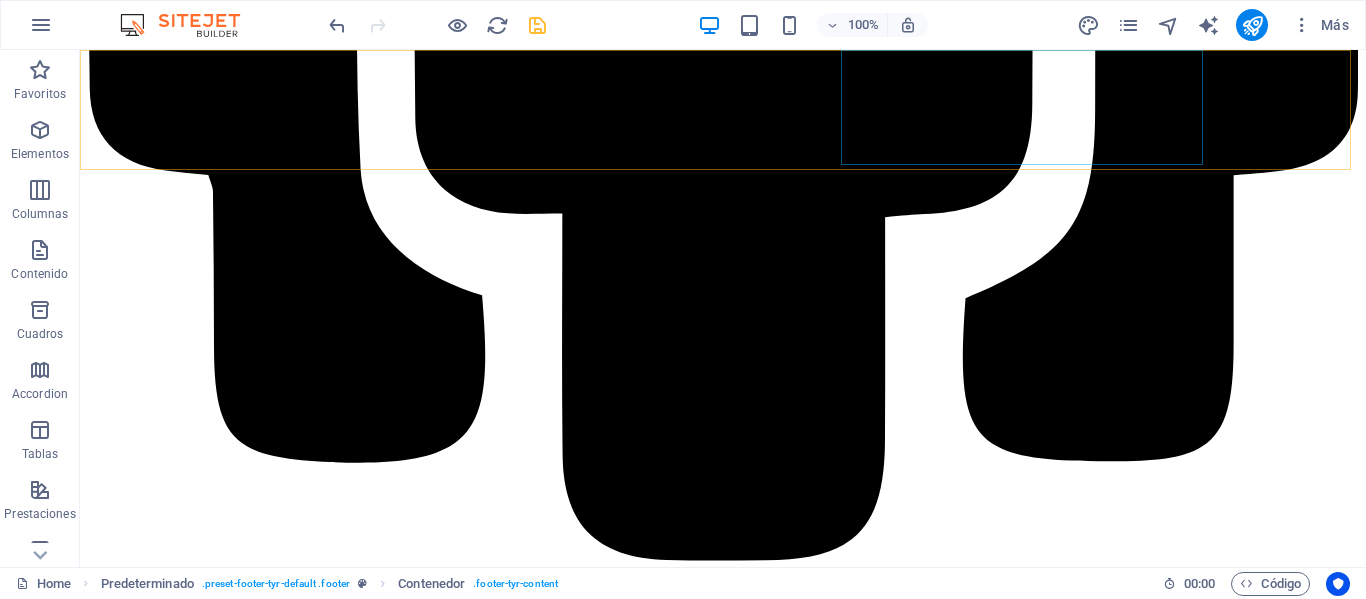 click on "Inicio Nosotros Servicios Contacto" at bounding box center [723, -6462] 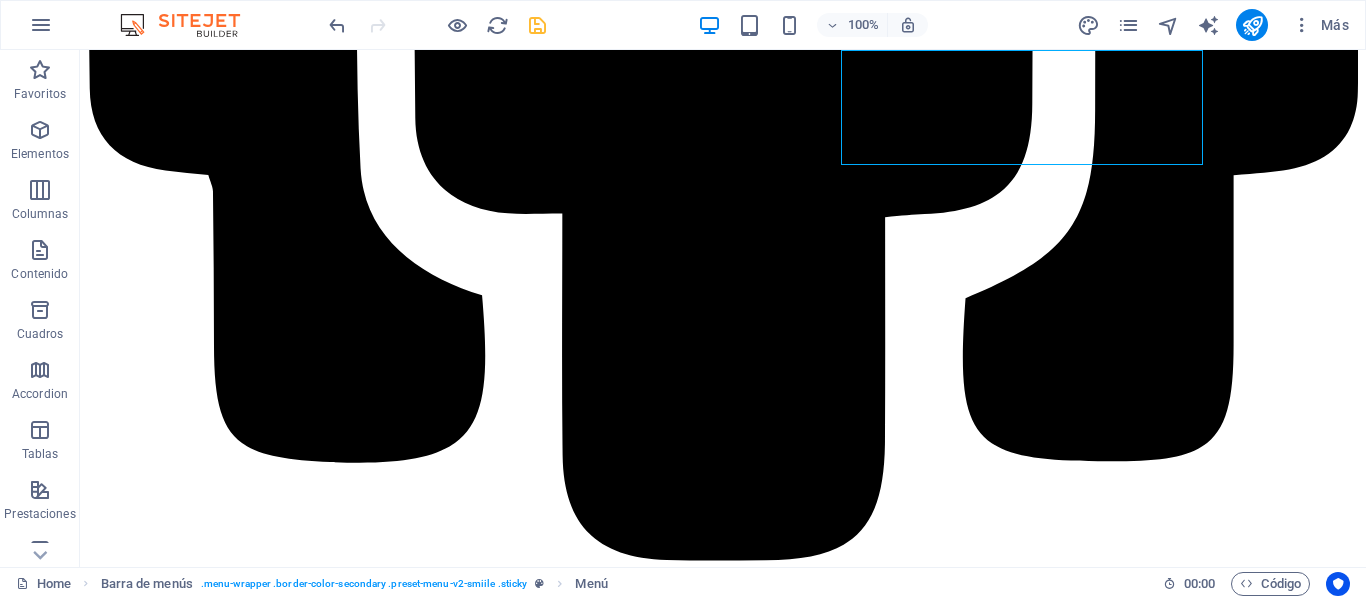 click on "Inicio Nosotros Servicios Contacto" at bounding box center [723, -6462] 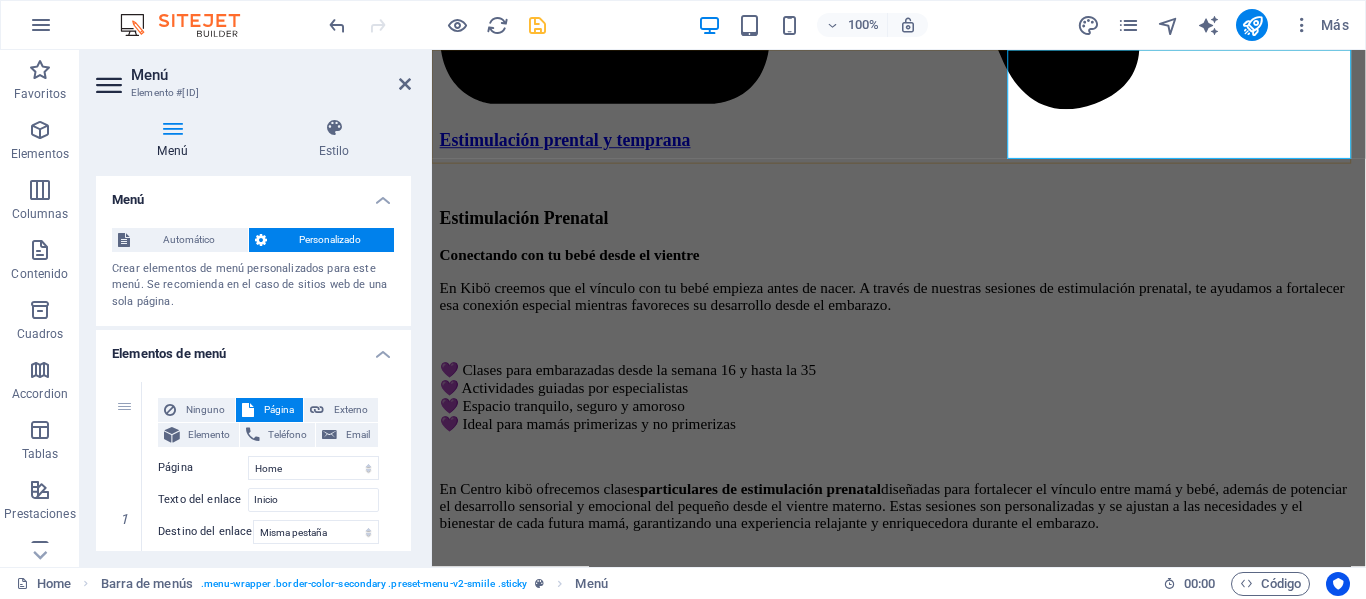 scroll, scrollTop: 12060, scrollLeft: 0, axis: vertical 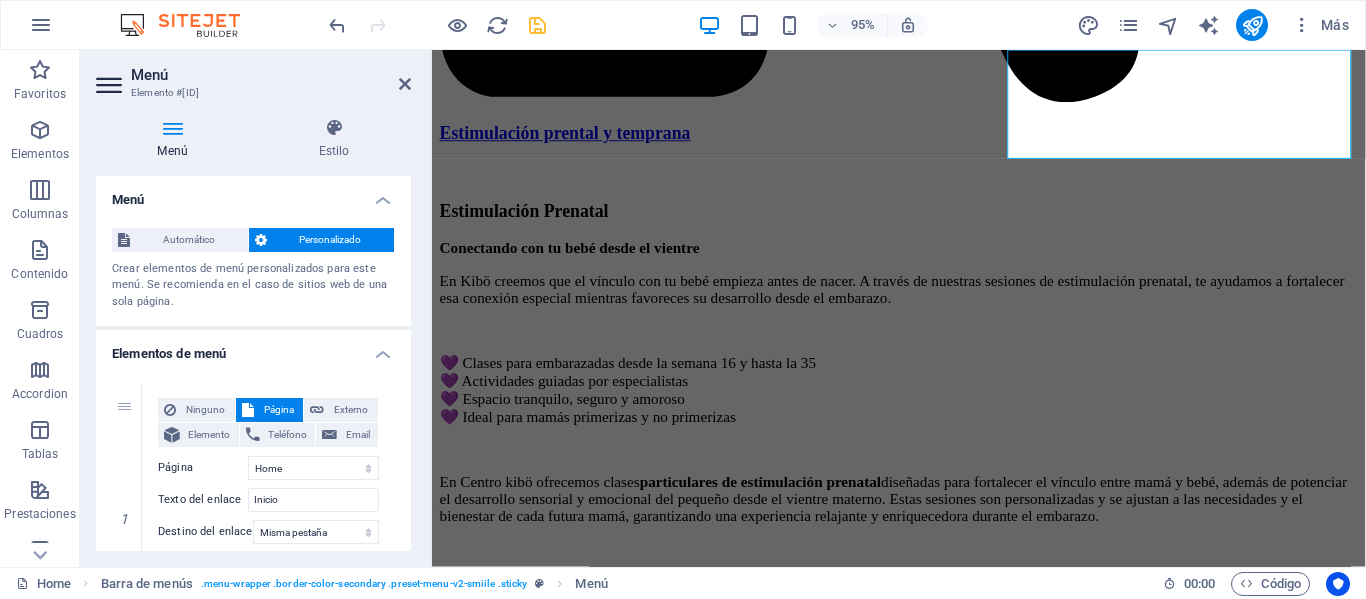 click on "Menú" at bounding box center [271, 75] 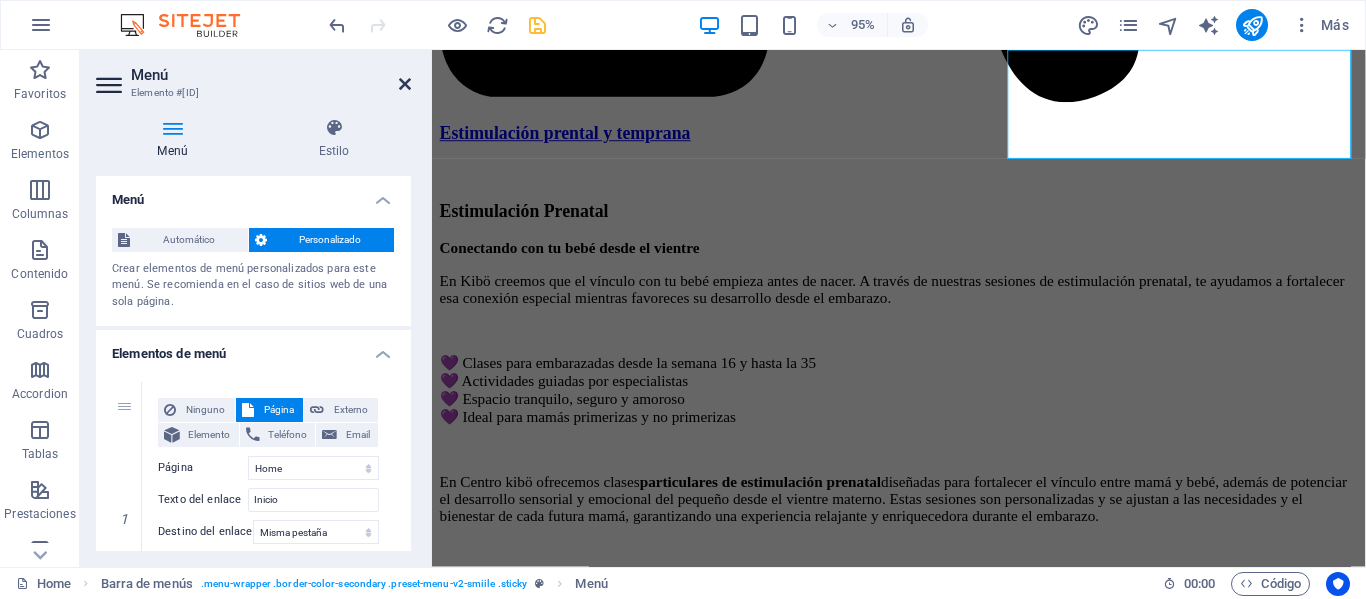 click at bounding box center (405, 84) 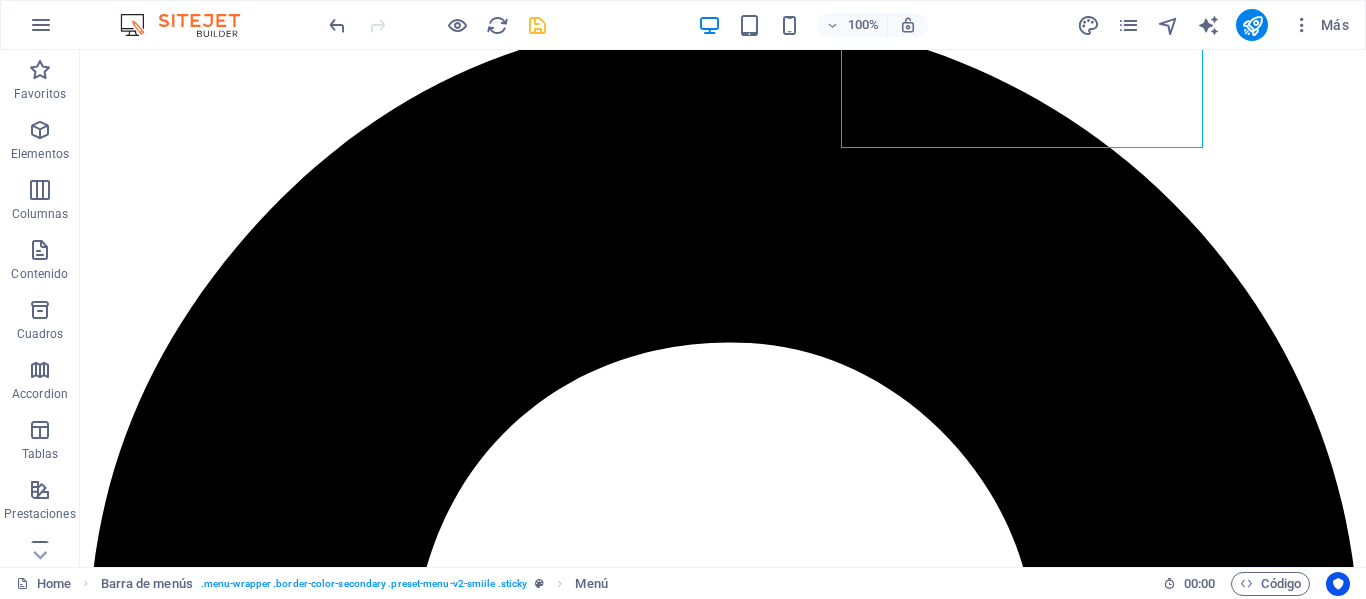scroll, scrollTop: 0, scrollLeft: 0, axis: both 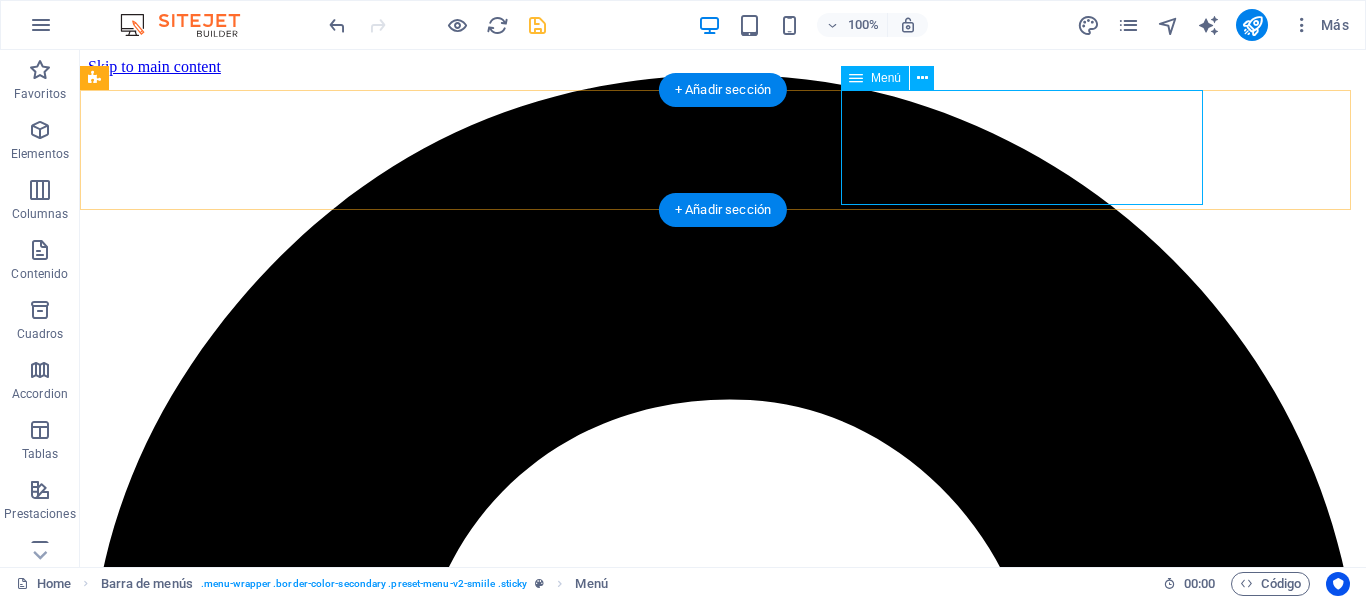 click on "Inicio Nosotros Servicios Contacto" at bounding box center [723, 5590] 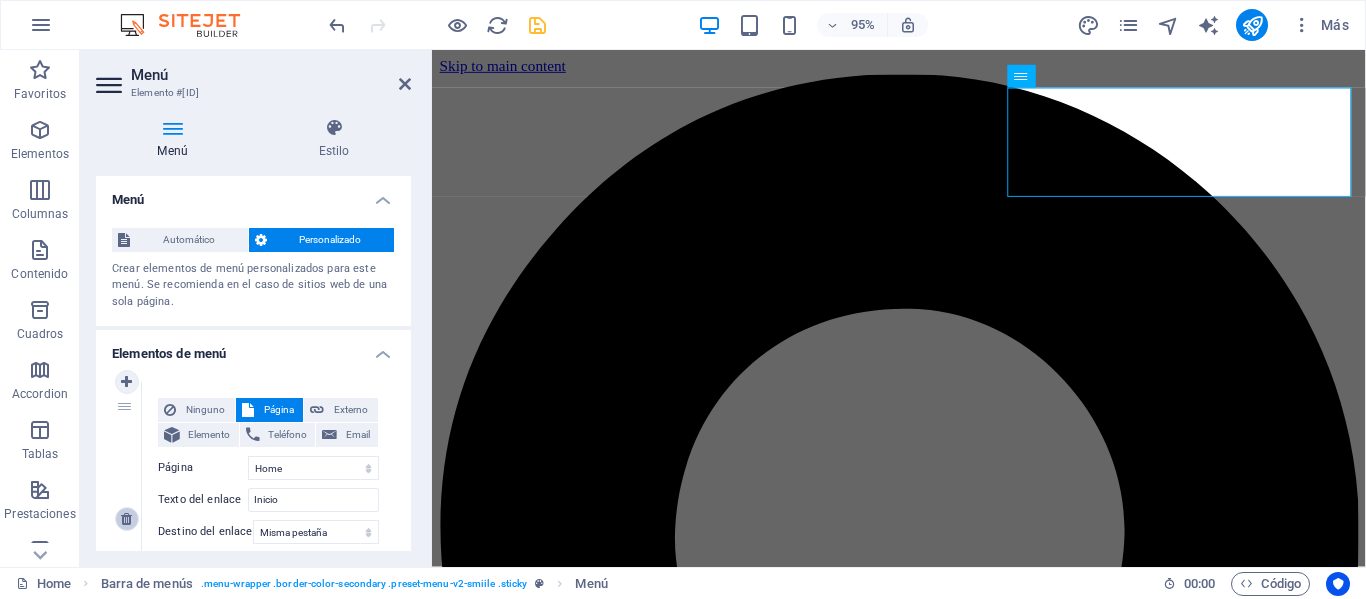 click at bounding box center [126, 519] 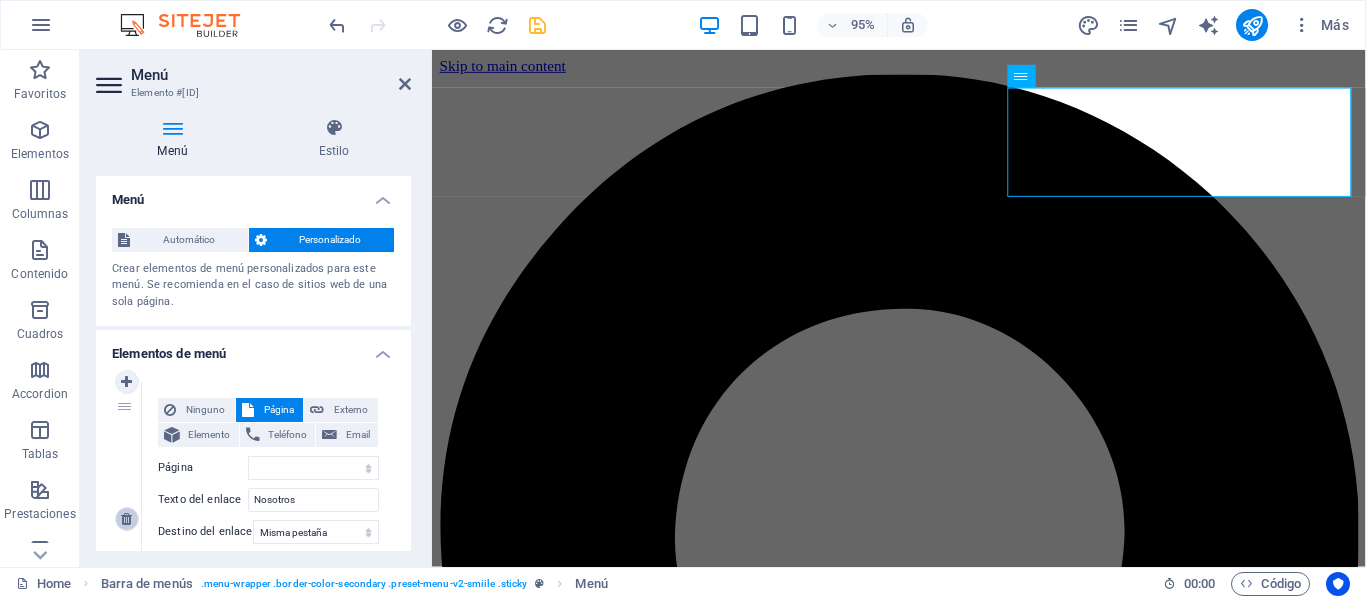 type on "Contacto" 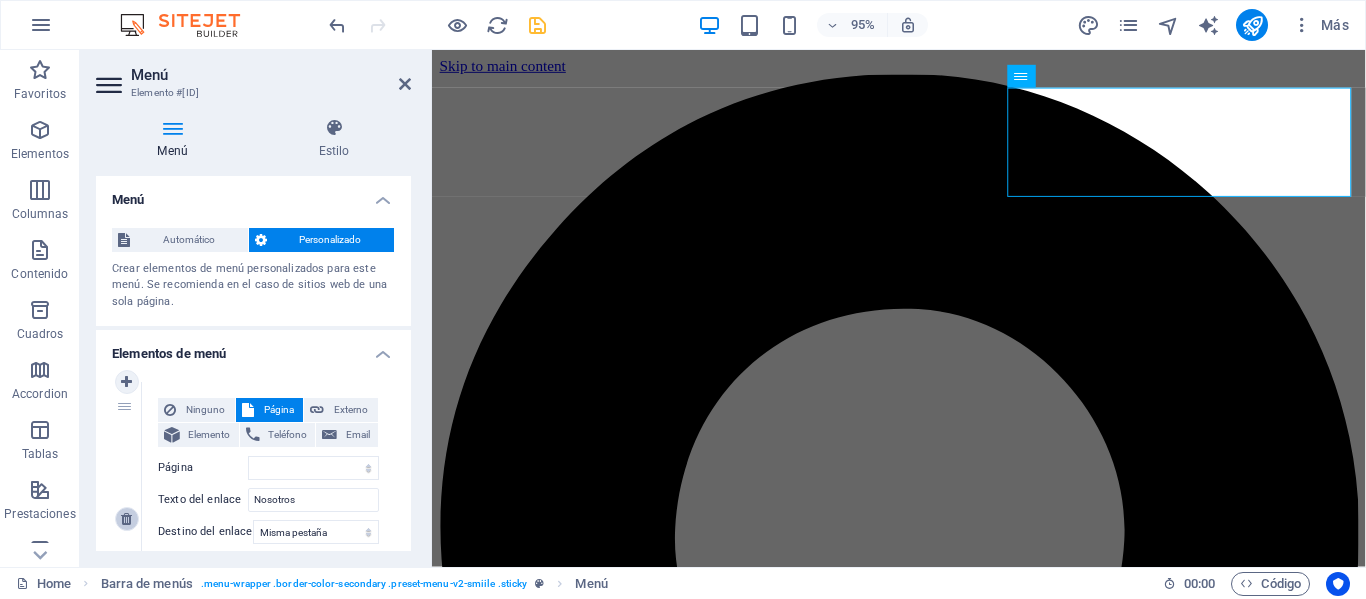 select 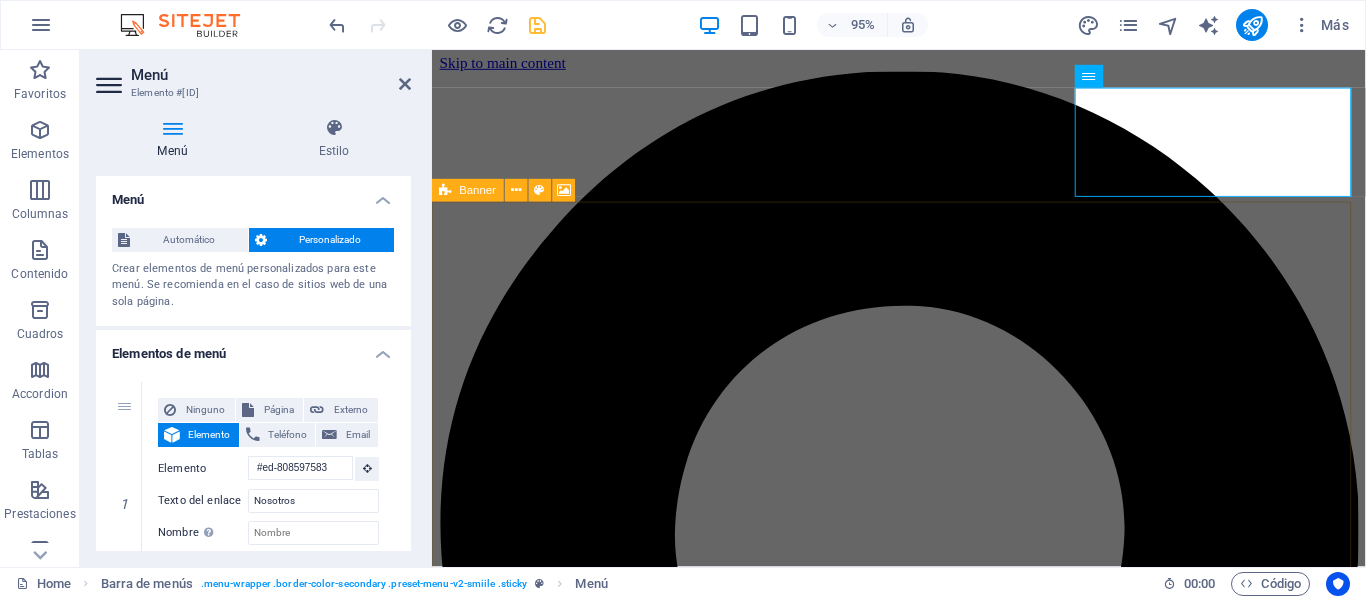 scroll, scrollTop: 0, scrollLeft: 0, axis: both 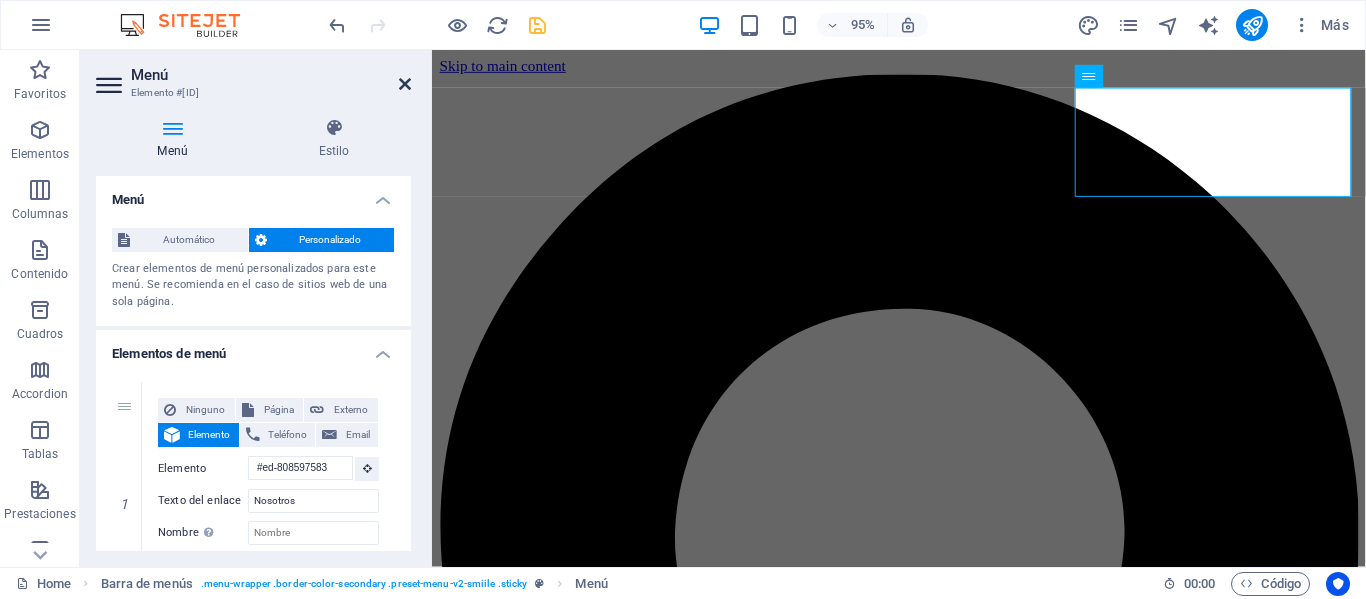 click at bounding box center [405, 84] 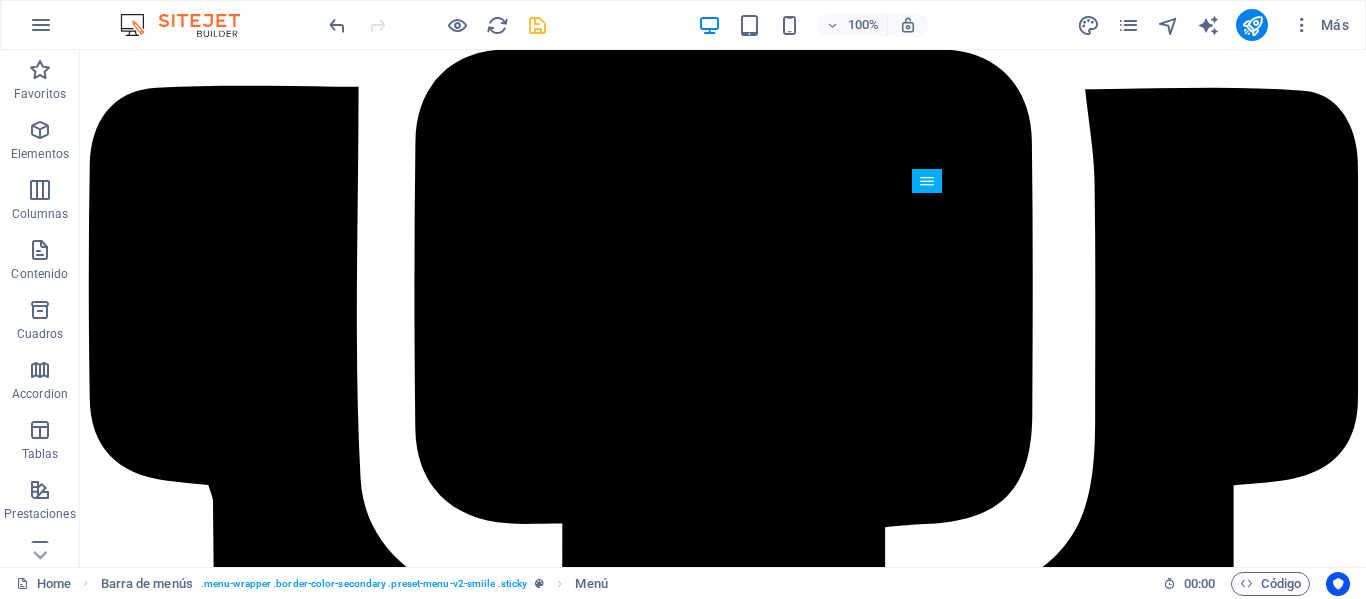 scroll, scrollTop: 11653, scrollLeft: 0, axis: vertical 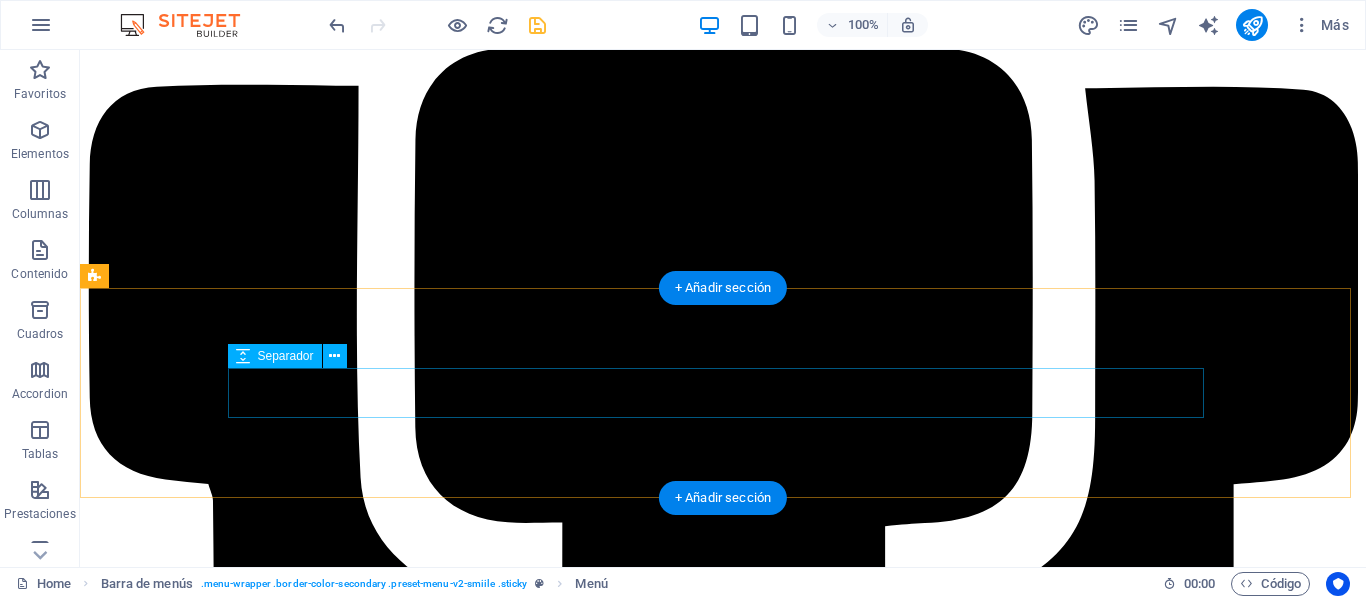 click at bounding box center [723, 62925] 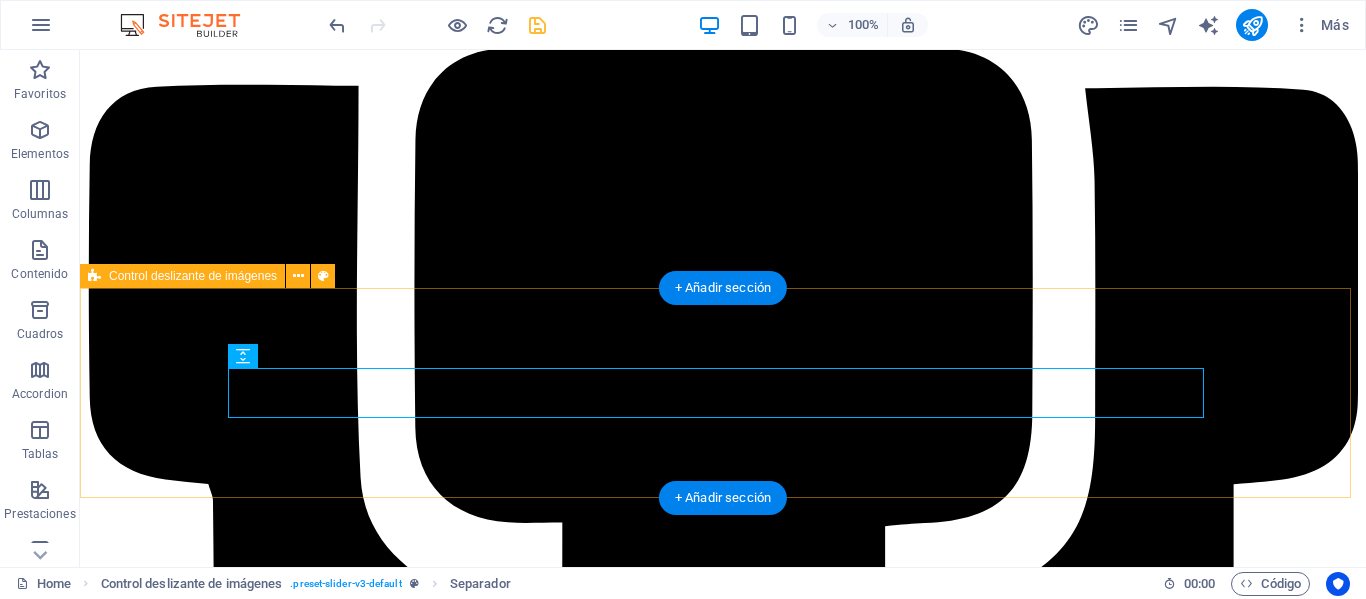 click on "1 2 3 4 5 6 7 8 9 10" at bounding box center [723, 62785] 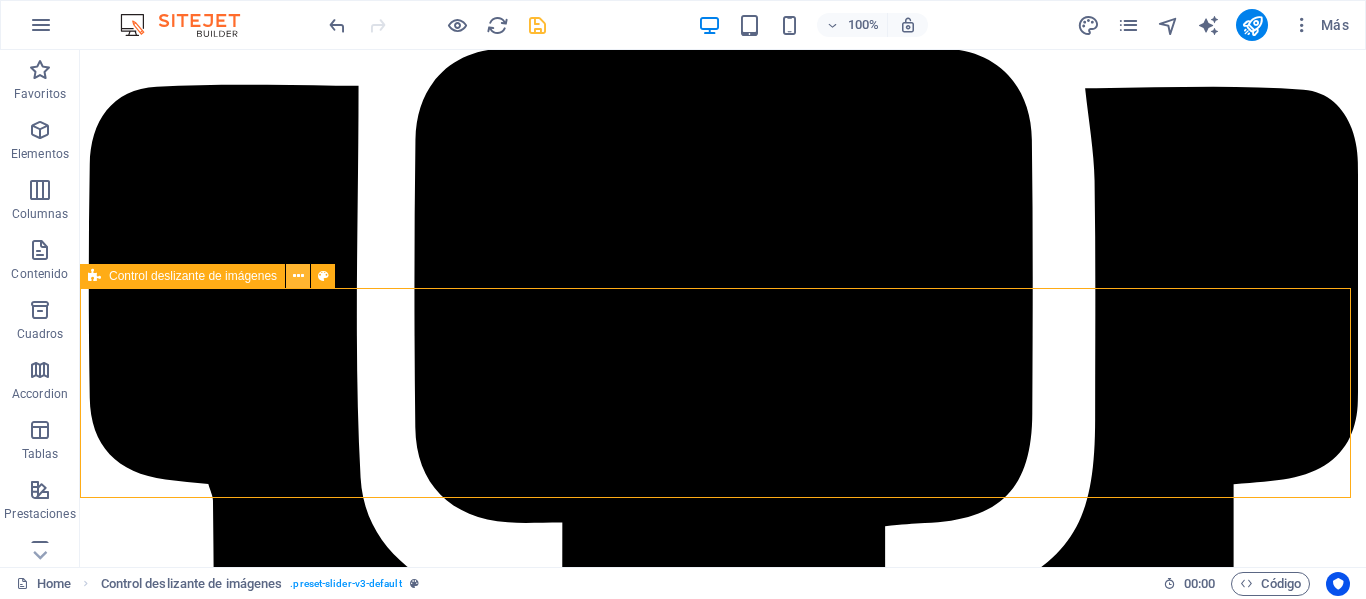click at bounding box center (298, 276) 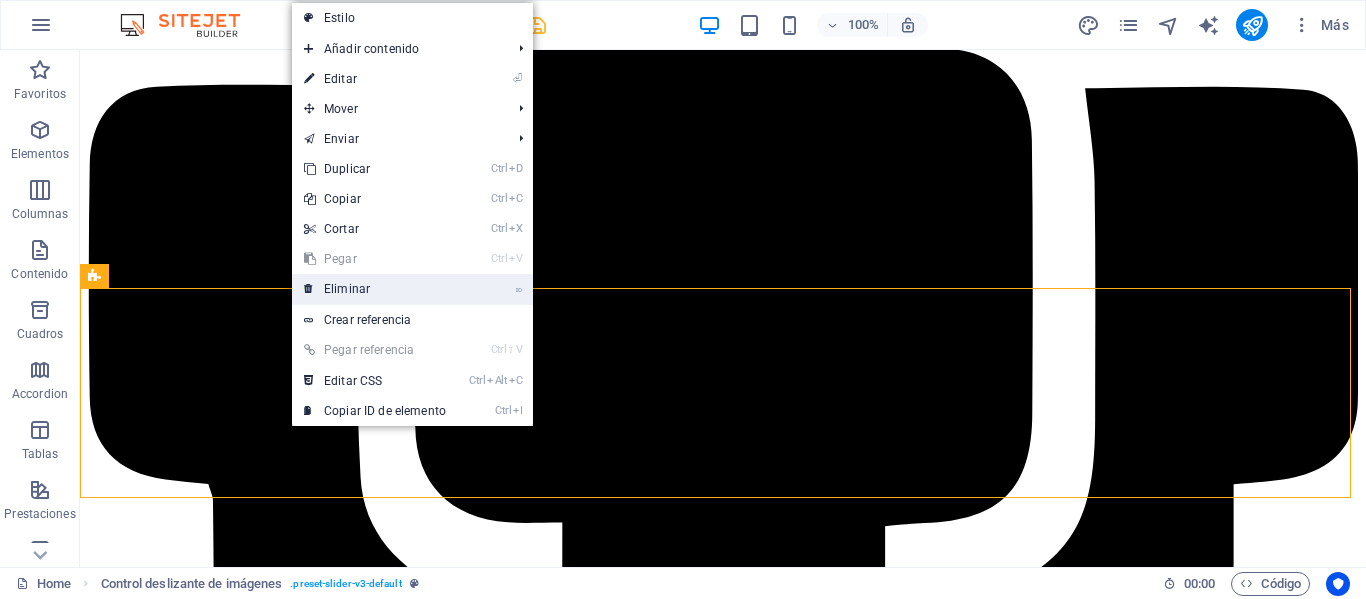 click on "⌦  Eliminar" at bounding box center (375, 289) 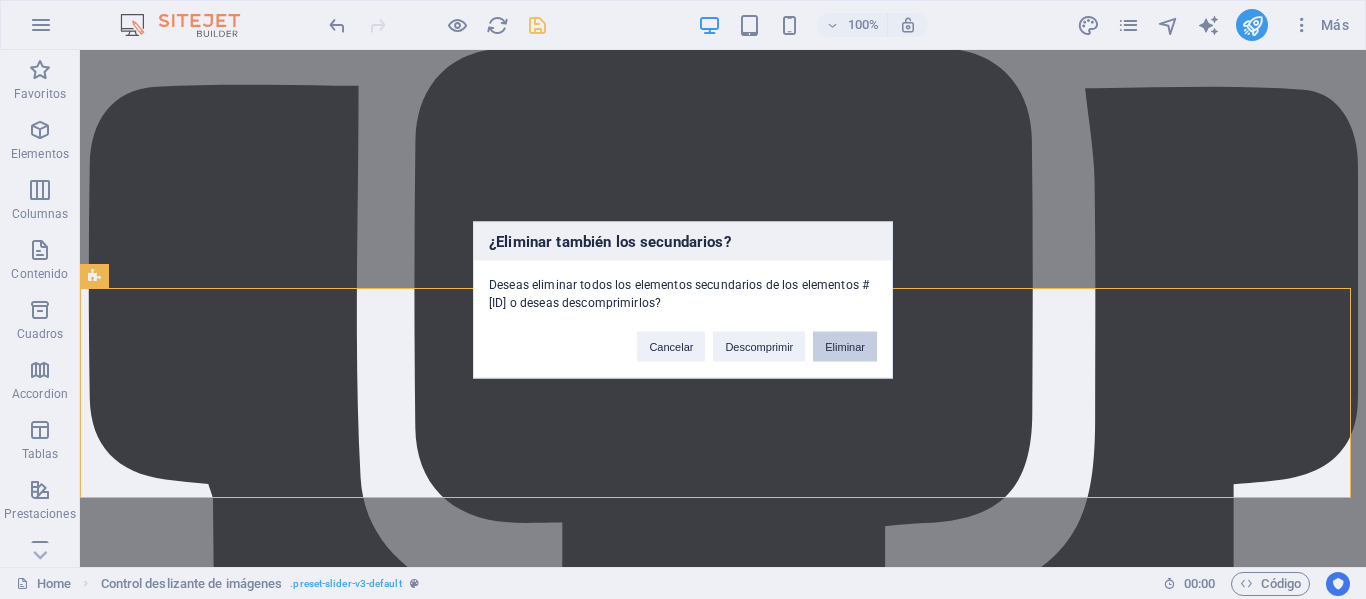 click on "Eliminar" at bounding box center (845, 346) 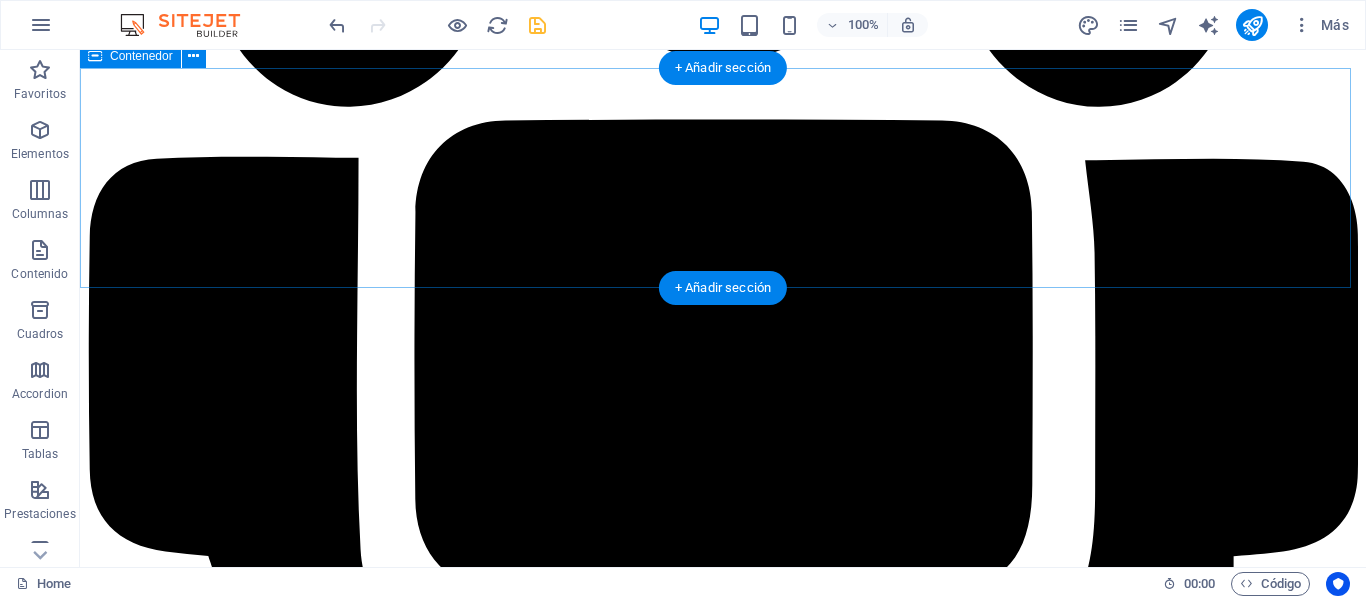 click on "Recomendaciones" at bounding box center (723, 62659) 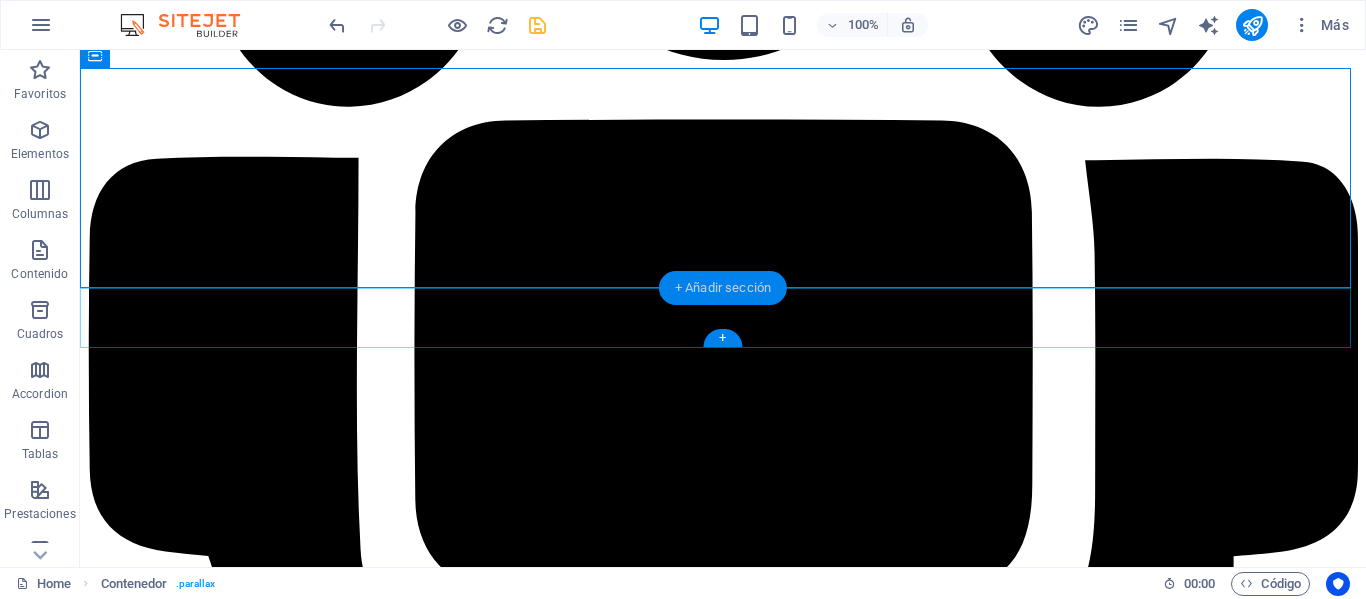 click on "+ Añadir sección" at bounding box center [723, 288] 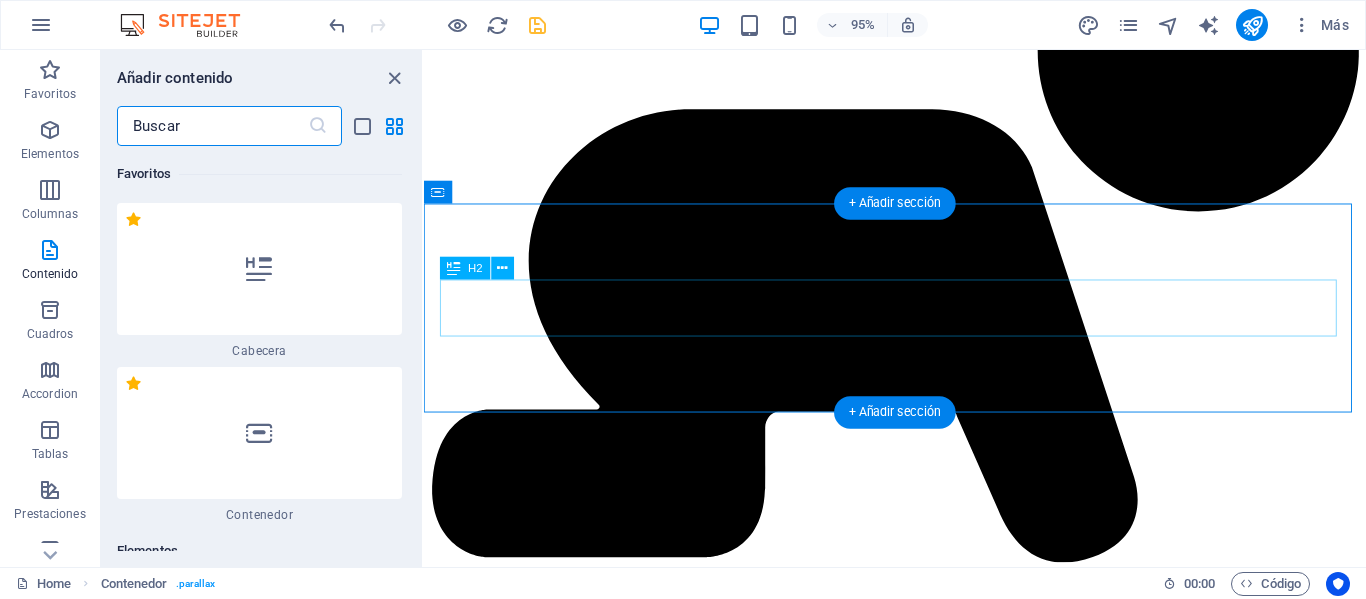scroll, scrollTop: 11509, scrollLeft: 0, axis: vertical 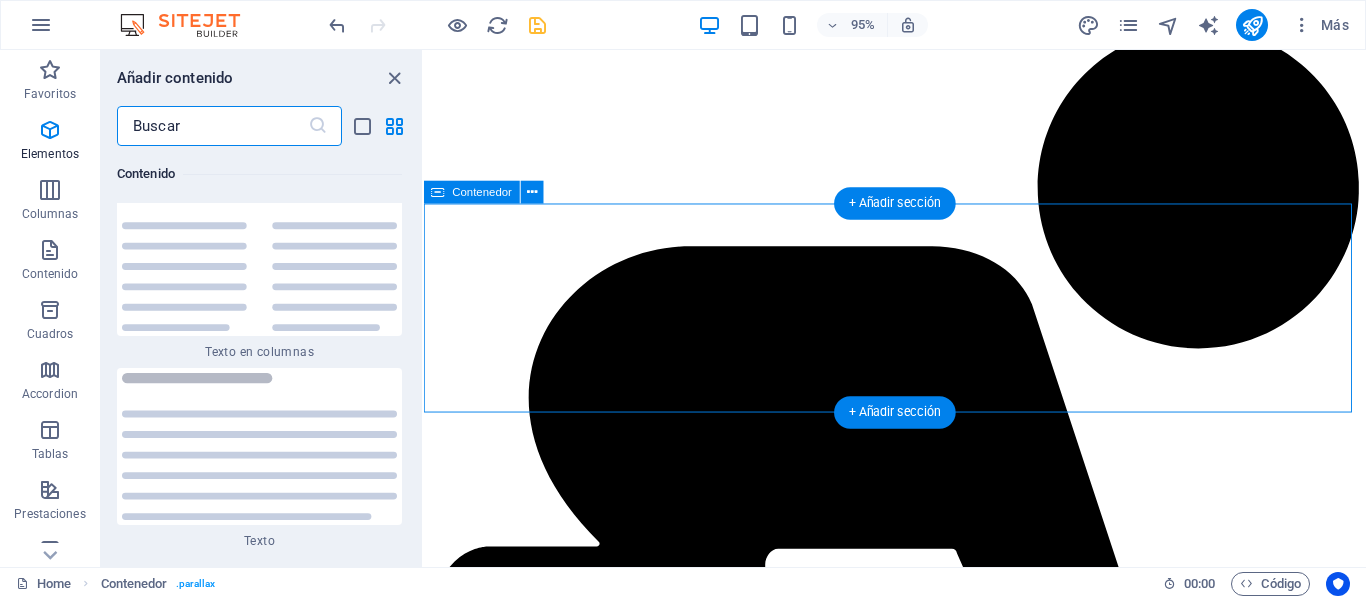 click on "Recomendaciones" at bounding box center [920, 57458] 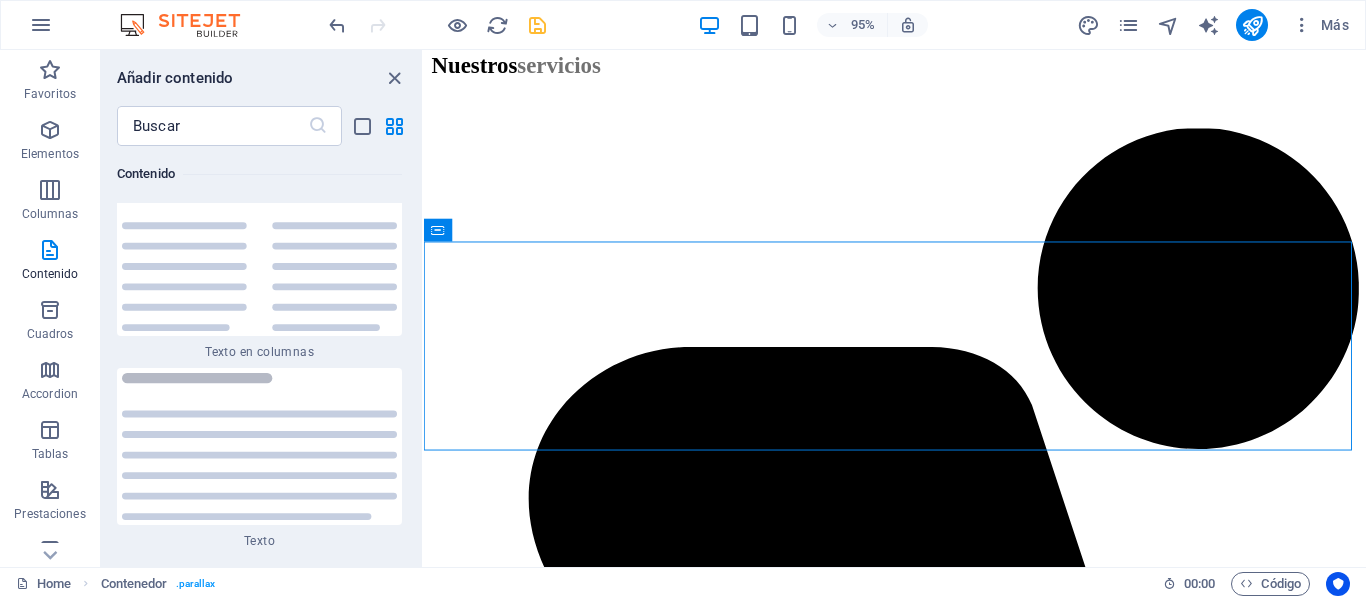 scroll, scrollTop: 11549, scrollLeft: 0, axis: vertical 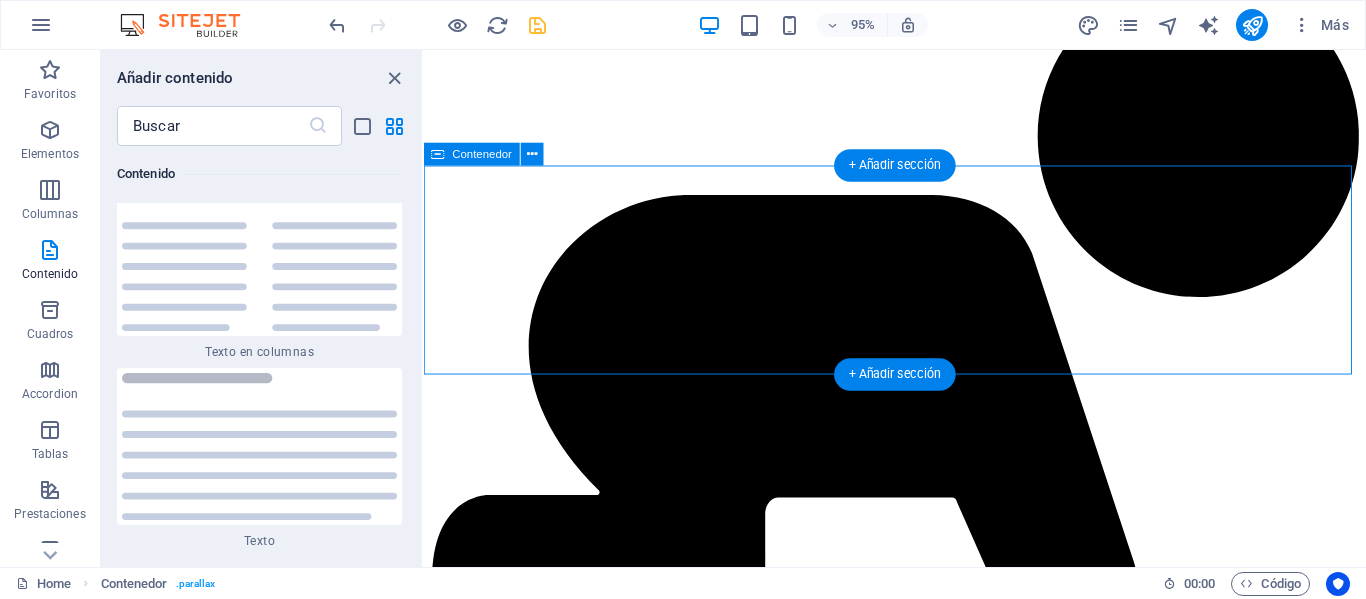 drag, startPoint x: 841, startPoint y: 275, endPoint x: 425, endPoint y: 236, distance: 417.82413 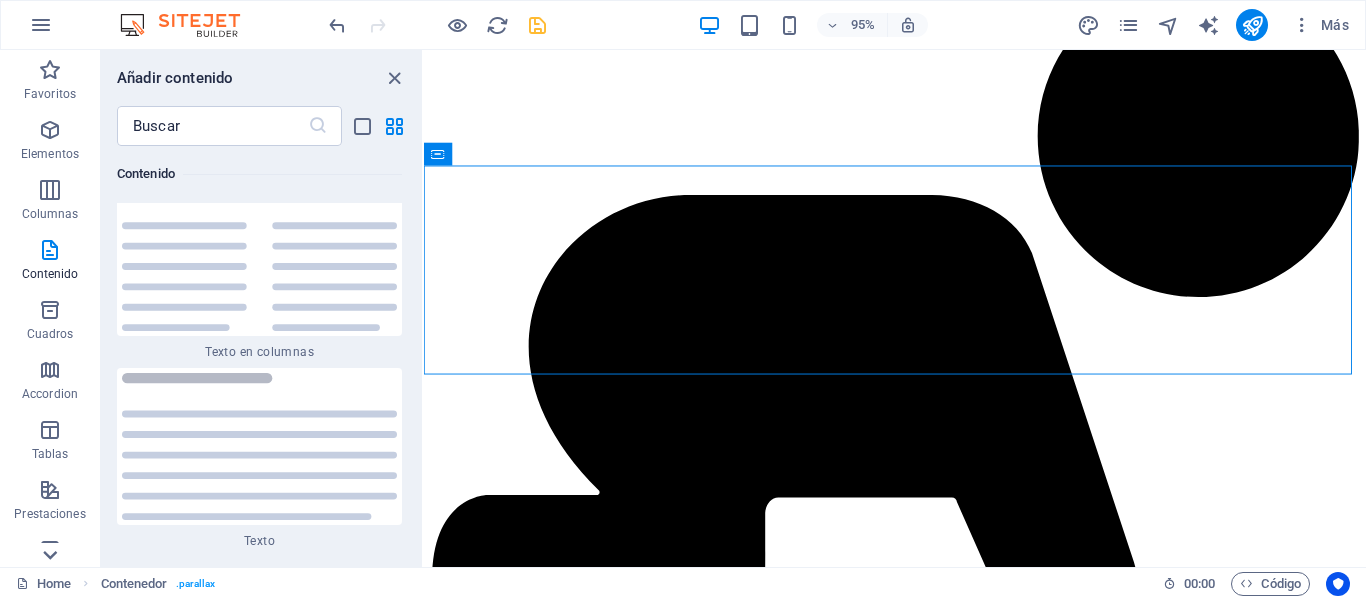 click 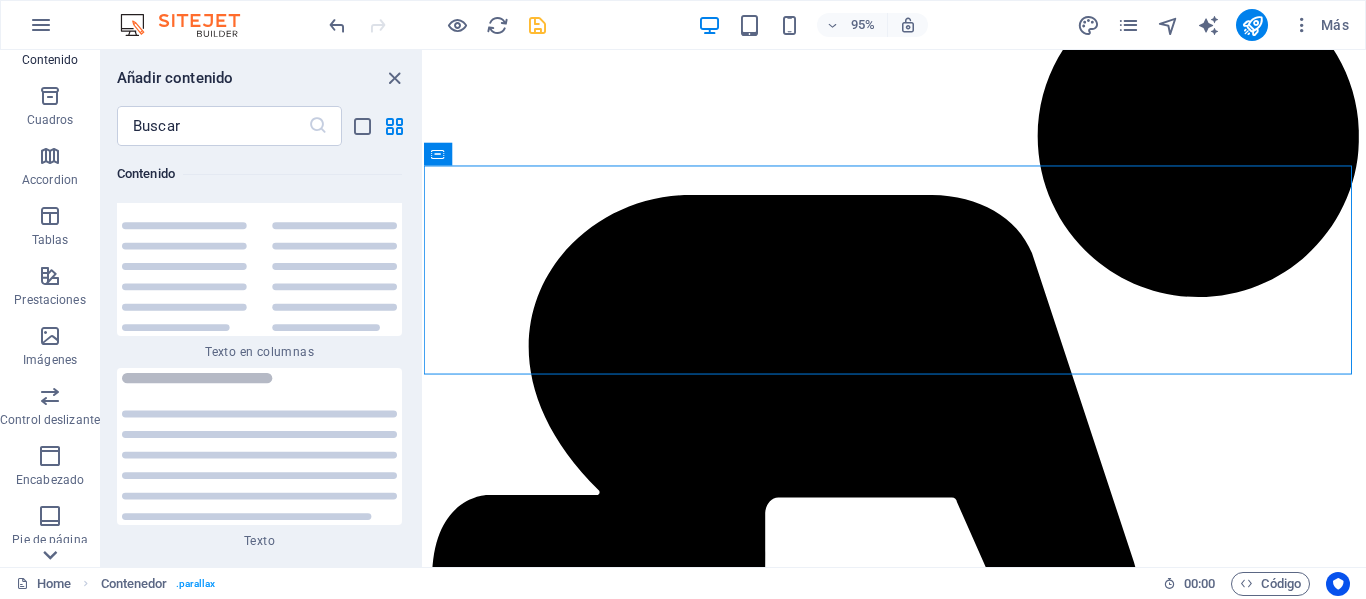 scroll, scrollTop: 383, scrollLeft: 0, axis: vertical 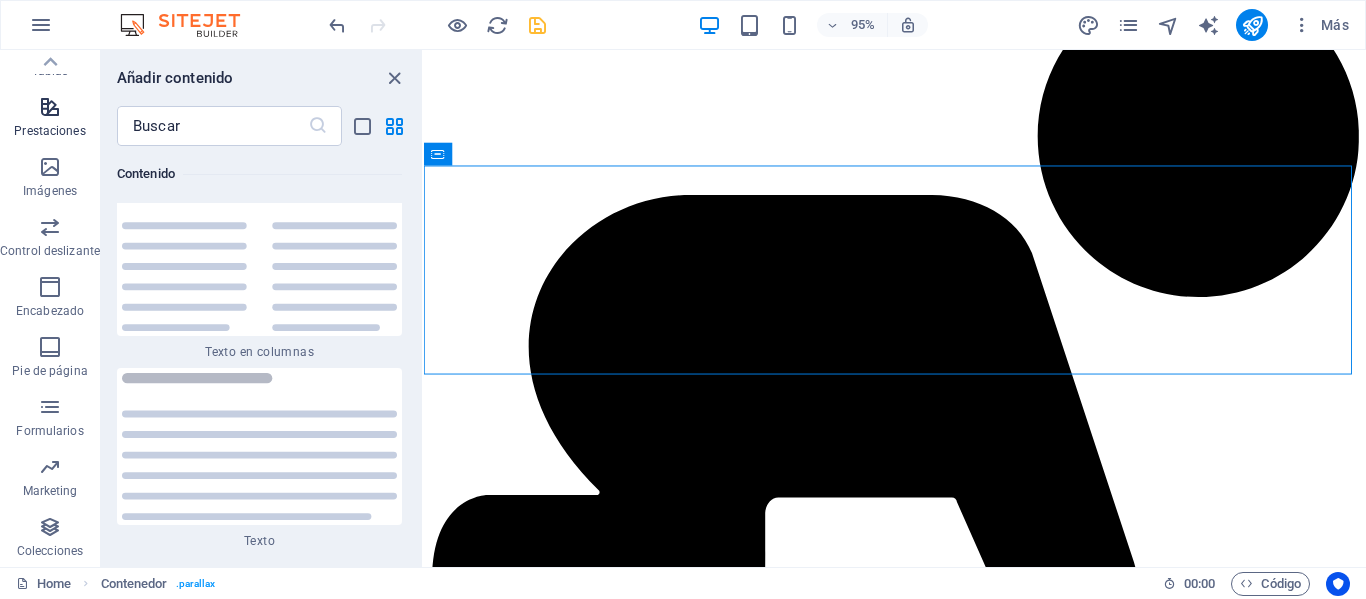 click on "Prestaciones" at bounding box center (49, 131) 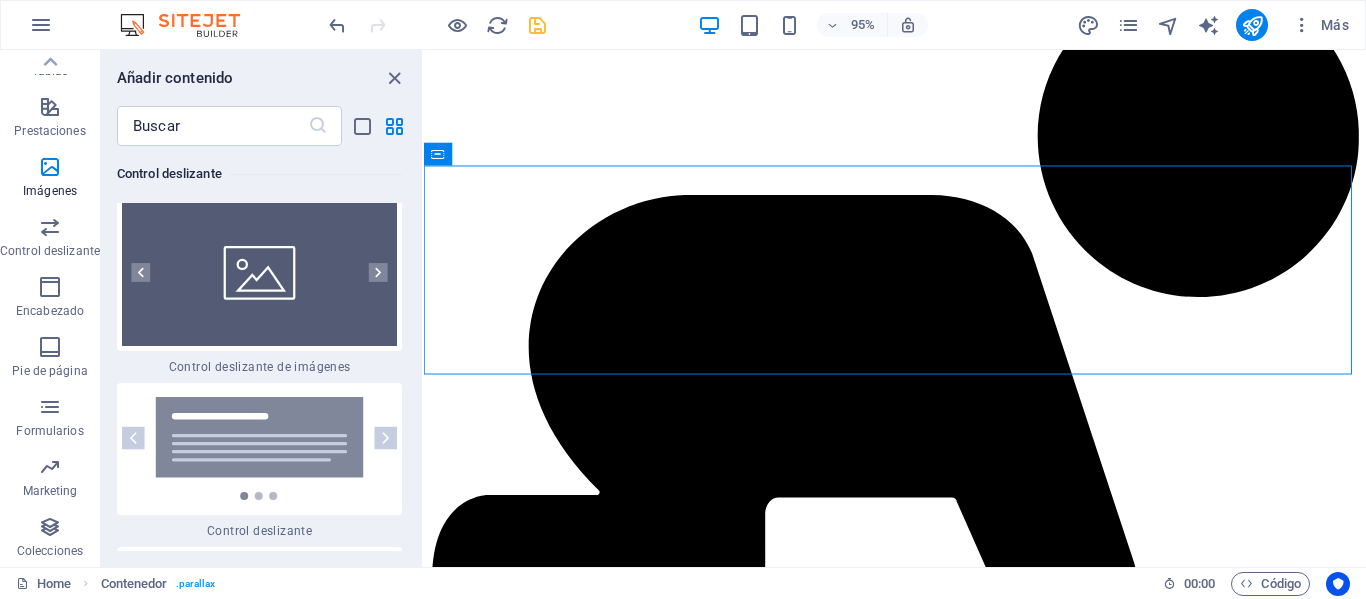 scroll, scrollTop: 22630, scrollLeft: 0, axis: vertical 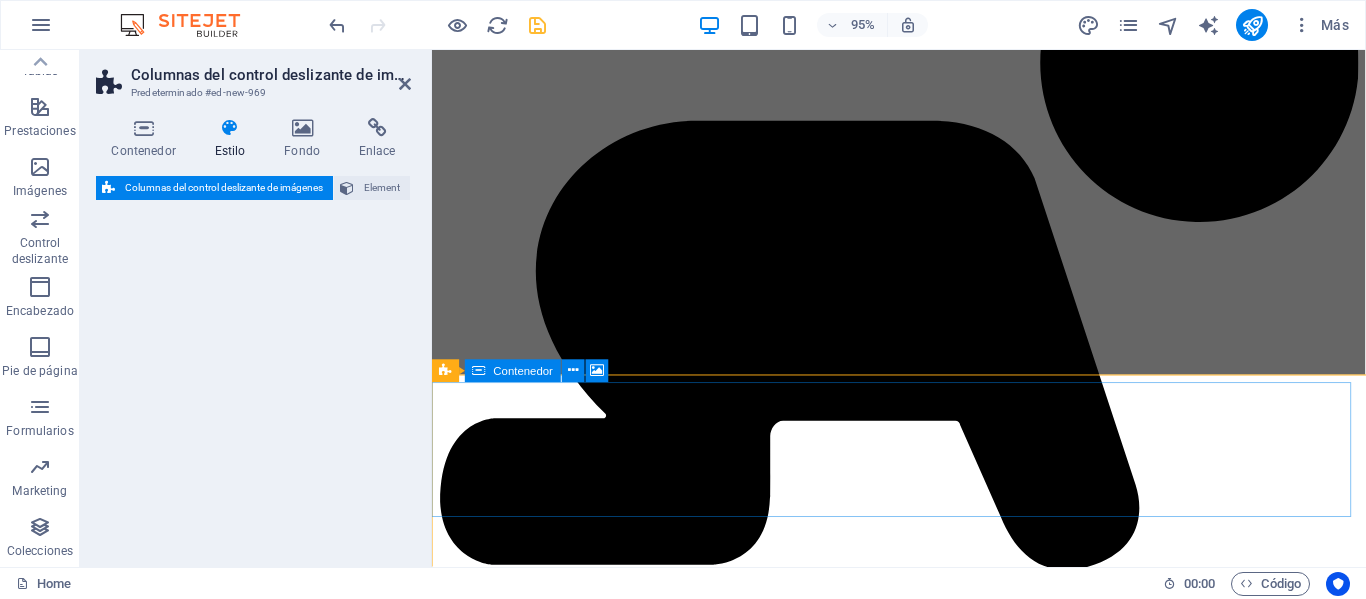 select on "rem" 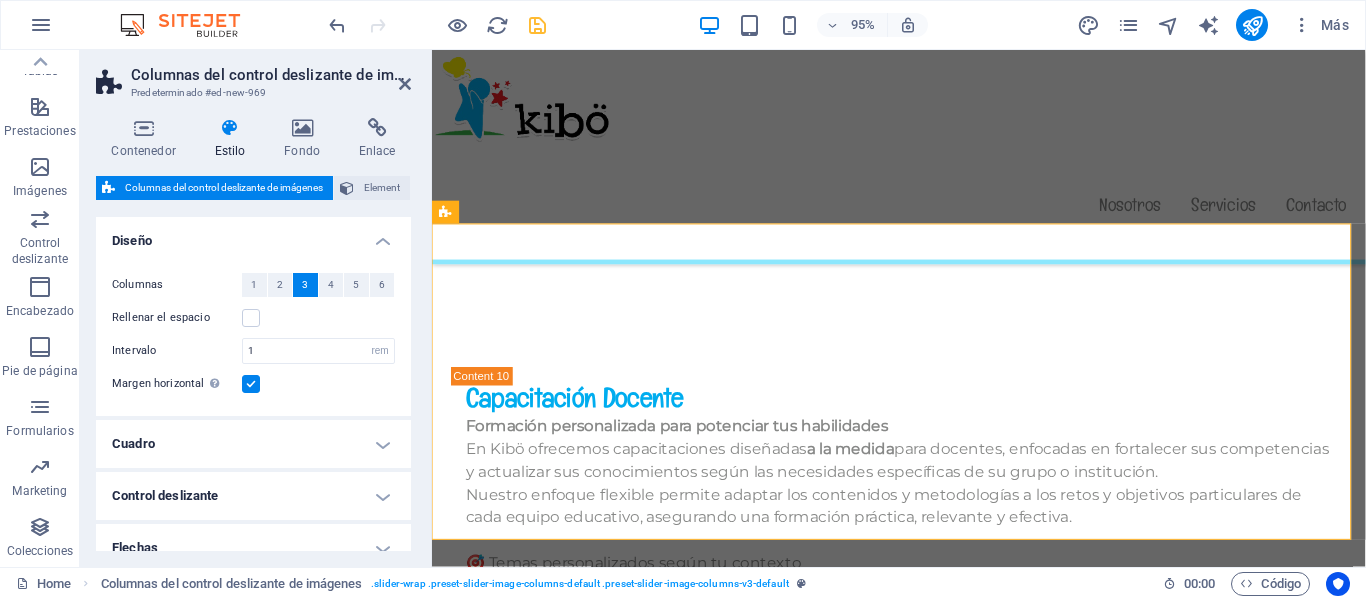 scroll, scrollTop: 11743, scrollLeft: 0, axis: vertical 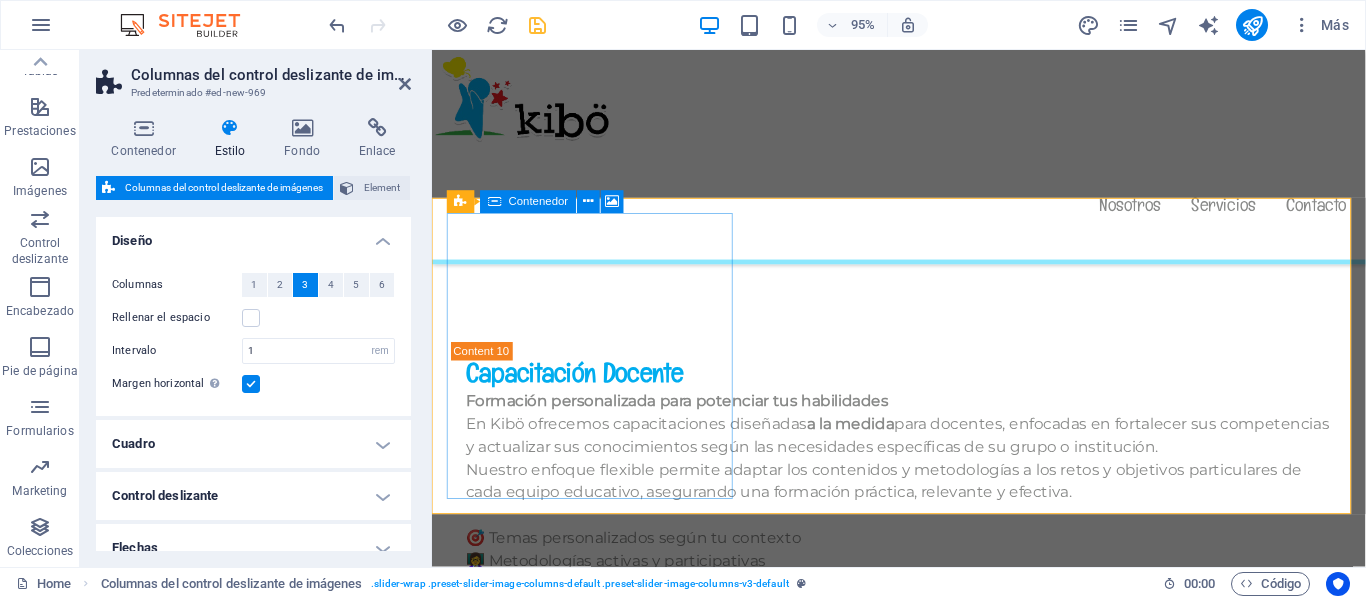 click on "Pegar portapapeles" at bounding box center (601, 2023) 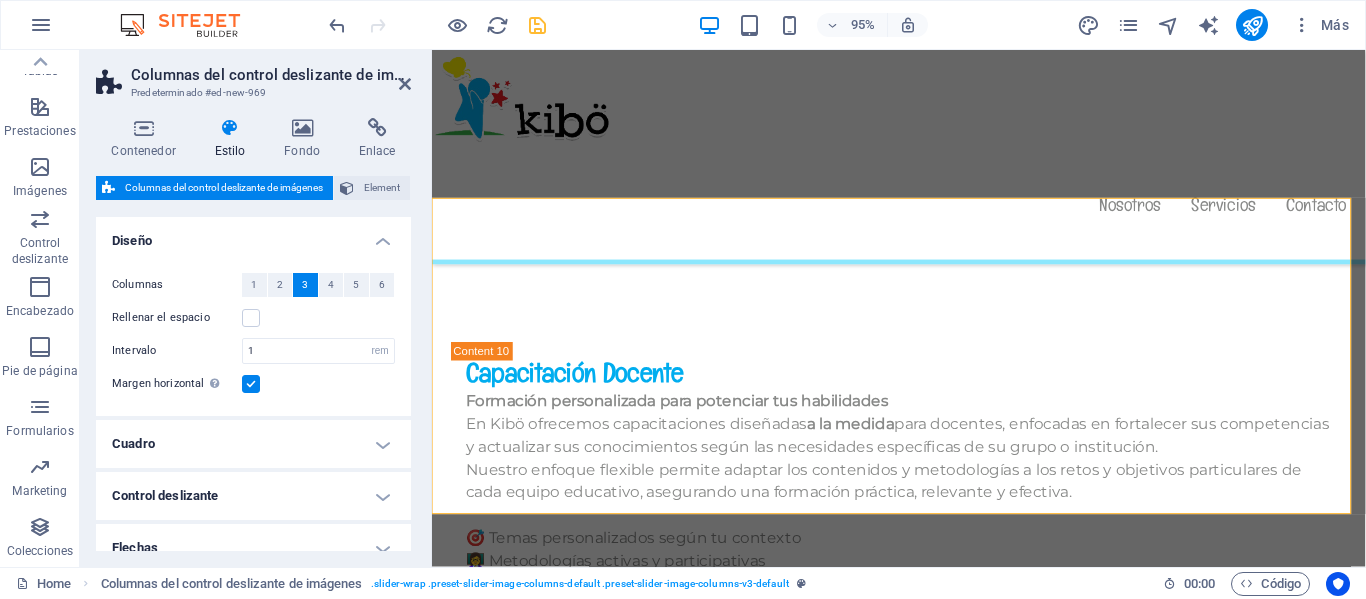 click at bounding box center (601, 1735) 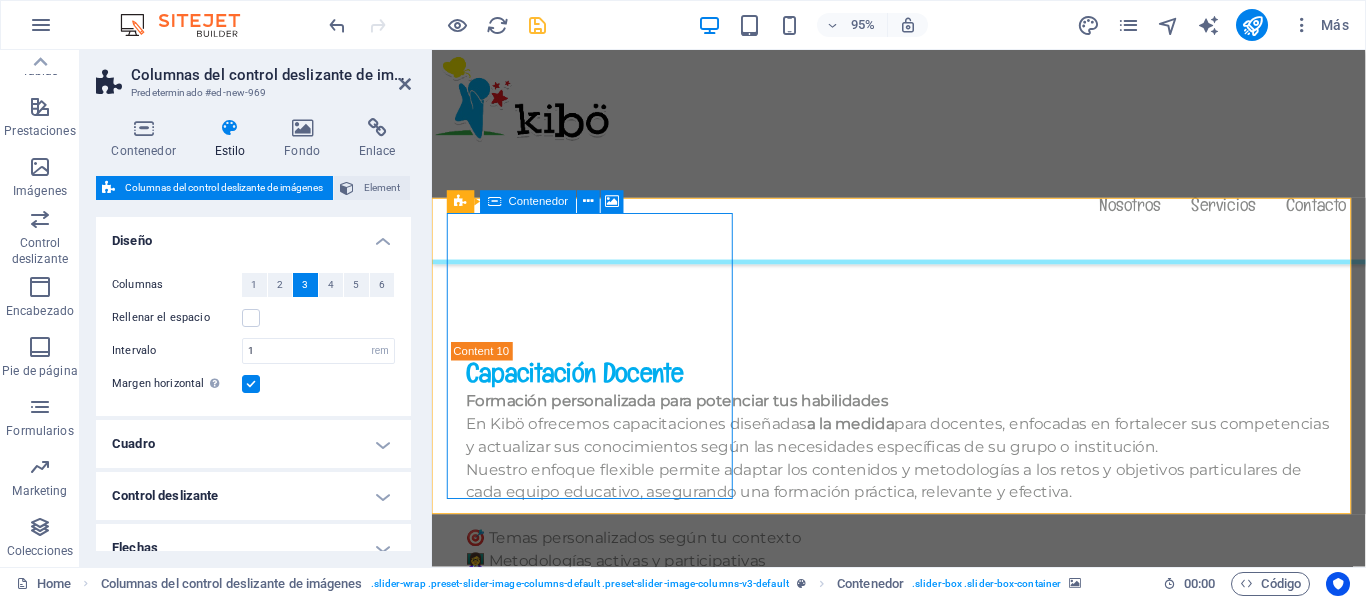 click on "Añadir elementos" at bounding box center (601, 1987) 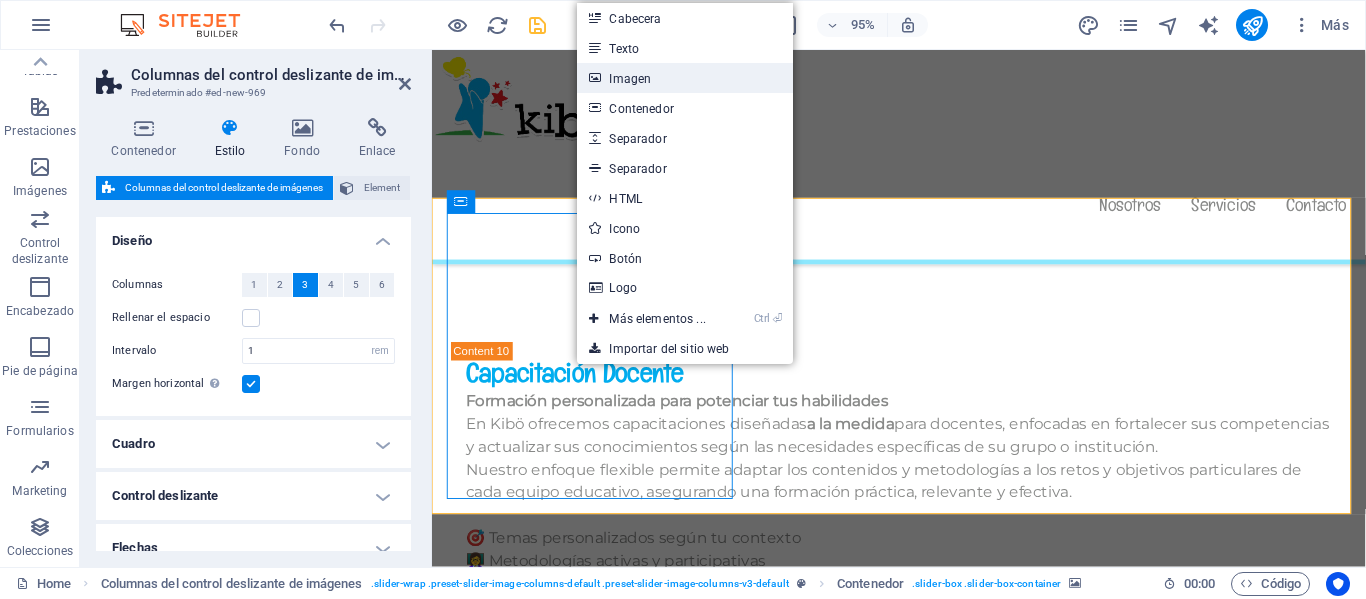 click on "Imagen" at bounding box center [684, 78] 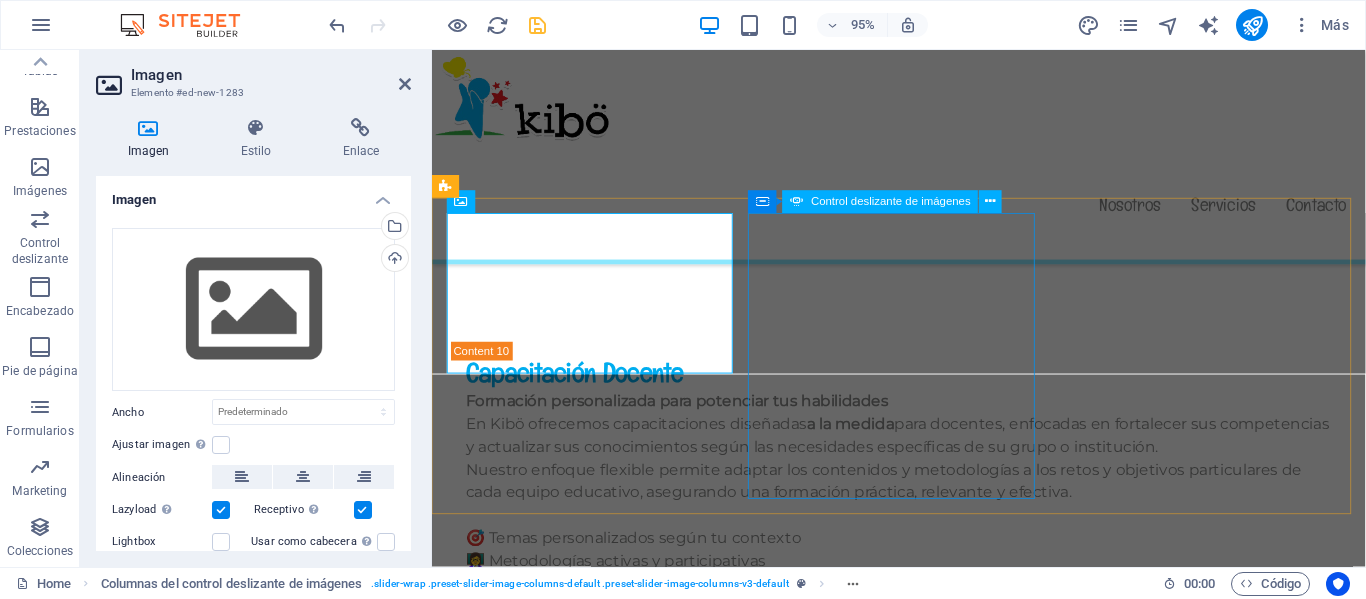 click at bounding box center [804, 3906] 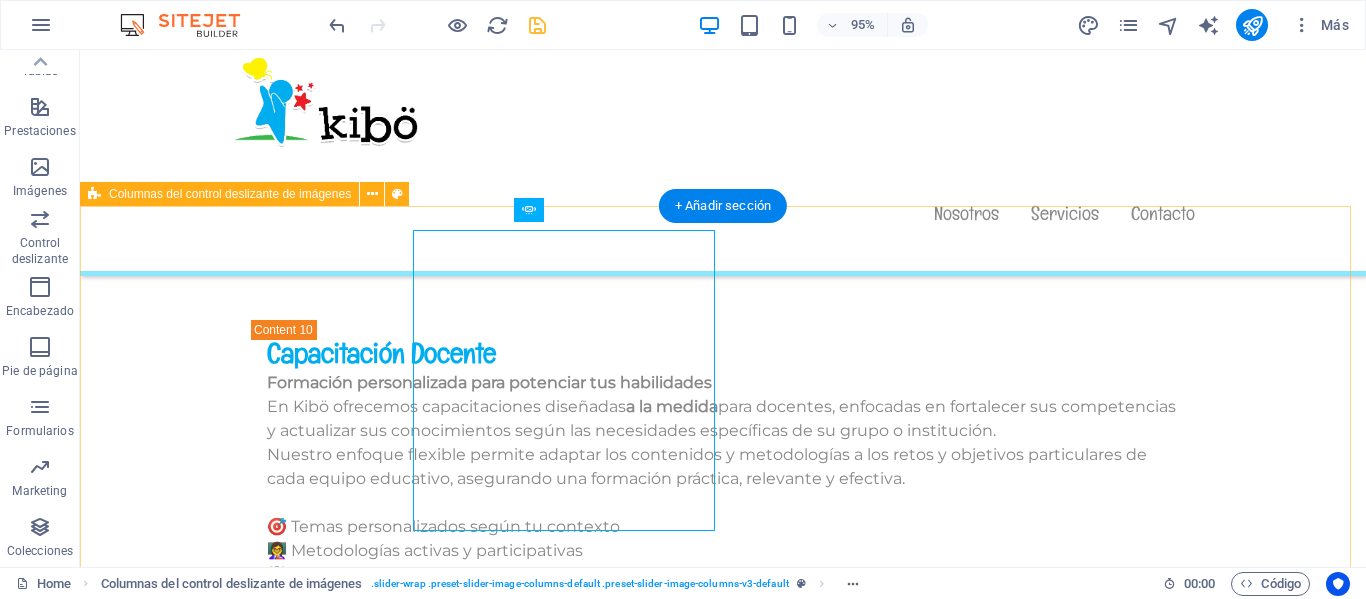 scroll, scrollTop: 11735, scrollLeft: 0, axis: vertical 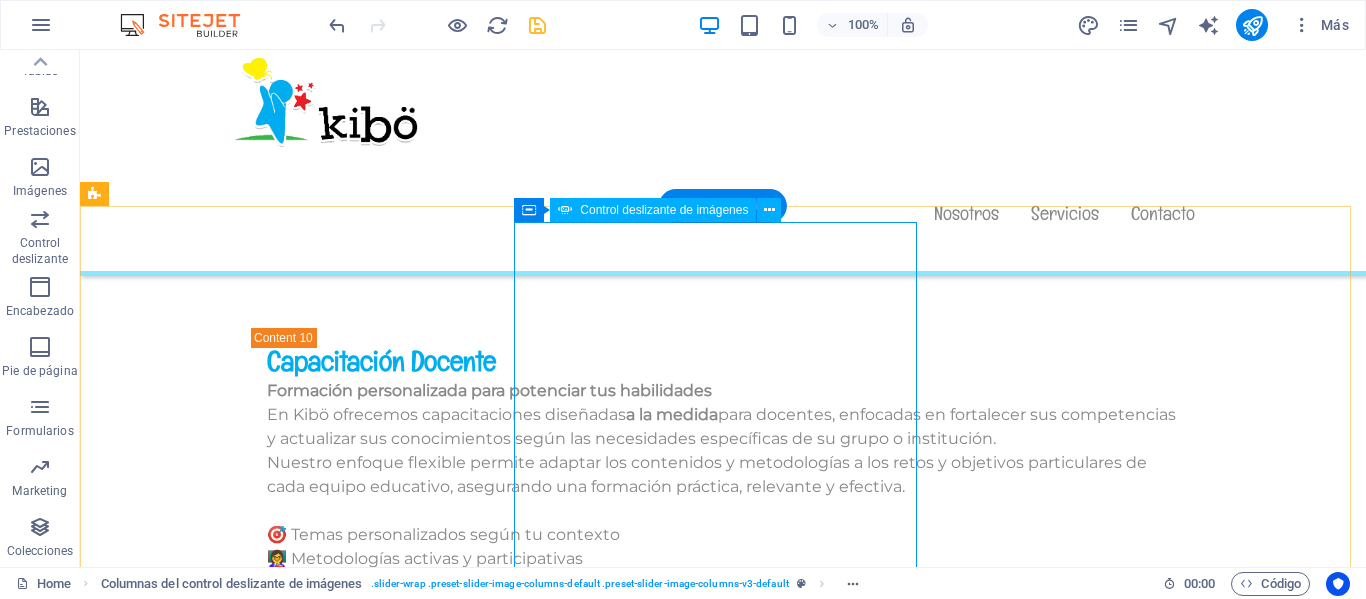 click at bounding box center (300, 2619) 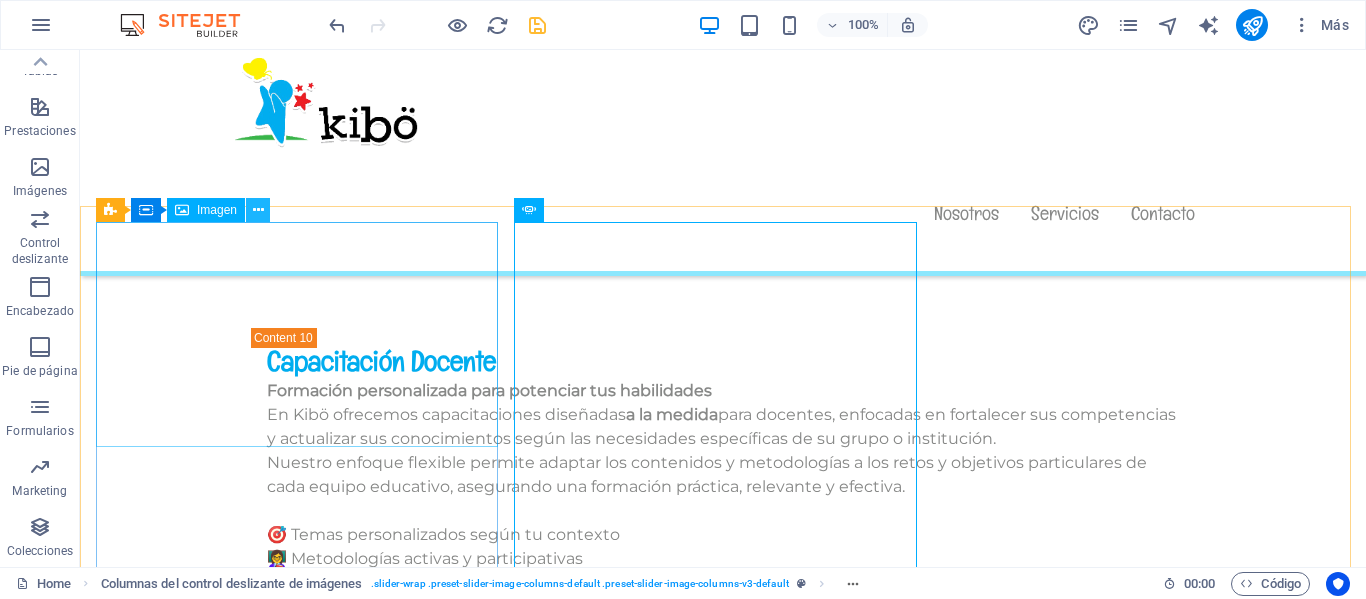 click at bounding box center (258, 210) 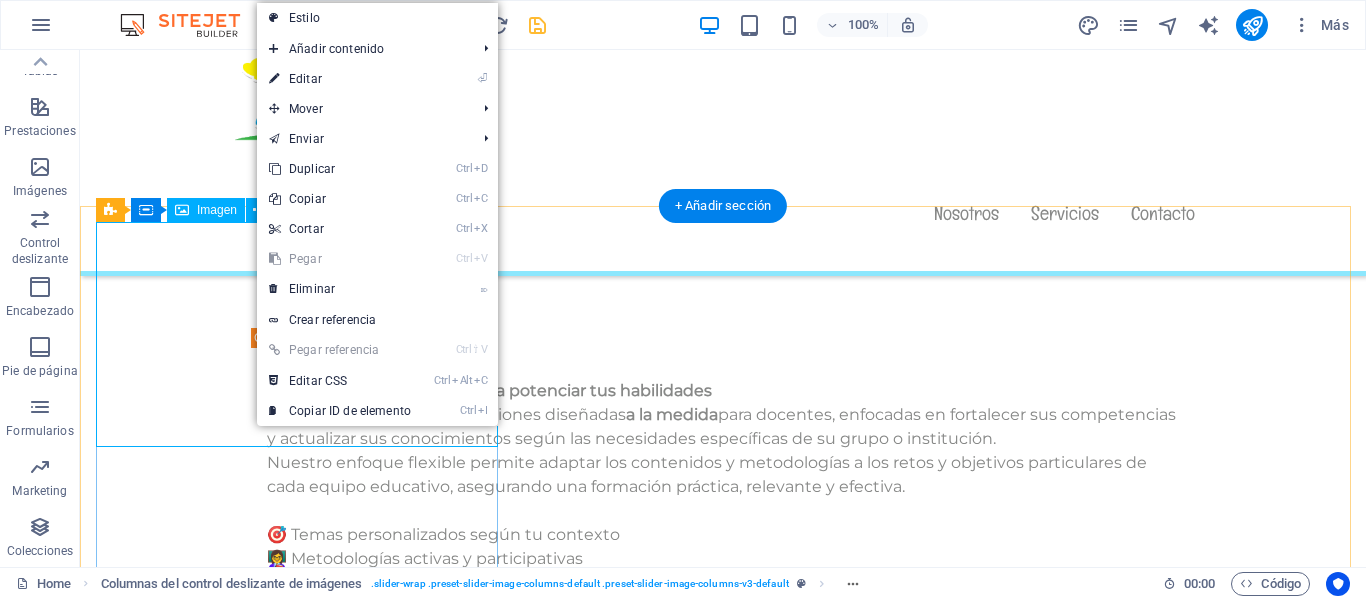 click at bounding box center (299, 2070) 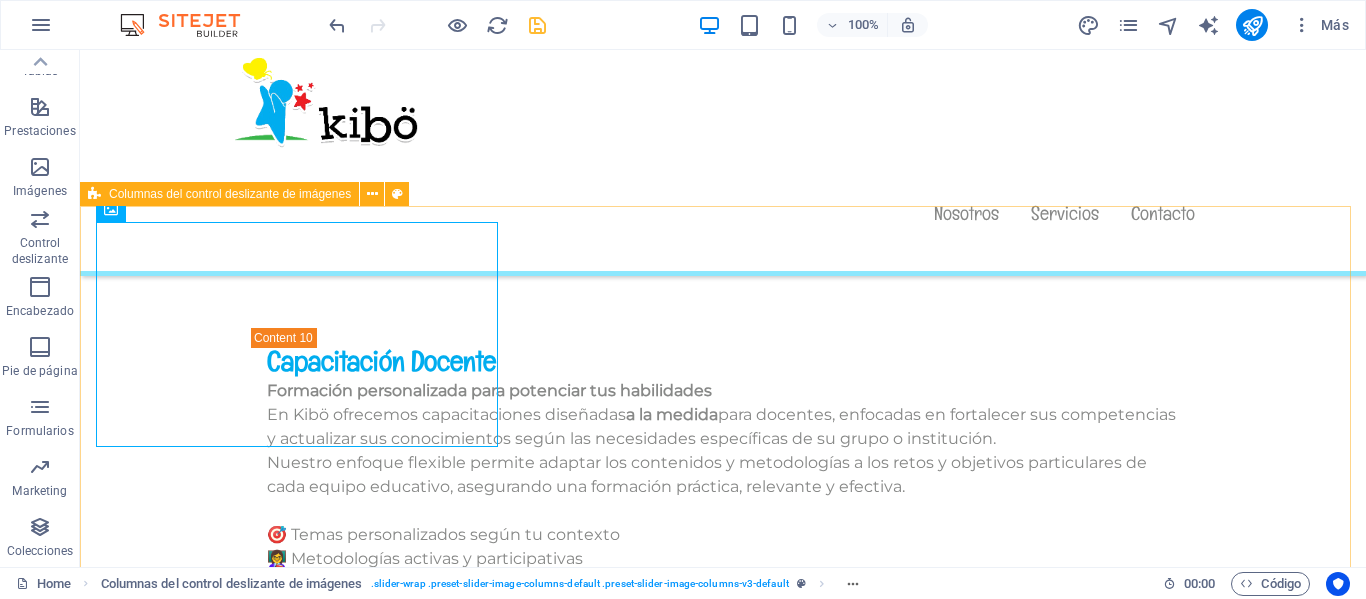 click on "Columnas del control deslizante de imágenes" at bounding box center (219, 194) 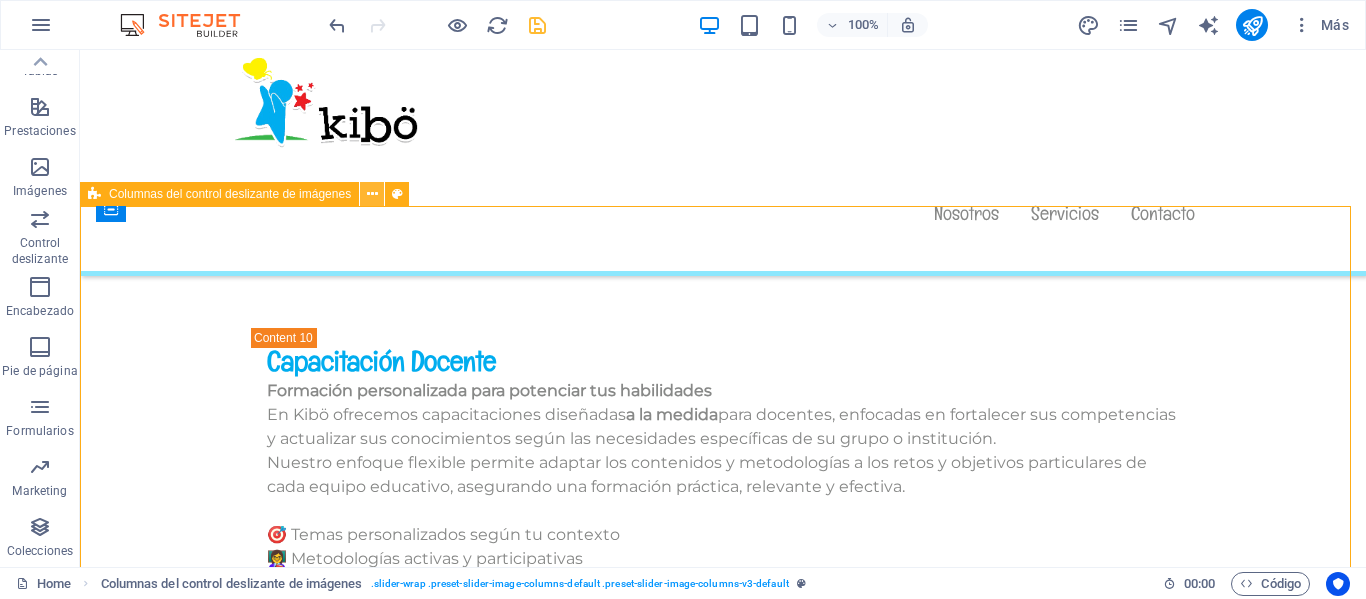 click at bounding box center [372, 194] 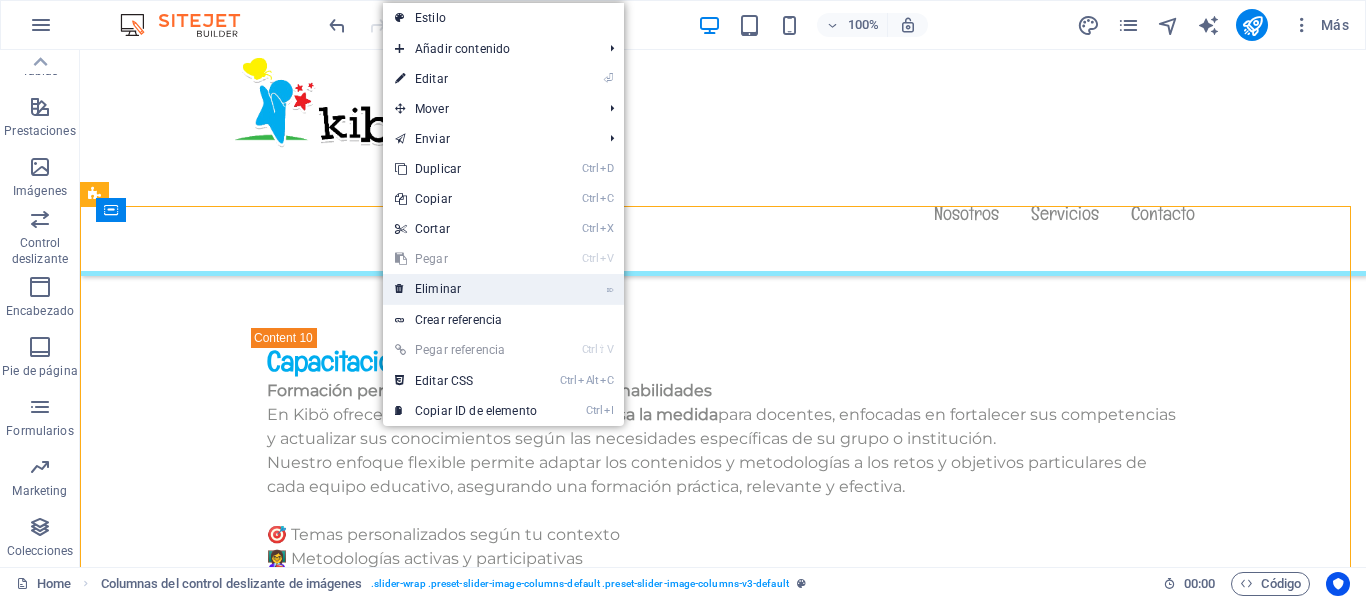 click on "⌦  Eliminar" at bounding box center (466, 289) 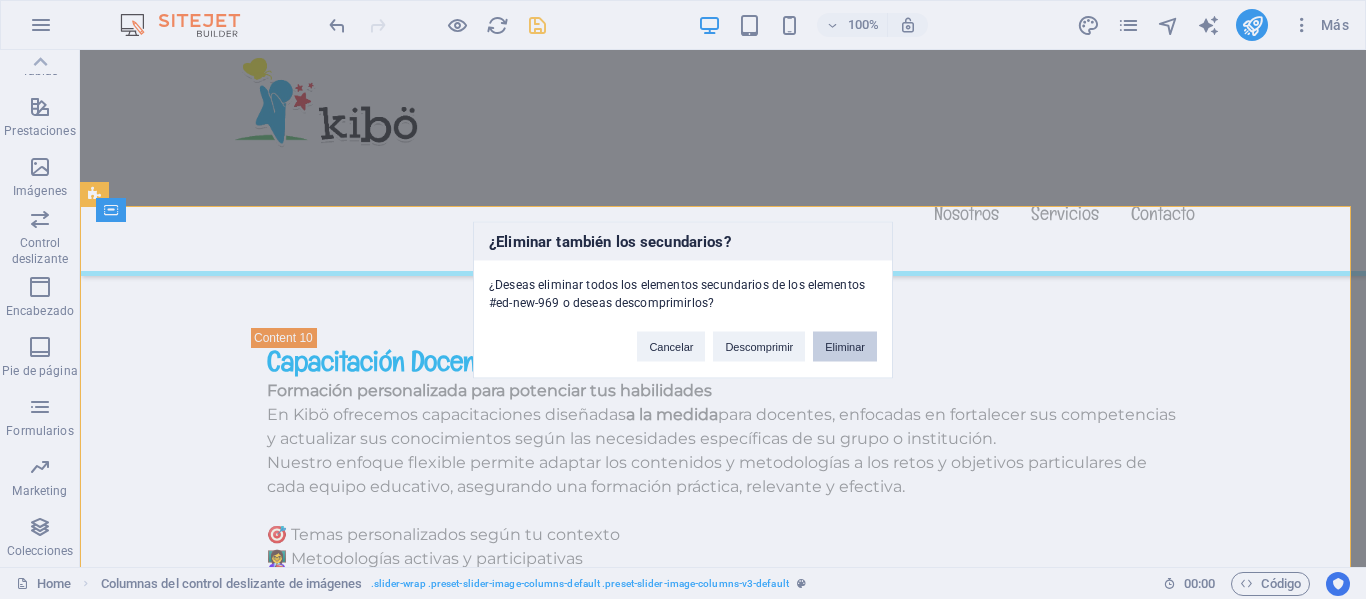 click on "Eliminar" at bounding box center (845, 346) 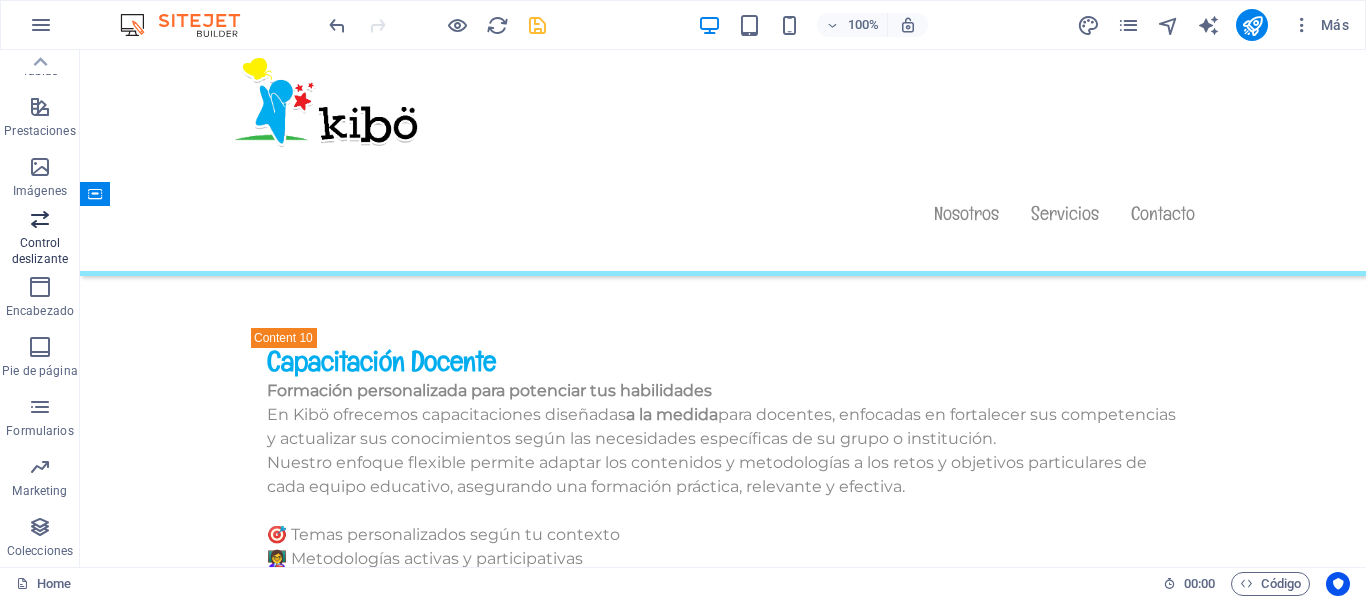 click on "Control deslizante" at bounding box center (40, 239) 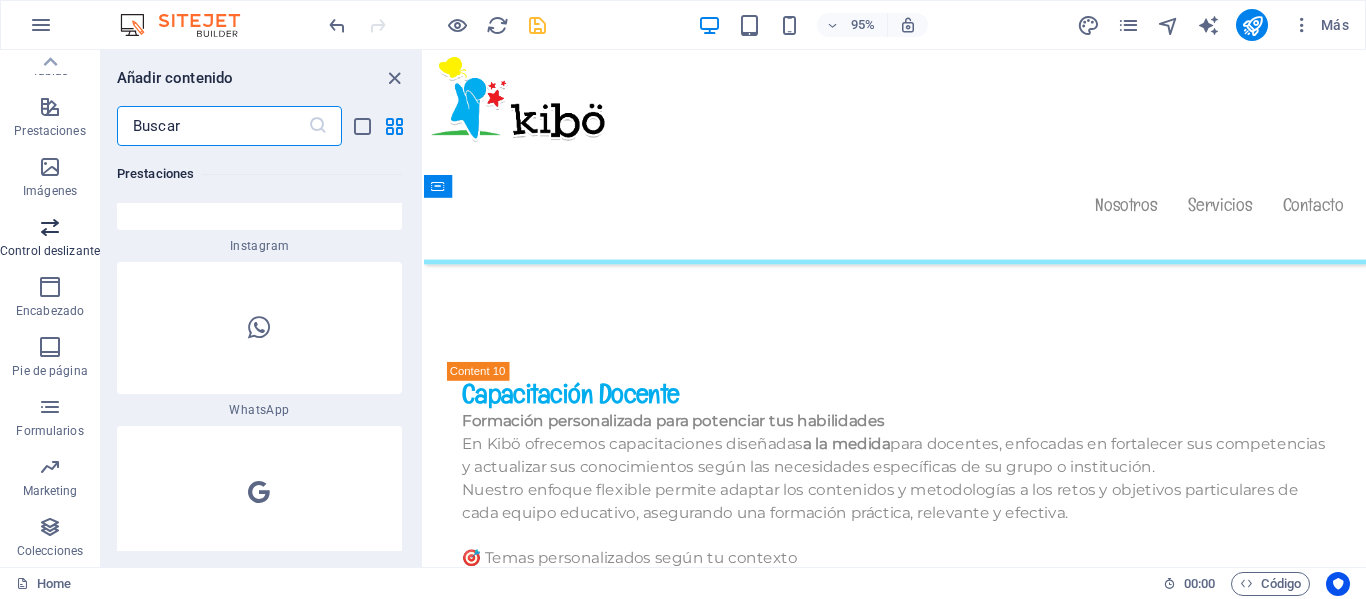 scroll, scrollTop: 22772, scrollLeft: 0, axis: vertical 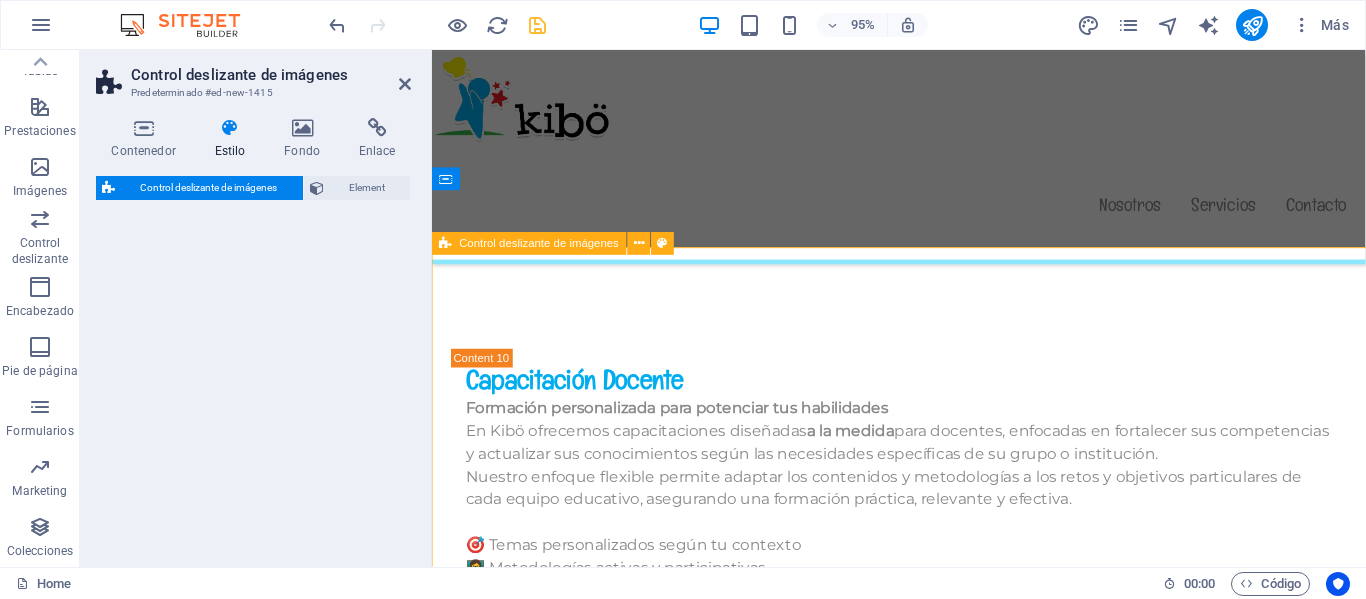 select on "rem" 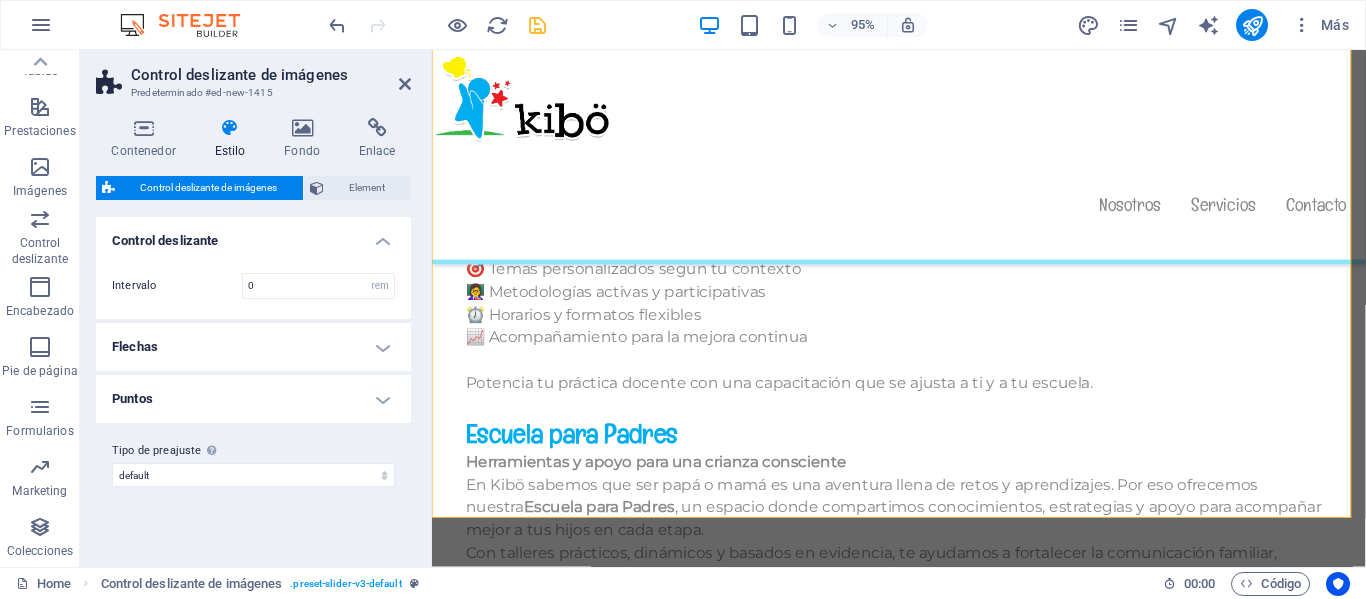 scroll, scrollTop: 12054, scrollLeft: 0, axis: vertical 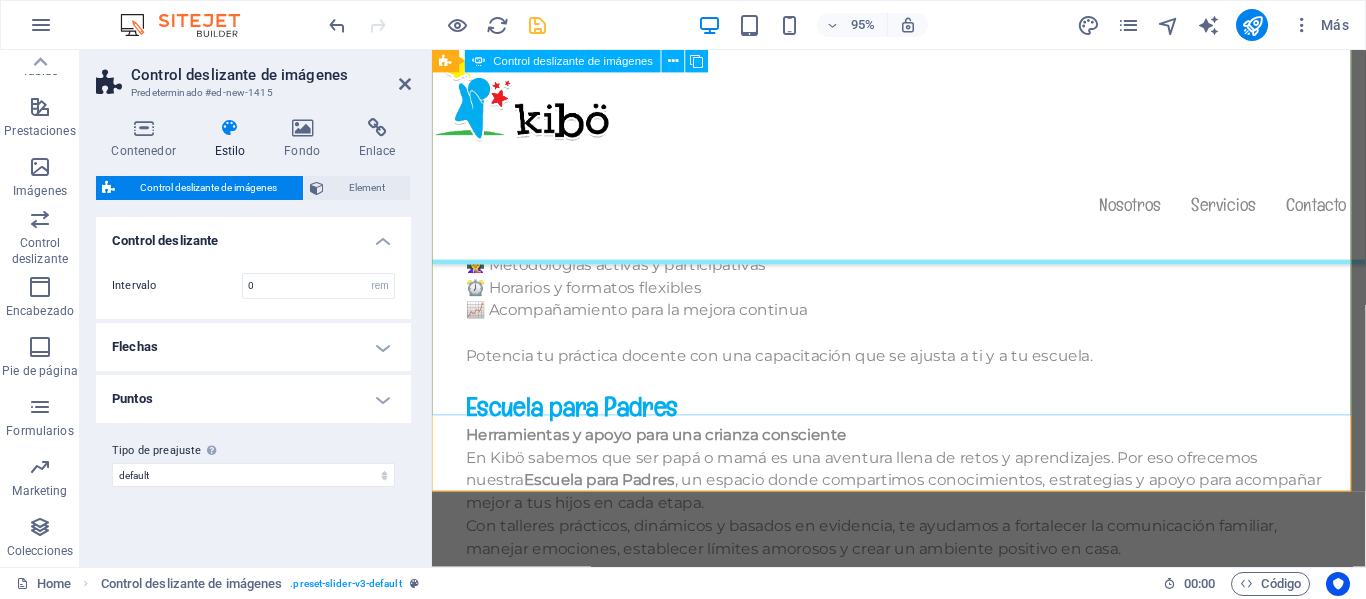 click at bounding box center (-20, 2086) 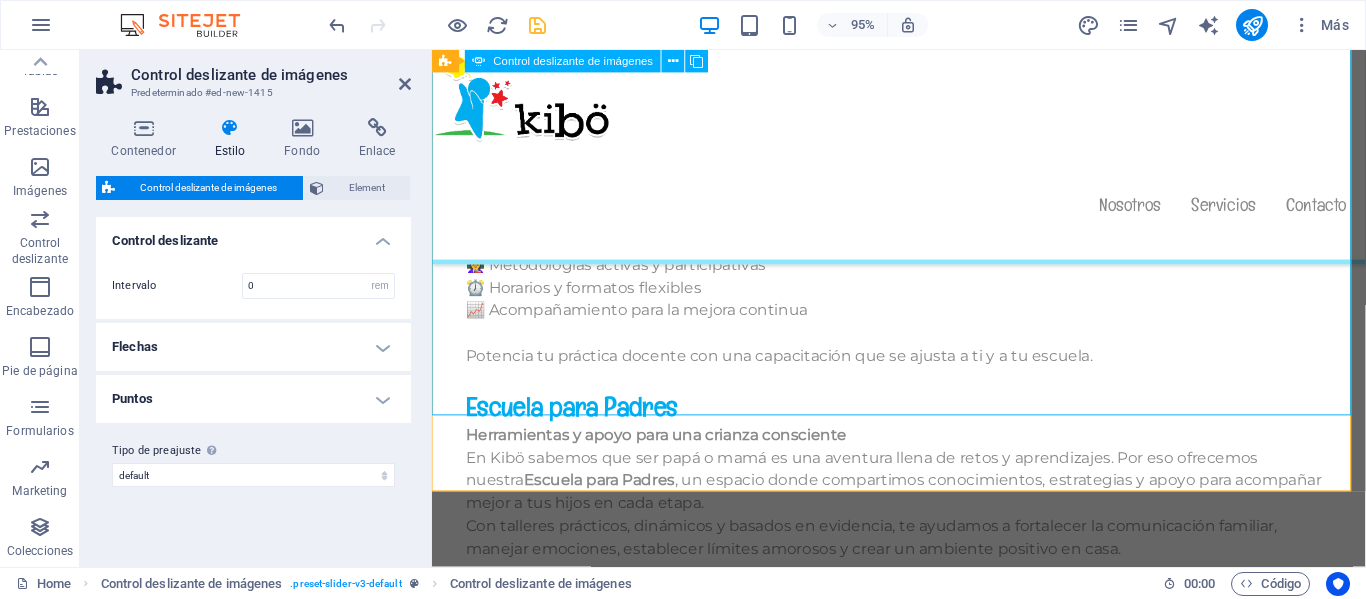 click at bounding box center [-20, 2086] 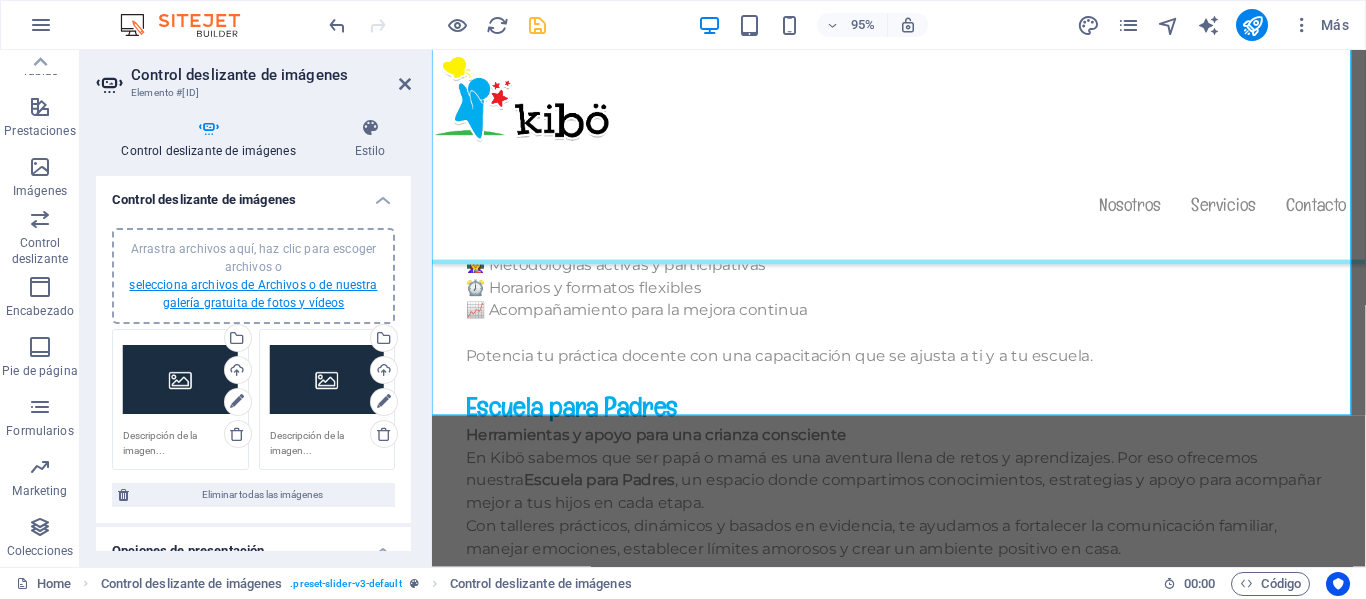 click on "selecciona archivos de Archivos o de nuestra galería gratuita de fotos y vídeos" at bounding box center (253, 294) 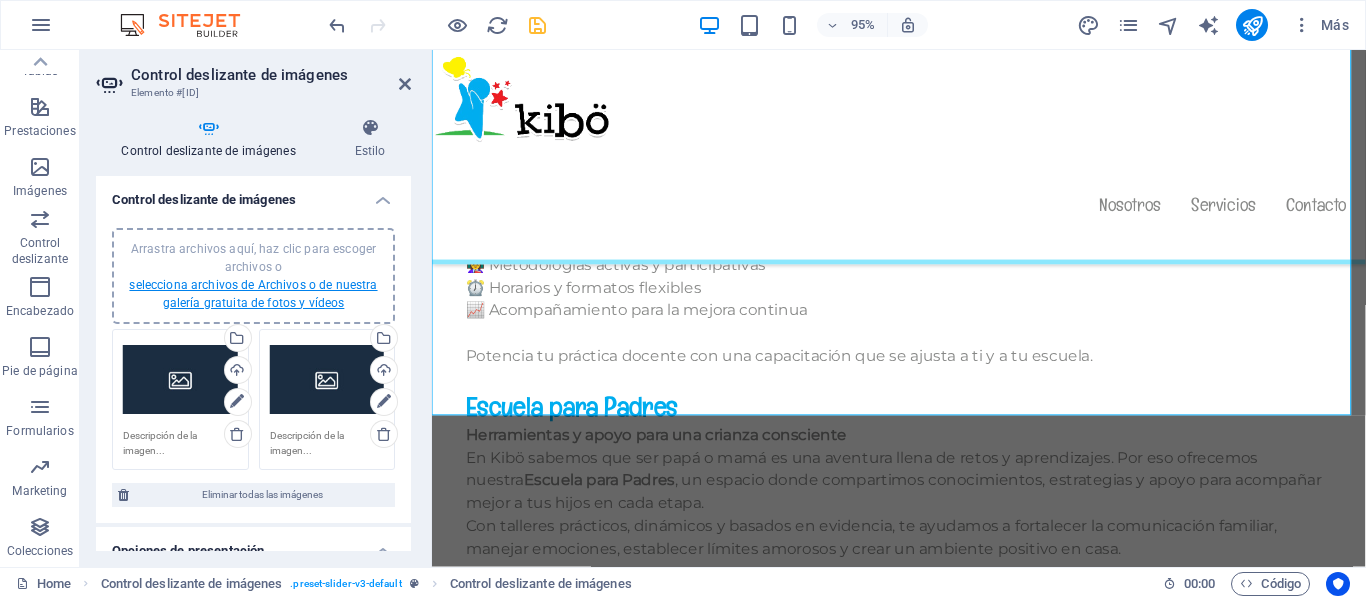 scroll, scrollTop: 12159, scrollLeft: 0, axis: vertical 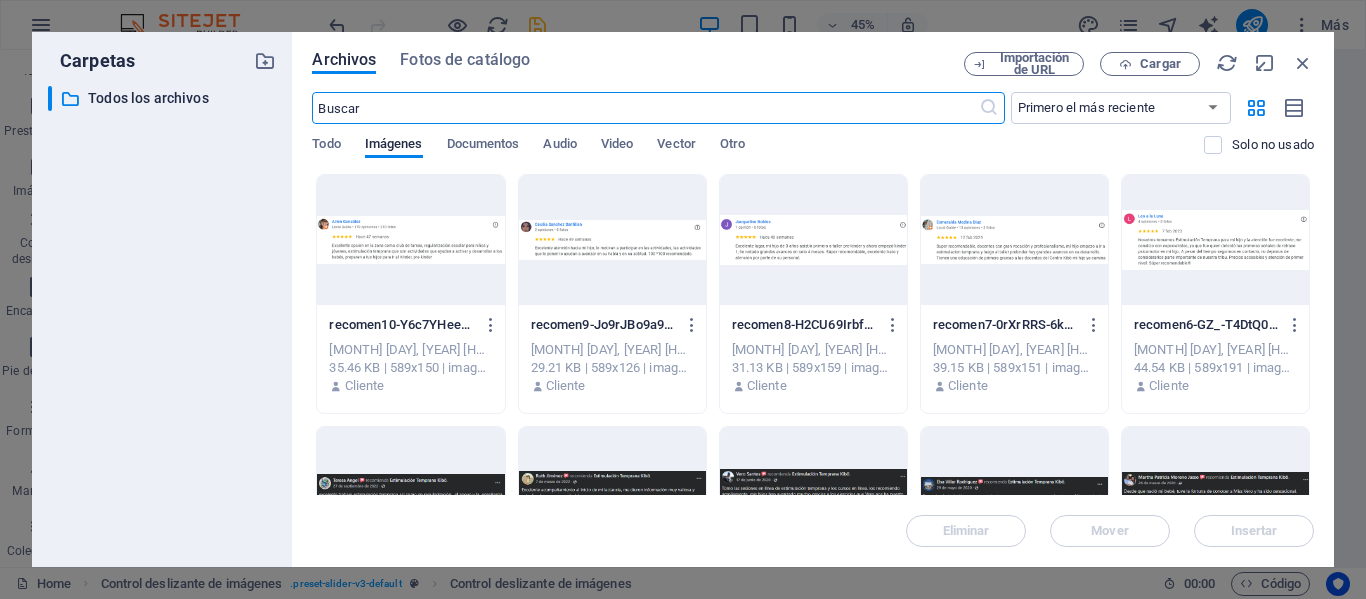 click at bounding box center [410, 240] 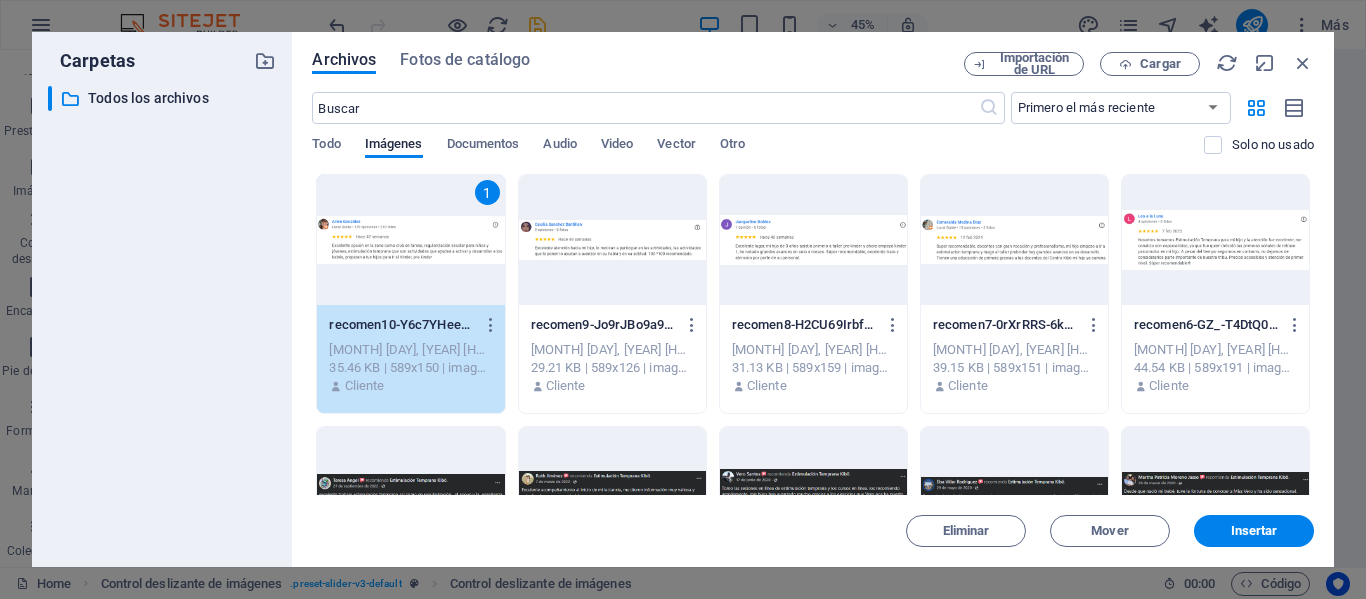 click at bounding box center [410, 492] 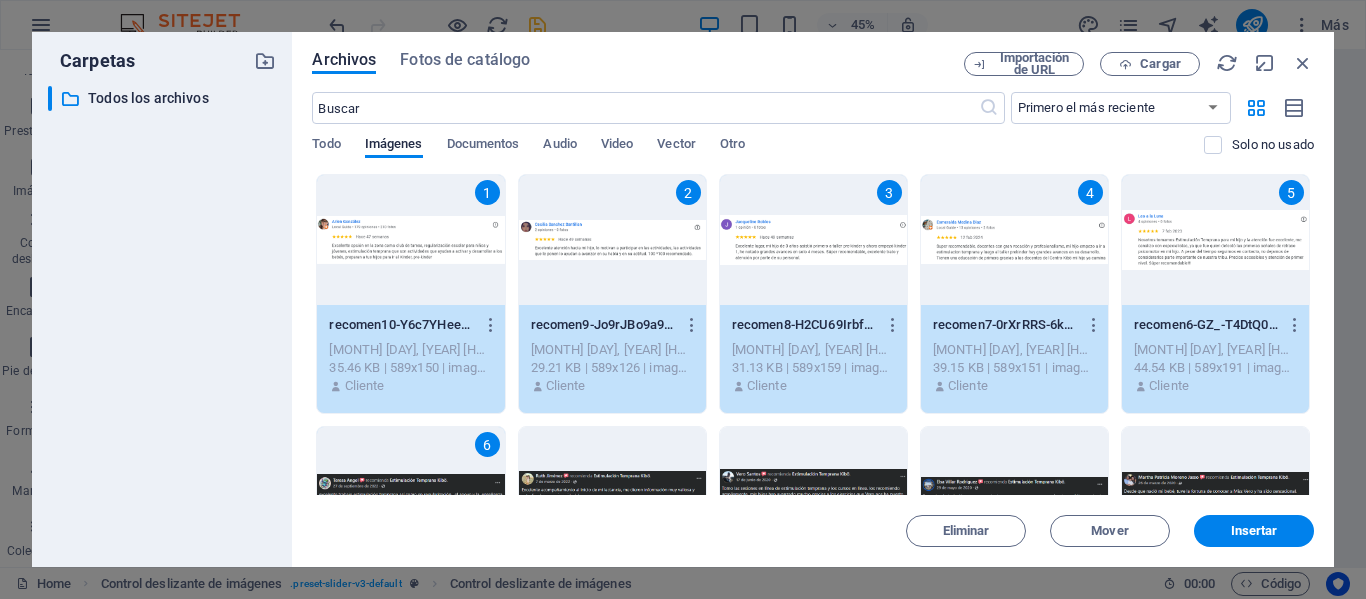 click at bounding box center (612, 492) 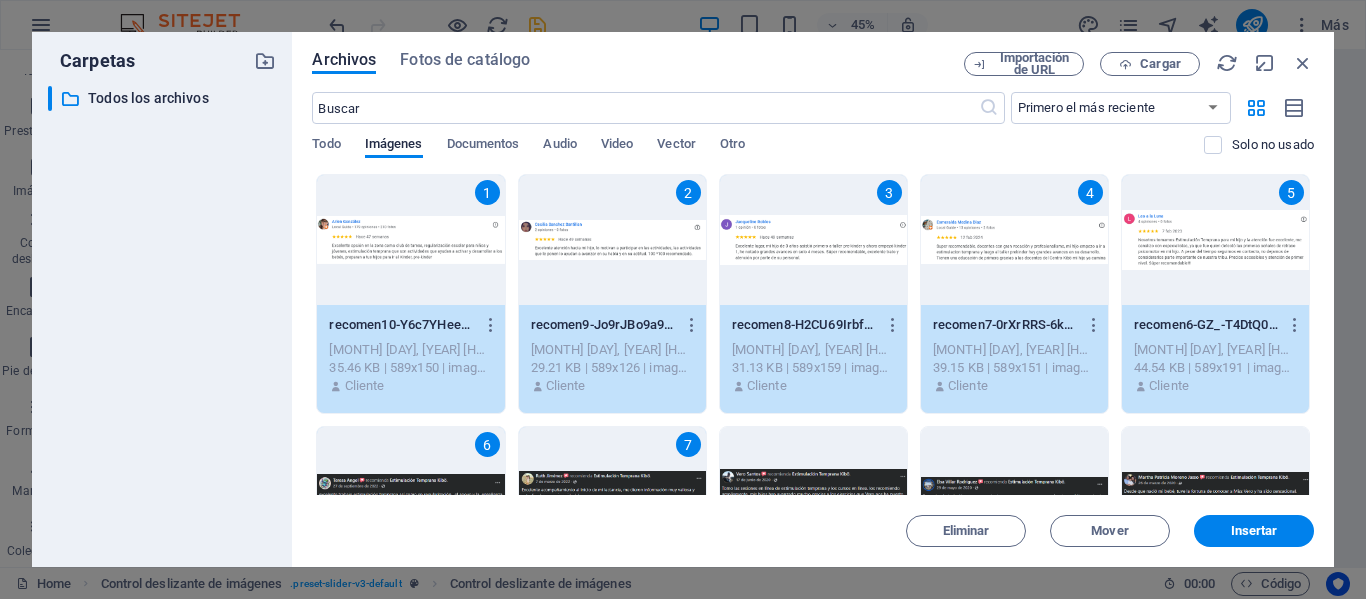 click at bounding box center [813, 492] 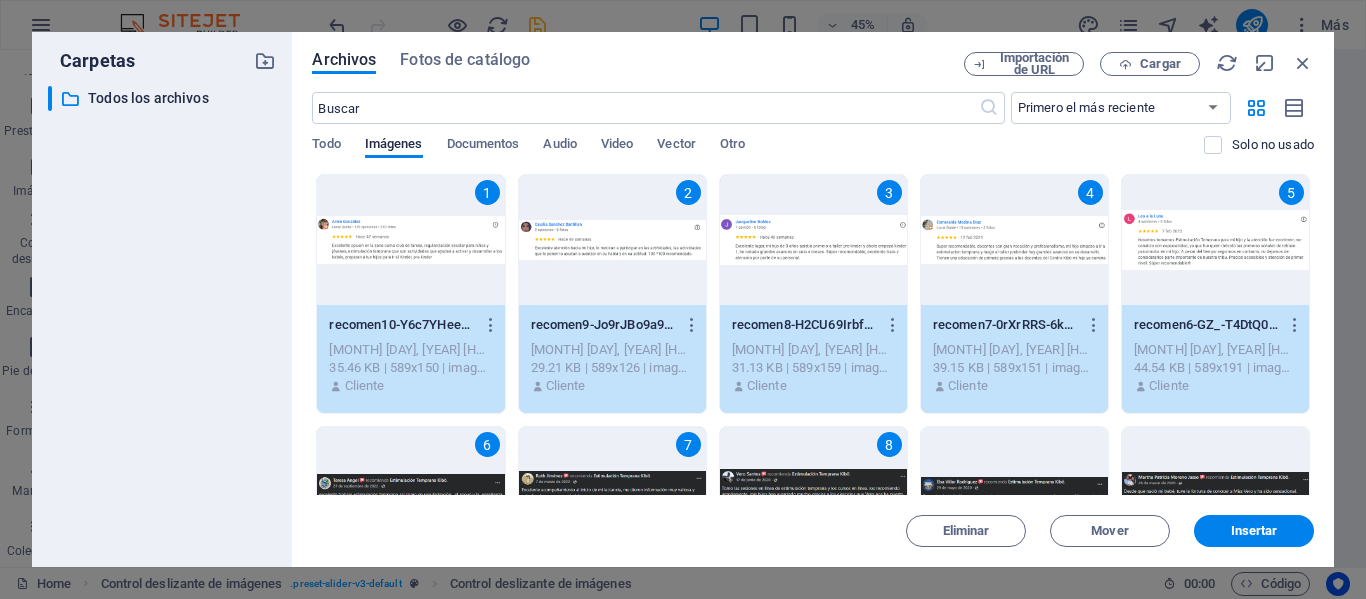 click at bounding box center [1014, 492] 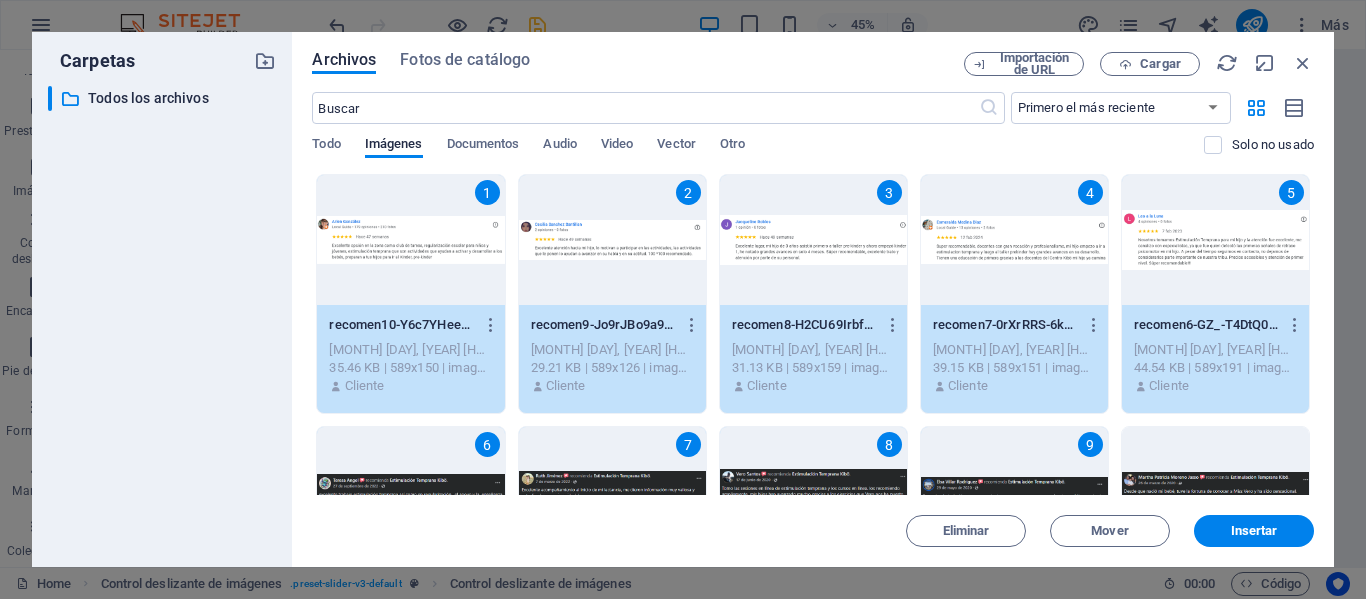 click at bounding box center (1215, 492) 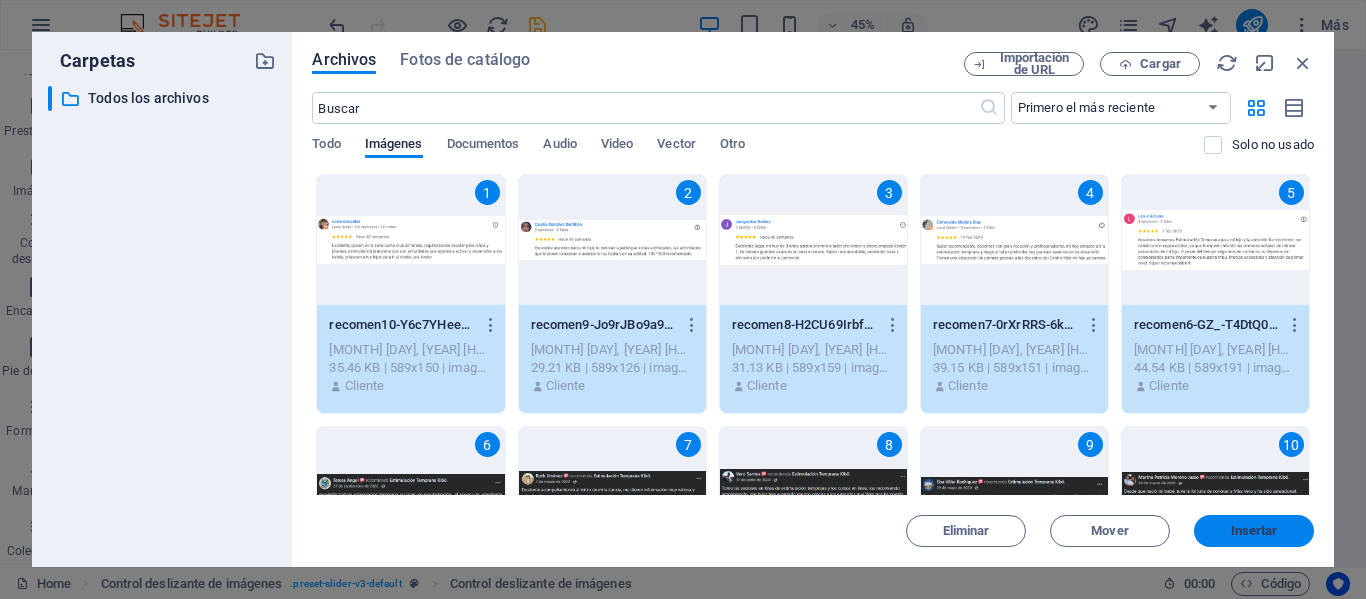 click on "Insertar" at bounding box center (1254, 531) 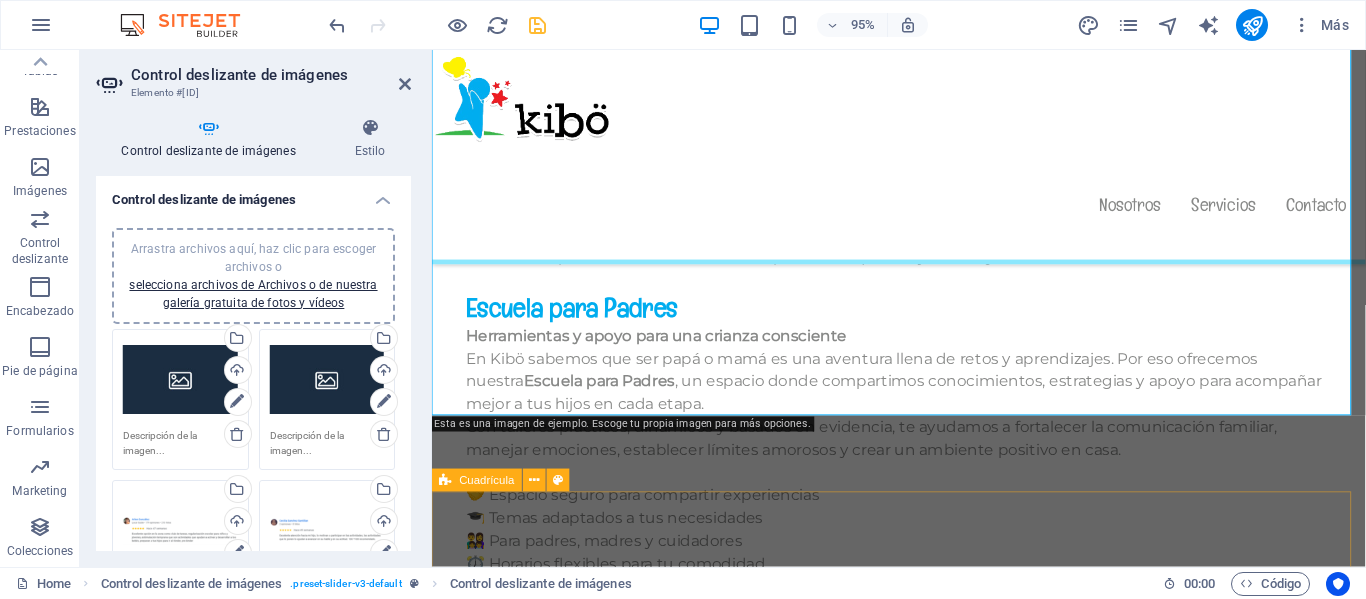 scroll, scrollTop: 12054, scrollLeft: 0, axis: vertical 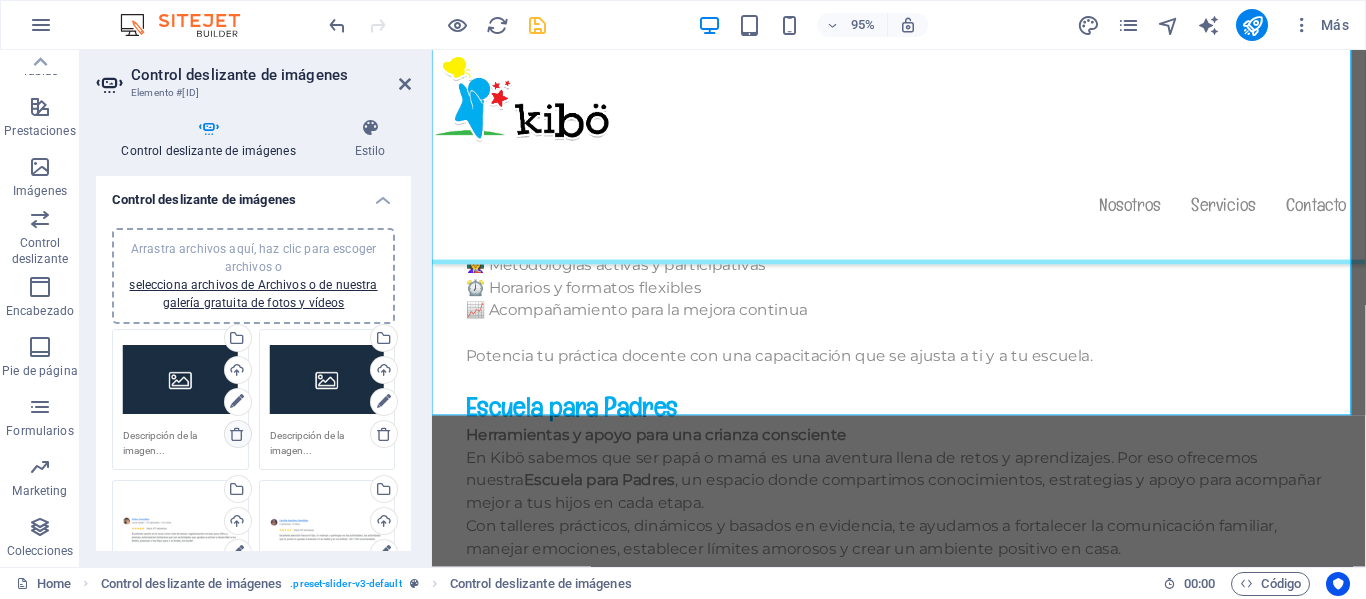 click at bounding box center (237, 434) 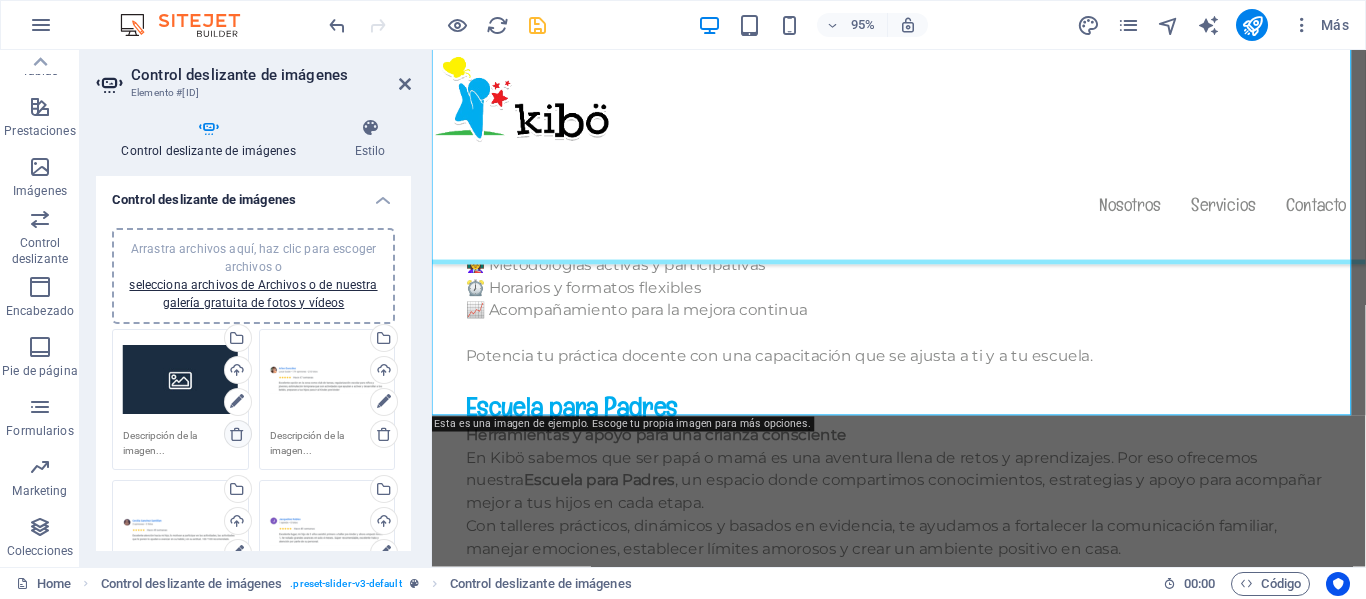 click at bounding box center (237, 434) 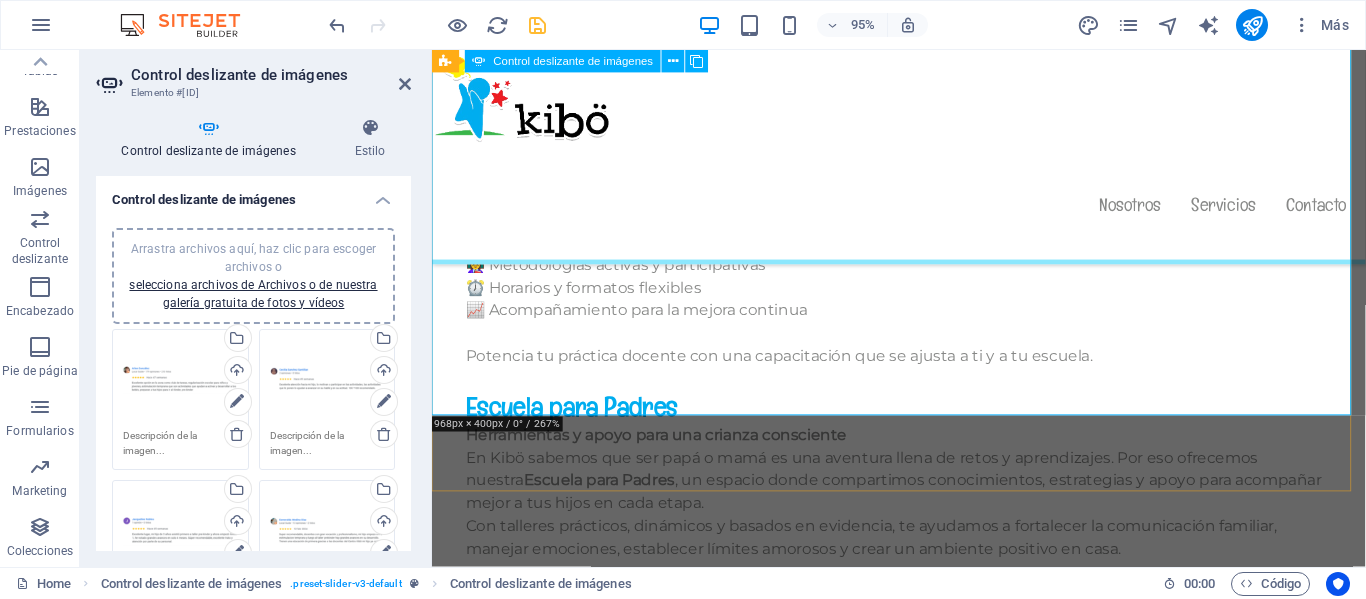 click at bounding box center (924, 4381) 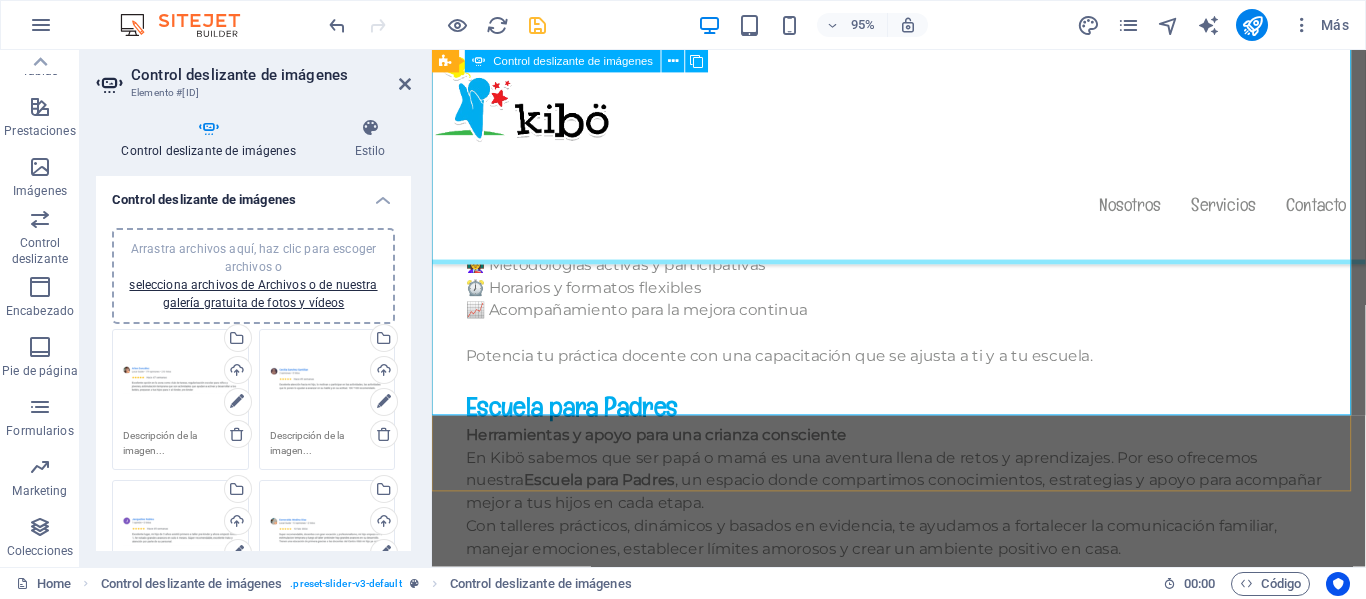 click at bounding box center [924, 4381] 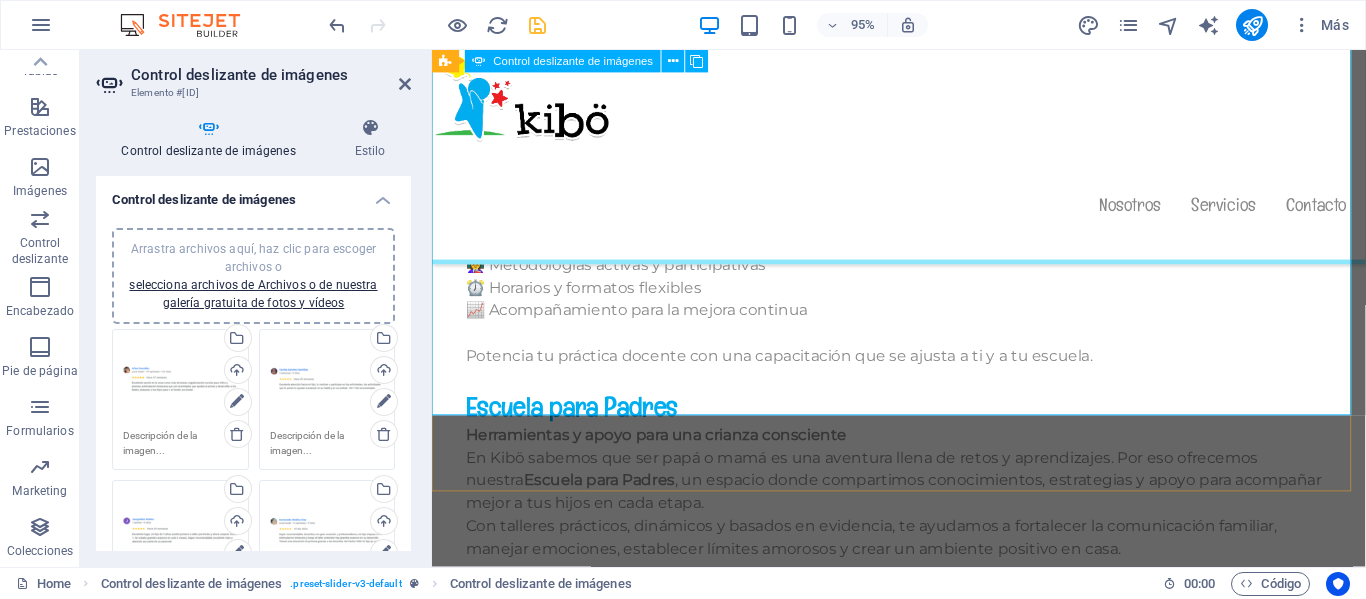 click at bounding box center [924, 4381] 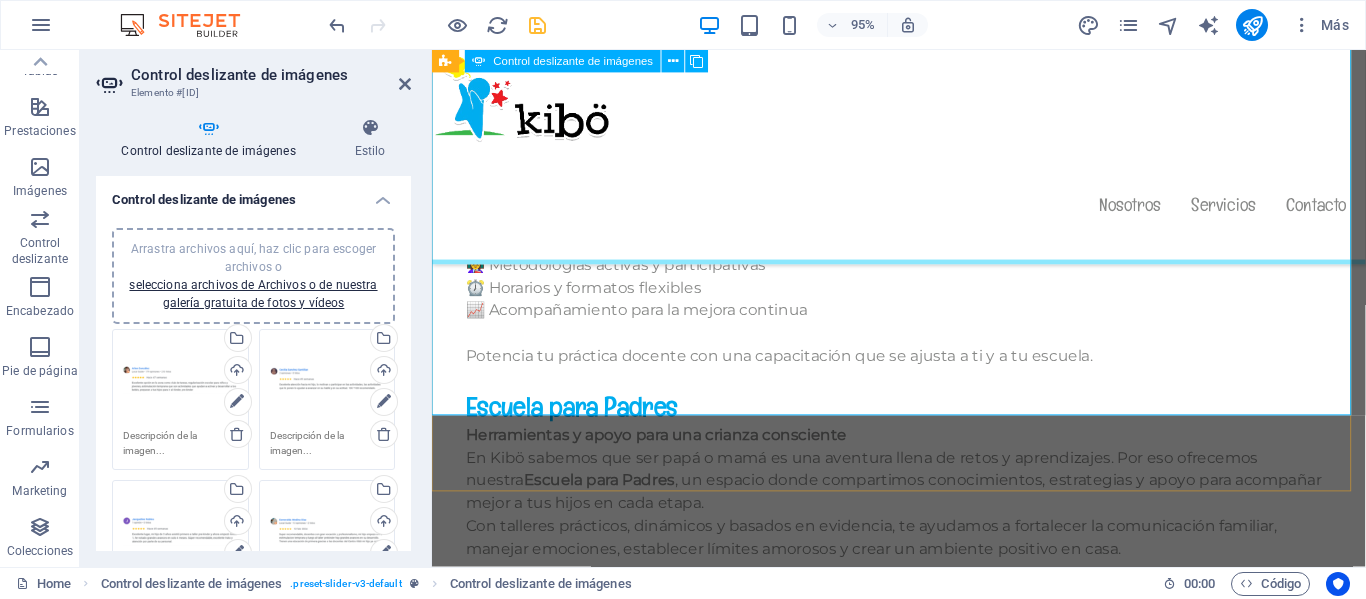 click at bounding box center (924, 4381) 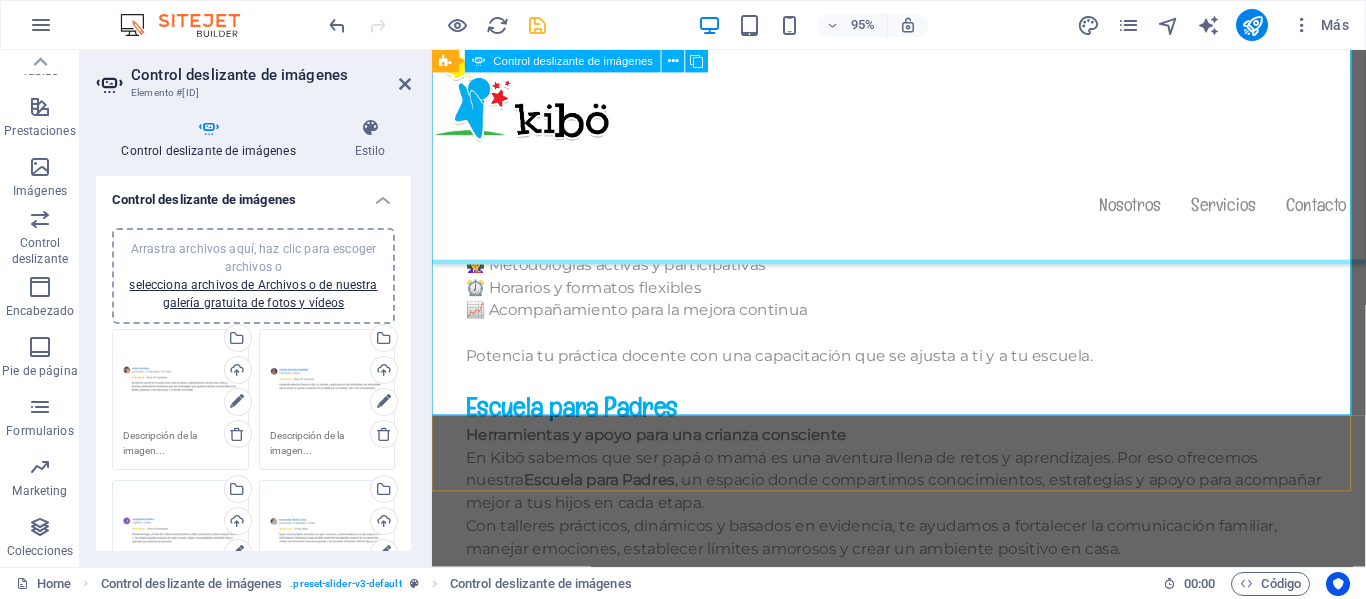 click at bounding box center (924, 4381) 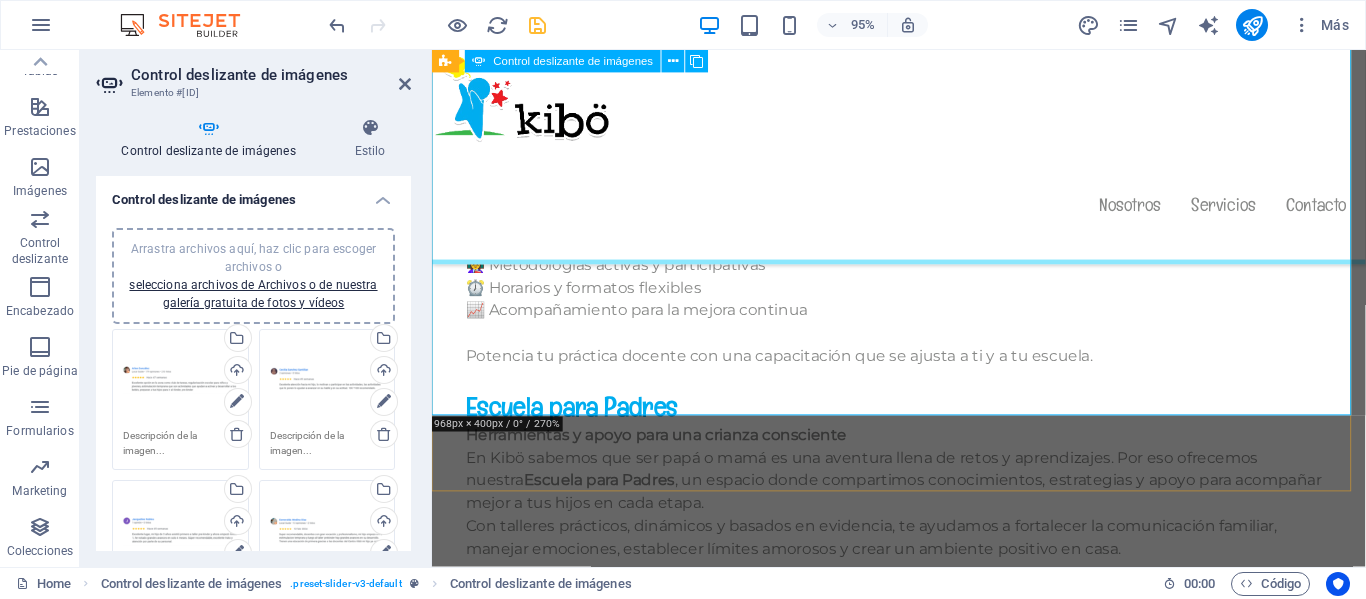 click at bounding box center (924, 1417) 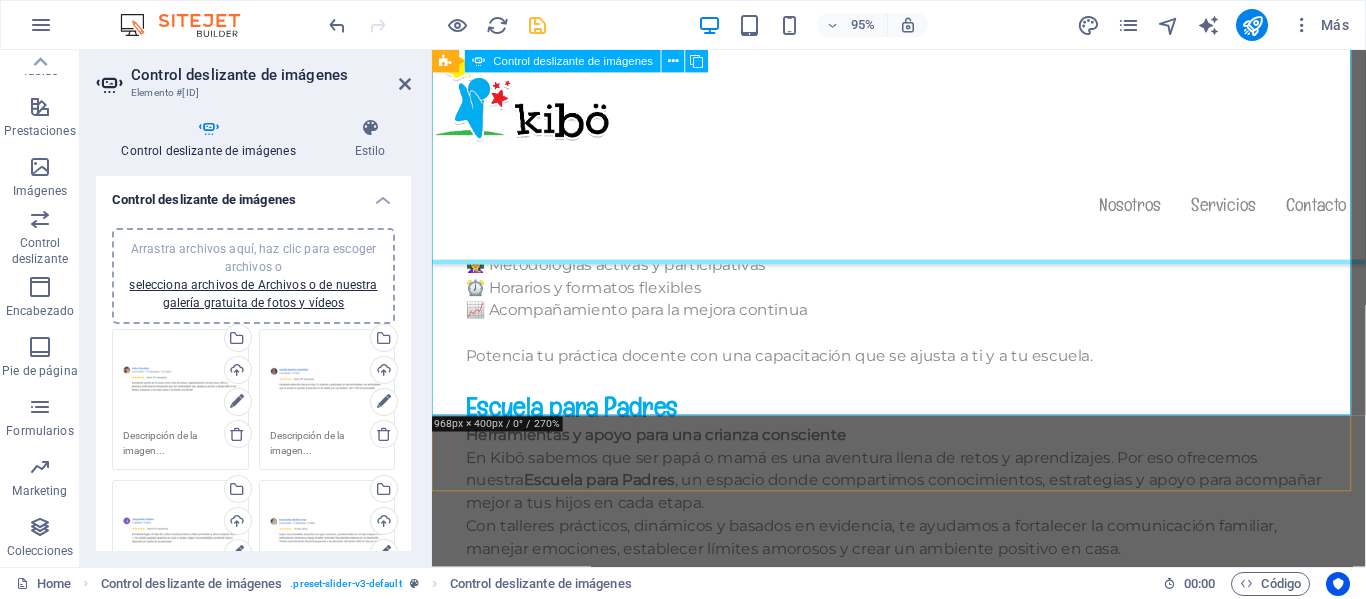 click at bounding box center [924, 1417] 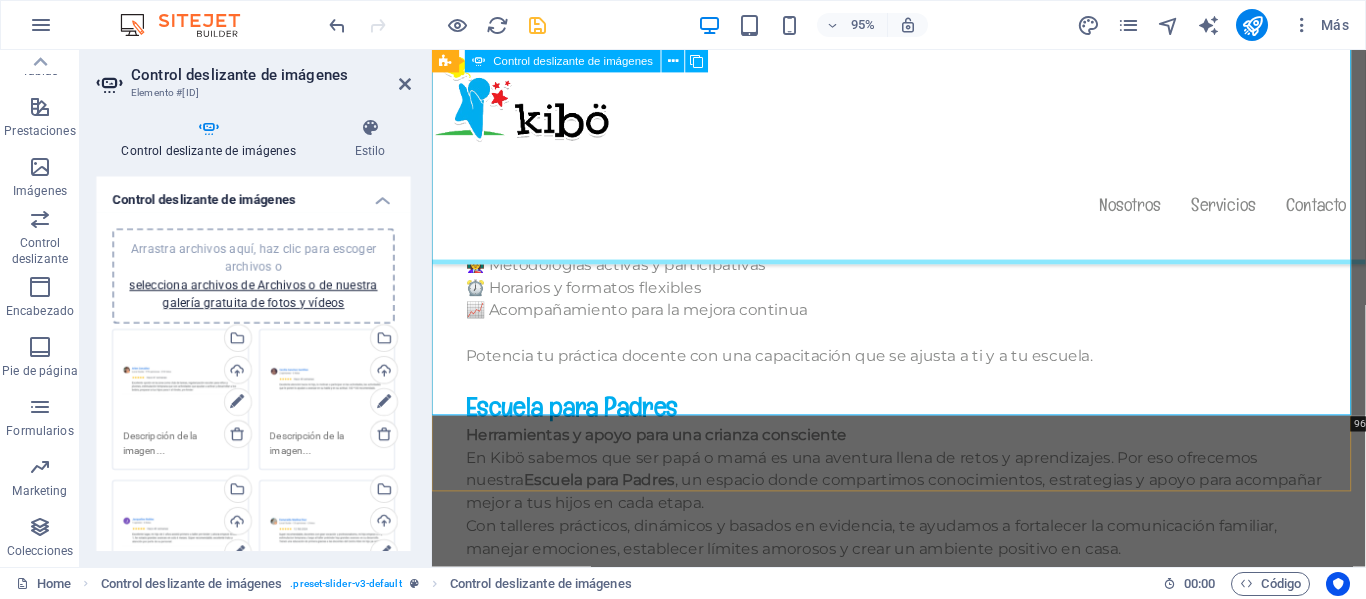 click at bounding box center [924, 1417] 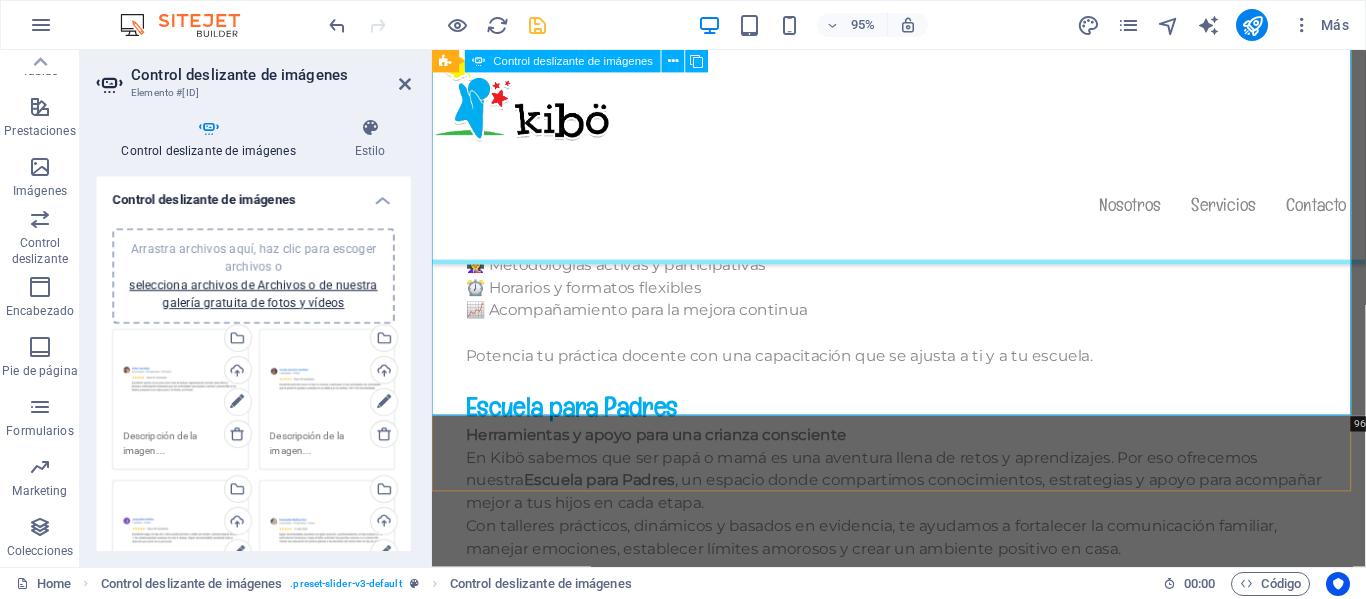 click at bounding box center (924, 1417) 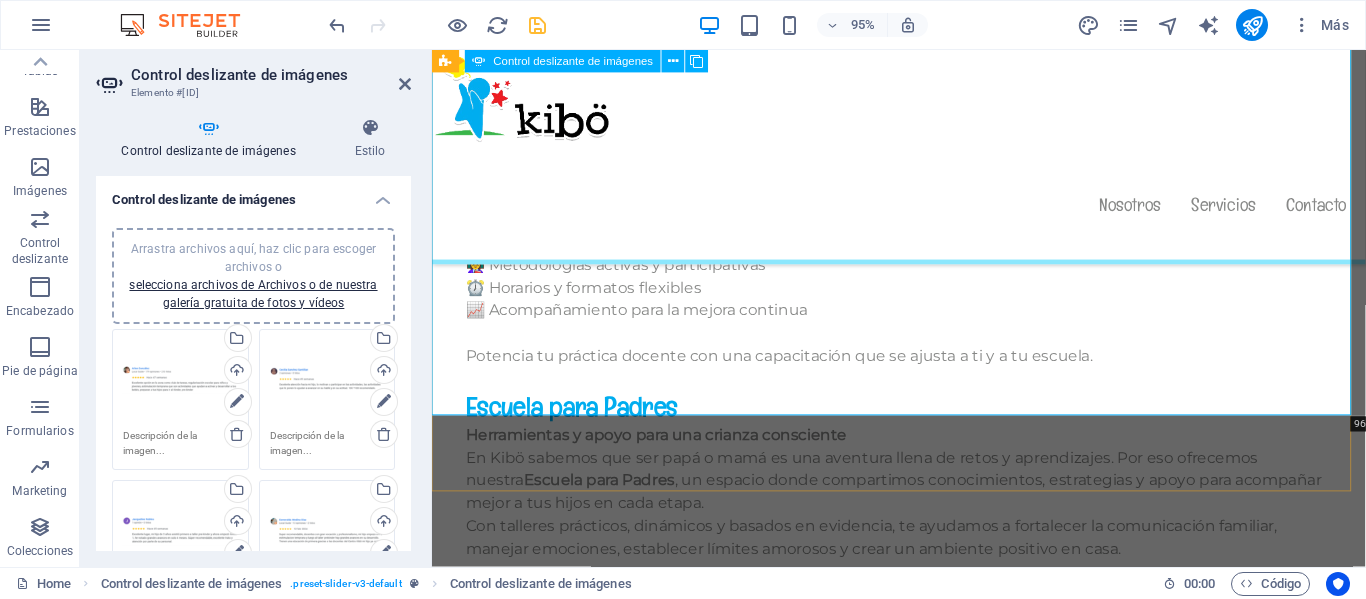 click at bounding box center (924, 1417) 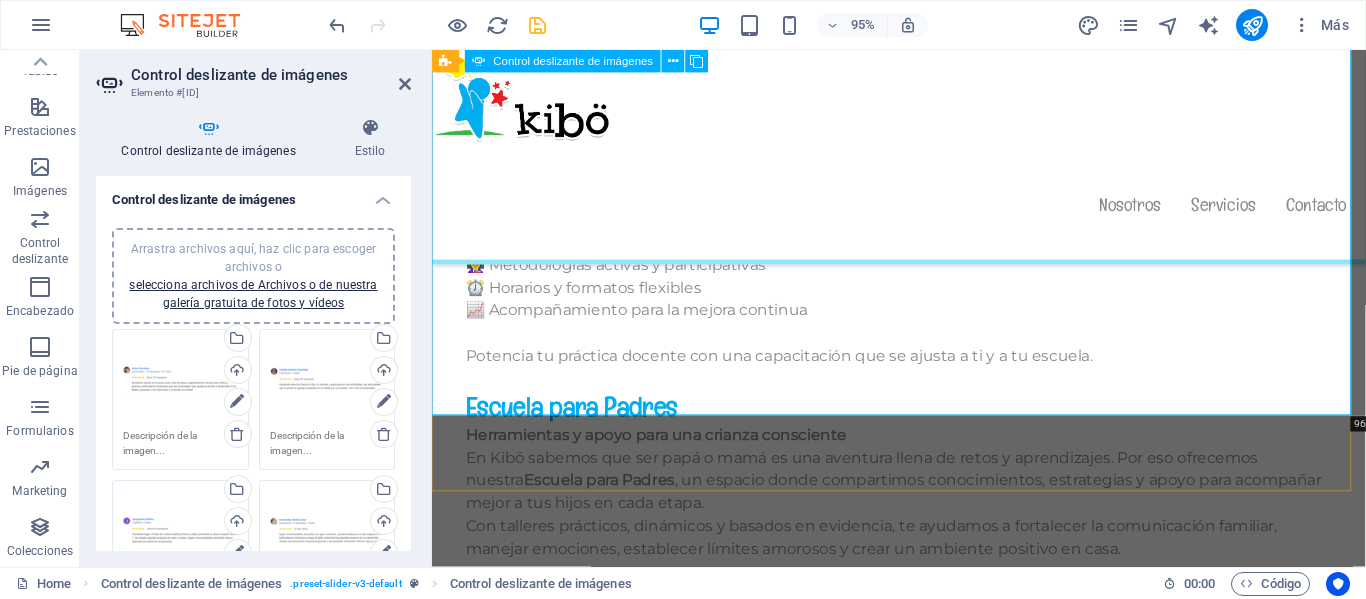 click at bounding box center (924, 1417) 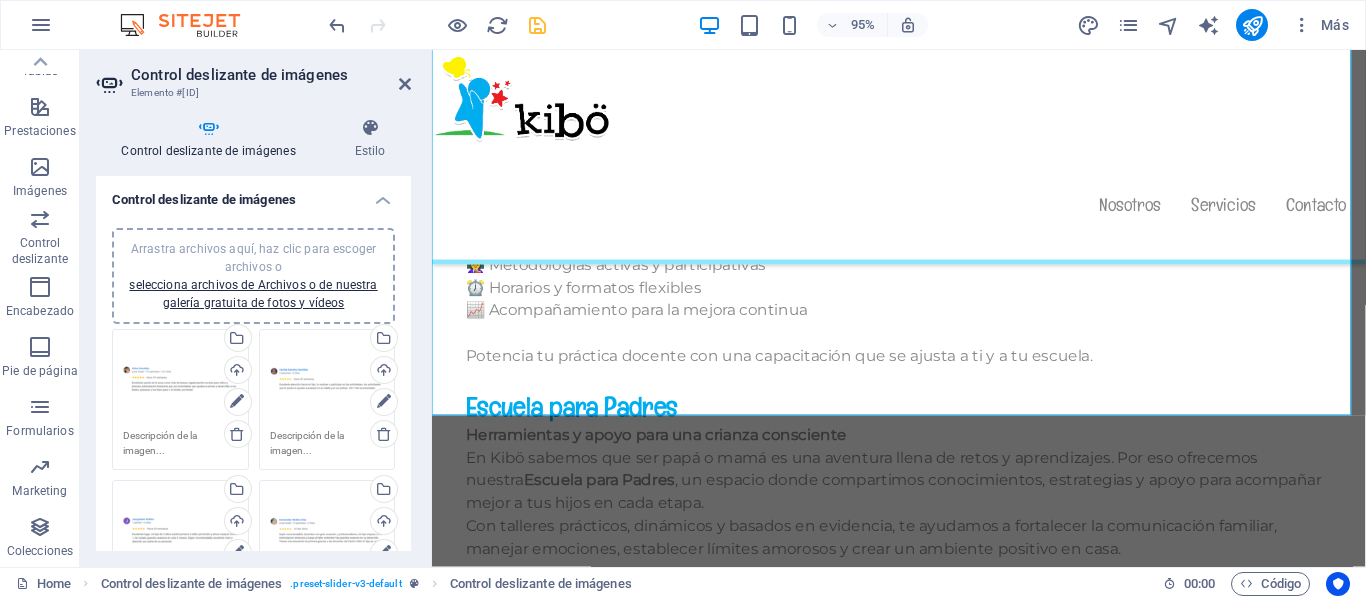 click on "Arrastra archivos aquí, haz clic para escoger archivos o  selecciona archivos de Archivos o de nuestra galería gratuita de fotos y vídeos" at bounding box center (180, 380) 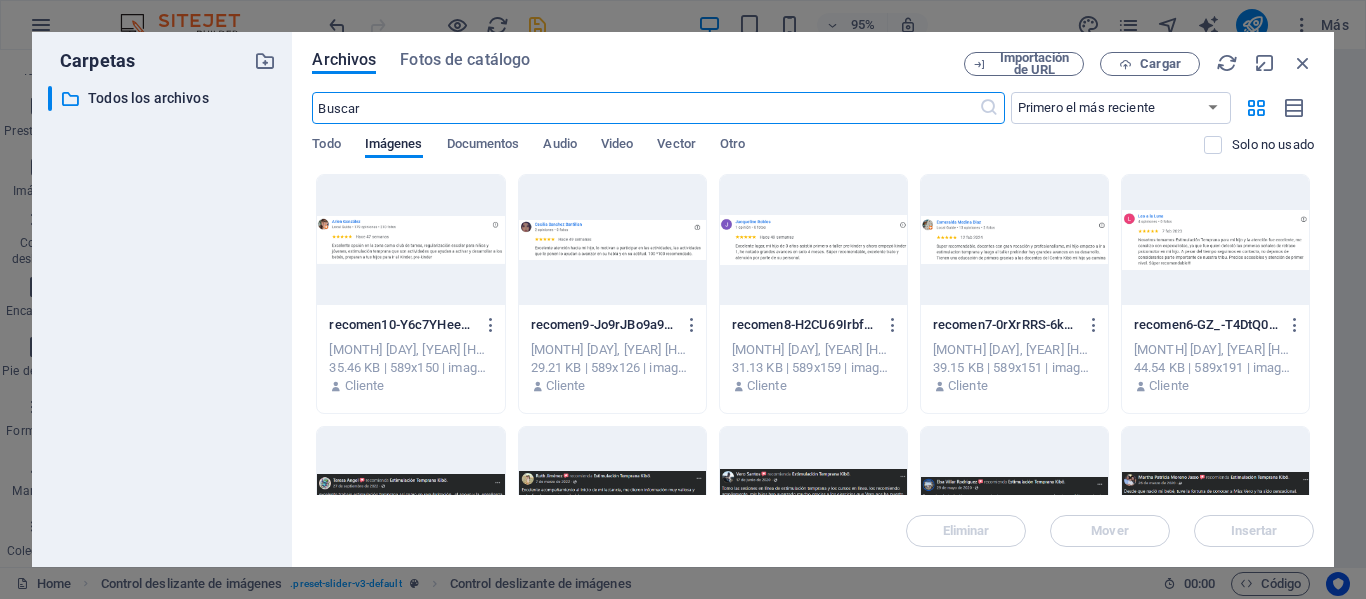 scroll, scrollTop: 12159, scrollLeft: 0, axis: vertical 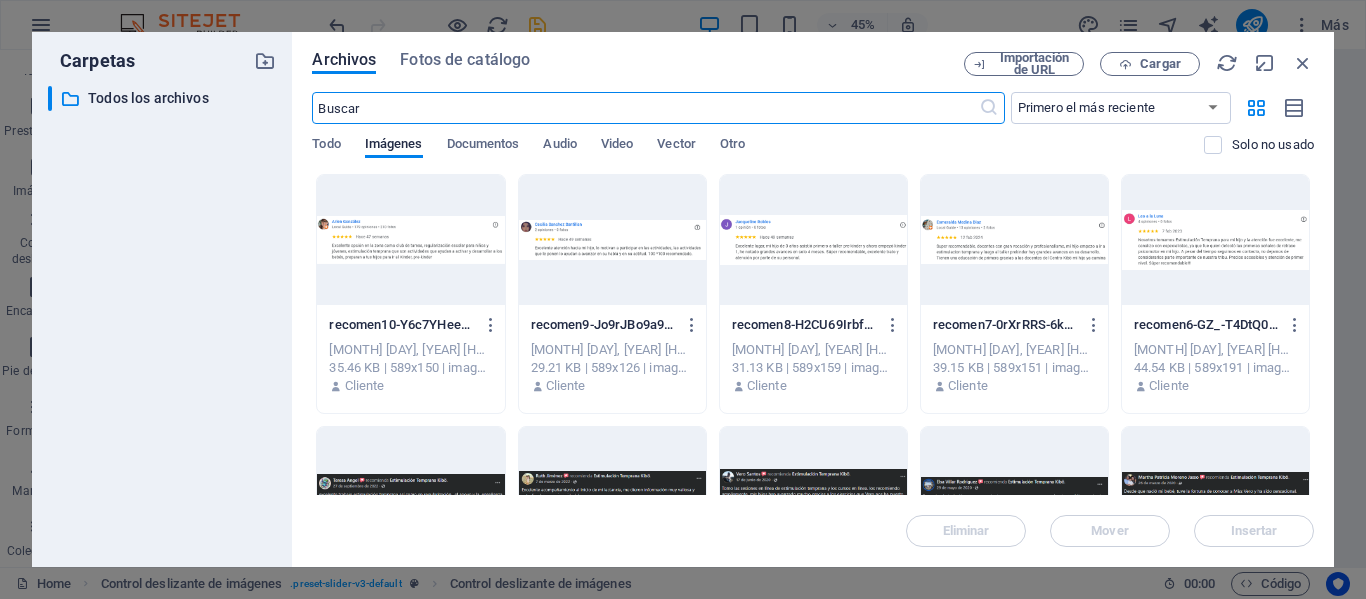 click at bounding box center (410, 240) 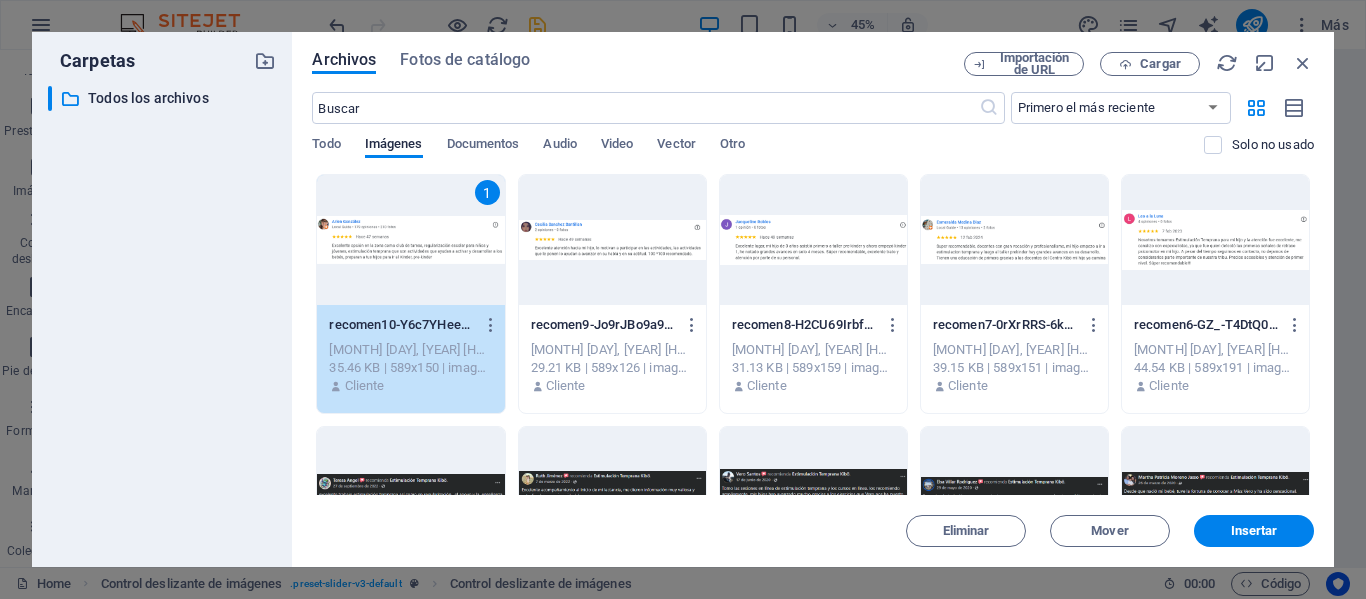 click on "1" at bounding box center (410, 240) 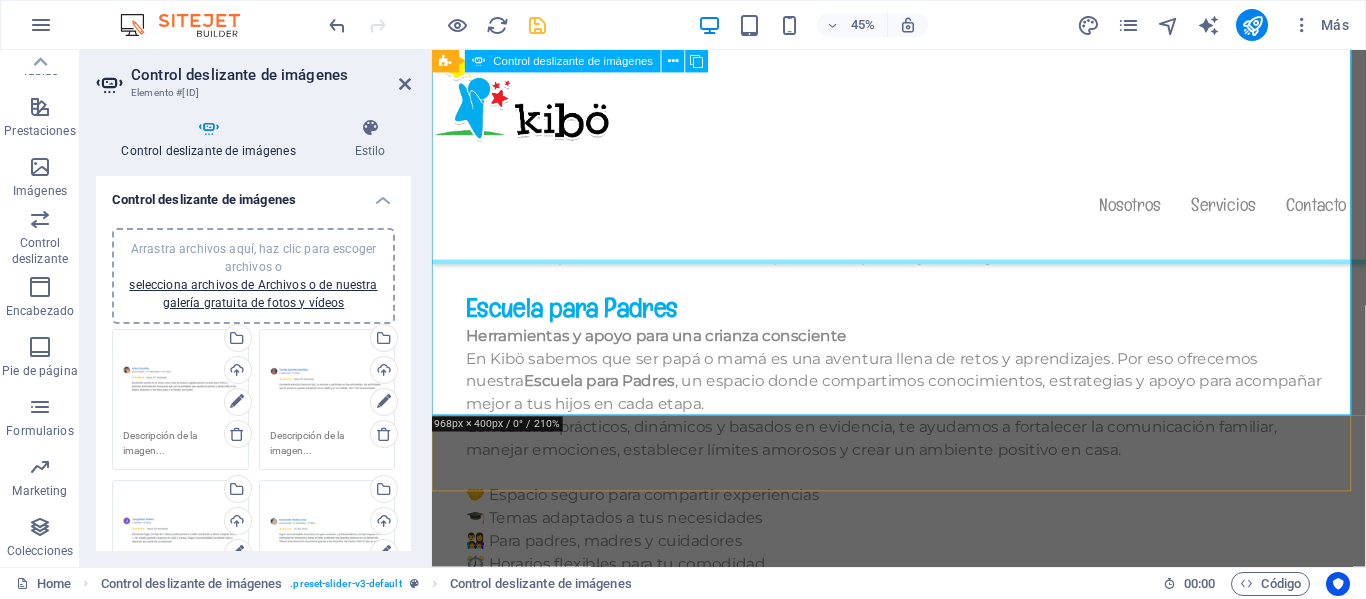 scroll, scrollTop: 12054, scrollLeft: 0, axis: vertical 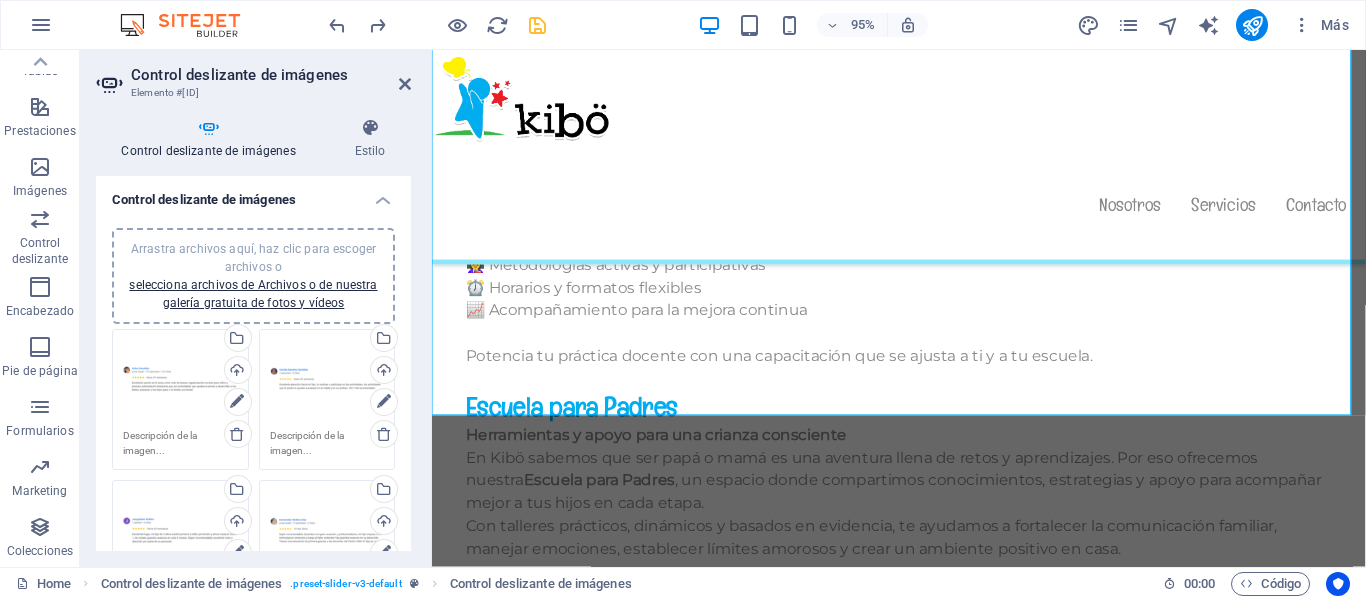 click on "Arrastra archivos aquí, haz clic para escoger archivos o  selecciona archivos de Archivos o de nuestra galería gratuita de fotos y vídeos" at bounding box center [180, 380] 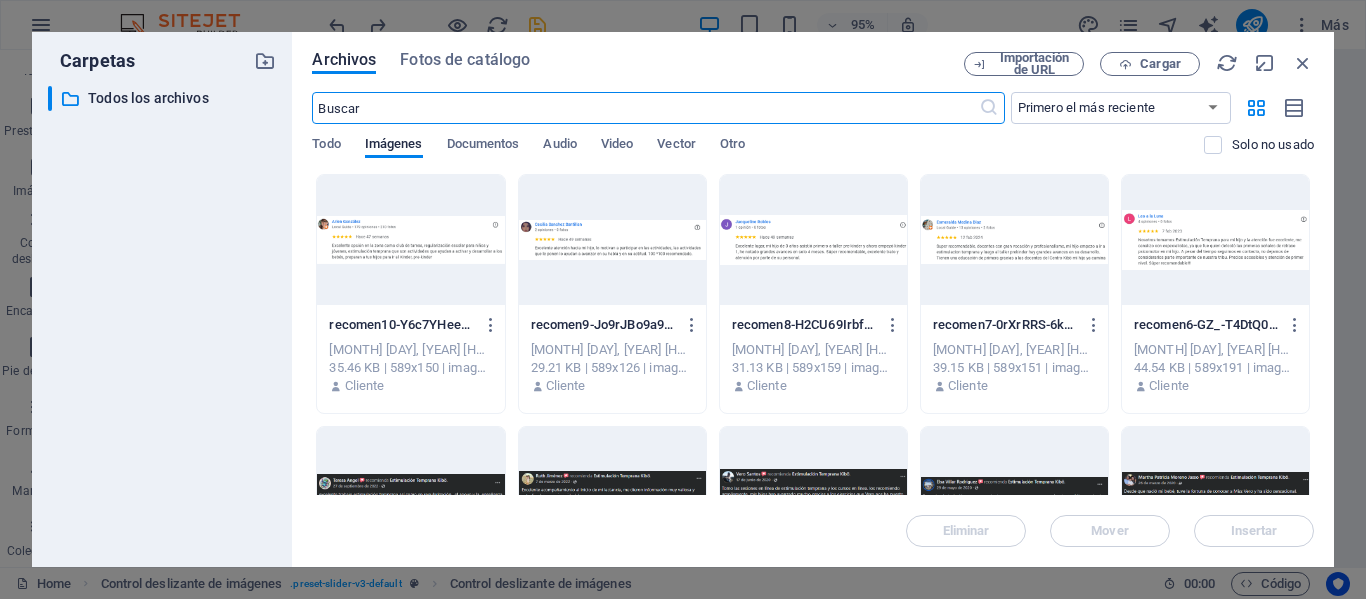 scroll, scrollTop: 12159, scrollLeft: 0, axis: vertical 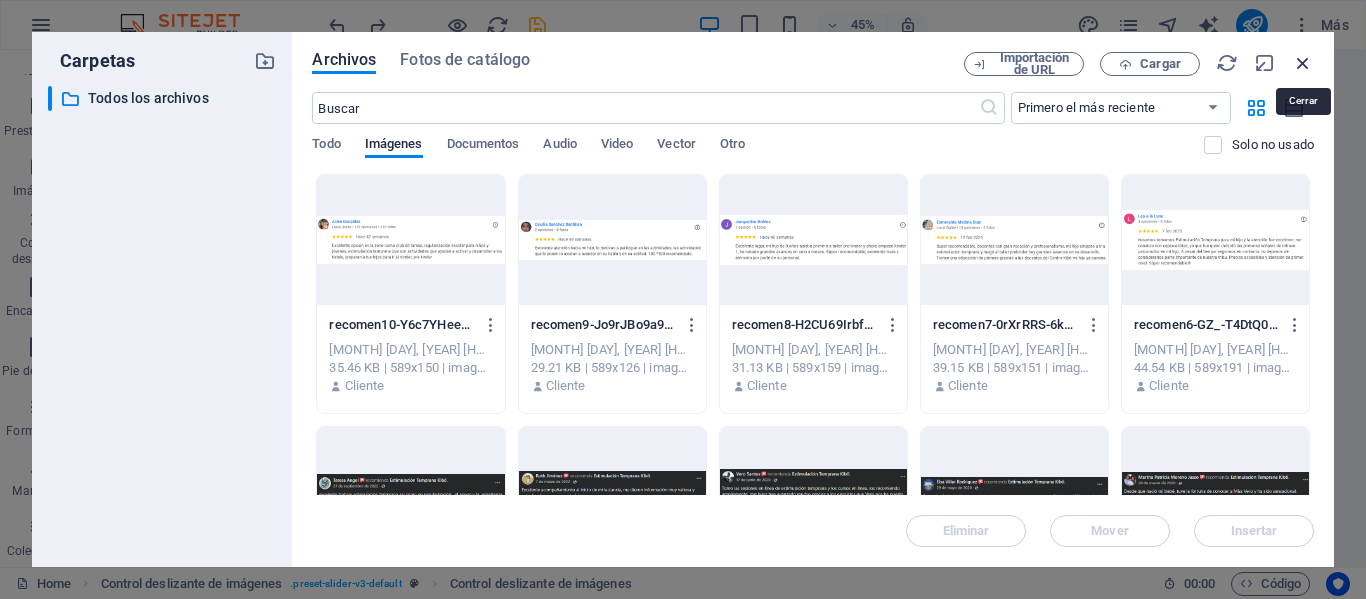 click at bounding box center [1303, 63] 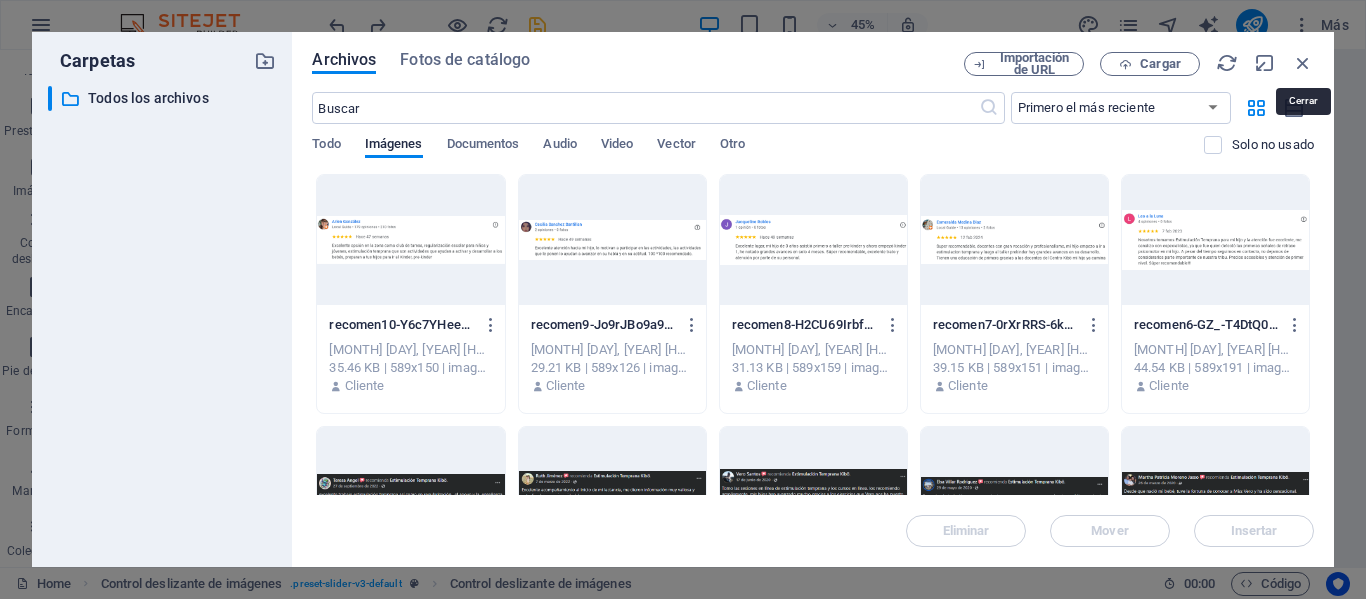scroll, scrollTop: 12054, scrollLeft: 0, axis: vertical 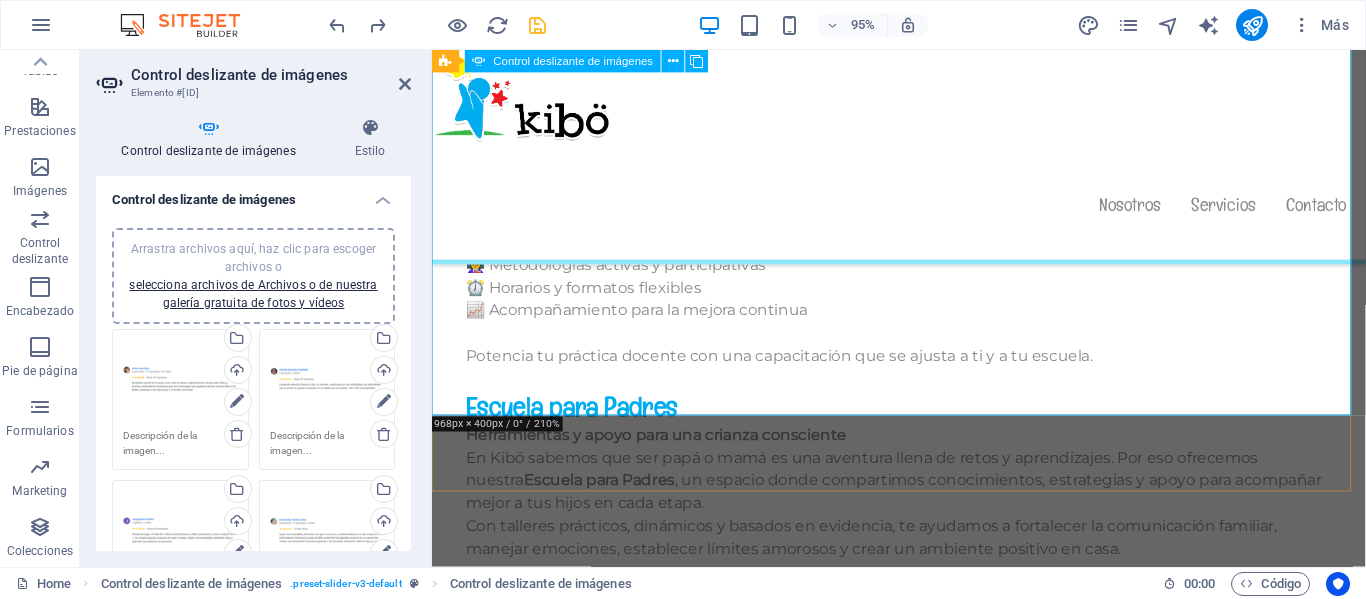 click at bounding box center [-4110, 2778] 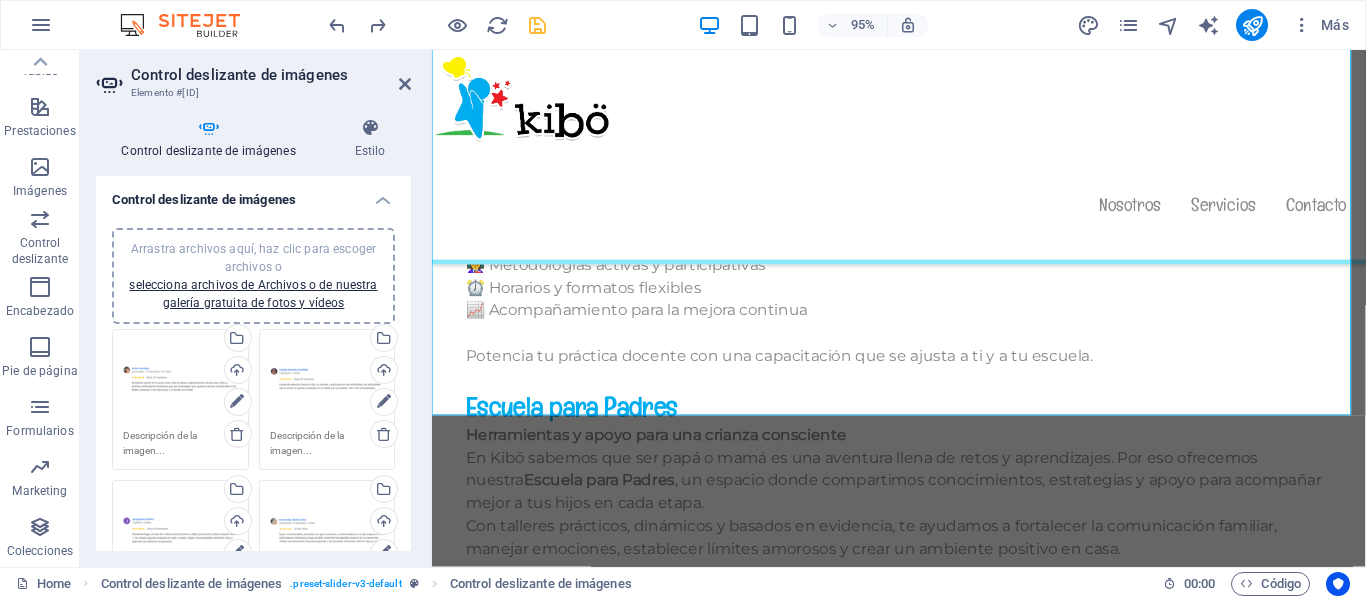 click on "Arrastra archivos aquí, haz clic para escoger archivos o  selecciona archivos de Archivos o de nuestra galería gratuita de fotos y vídeos" at bounding box center [180, 380] 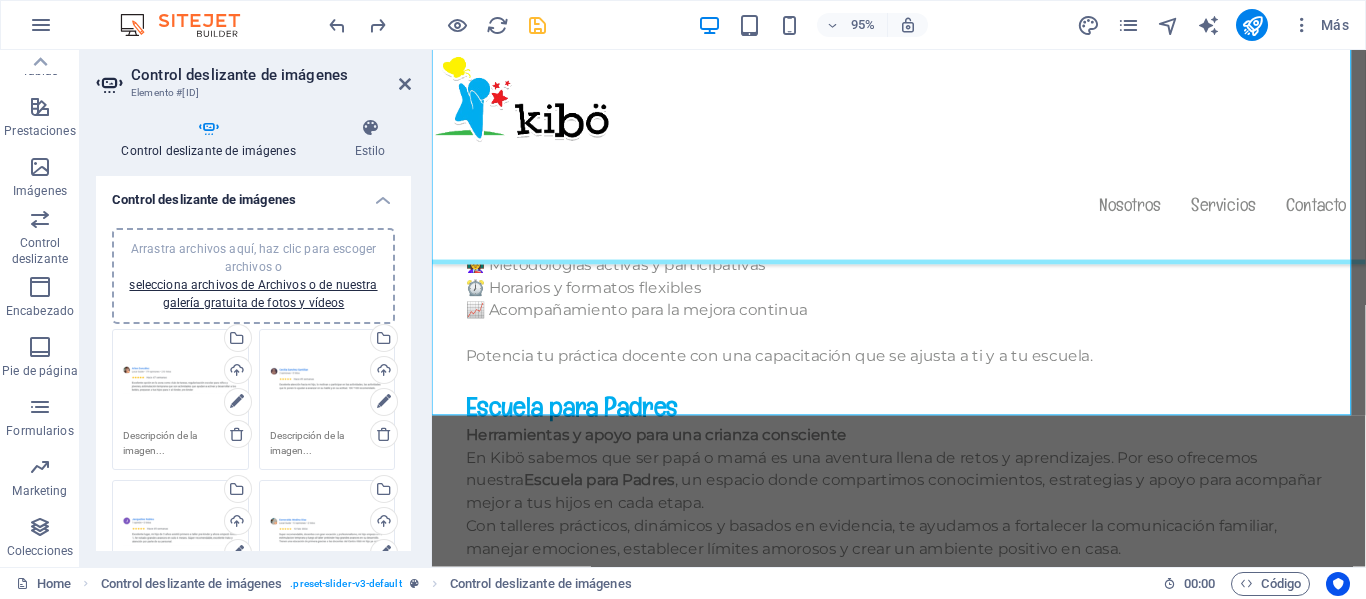 scroll, scrollTop: 12159, scrollLeft: 0, axis: vertical 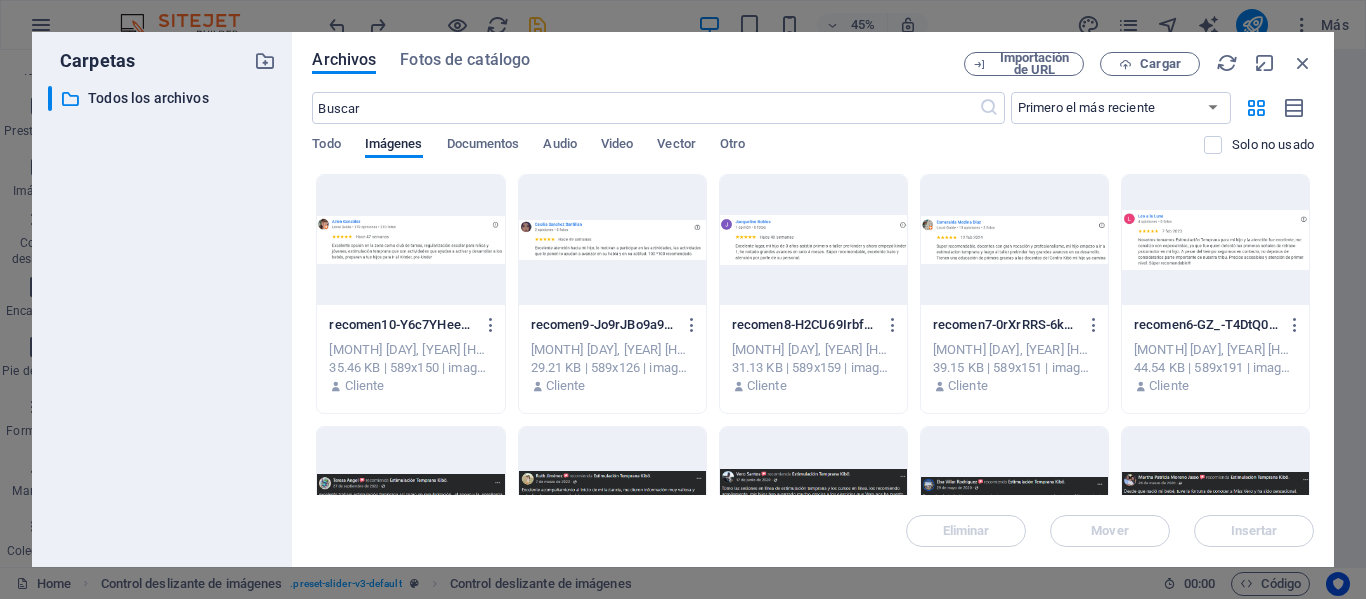 click on "Archivos Fotos de catálogo Importación de URL Cargar ​ Primero el más reciente Primero el más antiguo Nombre (A-Z) Nombre (Z-A) Tamaño (0-9) Tamaño (9-0) Resolución (0-9) Resolución (9-0) Todo Imágenes Documentos Audio Video Vector Otro Solo no usado Arrastra archivos aquí para cargarlos de inmediato recomen10-Y6c7YHee0soxVF2mW83g5Q.png recomen10-Y6c7YHee0soxVF2mW83g5Q.png [MONTH] [DAY], [YEAR] [HOUR]:[MINUTE] [AM/PM] [SIZE] | [DIMENSIONS] | [FORMAT] Cliente recomen9-Jo9rJBo9a9wmkGH4McueRA.png recomen9-Jo9rJBo9a9wmkGH4McueRA.png [MONTH] [DAY], [YEAR] [HOUR]:[MINUTE] [AM/PM] [SIZE] | [DIMENSIONS] | [FORMAT] Cliente recomen8-H2CU69IrbfaAH8q19lIkEw.png recomen8-H2CU69IrbfaAH8q19lIkEw.png [MONTH] [DAY], [YEAR] [HOUR]:[MINUTE] [AM/PM] [SIZE] | [DIMENSIONS] | [FORMAT] Cliente recomen7-0rXrRRS-6kfPdQgs-AL_aQ.png recomen7-0rXrRRS-6kfPdQgs-AL_aQ.png [MONTH] [DAY], [YEAR] [HOUR]:[MINUTE] [AM/PM] [SIZE] | [DIMENSIONS] | [FORMAT] Cliente recomen6-GZ_-T4DtQ0TPUvjWadbcKg.png recomen6-GZ_-T4DtQ0TPUvjWadbcKg.png [MONTH] [DAY], [YEAR] [HOUR]:[MINUTE] [AM/PM] [SIZE] | [DIMENSIONS] | [FORMAT] Cliente recomen5-W52xInfpXqETHTe9ygofLQ.png Cliente Cliente" at bounding box center (813, 299) 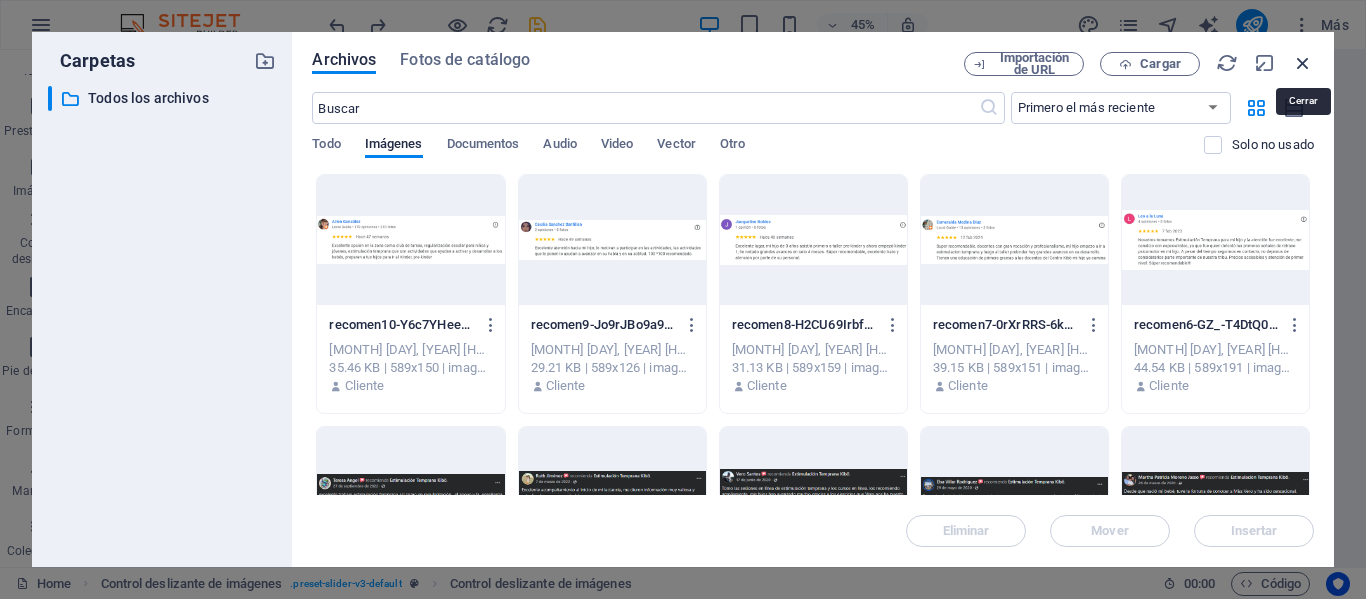 click at bounding box center [1303, 63] 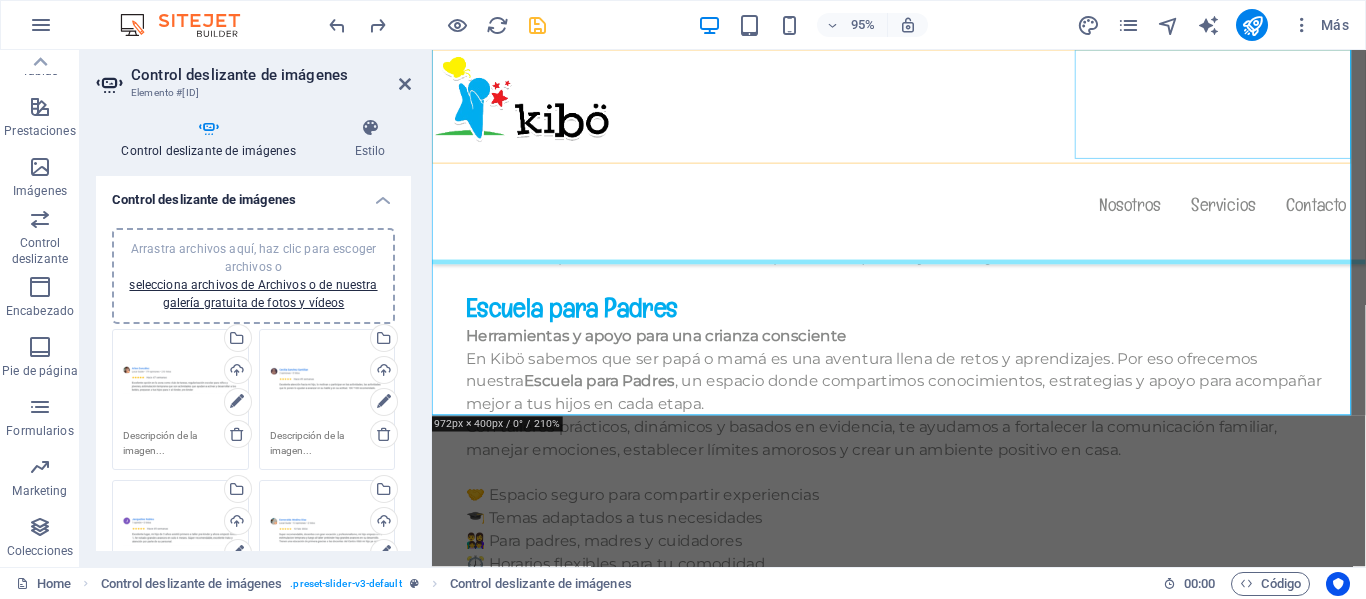 scroll, scrollTop: 12054, scrollLeft: 0, axis: vertical 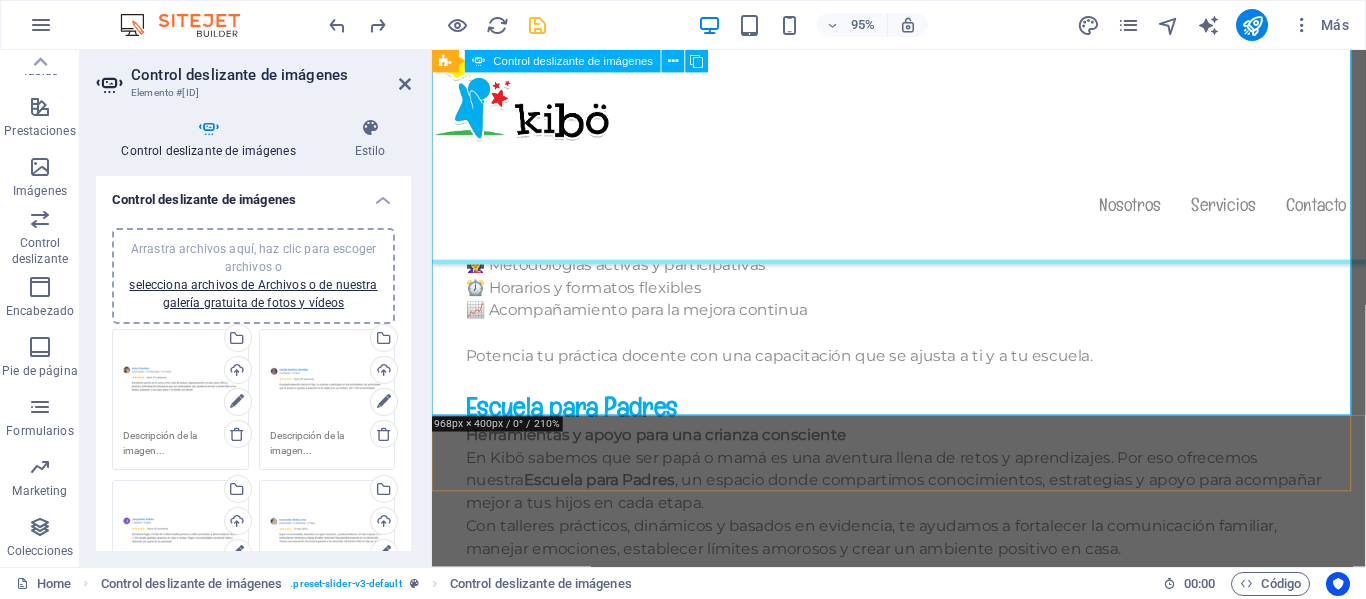 click at bounding box center (924, 1417) 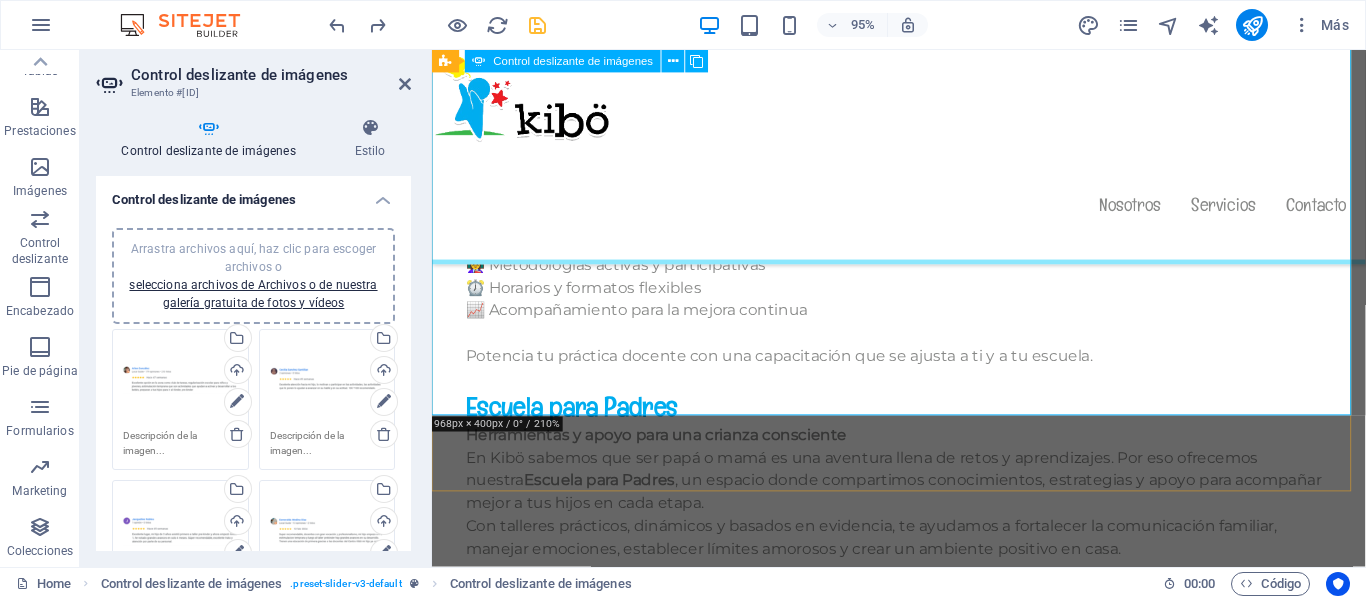 click at bounding box center (924, 1417) 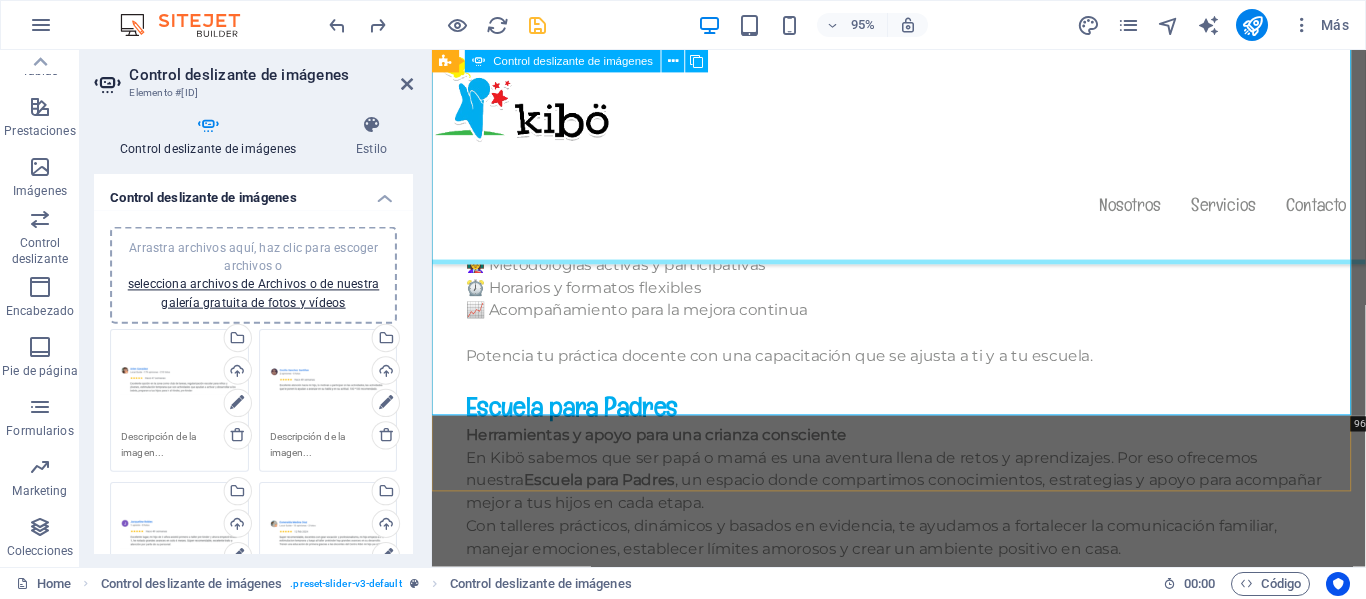 click at bounding box center (924, 1417) 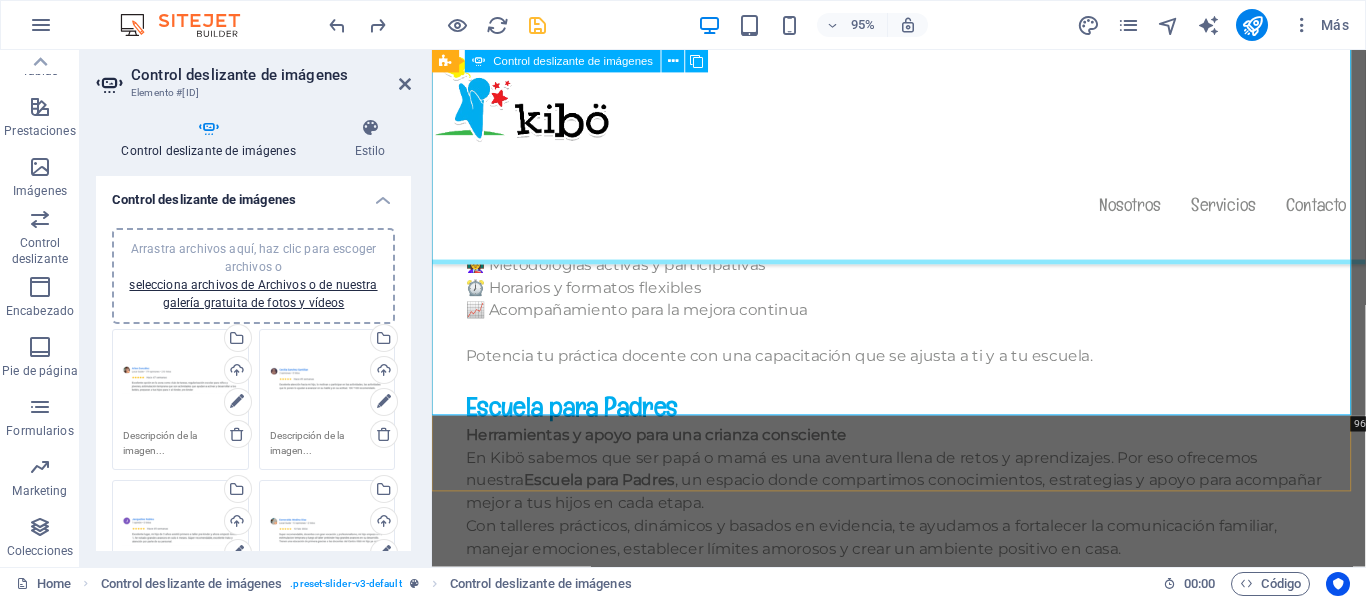 click at bounding box center (924, 1417) 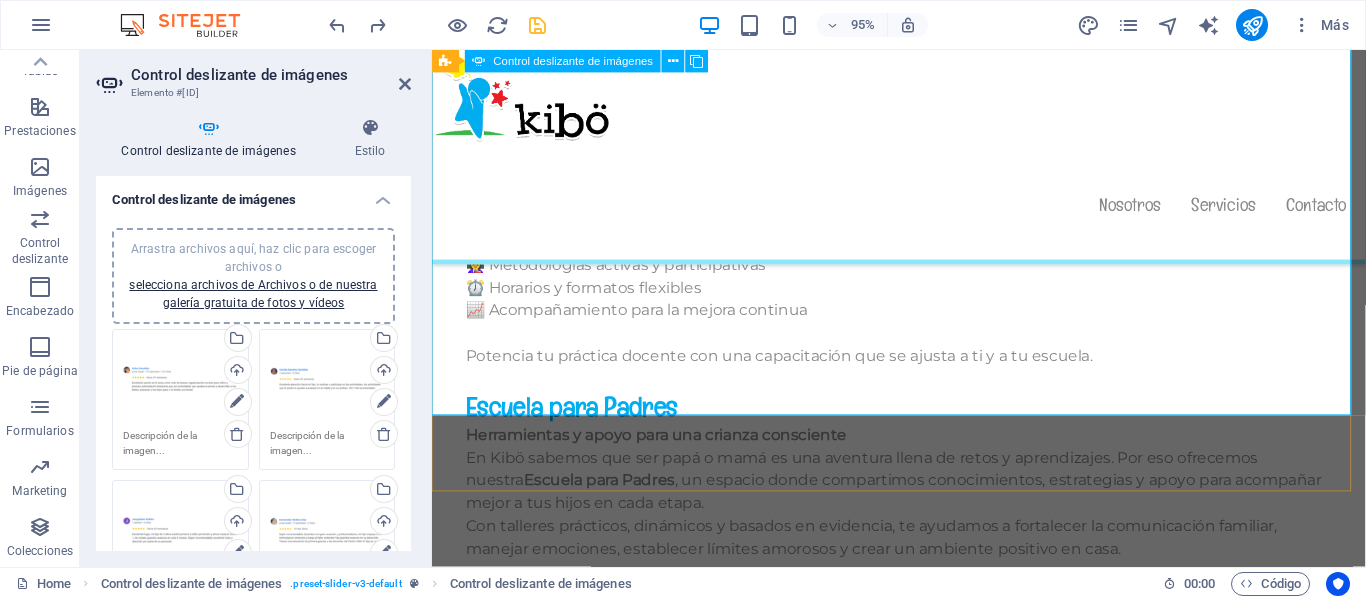 click at bounding box center [924, 1417] 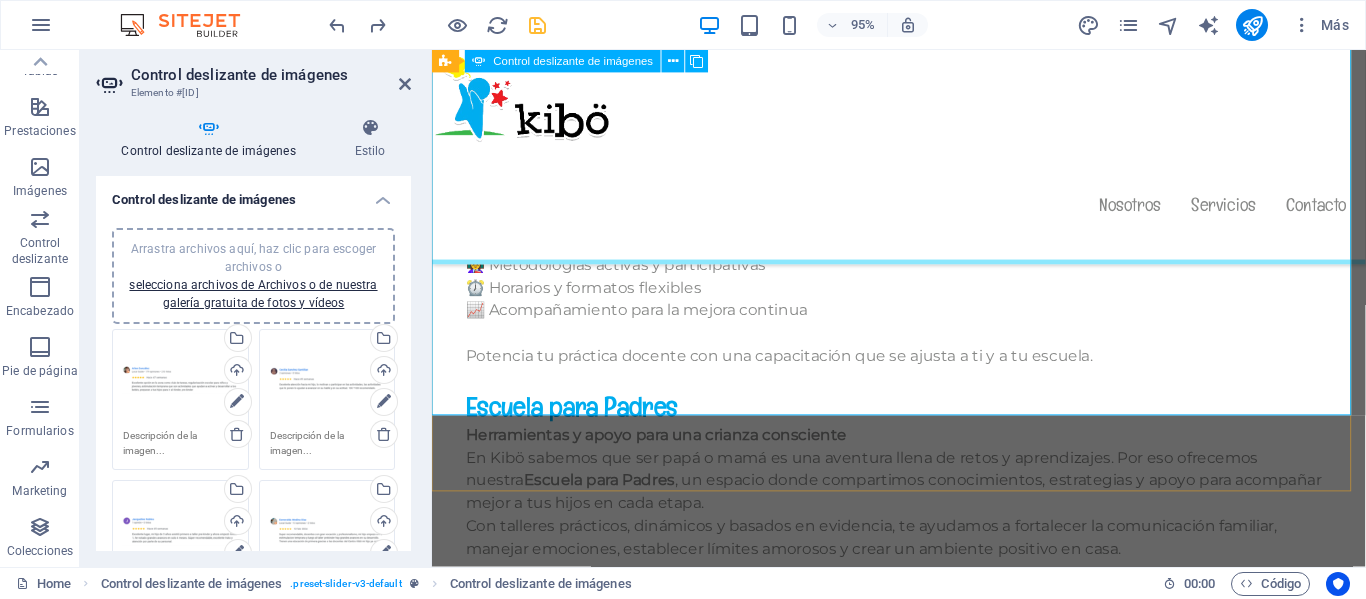 click at bounding box center (924, 1417) 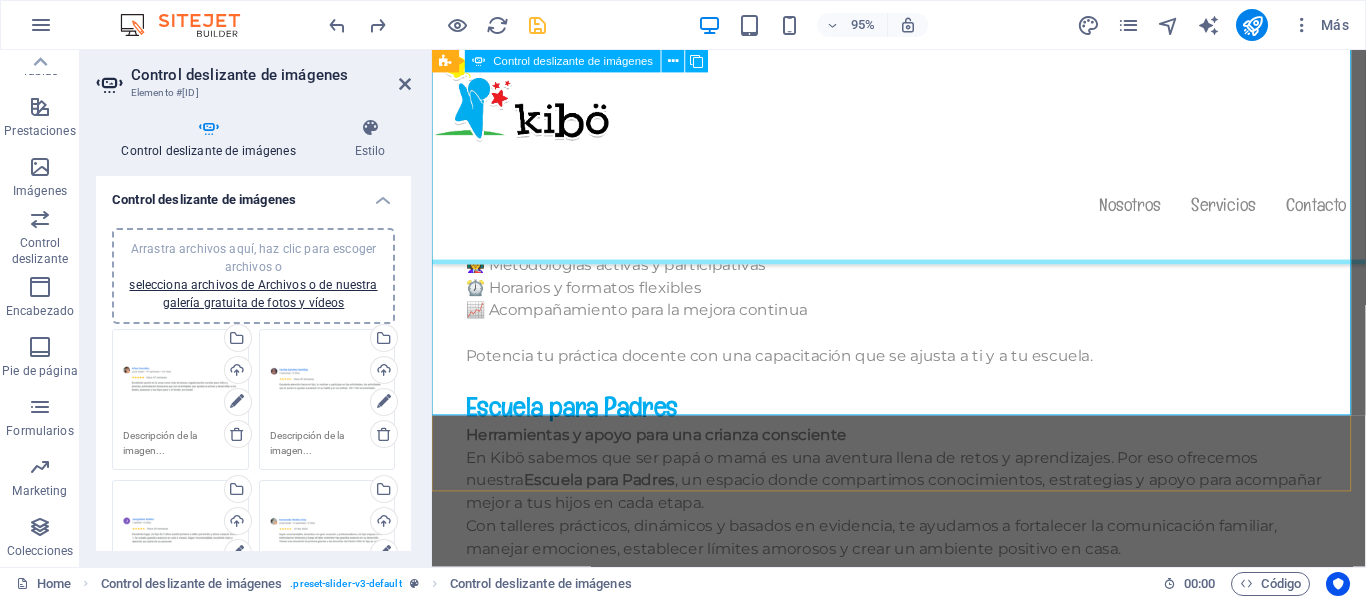 click at bounding box center [924, 1417] 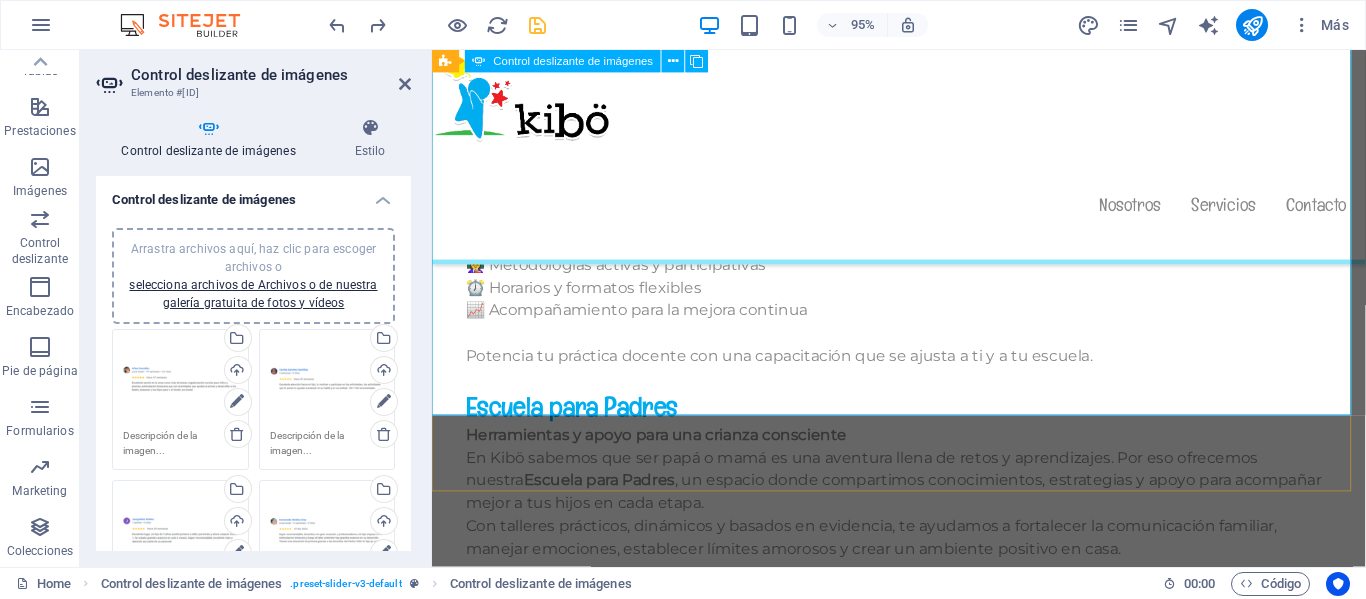 click at bounding box center (924, 1417) 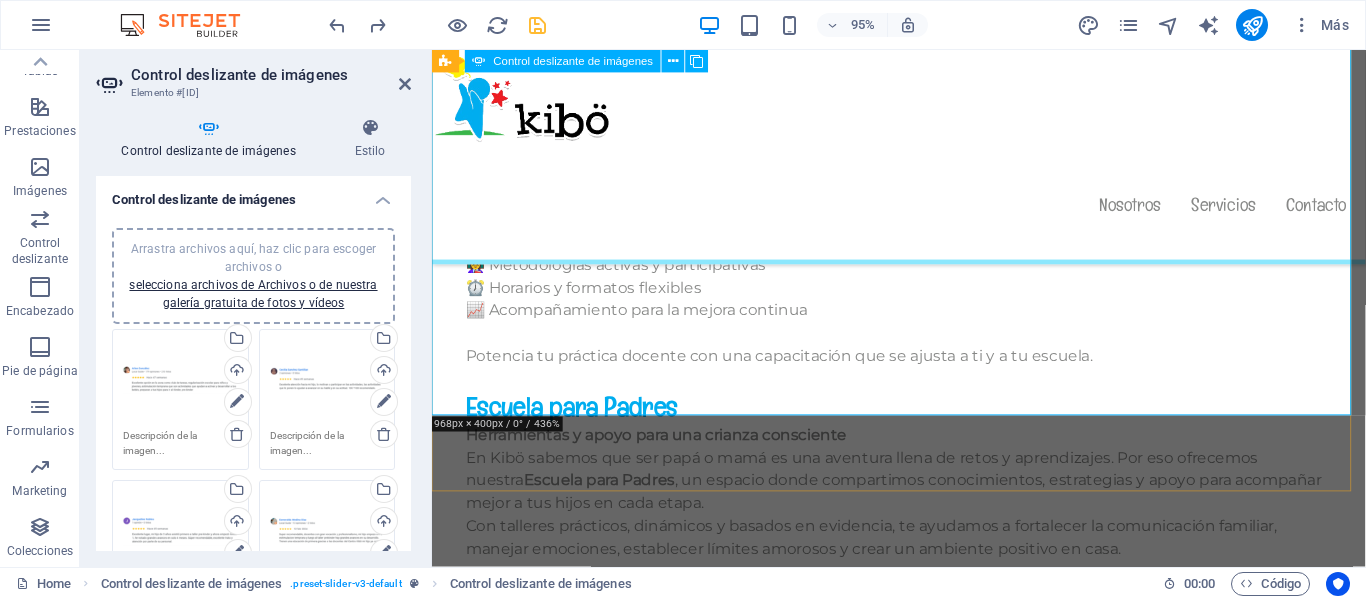 click at bounding box center (924, 4381) 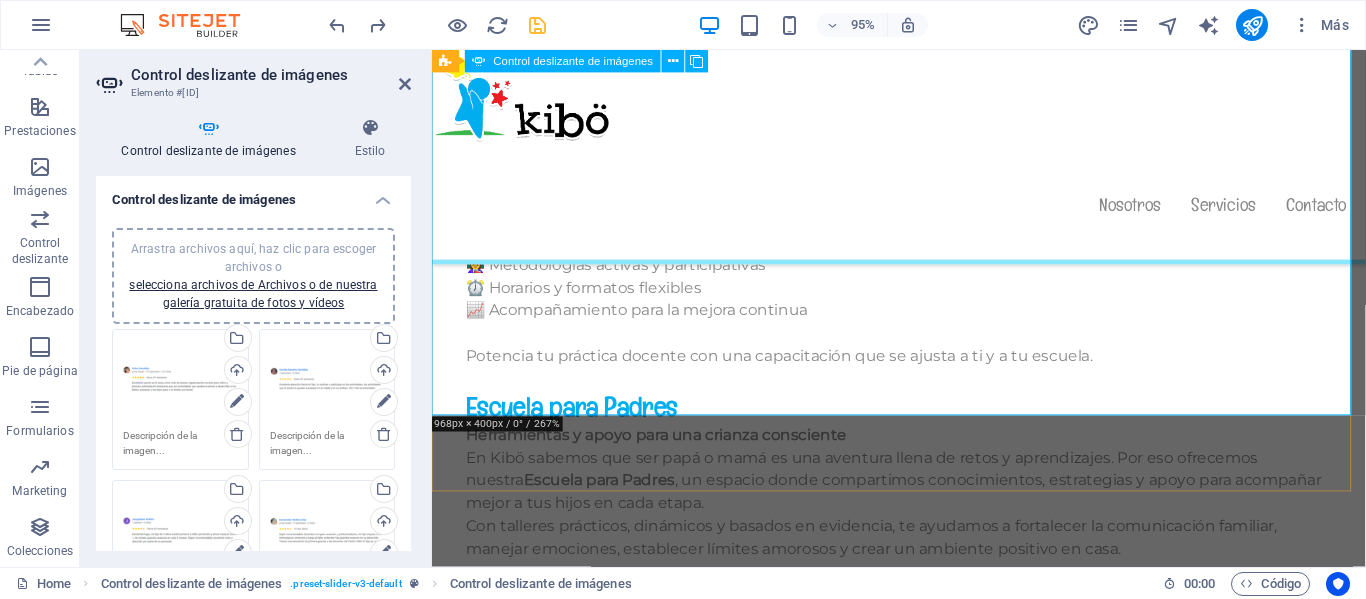 click at bounding box center [-238, 1802] 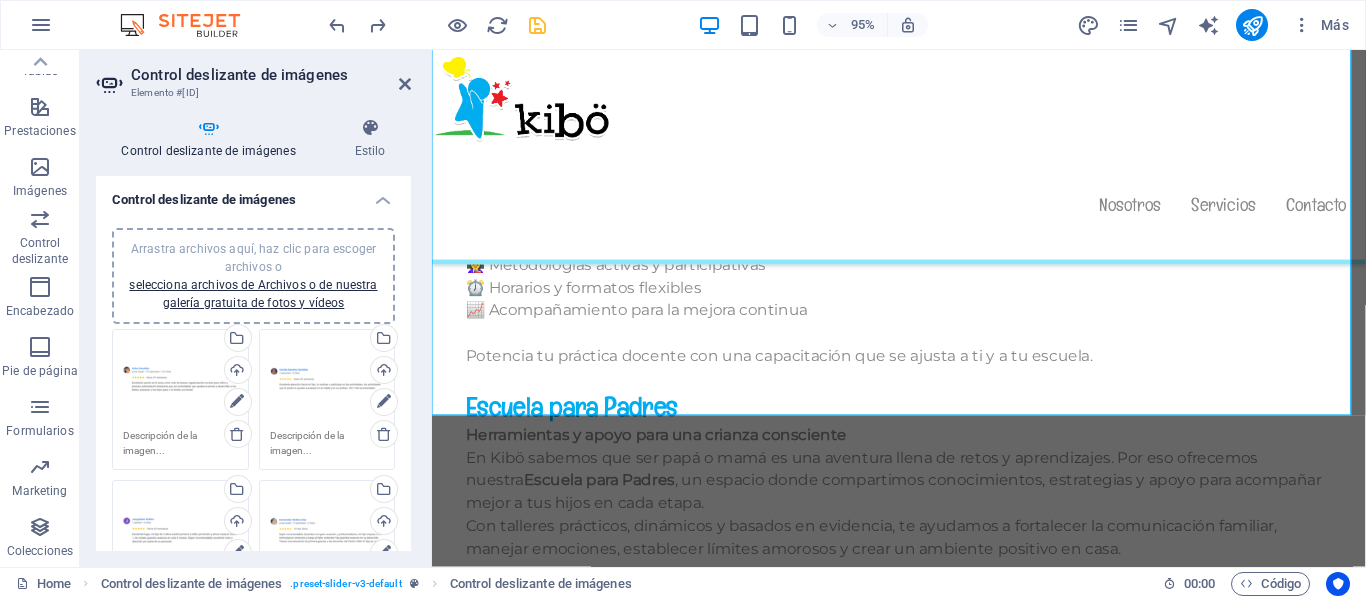 click on "95% Más" at bounding box center [683, 25] 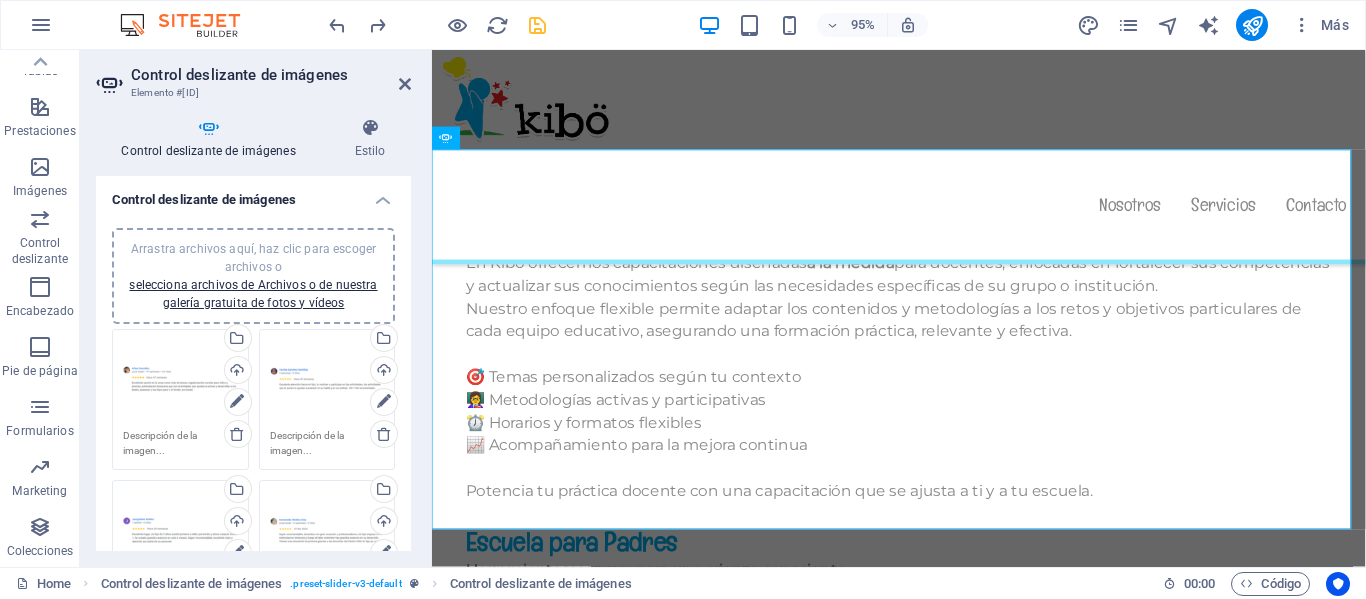 scroll, scrollTop: 11894, scrollLeft: 0, axis: vertical 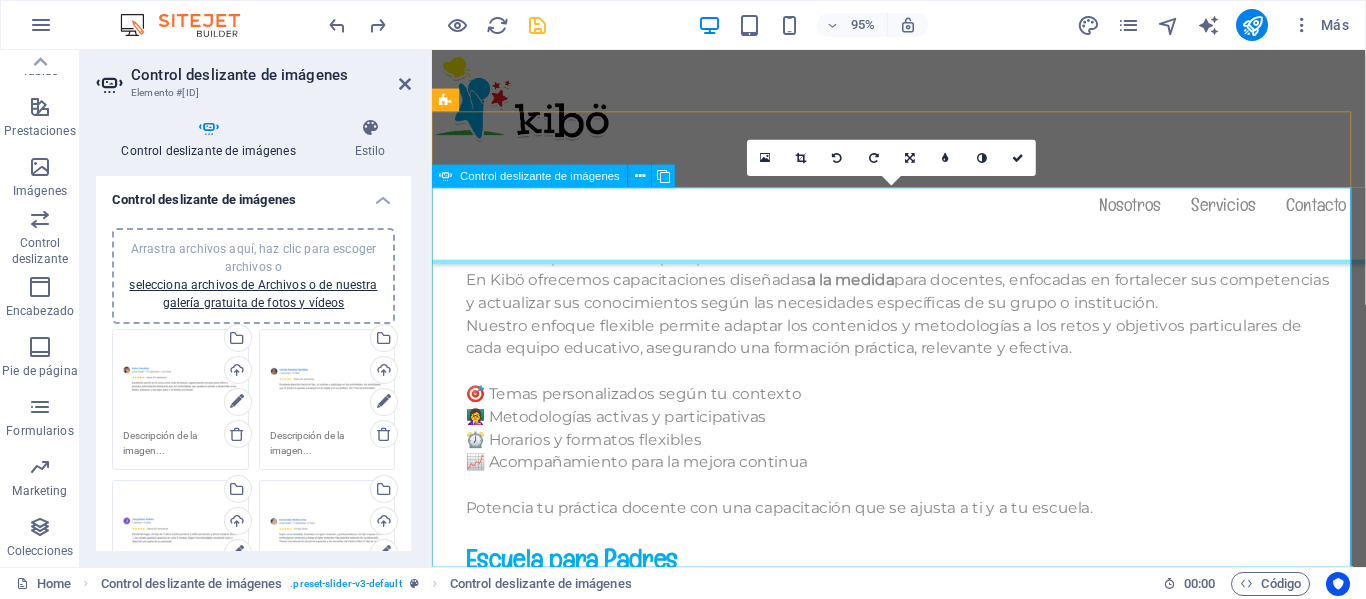 click at bounding box center [-238, 1962] 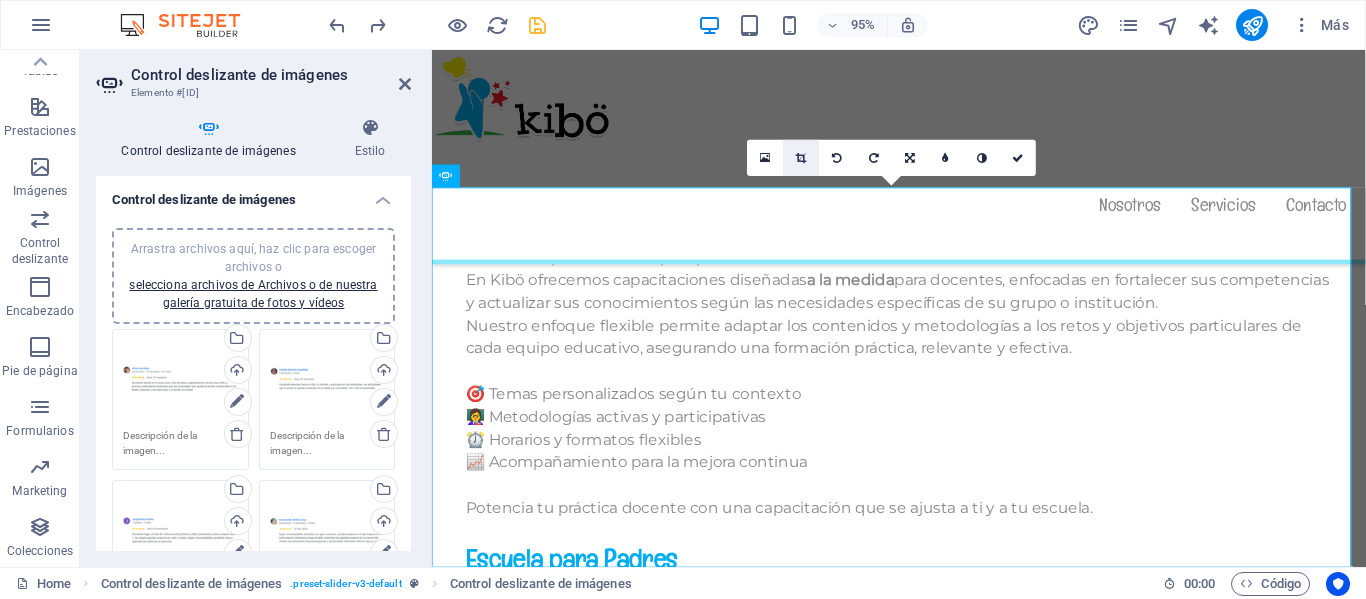 click at bounding box center [801, 158] 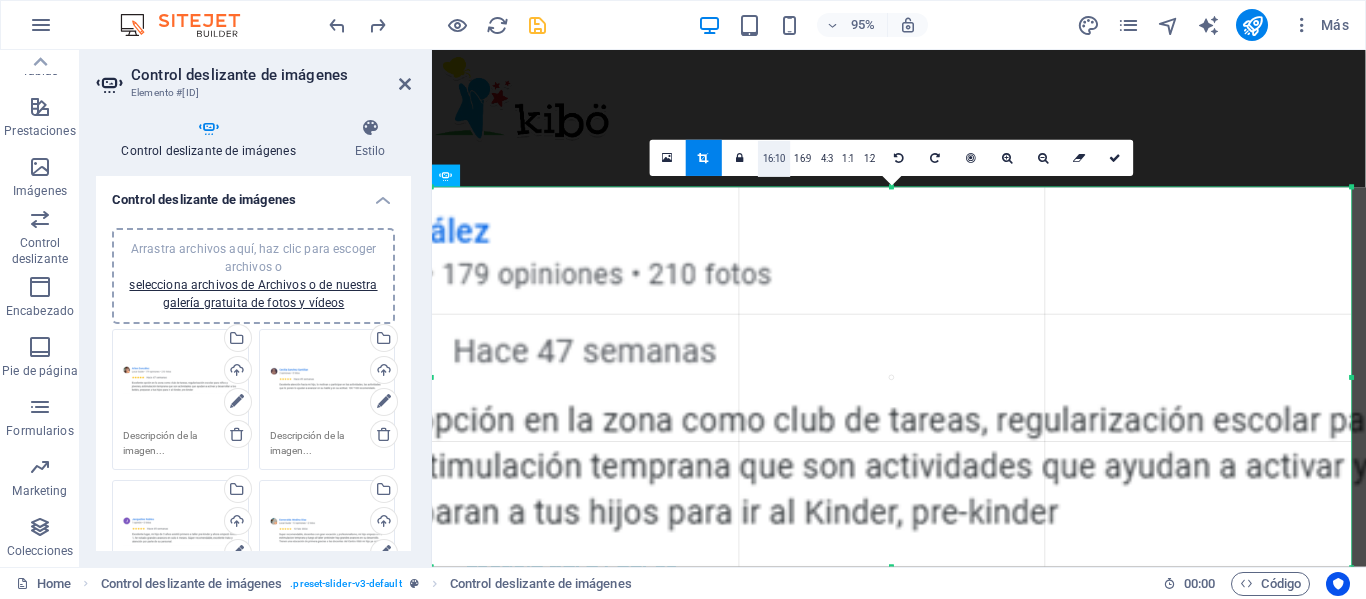click on "16:10" at bounding box center [774, 159] 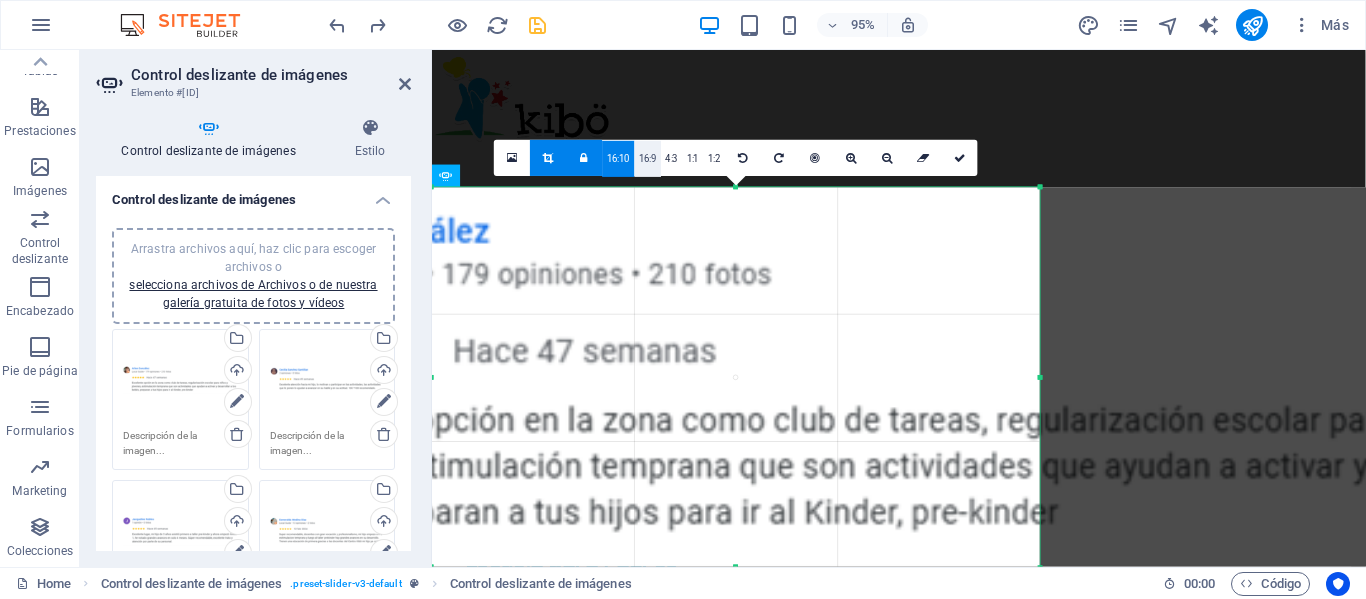 click on "16:9" at bounding box center [647, 159] 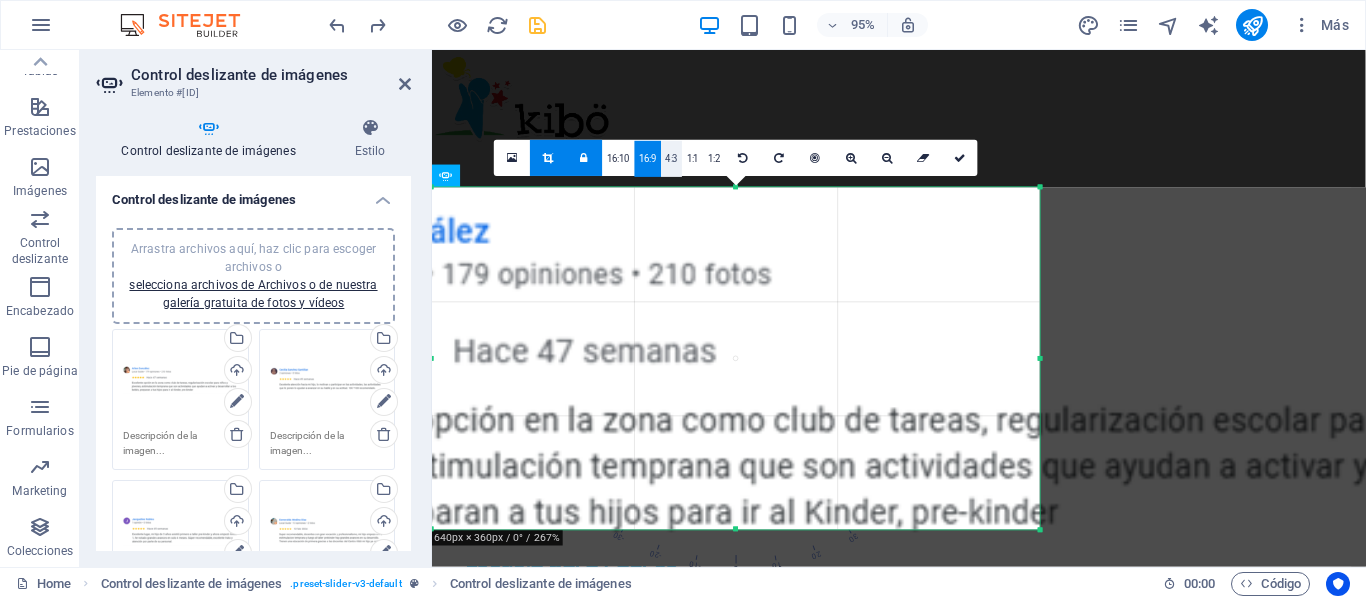 click on "4:3" at bounding box center [671, 159] 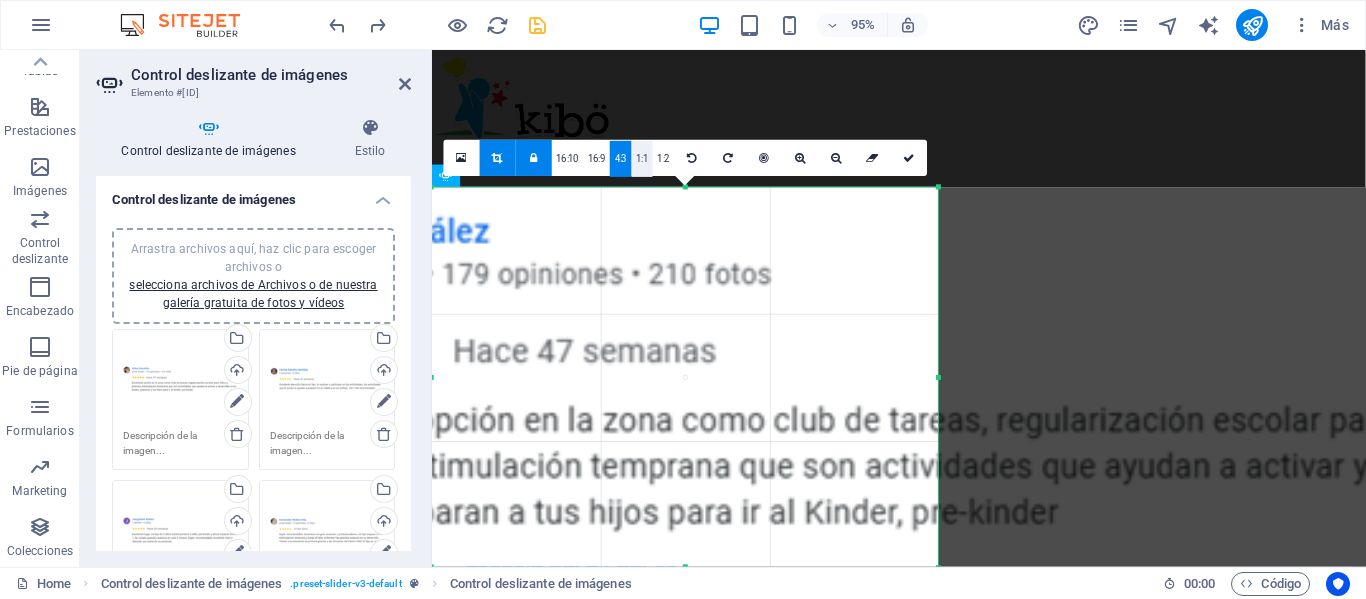 click on "1:1" at bounding box center [642, 159] 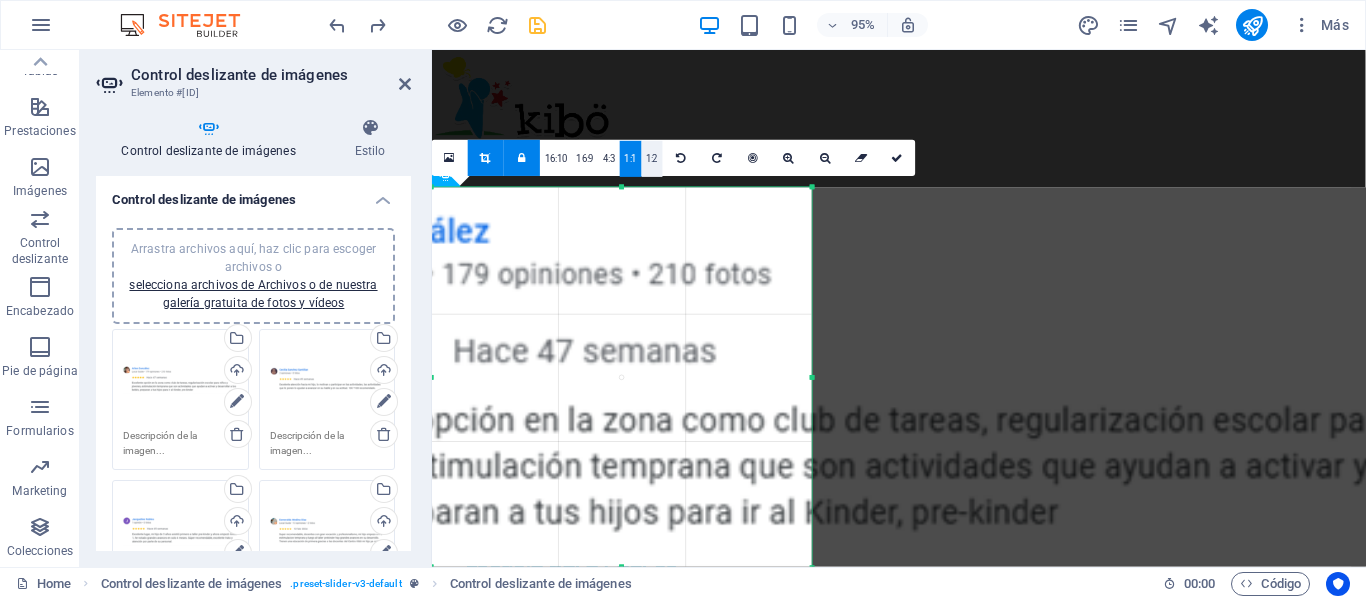 click on "1:2" at bounding box center [651, 159] 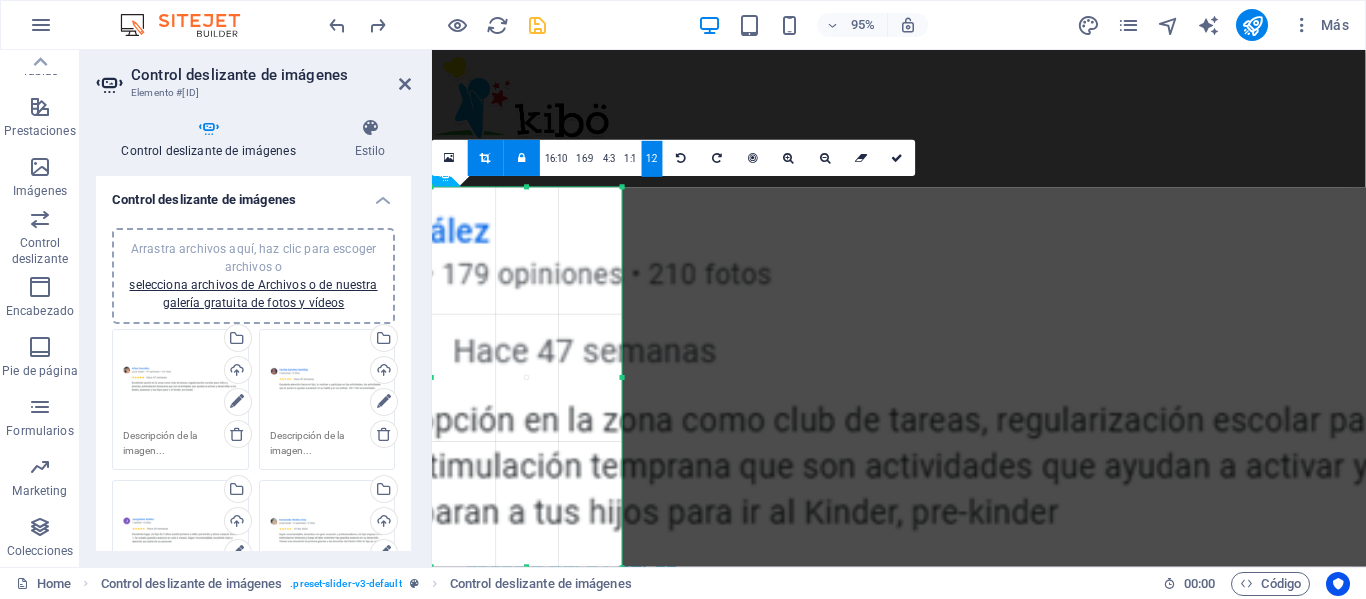 click on "1:2" at bounding box center (651, 159) 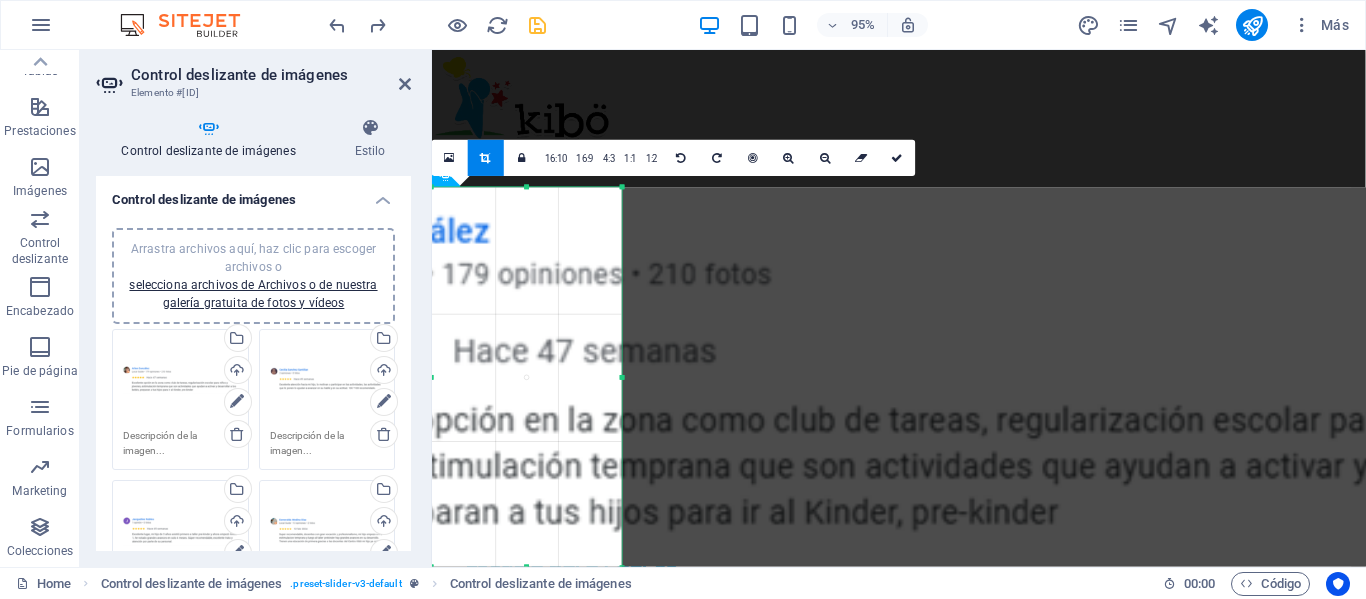 click at bounding box center (486, 158) 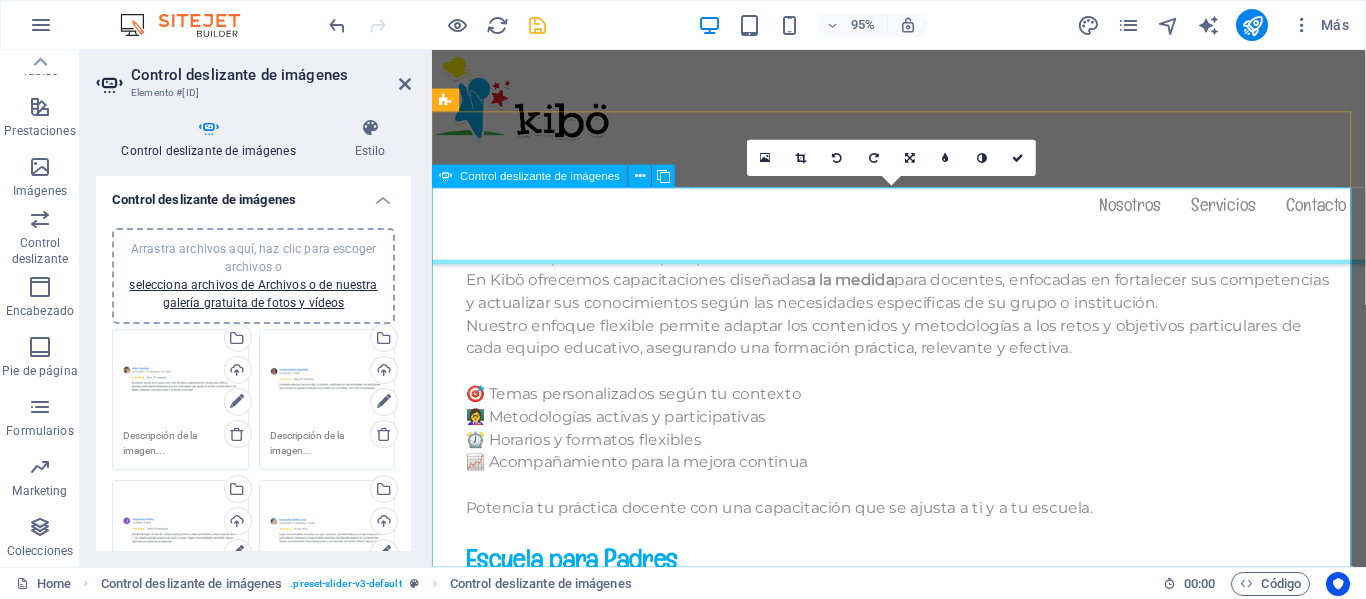 click at bounding box center (-238, 2438) 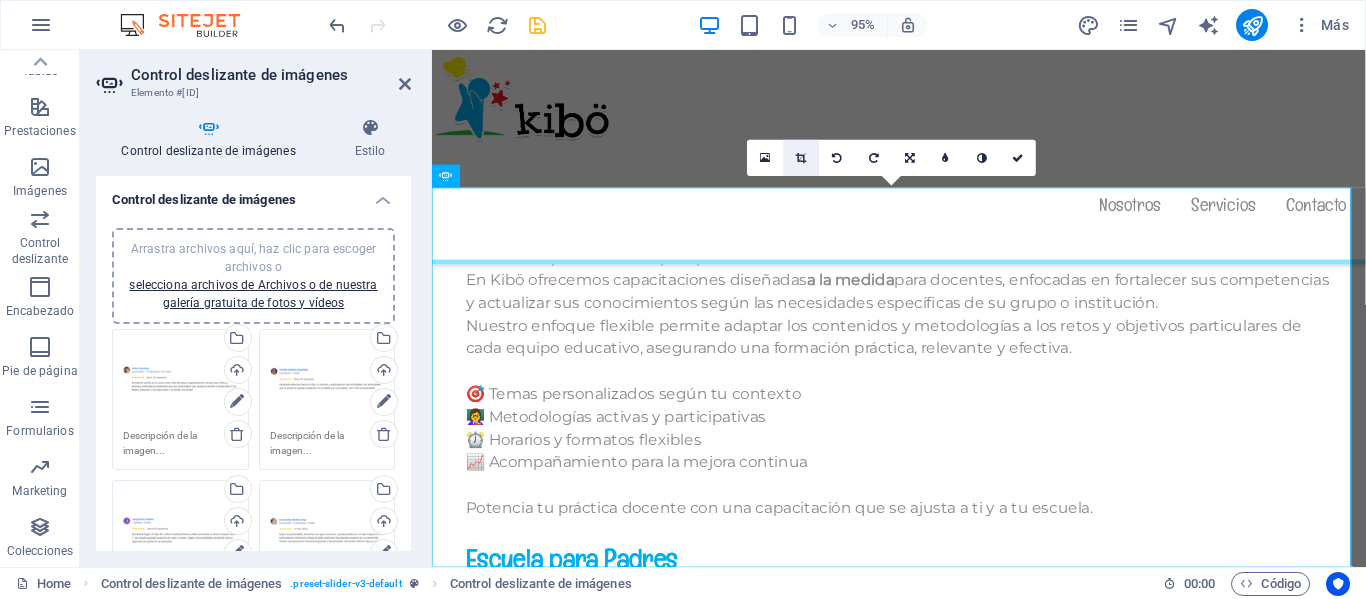 click at bounding box center [801, 158] 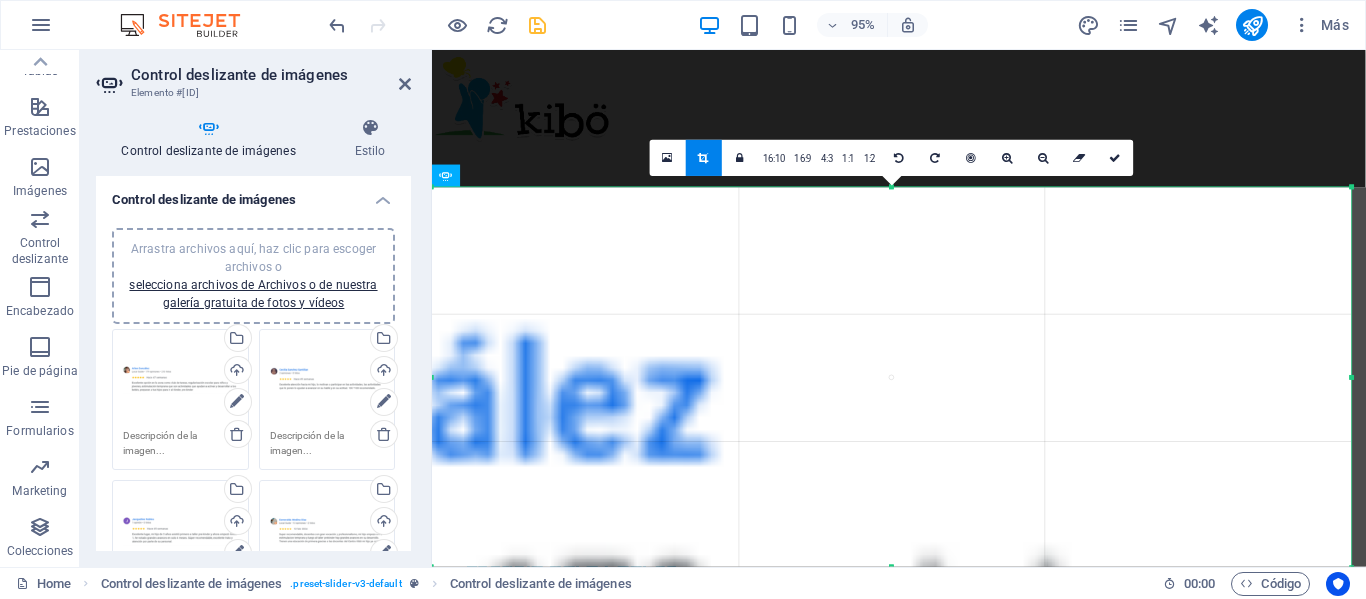 click at bounding box center (2688, 1120) 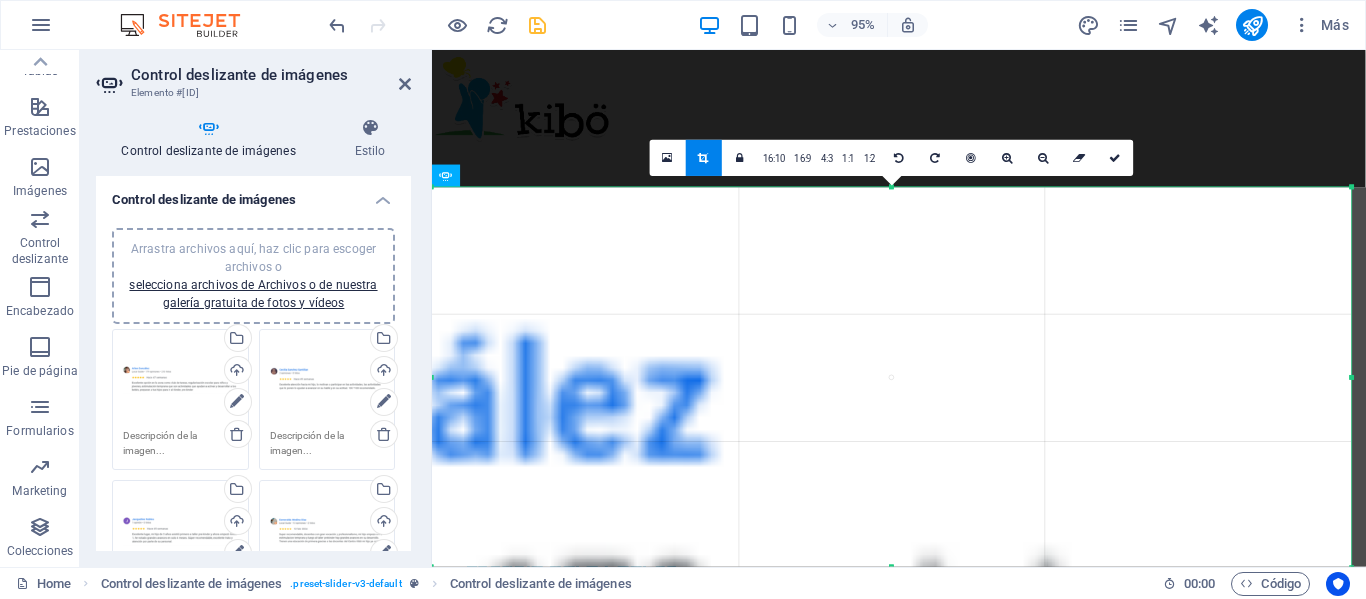 click at bounding box center (2688, 1120) 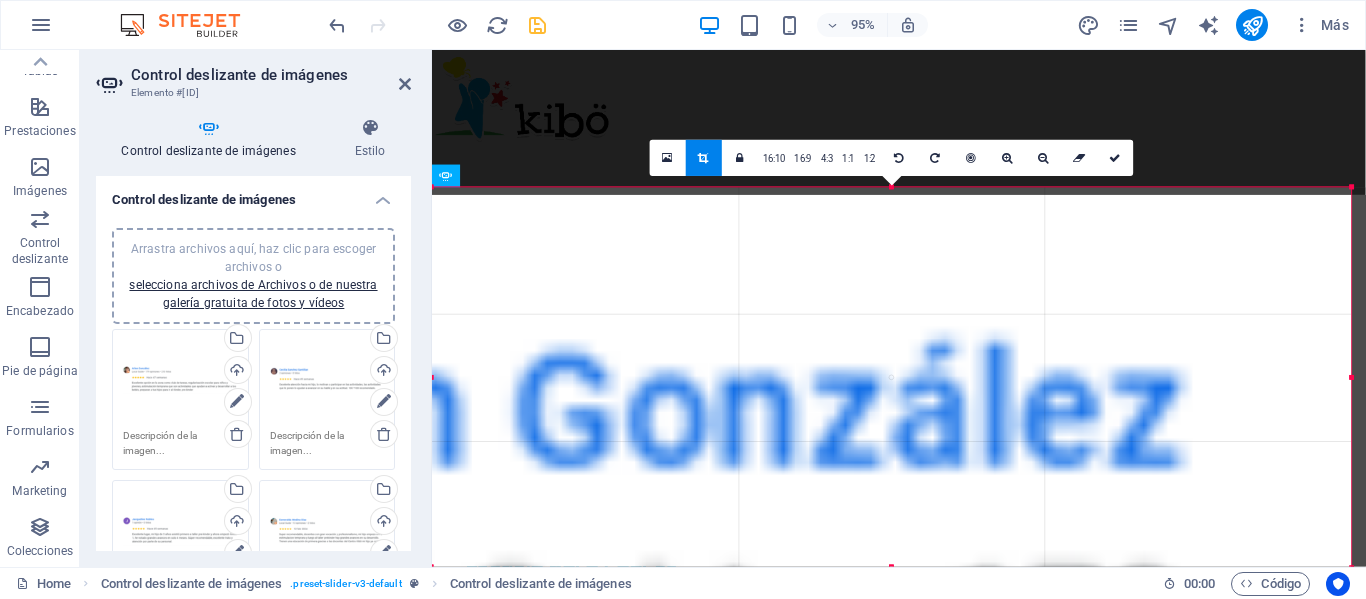 drag, startPoint x: 797, startPoint y: 313, endPoint x: 1217, endPoint y: 321, distance: 420.07617 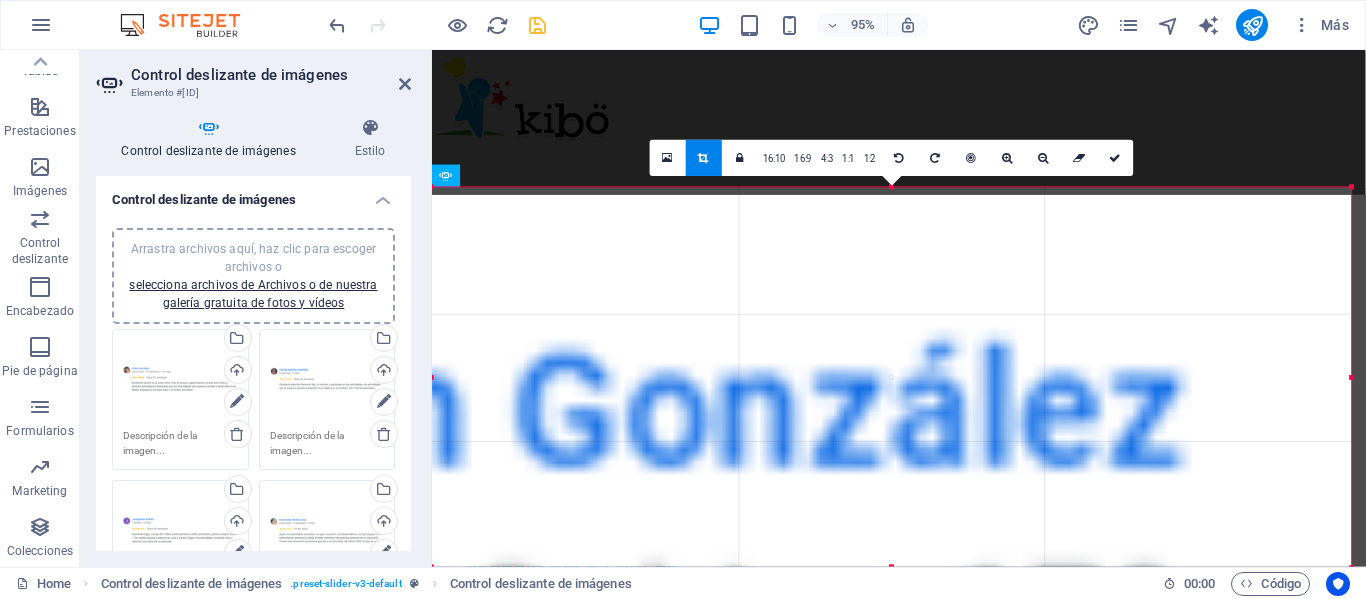 click at bounding box center [3157, 1127] 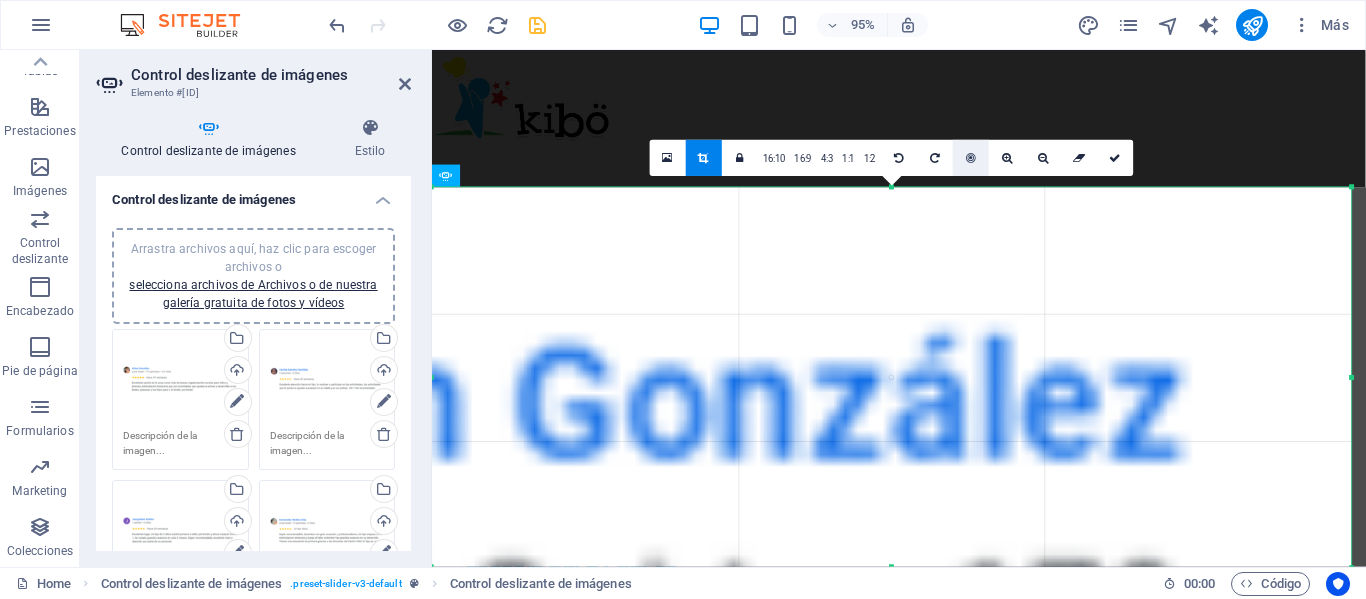 click at bounding box center (971, 158) 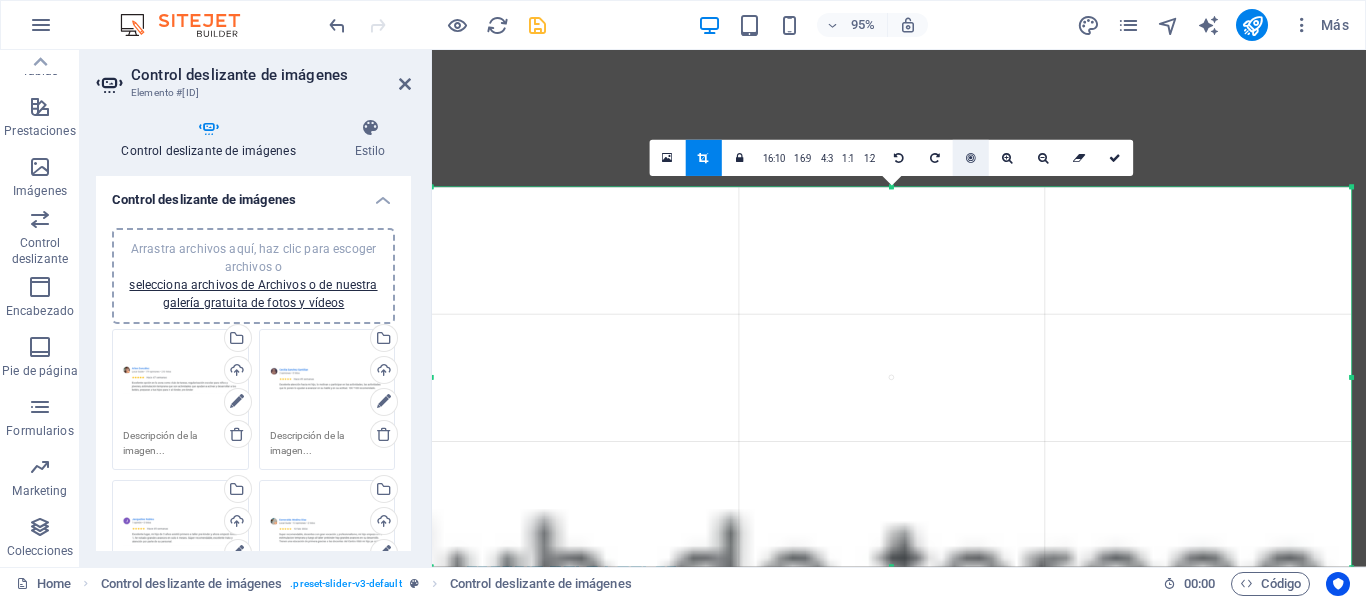 click at bounding box center [971, 158] 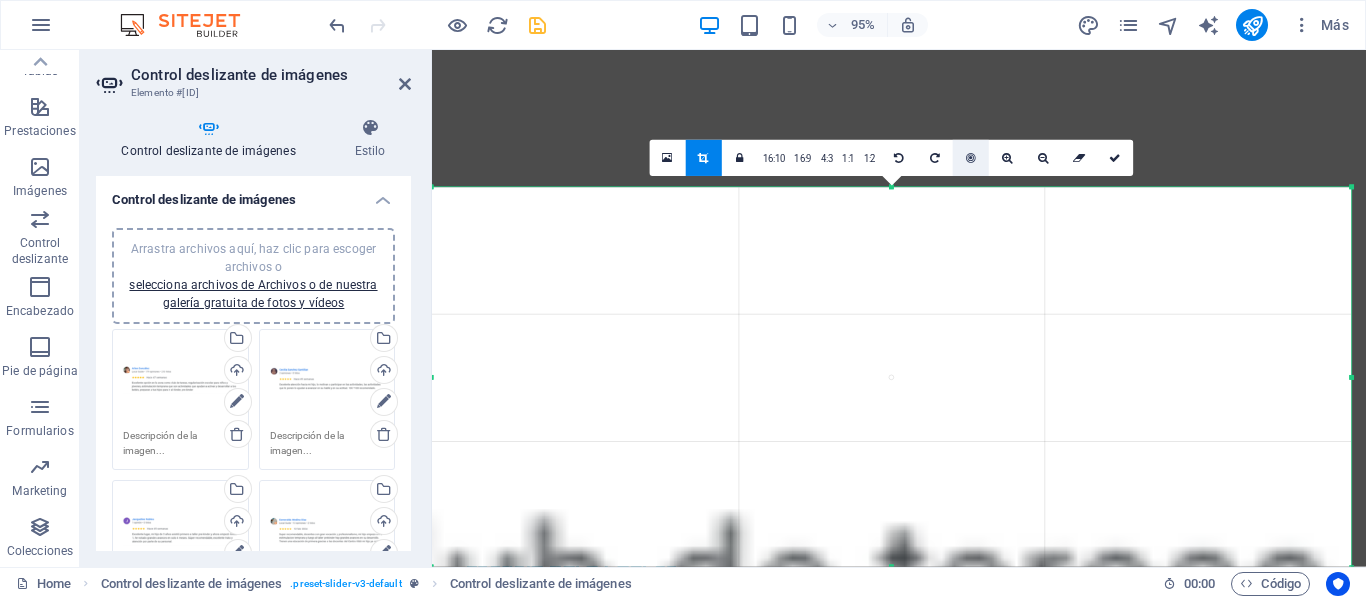 click at bounding box center [971, 158] 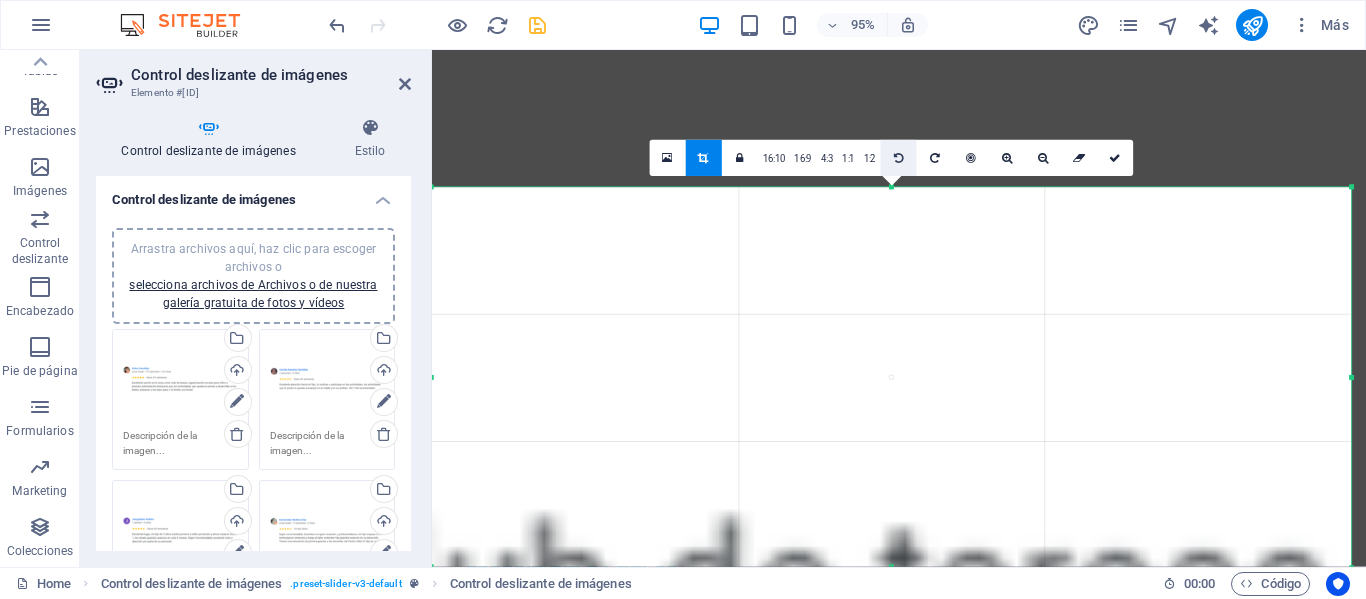 click at bounding box center (899, 158) 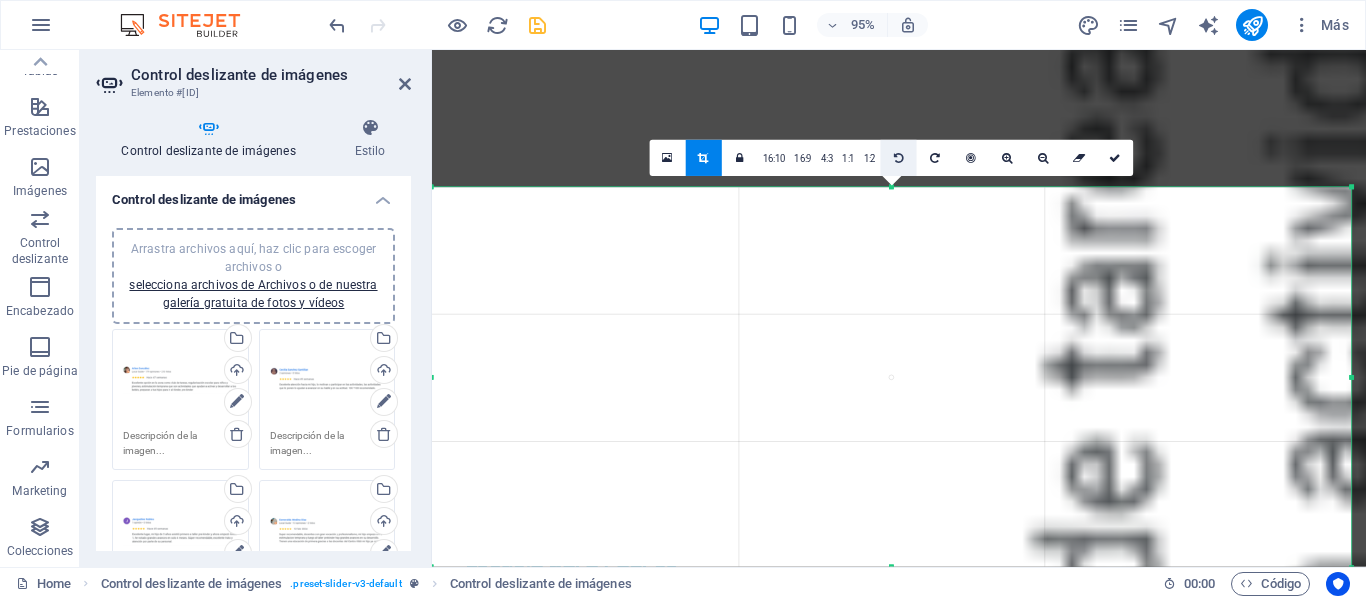 click at bounding box center [899, 158] 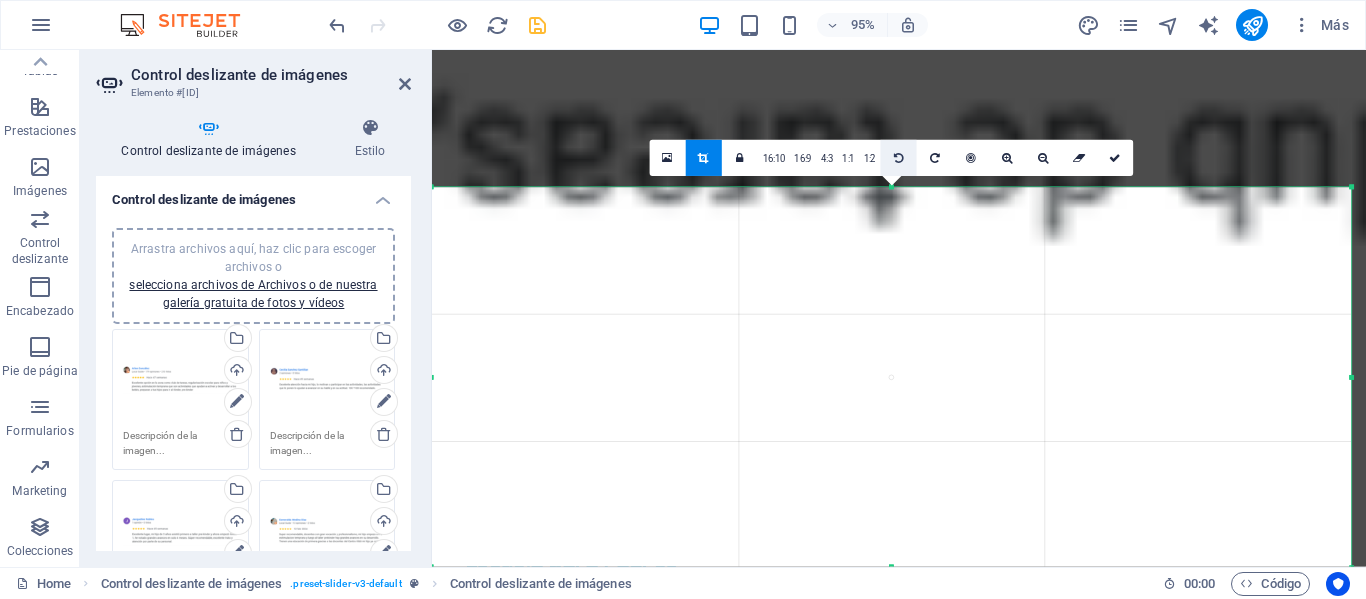 click at bounding box center (899, 158) 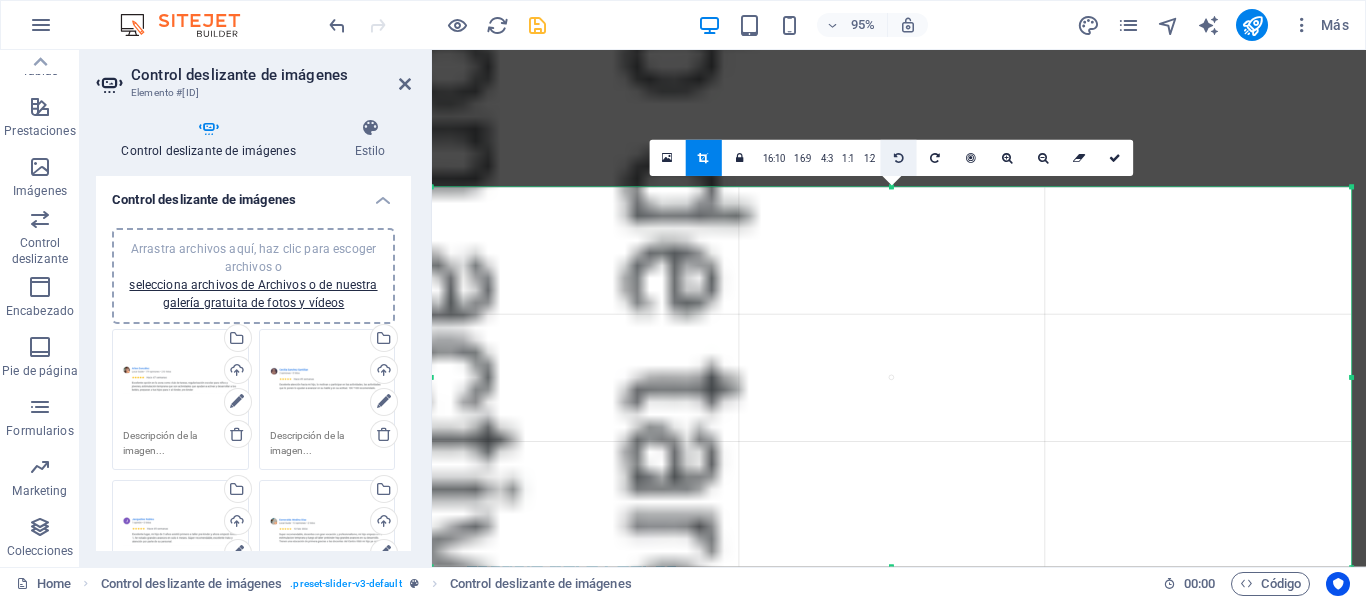 click at bounding box center (899, 158) 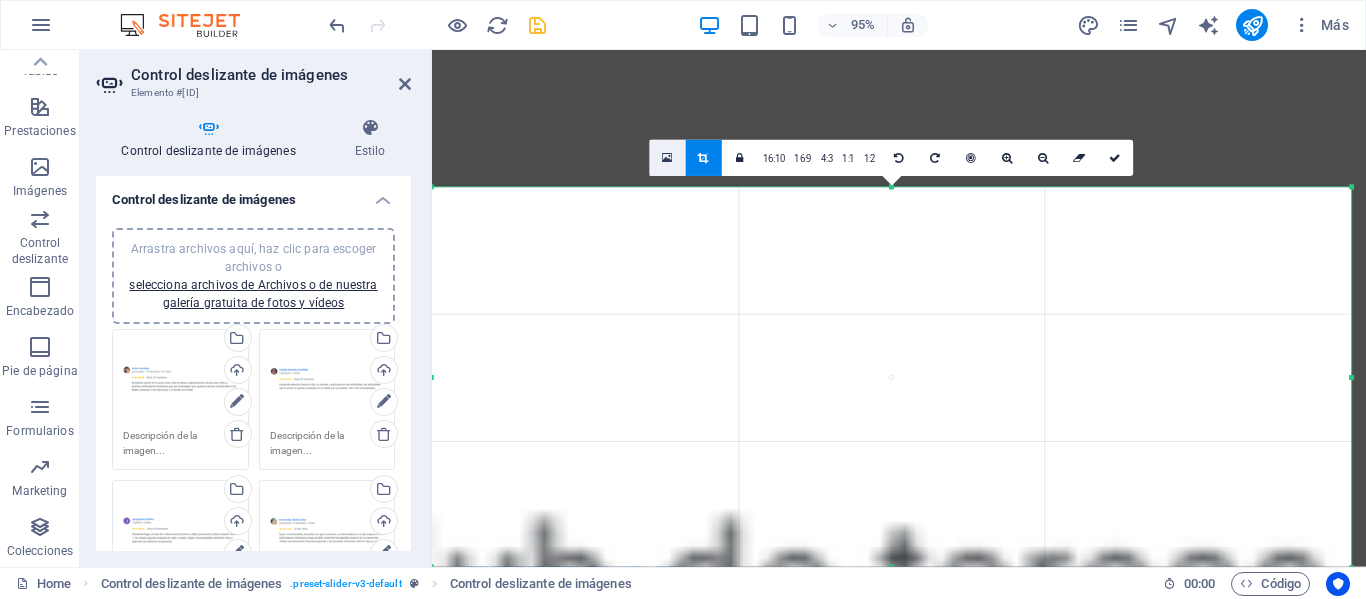 click at bounding box center [668, 158] 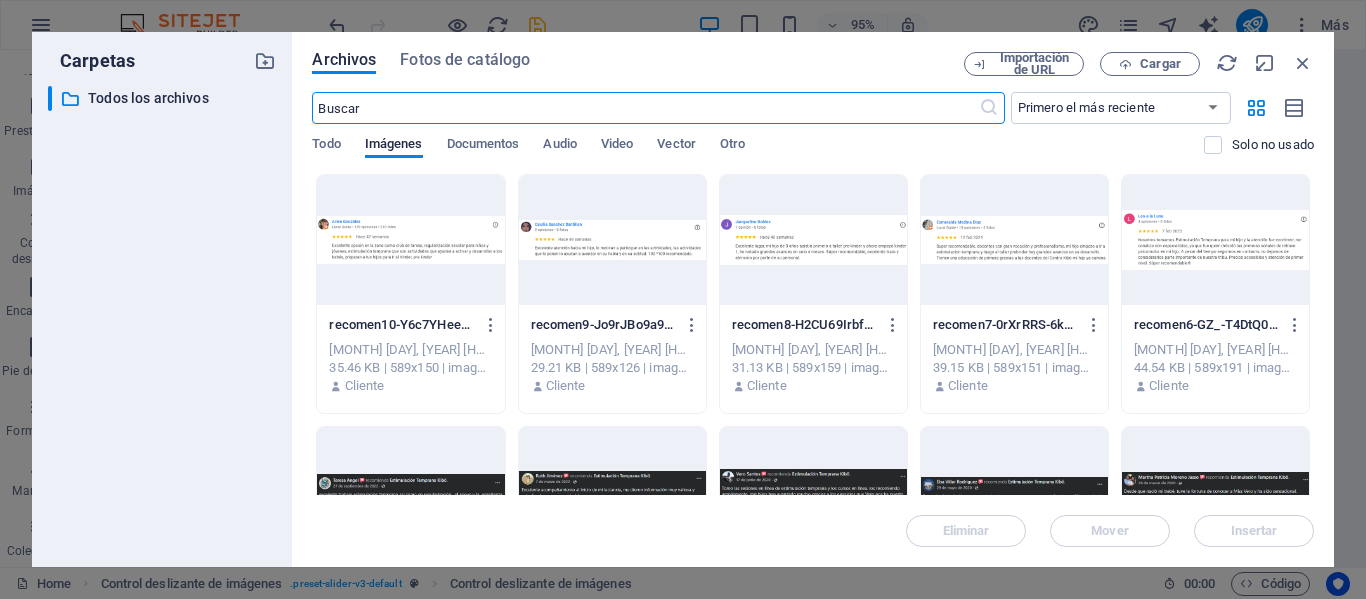 scroll, scrollTop: 11999, scrollLeft: 0, axis: vertical 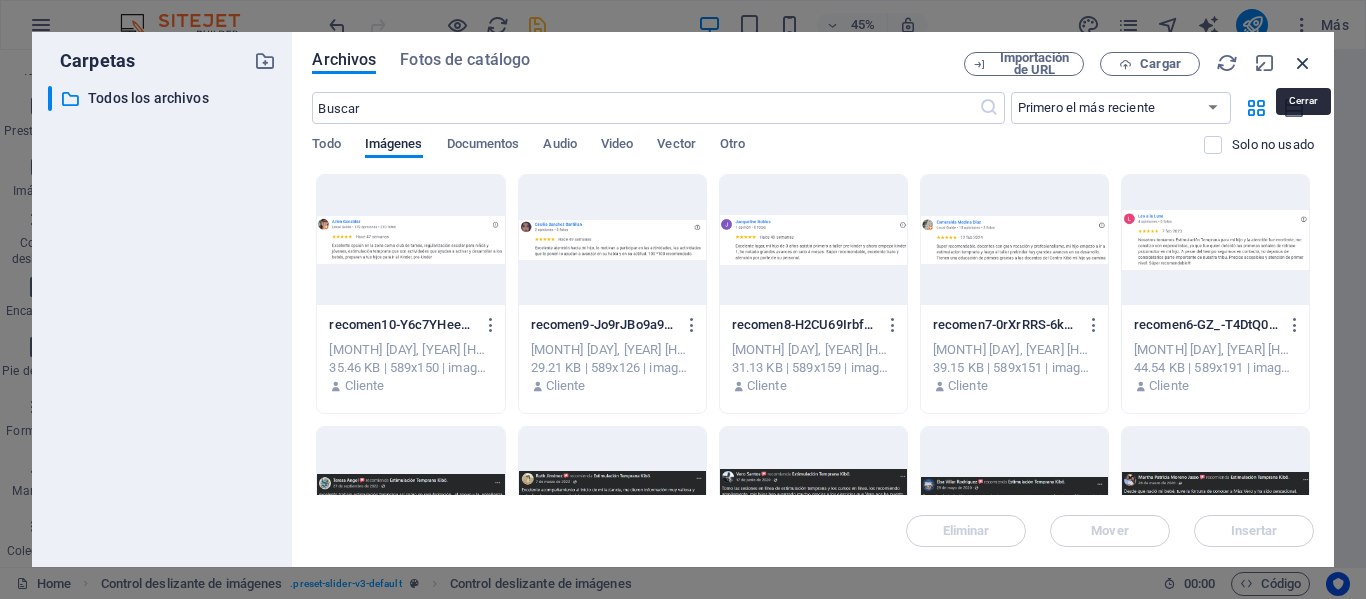 click at bounding box center [1303, 63] 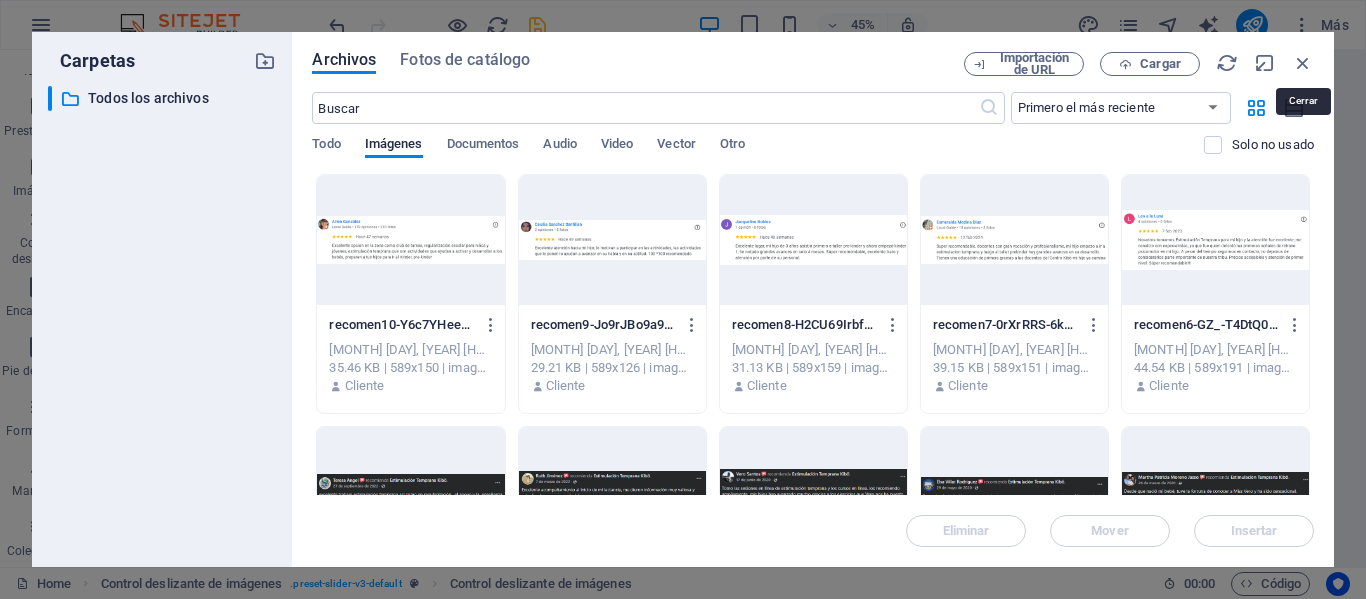scroll, scrollTop: 11894, scrollLeft: 0, axis: vertical 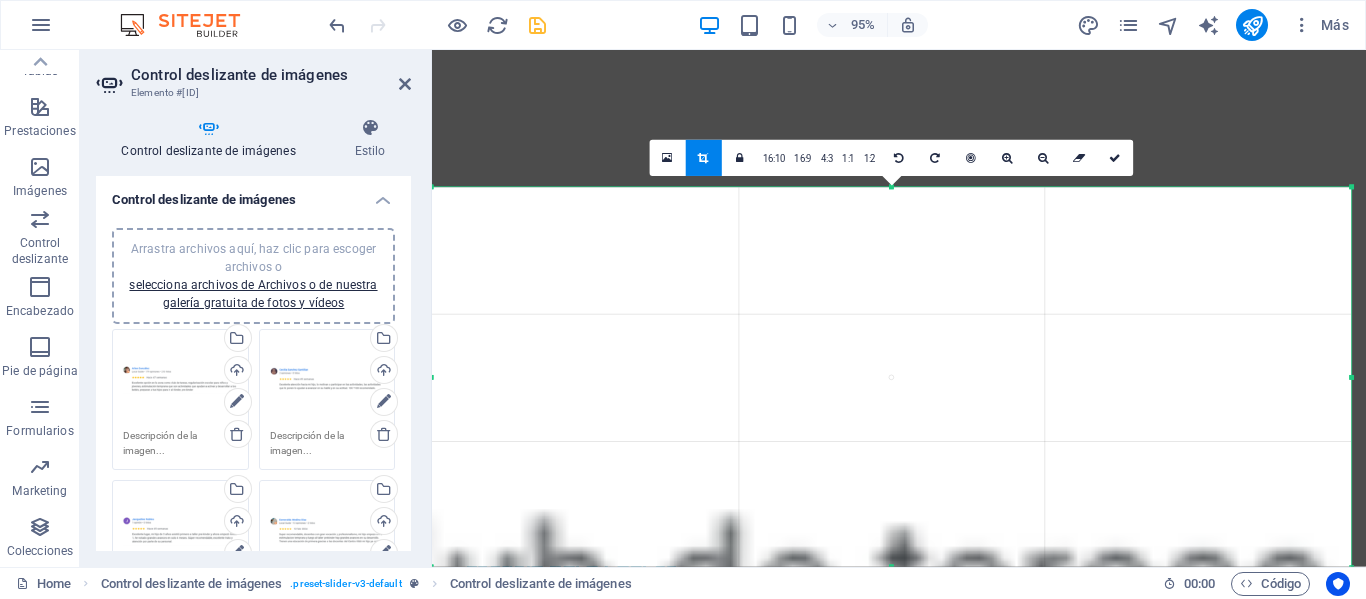 click at bounding box center (892, 378) 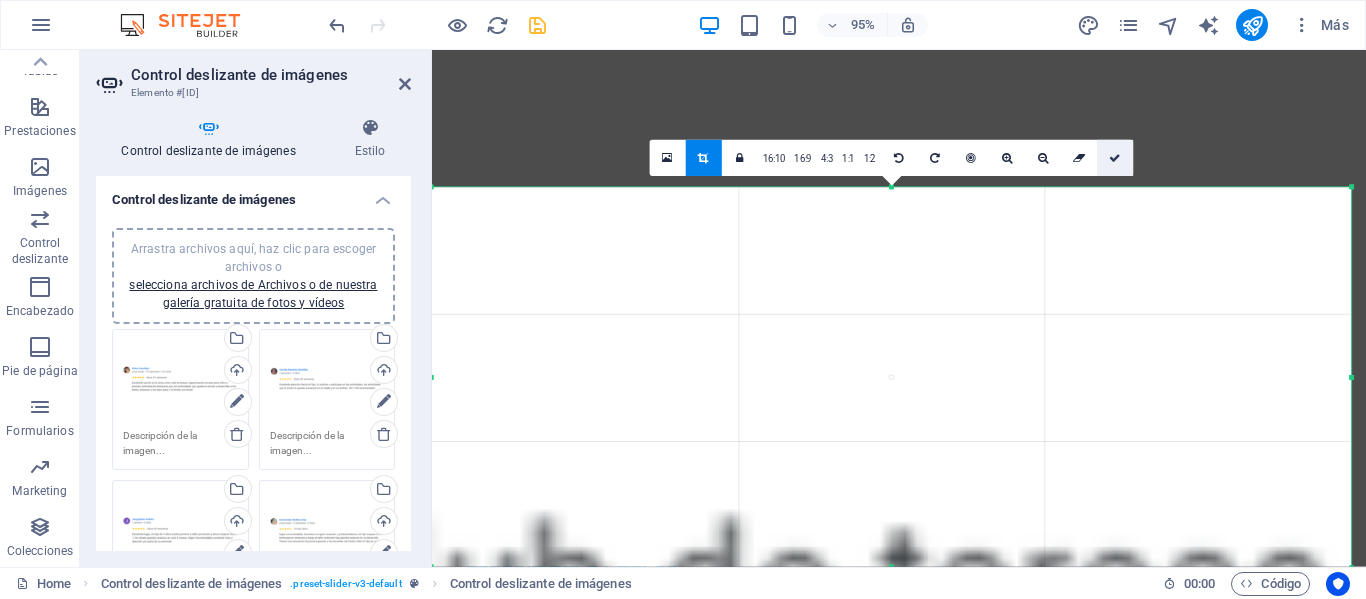 click at bounding box center (1115, 158) 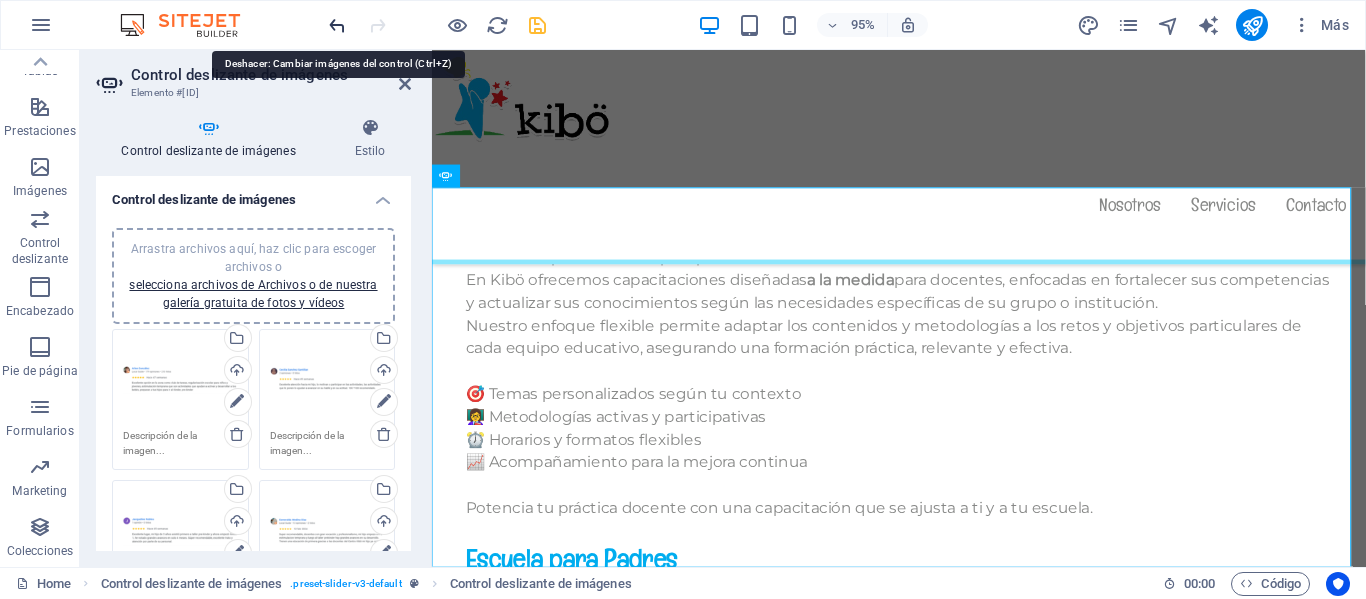 click at bounding box center [337, 25] 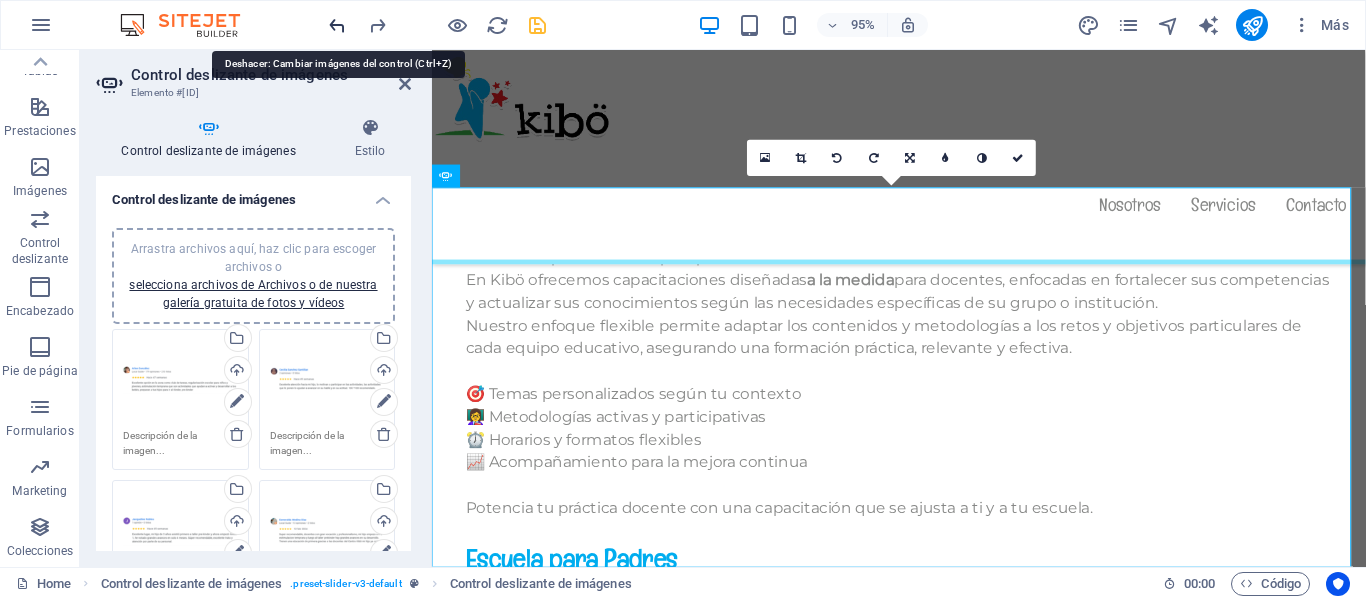 click at bounding box center (337, 25) 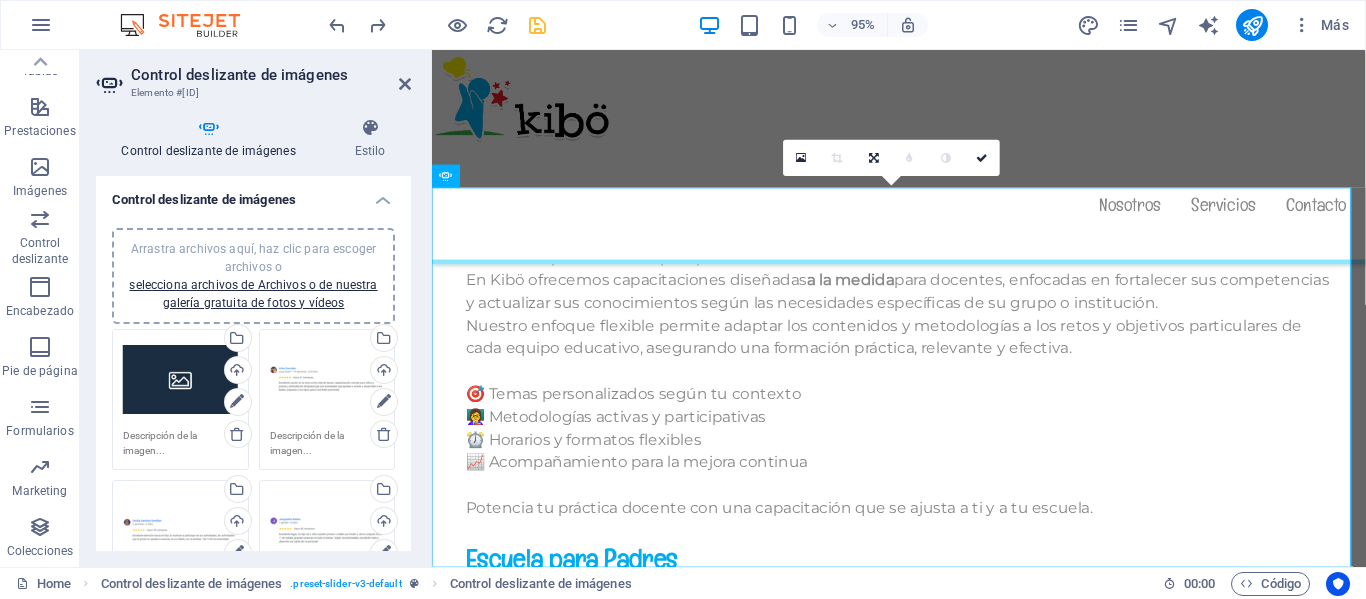 click at bounding box center [437, 25] 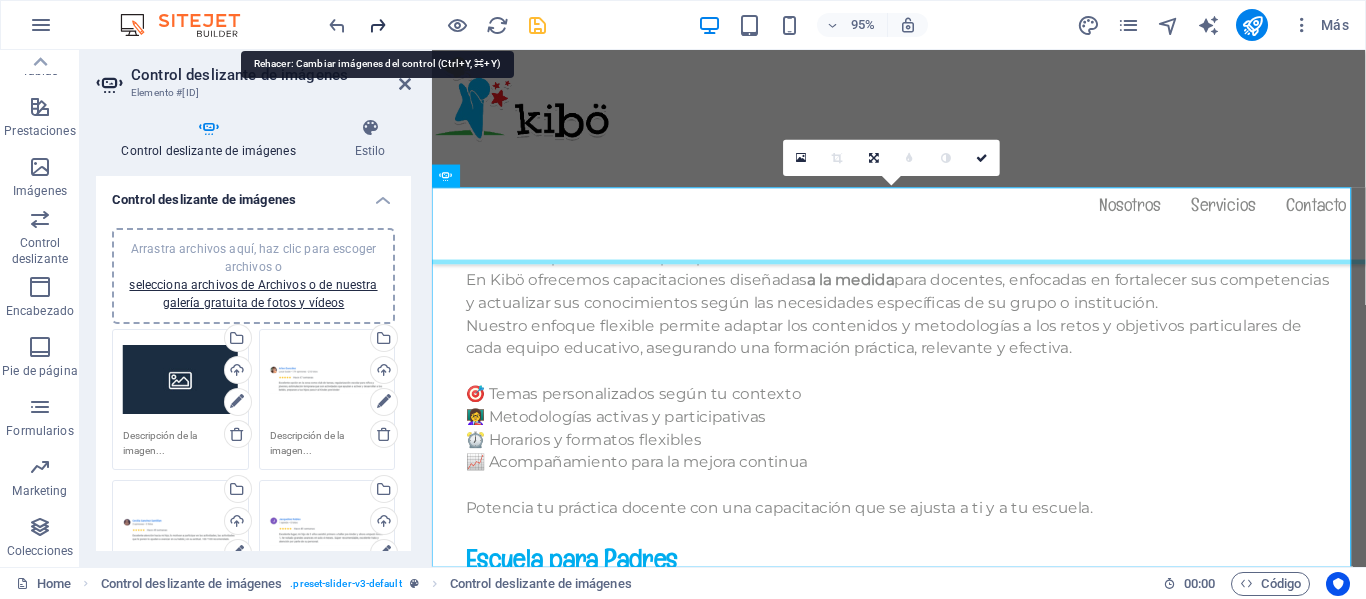 click at bounding box center (377, 25) 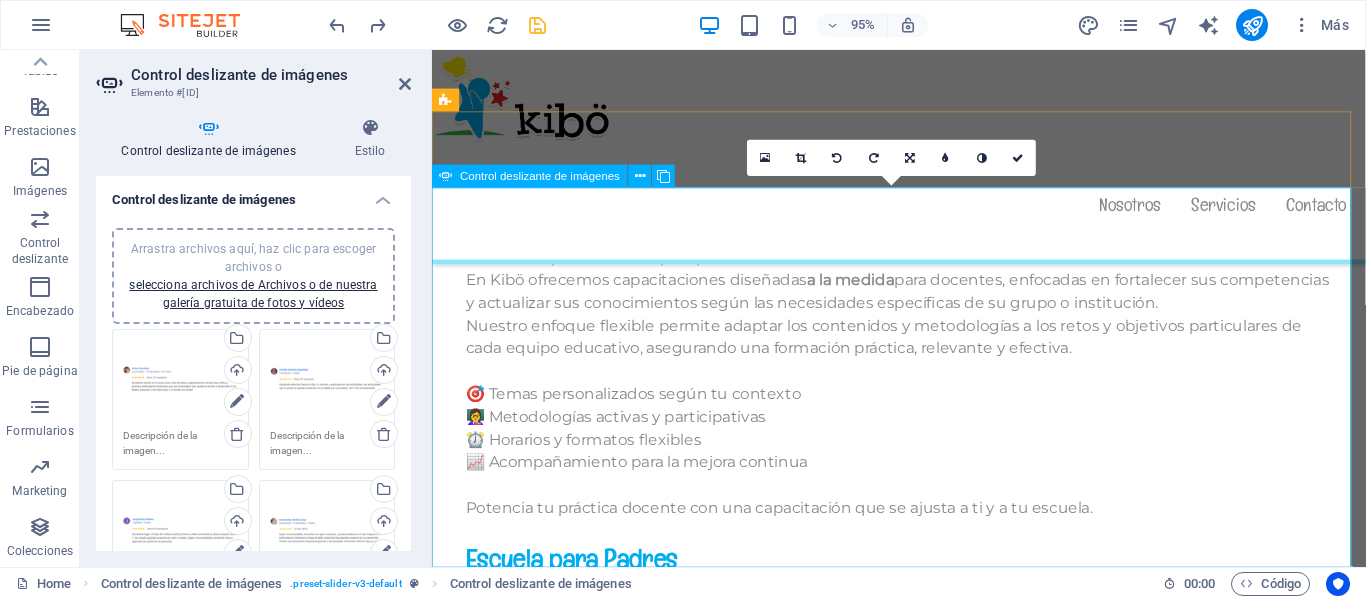 click at bounding box center [-238, 1962] 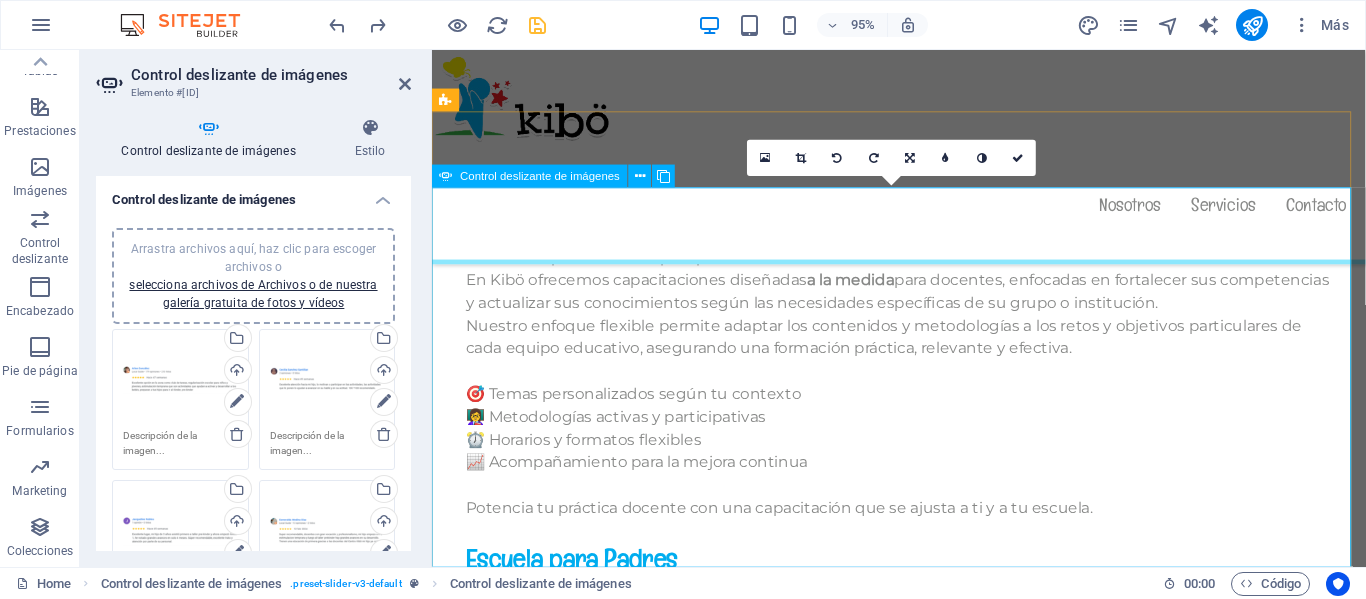 click at bounding box center (-238, 1962) 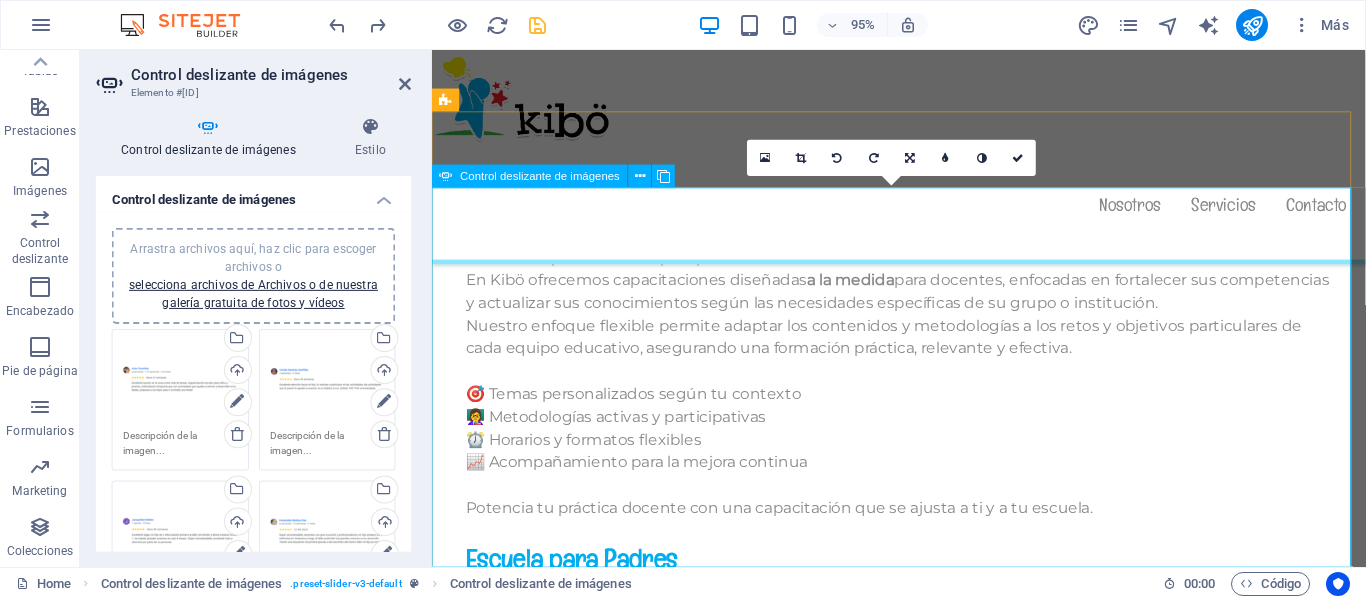 click at bounding box center [-238, 1962] 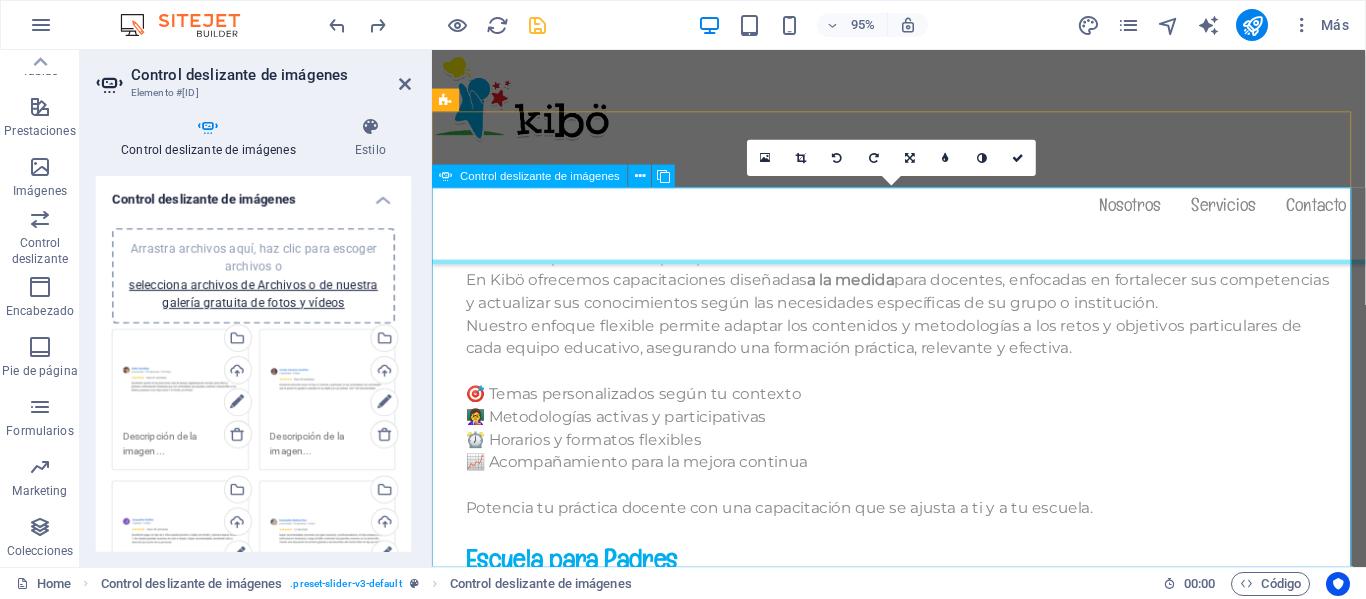 click at bounding box center (-238, 1962) 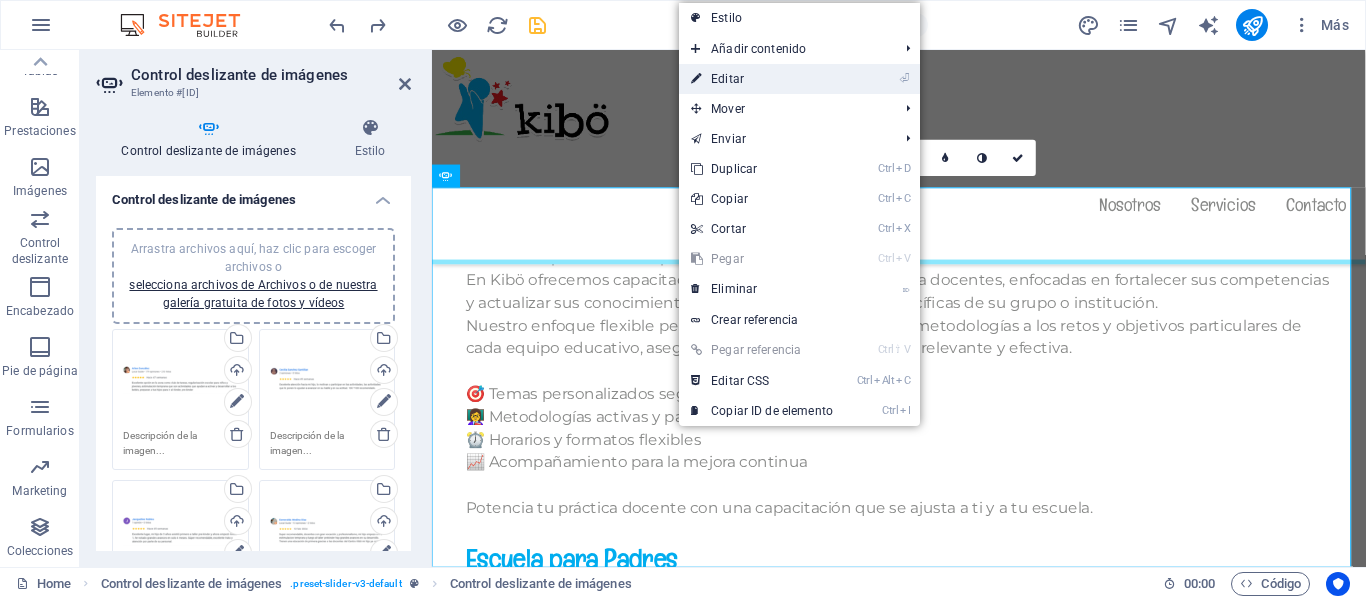 click on "⏎  Editar" at bounding box center (762, 79) 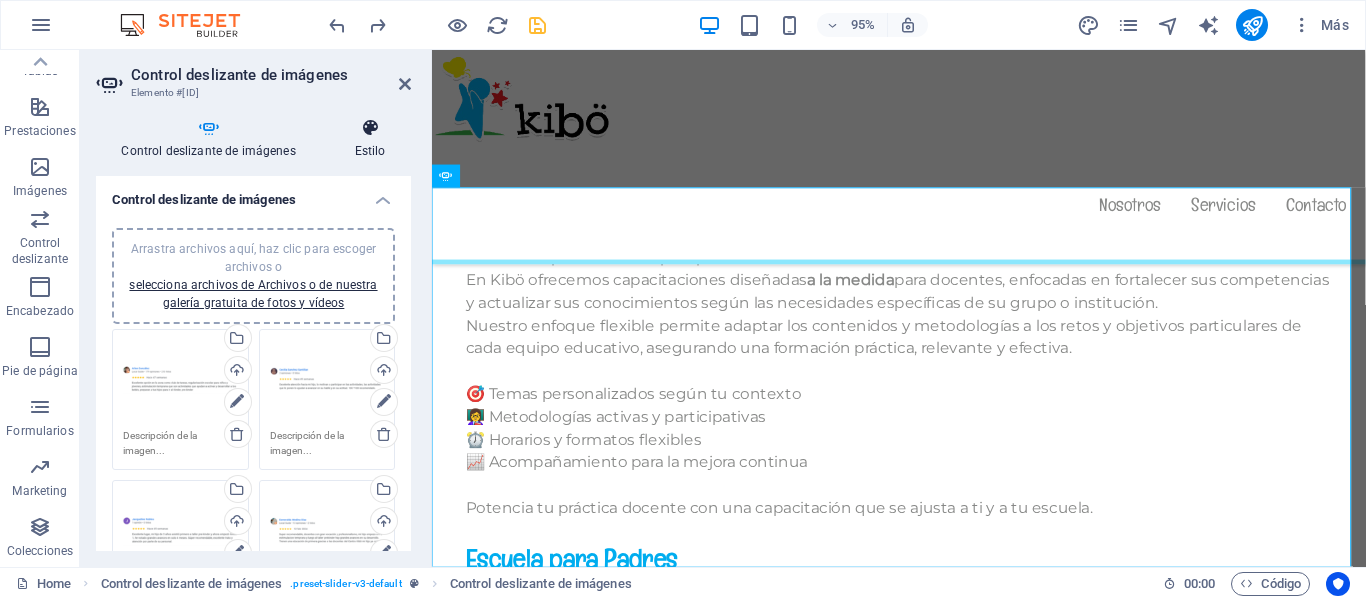 click on "Estilo" at bounding box center (370, 139) 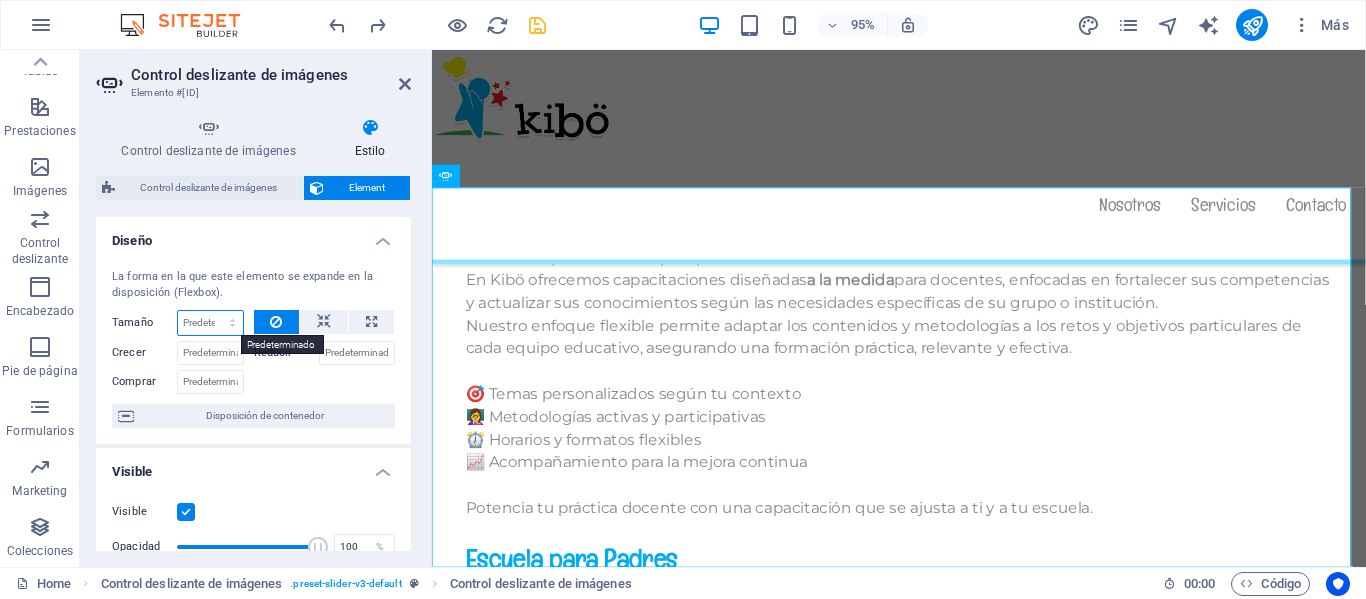 click on "Predeterminado automático px % 1/1 1/2 1/3 1/4 1/5 1/6 1/7 1/8 1/9 1/10" at bounding box center [210, 323] 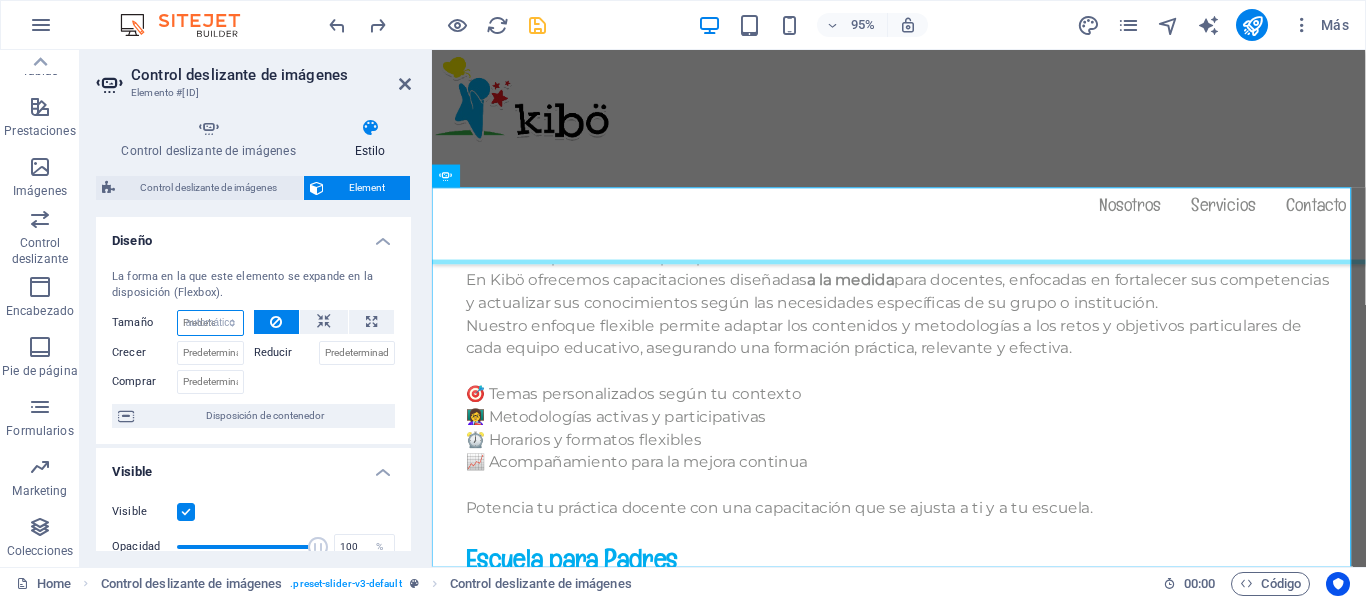 click on "Predeterminado automático px % 1/1 1/2 1/3 1/4 1/5 1/6 1/7 1/8 1/9 1/10" at bounding box center [210, 323] 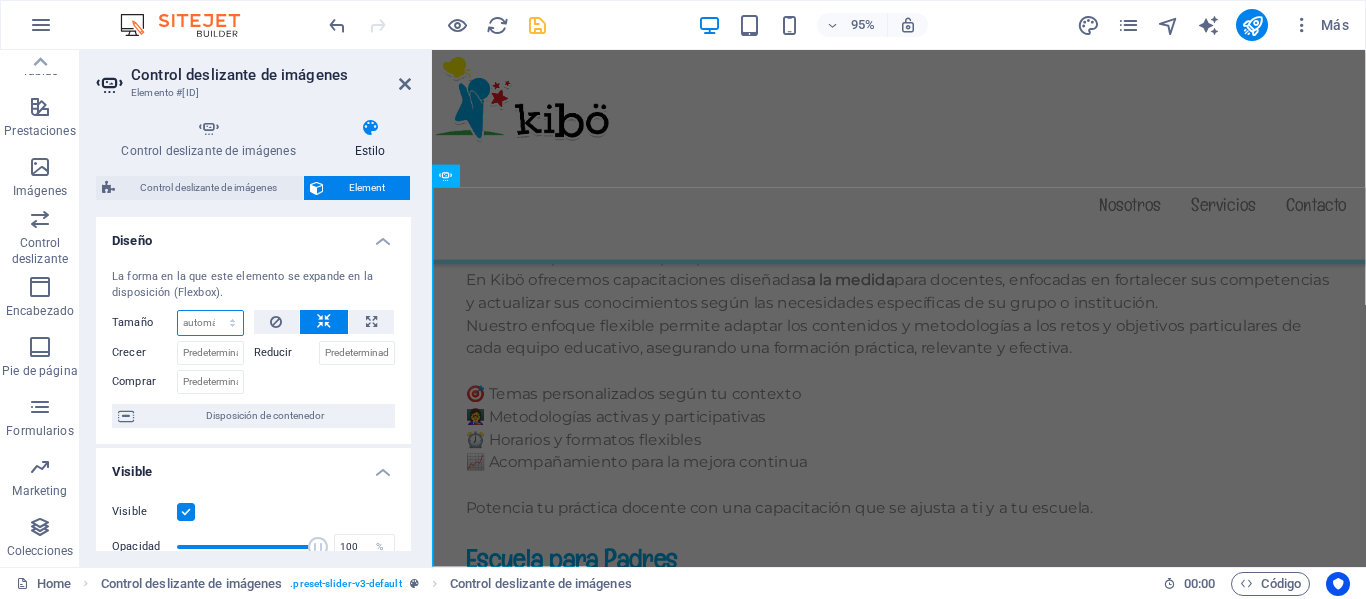 click on "Predeterminado automático px % 1/1 1/2 1/3 1/4 1/5 1/6 1/7 1/8 1/9 1/10" at bounding box center [210, 323] 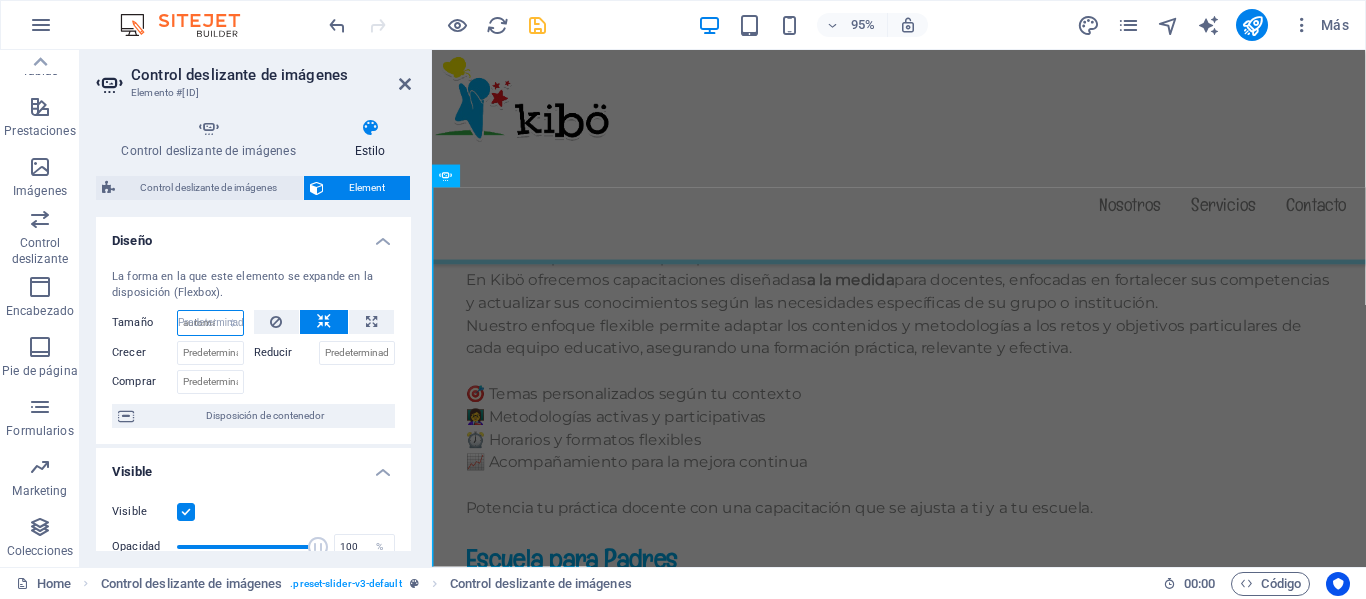 click on "Predeterminado automático px % 1/1 1/2 1/3 1/4 1/5 1/6 1/7 1/8 1/9 1/10" at bounding box center (210, 323) 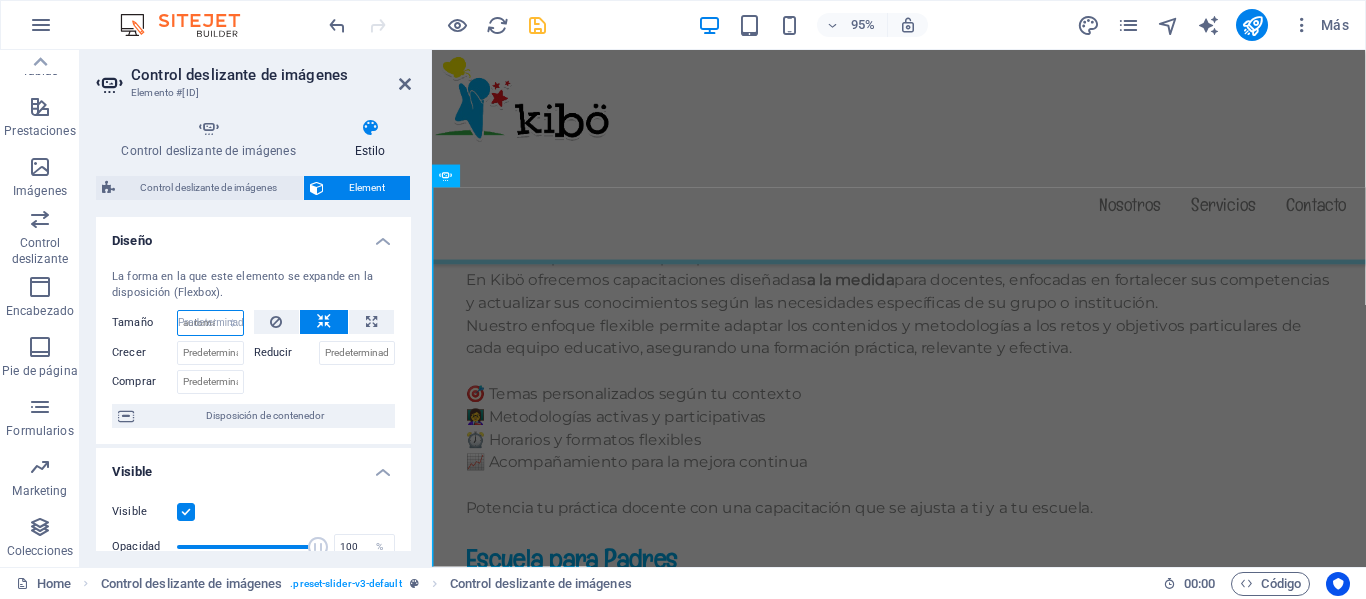 select on "DISABLED_OPTION_VALUE" 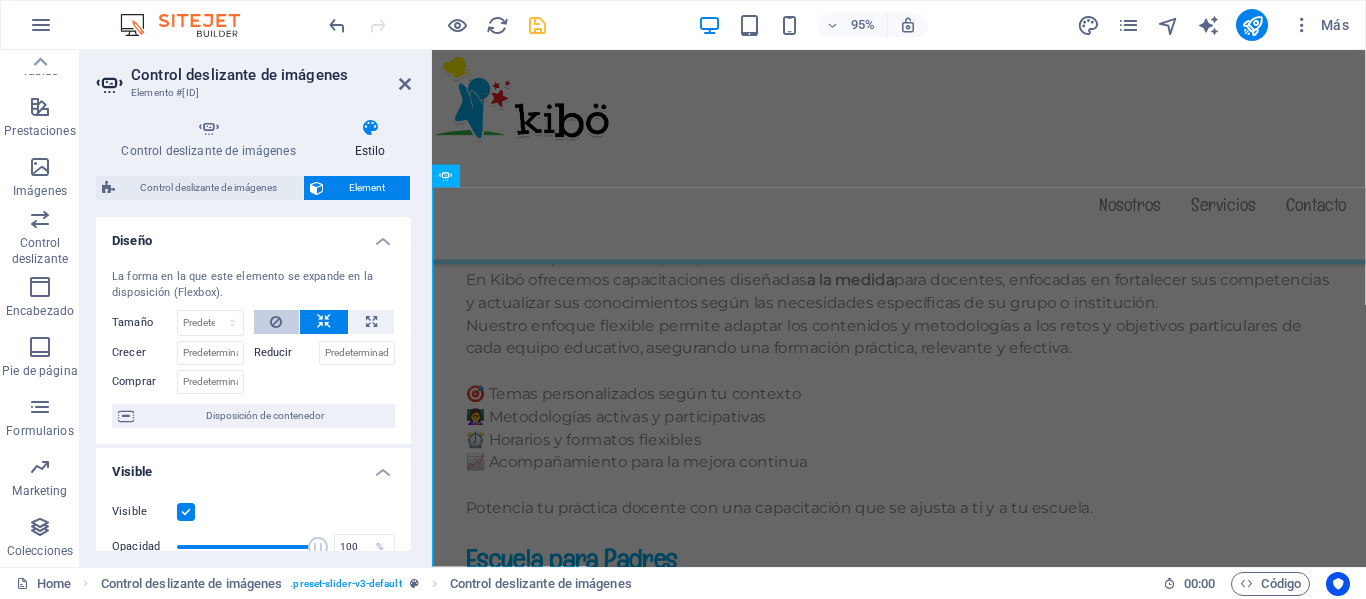 click at bounding box center [277, 322] 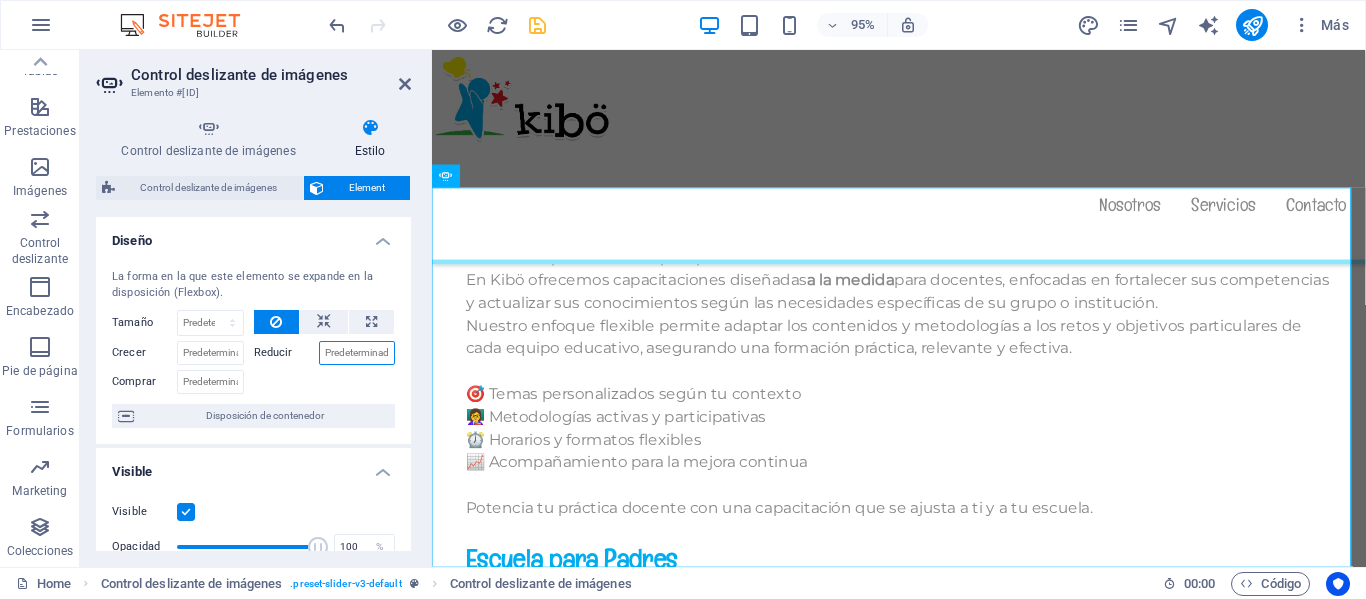 click on "Reducir" at bounding box center (357, 353) 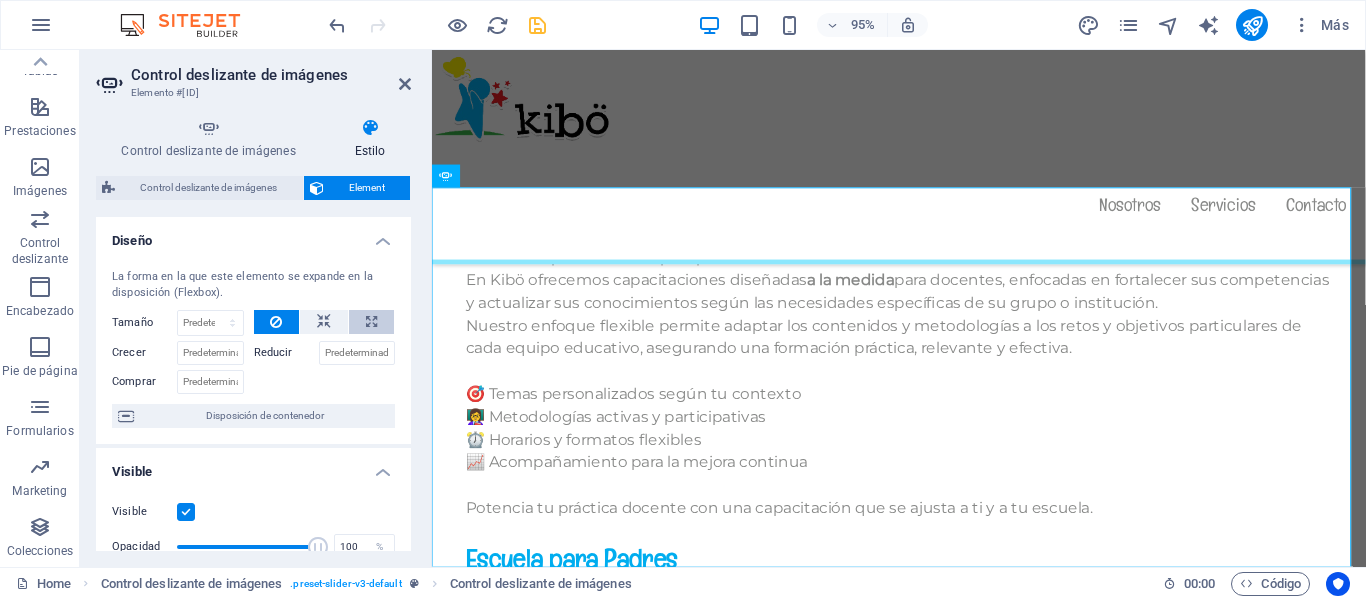 click at bounding box center (371, 322) 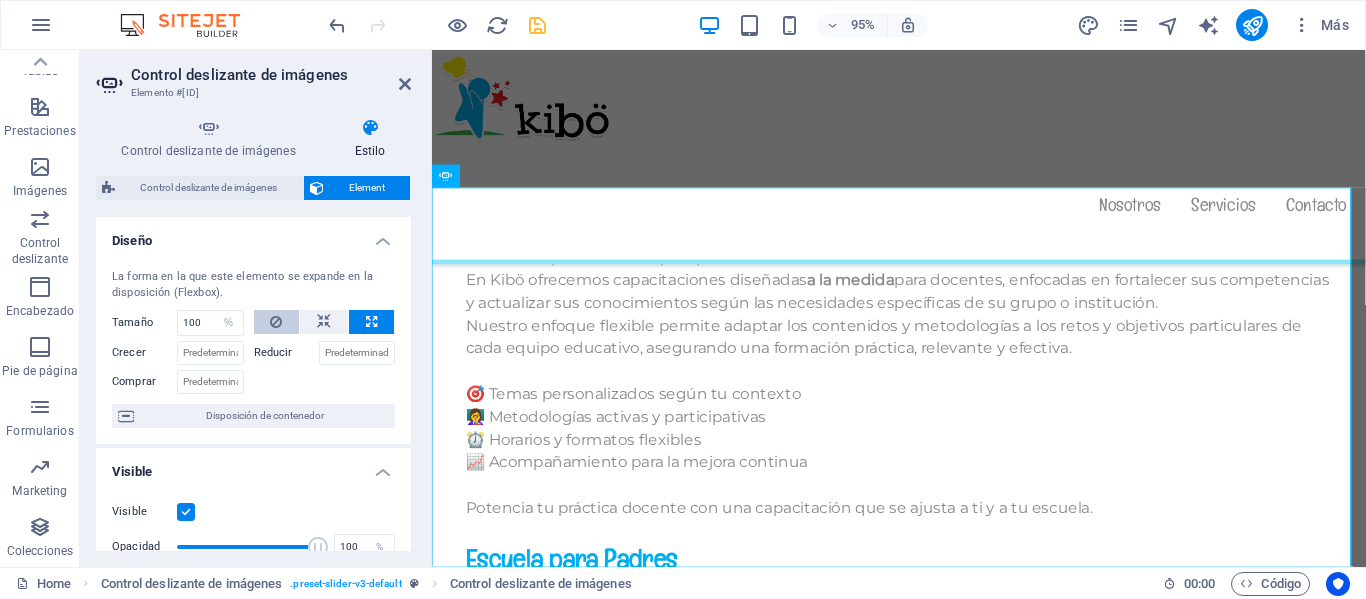 click at bounding box center (276, 322) 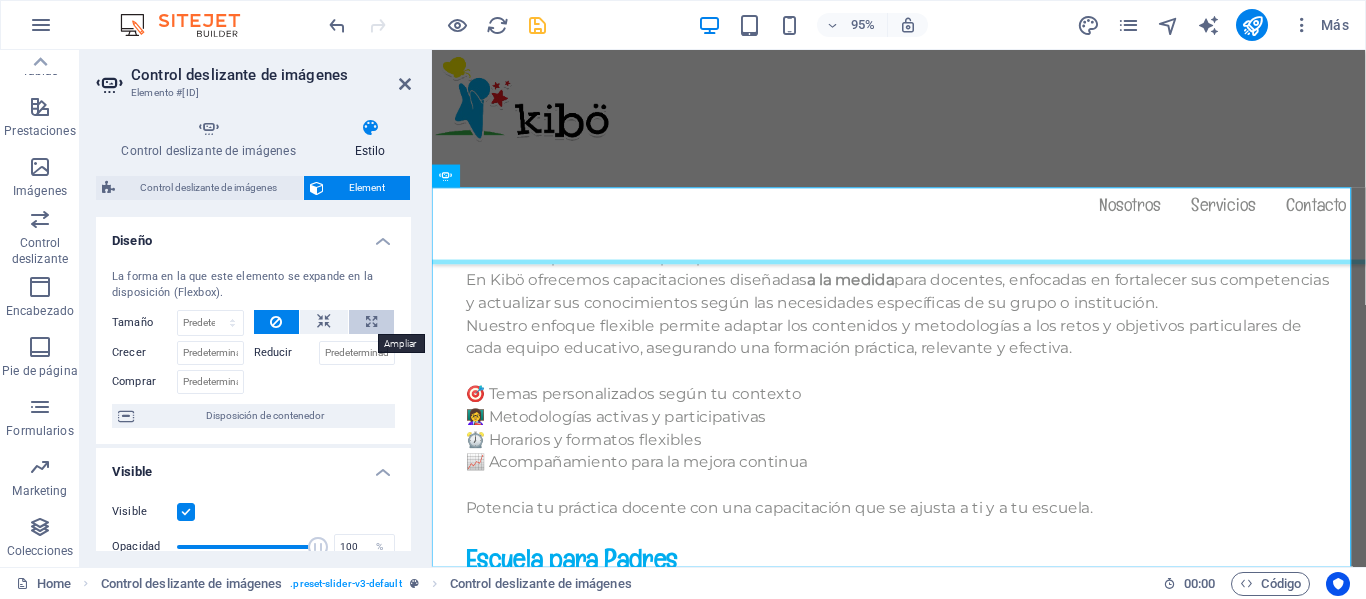 click at bounding box center (371, 322) 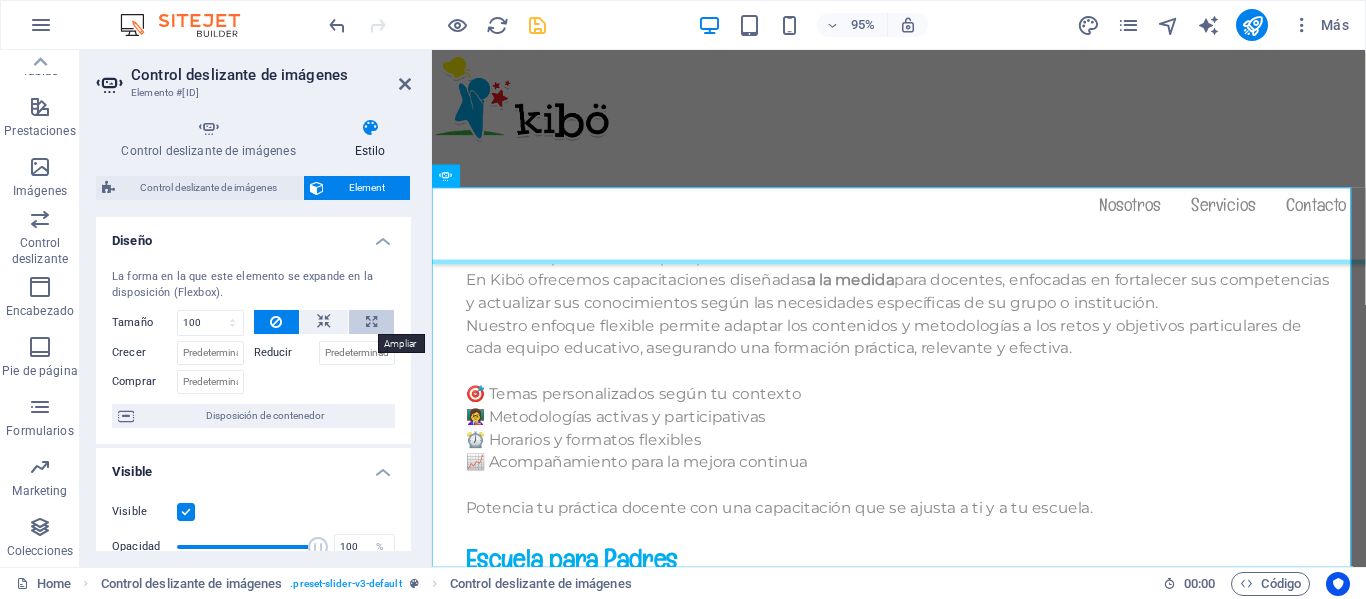 select on "%" 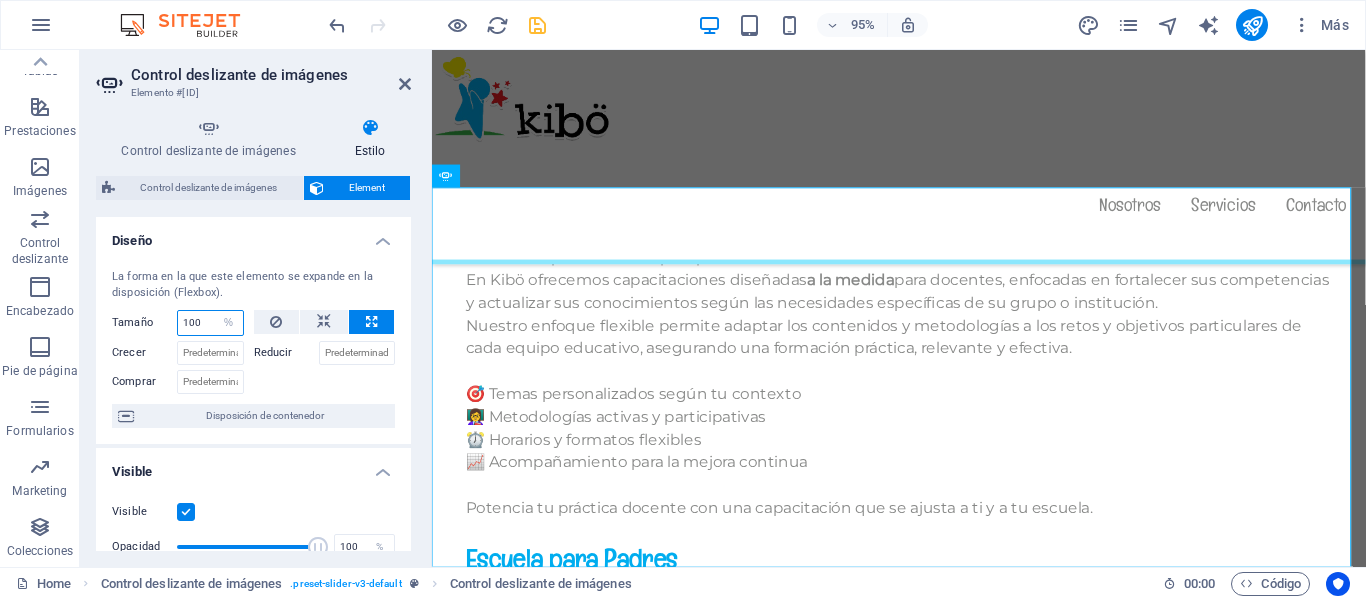click on "100" at bounding box center (210, 323) 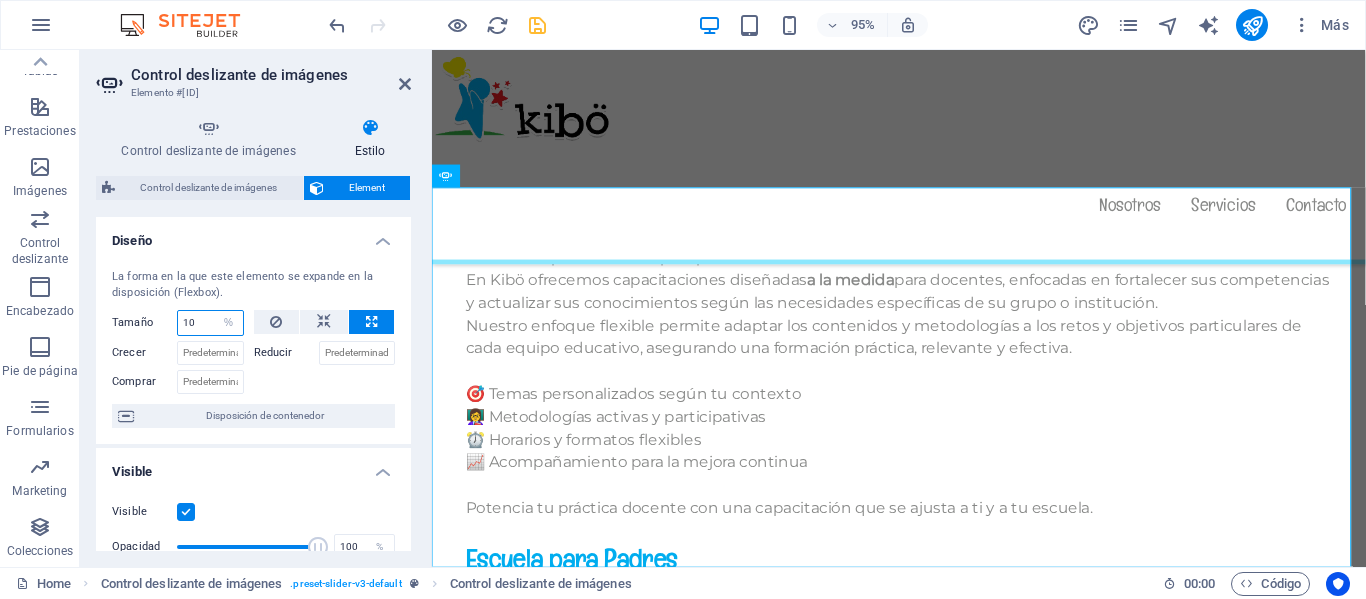 type on "1" 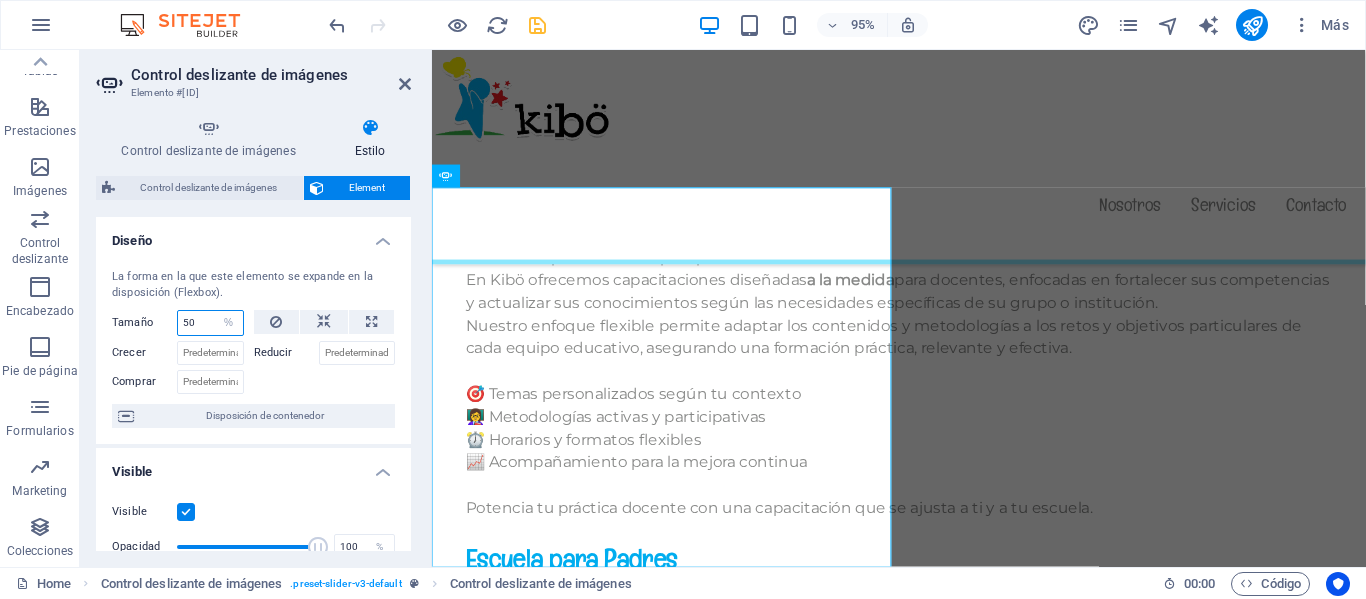 click on "50" at bounding box center [210, 323] 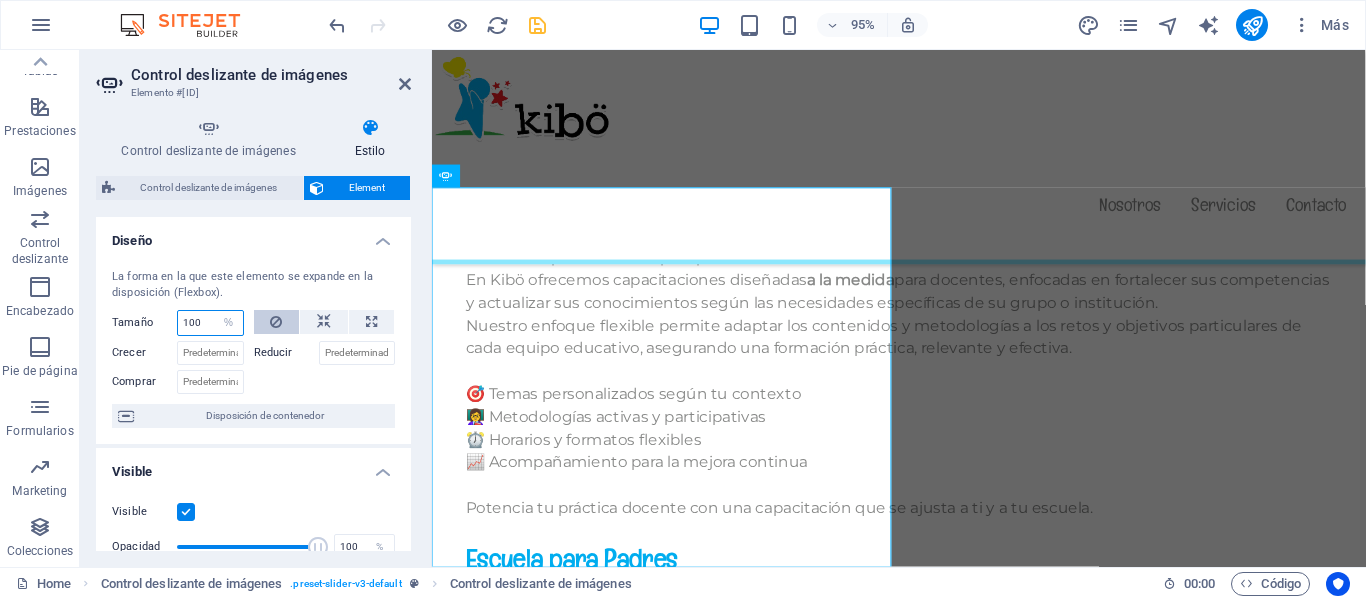 type on "100" 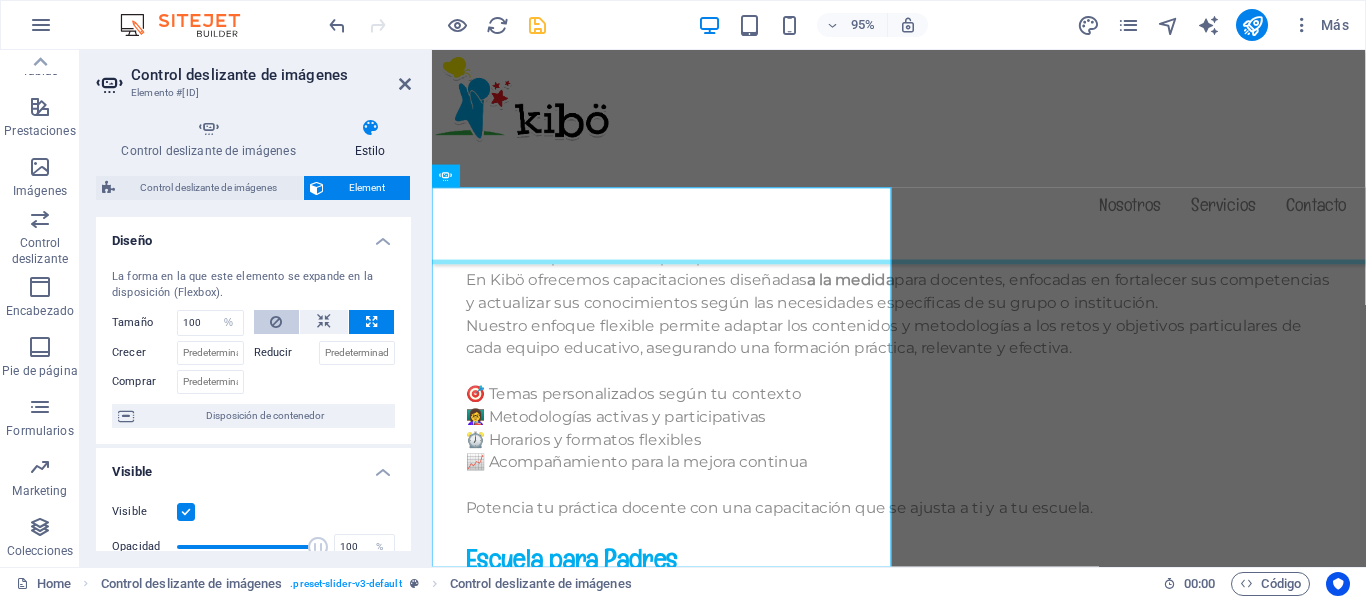 click at bounding box center [276, 322] 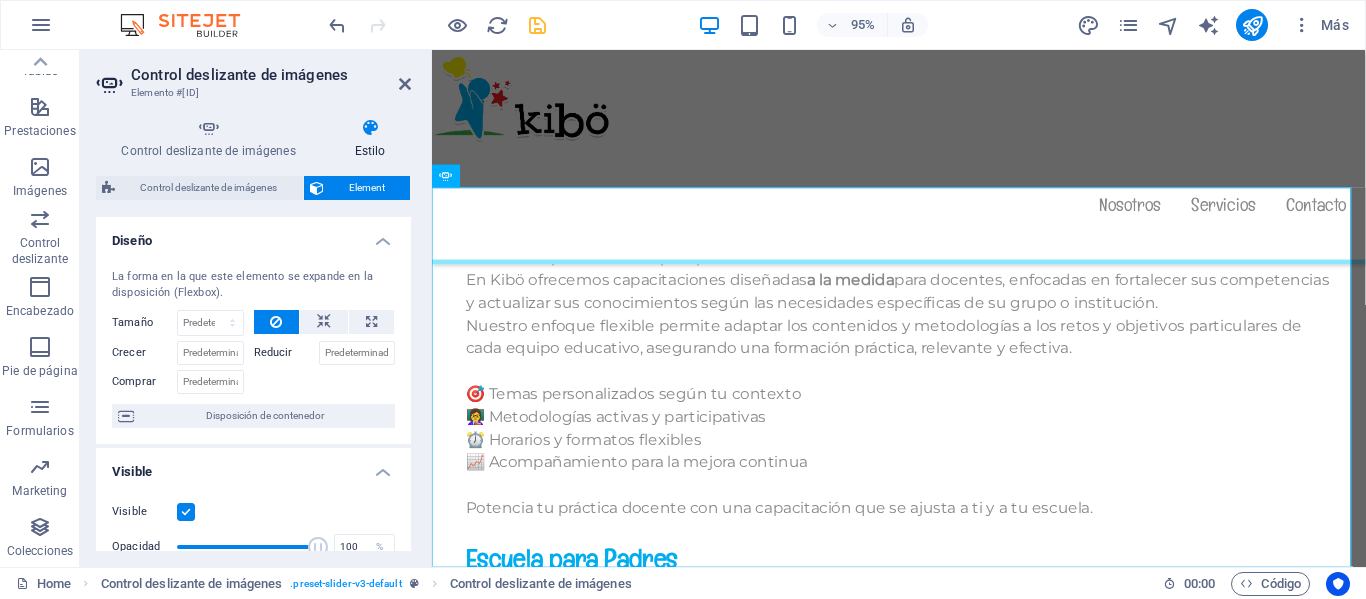 drag, startPoint x: 404, startPoint y: 285, endPoint x: 411, endPoint y: 326, distance: 41.59327 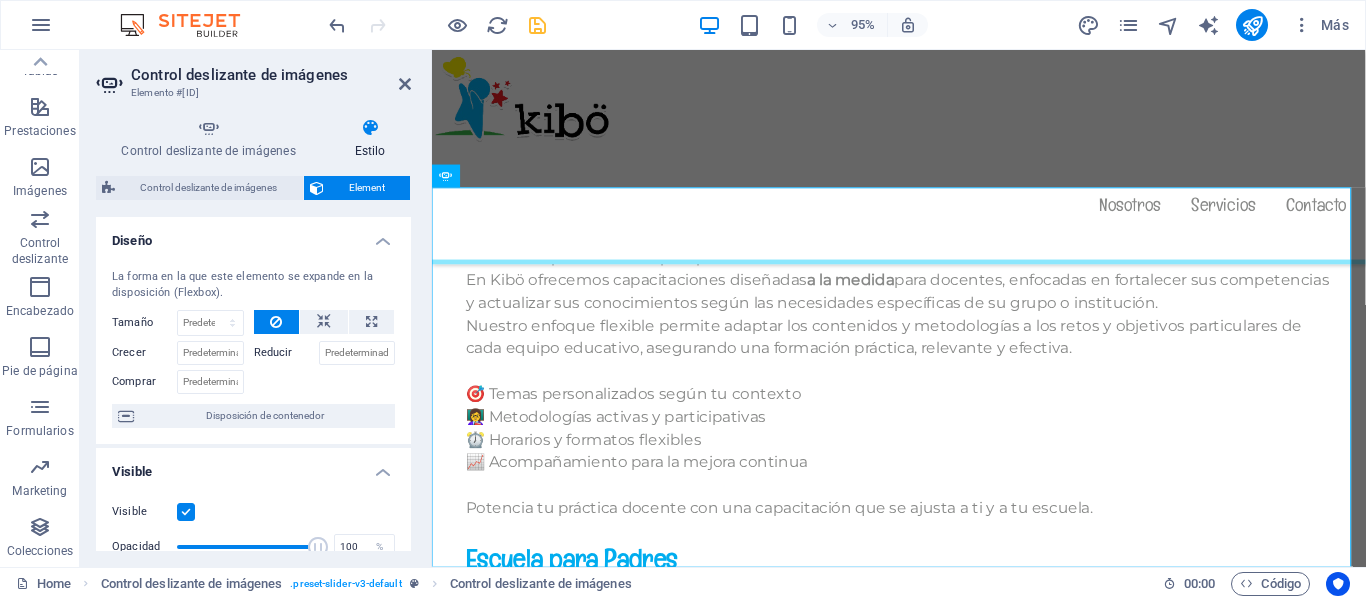 click on "Control deslizante de imágenes Estilo Control deslizante de imágenes Arrastra archivos aquí, haz clic para escoger archivos o  selecciona archivos de Archivos o de nuestra galería gratuita de fotos y vídeos Arrastra archivos aquí, haz clic para escoger archivos o  selecciona archivos de Archivos o de nuestra galería gratuita de fotos y vídeos Selecciona archivos del administrador de archivos, de la galería de fotos o carga archivo(s) Cargar Arrastra archivos aquí, haz clic para escoger archivos o  selecciona archivos de Archivos o de nuestra galería gratuita de fotos y vídeos Selecciona archivos del administrador de archivos, de la galería de fotos o carga archivo(s) Cargar Arrastra archivos aquí, haz clic para escoger archivos o  selecciona archivos de Archivos o de nuestra galería gratuita de fotos y vídeos Selecciona archivos del administrador de archivos, de la galería de fotos o carga archivo(s) Cargar Arrastra archivos aquí, haz clic para escoger archivos o  Cargar Cargar Cargar Cargar" at bounding box center (253, 334) 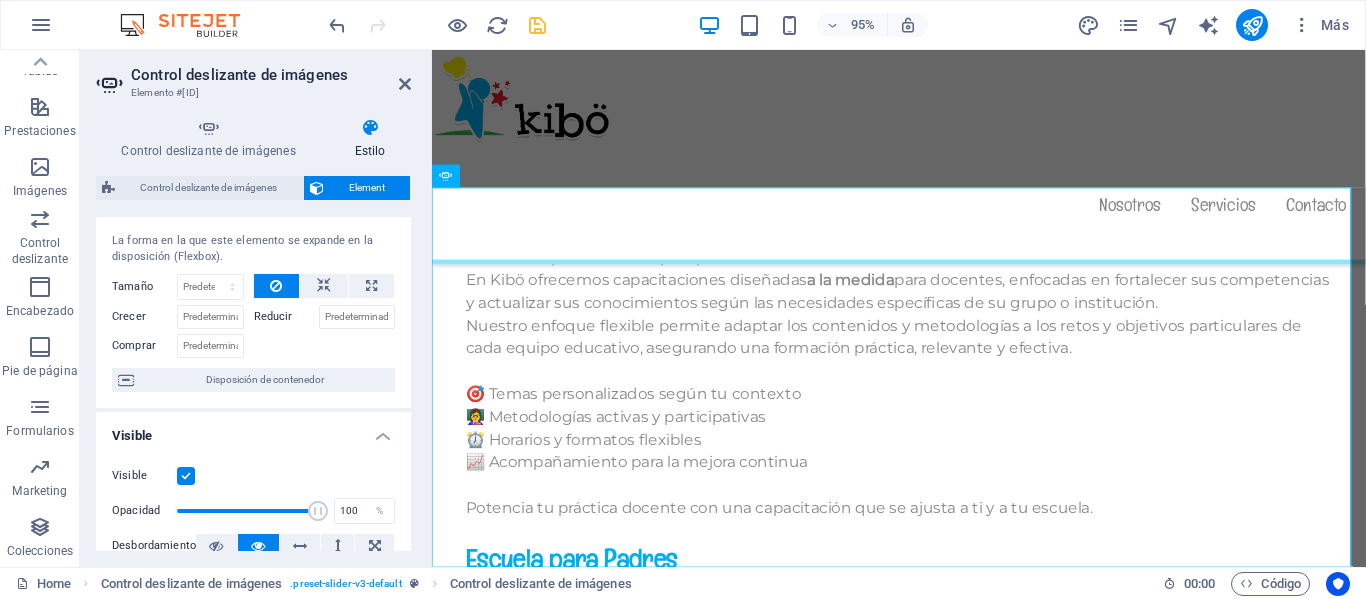 scroll, scrollTop: 54, scrollLeft: 0, axis: vertical 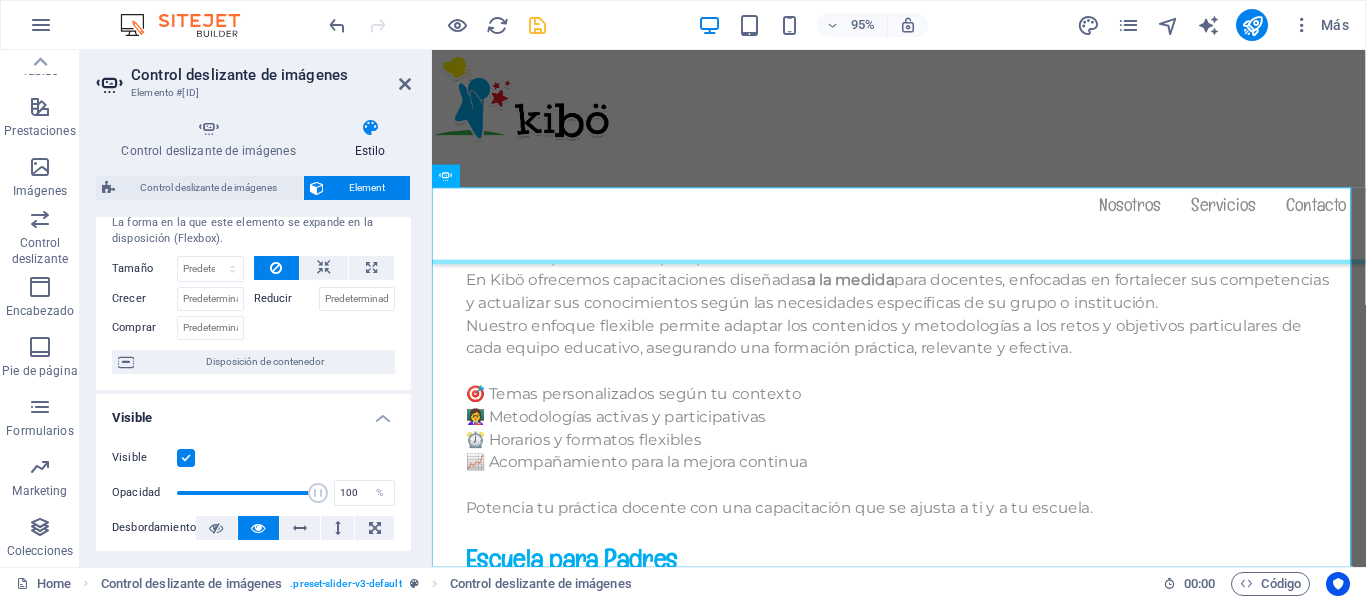 drag, startPoint x: 412, startPoint y: 349, endPoint x: 419, endPoint y: 388, distance: 39.623226 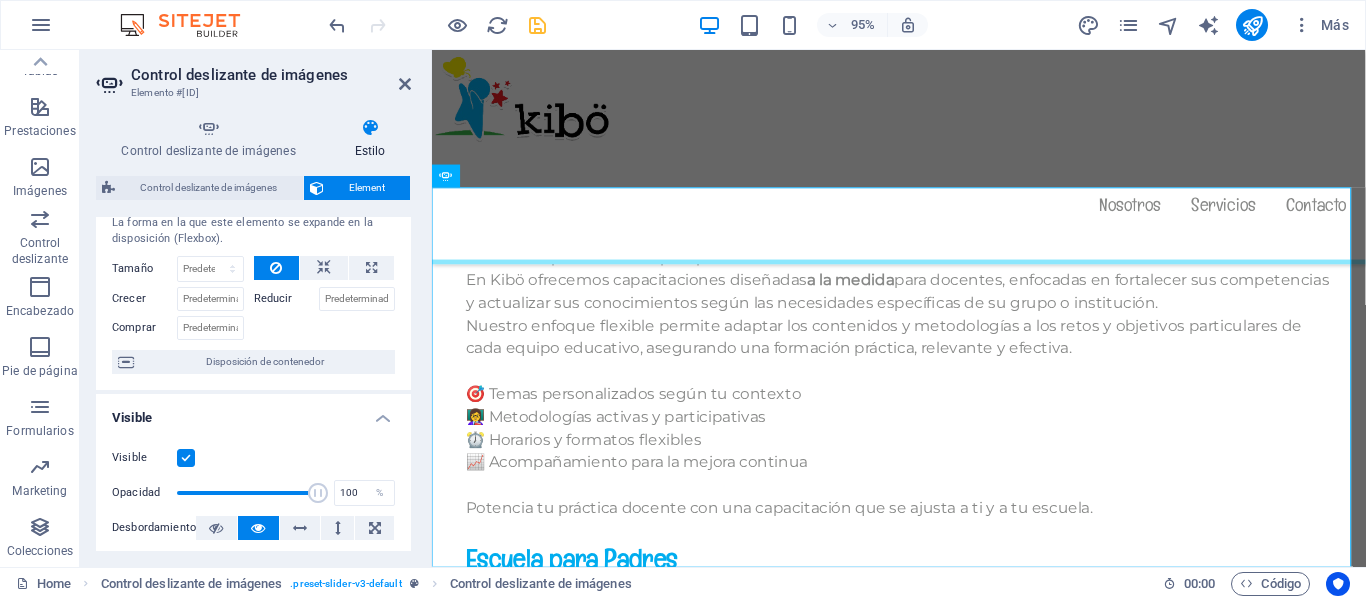 click on "Control deslizante de imágenes Estilo Control deslizante de imágenes Arrastra archivos aquí, haz clic para escoger archivos o  selecciona archivos de Archivos o de nuestra galería gratuita de fotos y vídeos Arrastra archivos aquí, haz clic para escoger archivos o  selecciona archivos de Archivos o de nuestra galería gratuita de fotos y vídeos Selecciona archivos del administrador de archivos, de la galería de fotos o carga archivo(s) Cargar Arrastra archivos aquí, haz clic para escoger archivos o  selecciona archivos de Archivos o de nuestra galería gratuita de fotos y vídeos Selecciona archivos del administrador de archivos, de la galería de fotos o carga archivo(s) Cargar Arrastra archivos aquí, haz clic para escoger archivos o  selecciona archivos de Archivos o de nuestra galería gratuita de fotos y vídeos Selecciona archivos del administrador de archivos, de la galería de fotos o carga archivo(s) Cargar Arrastra archivos aquí, haz clic para escoger archivos o  Cargar Cargar Cargar Cargar" at bounding box center (253, 334) 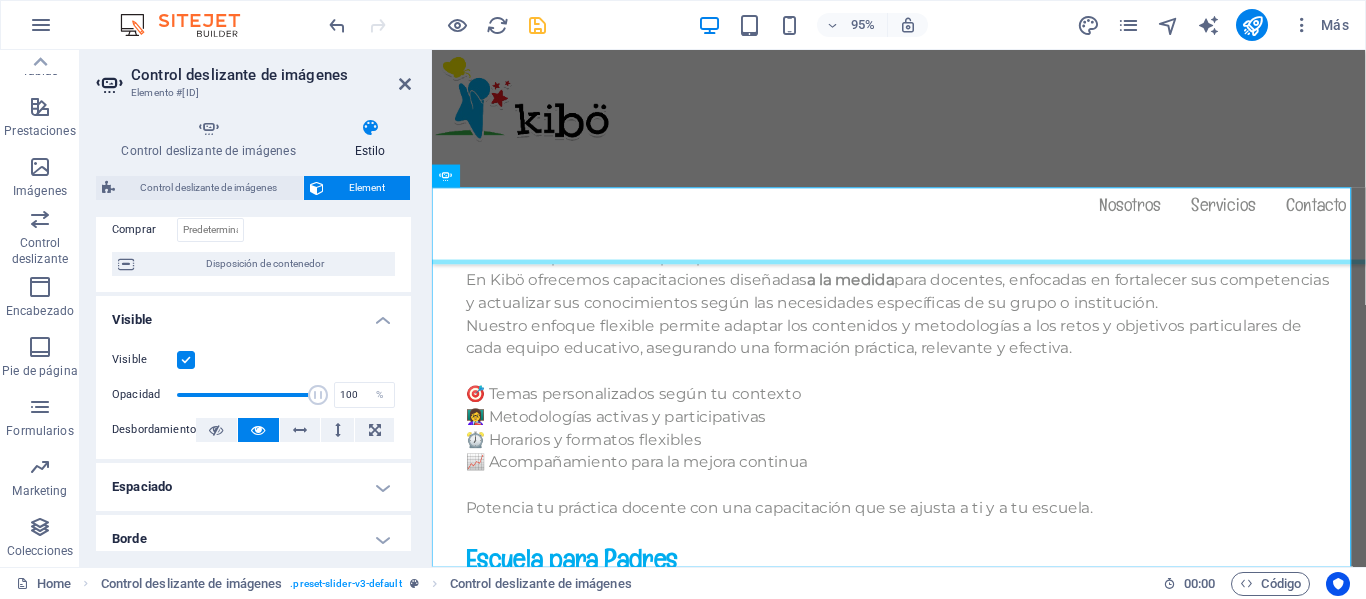 scroll, scrollTop: 155, scrollLeft: 0, axis: vertical 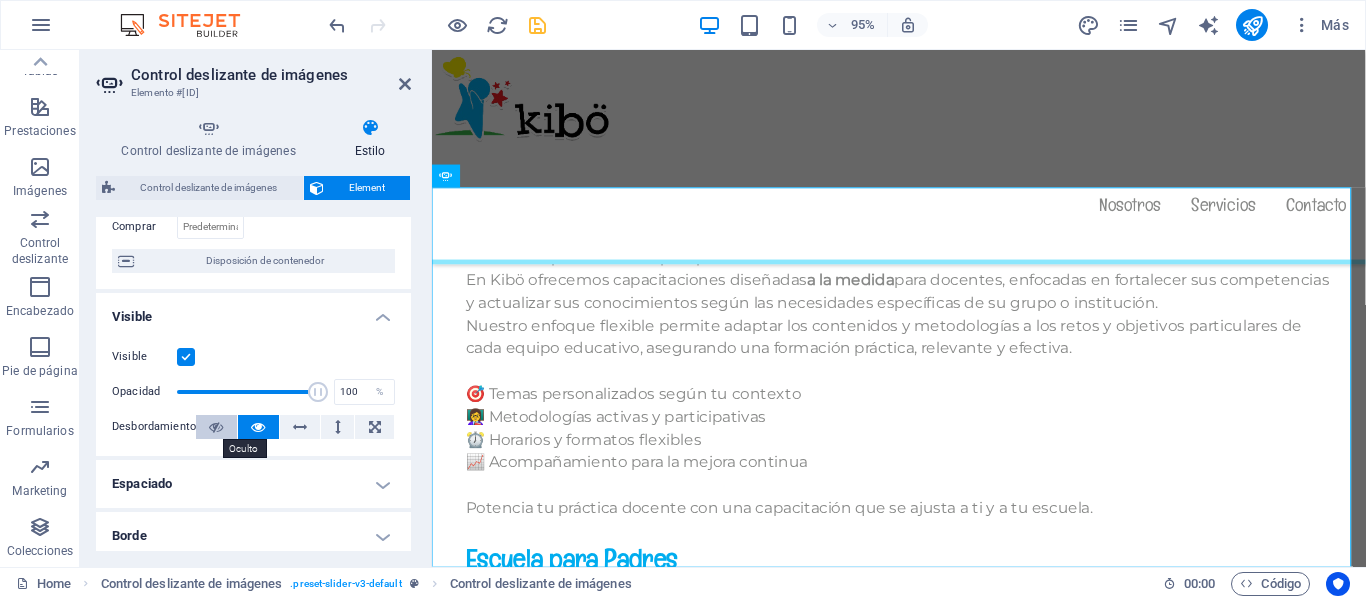 click at bounding box center (216, 427) 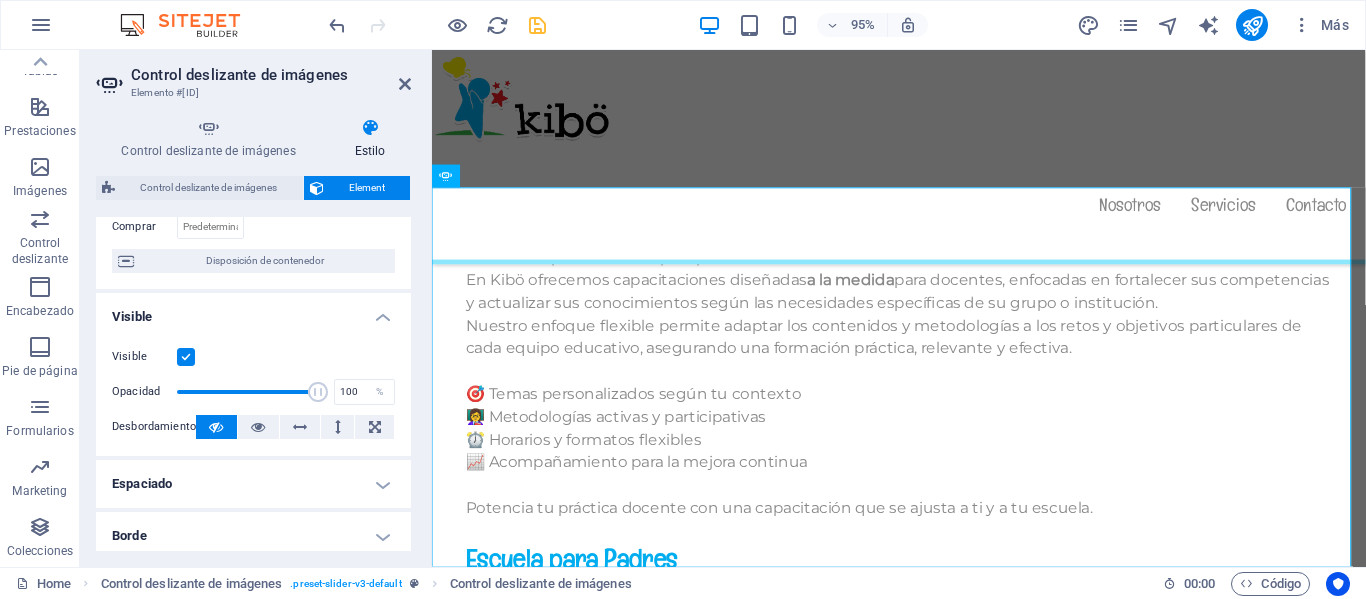 click at bounding box center (216, 427) 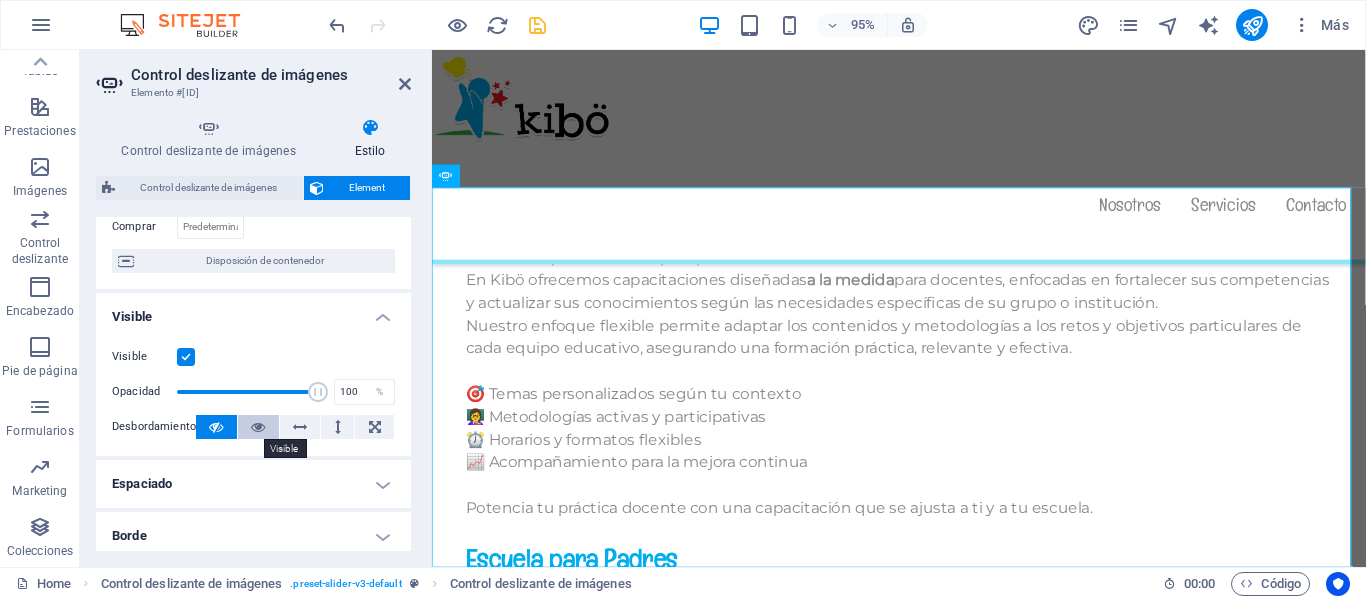click at bounding box center [258, 427] 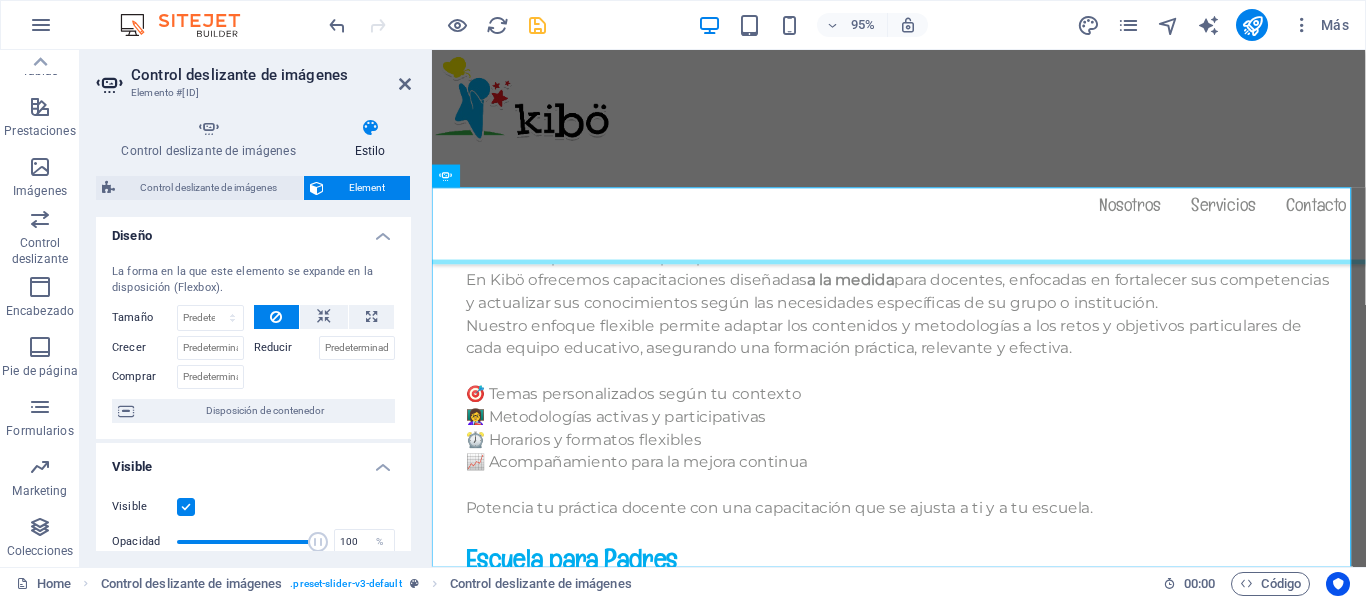 scroll, scrollTop: 0, scrollLeft: 0, axis: both 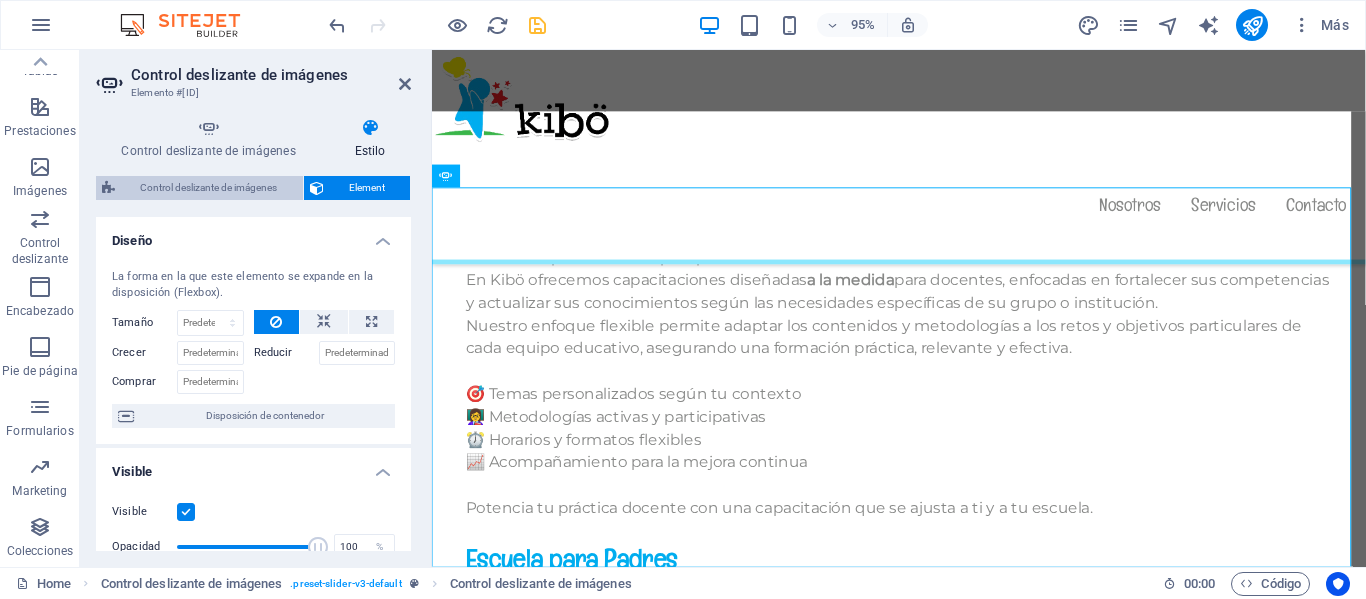 click on "Control deslizante de imágenes" at bounding box center (209, 188) 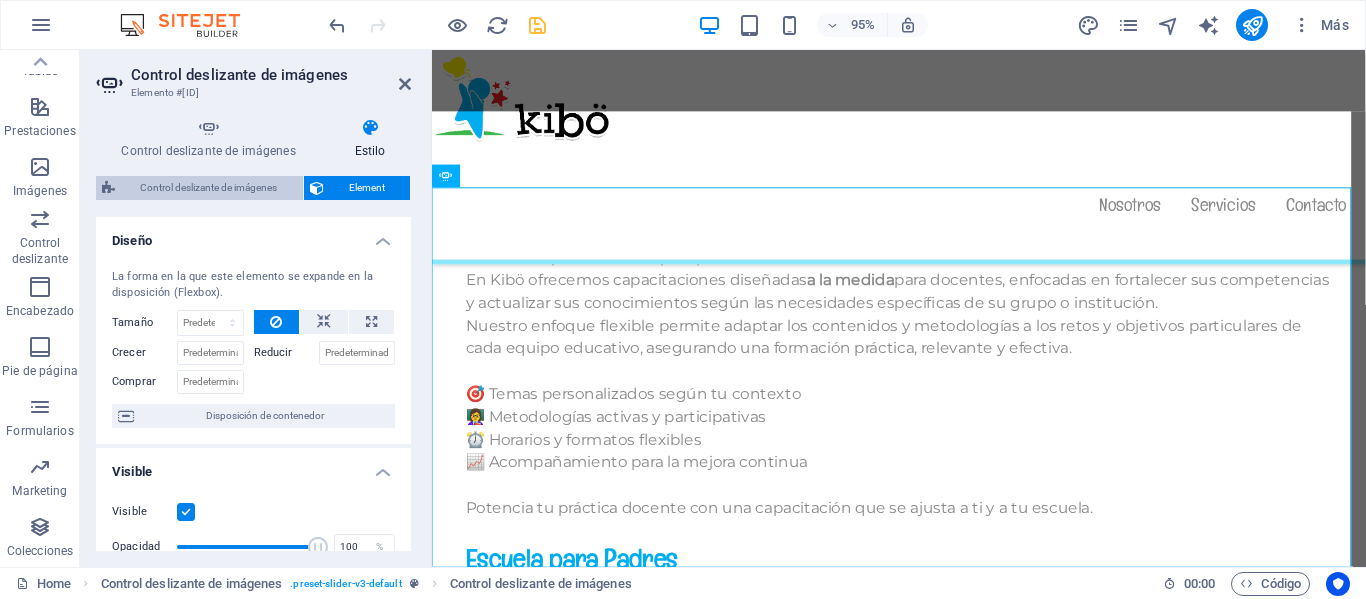 select on "rem" 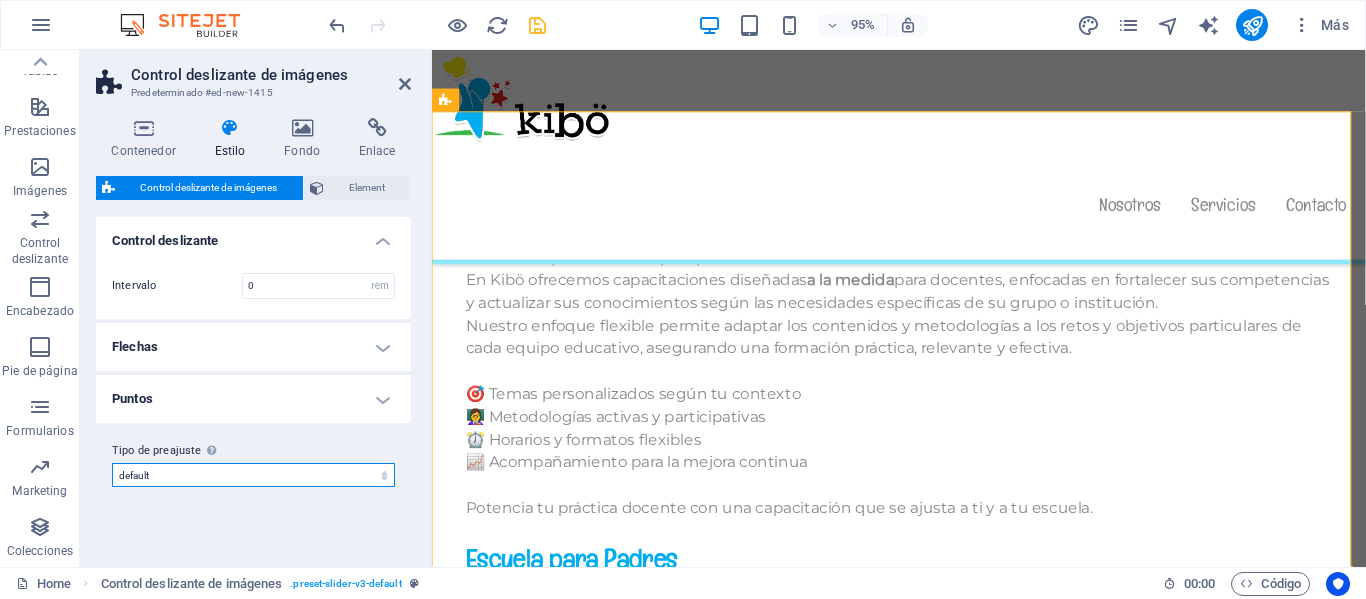 click on "default Añadir tipo de preajuste" at bounding box center (253, 475) 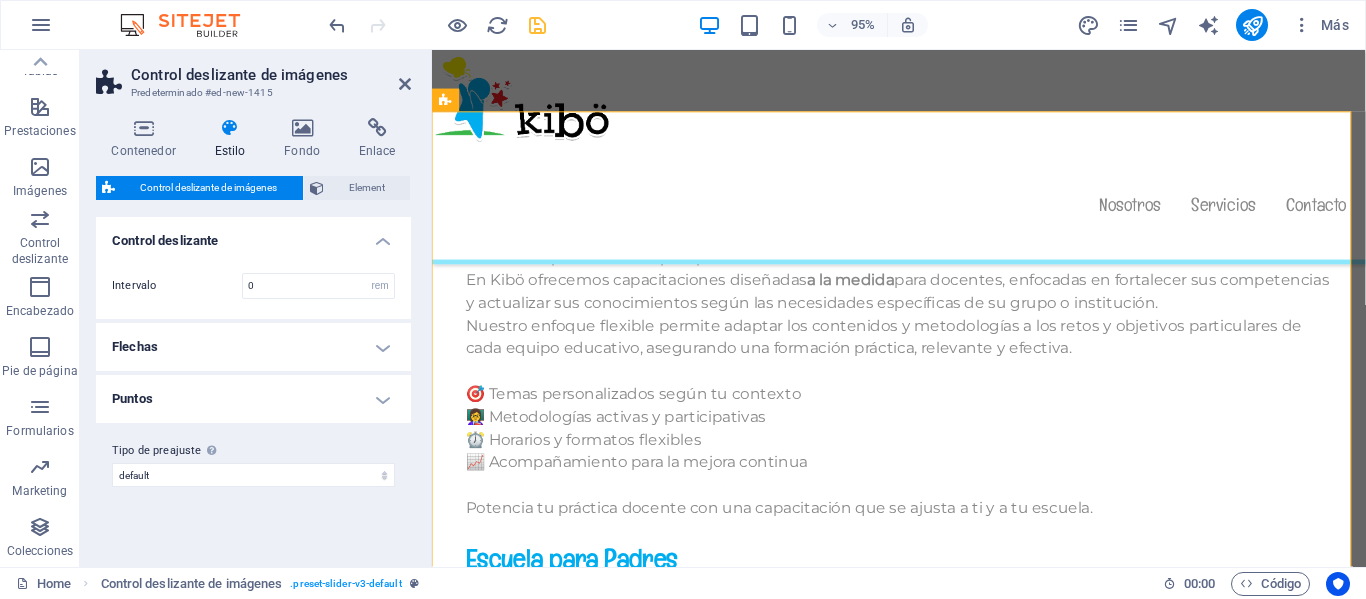 click on "Variantes Predeterminado Control deslizante Intervalo 0 rem px % vh vw Flechas Estas opciones son efectivas cuando las flechas están activadas en la configuración del control deslizante. Una vez efectuados los cambios, vaya a la siguiente dispositiva para corregir las posiciones de las diapositivas. Color Puntero encima Fondo Puntero encima Tamaño del cuadro 2.5 px rem vh vw Tamaño de la flecha 1.25 px rem vh vw Icono       Posición Dentro Fuera  - Offset 1 px rem % vh vw Estilo Centrado Arriba Abajo Diagonal Alto completo Ancho completo Estilo del borde              - Ancho 1 px rem vh vw Personalizado Personalizado 1 px rem vh vw 1 px rem vh vw 1 px rem vh vw 1 px rem vh vw  - Color Esquinas redondeadas 0 px rem % vh vw Personalizado Personalizado 0 px rem % vh vw 0 px rem % vh vw 0 px rem % vh vw 0 px rem % vh vw Configuración ampliada Visibilidad Predeterminado Solo al pasar el puntero por encima Visibilidad móvil Deshabilitado Visible Sombras Ninguno Fuera Dentro Color X offset 0 px rem" at bounding box center (253, 384) 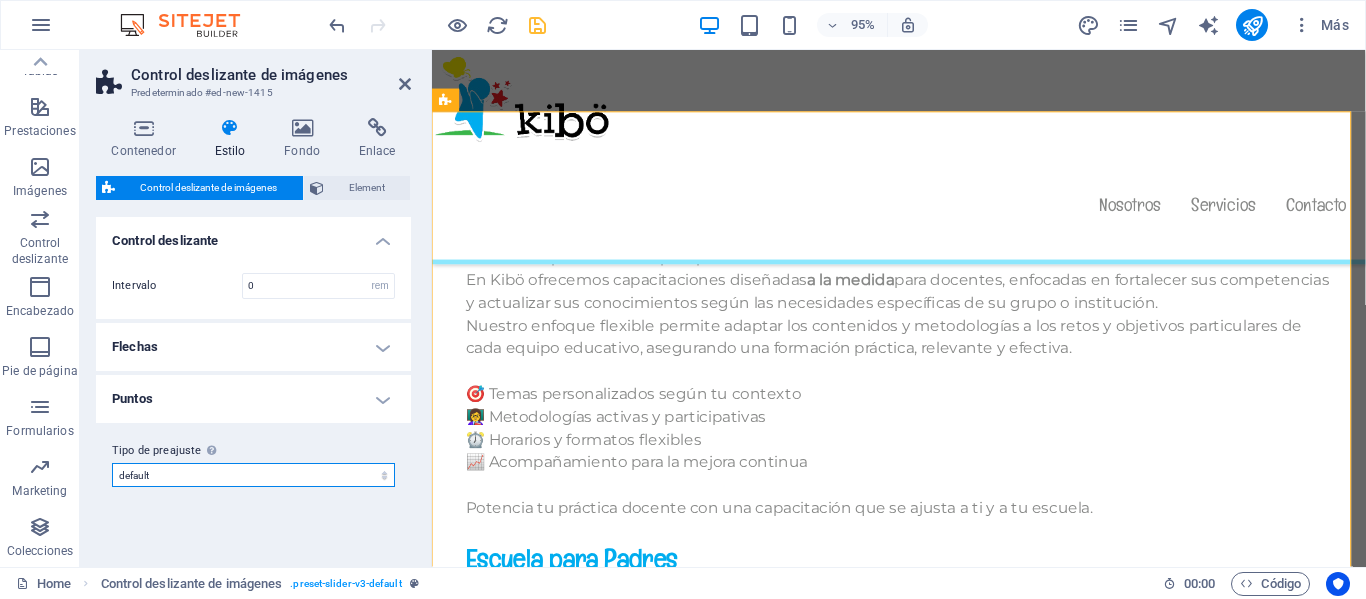 click on "default Añadir tipo de preajuste" at bounding box center [253, 475] 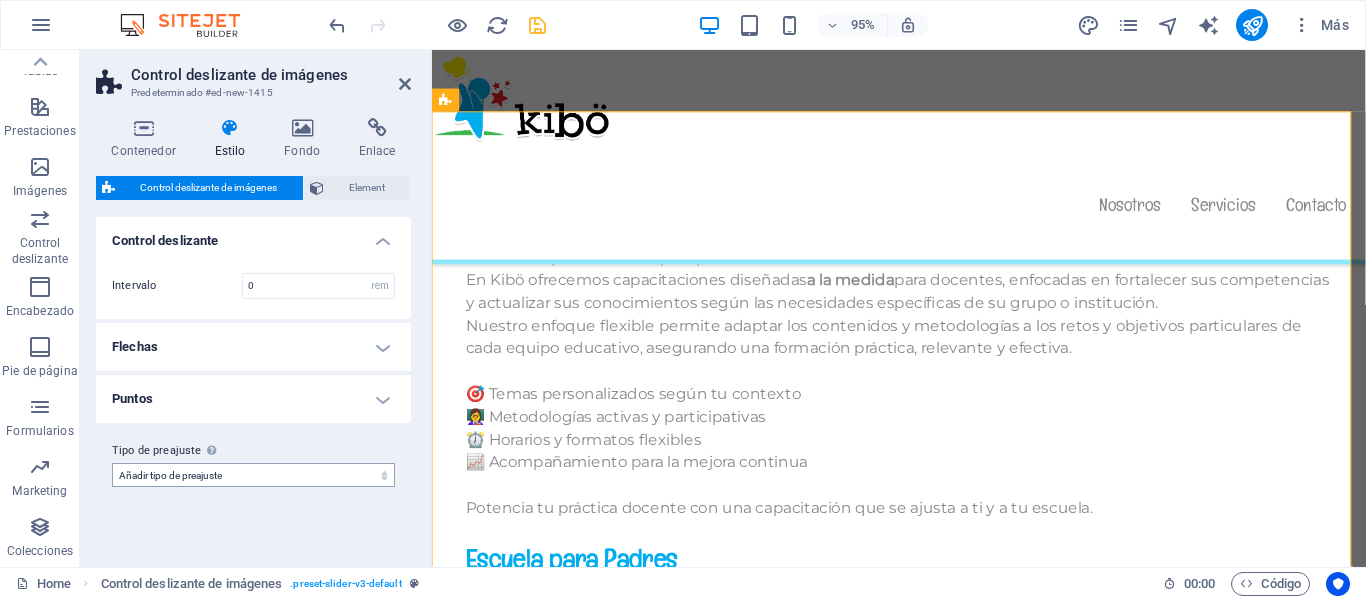 click on "default Añadir tipo de preajuste" at bounding box center (253, 475) 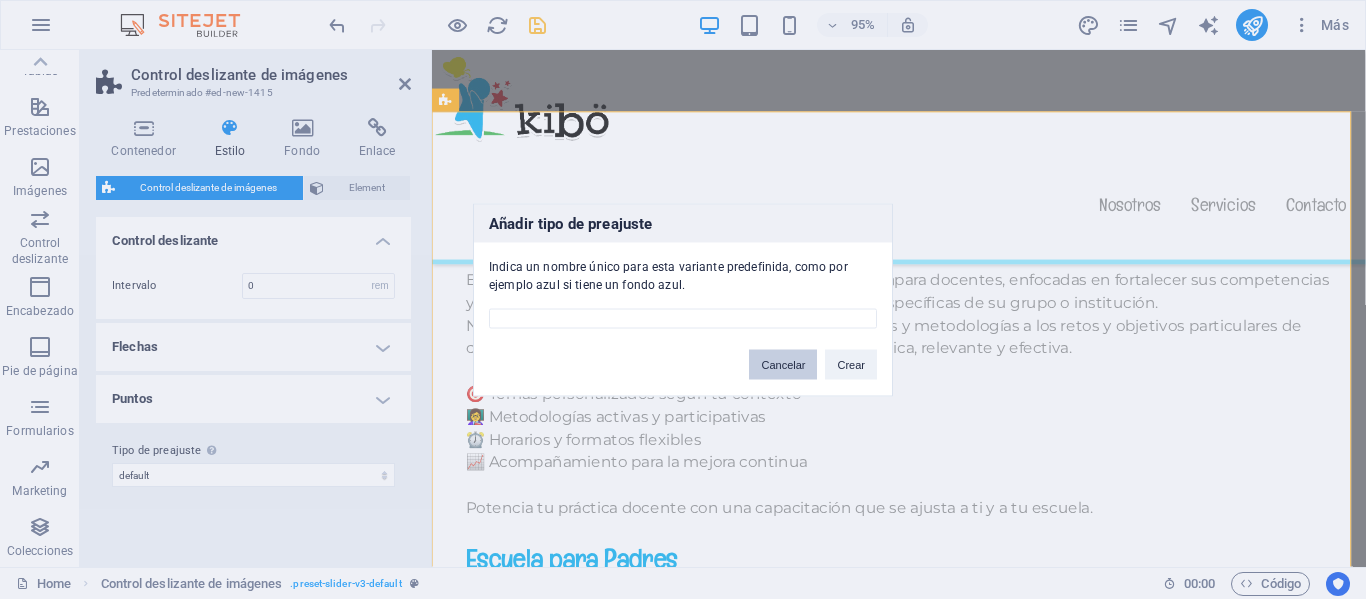 click on "Cancelar" at bounding box center (783, 364) 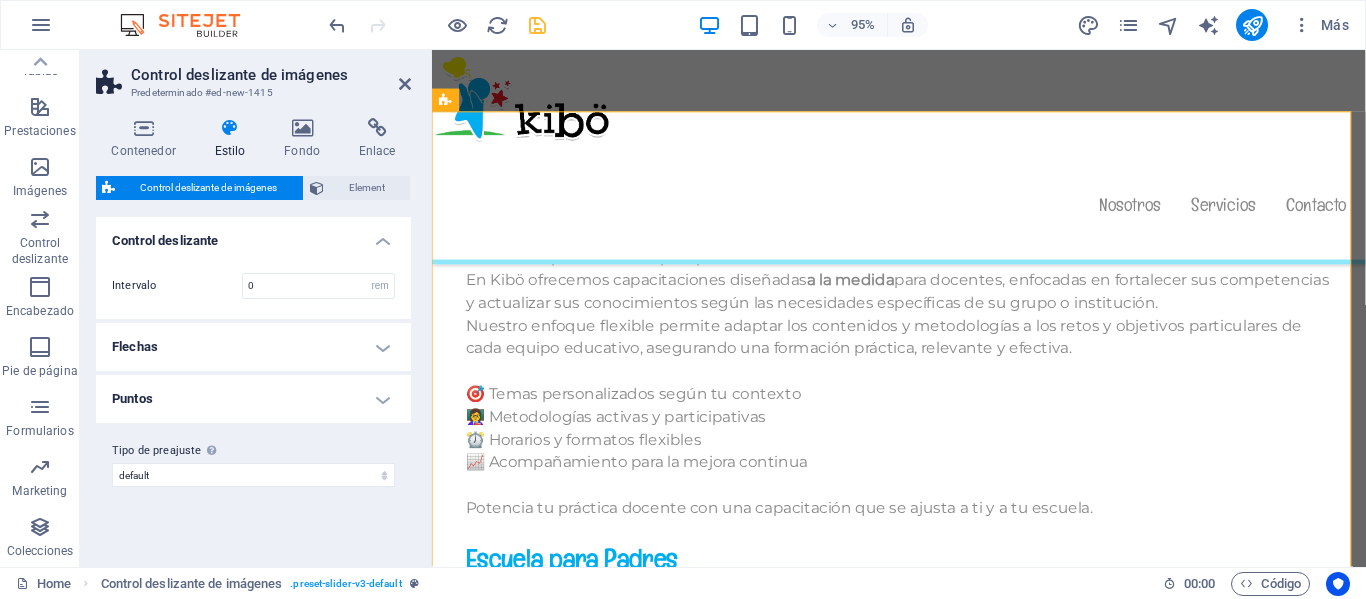 click on "Puntos" at bounding box center [253, 399] 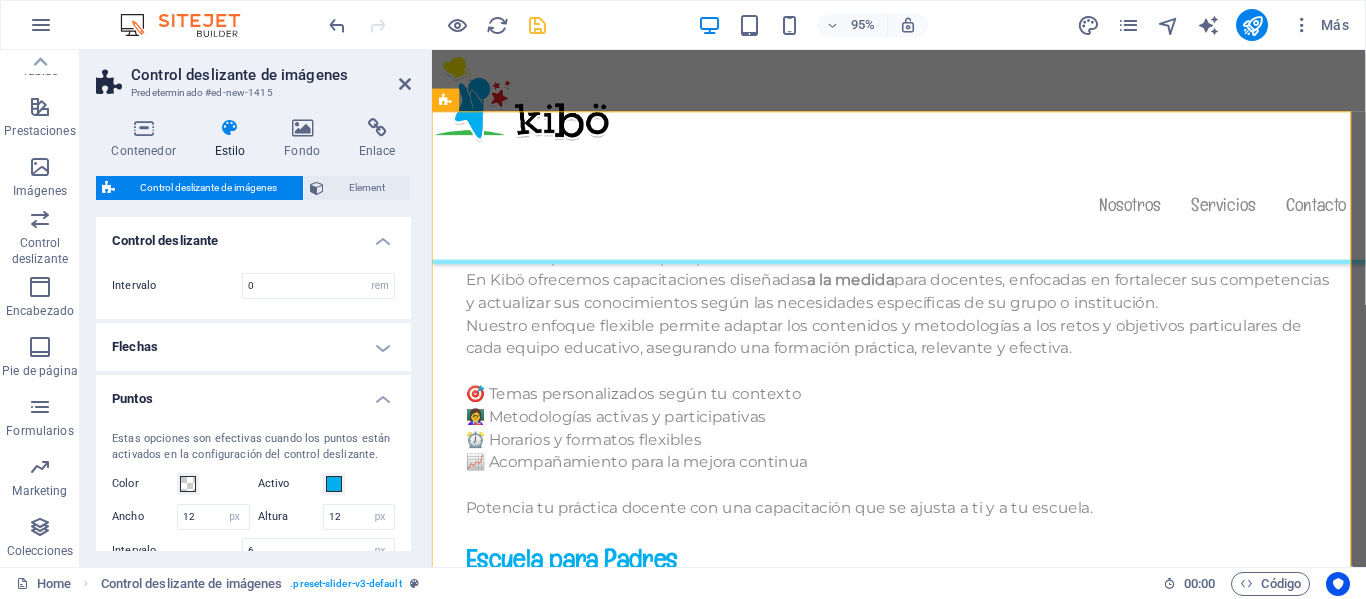 click on "Puntos" at bounding box center [253, 393] 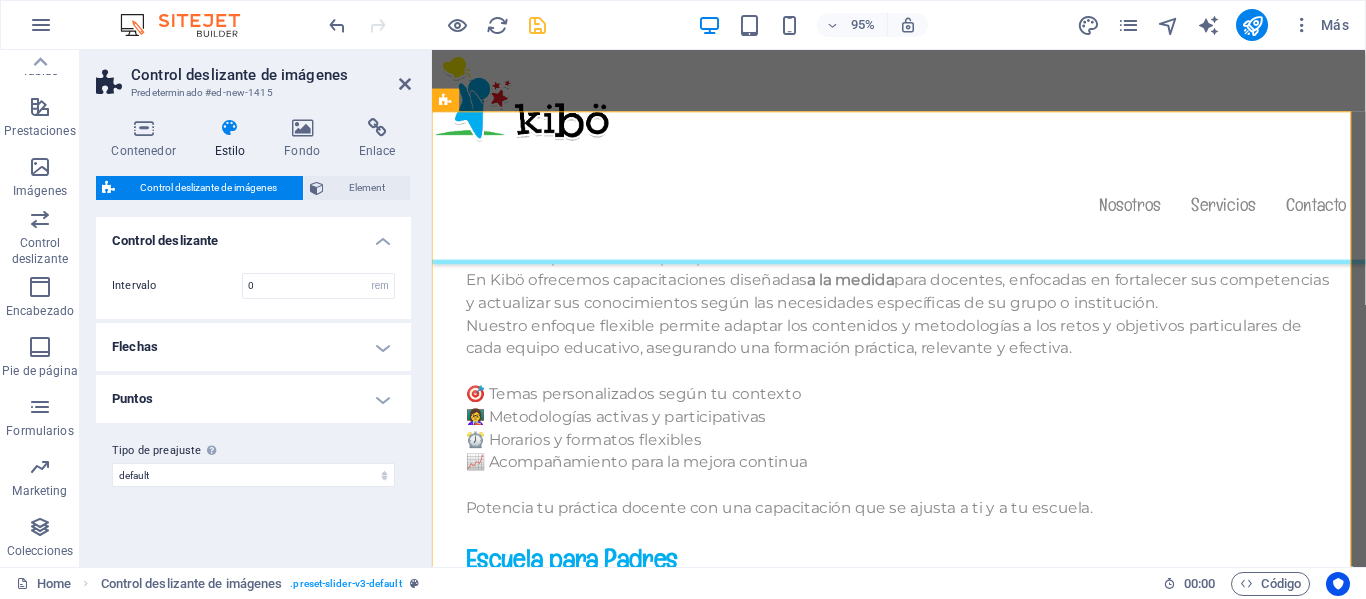 click on "Flechas" at bounding box center [253, 347] 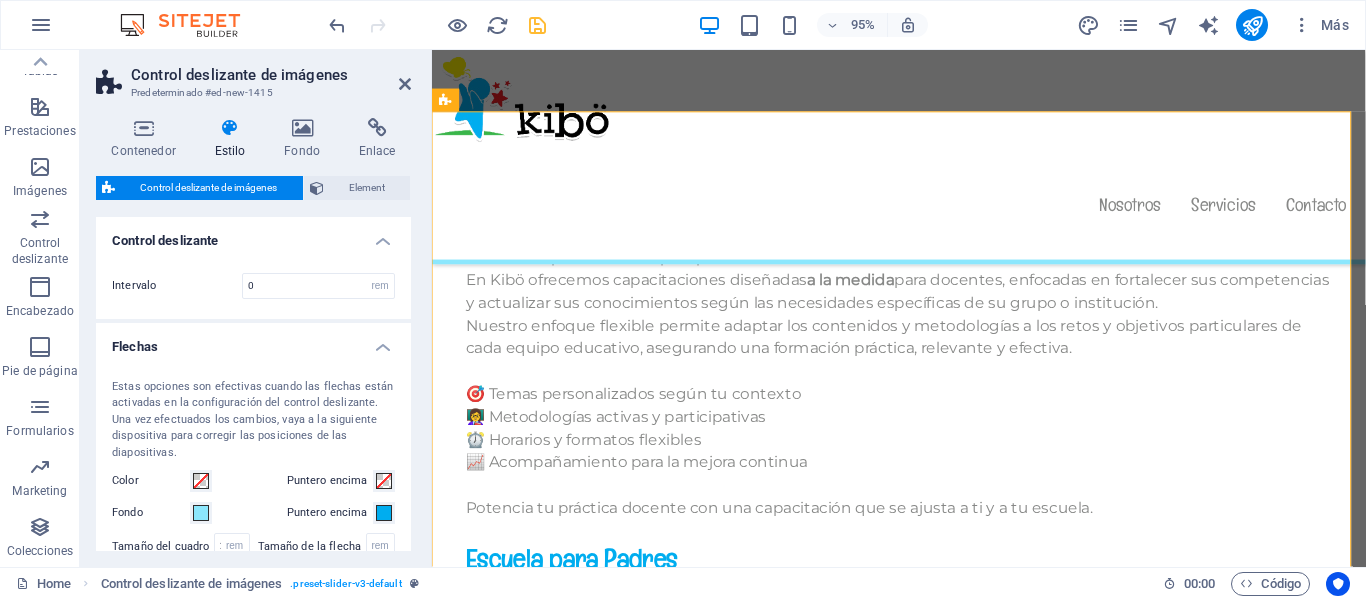 click on "Flechas" at bounding box center [253, 341] 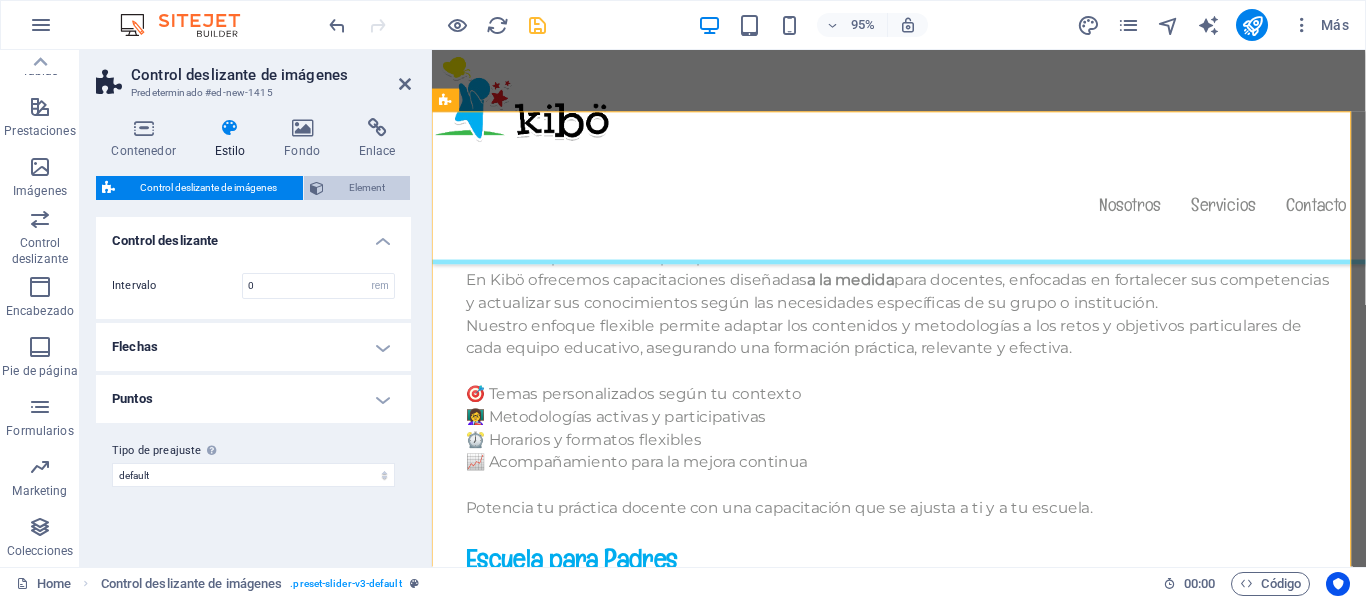 click at bounding box center [317, 188] 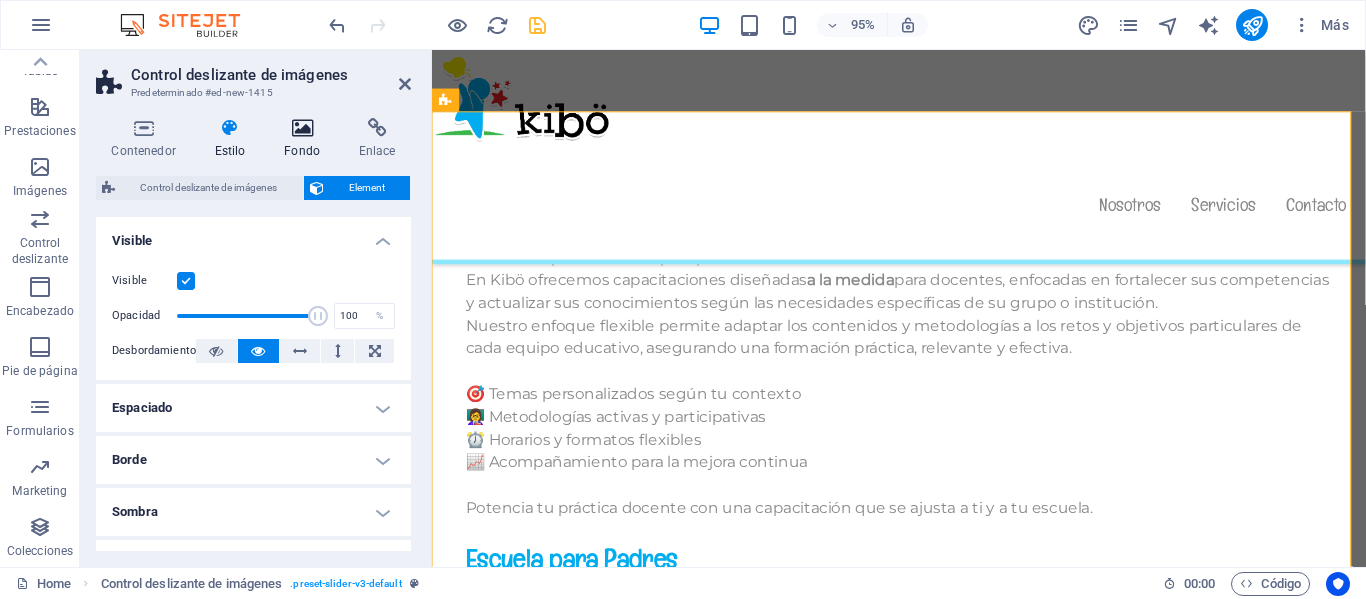 click on "Fondo" at bounding box center [306, 139] 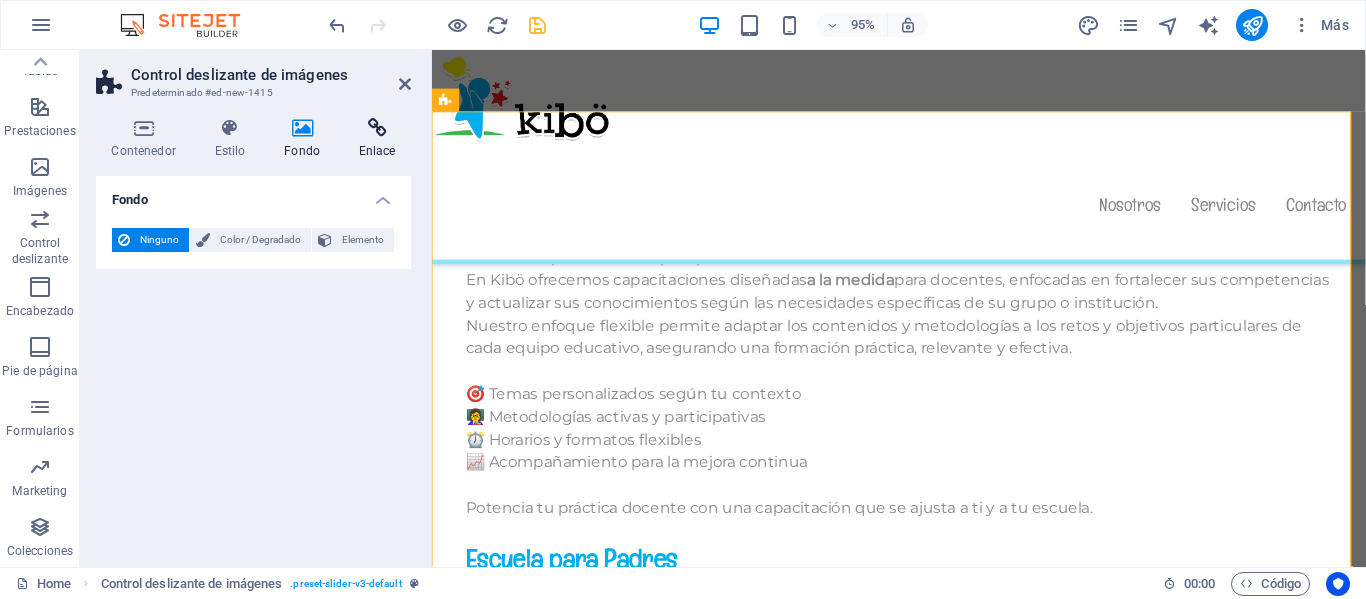 click on "Enlace" at bounding box center (377, 139) 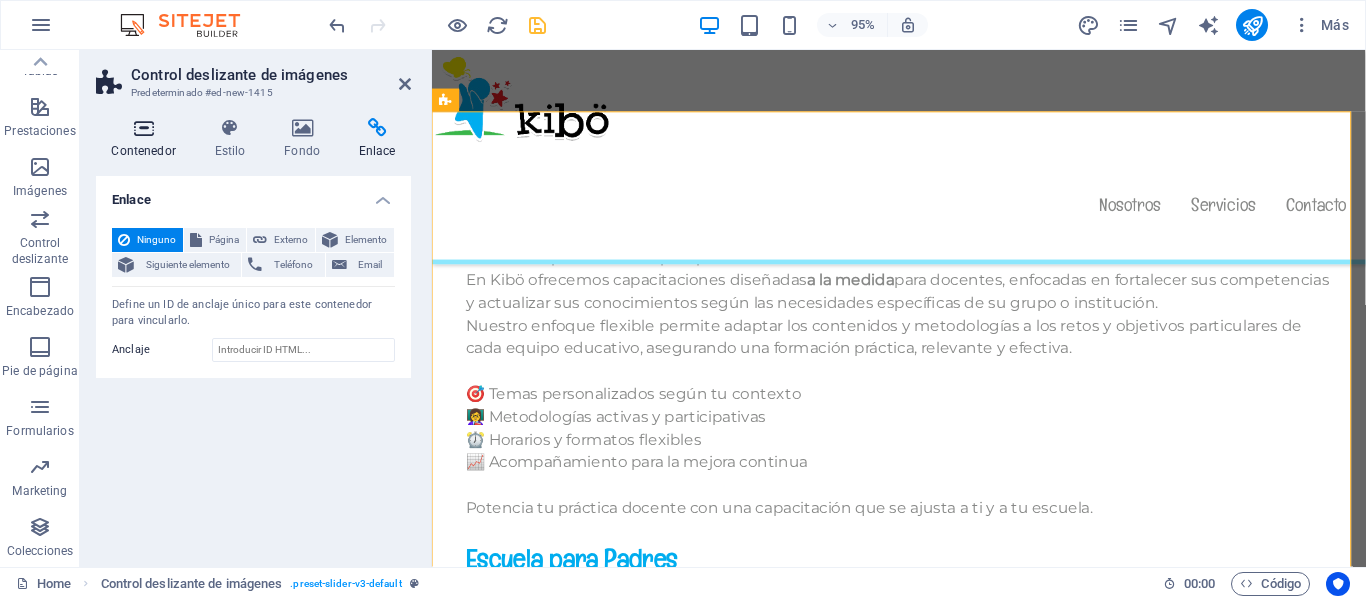 click at bounding box center [143, 128] 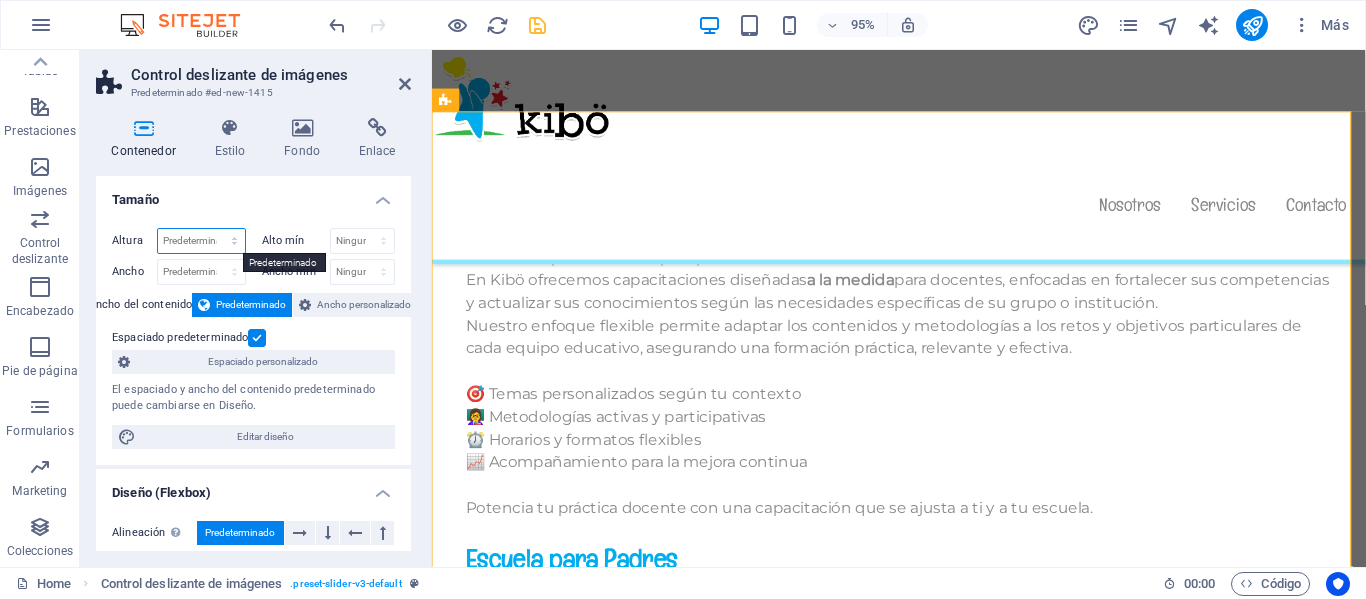 click on "Predeterminado px rem % vh vw" at bounding box center (201, 241) 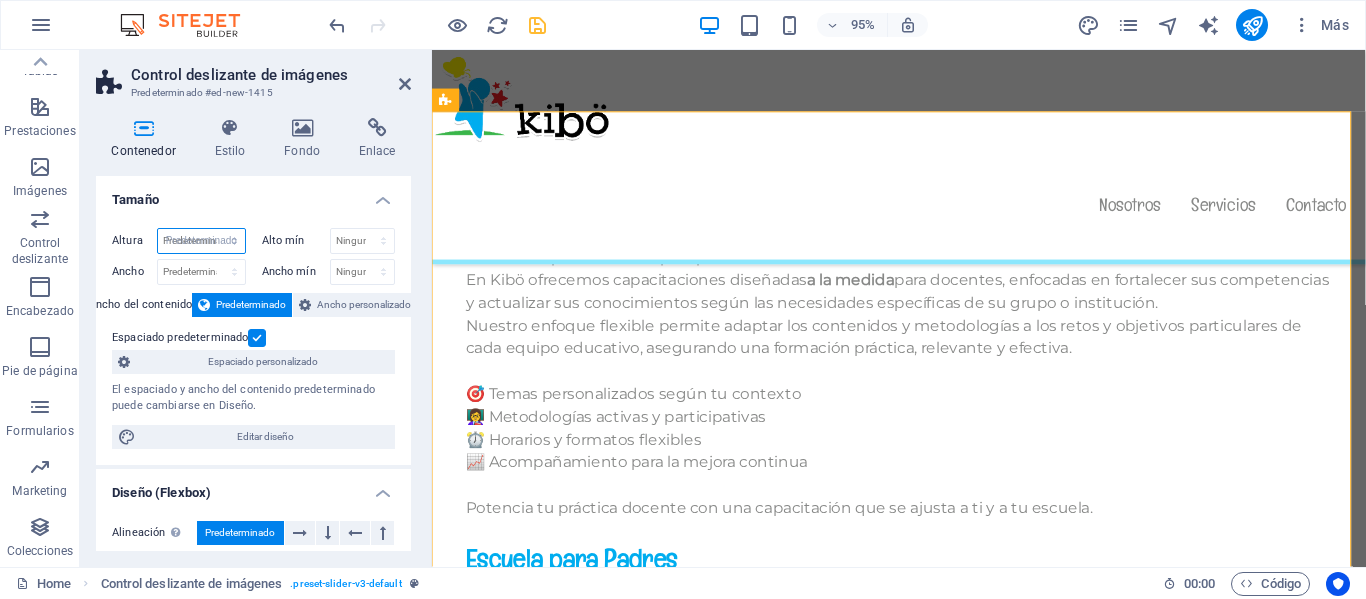 click on "Predeterminado px rem % vh vw" at bounding box center [201, 241] 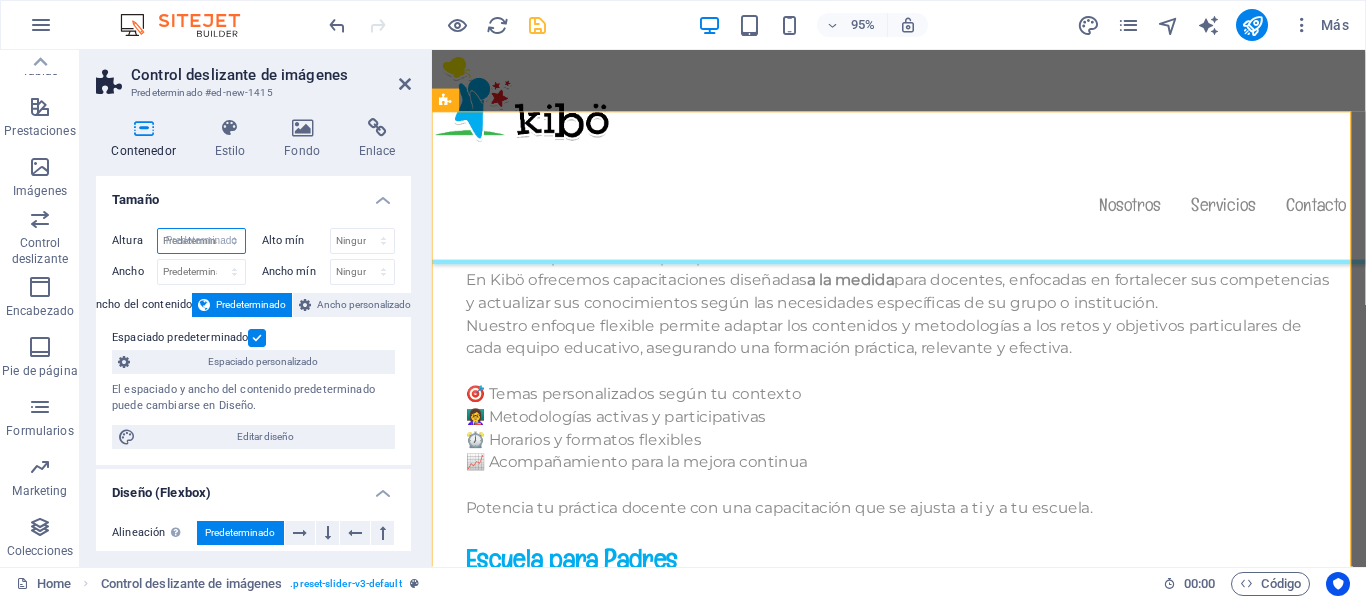 select on "DISABLED_OPTION_VALUE" 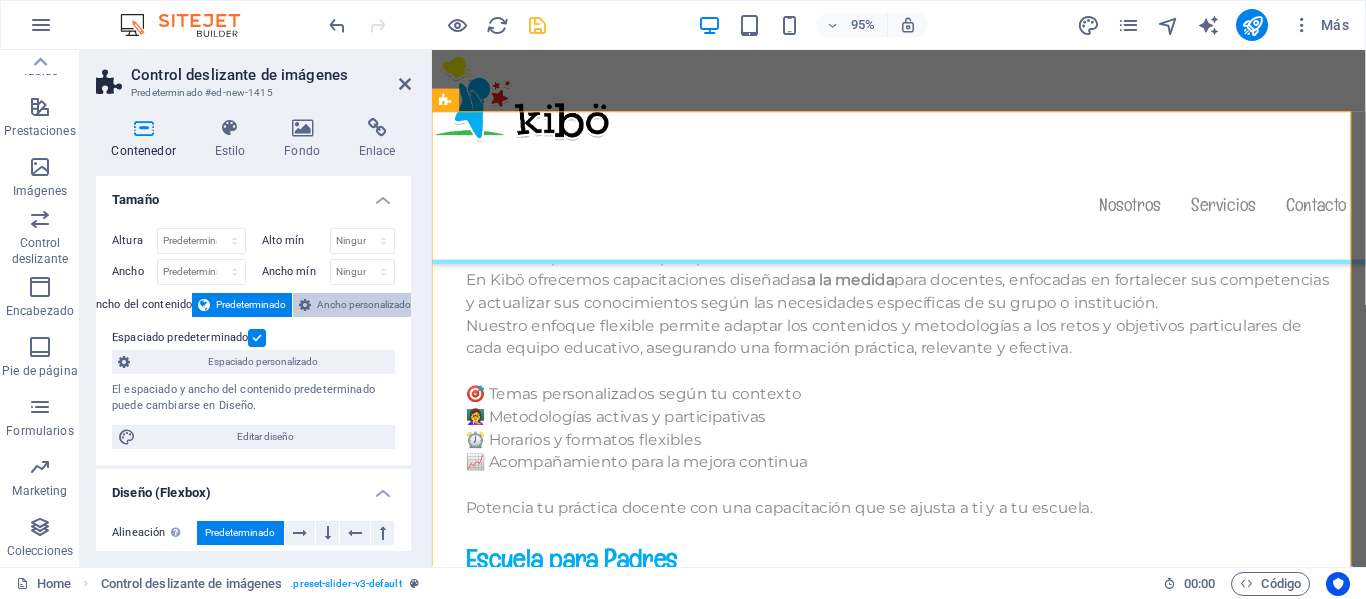 click on "Ancho personalizado" at bounding box center [364, 305] 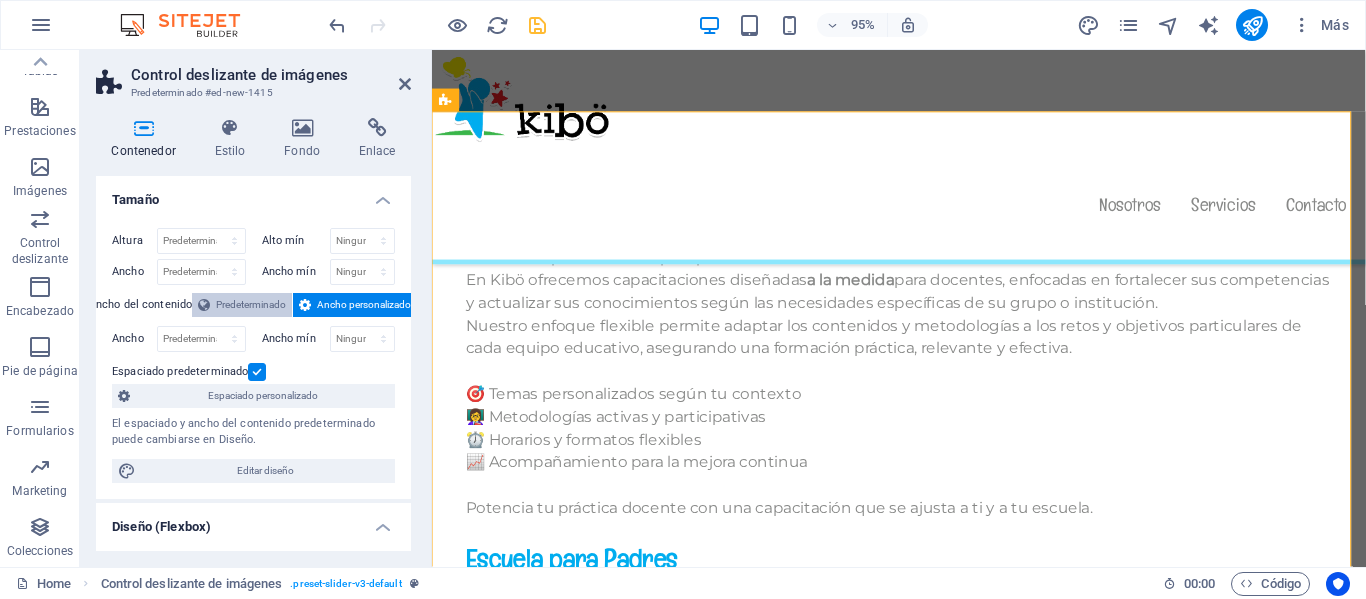 click on "Predeterminado" at bounding box center (251, 305) 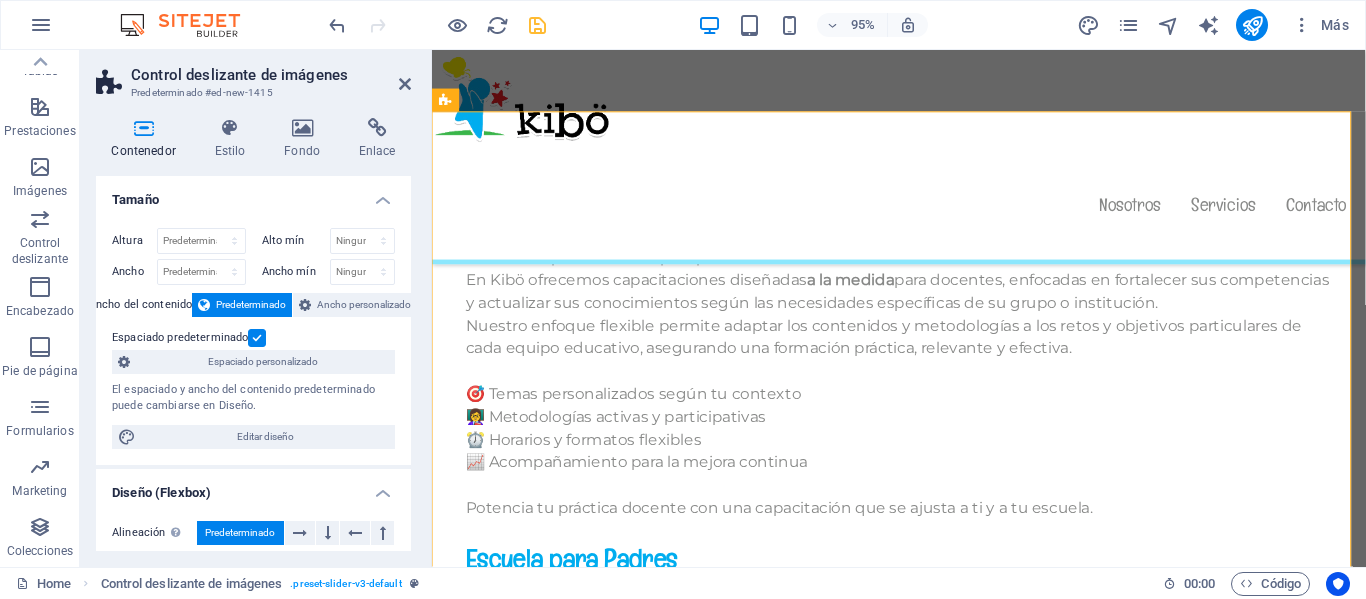 drag, startPoint x: 406, startPoint y: 336, endPoint x: 429, endPoint y: 404, distance: 71.7844 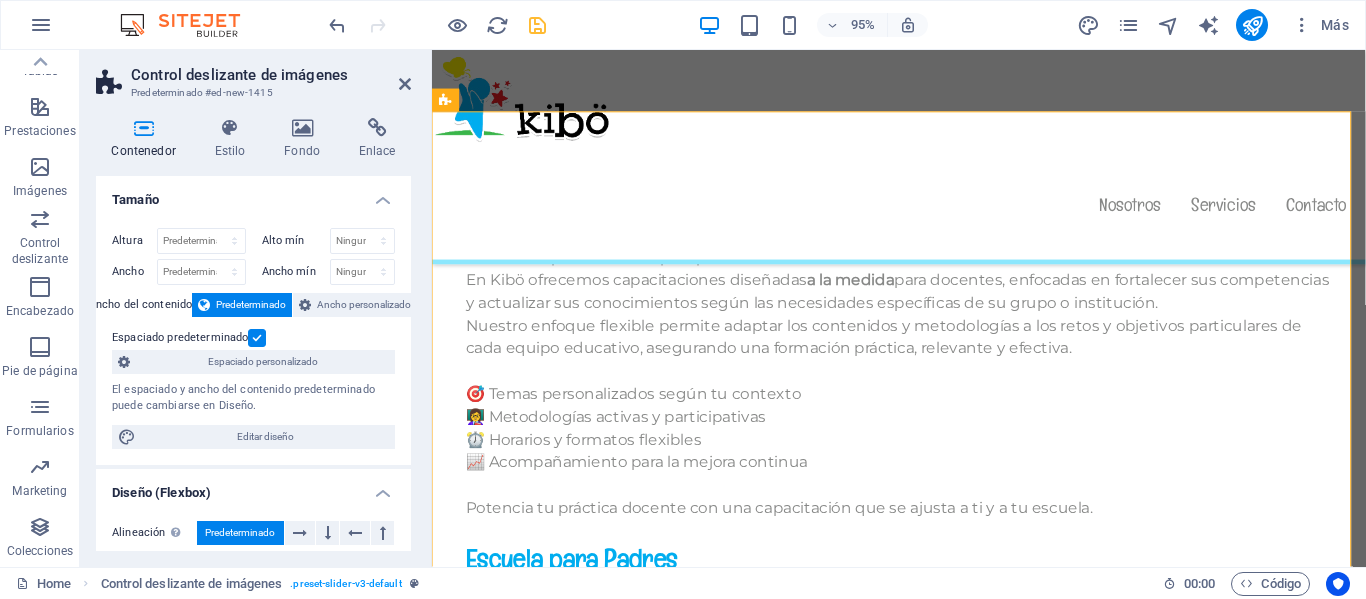 click on "Control deslizante de imágenes Predeterminado #ed-new-1415
Contenedor Estilo Fondo Enlace Tamaño Altura Predeterminado px rem % vh vw Alto mín Ninguno px rem % vh vw Ancho Predeterminado px rem % em vh vw Ancho mín Ninguno px rem % vh vw Ancho del contenido Predeterminado Ancho personalizado Ancho Predeterminado px rem % em vh vw Ancho mín Ninguno px rem % vh vw Espaciado predeterminado Espaciado personalizado El espaciado y ancho del contenido predeterminado puede cambiarse en Diseño. Editar diseño Diseño (Flexbox) Alineación Determina flex-direction. Predeterminado Eje principal Determina la forma en la que los elementos deberían comportarse por el eje principal en este contenedor (contenido justificado). Predeterminado Eje lateral Controla la dirección vertical del elemento en el contenedor (alinear elementos). Predeterminado Ajuste Predeterminado Habilitado Deshabilitado Relleno Predeterminado Accesibilidad Rol El rol de ARIA define el propósito de un elemento.  Ninguno Alert" at bounding box center (256, 308) 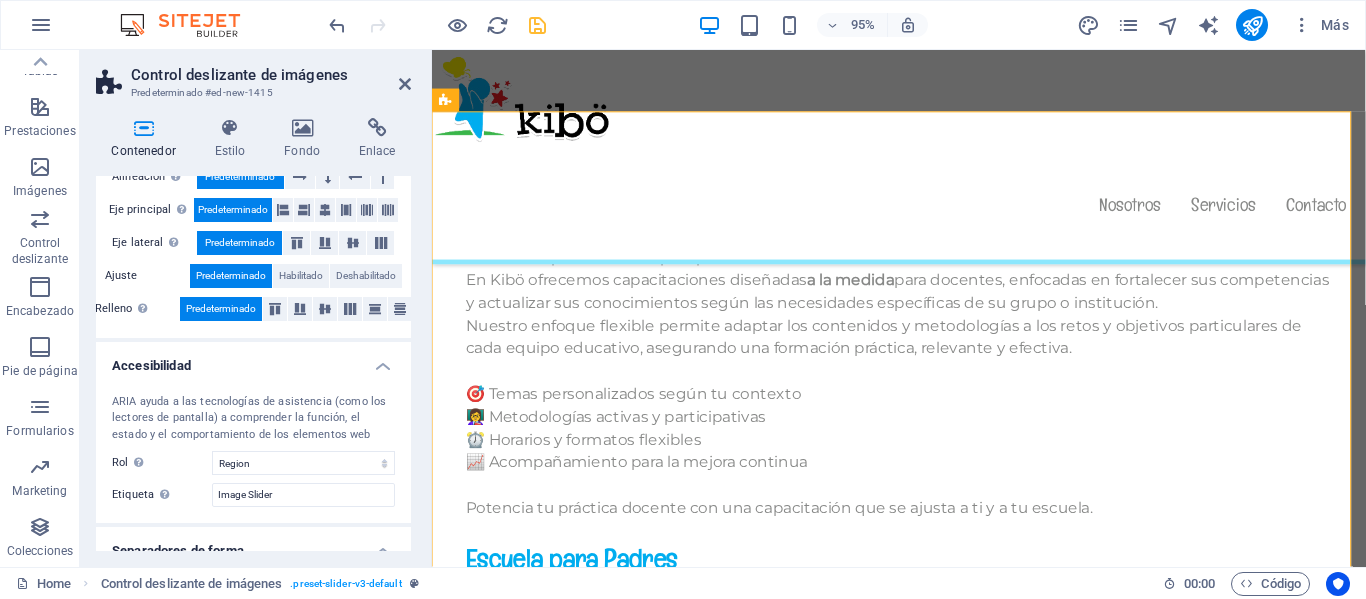scroll, scrollTop: 424, scrollLeft: 0, axis: vertical 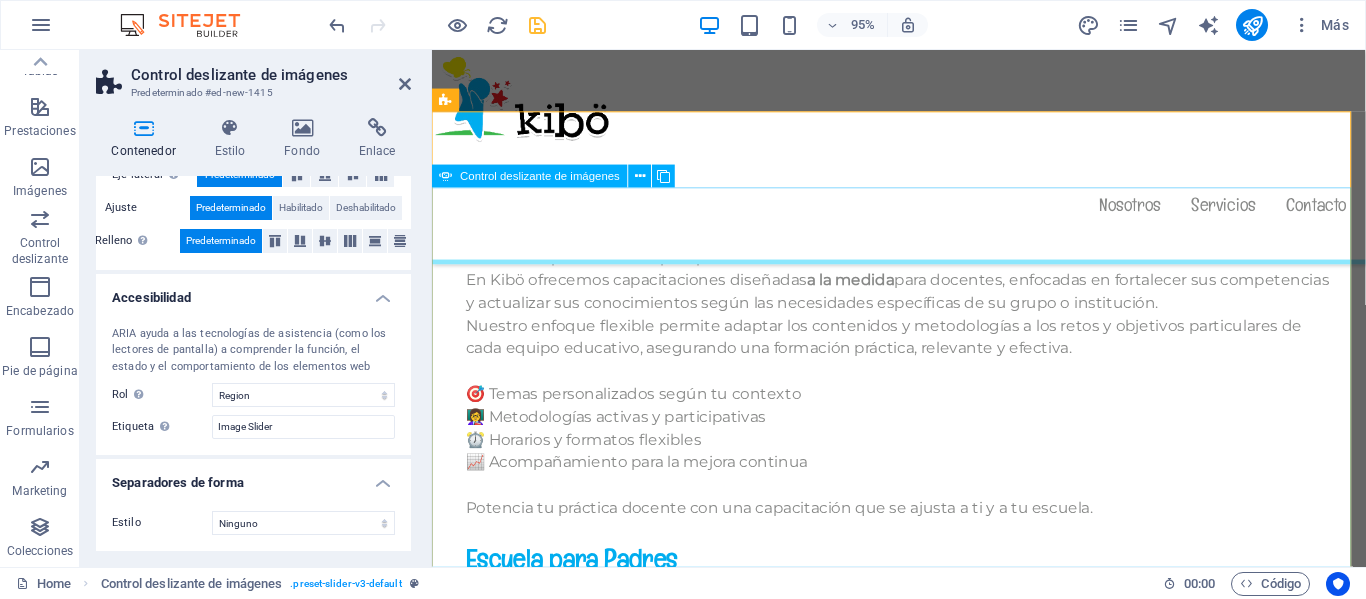 click at bounding box center [-5078, 3181] 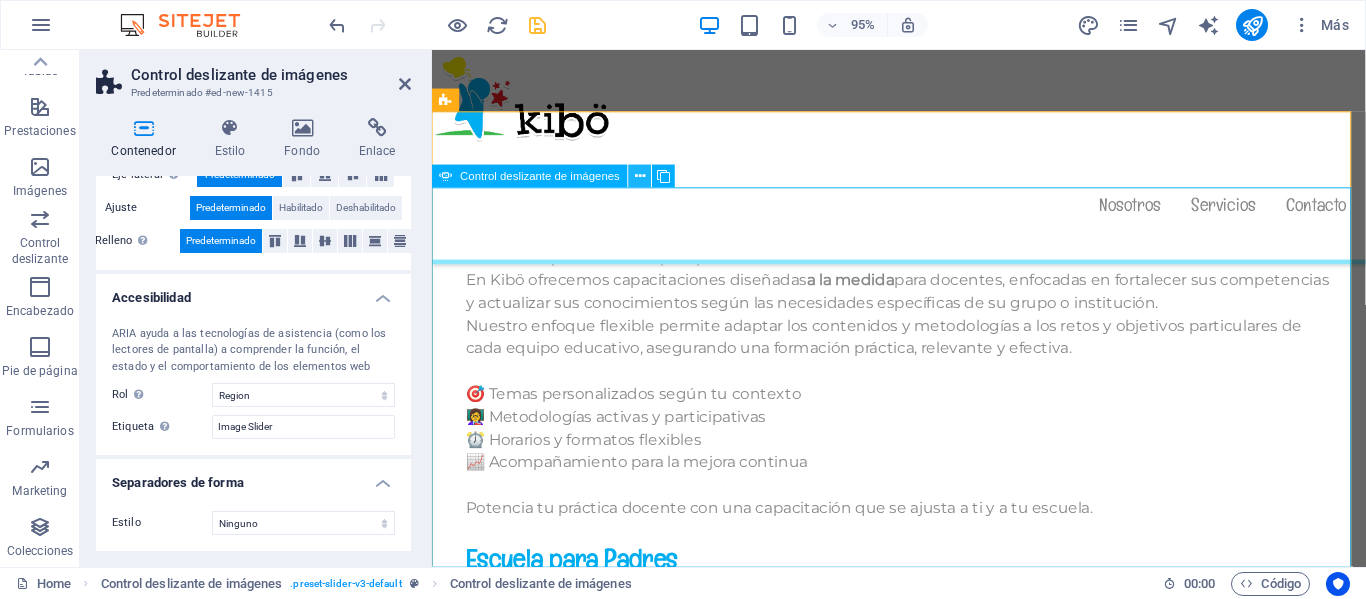 click at bounding box center [640, 176] 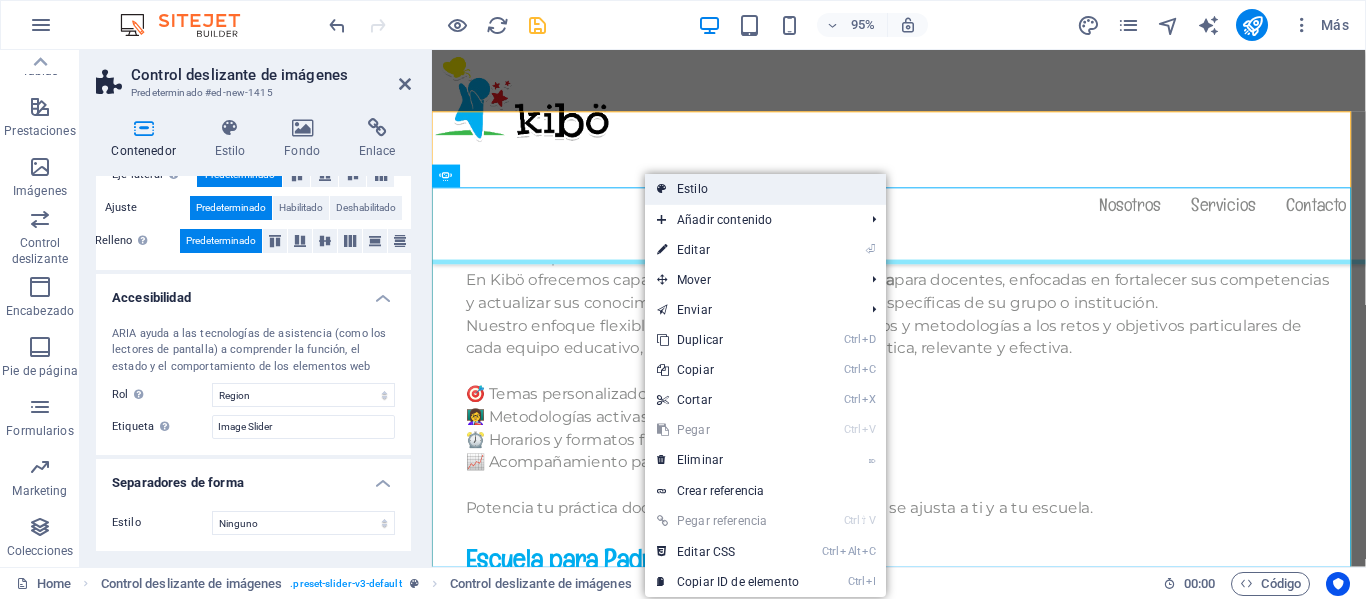 click on "Estilo" at bounding box center (765, 189) 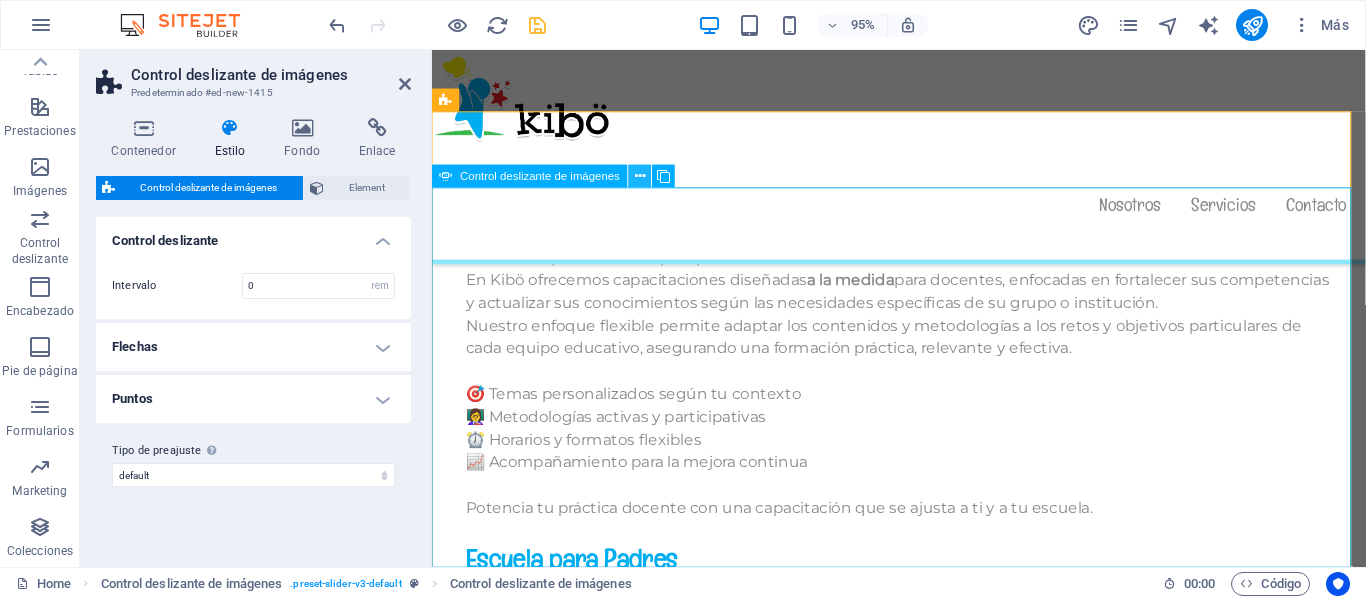 click at bounding box center (640, 176) 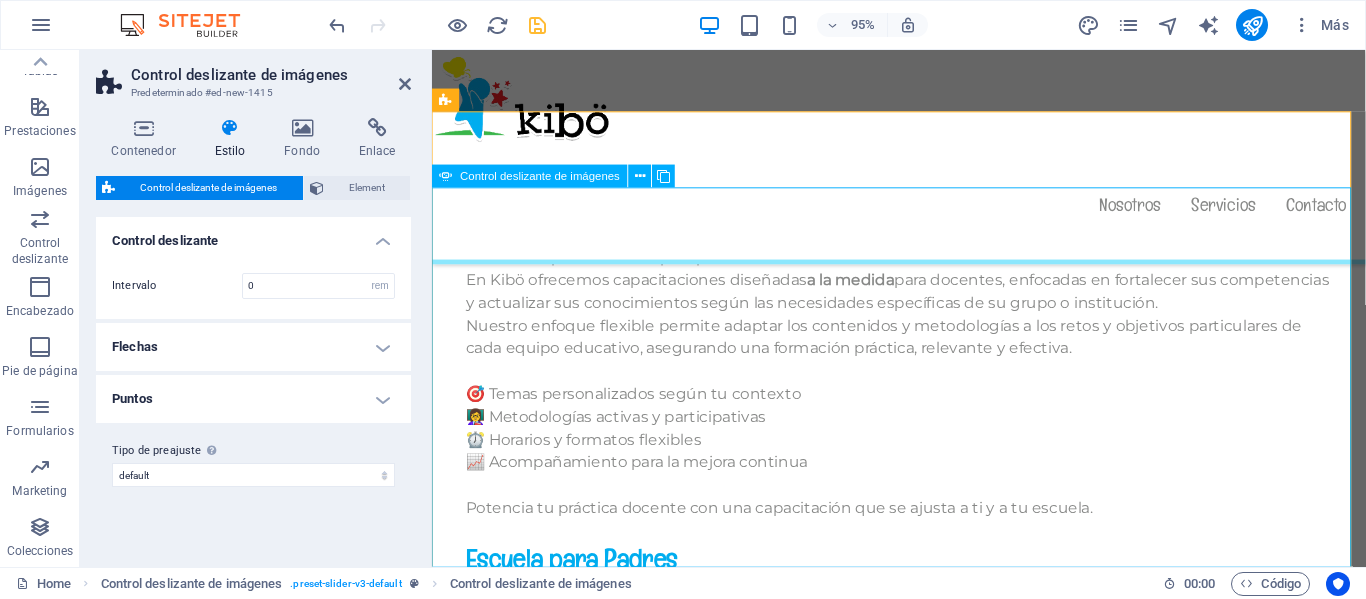 click at bounding box center (-6046, 3425) 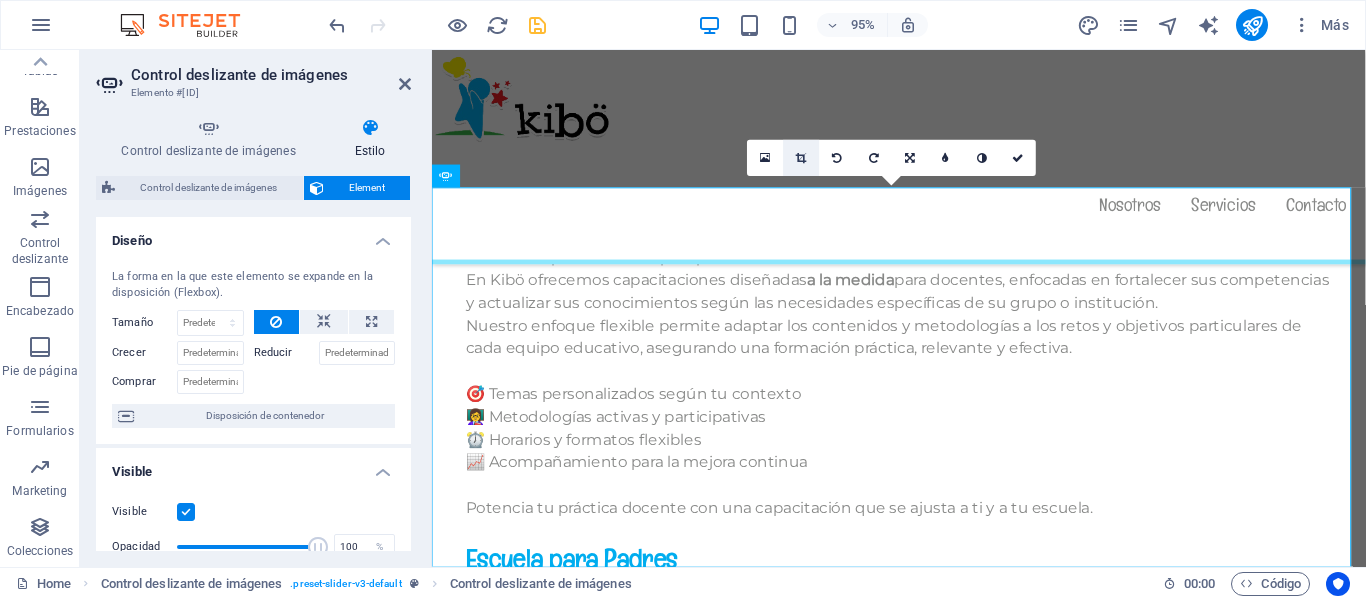 click at bounding box center [801, 158] 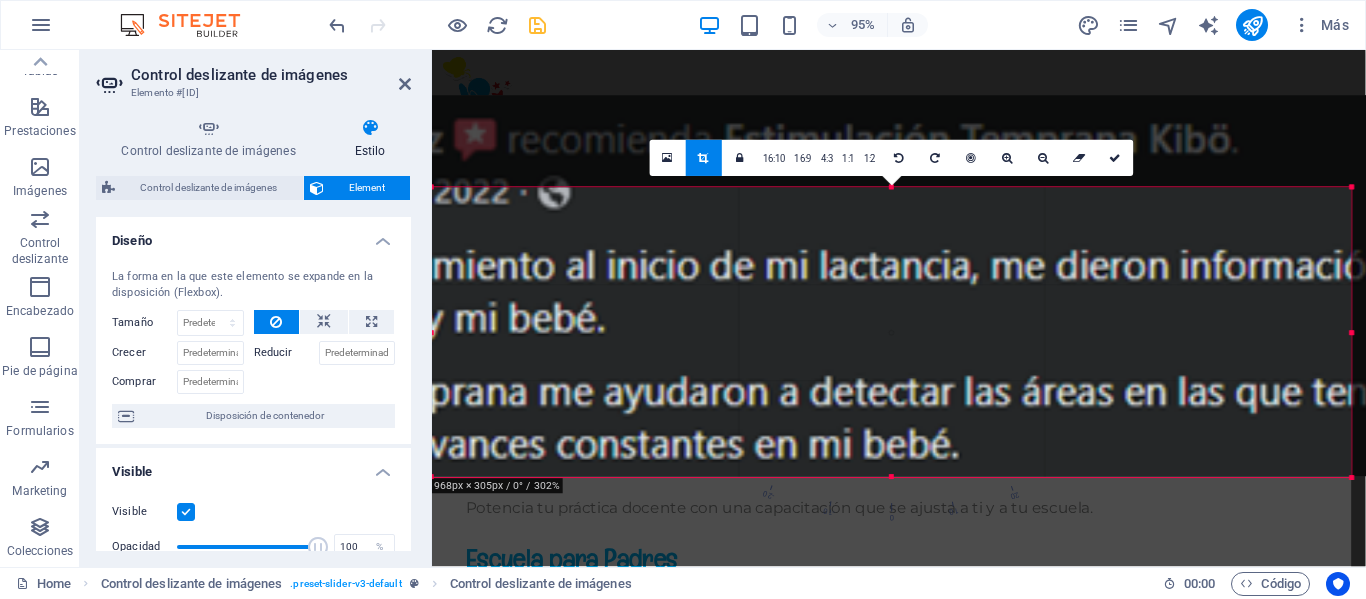 drag, startPoint x: 890, startPoint y: 188, endPoint x: 926, endPoint y: 286, distance: 104.40307 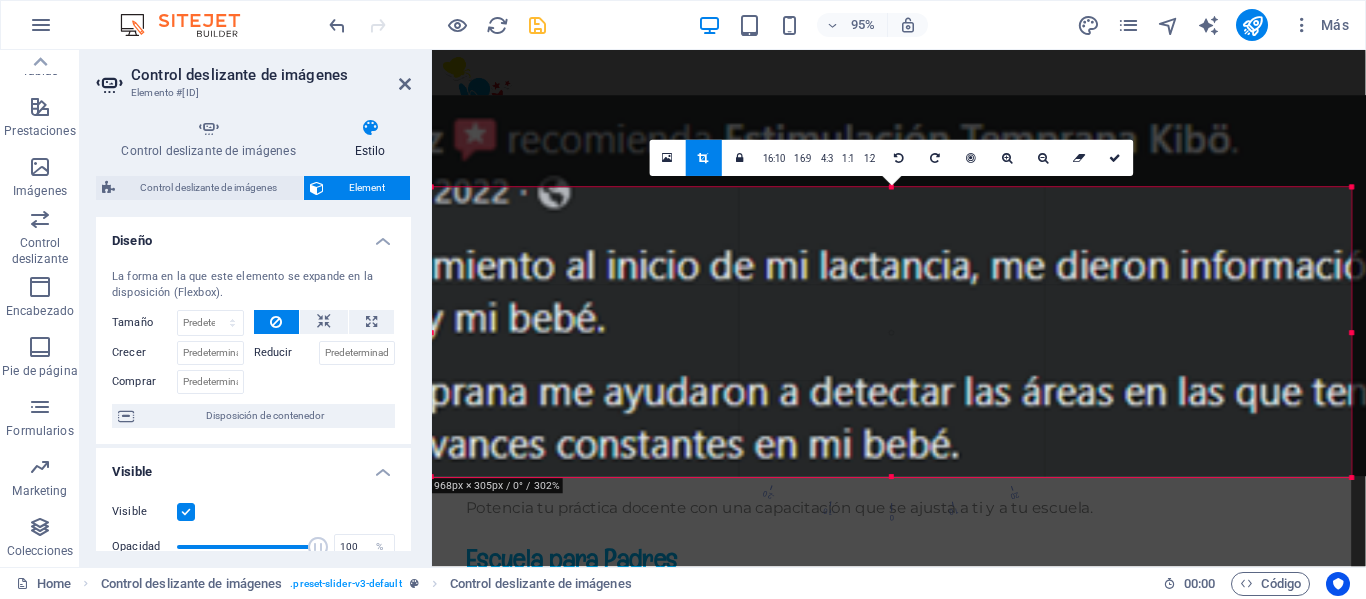 click on "180 170 160 150 140 130 120 110 100 90 80 70 60 50 40 30 20 10 0 -10 -20 -30 -40 -50 -60 -70 -80 -90 -100 -110 -120 -130 -140 -150 -160 -170 968px × 305px / 0° / 302% 16:10 16:9 4:3 1:1 1:2 0" at bounding box center [892, 333] 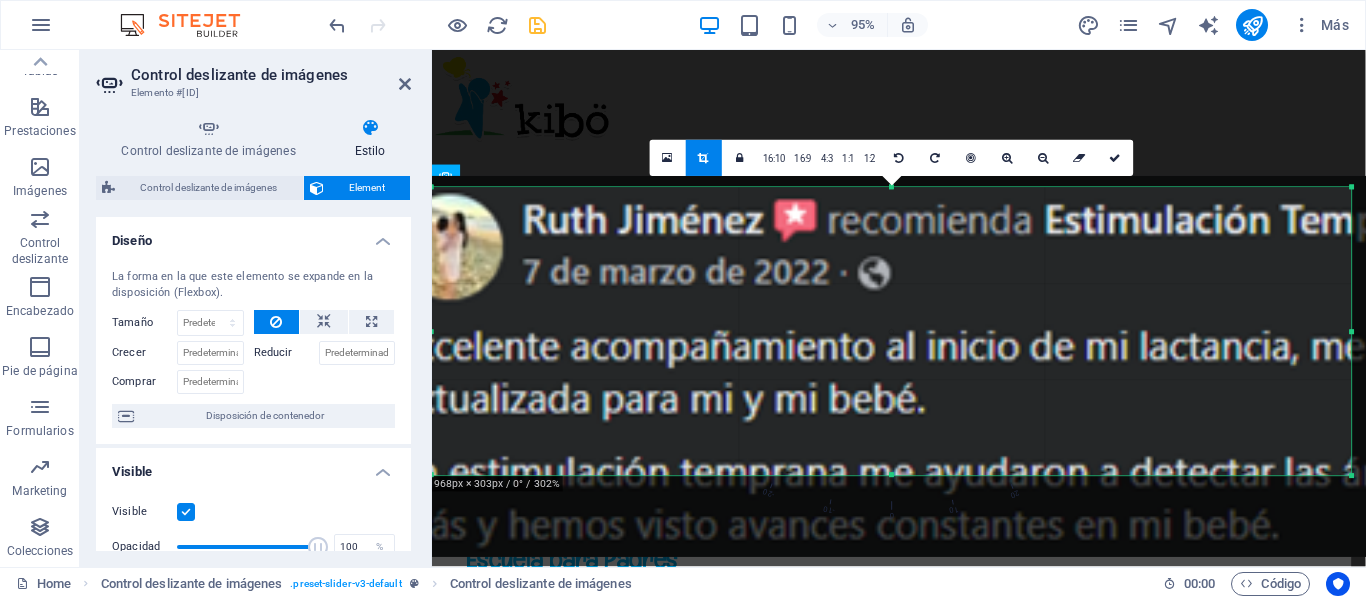 drag, startPoint x: 926, startPoint y: 286, endPoint x: 1243, endPoint y: 367, distance: 327.18497 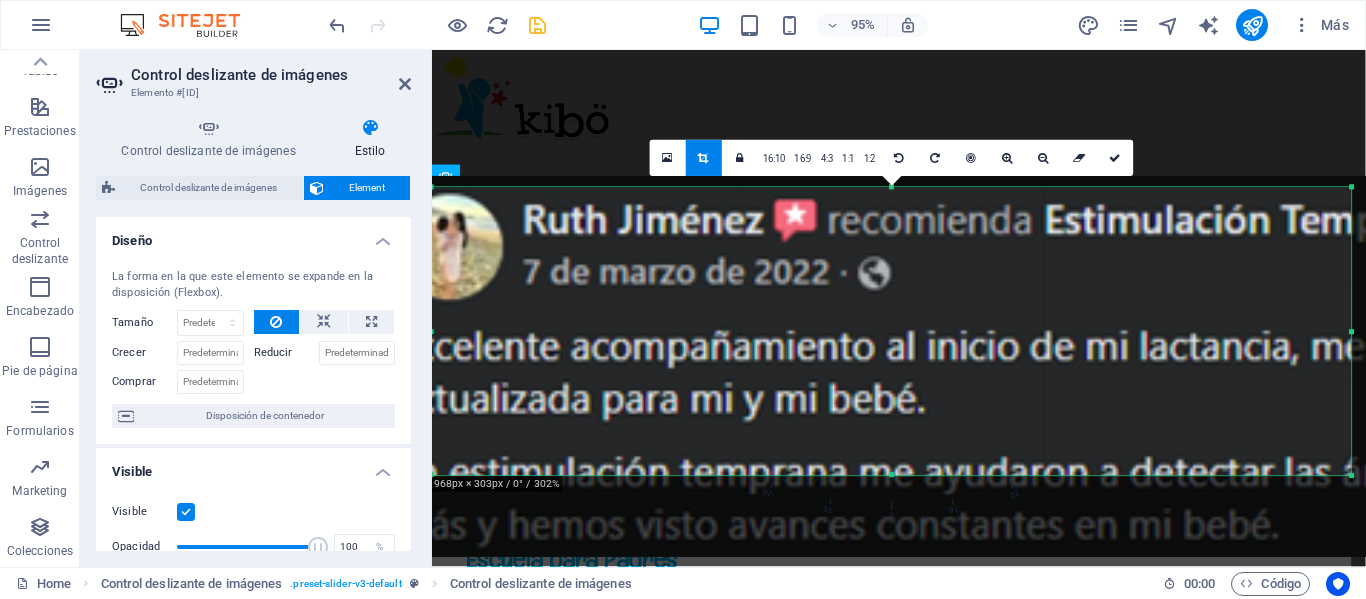 click at bounding box center (1214, 366) 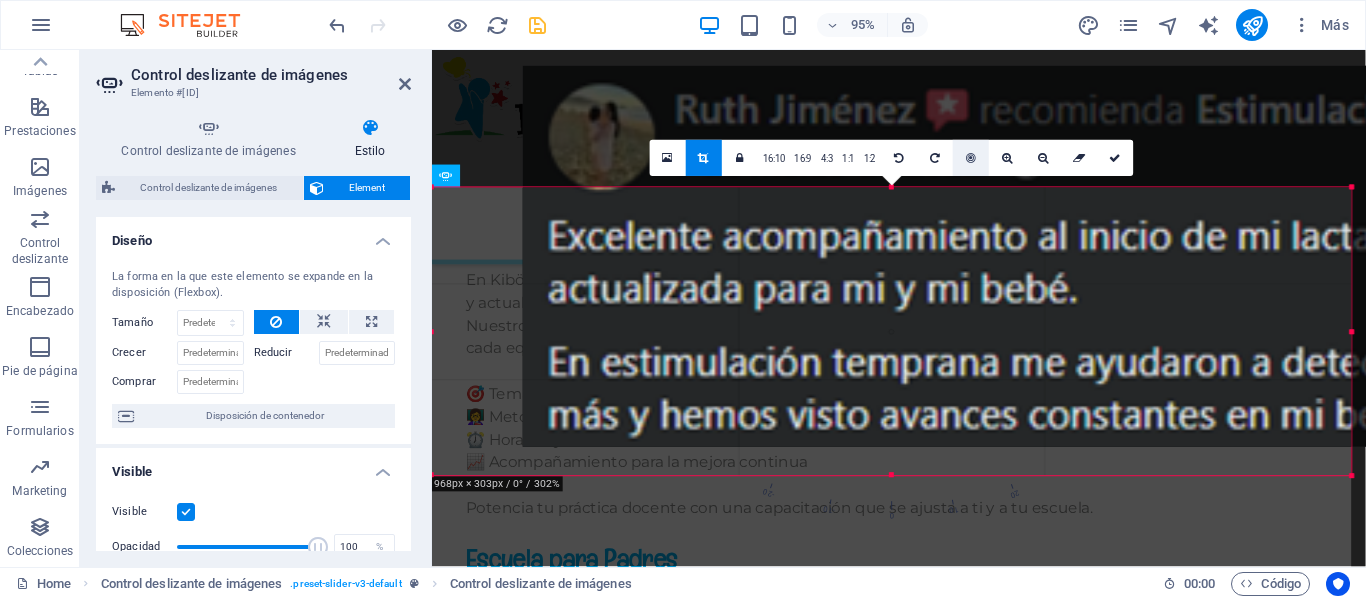 drag, startPoint x: 806, startPoint y: 280, endPoint x: 963, endPoint y: 163, distance: 195.80092 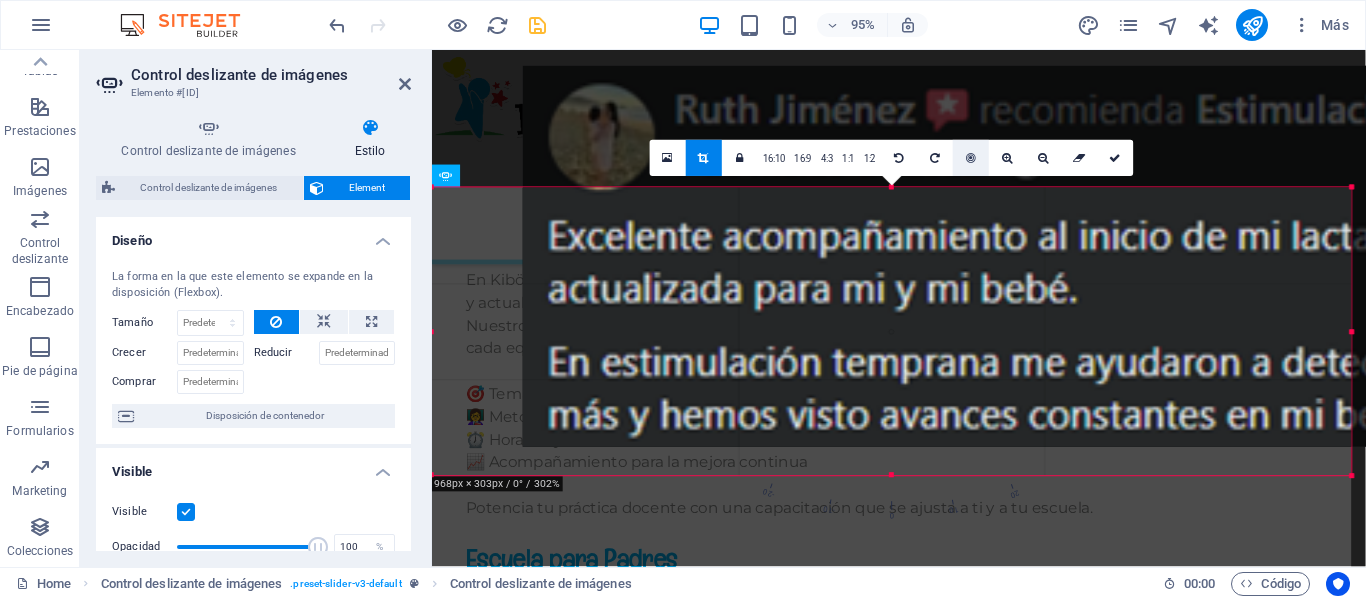 click on "180 170 160 150 140 130 120 110 100 90 80 70 60 50 40 30 20 10 0 -10 -20 -30 -40 -50 -60 -70 -80 -90 -100 -110 -120 -130 -140 -150 -160 -170 968px × 303px / 0° / 302% 16:10 16:9 4:3 1:1 1:2 0" at bounding box center [892, 332] 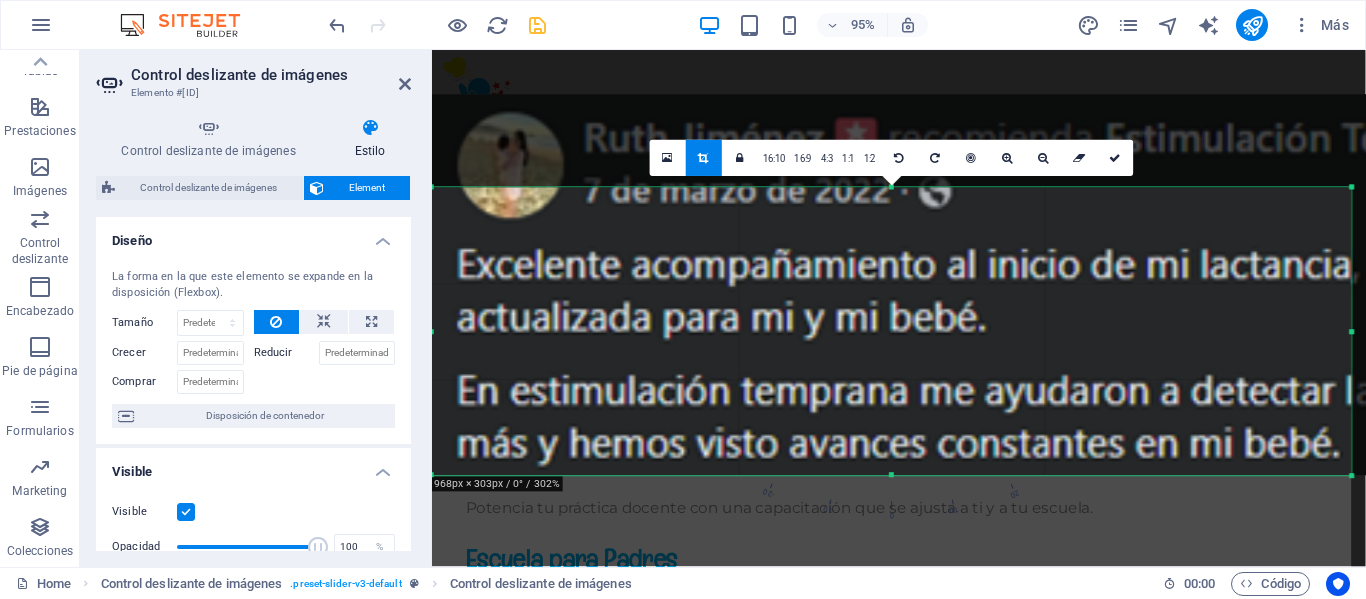 click at bounding box center [1275, 285] 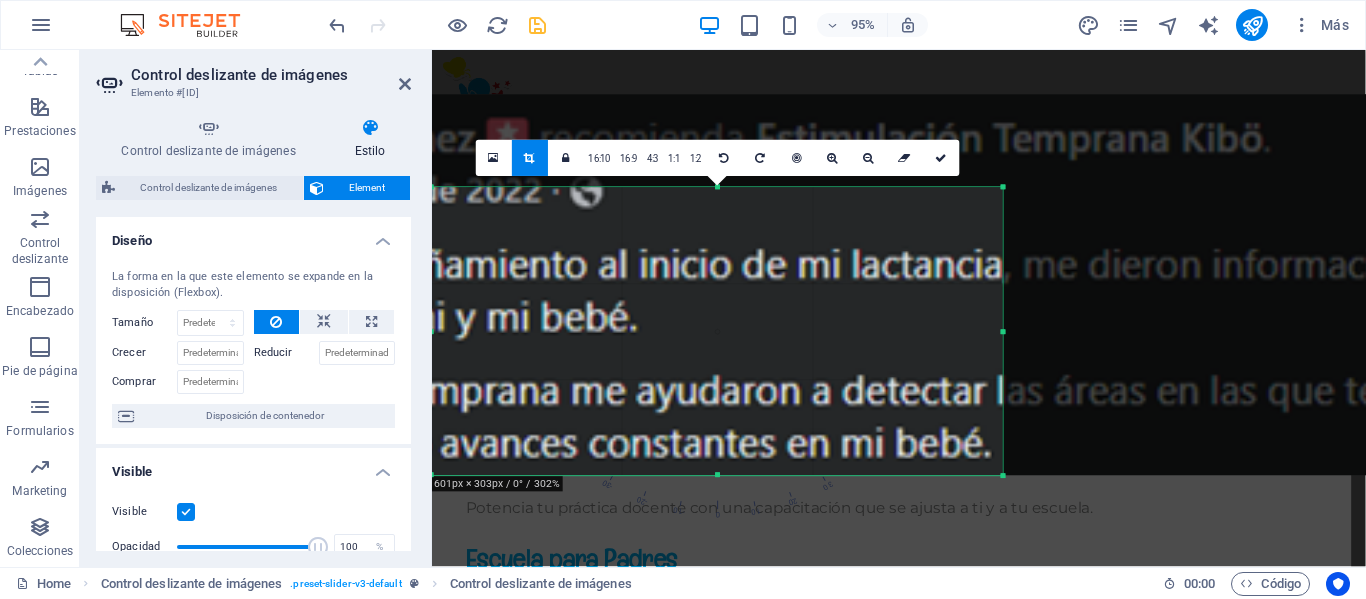 drag, startPoint x: 432, startPoint y: 476, endPoint x: 799, endPoint y: 475, distance: 367.00137 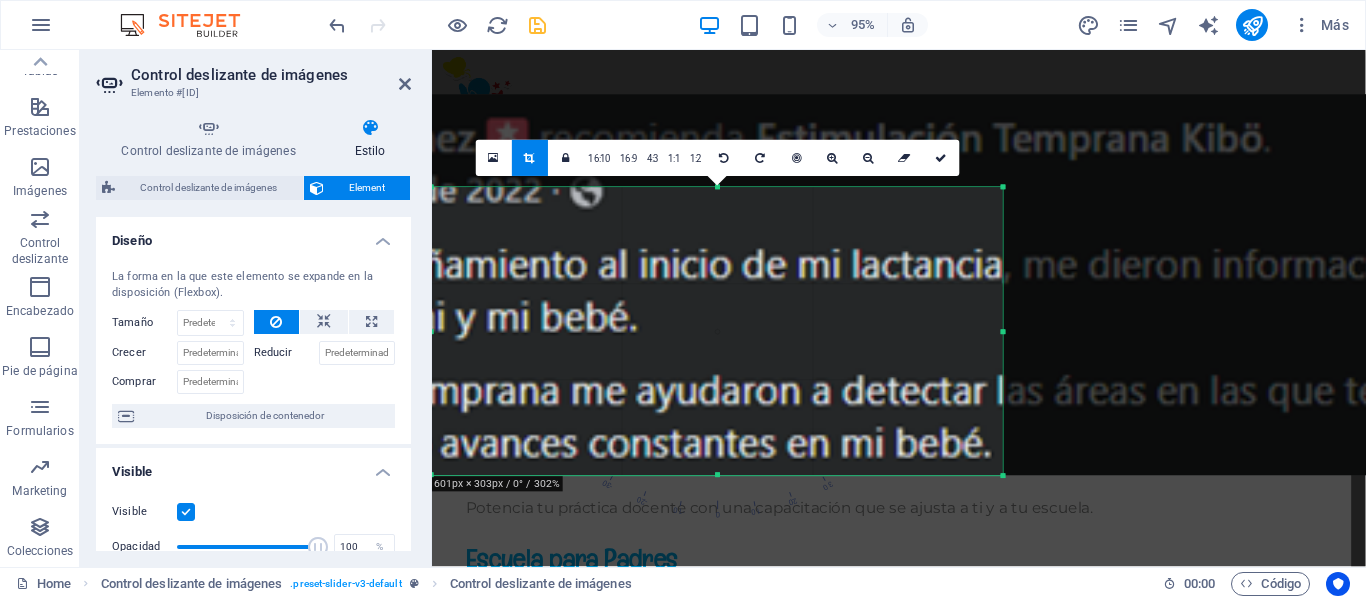 click on "180 170 160 150 140 130 120 110 100 90 80 70 60 50 40 30 20 10 0 -10 -20 -30 -40 -50 -60 -70 -80 -90 -100 -110 -120 -130 -140 -150 -160 -170 601px × 303px / 0° / 302% 16:10 16:9 4:3 1:1 1:2 0" at bounding box center [717, 332] 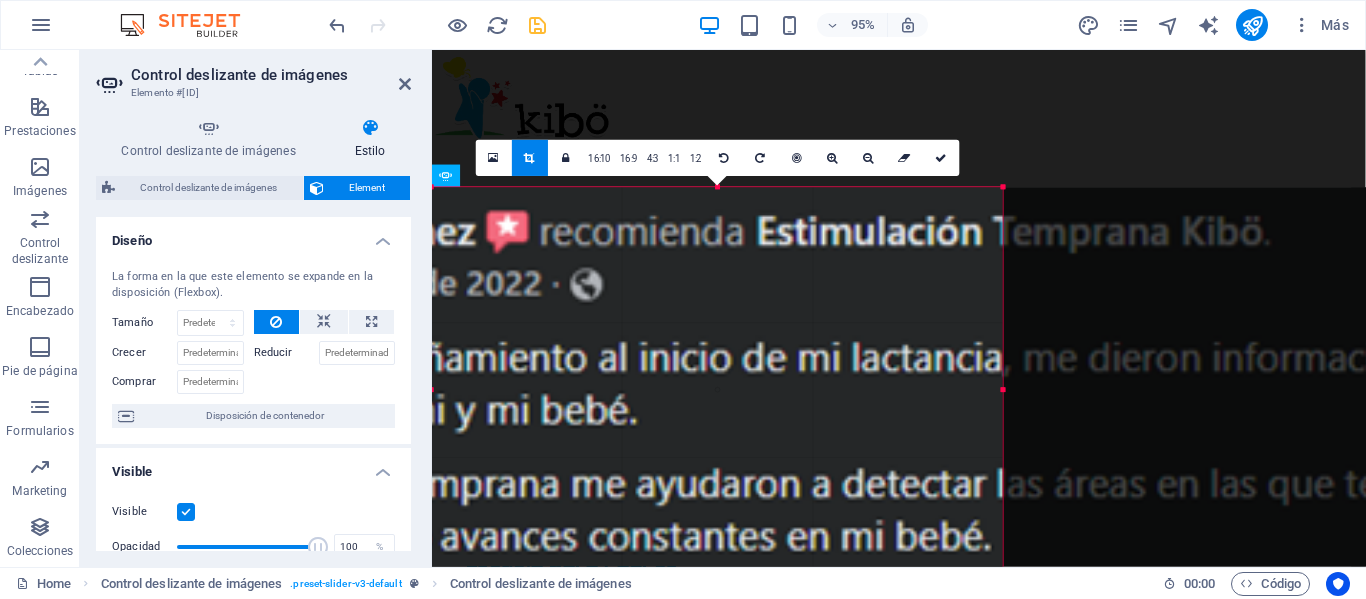 drag, startPoint x: 716, startPoint y: 183, endPoint x: 326, endPoint y: 18, distance: 423.46783 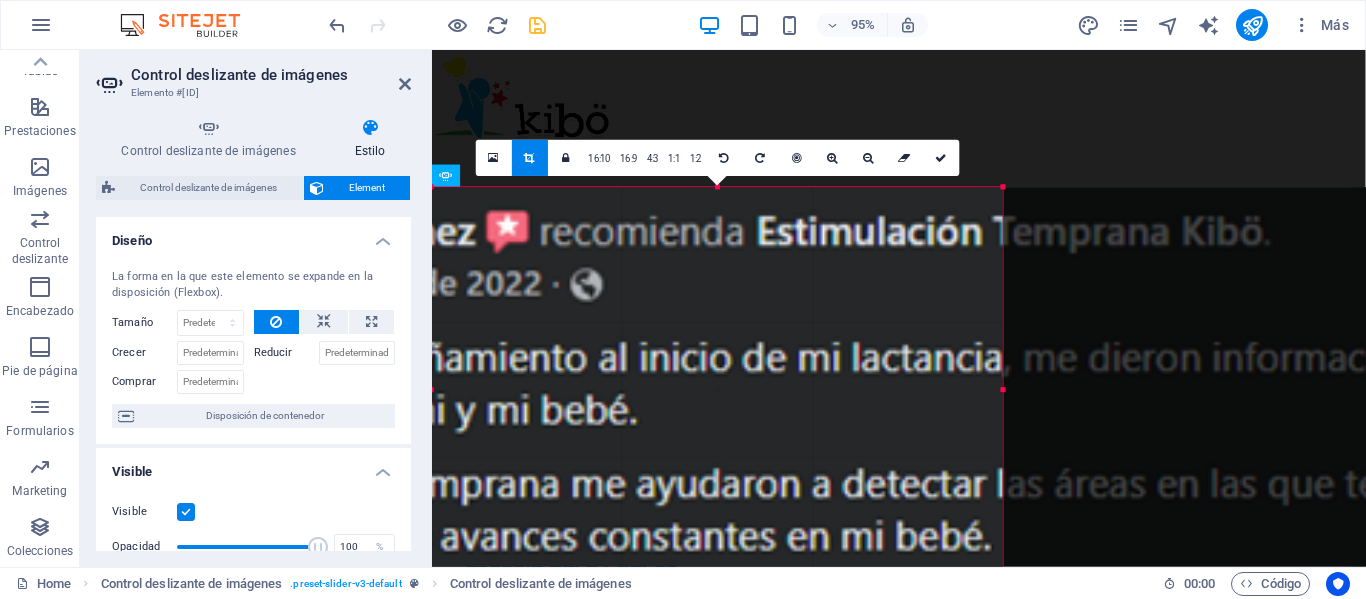 click on "Barra de menús   Banner   Contenedor   Banner   Control deslizante de imágenes   Separador   Control deslizante de imágenes
Arrastra y suelta un archivo para añadirlo
Contenedor   H2   Barra de menús   Logo   H2   Cuadrícula   Contenedor   Predeterminado   Contenedor   Contenedor   Contenedor   Texto   Menú   Contenedor   Icono   Contenedor   H3   Contenedor   Barra de información   H2   H3   Contenedor   Contenedor   Contenedor   Columnas del control deslizante de imágenes   Contenedor   Columnas del control deslizante de imágenes   Marcador   Columnas del control deslizante de imágenes   Imagen   Control deslizante de imágenes   Control deslizante de imágenes [NUMBERS] [DIMENSIONS] / [PERCENTAGE] 16:10" at bounding box center (899, -5341) 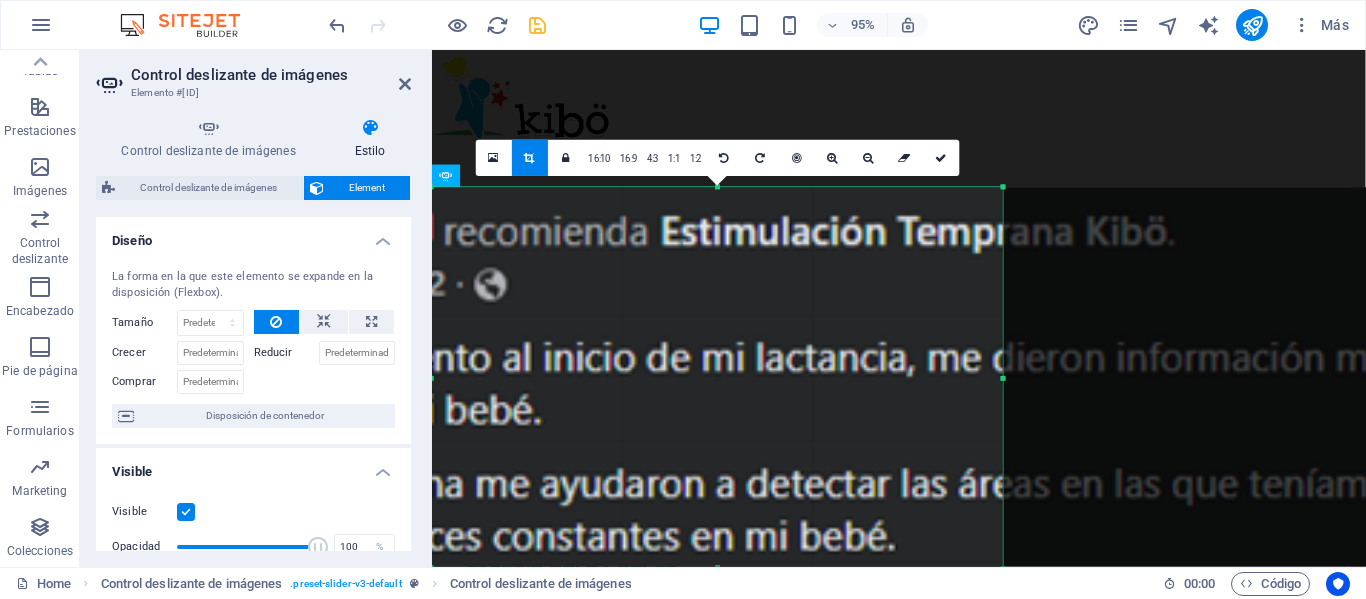 drag, startPoint x: 797, startPoint y: 359, endPoint x: 640, endPoint y: 348, distance: 157.38487 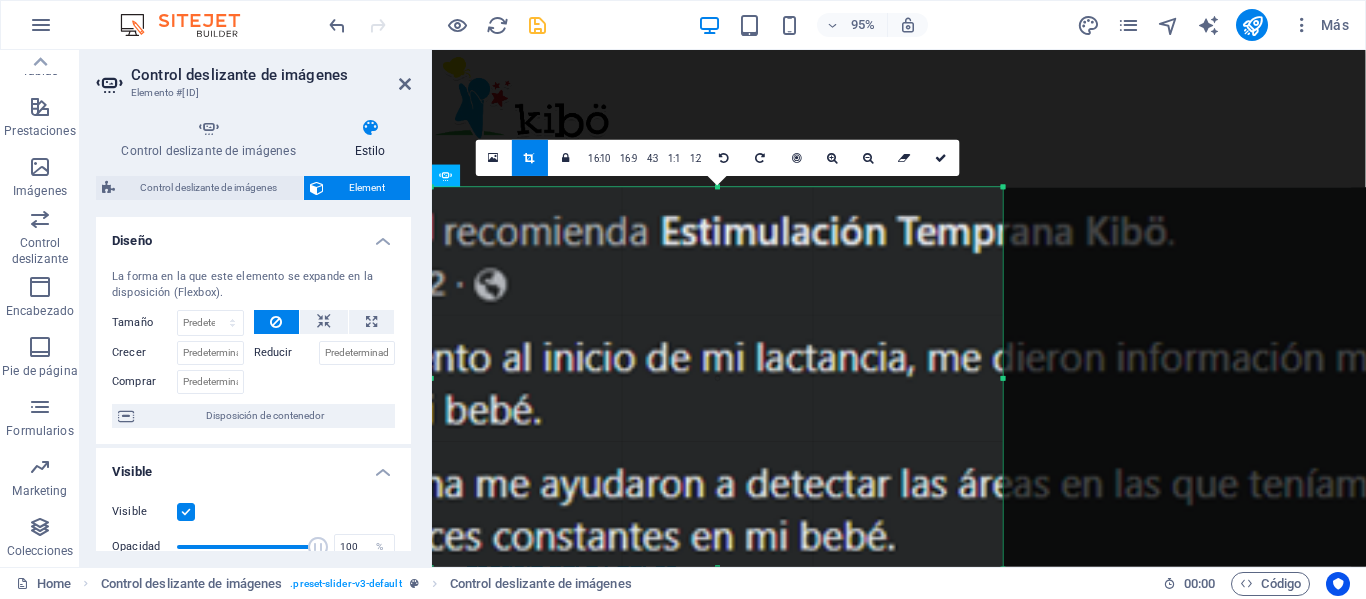 click at bounding box center (831, 378) 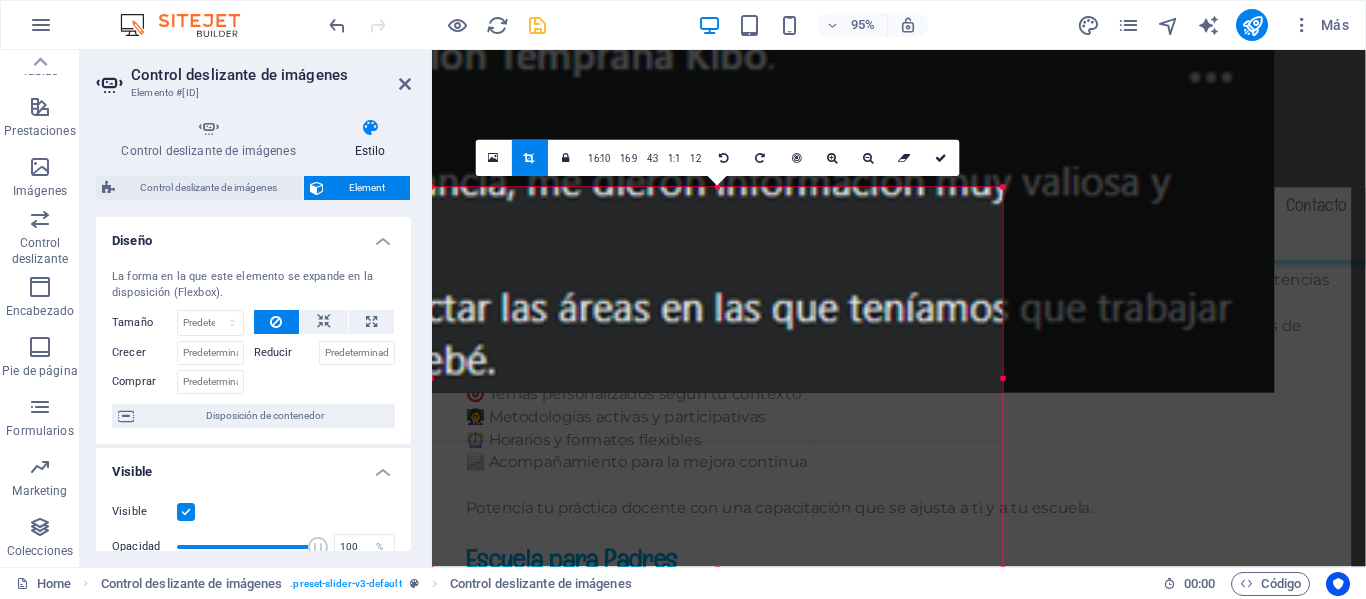 drag, startPoint x: 852, startPoint y: 378, endPoint x: 448, endPoint y: 190, distance: 445.6007 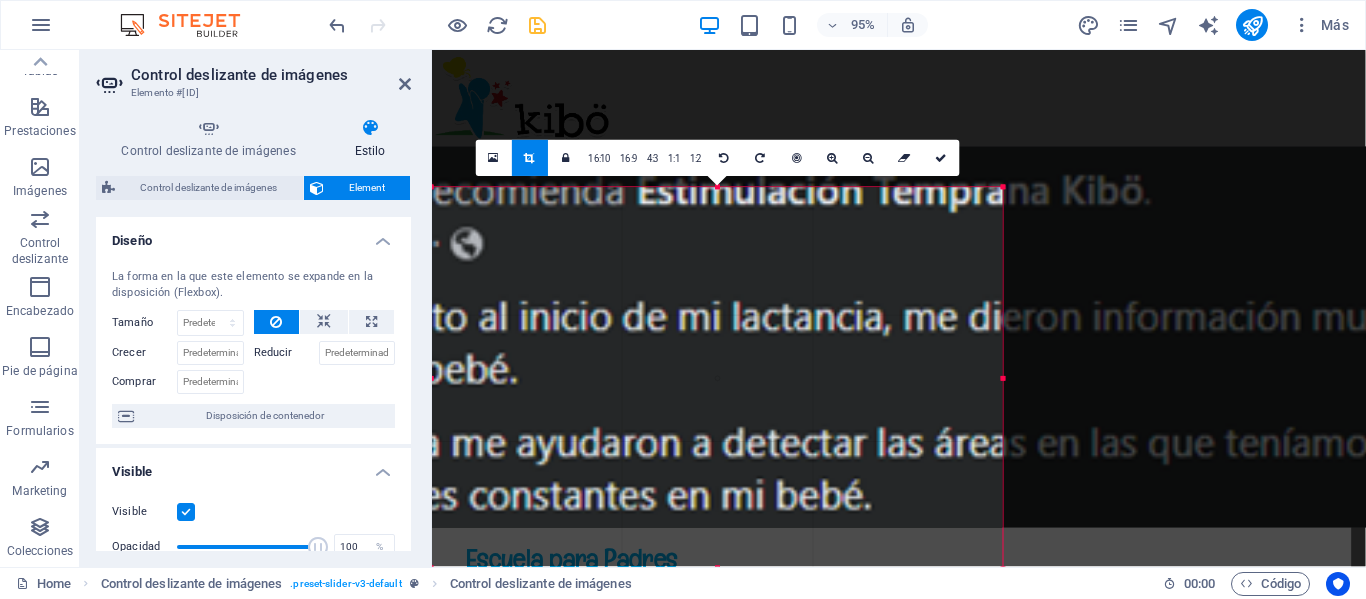 drag, startPoint x: 839, startPoint y: 369, endPoint x: 1196, endPoint y: 326, distance: 359.58032 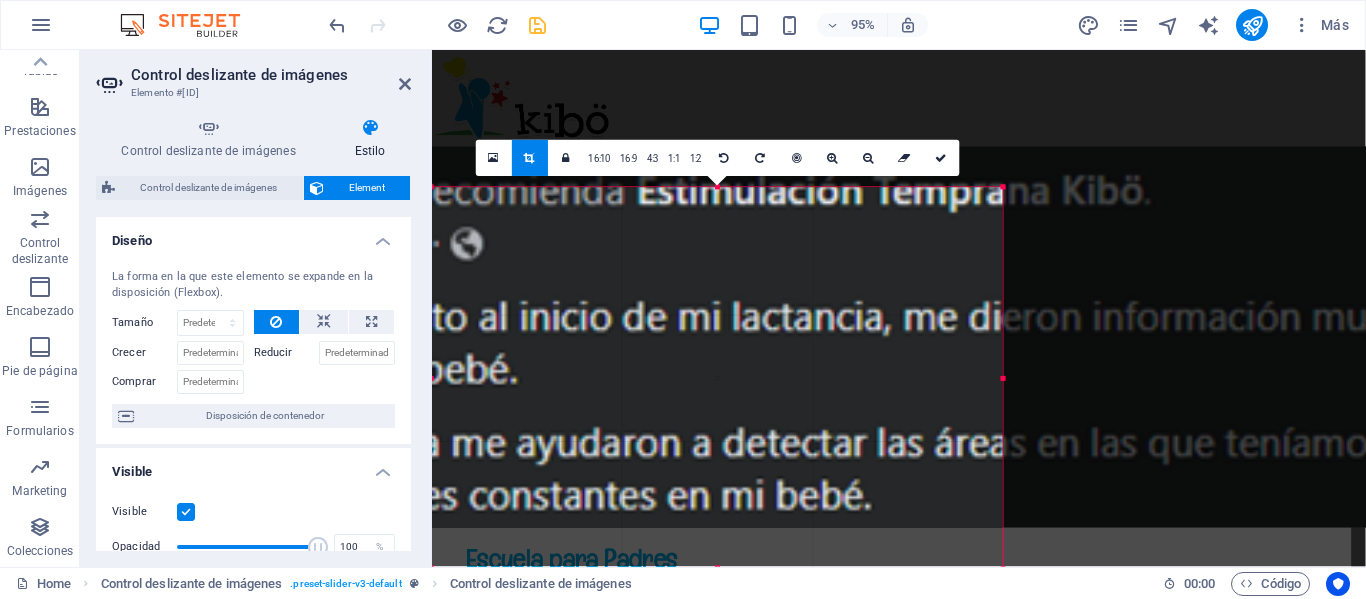 click at bounding box center (807, 337) 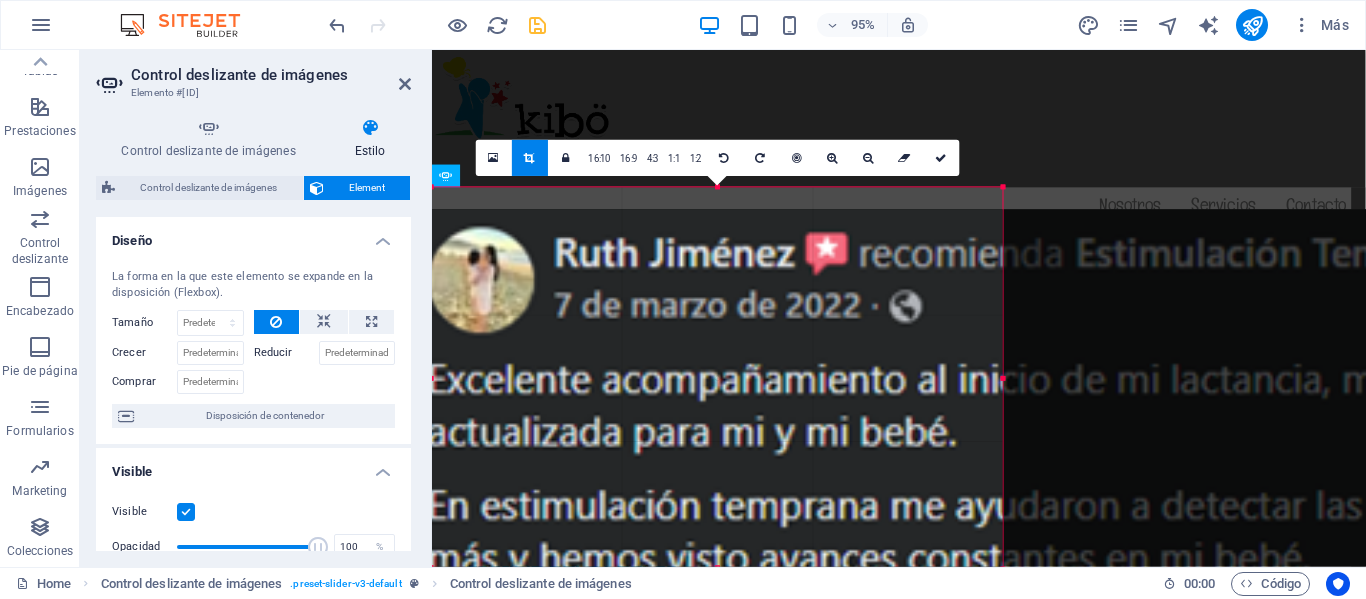 drag, startPoint x: 773, startPoint y: 322, endPoint x: 1220, endPoint y: 345, distance: 447.59134 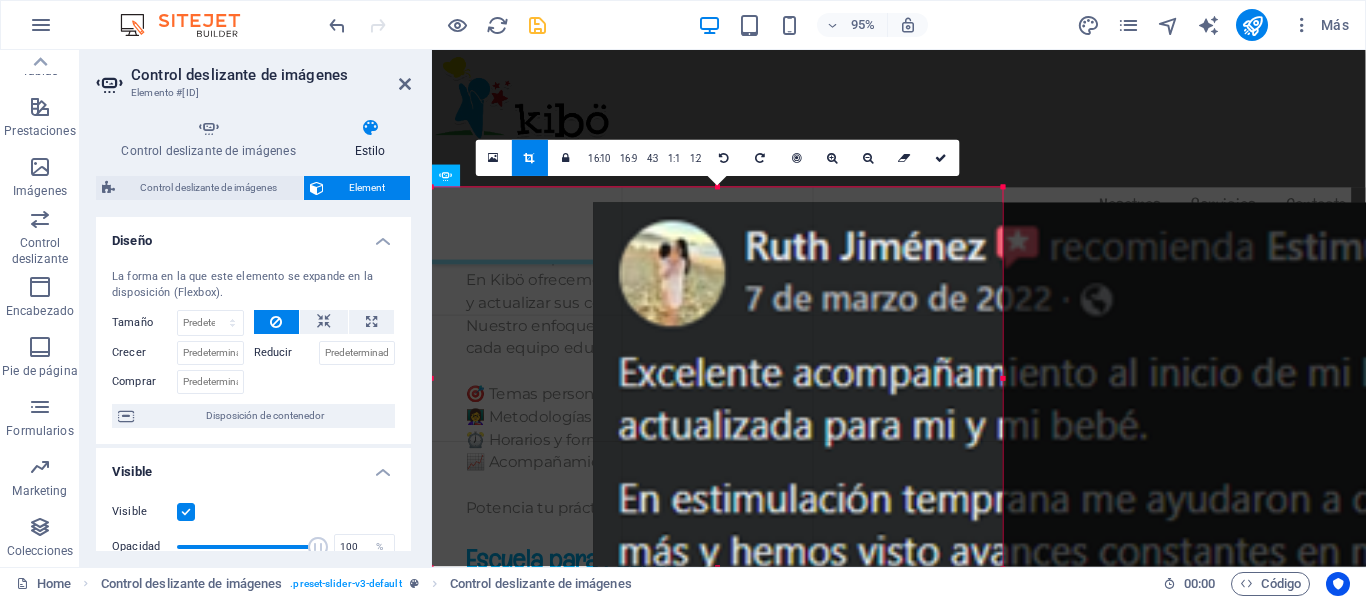 drag, startPoint x: 835, startPoint y: 312, endPoint x: 1025, endPoint y: 328, distance: 190.6725 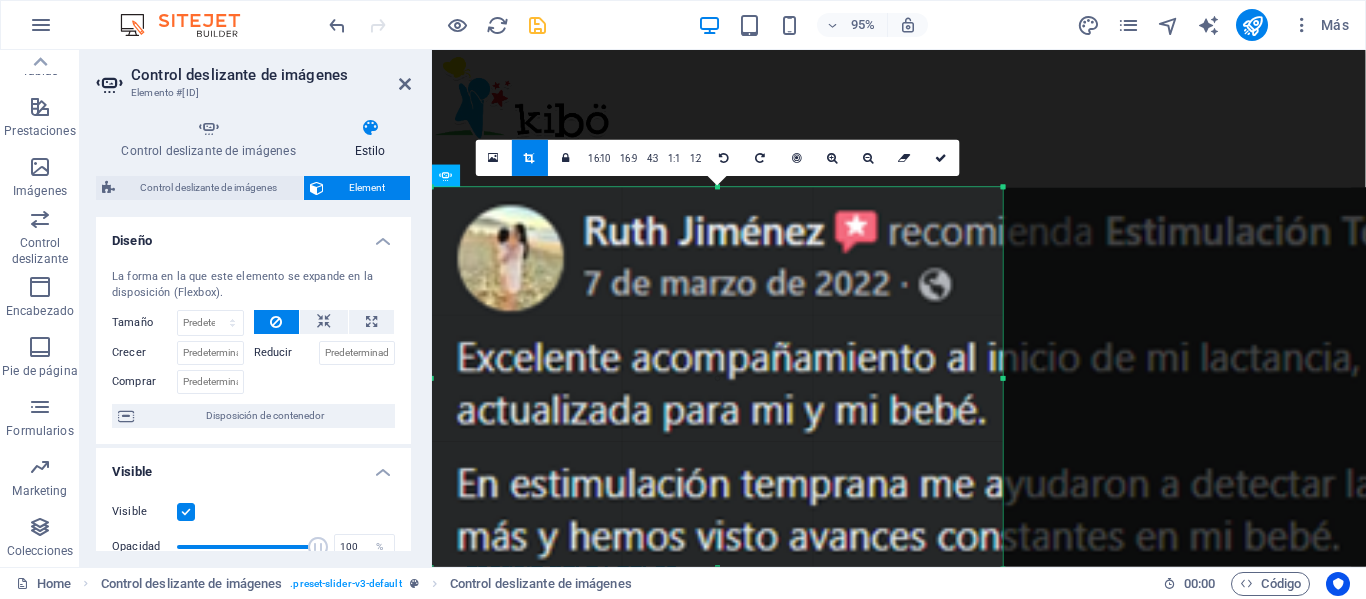 click at bounding box center [1275, 378] 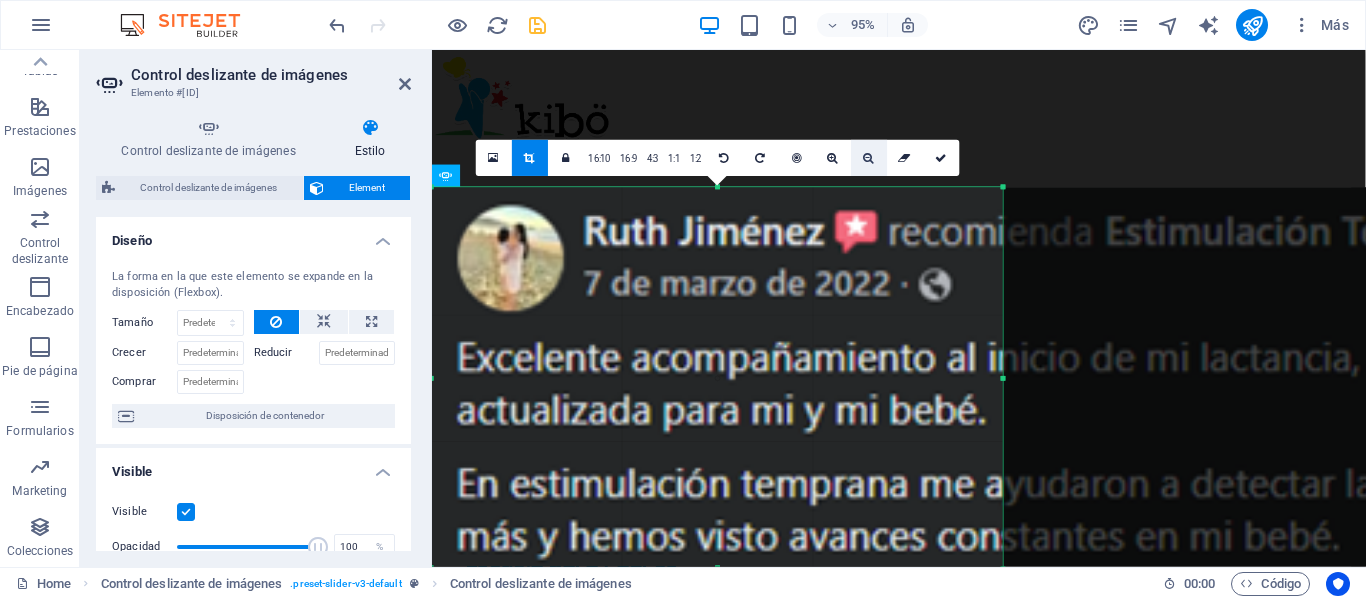 click at bounding box center [869, 158] 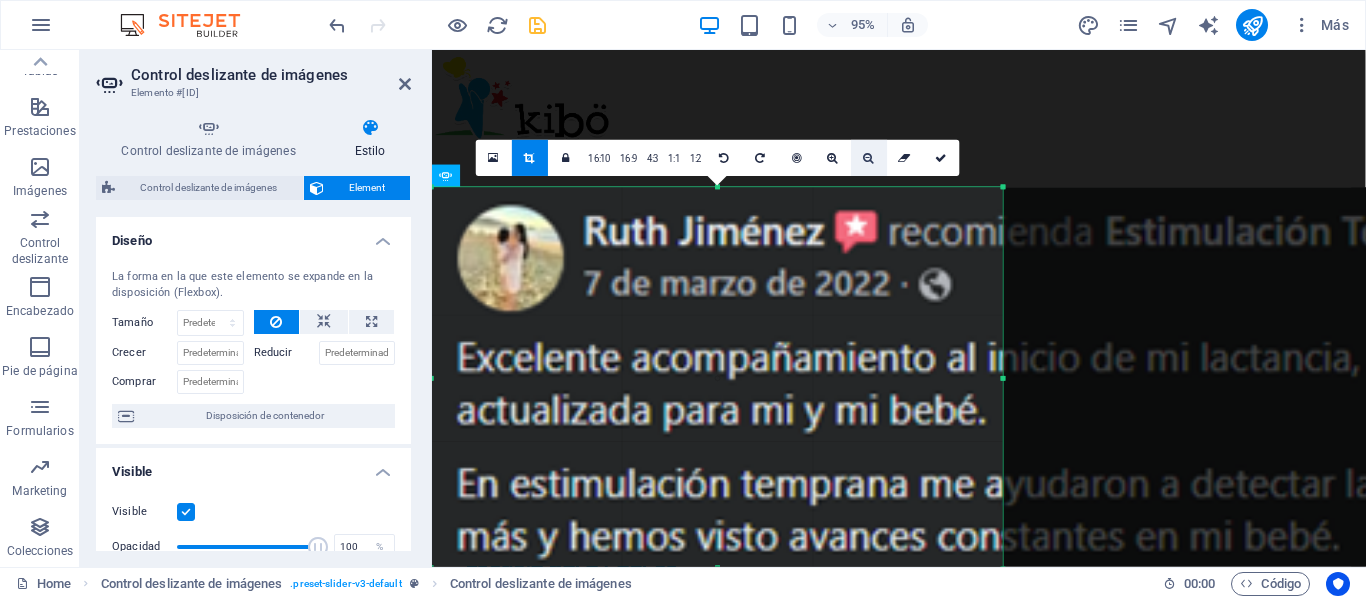 click at bounding box center [869, 158] 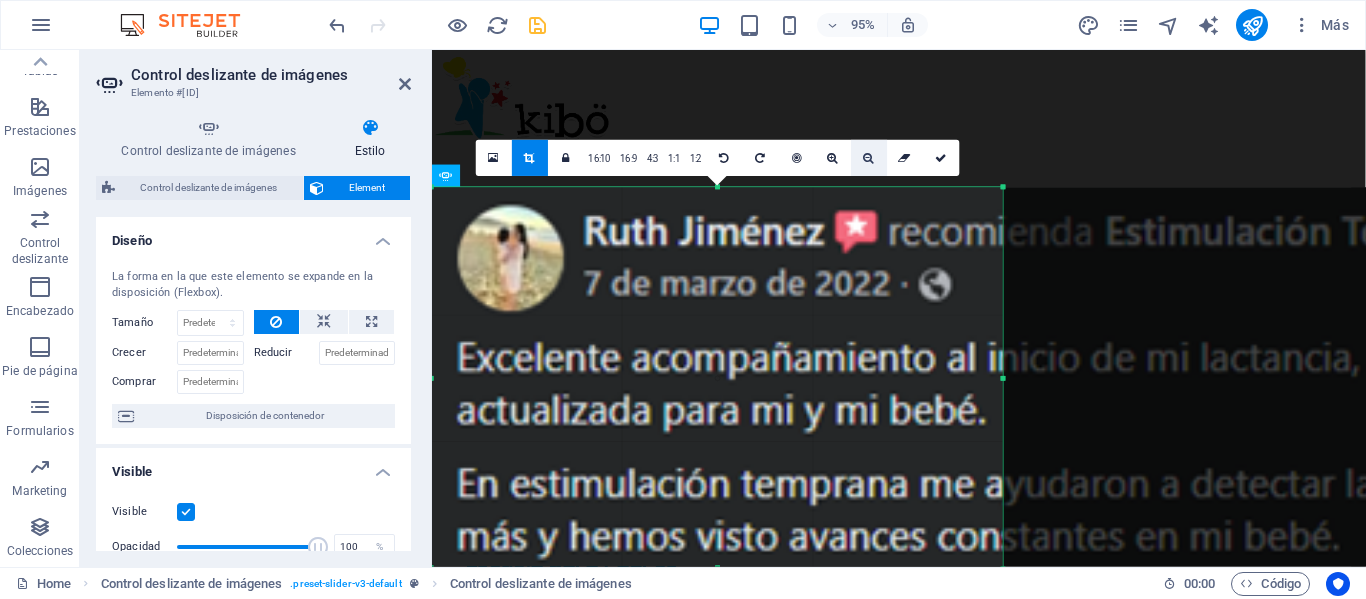 click at bounding box center [869, 158] 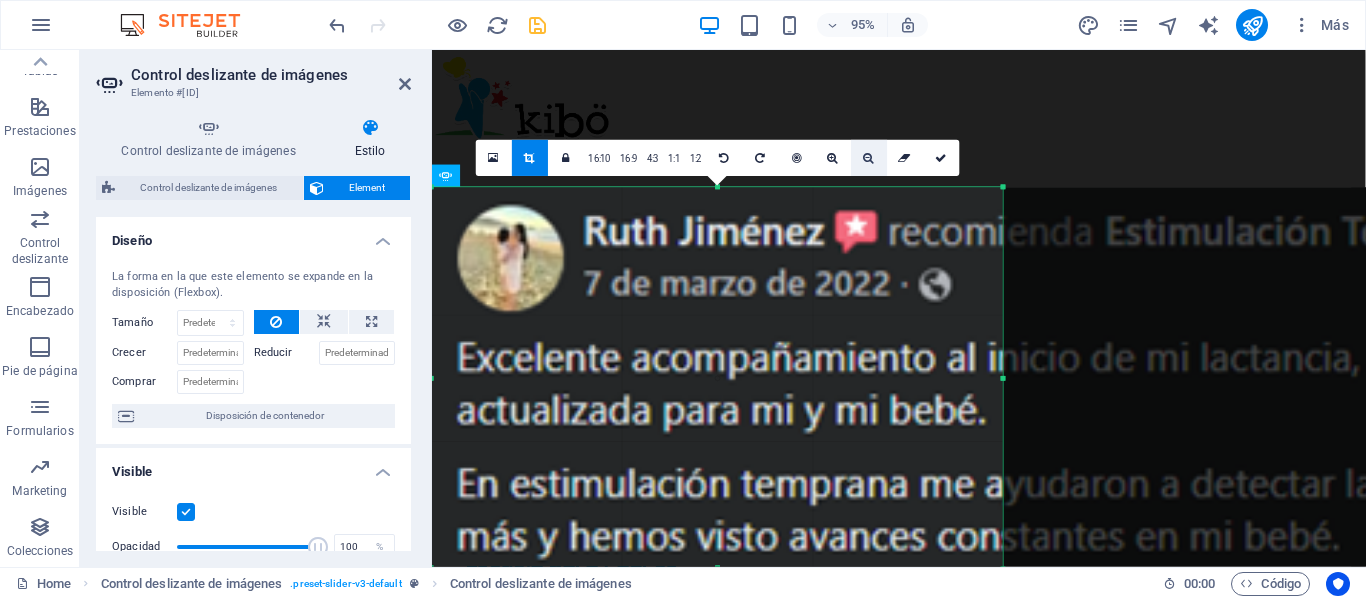 click at bounding box center [869, 158] 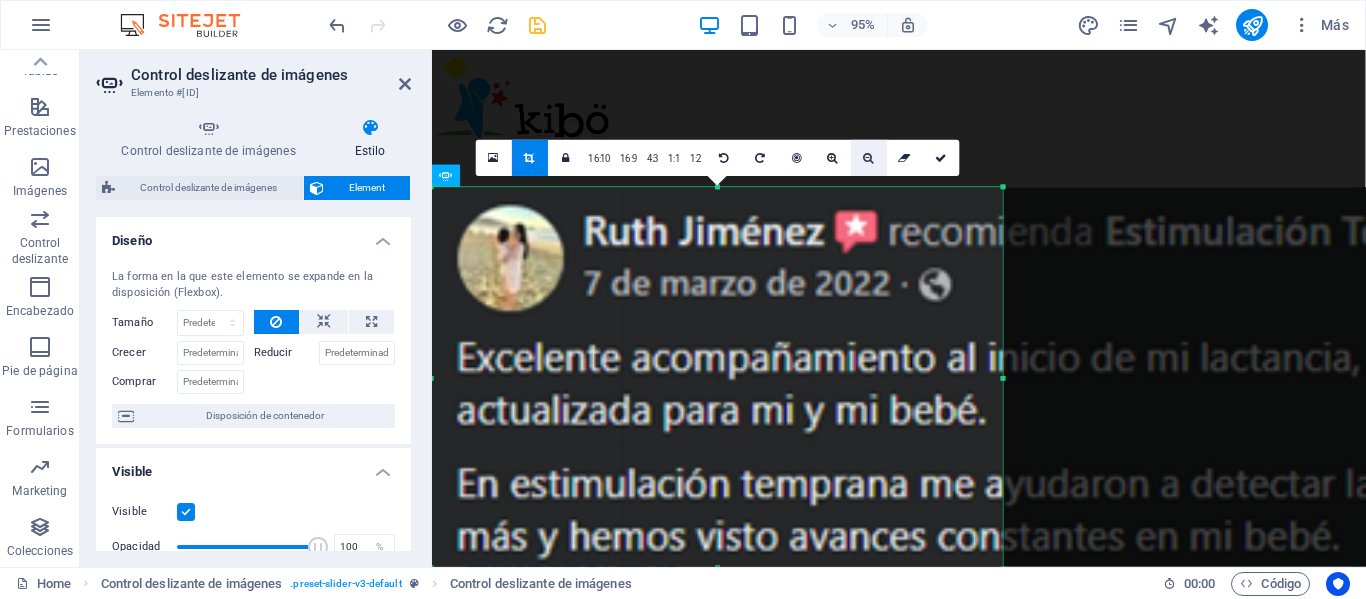 click at bounding box center (869, 158) 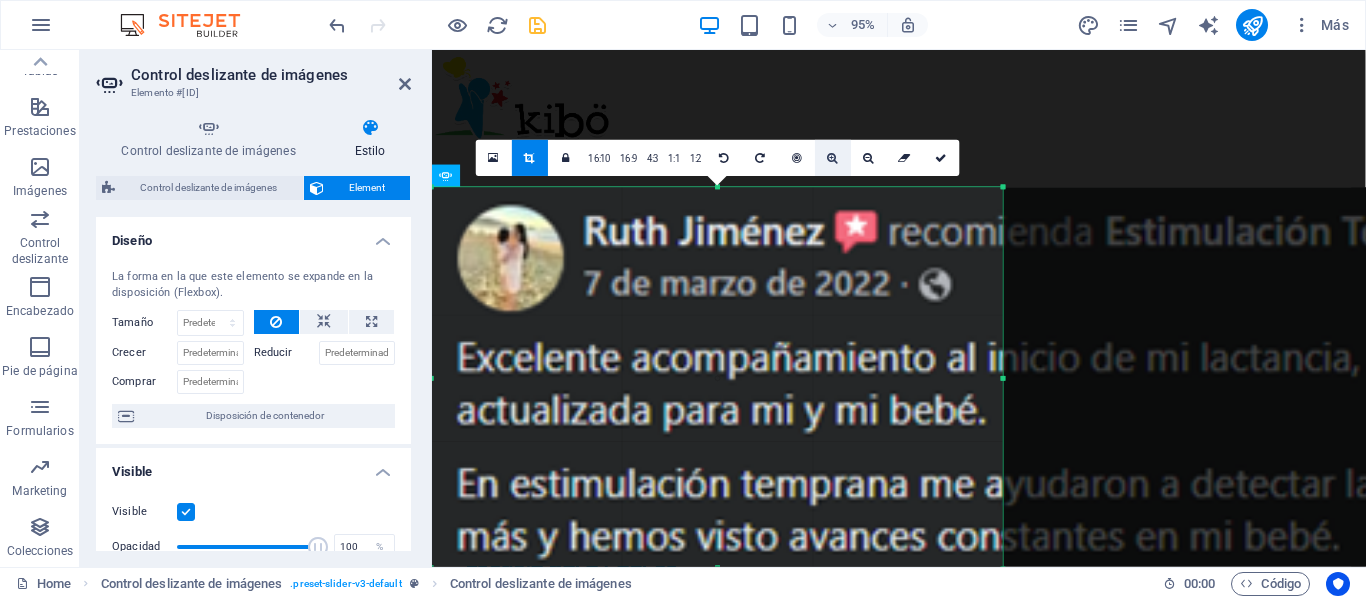 click at bounding box center [833, 158] 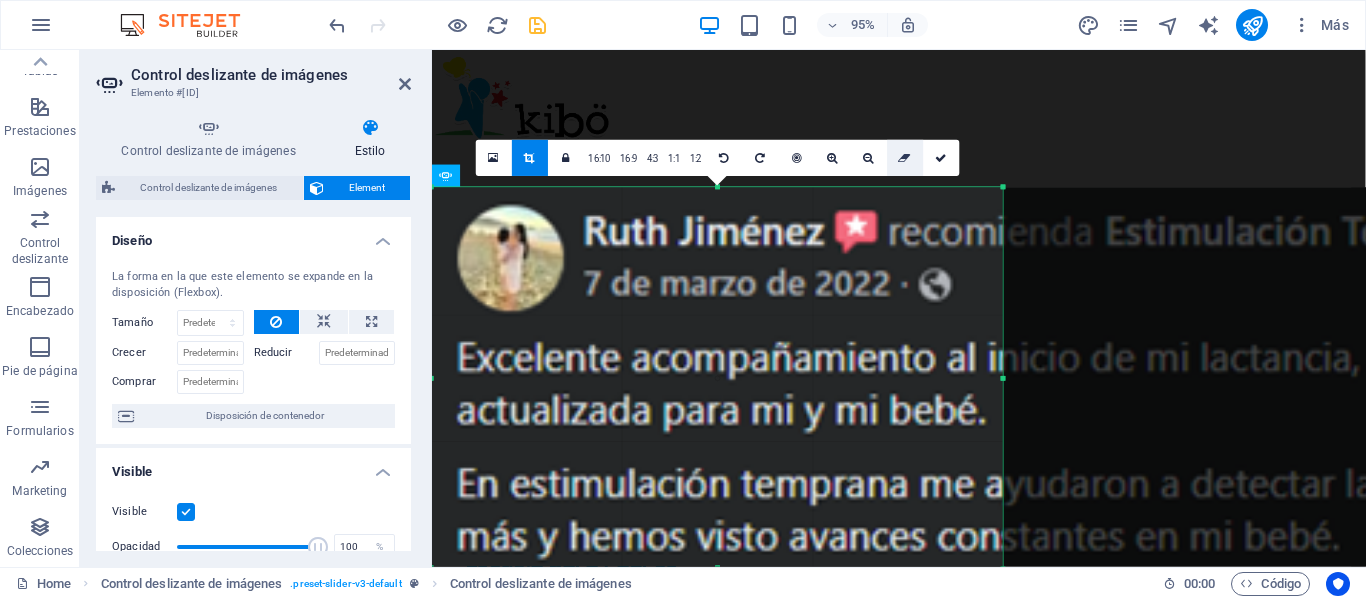 click at bounding box center [905, 158] 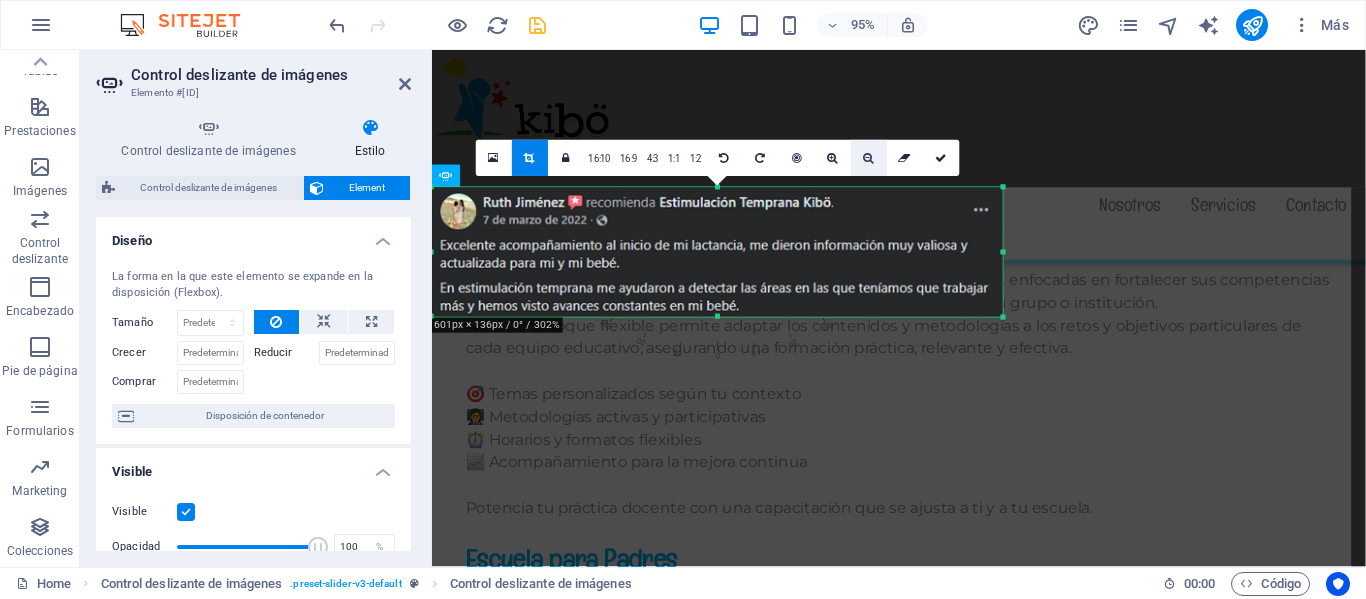click at bounding box center [869, 158] 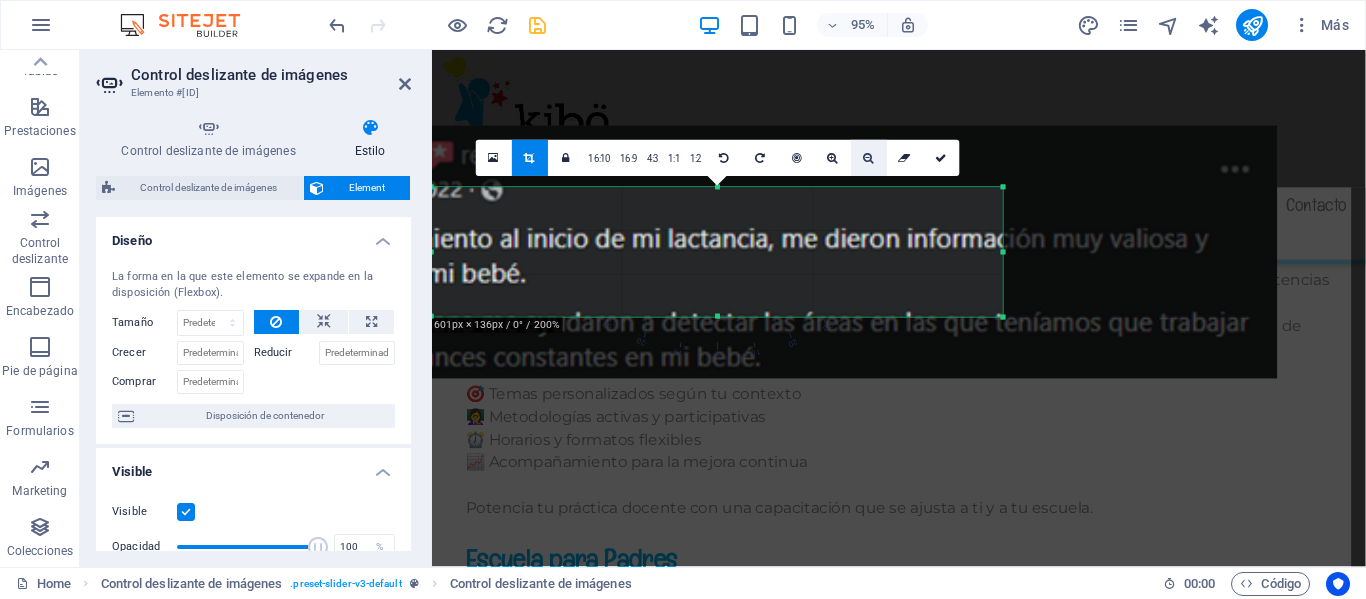 click at bounding box center [869, 158] 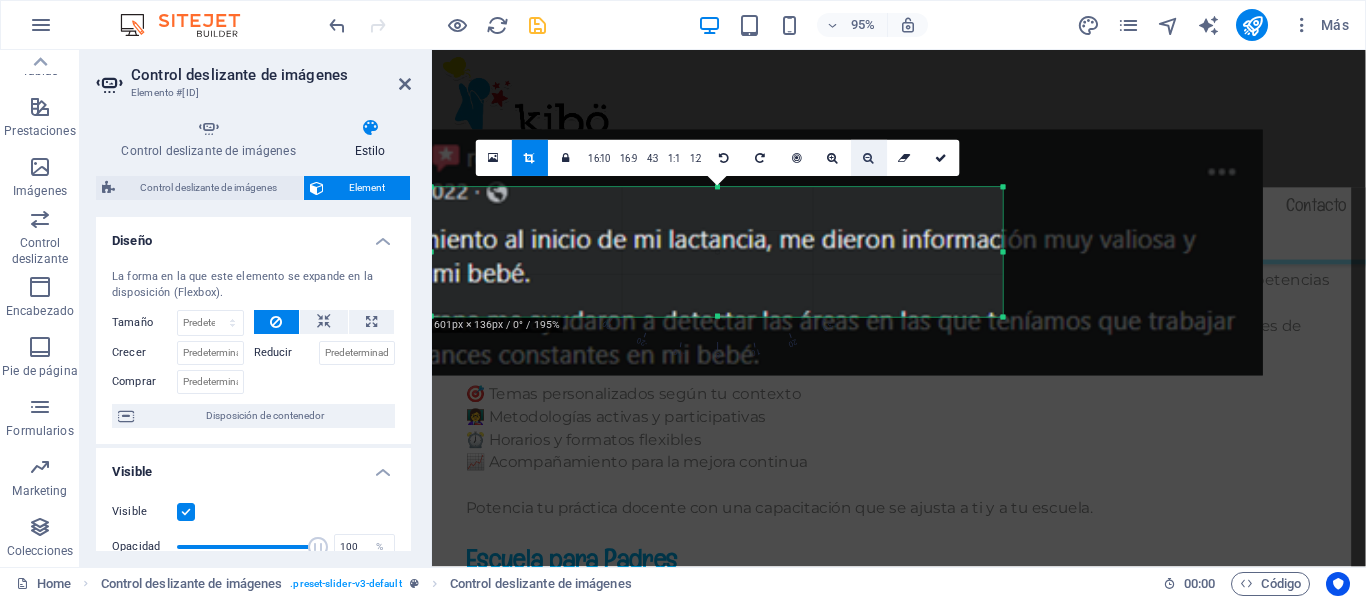 click at bounding box center (869, 158) 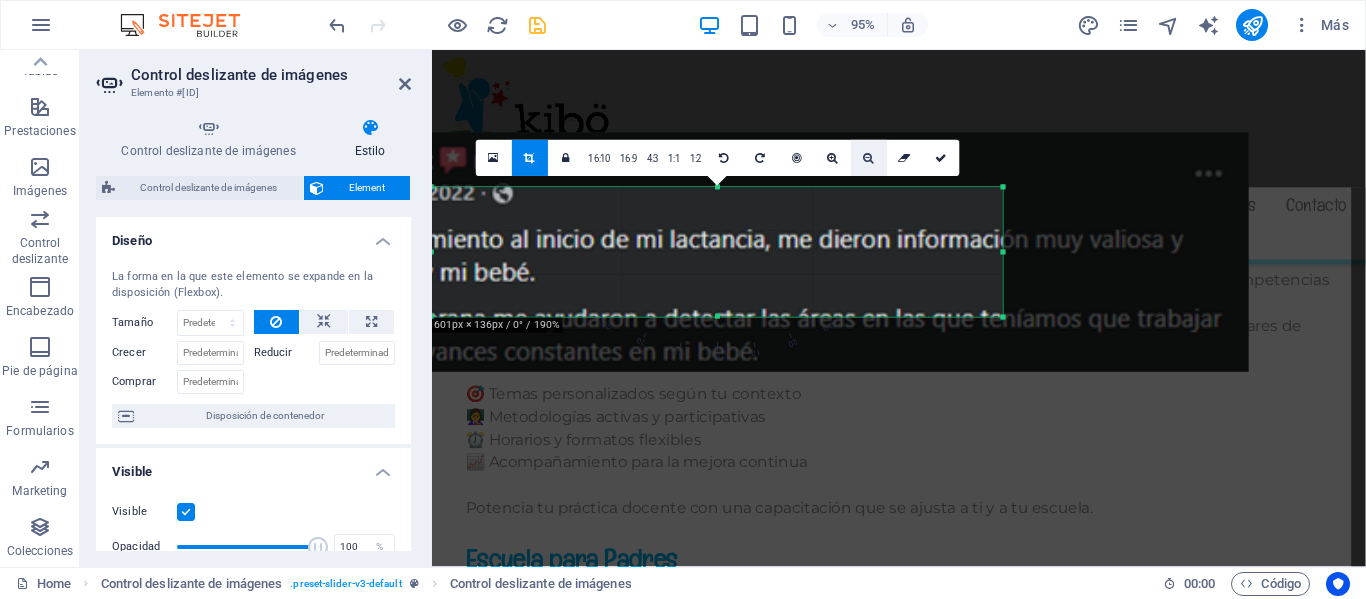 click at bounding box center [869, 158] 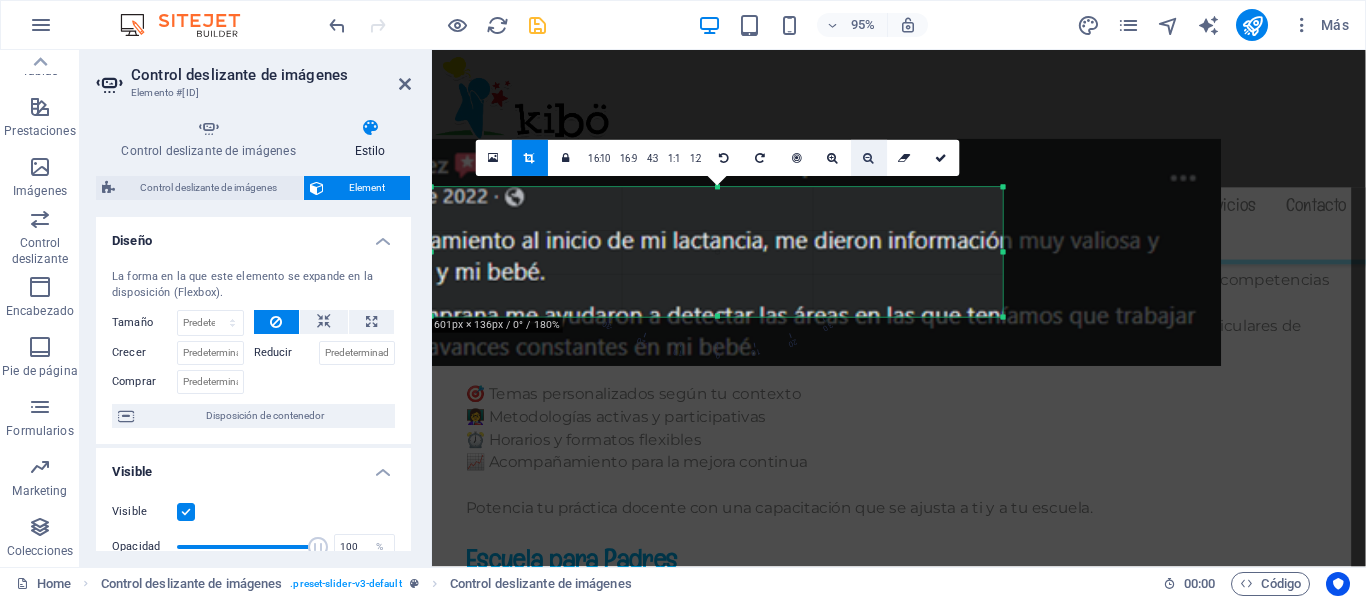 click at bounding box center [869, 158] 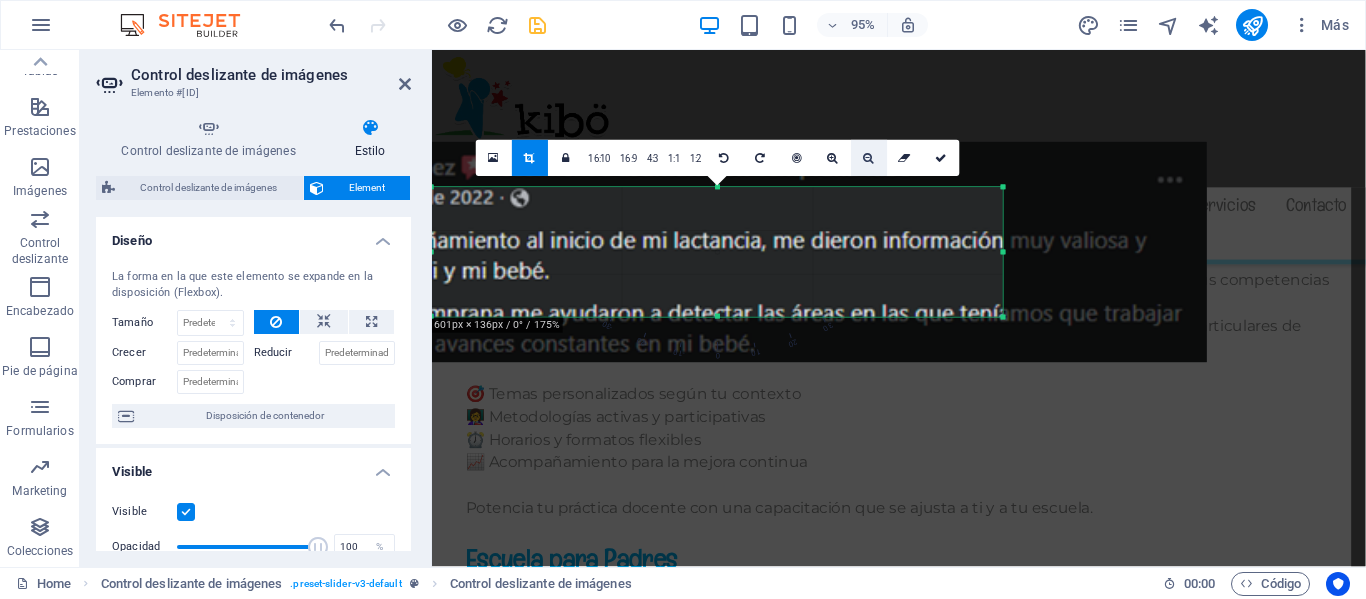 click at bounding box center [869, 158] 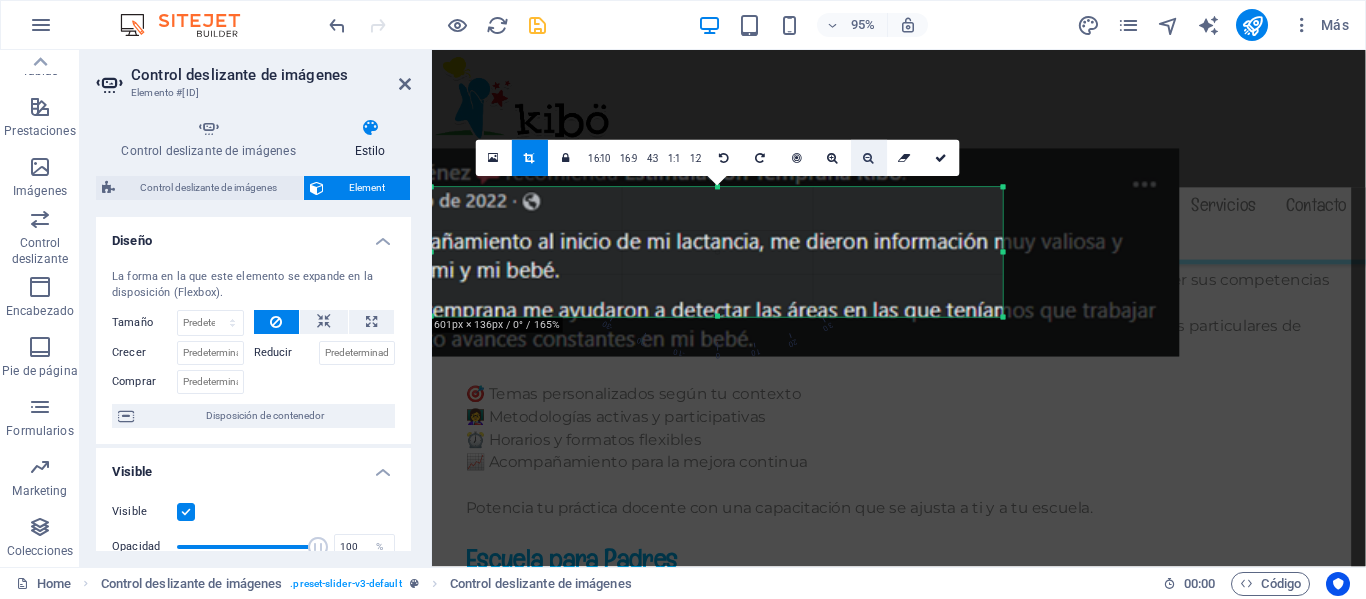 click at bounding box center [869, 158] 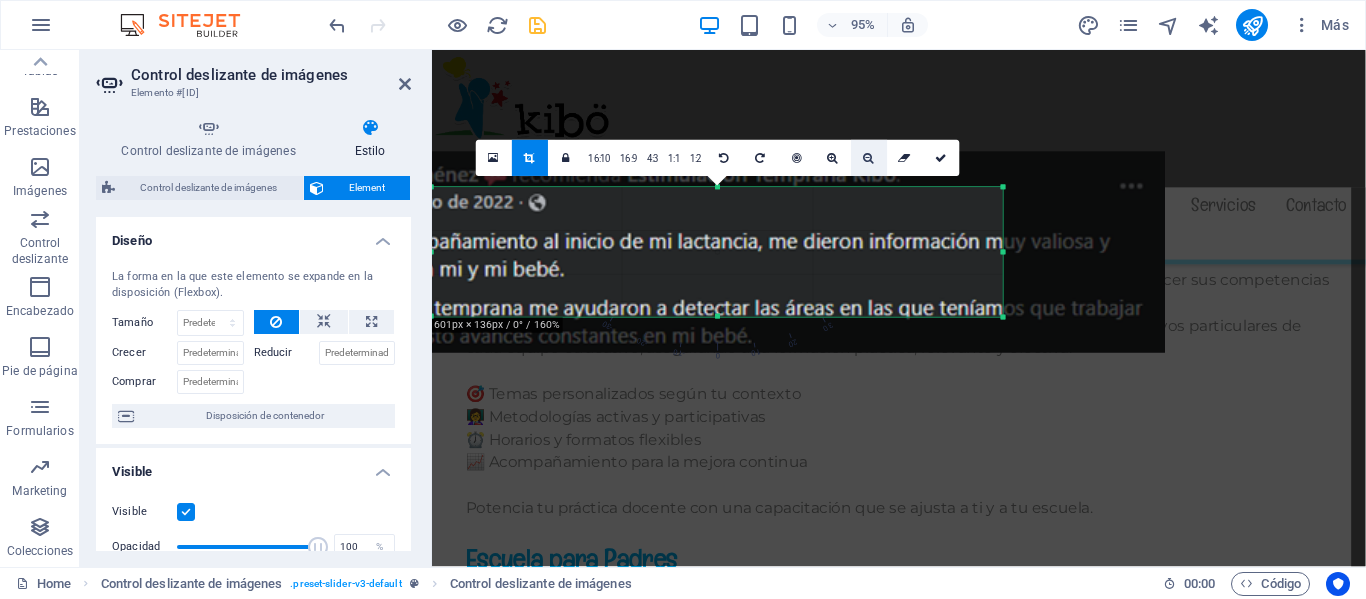 click at bounding box center [869, 158] 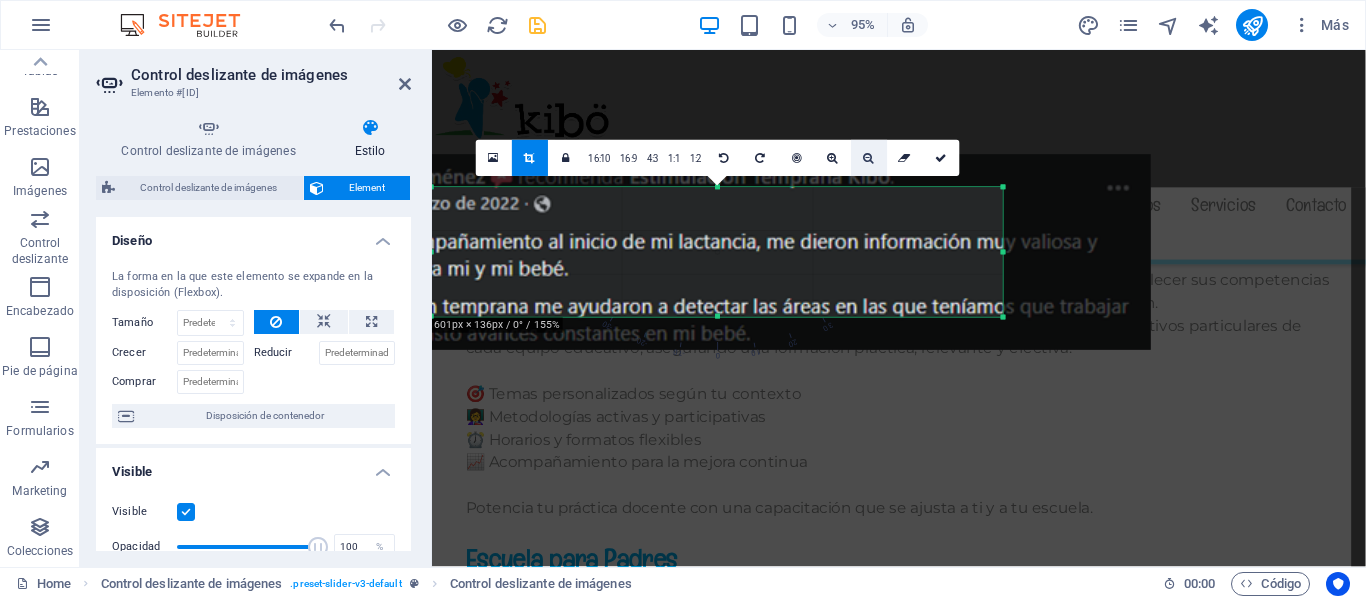 click at bounding box center [869, 158] 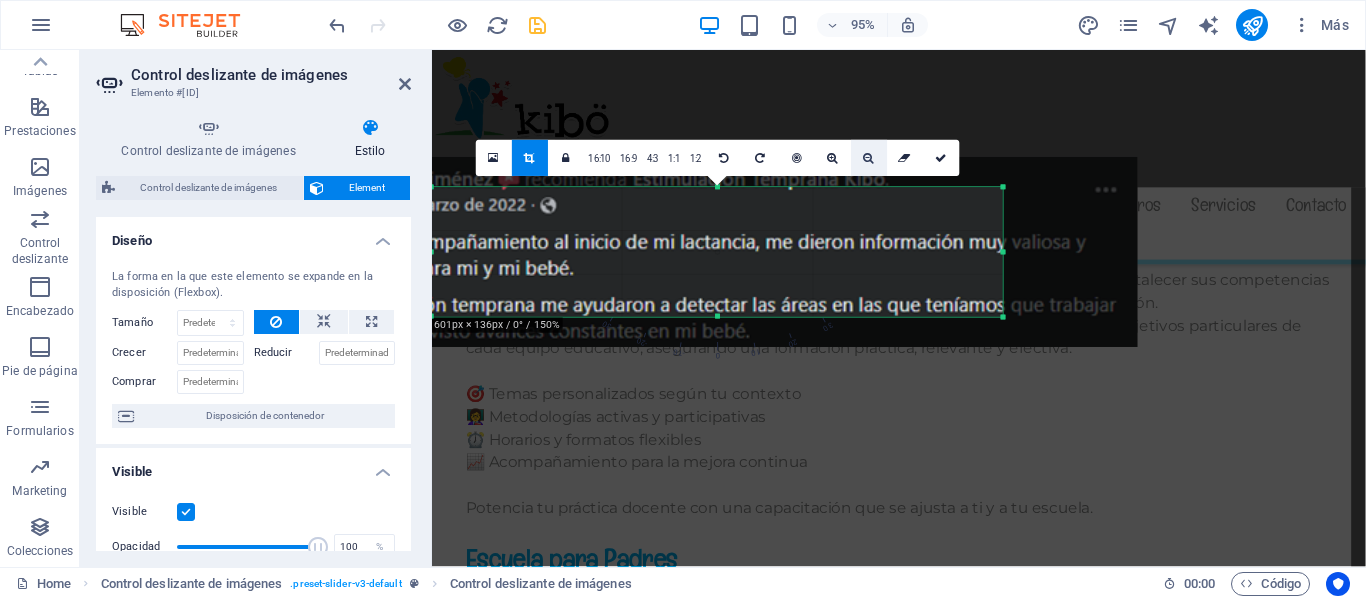 click at bounding box center (869, 158) 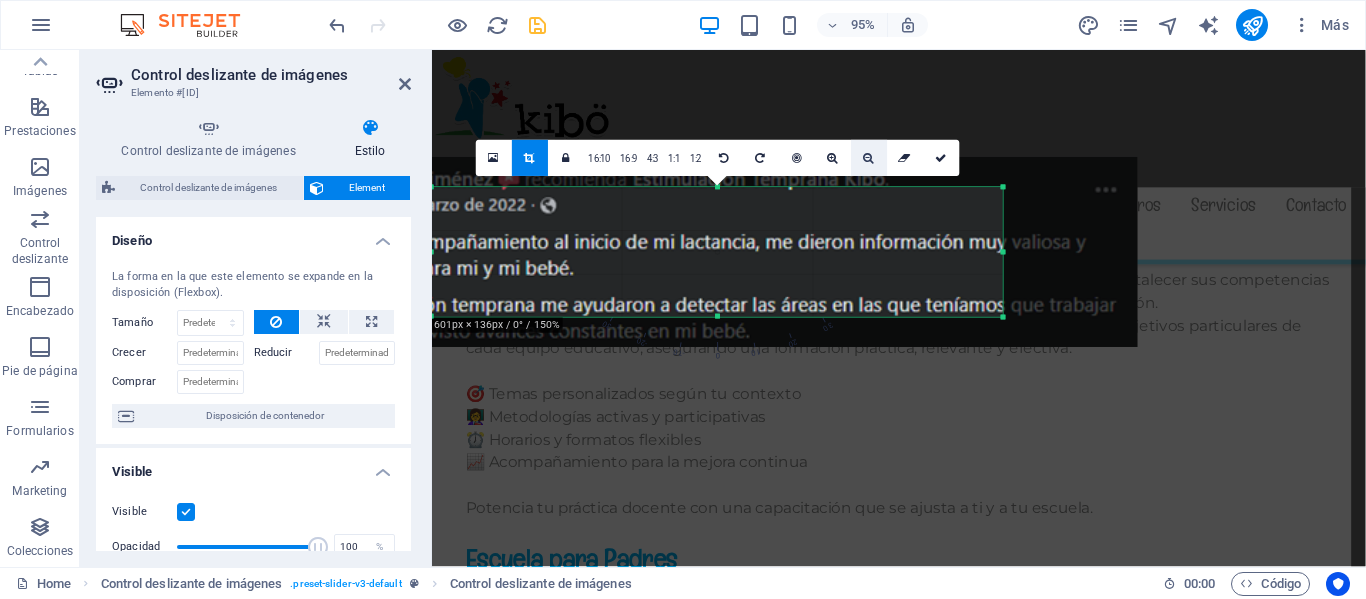 click at bounding box center (869, 158) 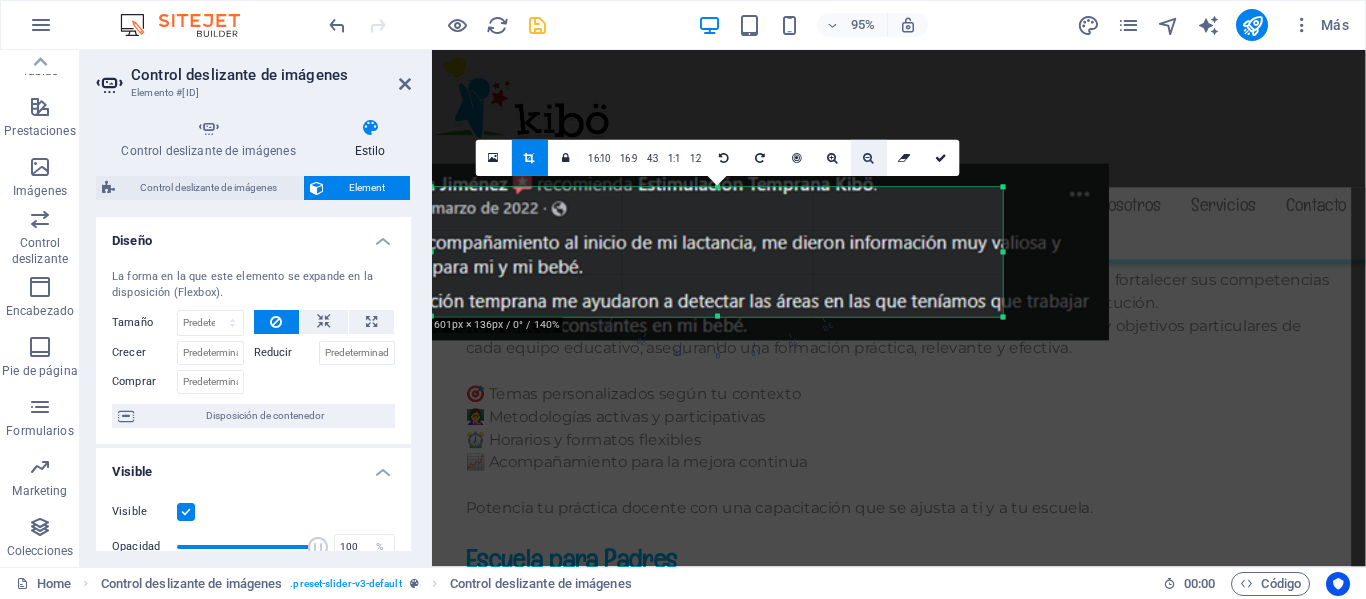 click at bounding box center [869, 158] 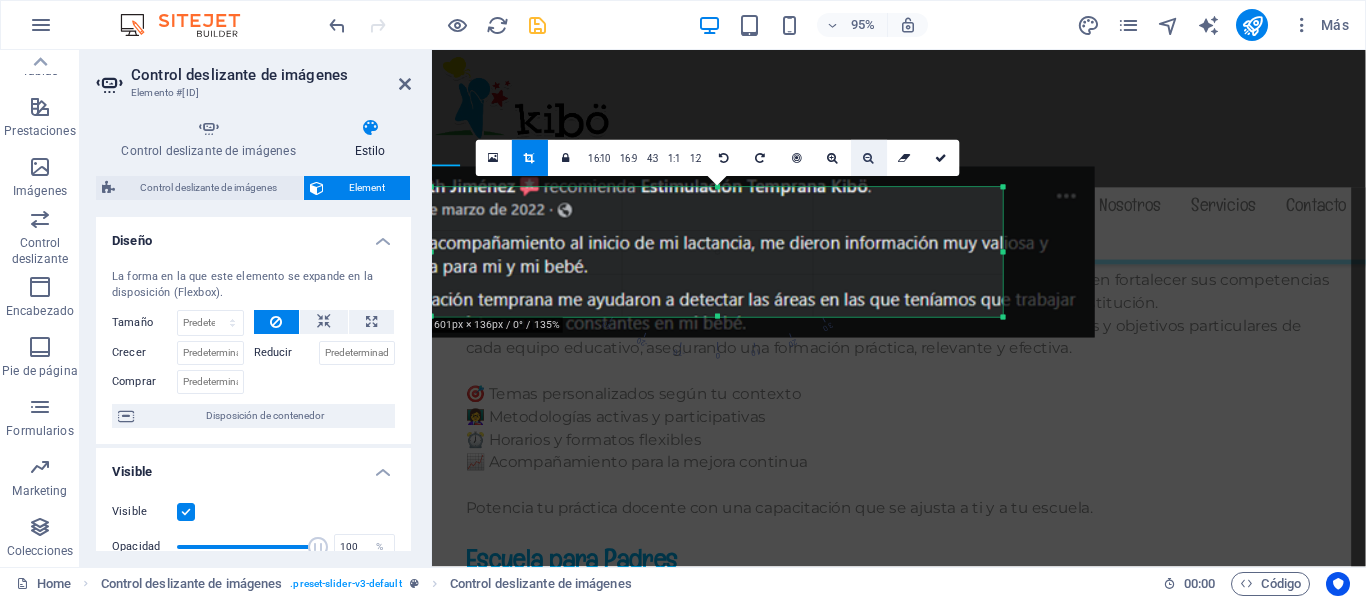 click at bounding box center (869, 158) 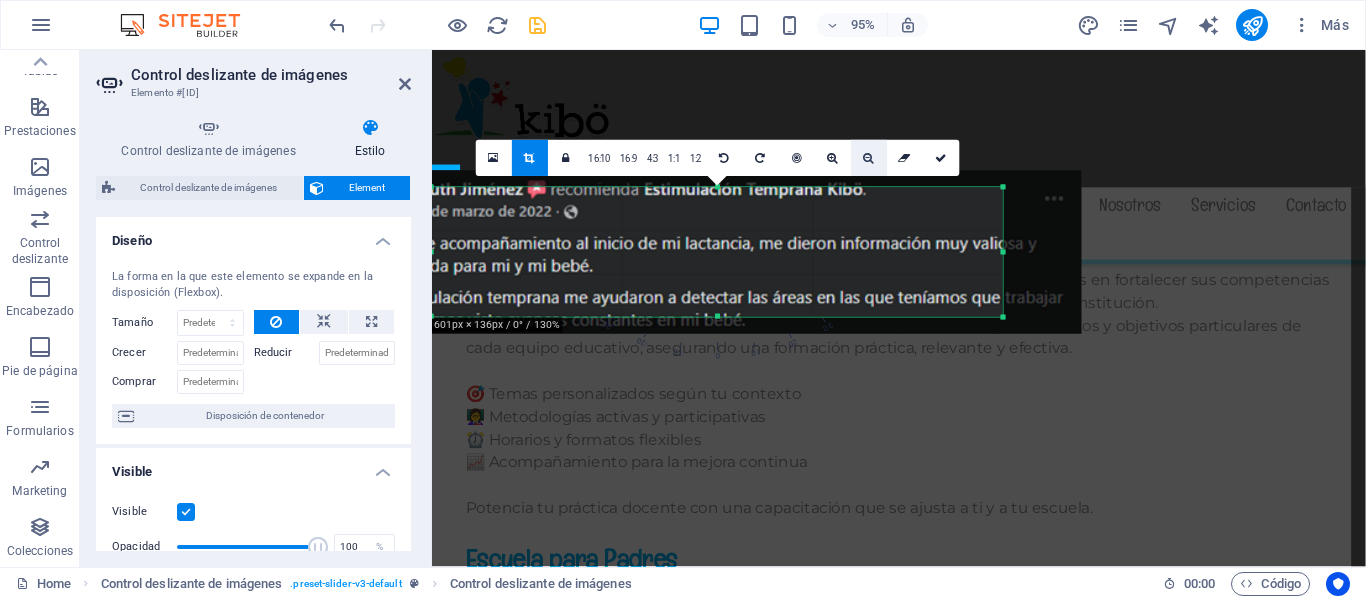 click at bounding box center (869, 158) 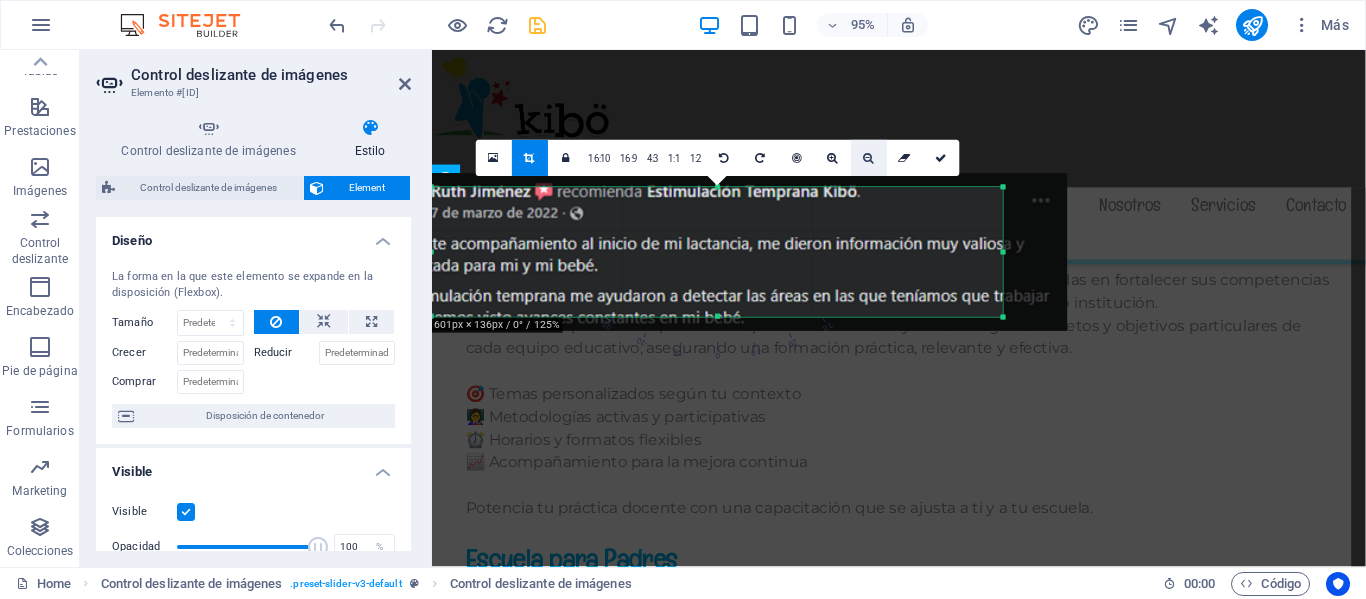click at bounding box center [869, 158] 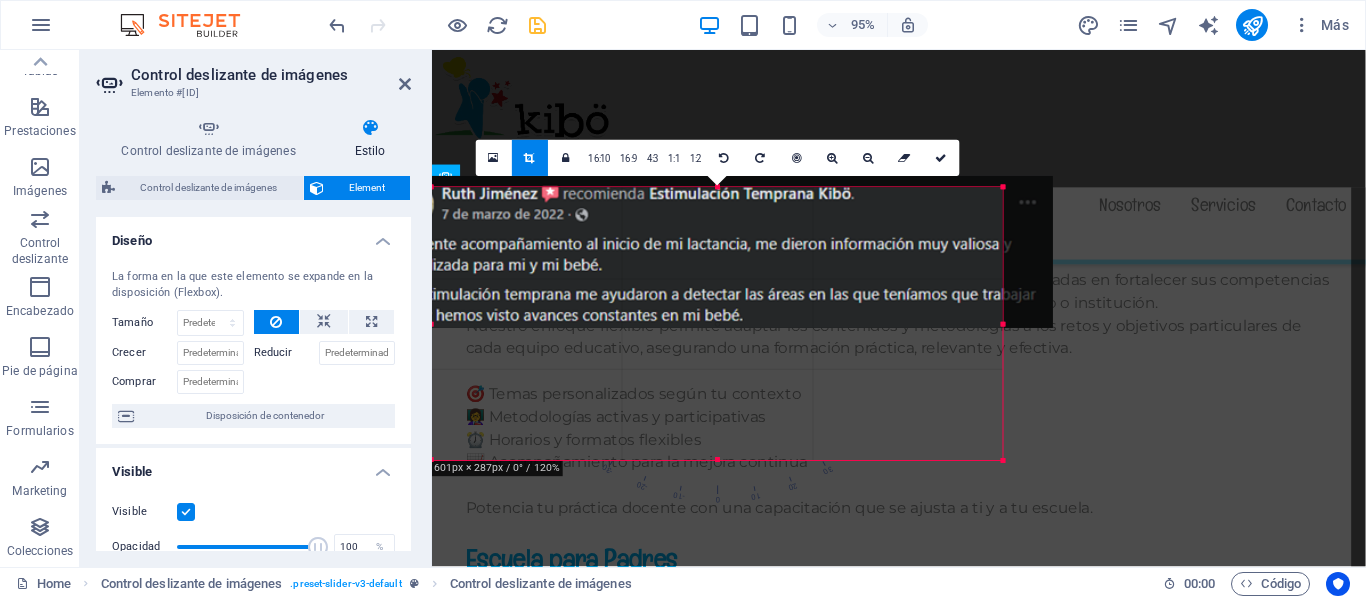 drag, startPoint x: 720, startPoint y: 317, endPoint x: 751, endPoint y: 470, distance: 156.10893 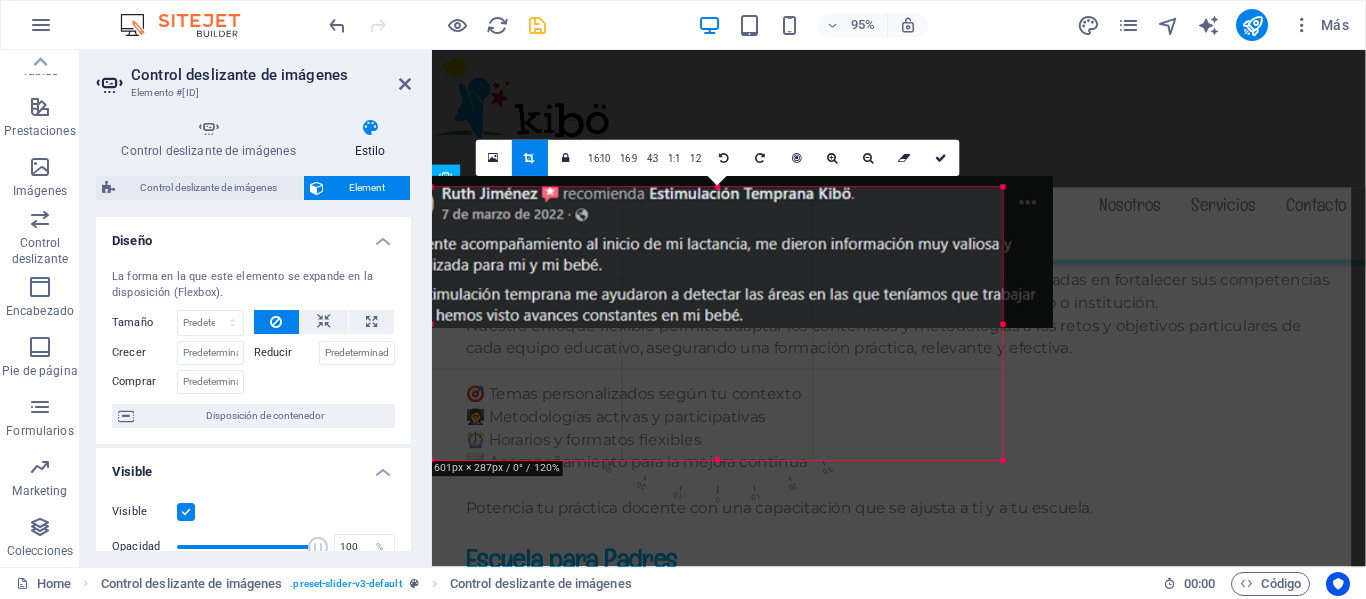 click on "180 170 160 150 140 130 120 110 100 90 80 70 60 50 40 30 20 10 0 -10 -20 -30 -40 -50 -60 -70 -80 -90 -100 -110 -120 -130 -140 -150 -160 -170 601px × 287px / 0° / 120% 16:10 16:9 4:3 1:1 1:2 0" at bounding box center (717, 324) 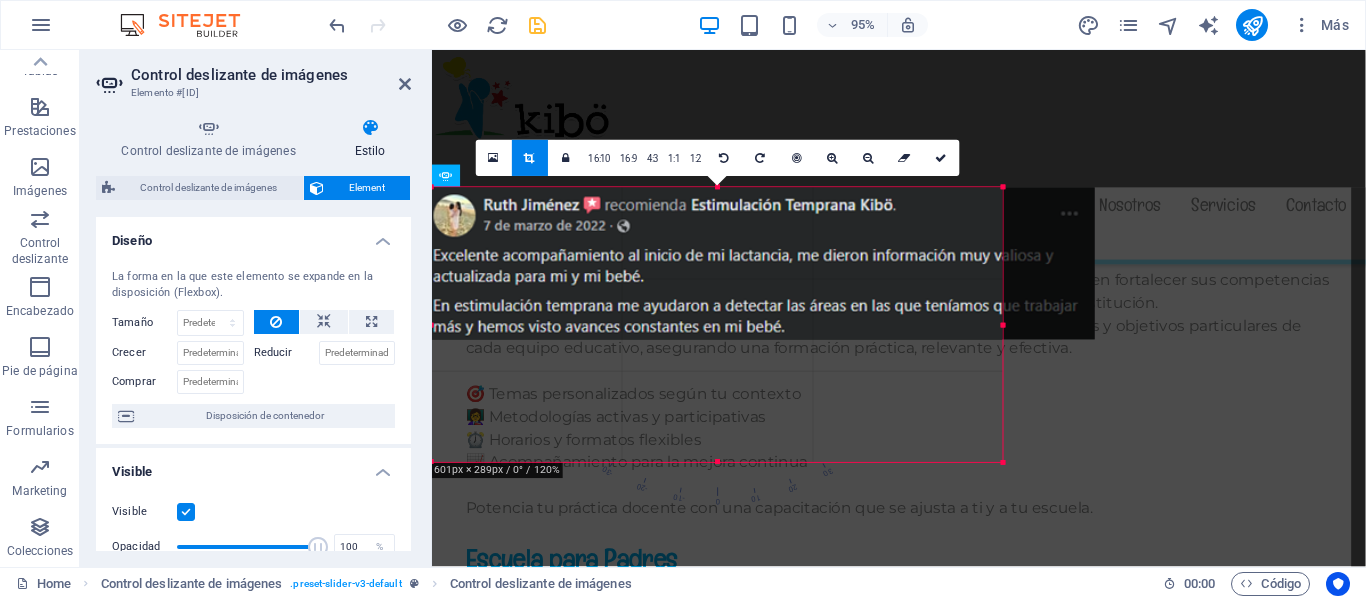 drag, startPoint x: 742, startPoint y: 284, endPoint x: 783, endPoint y: 294, distance: 42.201897 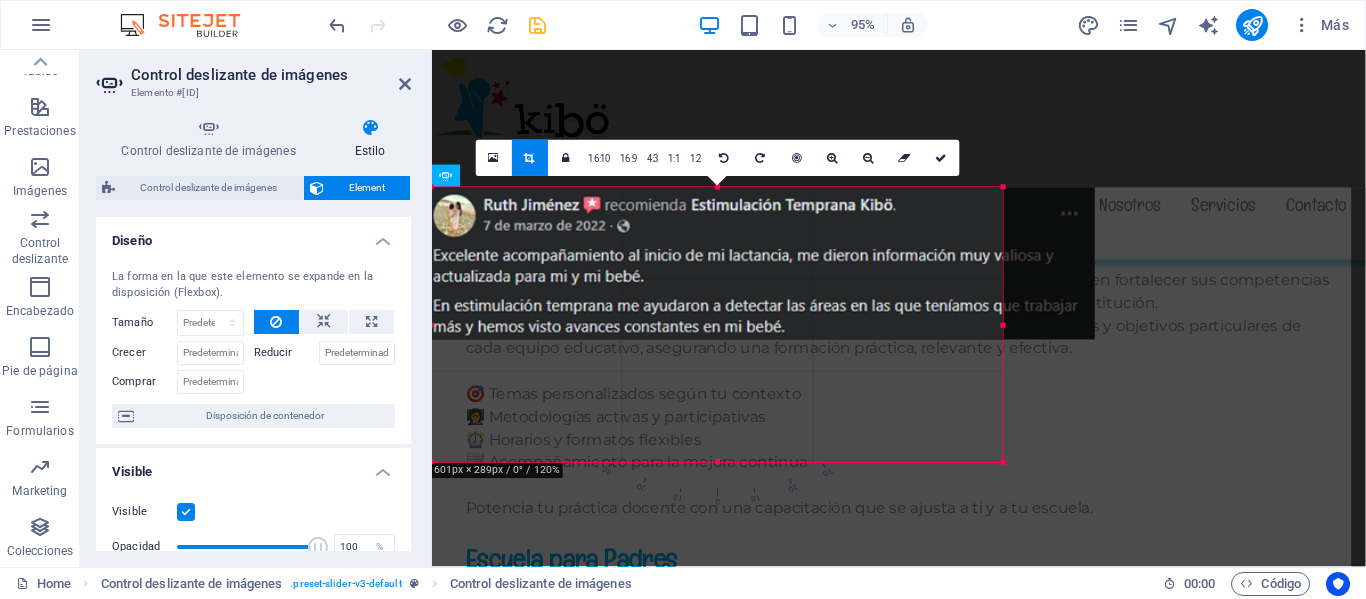 click at bounding box center [759, 264] 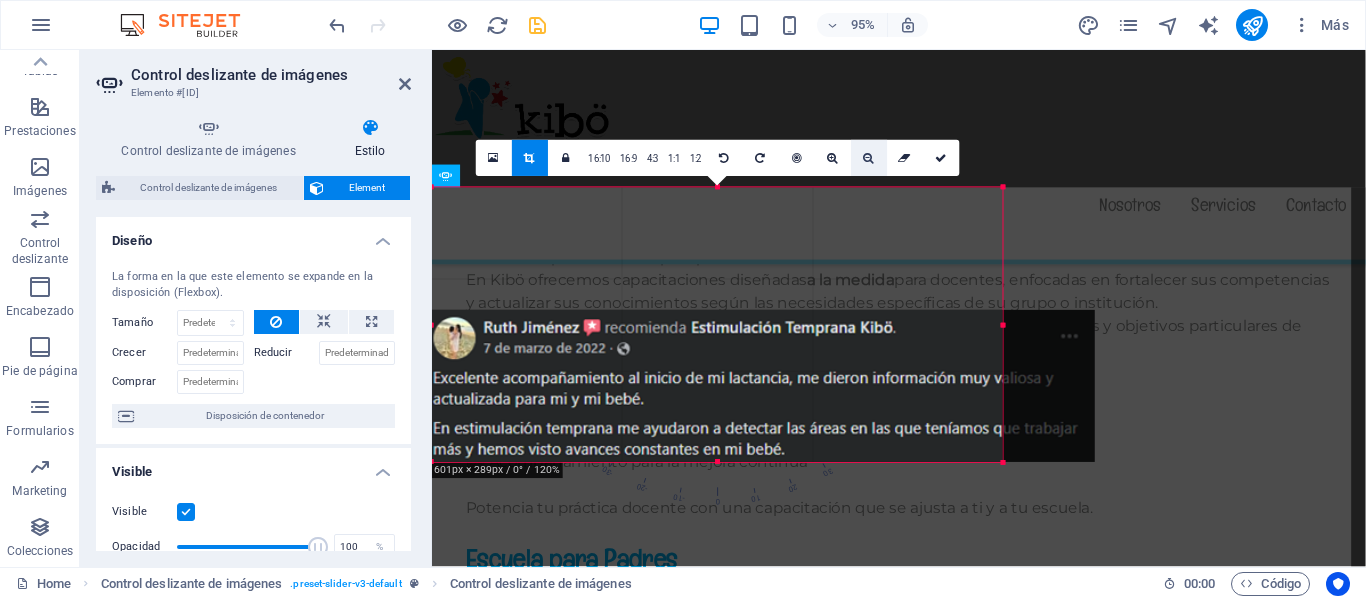 click at bounding box center (869, 158) 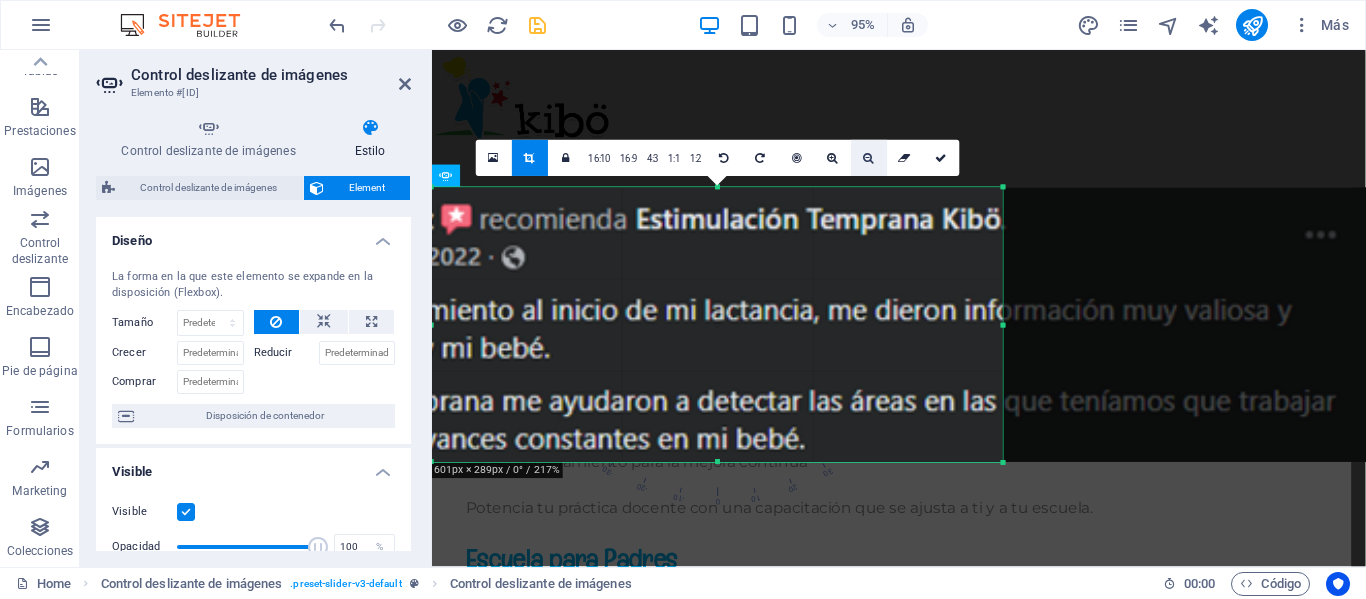 click at bounding box center [869, 158] 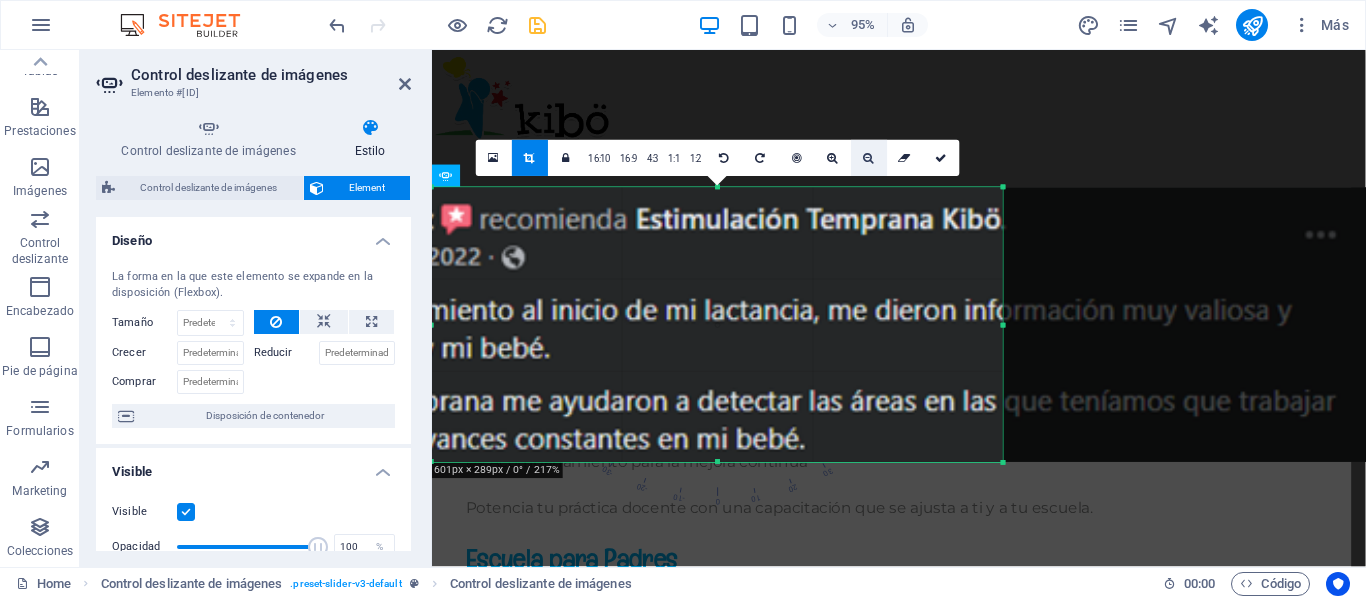 click at bounding box center [869, 158] 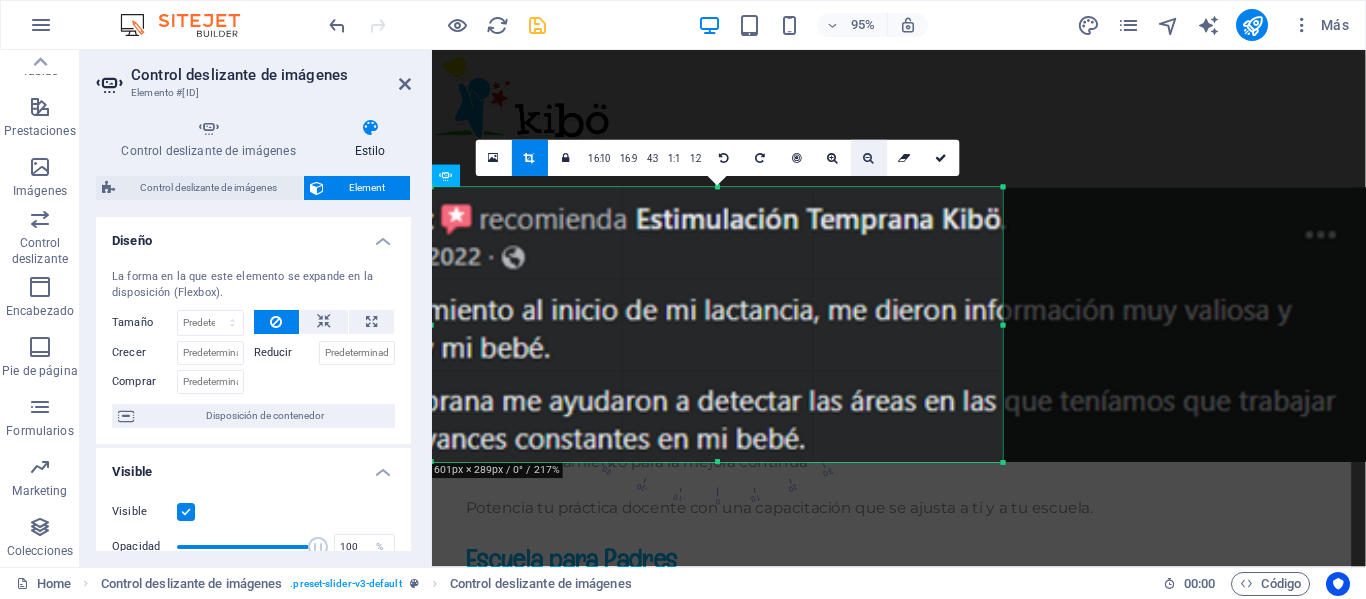 click at bounding box center [869, 158] 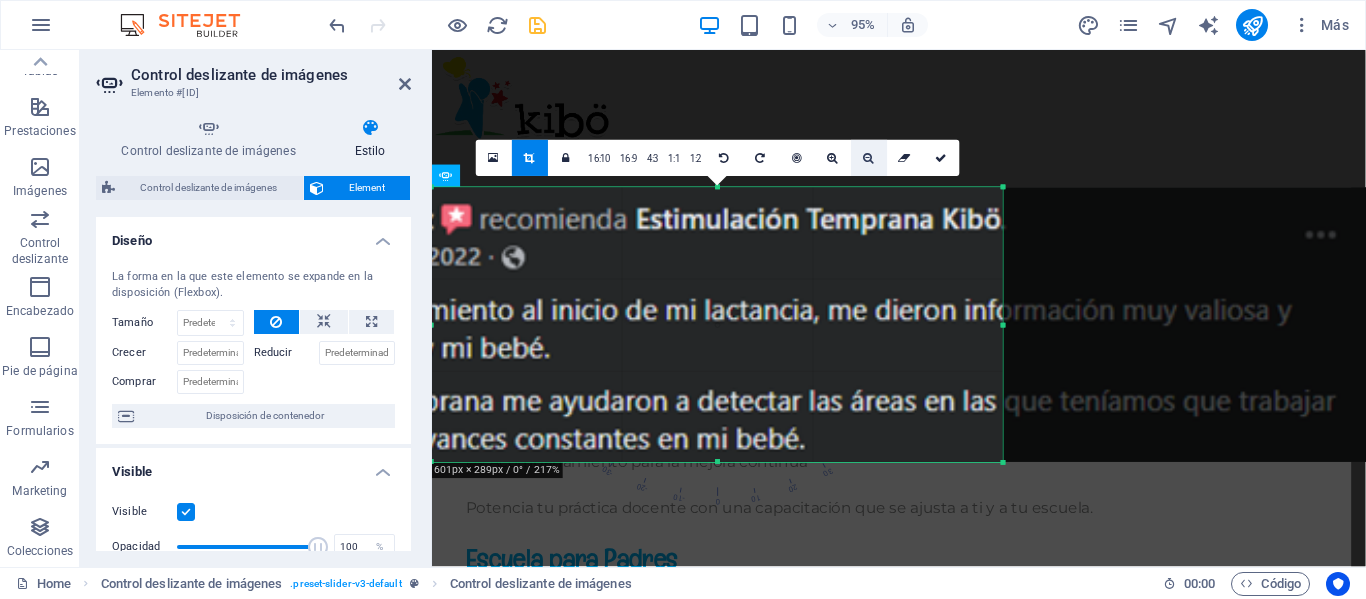 click at bounding box center (869, 158) 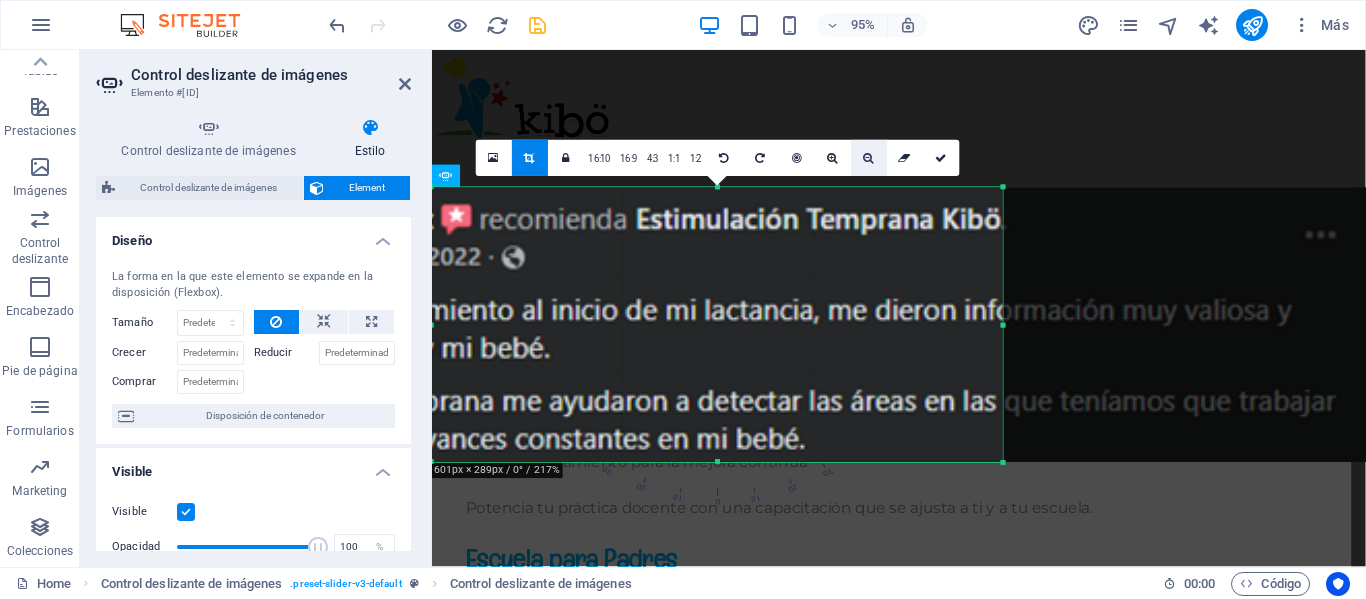 click at bounding box center [869, 158] 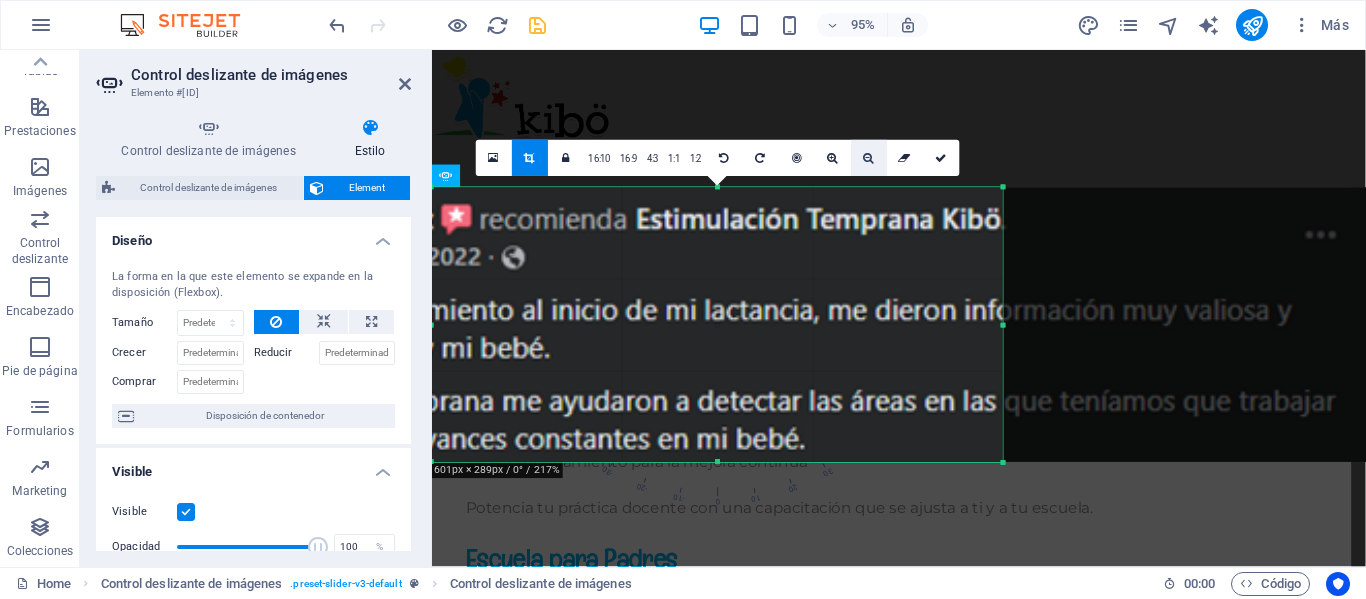 click at bounding box center (869, 158) 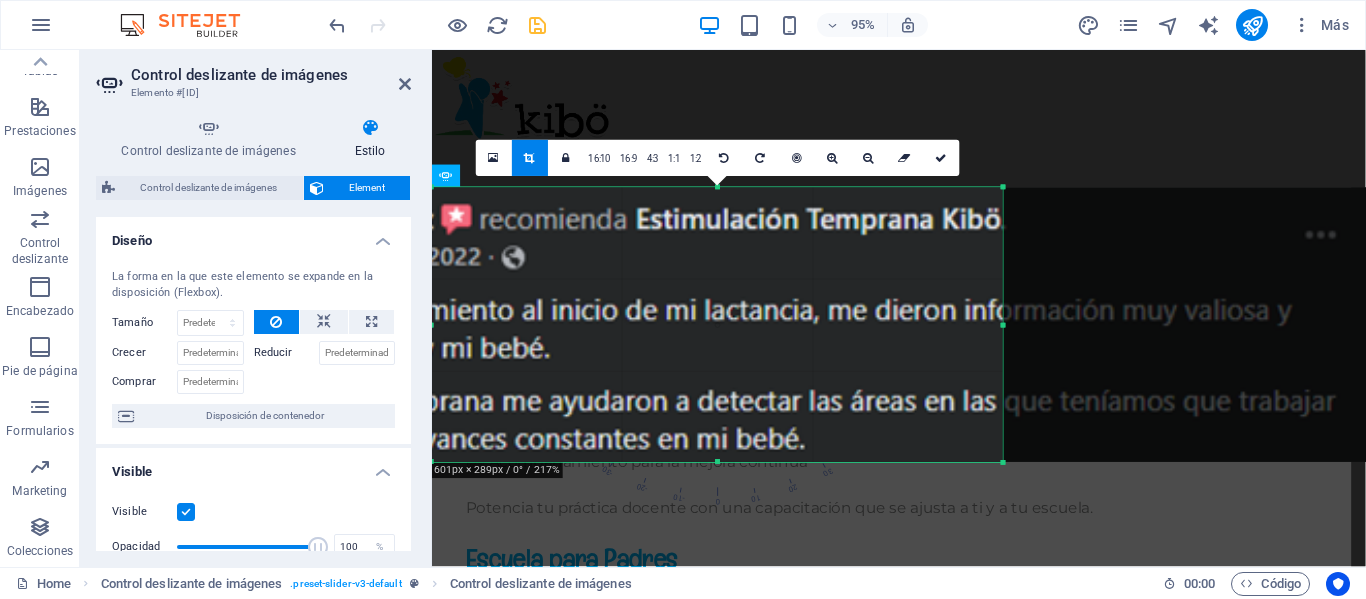 click at bounding box center (759, 325) 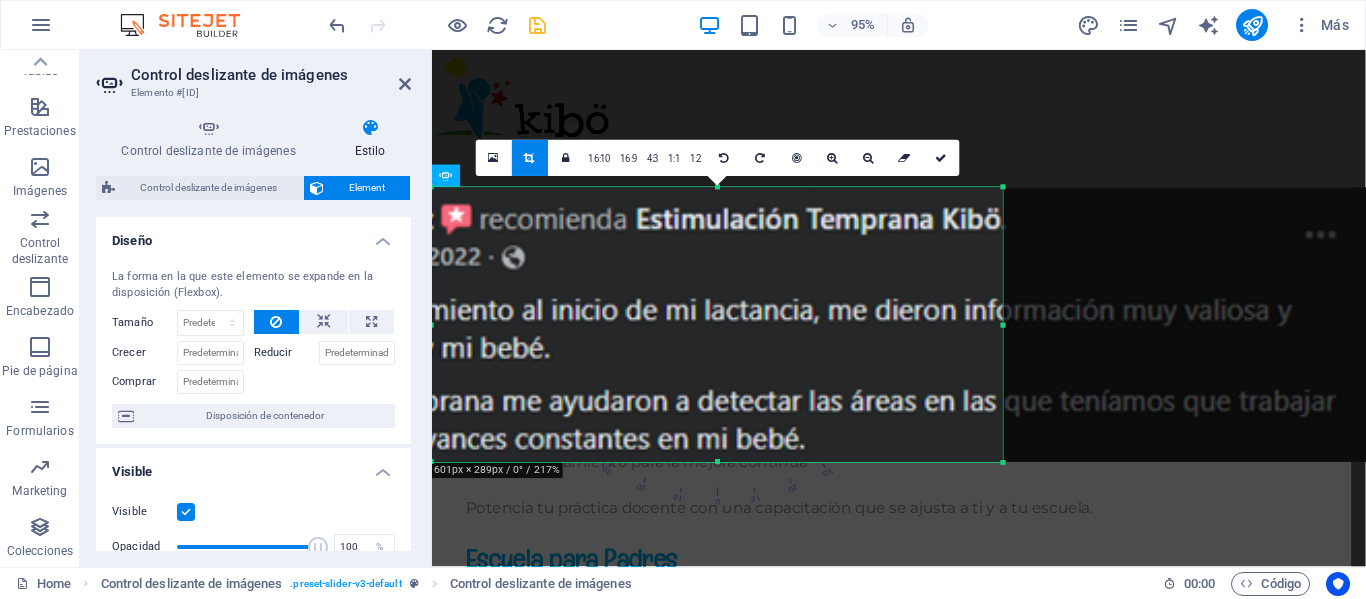 click at bounding box center [759, 325] 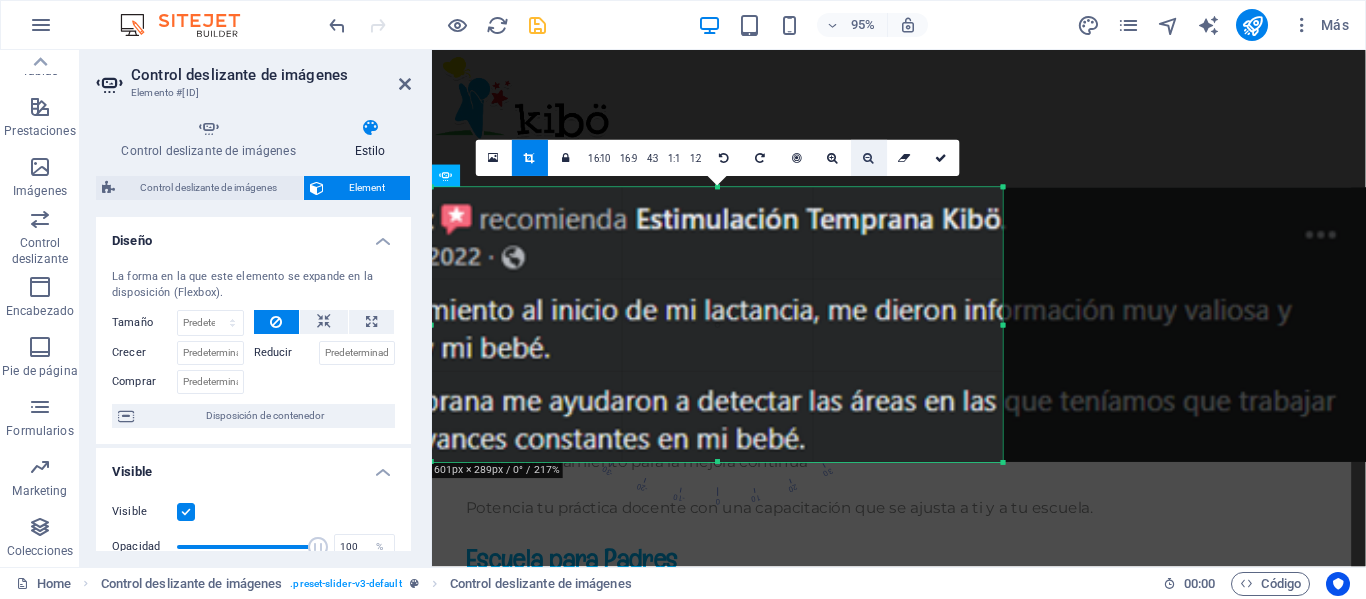 click at bounding box center [869, 158] 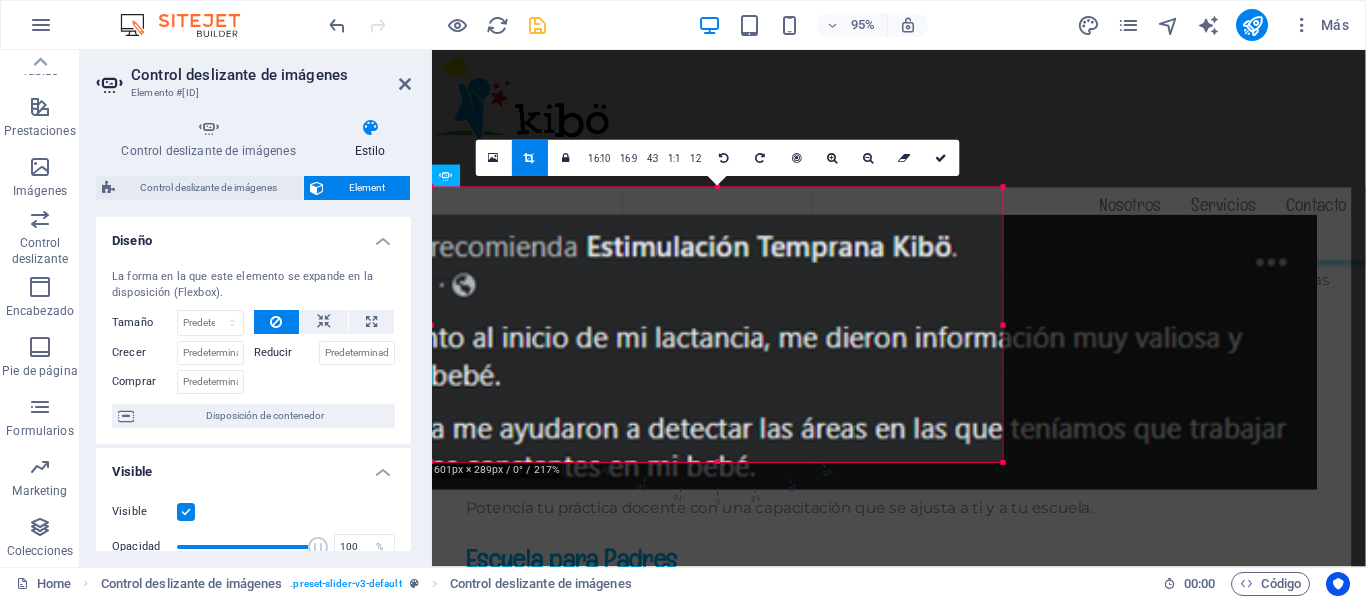 drag, startPoint x: 929, startPoint y: 344, endPoint x: 862, endPoint y: 373, distance: 73.00685 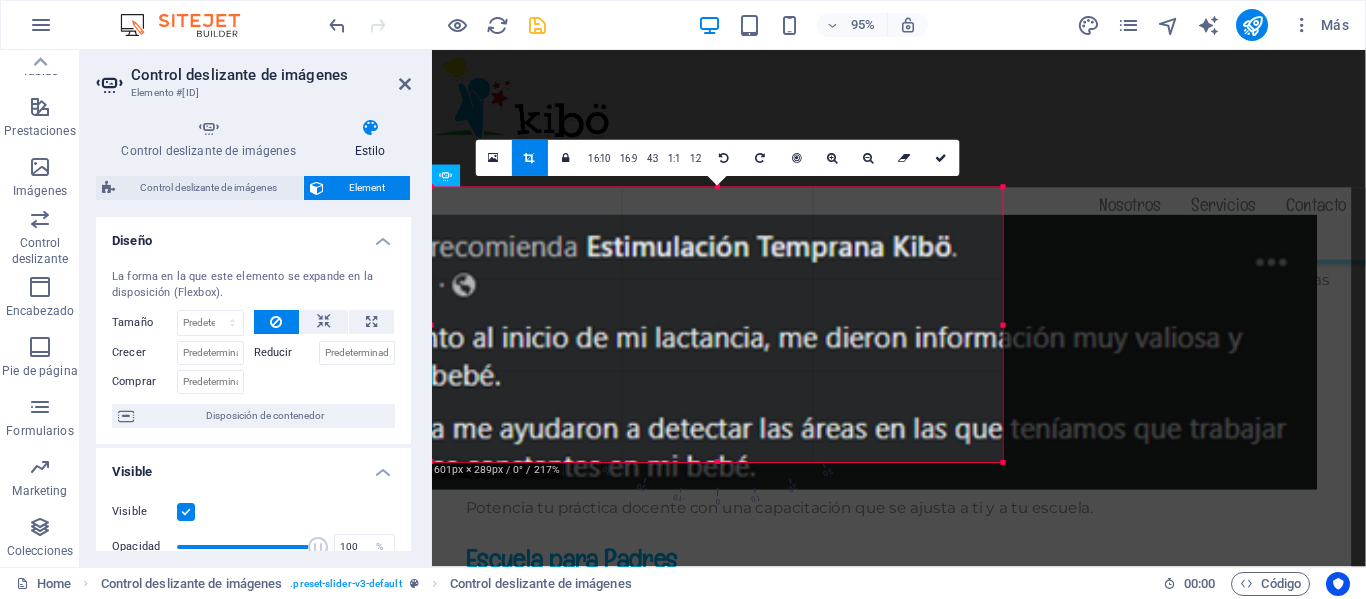 click at bounding box center [709, 352] 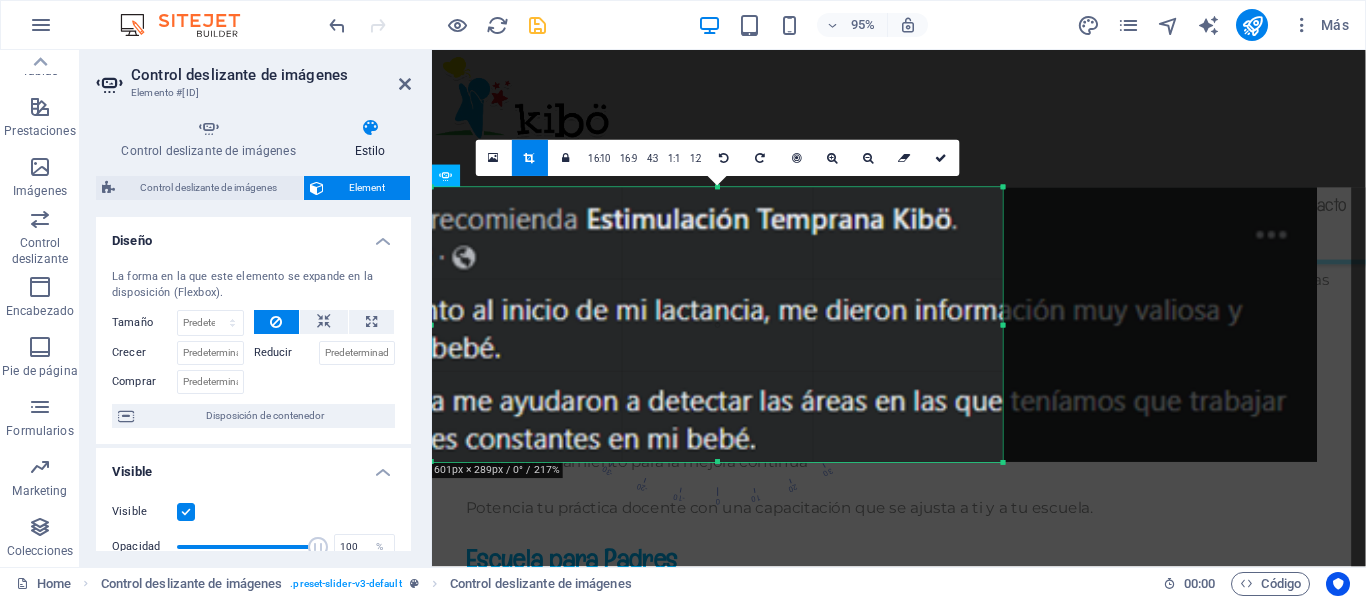 click at bounding box center (709, 325) 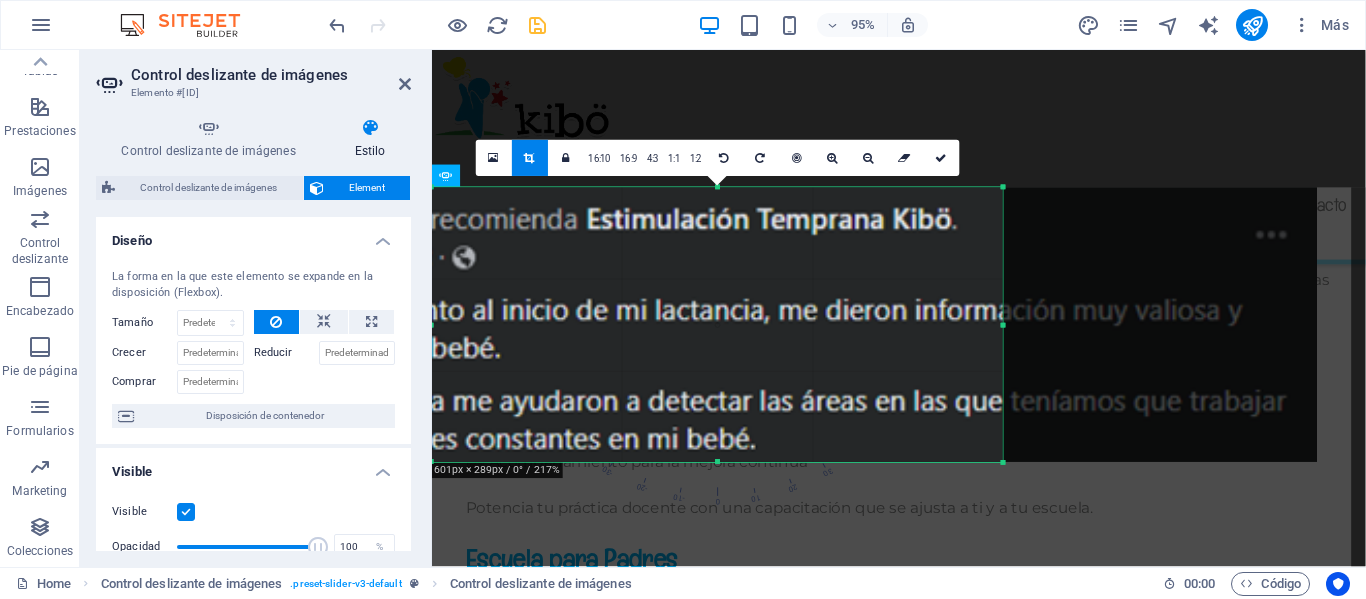 click at bounding box center (709, 325) 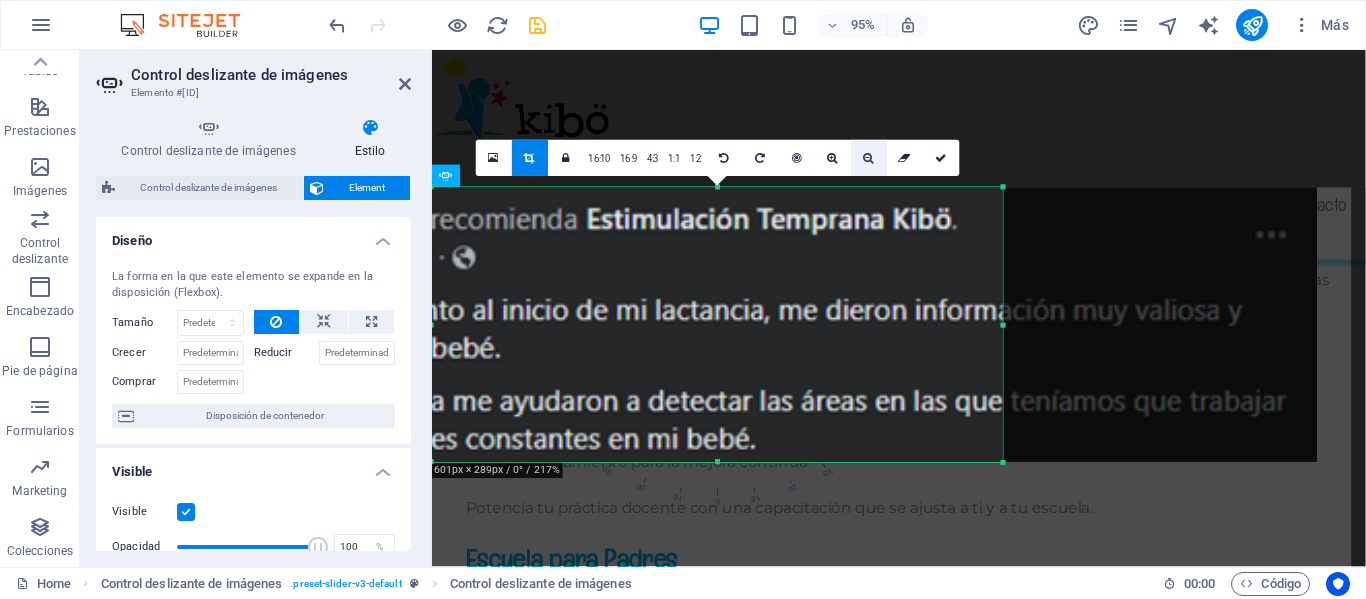 click at bounding box center (869, 158) 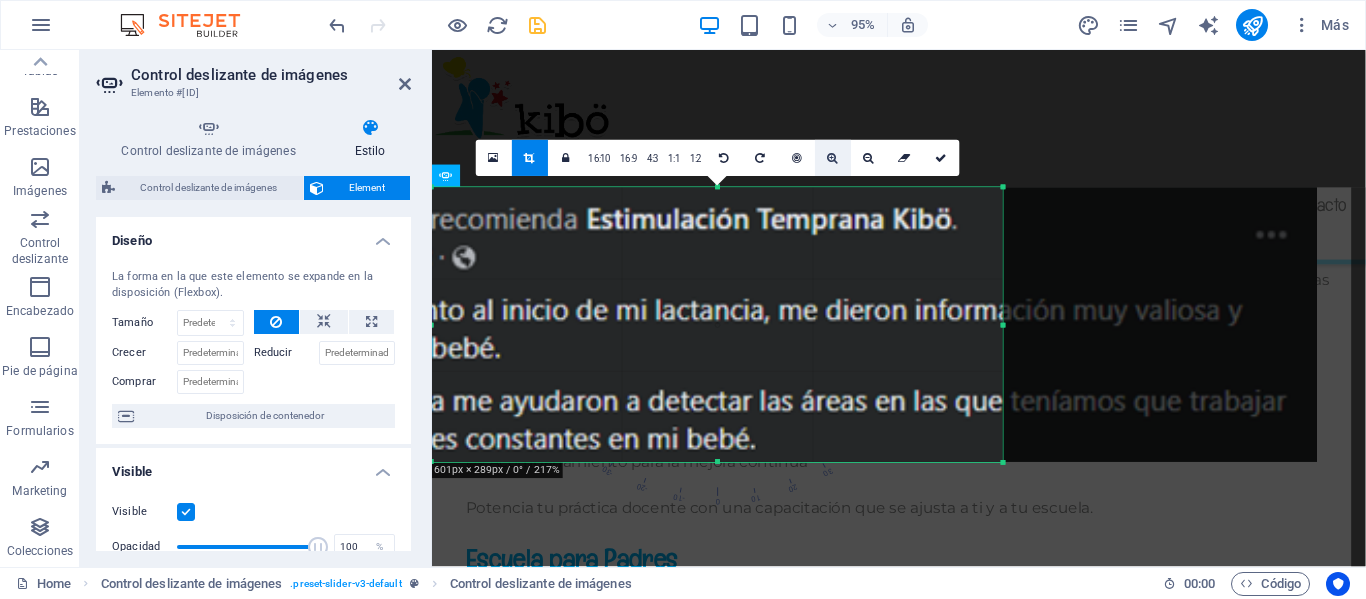 click at bounding box center [833, 158] 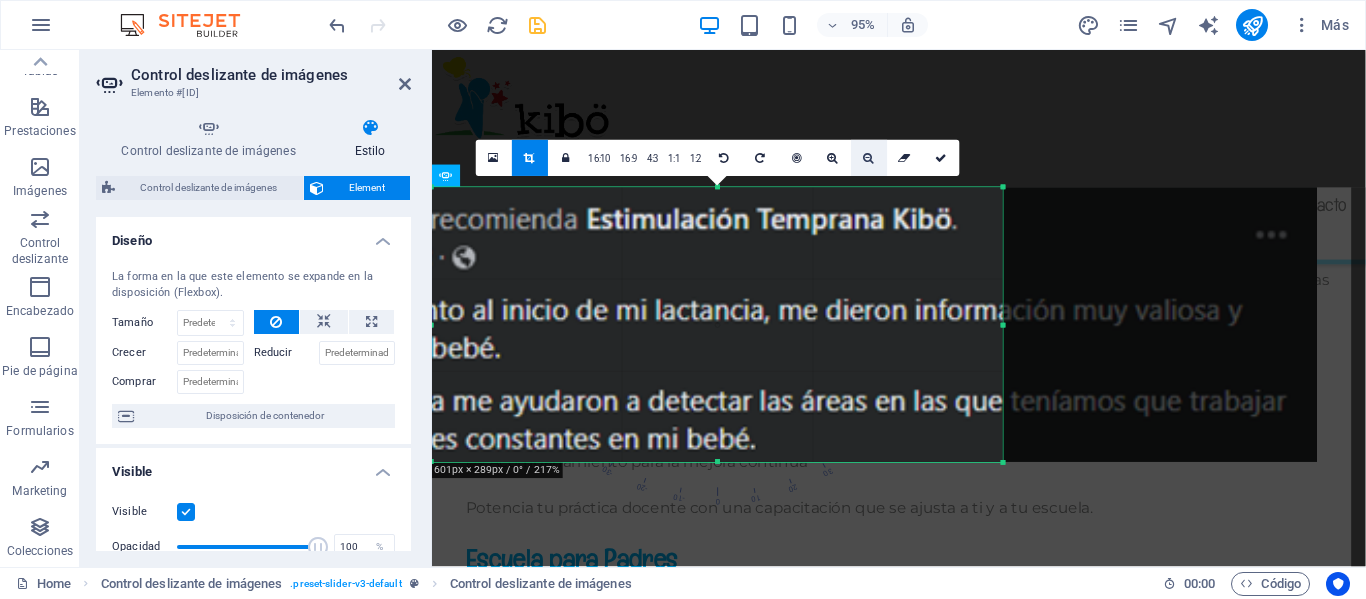 click at bounding box center [869, 158] 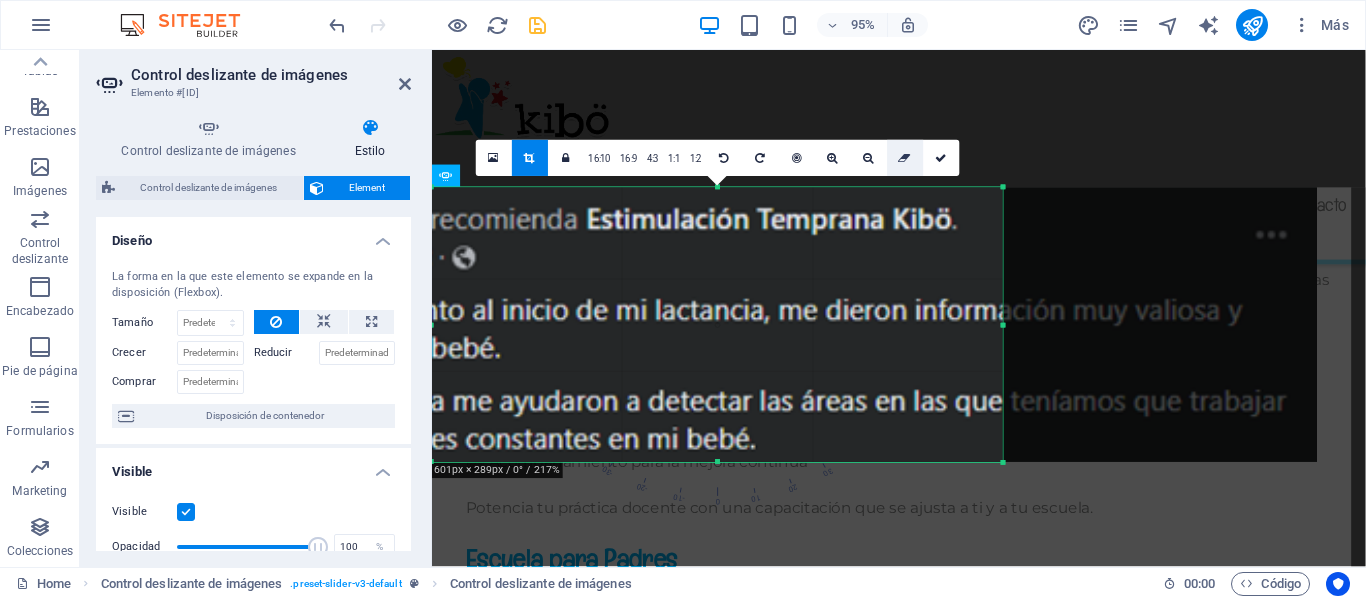 click at bounding box center (905, 158) 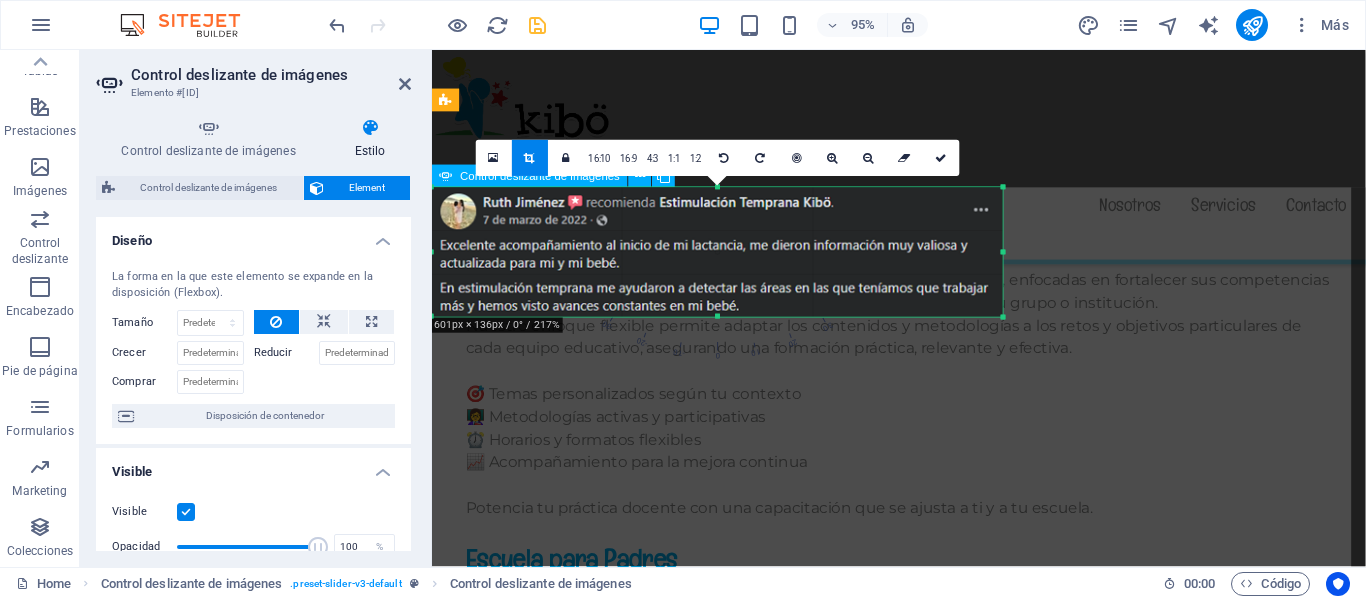 click on "1 2 3 4 5 6 7 8 9 10" at bounding box center [924, 1757] 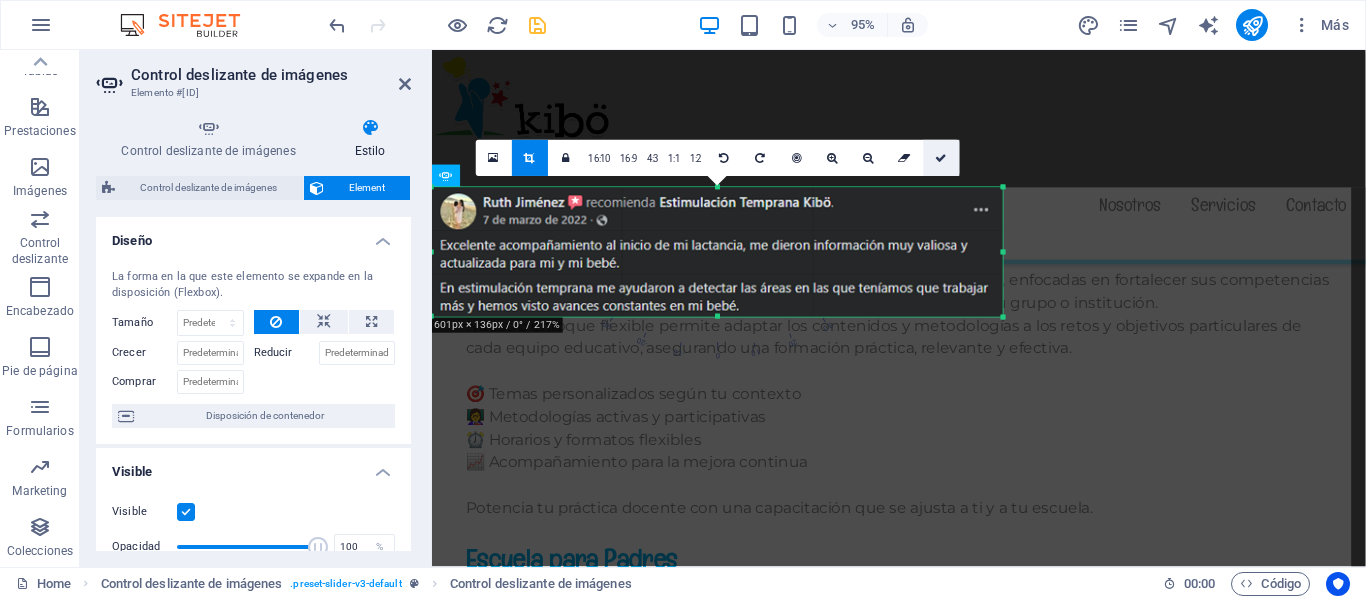 click at bounding box center [941, 158] 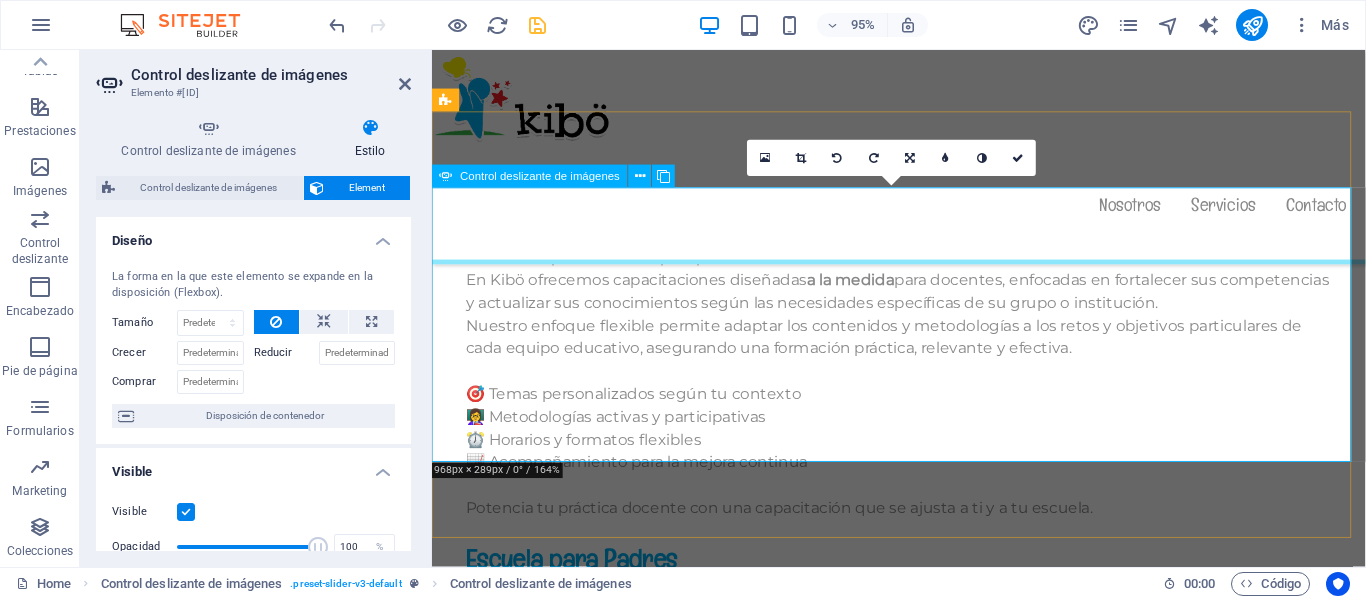 click at bounding box center (924, 3443) 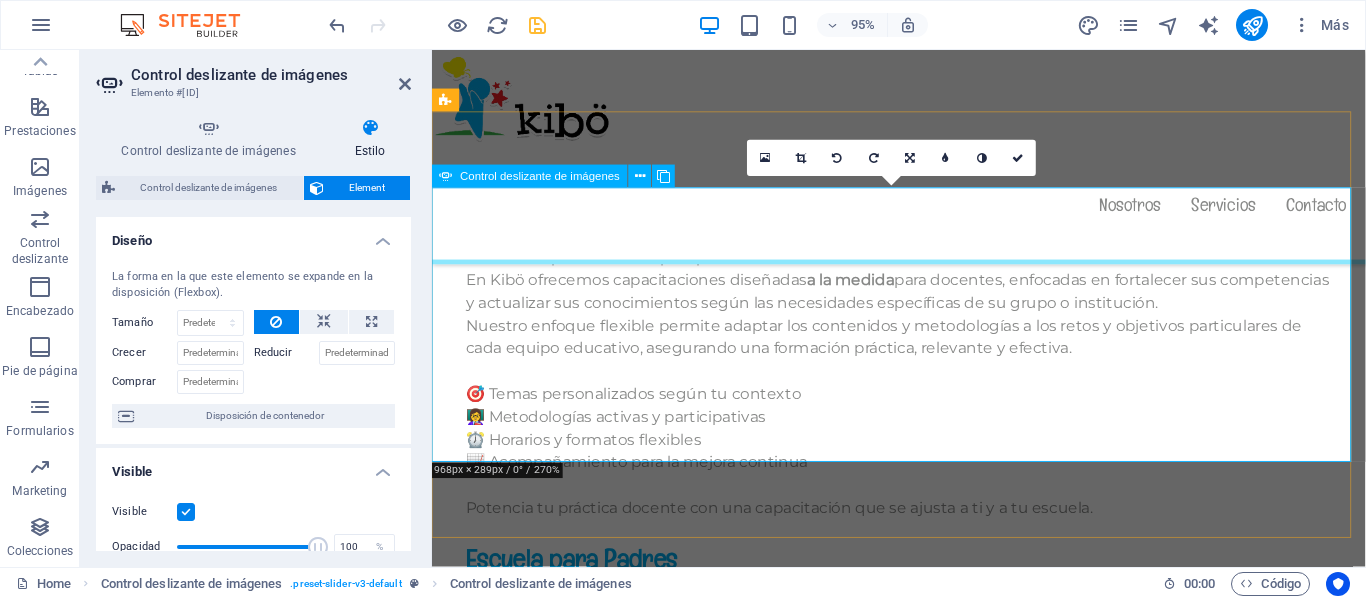 click at bounding box center (-7014, 3557) 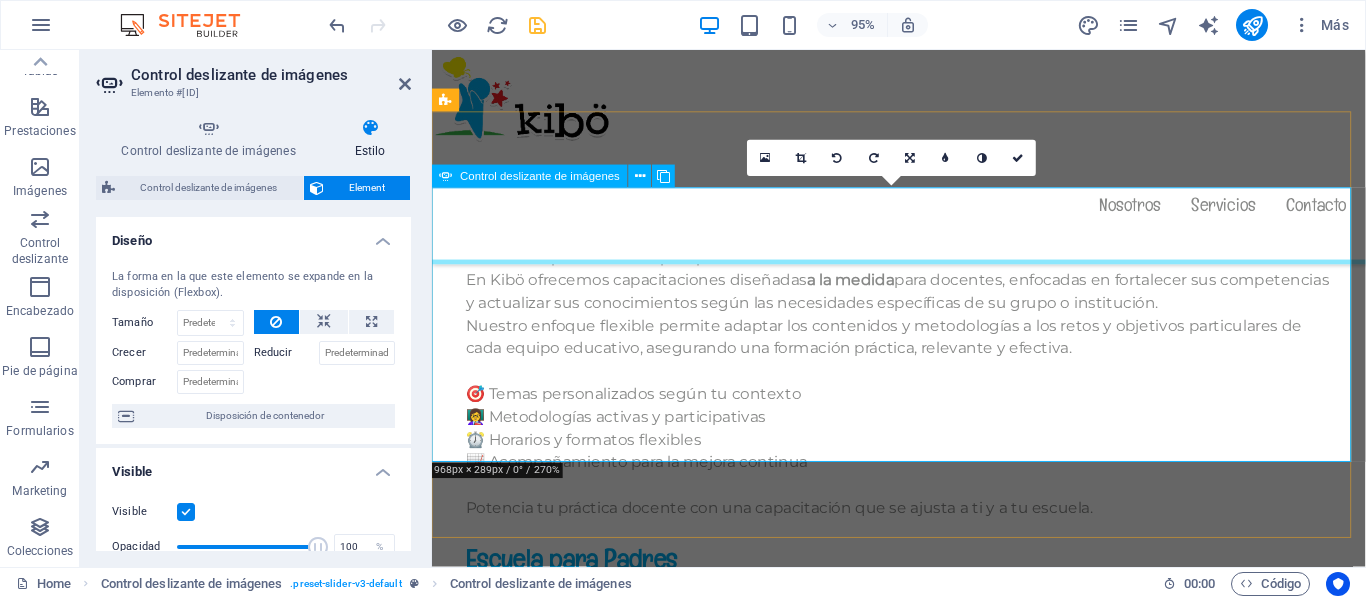 click at bounding box center [-7014, 3557] 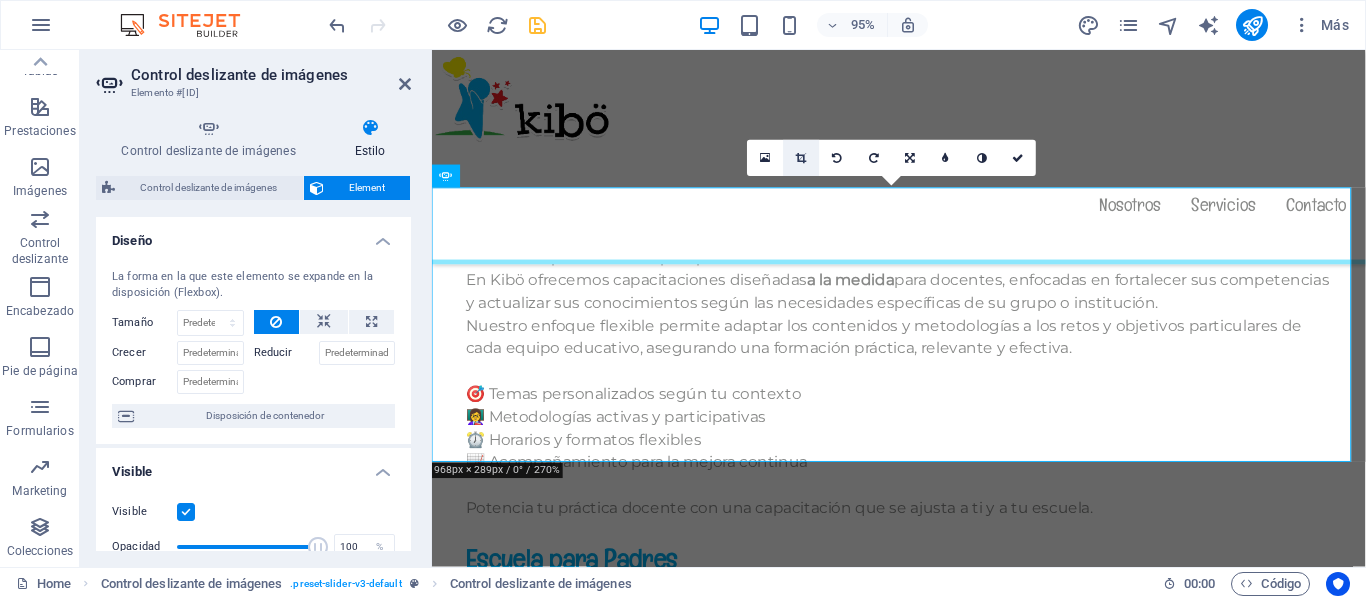 click at bounding box center [802, 158] 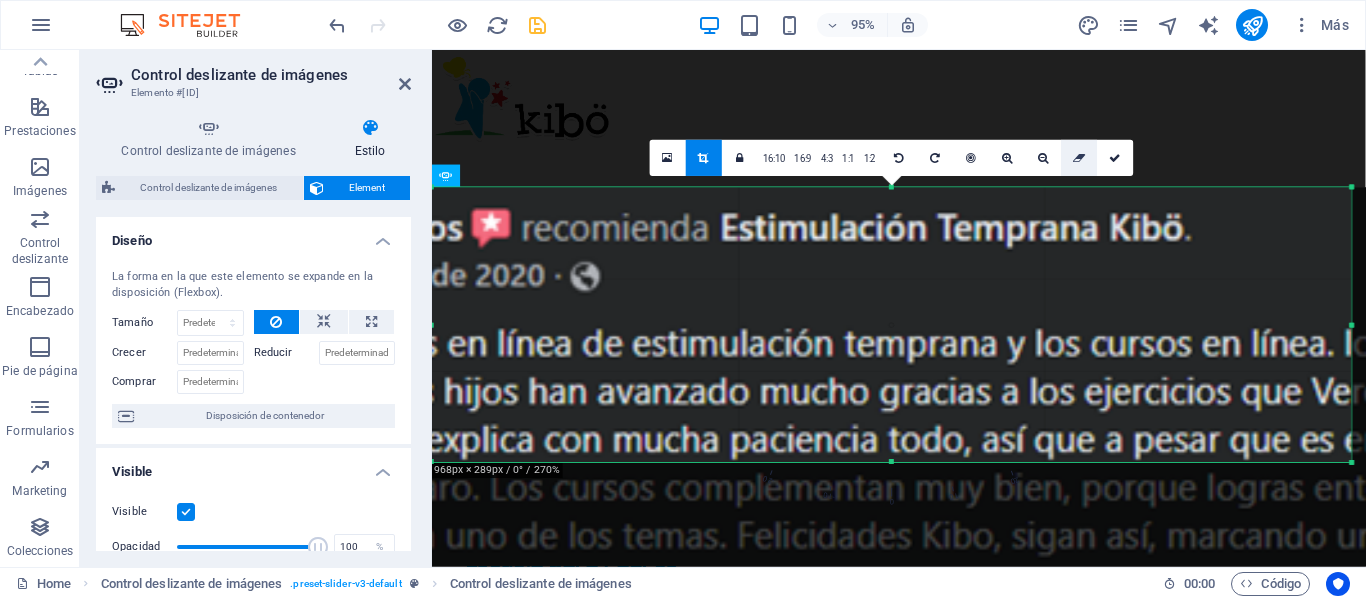 click at bounding box center (1079, 158) 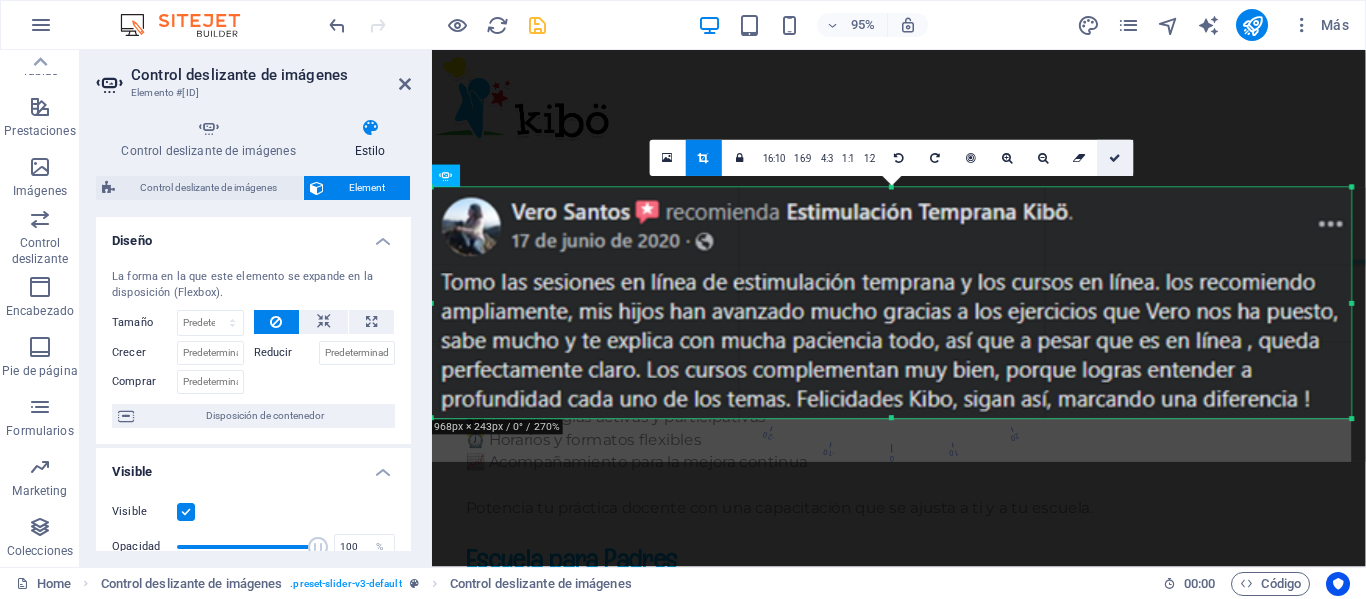 click at bounding box center (1115, 158) 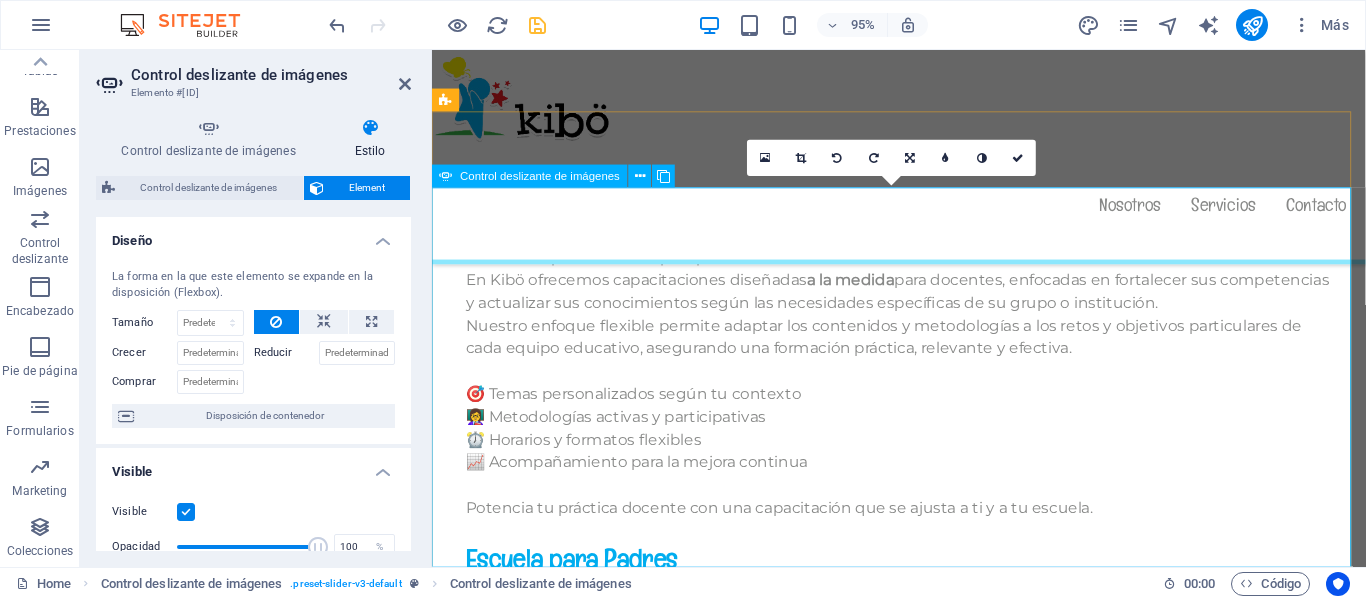 click at bounding box center (924, 4335) 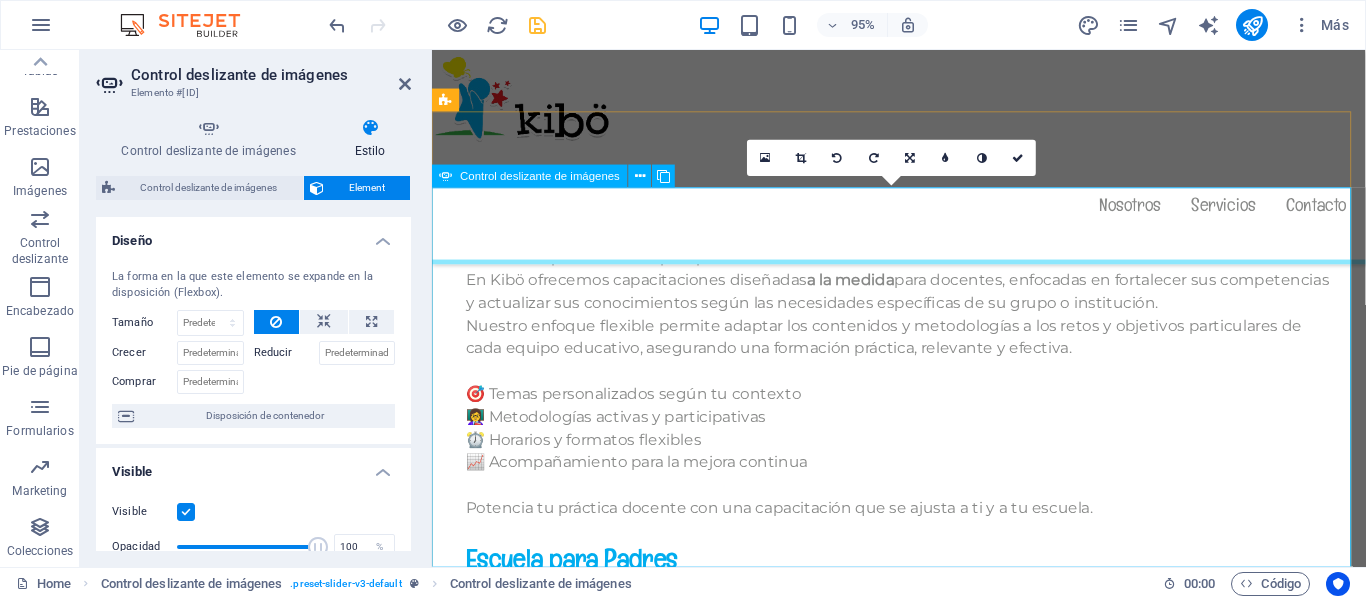 click at bounding box center (-7014, 3510) 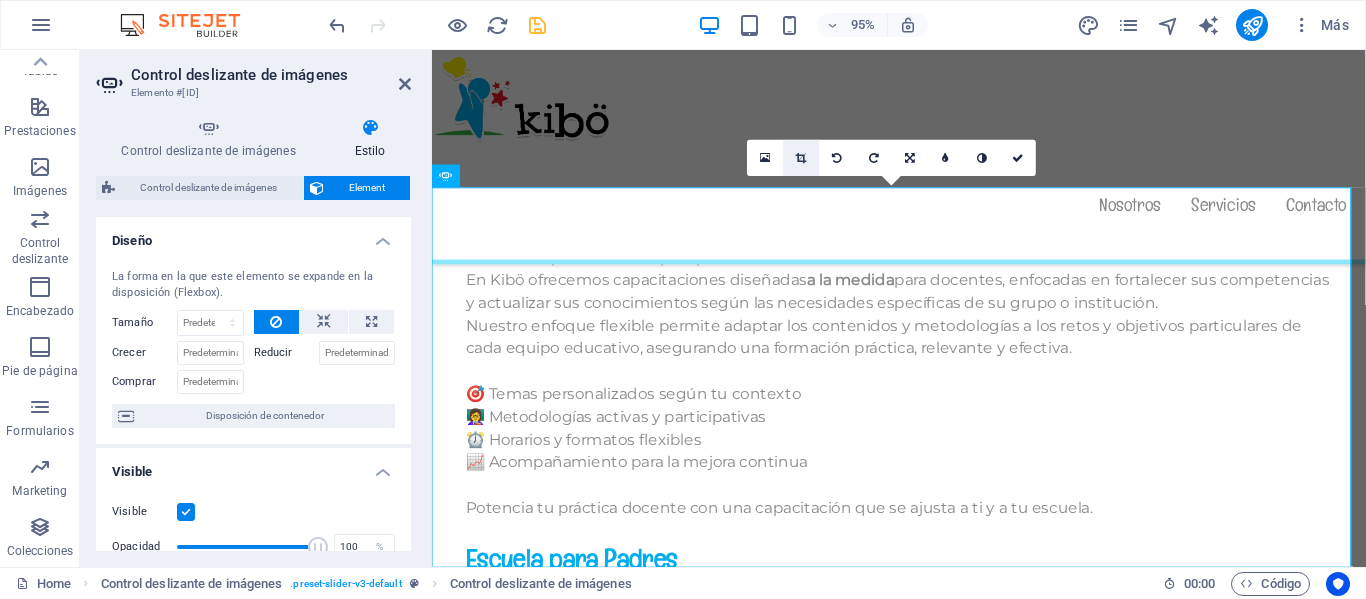 click at bounding box center (802, 158) 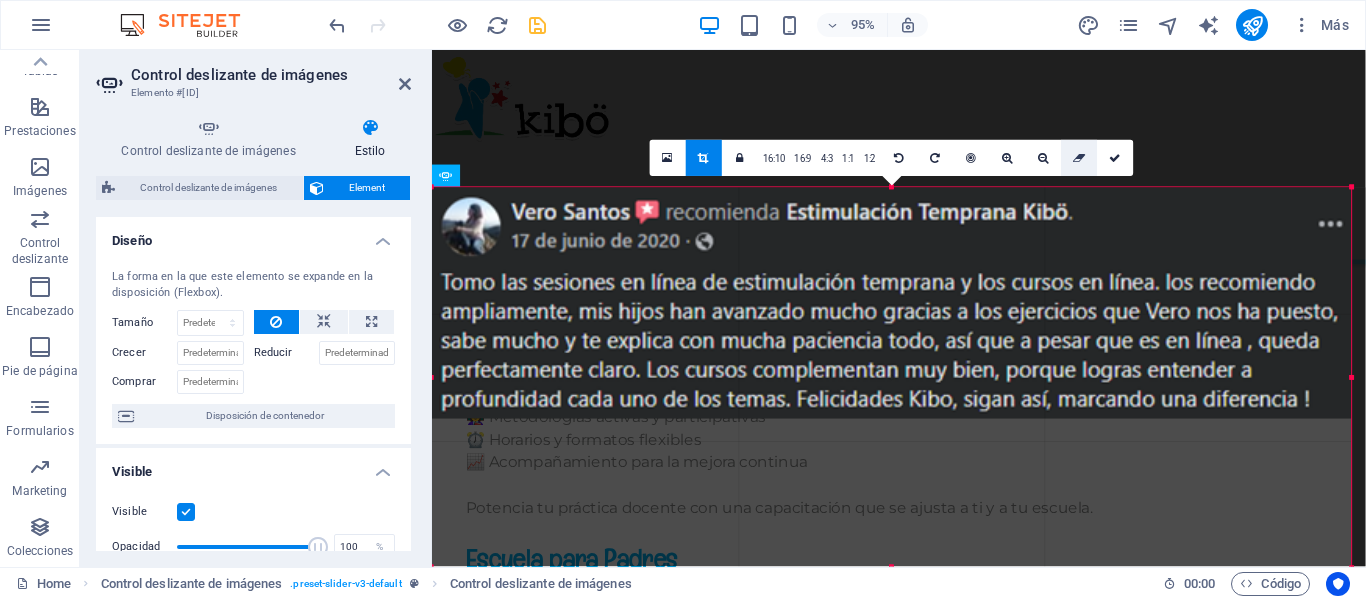 click at bounding box center (1079, 158) 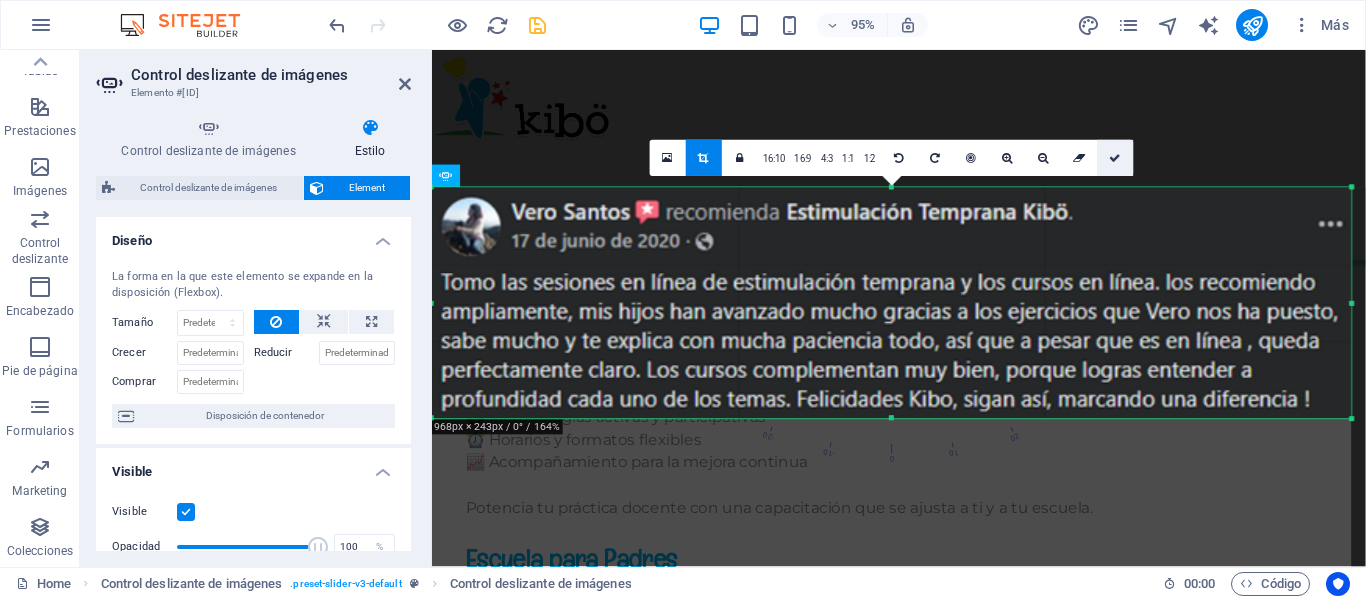 click at bounding box center [1116, 158] 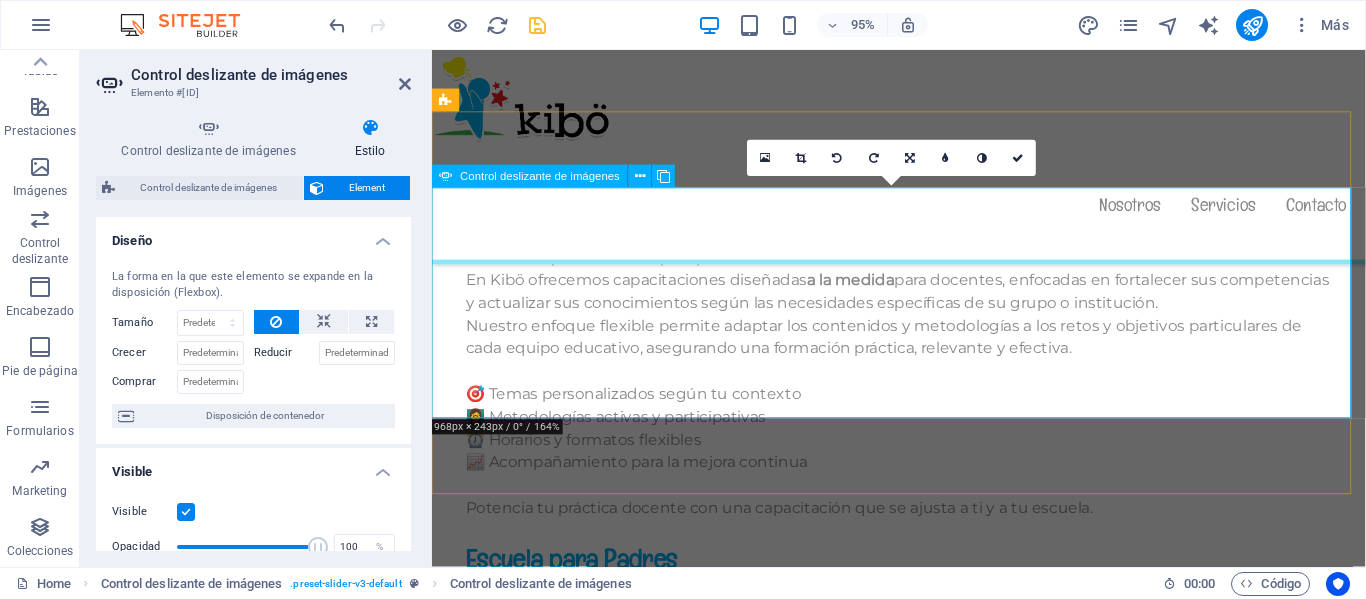 click at bounding box center (924, 4335) 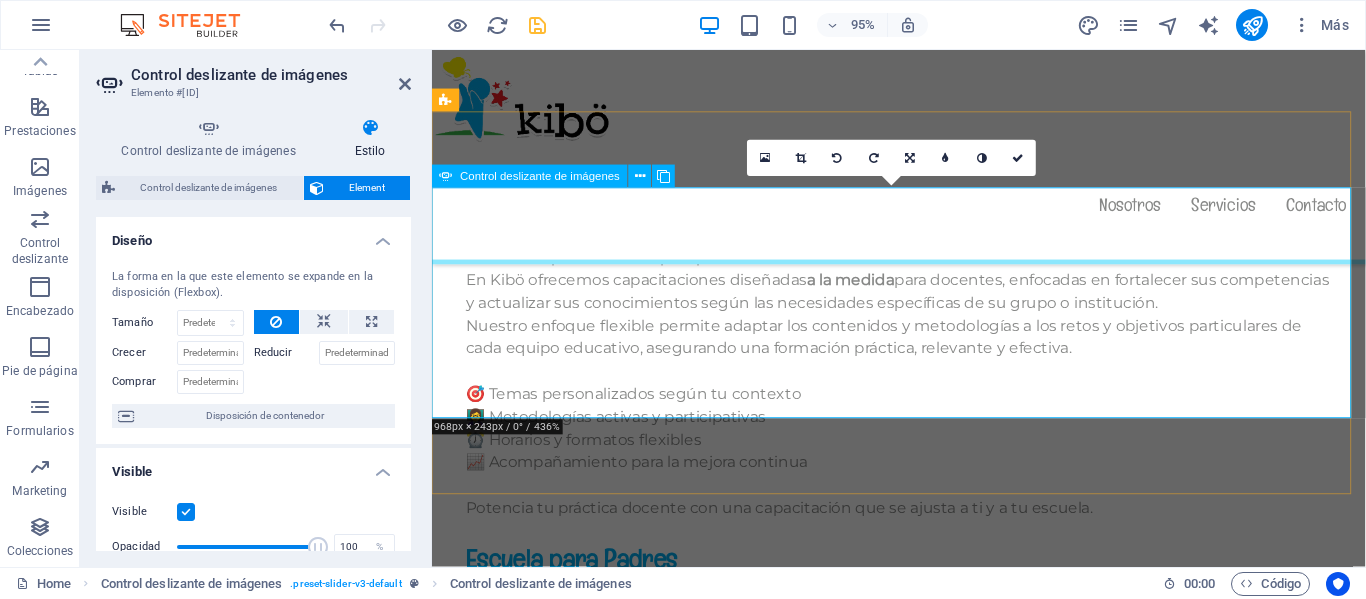 click at bounding box center (-7982, 3706) 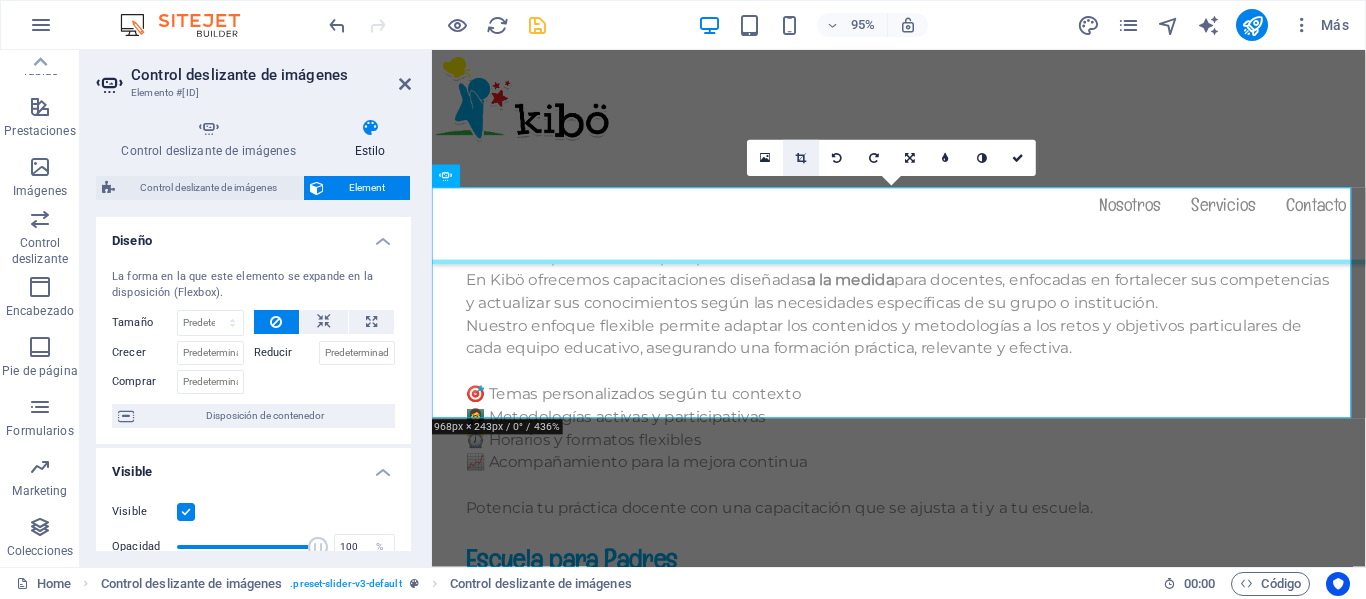 click at bounding box center (802, 158) 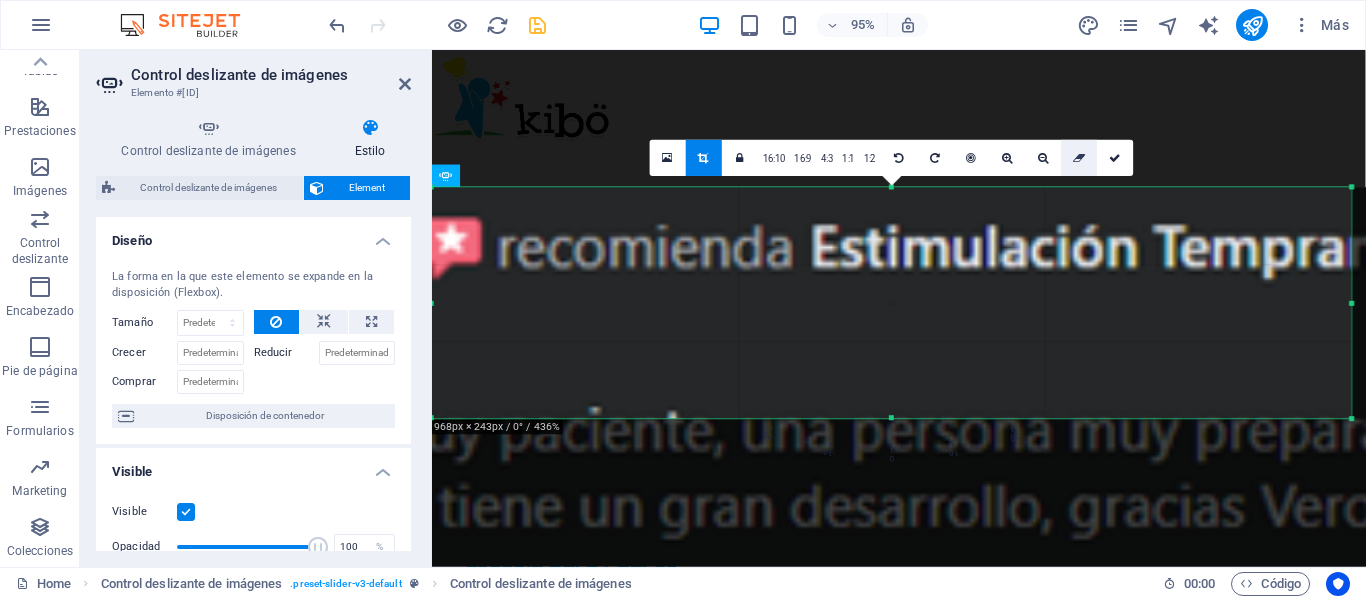 click at bounding box center [1079, 158] 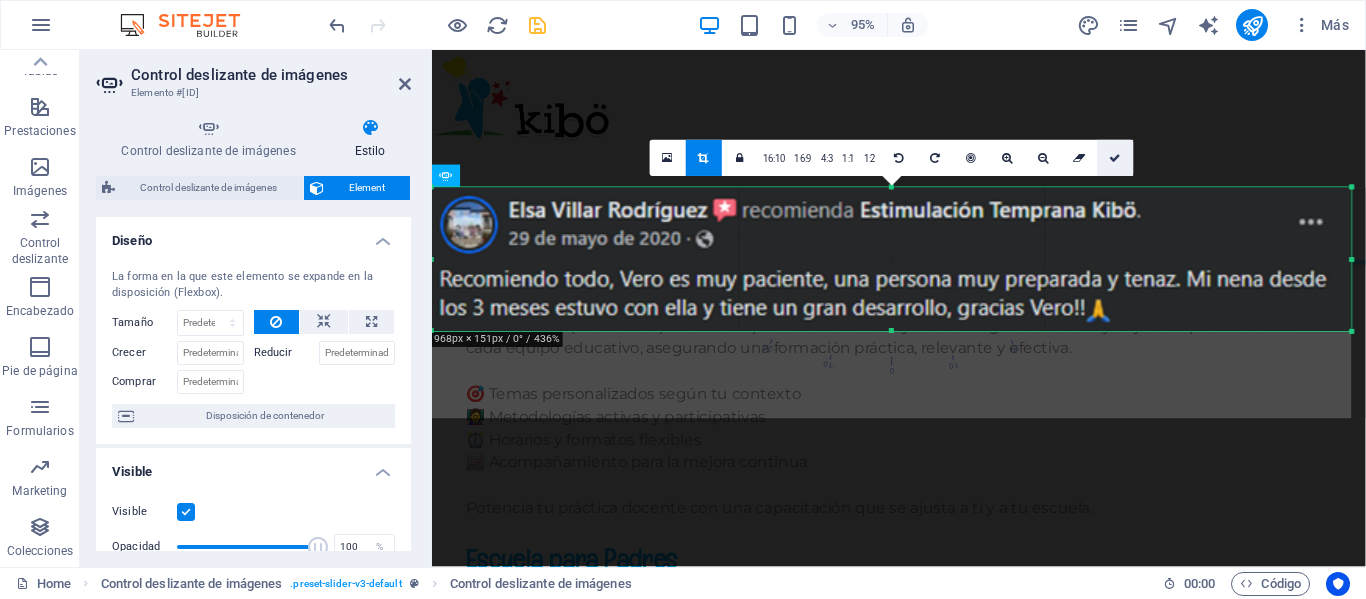 click at bounding box center [1115, 158] 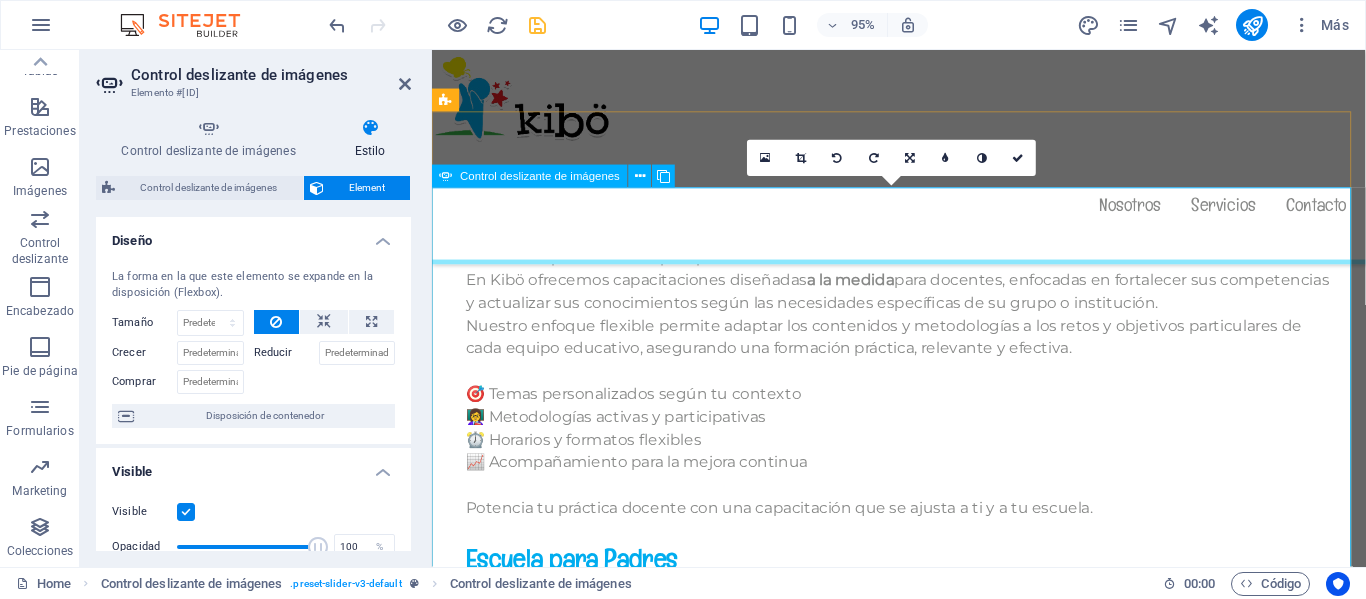 click at bounding box center [924, 4183] 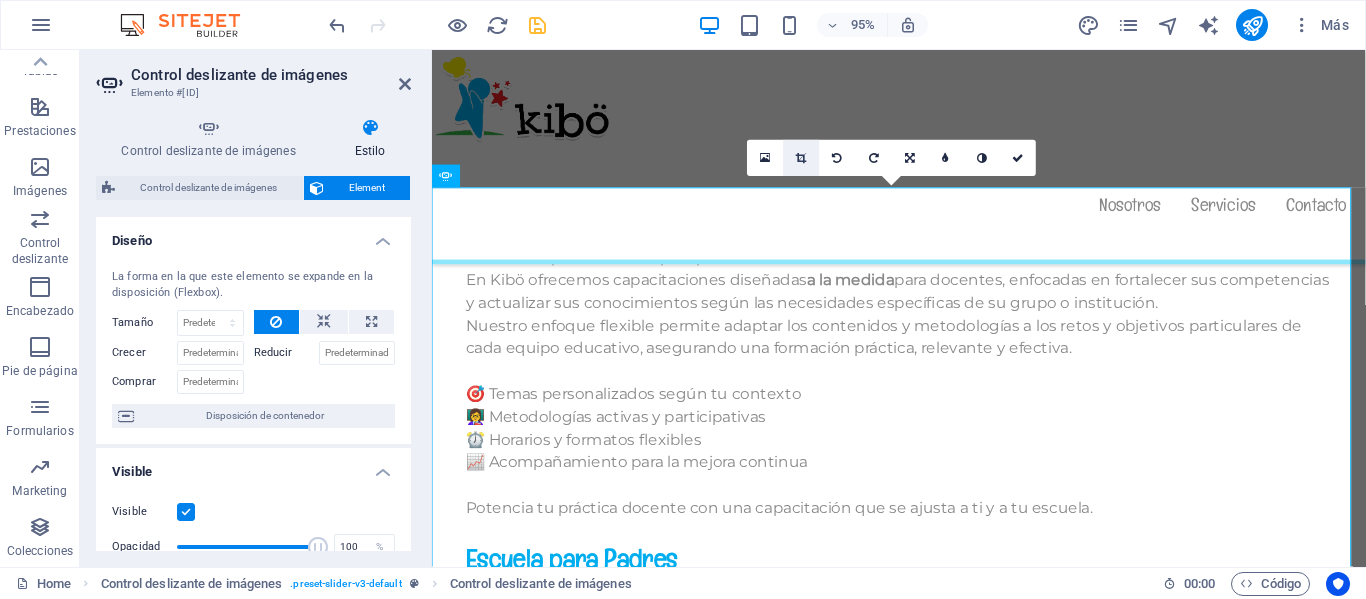 click at bounding box center [801, 158] 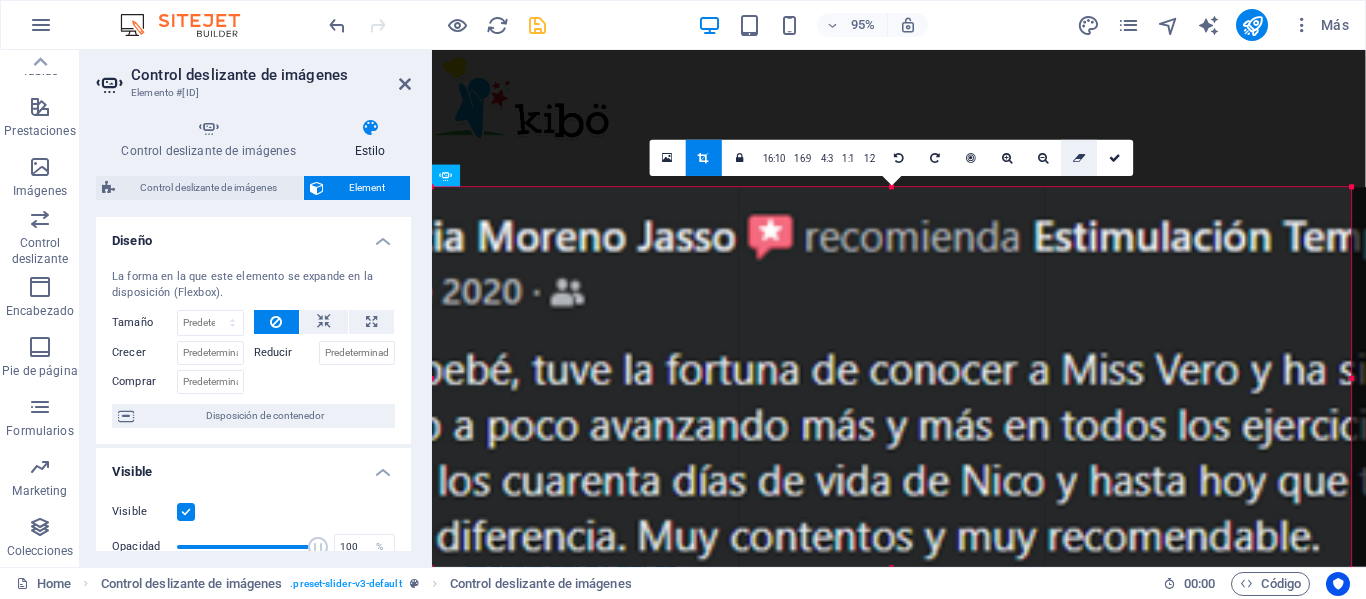 click at bounding box center (1079, 158) 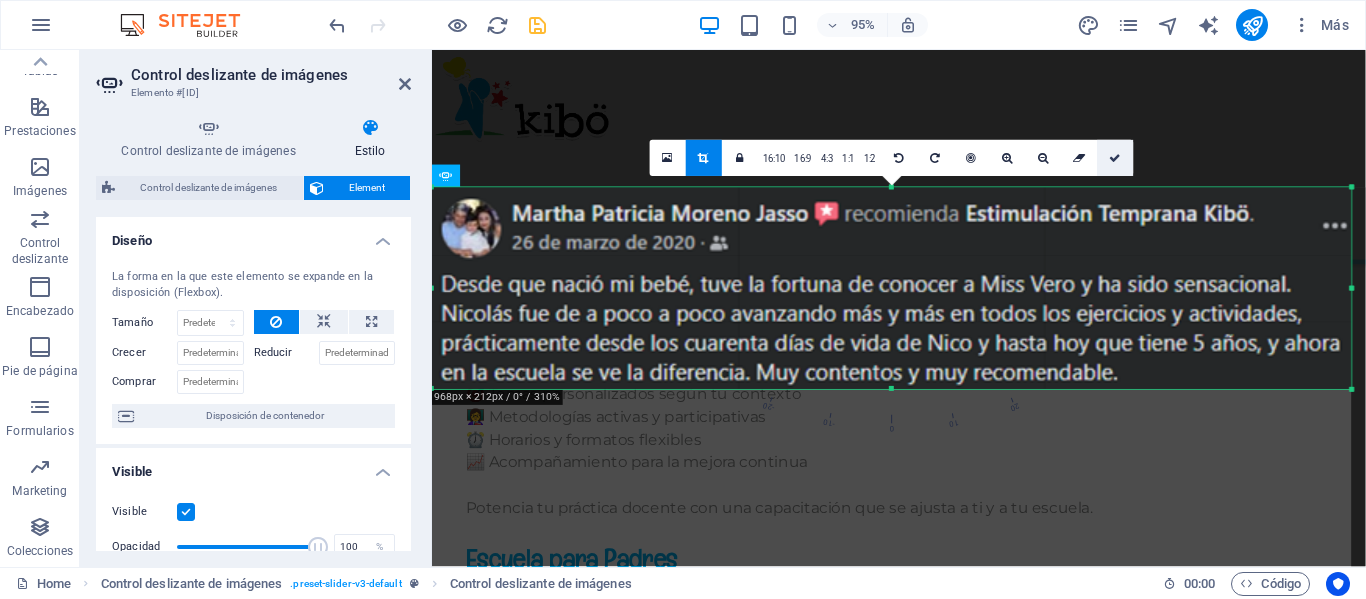 click at bounding box center (1115, 158) 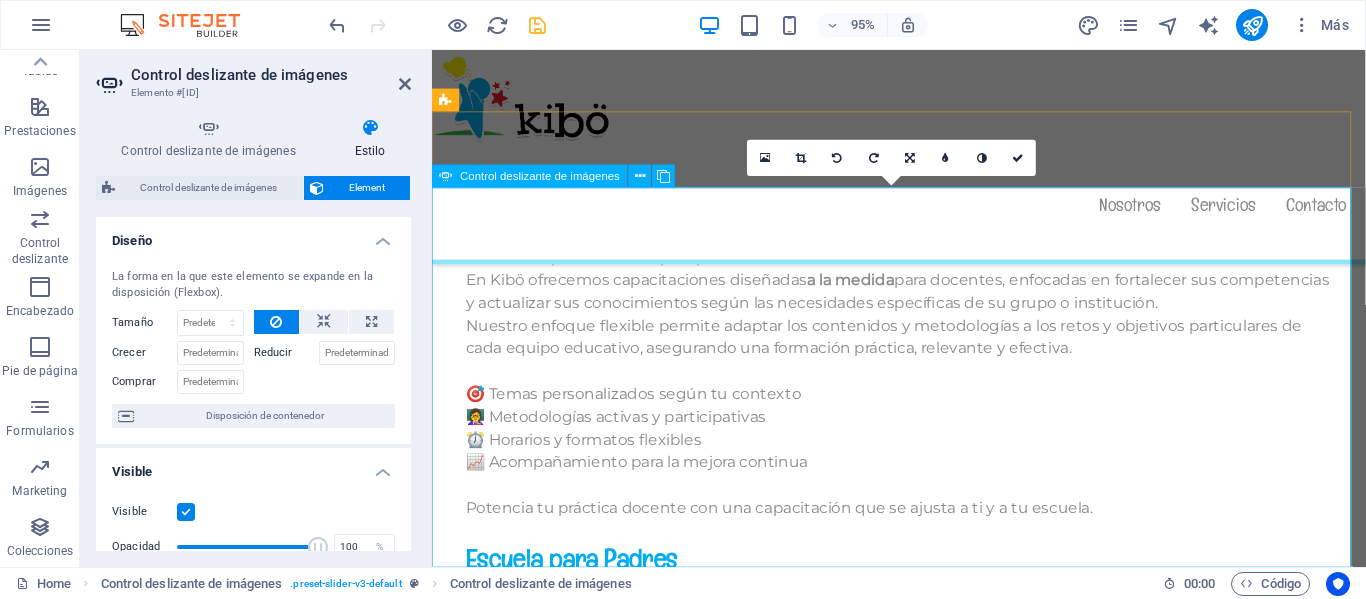 click at bounding box center (924, 3953) 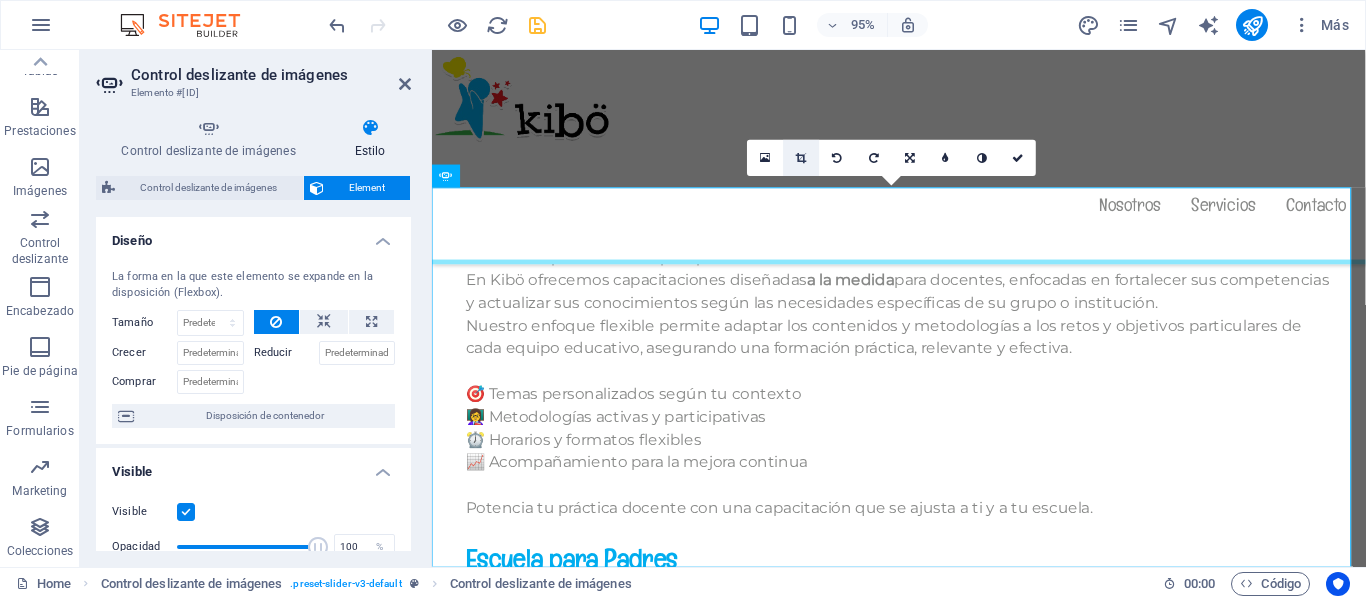 click at bounding box center (802, 158) 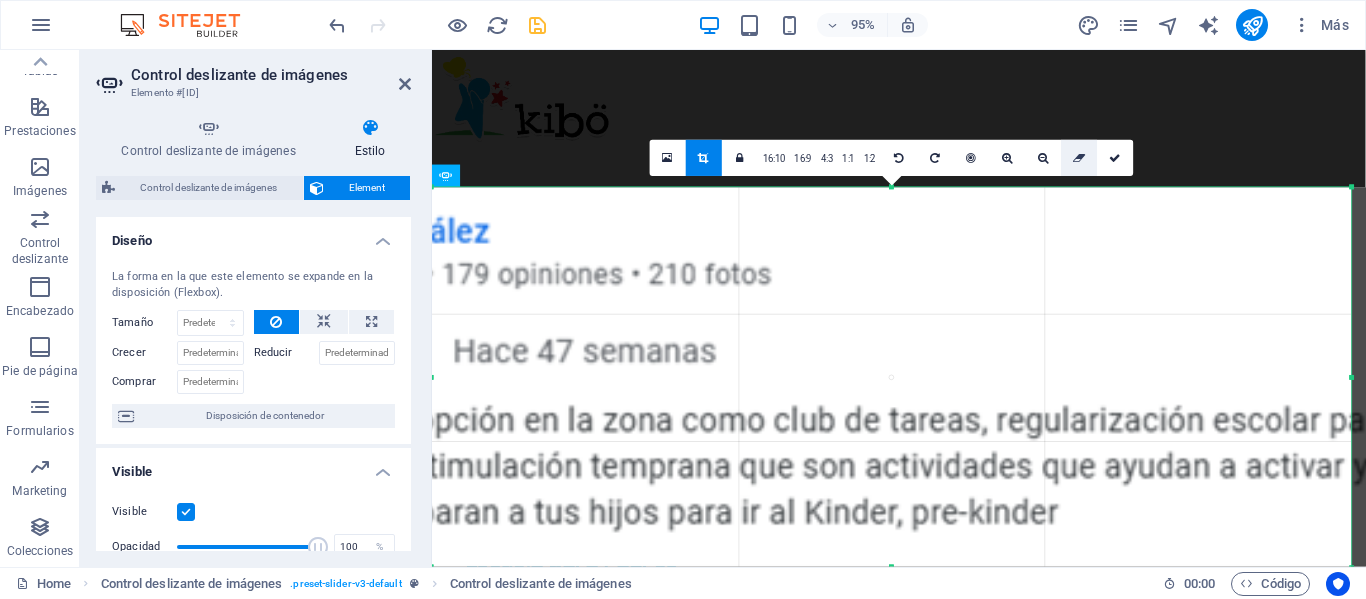 click at bounding box center [1079, 158] 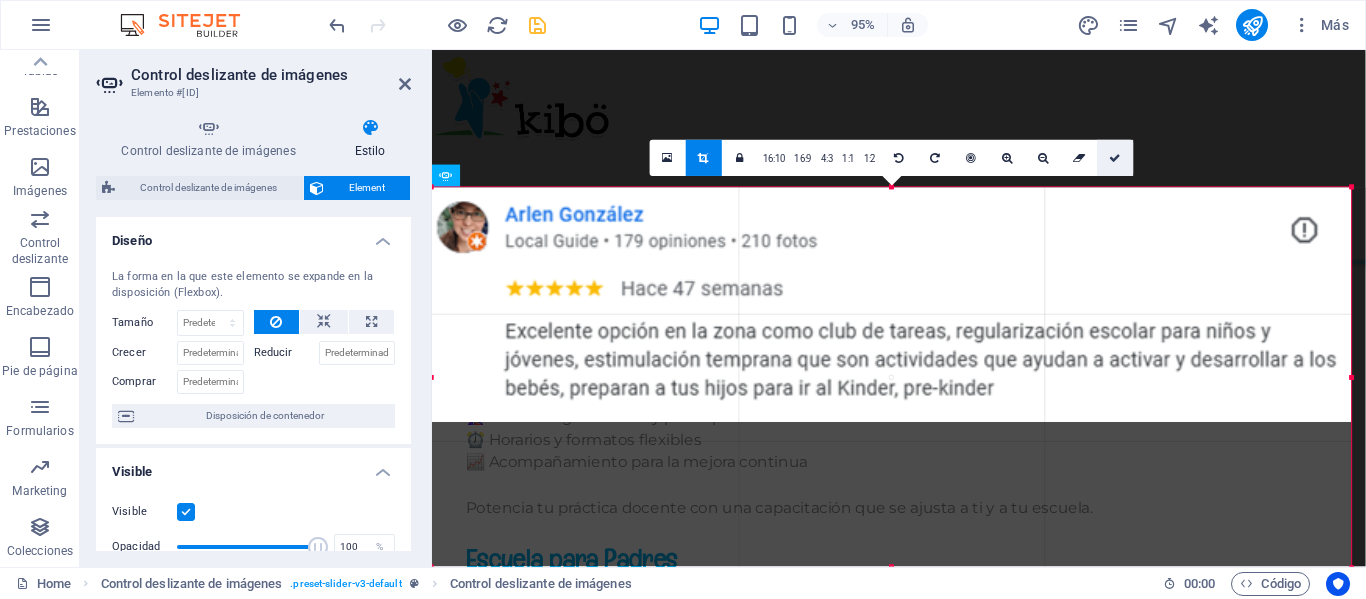 click at bounding box center [1115, 158] 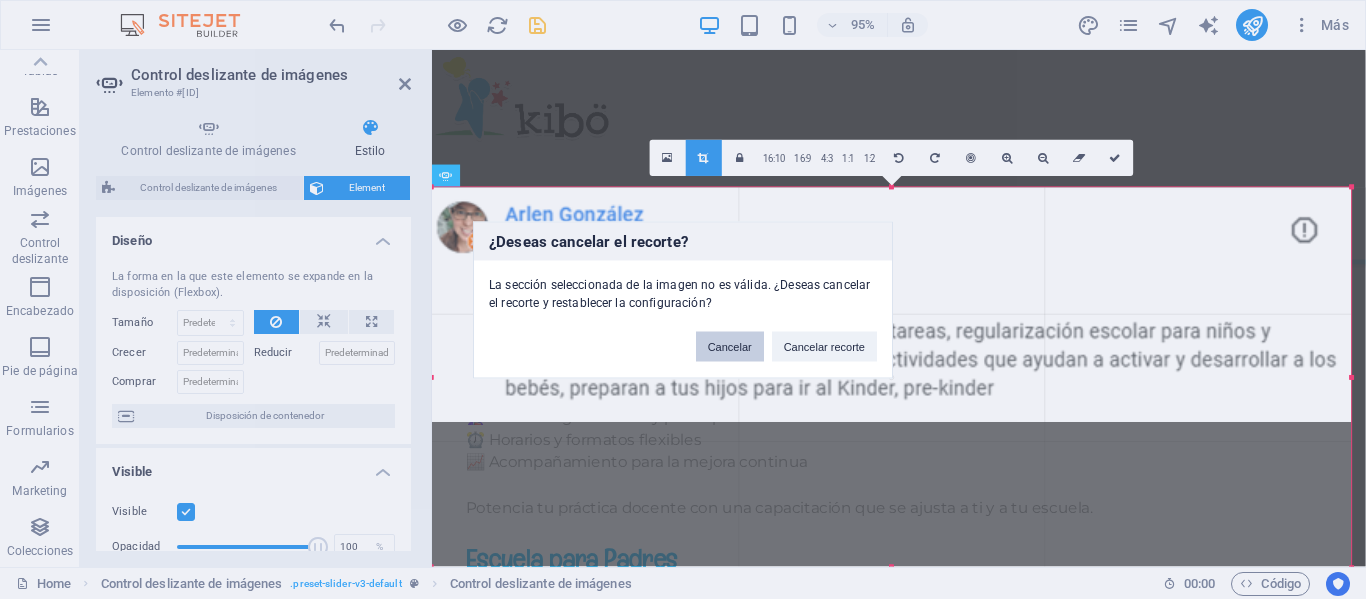 click on "Cancelar" at bounding box center (730, 346) 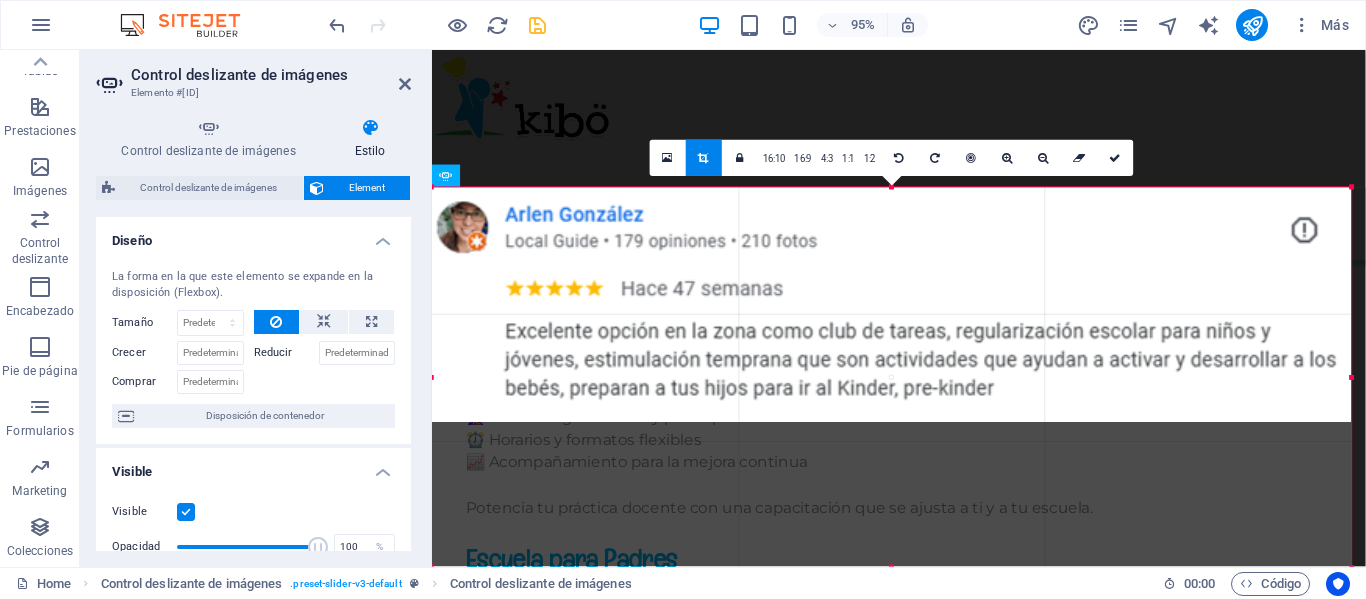 click at bounding box center (892, 305) 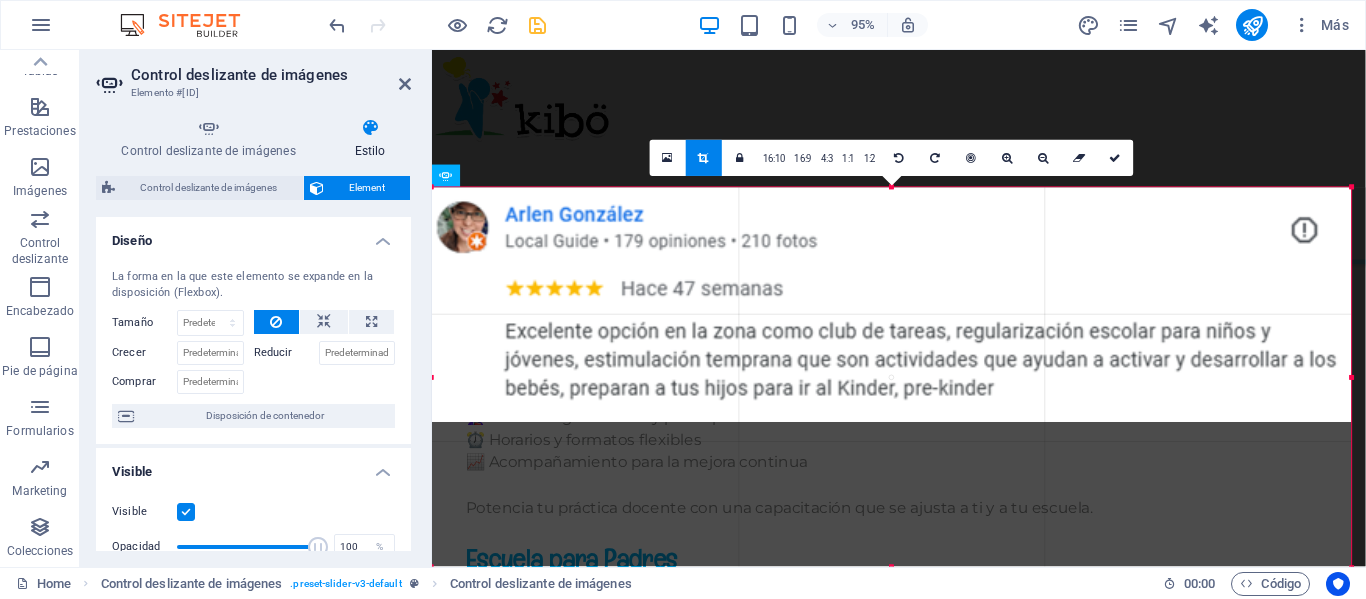 click at bounding box center (892, 305) 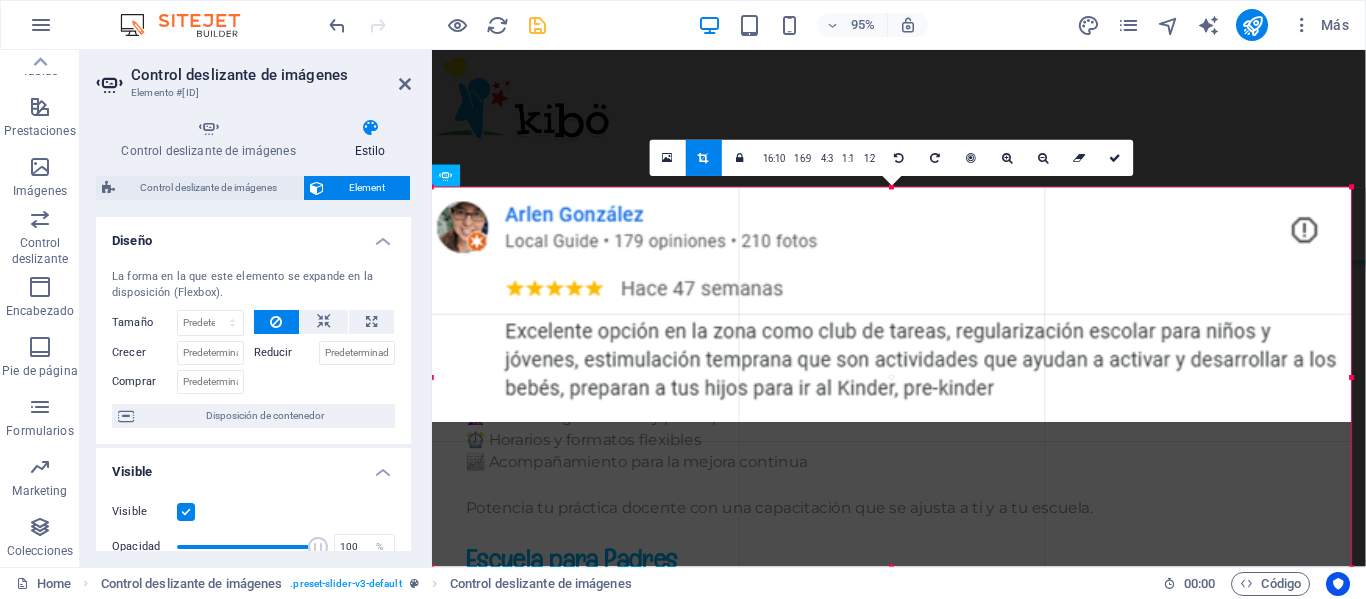 click at bounding box center [1352, 378] 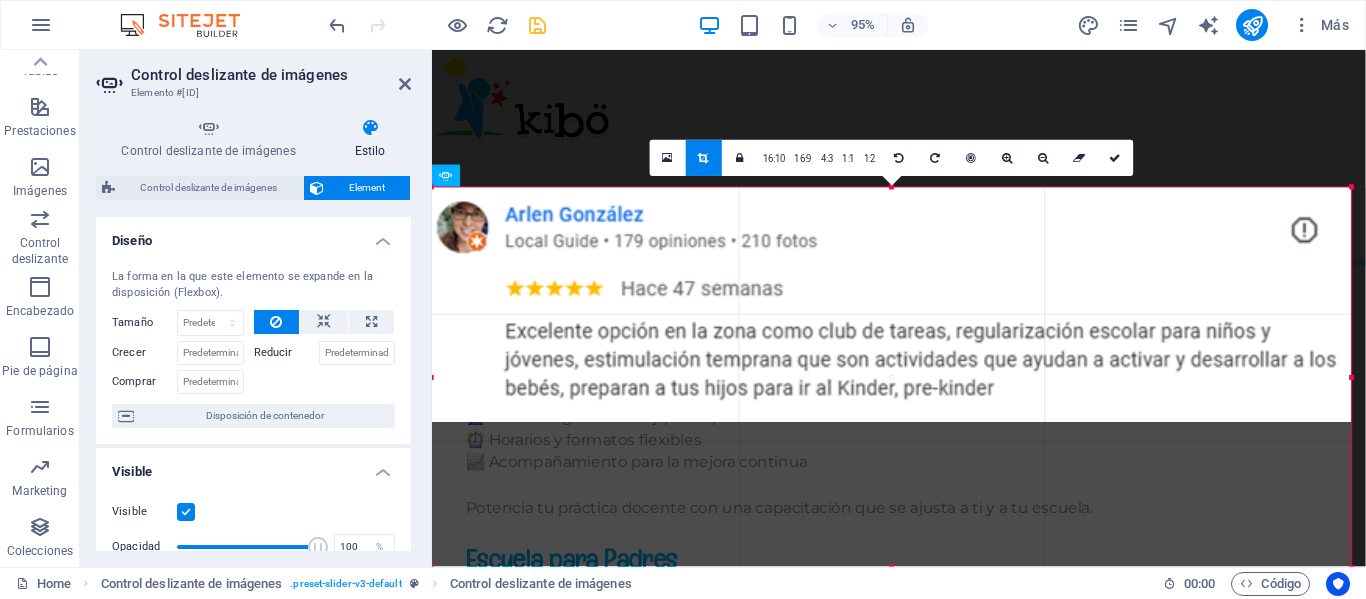 click at bounding box center (892, 305) 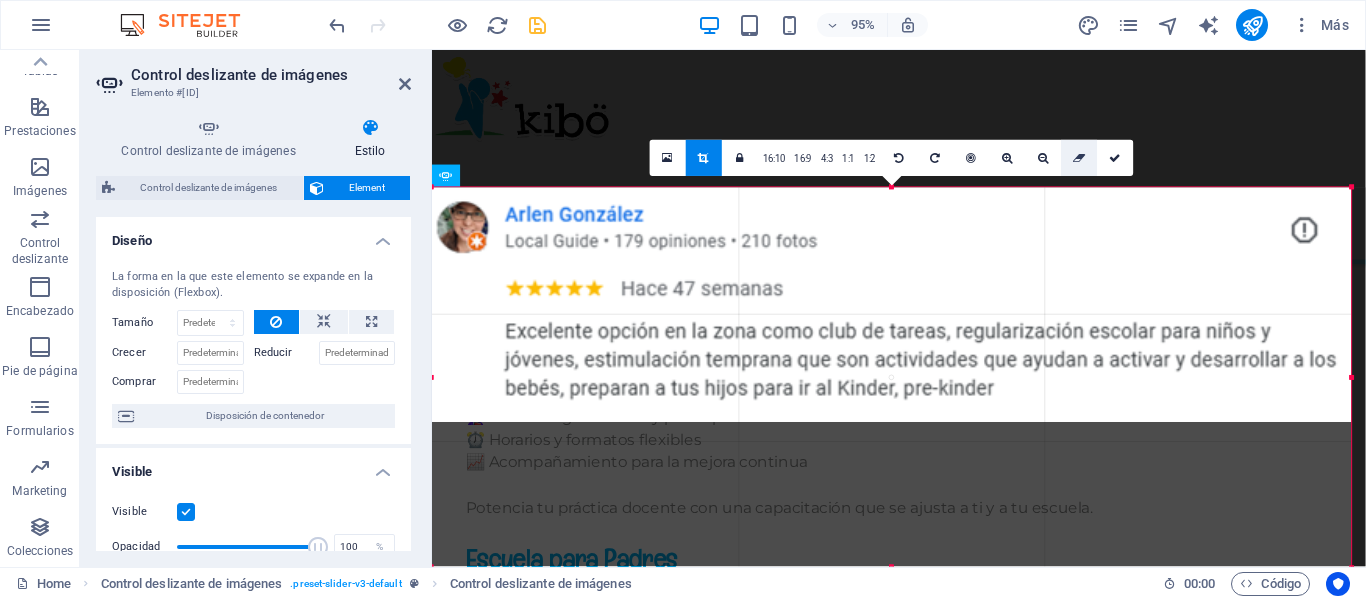 click at bounding box center (1079, 158) 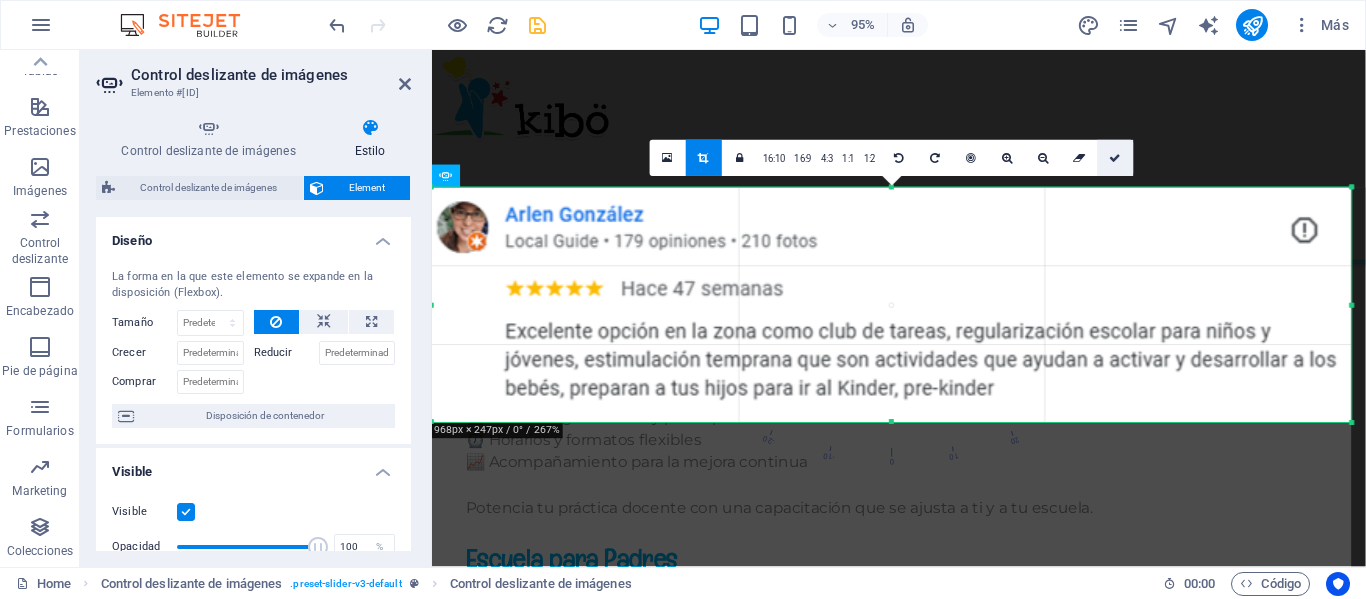 click at bounding box center [1115, 158] 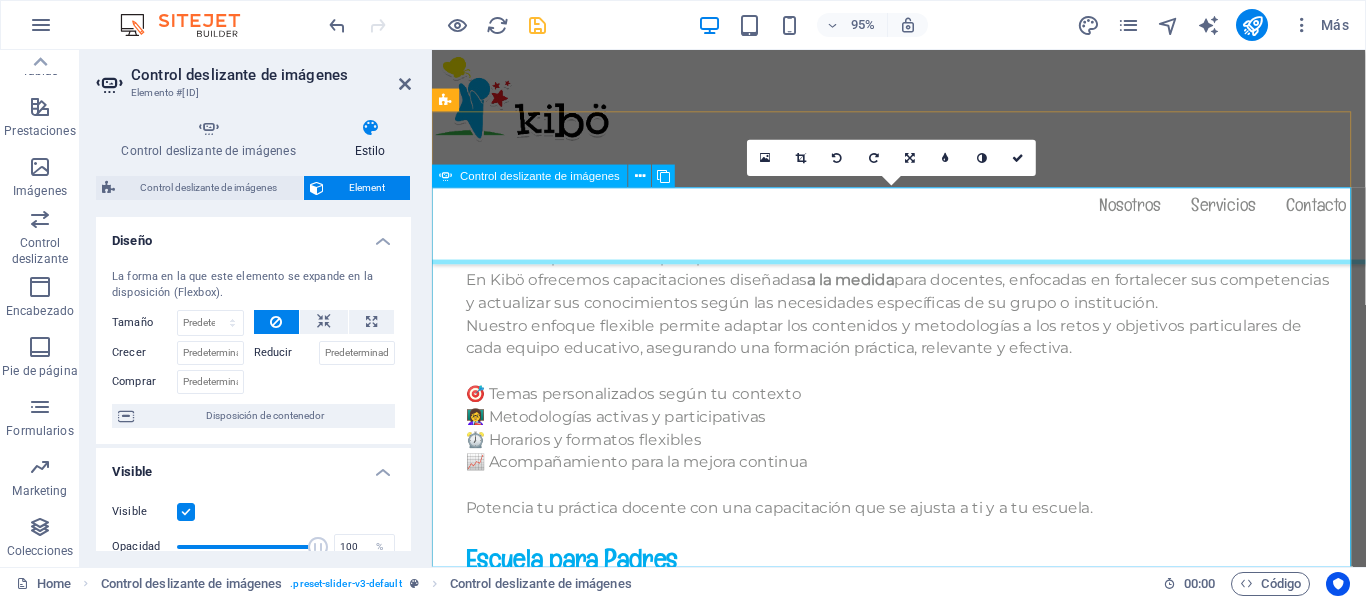 click at bounding box center (-238, 1801) 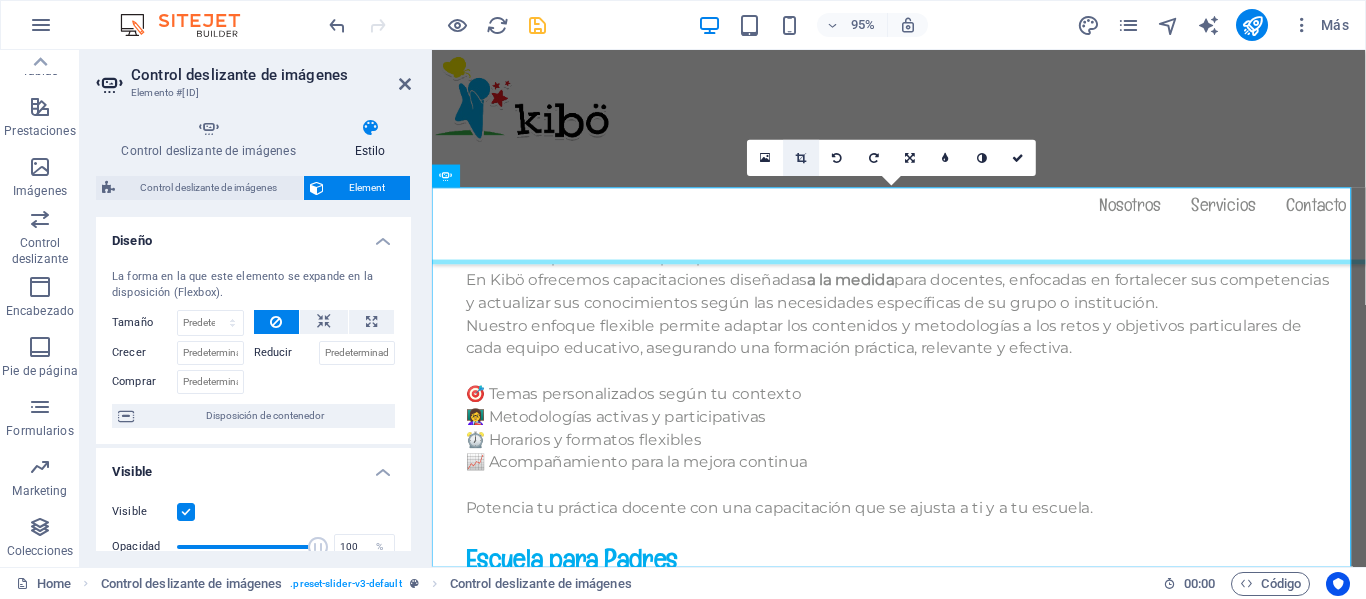 click at bounding box center [801, 158] 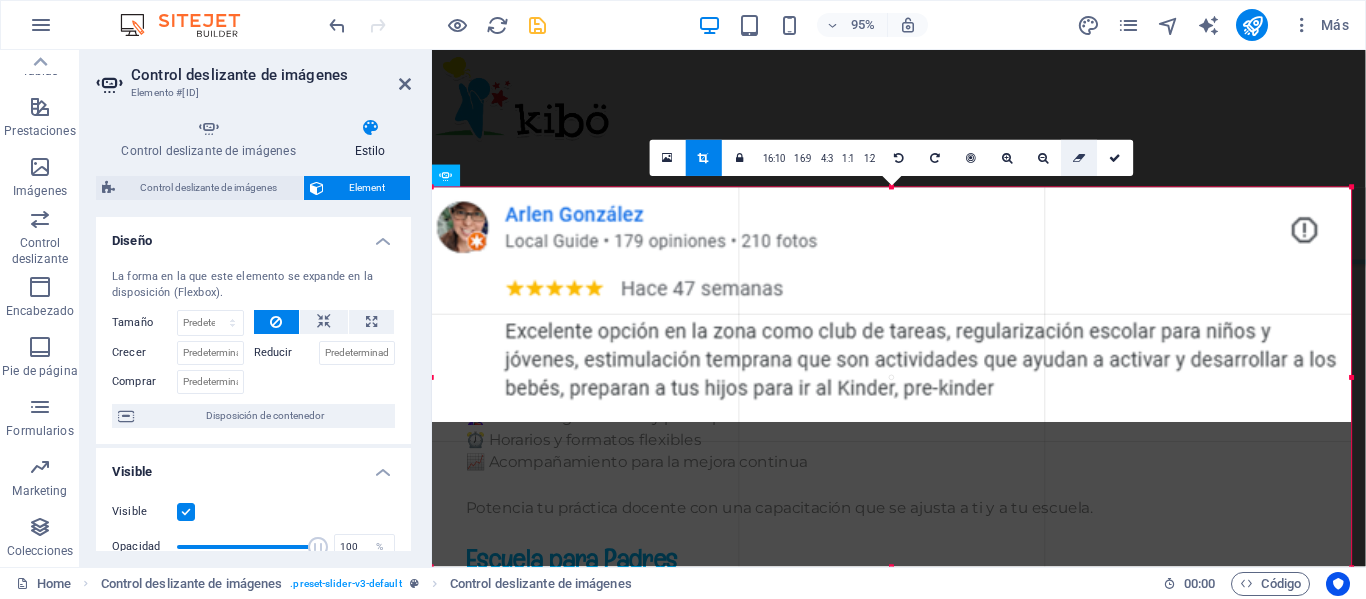 click at bounding box center (1079, 158) 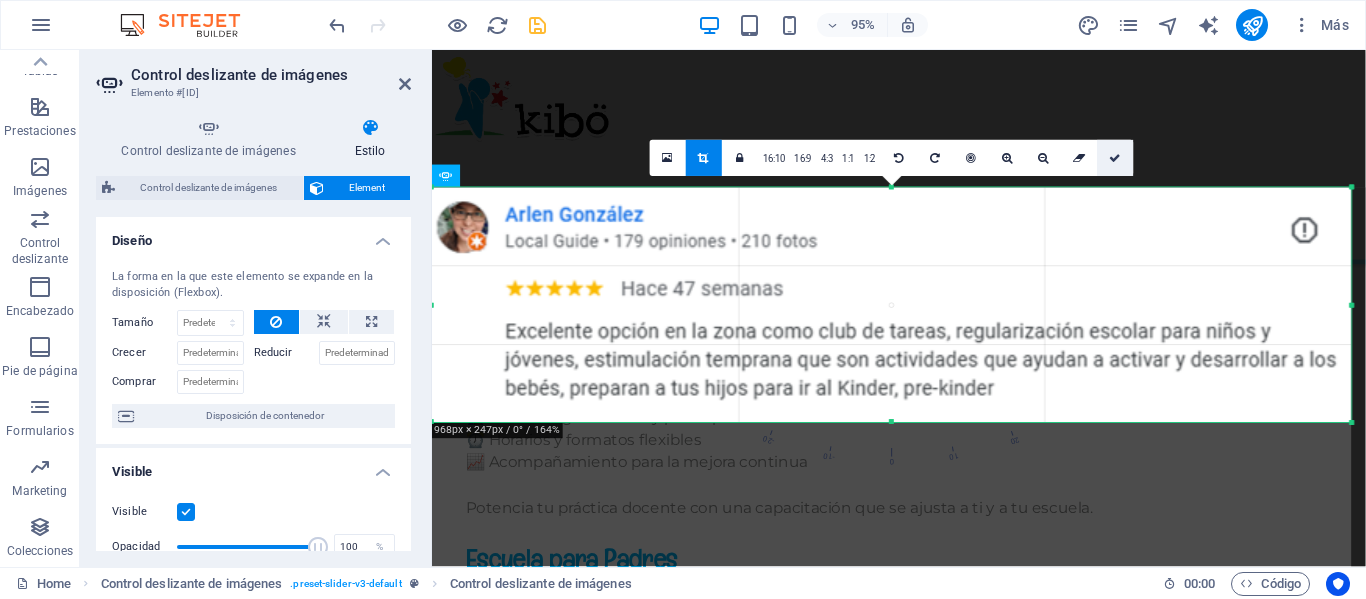 click at bounding box center [1115, 158] 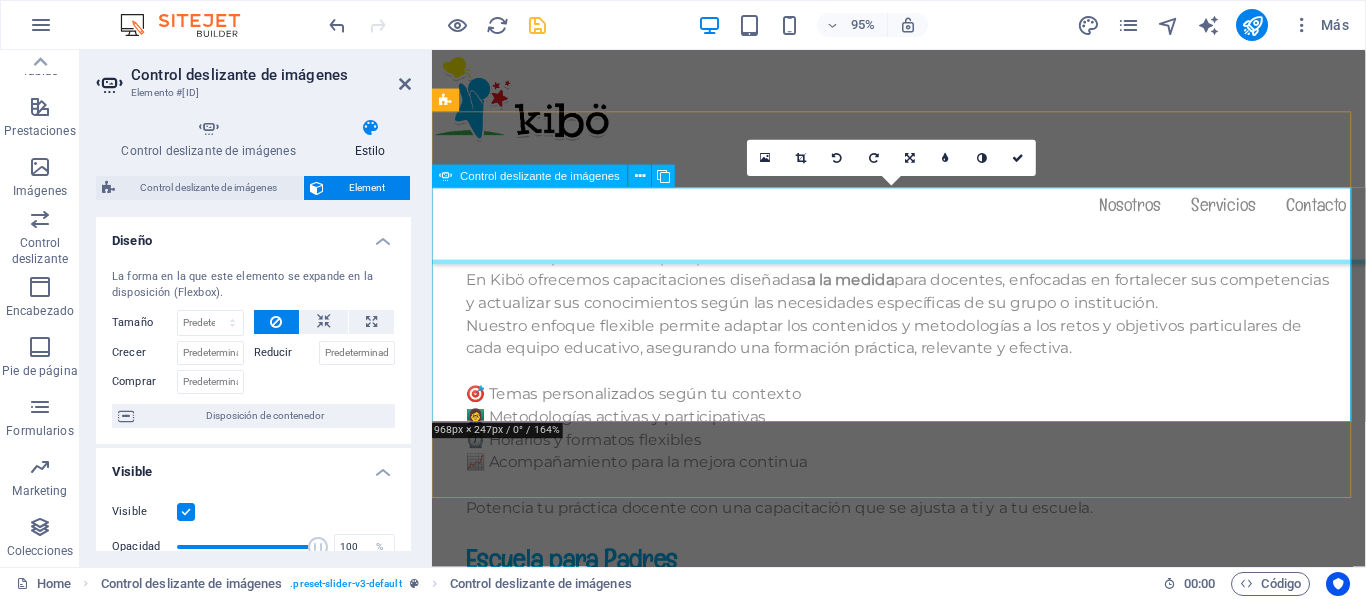 click at bounding box center (924, 3767) 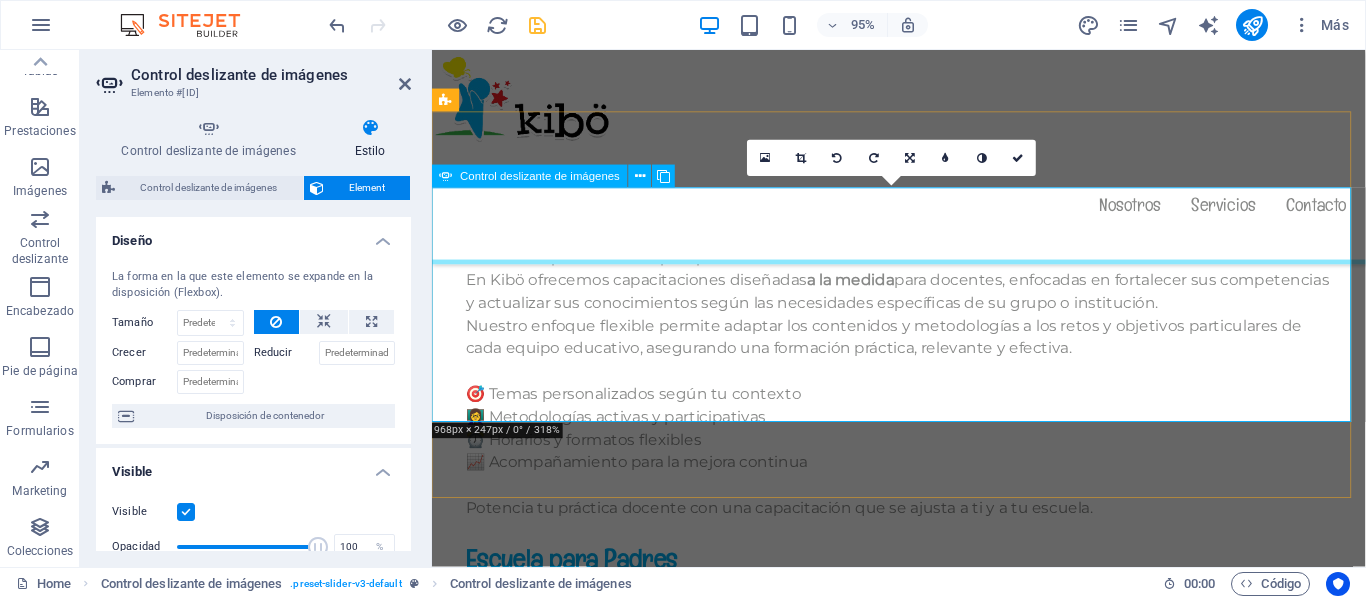 click at bounding box center [-1206, 1998] 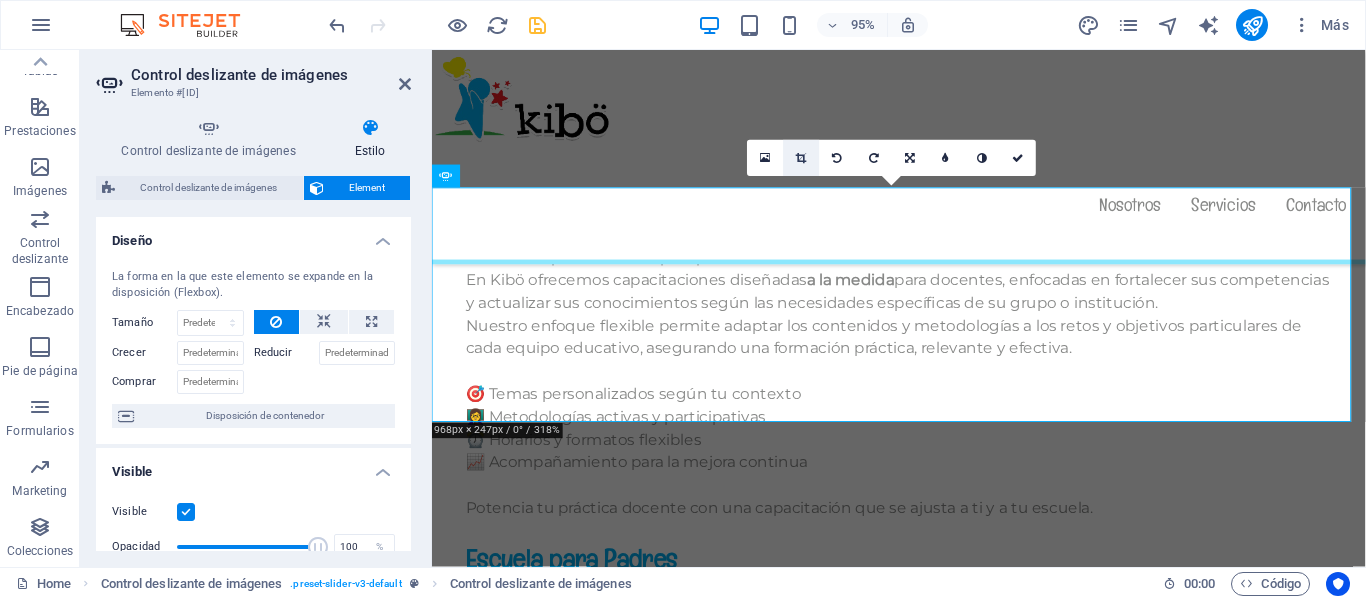 click at bounding box center [801, 158] 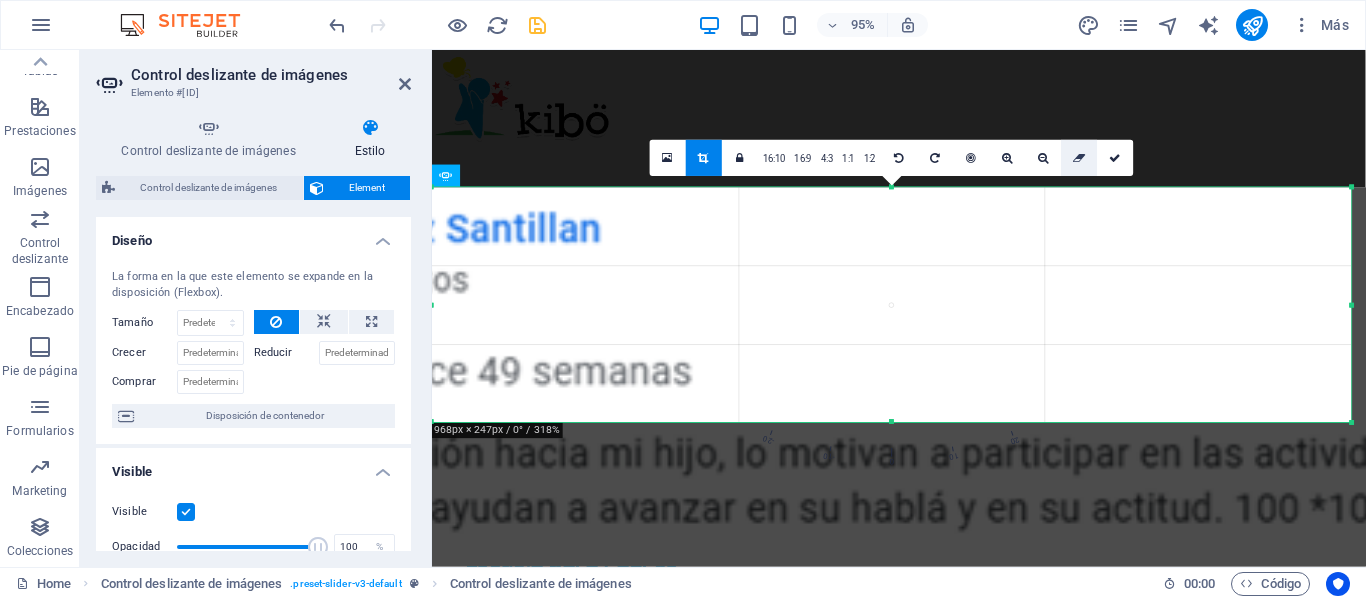 click at bounding box center (1079, 158) 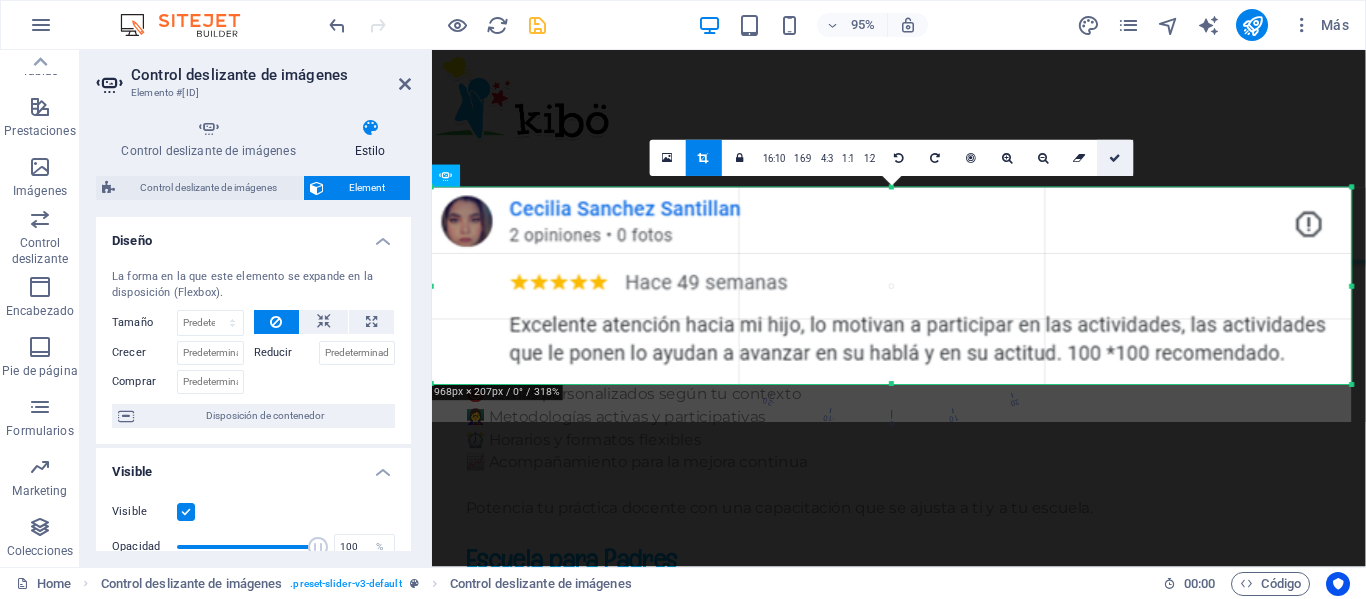 click at bounding box center (1116, 158) 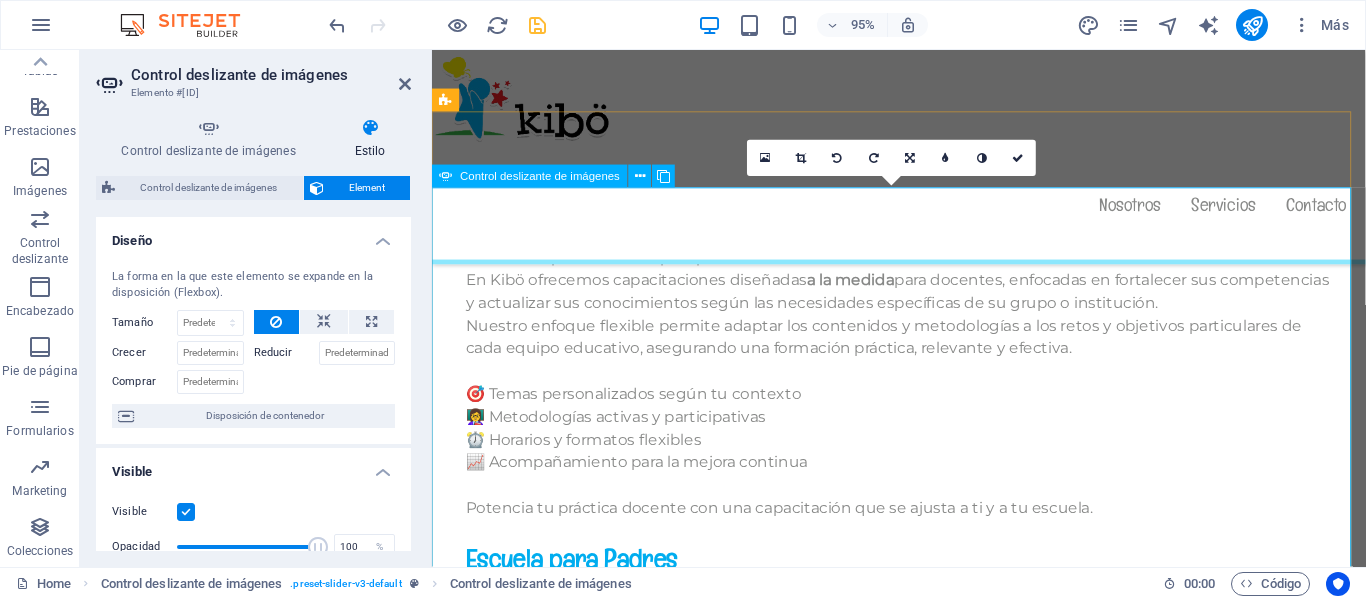 click at bounding box center [924, 2136] 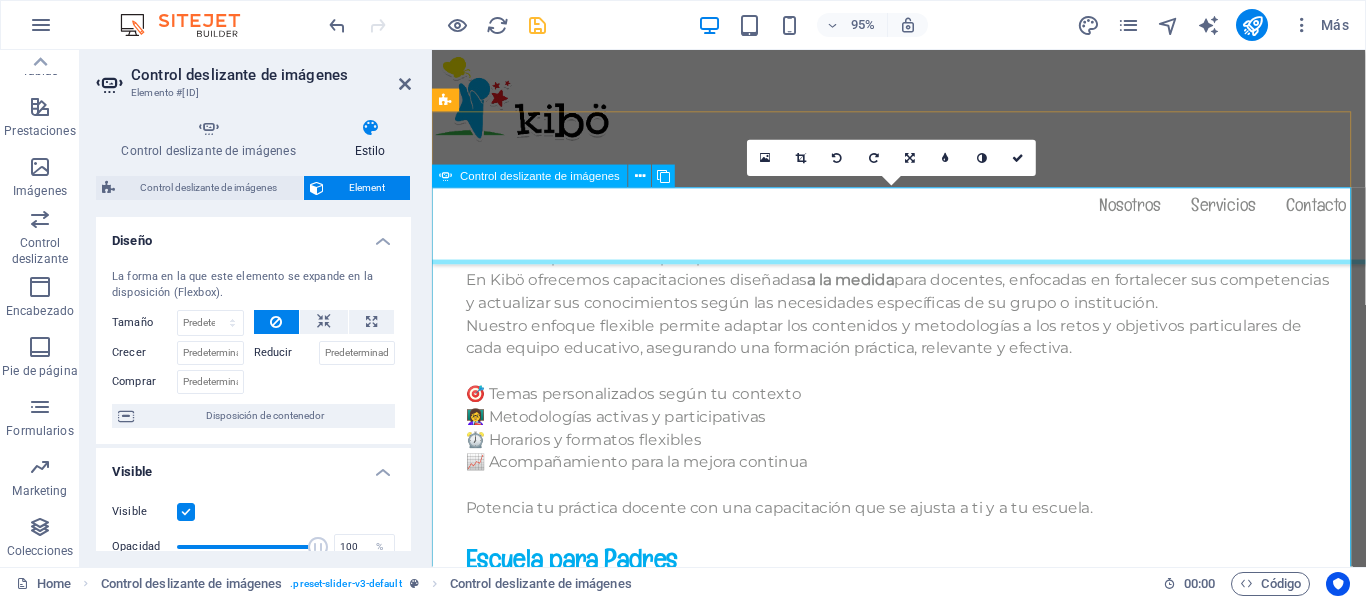 click at bounding box center [-2468, 1913] 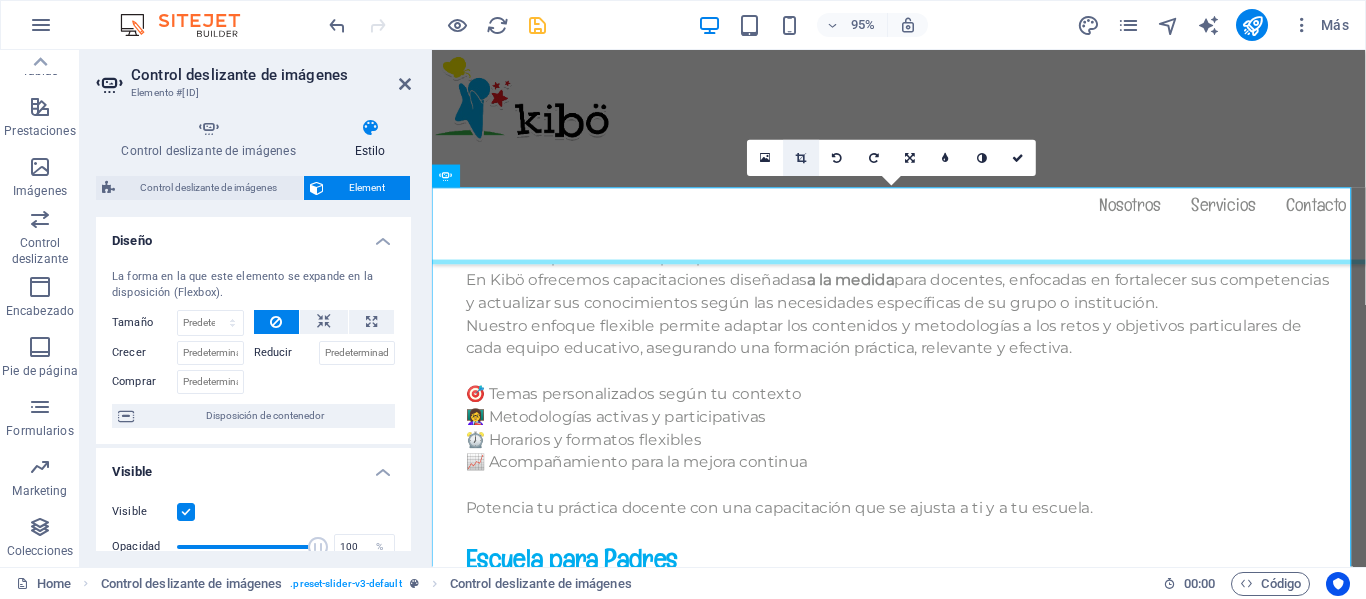 click at bounding box center (802, 158) 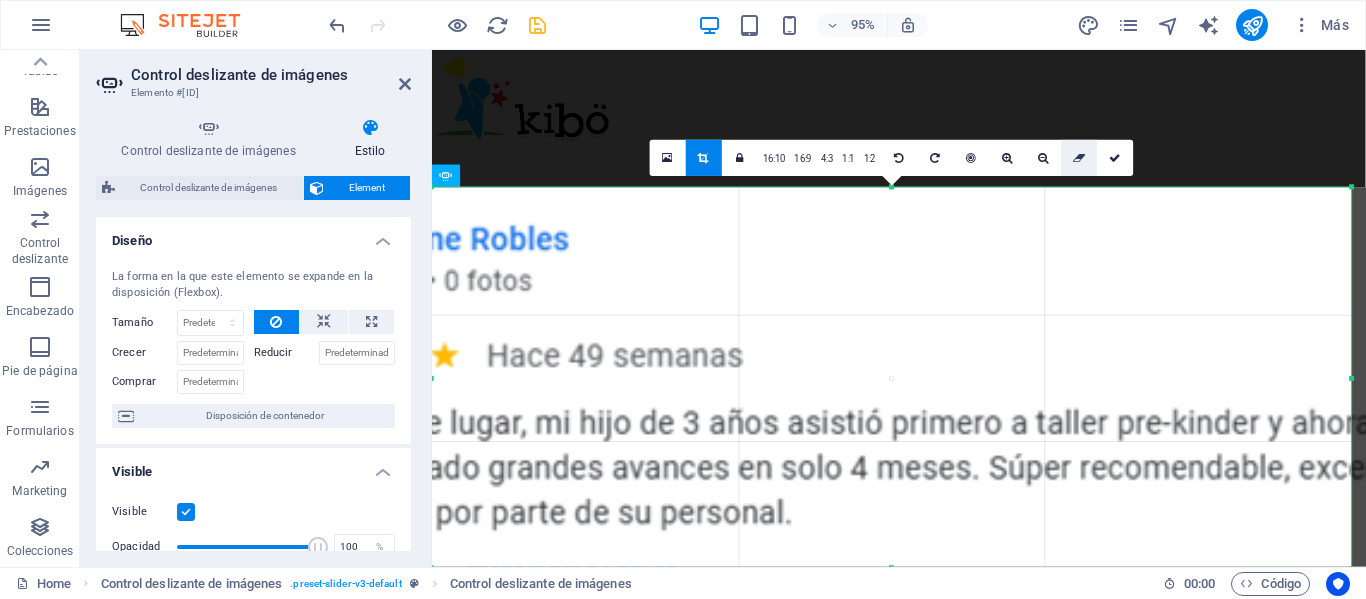 click at bounding box center [1079, 158] 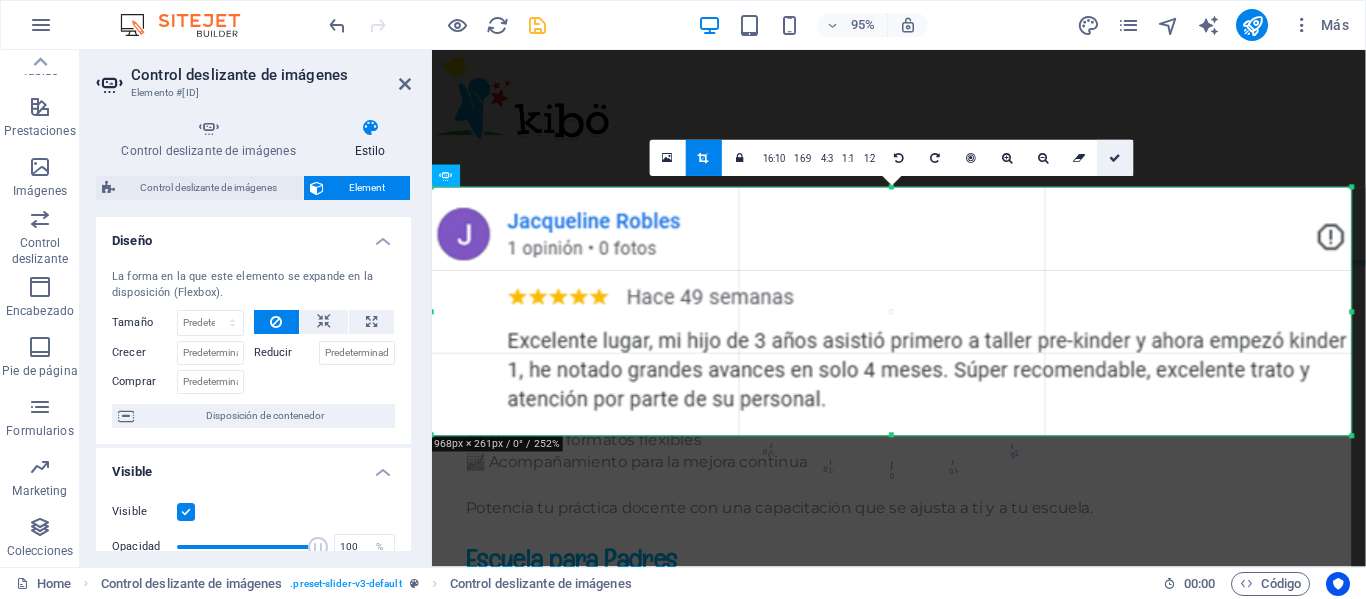 click at bounding box center (1115, 158) 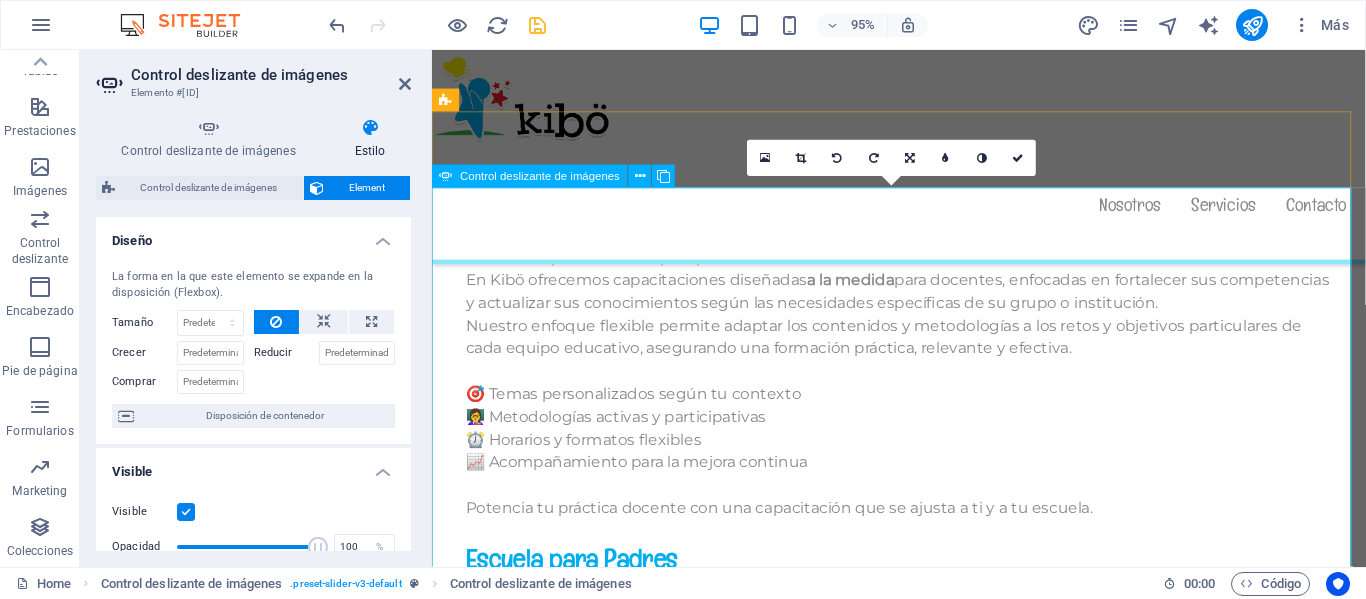 click at bounding box center (-2174, 2081) 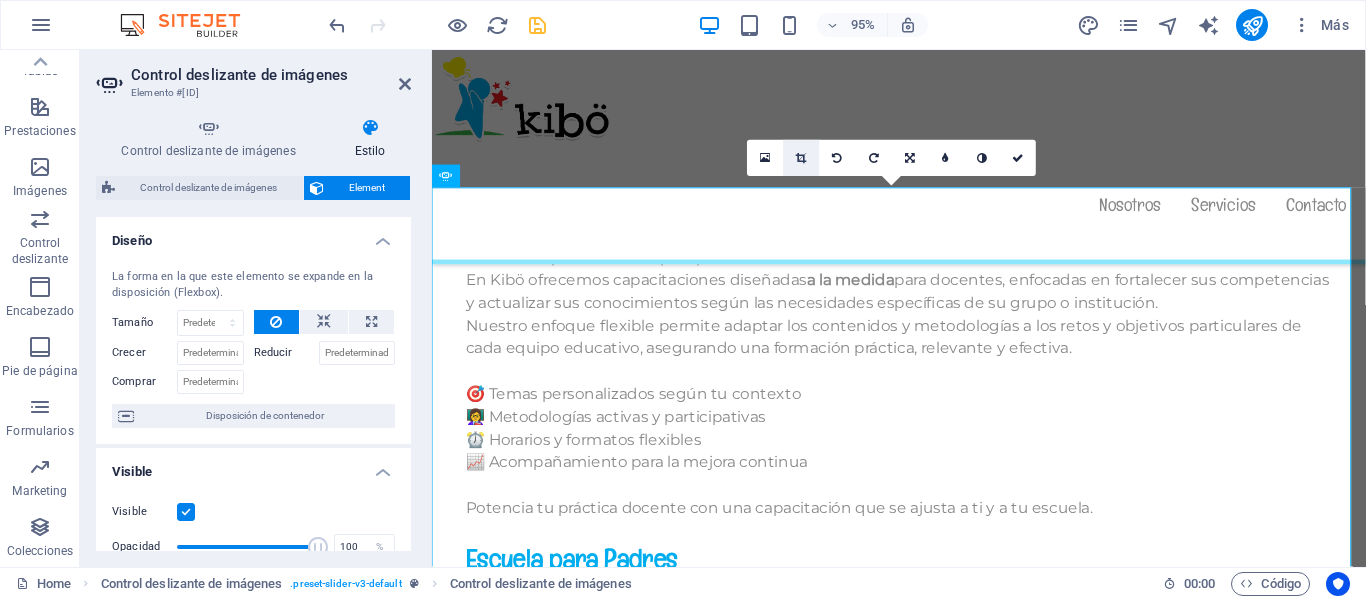 click at bounding box center [802, 158] 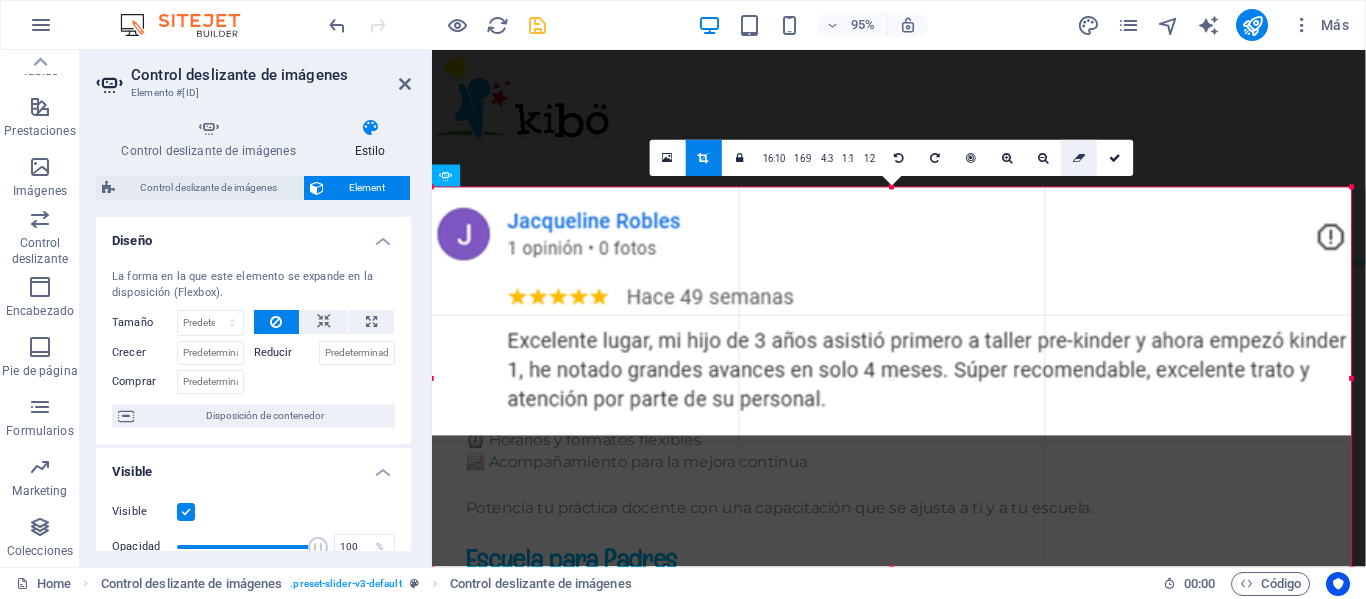 click at bounding box center (1079, 158) 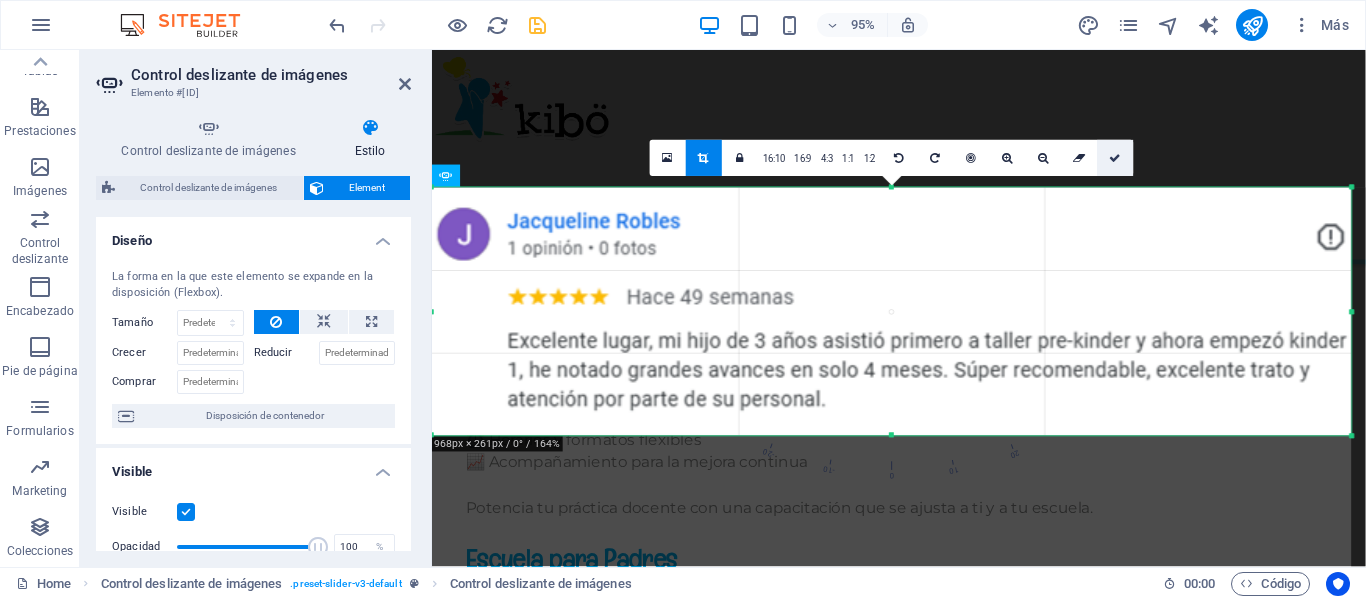 click at bounding box center (1116, 158) 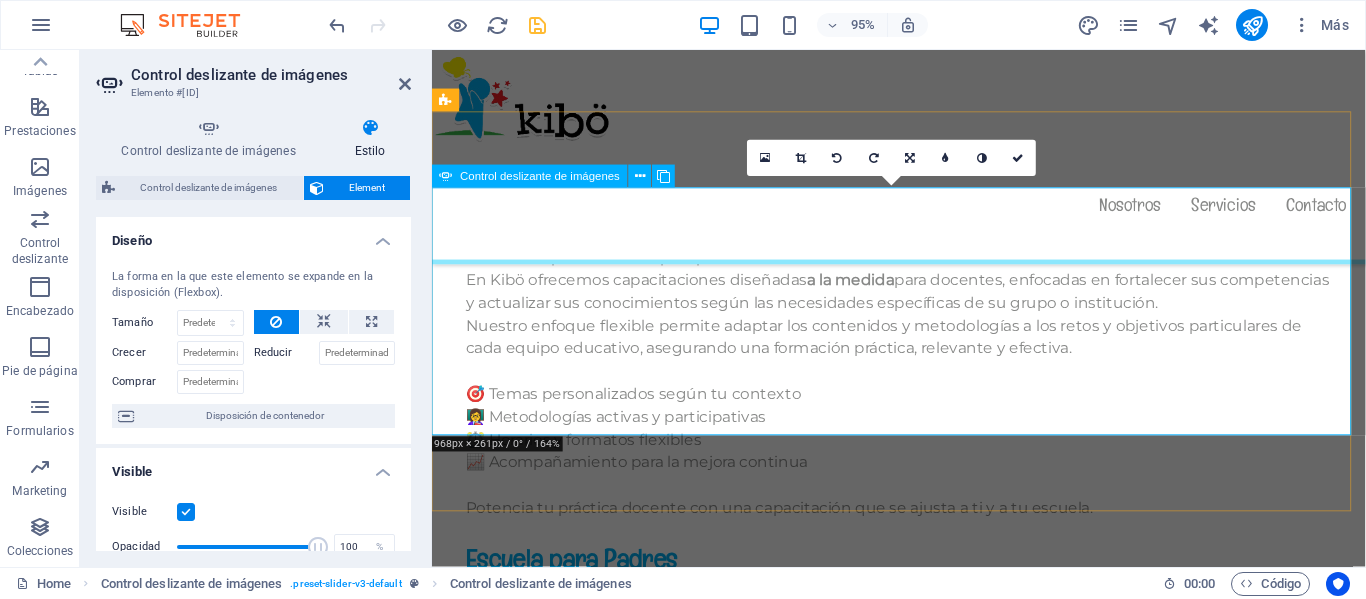 click at bounding box center (924, 3564) 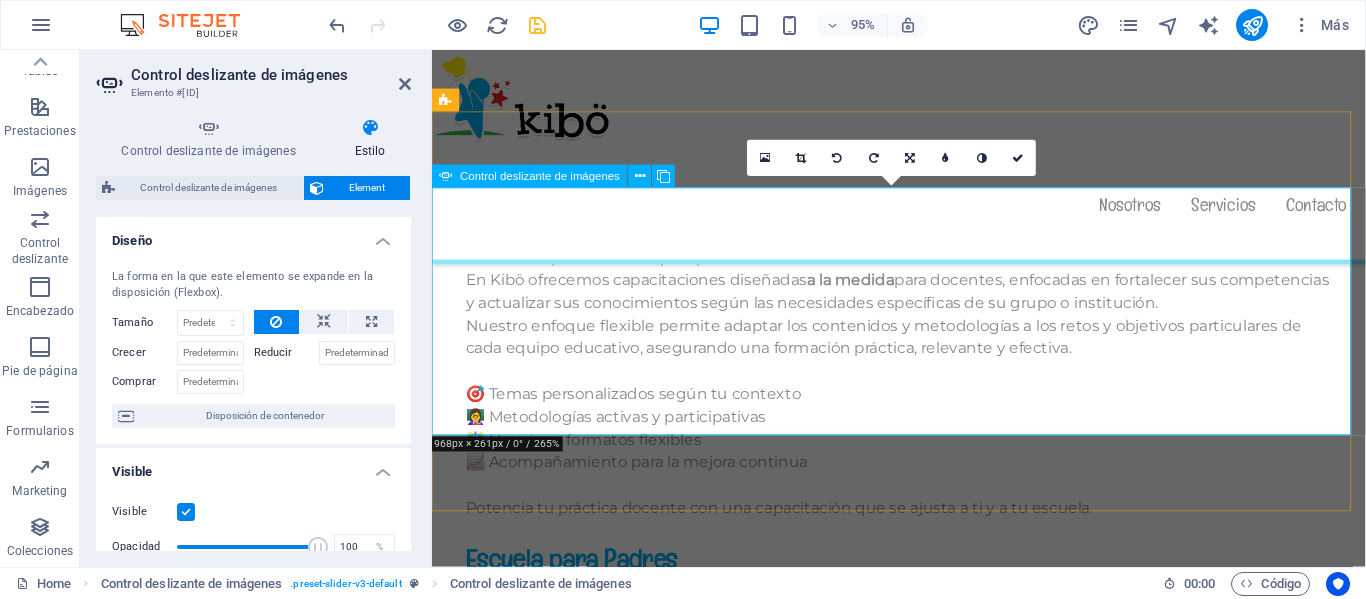 click at bounding box center [-3142, 2283] 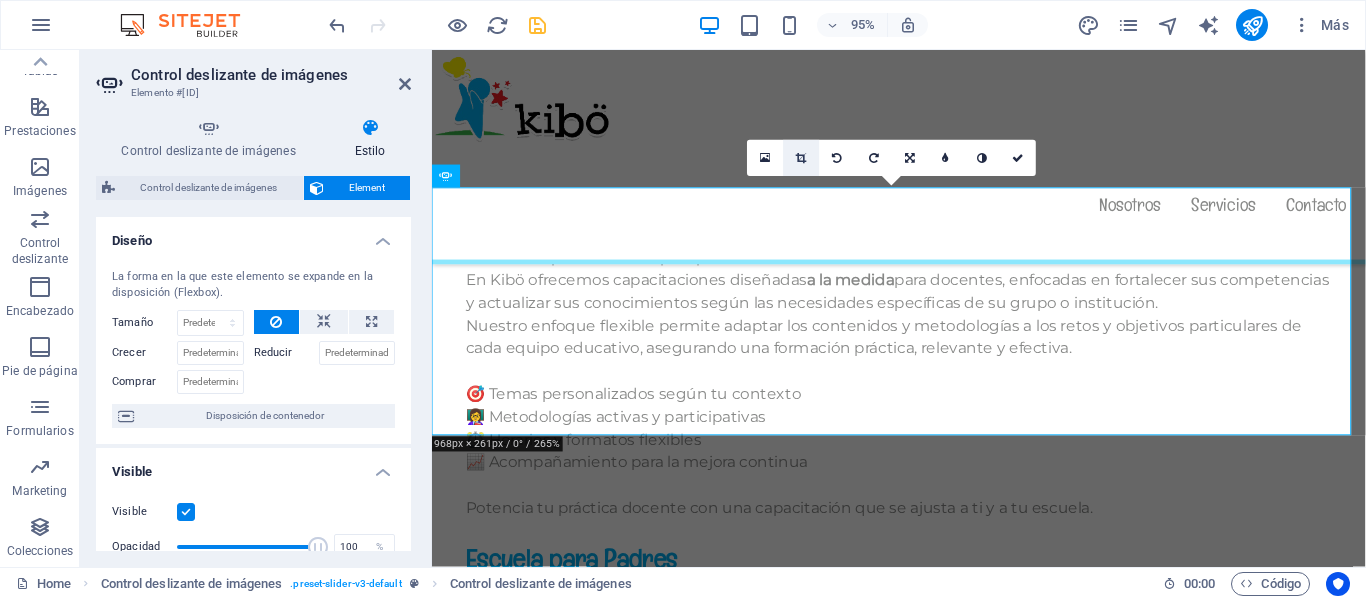 click at bounding box center (801, 158) 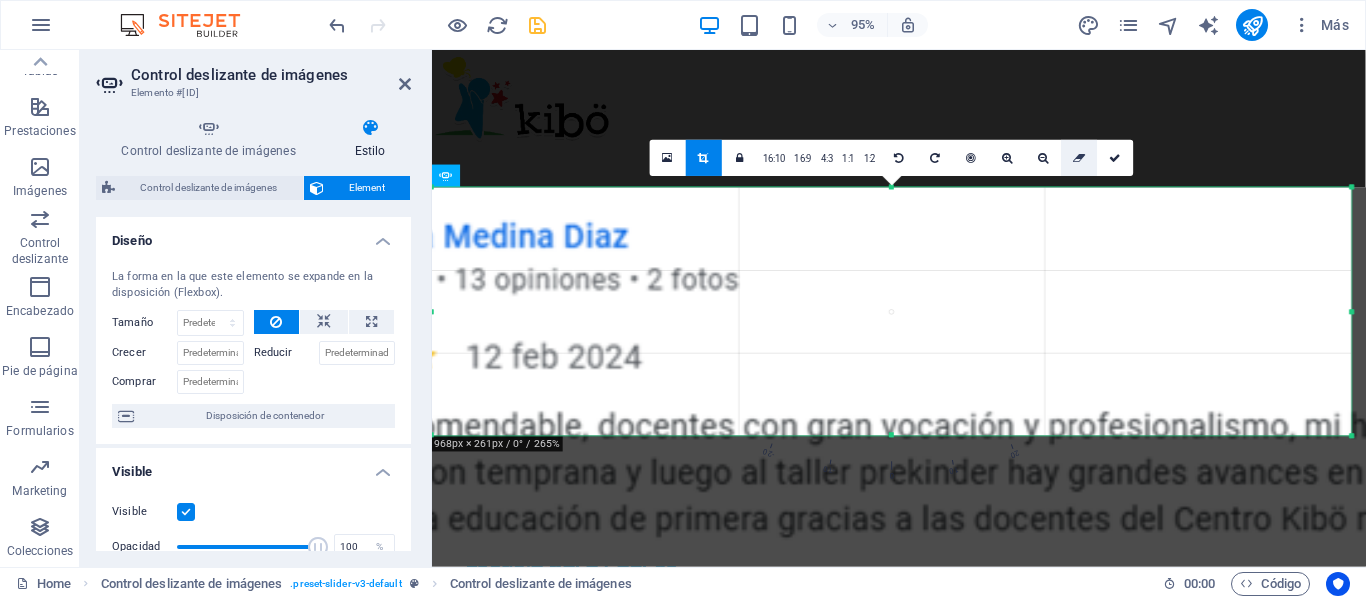 click at bounding box center (1079, 158) 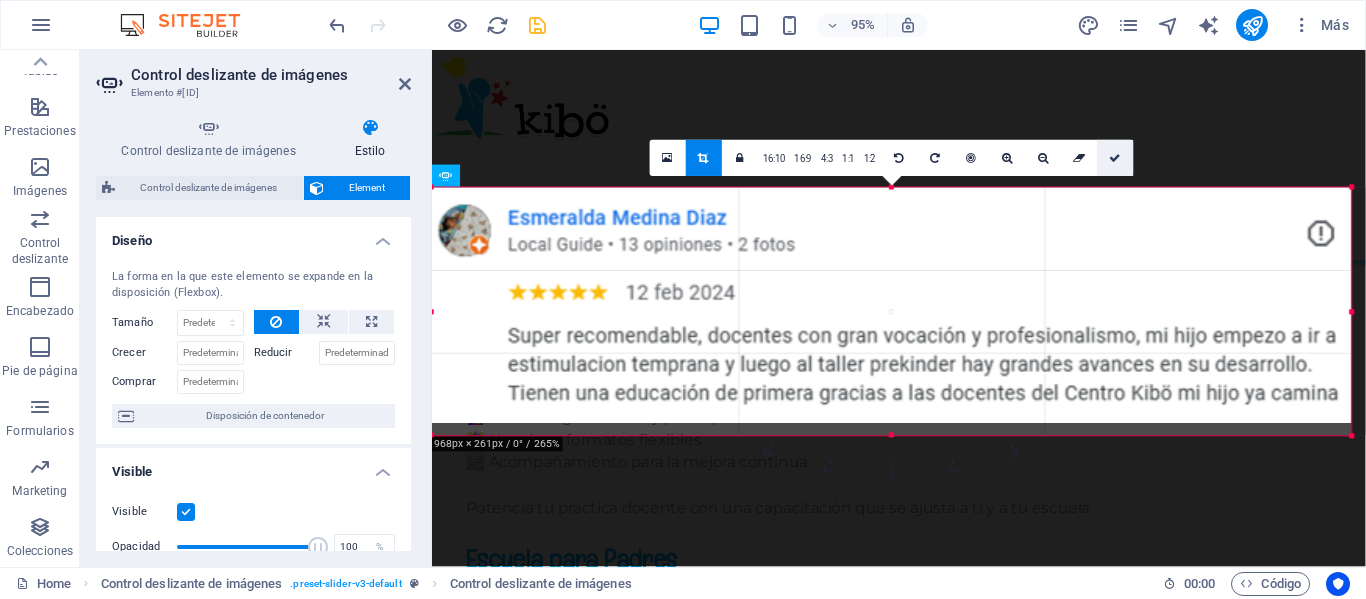 click at bounding box center [1116, 158] 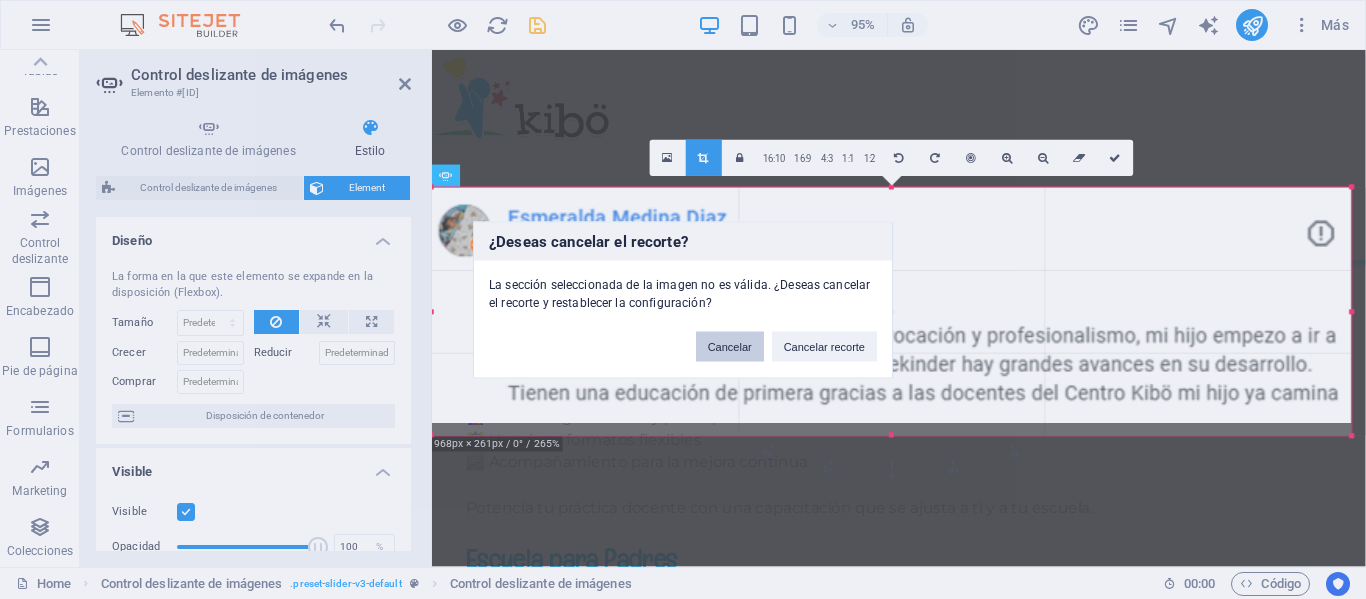 click on "Cancelar" at bounding box center (730, 346) 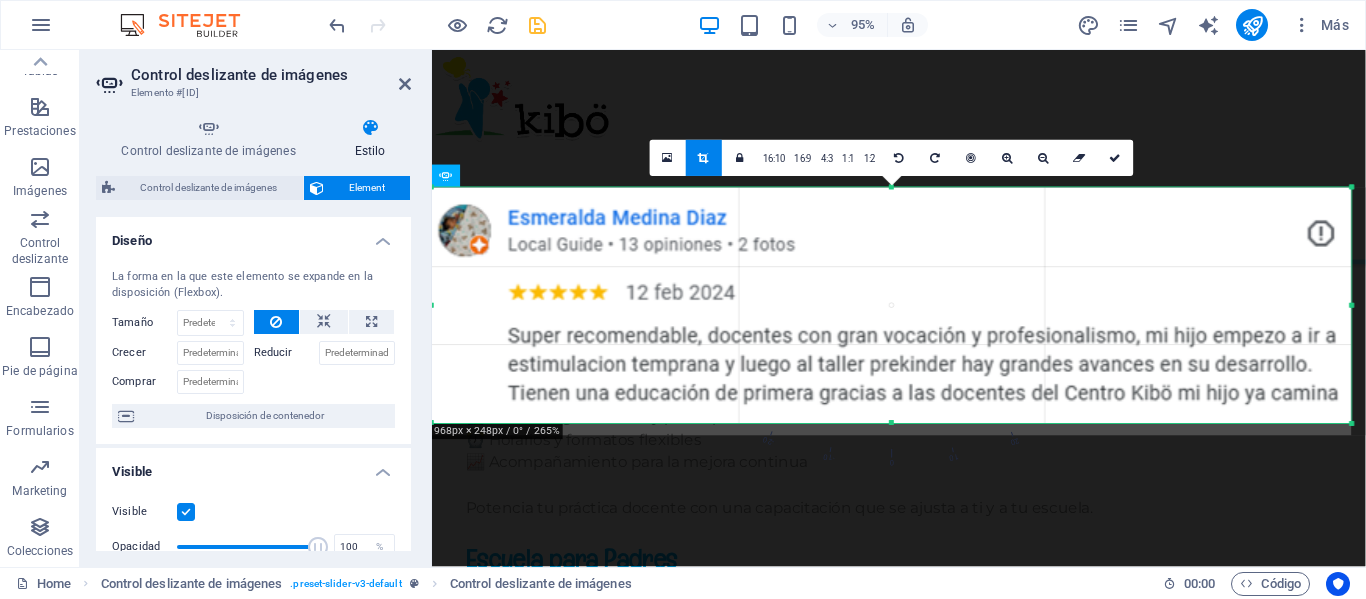 drag, startPoint x: 880, startPoint y: 432, endPoint x: 870, endPoint y: 422, distance: 14.142136 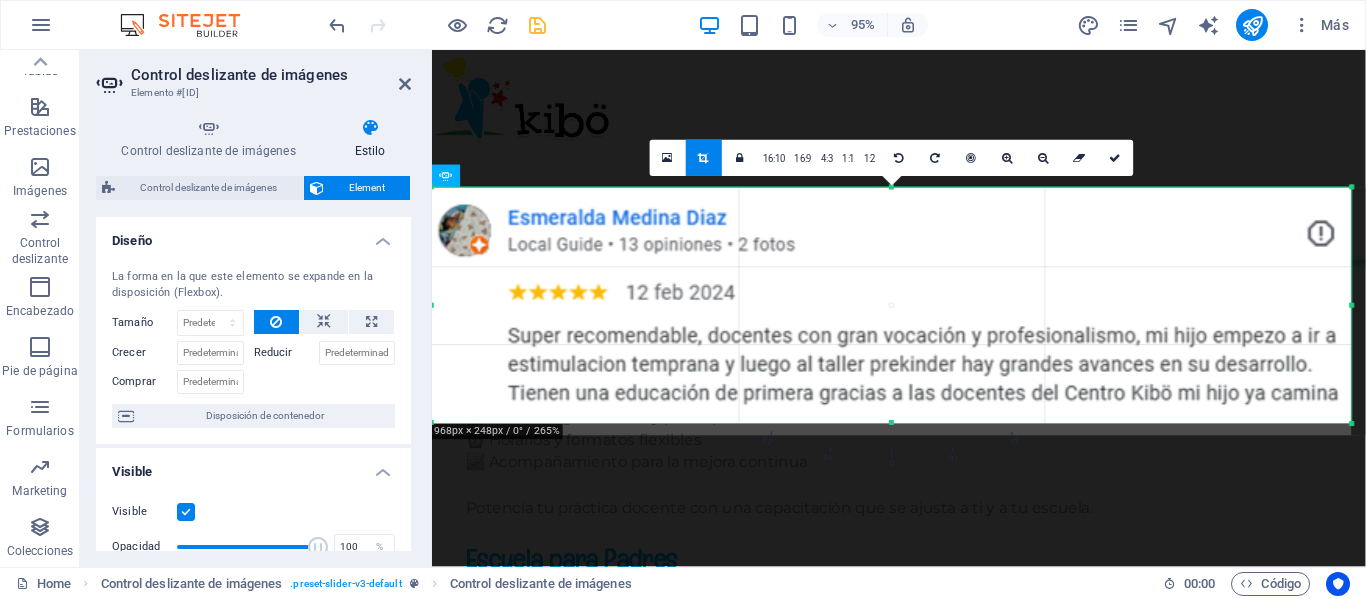 click at bounding box center [892, 424] 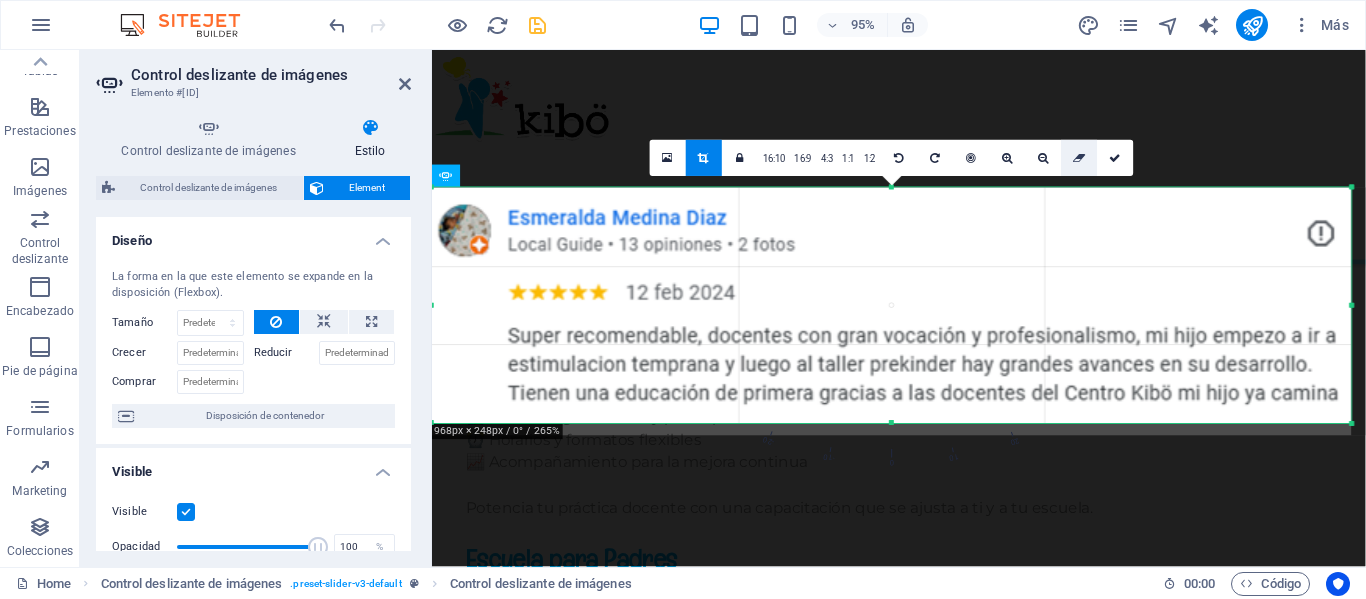 click at bounding box center (1079, 158) 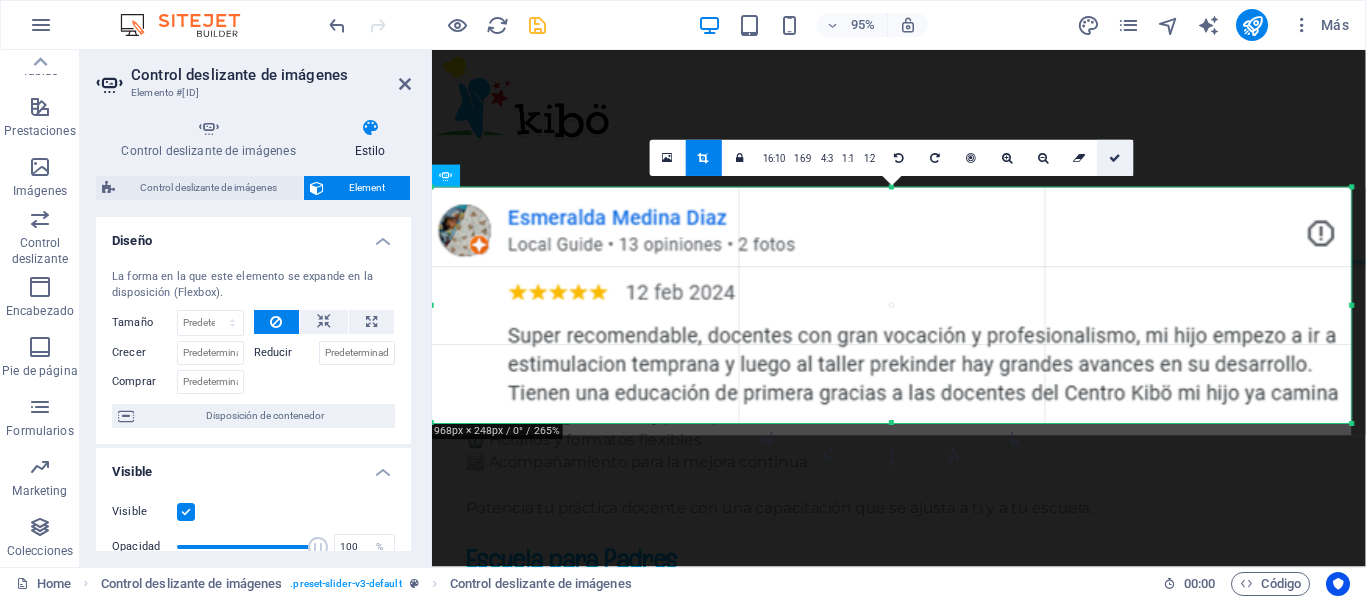 click at bounding box center [1116, 158] 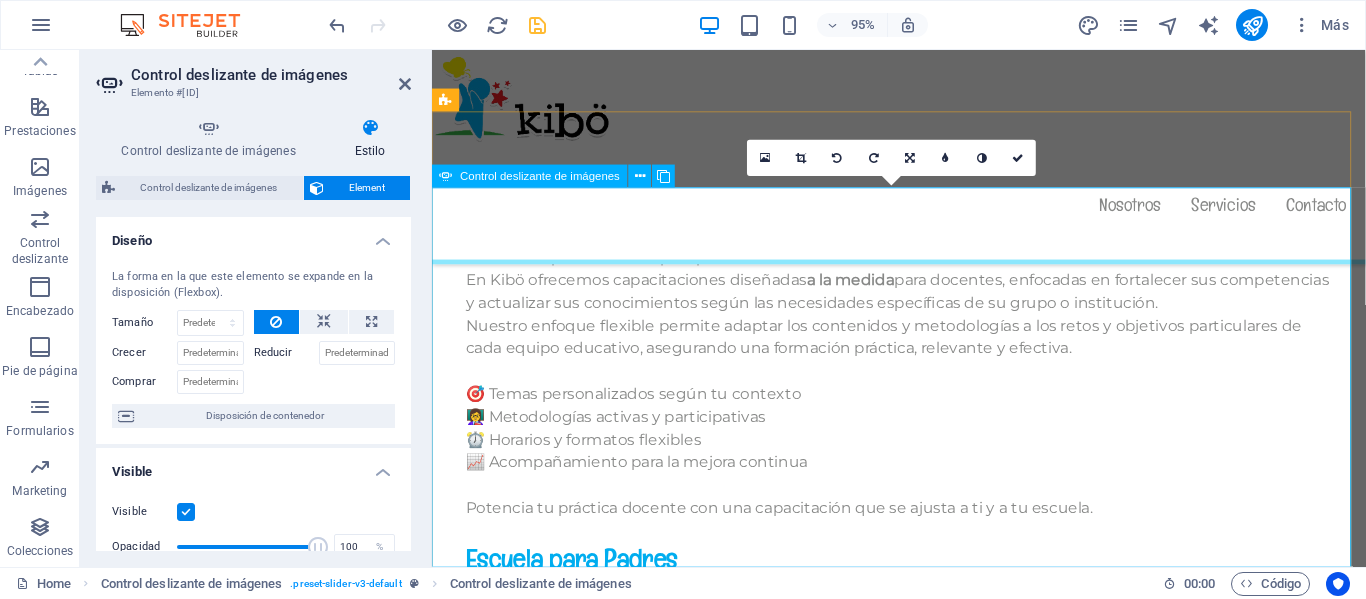 click at bounding box center [-3142, 2236] 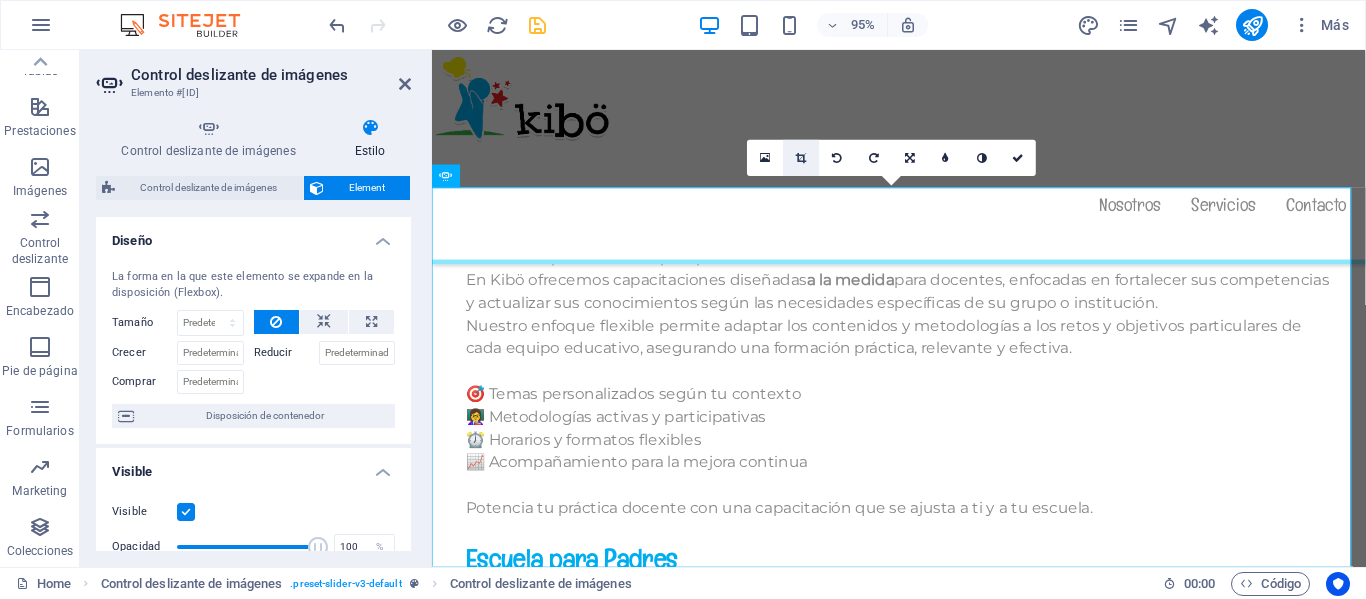 click at bounding box center [801, 158] 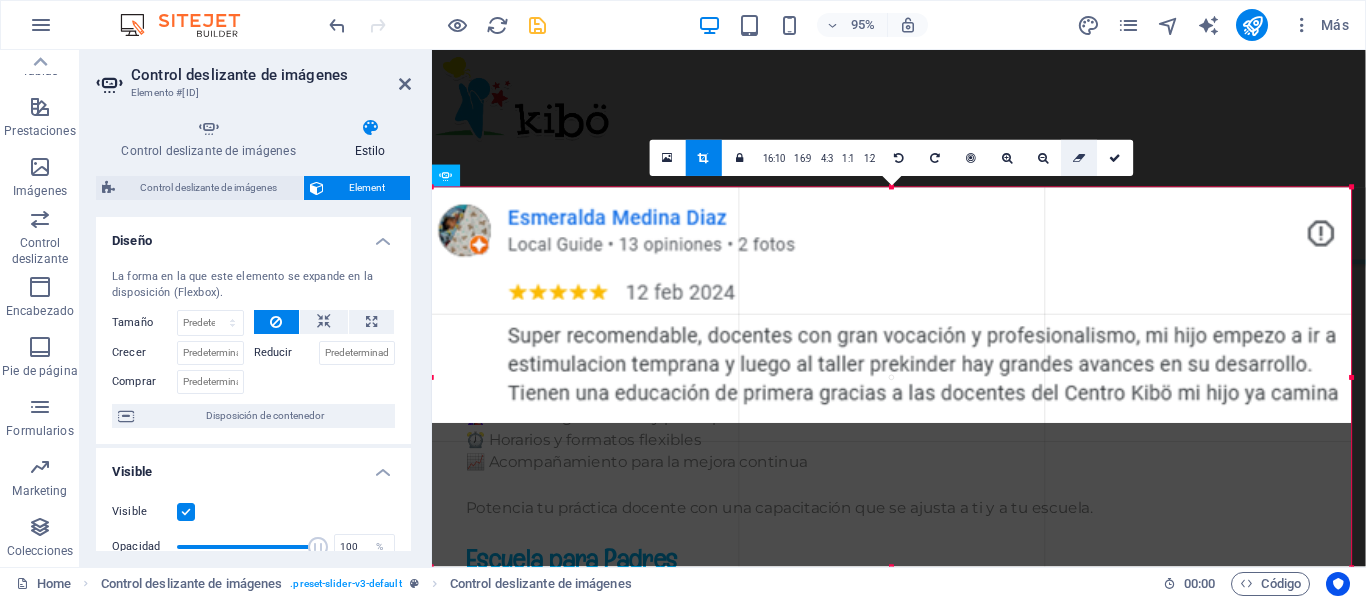 click at bounding box center (1079, 158) 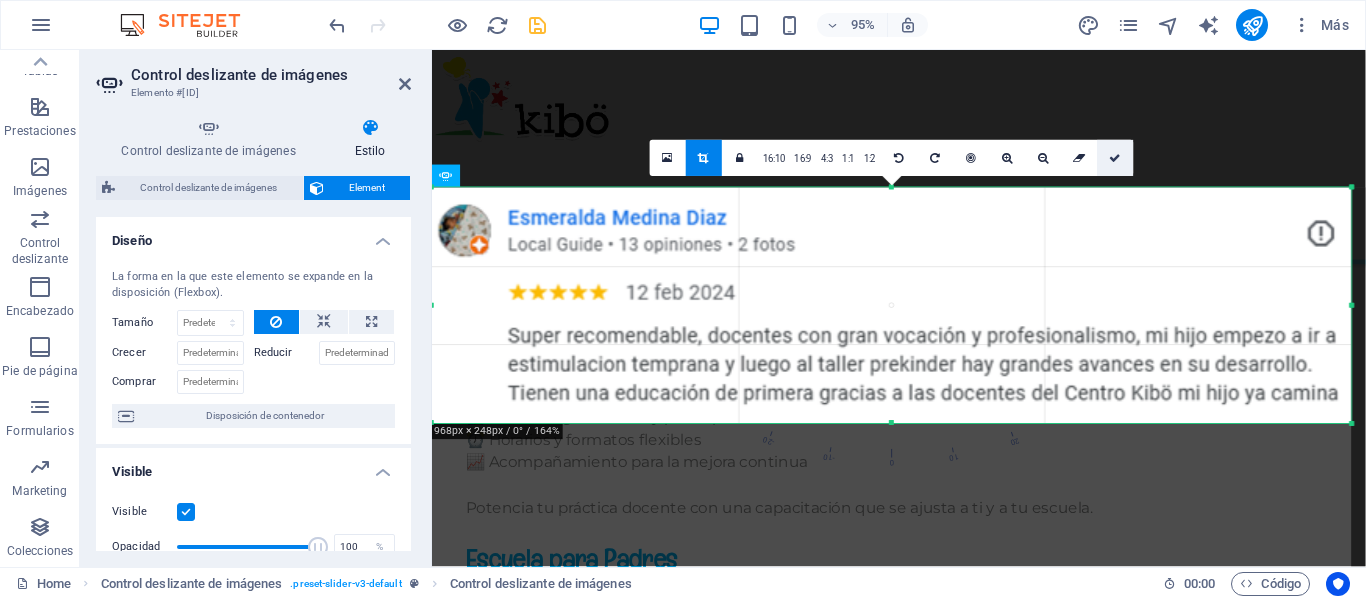 click at bounding box center [1116, 158] 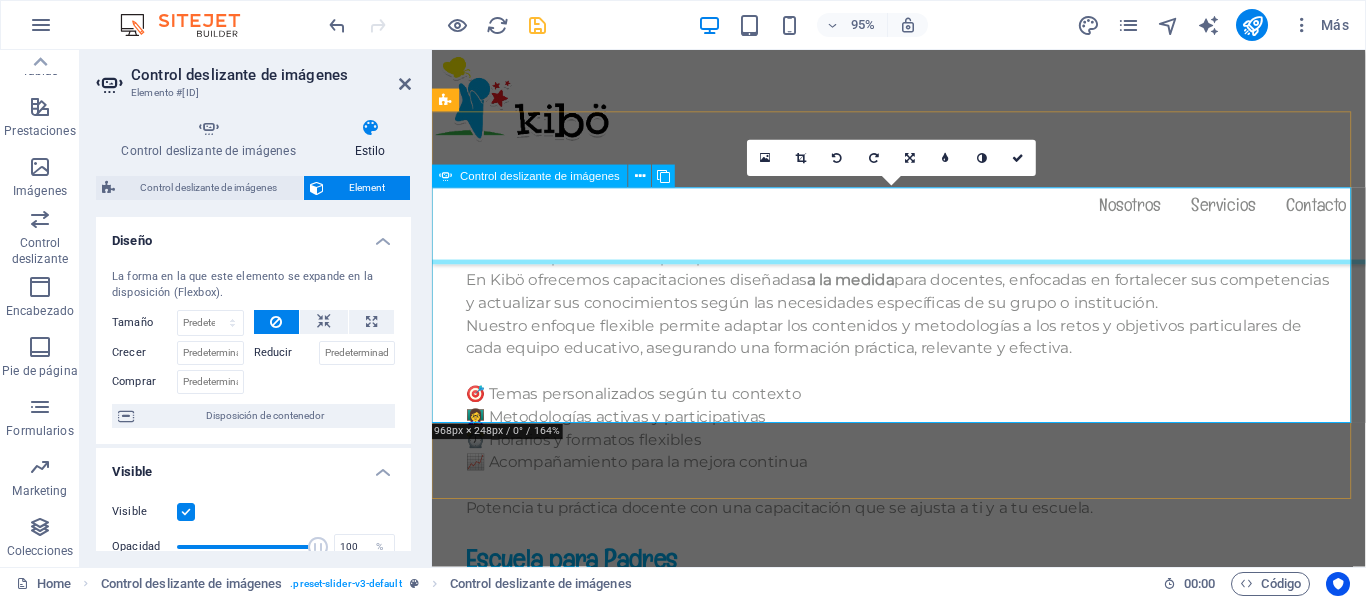click at bounding box center (924, 3471) 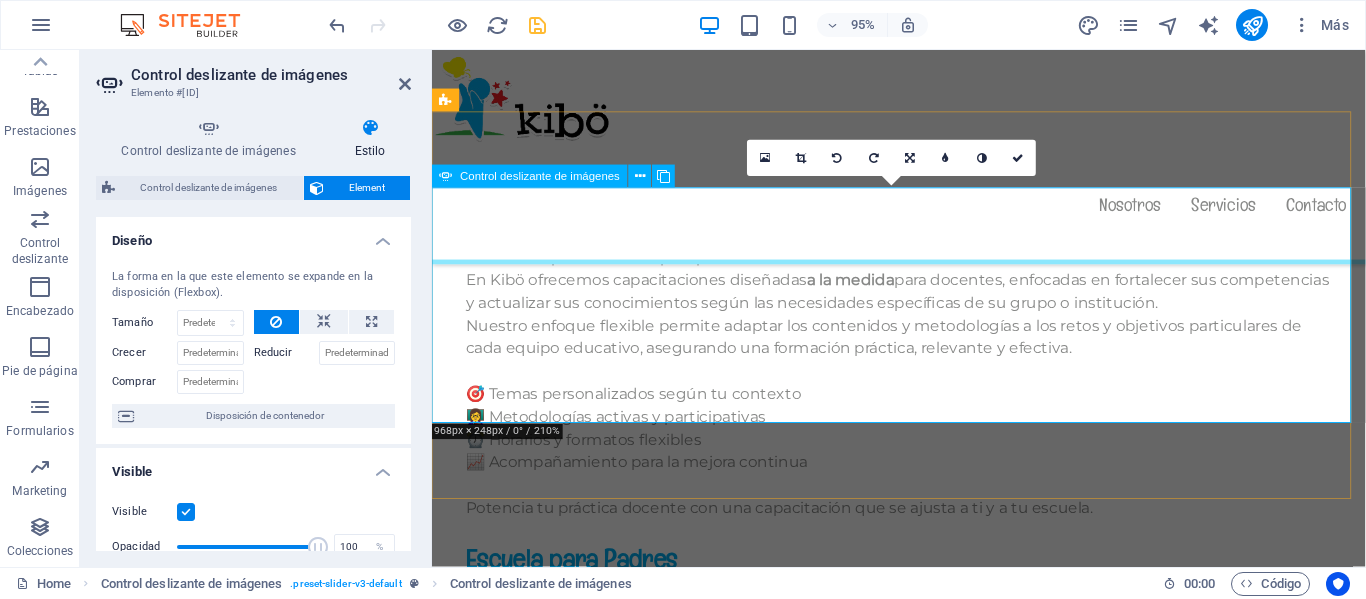 click at bounding box center [-4110, 2434] 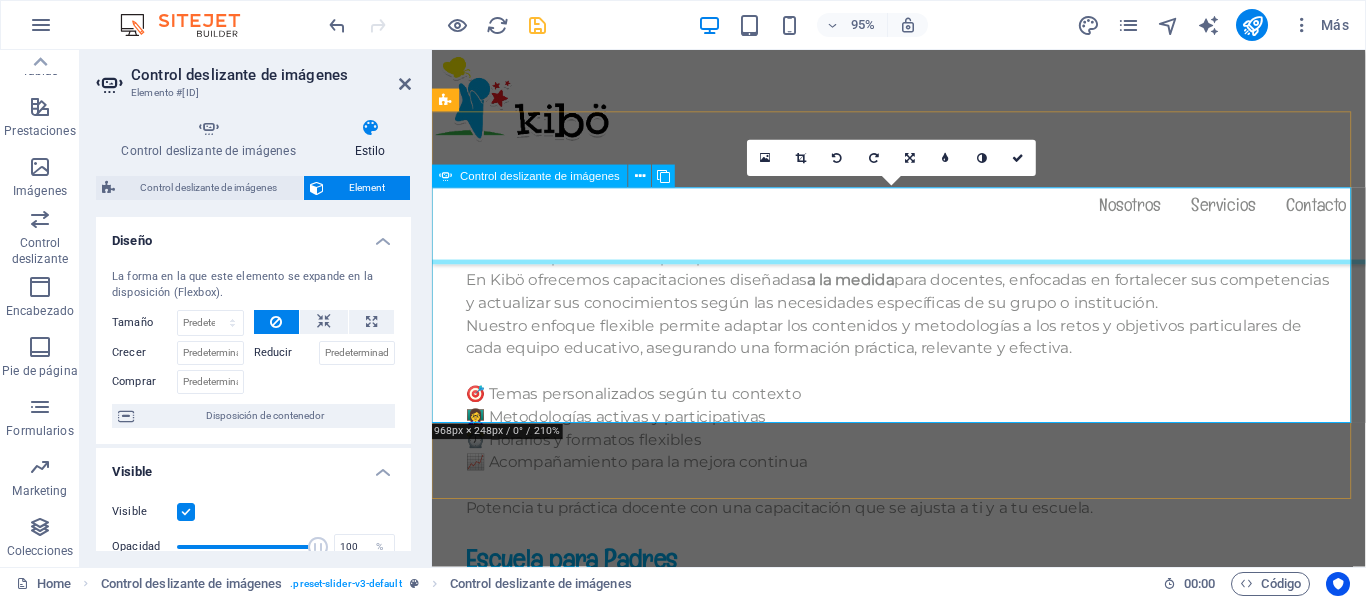 click at bounding box center [-4110, 2434] 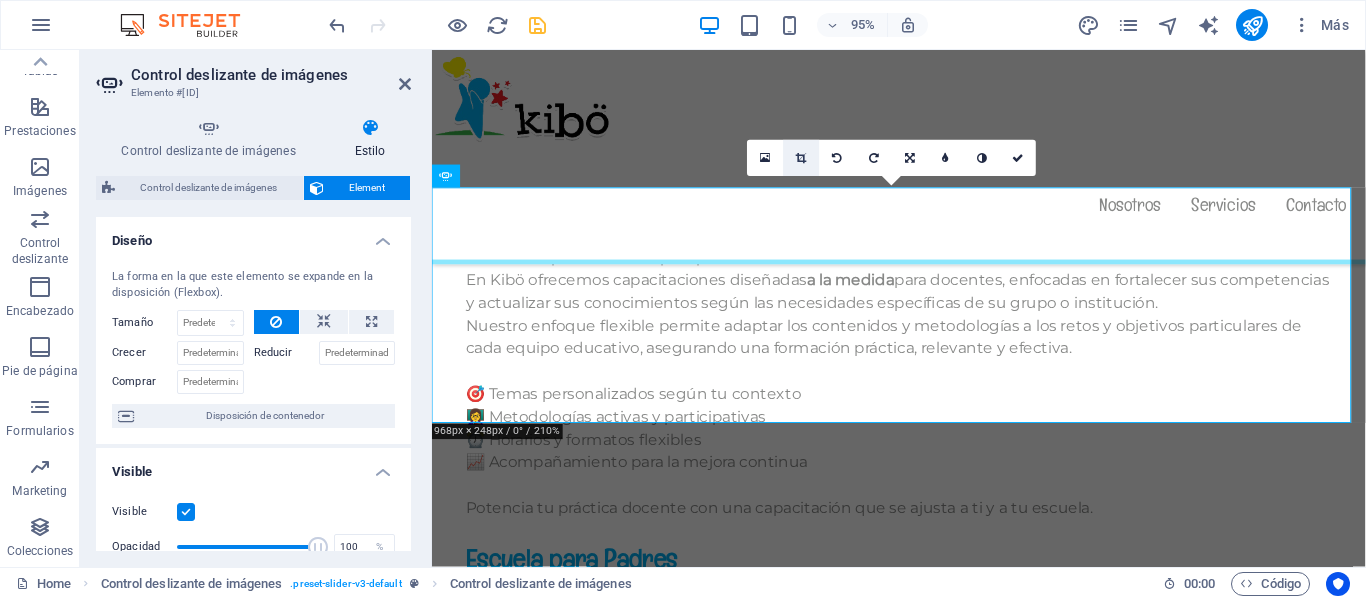 click at bounding box center (801, 158) 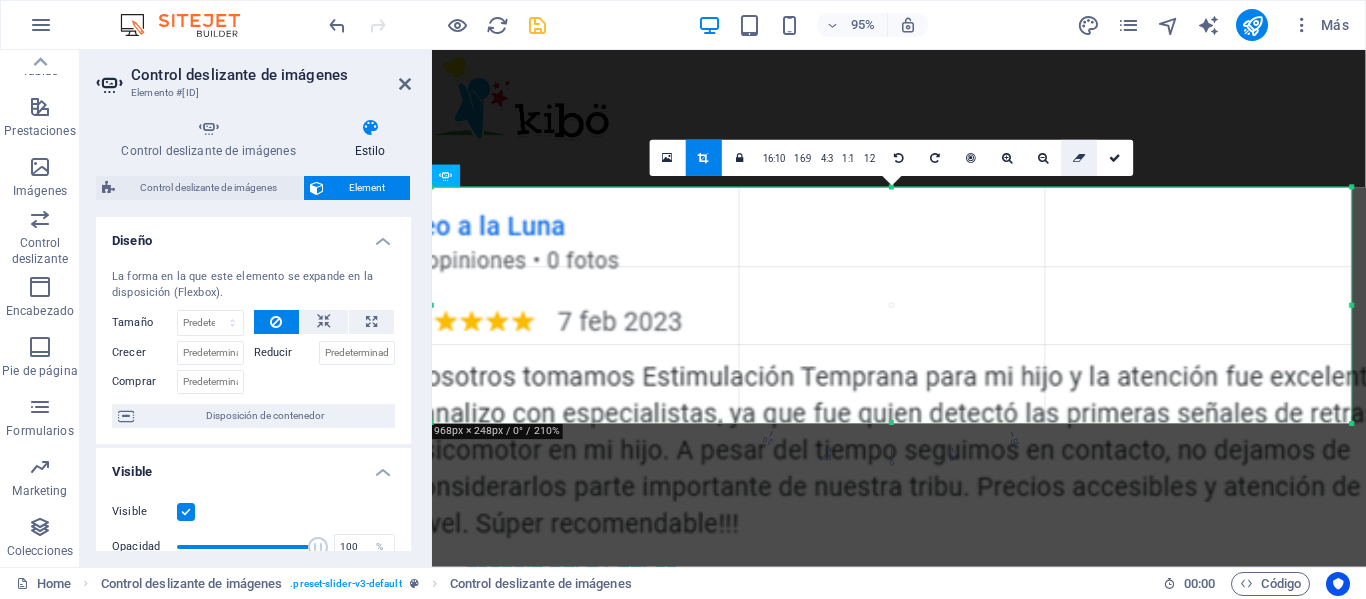 click at bounding box center [1079, 158] 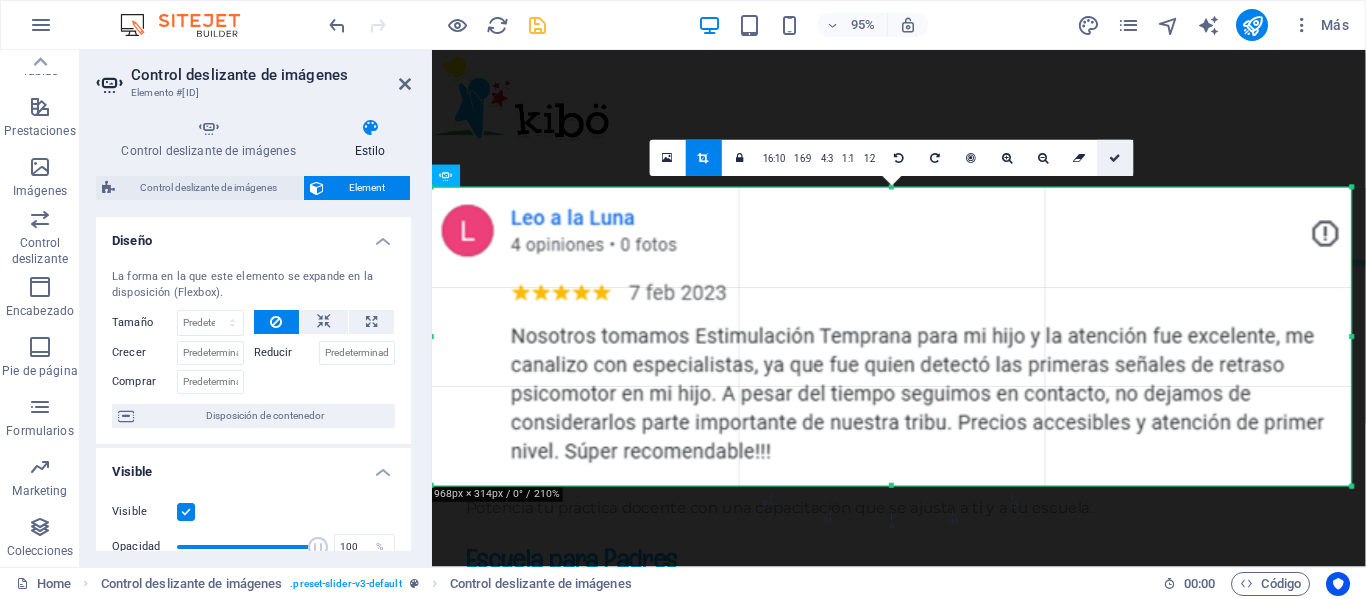 click at bounding box center [1115, 158] 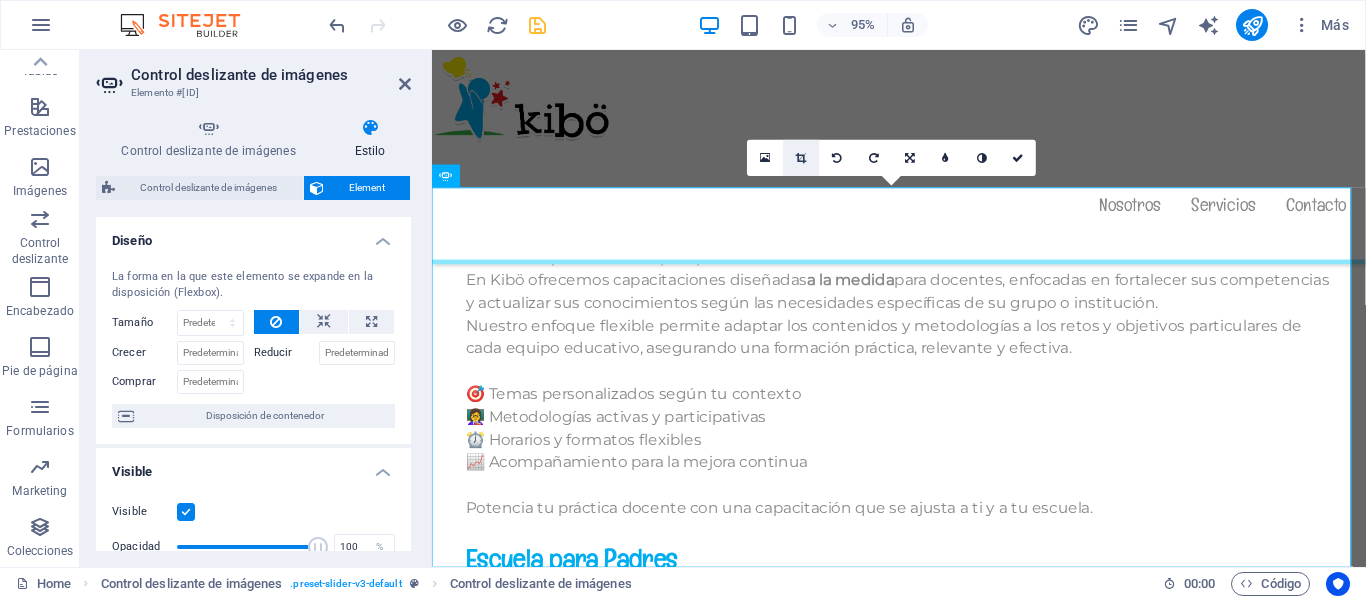 click at bounding box center [802, 158] 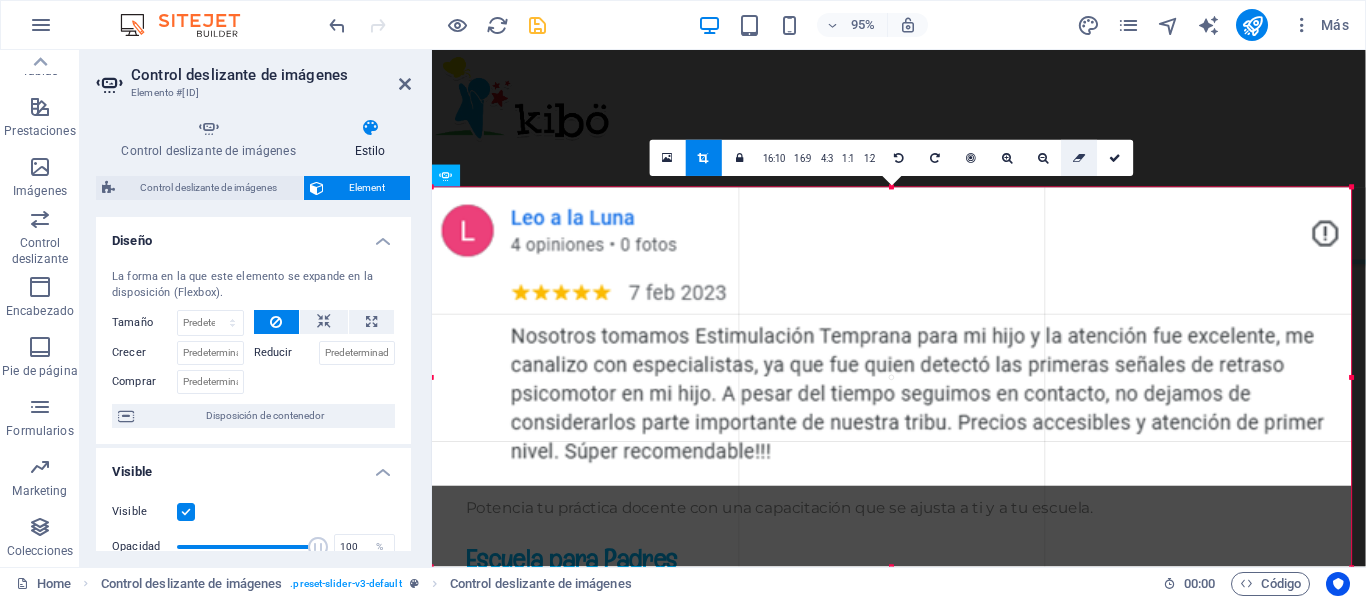 click at bounding box center (1079, 158) 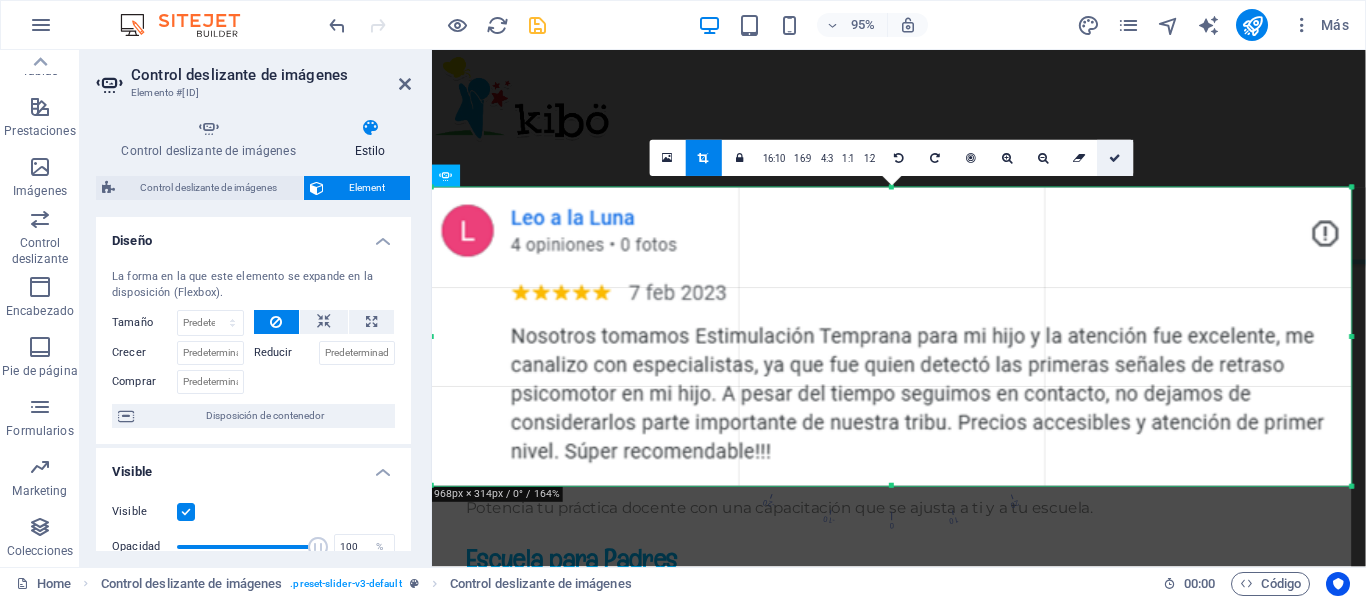 click at bounding box center (1115, 158) 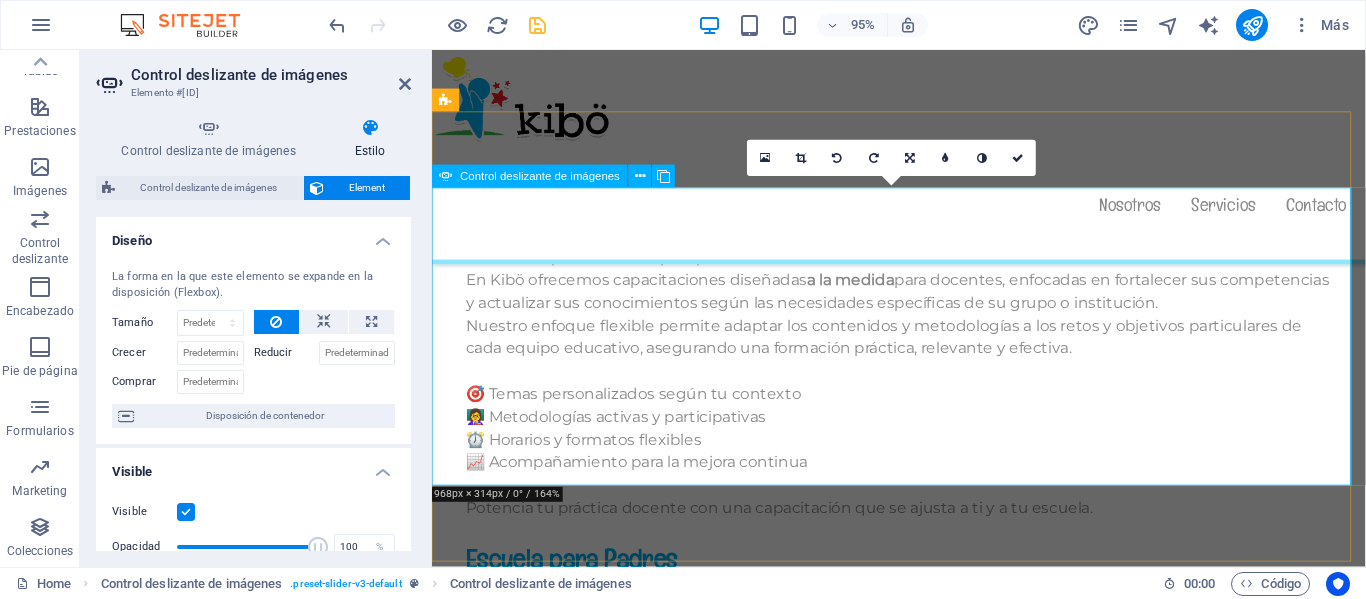 click at bounding box center [924, 3418] 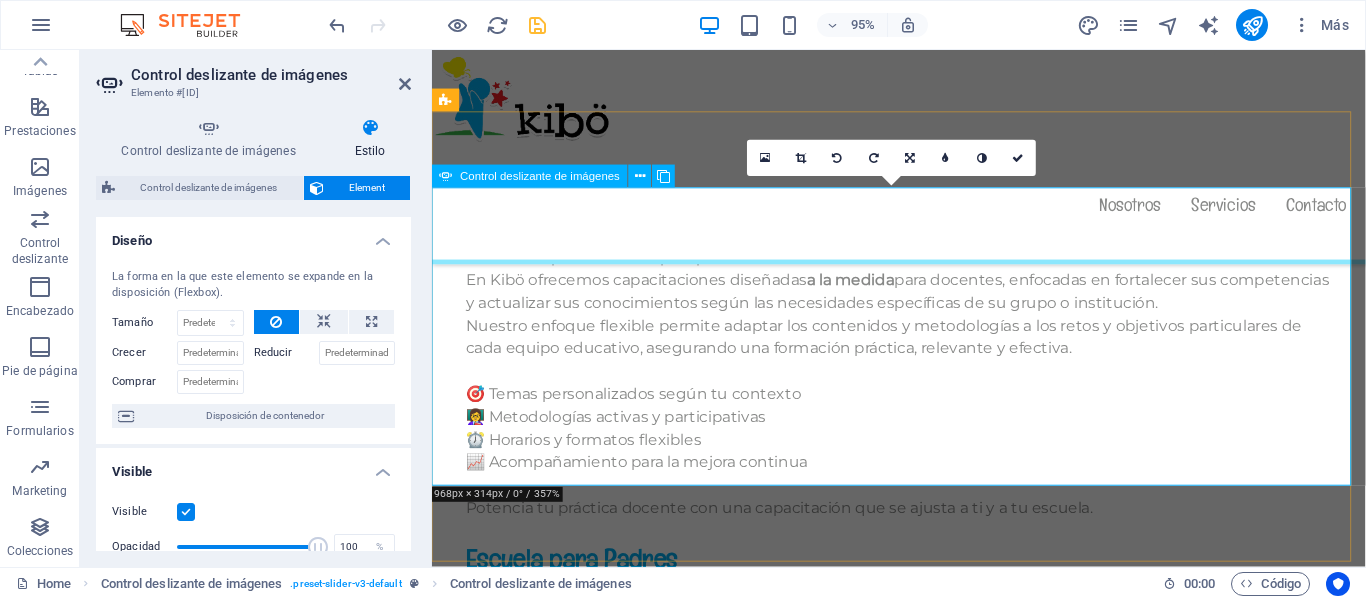 click at bounding box center [-5078, 2624] 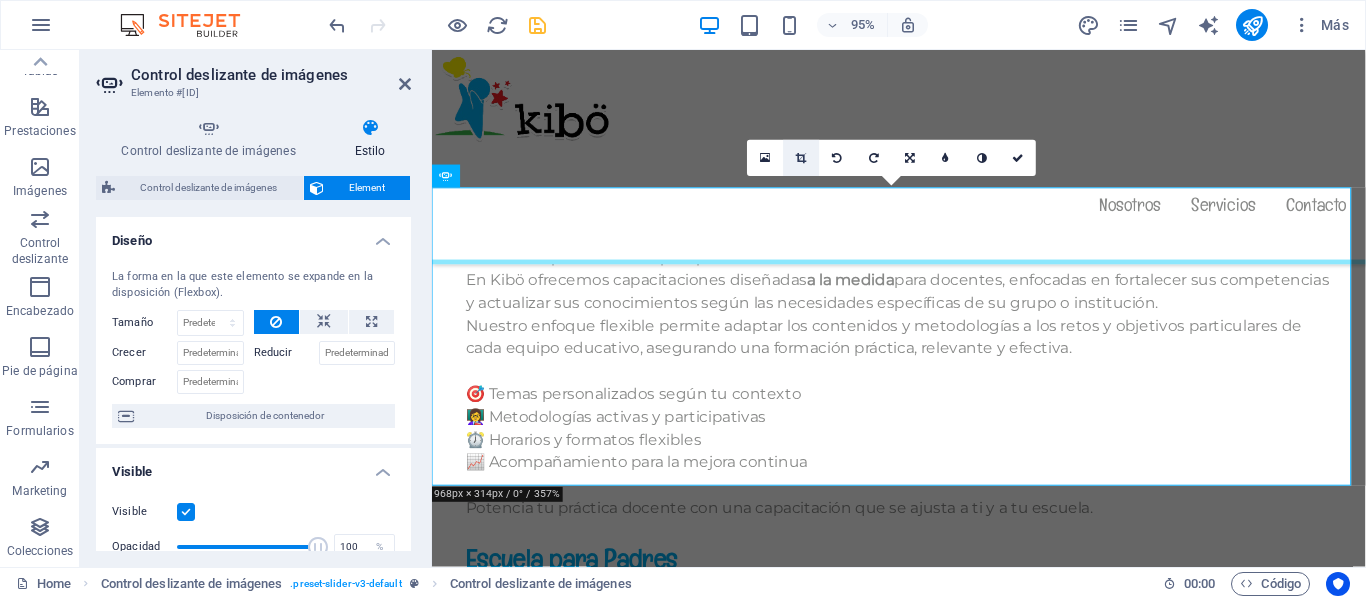 click at bounding box center (802, 158) 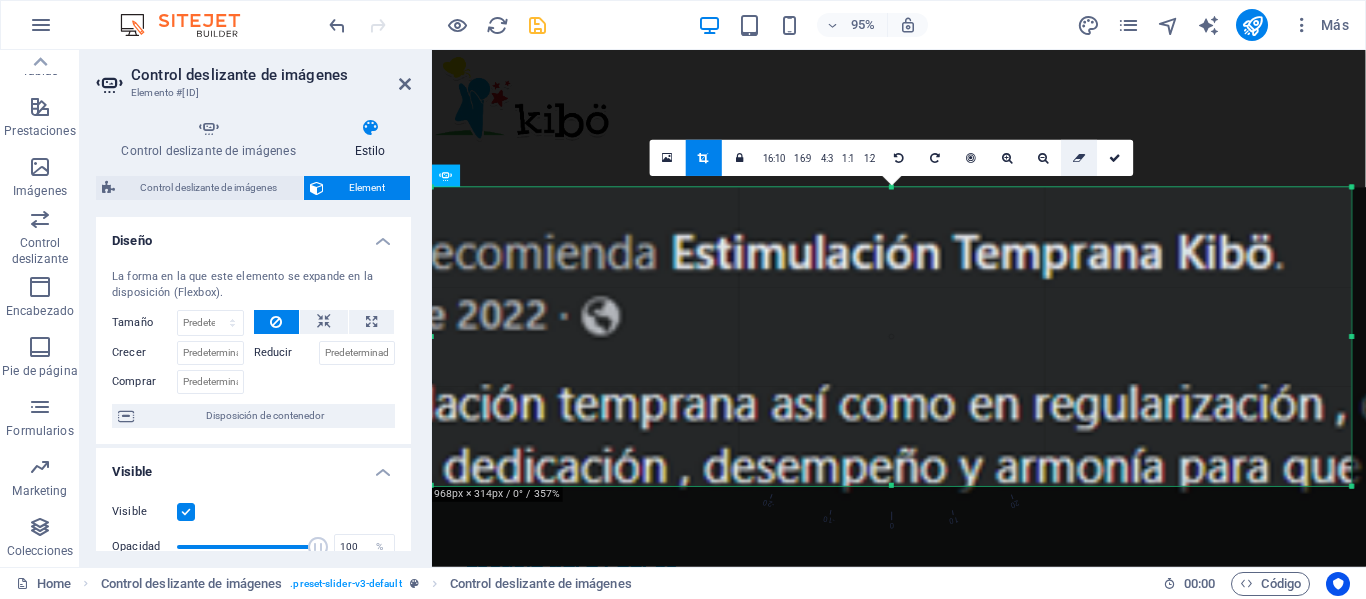click at bounding box center (1079, 158) 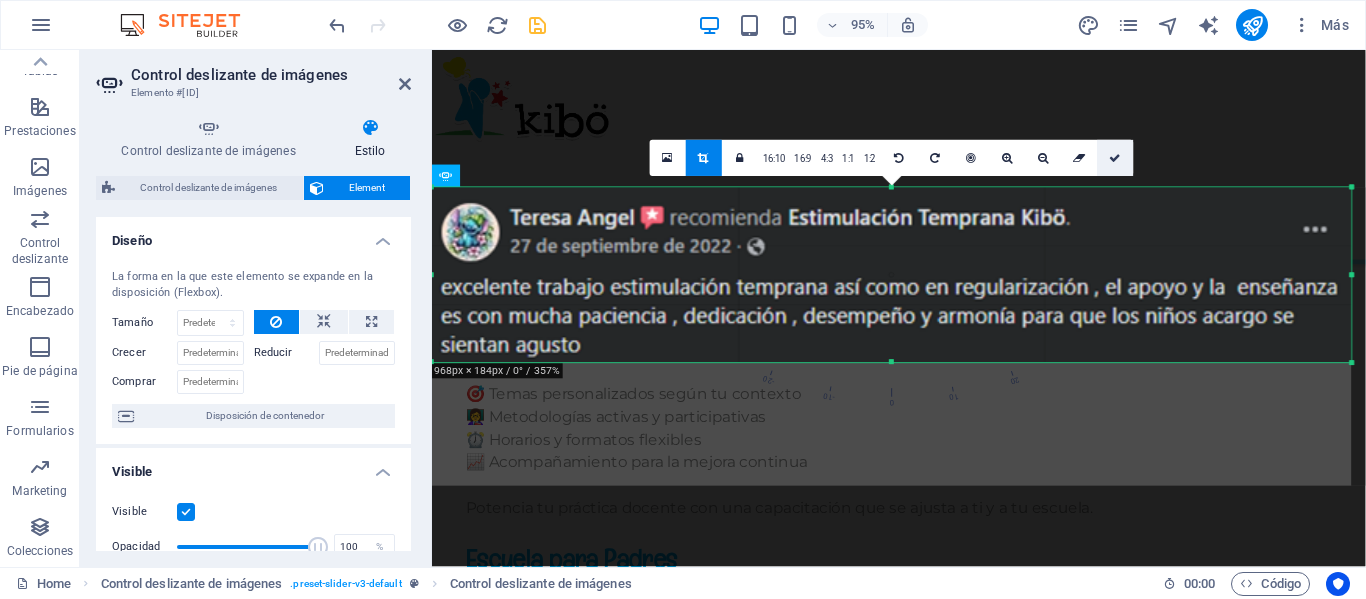 click at bounding box center [1115, 158] 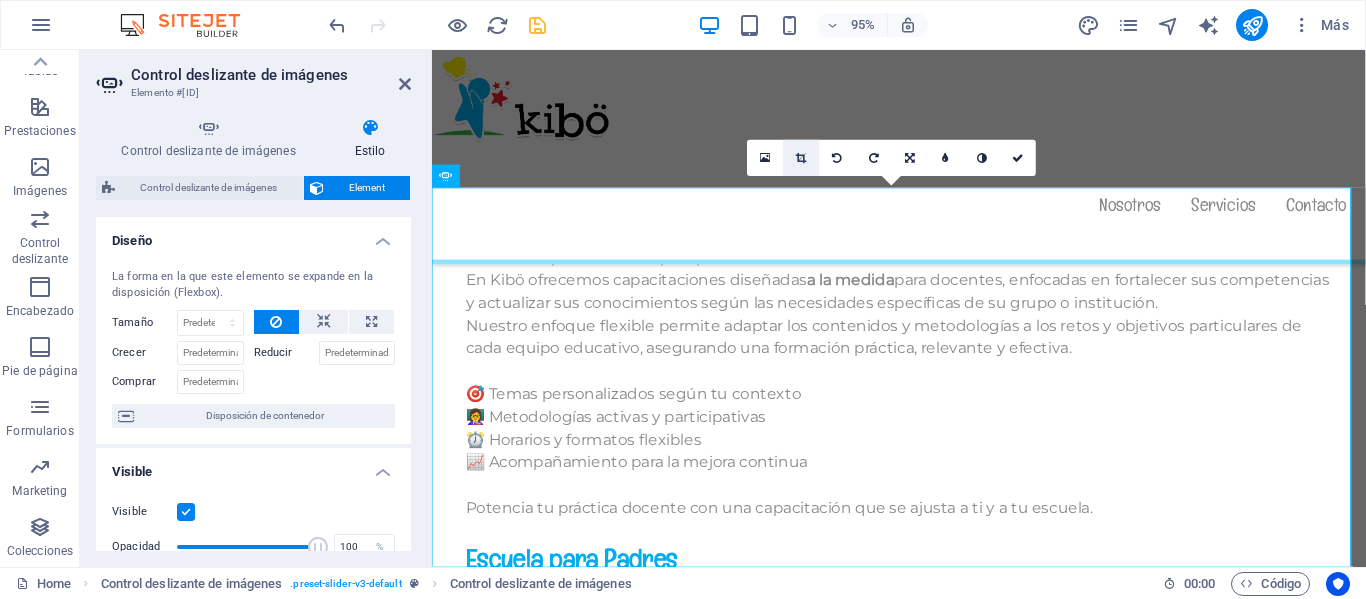 click at bounding box center [802, 158] 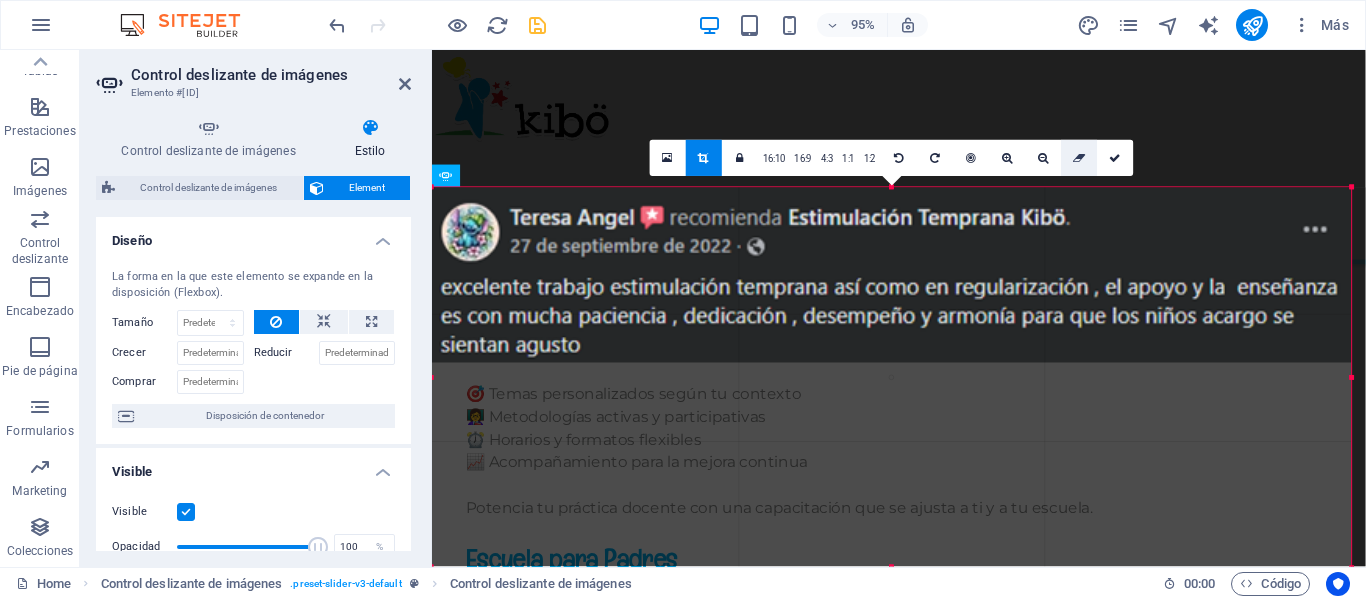 click at bounding box center [1079, 158] 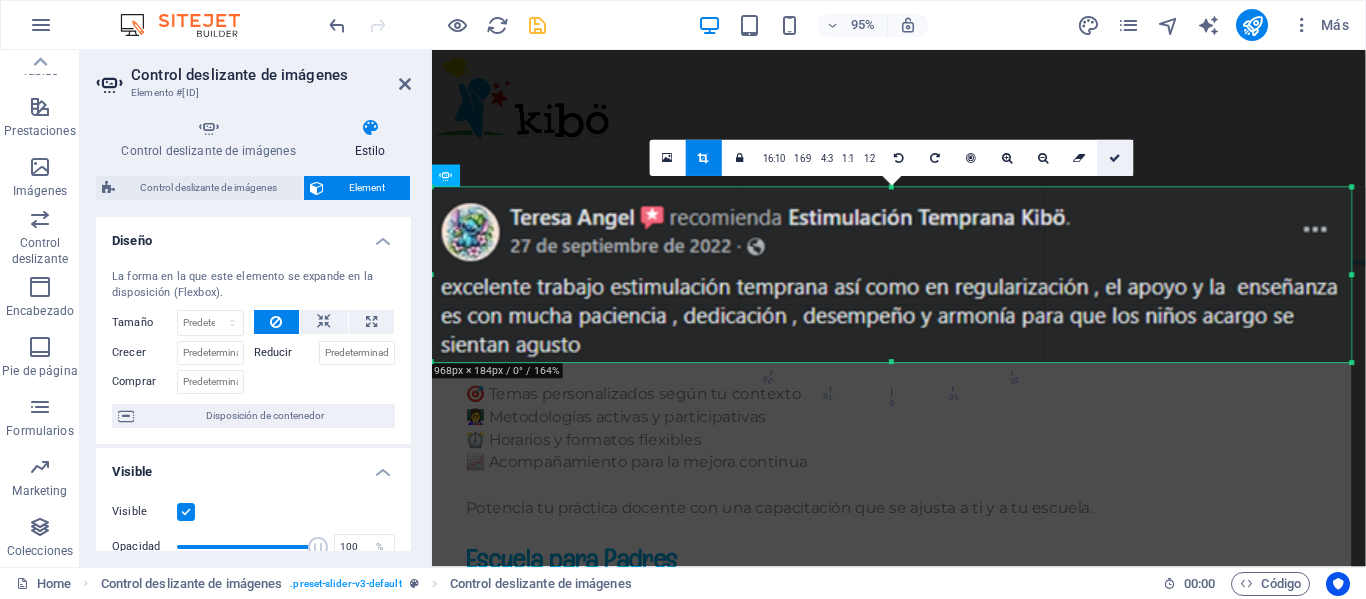 click at bounding box center [1115, 158] 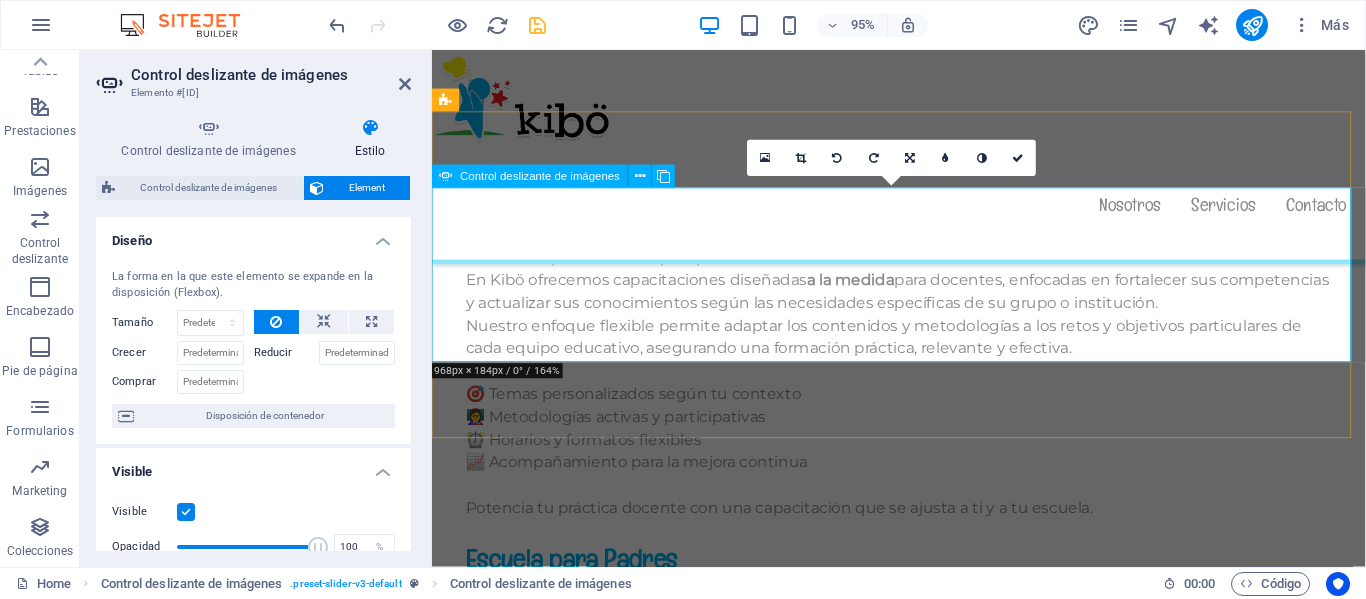 click at bounding box center (924, 3287) 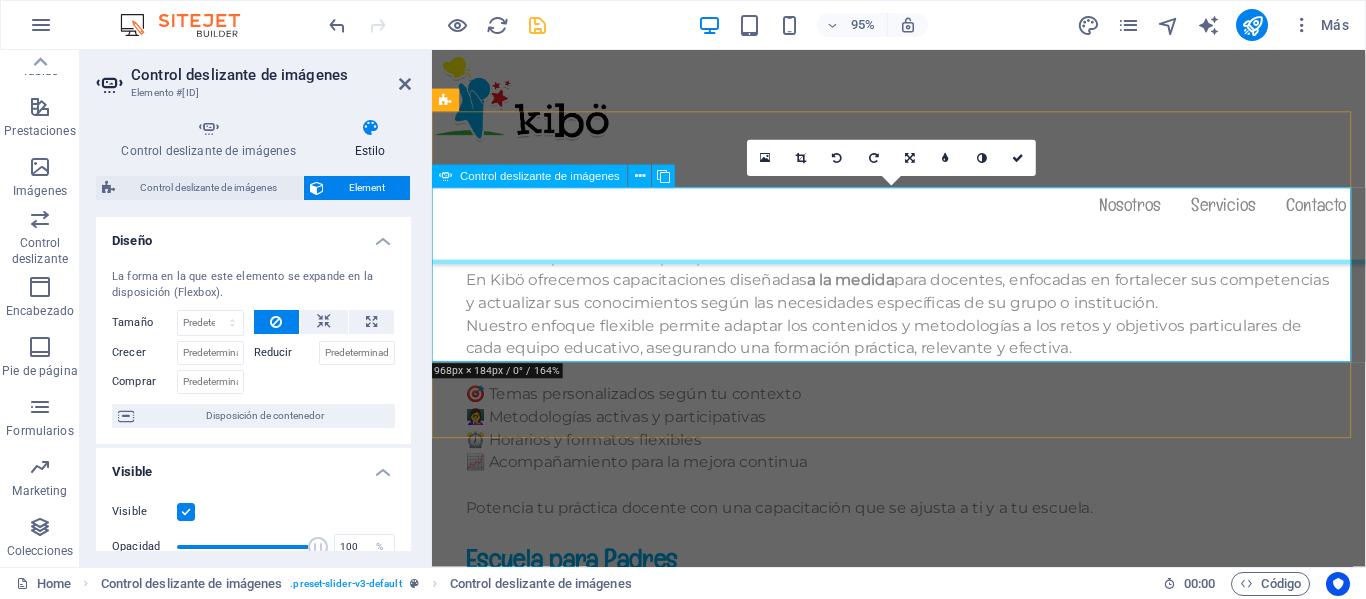 click at bounding box center (-6046, 2681) 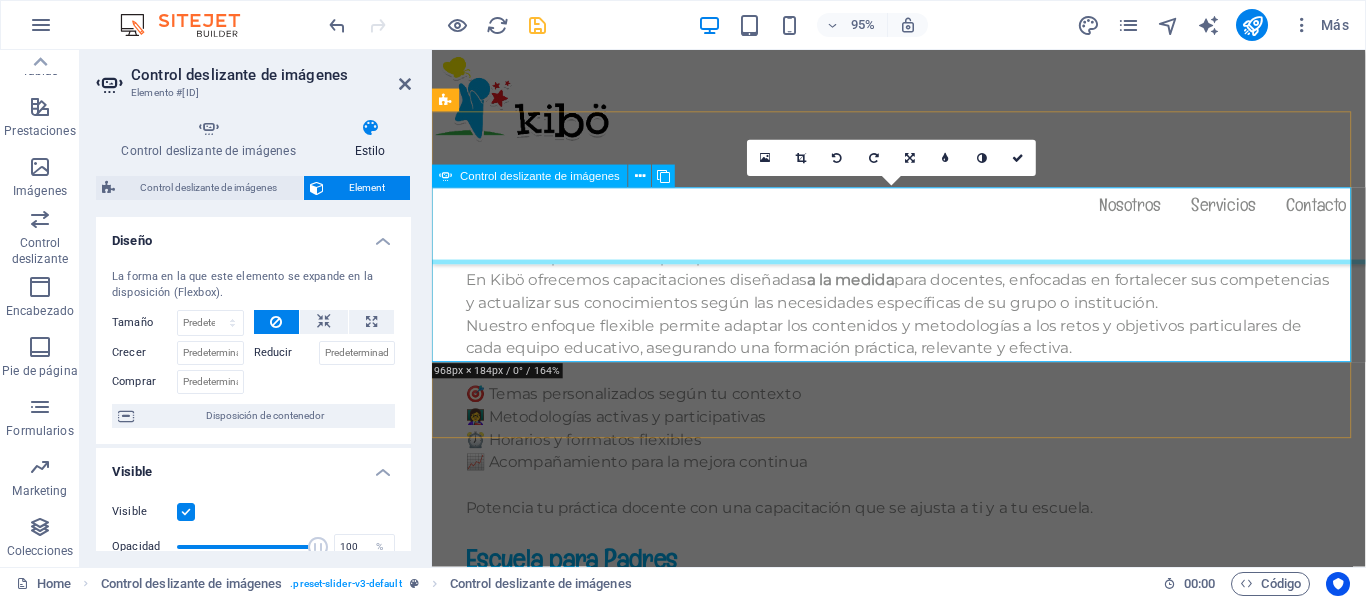 click at bounding box center (-6046, 2681) 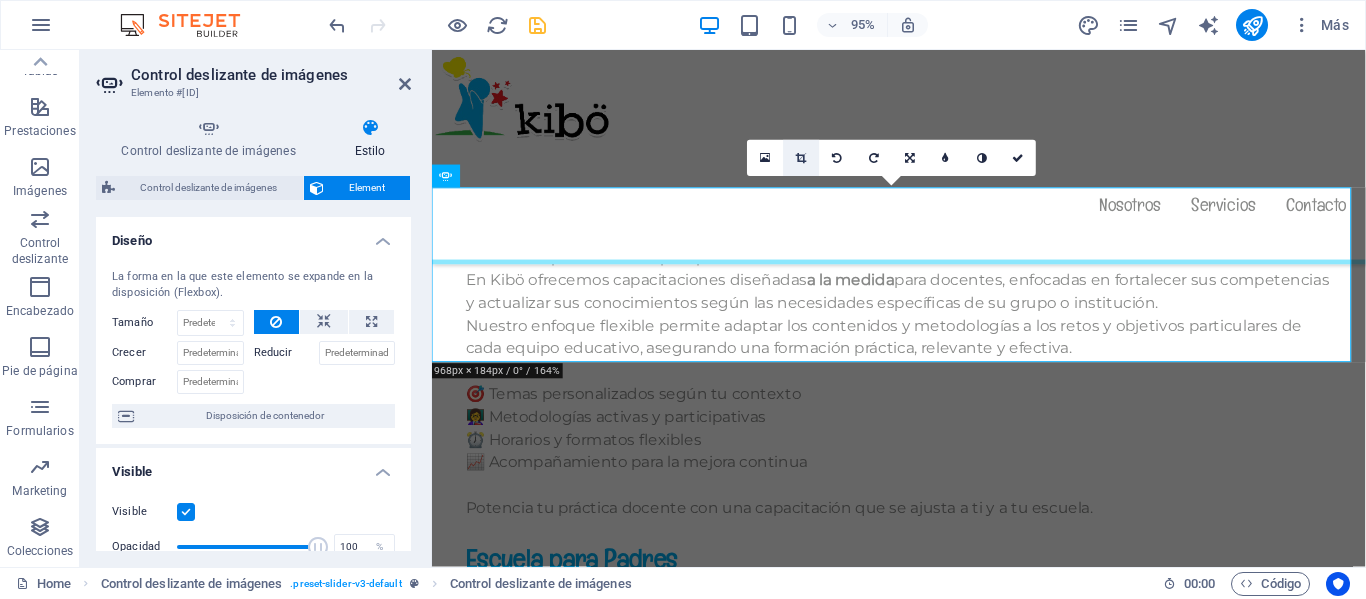click at bounding box center [802, 158] 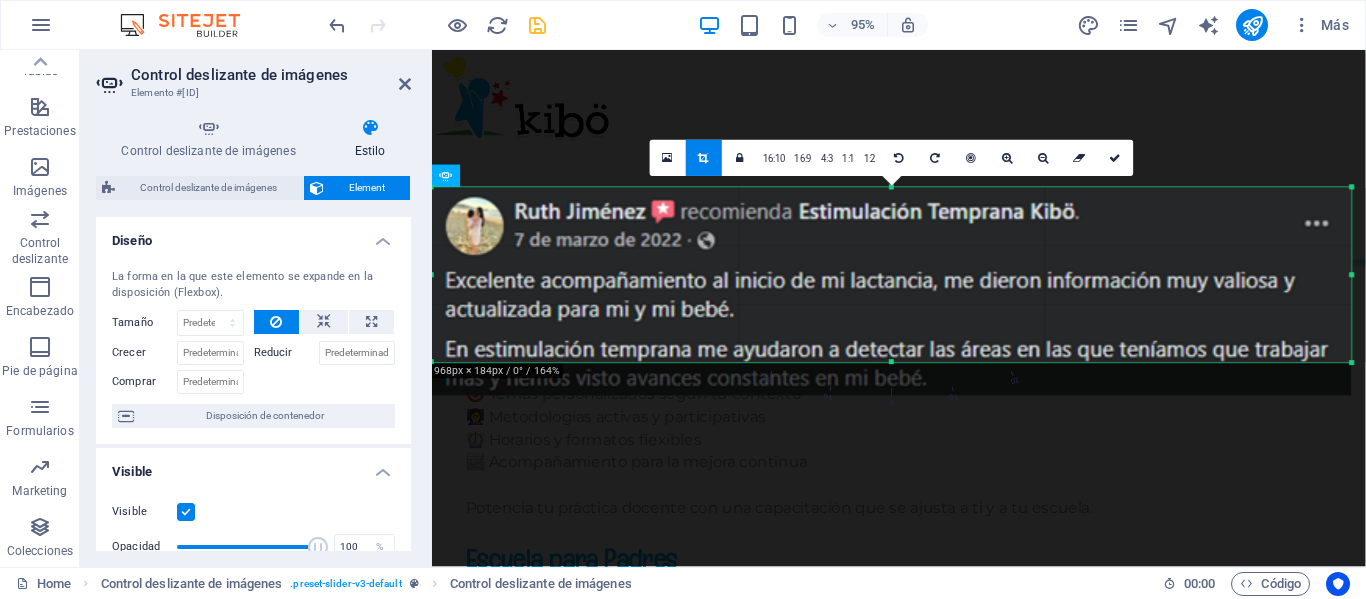 click at bounding box center (892, 292) 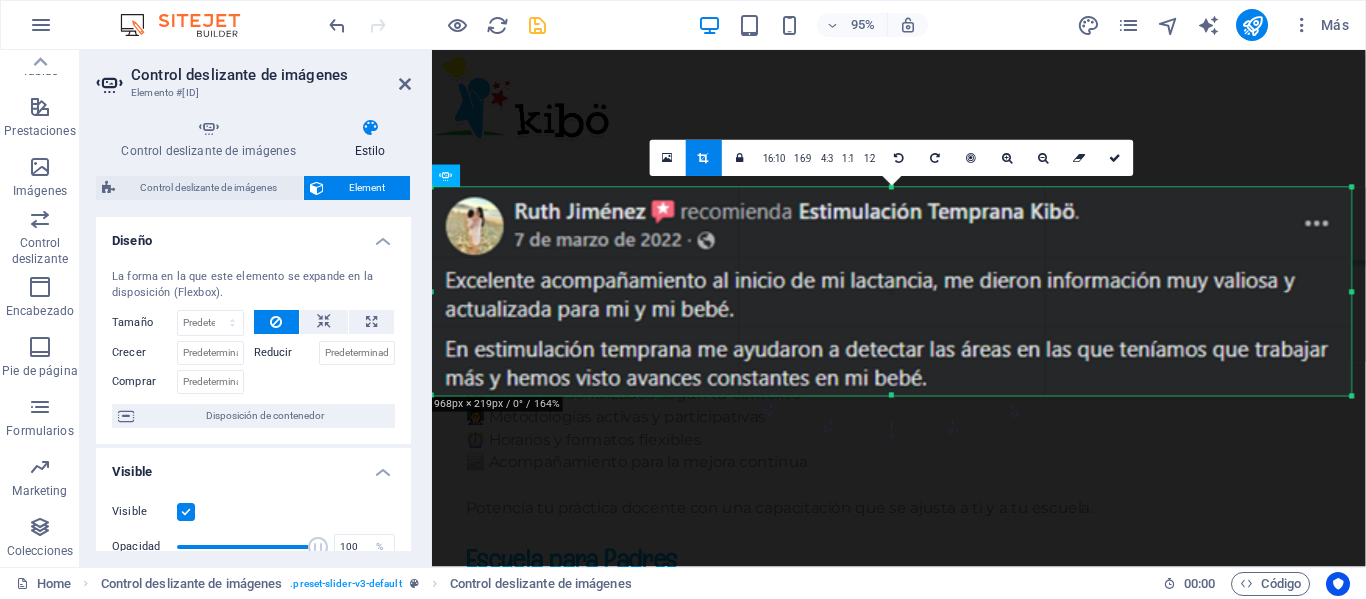 drag, startPoint x: 890, startPoint y: 359, endPoint x: 897, endPoint y: 396, distance: 37.65634 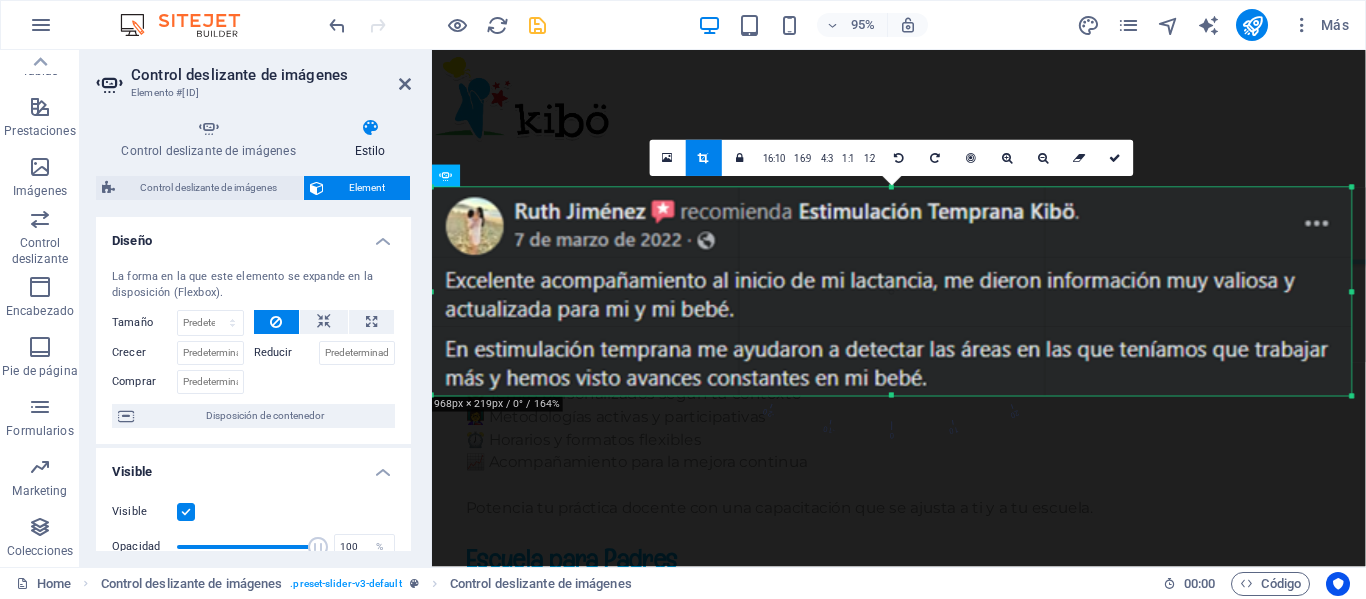 click at bounding box center (892, 396) 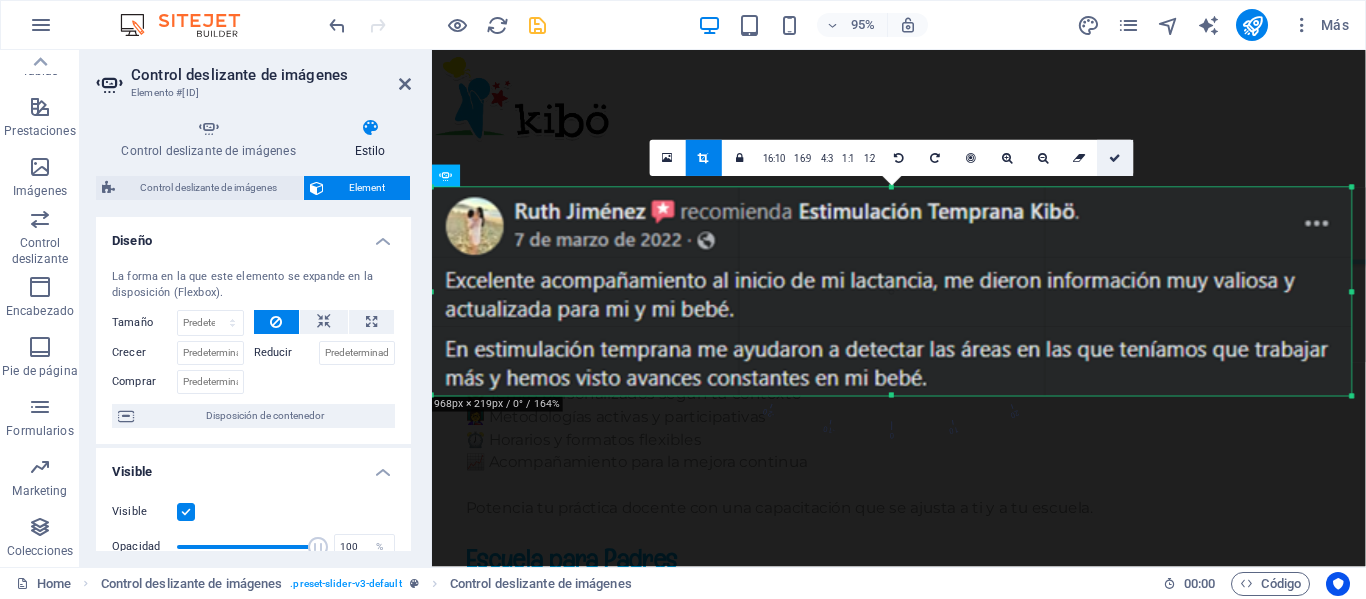 click at bounding box center [1115, 158] 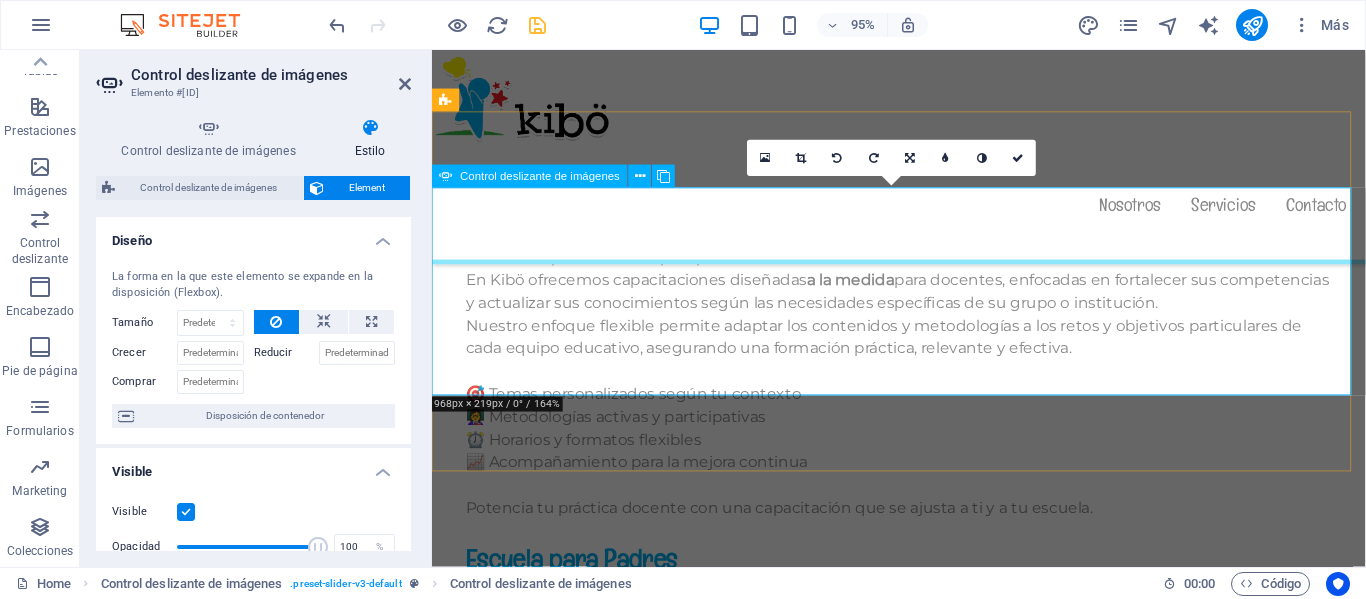 click at bounding box center [924, 3287] 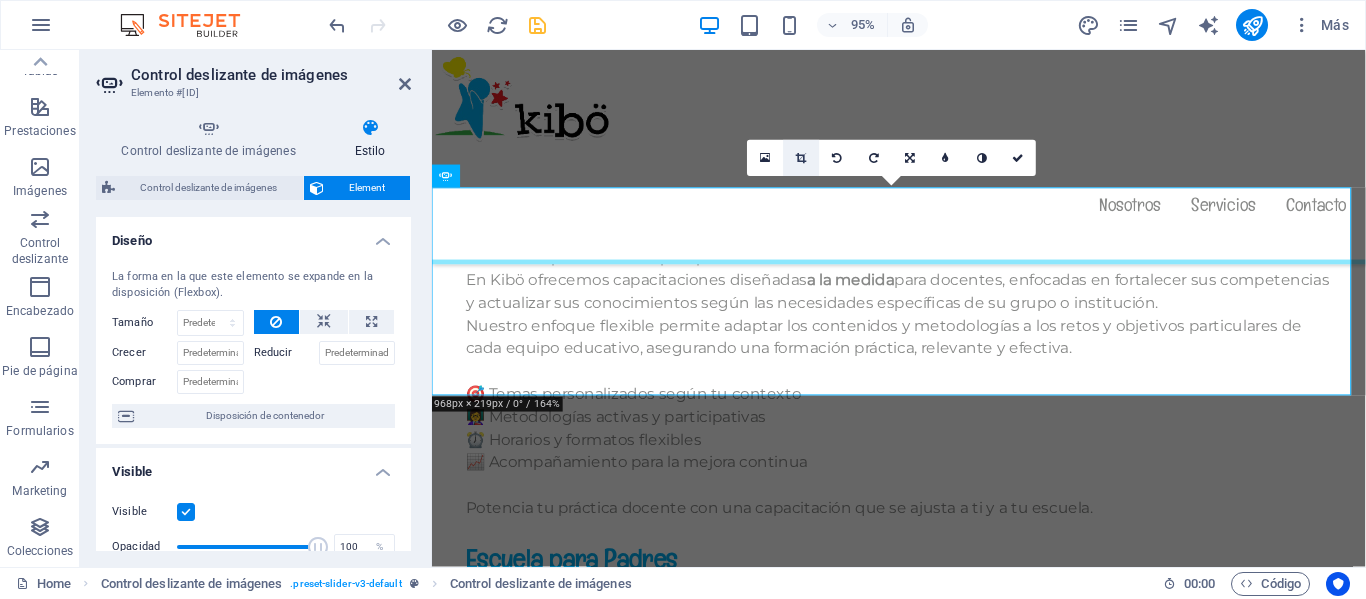 click at bounding box center (802, 158) 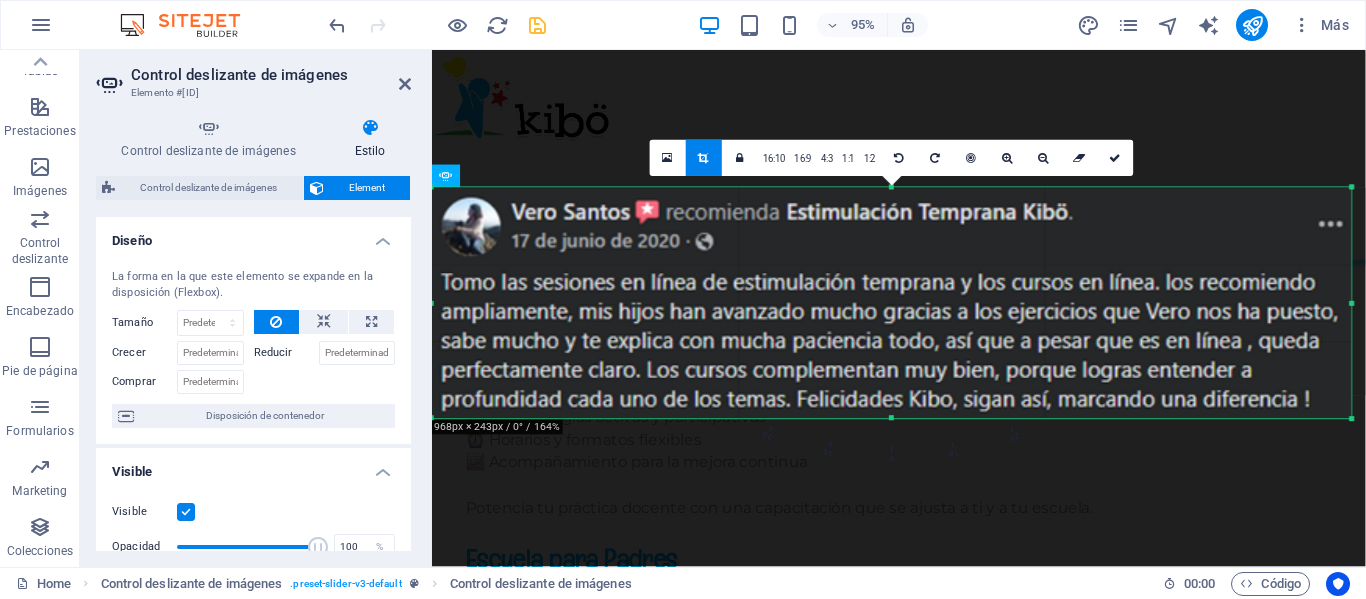 drag, startPoint x: 890, startPoint y: 395, endPoint x: 897, endPoint y: 415, distance: 21.189621 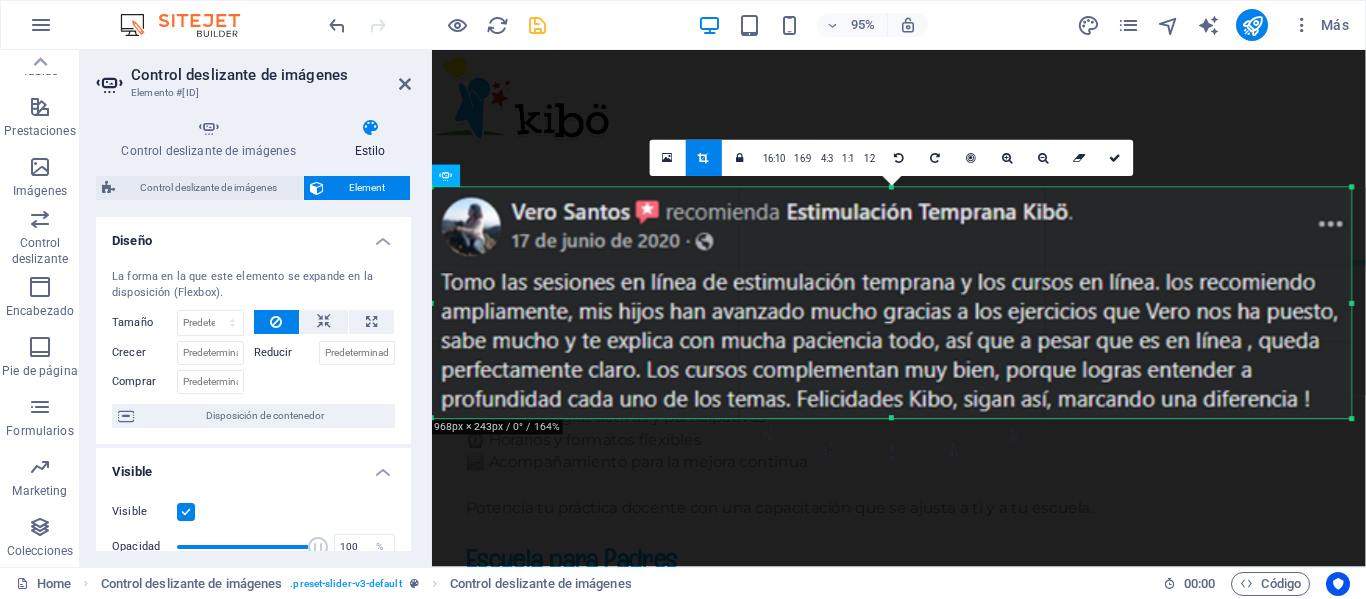 click at bounding box center [892, 419] 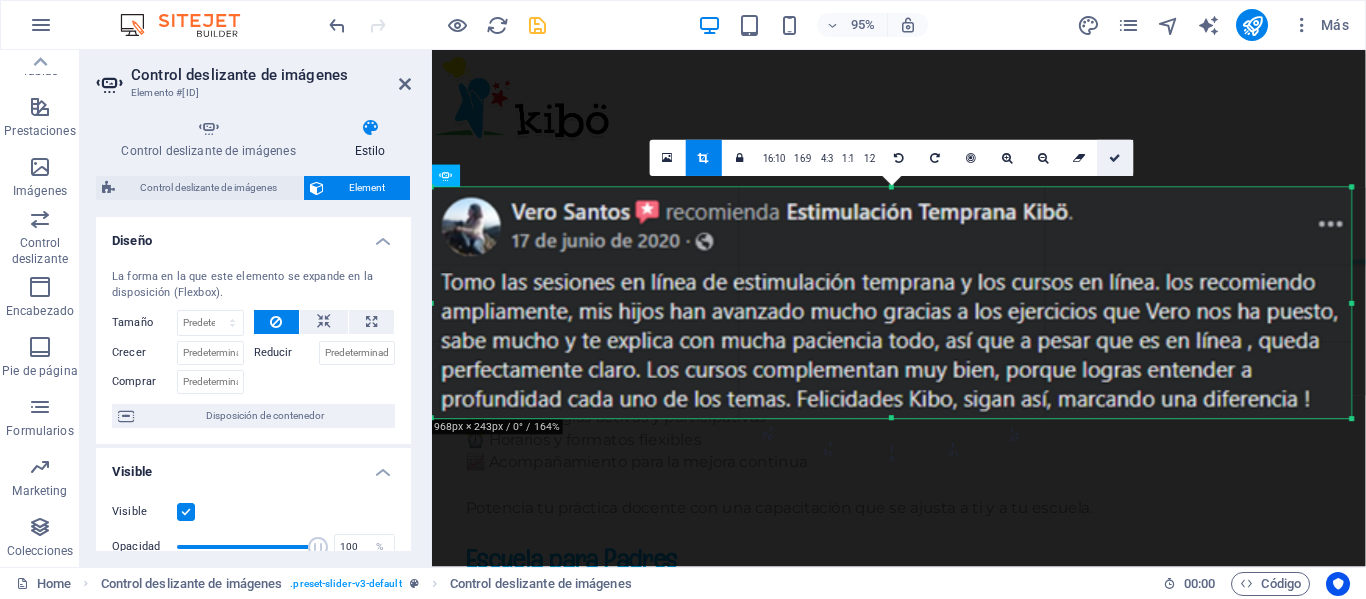 click at bounding box center (1116, 158) 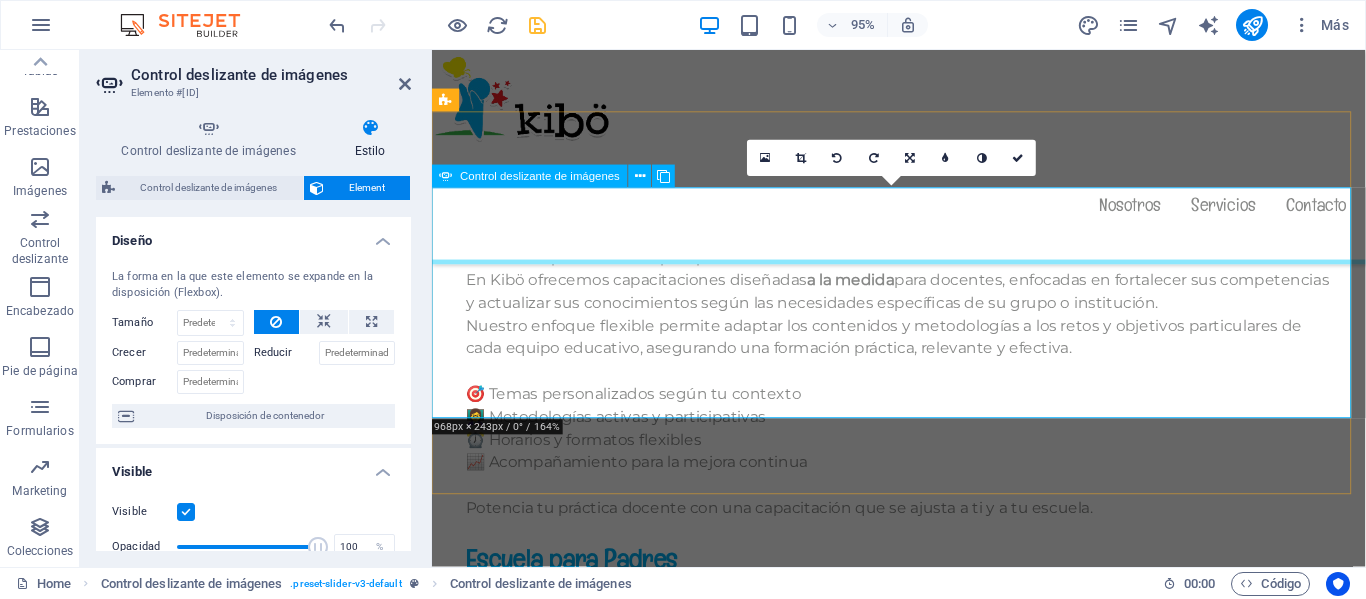 click at bounding box center [924, 3287] 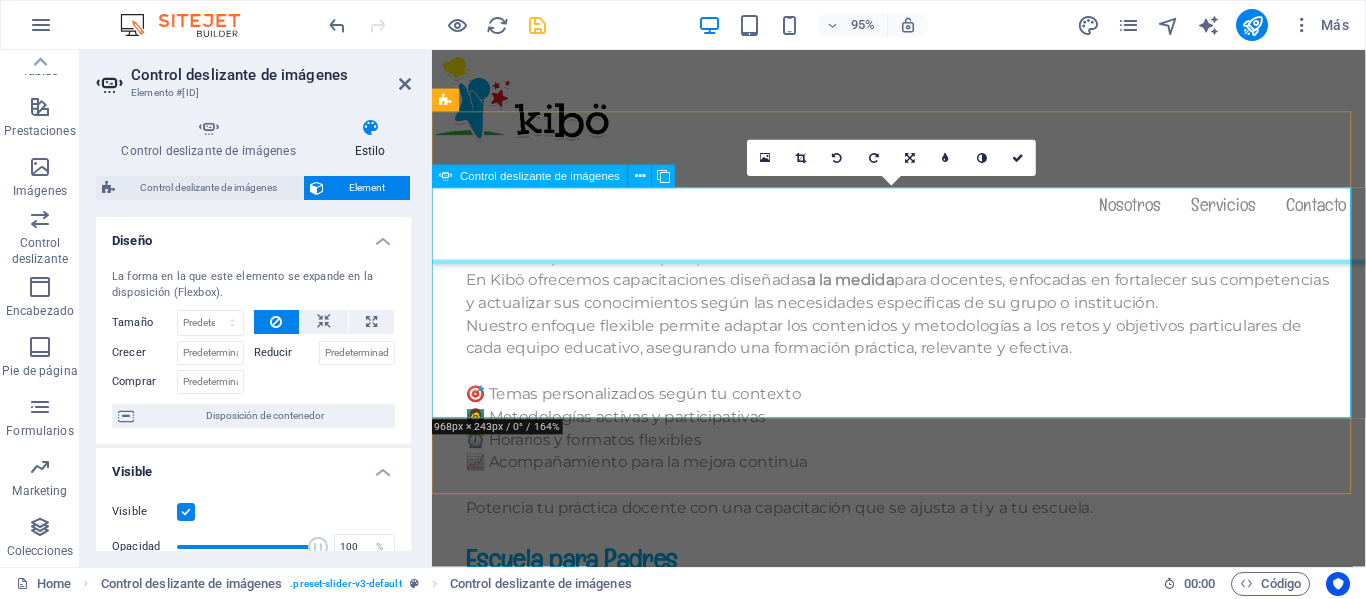 click at bounding box center [-7982, 2942] 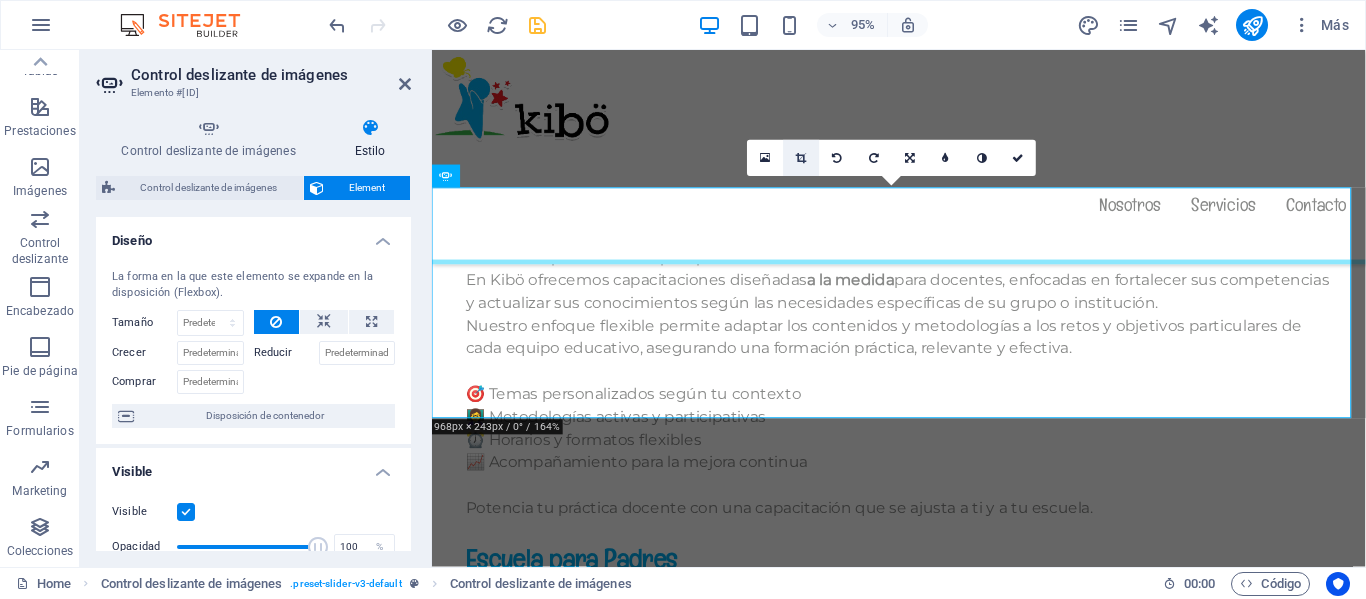 click at bounding box center [802, 158] 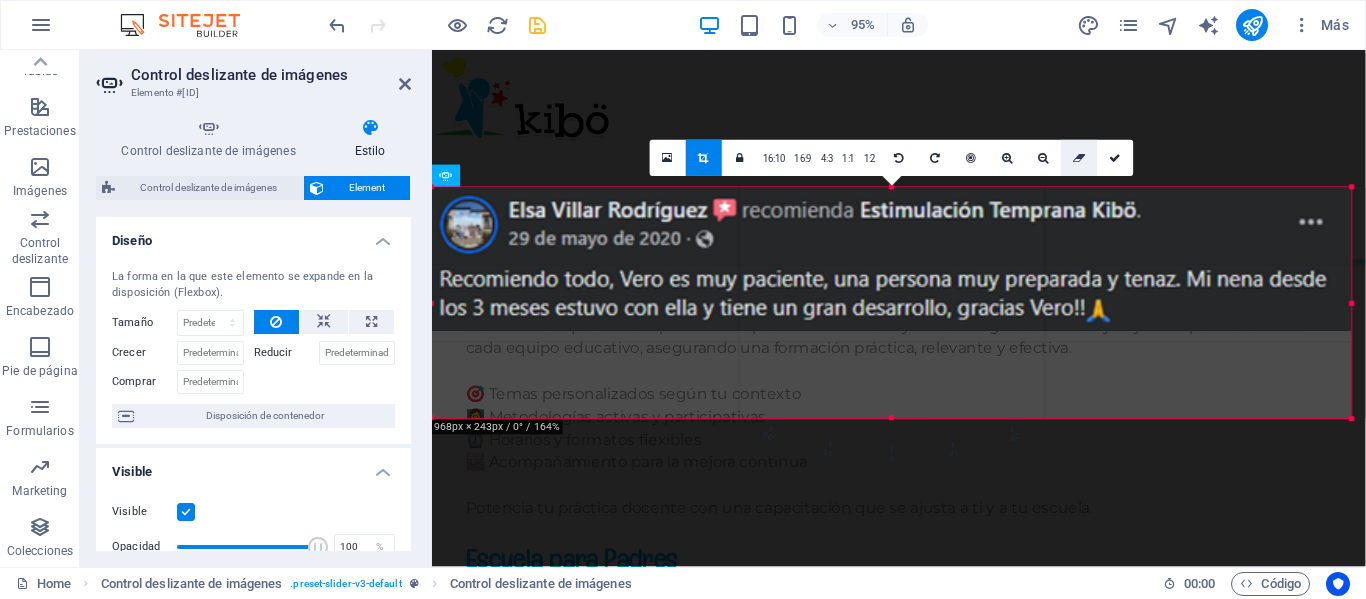 click at bounding box center (1079, 158) 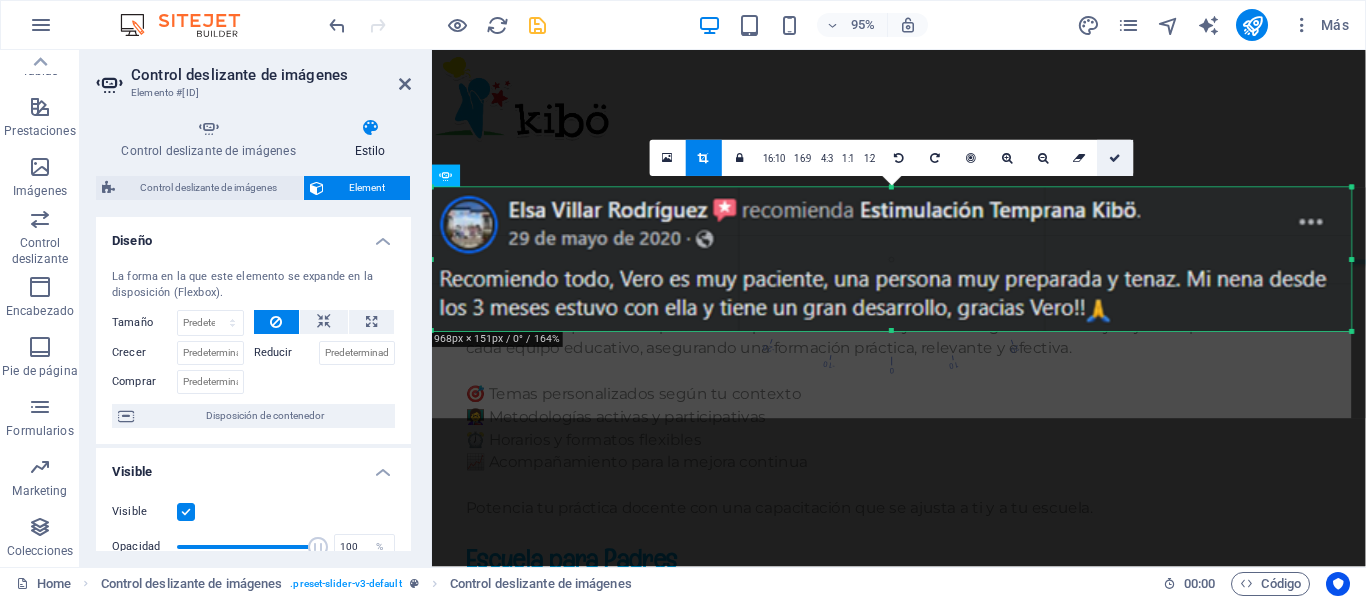 click at bounding box center [1115, 158] 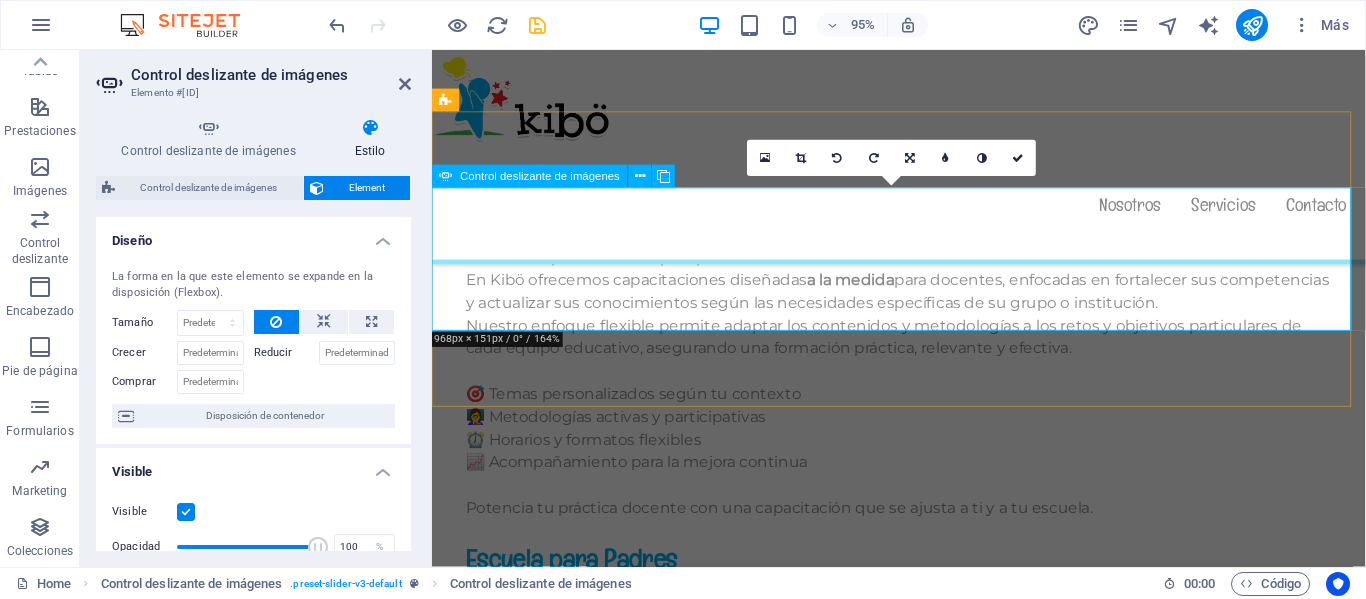 click at bounding box center [924, 3287] 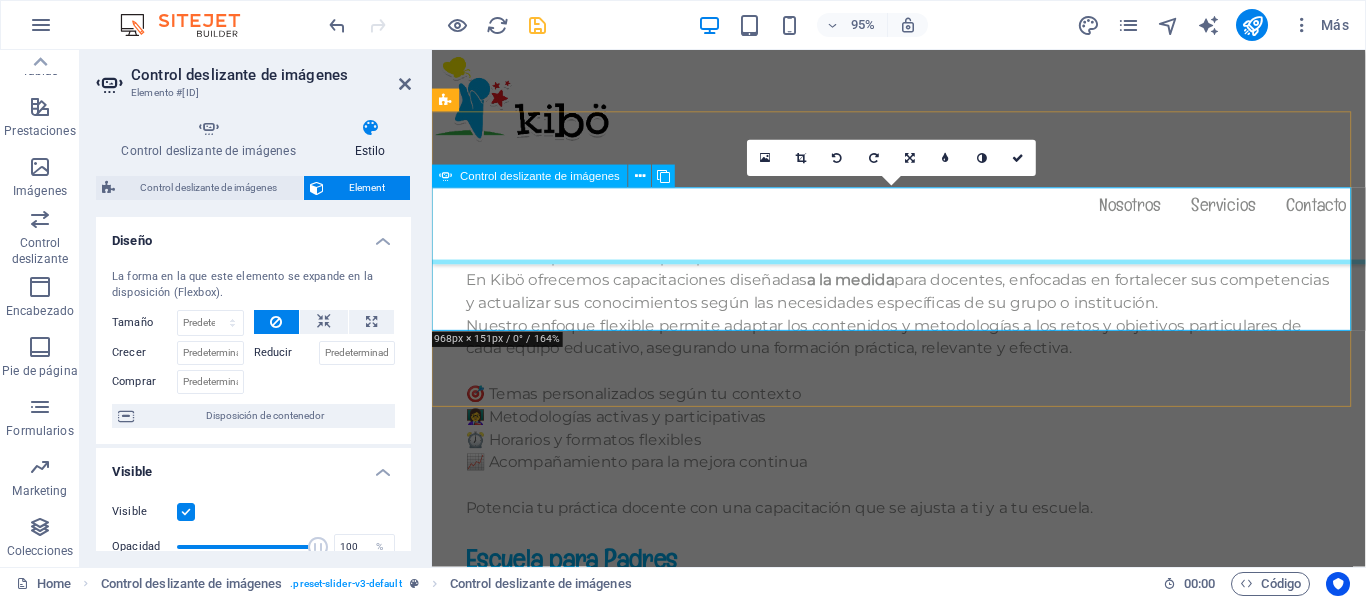 click at bounding box center (-8950, 3052) 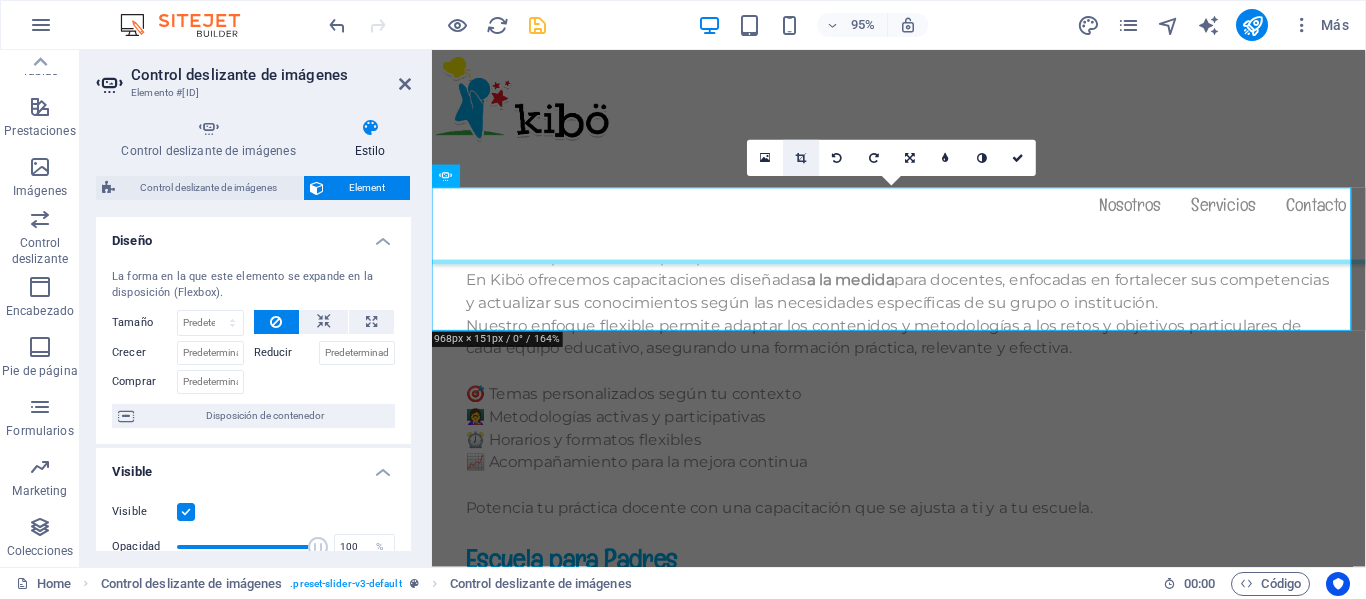 click at bounding box center [802, 158] 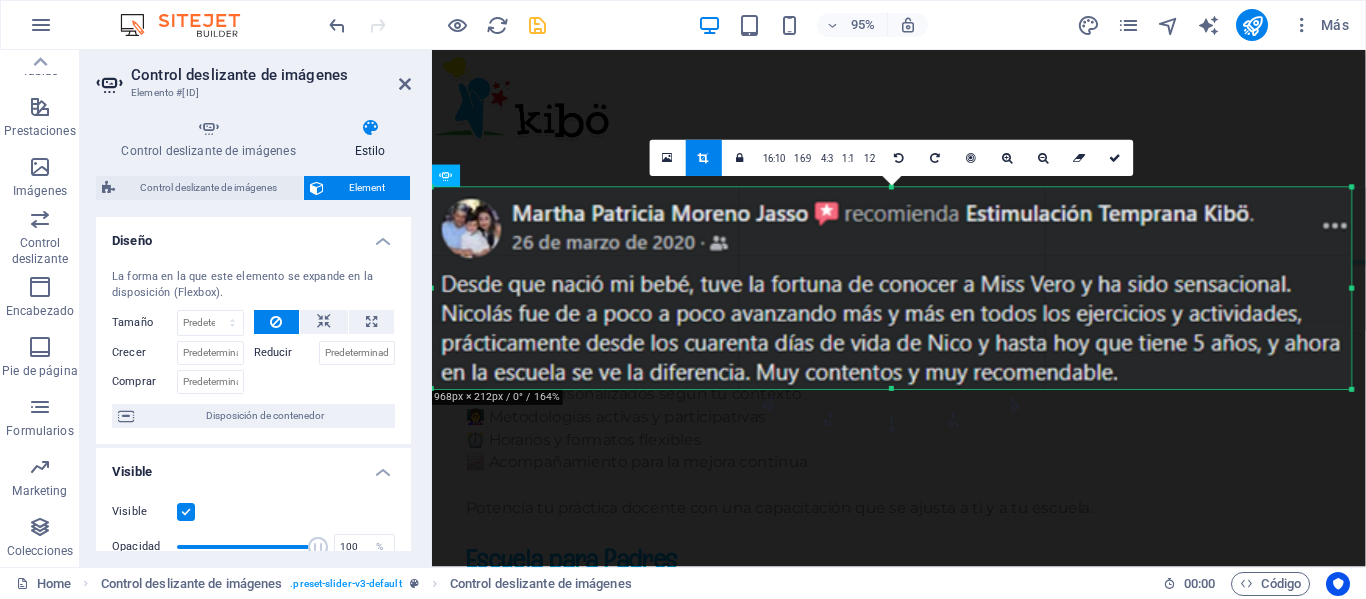 drag, startPoint x: 890, startPoint y: 330, endPoint x: 897, endPoint y: 385, distance: 55.443665 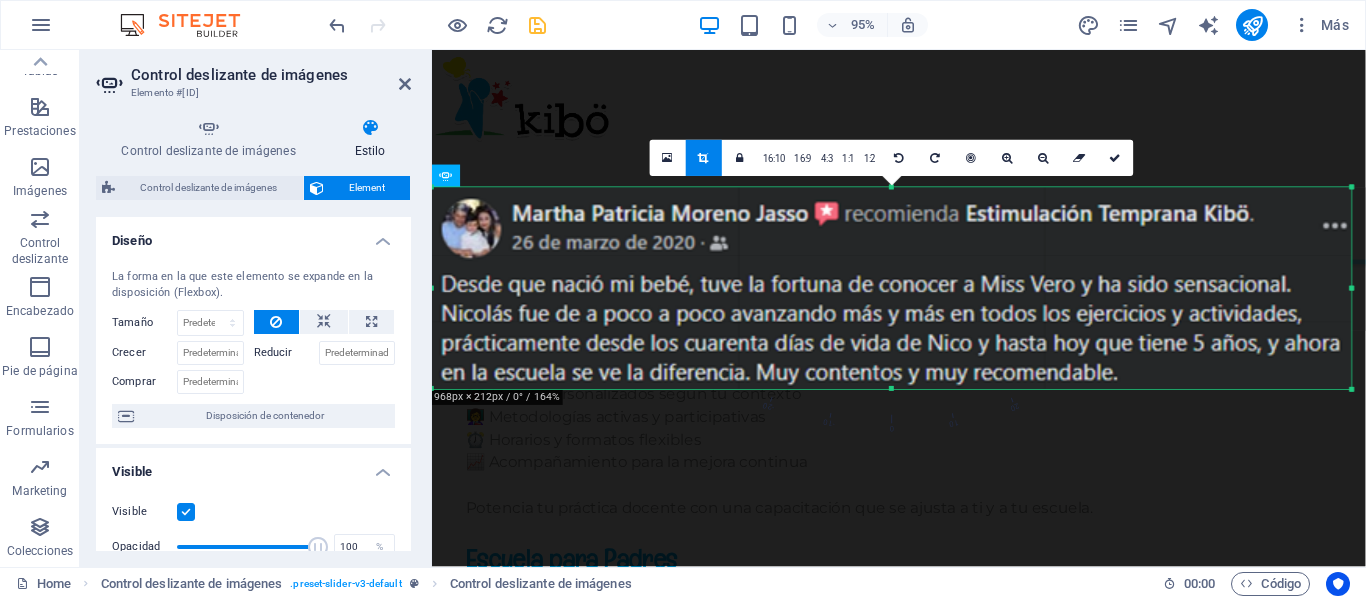click at bounding box center (892, 389) 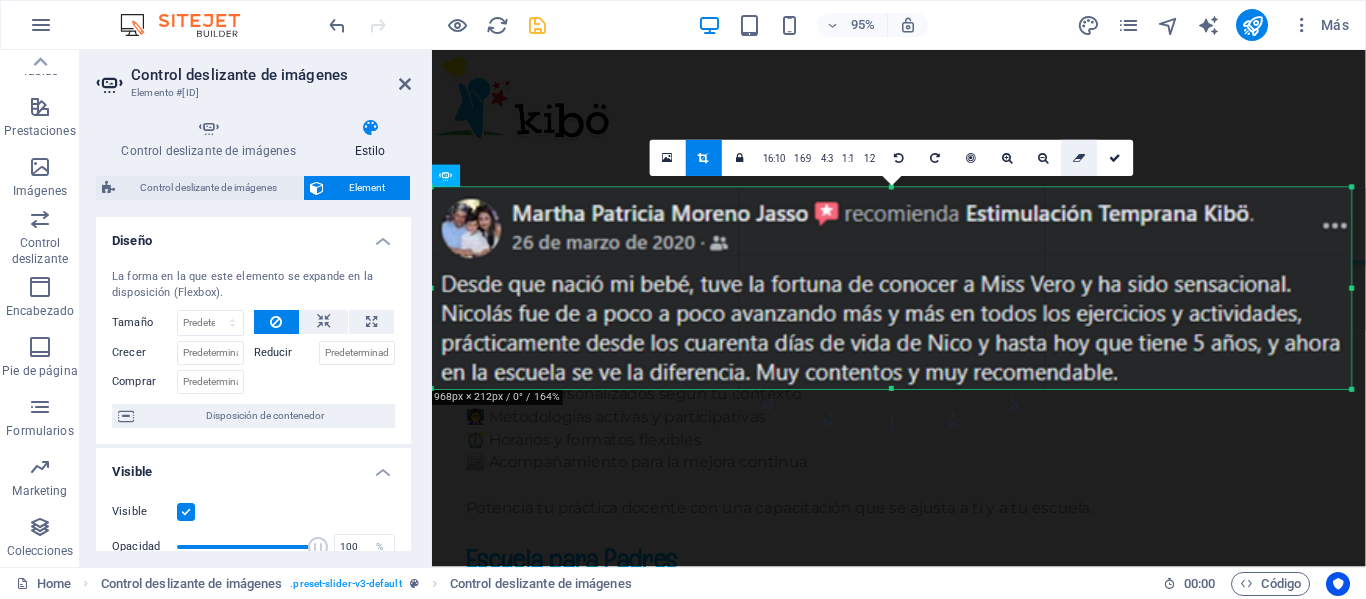 click at bounding box center (1079, 158) 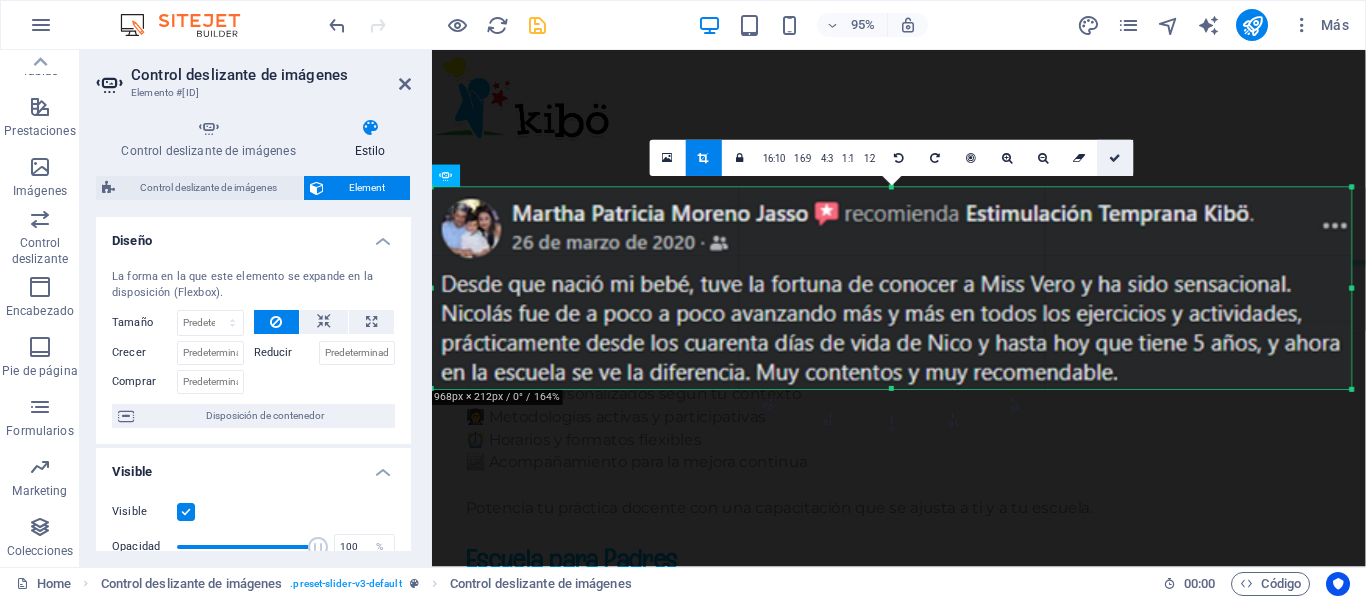 click at bounding box center (1116, 158) 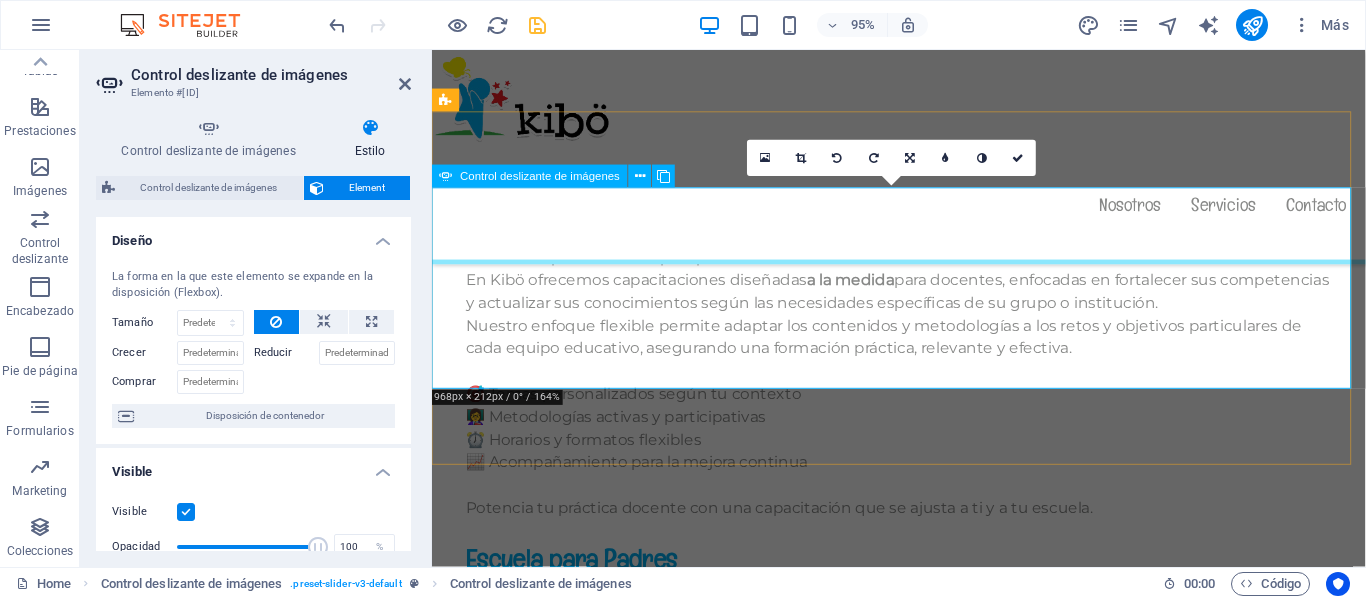 click at bounding box center (924, 3287) 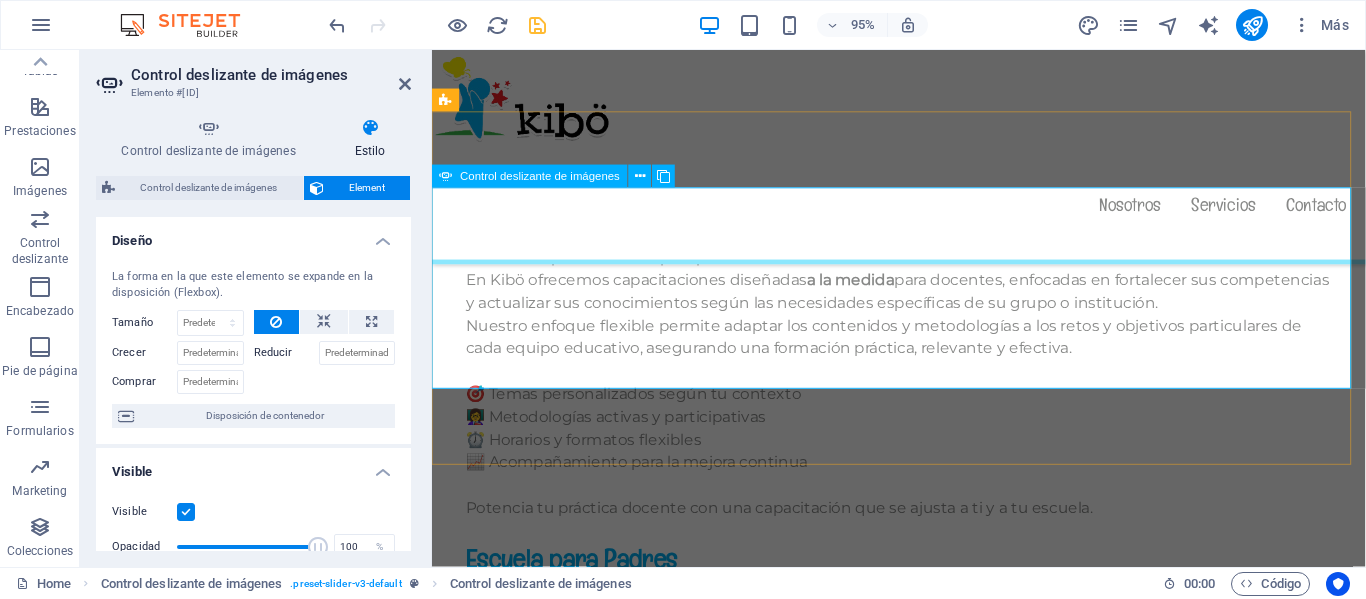 click at bounding box center [924, 3287] 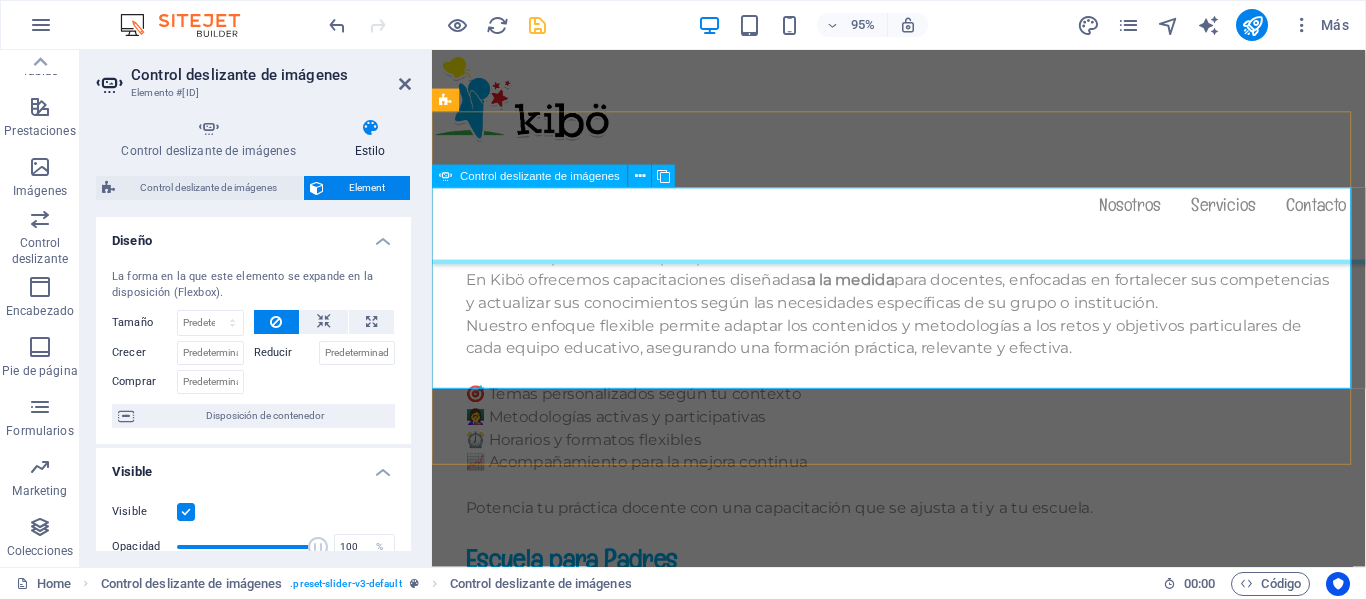click at bounding box center (924, 3287) 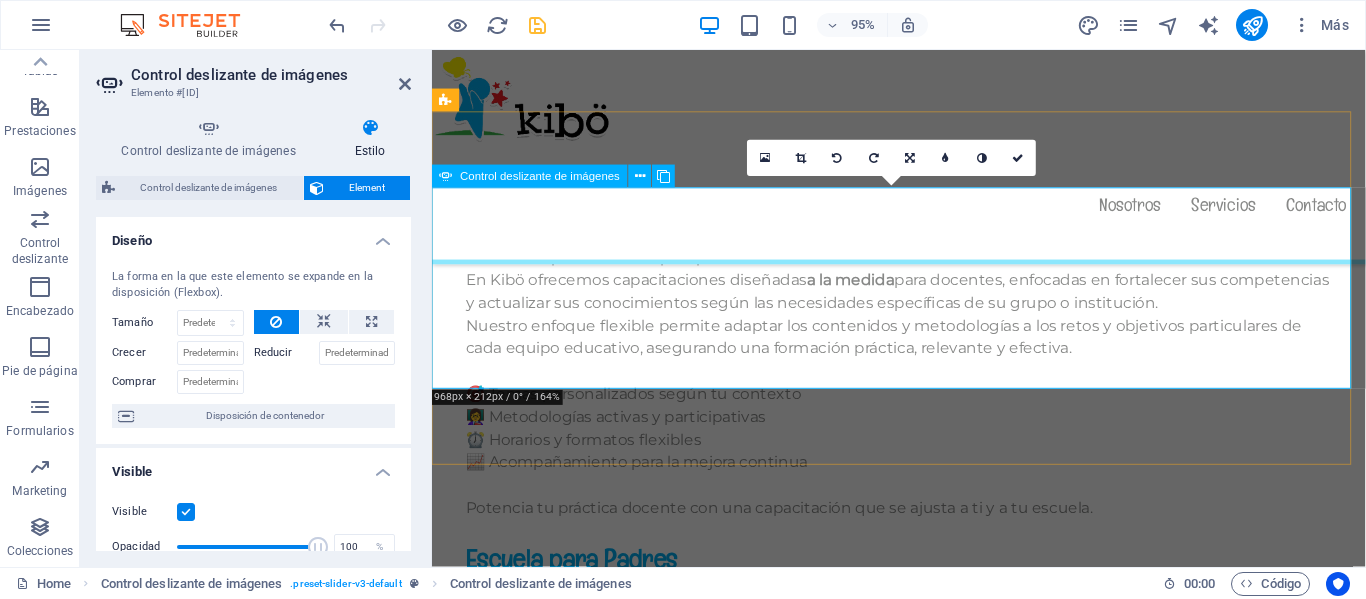 click at bounding box center (-3142, 2236) 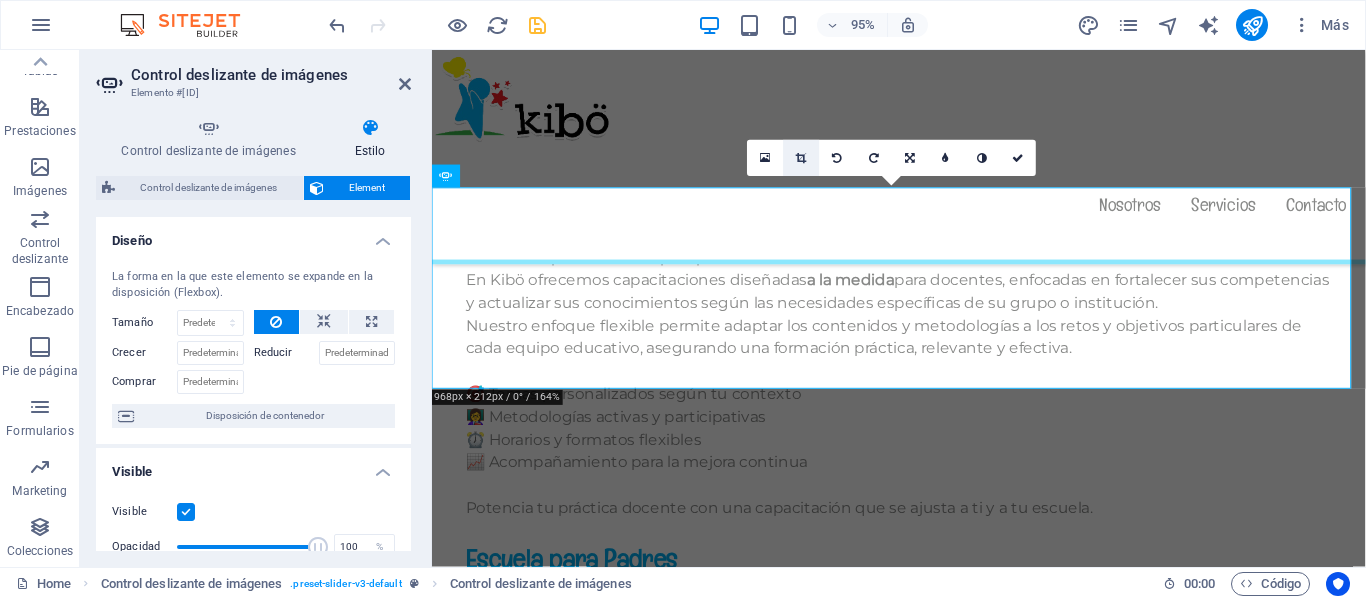click at bounding box center [801, 158] 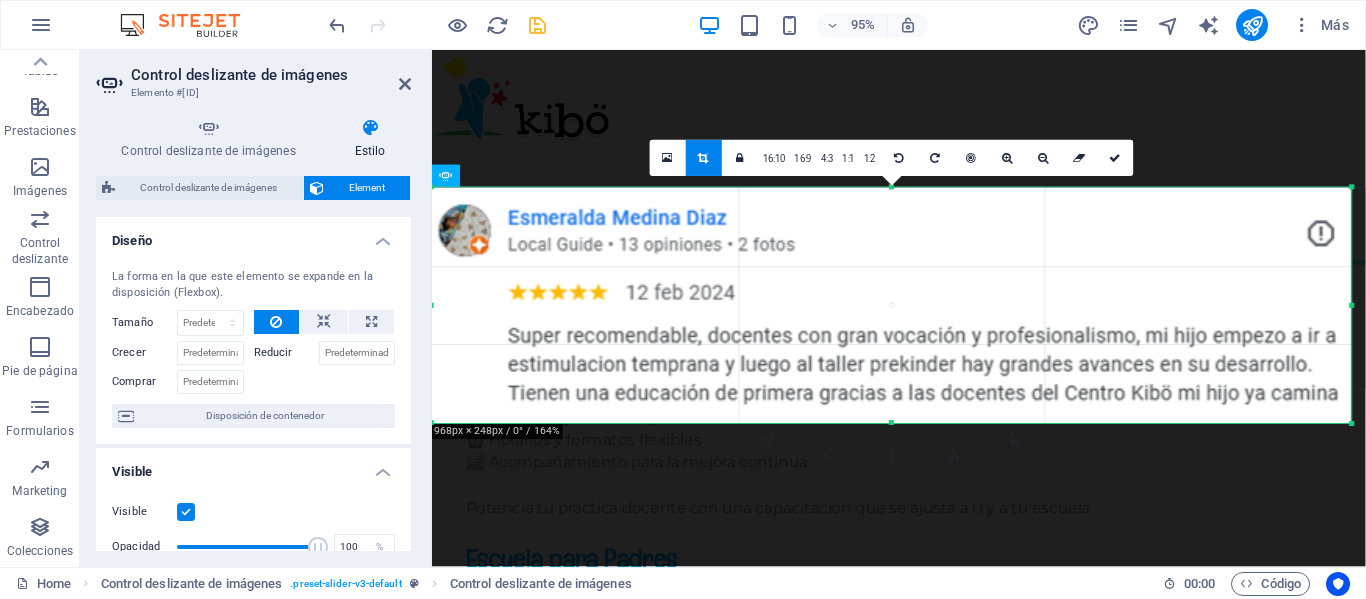 drag, startPoint x: 892, startPoint y: 386, endPoint x: 902, endPoint y: 418, distance: 33.526108 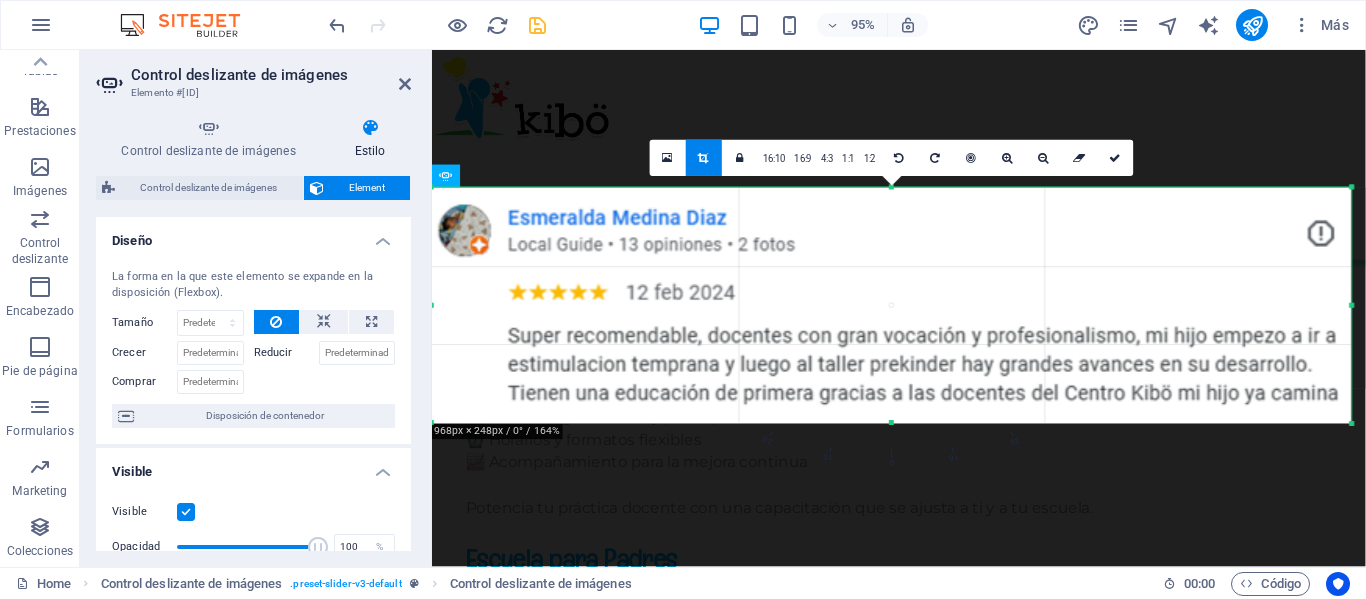 click on "180 170 160 150 140 130 120 110 100 90 80 70 60 50 40 30 20 10 0 -10 -20 -30 -40 -50 -60 -70 -80 -90 -100 -110 -120 -130 -140 -150 -160 -170 968px × 248px / 0° / 164% 16:10 16:9 4:3 1:1 1:2 0" at bounding box center (892, 306) 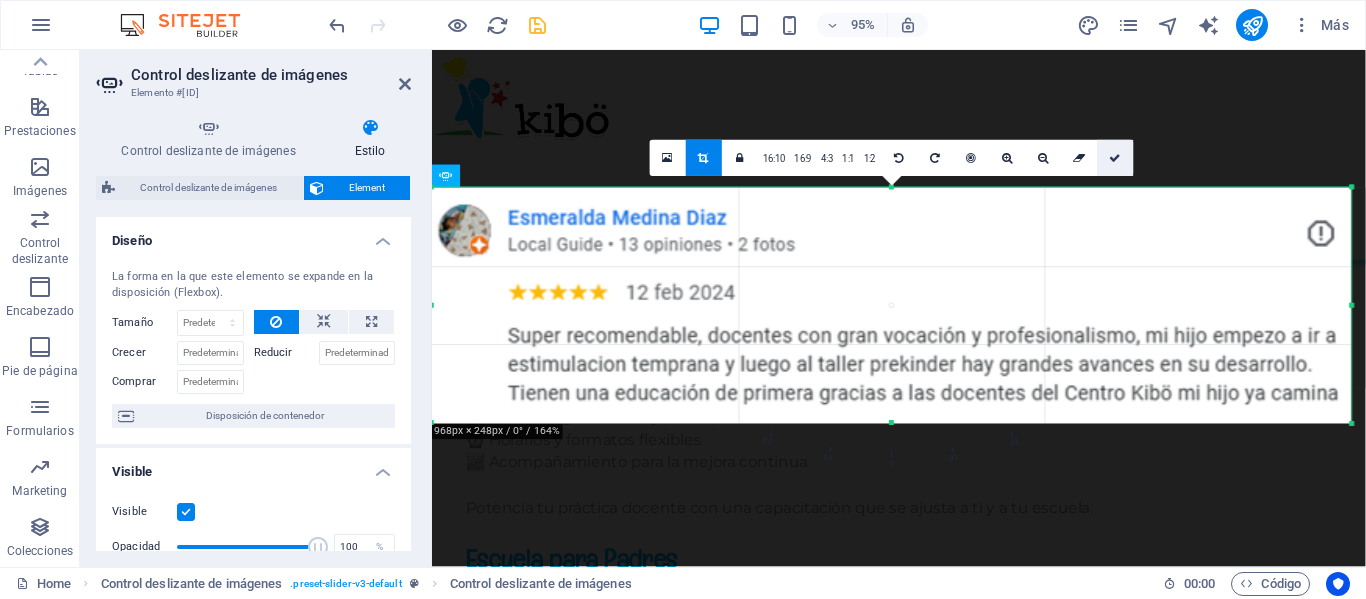 click at bounding box center [1115, 158] 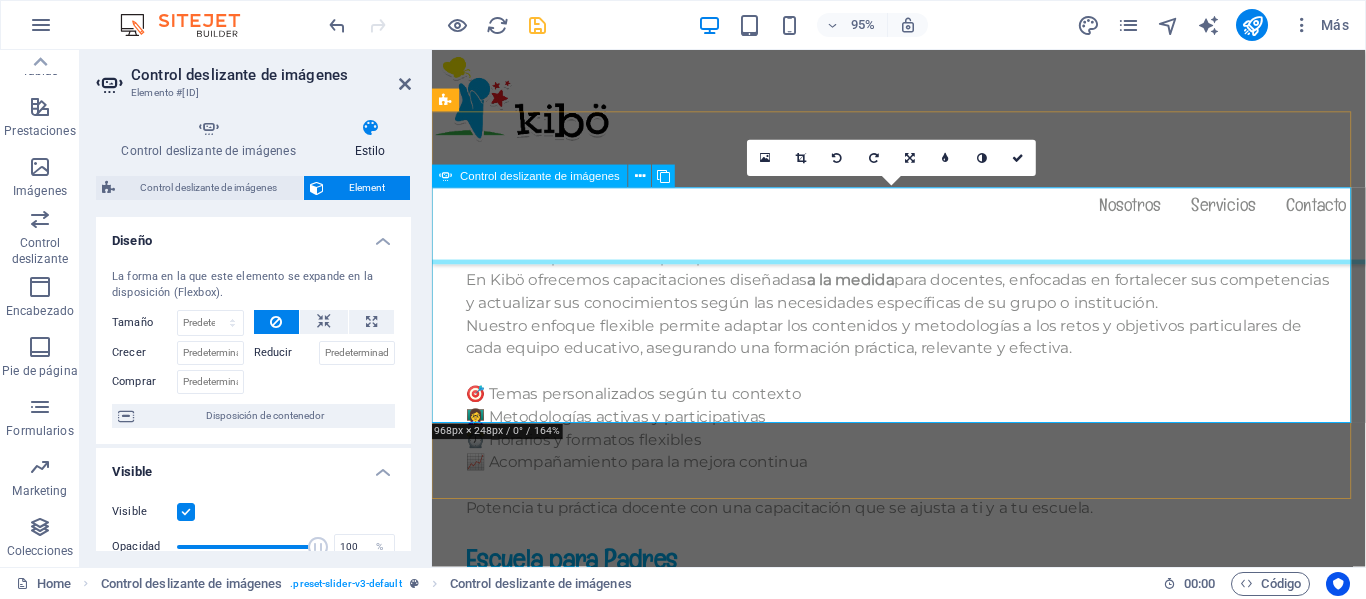 click at bounding box center [924, 3287] 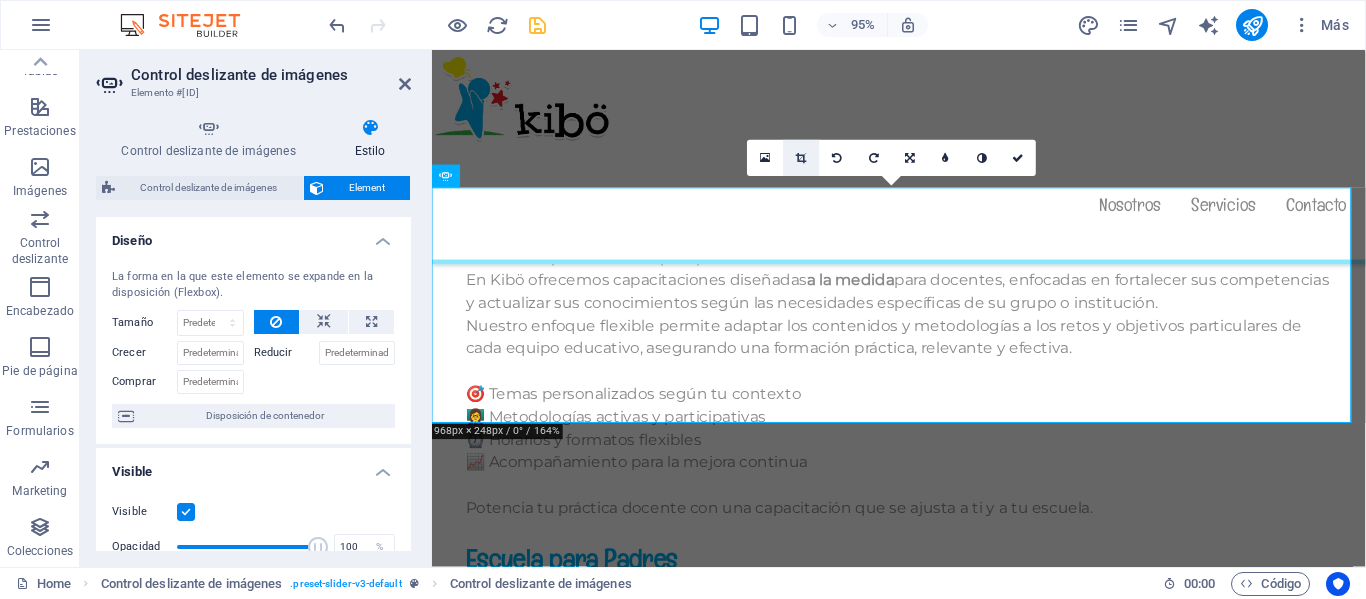 click at bounding box center [802, 158] 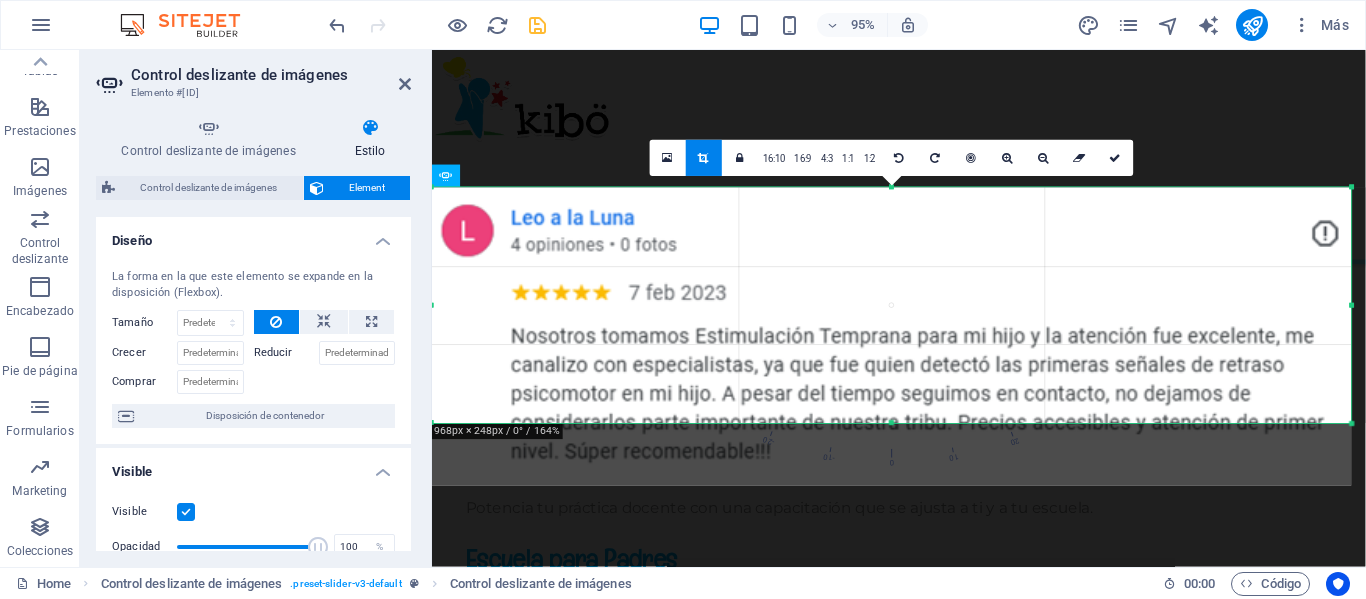 click at bounding box center [892, 337] 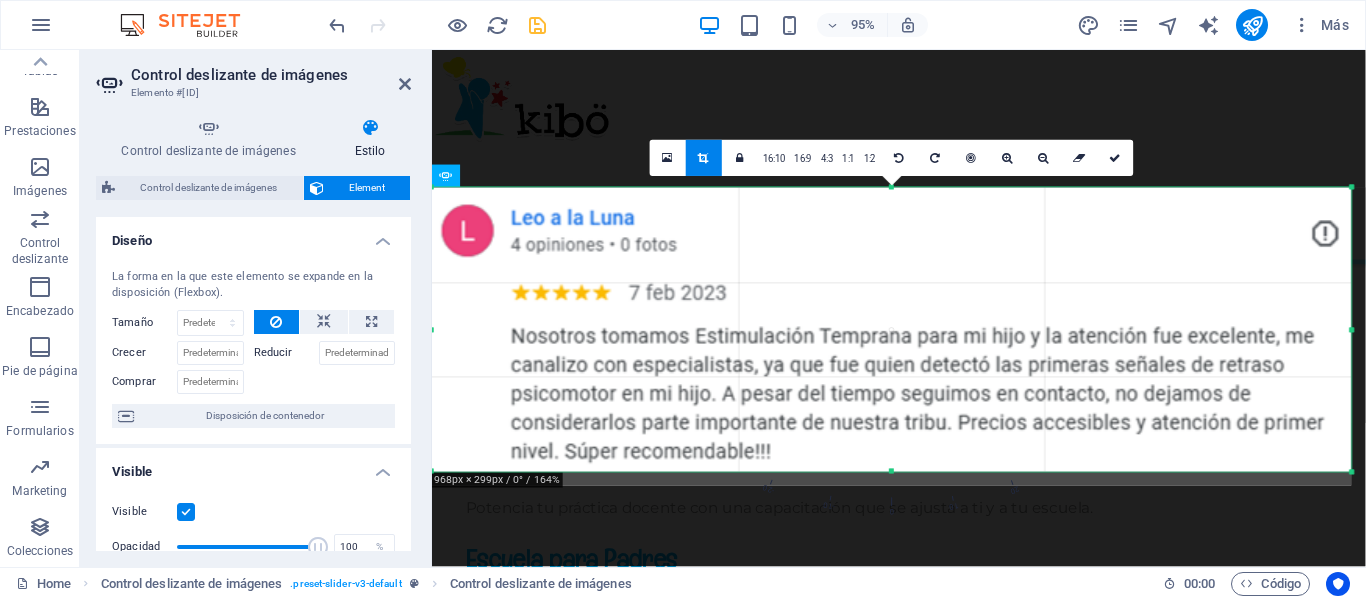 drag, startPoint x: 892, startPoint y: 425, endPoint x: 894, endPoint y: 476, distance: 51.0392 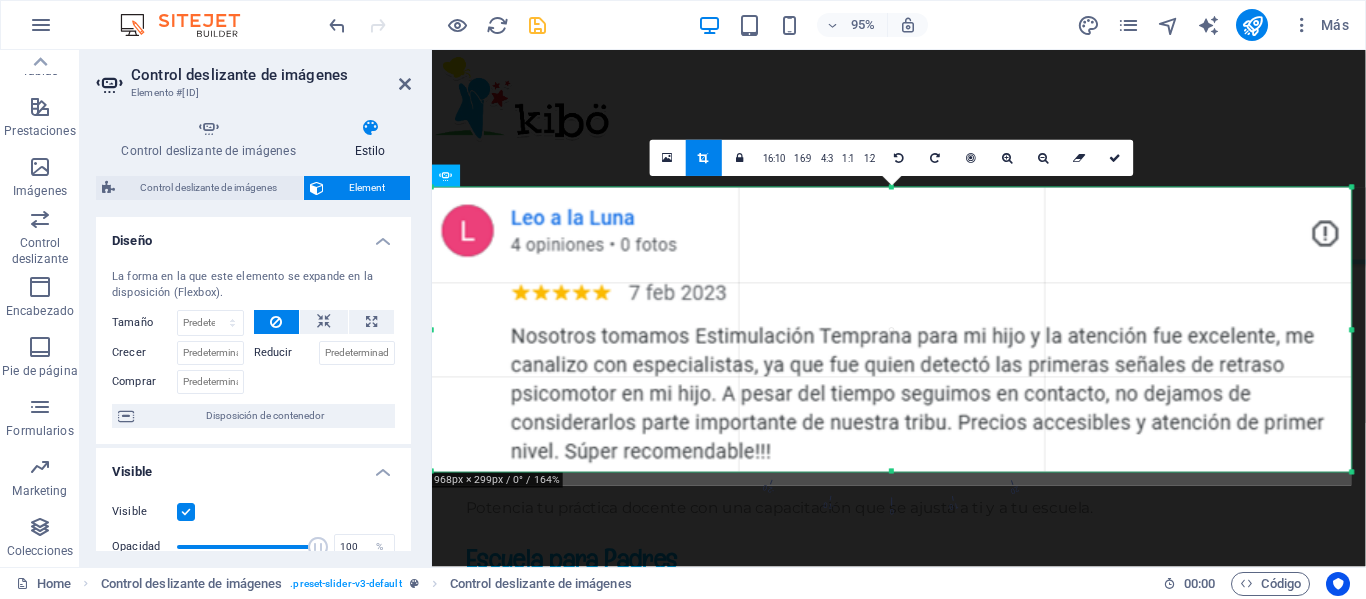 click on "180 170 160 150 140 130 120 110 100 90 80 70 60 50 40 30 20 10 0 -10 -20 -30 -40 -50 -60 -70 -80 -90 -100 -110 -120 -130 -140 -150 -160 -170 968px × 299px / 0° / 164% 16:10 16:9 4:3 1:1 1:2 0" at bounding box center [892, 330] 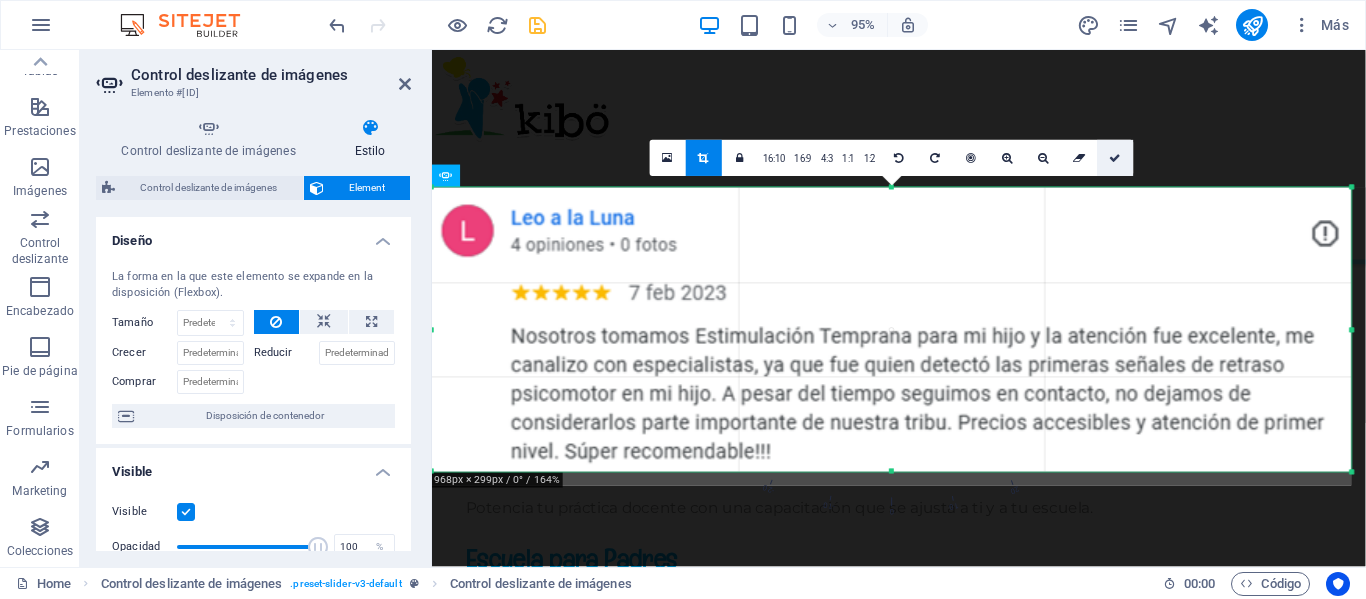 click at bounding box center [1115, 158] 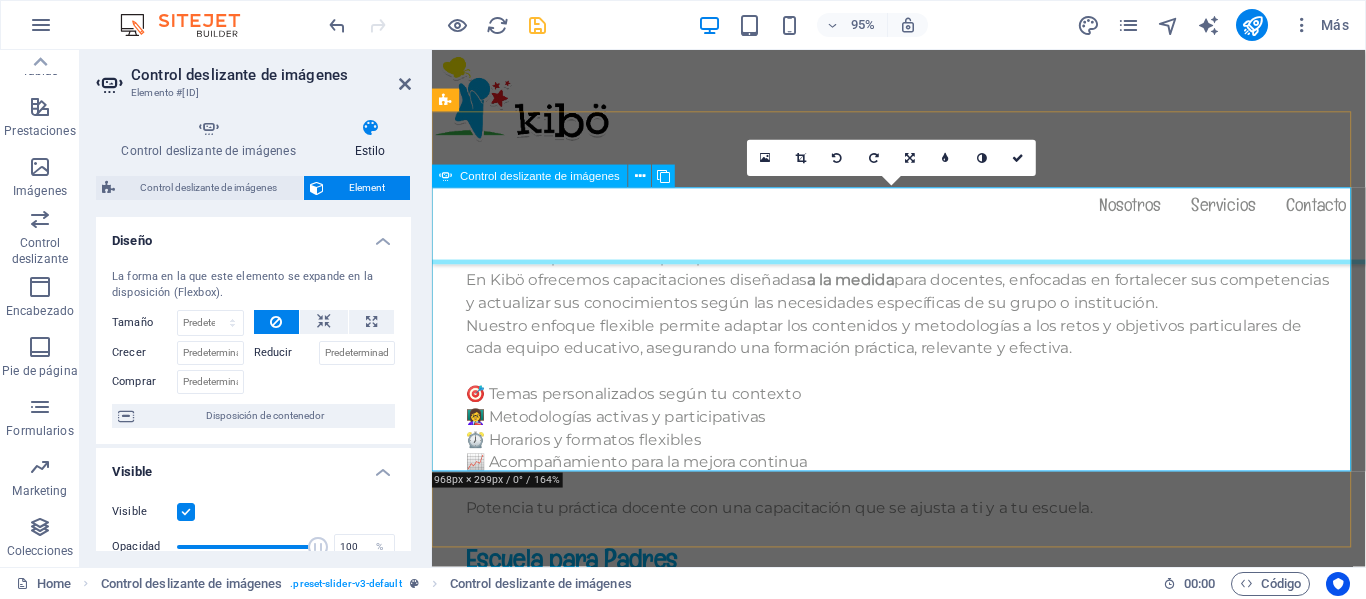 click at bounding box center [924, 3277] 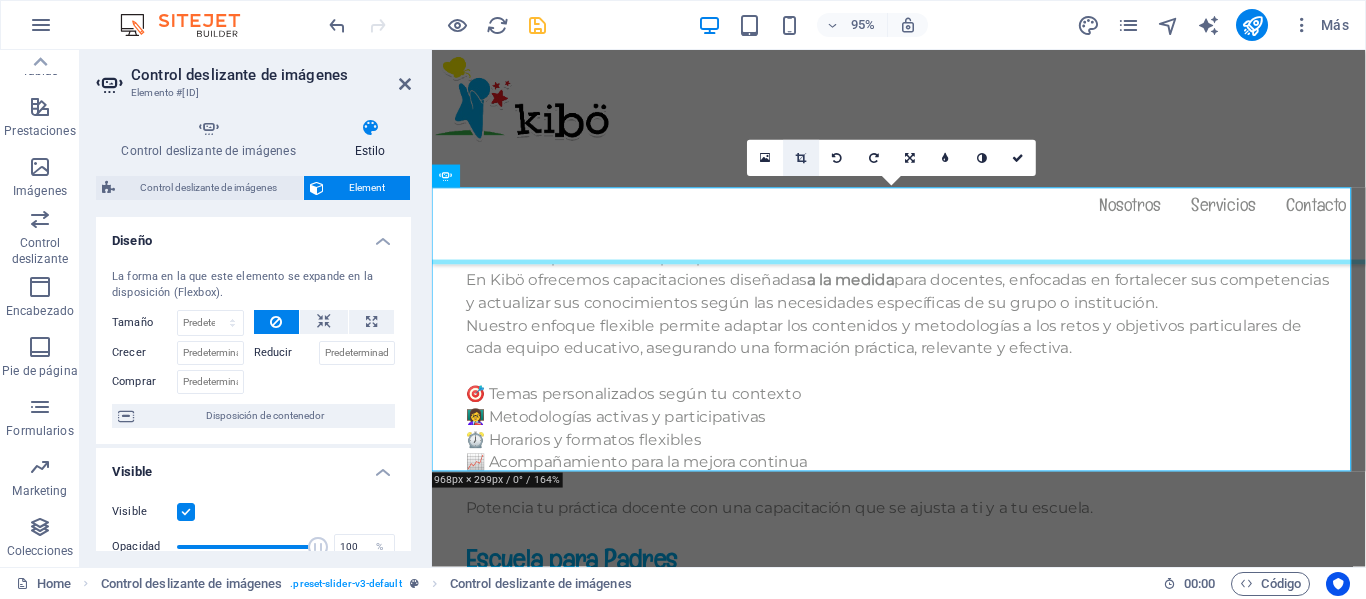 click at bounding box center [802, 158] 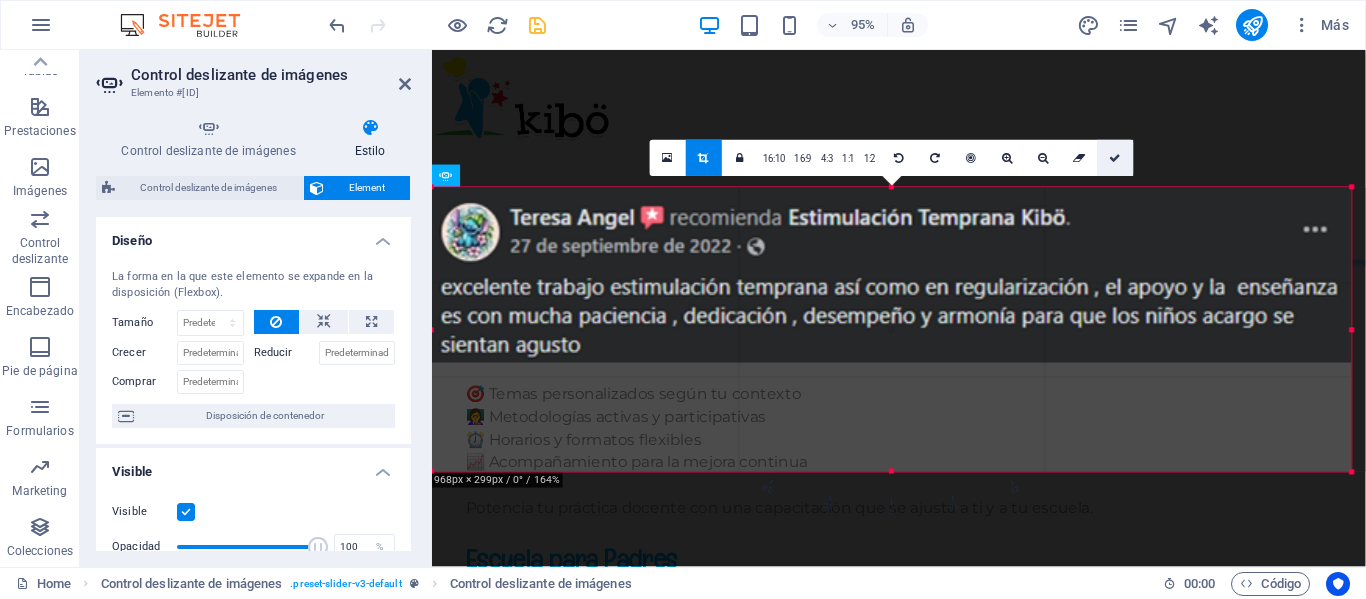 click at bounding box center (1116, 158) 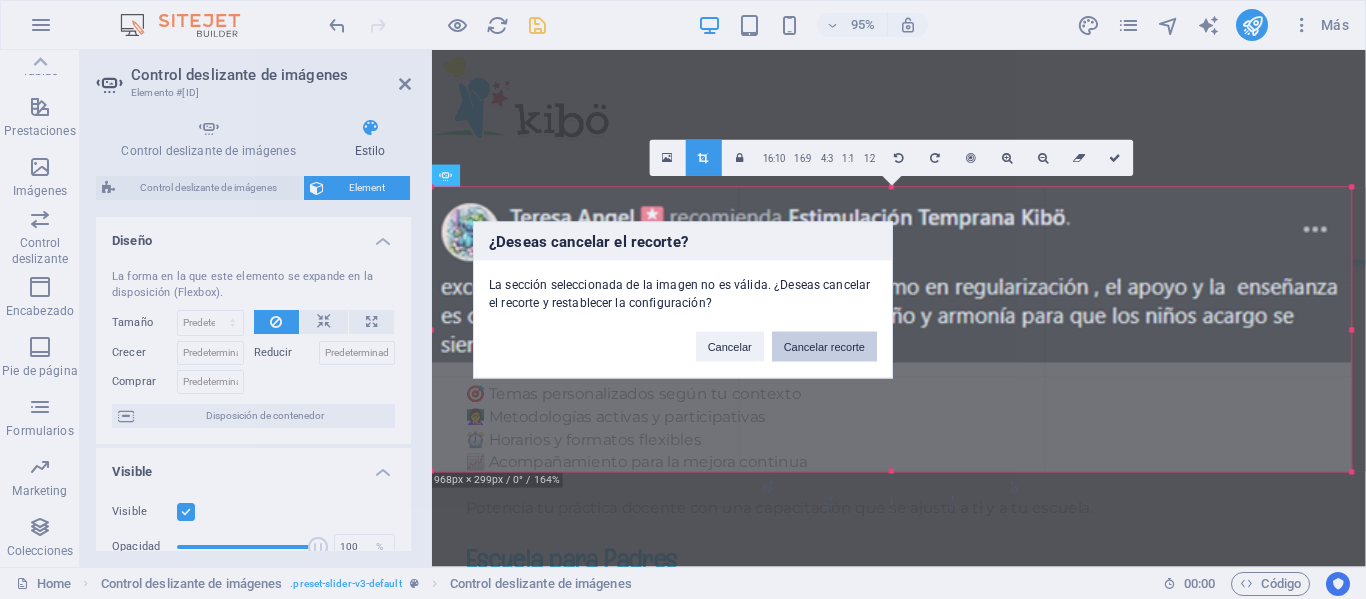 click on "Cancelar recorte" at bounding box center [824, 346] 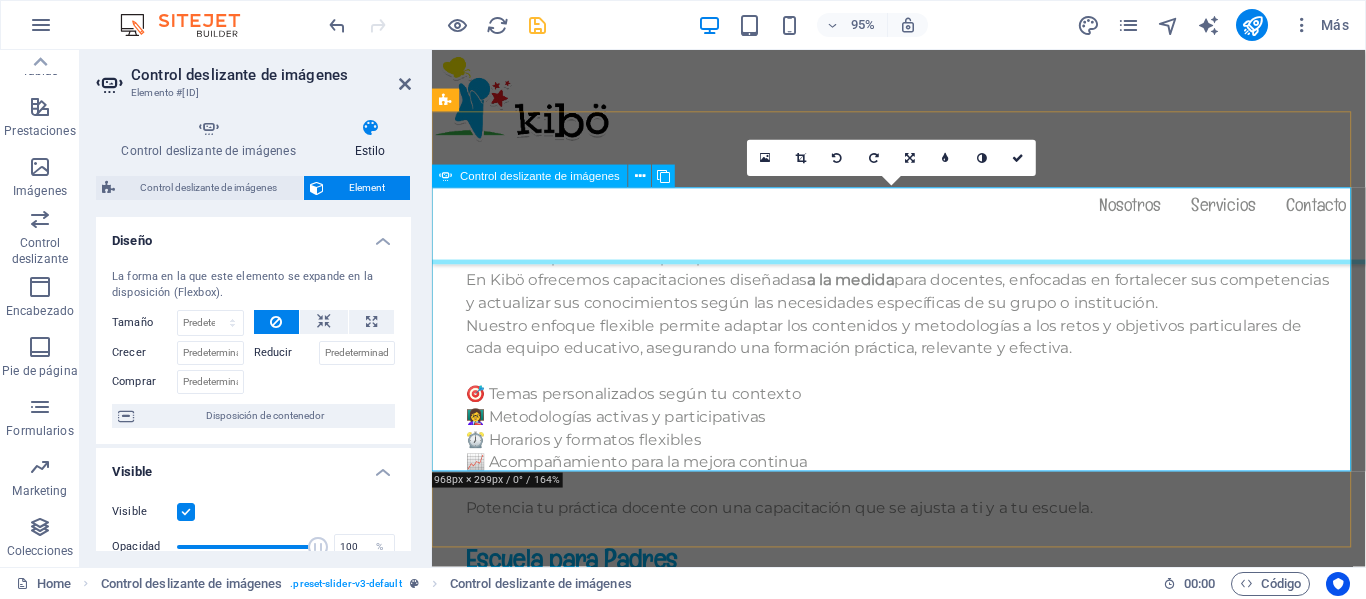click at bounding box center (-5078, 2549) 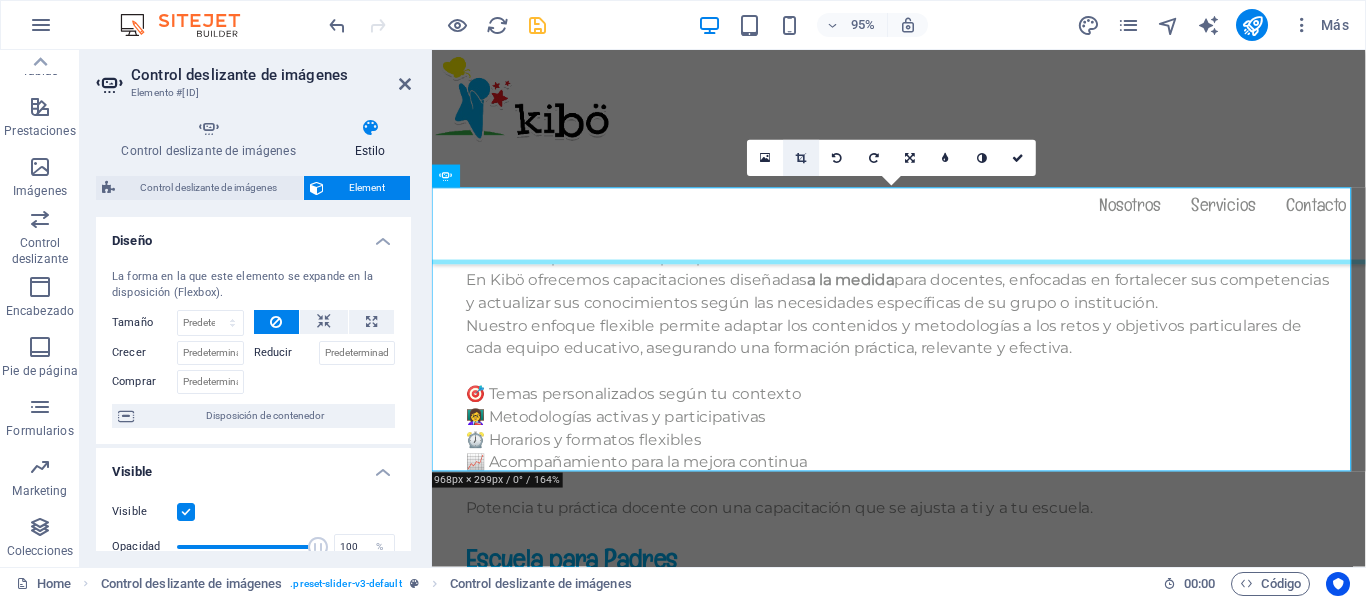 click at bounding box center [802, 158] 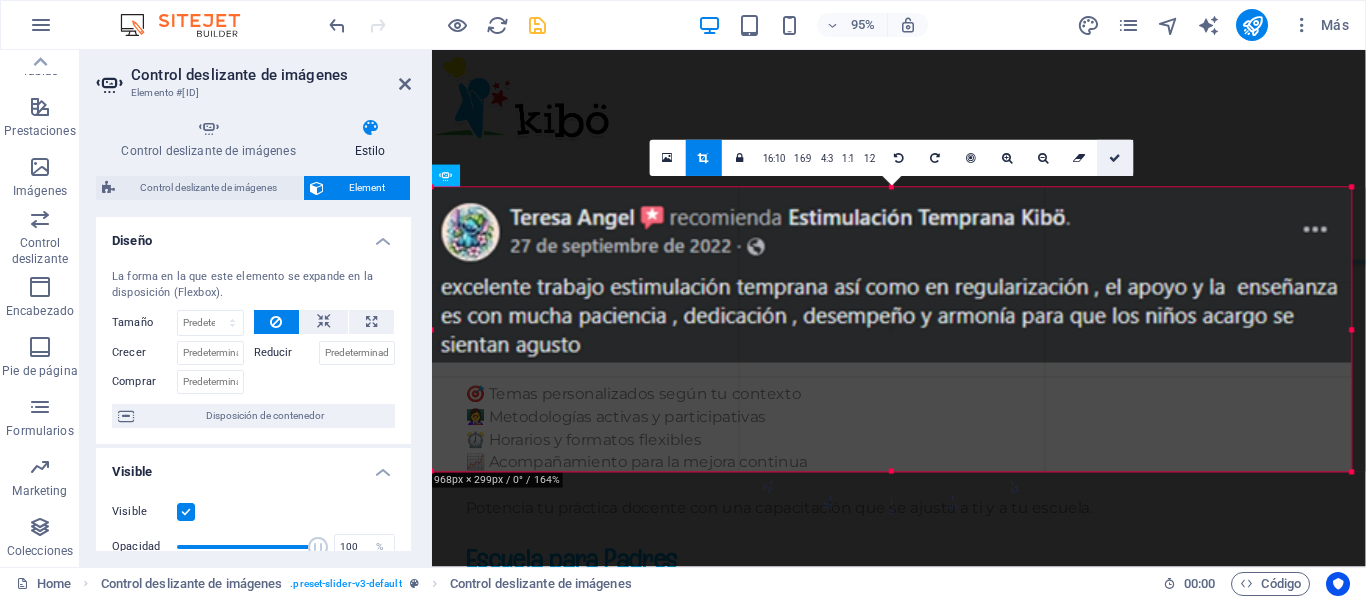 click at bounding box center (1115, 158) 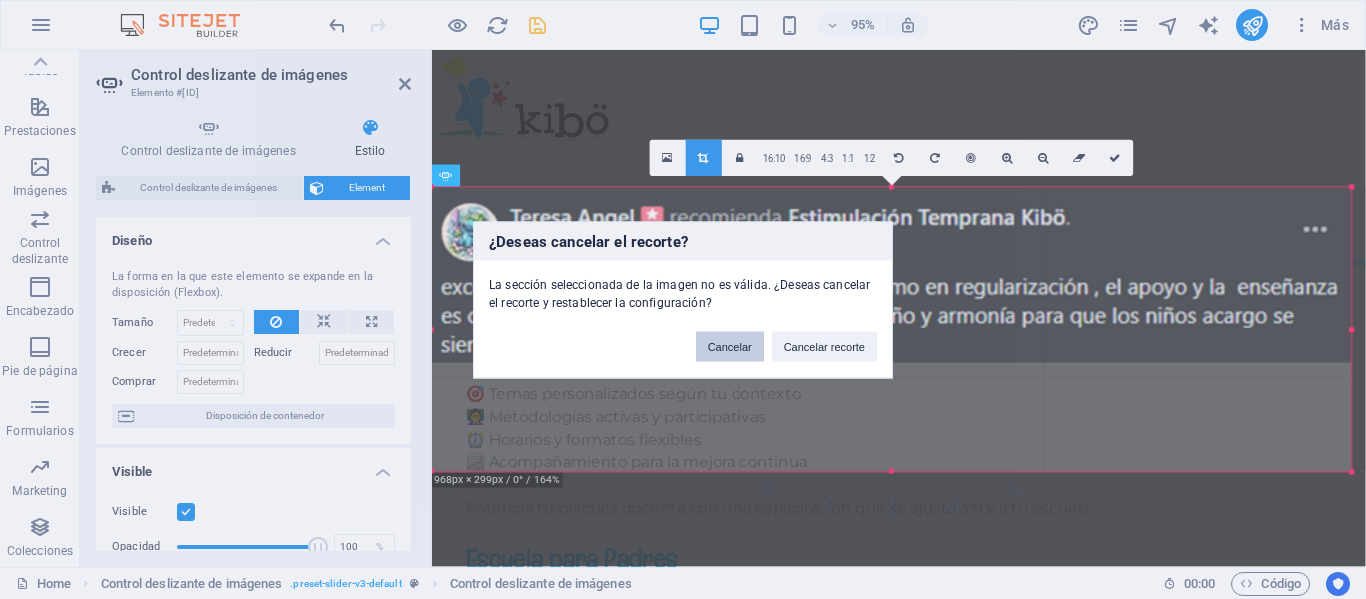click on "Cancelar" at bounding box center (730, 346) 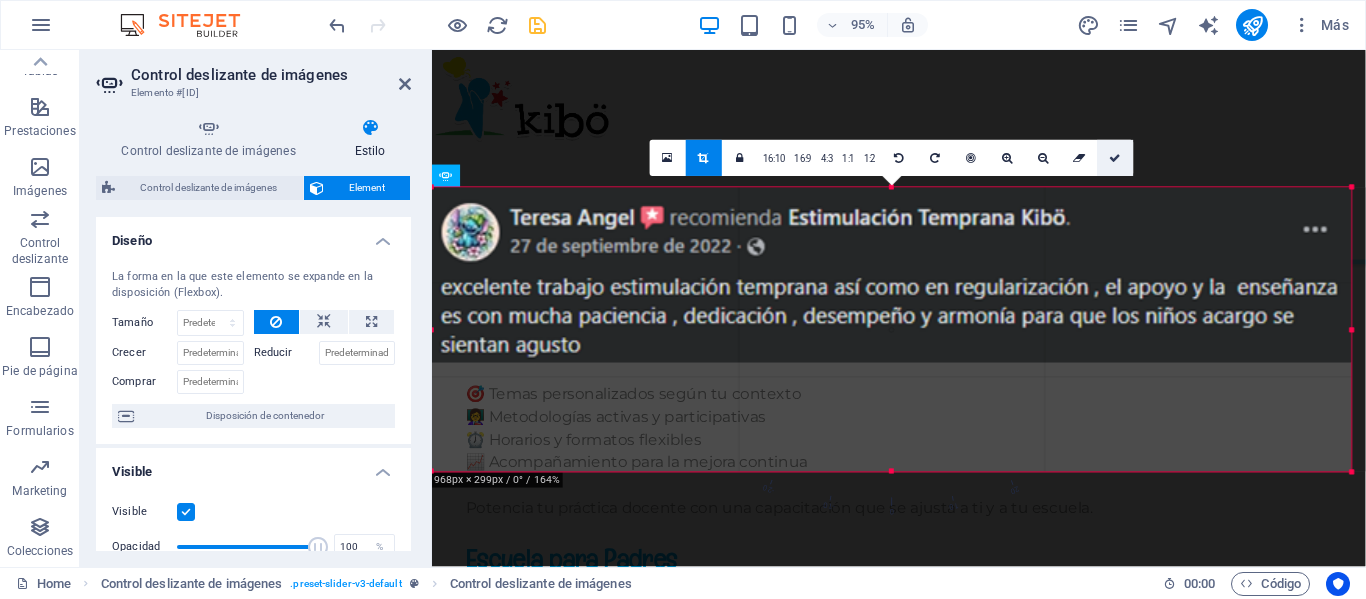 click at bounding box center (1115, 158) 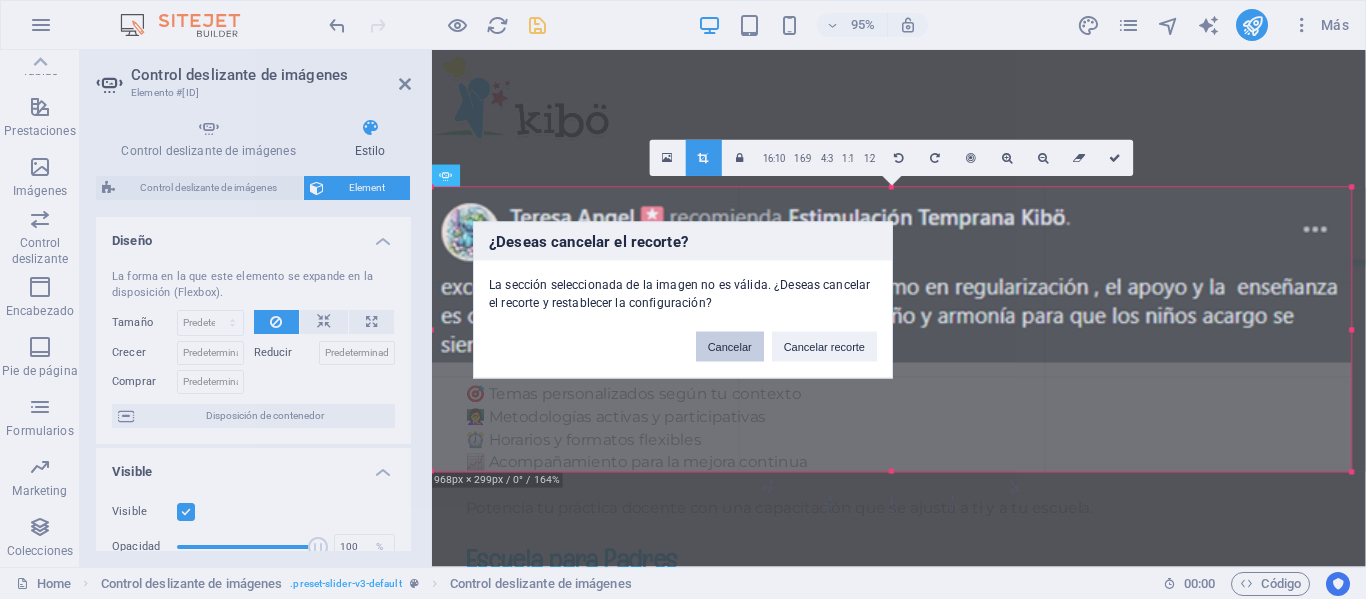 click on "Cancelar" at bounding box center (730, 346) 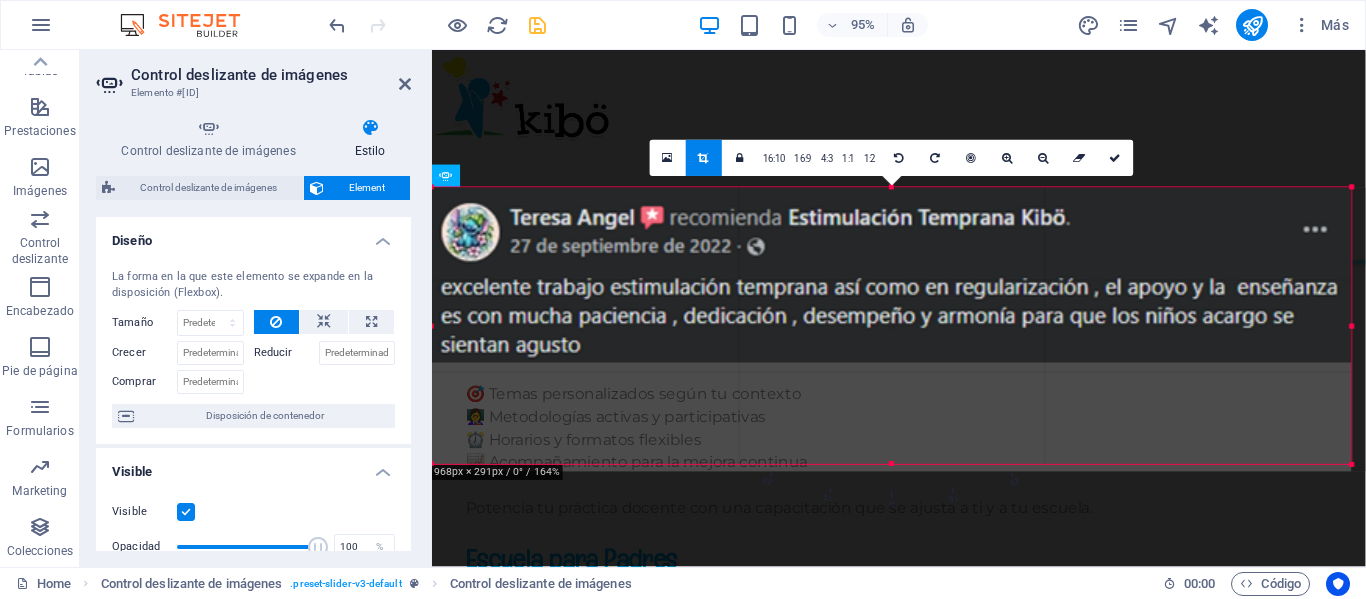 drag, startPoint x: 892, startPoint y: 468, endPoint x: 878, endPoint y: 460, distance: 16.124516 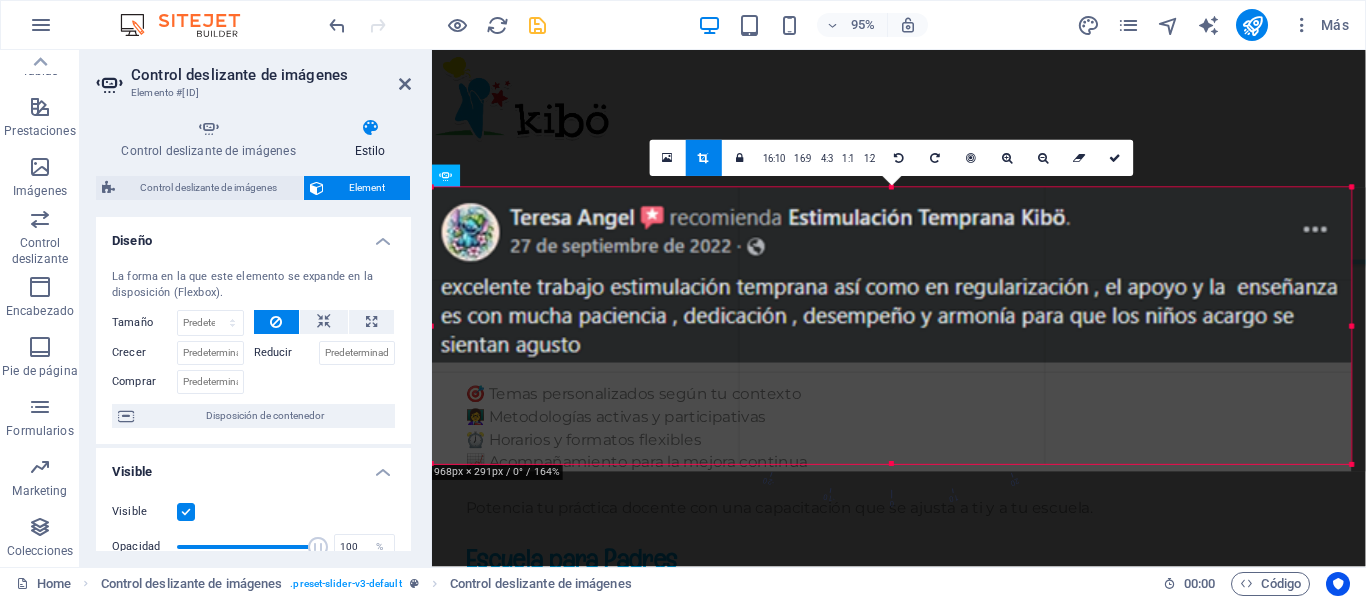 click at bounding box center (892, 464) 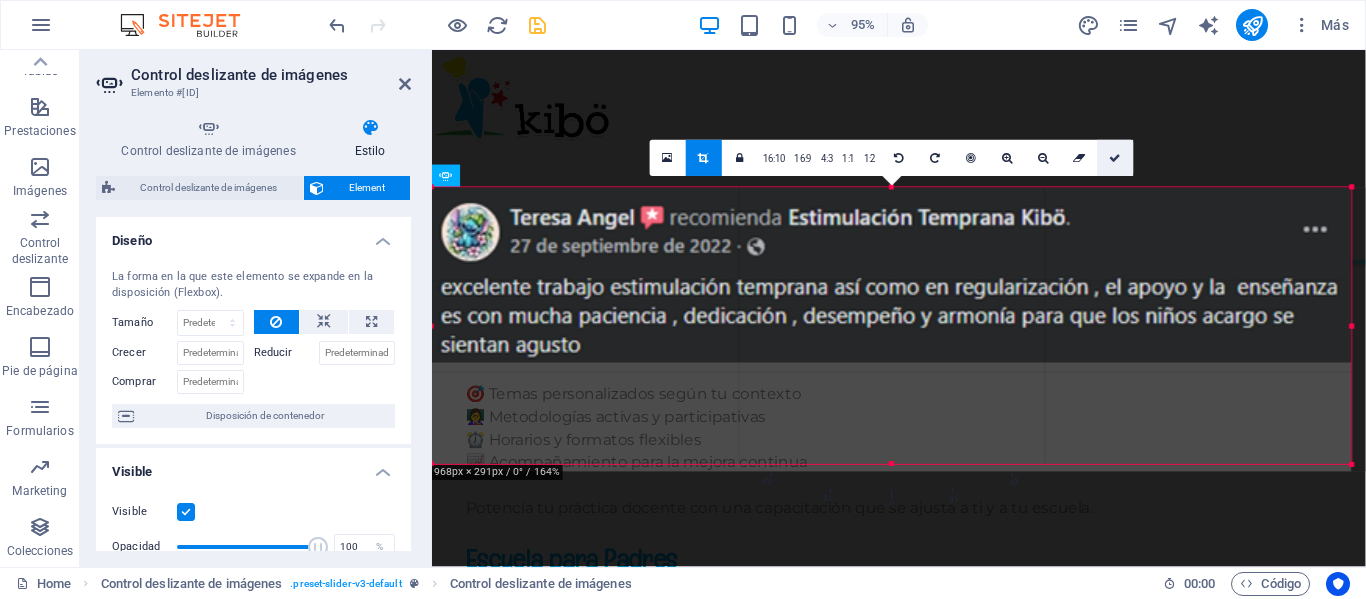 click at bounding box center (1116, 158) 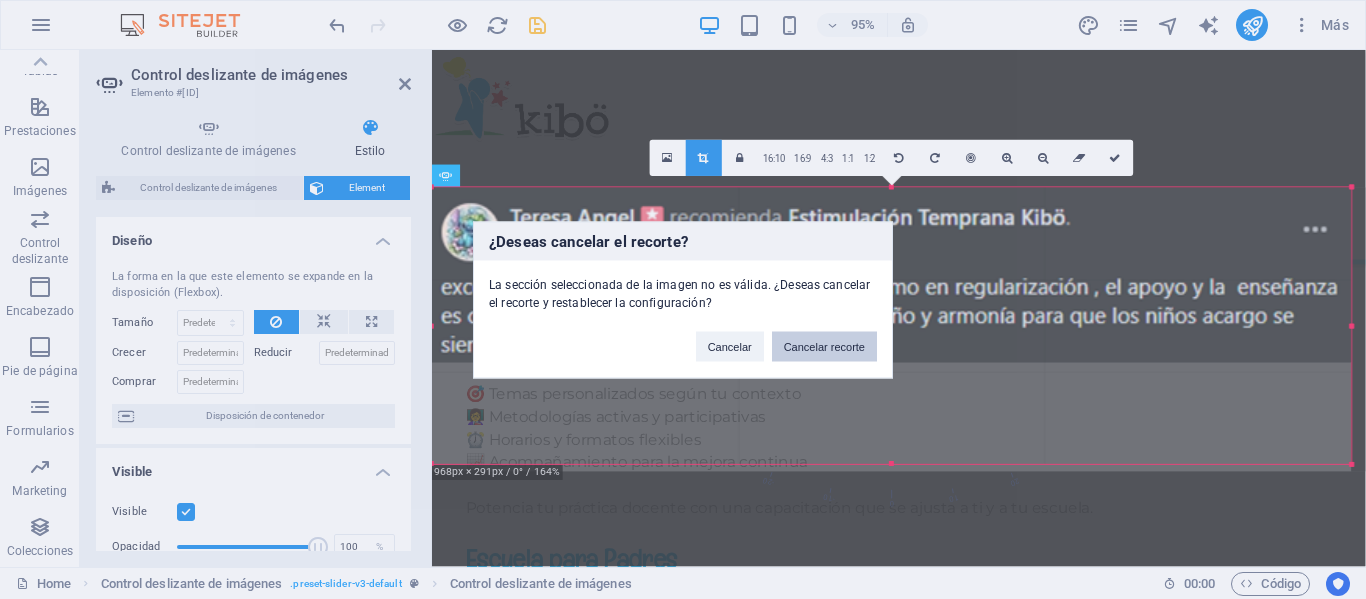click on "Cancelar recorte" at bounding box center (824, 346) 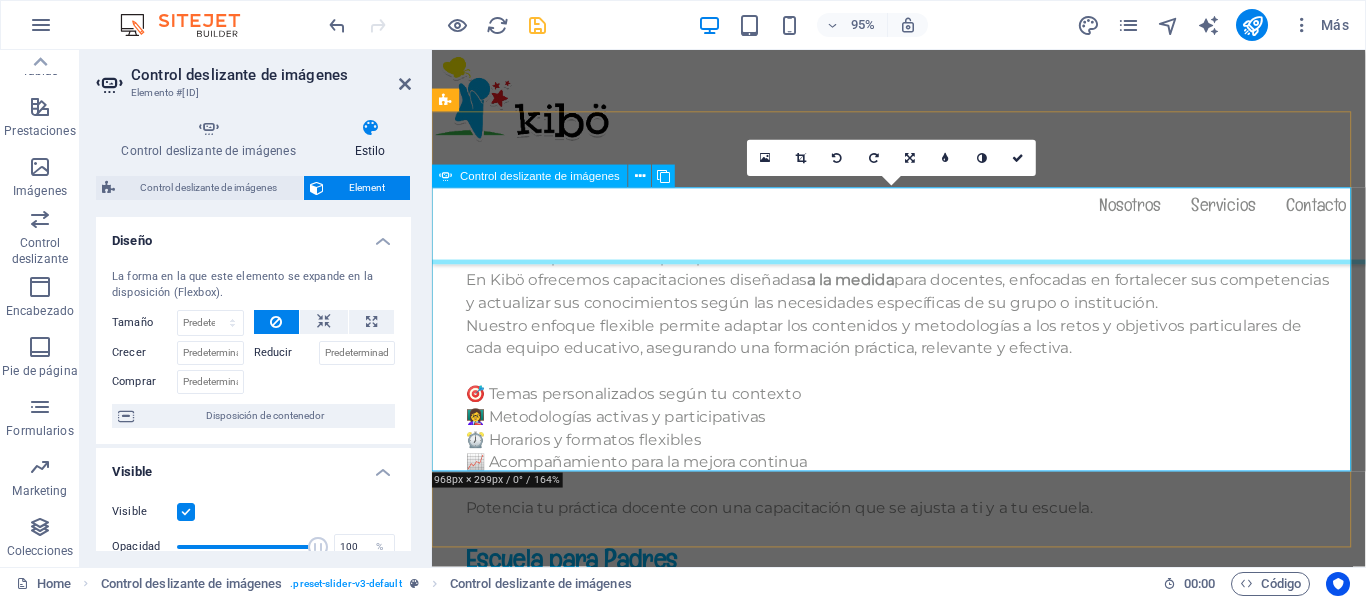 click at bounding box center (924, 3277) 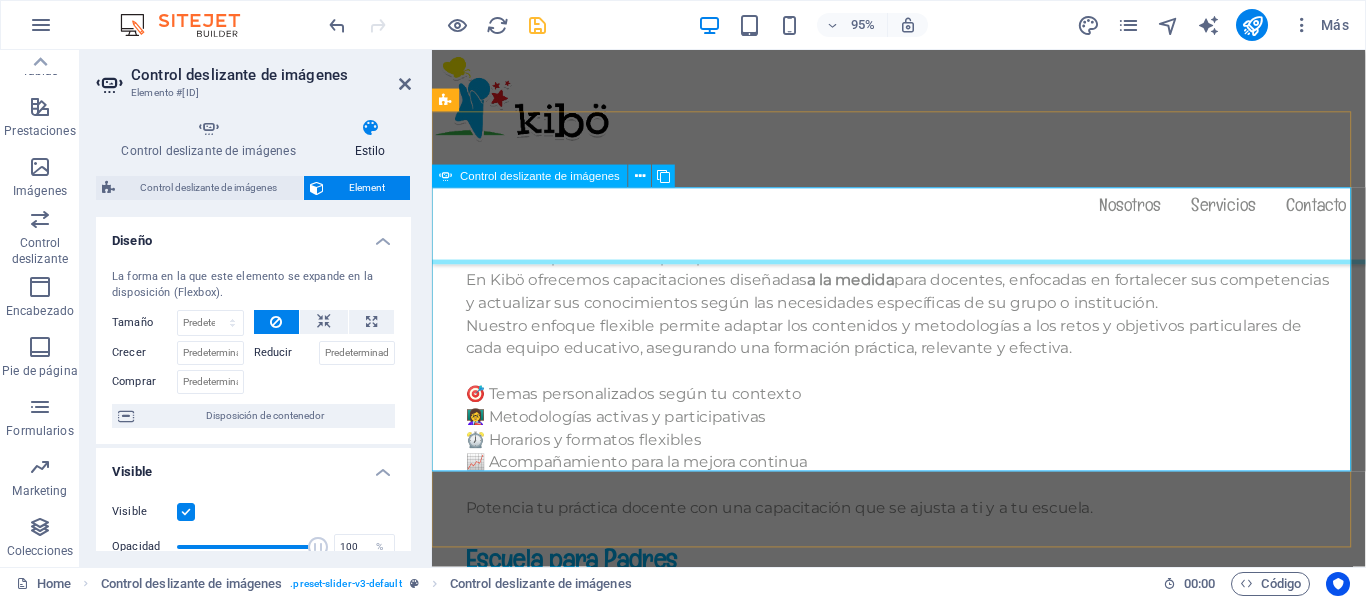 click at bounding box center (924, 3277) 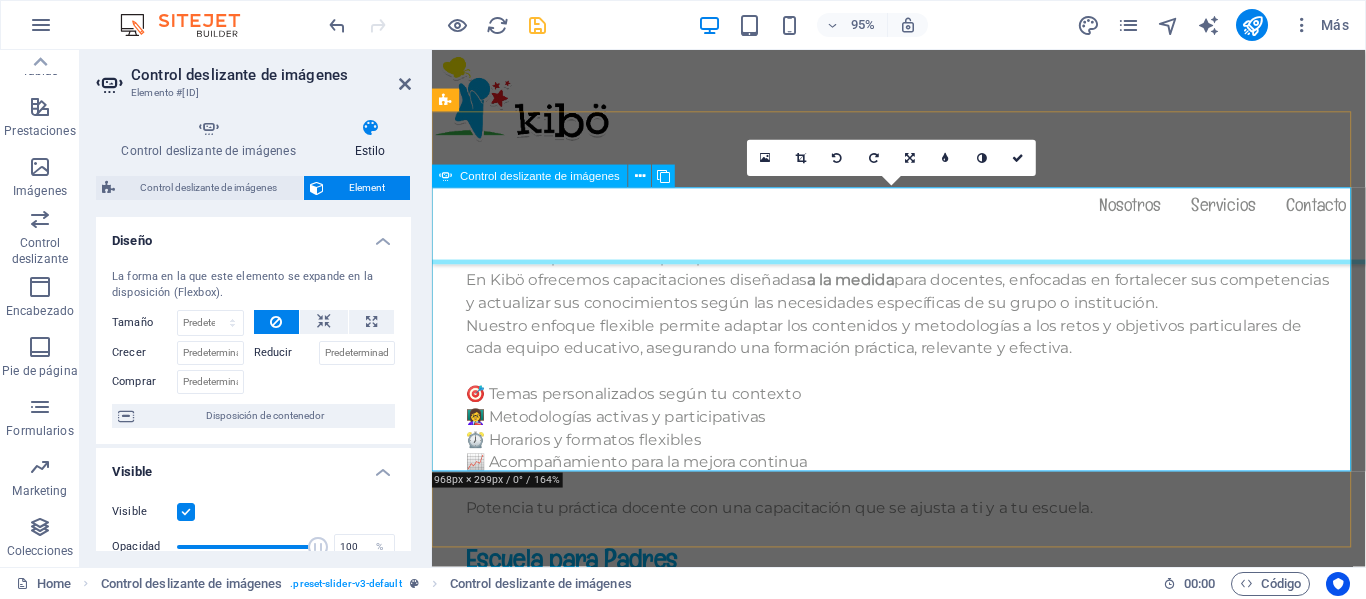click at bounding box center [-7014, 2812] 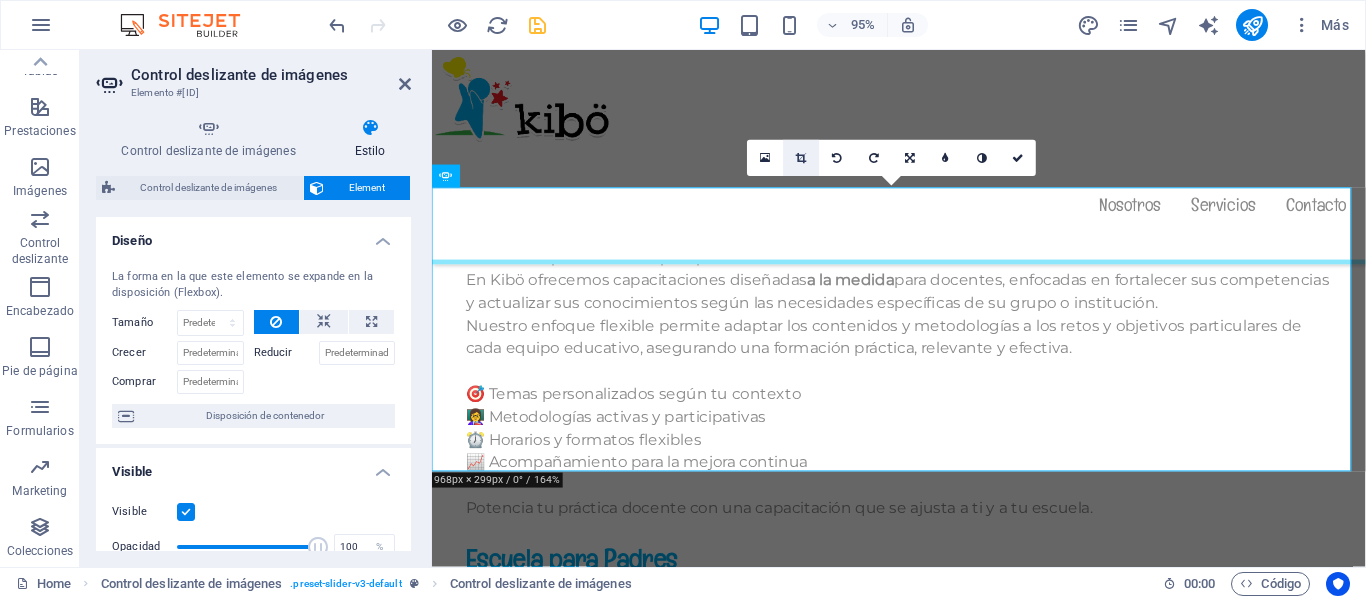 click at bounding box center (802, 158) 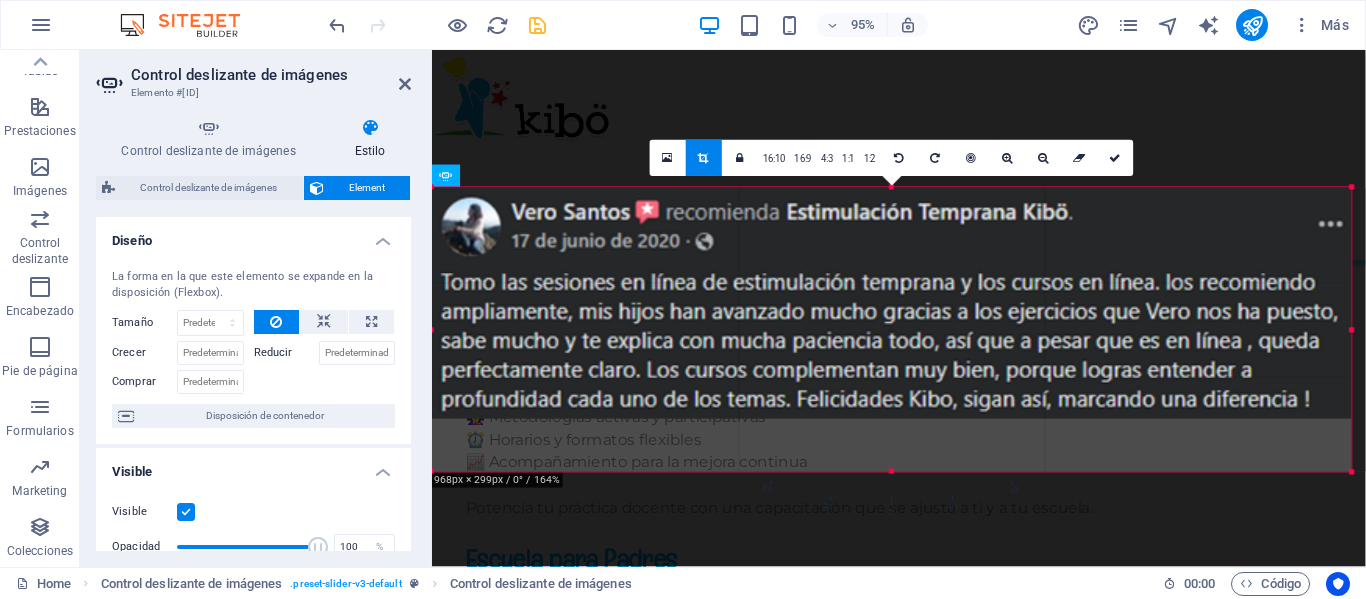 click at bounding box center (1352, 330) 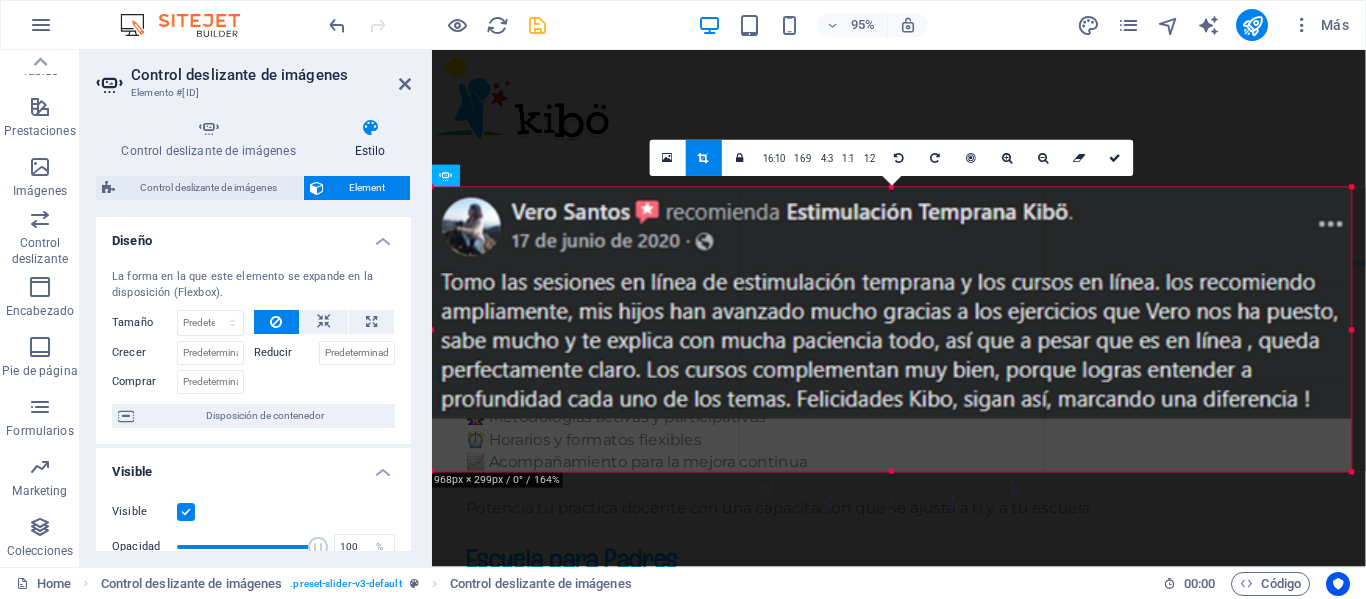 click at bounding box center (892, 303) 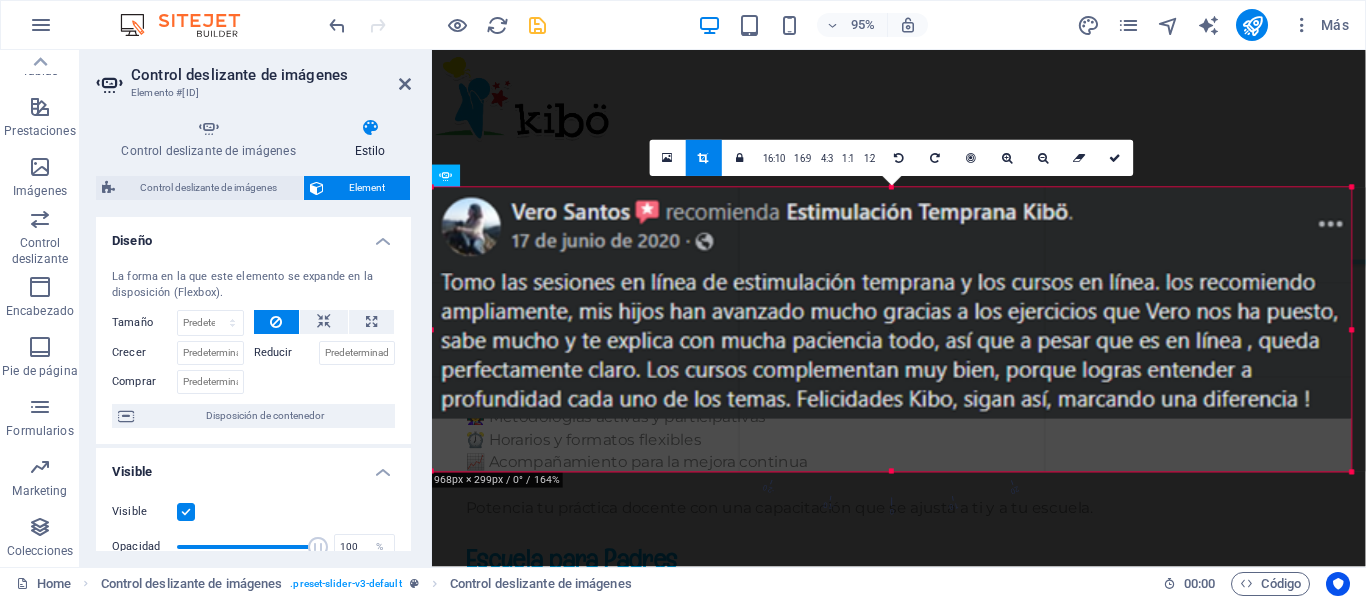 click at bounding box center [892, 303] 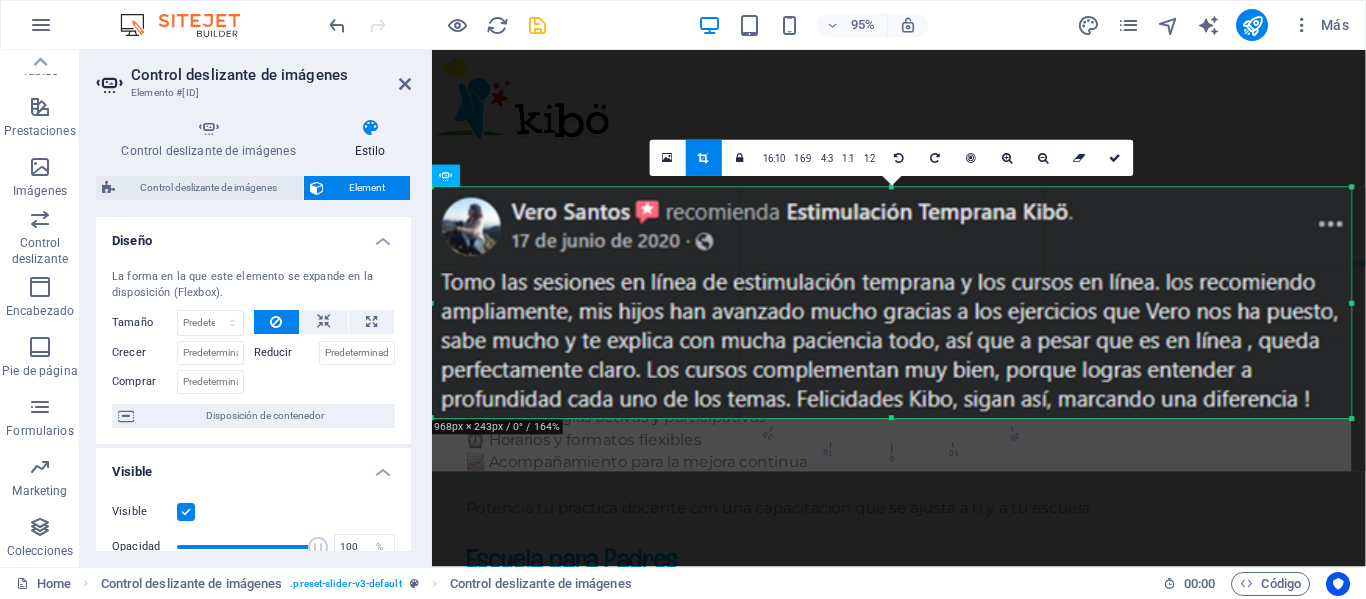 drag, startPoint x: 890, startPoint y: 468, endPoint x: 900, endPoint y: 409, distance: 59.841457 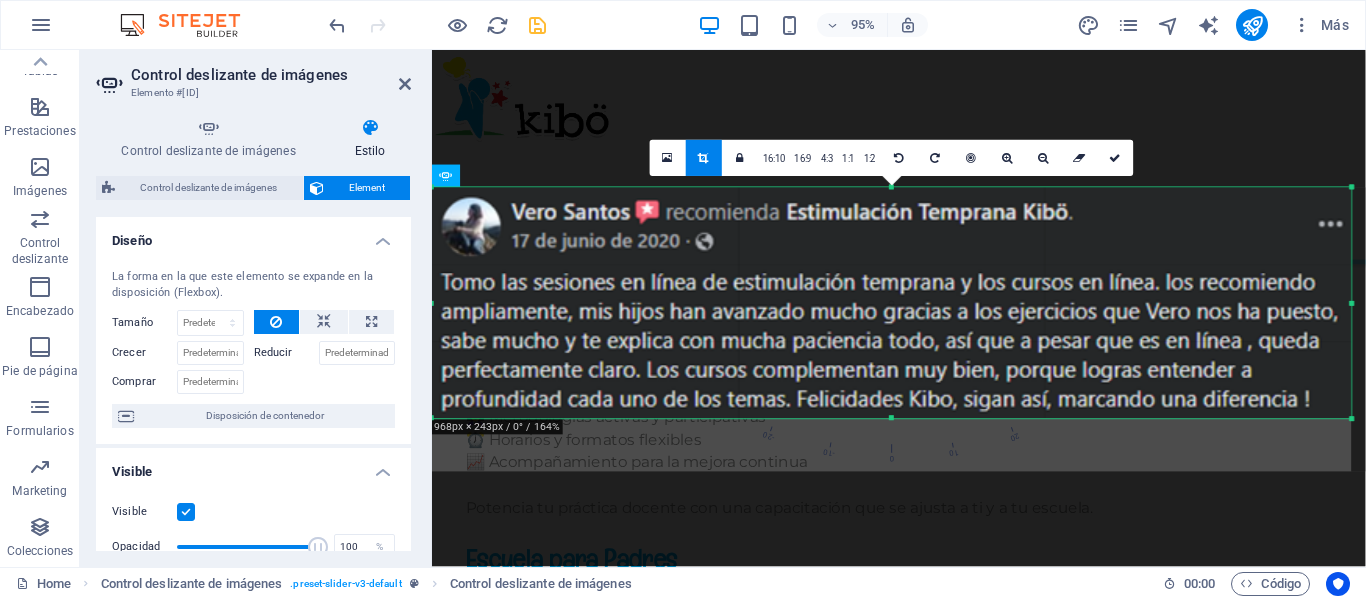 click on "180 170 160 150 140 130 120 110 100 90 80 70 60 50 40 30 20 10 0 -10 -20 -30 -40 -50 -60 -70 -80 -90 -100 -110 -120 -130 -140 -150 -160 -170 968px × 243px / 0° / 164% 16:10 16:9 4:3 1:1 1:2 0" at bounding box center (892, 303) 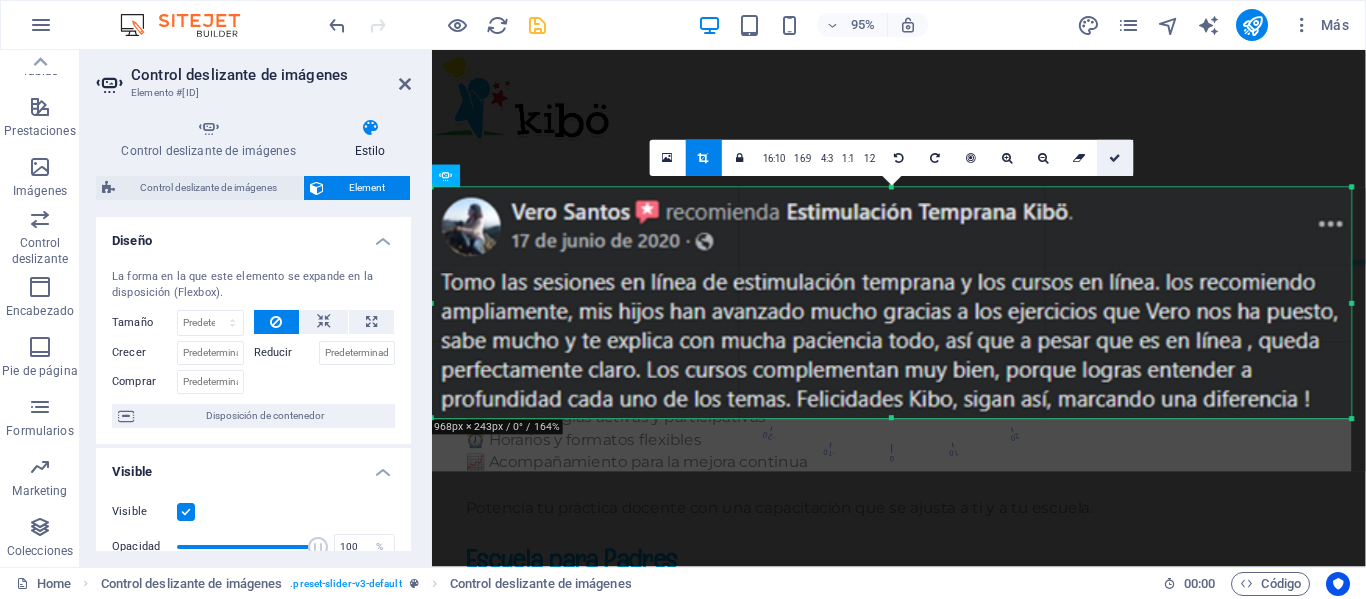 click at bounding box center [1116, 158] 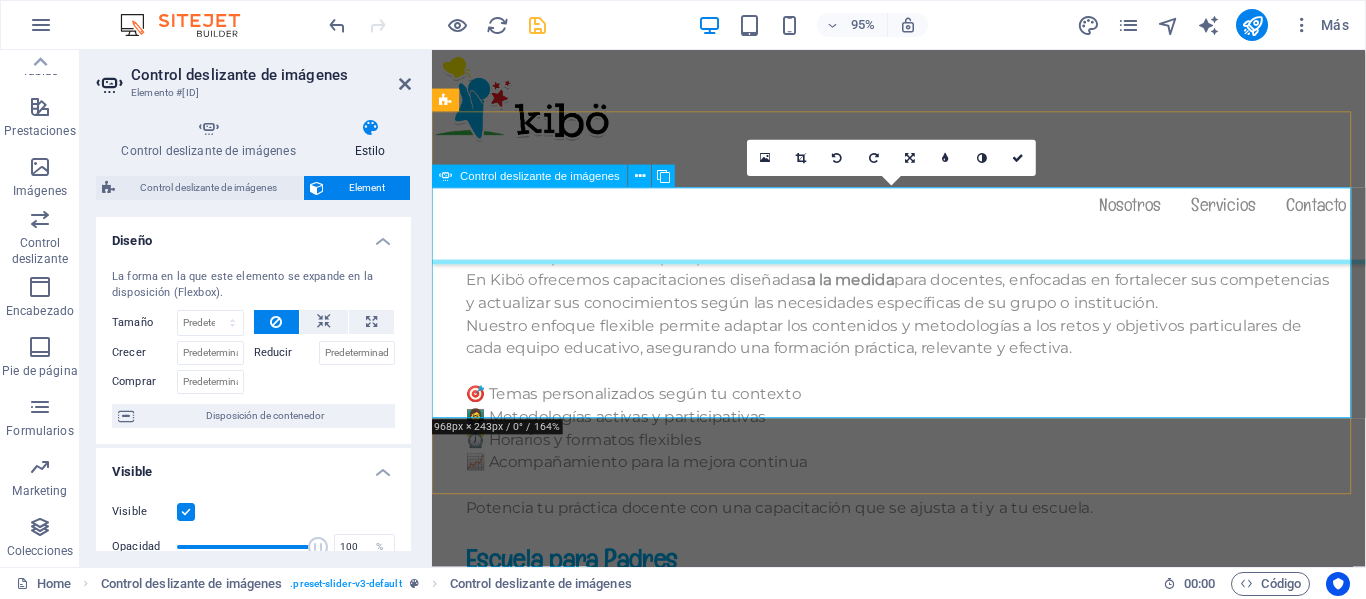 click at bounding box center [924, 3277] 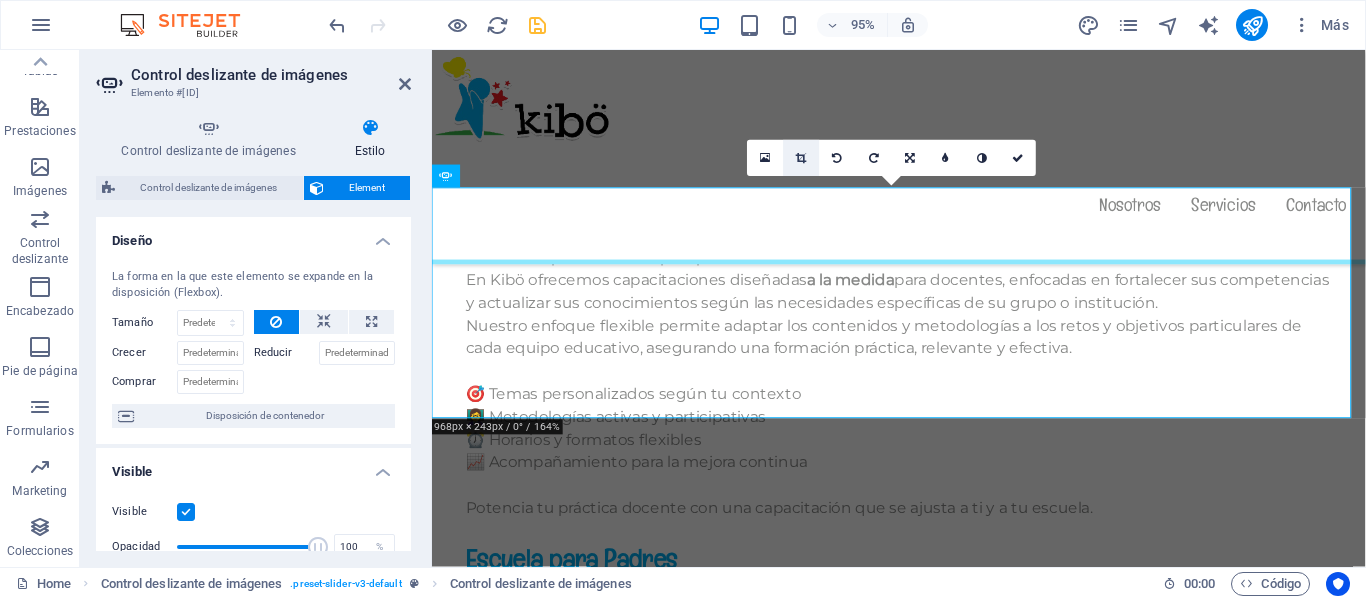click at bounding box center [802, 158] 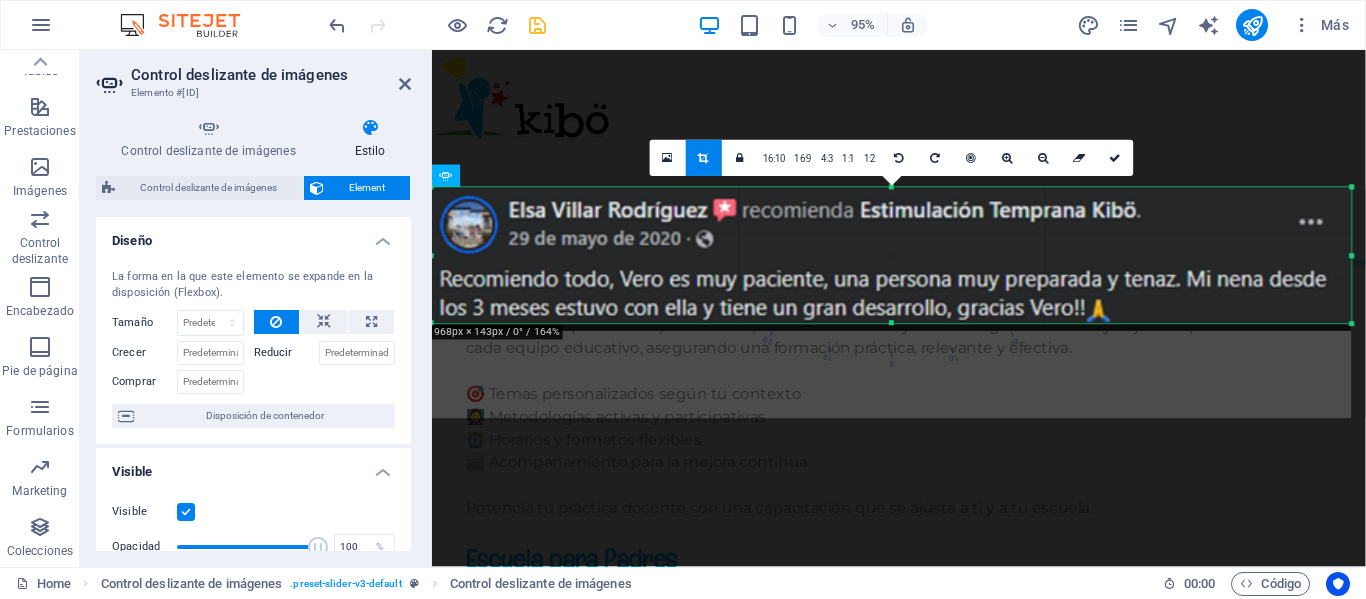 drag, startPoint x: 893, startPoint y: 416, endPoint x: 928, endPoint y: 316, distance: 105.9481 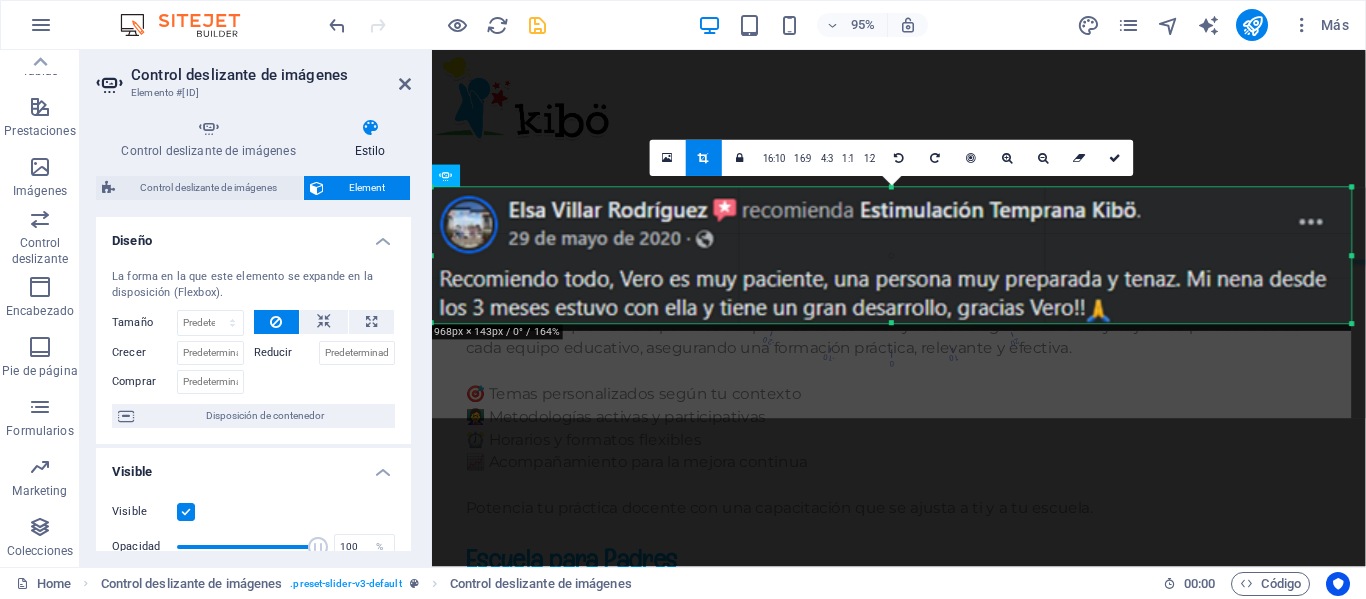 click on "180 170 160 150 140 130 120 110 100 90 80 70 60 50 40 30 20 10 0 -10 -20 -30 -40 -50 -60 -70 -80 -90 -100 -110 -120 -130 -140 -150 -160 -170 968px × 143px / 0° / 164% 16:10 16:9 4:3 1:1 1:2 0" at bounding box center [892, 256] 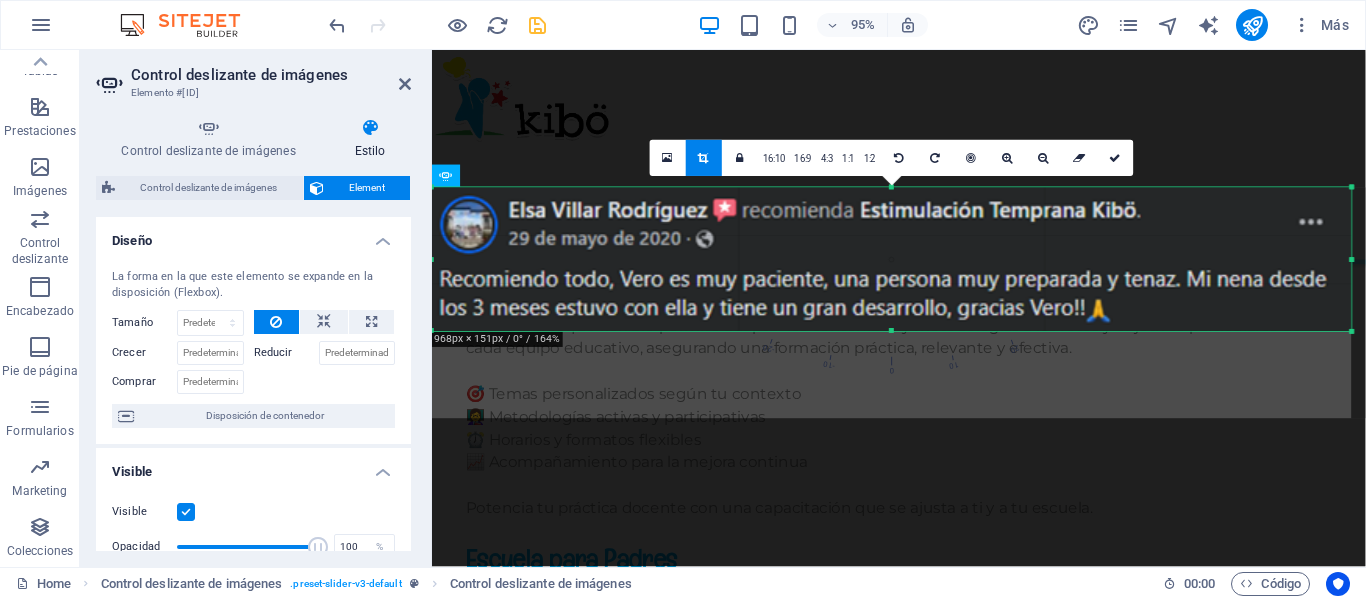 click at bounding box center (892, 331) 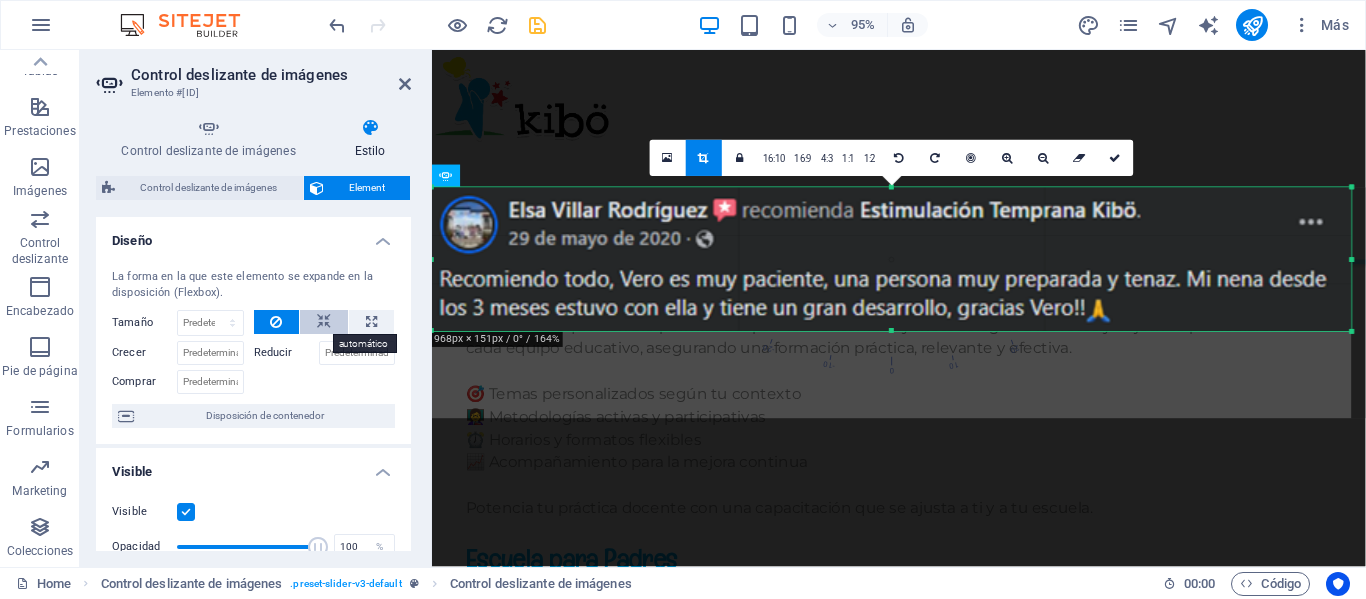 click at bounding box center [324, 322] 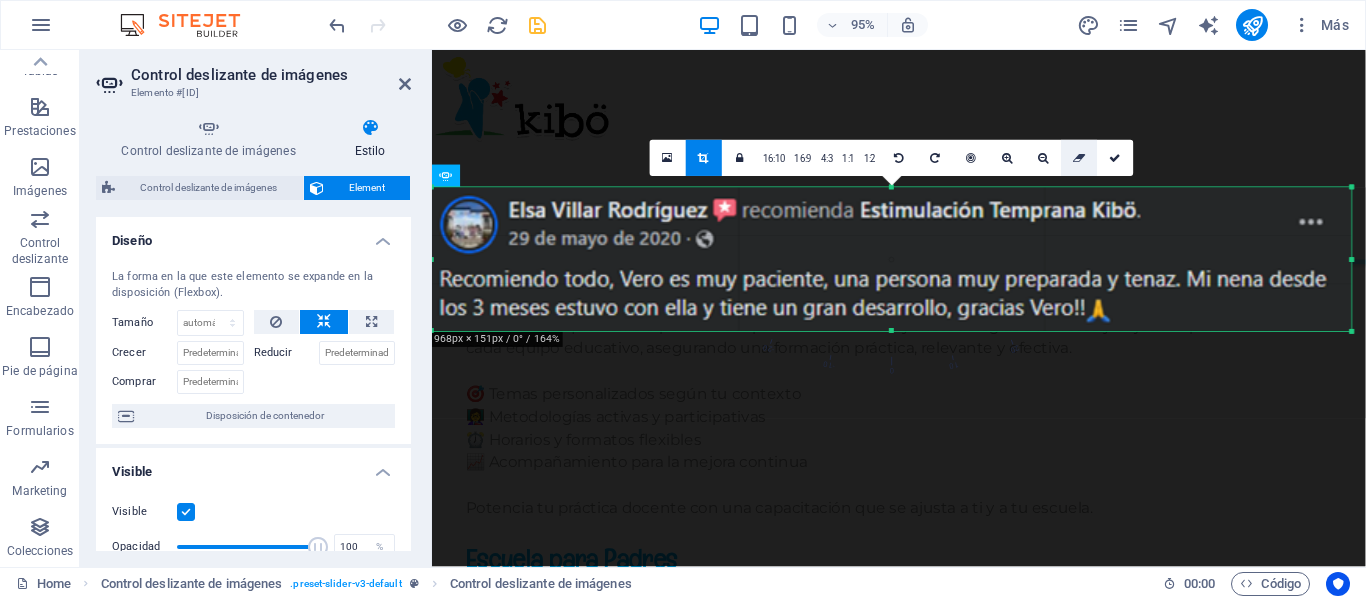 click at bounding box center (1079, 158) 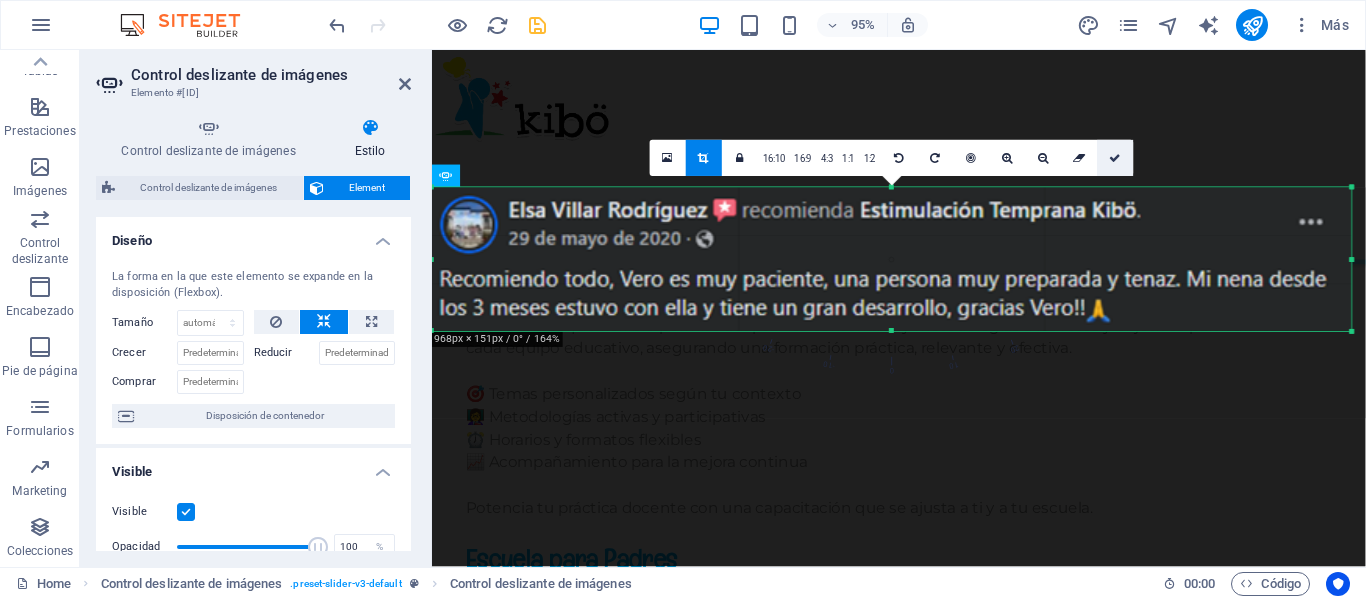 click at bounding box center [1115, 158] 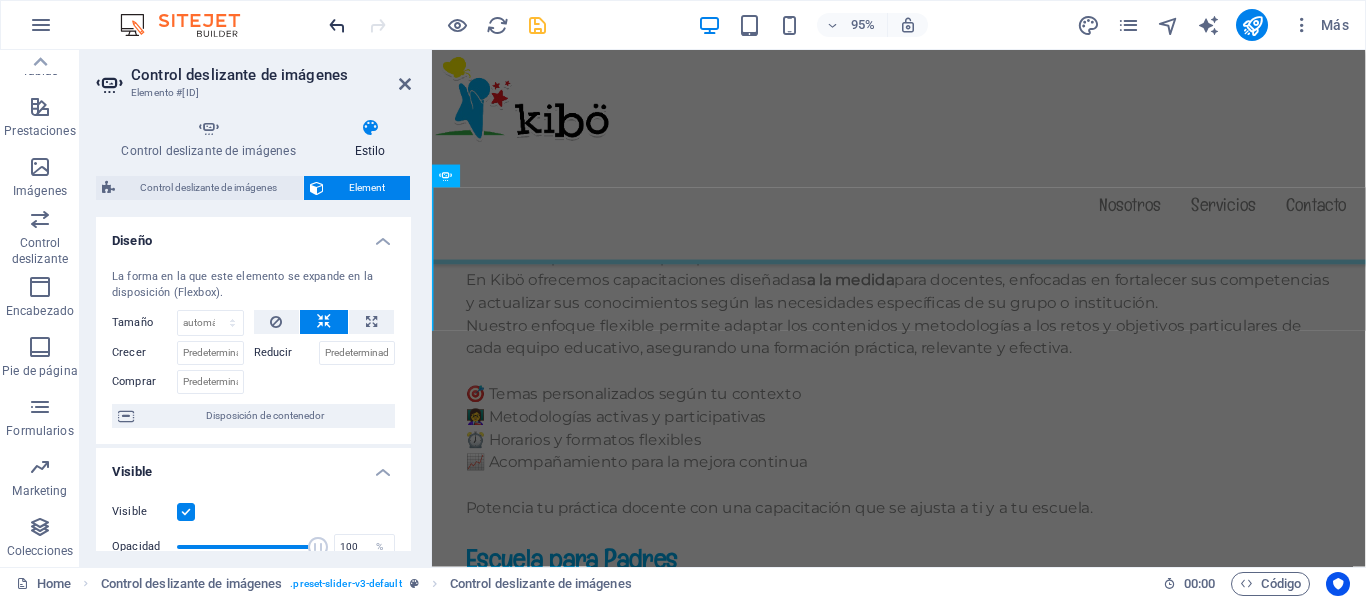 click at bounding box center (337, 25) 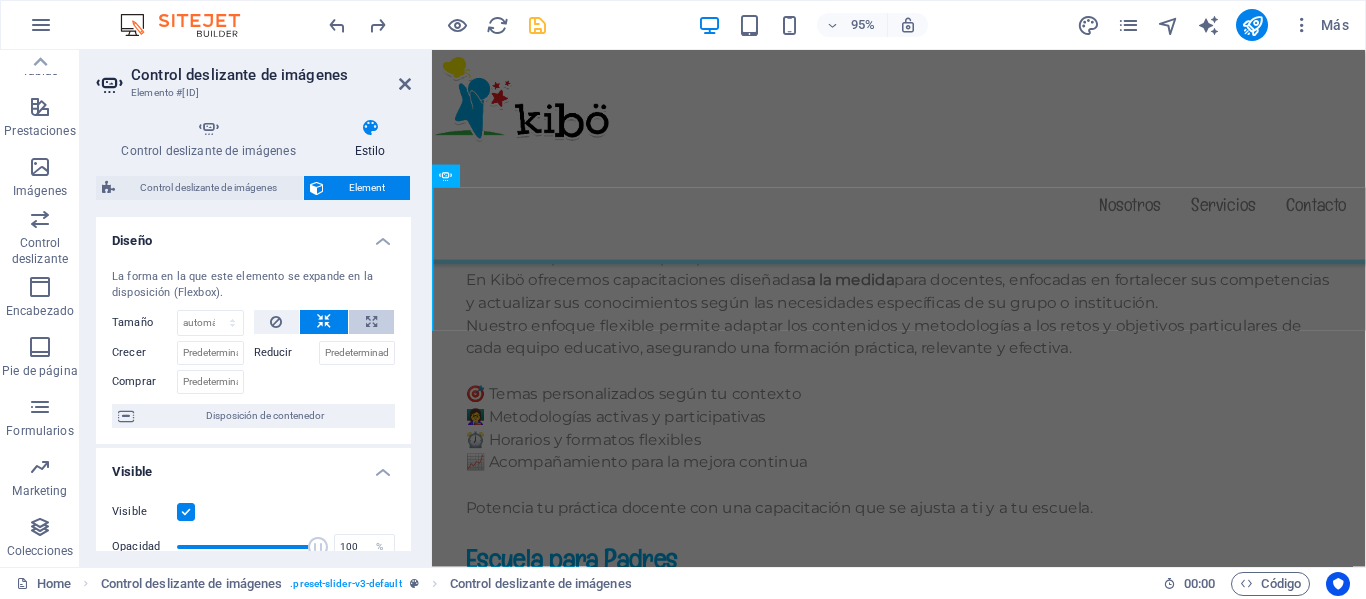 click at bounding box center [371, 322] 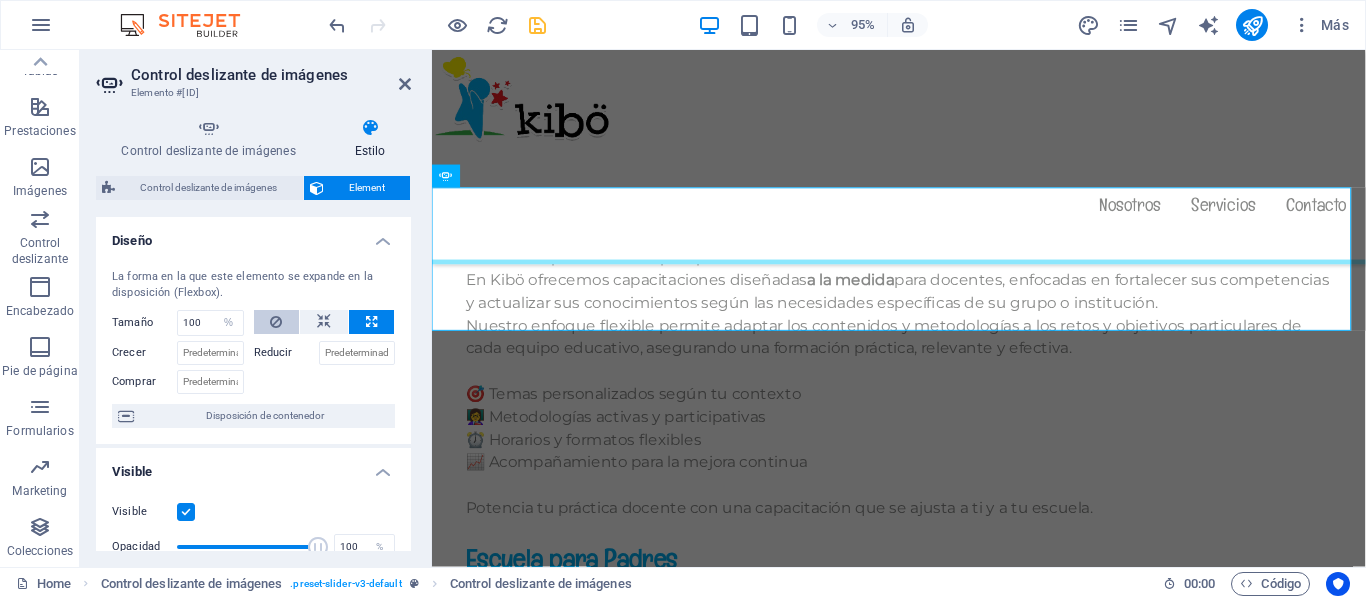 click at bounding box center [277, 322] 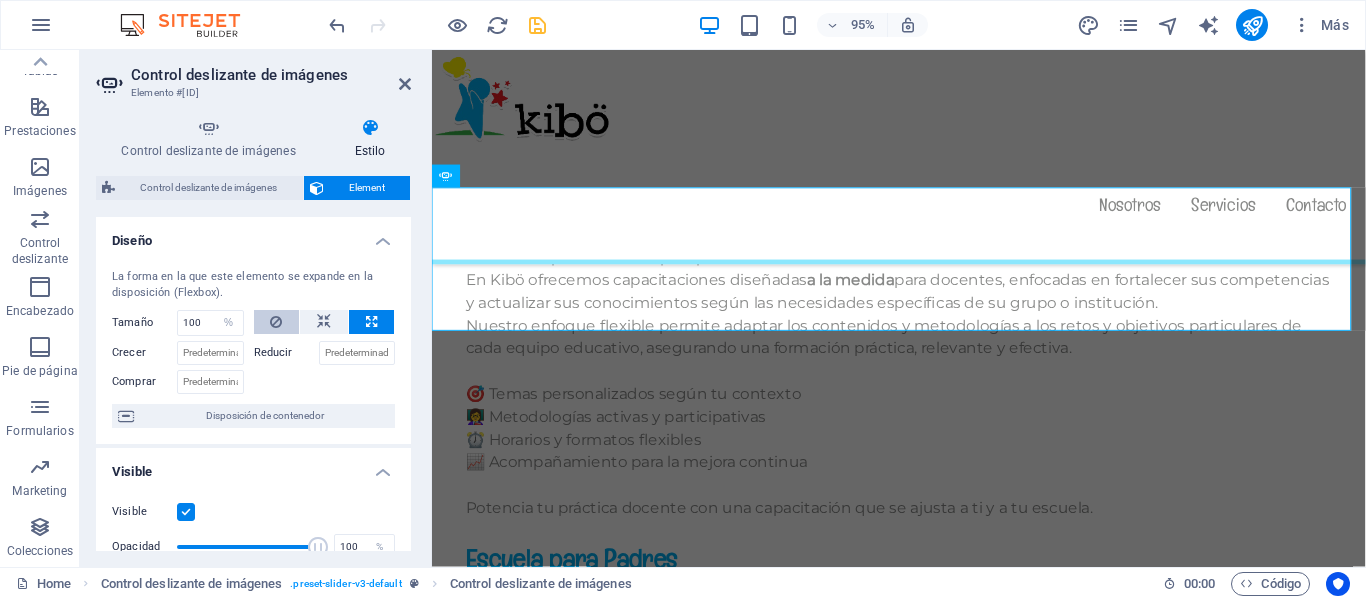 select on "DISABLED_OPTION_VALUE" 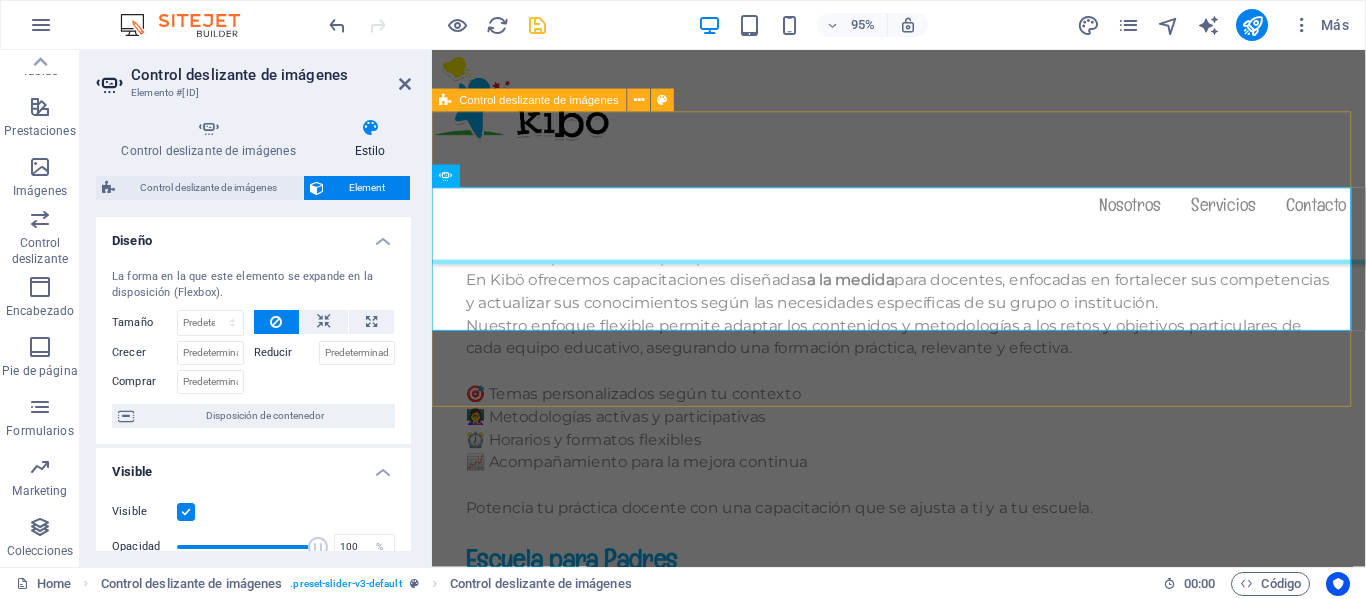 click on "1 2 3 4 5 6 7 8 9 10" at bounding box center [923, 1632] 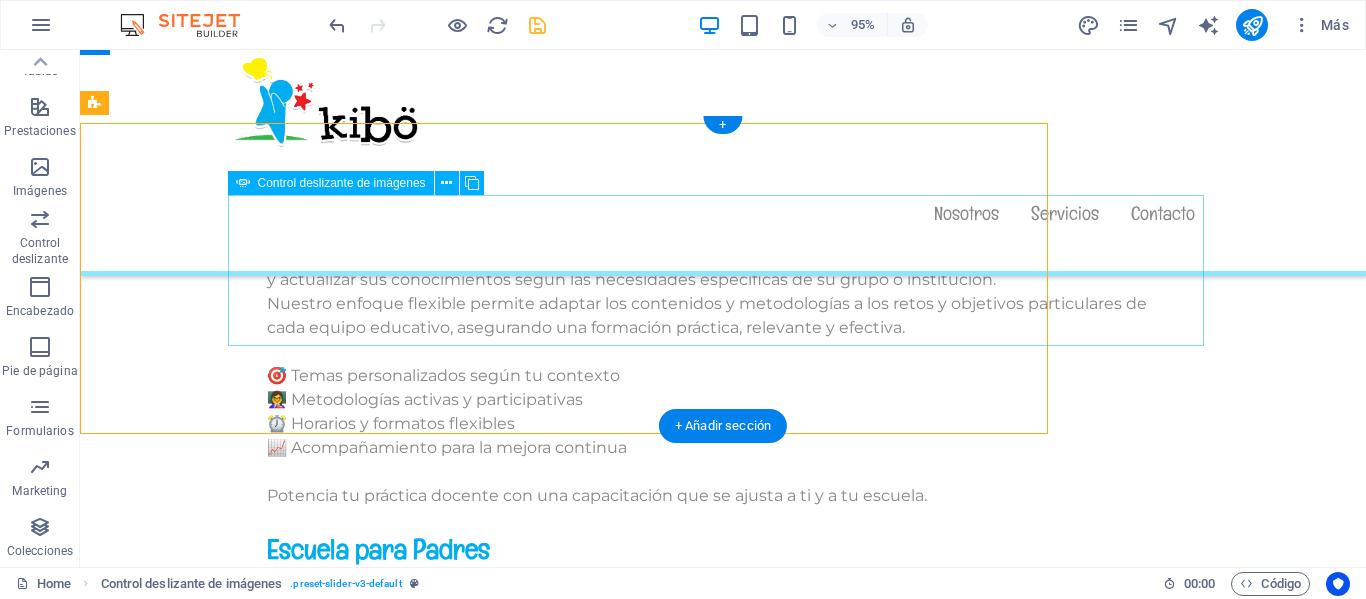 scroll, scrollTop: 11886, scrollLeft: 0, axis: vertical 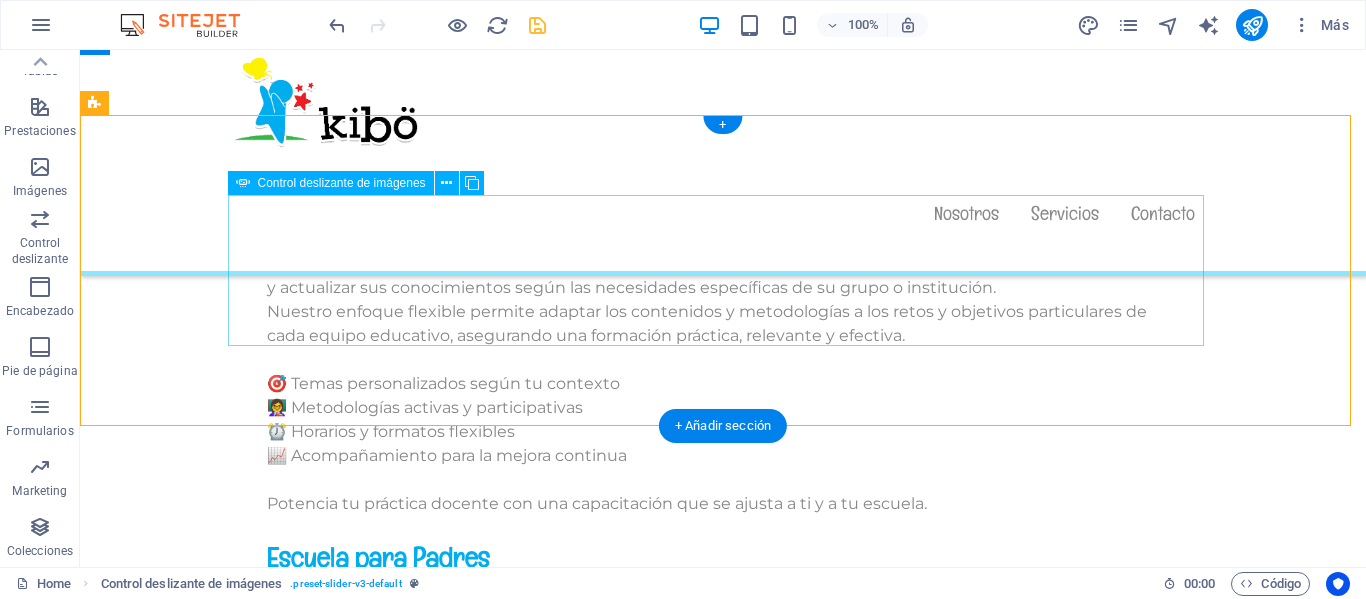 click at bounding box center [723, 3248] 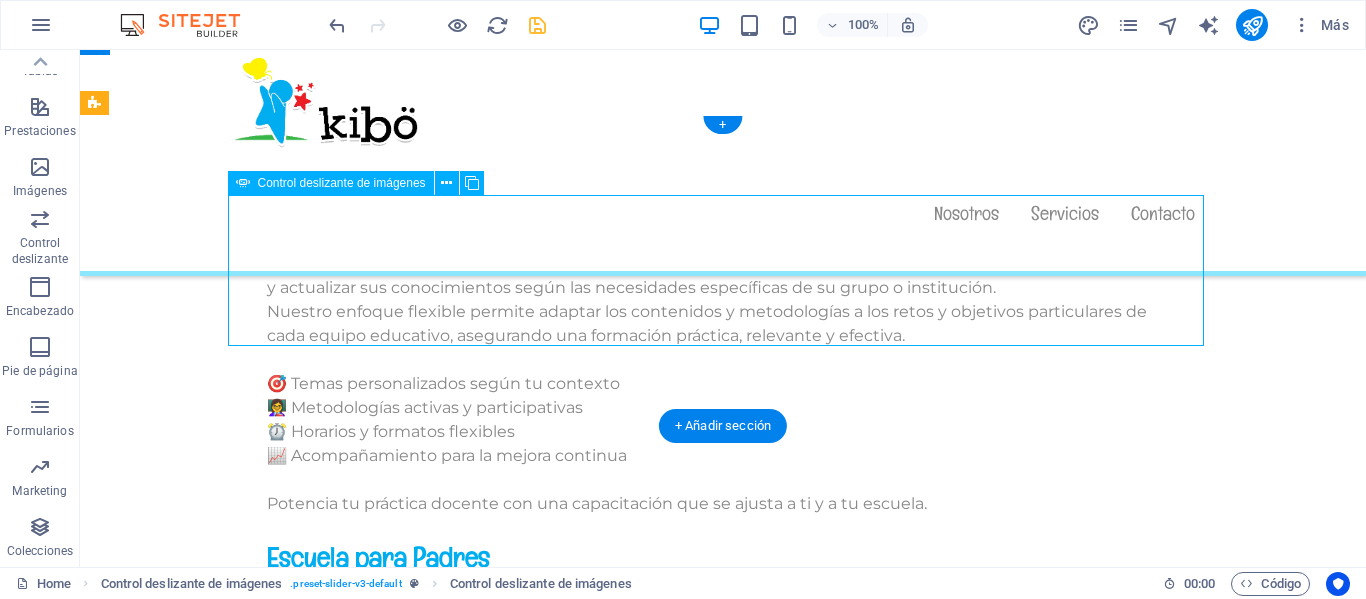 click at bounding box center [-9231, 3013] 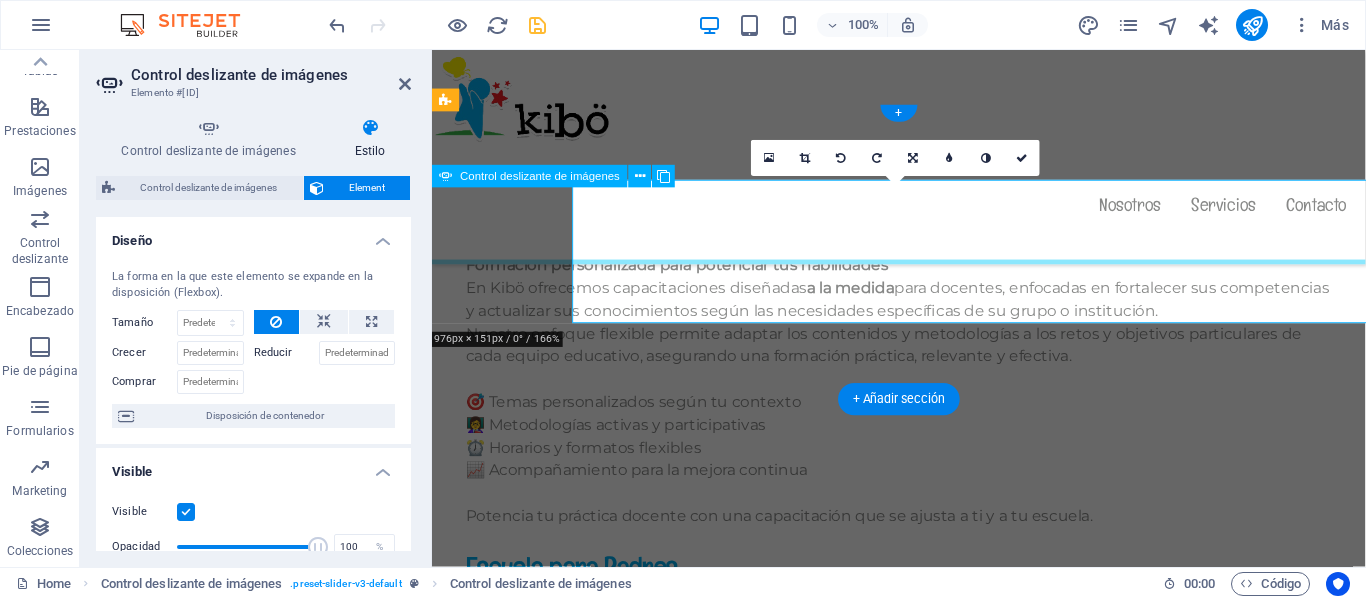 scroll, scrollTop: 11894, scrollLeft: 0, axis: vertical 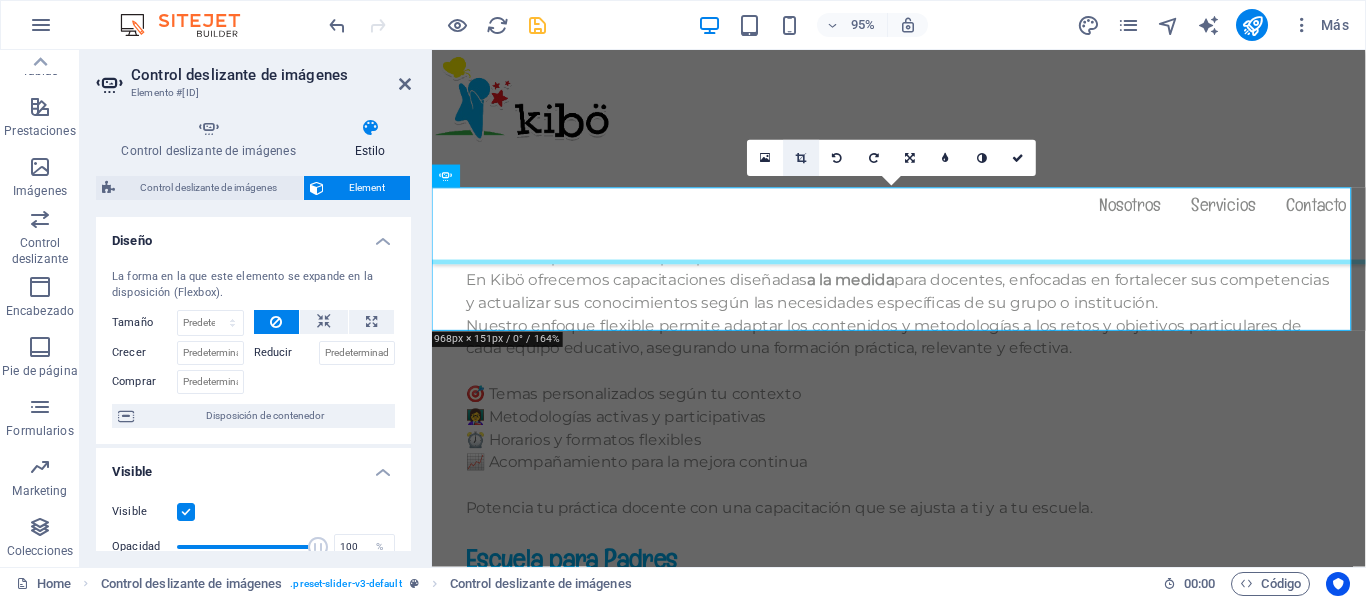 click at bounding box center [801, 158] 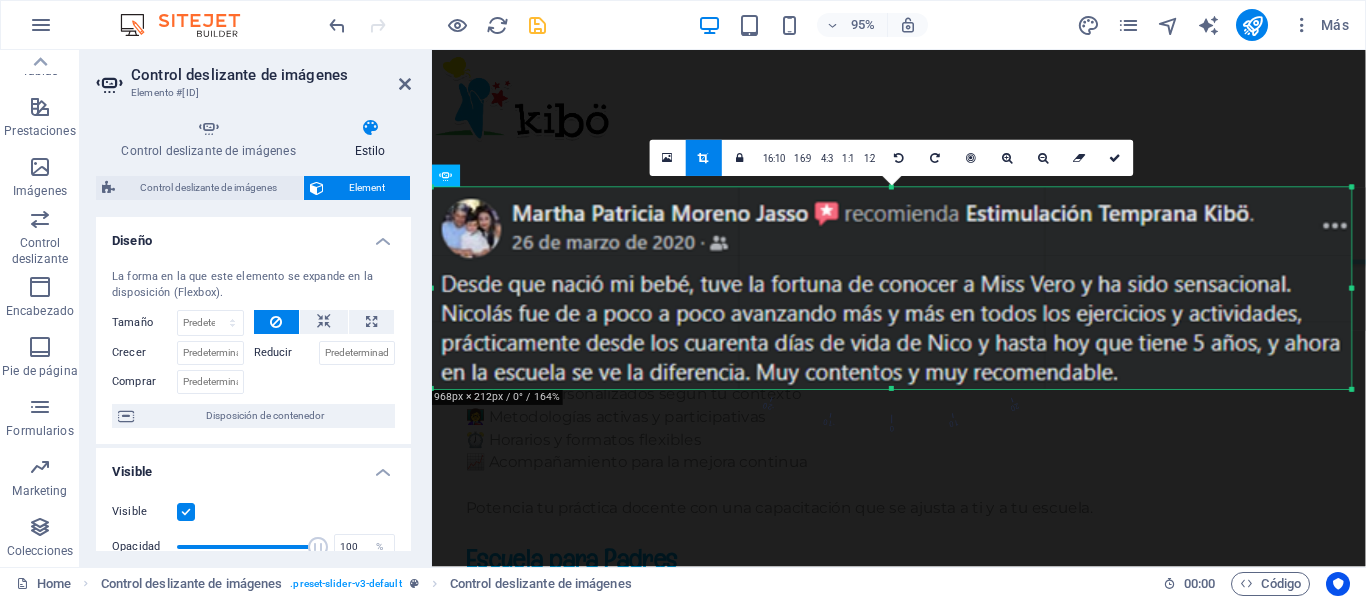 drag, startPoint x: 892, startPoint y: 332, endPoint x: 910, endPoint y: 393, distance: 63.600315 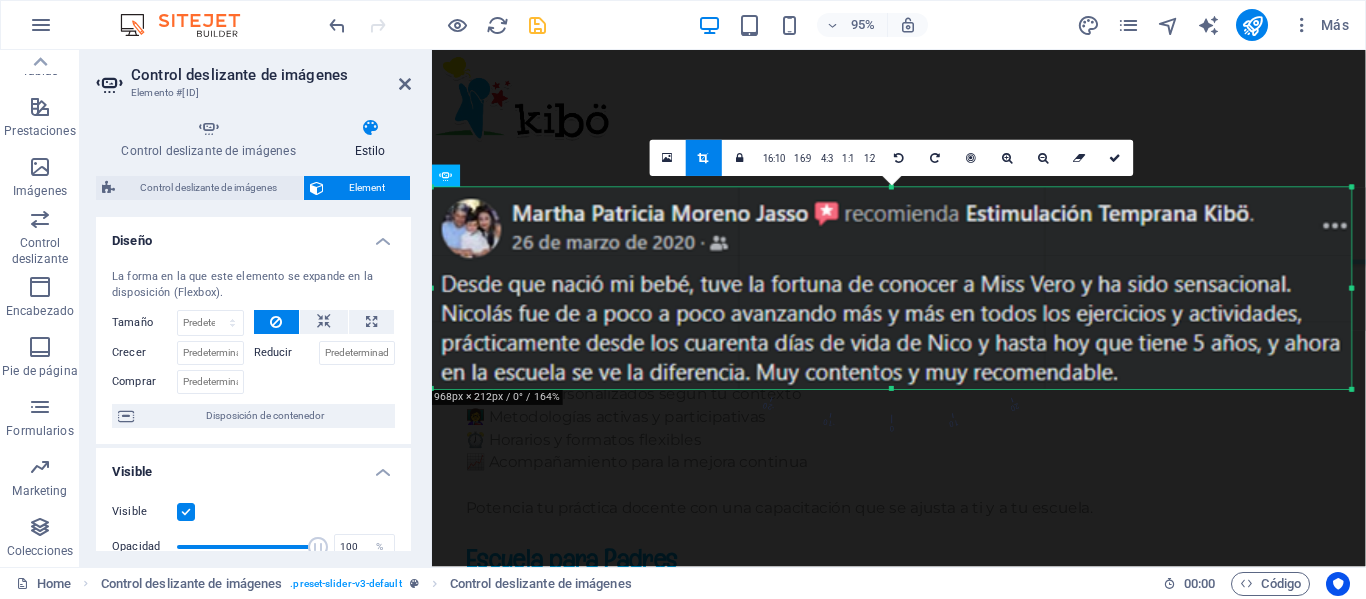 click on "180 170 160 150 140 130 120 110 100 90 80 70 60 50 40 30 20 10 0 -10 -20 -30 -40 -50 -60 -70 -80 -90 -100 -110 -120 -130 -140 -150 -160 -170 968px × 212px / 0° / 164% 16:10 16:9 4:3 1:1 1:2 0" at bounding box center (892, 288) 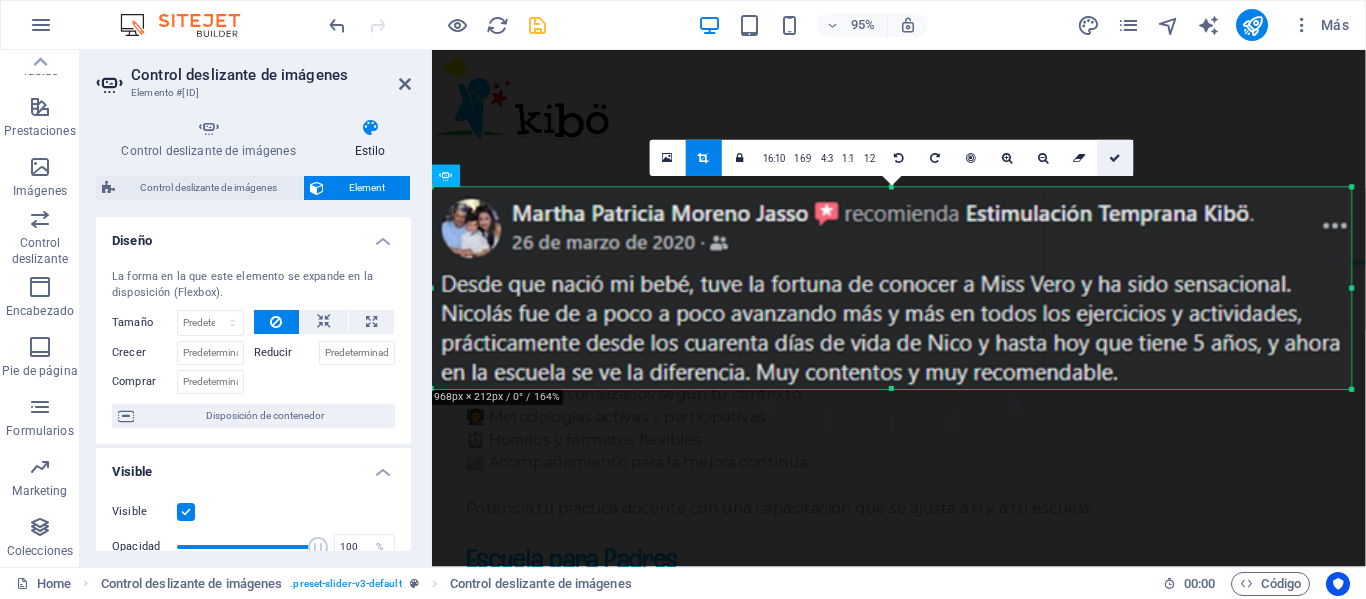 click at bounding box center (1115, 158) 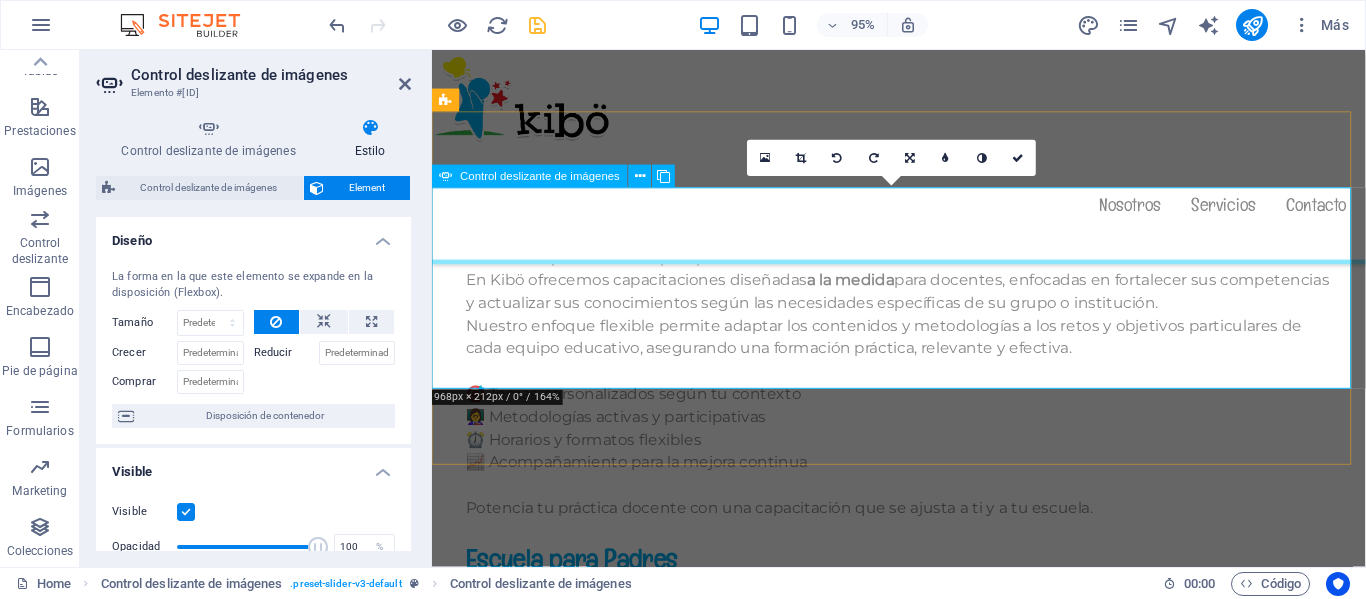 click at bounding box center (924, 3277) 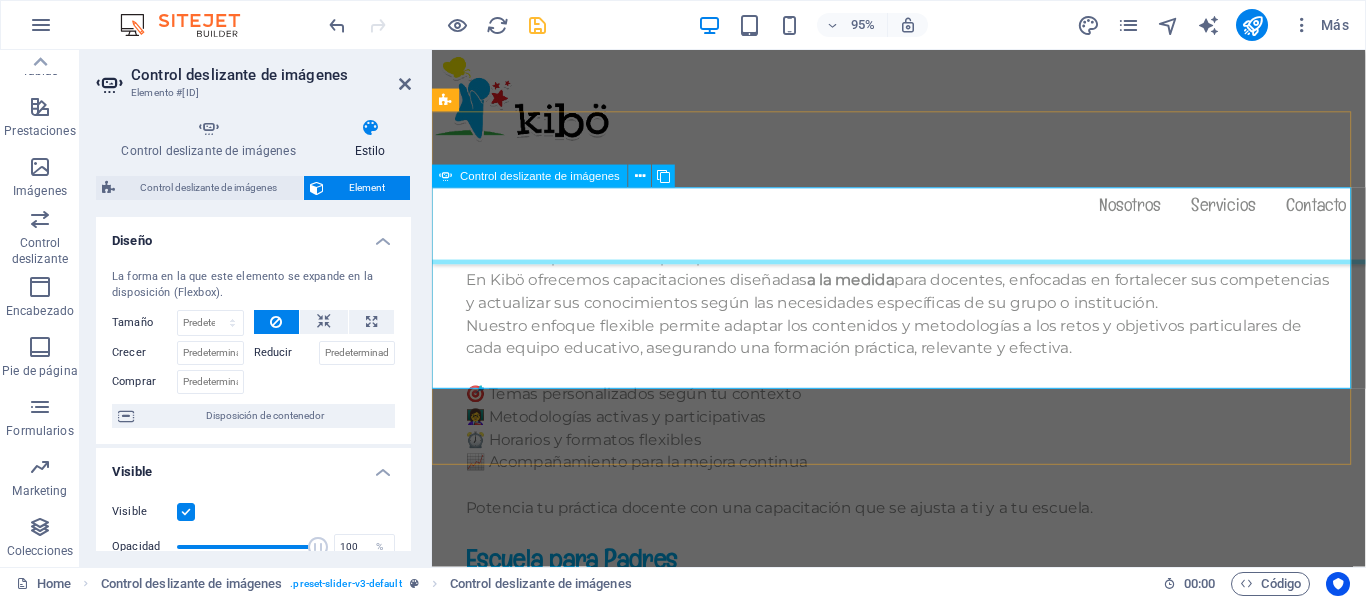 click at bounding box center [924, 3277] 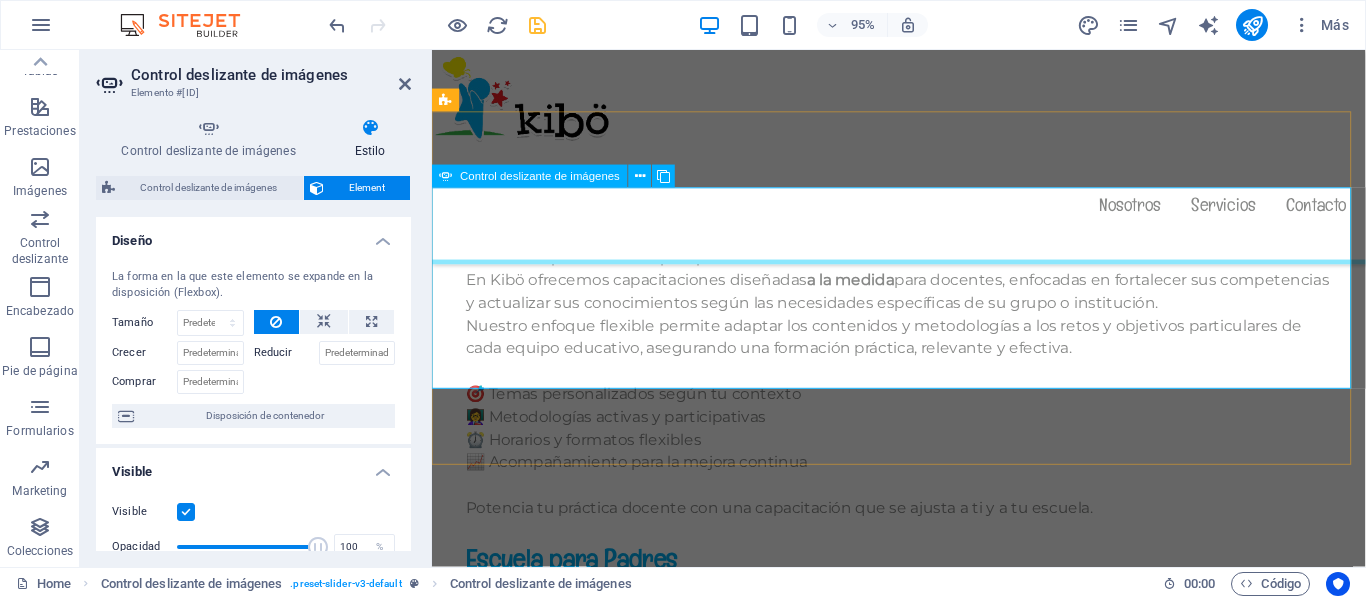 click at bounding box center (924, 3277) 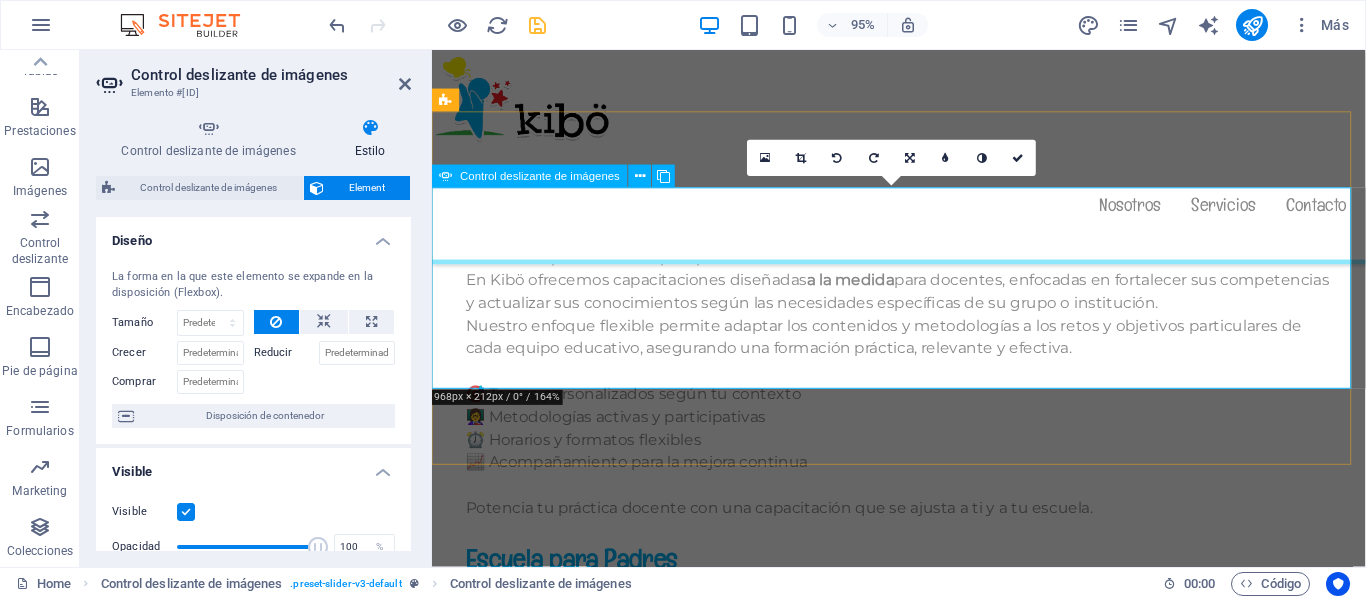 click at bounding box center (-4110, 2402) 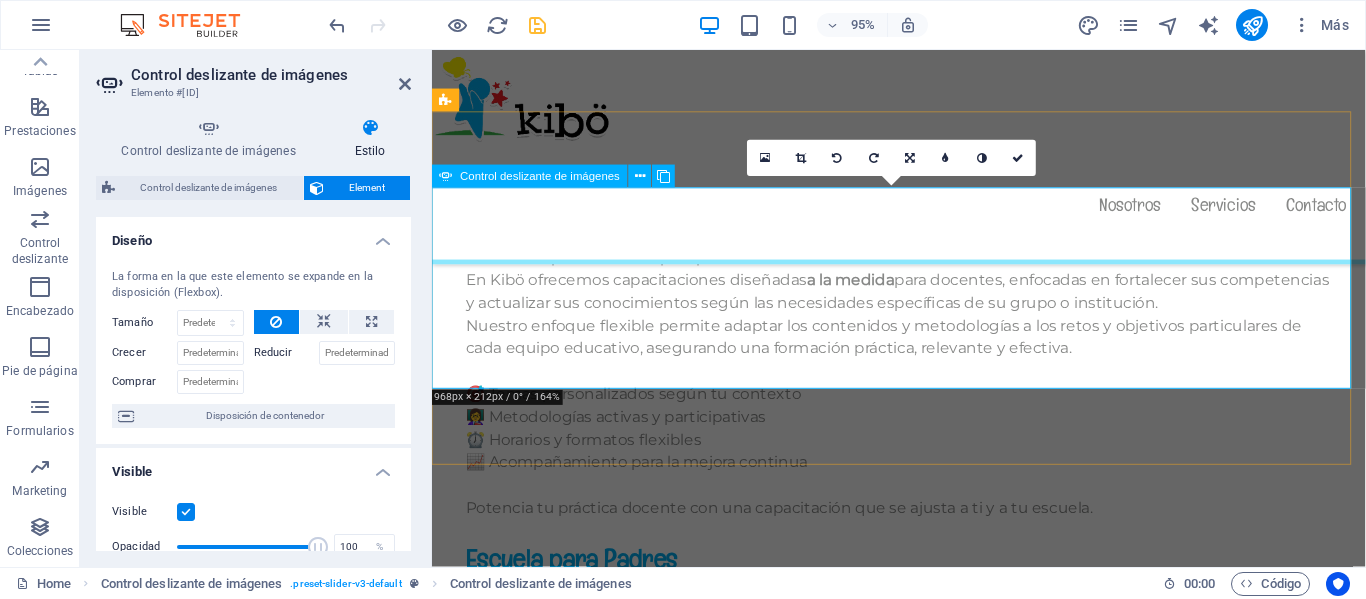 click at bounding box center (-4110, 2402) 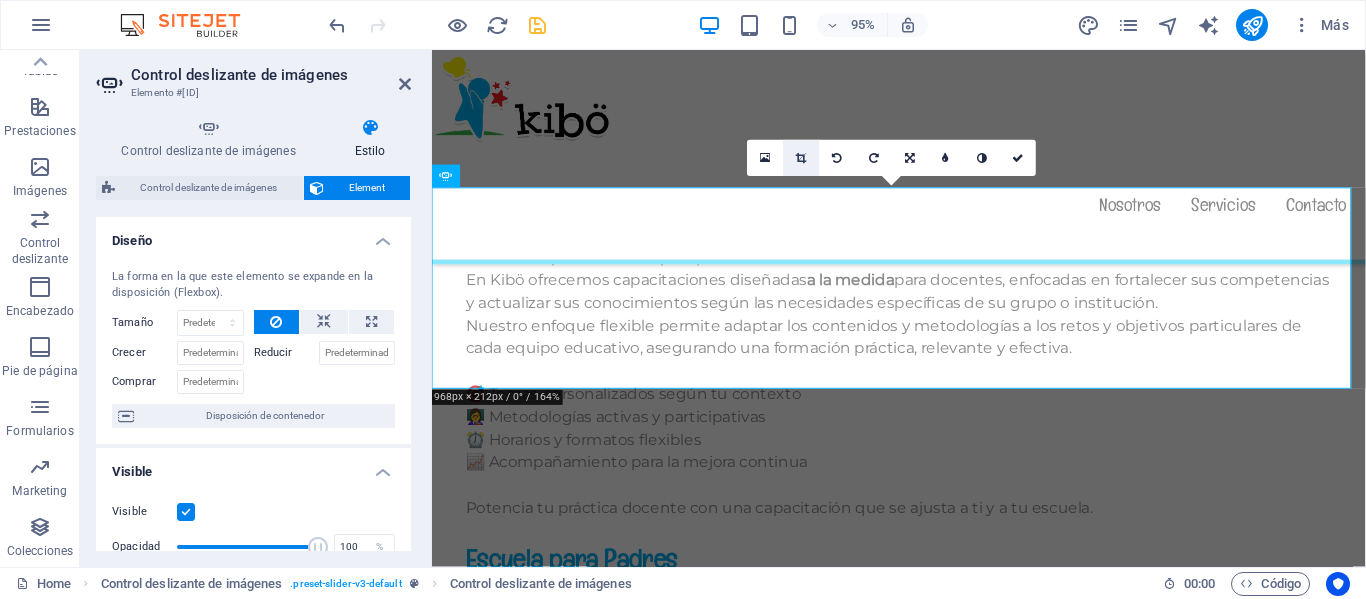 click at bounding box center (801, 158) 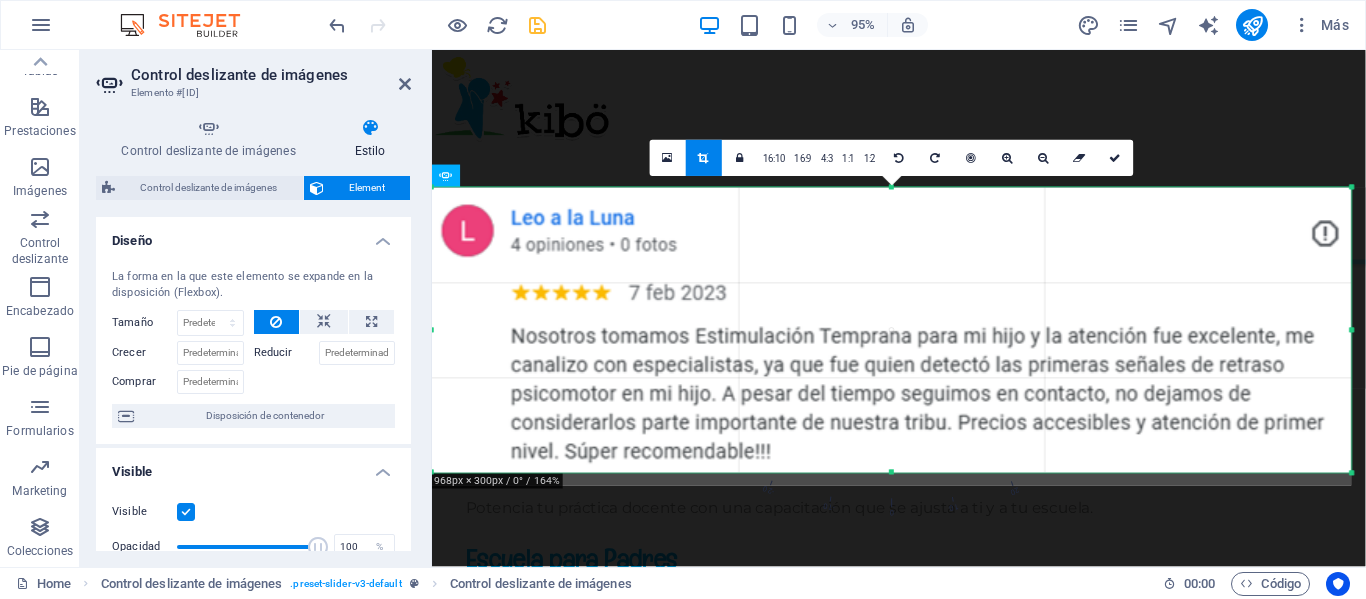 drag, startPoint x: 885, startPoint y: 390, endPoint x: 888, endPoint y: 478, distance: 88.051125 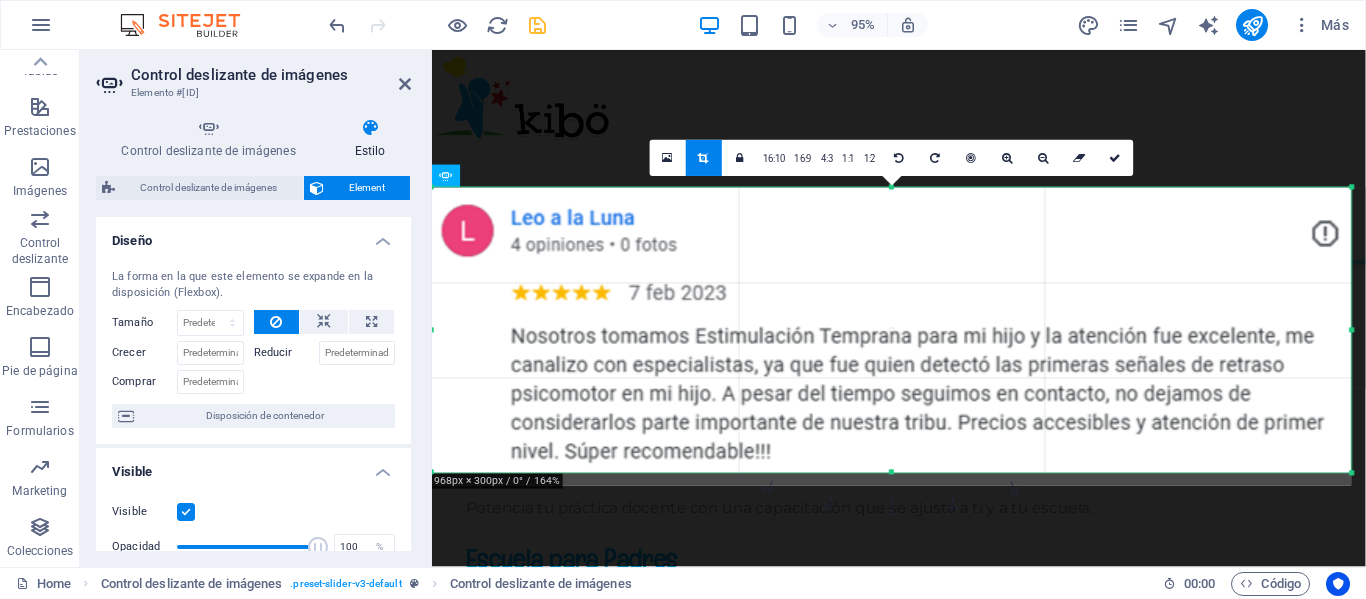 click on "180 170 160 150 140 130 120 110 100 90 80 70 60 50 40 30 20 10 0 -10 -20 -30 -40 -50 -60 -70 -80 -90 -100 -110 -120 -130 -140 -150 -160 -170 968px × 300px / 0° / 164% 16:10 16:9 4:3 1:1 1:2 0" at bounding box center [892, 330] 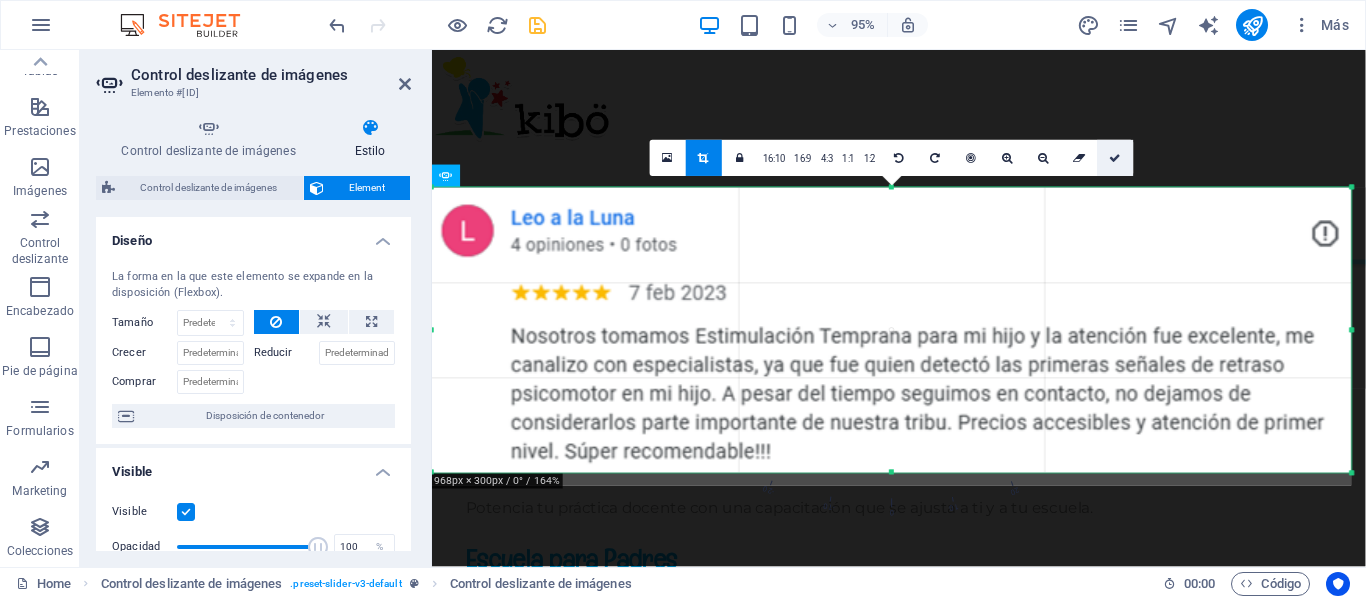 click at bounding box center [1116, 158] 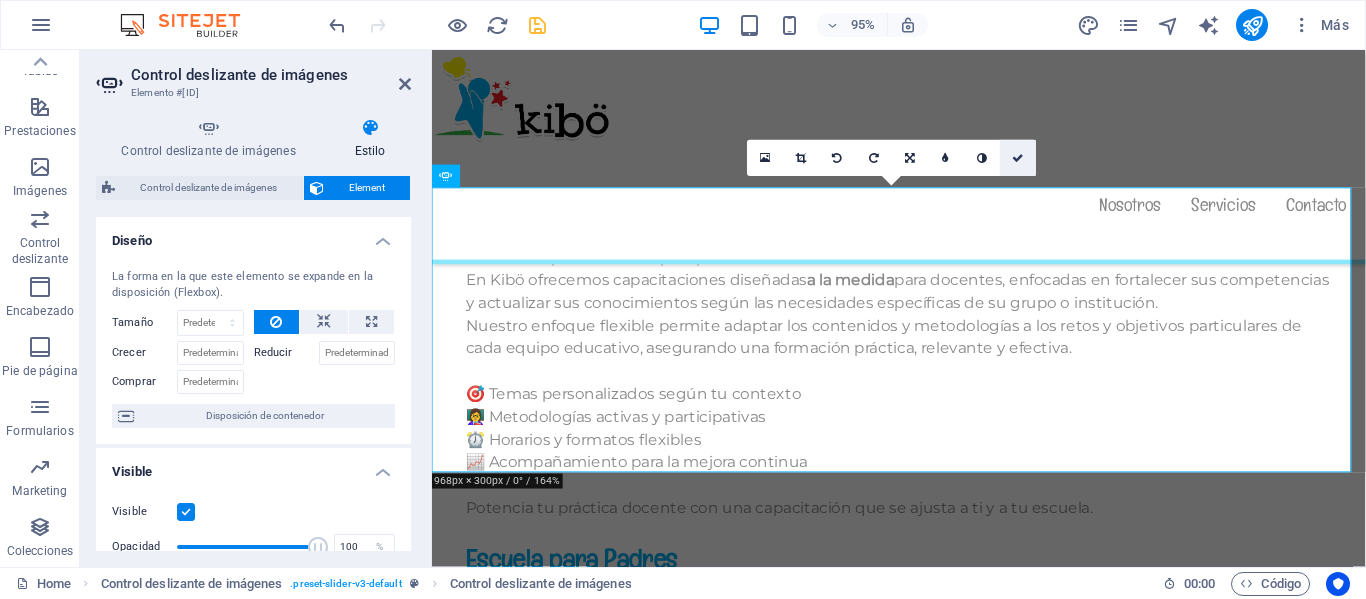 click at bounding box center [1018, 158] 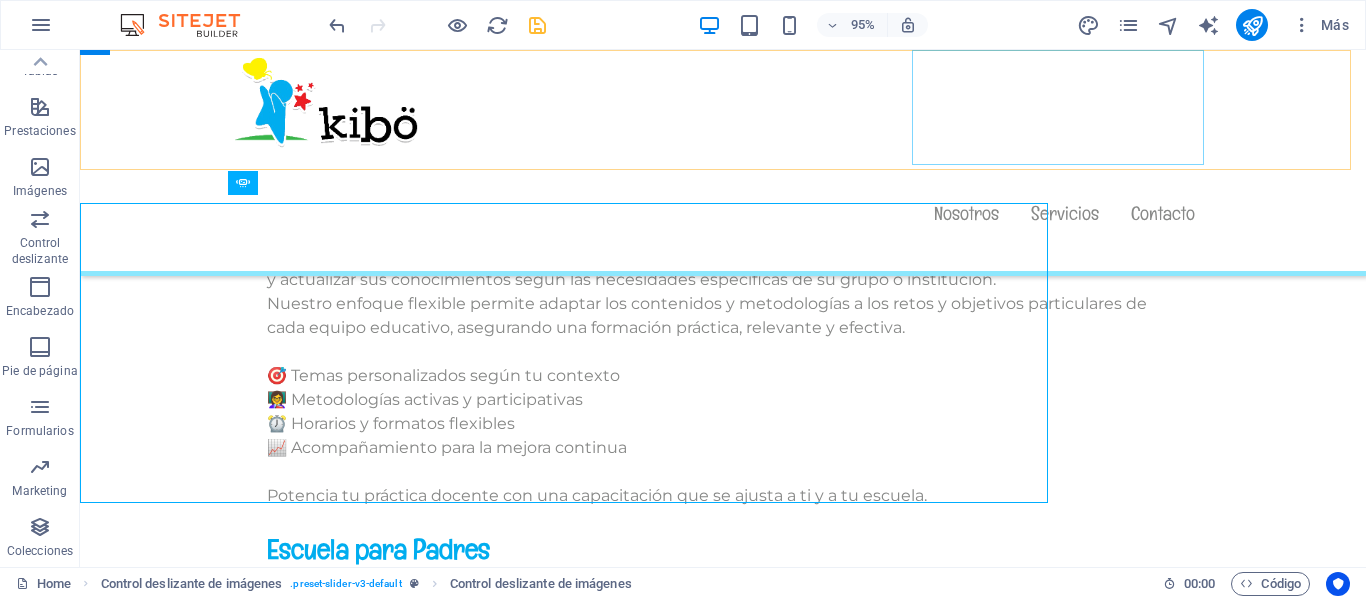 scroll, scrollTop: 11886, scrollLeft: 0, axis: vertical 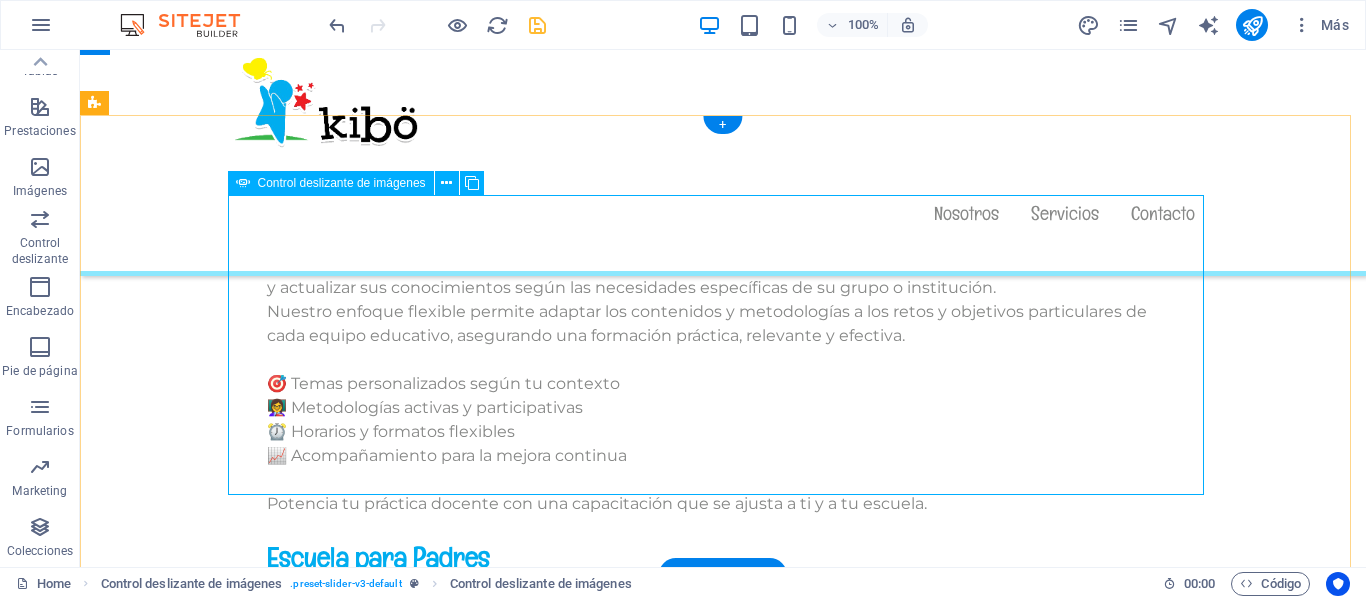 click at bounding box center (723, 3249) 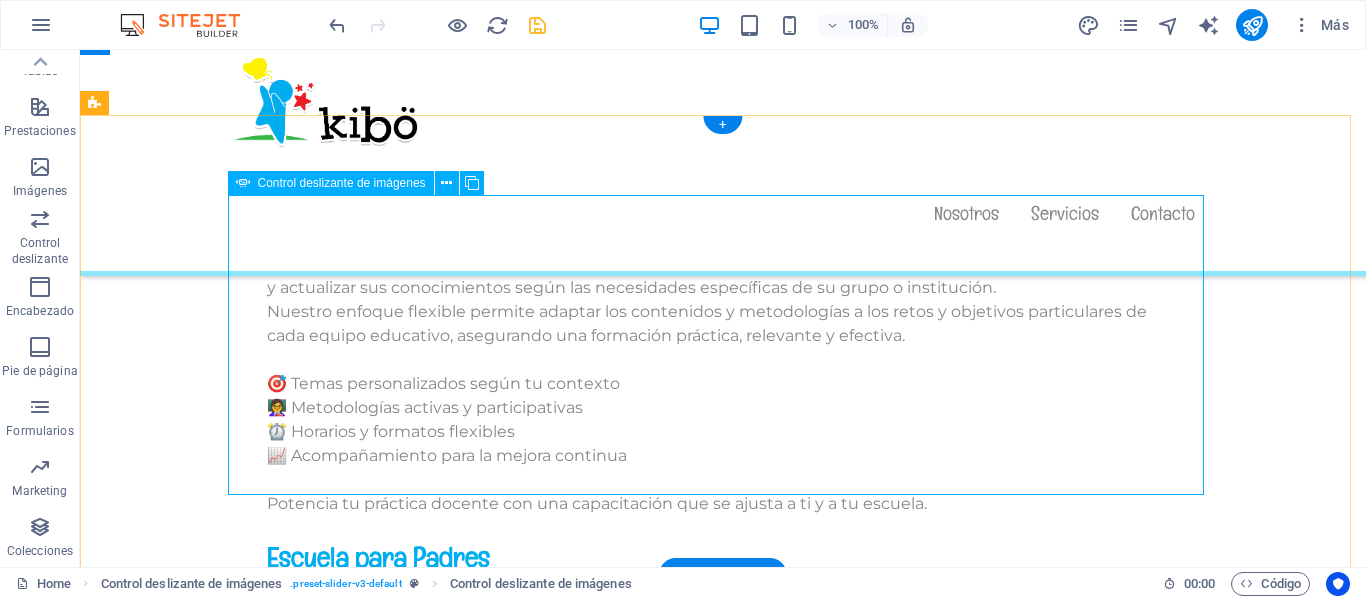 click at bounding box center [-5327, 2521] 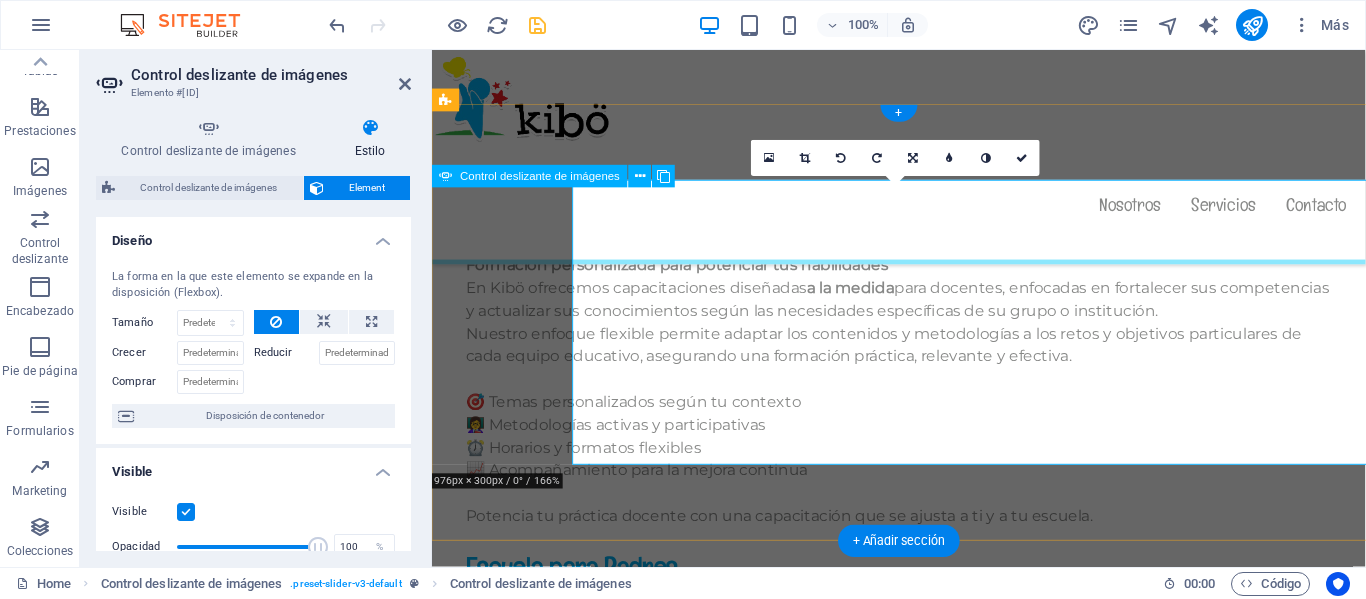 scroll, scrollTop: 11894, scrollLeft: 0, axis: vertical 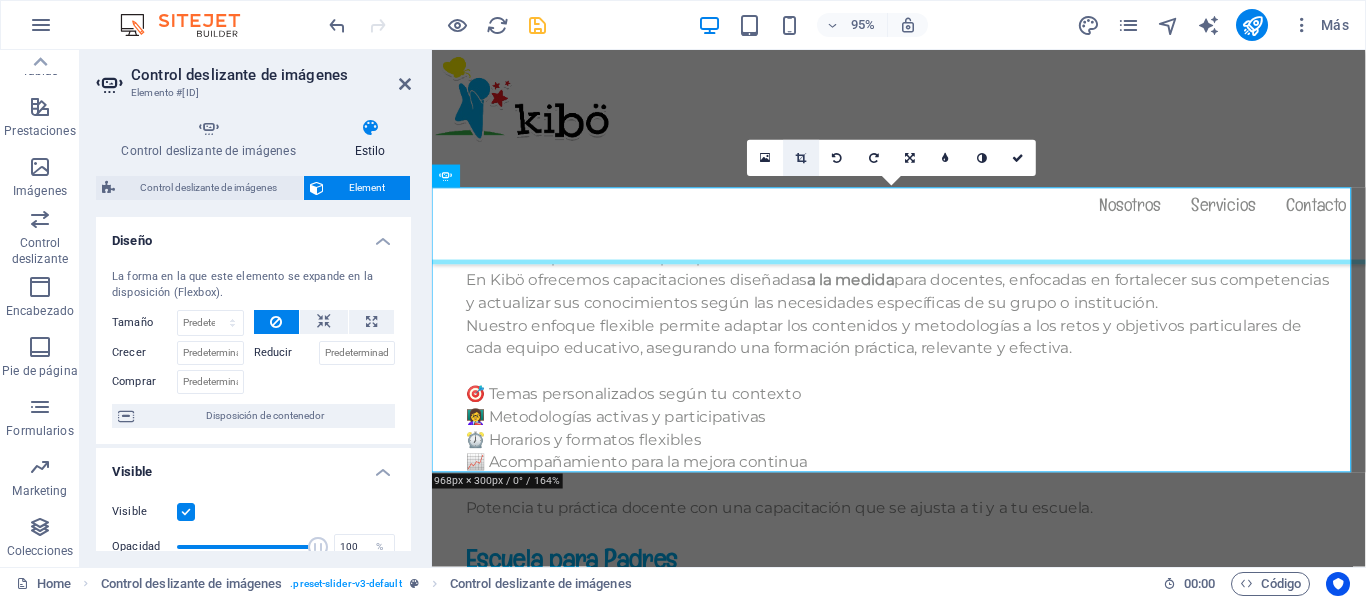 click at bounding box center (802, 158) 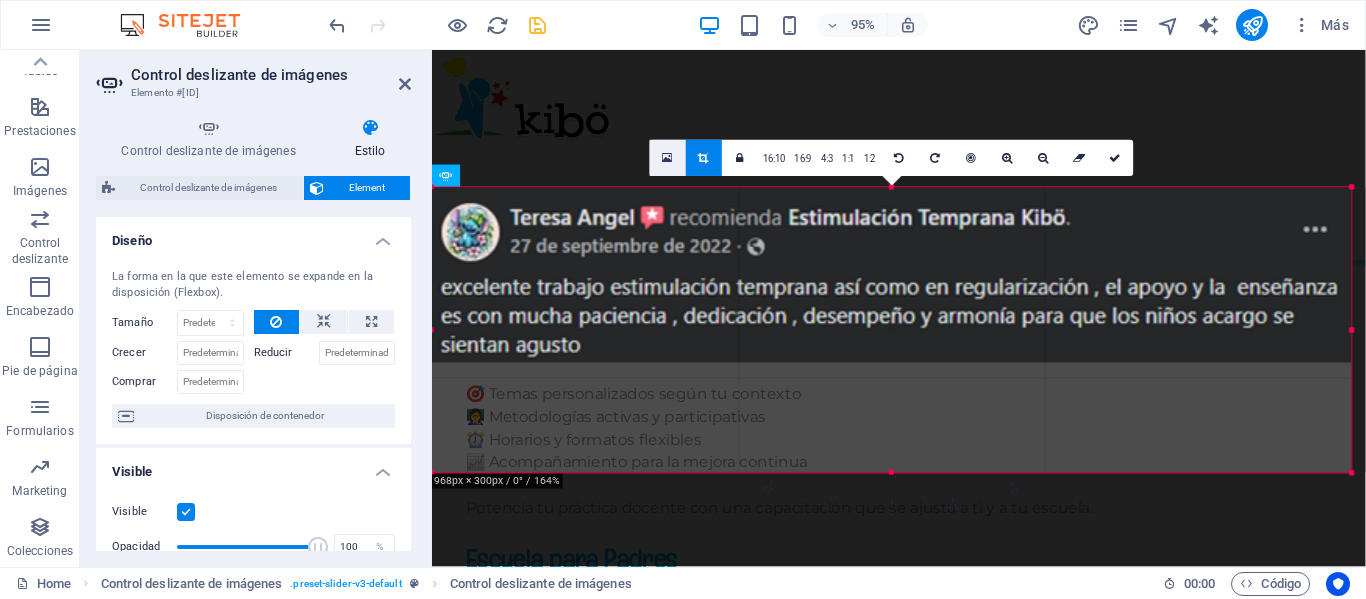 click at bounding box center [668, 158] 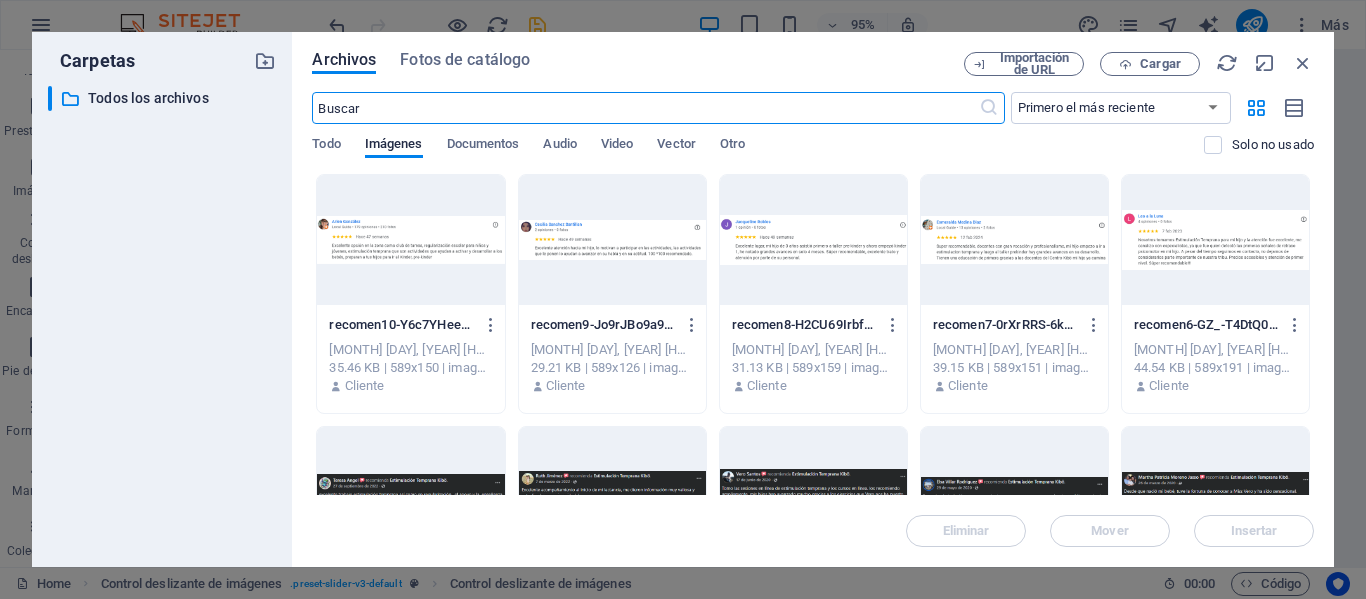 scroll, scrollTop: 11999, scrollLeft: 0, axis: vertical 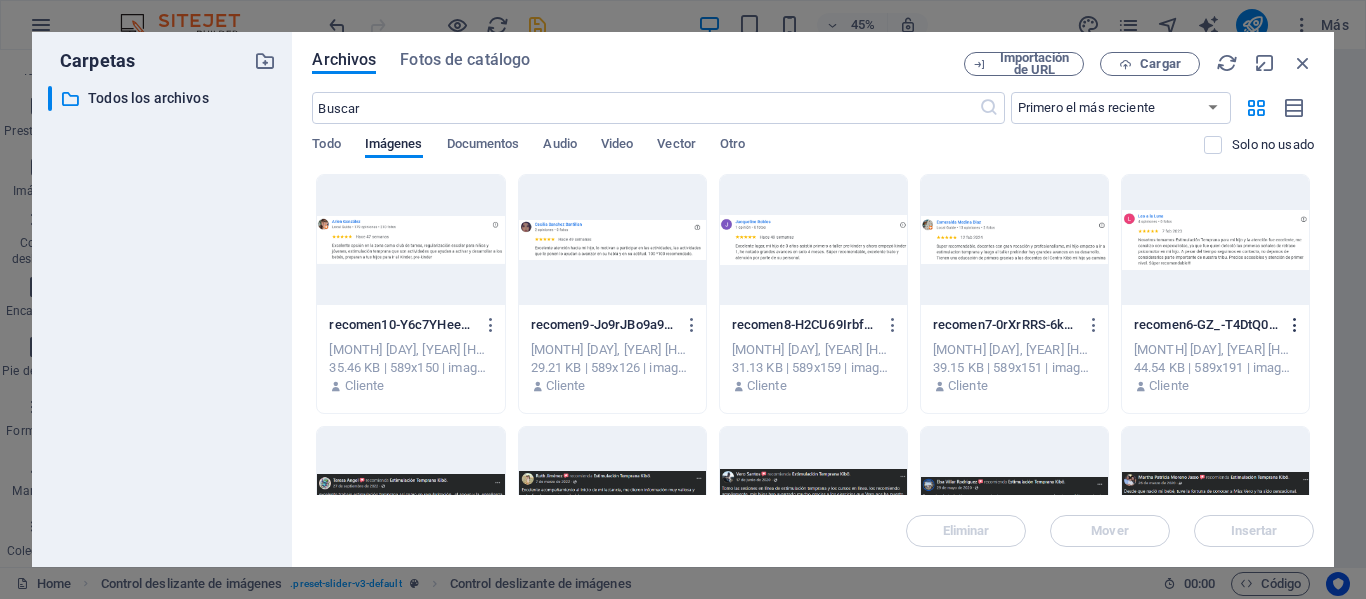 click at bounding box center (1295, 325) 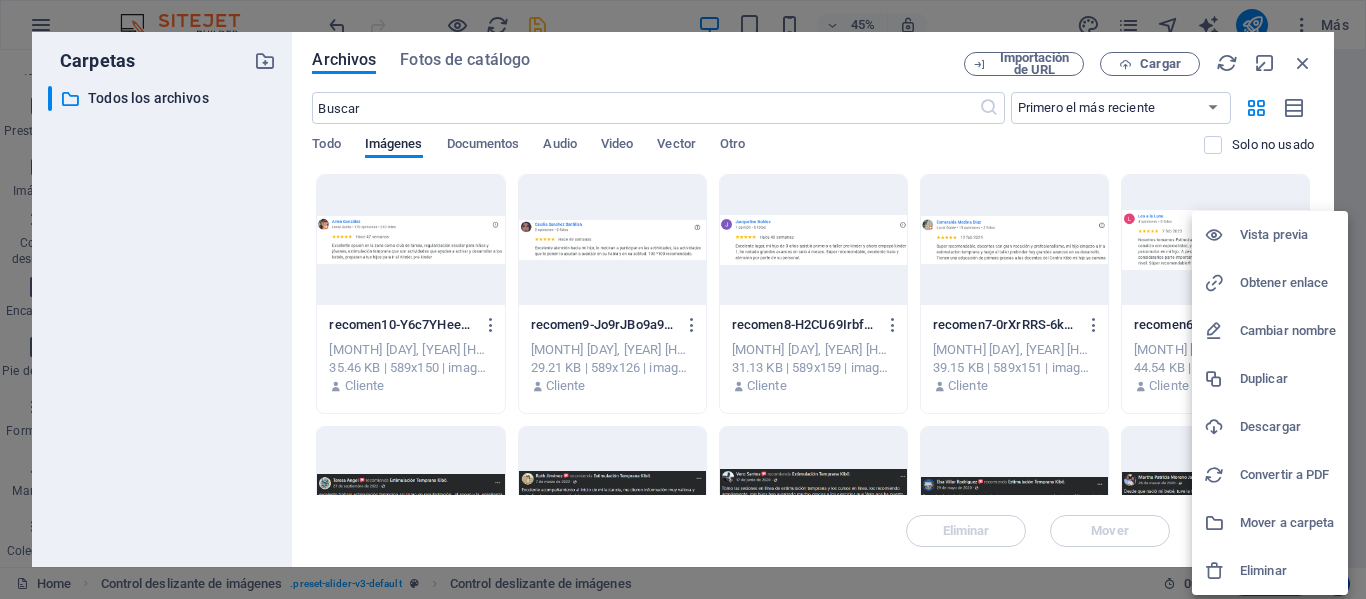 click on "Vista previa" at bounding box center [1288, 235] 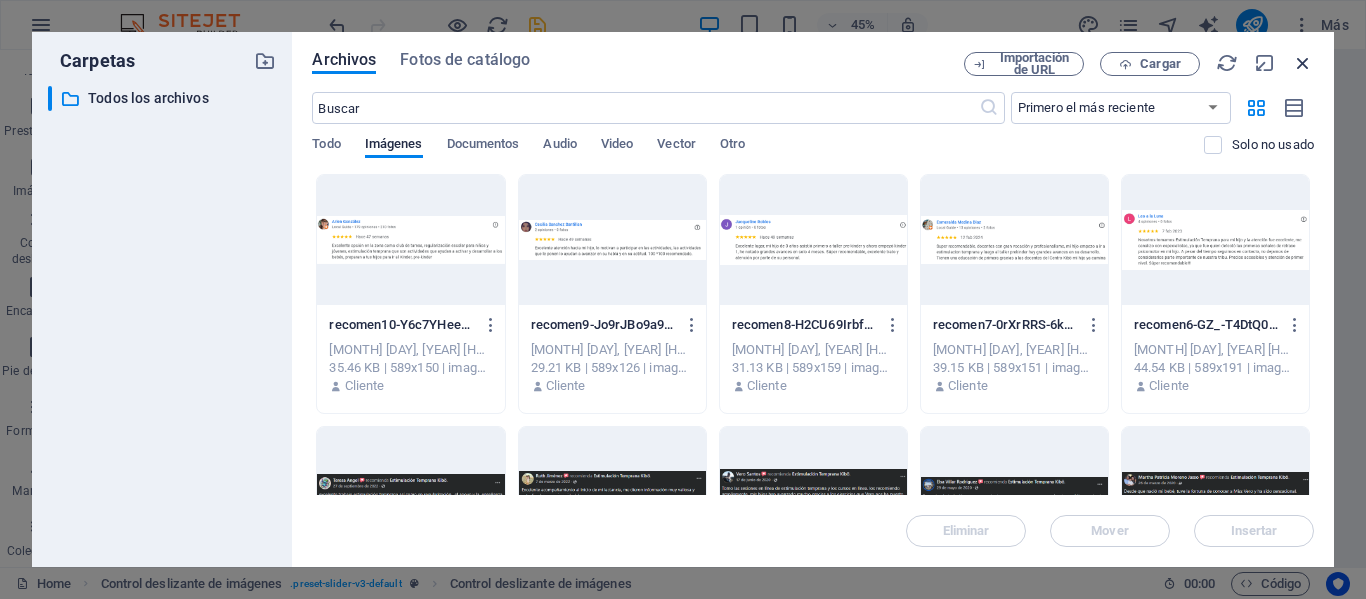 click at bounding box center (1303, 63) 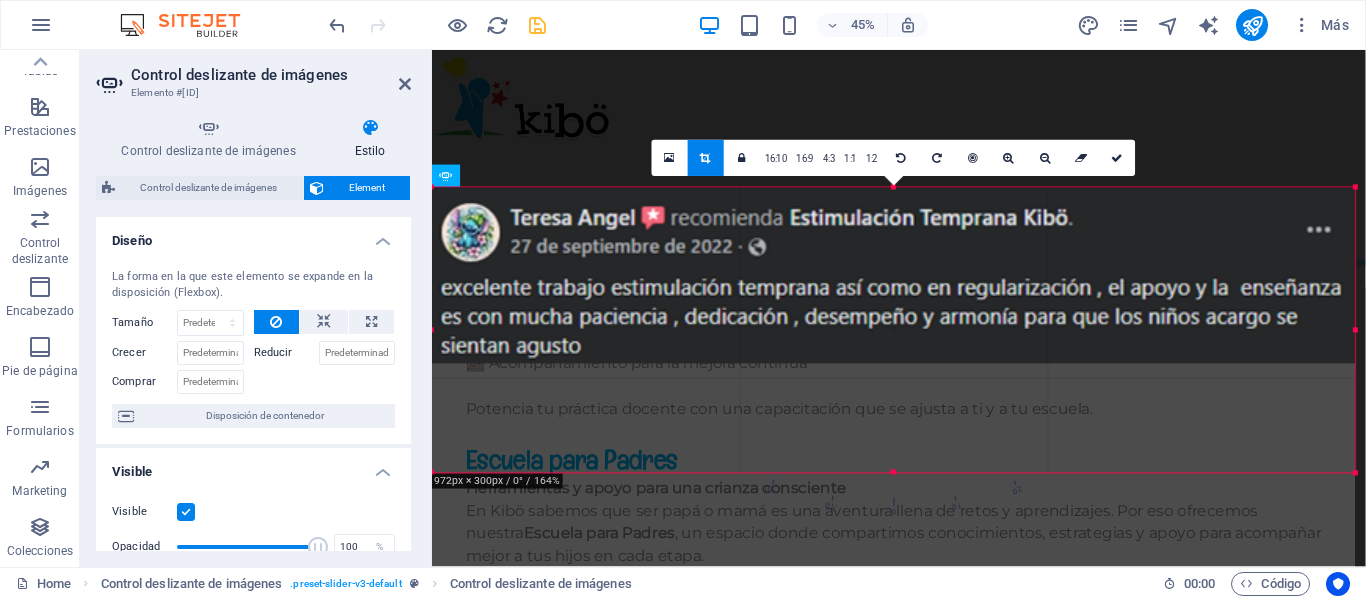 scroll, scrollTop: 11894, scrollLeft: 0, axis: vertical 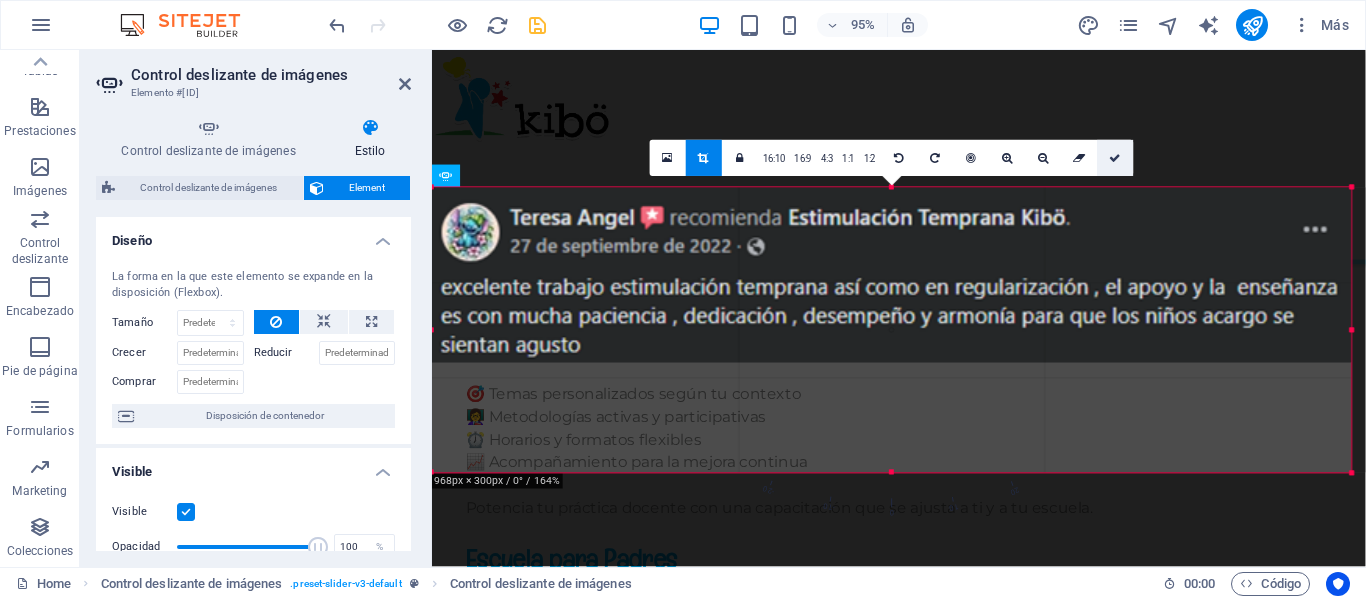 click at bounding box center (1115, 158) 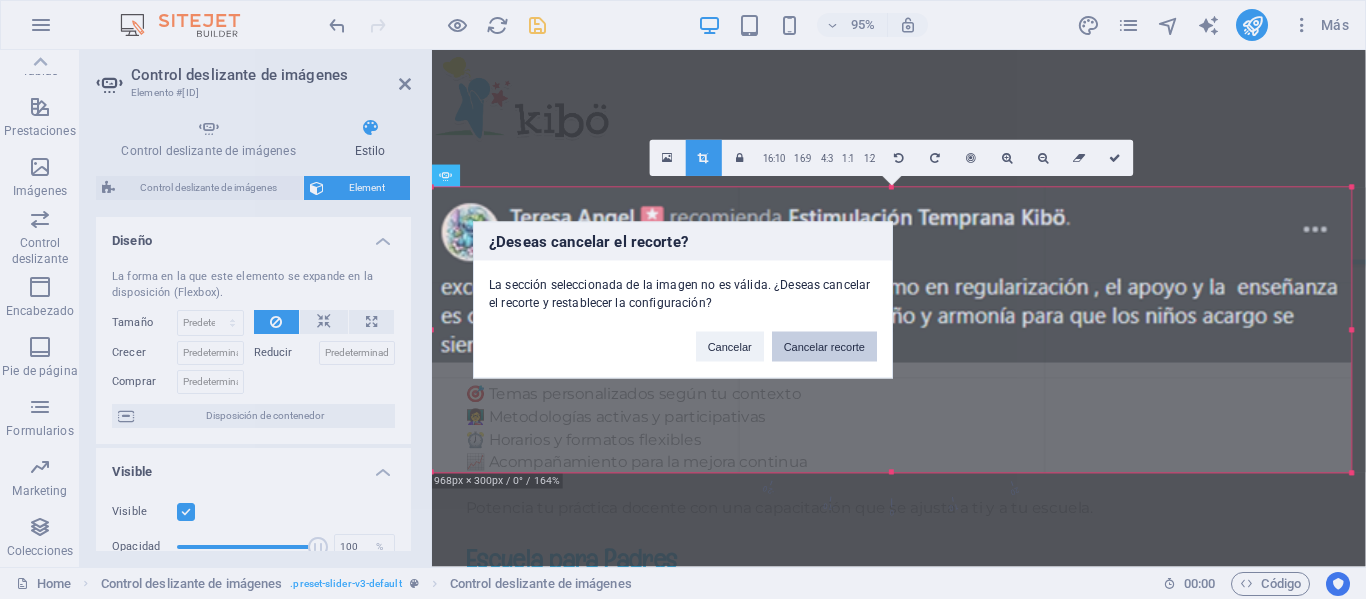 click on "Cancelar recorte" at bounding box center (824, 346) 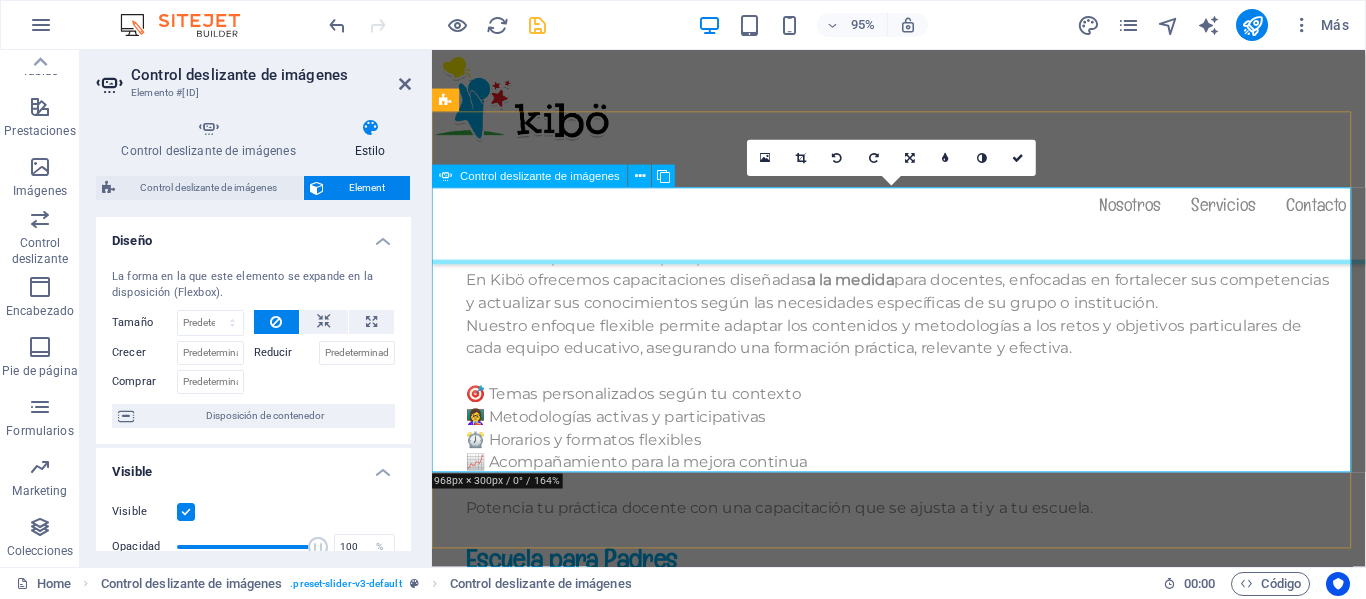 click at bounding box center (-5078, 2550) 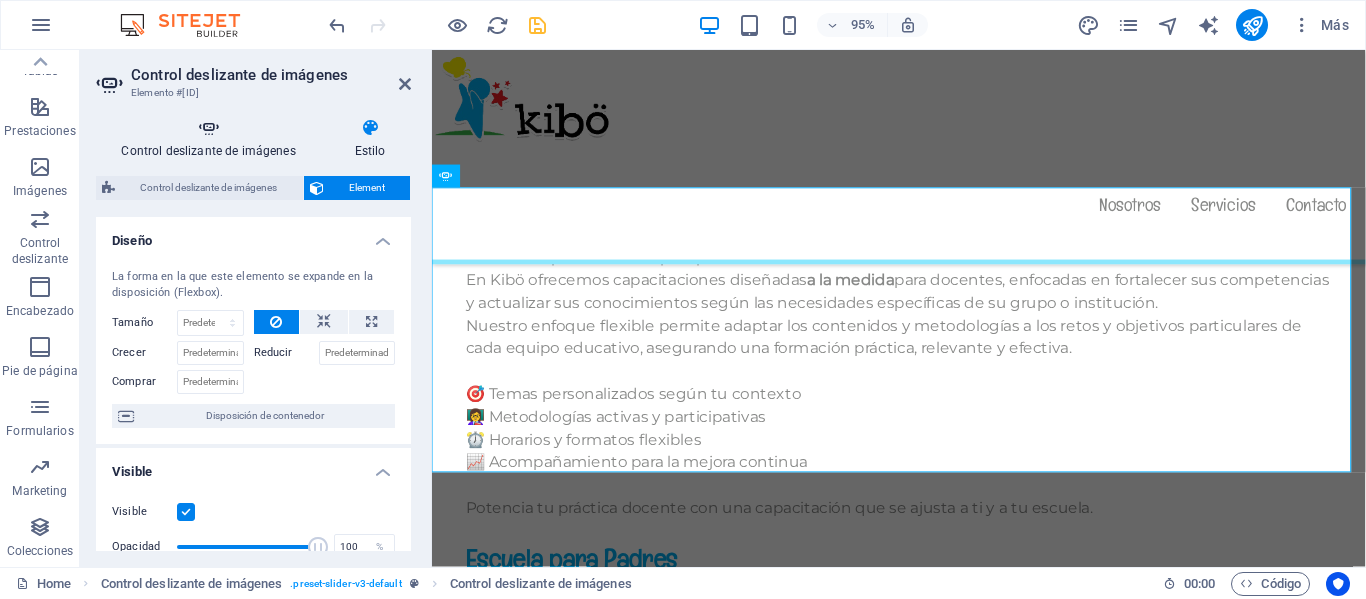 click on "Control deslizante de imágenes" at bounding box center [212, 139] 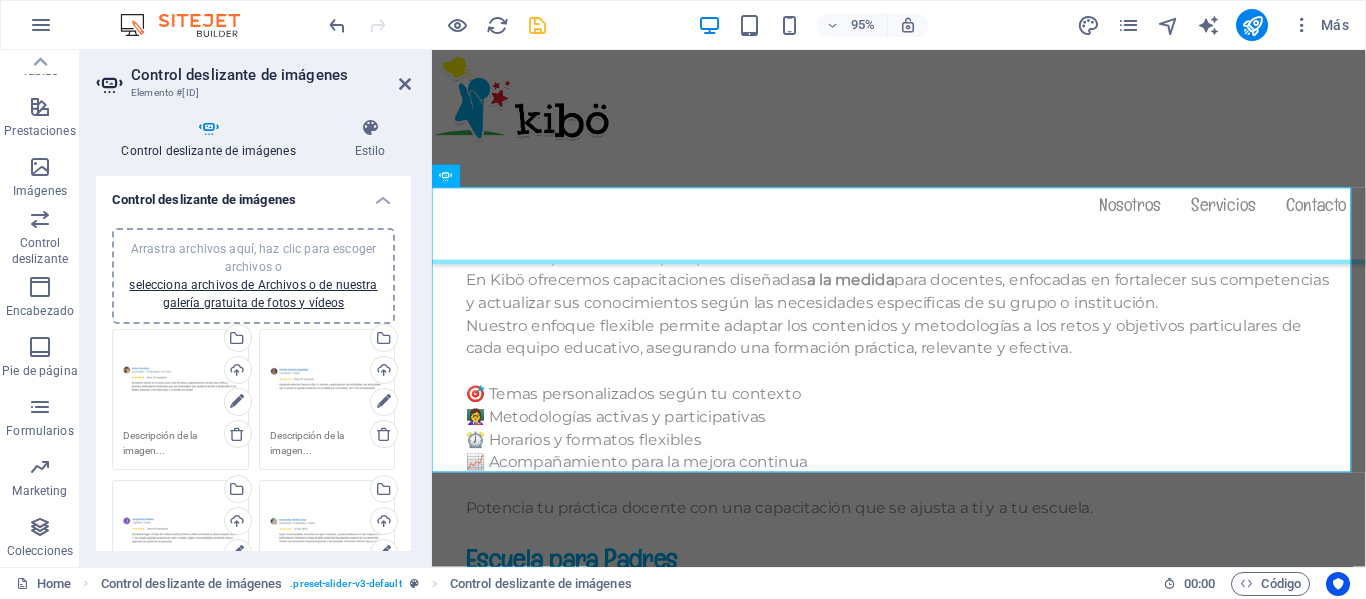 scroll, scrollTop: 345, scrollLeft: 0, axis: vertical 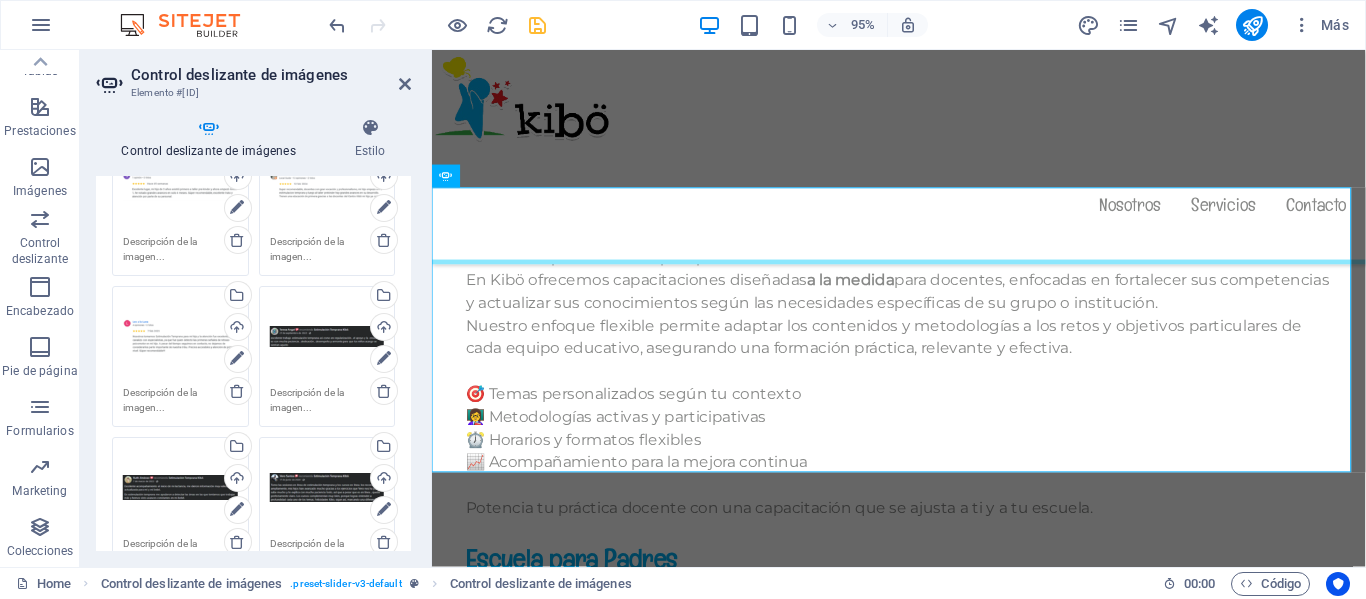 click on "Arrastra archivos aquí, haz clic para escoger archivos o  selecciona archivos de Archivos o de nuestra galería gratuita de fotos y vídeos Selecciona archivos del administrador de archivos, de la galería de fotos o carga archivo(s) Cargar" at bounding box center [327, 356] 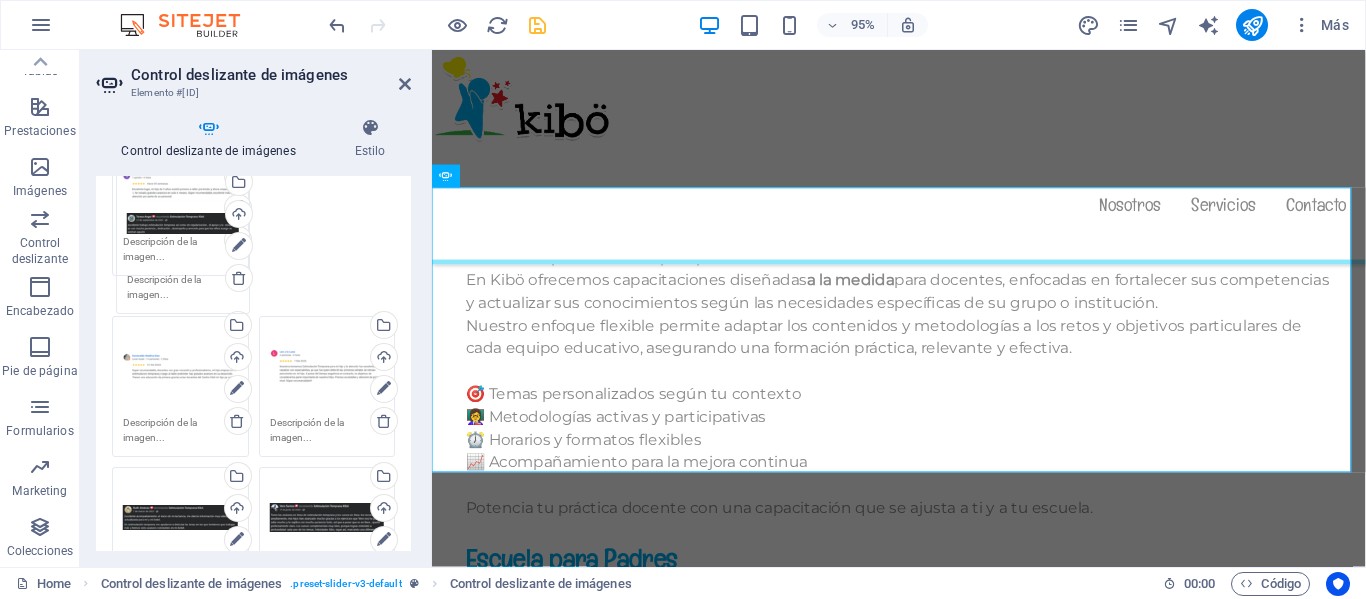 drag, startPoint x: 338, startPoint y: 335, endPoint x: 197, endPoint y: 222, distance: 180.69312 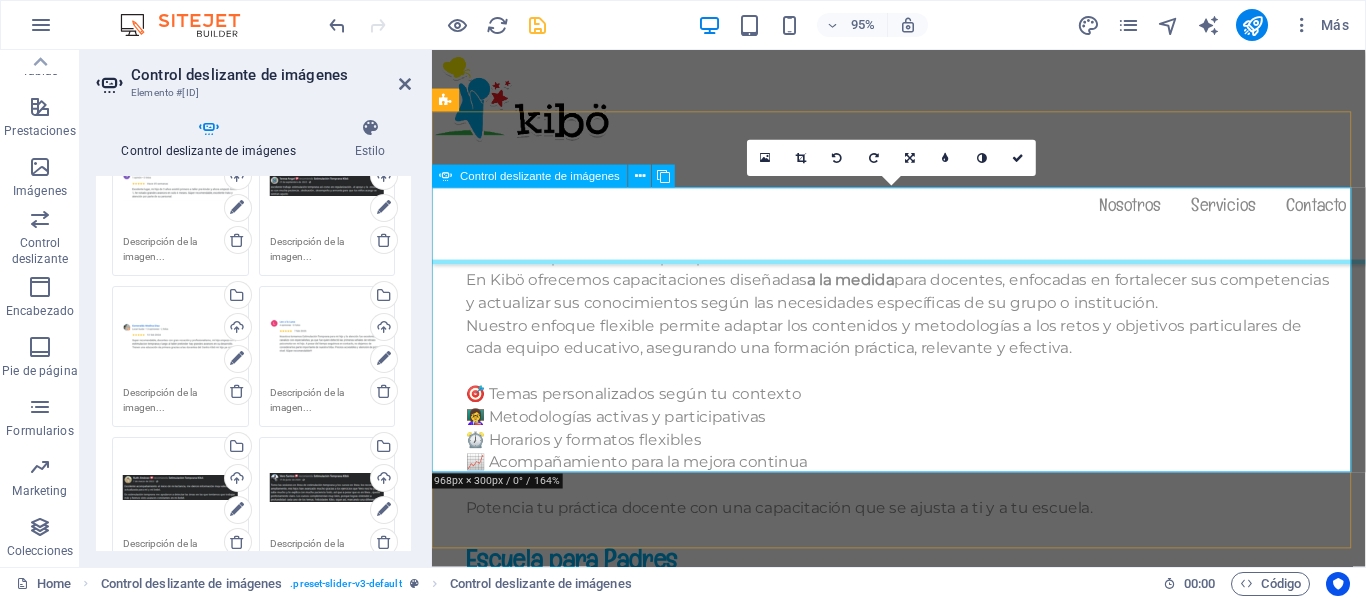 click at bounding box center (924, 3278) 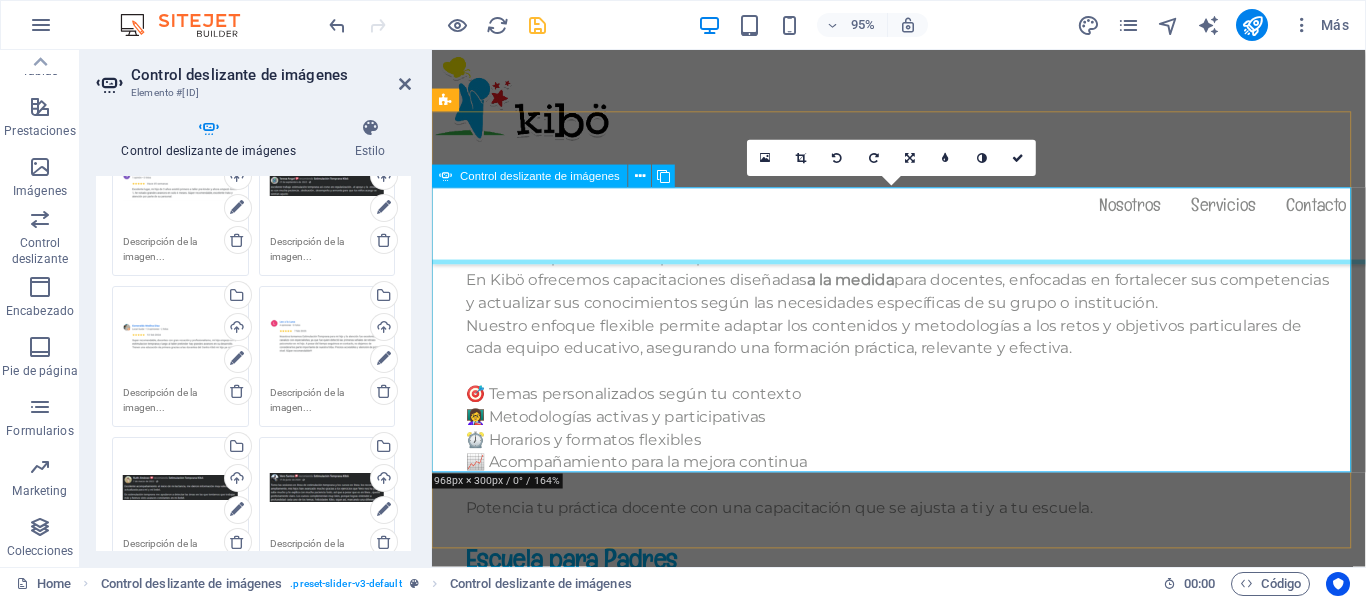 click at bounding box center [-6046, 2672] 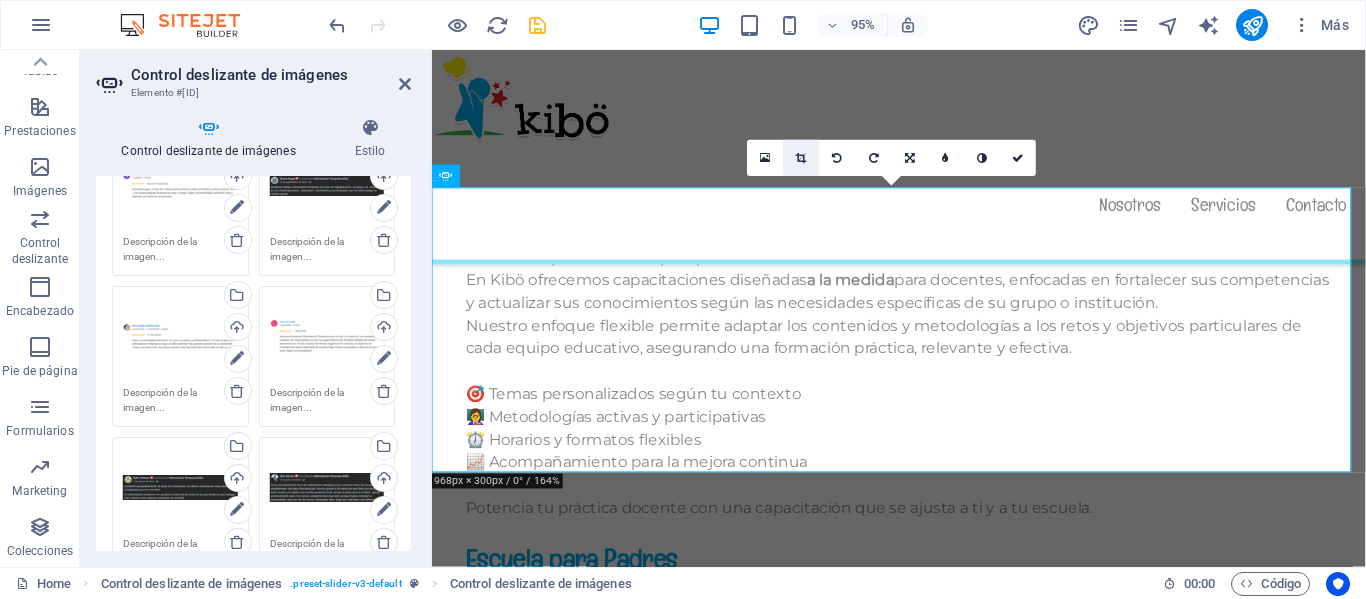 click at bounding box center [801, 158] 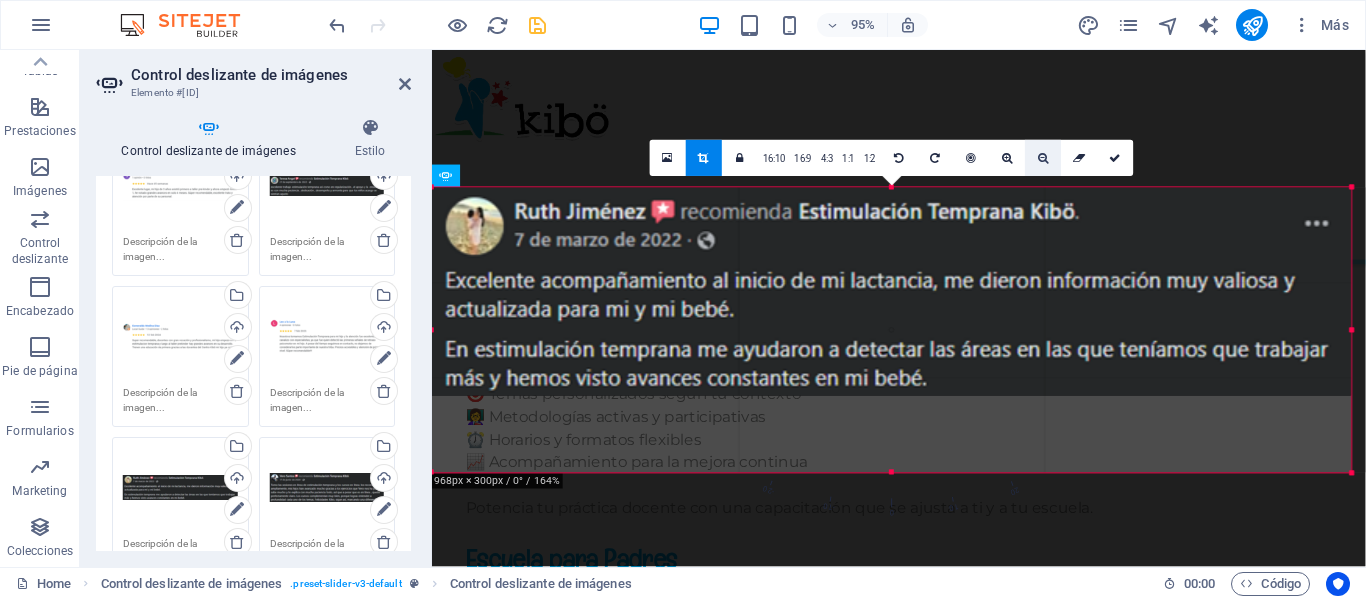 click at bounding box center [1043, 158] 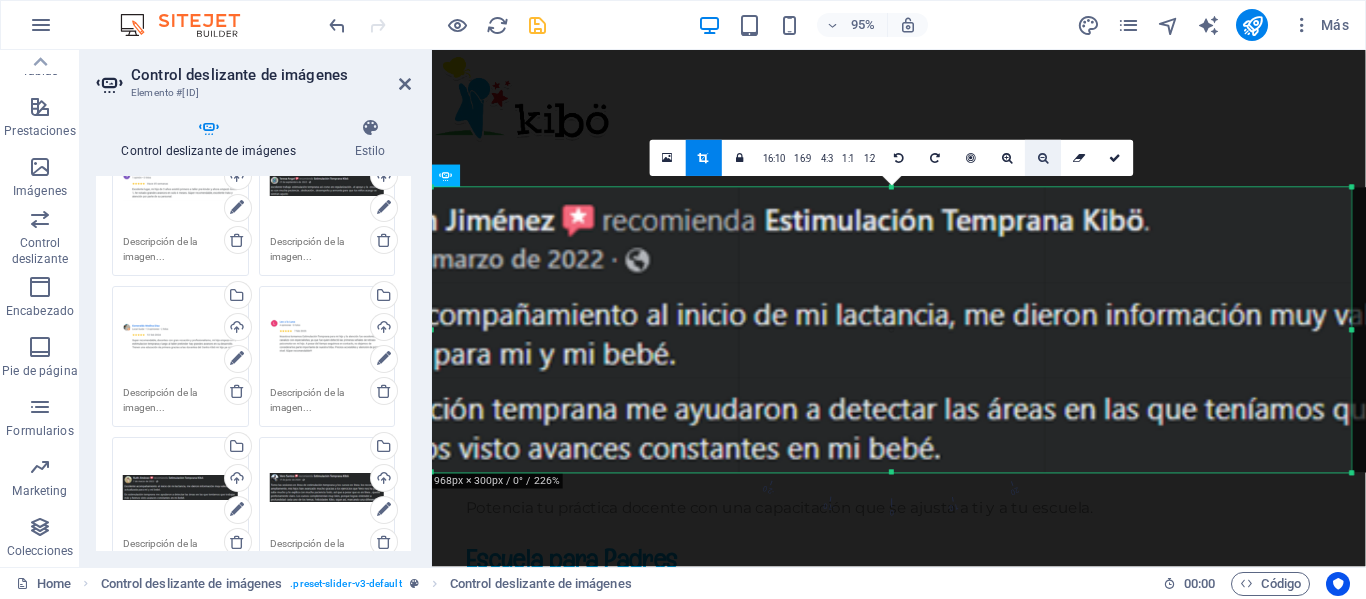 click at bounding box center (1043, 158) 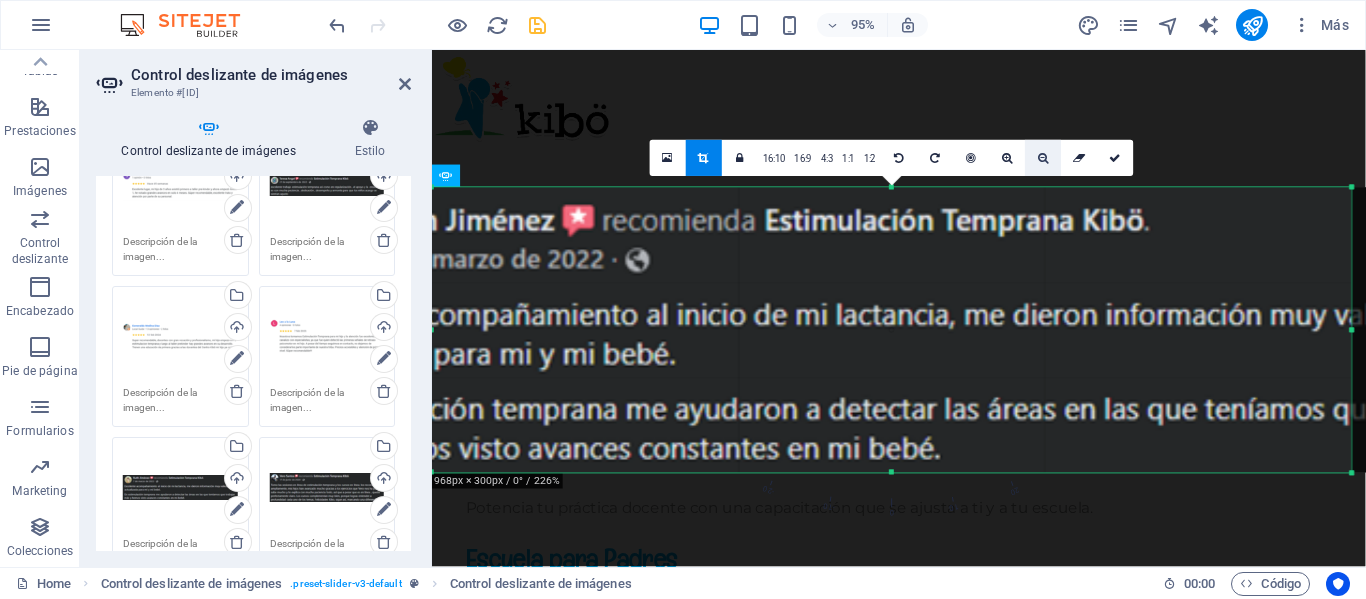 click at bounding box center (1043, 158) 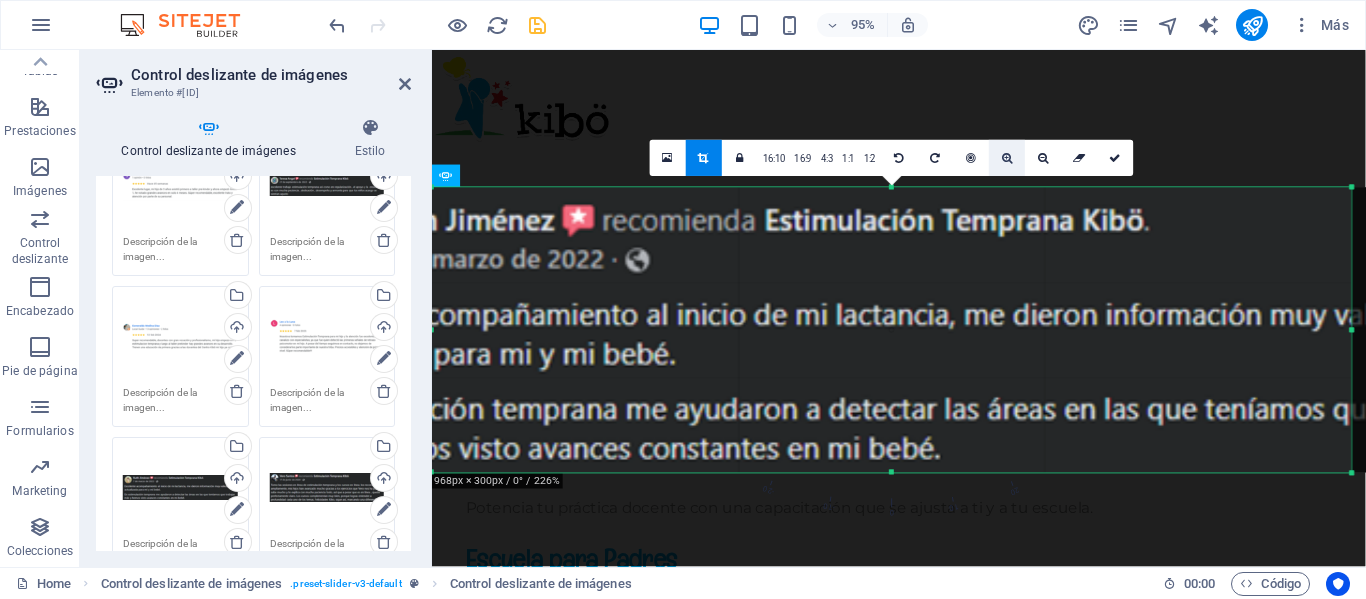 click at bounding box center (1007, 158) 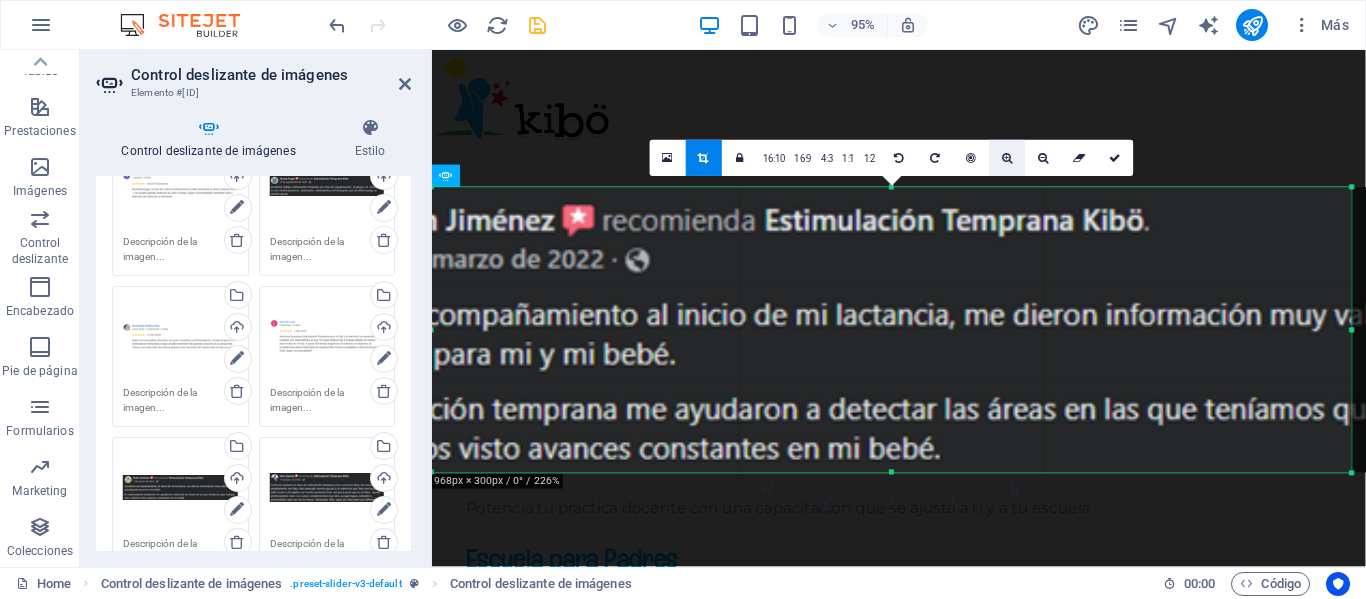 click at bounding box center (1007, 158) 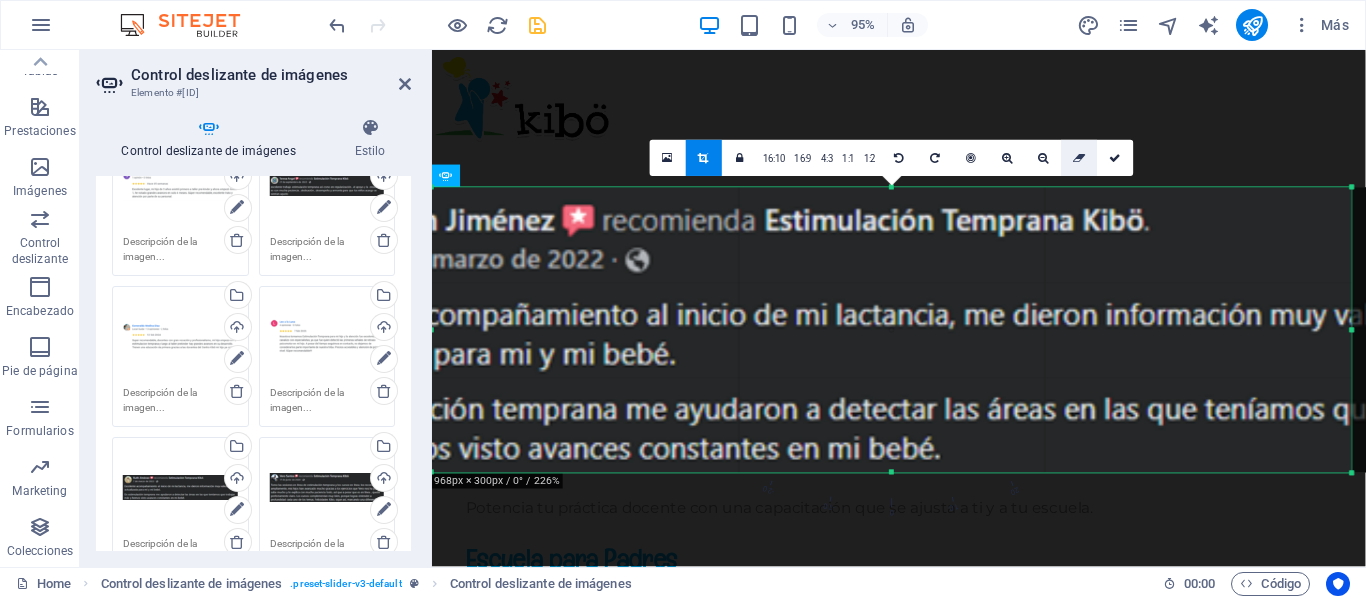 click at bounding box center [1079, 158] 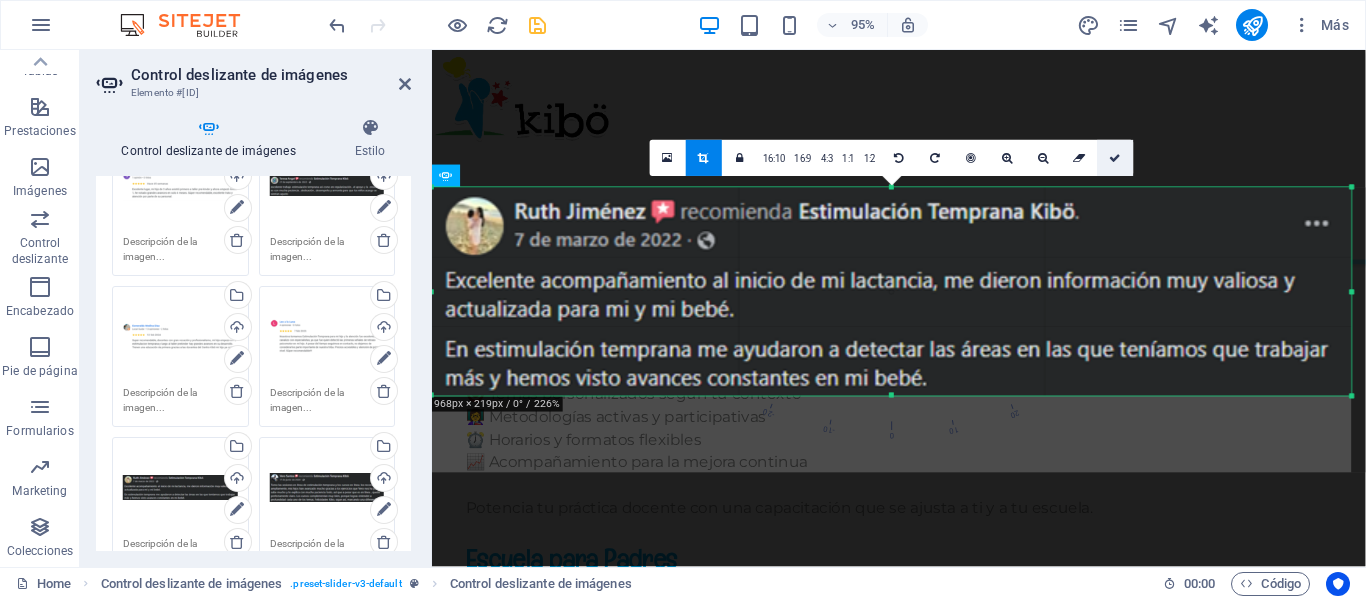 click at bounding box center [1115, 158] 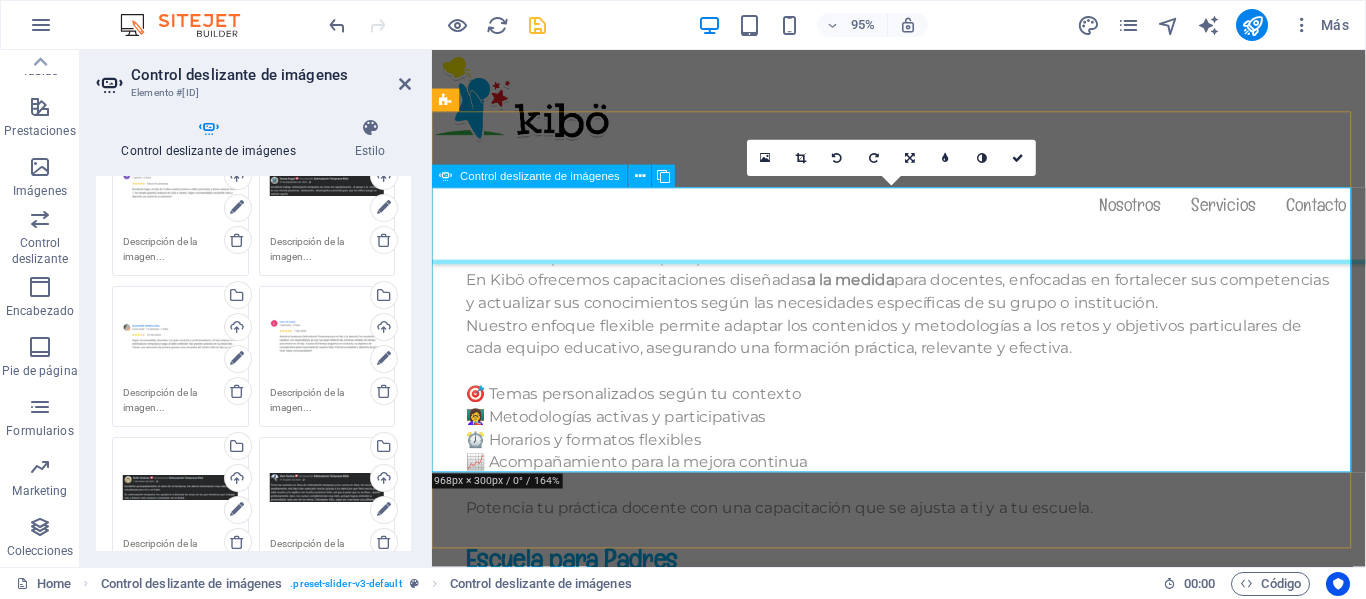 click at bounding box center [924, 3278] 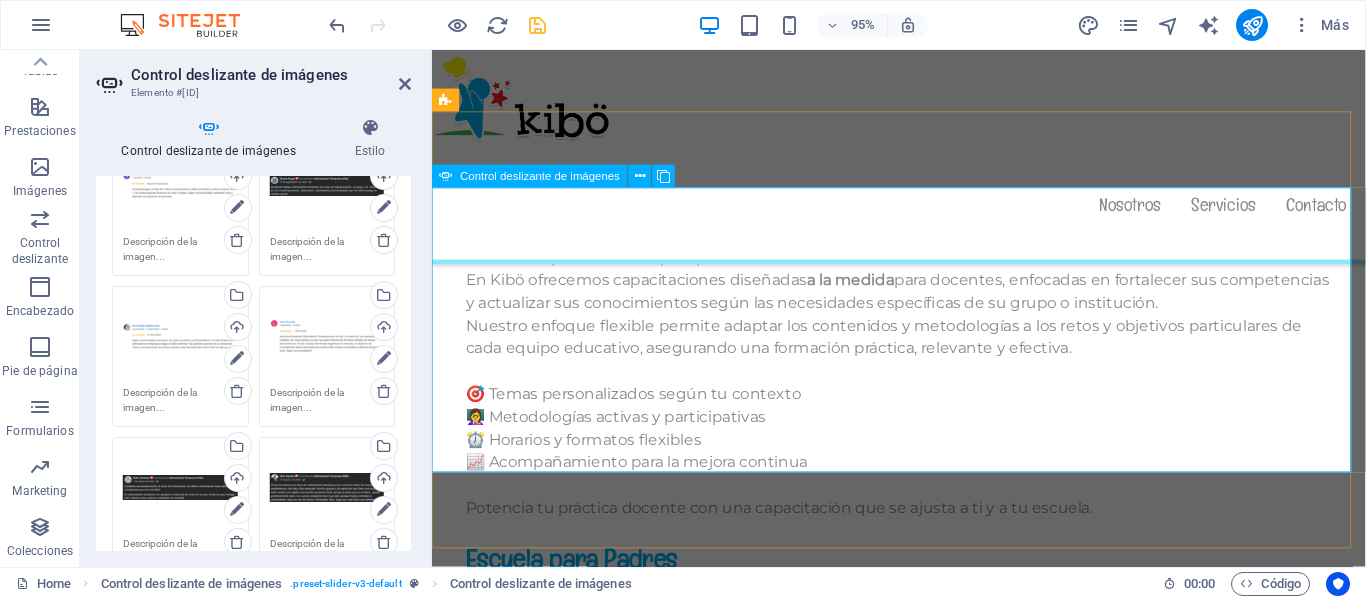 click at bounding box center (924, 3278) 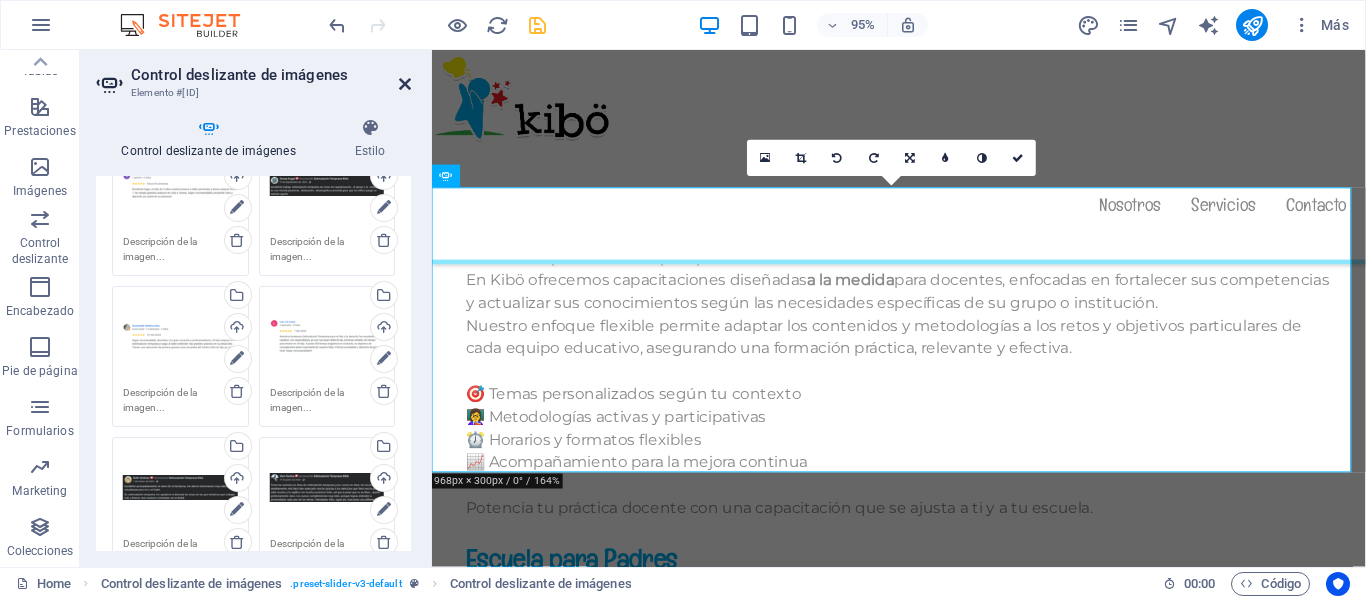 drag, startPoint x: 398, startPoint y: 88, endPoint x: 326, endPoint y: 38, distance: 87.658424 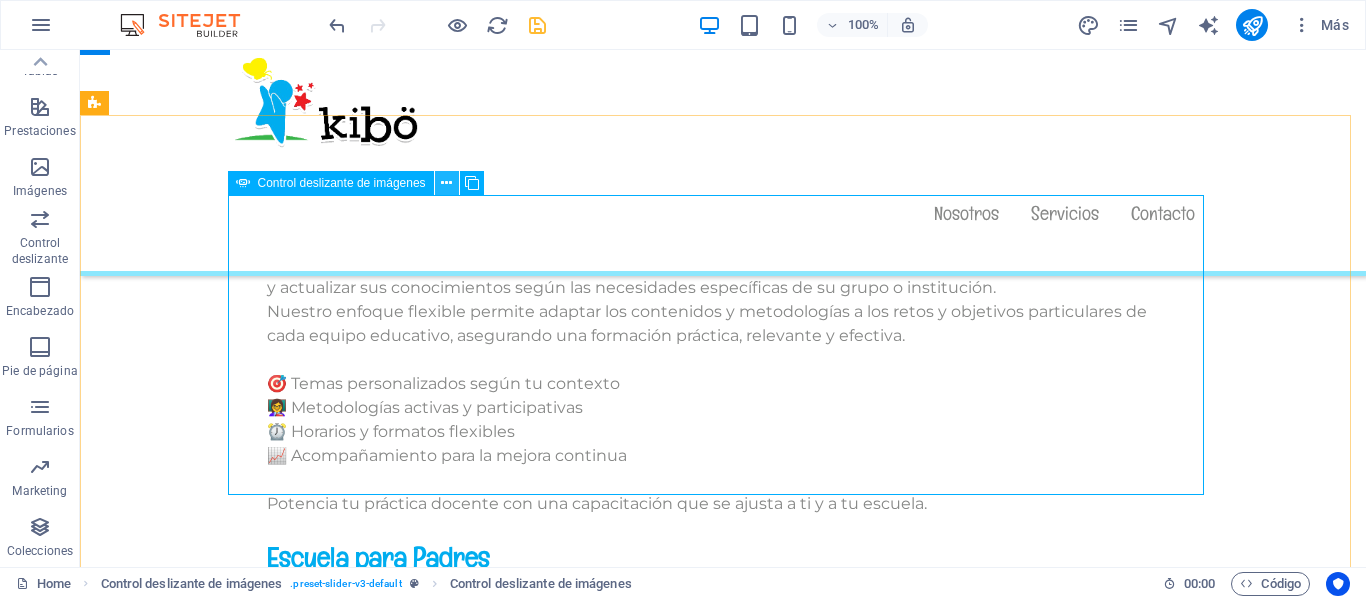 click at bounding box center [446, 183] 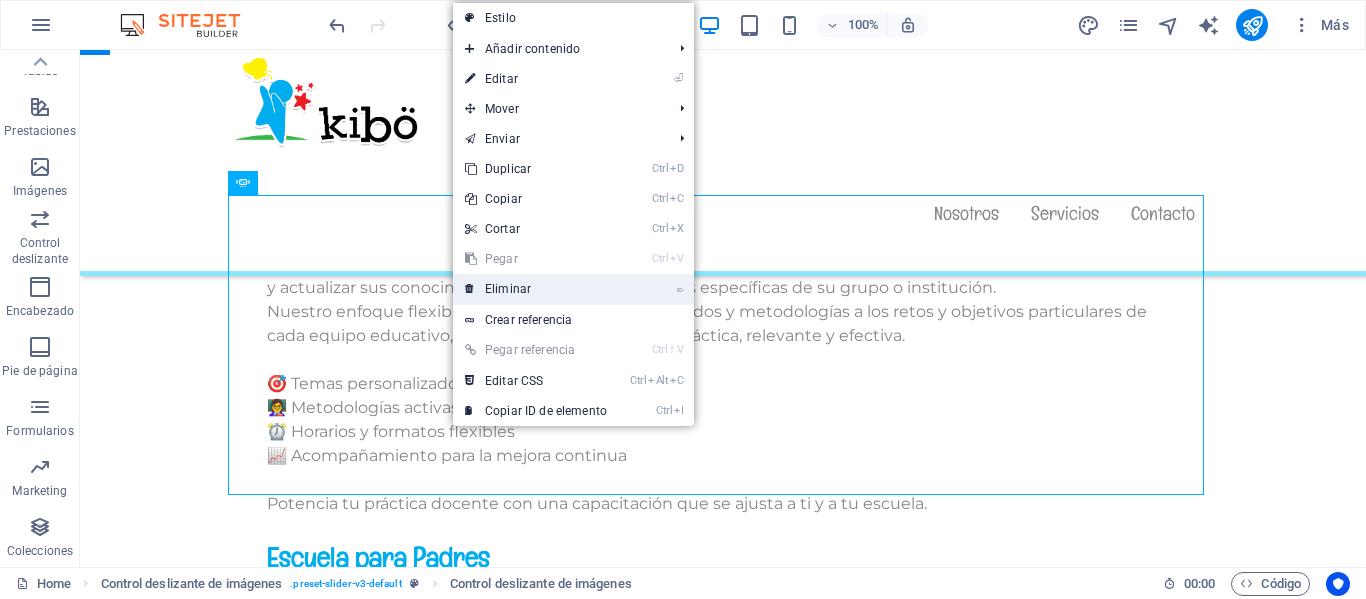 click on "⌦  Eliminar" at bounding box center (536, 289) 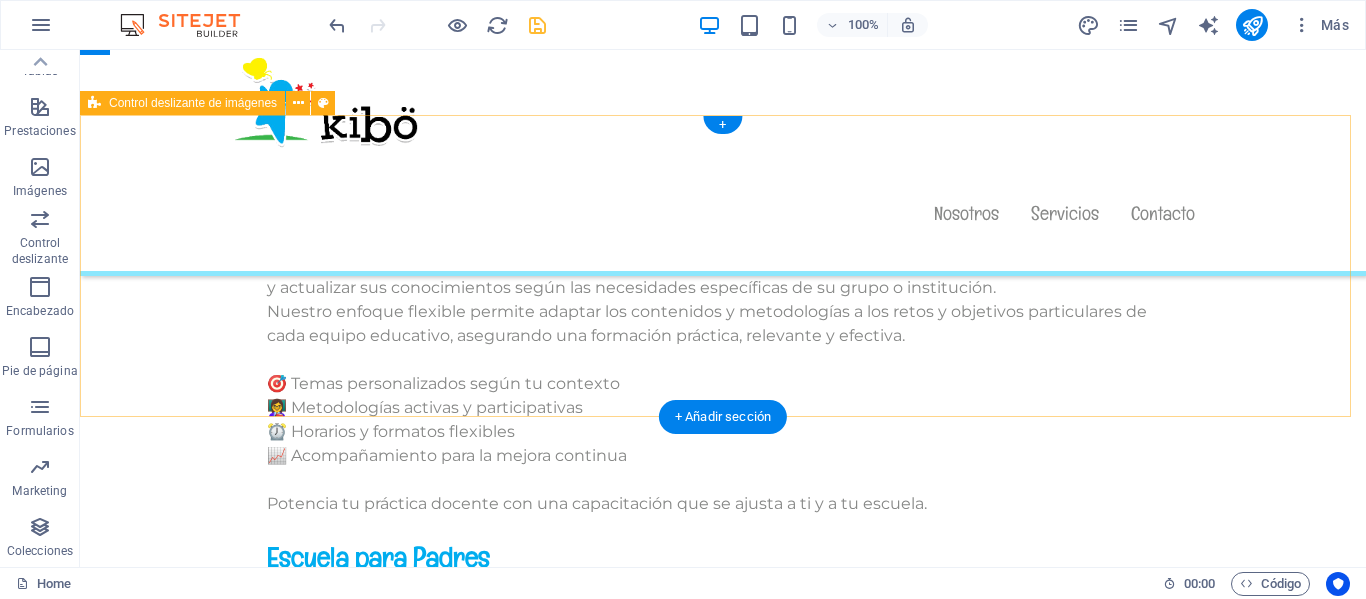 click on "Añadir elementos" at bounding box center [652, 1629] 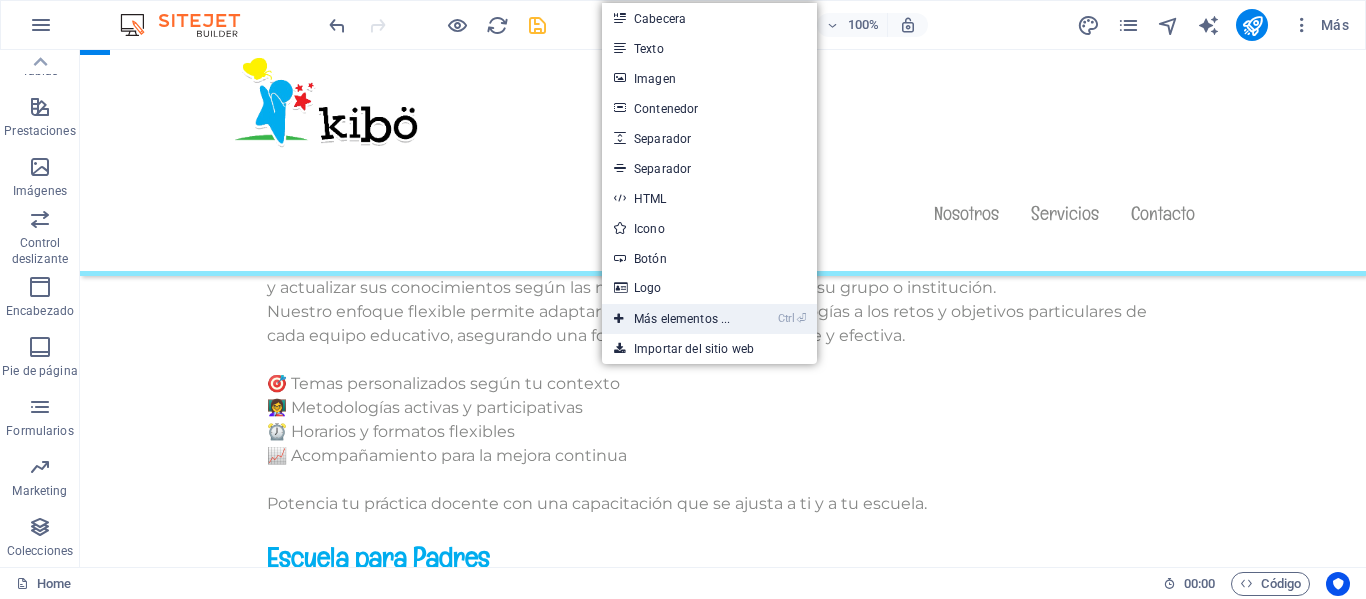 click on "Ctrl ⏎  Más elementos ..." at bounding box center (672, 319) 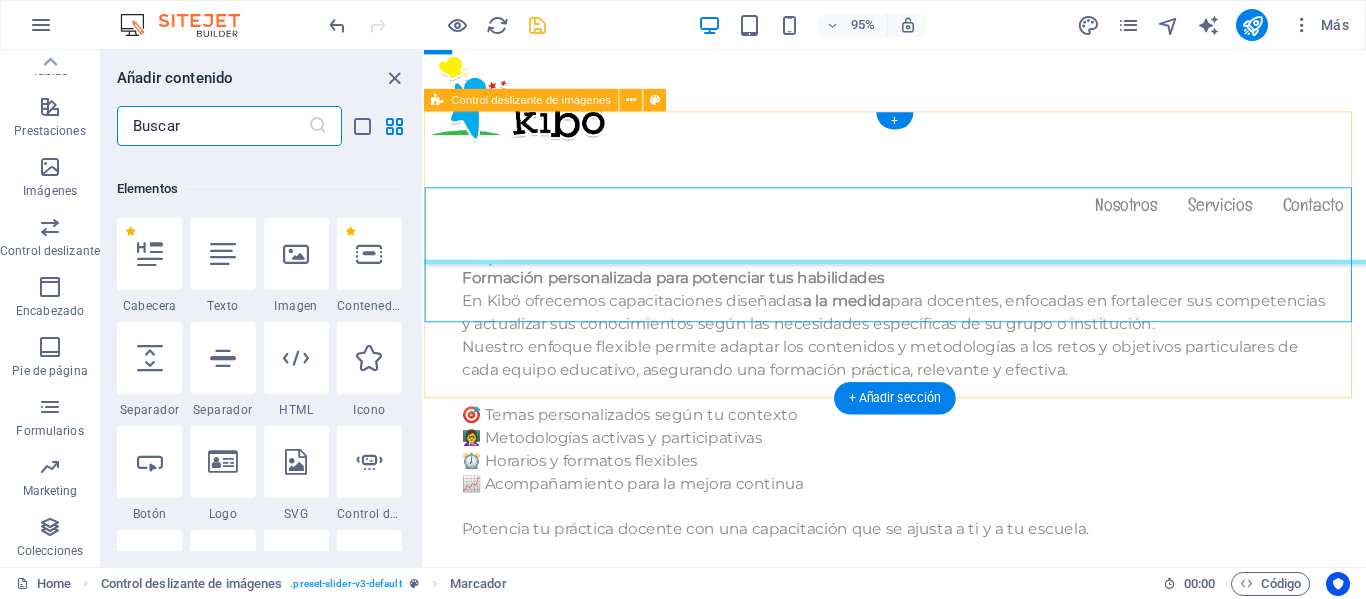 scroll, scrollTop: 377, scrollLeft: 0, axis: vertical 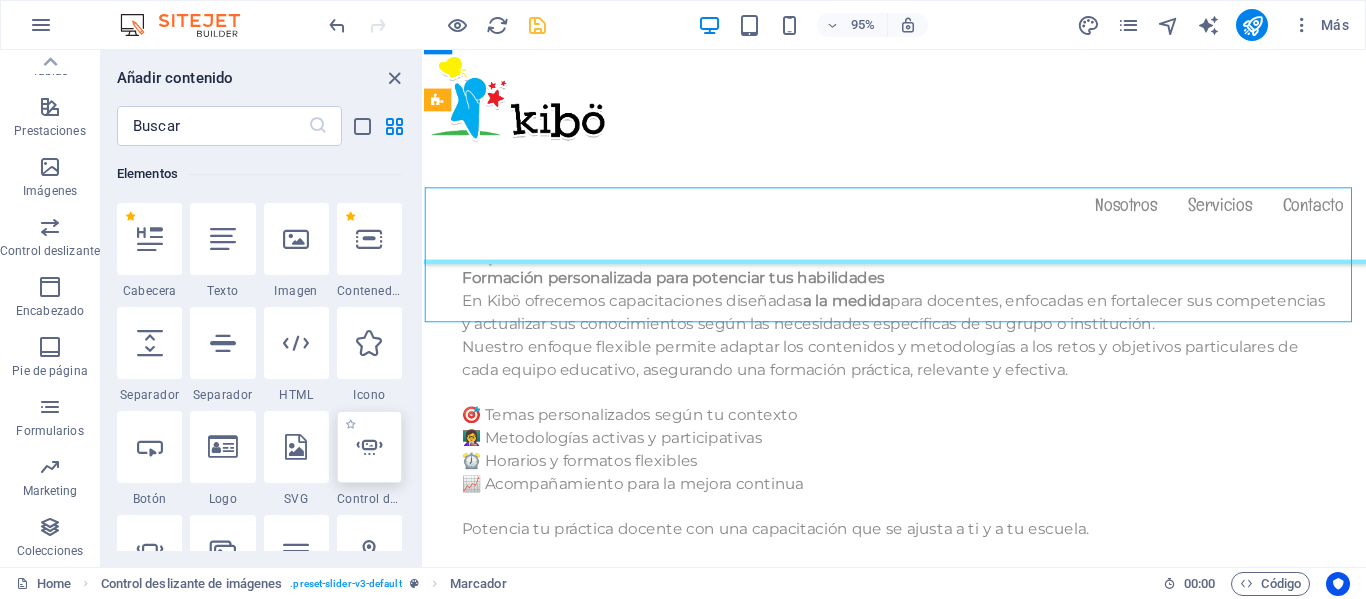 click at bounding box center [369, 447] 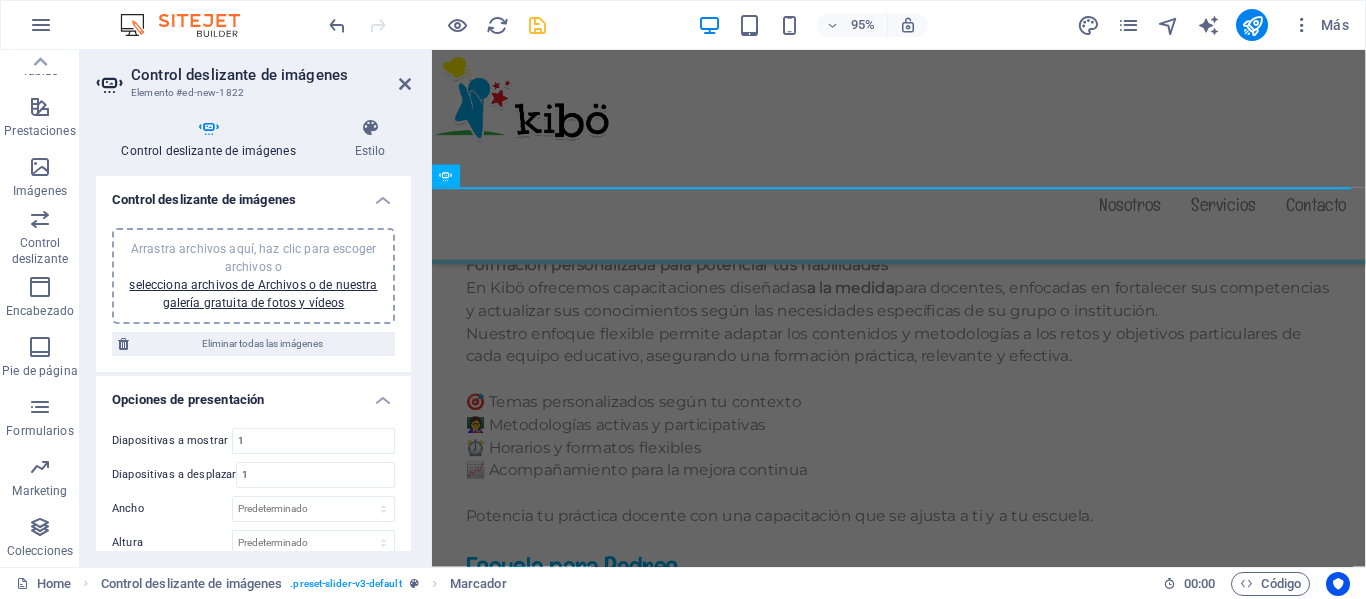 scroll, scrollTop: 11894, scrollLeft: 0, axis: vertical 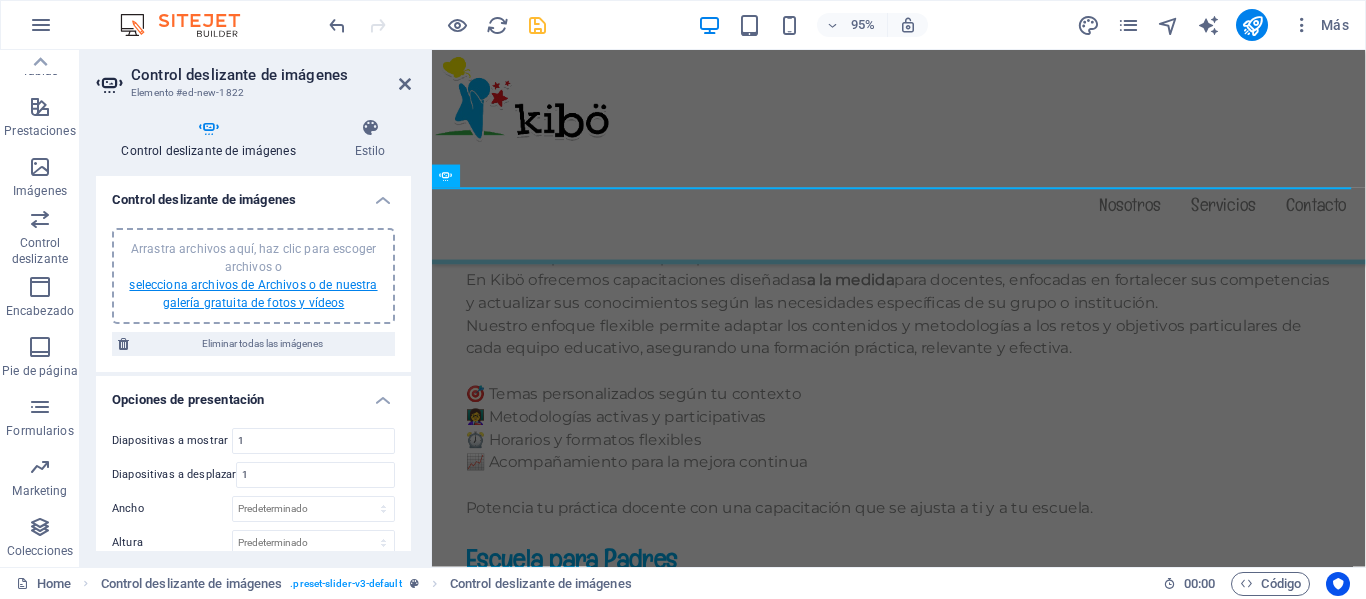 click on "selecciona archivos de Archivos o de nuestra galería gratuita de fotos y vídeos" at bounding box center (253, 294) 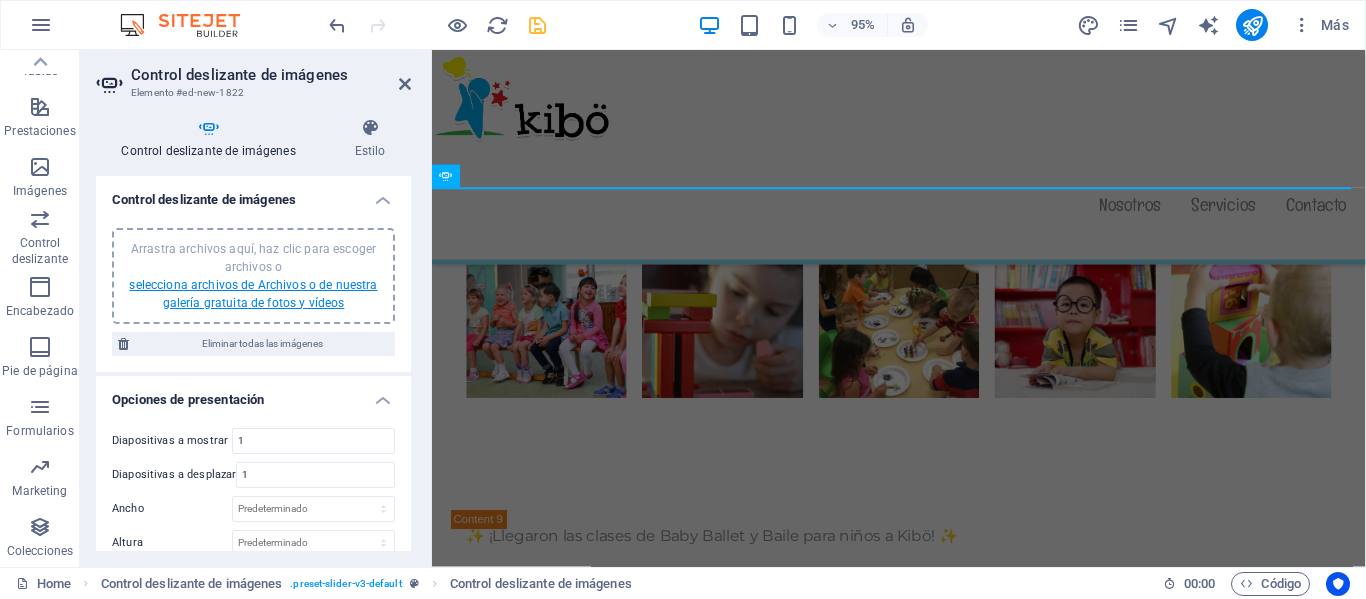 scroll, scrollTop: 11999, scrollLeft: 0, axis: vertical 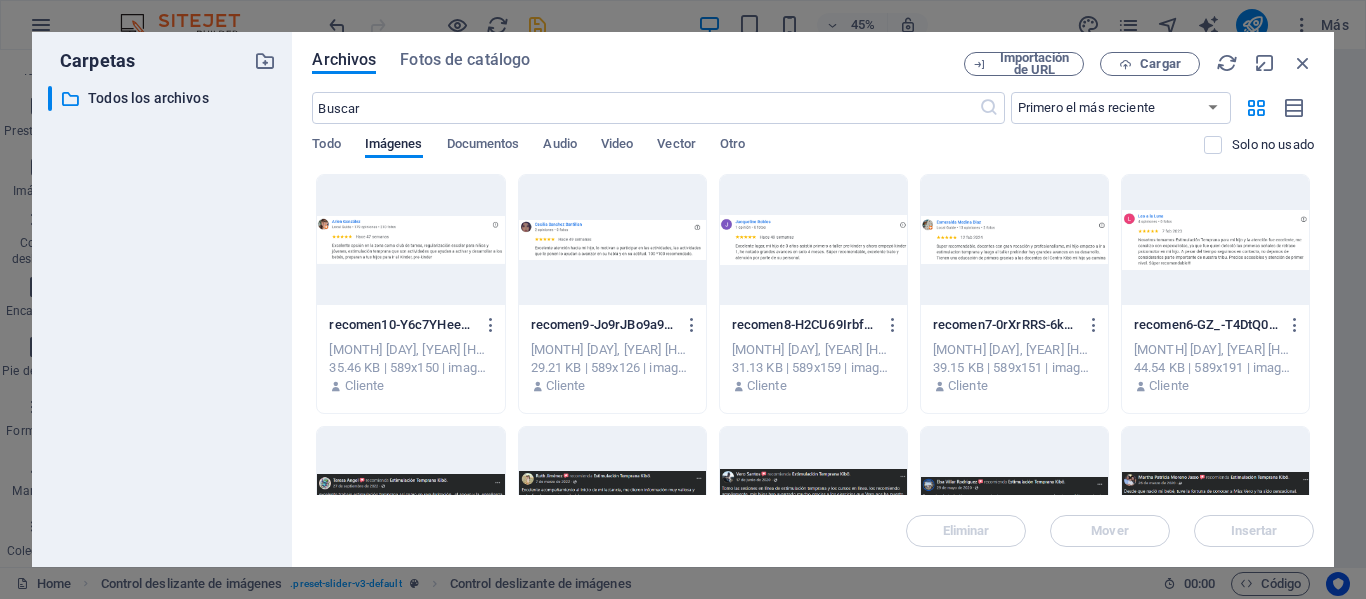 click at bounding box center [410, 240] 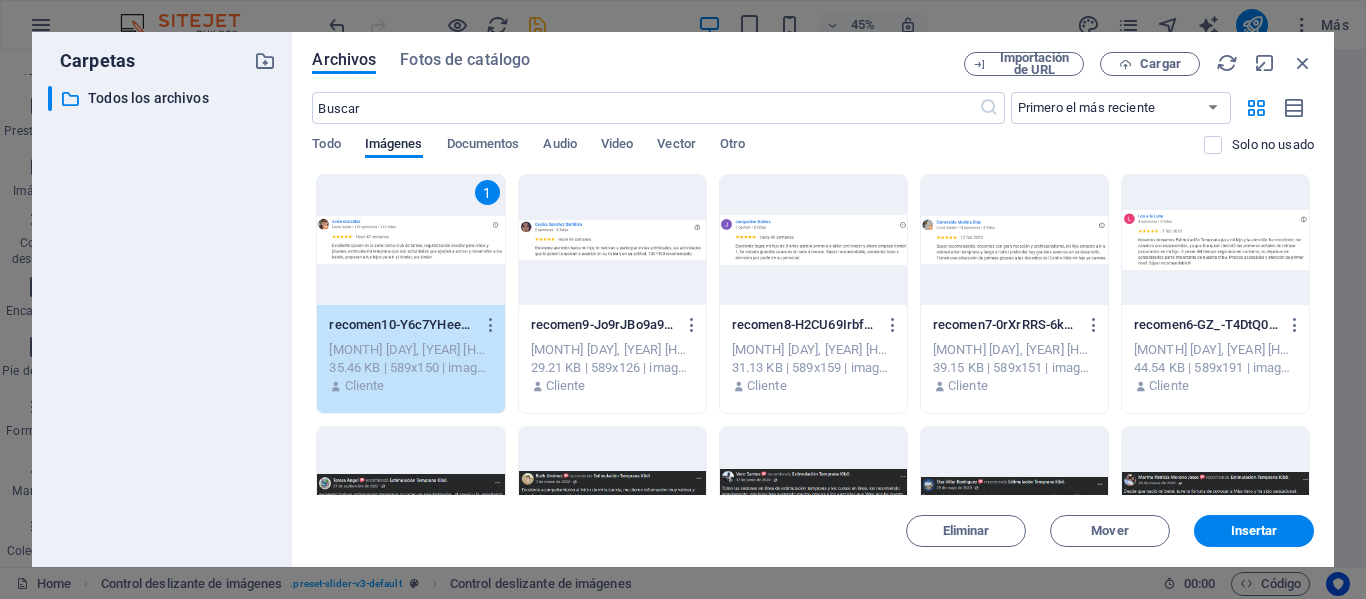 click on "Archivos Fotos de catálogo Importación de URL Cargar ​ Primero el más reciente Primero el más antiguo Nombre (A-Z) Nombre (Z-A) Tamaño (0-9) Tamaño (9-0) Resolución (0-9) Resolución (9-0) Todo Imágenes Documentos Audio Video Vector Otro Solo no usado Arrastra archivos aquí para cargarlos de inmediato 1 recomen10-Y6c7YHee0soxVF2mW83g5Q.png recomen10-Y6c7YHee0soxVF2mW83g5Q.png Aug 1, [YEAR] 7:20 PM 35.46 KB | 589x150 | image/png Cliente recomen9-Jo9rJBo9a9wmkGH4McueRA.png recomen9-Jo9rJBo9a9wmkGH4McueRA.png Aug 1, [YEAR] 7:20 PM 29.21 KB | 589x126 | image/png Cliente recomen8-H2CU69IrbfaAH8q19lIkEw.png recomen8-H2CU69IrbfaAH8q19lIkEw.png Aug 1, [YEAR] 7:20 PM 31.13 KB | 589x159 | image/png Cliente recomen7-0rXrRRS-6kfPdQgs-AL_aQ.png recomen7-0rXrRRS-6kfPdQgs-AL_aQ.png Aug 1, [YEAR] 7:20 PM 39.15 KB | 589x151 | image/png Cliente recomen6-GZ_-T4DtQ0TPUvjWadbcKg.png recomen6-GZ_-T4DtQ0TPUvjWadbcKg.png Aug 1, [YEAR] 7:20 PM 44.54 KB | 589x191 | image/png Cliente recomen5-W52xInfpXqETHTe9ygofLQ.png Cliente Cliente" at bounding box center (813, 299) 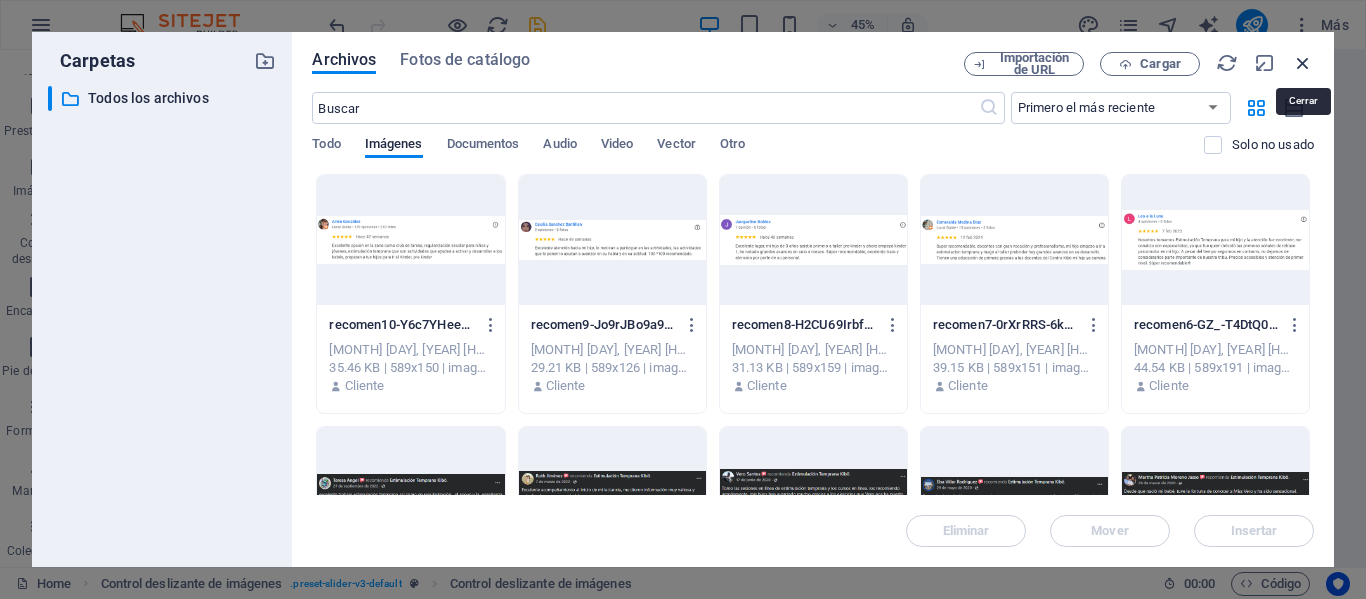 click at bounding box center [1303, 63] 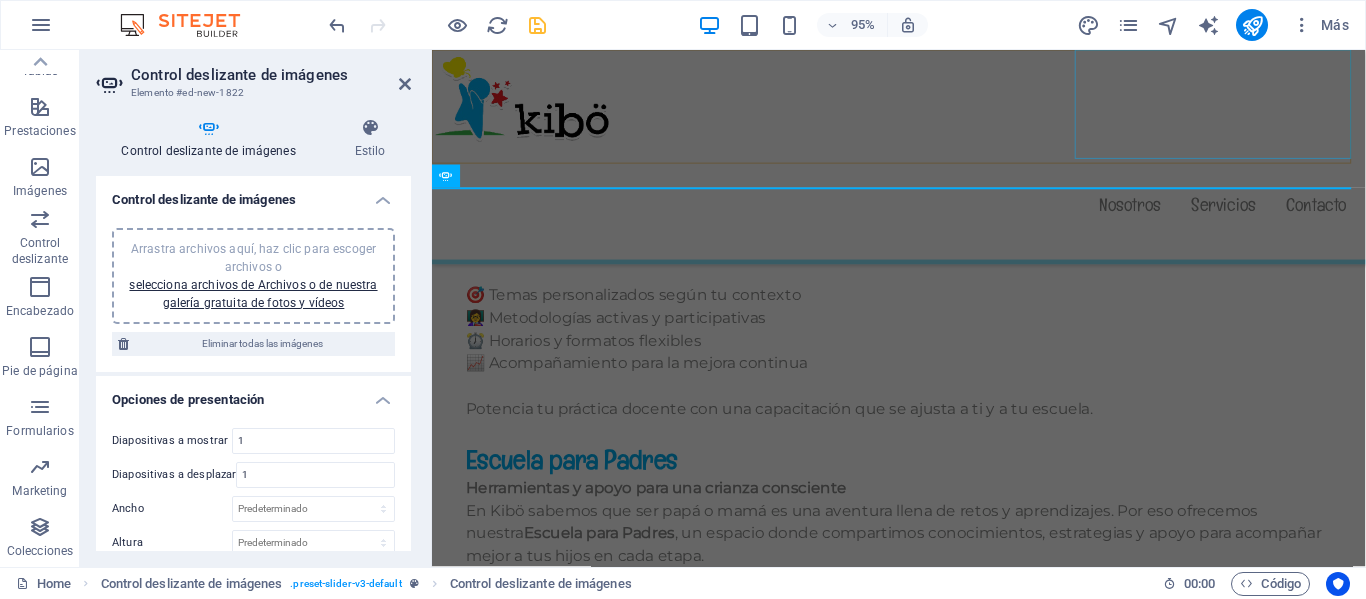 scroll, scrollTop: 11894, scrollLeft: 0, axis: vertical 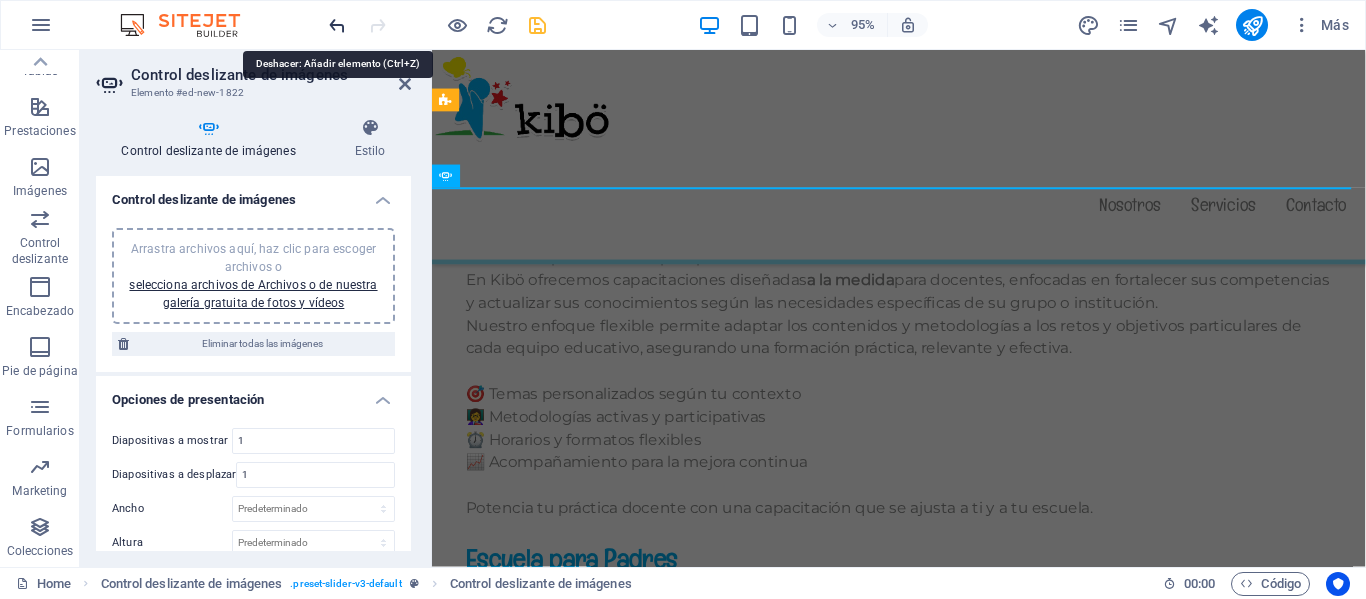 click at bounding box center [337, 25] 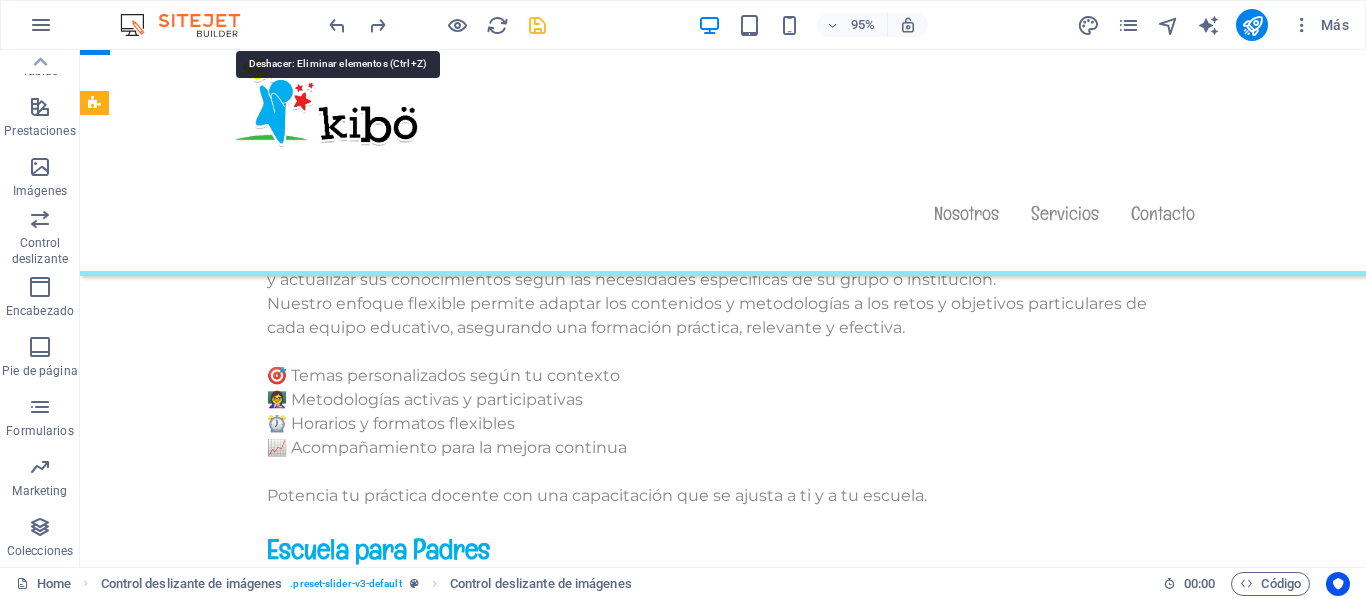 scroll, scrollTop: 11886, scrollLeft: 0, axis: vertical 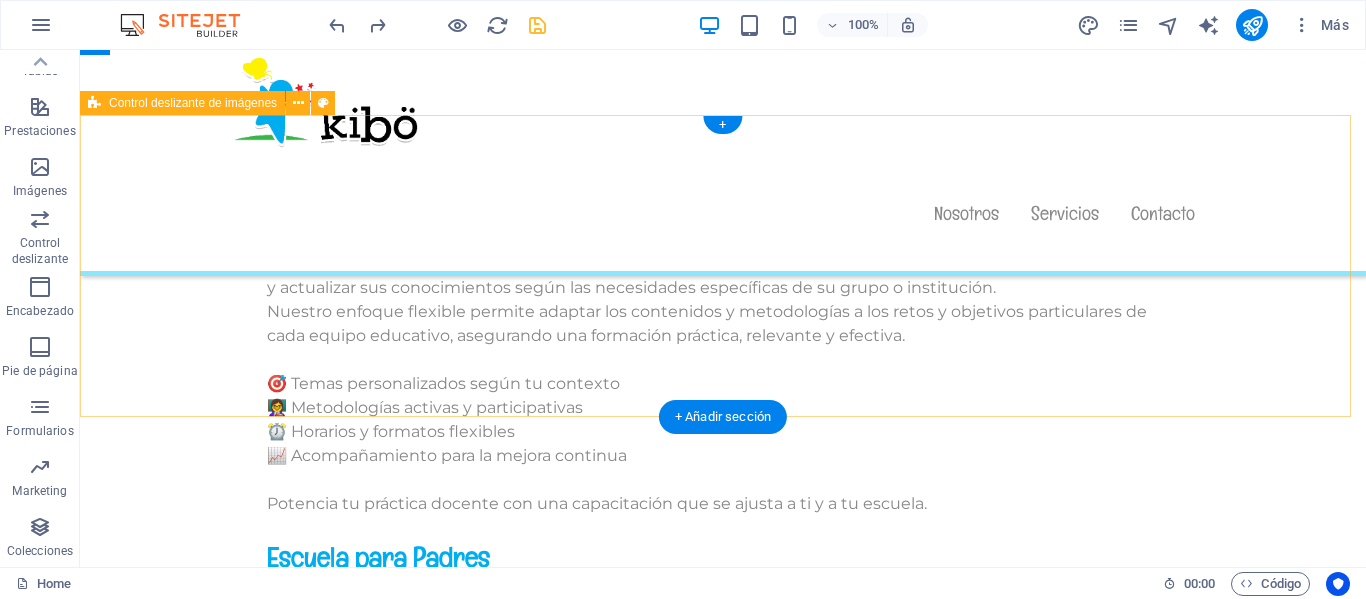 click on "Añadir elementos" at bounding box center (652, 1629) 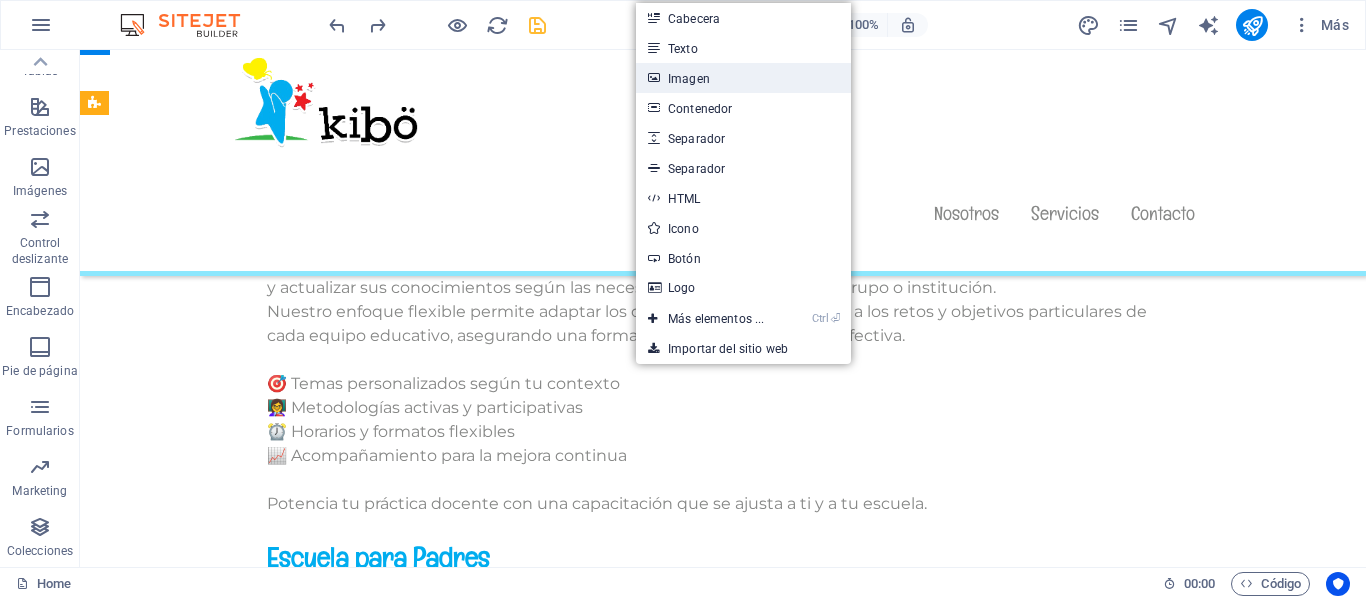 click on "Imagen" at bounding box center [743, 78] 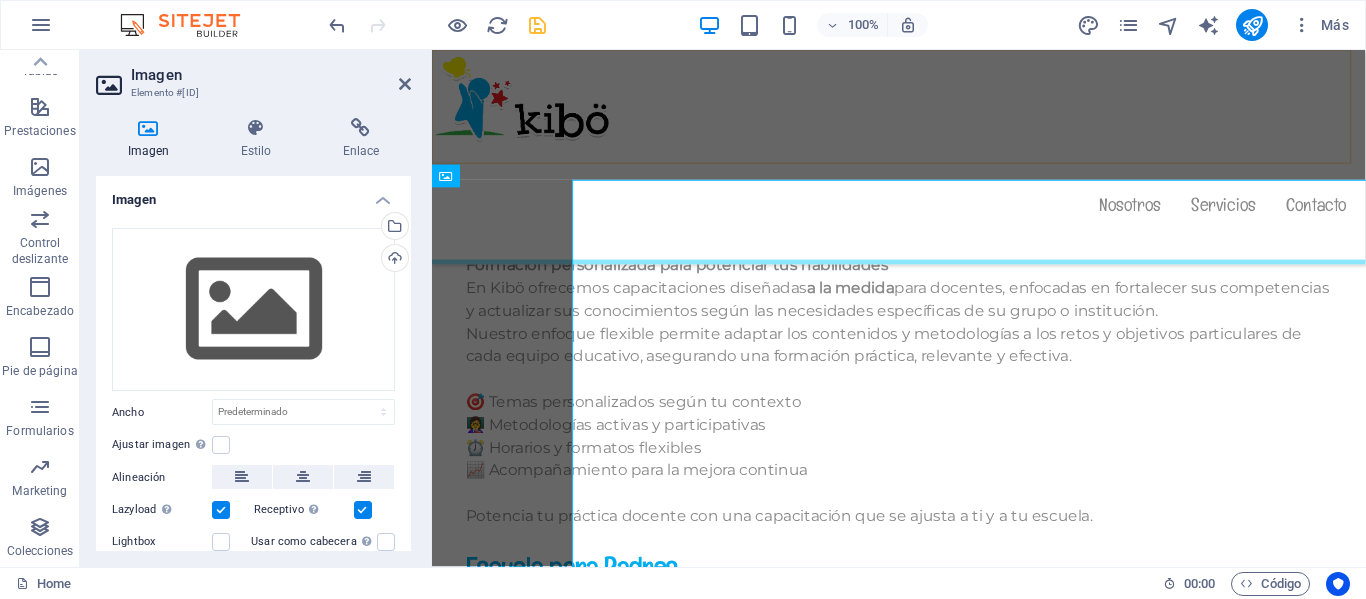 scroll, scrollTop: 11894, scrollLeft: 0, axis: vertical 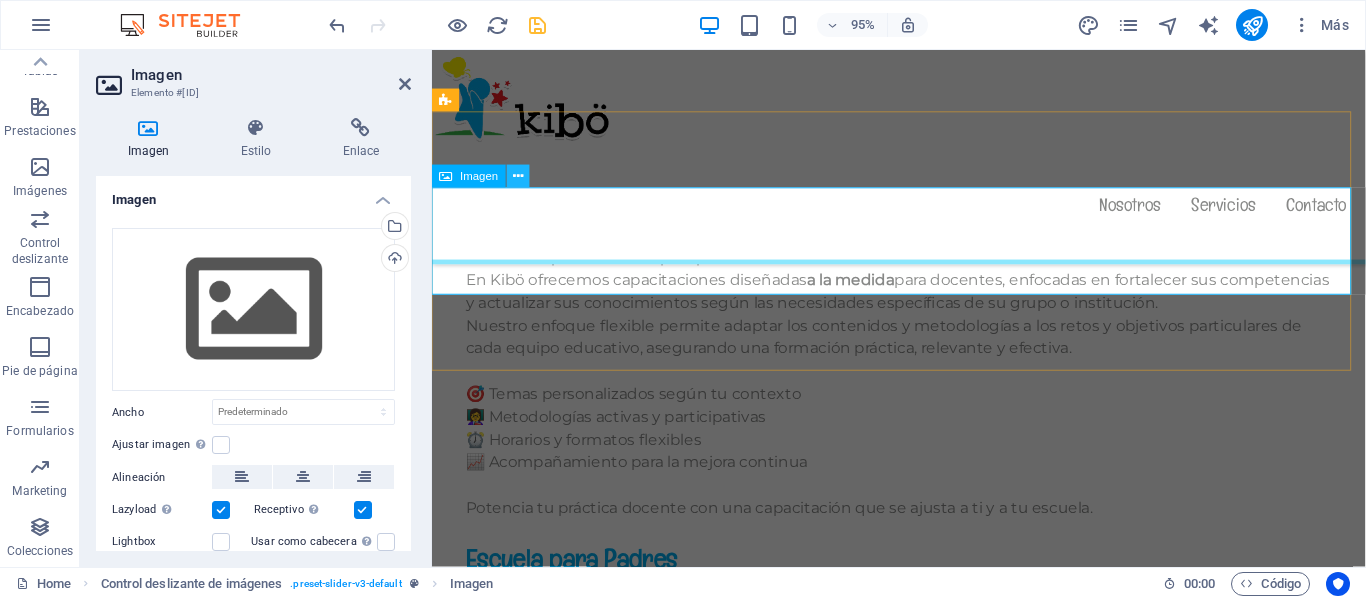 click at bounding box center [518, 176] 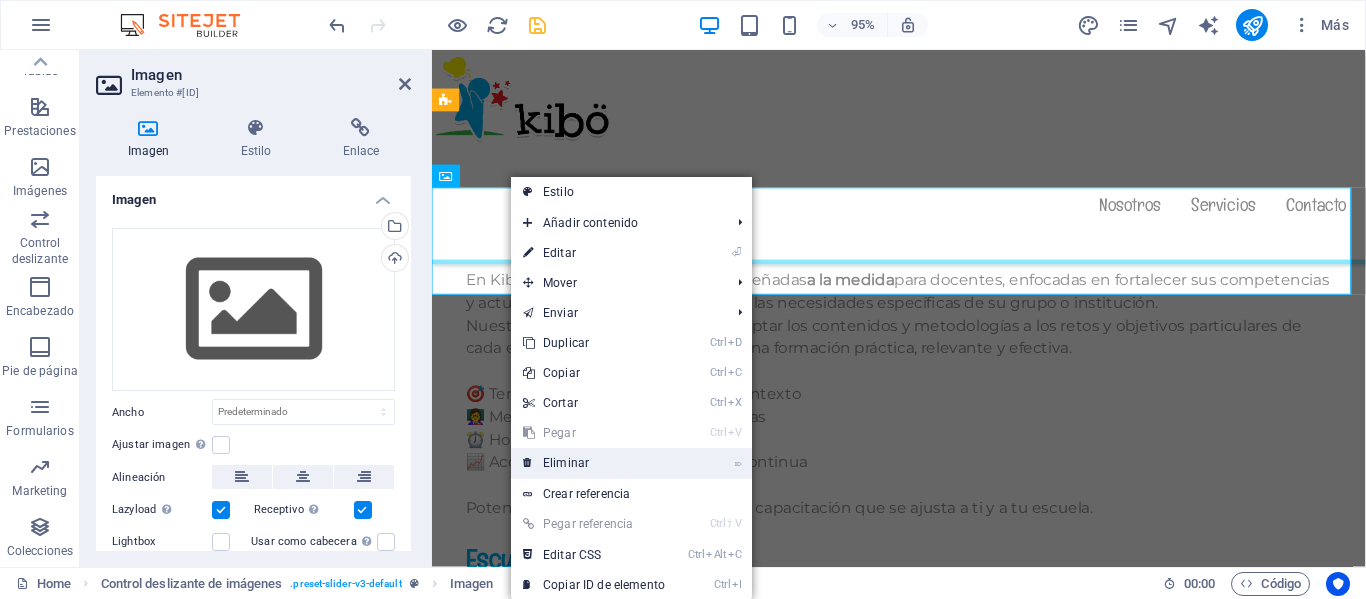 click on "⌦  Eliminar" at bounding box center [594, 463] 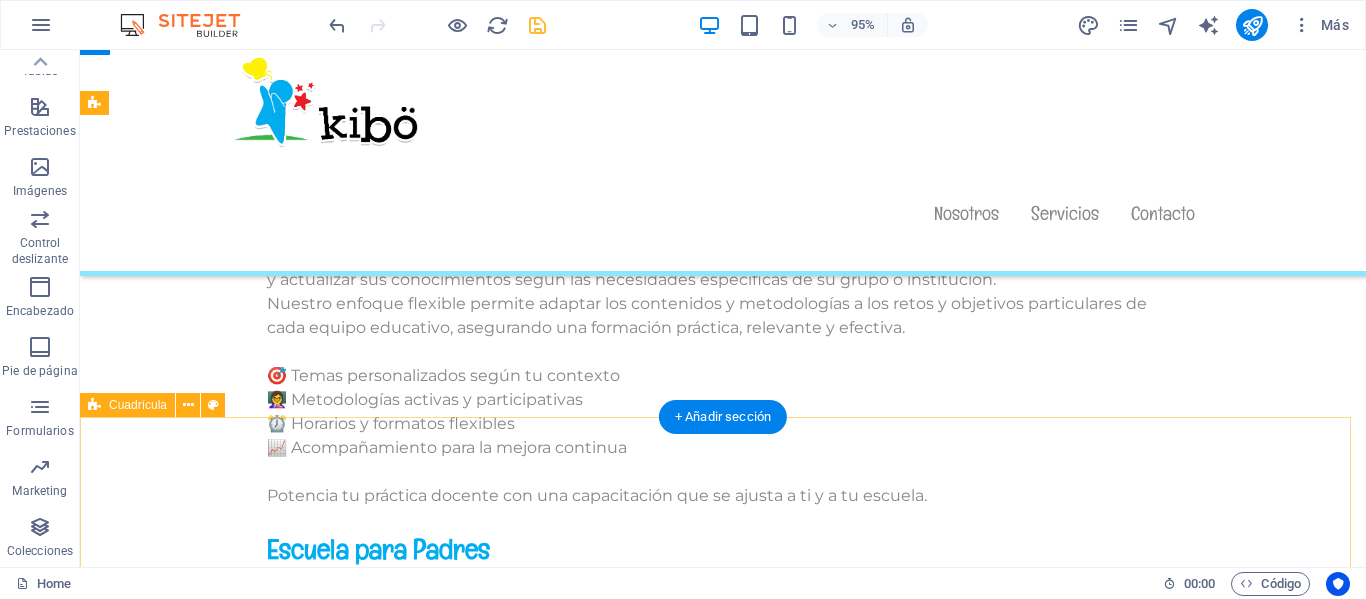 scroll, scrollTop: 11886, scrollLeft: 0, axis: vertical 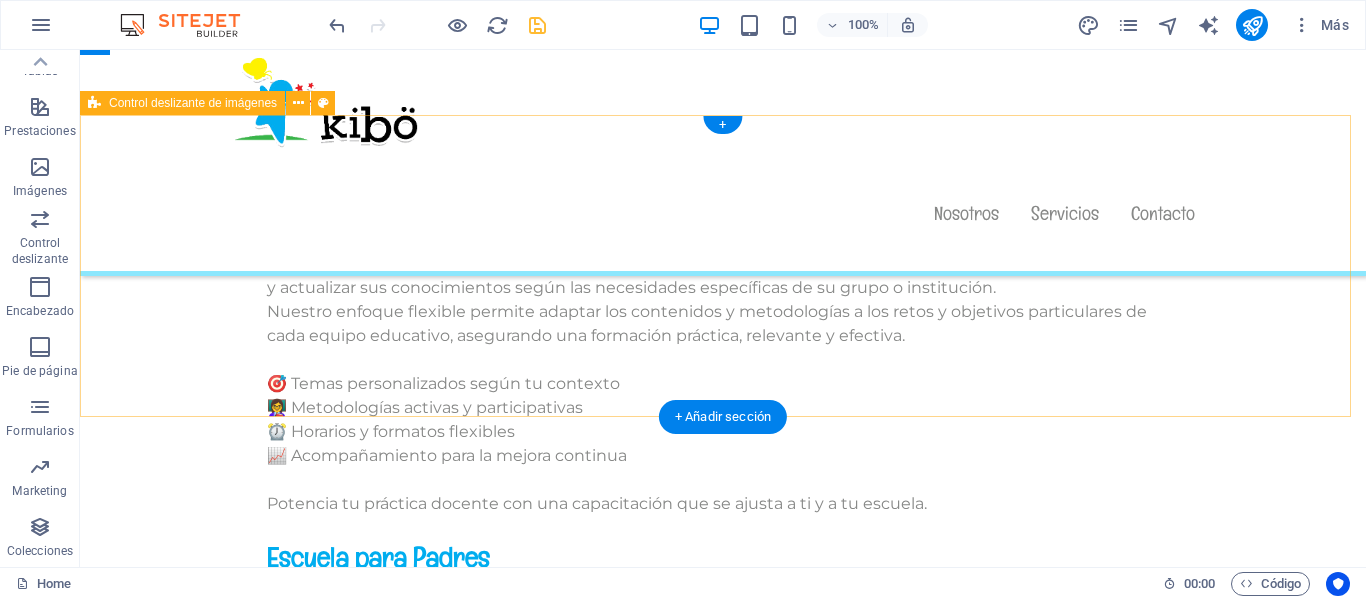 click on "Añadir elementos" at bounding box center [652, 1629] 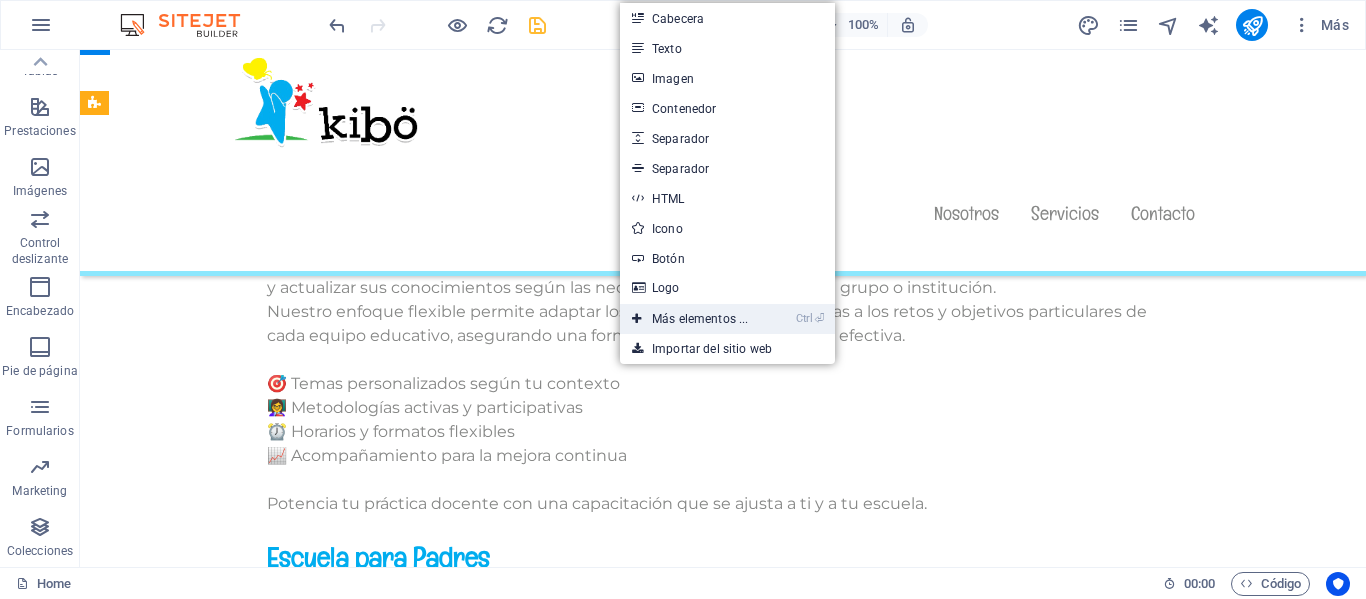 click on "Ctrl ⏎  Más elementos ..." at bounding box center (690, 319) 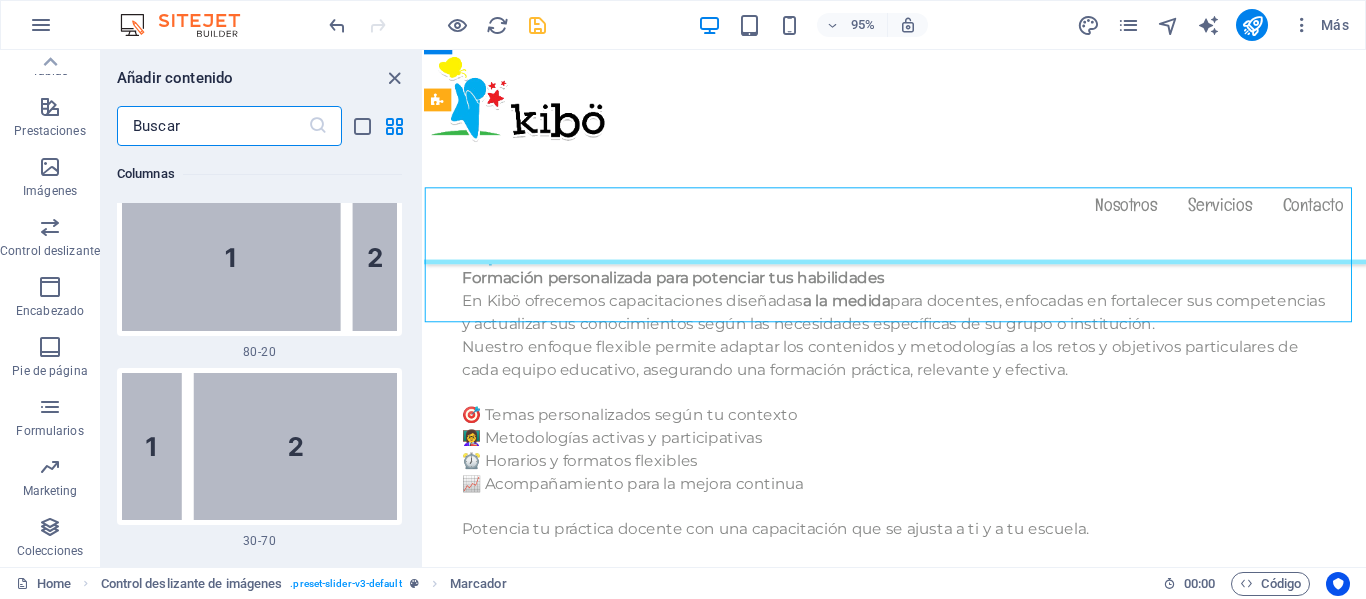 scroll, scrollTop: 2804, scrollLeft: 0, axis: vertical 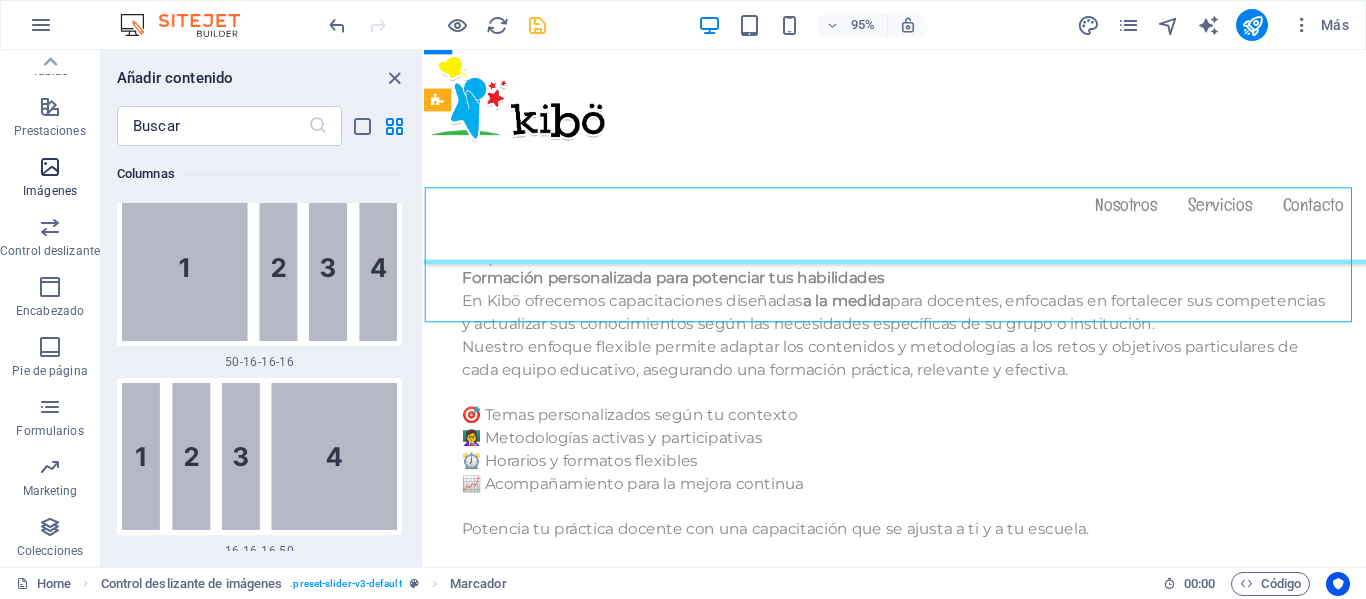 click on "Imágenes" at bounding box center (50, 179) 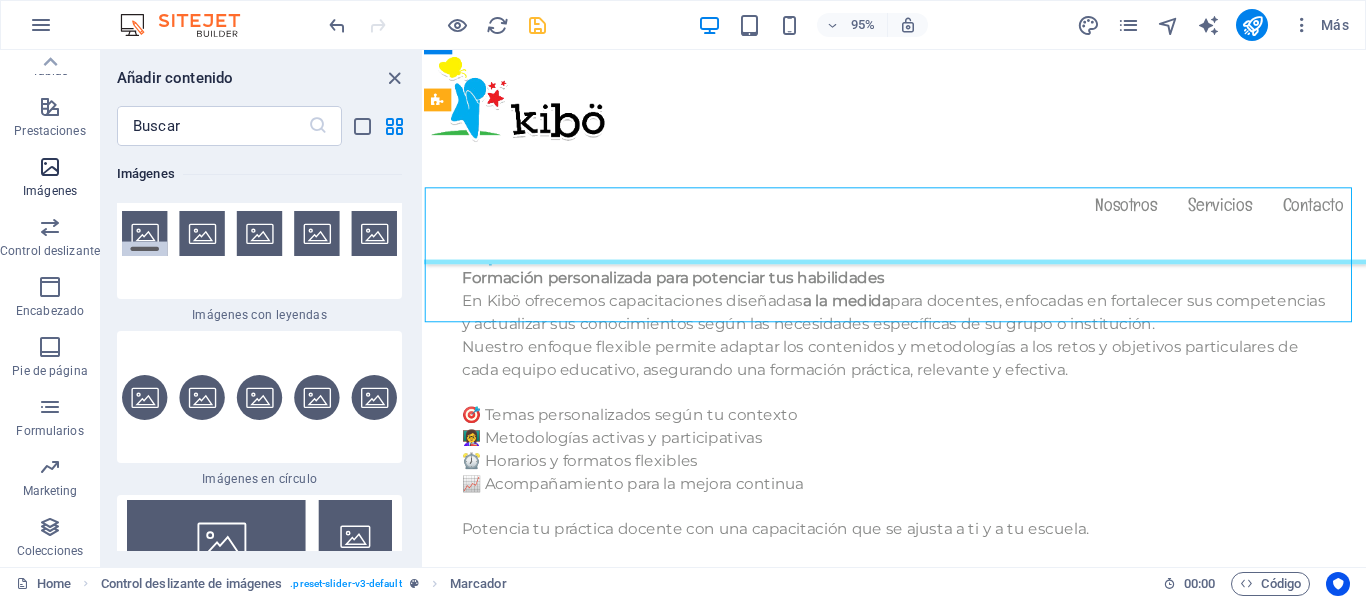 scroll, scrollTop: 20137, scrollLeft: 0, axis: vertical 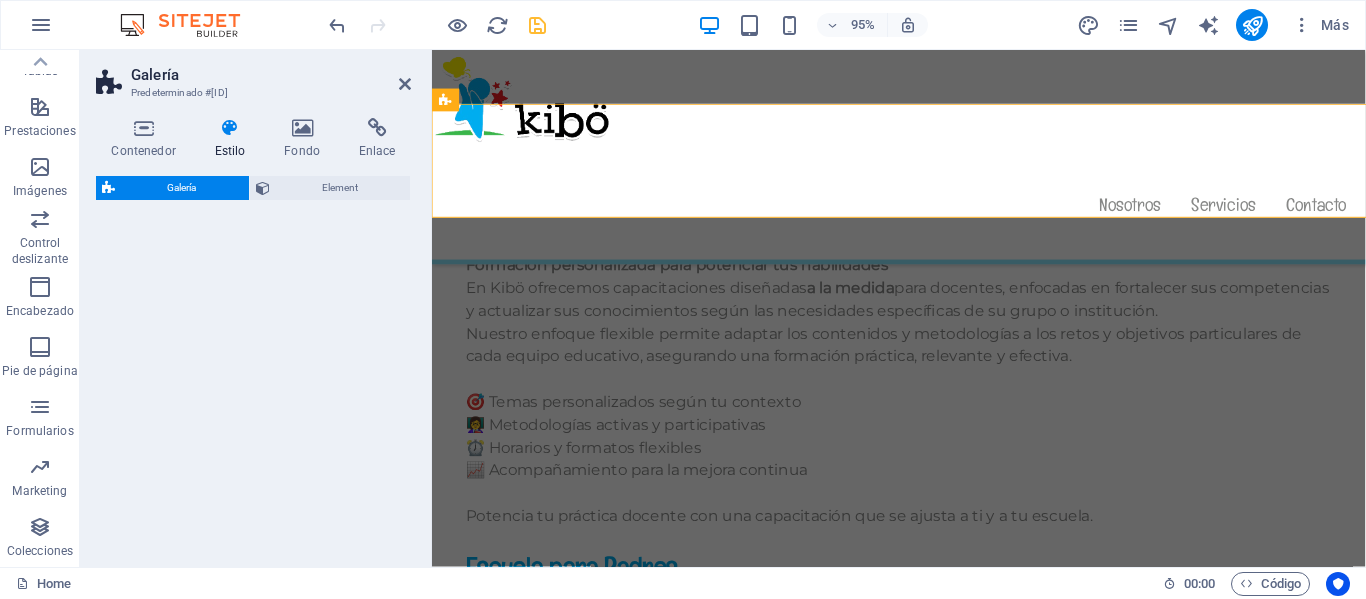 select on "rem" 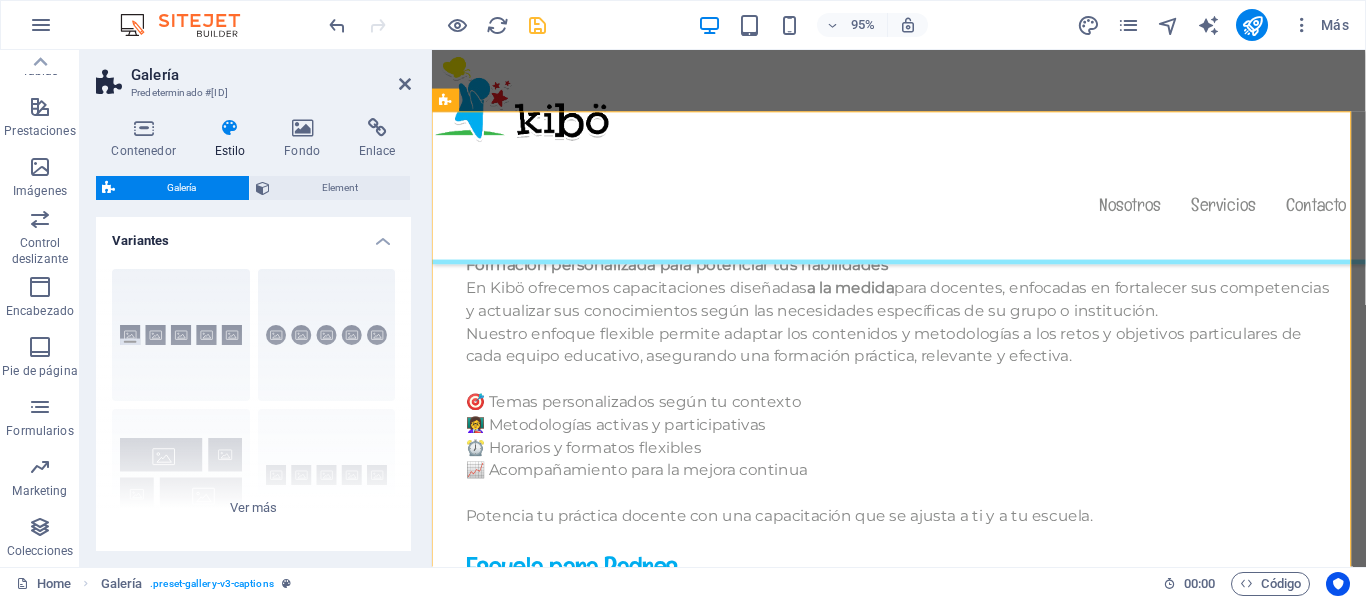scroll, scrollTop: 11894, scrollLeft: 0, axis: vertical 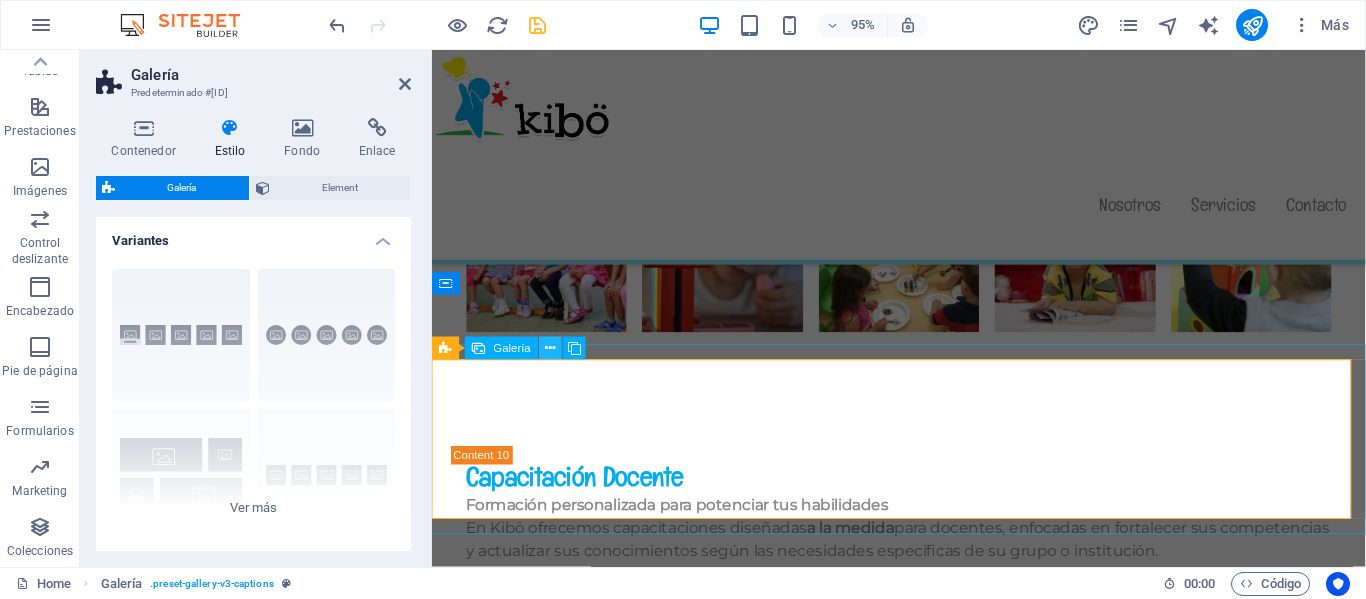 click at bounding box center [551, 348] 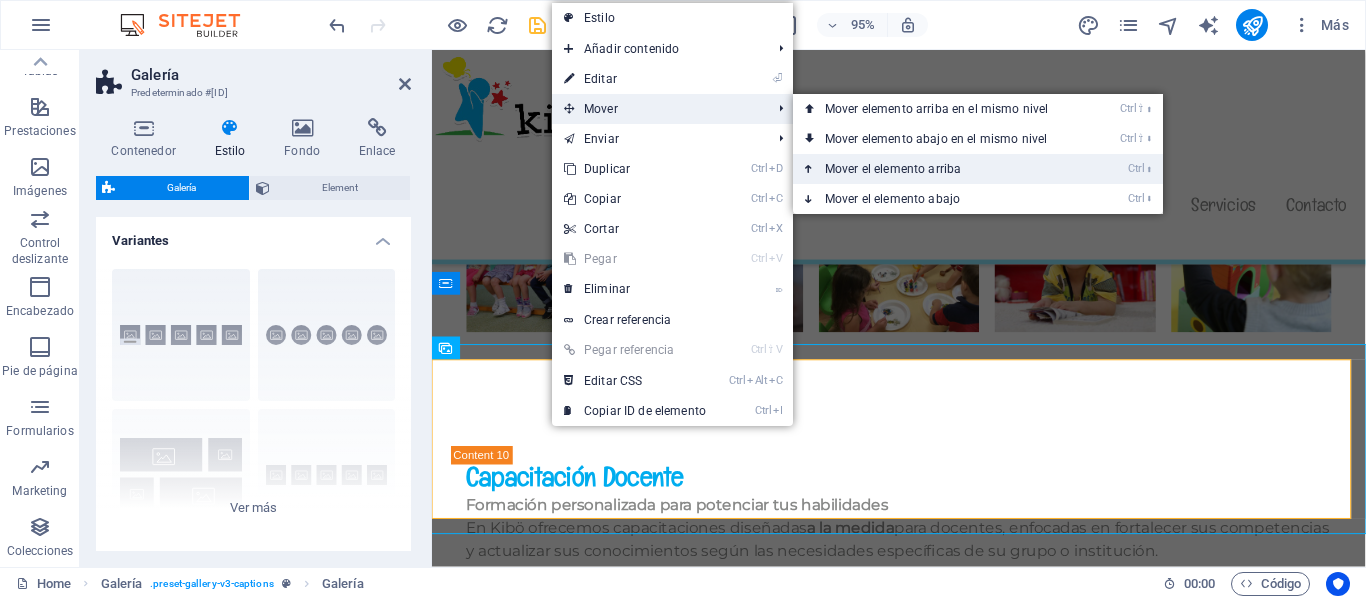 click on "Ctrl ⬆  Mover el elemento arriba" at bounding box center (940, 169) 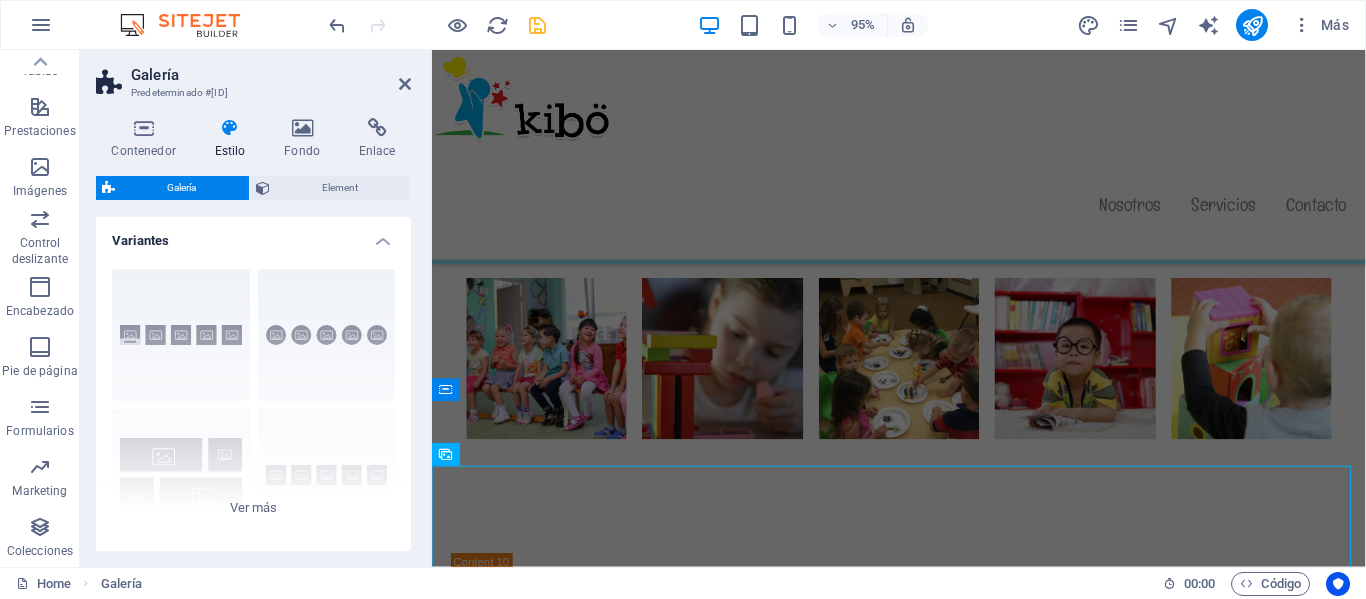 scroll, scrollTop: 11557, scrollLeft: 0, axis: vertical 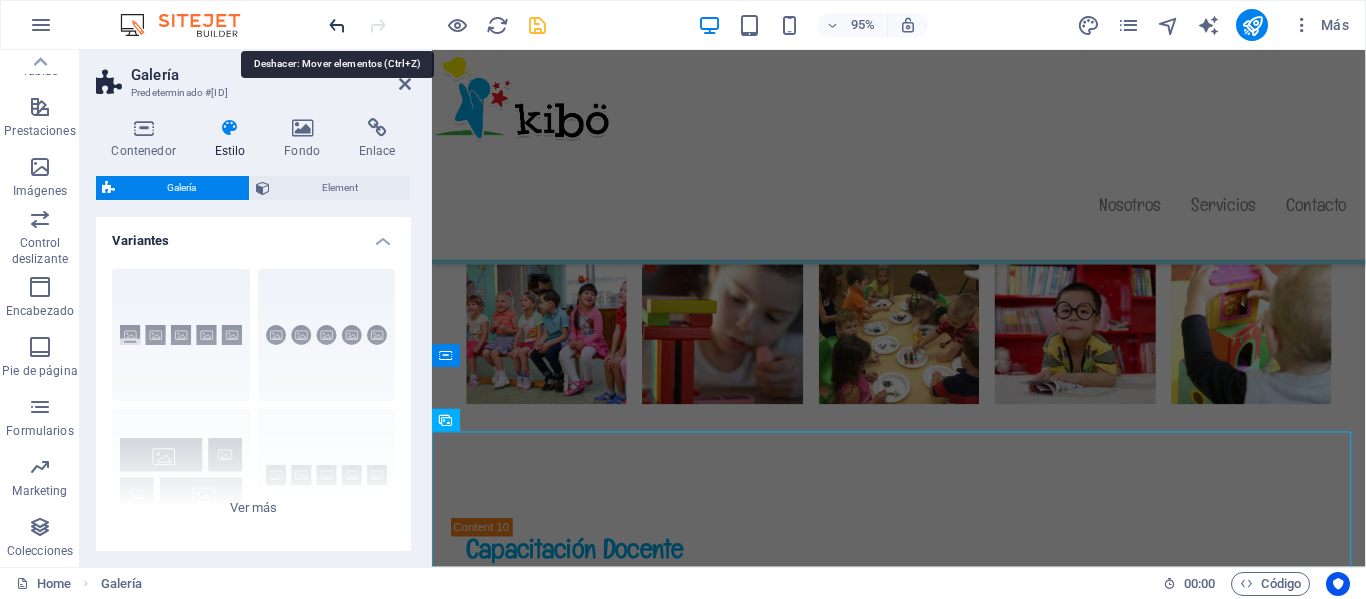 click at bounding box center [337, 25] 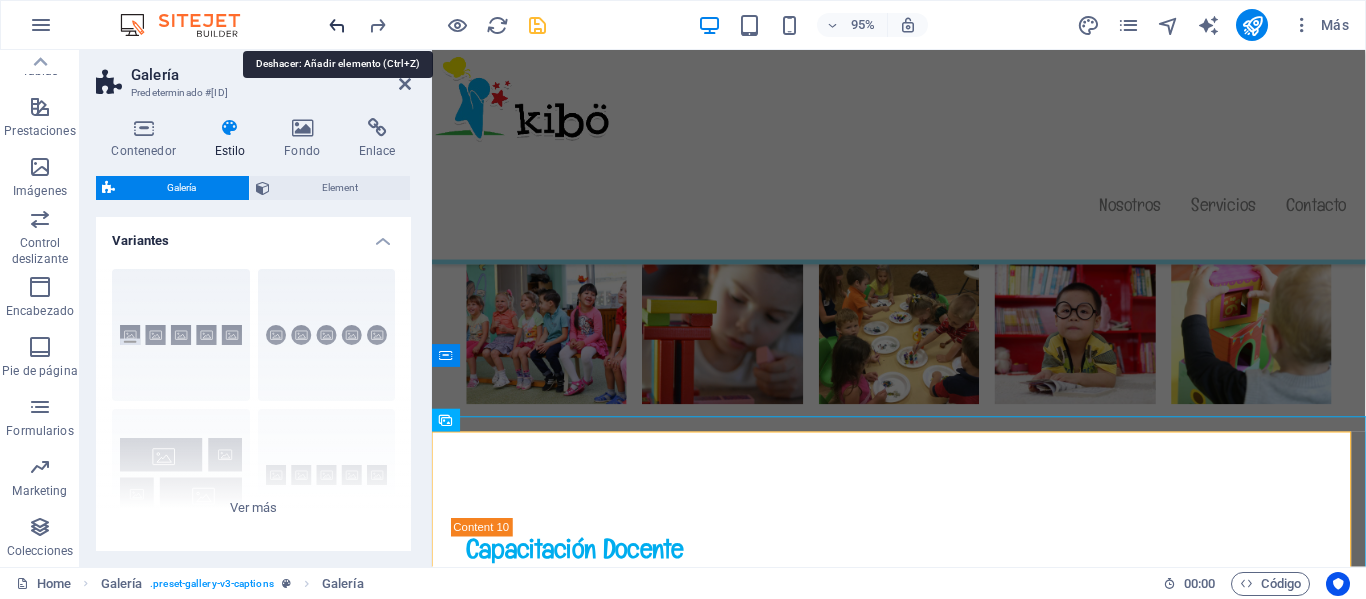 click at bounding box center (337, 25) 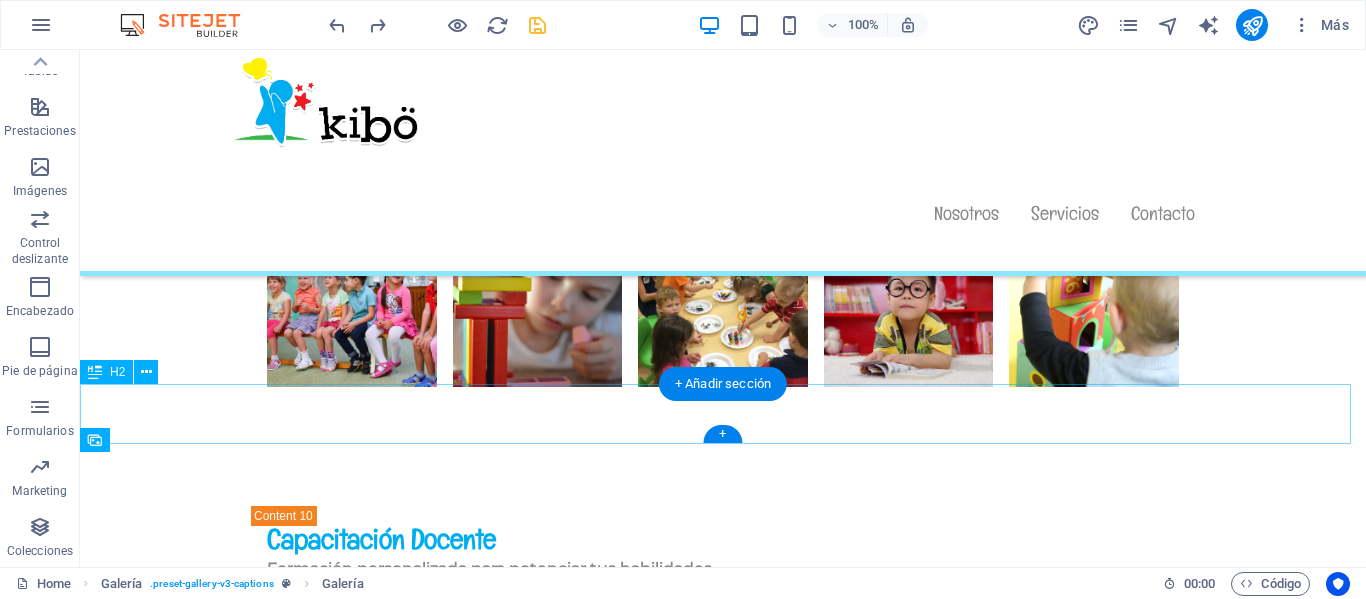 click on "Nuestras redes sociales" at bounding box center [723, 1747] 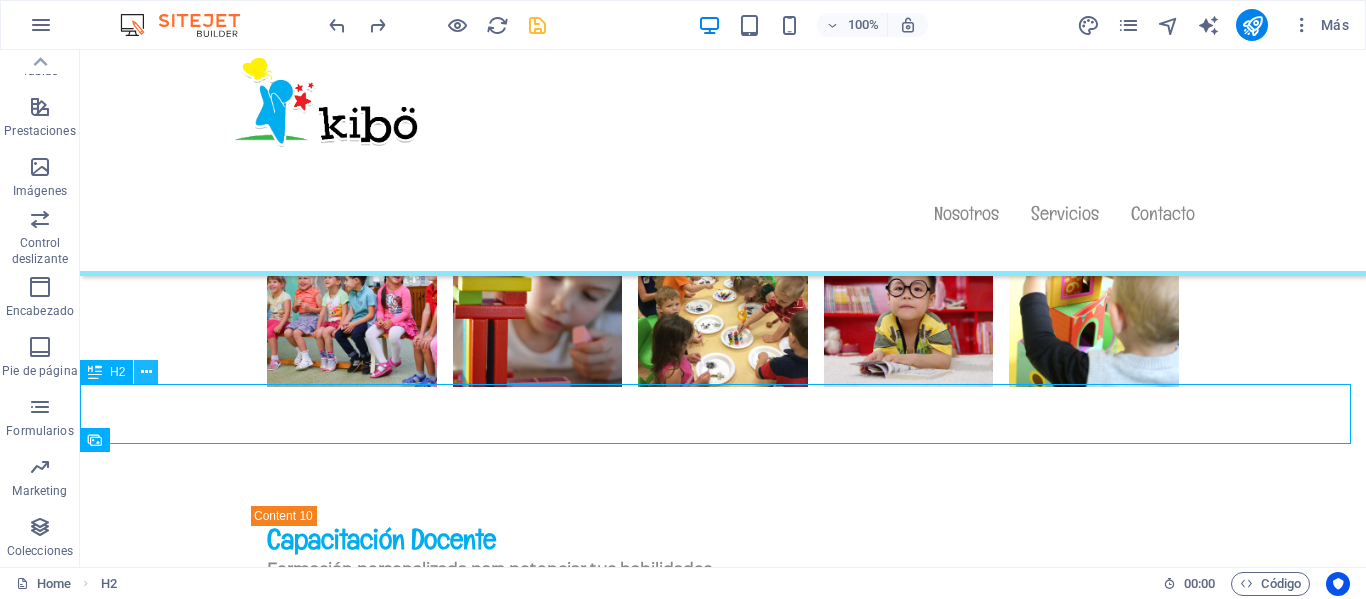 click at bounding box center [146, 372] 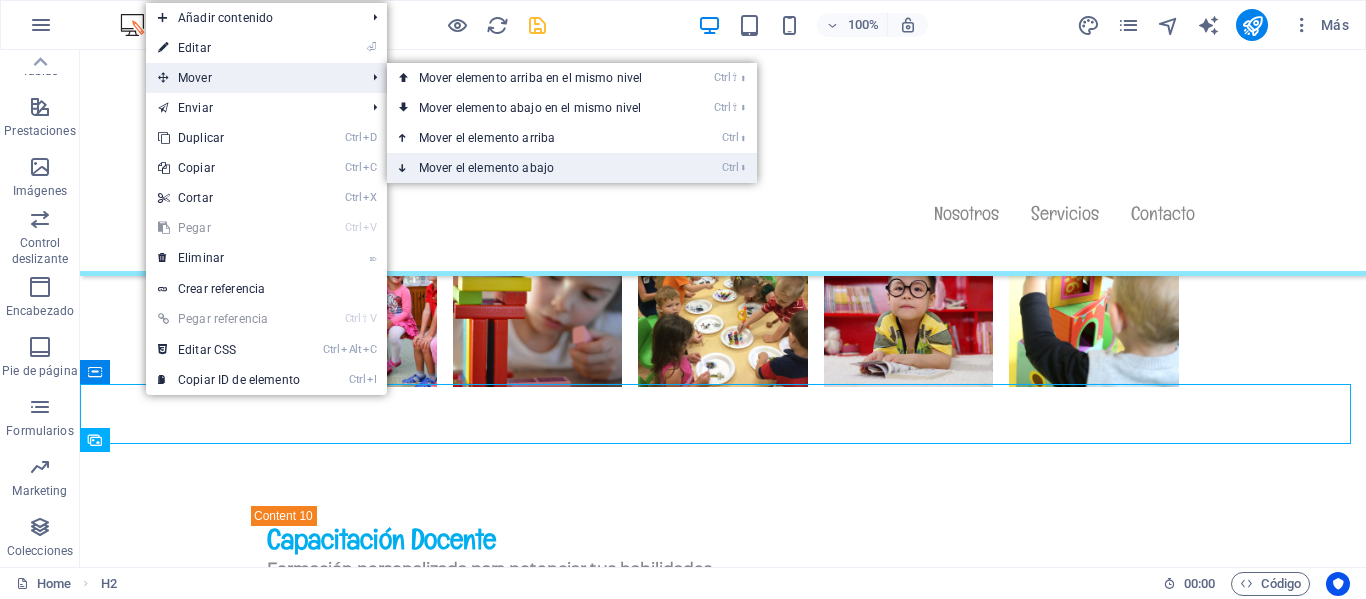 click on "Ctrl ⬇  Mover el elemento abajo" at bounding box center (534, 168) 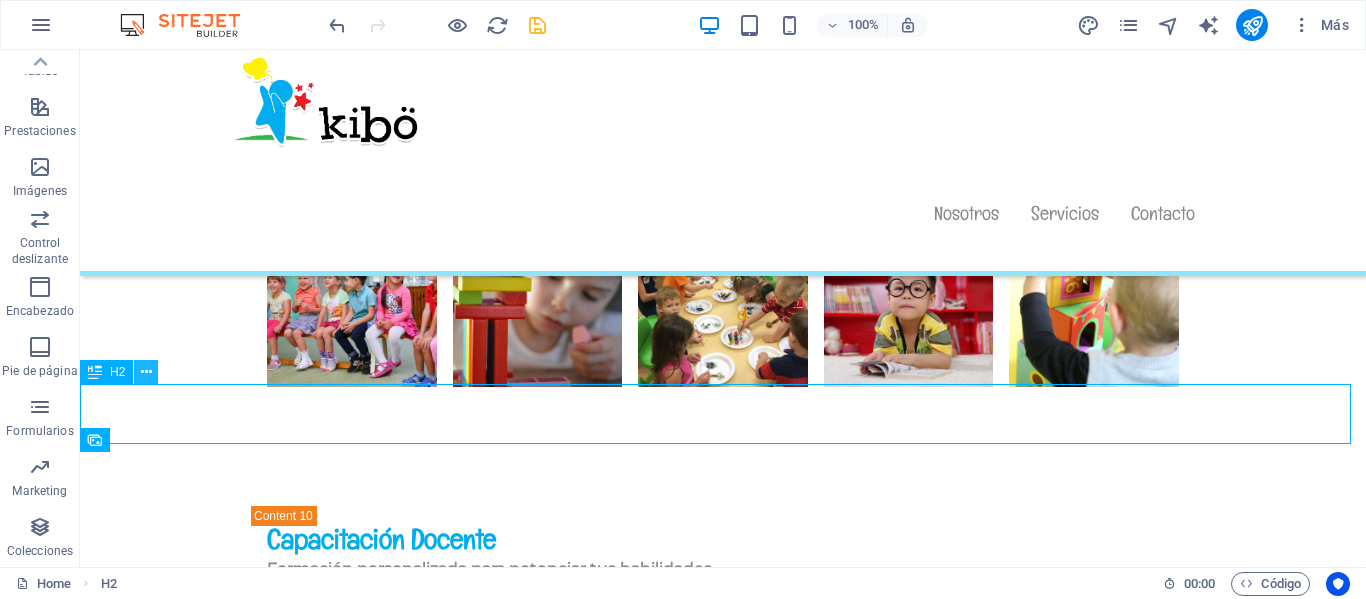 click at bounding box center (146, 372) 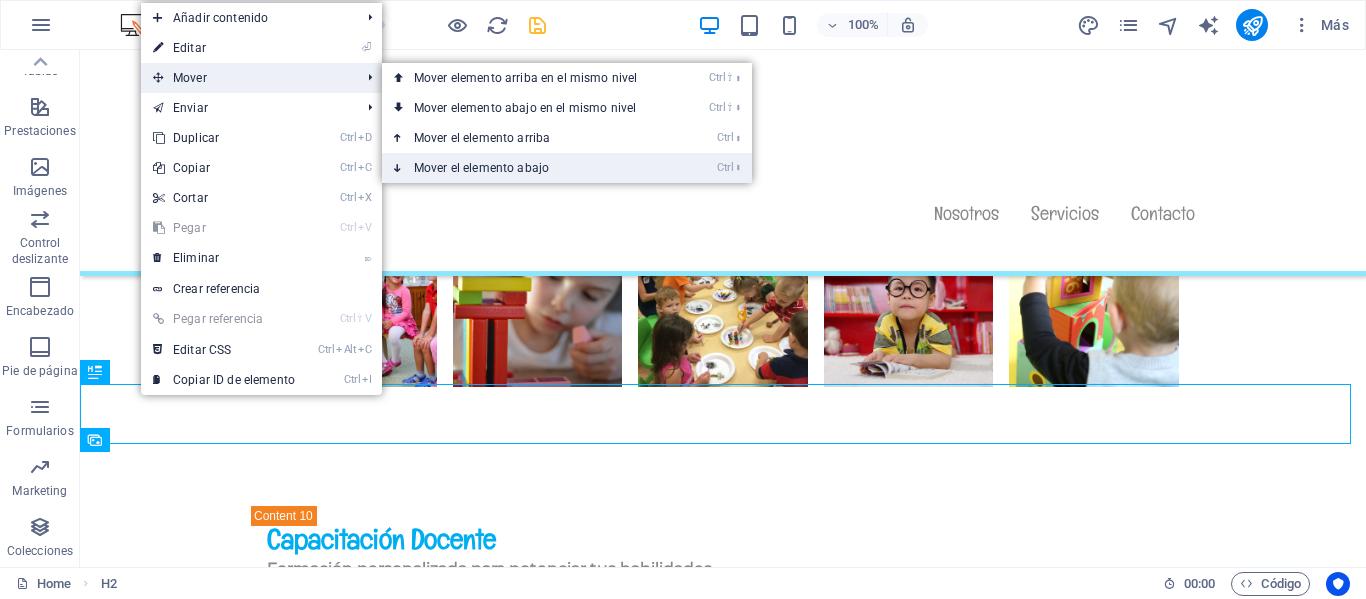 click on "Ctrl ⬇  Mover el elemento abajo" at bounding box center (529, 168) 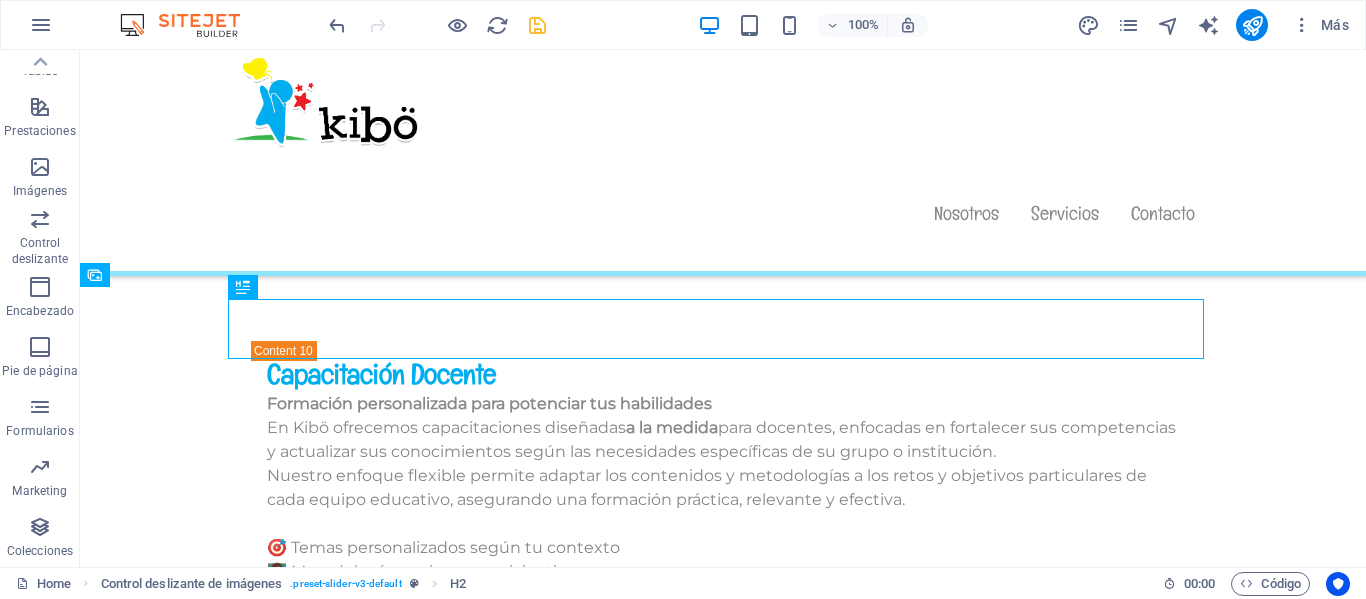 scroll, scrollTop: 11779, scrollLeft: 0, axis: vertical 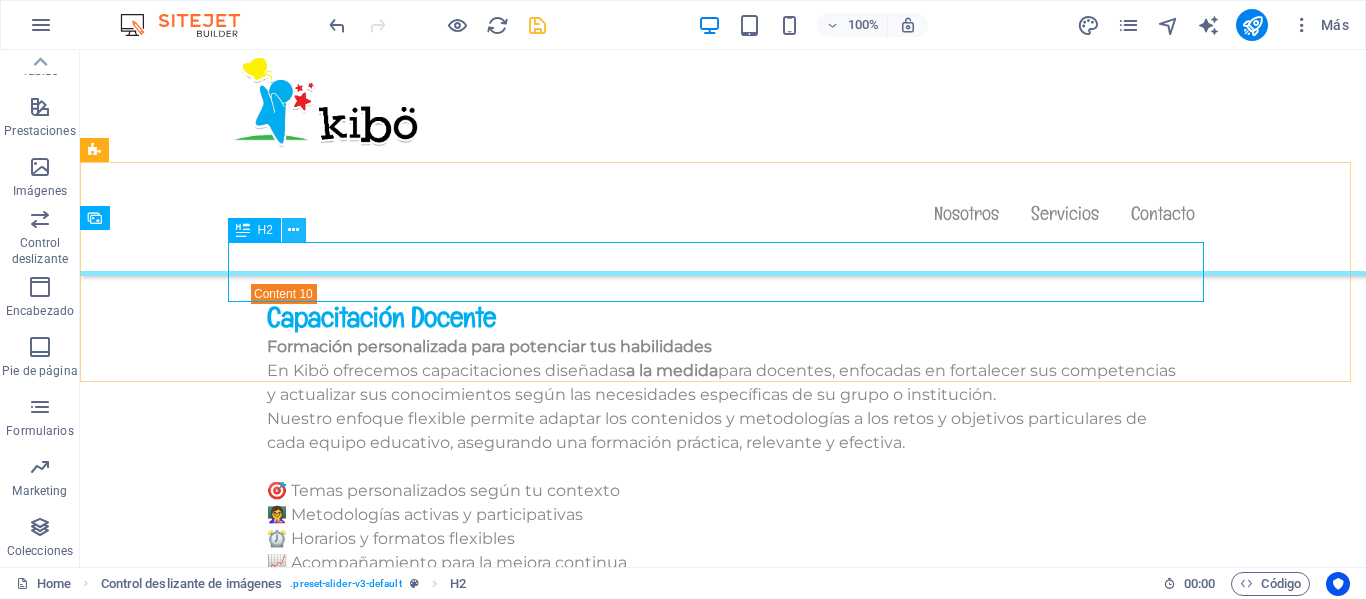 click at bounding box center [294, 230] 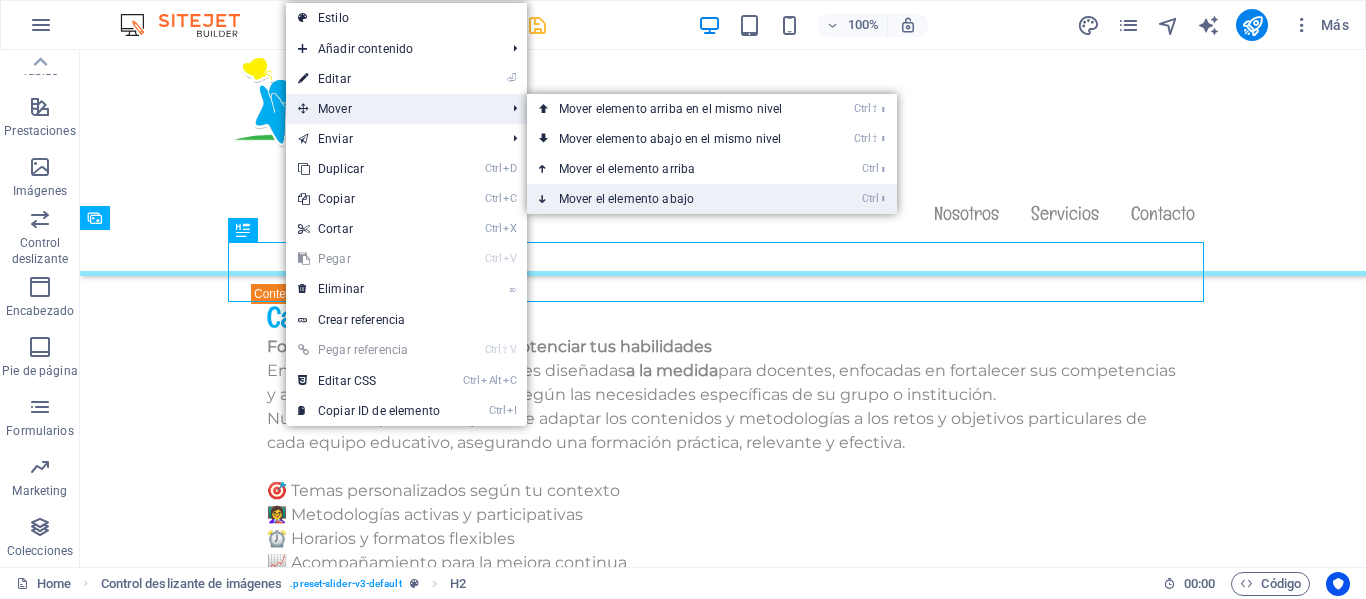 click on "Ctrl ⬇  Mover el elemento abajo" at bounding box center [674, 199] 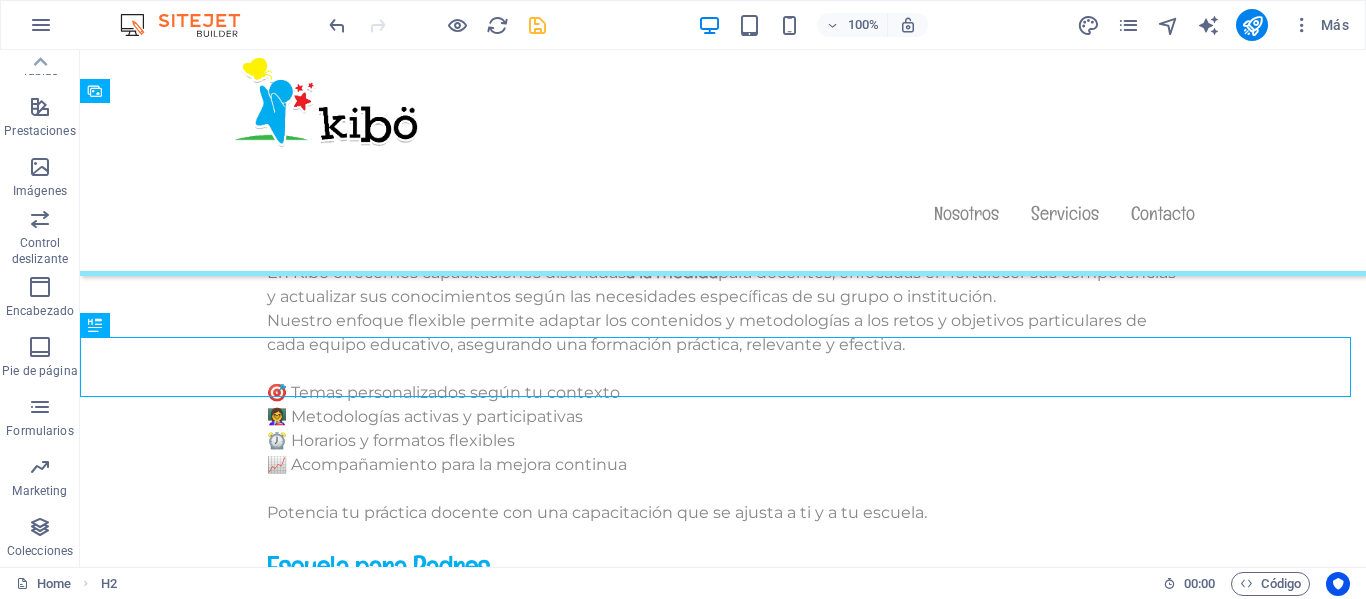 scroll, scrollTop: 11935, scrollLeft: 0, axis: vertical 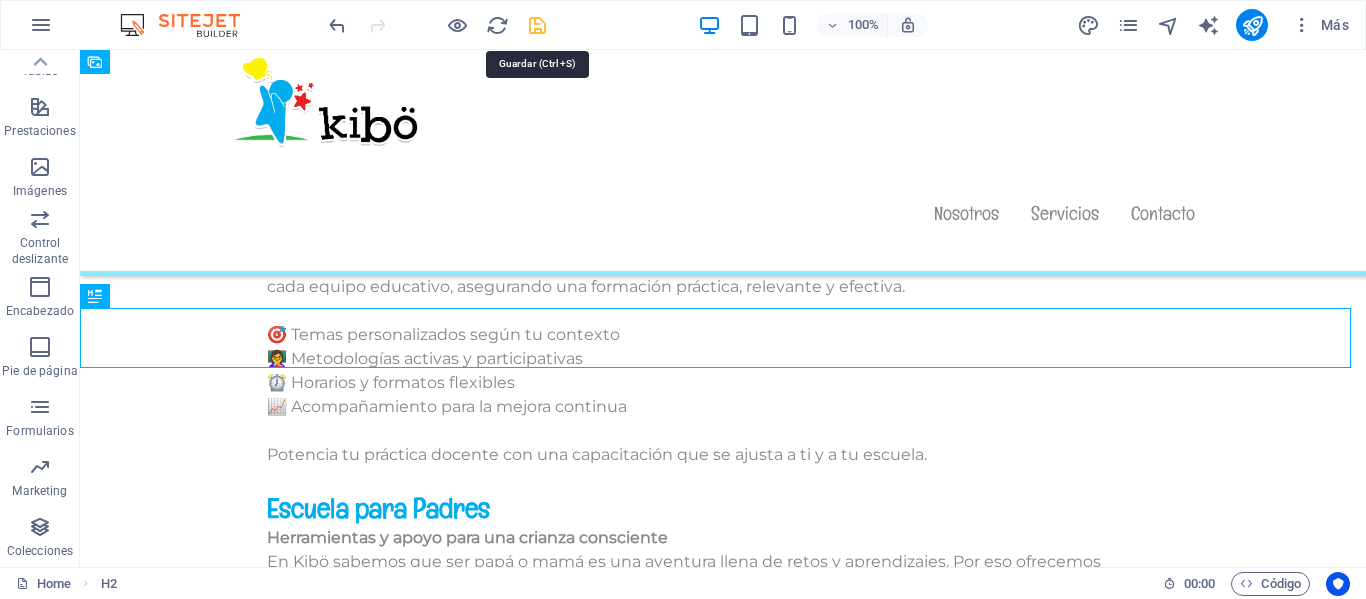 click at bounding box center [537, 25] 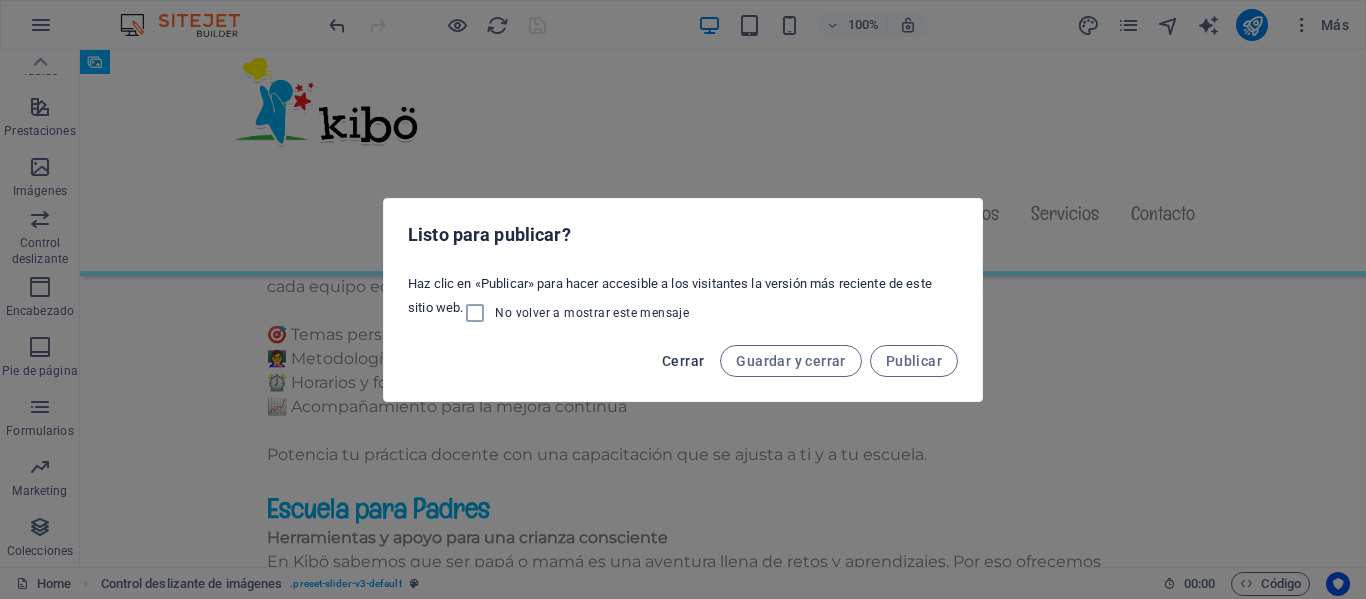 click on "Cerrar" at bounding box center [683, 361] 